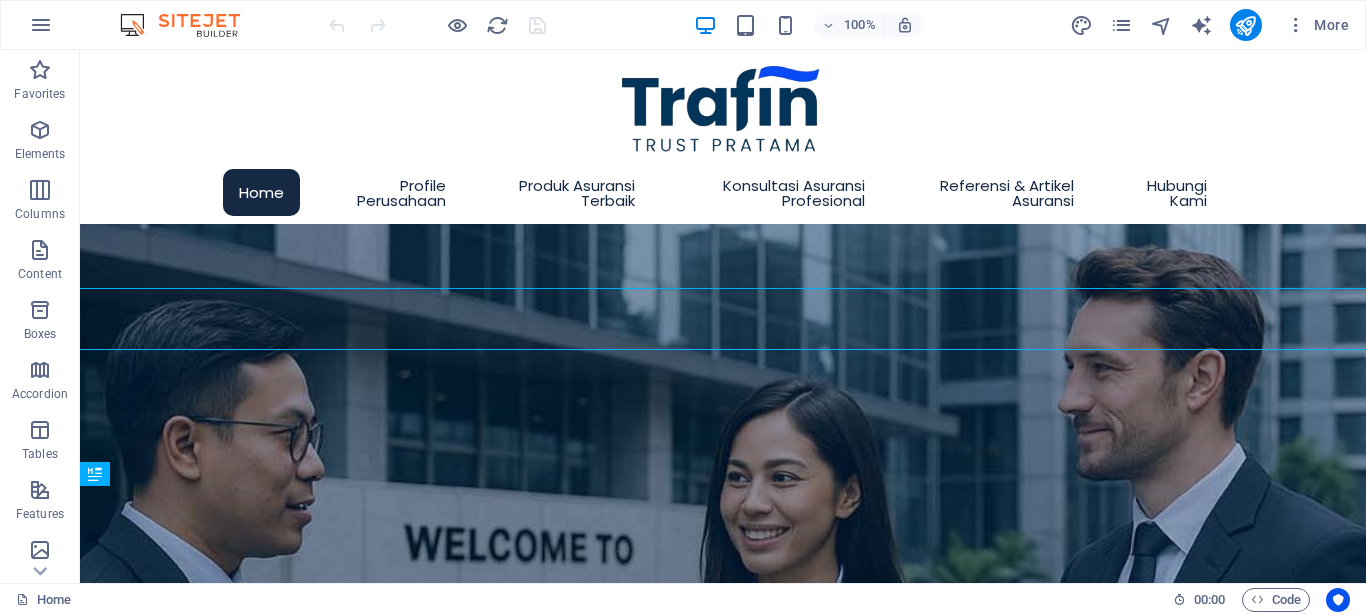 scroll, scrollTop: 0, scrollLeft: 0, axis: both 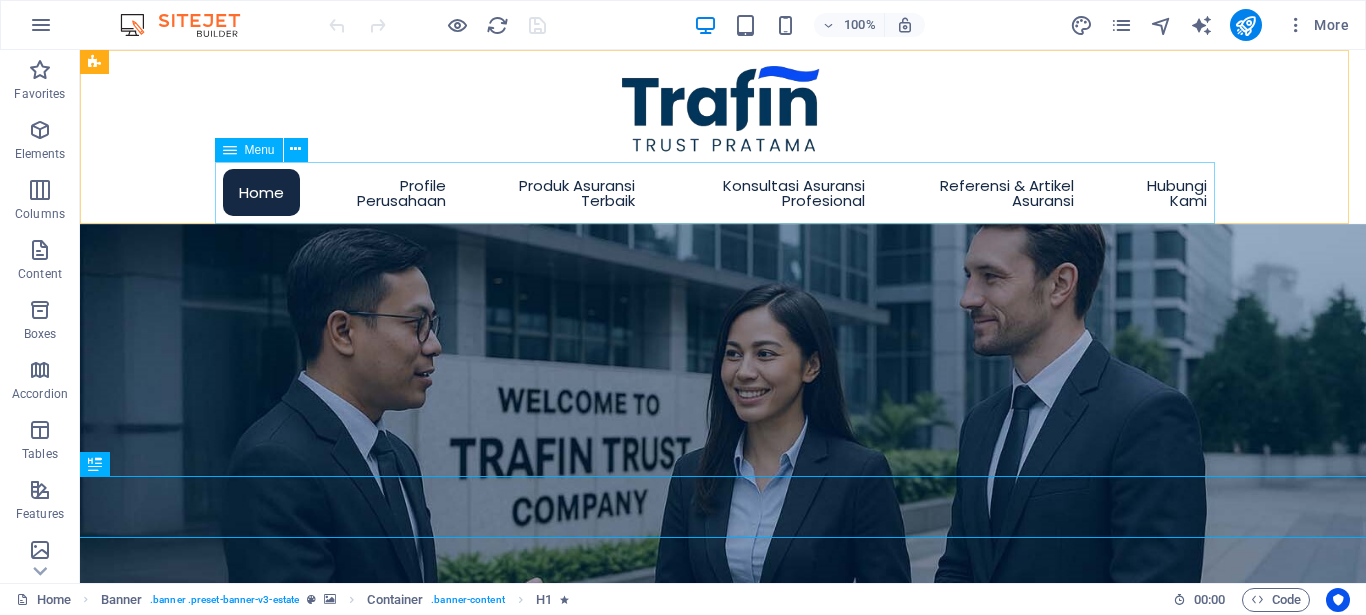 click on "Menu" at bounding box center [260, 150] 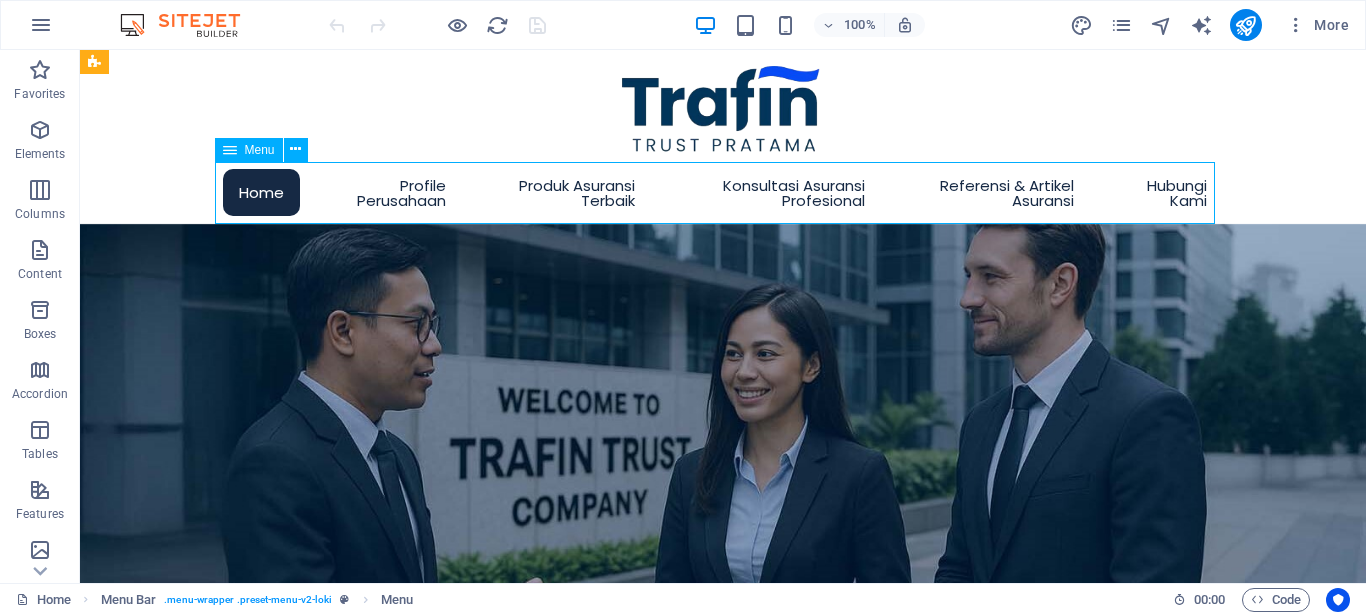 click on "Menu" at bounding box center [260, 150] 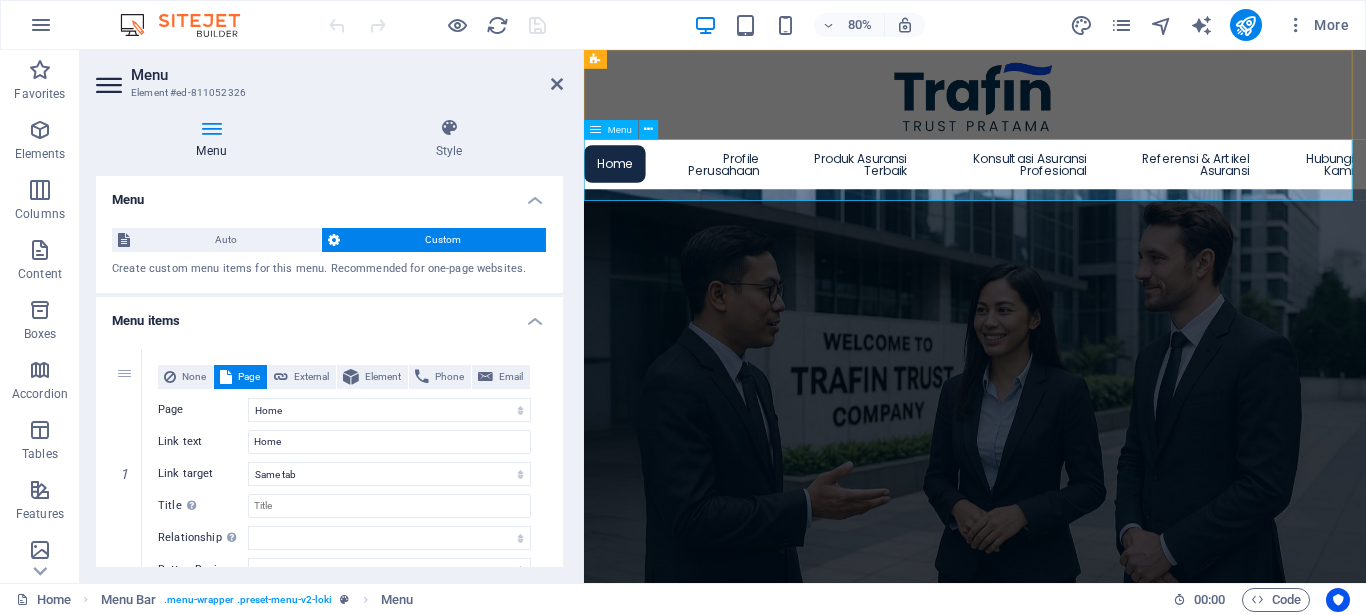 click on "Menu" at bounding box center [620, 130] 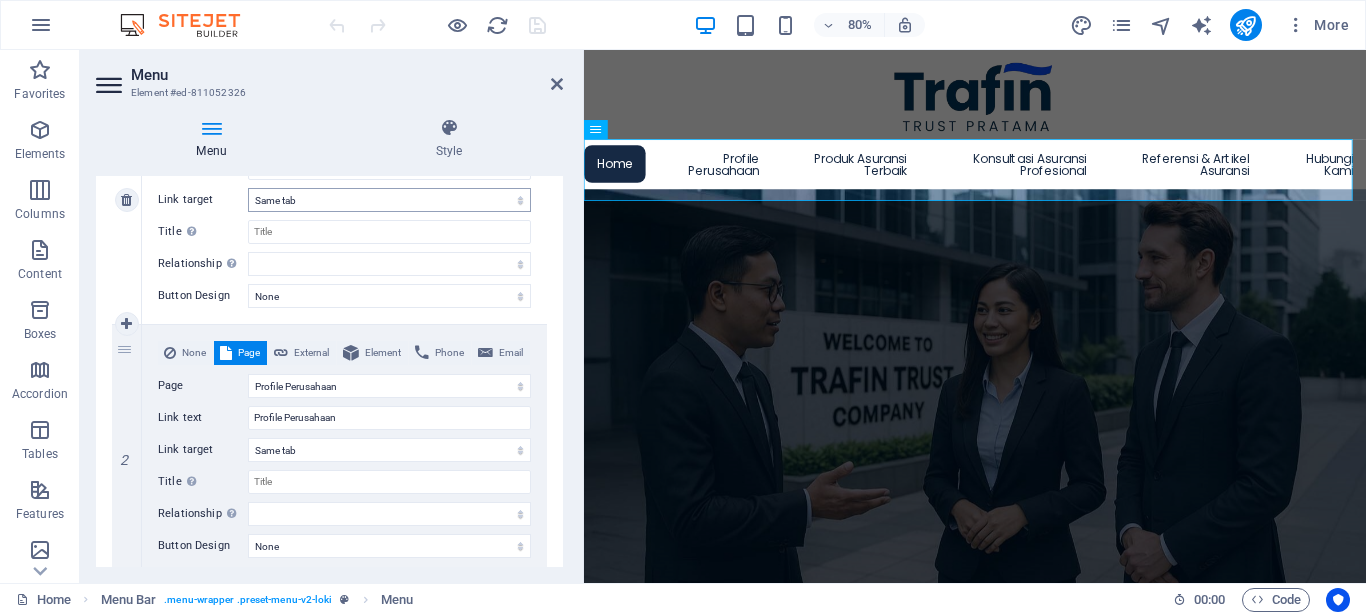 scroll, scrollTop: 270, scrollLeft: 0, axis: vertical 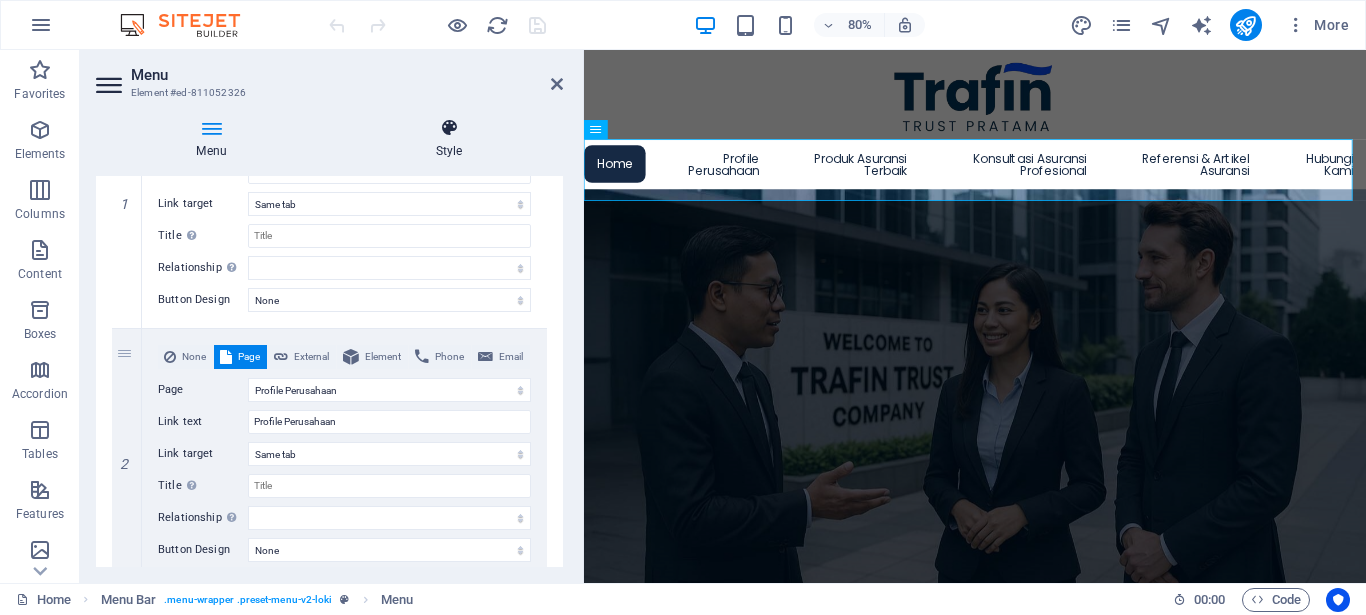 click at bounding box center [449, 128] 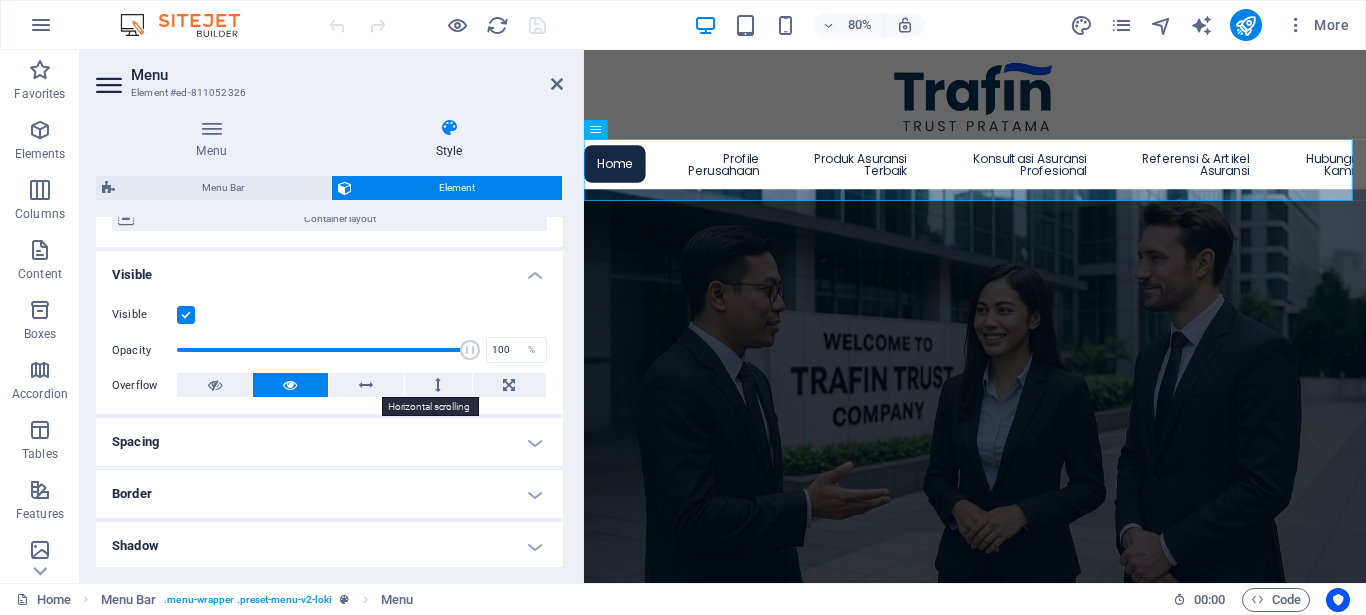 scroll, scrollTop: 360, scrollLeft: 0, axis: vertical 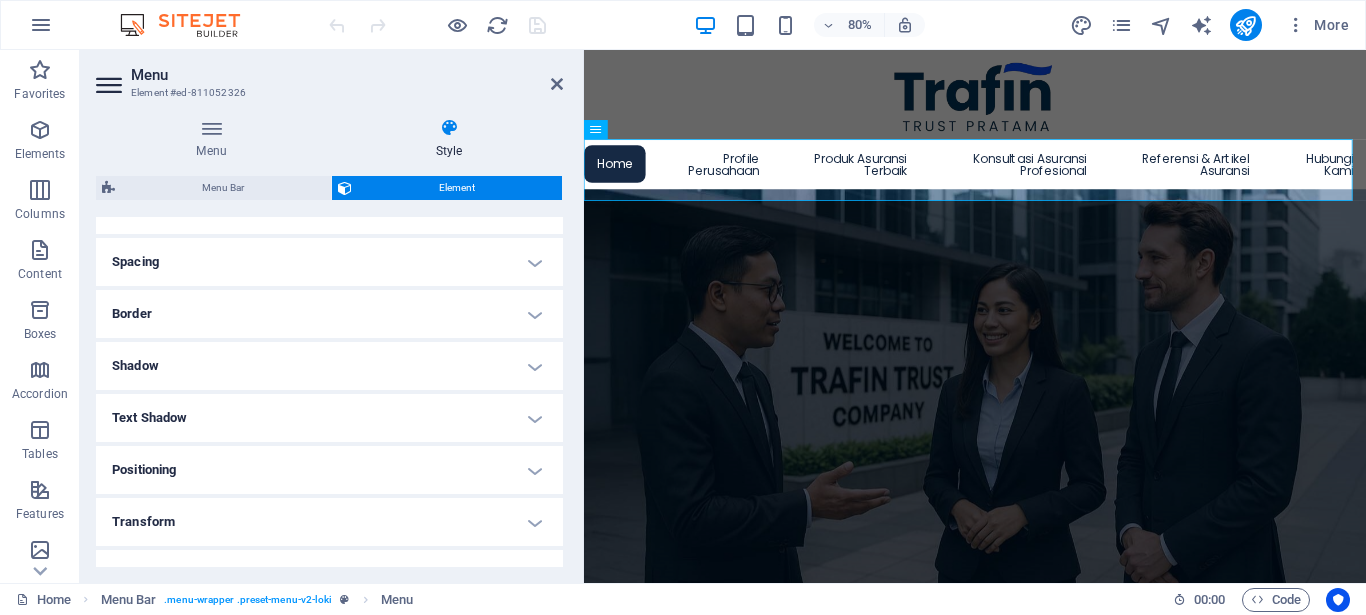 click on "Spacing" at bounding box center (329, 262) 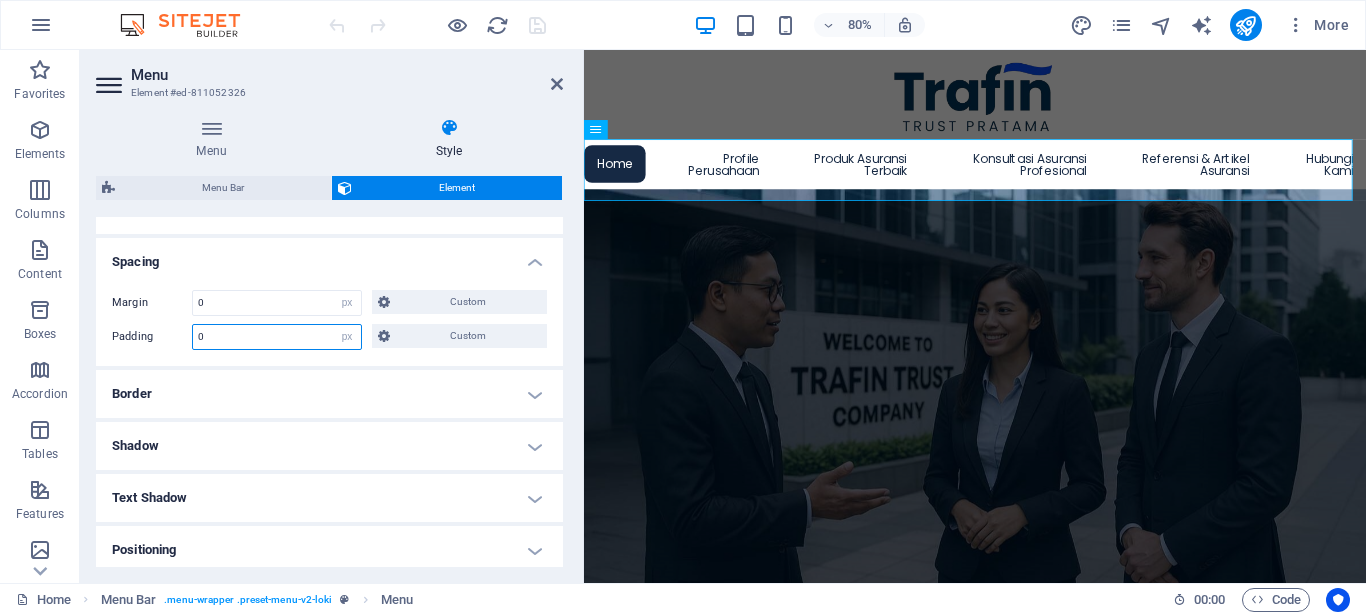 click on "0" at bounding box center [277, 337] 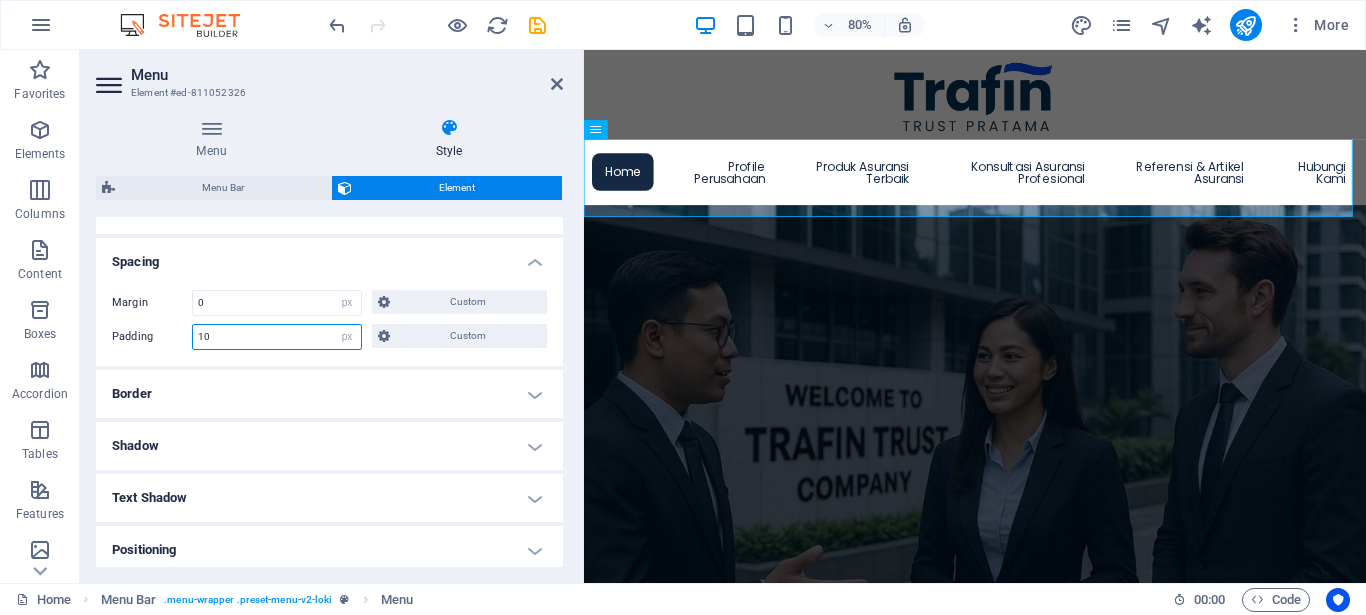 type on "1" 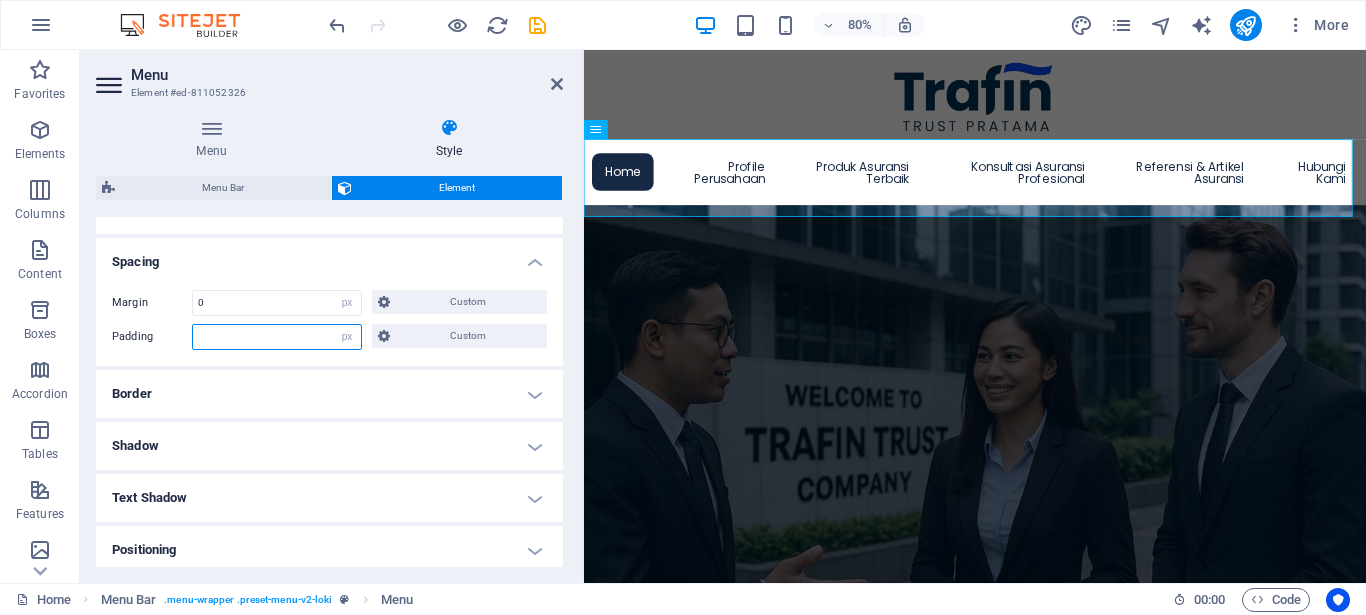 type on "0" 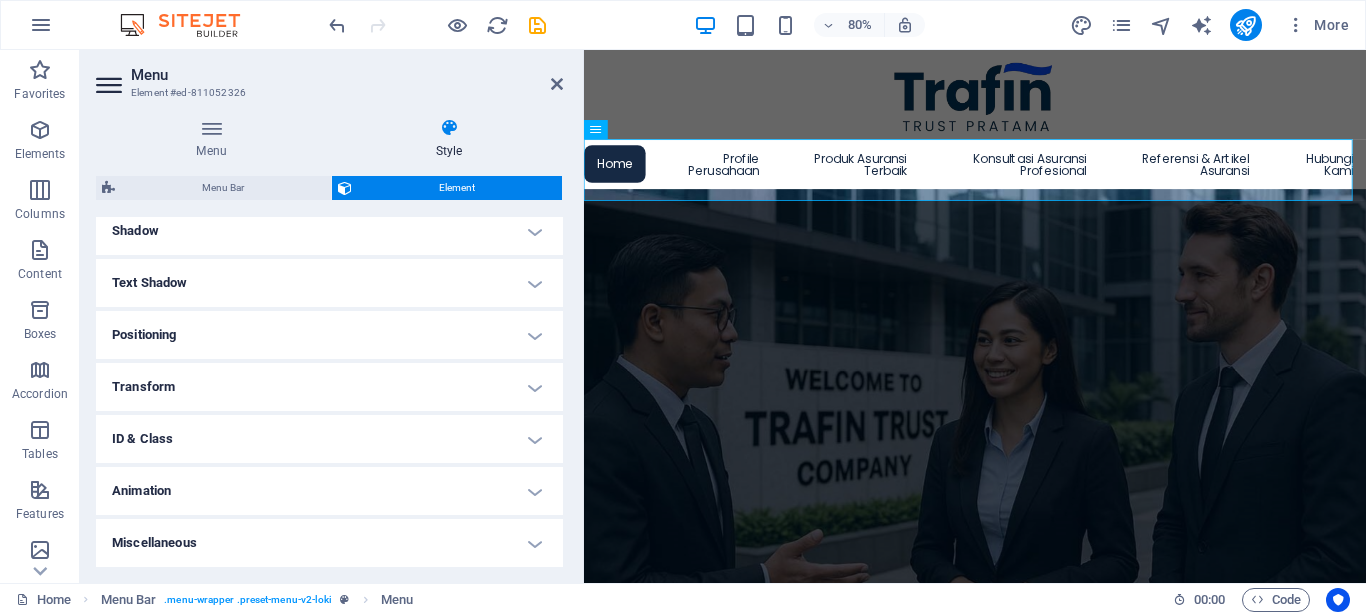 scroll, scrollTop: 215, scrollLeft: 0, axis: vertical 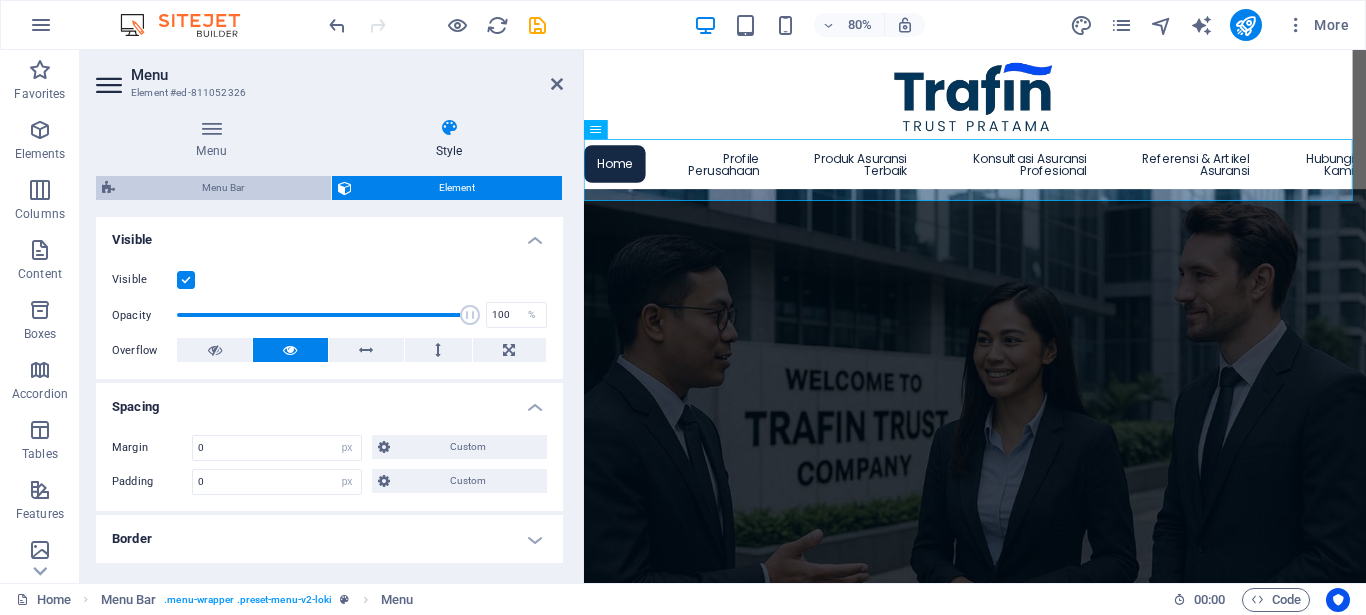 click on "Menu Bar" at bounding box center [223, 188] 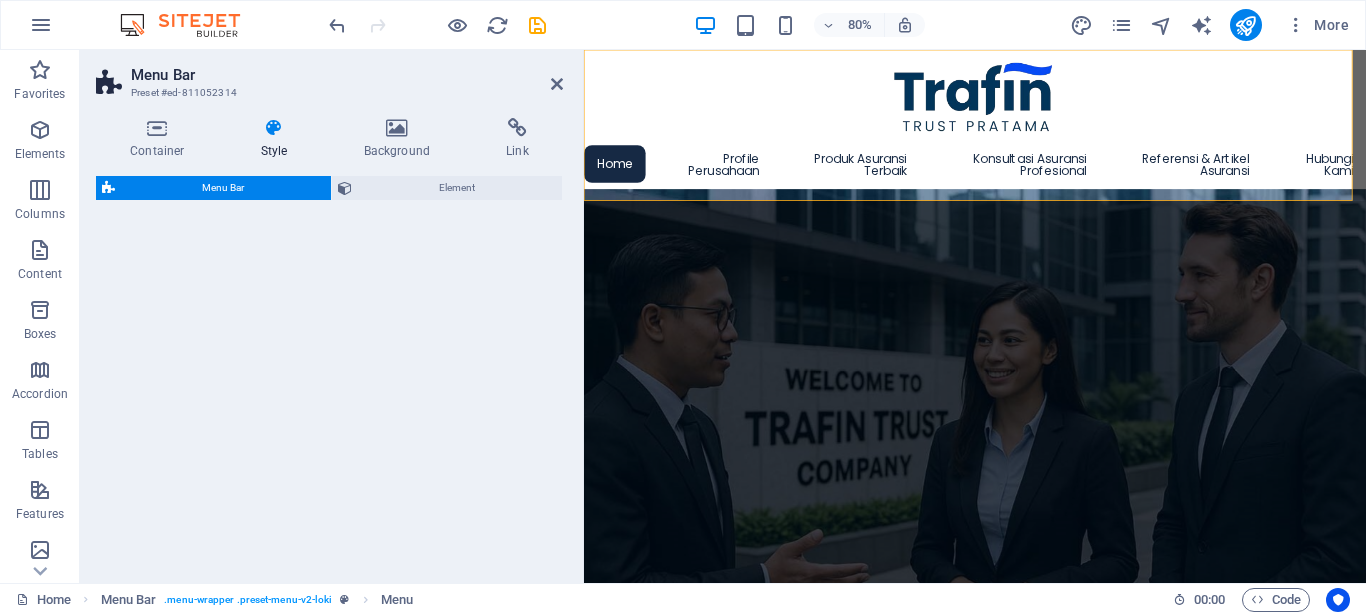select on "rem" 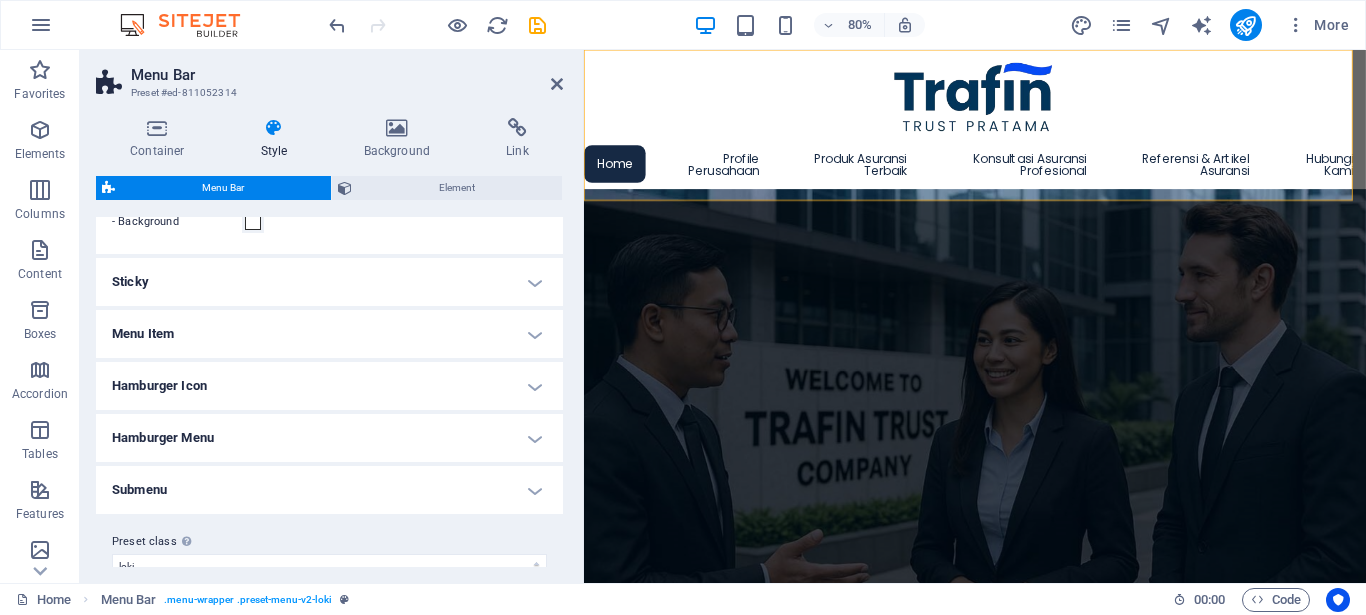 scroll, scrollTop: 746, scrollLeft: 0, axis: vertical 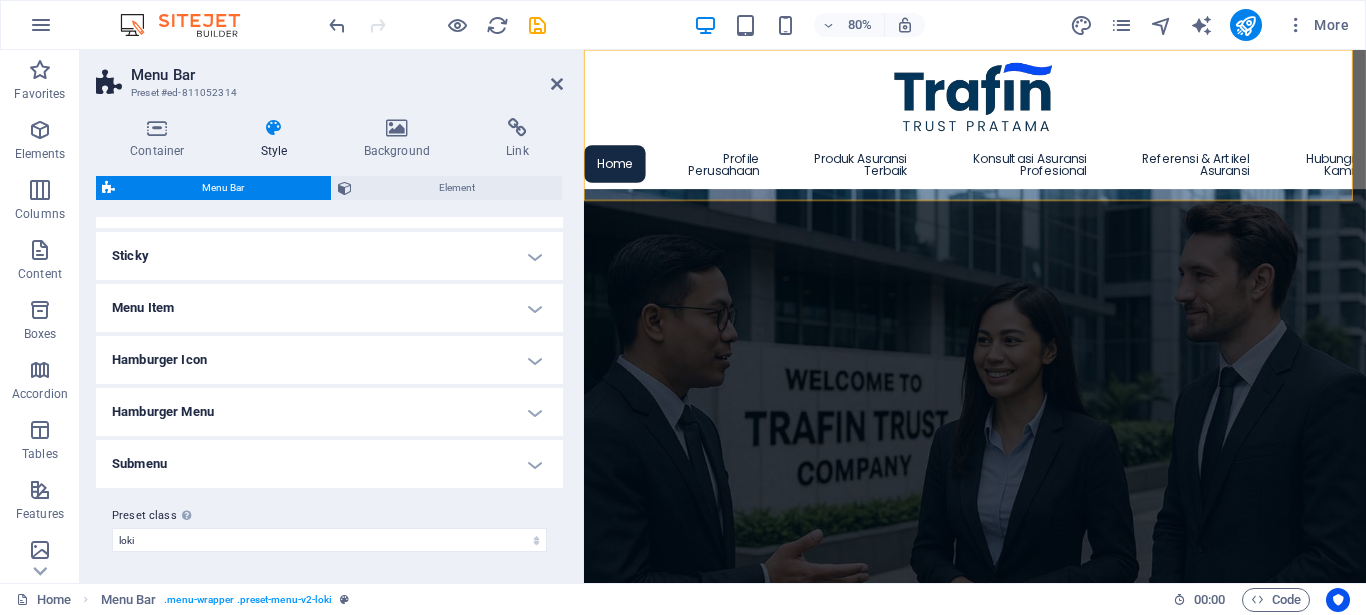 click on "Submenu" at bounding box center (329, 464) 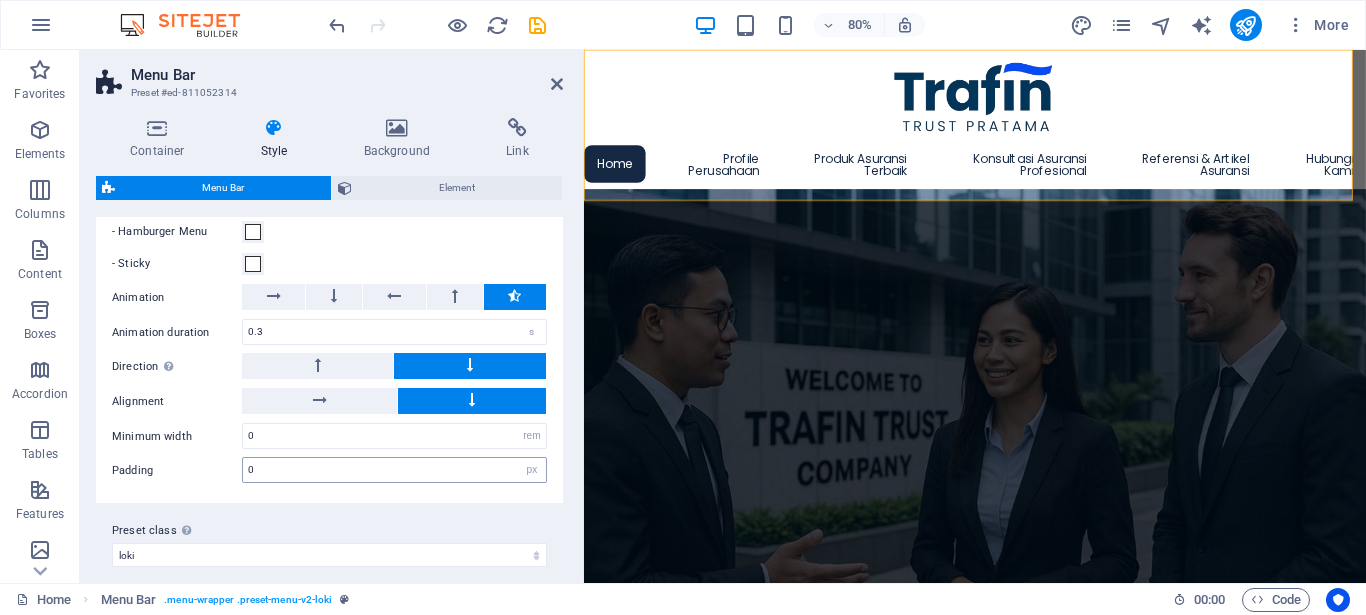 scroll, scrollTop: 1092, scrollLeft: 0, axis: vertical 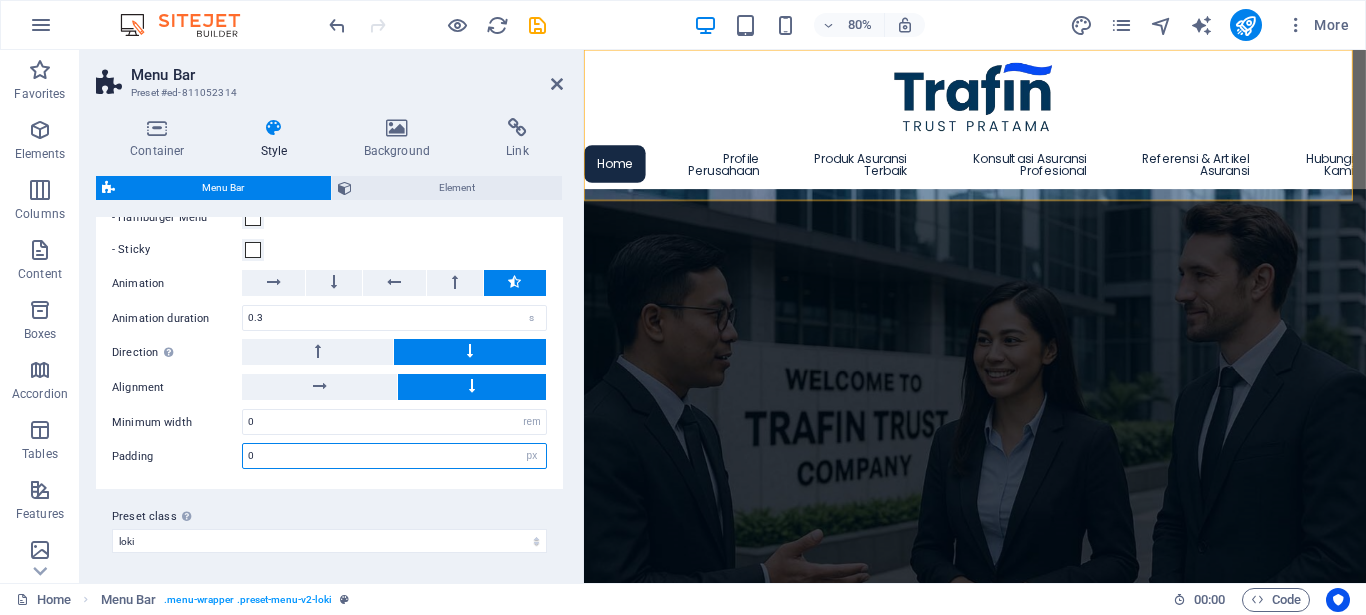 click on "0" at bounding box center [394, 456] 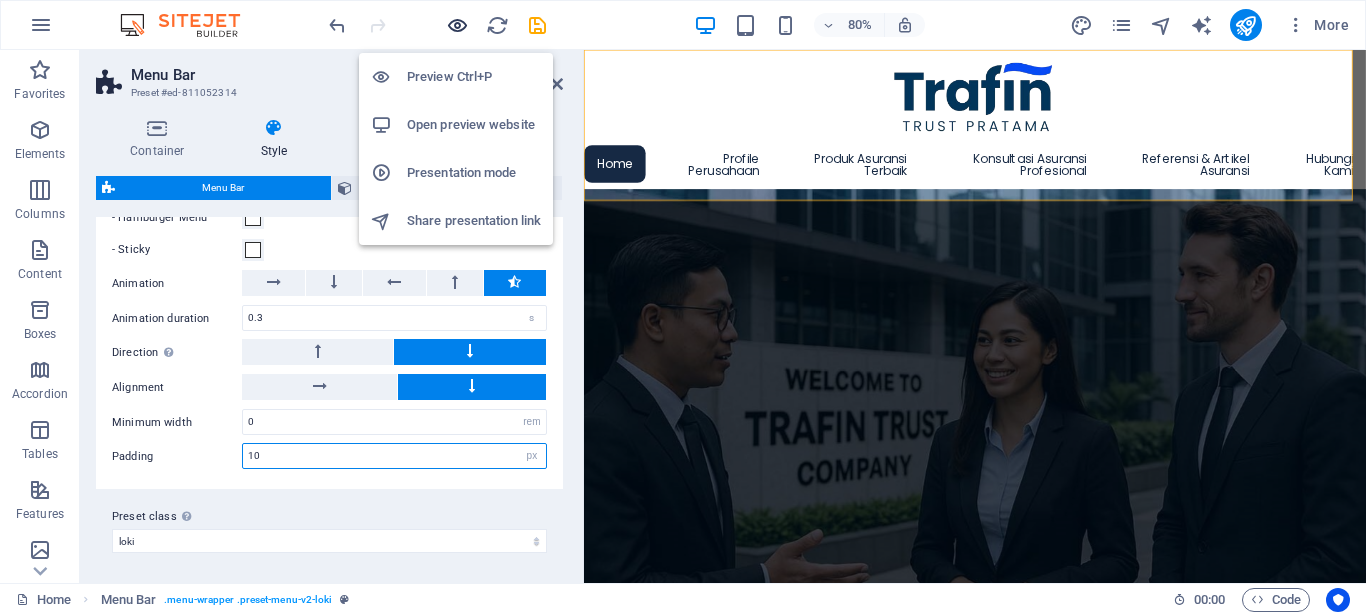 type on "10" 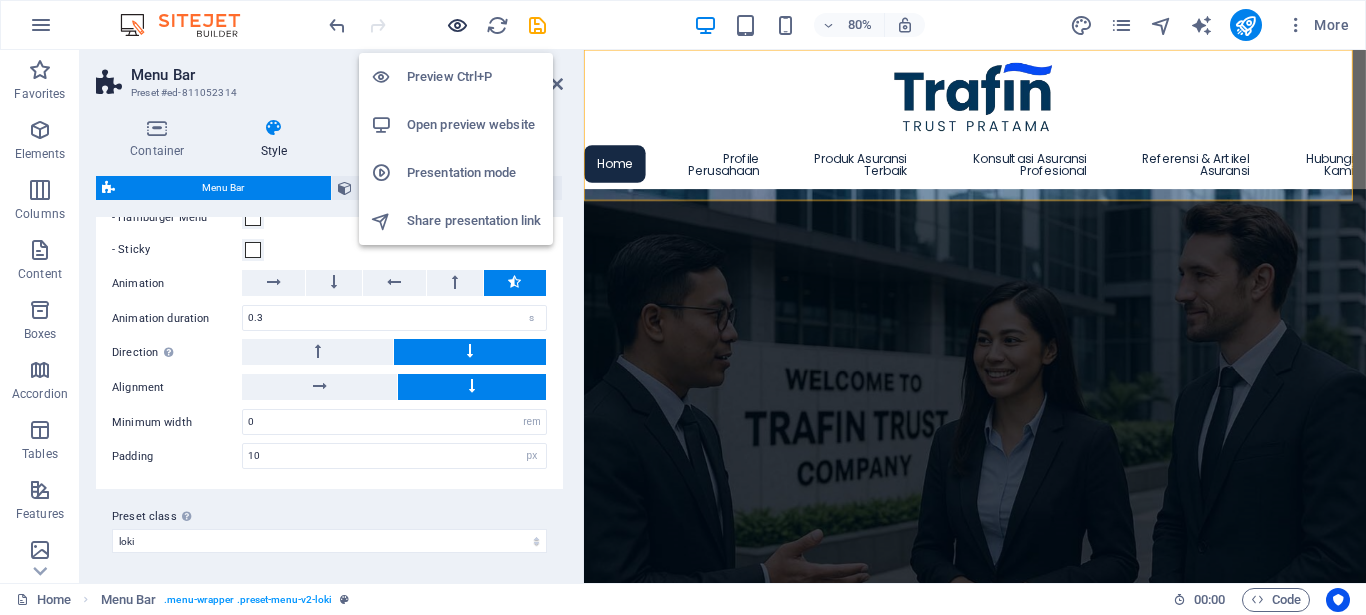 click at bounding box center (457, 25) 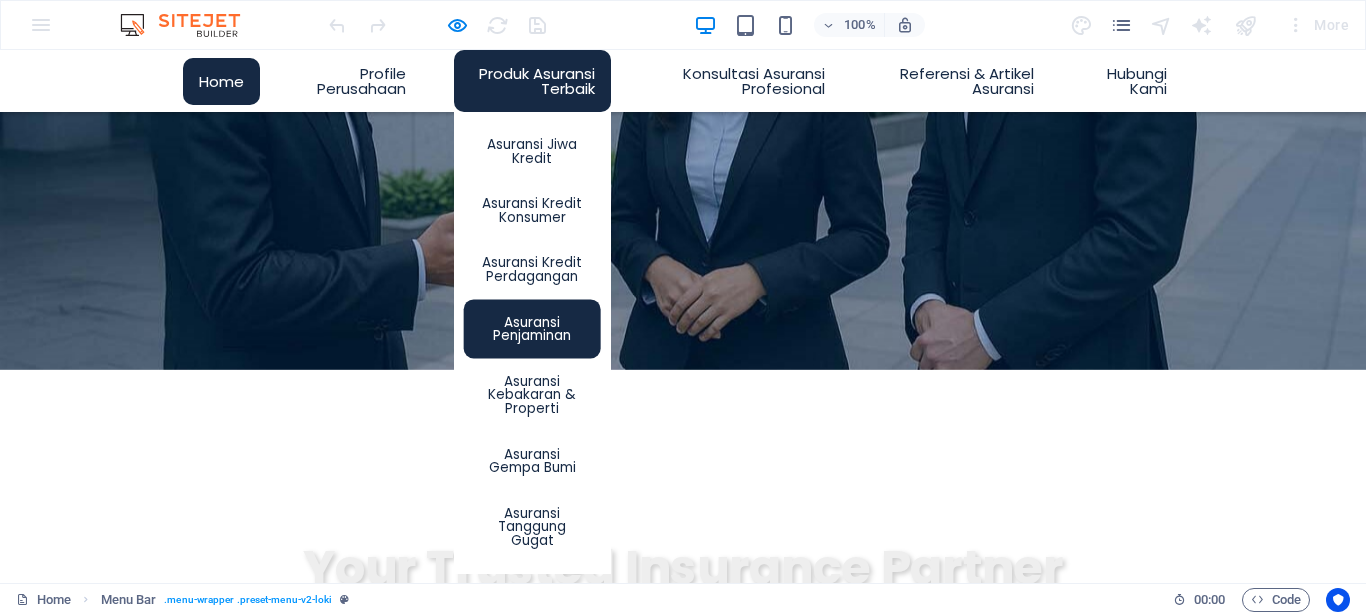 scroll, scrollTop: 408, scrollLeft: 0, axis: vertical 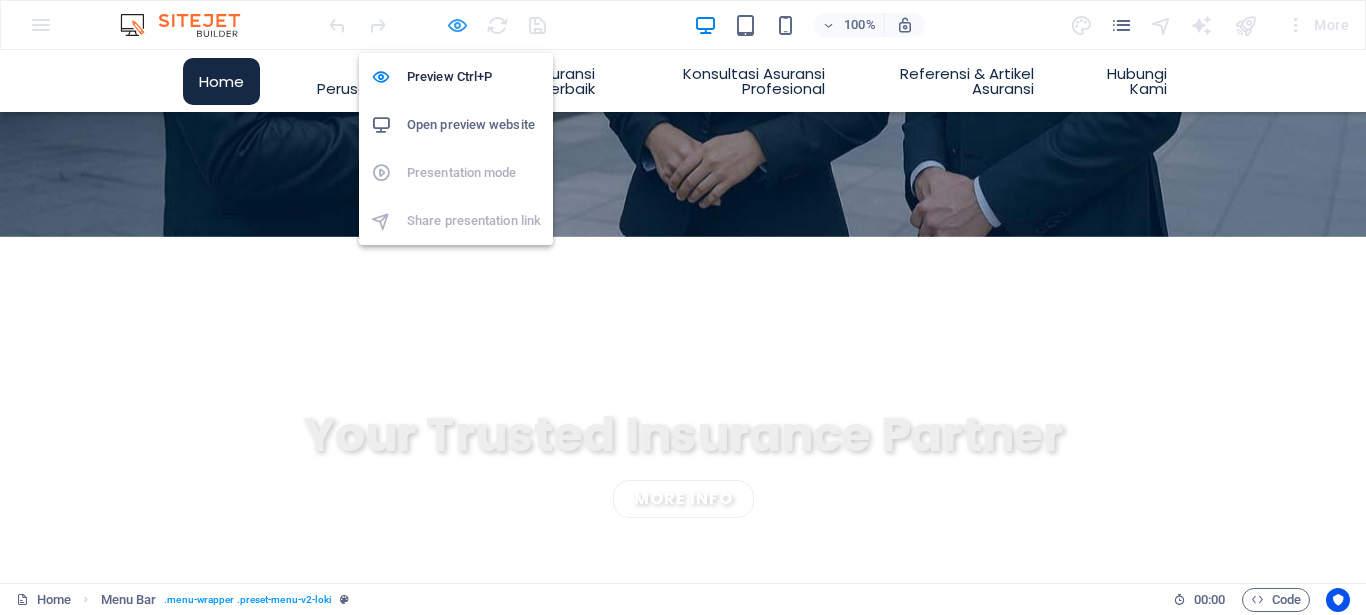 click at bounding box center (457, 25) 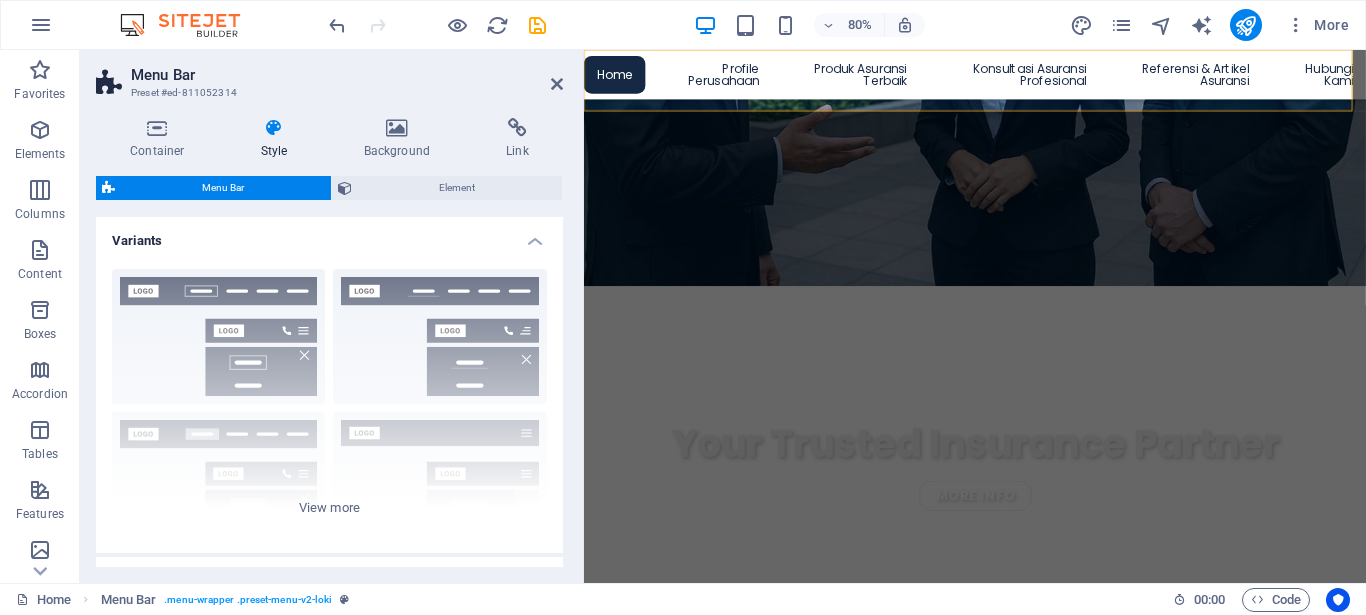 scroll, scrollTop: 1040, scrollLeft: 0, axis: vertical 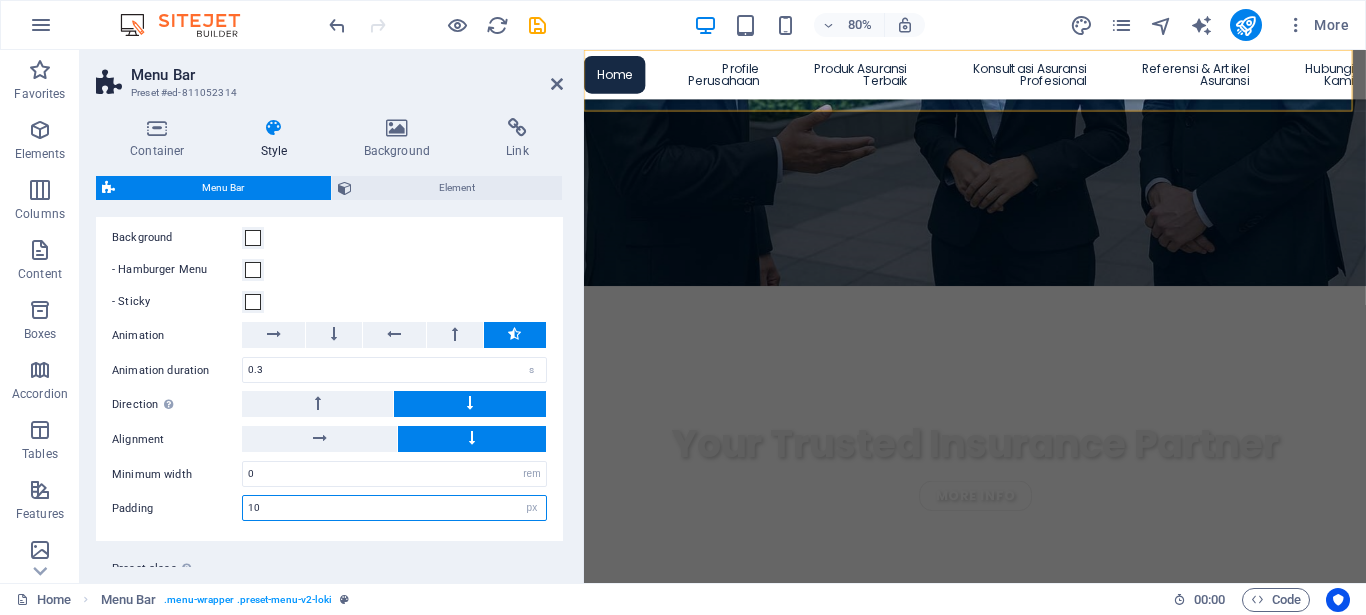 click on "10" at bounding box center (394, 508) 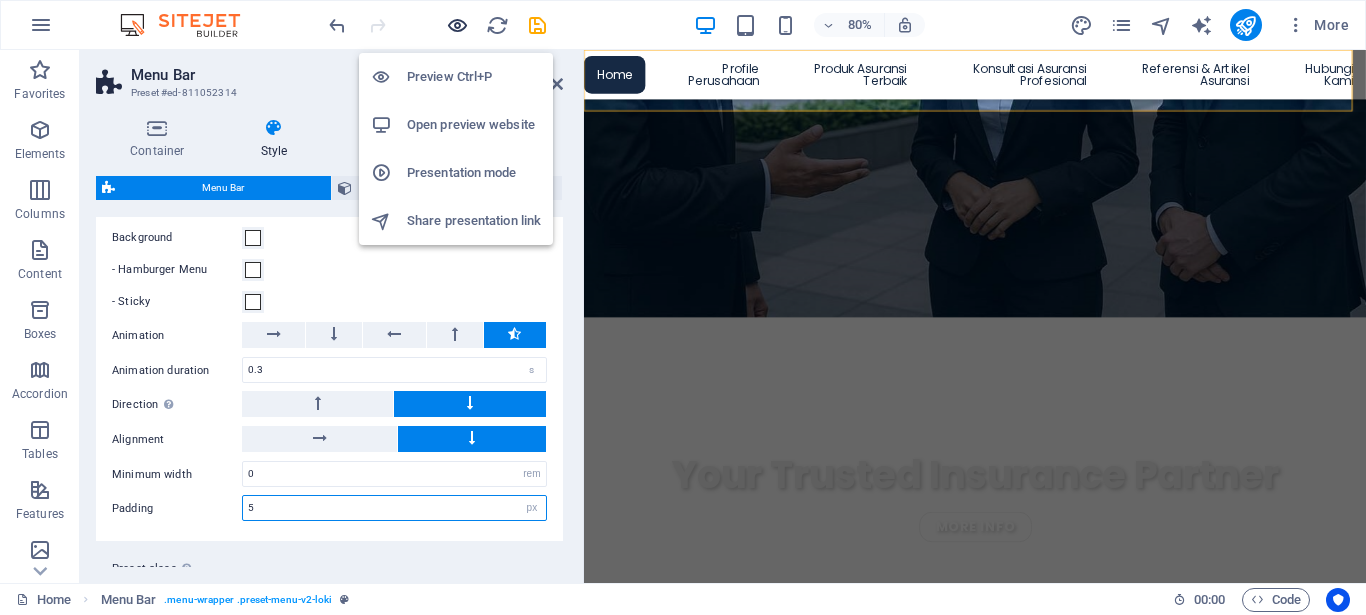 type on "5" 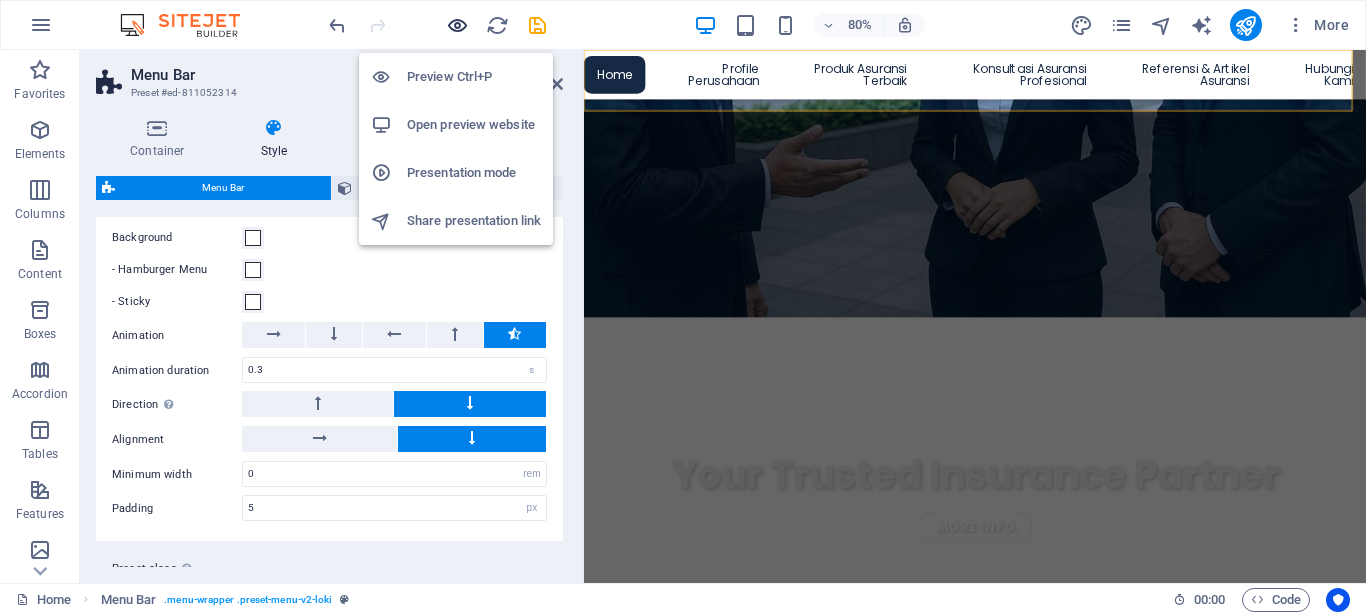 click at bounding box center (457, 25) 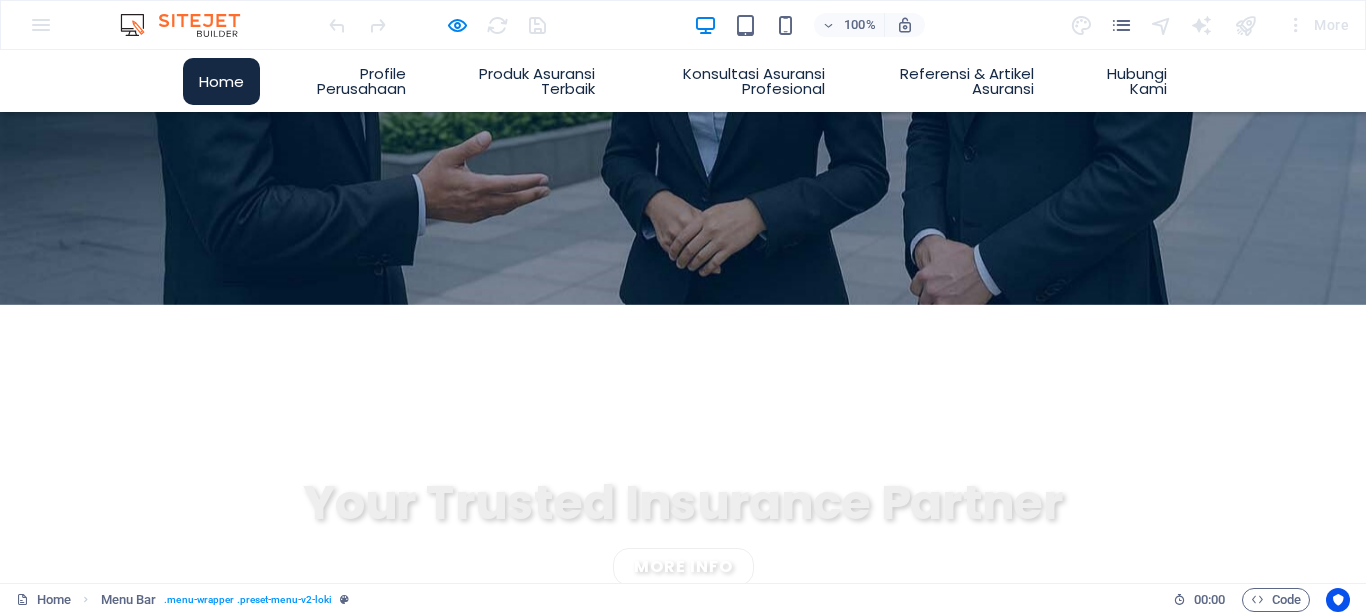 scroll, scrollTop: 306, scrollLeft: 0, axis: vertical 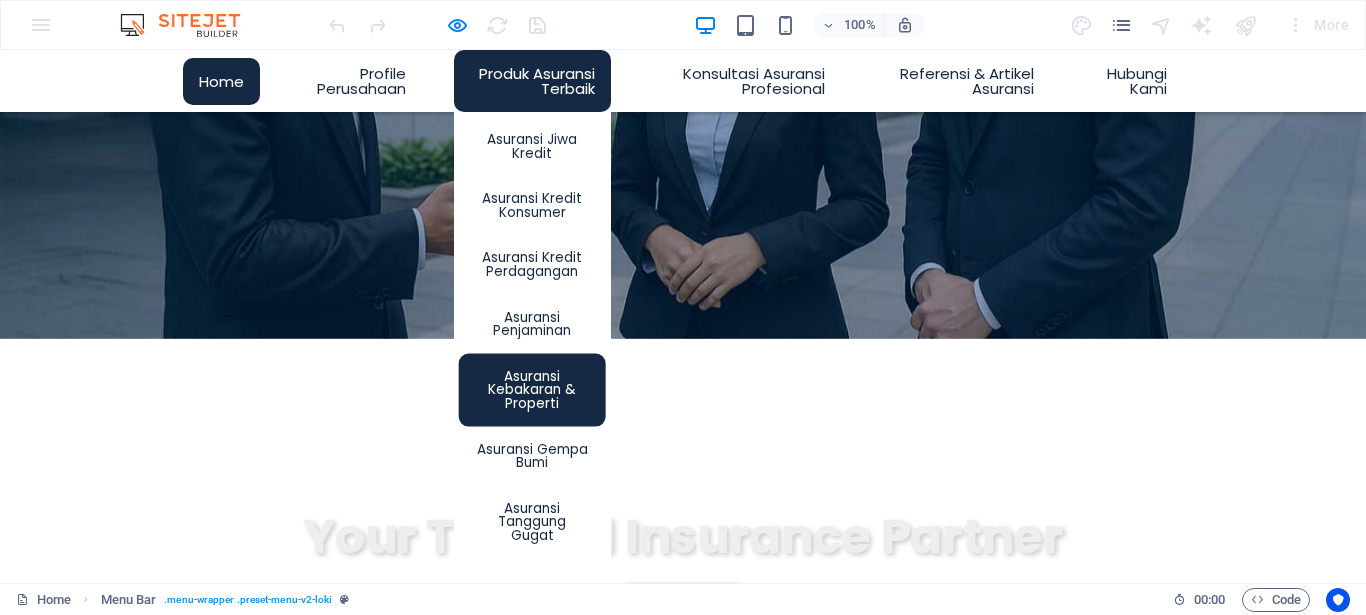 click on "Asuransi Kebakaran & Properti" at bounding box center (532, 390) 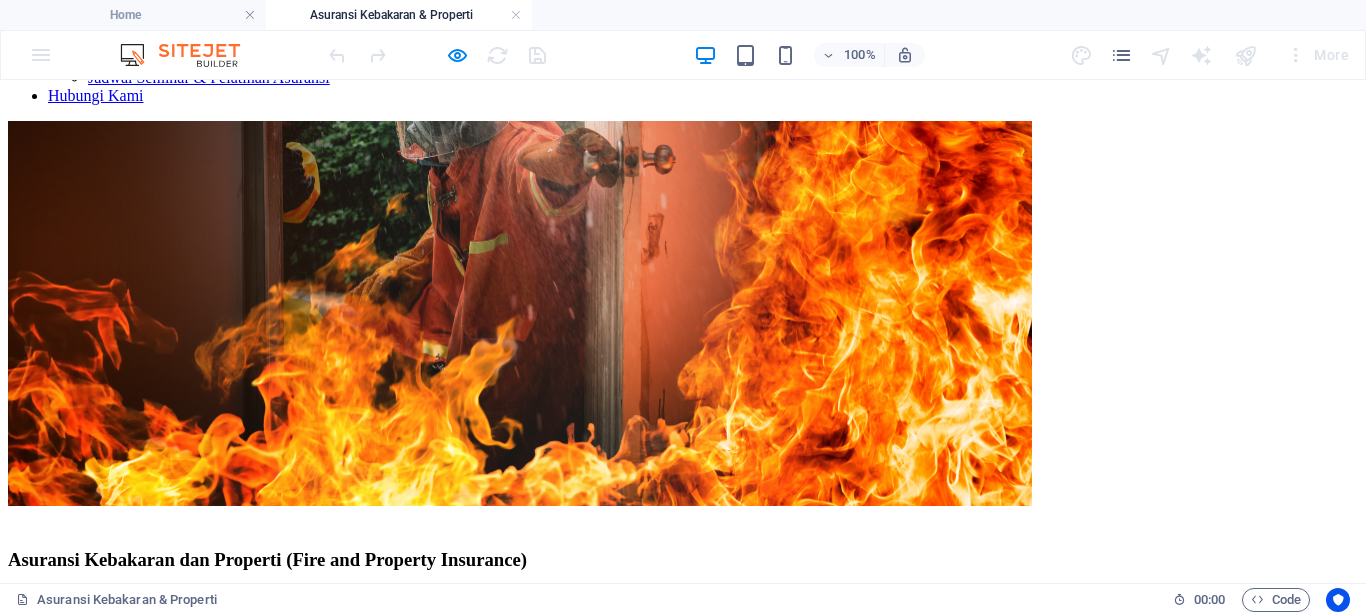 scroll, scrollTop: 572, scrollLeft: 0, axis: vertical 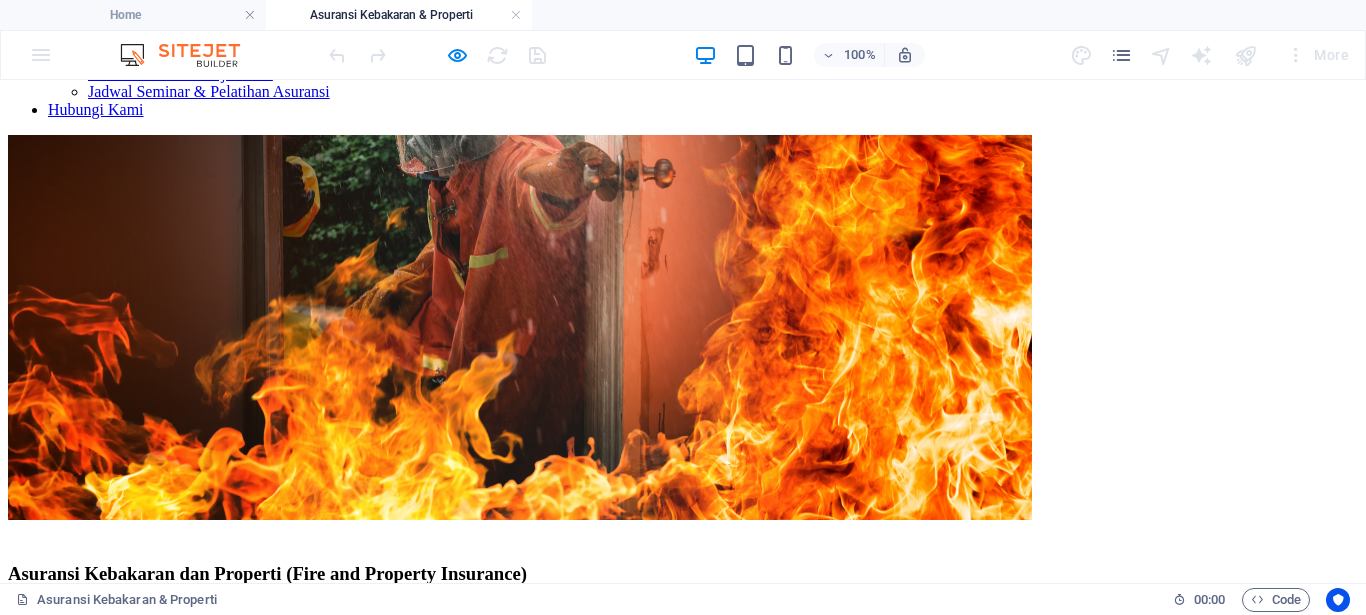click on "Home Profile Perusahaan Produk Asuransi Terbaik Asuransi Jiwa Kredit Asuransi Kredit Konsumer Asuransi Kredit Perdagangan Asuransi Penjaminan Asuransi Kebakaran & Properti Asuransi Gempa Bumi Asuransi Tanggung Gugat Konsultasi Asuransi Profesional Konsultasi Kebutuhan Produk Asuransi Sesuai Jenis Industri Konsultasi Efisiensi dan Efektifitas Program Asuransi Konsultasi Jasa Pialang dan Perusahaan Asuransi Konsultasi Pemahaman Kontrak Asuransi Konsultasi Proses Penanganan Klaim Asuransi Referensi & Artikel Asuransi Matriks Produk Asuransi Sesuai Industri Statistik Perasuransian di Indonesia Statistik Perasuransian Internasional Artikel Asuransi Jiwa Kredit Artikel Asuransi Penjaminan Jadwal Seminar & Pelatihan Asuransi Hubungi Kami" at bounding box center [683, -97] 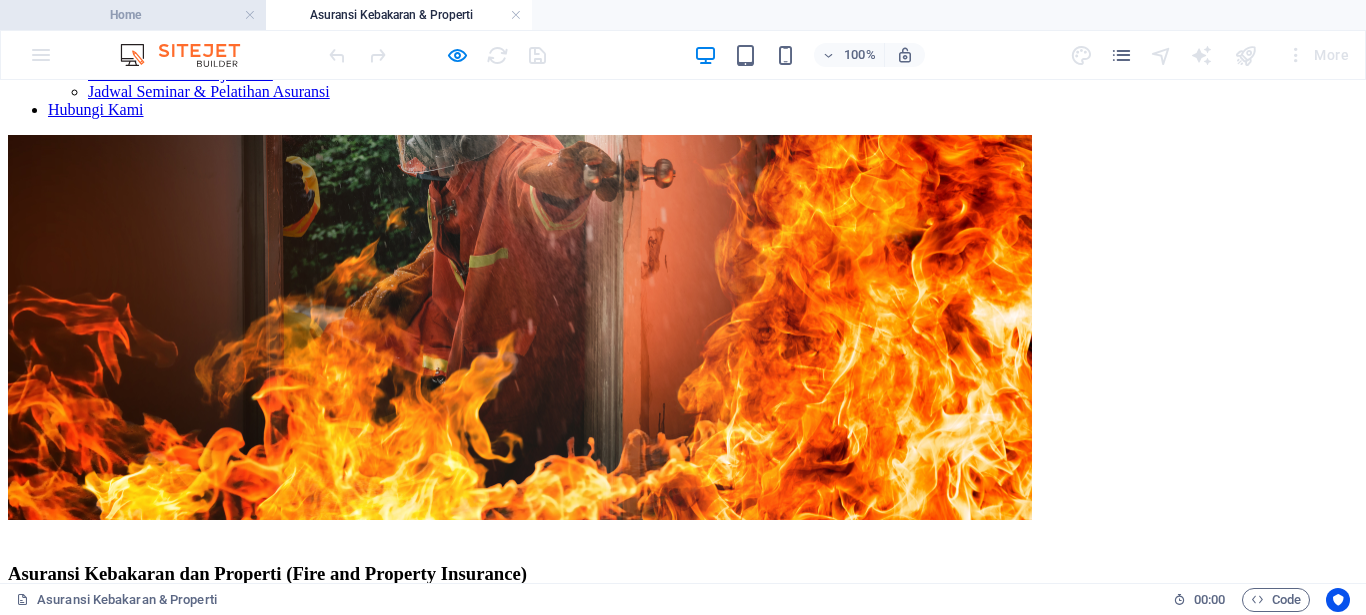 click on "Home" at bounding box center (133, 15) 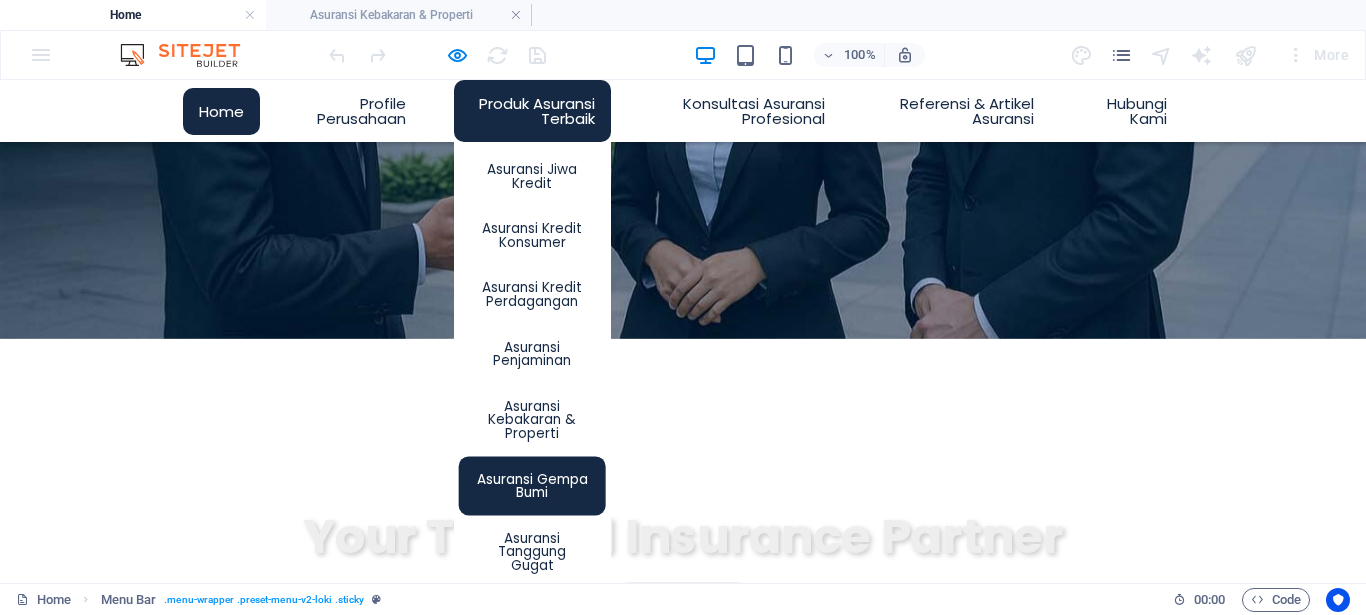 click on "Asuransi Gempa Bumi" at bounding box center [532, 486] 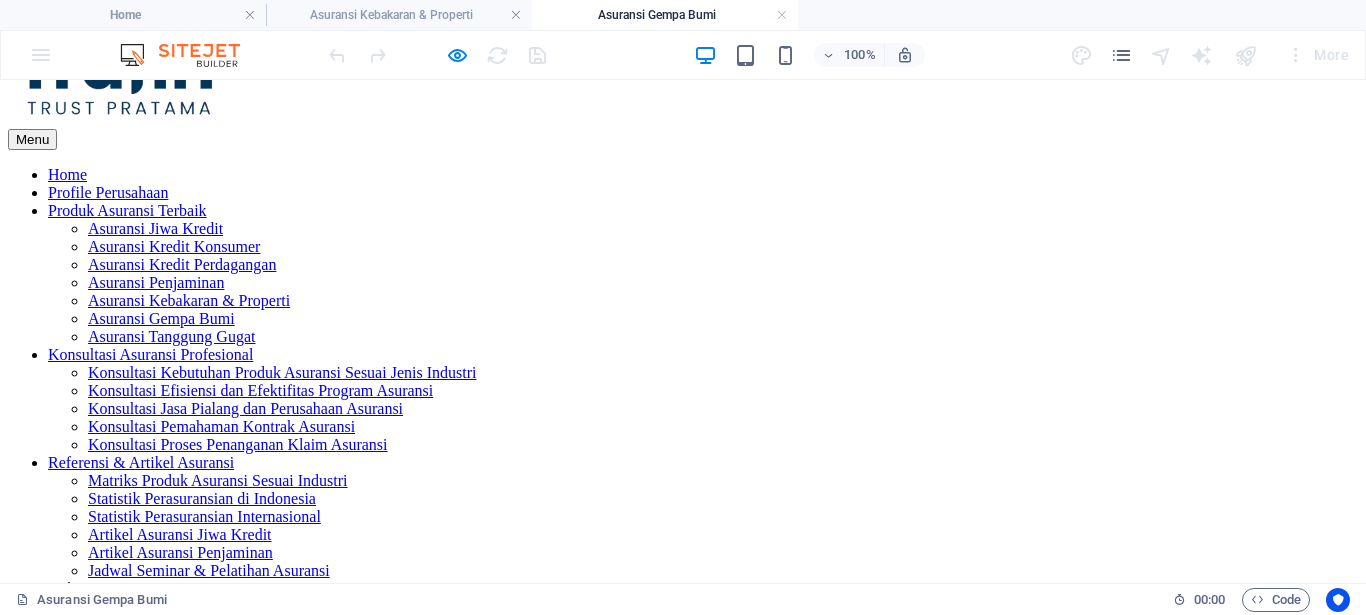scroll, scrollTop: 49, scrollLeft: 0, axis: vertical 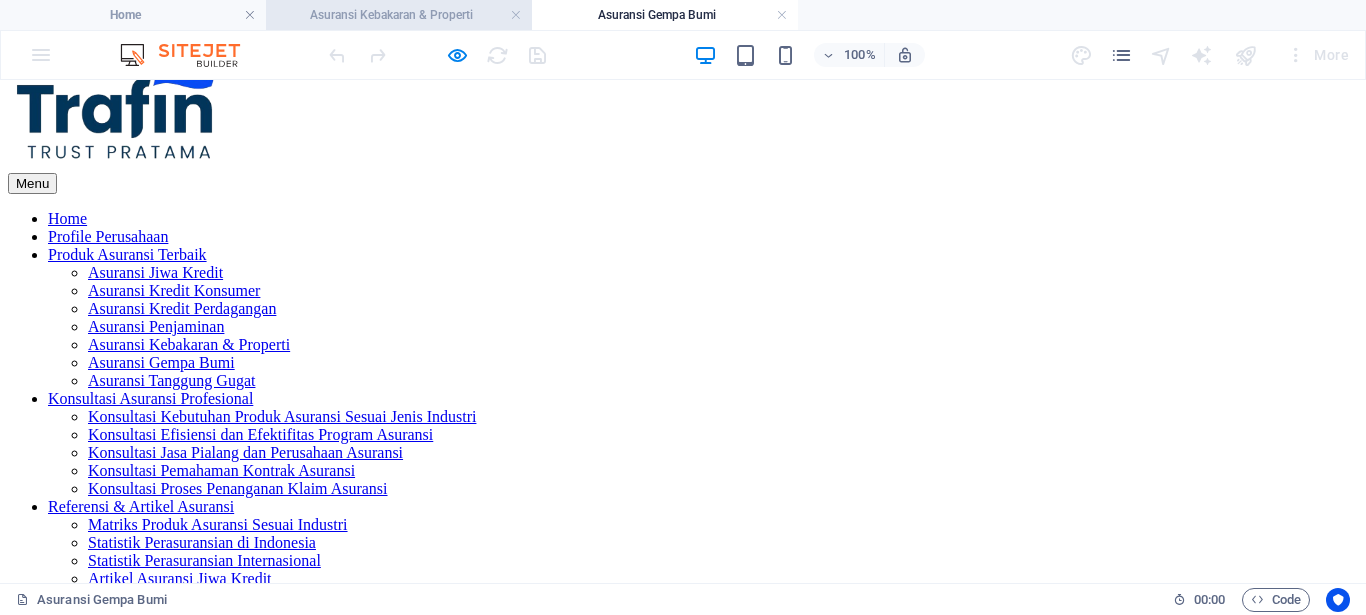 click on "Asuransi Kebakaran & Properti" at bounding box center [399, 15] 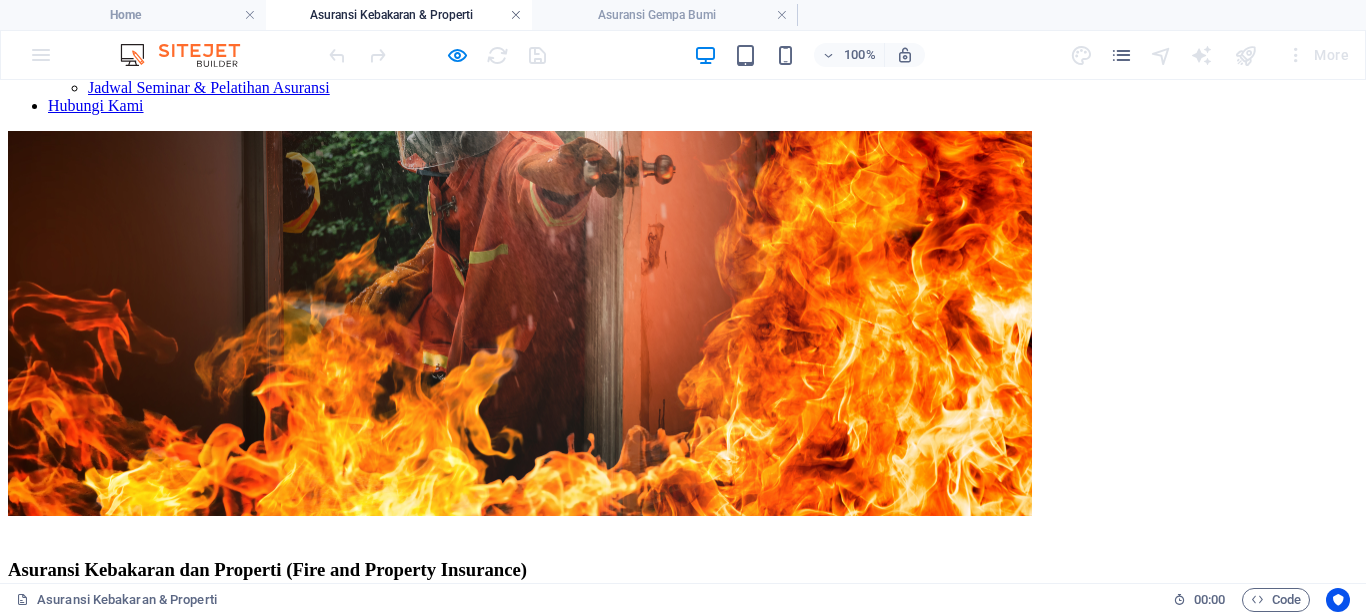 scroll, scrollTop: 572, scrollLeft: 0, axis: vertical 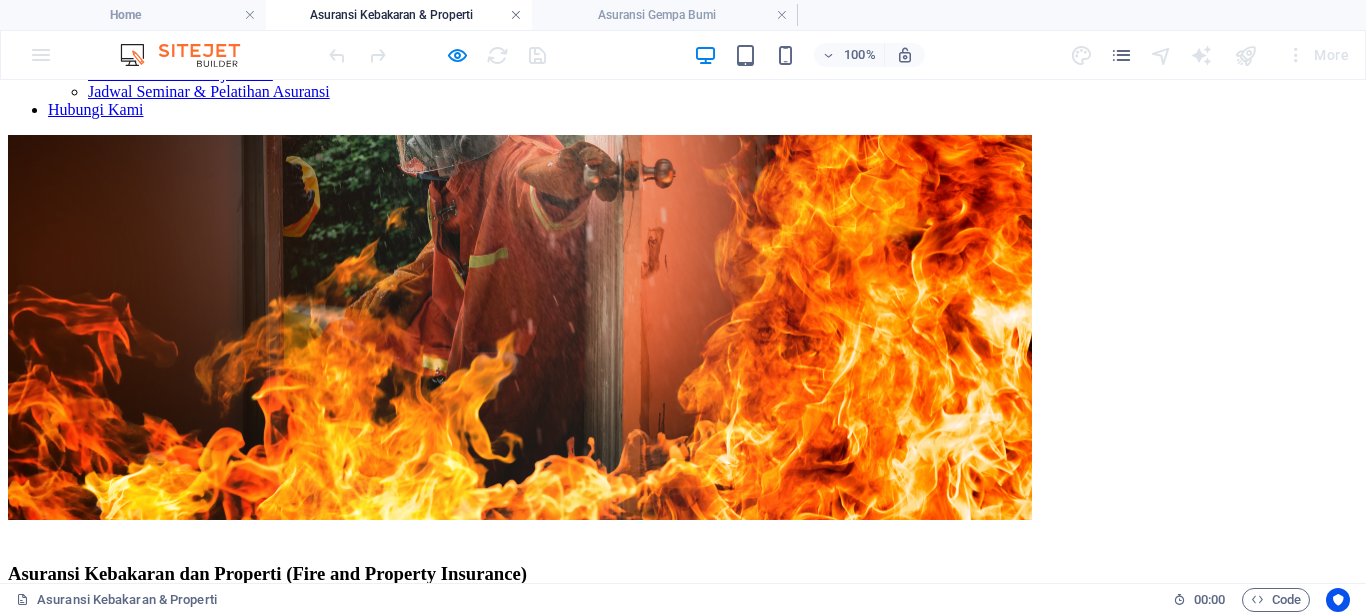 click at bounding box center [516, 15] 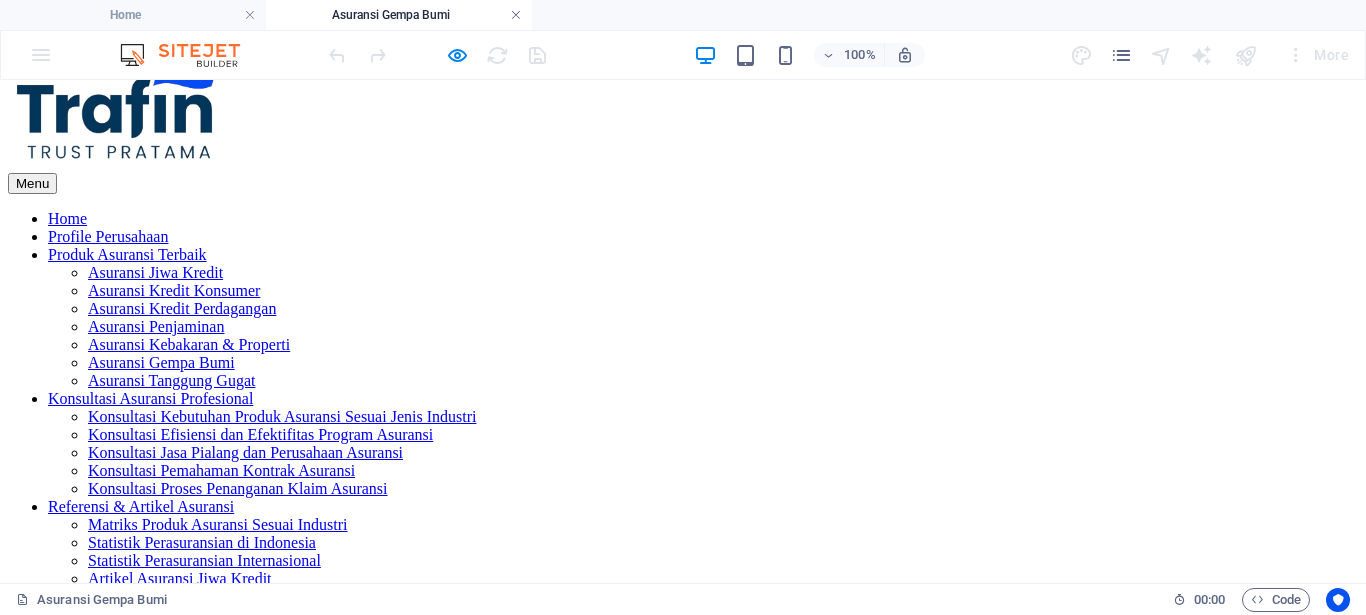 click at bounding box center [516, 15] 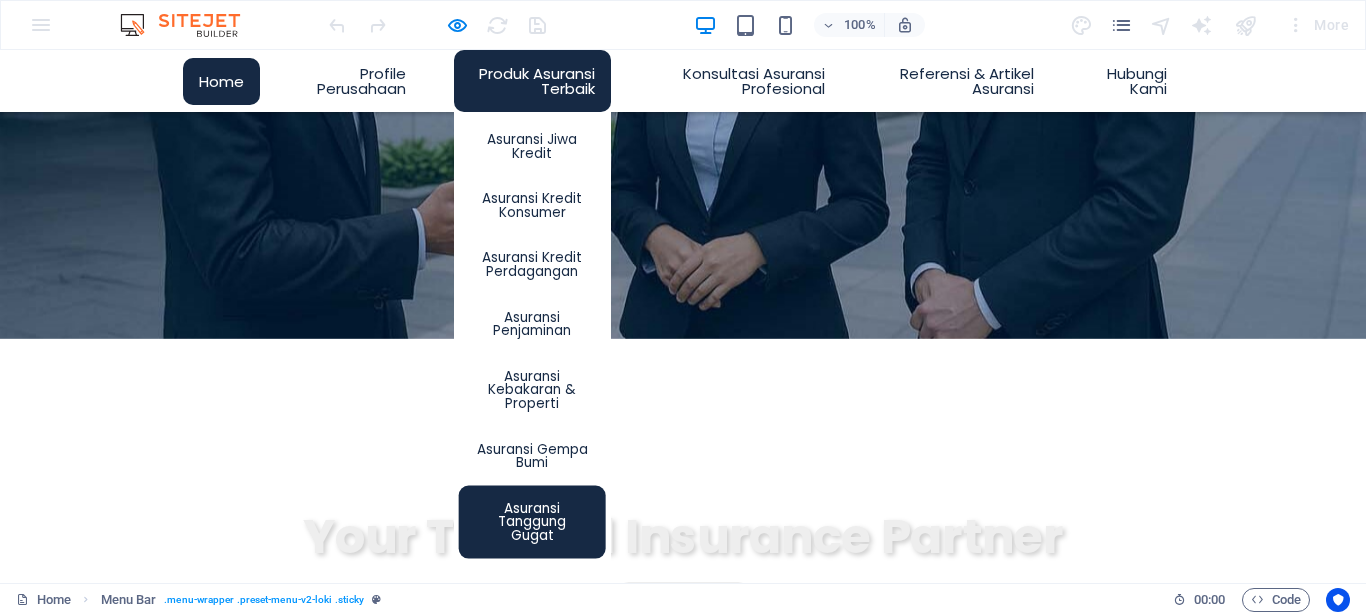 click on "Asuransi Tanggung Gugat" at bounding box center [532, 522] 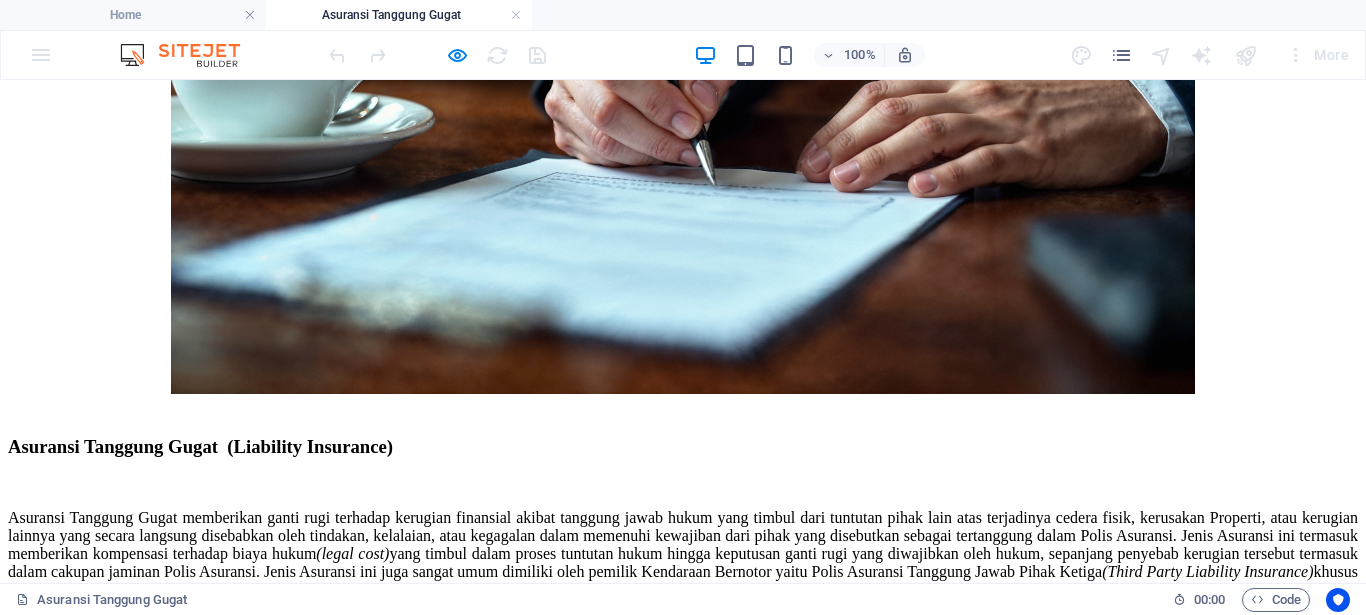 scroll, scrollTop: 806, scrollLeft: 0, axis: vertical 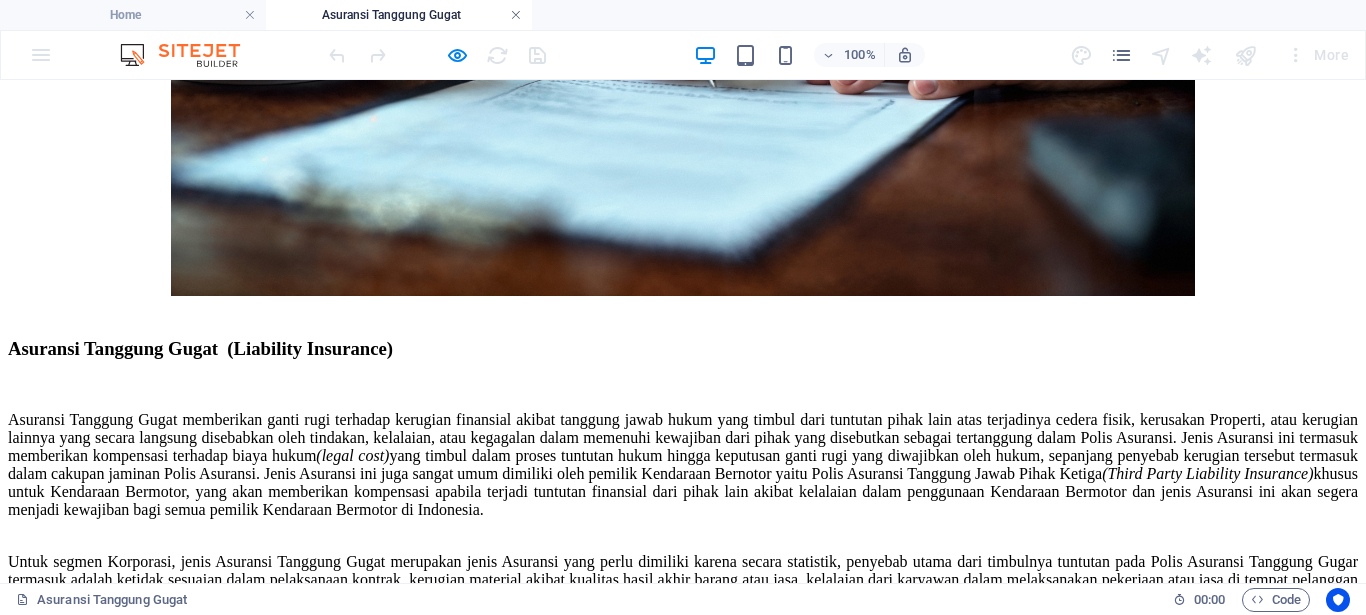 click at bounding box center [516, 15] 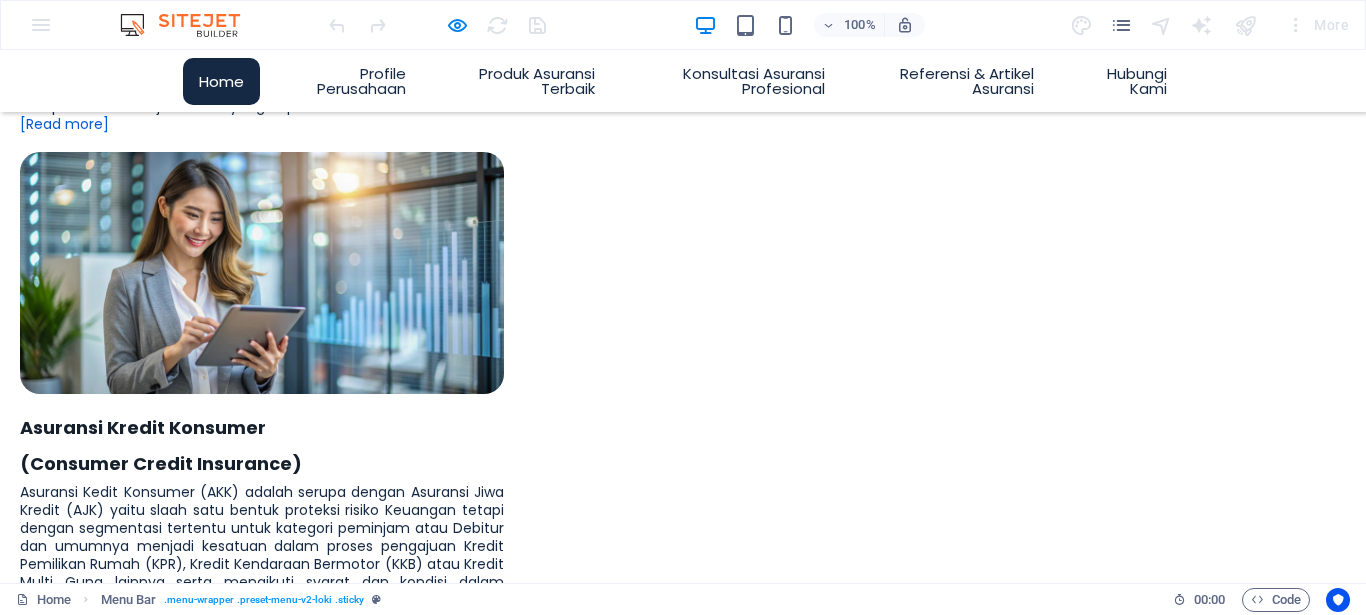 scroll, scrollTop: 1734, scrollLeft: 0, axis: vertical 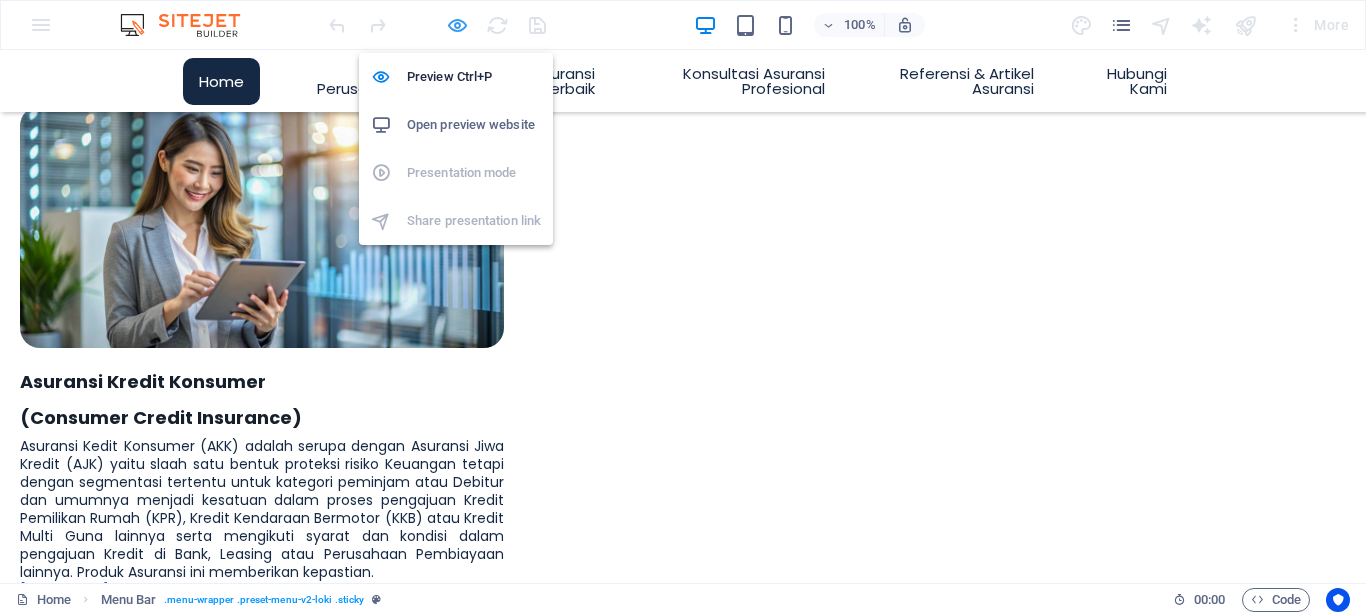 click at bounding box center [457, 25] 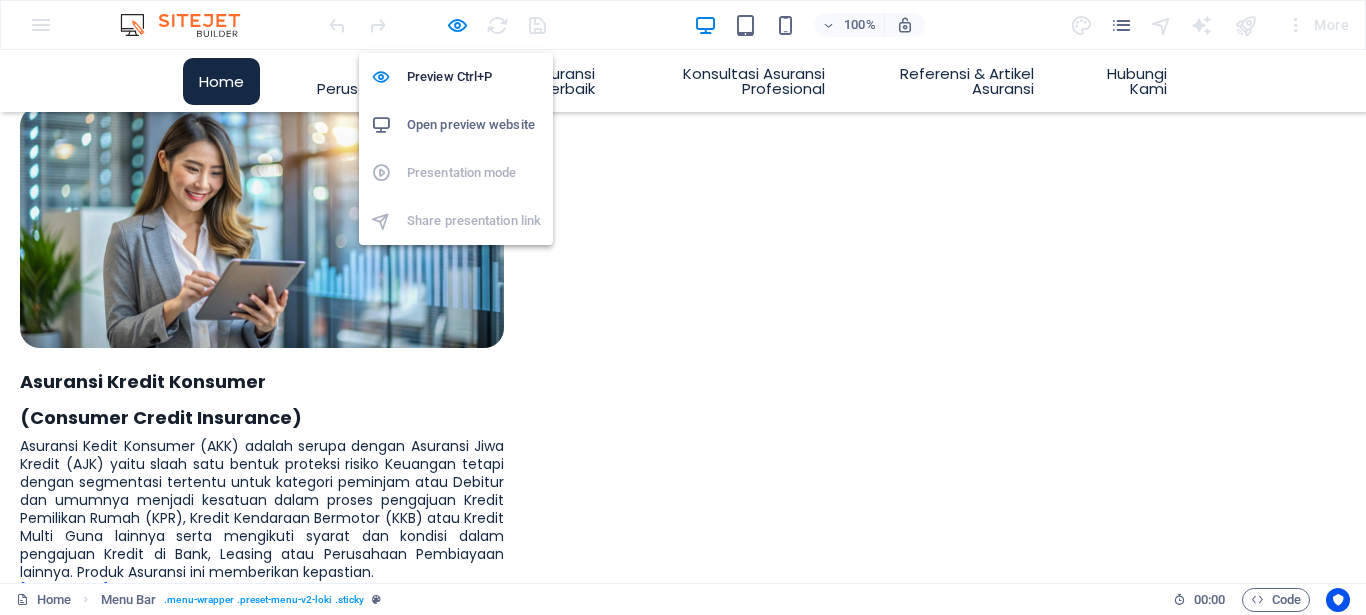select on "rem" 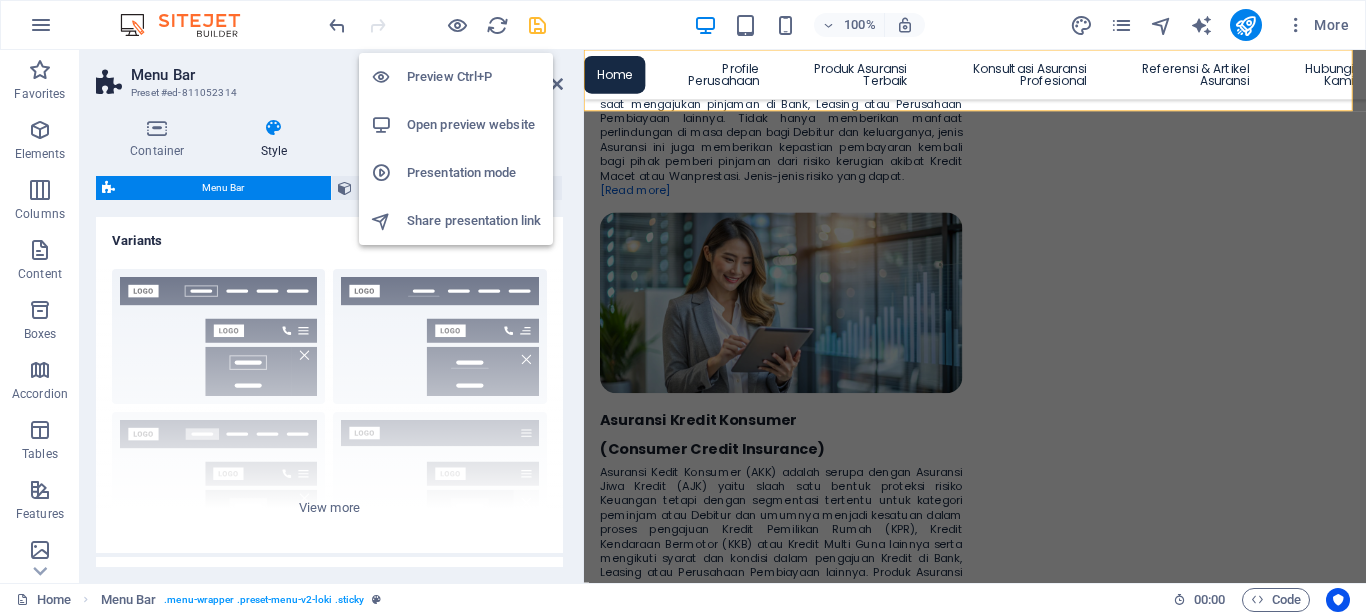 scroll, scrollTop: 1893, scrollLeft: 0, axis: vertical 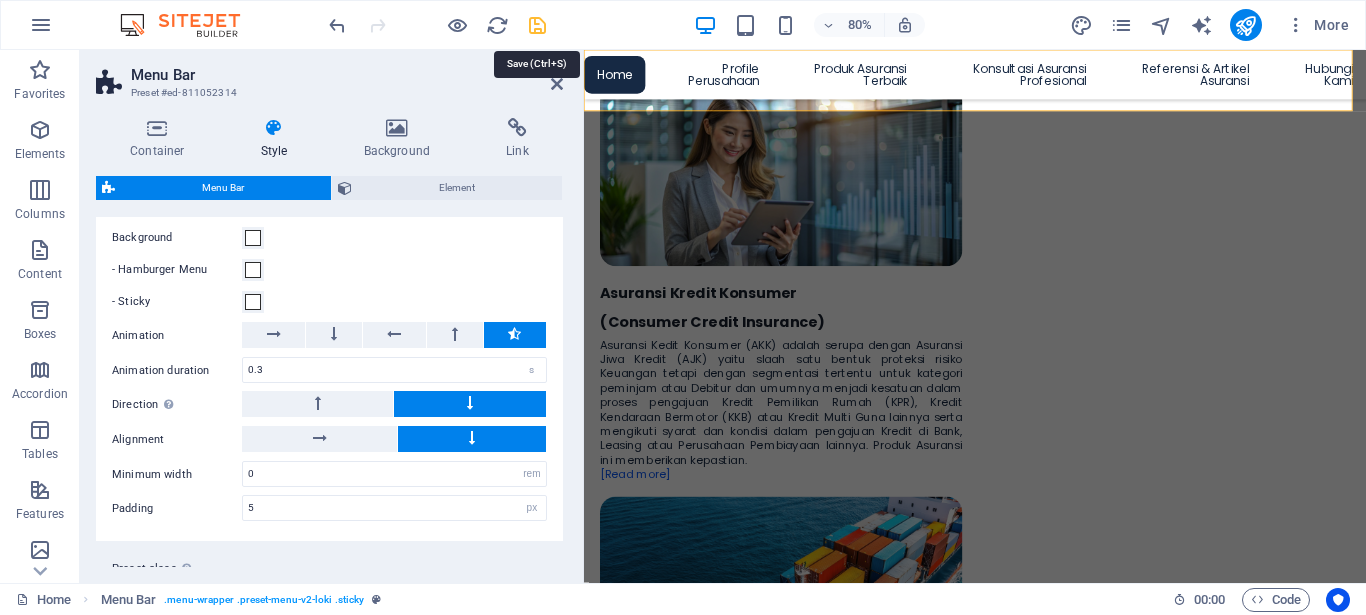 click at bounding box center [537, 25] 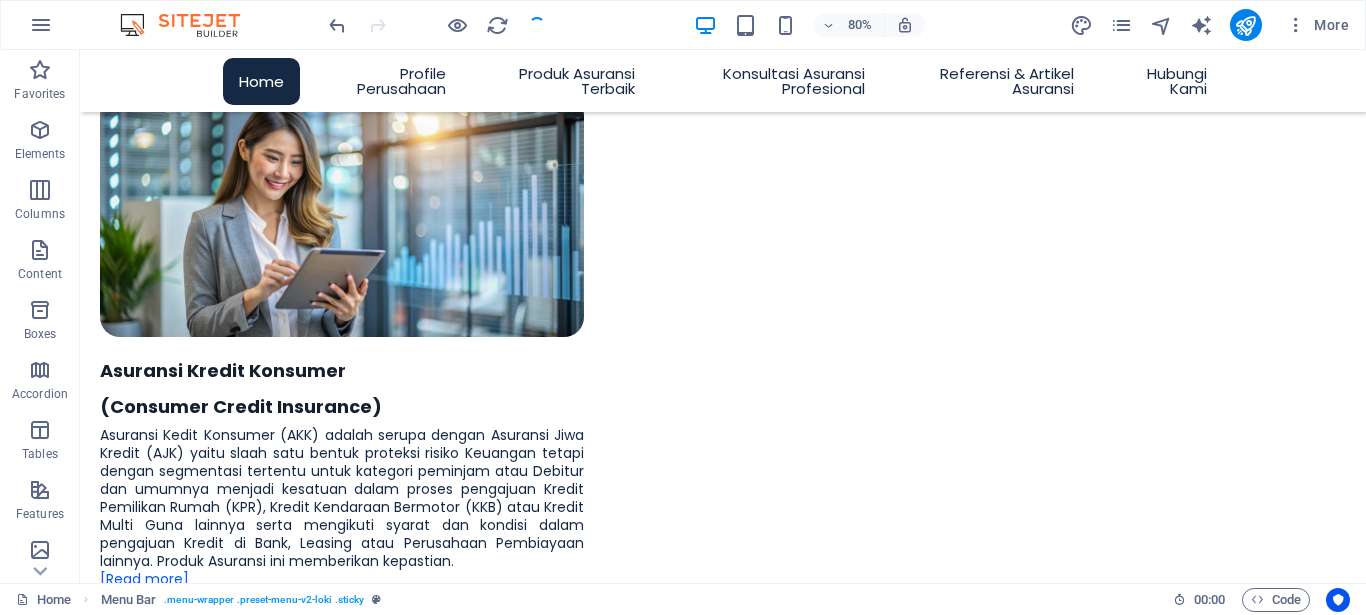 select on "rem" 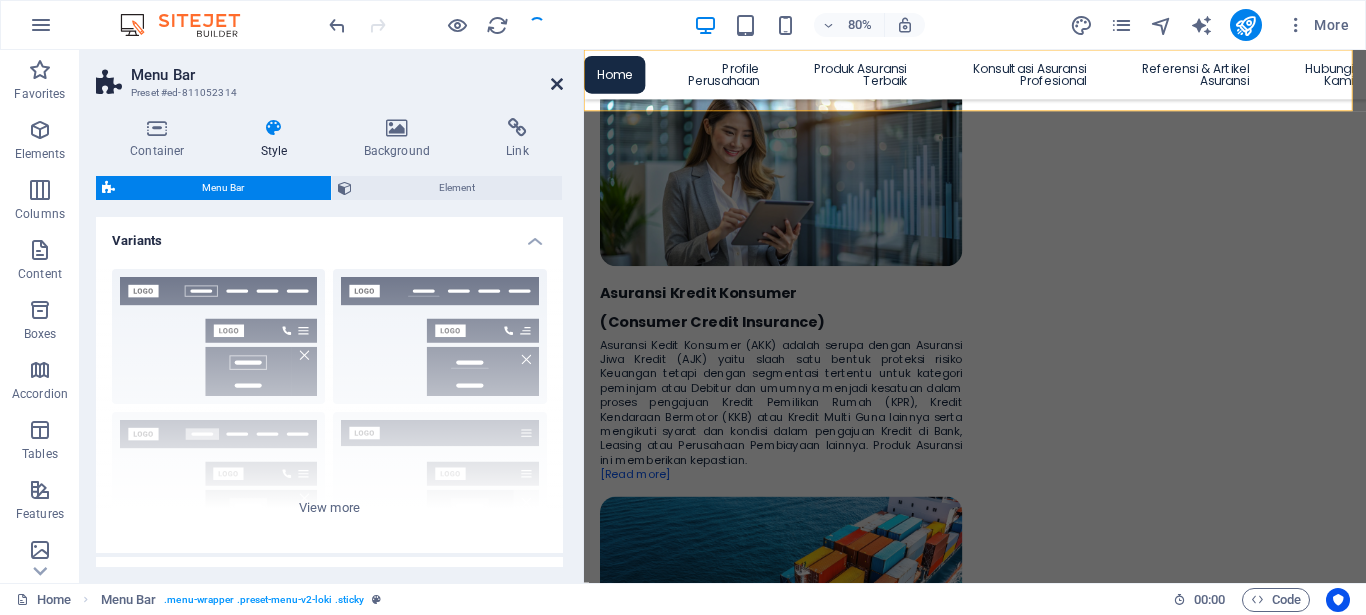 click at bounding box center [557, 84] 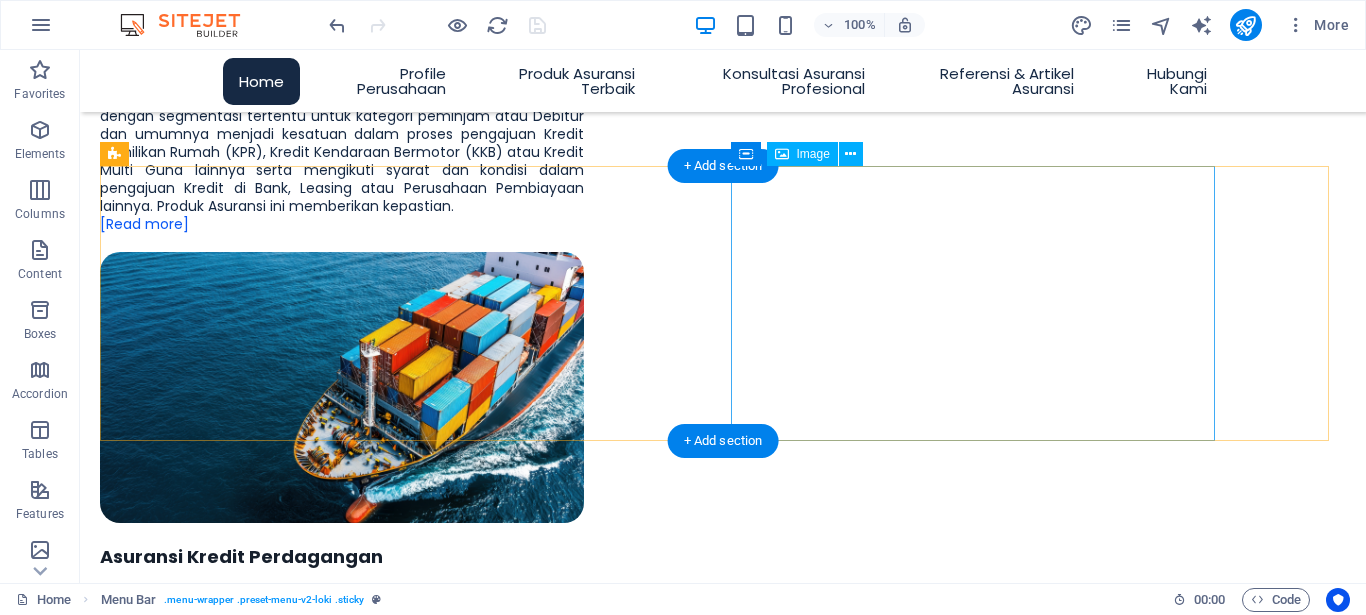 scroll, scrollTop: 2142, scrollLeft: 0, axis: vertical 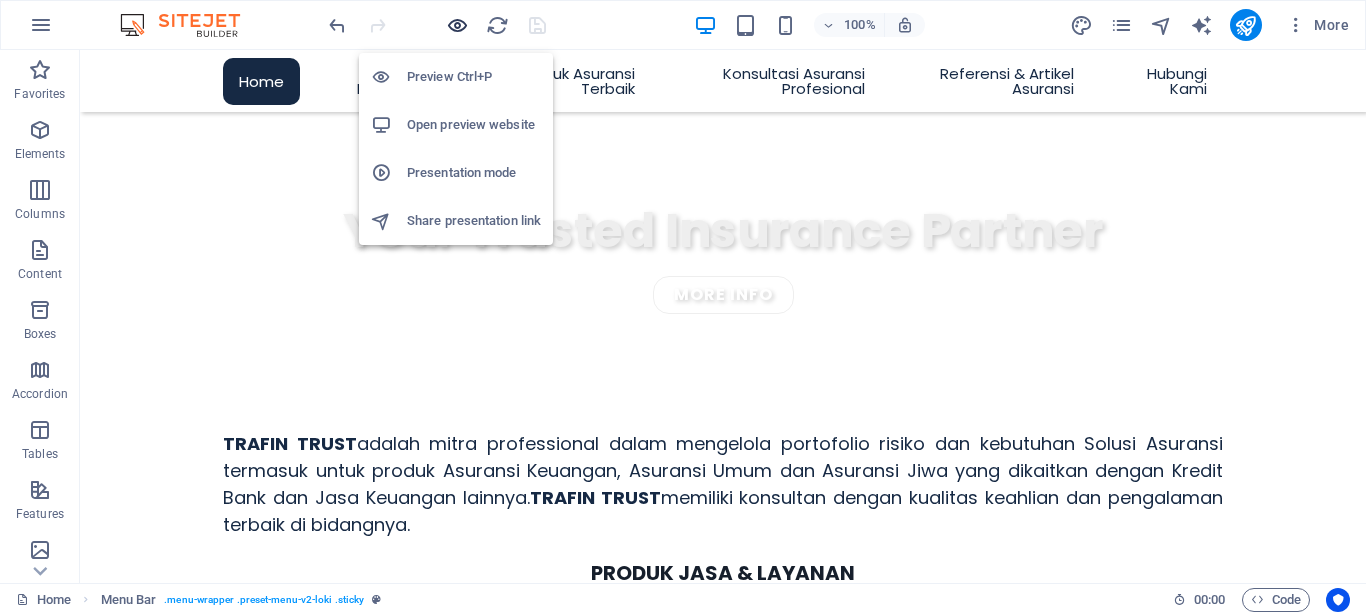 click at bounding box center [457, 25] 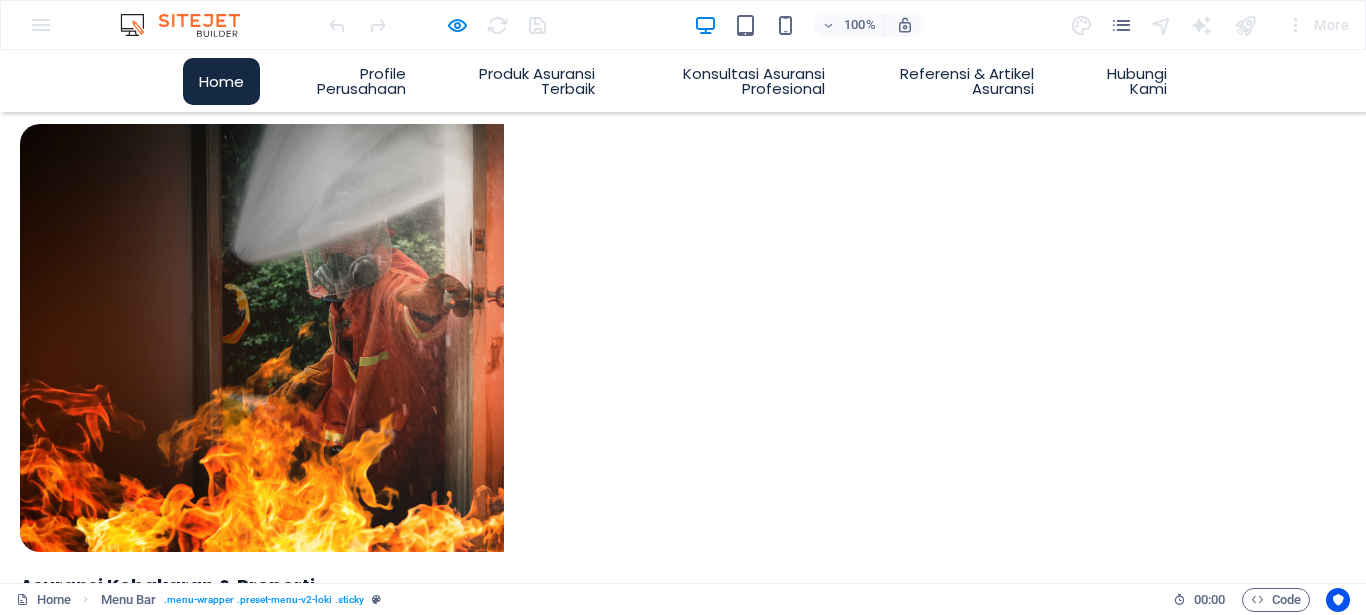 scroll, scrollTop: 3247, scrollLeft: 0, axis: vertical 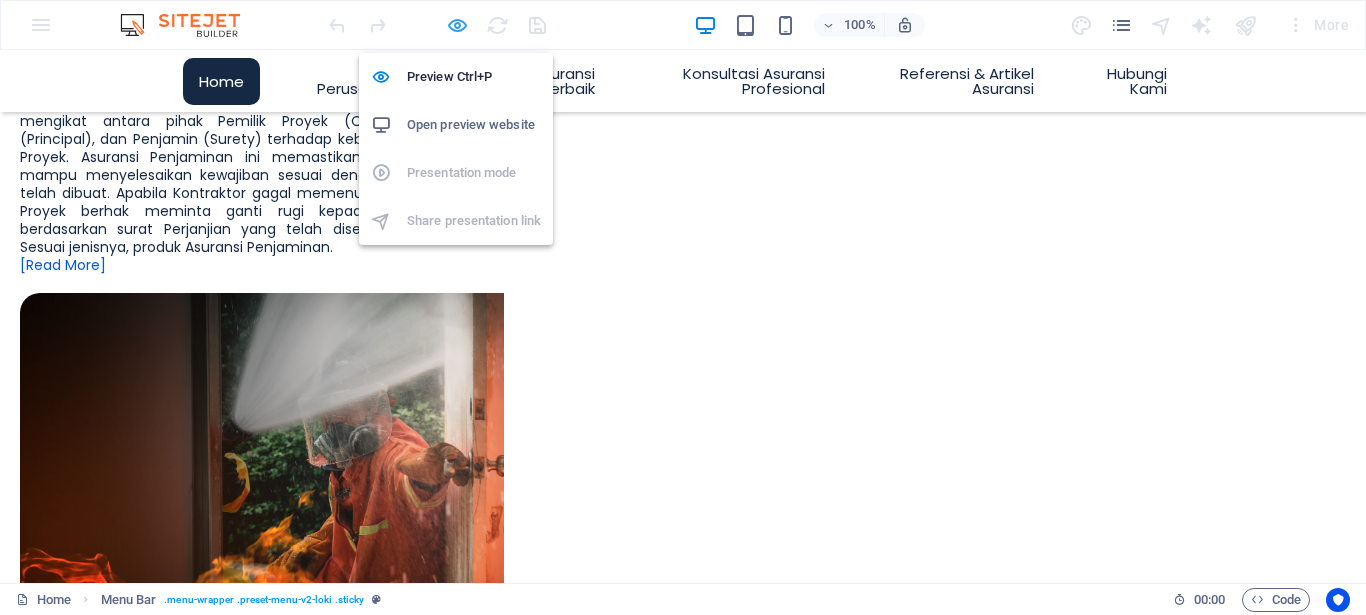 drag, startPoint x: 452, startPoint y: 22, endPoint x: 706, endPoint y: 34, distance: 254.28331 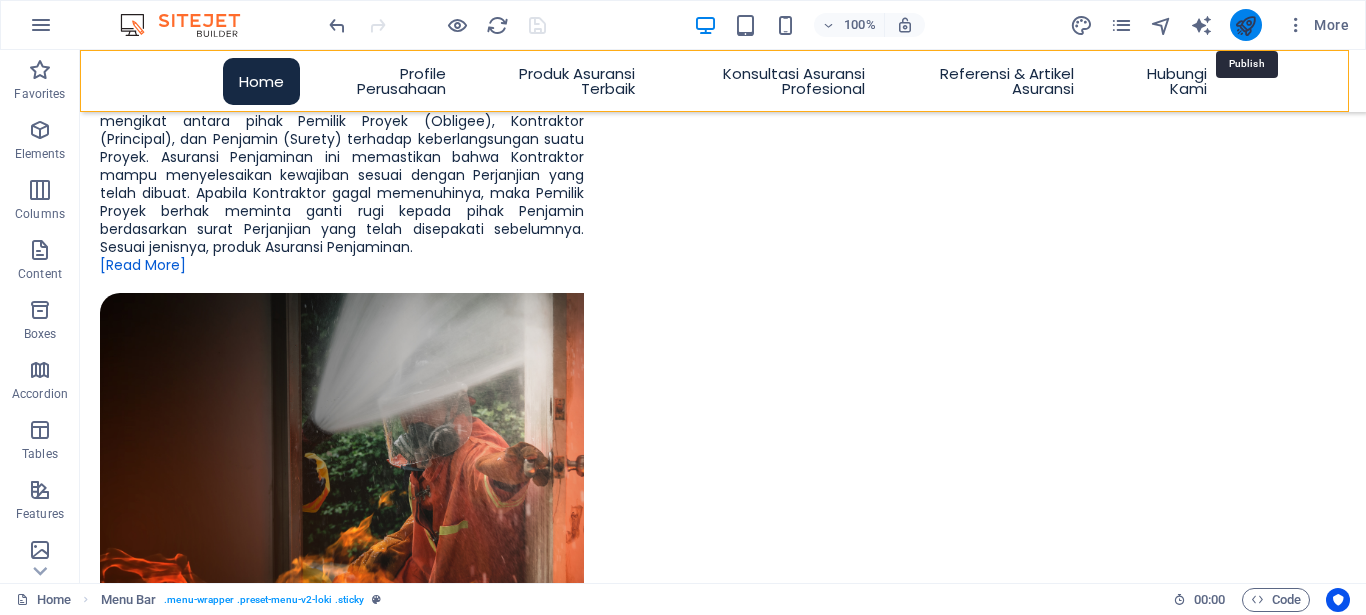 click at bounding box center (1245, 25) 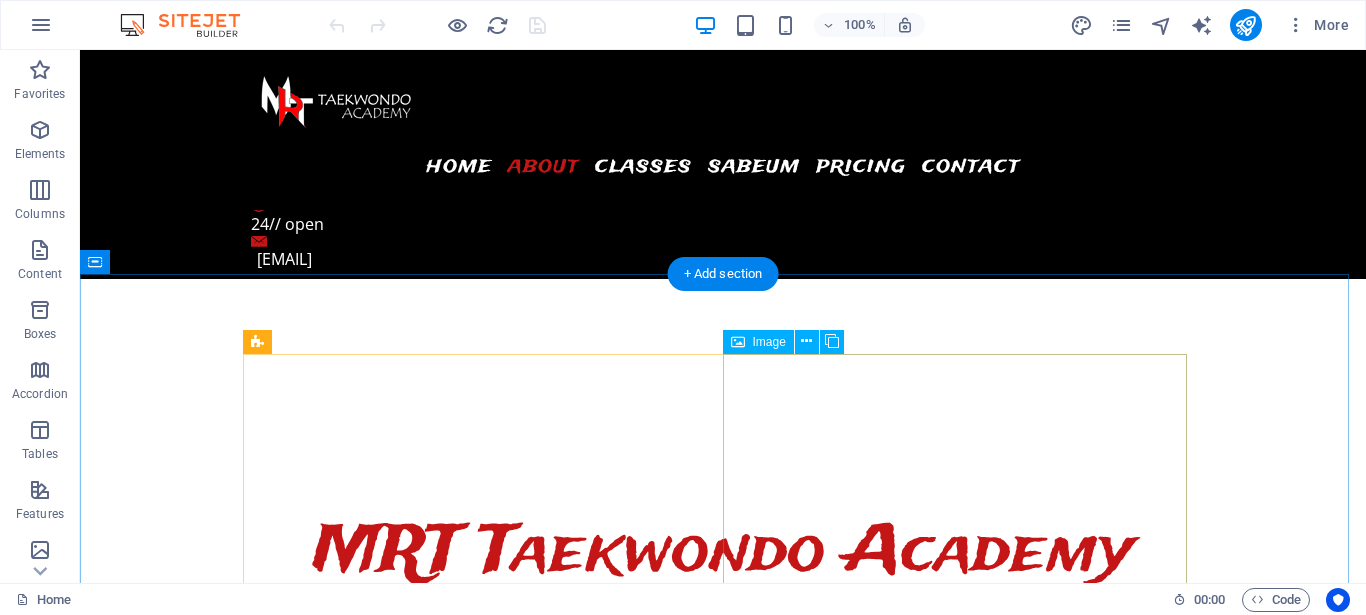 scroll, scrollTop: 612, scrollLeft: 0, axis: vertical 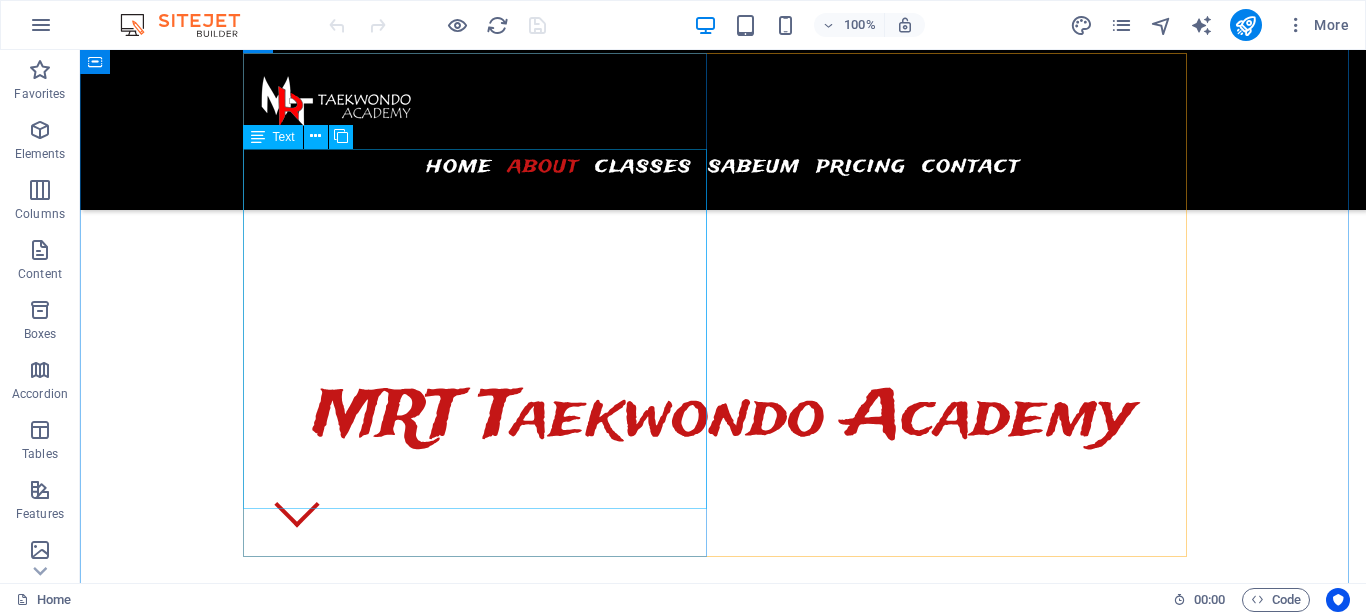 click on "Didirikan sejak 2000, MRT Taekwondo Academy adalah pusat pelatihan Taekwondo yang berafiliasi dengan [WTF/Kukkiwon/PBTI/organisasi lain]. Kami memiliki visi untuk membentuk atlet dan insan yang memiliki integritas tinggi melalui latihan disiplin dan kompetisi sehat. Visi: Menjadi pusat pelatihan Taekwondo unggulan yang mencetak atlet berprestasi dan berbudi pekerti. Misi: Melatih teknik dan taktik Taekwondo sesuai standar internasional Menanamkan nilai-nilai sportivitas dan kerja keras Membina generasi muda agar sehat dan percaya diri" at bounding box center [723, 947] 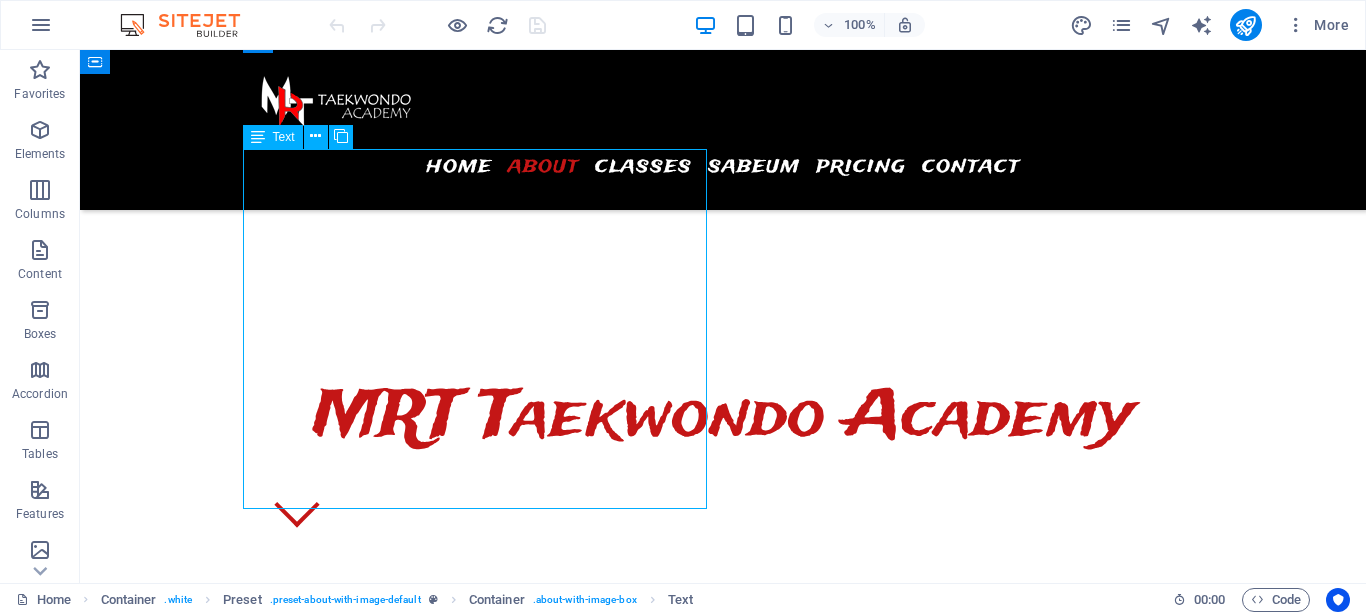 click on "Didirikan sejak 2000, MRT Taekwondo Academy adalah pusat pelatihan Taekwondo yang berafiliasi dengan [WTF/Kukkiwon/PBTI/organisasi lain]. Kami memiliki visi untuk membentuk atlet dan insan yang memiliki integritas tinggi melalui latihan disiplin dan kompetisi sehat. Visi: Menjadi pusat pelatihan Taekwondo unggulan yang mencetak atlet berprestasi dan berbudi pekerti. Misi: Melatih teknik dan taktik Taekwondo sesuai standar internasional Menanamkan nilai-nilai sportivitas dan kerja keras Membina generasi muda agar sehat dan percaya diri" at bounding box center (723, 947) 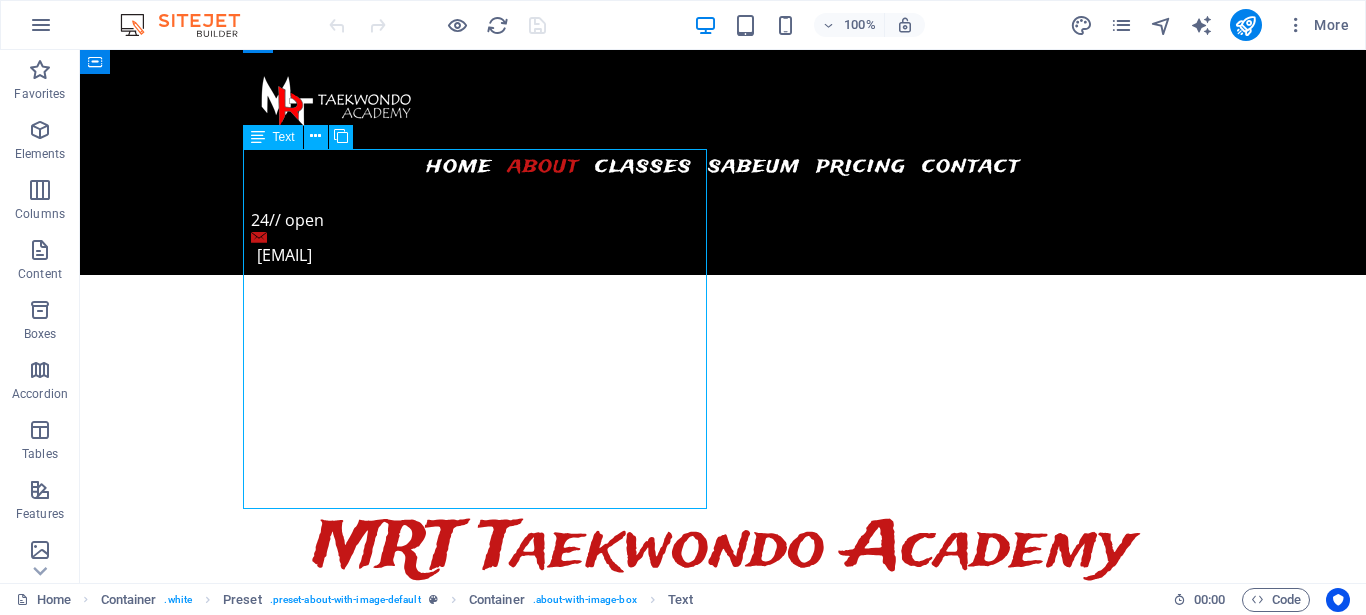 click on "Drag here to replace the existing content. Press “Ctrl” if you want to create a new element.
H3   Banner   Container   Preset   HTML   Preset   Container   Image   Preset   Spacer   Container   Text + Add section + Add section" at bounding box center (723, 316) 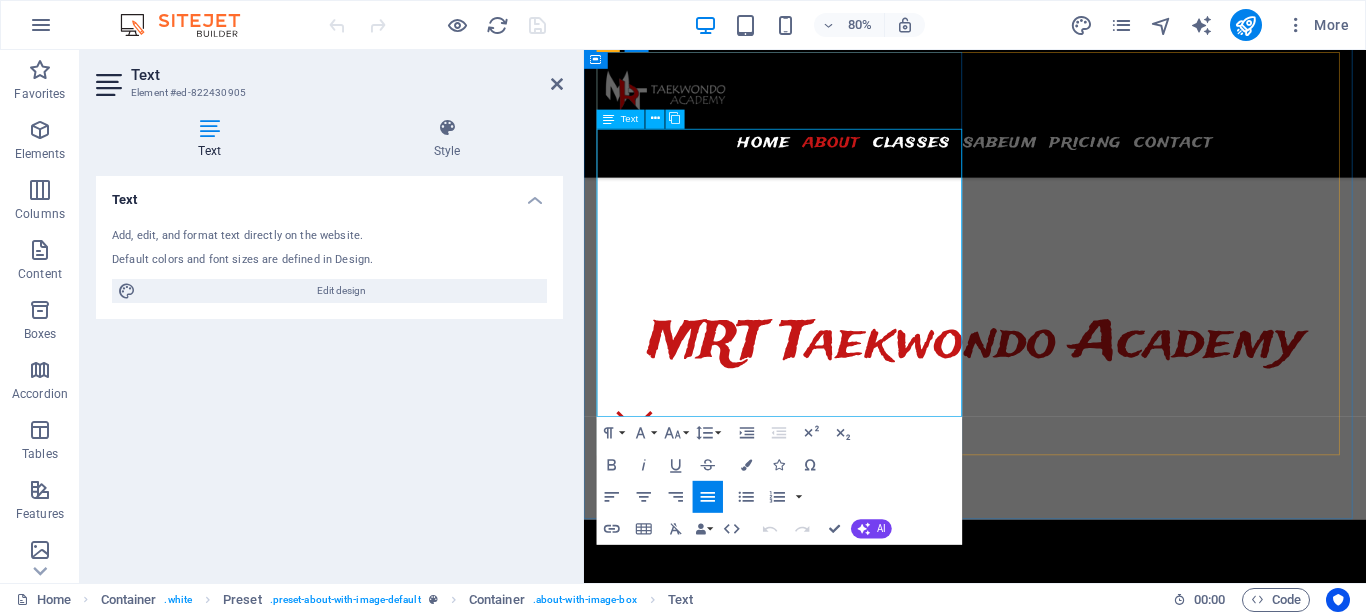 click on "Didirikan sejak 2000, MRT Taekwondo Academy adalah pusat pelatihan Taekwondo yang berafiliasi dengan [WTF/Kukkiwon/PBTI/organisasi lain]. Kami memiliki visi untuk membentuk atlet dan insan yang memiliki integritas tinggi melalui latihan disiplin dan kompetisi sehat." at bounding box center [1072, 850] 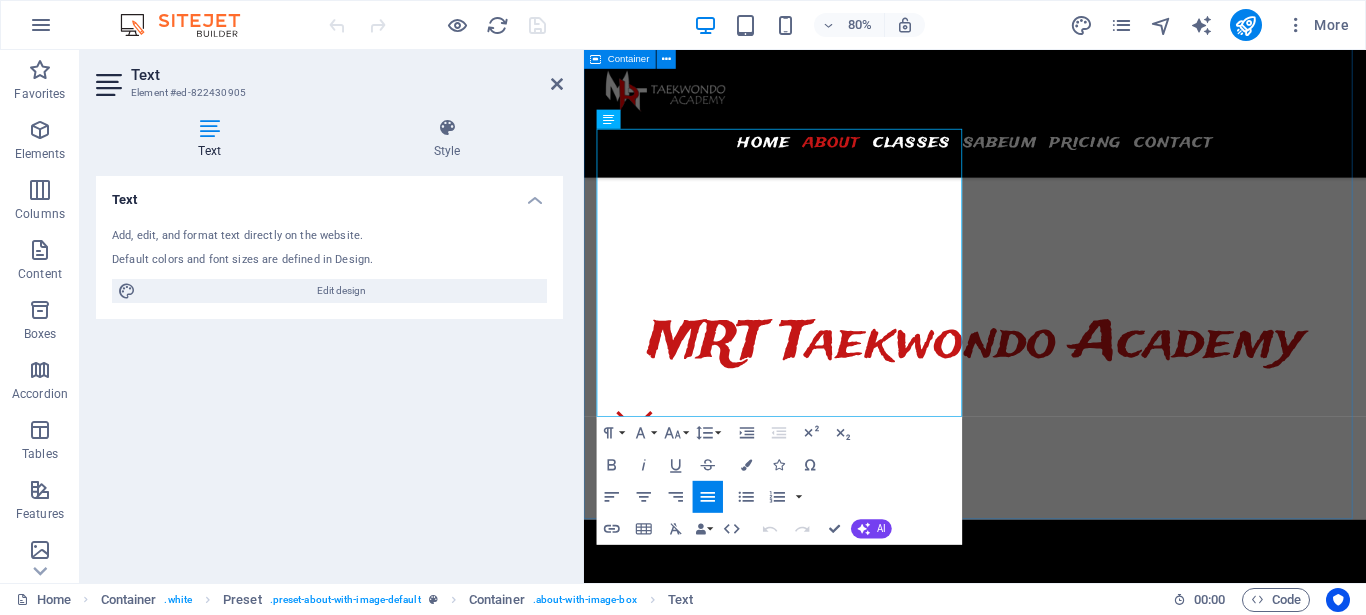 type 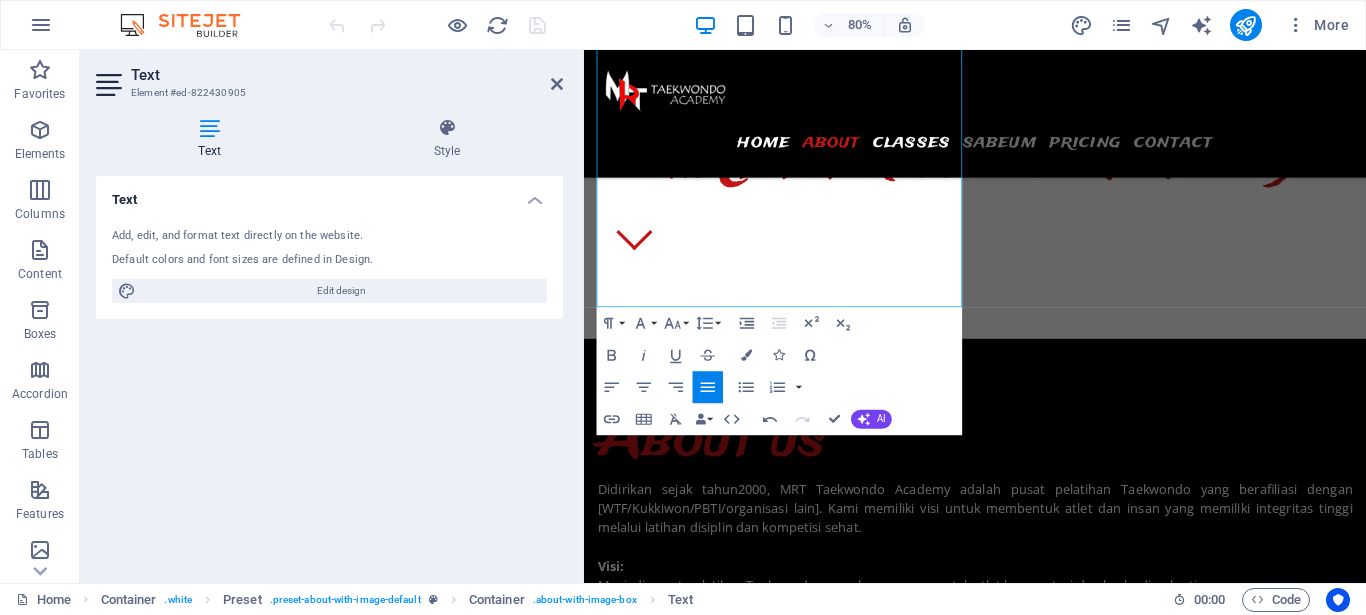 scroll, scrollTop: 1049, scrollLeft: 0, axis: vertical 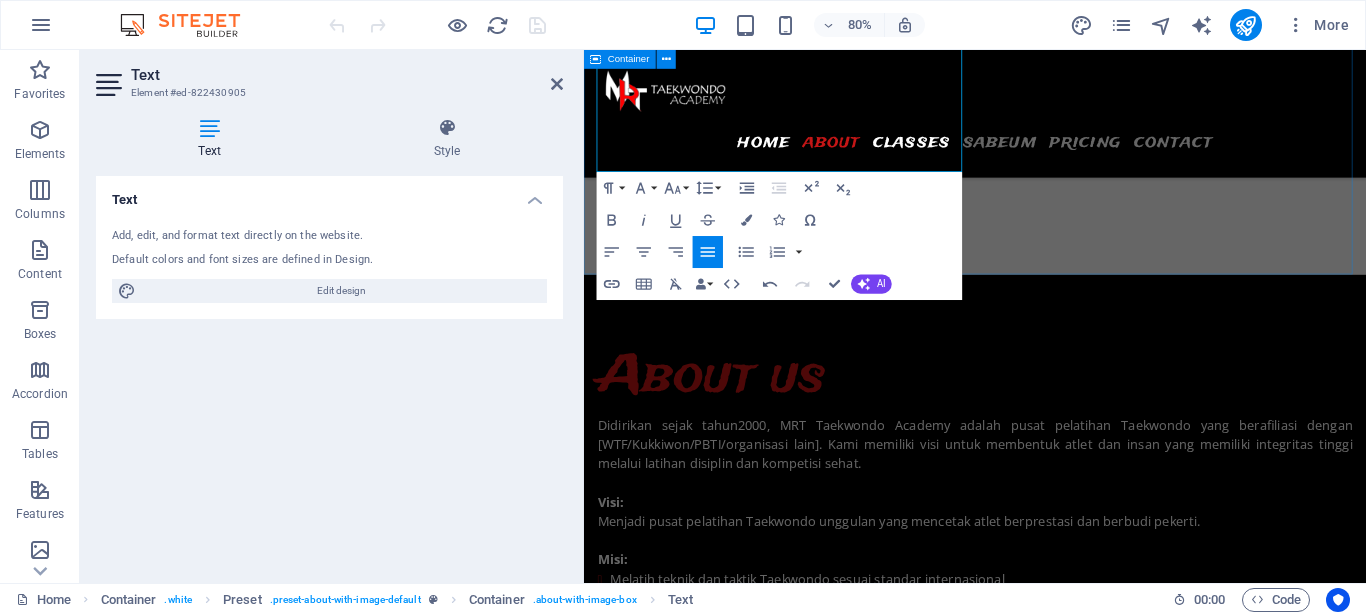 click on "About us Didirikan sejak tahun  2000, MRT Taekwondo Academy adalah pusat pelatihan Taekwondo yang berafiliasi dengan [WTF/Kukkiwon/PBTI/organisasi lain]. Kami memiliki visi untuk membentuk atlet dan insan yang memiliki integritas tinggi melalui latihan disiplin dan kompetisi sehat. Visi: Menjadi pusat pelatihan Taekwondo unggulan yang mencetak atlet berprestasi dan berbudi pekerti. Misi: Melatih teknik dan taktik Taekwondo sesuai standar internasional Menanamkan nilai-nilai sportivitas dan kerja keras Membina generasi muda agar sehat dan percaya diri" at bounding box center [1072, 707] 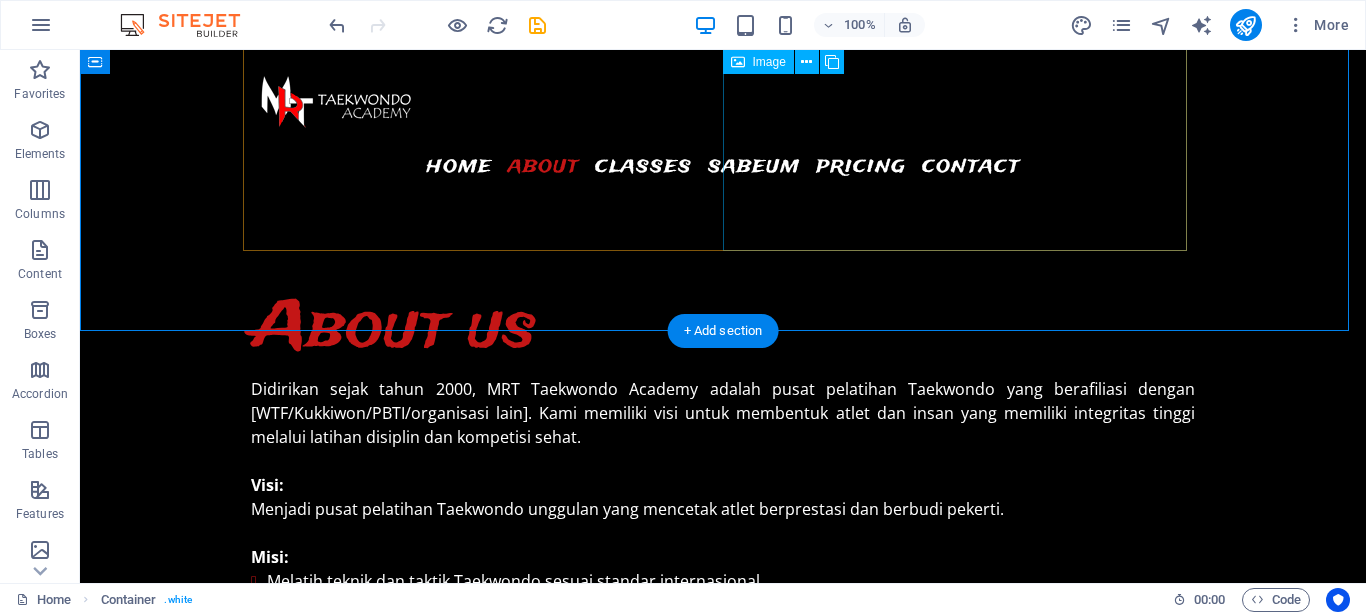 scroll, scrollTop: 918, scrollLeft: 0, axis: vertical 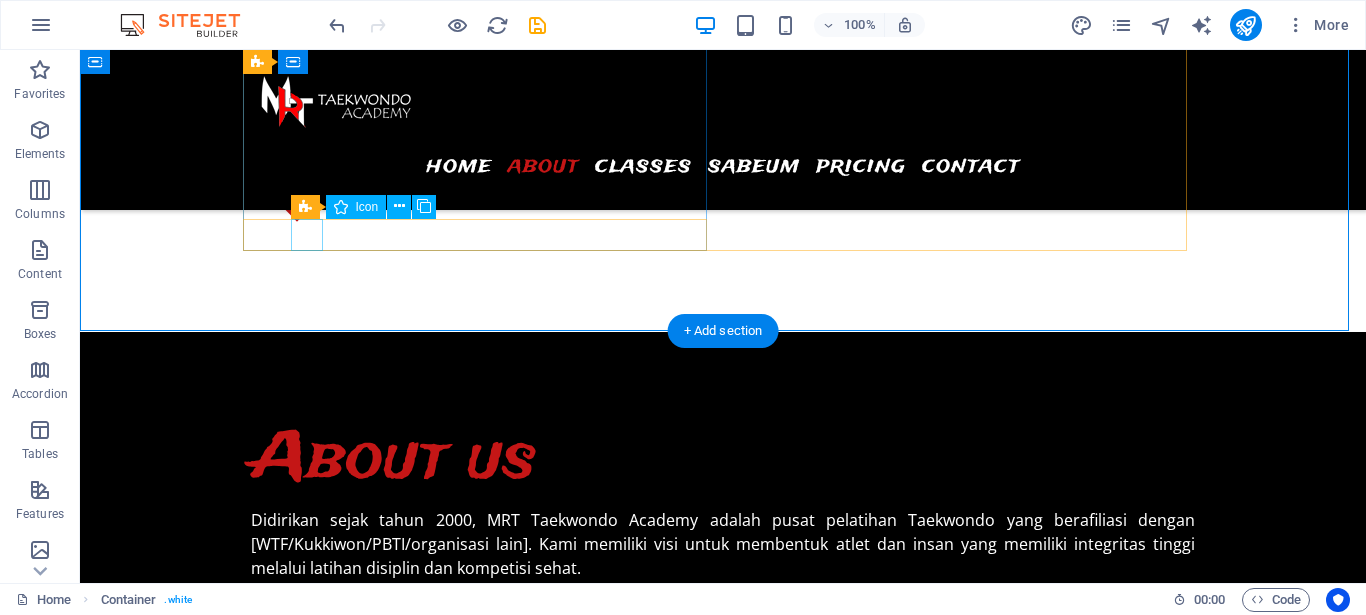 click at bounding box center (723, 847) 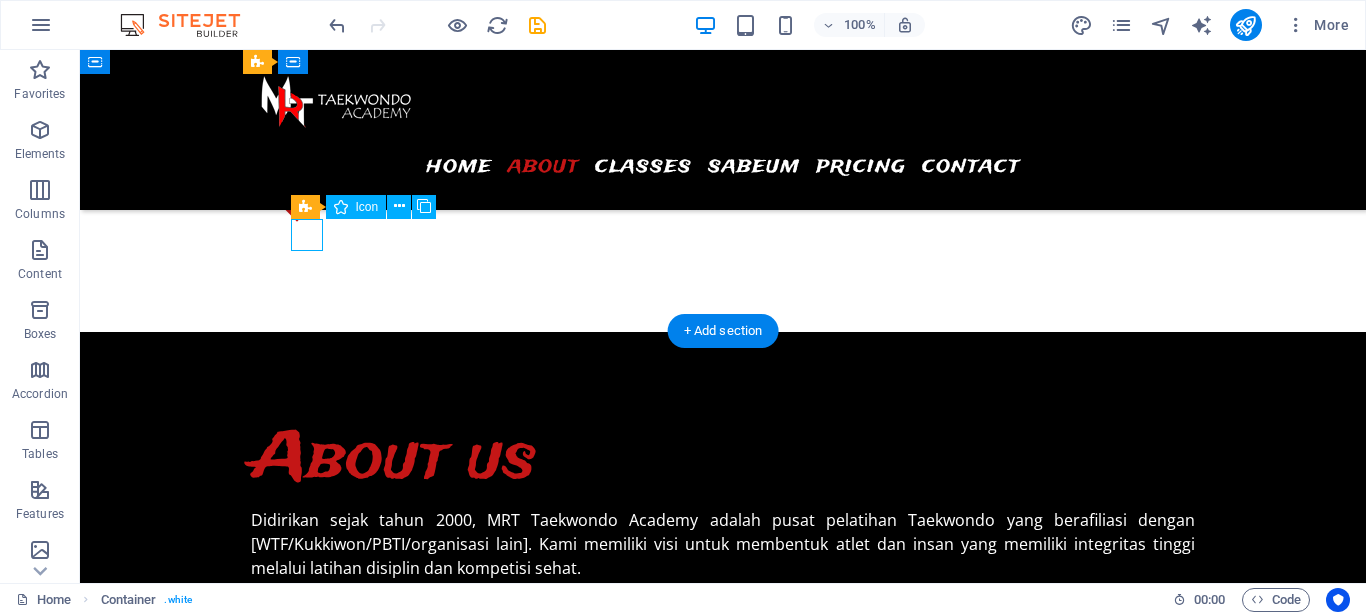 click at bounding box center (723, 847) 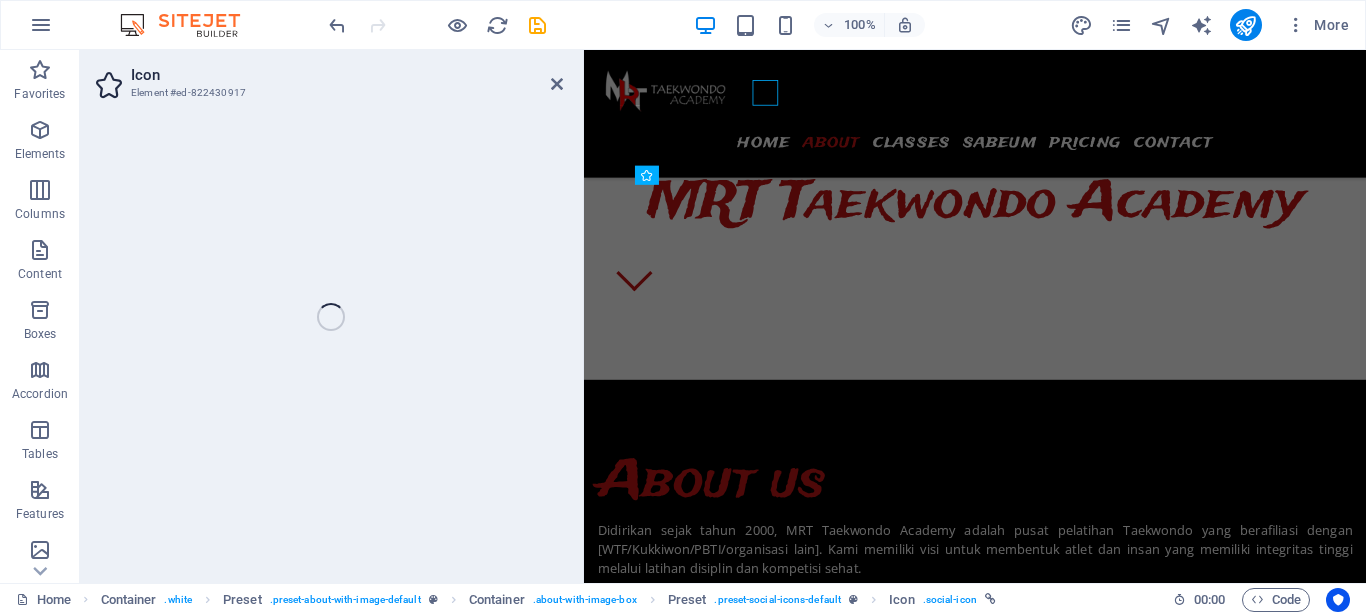 scroll, scrollTop: 1049, scrollLeft: 0, axis: vertical 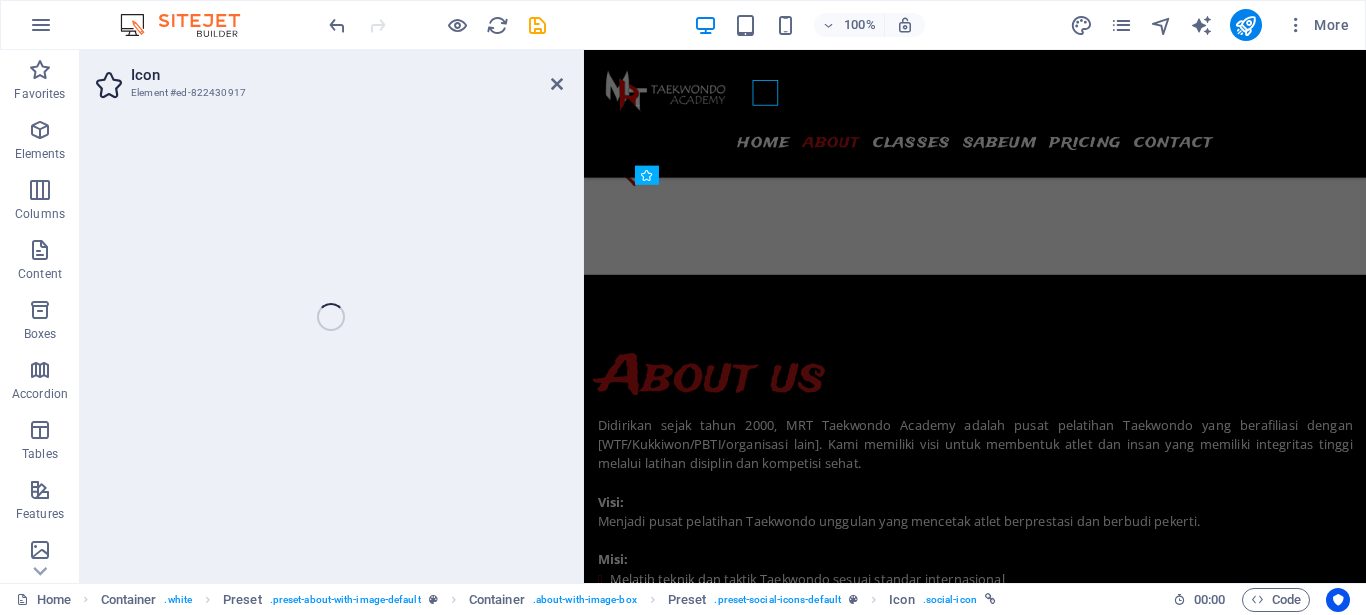 select on "xMidYMid" 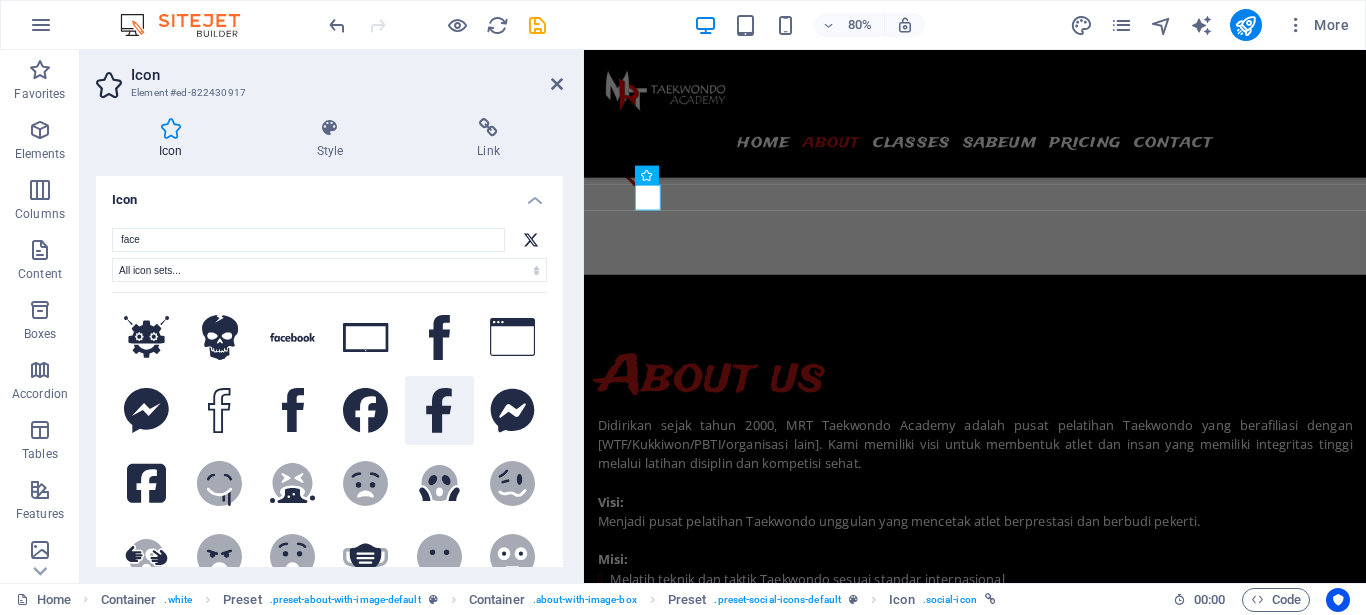 type on "face" 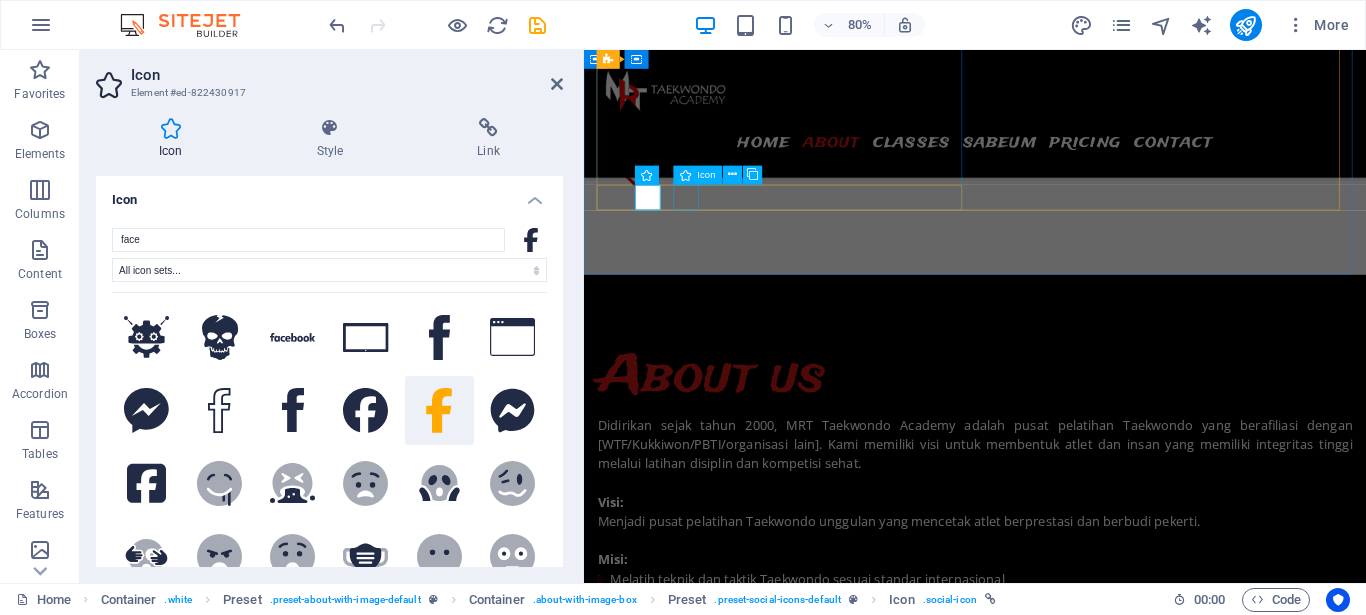 click at bounding box center [1072, 887] 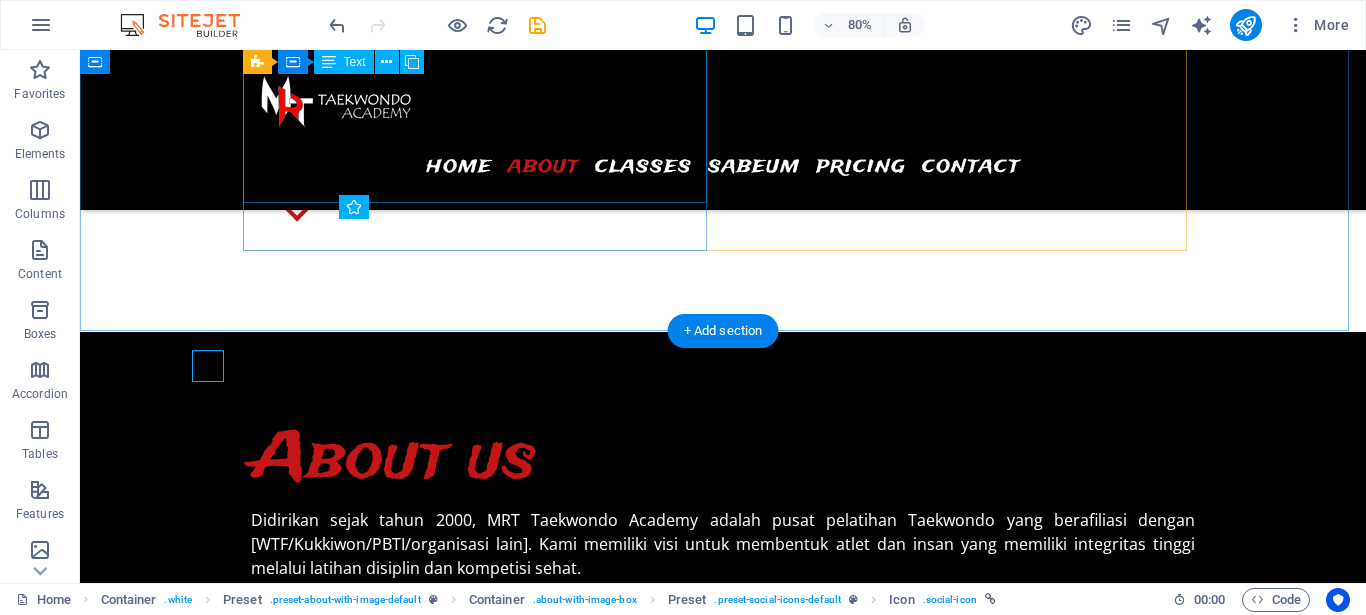 click on "Didirikan sejak tahun 2000, MRT Taekwondo Academy adalah pusat pelatihan Taekwondo yang berafiliasi dengan [WTF/Kukkiwon/PBTI/organisasi lain]. Kami memiliki visi untuk membentuk atlet dan insan yang memiliki integritas tinggi melalui latihan disiplin dan kompetisi sehat. Visi: Menjadi pusat pelatihan Taekwondo unggulan yang mencetak atlet berprestasi dan berbudi pekerti. Misi: Melatih teknik dan taktik Taekwondo sesuai standar internasional Menanamkan nilai-nilai sportivitas dan kerja keras Membina generasi muda agar sehat dan percaya diri" at bounding box center [723, 641] 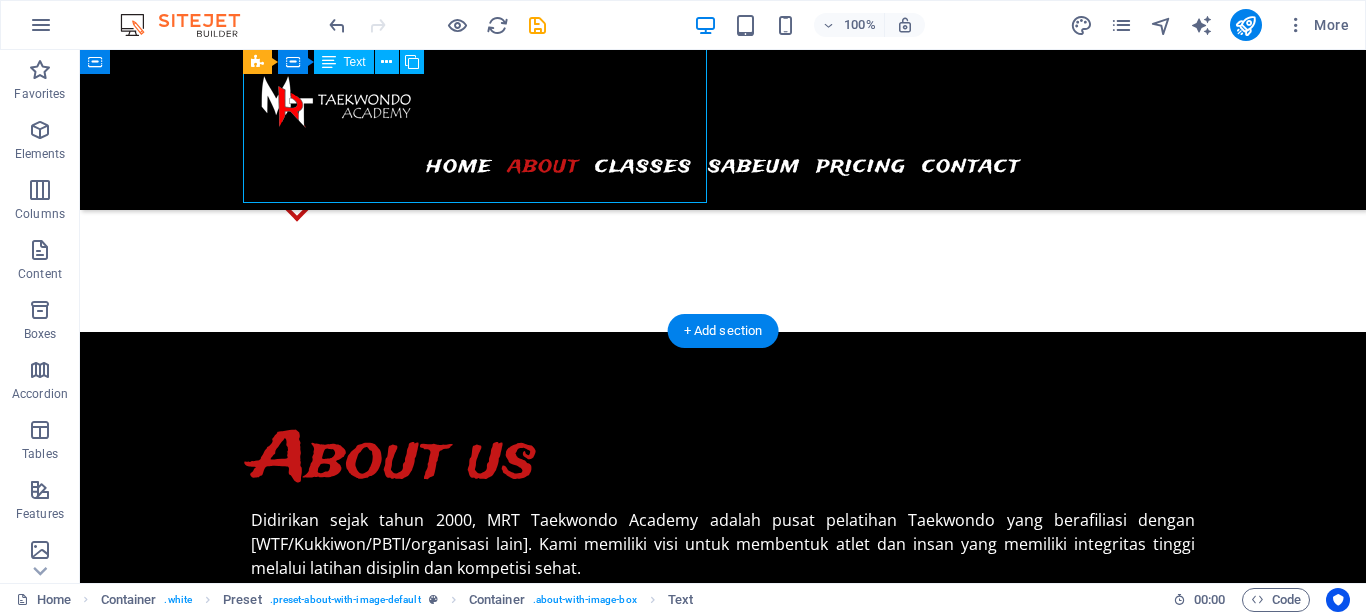 click on "Didirikan sejak tahun 2000, MRT Taekwondo Academy adalah pusat pelatihan Taekwondo yang berafiliasi dengan [WTF/Kukkiwon/PBTI/organisasi lain]. Kami memiliki visi untuk membentuk atlet dan insan yang memiliki integritas tinggi melalui latihan disiplin dan kompetisi sehat. Visi: Menjadi pusat pelatihan Taekwondo unggulan yang mencetak atlet berprestasi dan berbudi pekerti. Misi: Melatih teknik dan taktik Taekwondo sesuai standar internasional Menanamkan nilai-nilai sportivitas dan kerja keras Membina generasi muda agar sehat dan percaya diri" at bounding box center [723, 641] 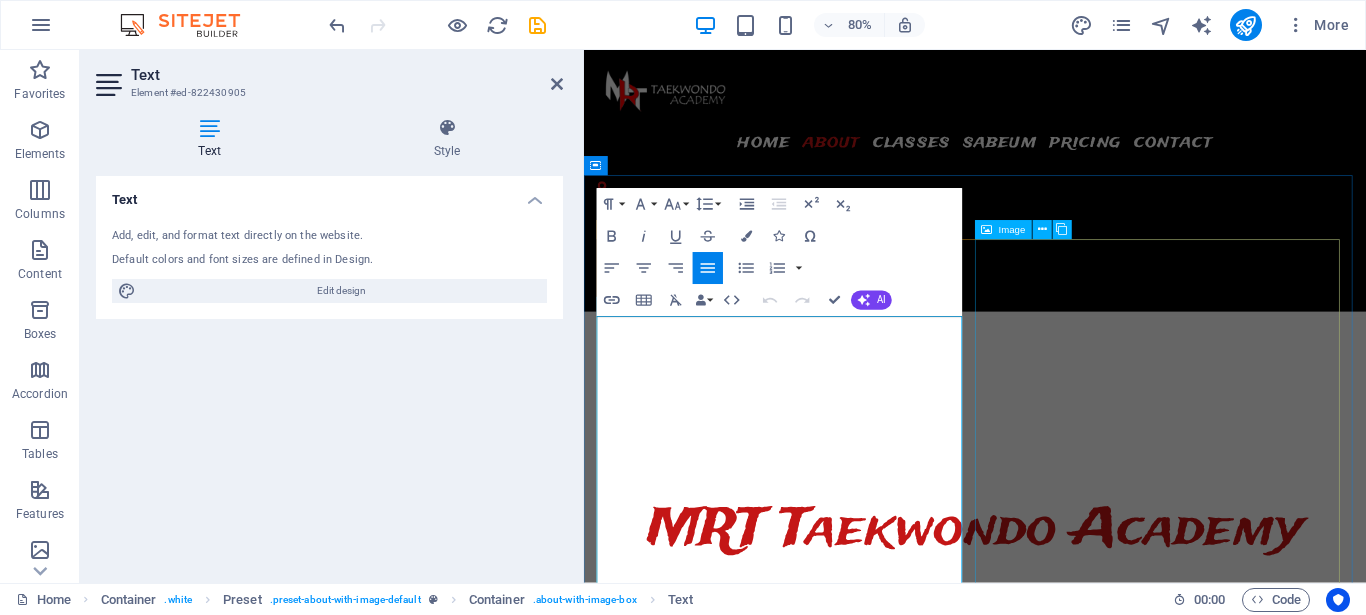 scroll, scrollTop: 815, scrollLeft: 0, axis: vertical 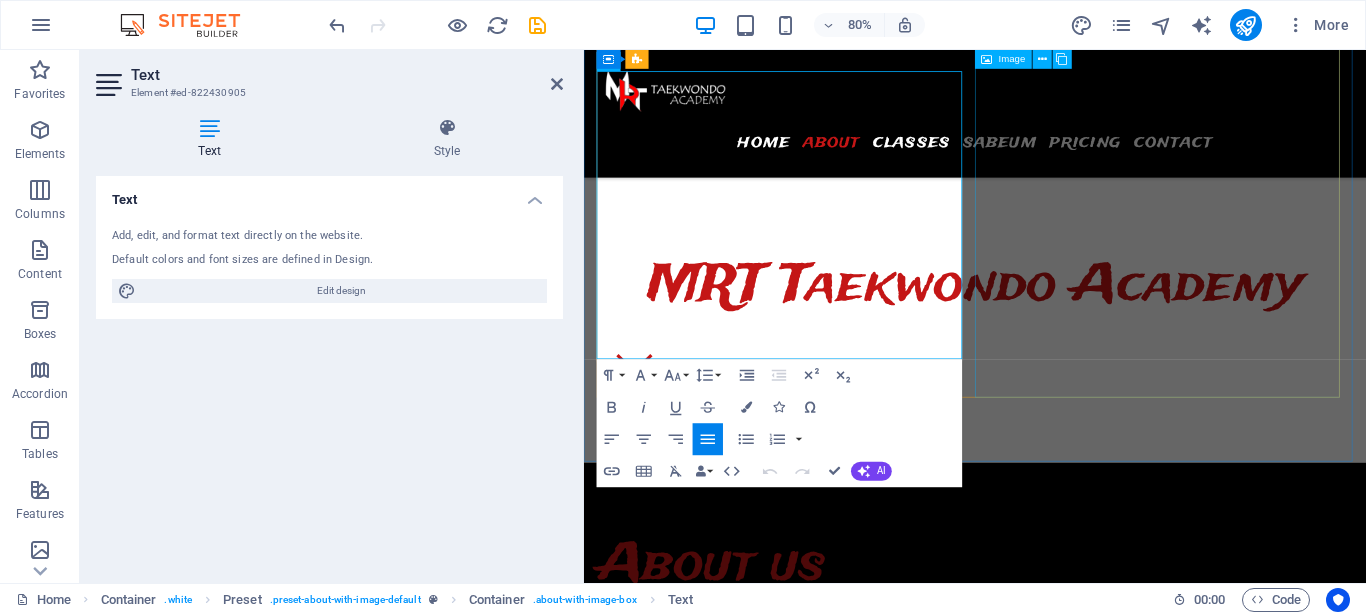 click at bounding box center (744, 1187) 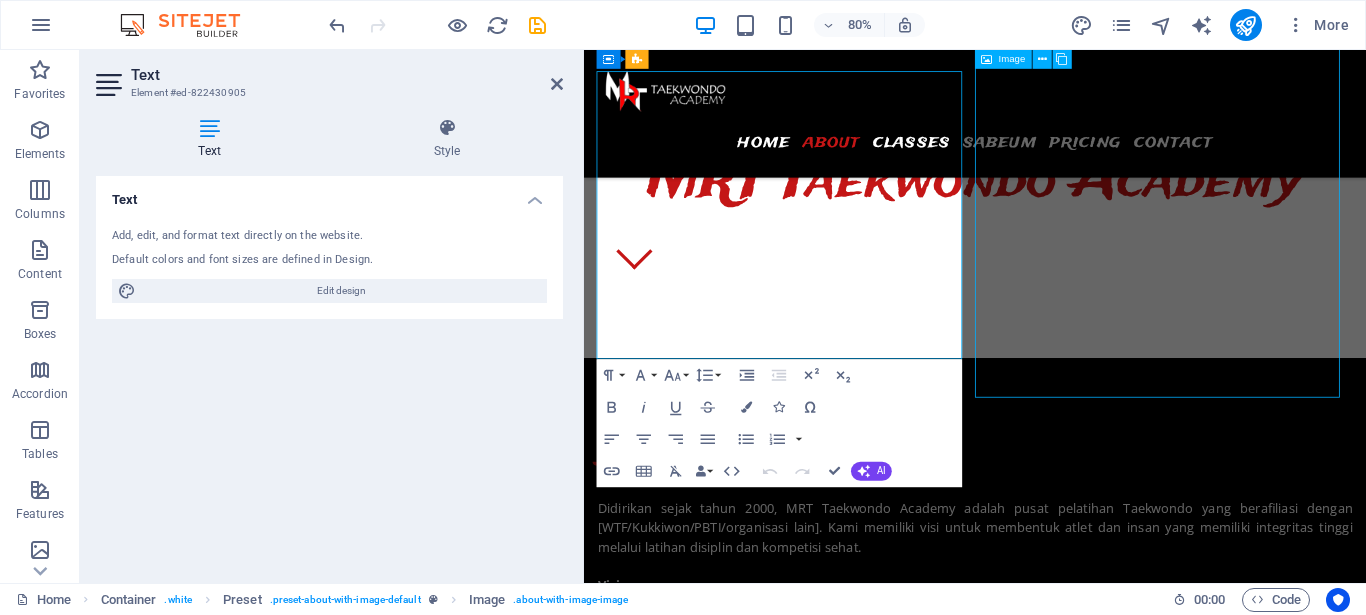 scroll, scrollTop: 684, scrollLeft: 0, axis: vertical 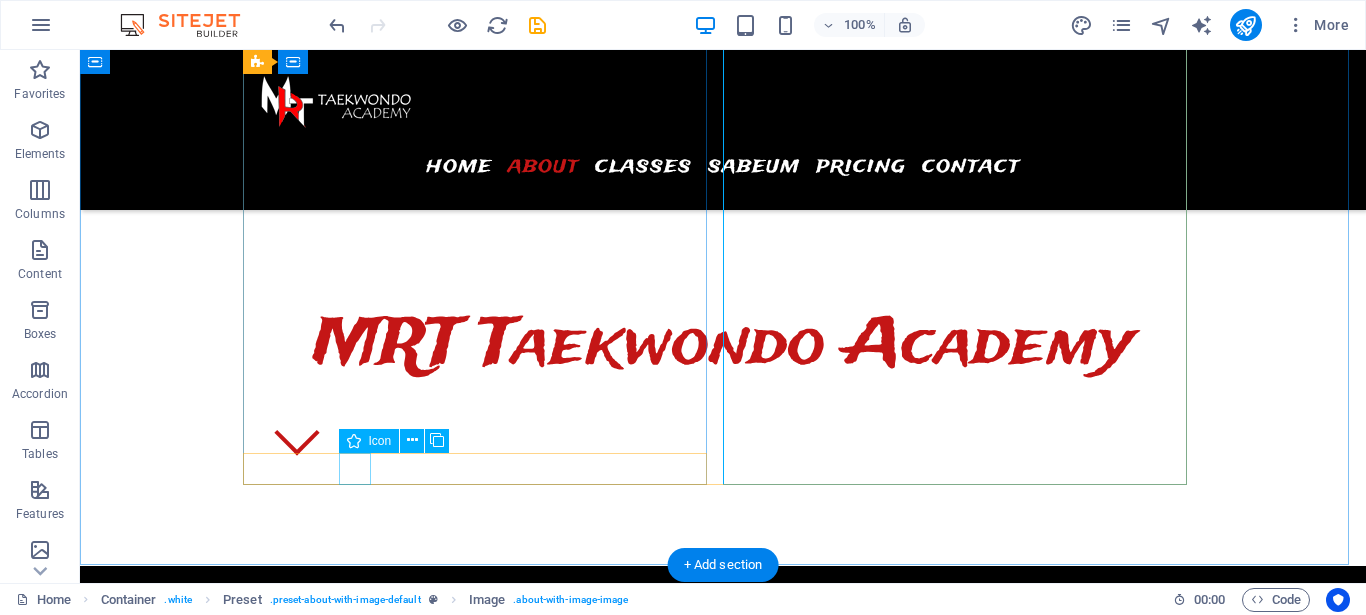 click at bounding box center (723, 1121) 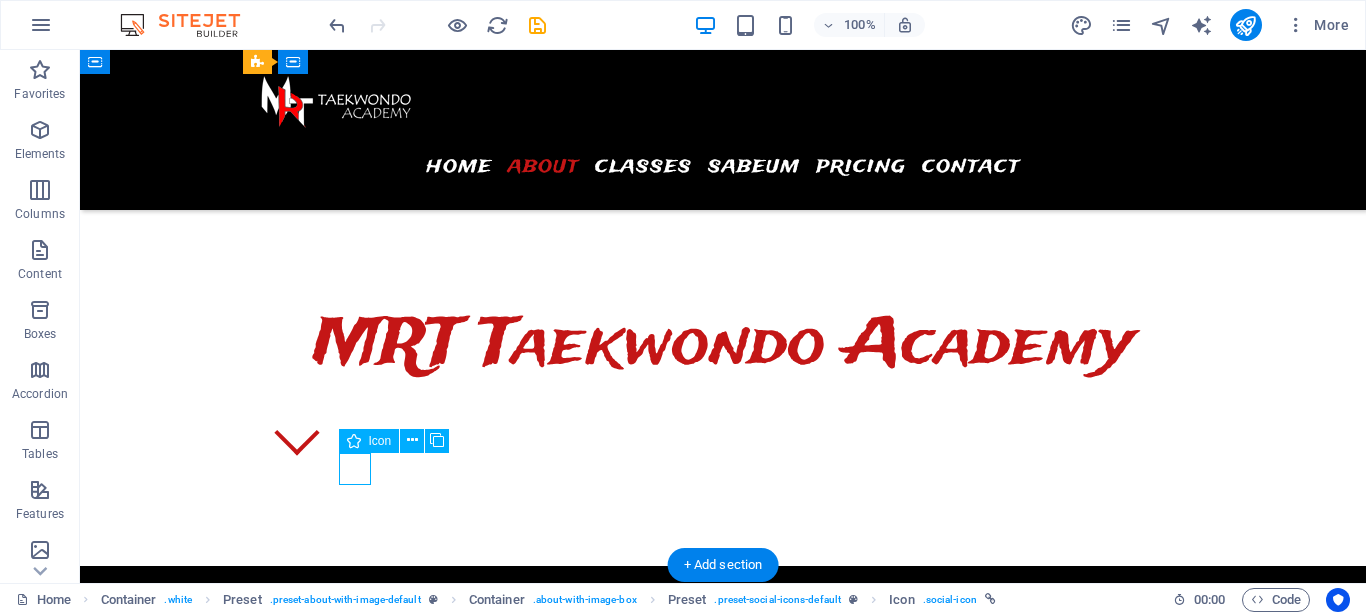 click at bounding box center [723, 1121] 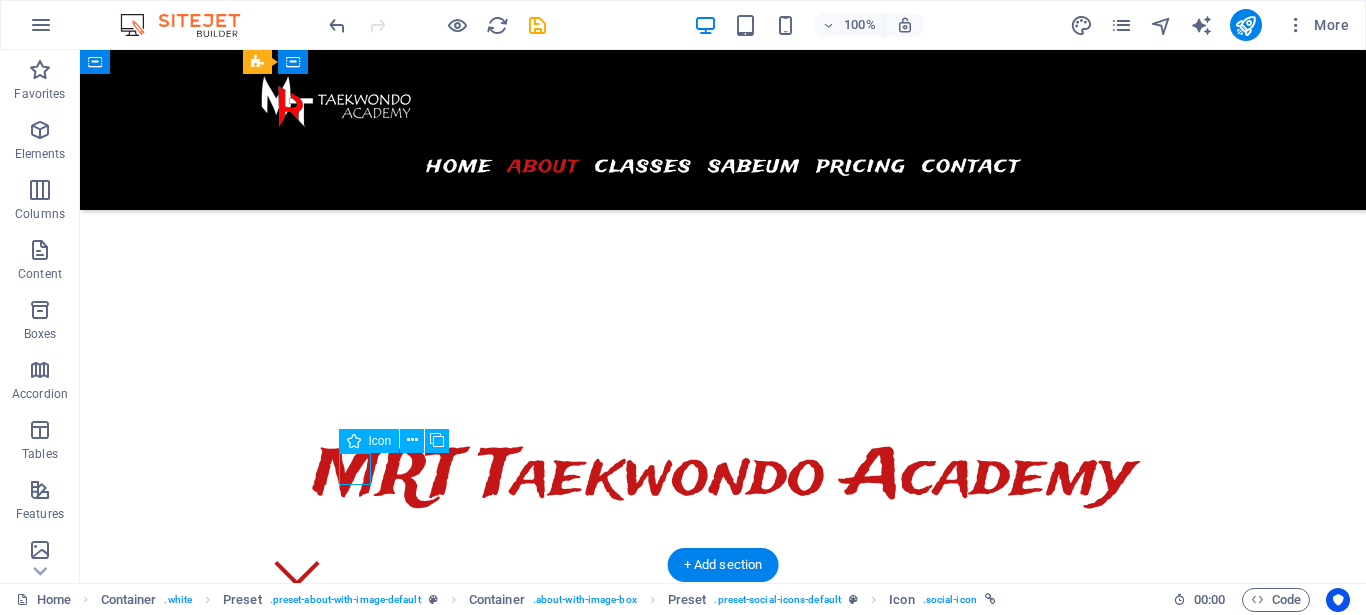 scroll, scrollTop: 815, scrollLeft: 0, axis: vertical 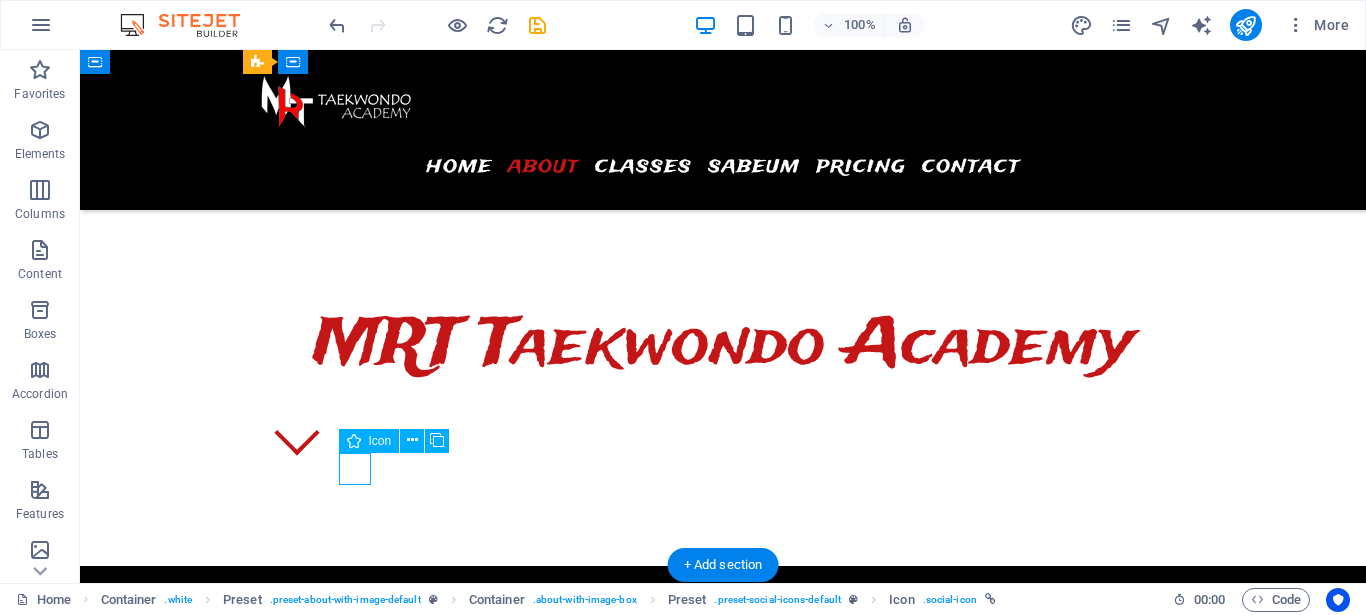 select on "xMidYMid" 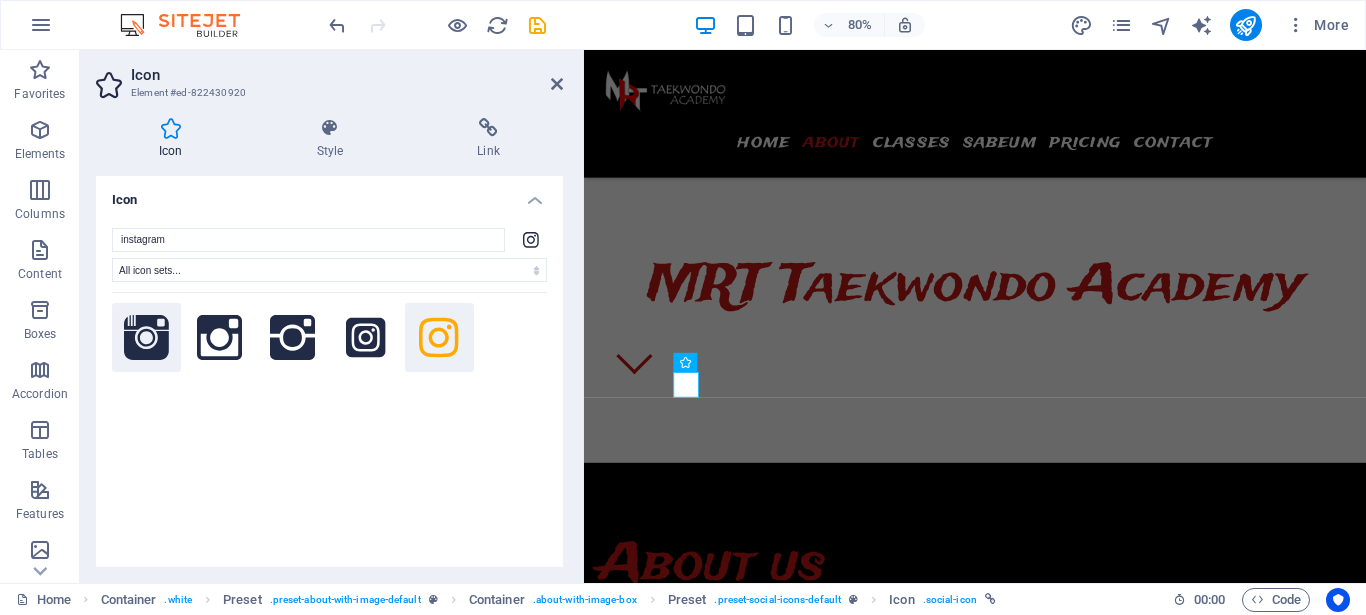click 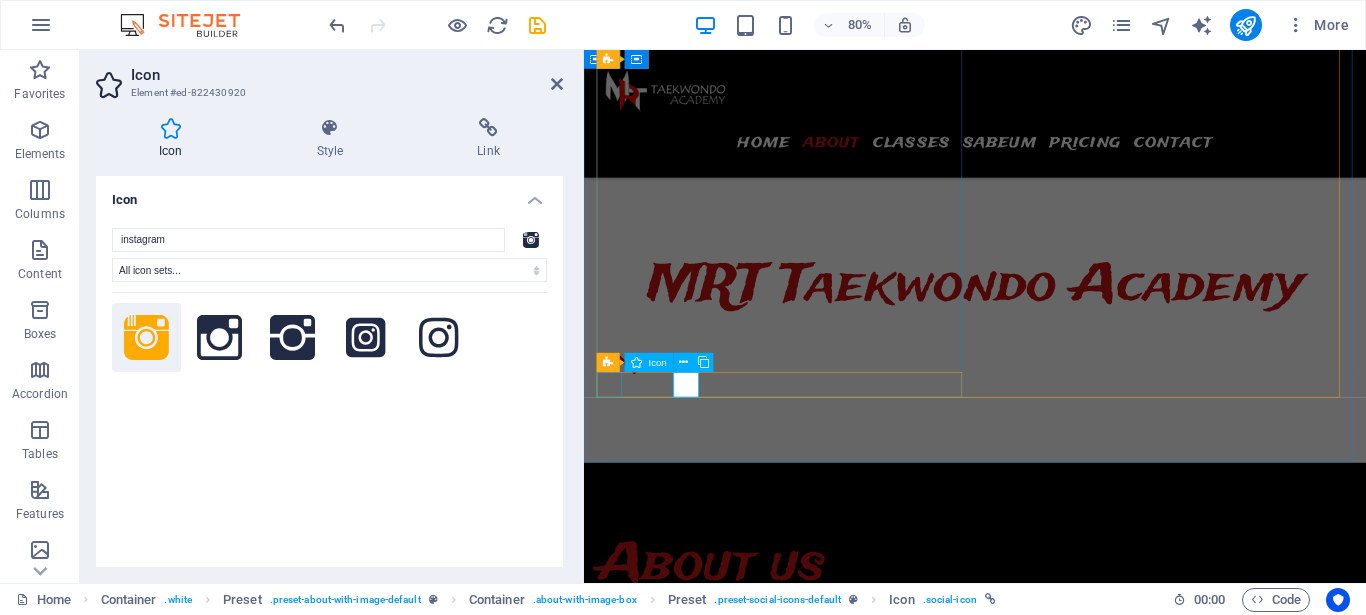 click at bounding box center (1072, 1041) 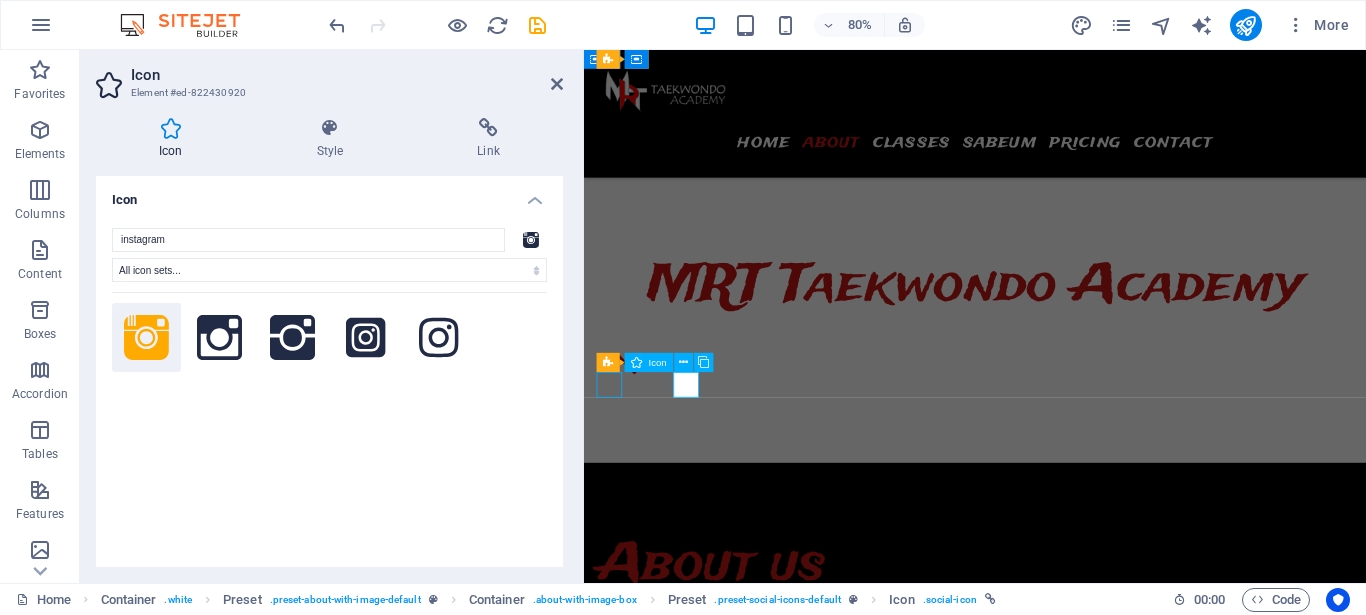 click on "About us Didirikan sejak tahun 2000, MRT Taekwondo Academy adalah pusat pelatihan Taekwondo yang berafiliasi dengan [WTF/Kukkiwon/PBTI/organisasi lain]. Kami memiliki visi untuk membentuk atlet dan insan yang memiliki integritas tinggi melalui latihan disiplin dan kompetisi sehat. Visi: Menjadi pusat pelatihan Taekwondo unggulan yang mencetak atlet berprestasi dan berbudi pekerti. Misi: Melatih teknik dan taktik Taekwondo sesuai standar internasional Menanamkan nilai-nilai sportivitas dan kerja keras Membina generasi muda agar sehat dan percaya diri" at bounding box center (1072, 891) 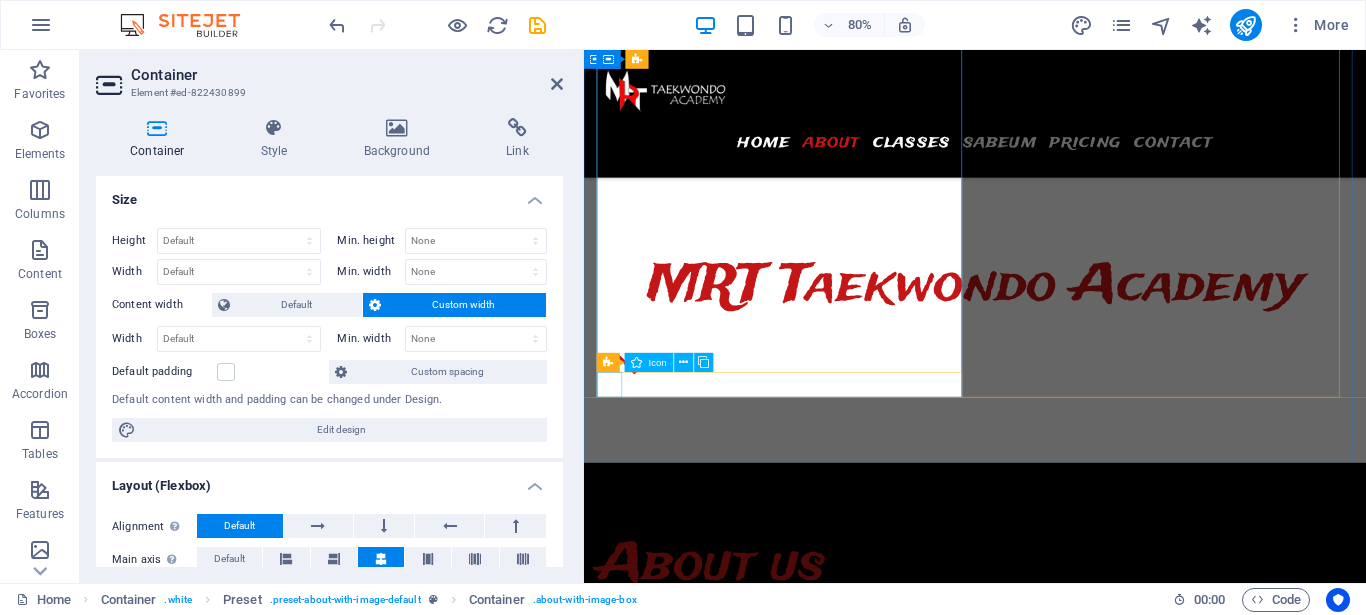 click at bounding box center [1072, 1041] 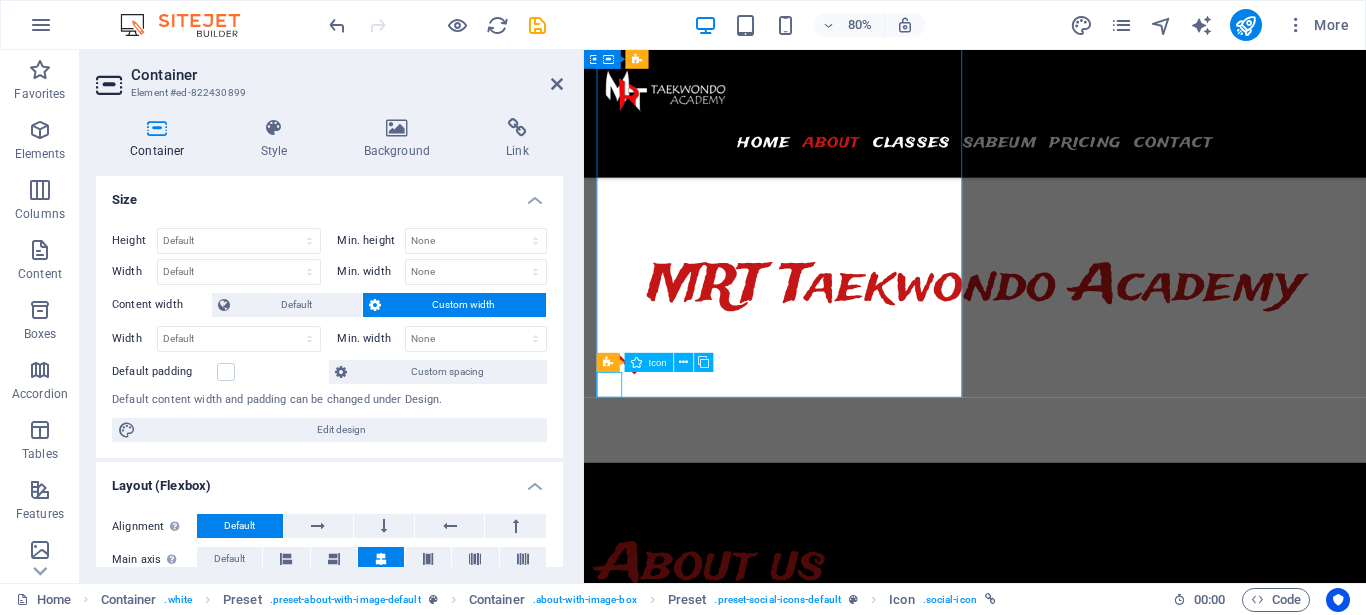 click at bounding box center (1072, 1041) 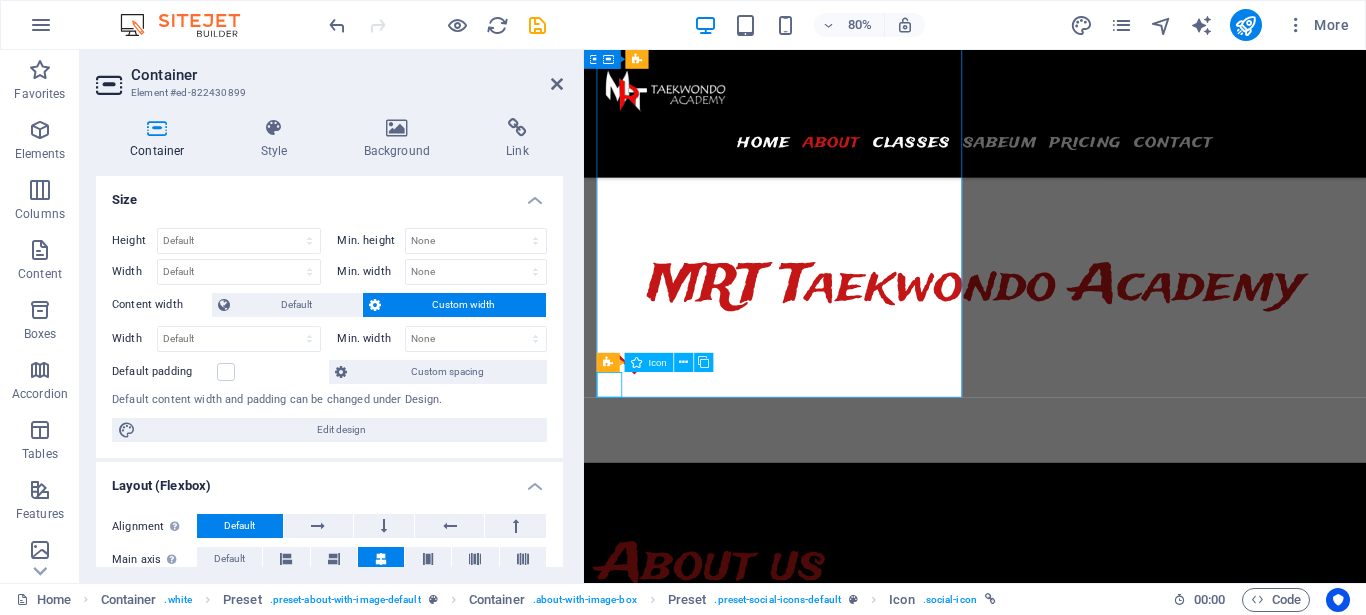 select on "xMidYMid" 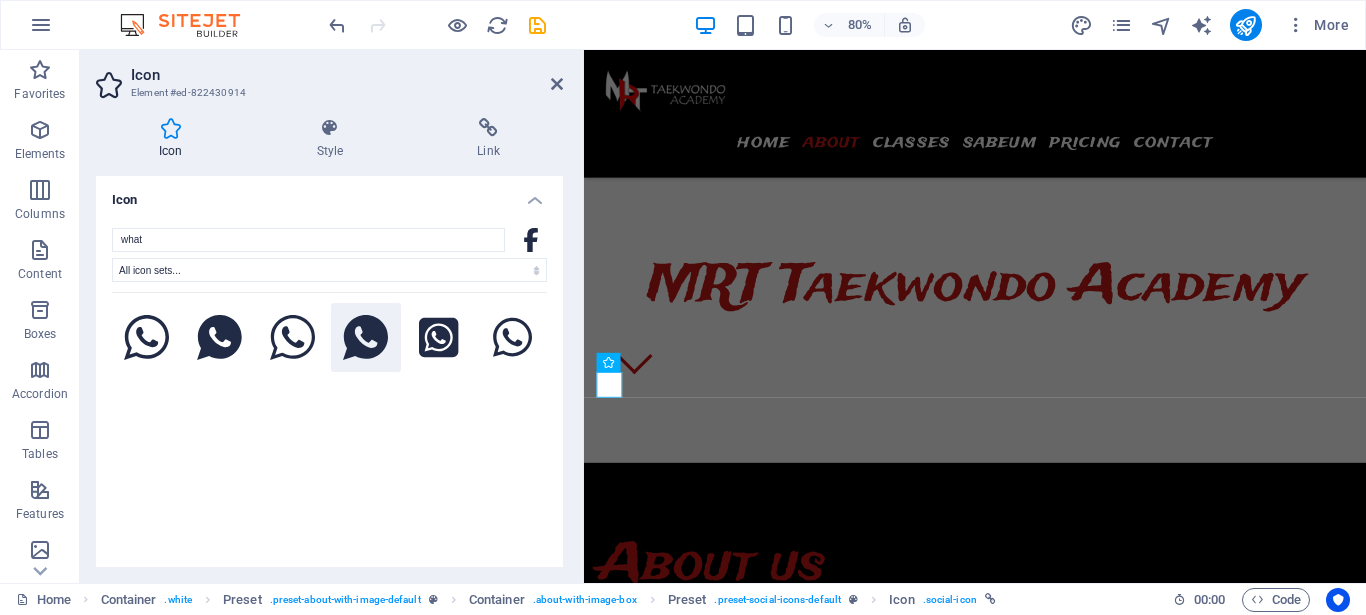 type on "what" 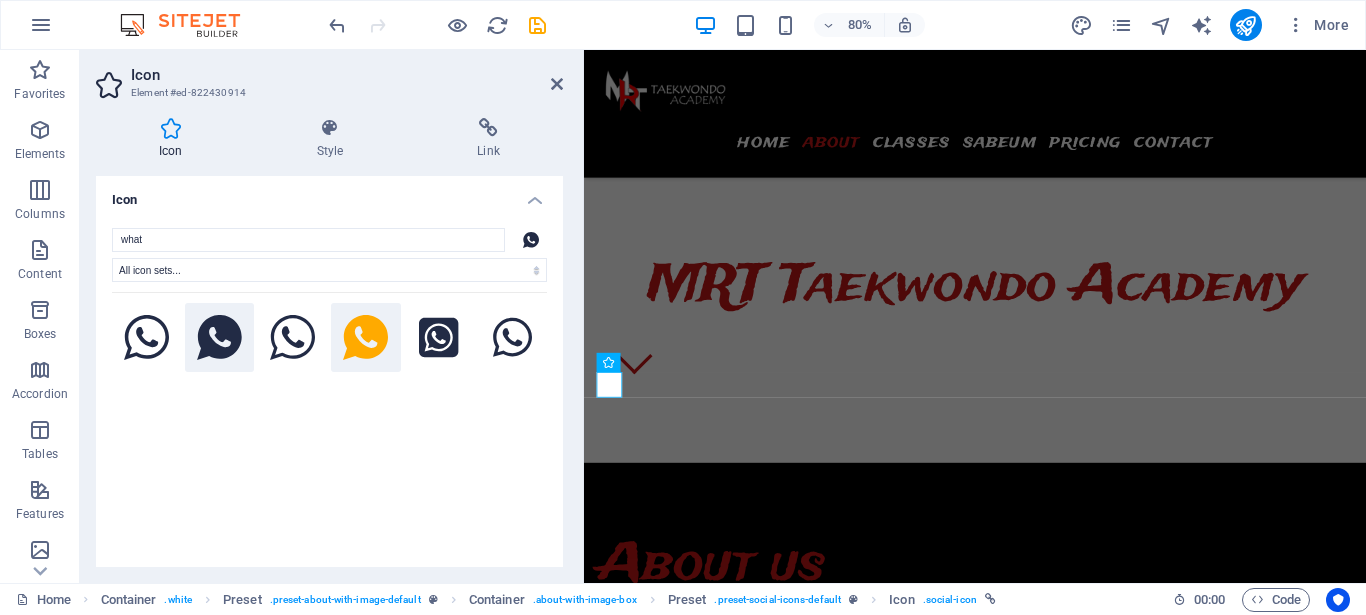 click 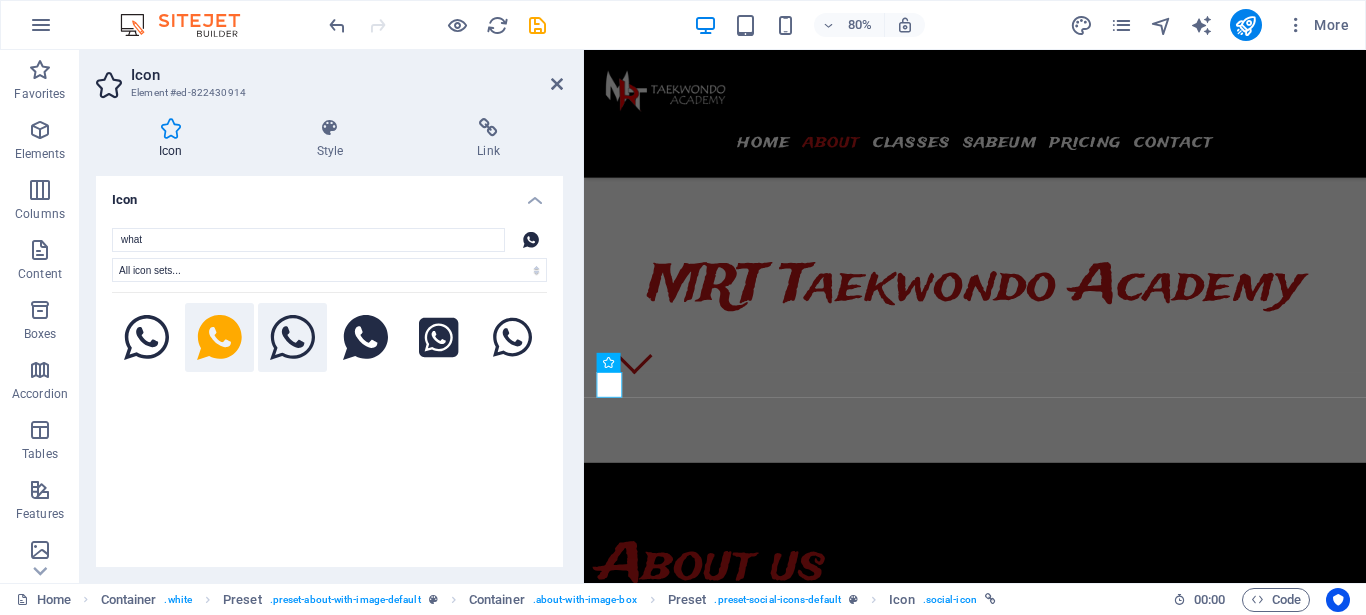 click 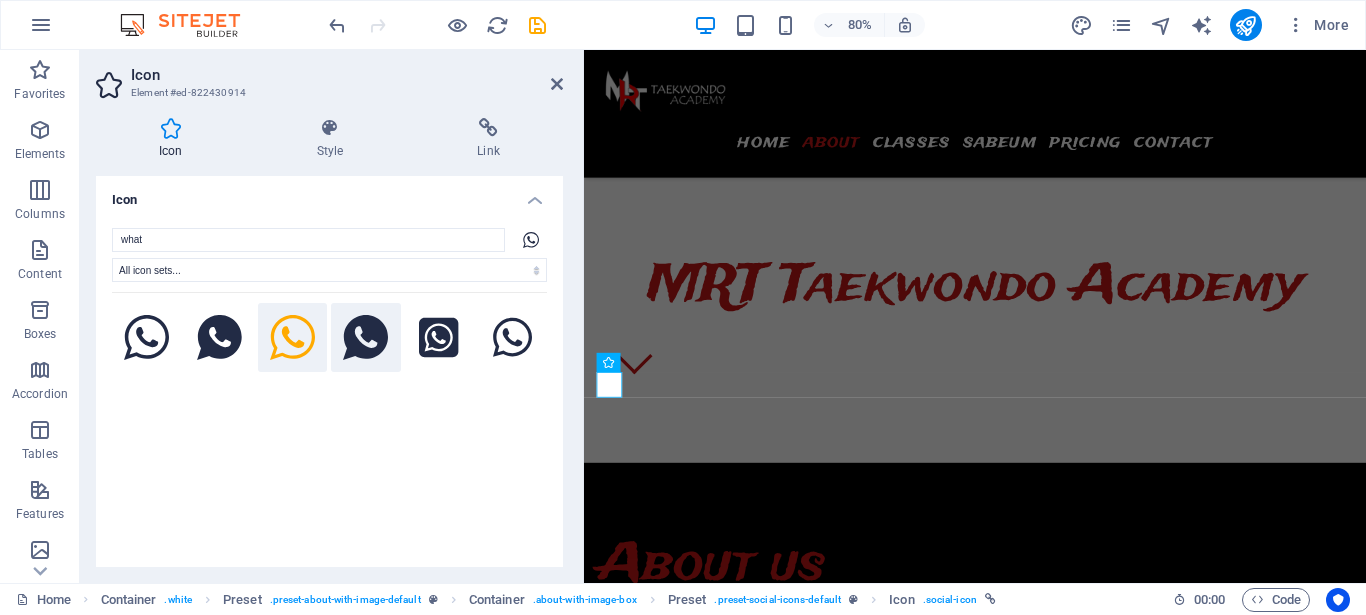 click 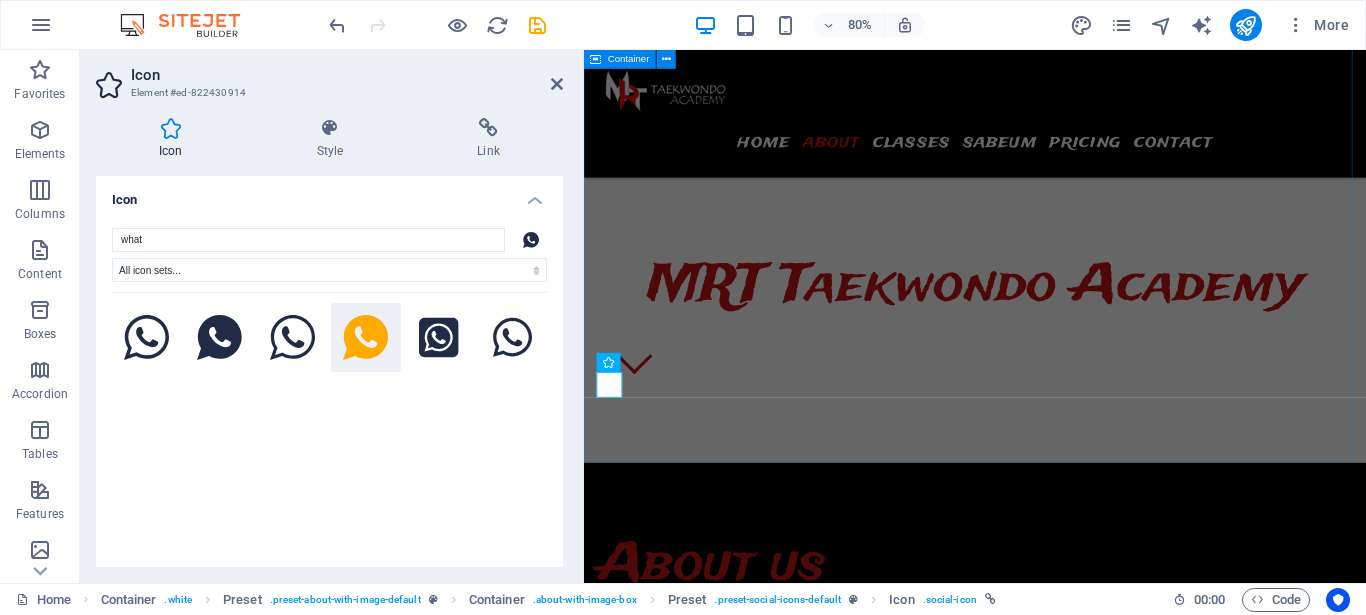 click on "About us Didirikan sejak tahun 2000, MRT Taekwondo Academy adalah pusat pelatihan Taekwondo yang berafiliasi dengan [WTF/Kukkiwon/PBTI/organisasi lain]. Kami memiliki visi untuk membentuk atlet dan insan yang memiliki integritas tinggi melalui latihan disiplin dan kompetisi sehat. Visi: Menjadi pusat pelatihan Taekwondo unggulan yang mencetak atlet berprestasi dan berbudi pekerti. Misi: Melatih teknik dan taktik Taekwondo sesuai standar internasional Menanamkan nilai-nilai sportivitas dan kerja keras Membina generasi muda agar sehat dan percaya diri" at bounding box center (1072, 945) 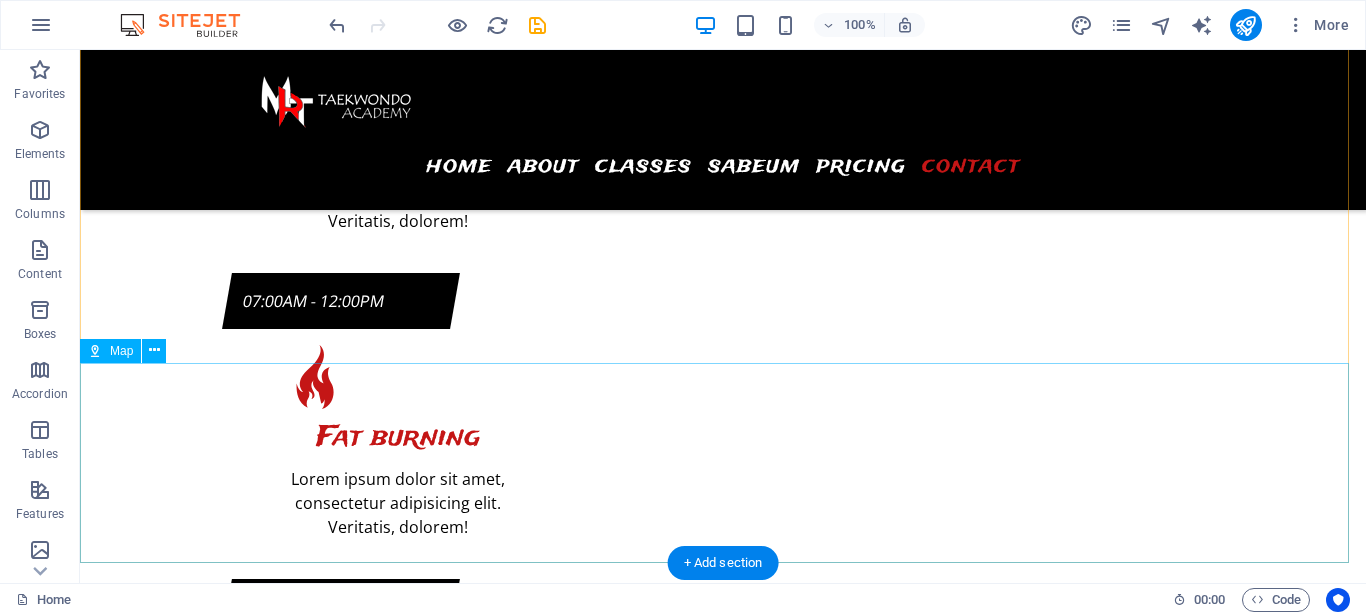 scroll, scrollTop: 9209, scrollLeft: 0, axis: vertical 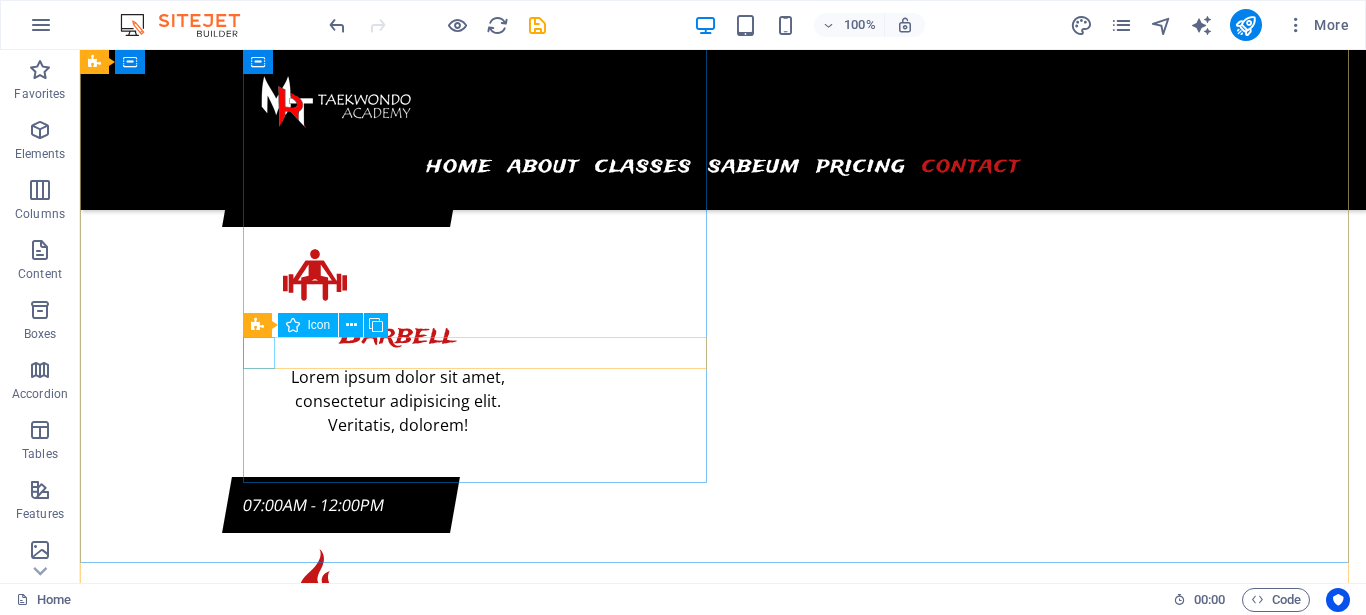 click at bounding box center (568, 18621) 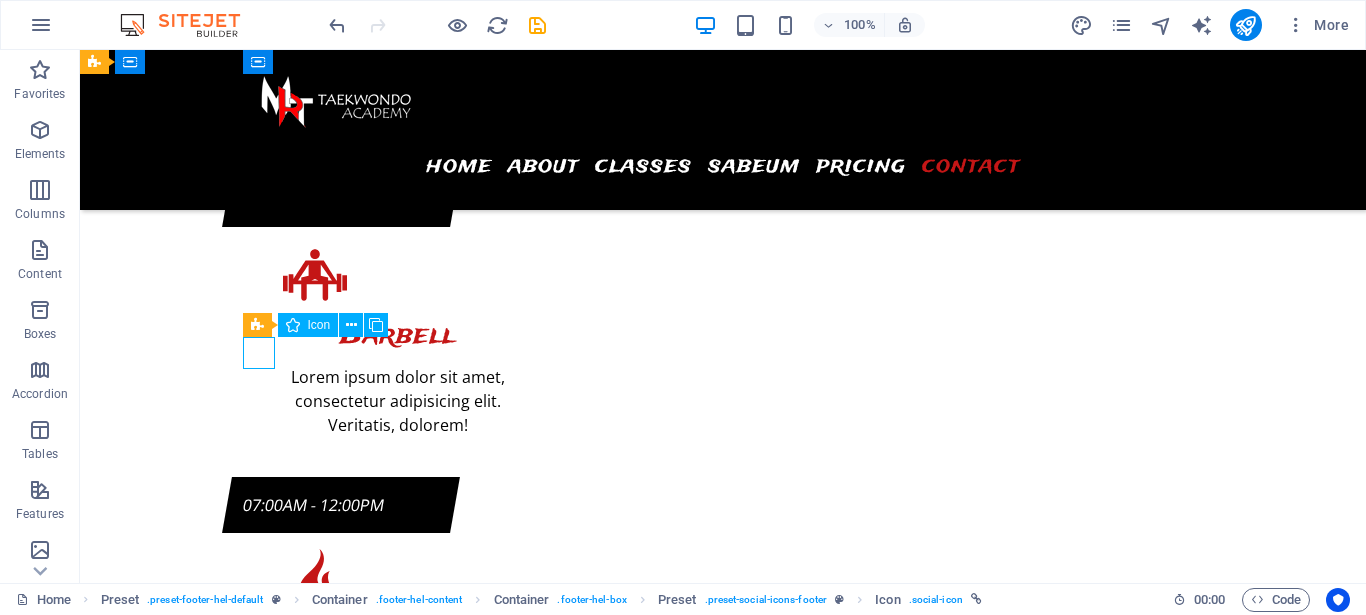 click at bounding box center (568, 18621) 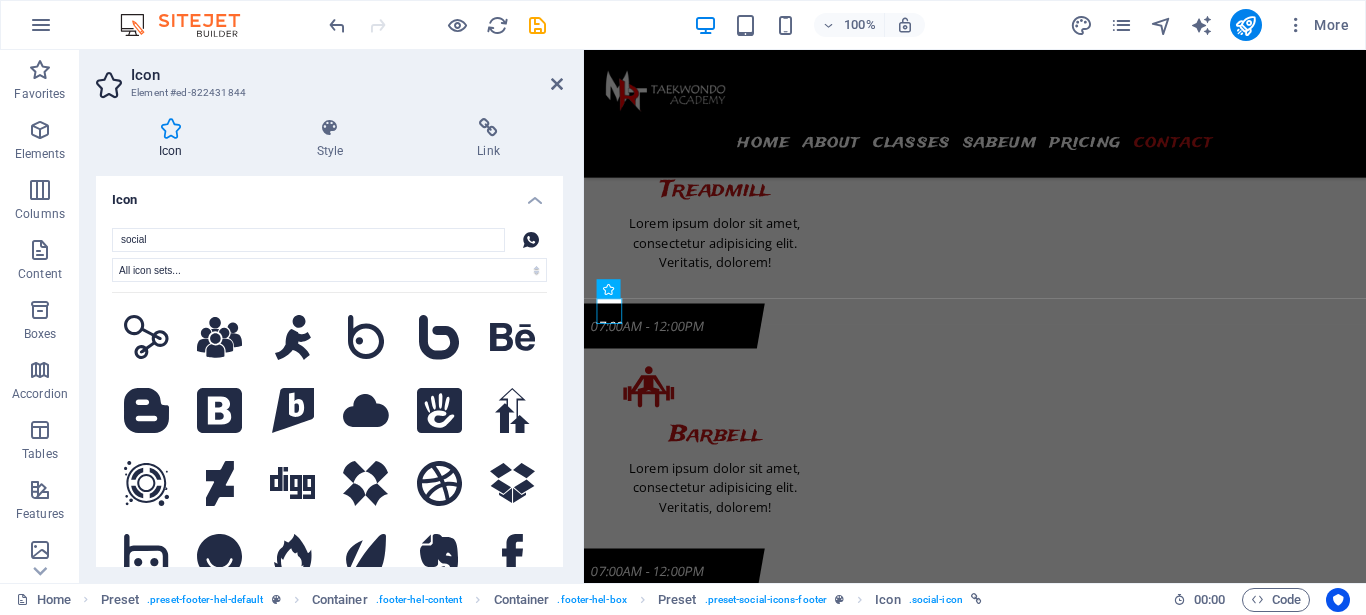 click on "Link" at bounding box center [488, 139] 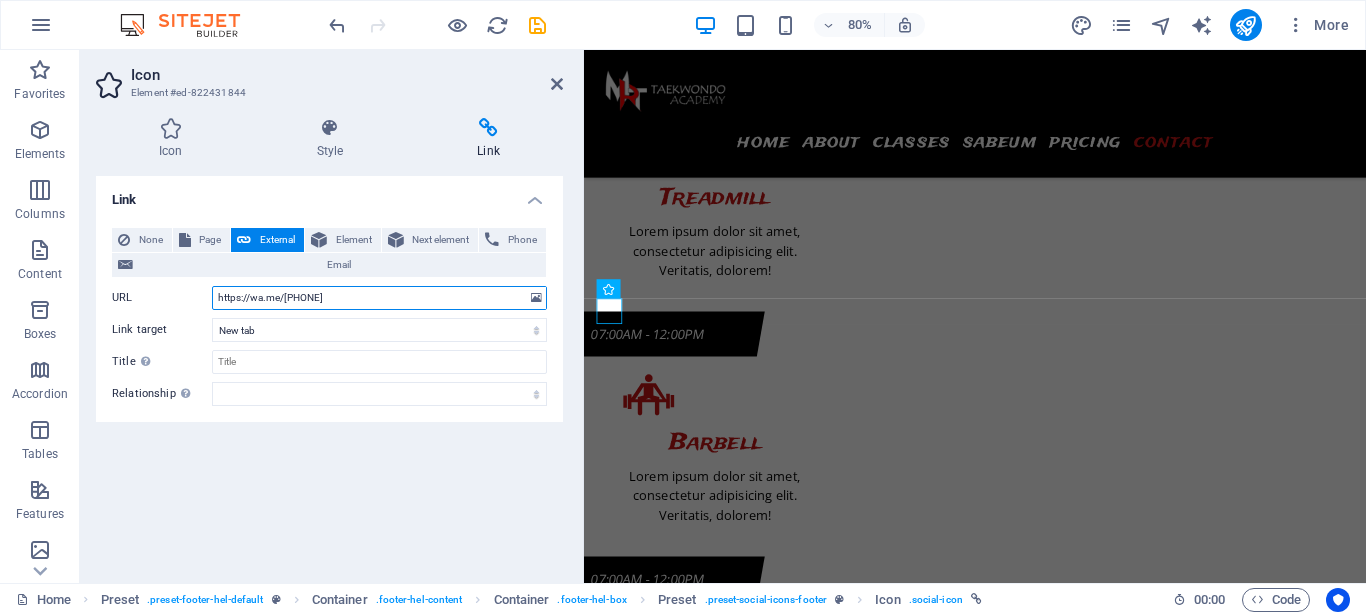 drag, startPoint x: 395, startPoint y: 302, endPoint x: 207, endPoint y: 298, distance: 188.04254 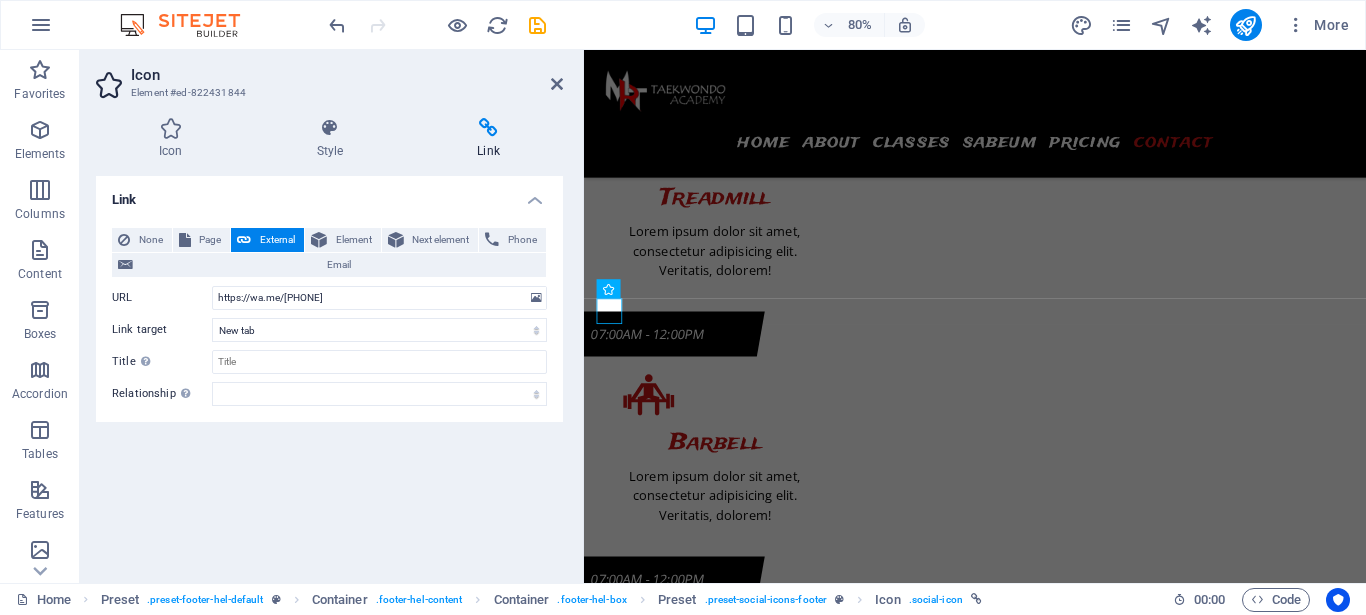 click on "Icon Element #ed-822431844 Icon Style Link Icon social All icon sets... IcoFont Ionicons FontAwesome Brands FontAwesome Duotone FontAwesome Solid FontAwesome Regular FontAwesome Light FontAwesome Thin FontAwesome Sharp Solid FontAwesome Sharp Regular FontAwesome Sharp Light FontAwesome Sharp Thin Appearance Color Background Mode Scale Left Center Right Width Default auto px rem % em vh vw Height Default auto px rem em vh vw Padding Default px rem % em vh vw Stroke width Default px rem % em vh vw Stroke color Overflow Alignment Alignment Shadow Default None Outside Color X offset 0 px rem vh vw Y offset 0 px rem vh vw Blur 0 px rem % vh vw Text Alternative text The alternative text is used by devices that cannot display images (e.g. image search engines) and should be added to every image to improve website accessibility. Preset Element Layout How this element expands within the layout (Flexbox). Size Default auto px % 1/1 1/2 1/3 1/4 1/5 1/6 1/7 1/8 1/9 1/10 Grow Shrink Order Container layout Visible Visible" at bounding box center [332, 316] 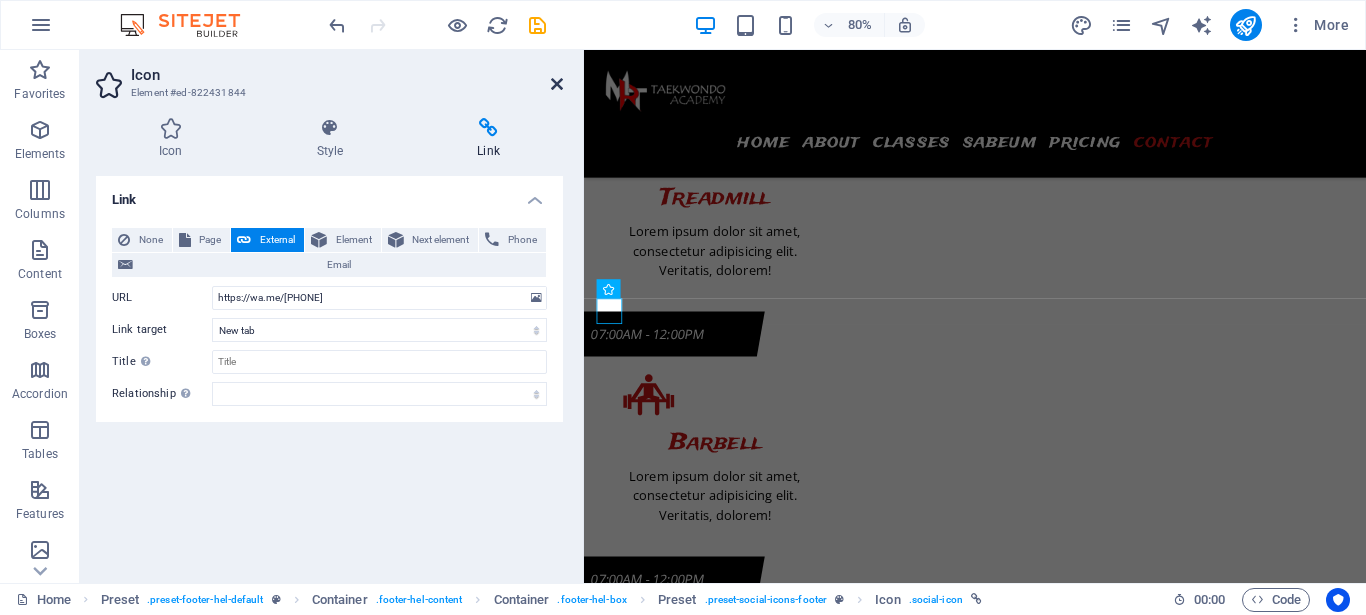 click at bounding box center (557, 84) 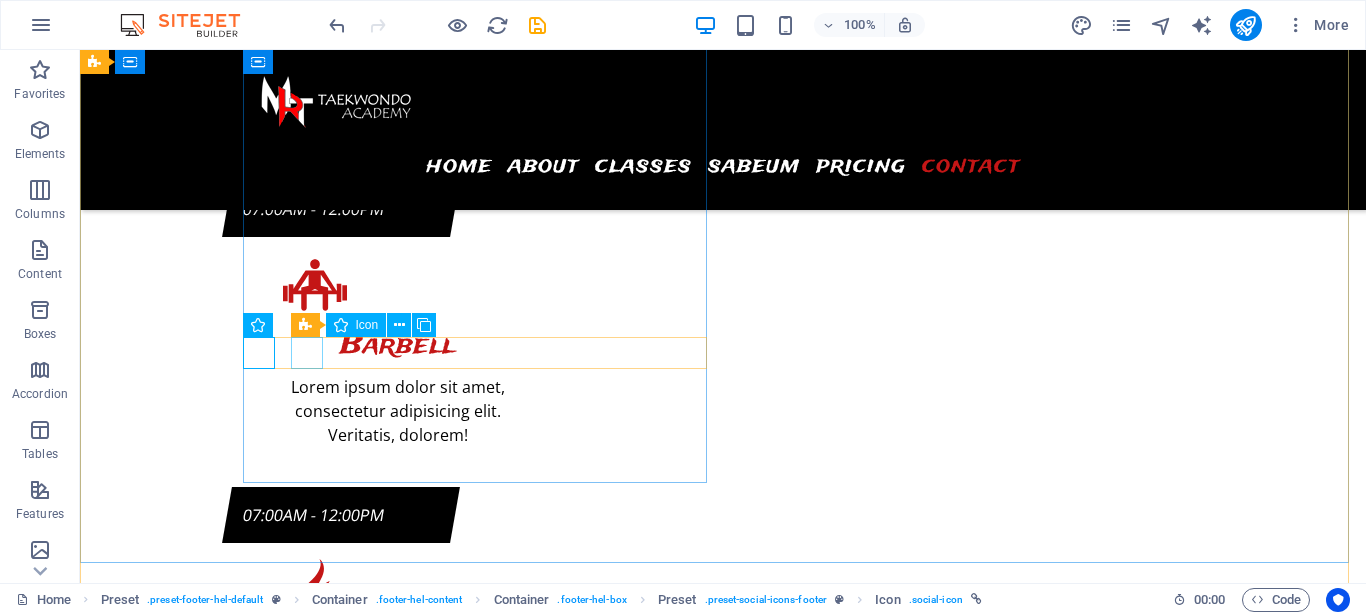 scroll, scrollTop: 9209, scrollLeft: 0, axis: vertical 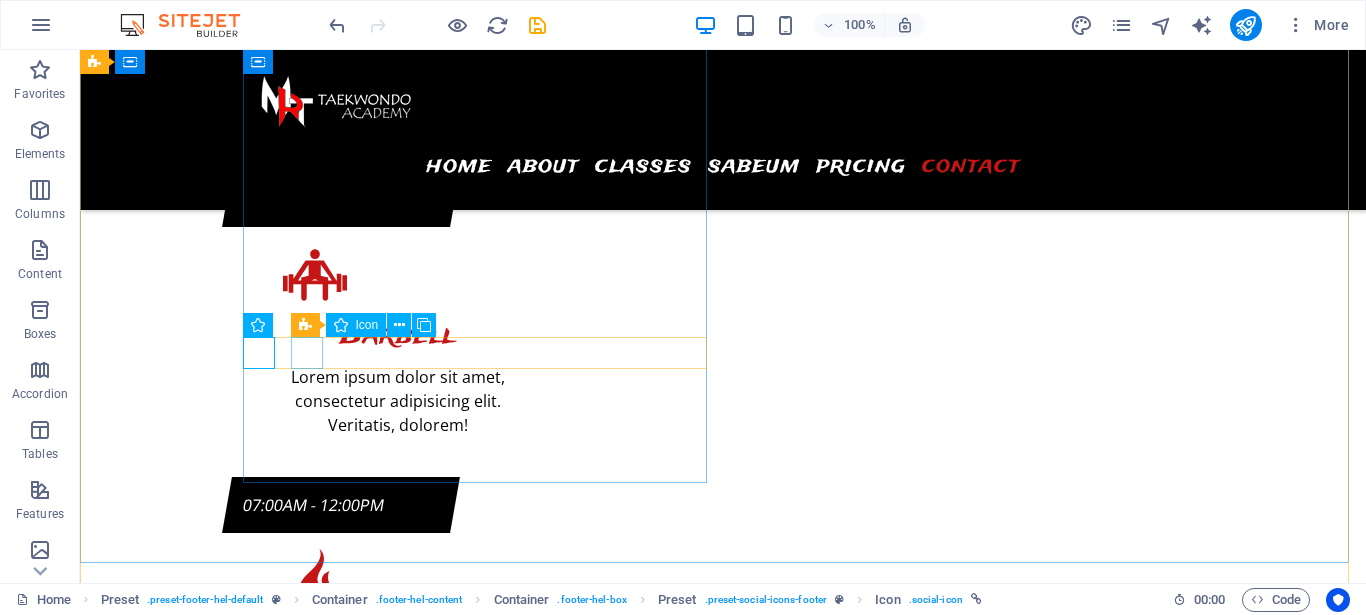 click at bounding box center (568, 18661) 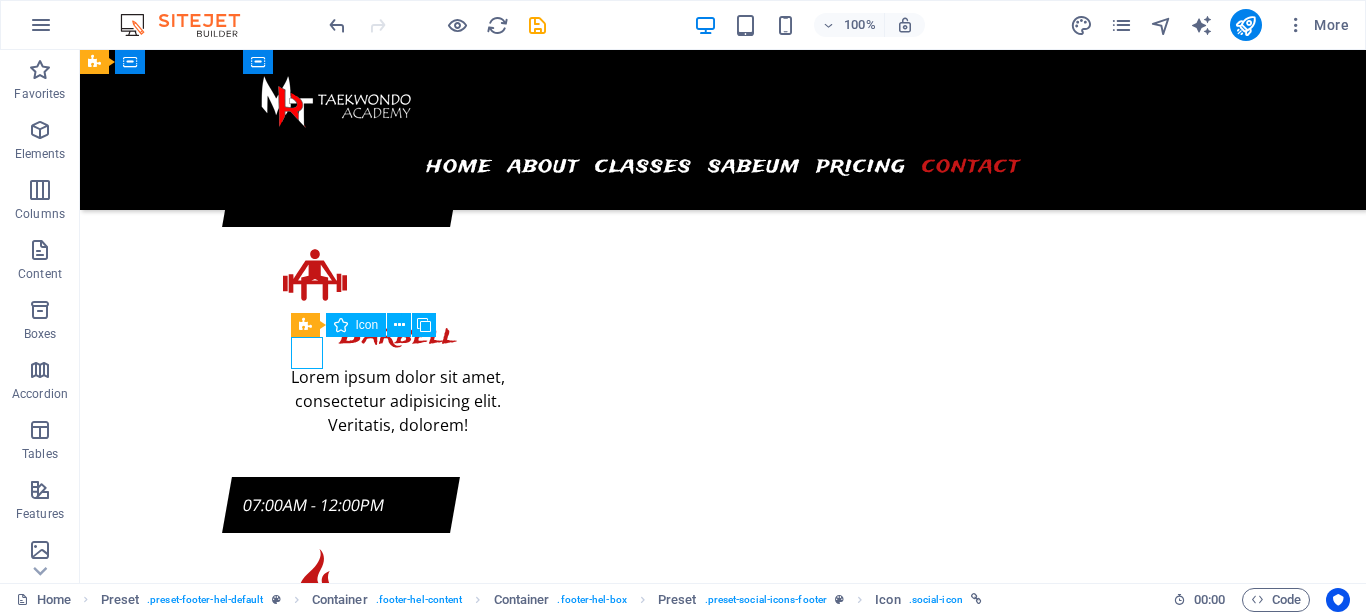 click at bounding box center (568, 18661) 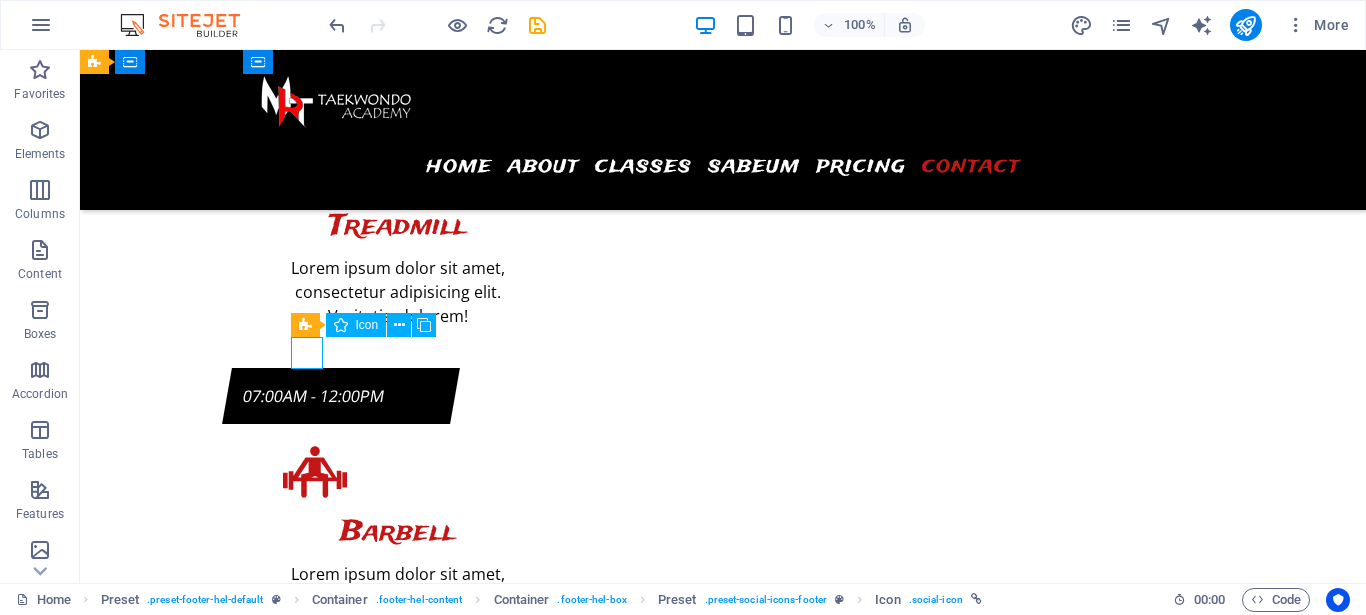 scroll, scrollTop: 9199, scrollLeft: 0, axis: vertical 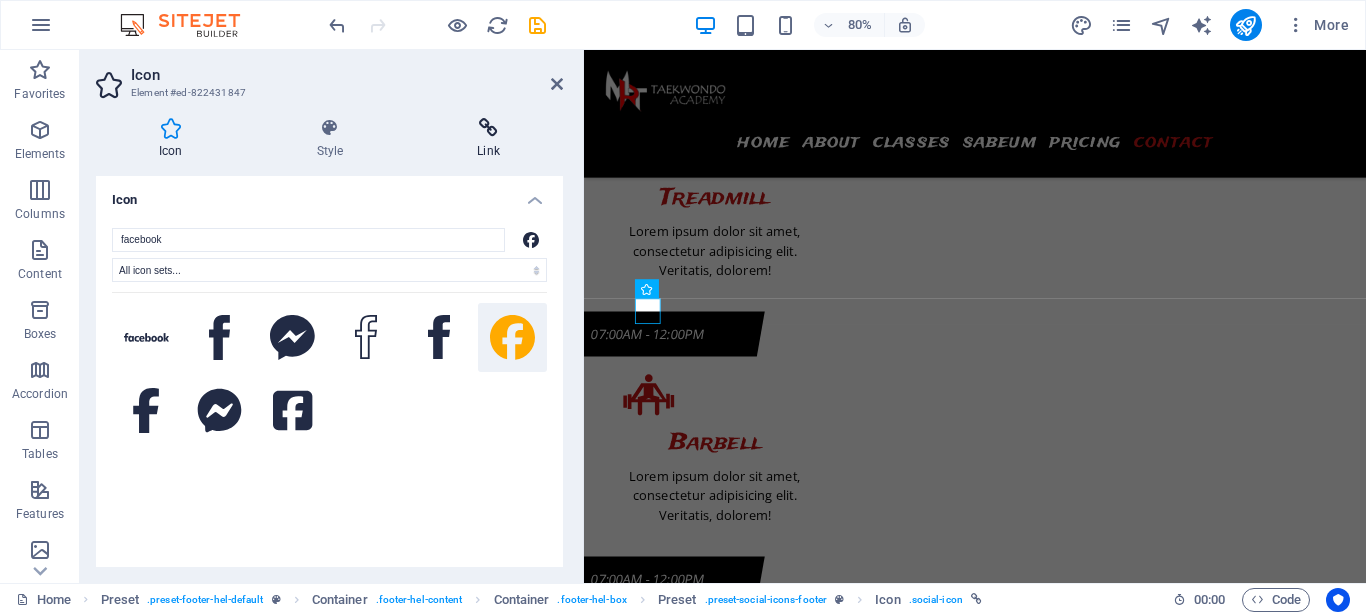 click on "Link" at bounding box center (488, 139) 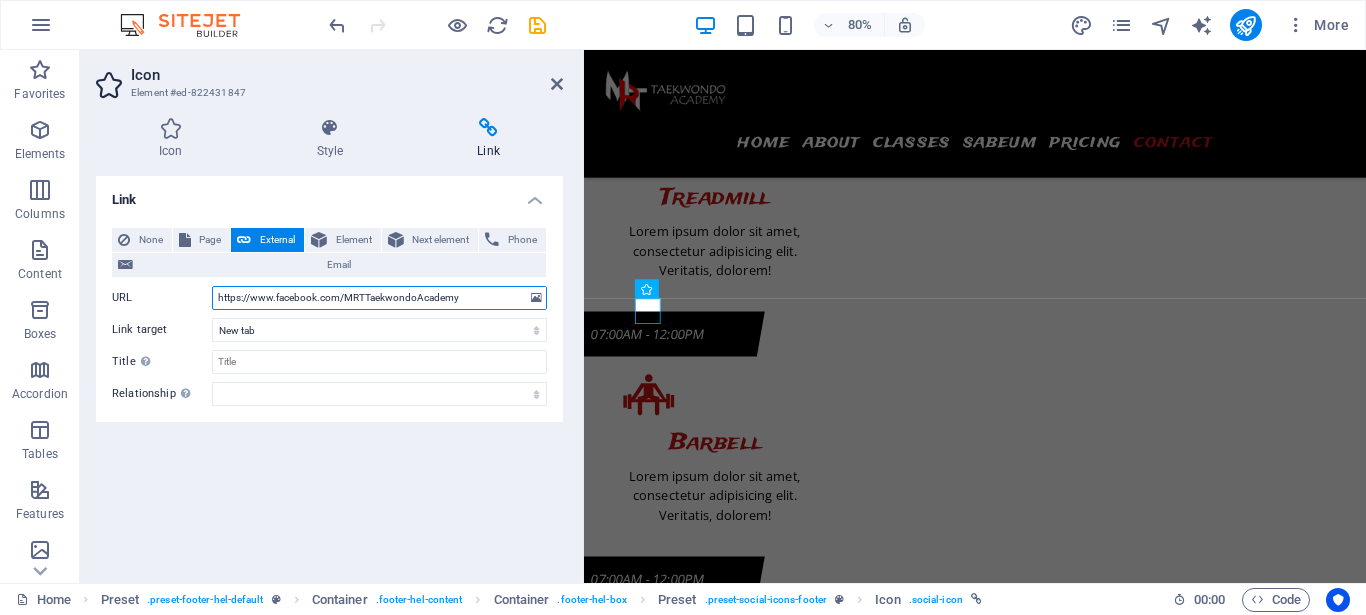 drag, startPoint x: 472, startPoint y: 293, endPoint x: 181, endPoint y: 304, distance: 291.20782 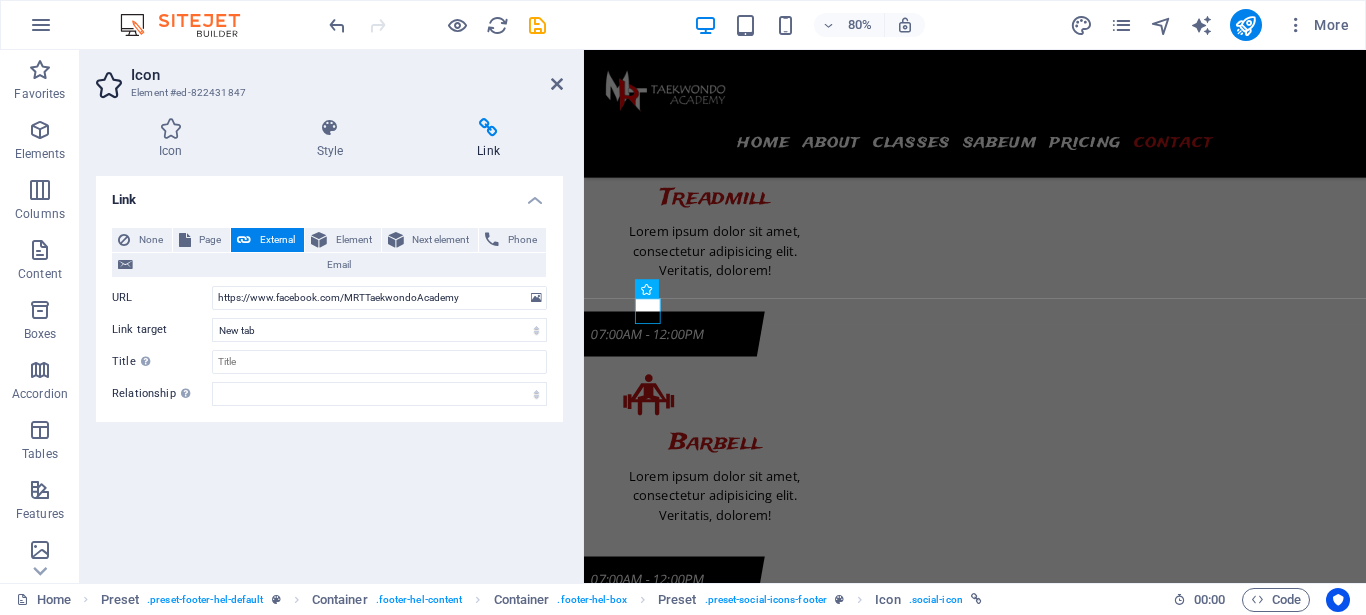 click on "Icon Element #ed-822431847" at bounding box center (329, 76) 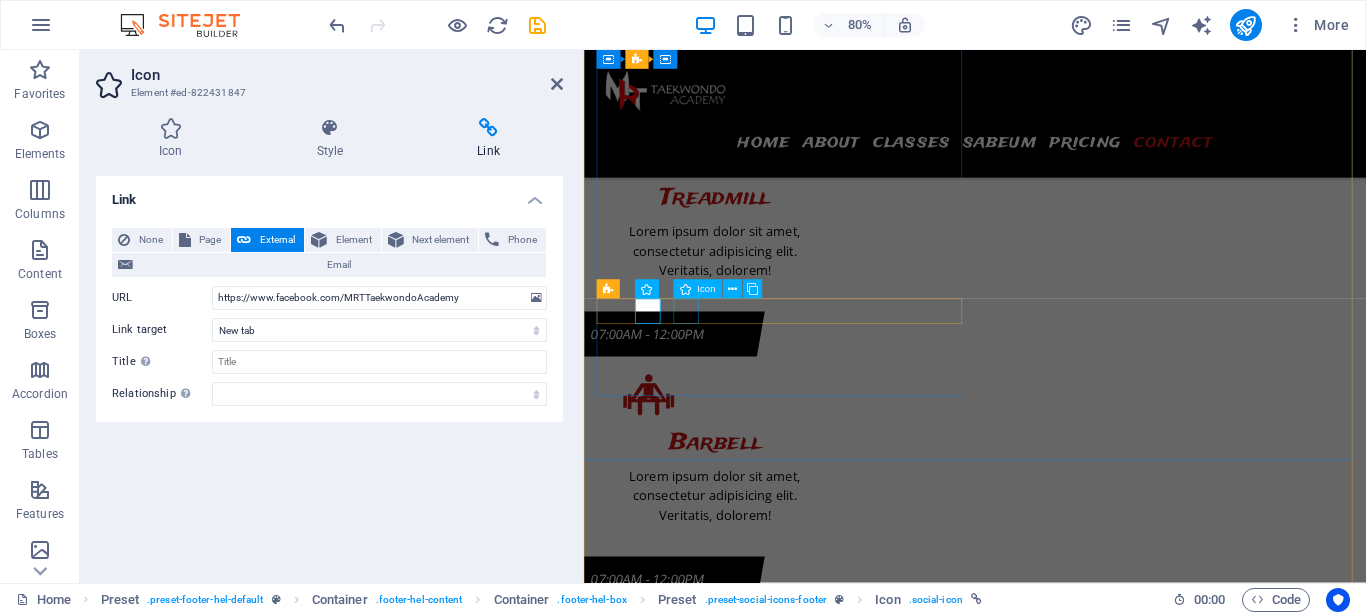 click at bounding box center [1071, 18767] 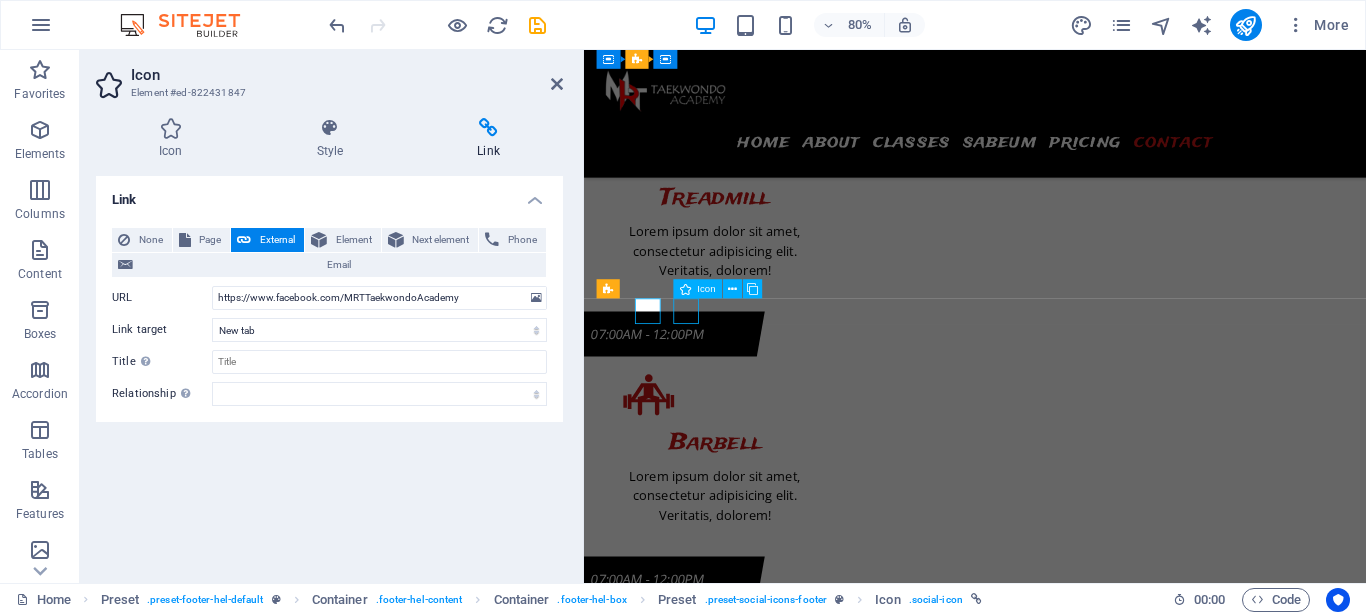 click at bounding box center (1071, 18767) 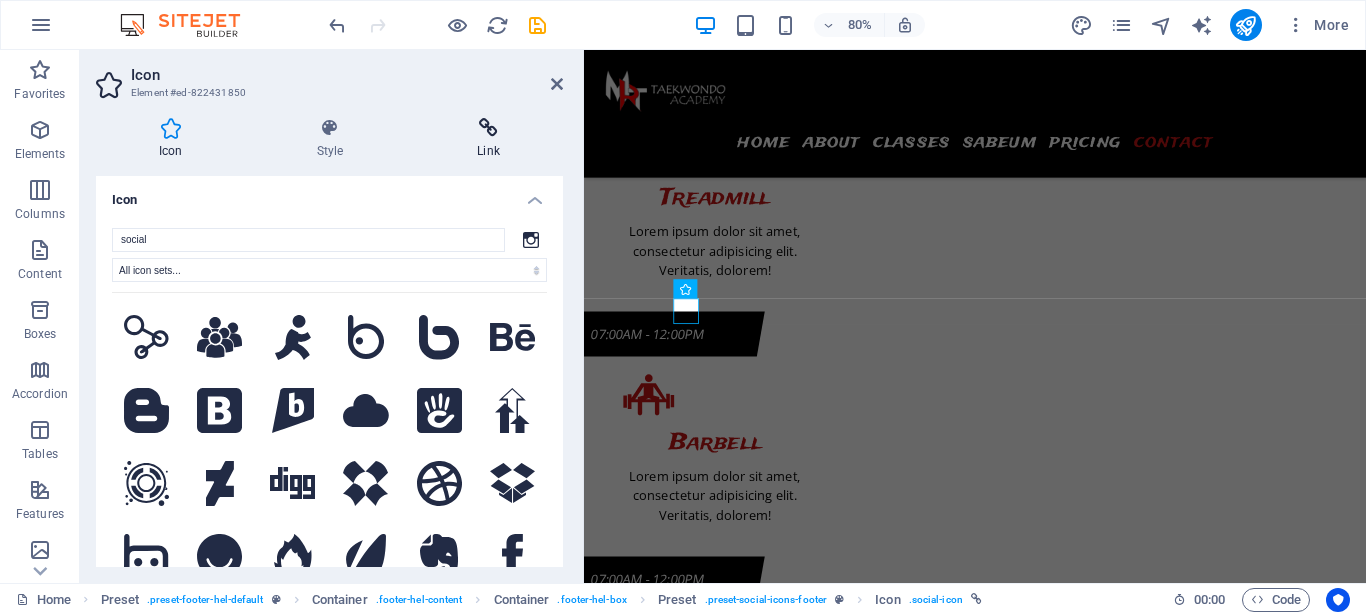 click at bounding box center (488, 128) 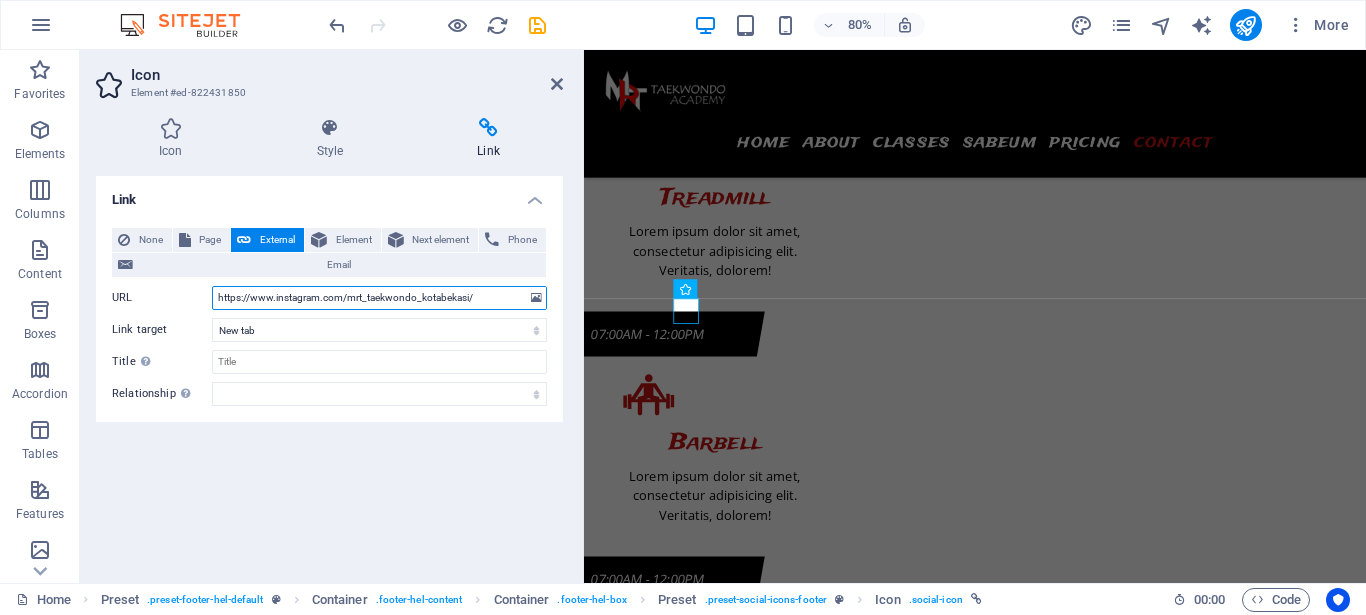 drag, startPoint x: 494, startPoint y: 301, endPoint x: 189, endPoint y: 294, distance: 305.08032 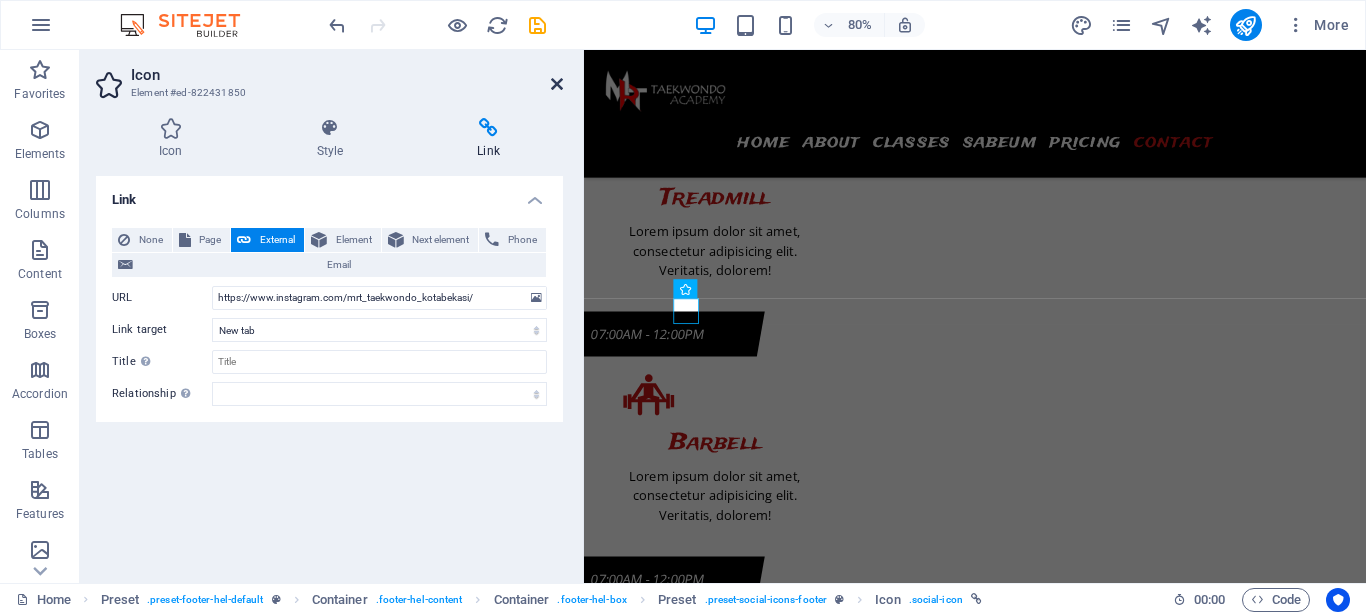 click at bounding box center [557, 84] 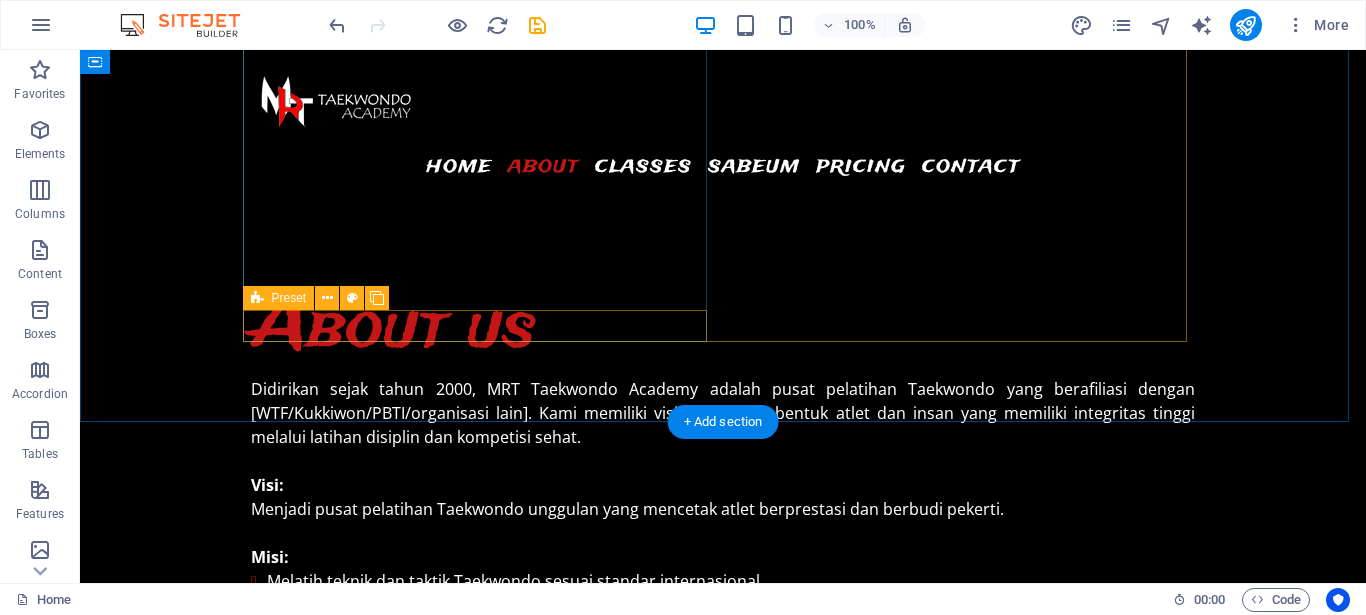 scroll, scrollTop: 641, scrollLeft: 0, axis: vertical 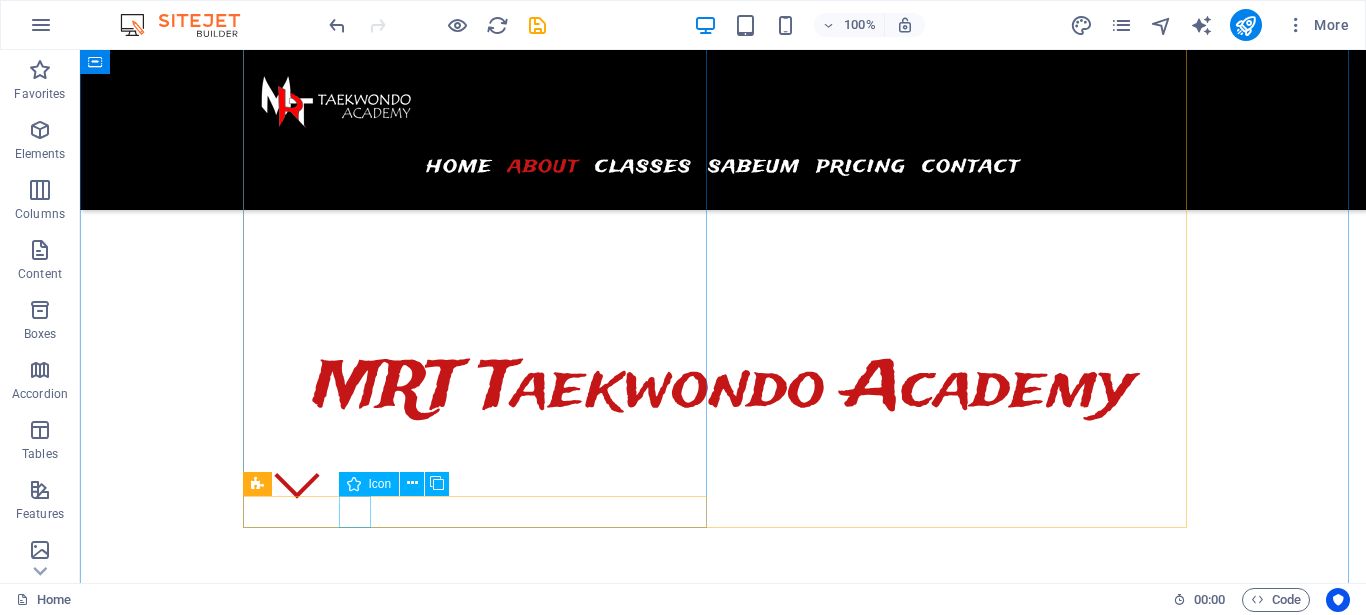 click at bounding box center [723, 1164] 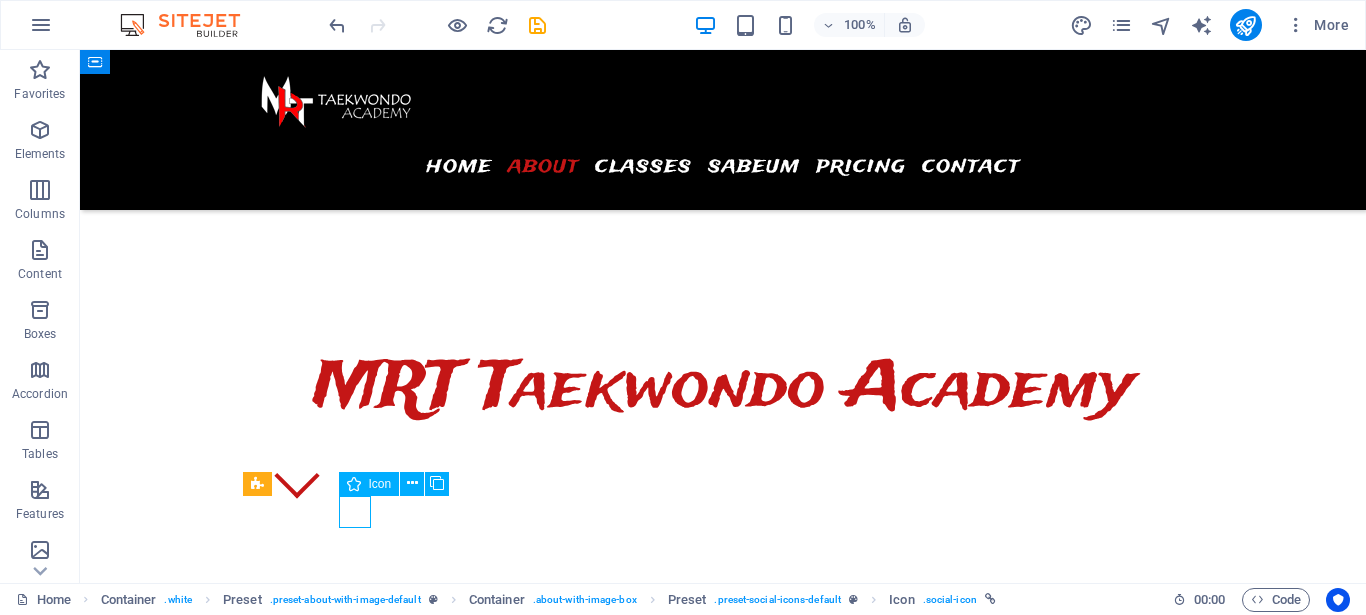 click at bounding box center (723, 1164) 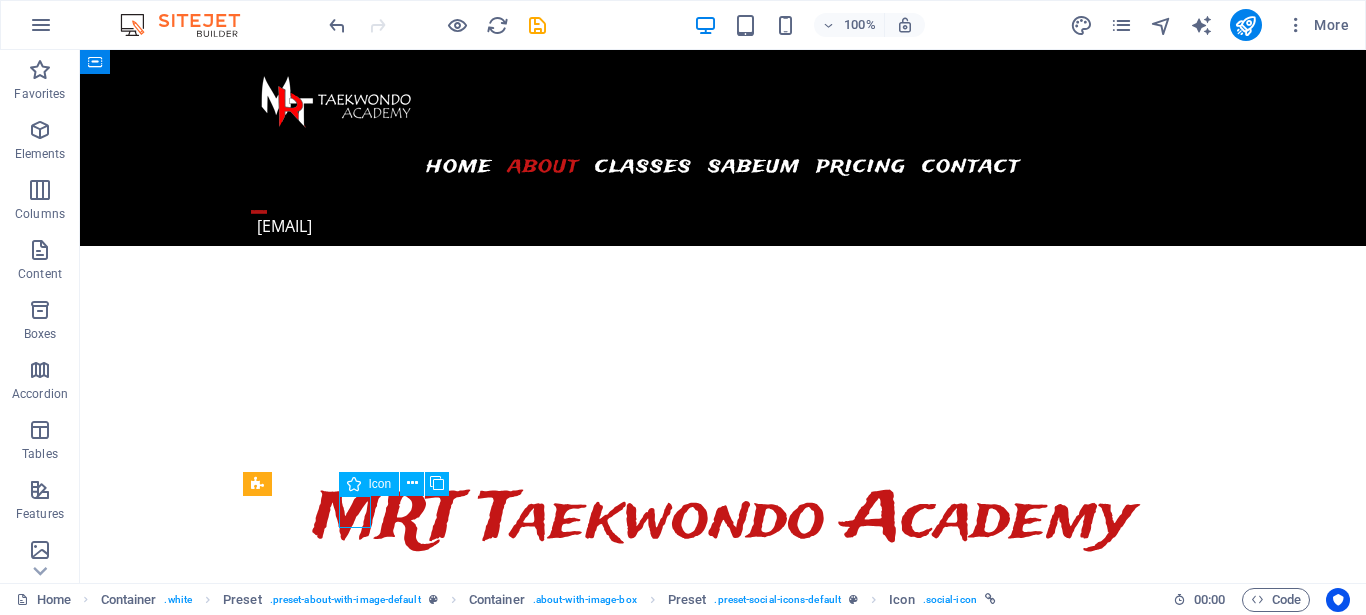 scroll, scrollTop: 772, scrollLeft: 0, axis: vertical 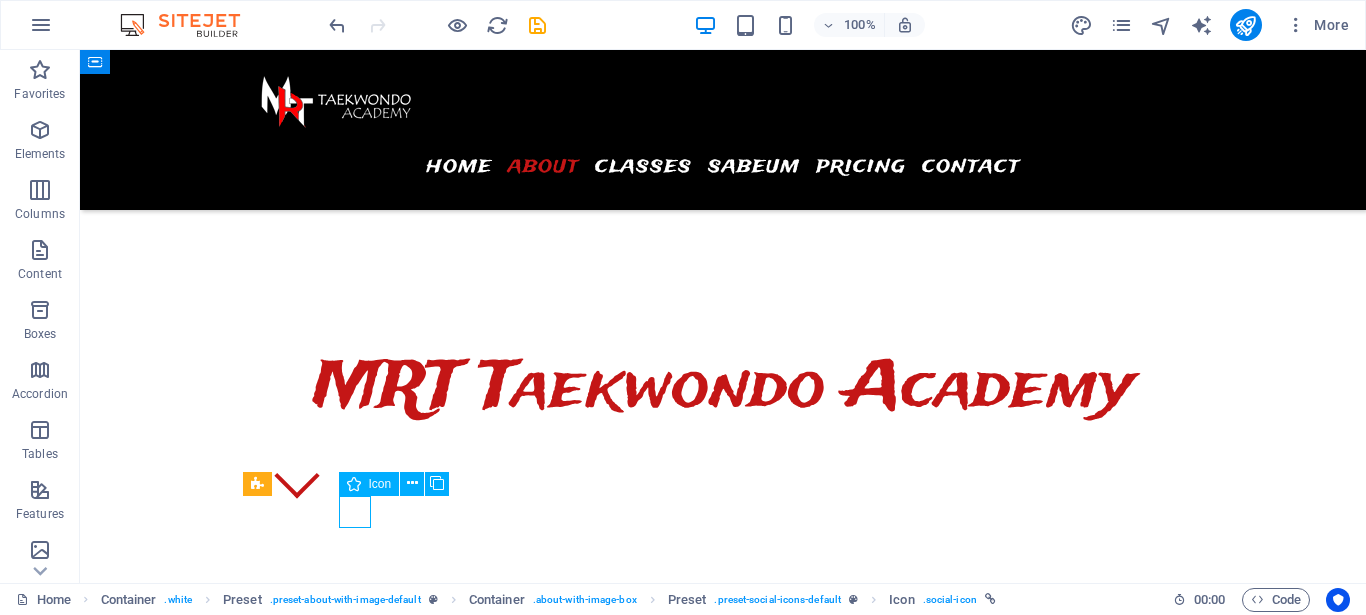 select on "xMidYMid" 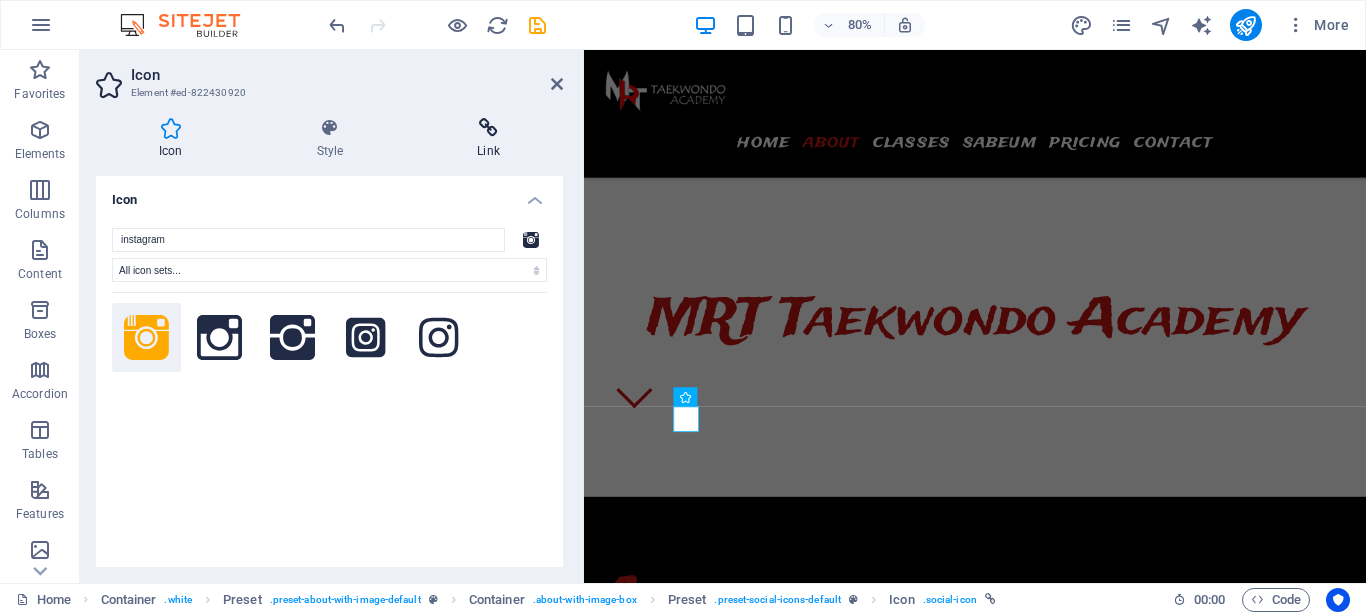 click at bounding box center (488, 128) 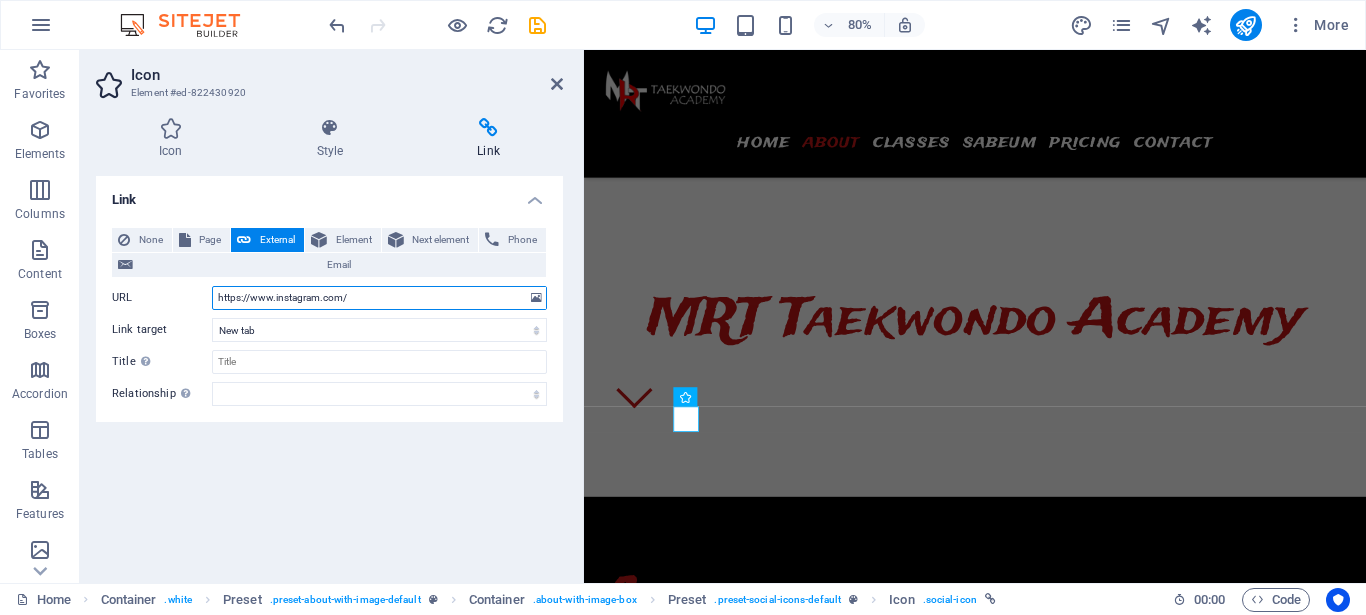 drag, startPoint x: 388, startPoint y: 290, endPoint x: 137, endPoint y: 278, distance: 251.28668 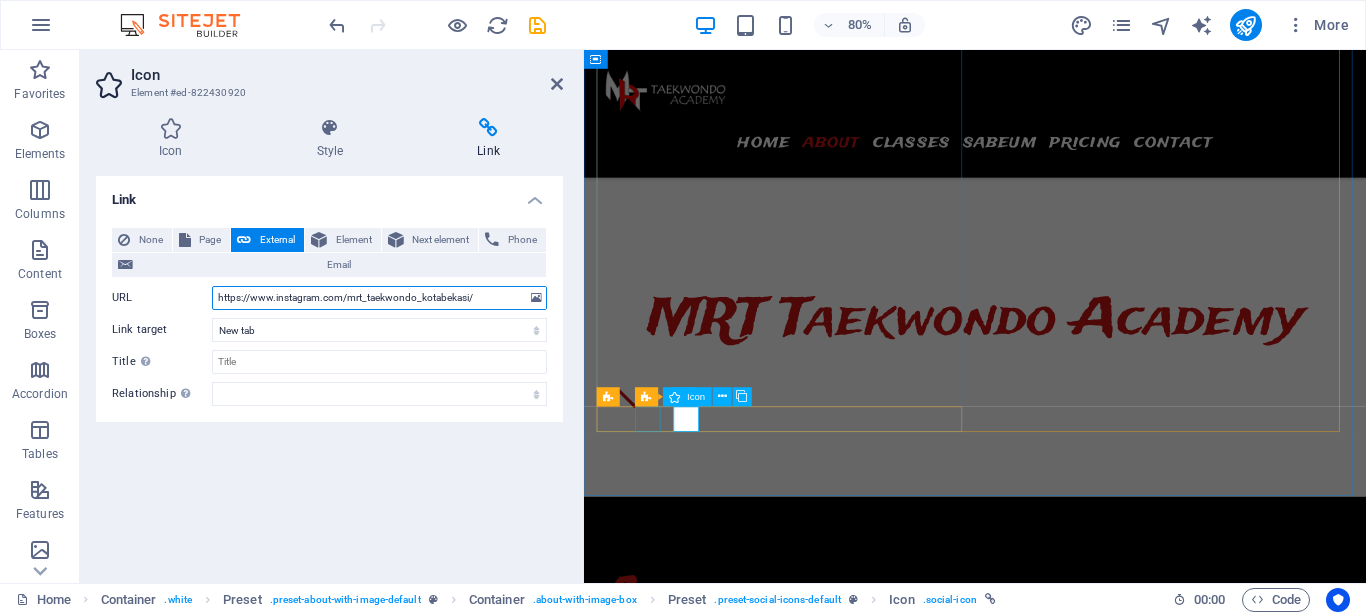type on "https://www.instagram.com/mrt_taekwondo_kotabekasi/" 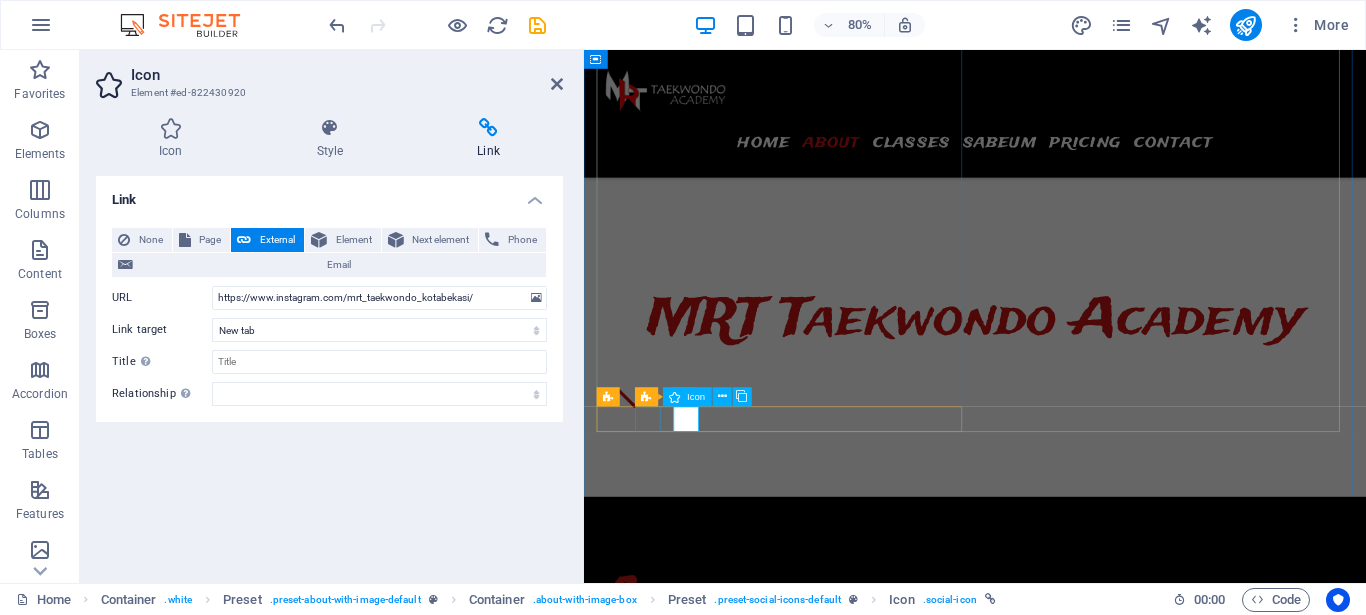 click at bounding box center [1072, 1124] 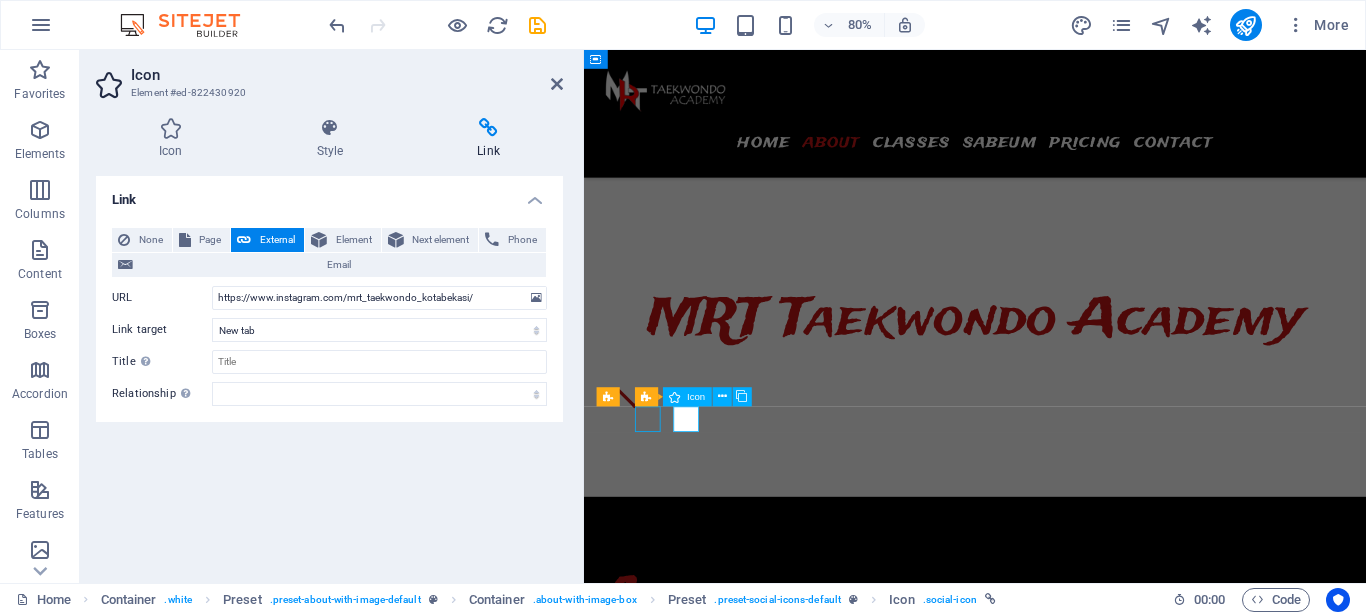 click at bounding box center (1072, 1124) 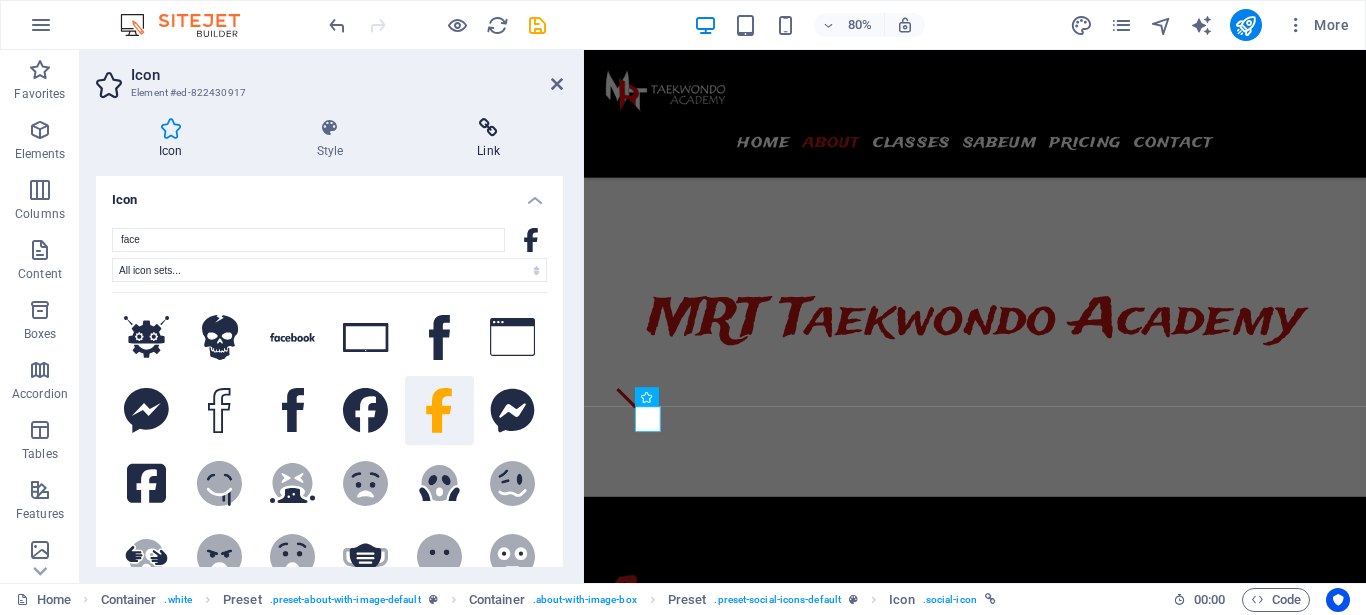 click at bounding box center [488, 128] 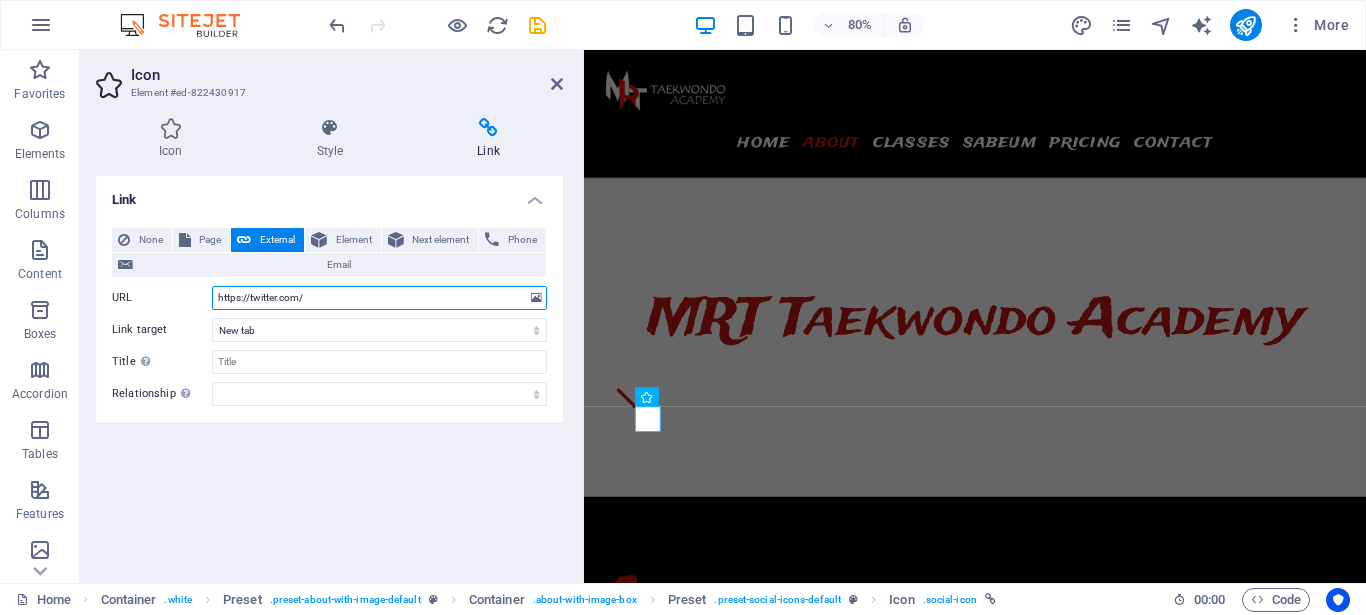 drag, startPoint x: 422, startPoint y: 295, endPoint x: 182, endPoint y: 290, distance: 240.05208 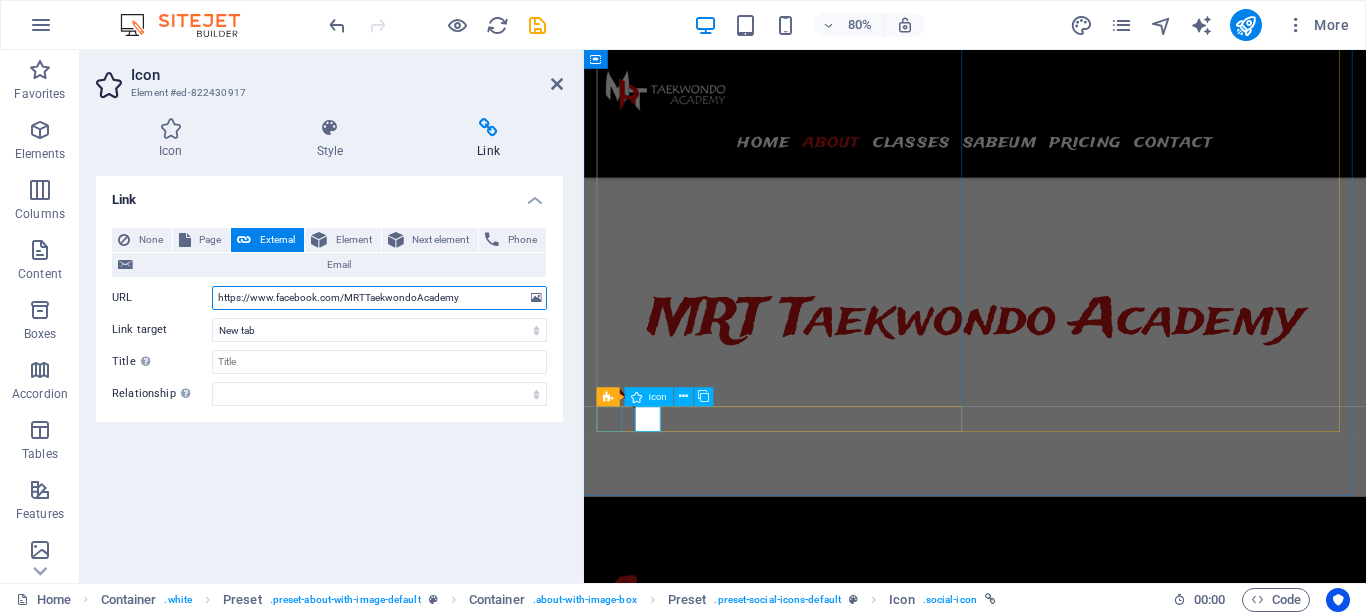type on "https://www.facebook.com/MRTTaekwondoAcademy" 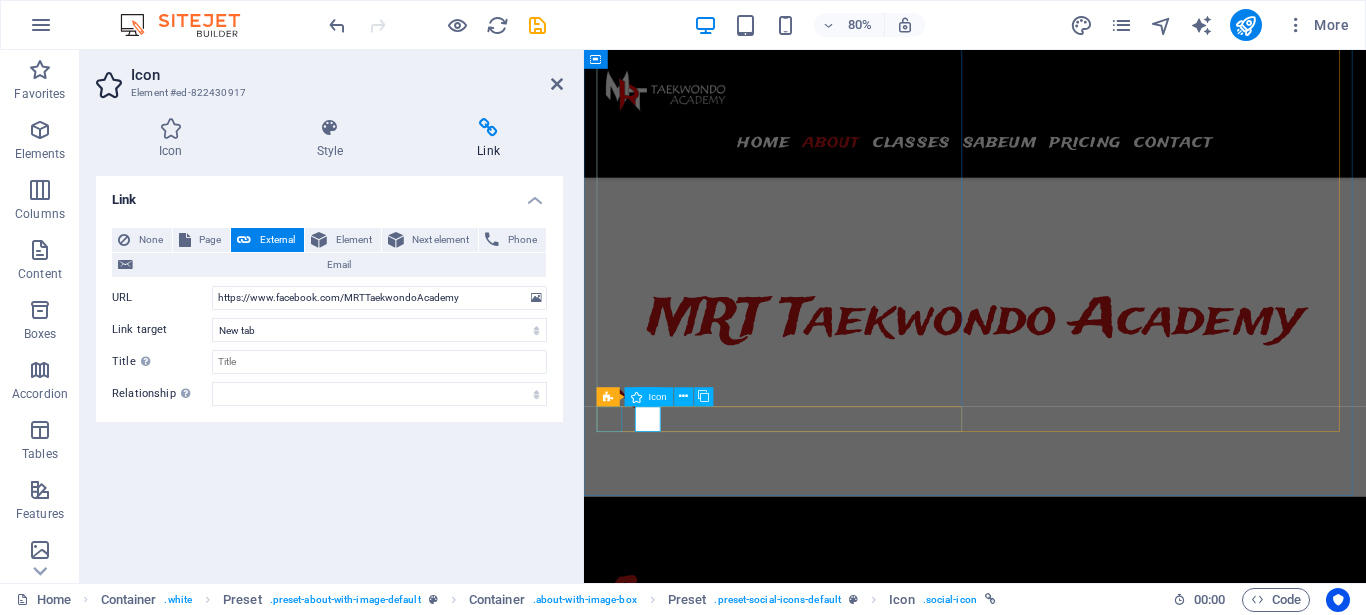 drag, startPoint x: 616, startPoint y: 511, endPoint x: 1406, endPoint y: 664, distance: 804.67944 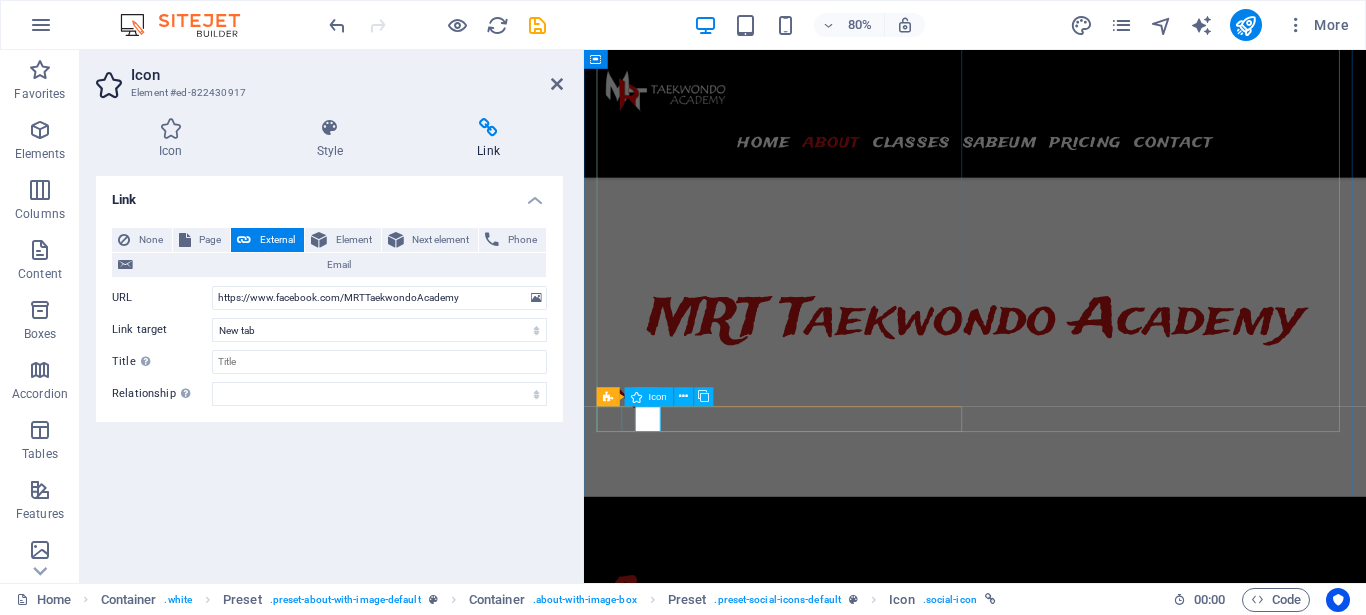 click at bounding box center [1072, 1084] 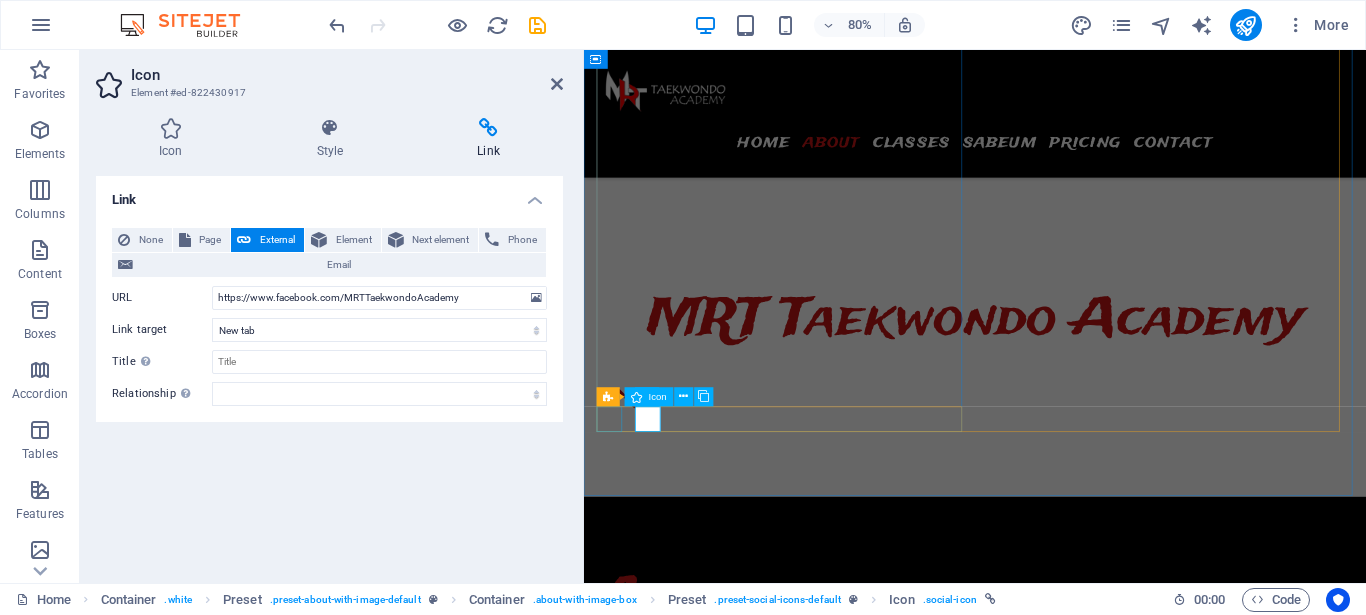 click at bounding box center (1072, 1084) 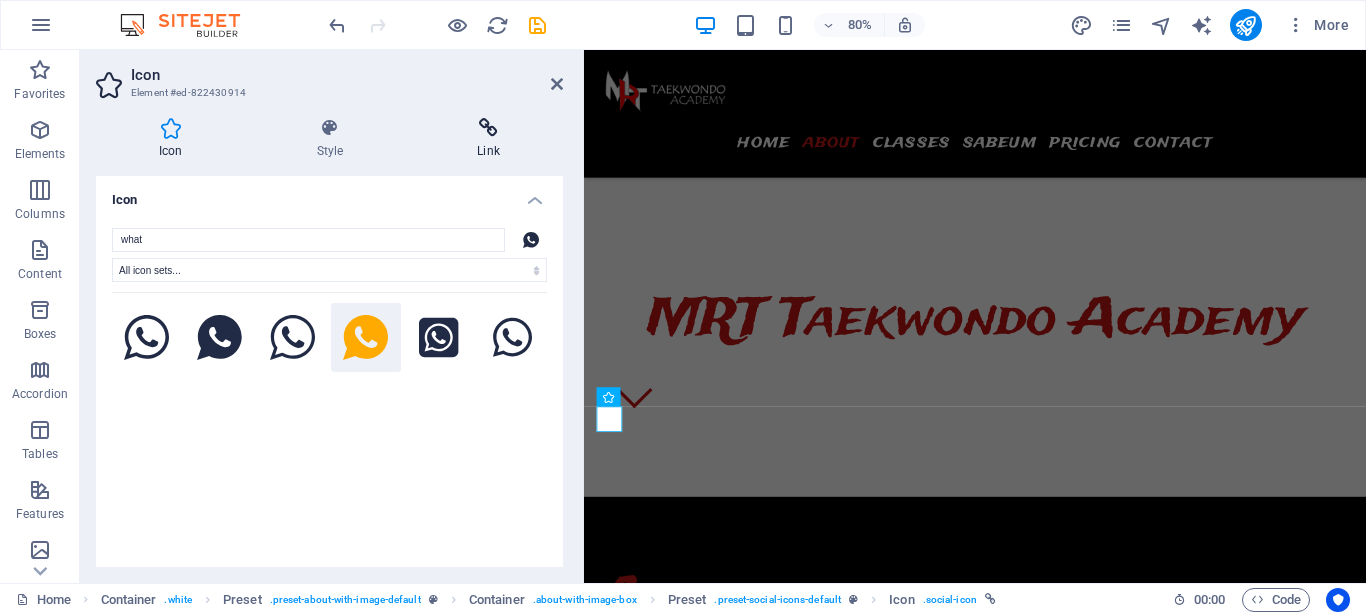 click on "Link" at bounding box center [488, 139] 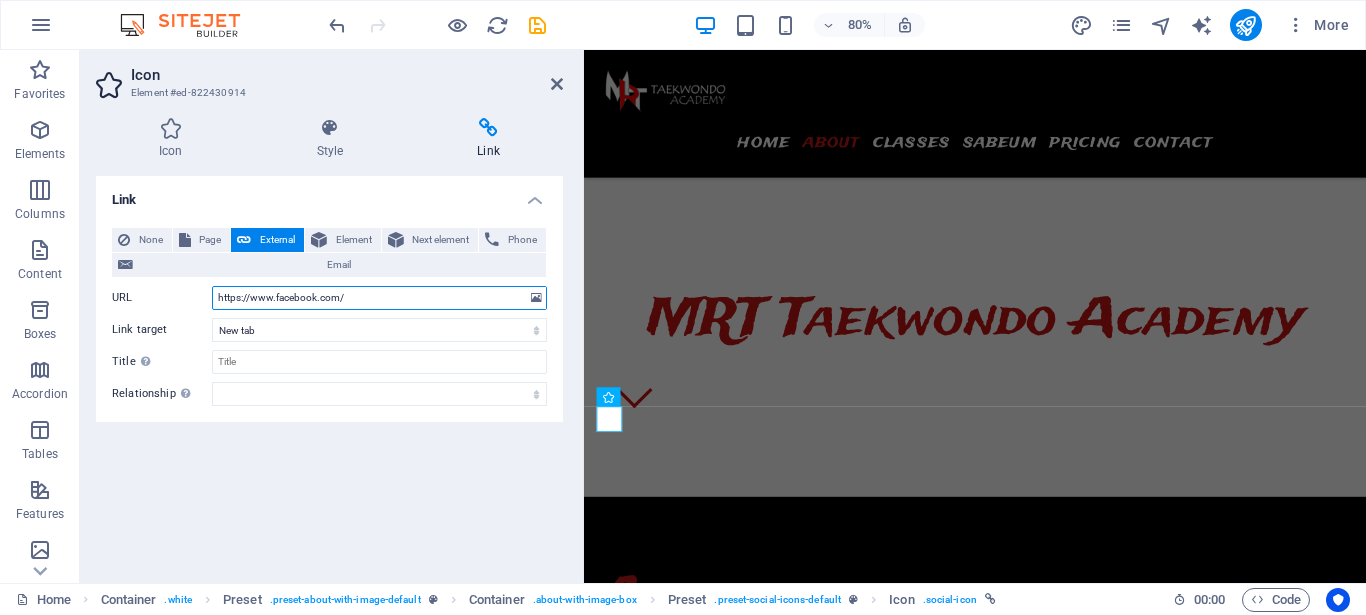 drag, startPoint x: 373, startPoint y: 296, endPoint x: 189, endPoint y: 302, distance: 184.0978 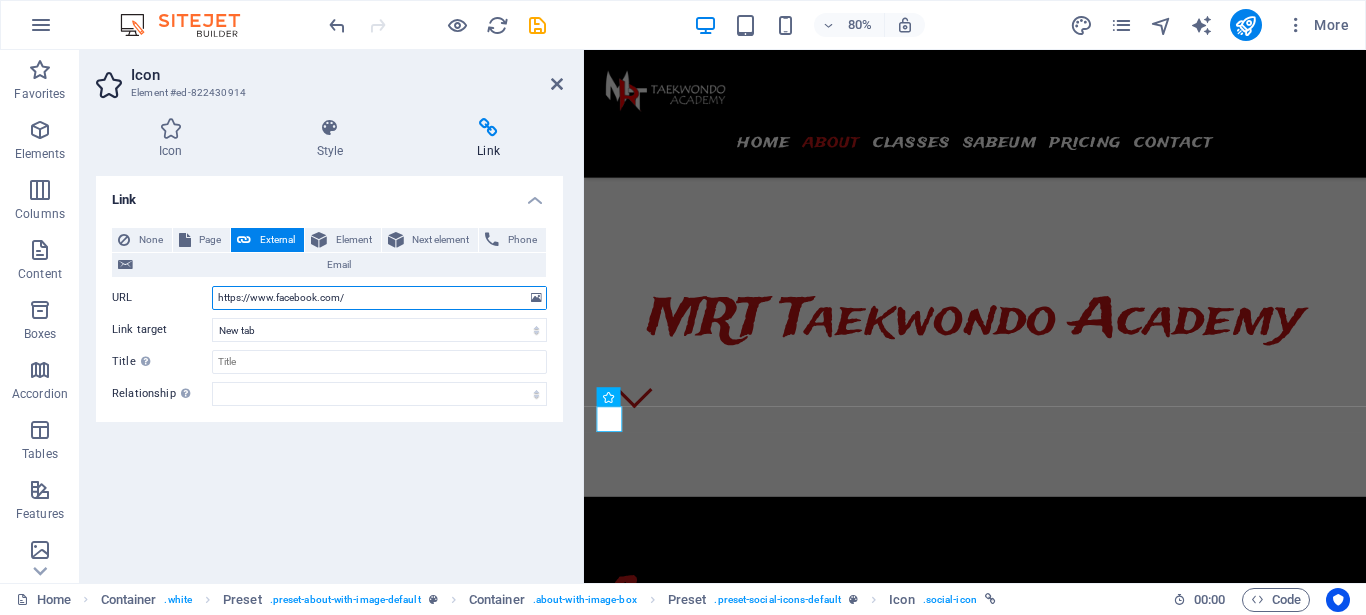 click on "https://www.facebook.com/" at bounding box center (379, 298) 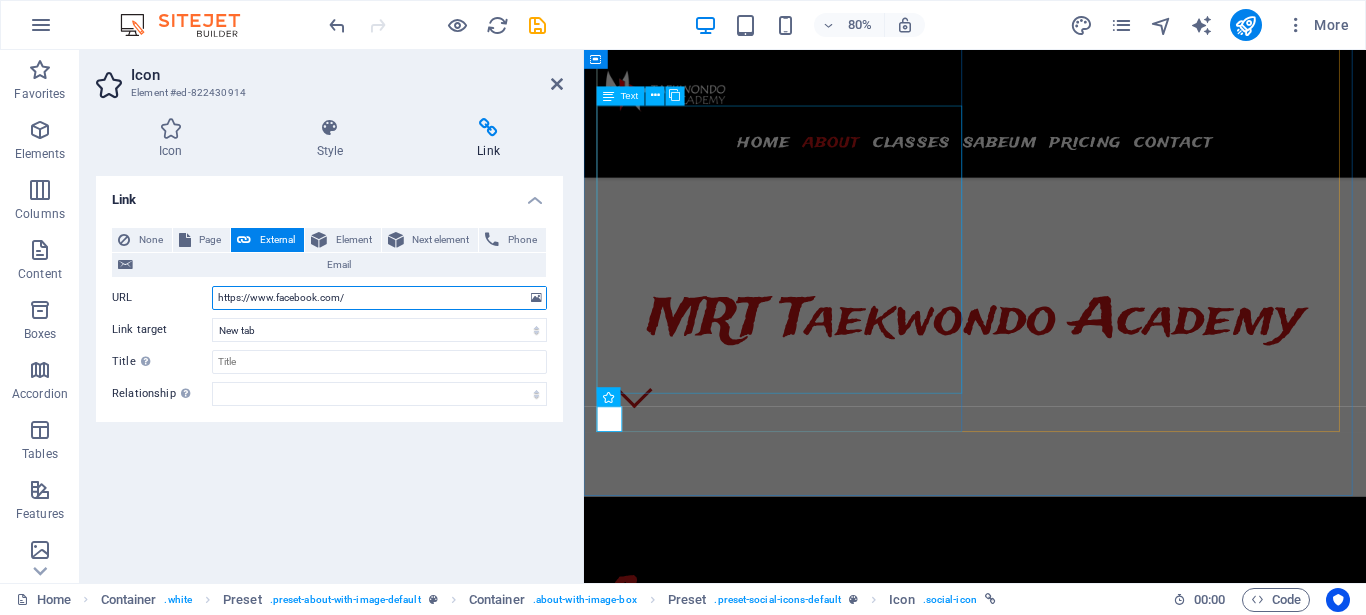 paste on "a.me/6281218168585" 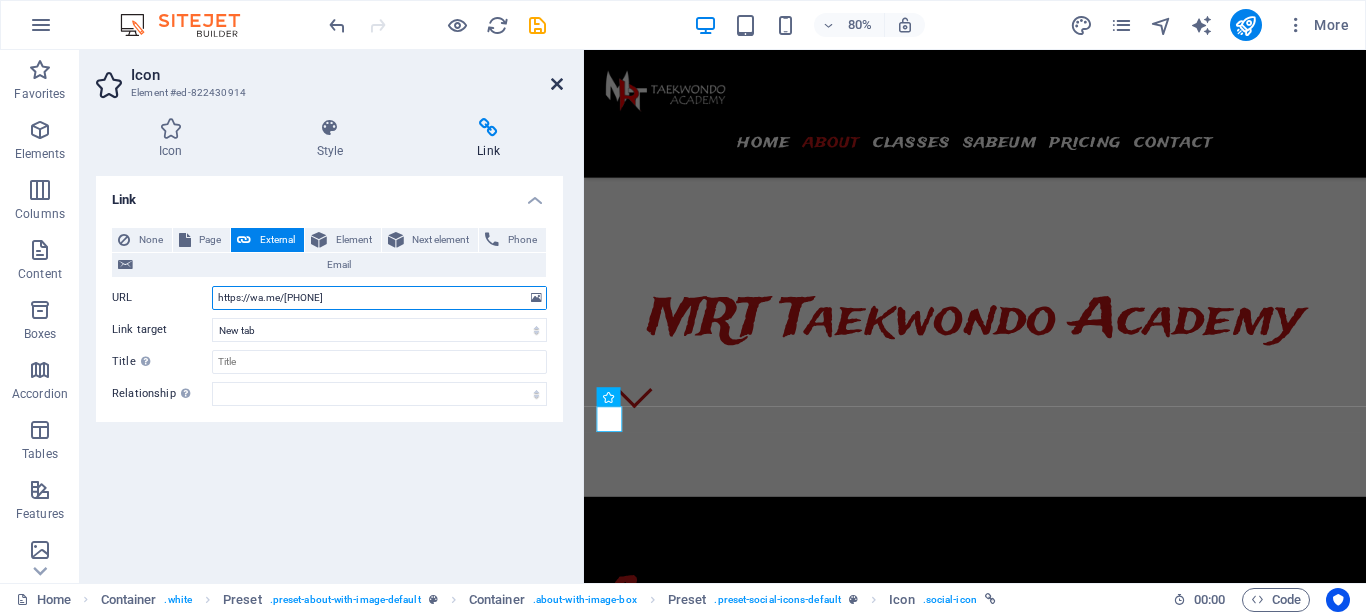 type on "https://wa.me/6281218168585" 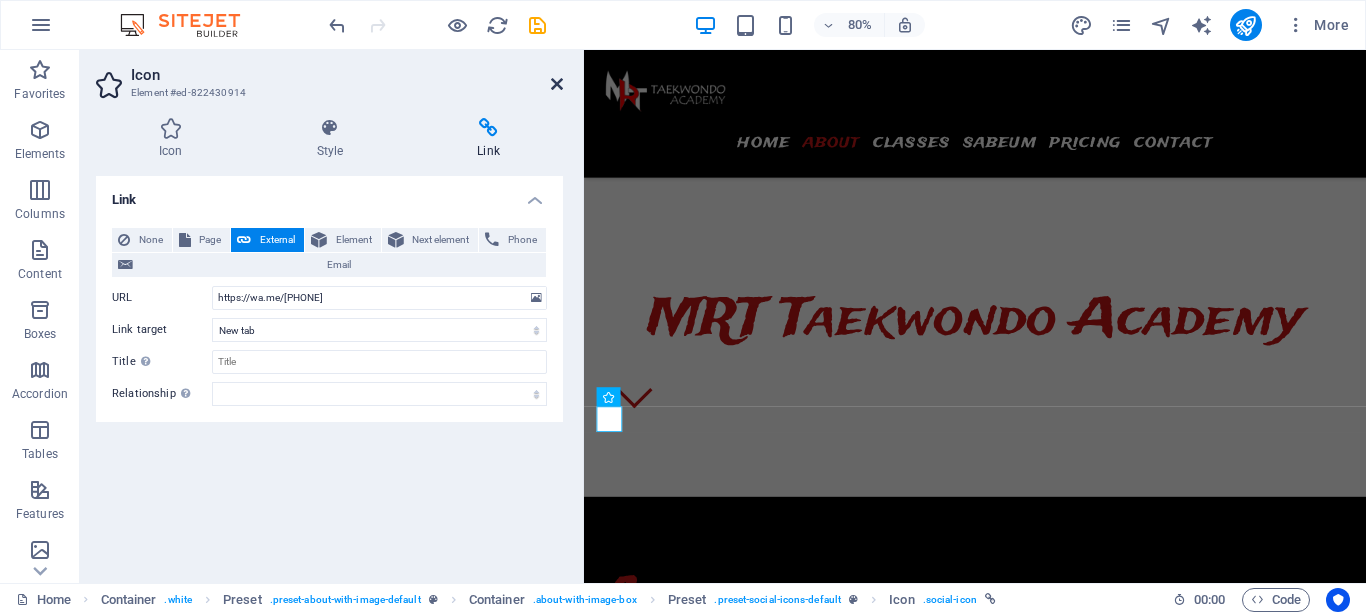 drag, startPoint x: 560, startPoint y: 84, endPoint x: 624, endPoint y: 258, distance: 185.39687 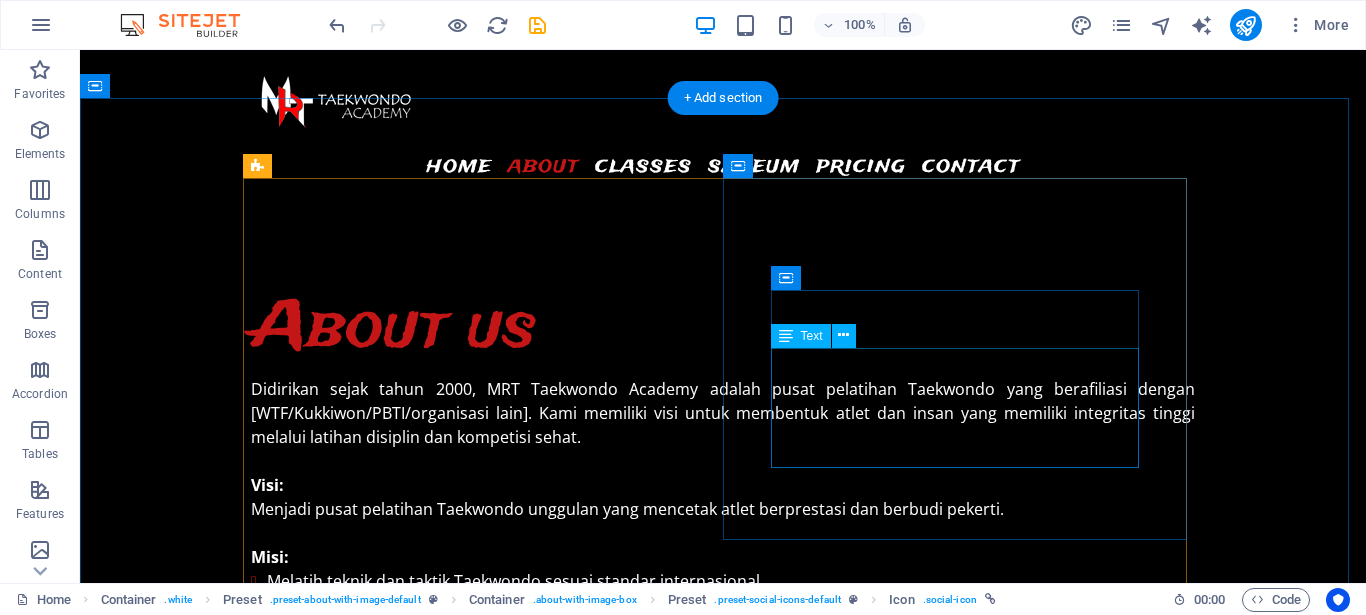 scroll, scrollTop: 1151, scrollLeft: 0, axis: vertical 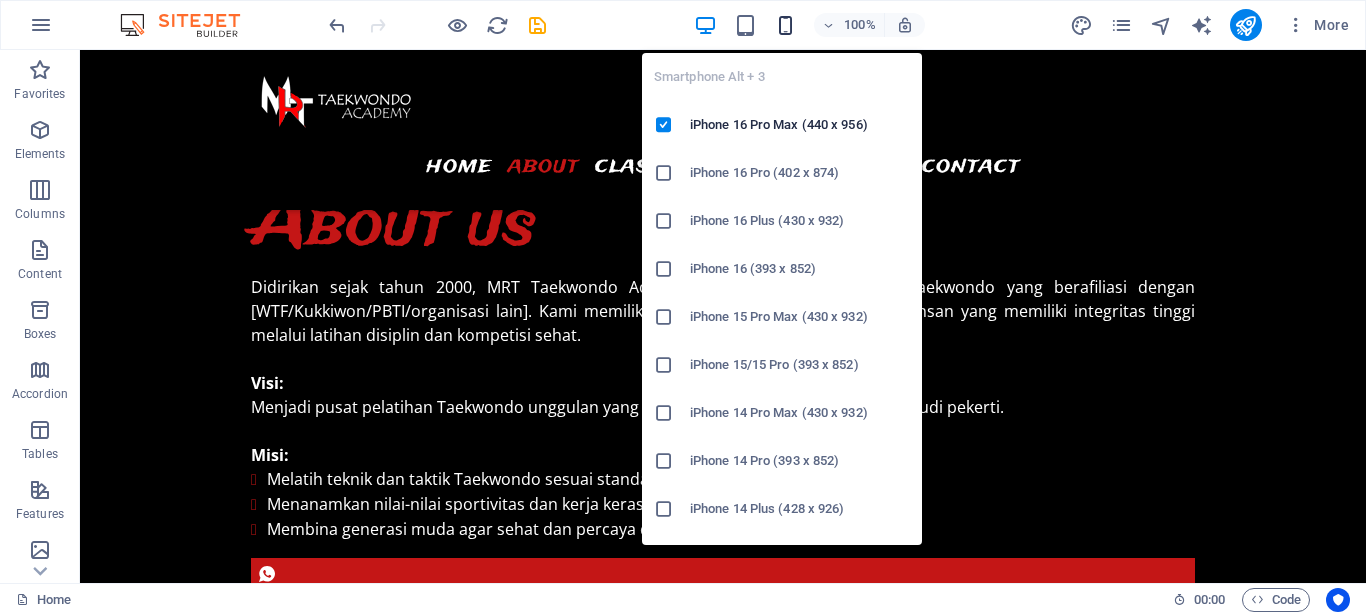 click at bounding box center [785, 25] 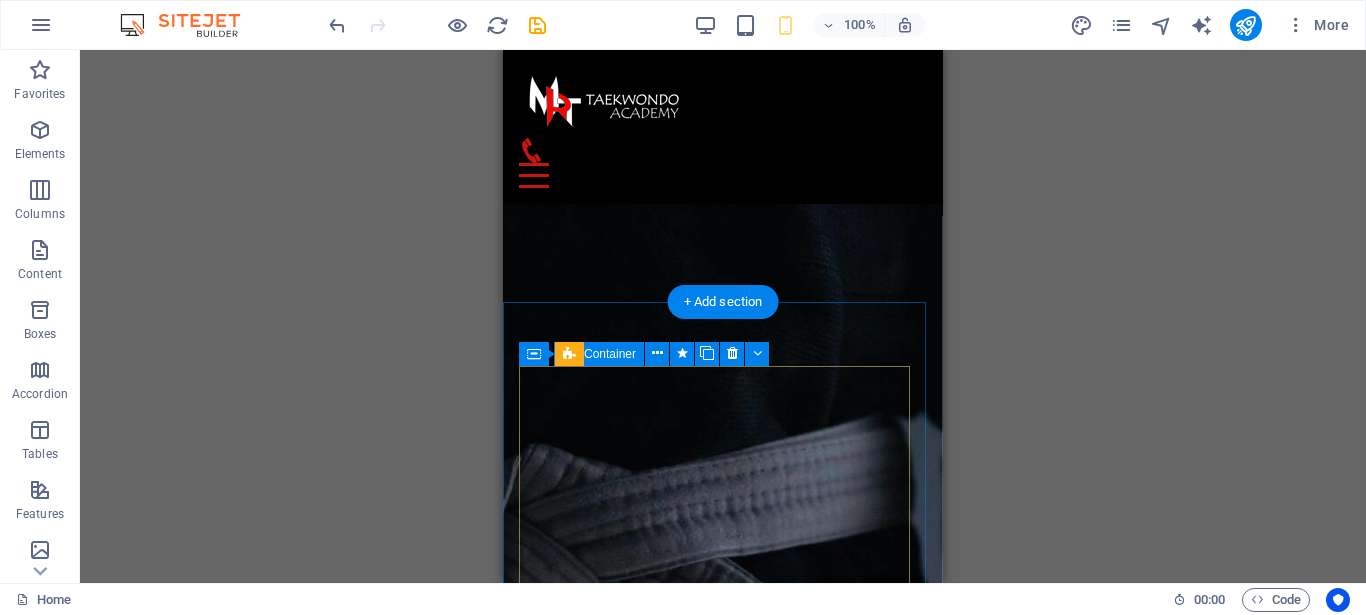 scroll, scrollTop: 1559, scrollLeft: 0, axis: vertical 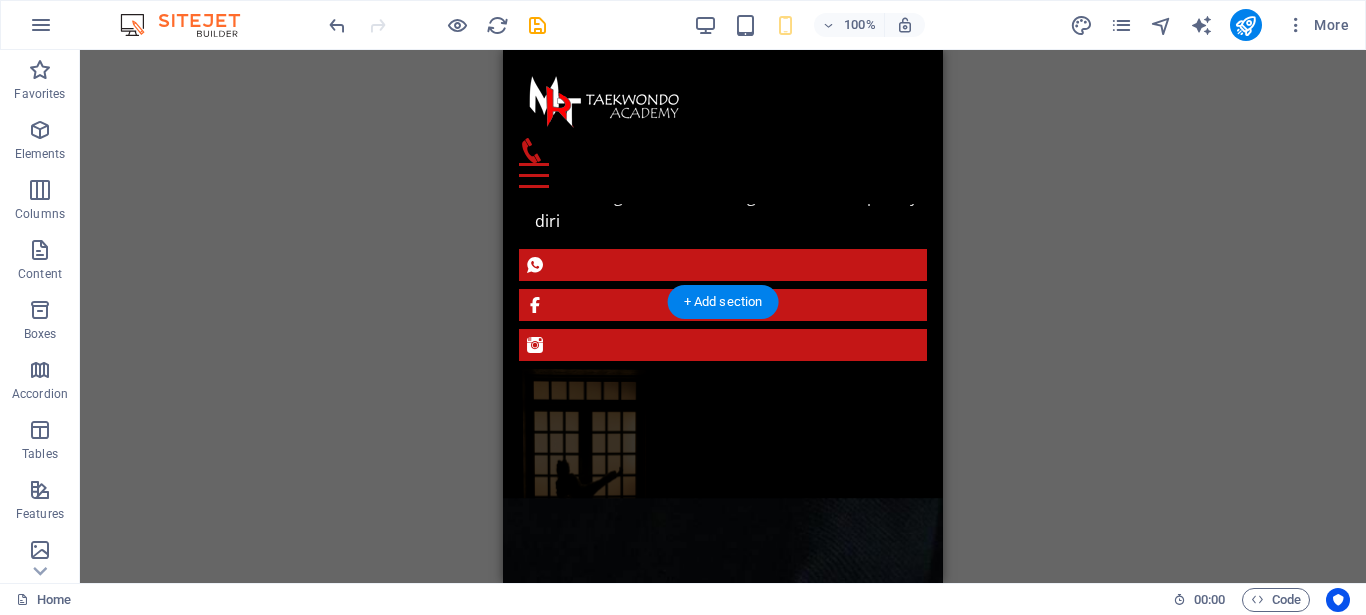 click at bounding box center [723, 1071] 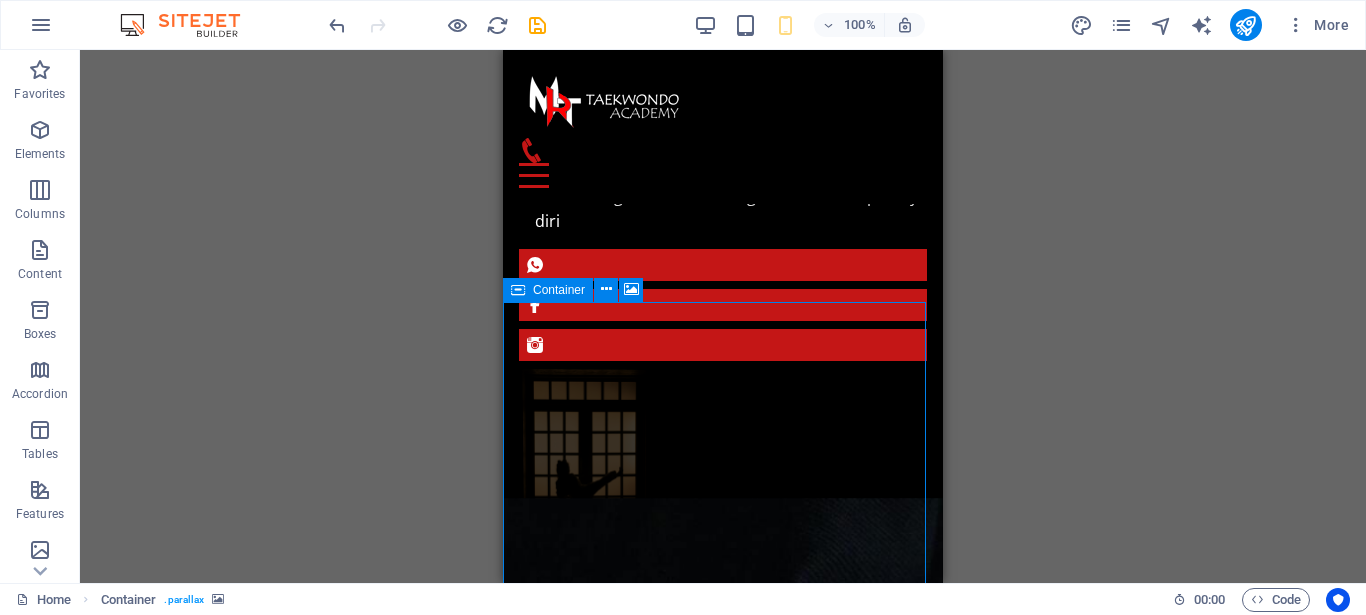 click at bounding box center [518, 290] 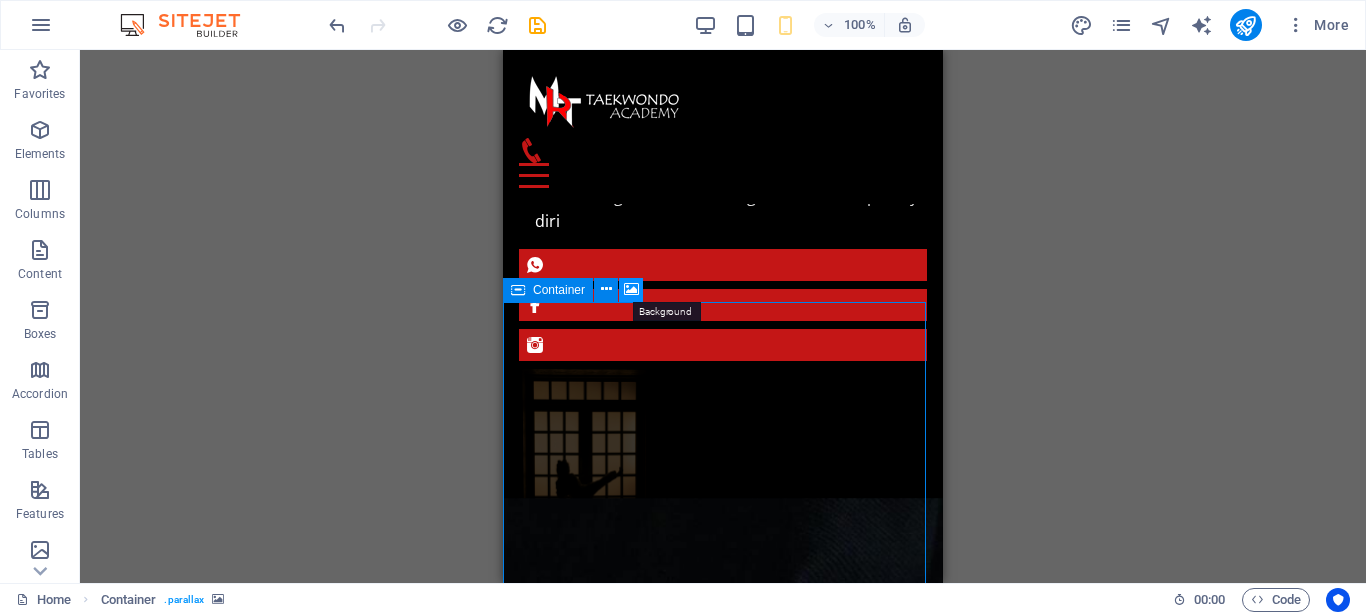 click at bounding box center [631, 289] 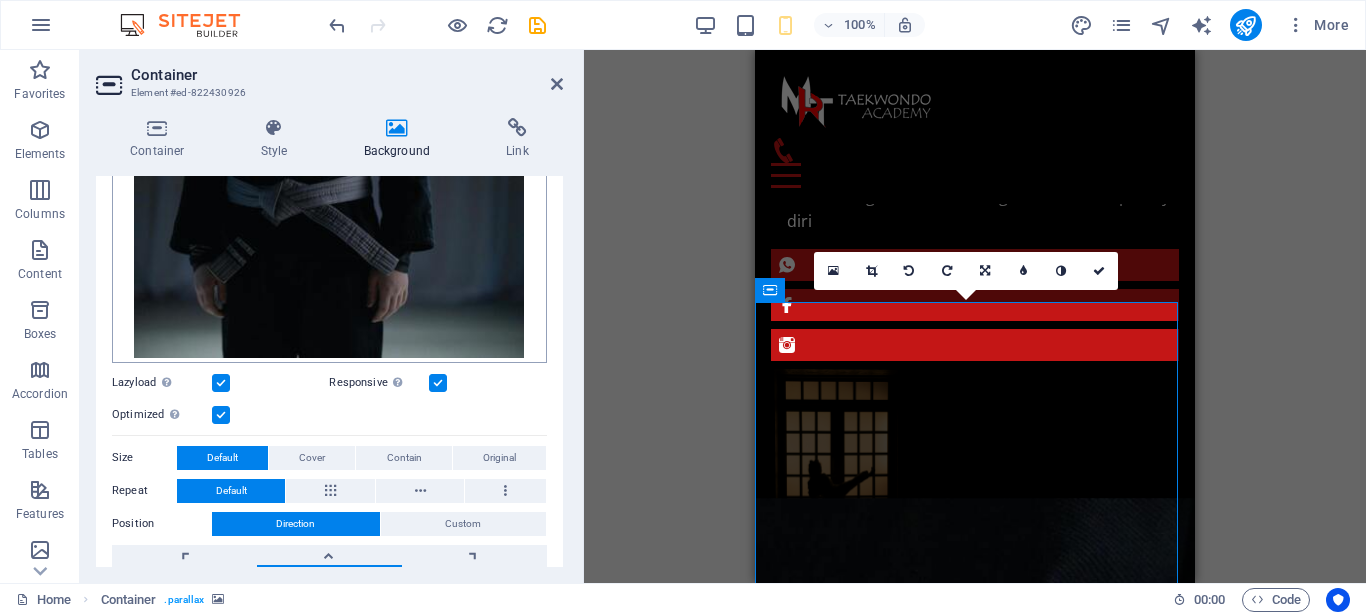 scroll, scrollTop: 270, scrollLeft: 0, axis: vertical 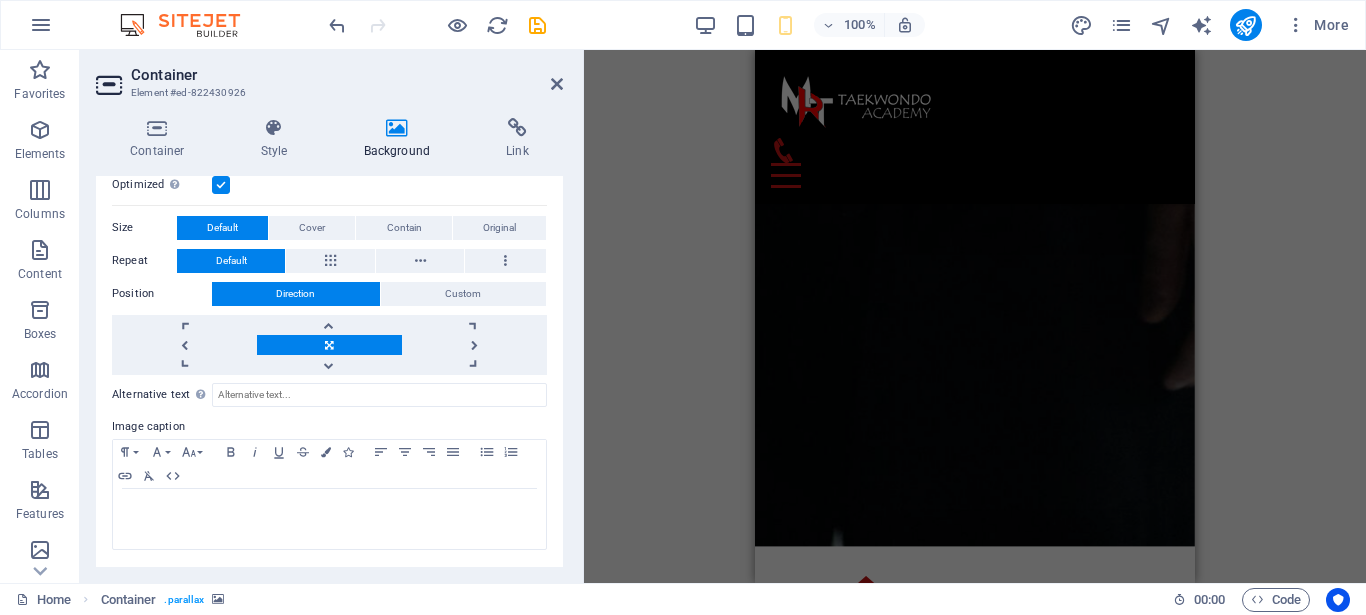 click on "Container Element #ed-822430926
Container Style Background Link Size Height Default px rem % vh vw Min. height None px rem % vh vw Width Default px rem % em vh vw Min. width None px rem % vh vw Content width Default Custom width Width Default px rem % em vh vw Min. width None px rem % vh vw Default padding Custom spacing Default content width and padding can be changed under Design. Edit design Layout (Flexbox) Alignment Determines the flex direction. Default Main axis Determine how elements should behave along the main axis inside this container (justify content). Default Side axis Control the vertical direction of the element inside of the container (align items). Default Wrap Default On Off Fill Controls the distances and direction of elements on the y-axis across several lines (align content). Default Accessibility ARIA helps assistive technologies (like screen readers) to understand the role, state, and behavior of web elements Role The ARIA role defines the purpose of an element.  None" at bounding box center (332, 316) 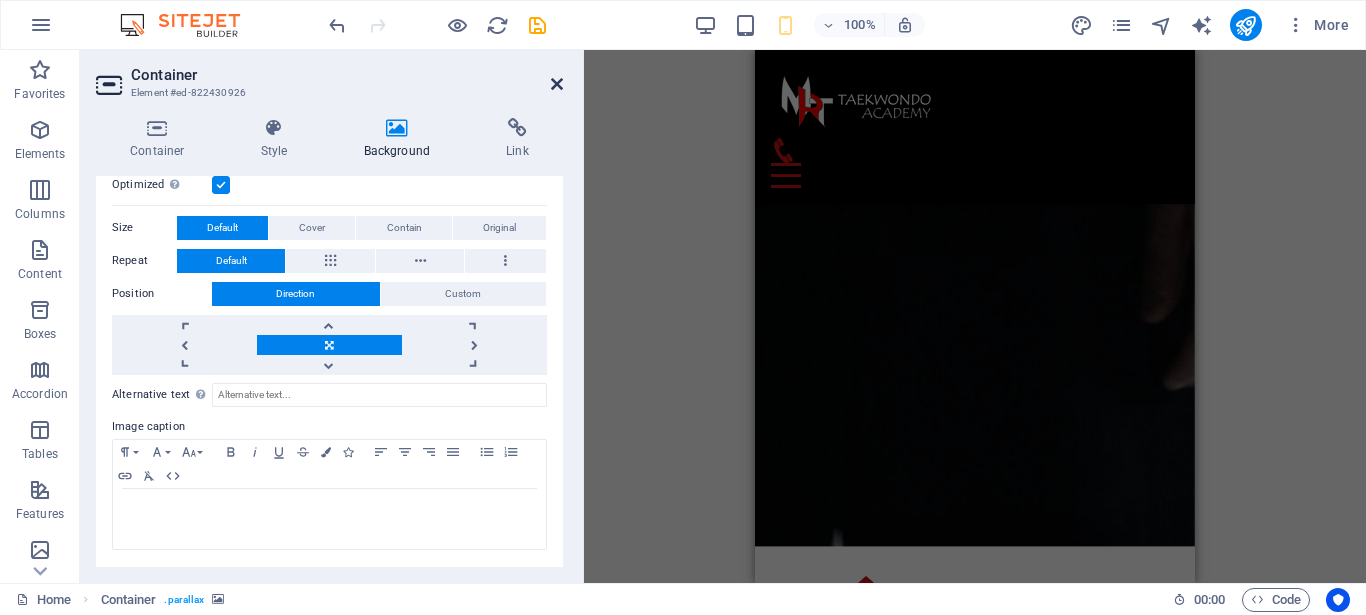 click at bounding box center (557, 84) 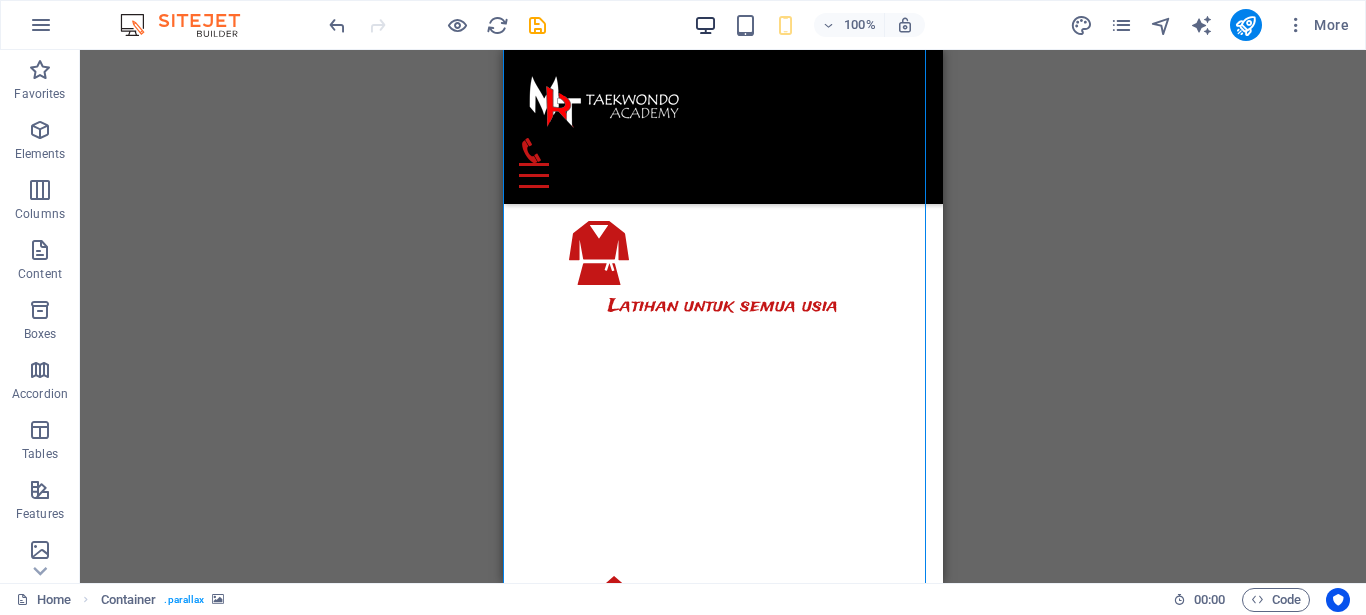 scroll, scrollTop: 2424, scrollLeft: 0, axis: vertical 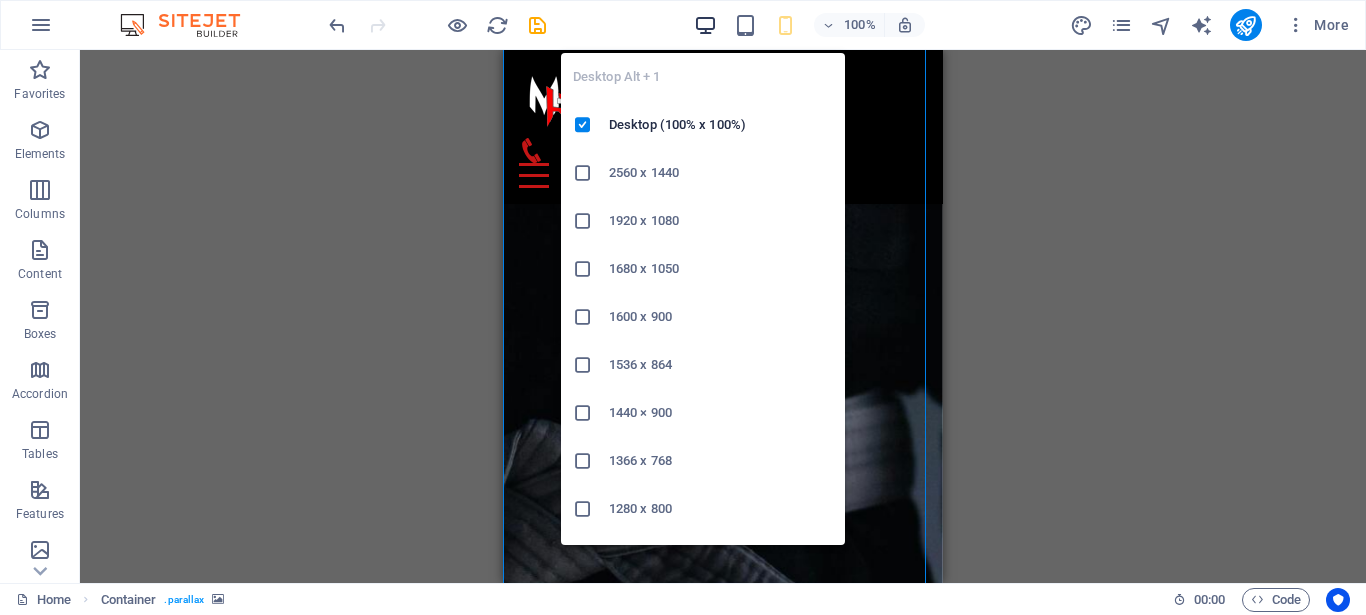 click at bounding box center [705, 25] 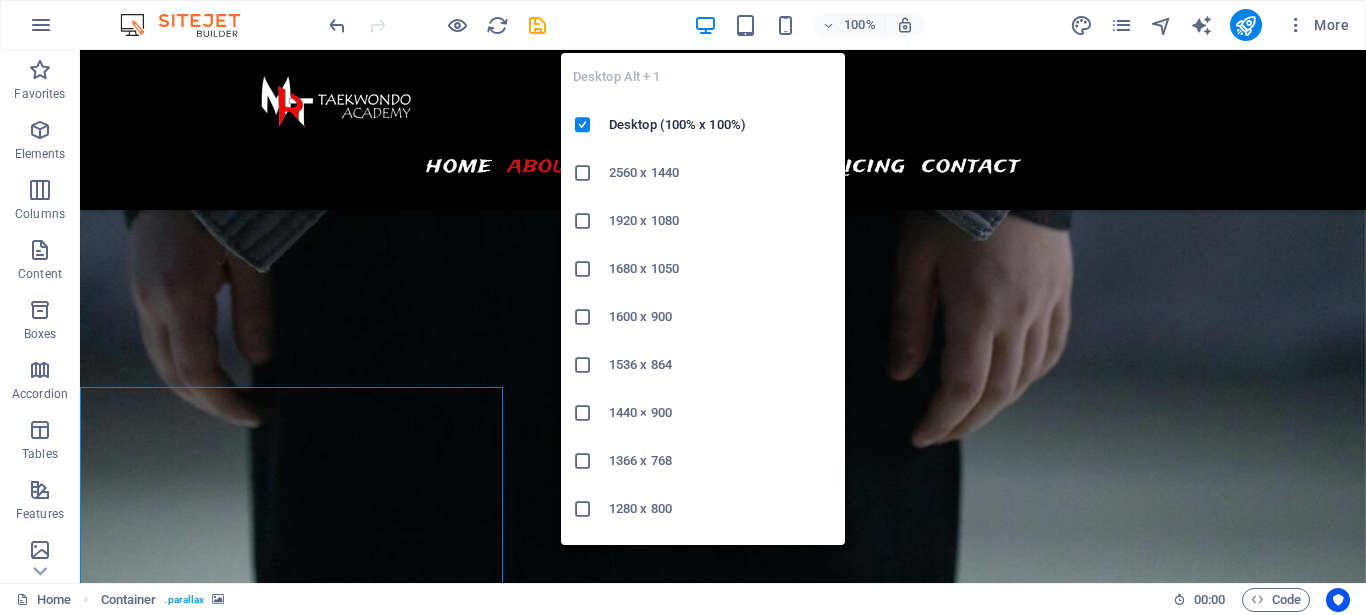 scroll, scrollTop: 1474, scrollLeft: 0, axis: vertical 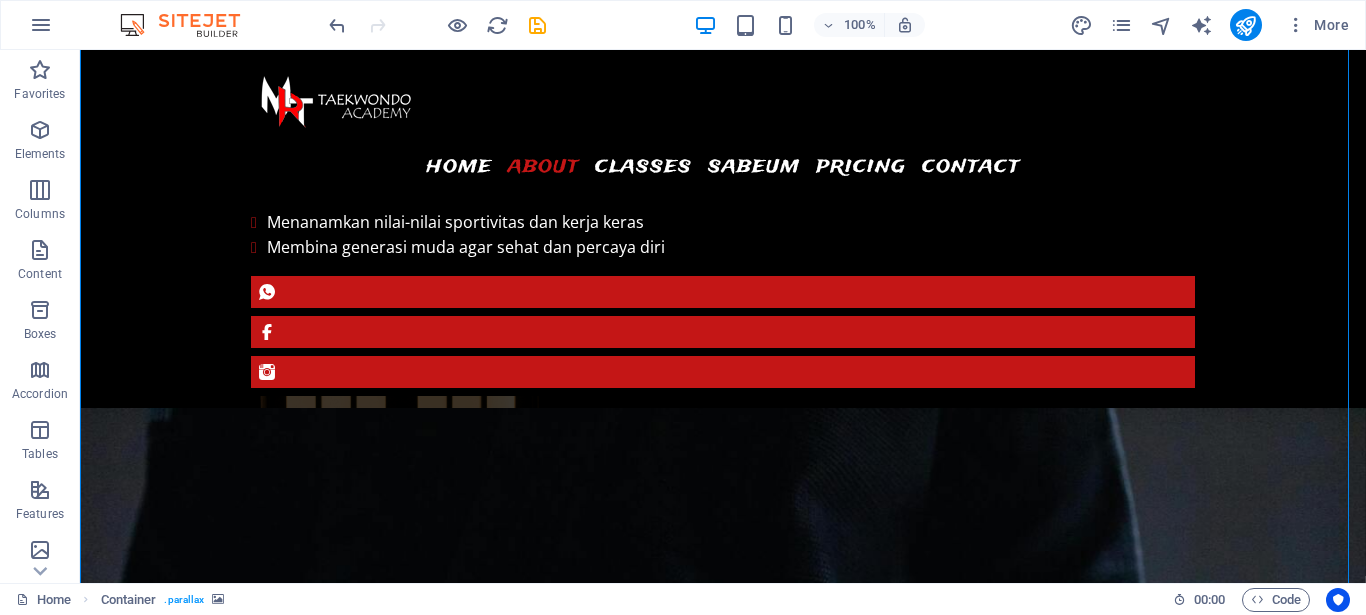 click at bounding box center [723, 981] 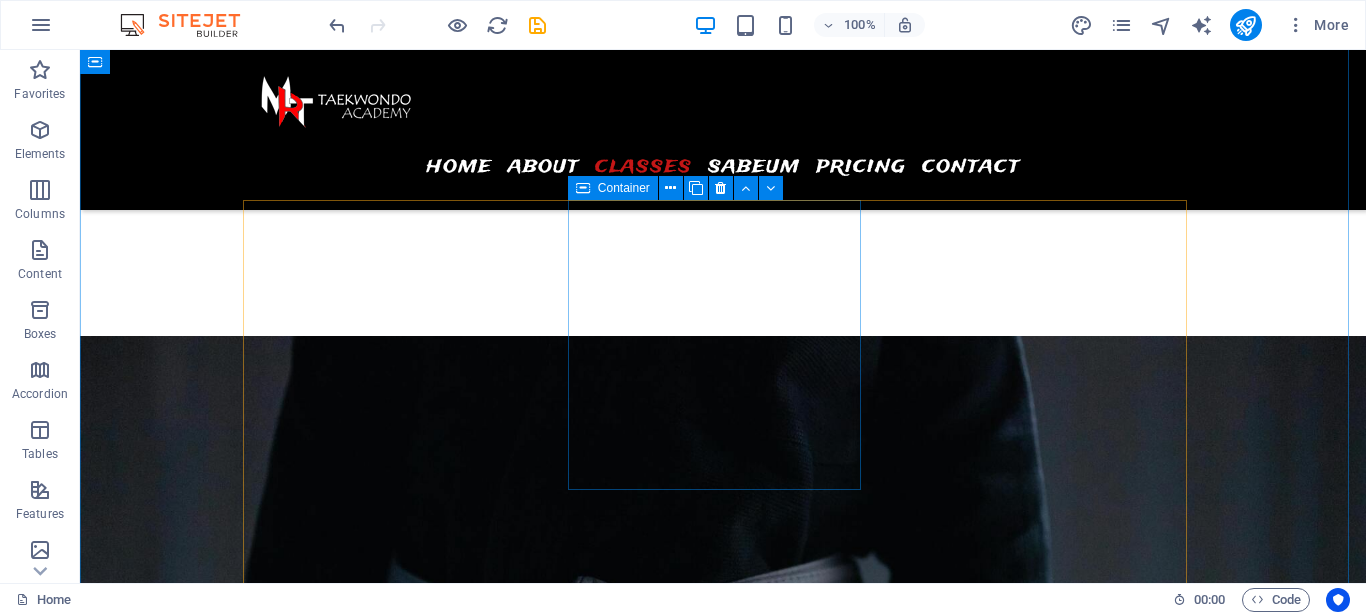 scroll, scrollTop: 2494, scrollLeft: 0, axis: vertical 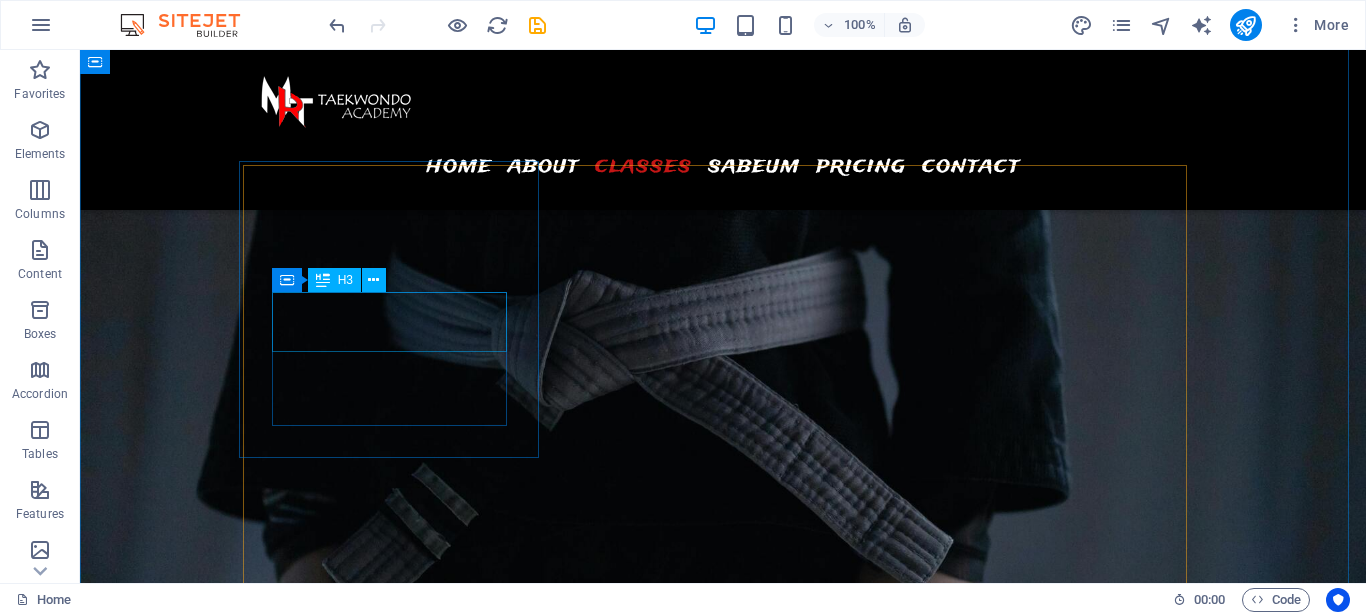 click on "Brawn" at bounding box center [397, 6133] 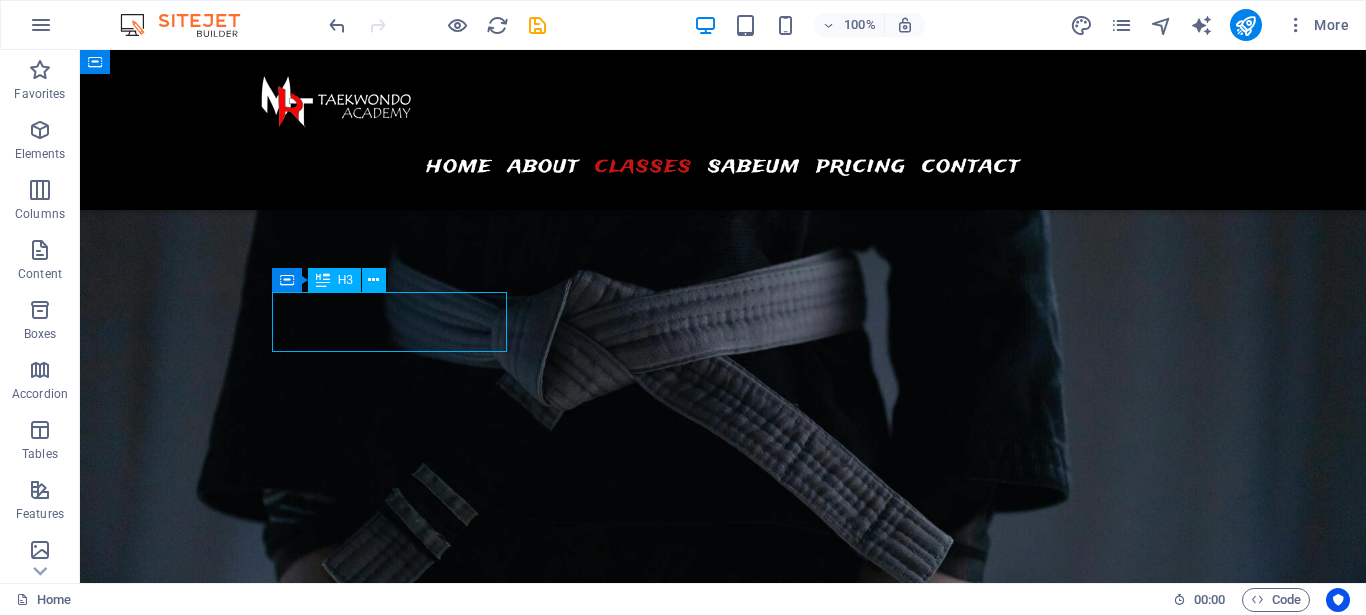 click on "Brawn" at bounding box center [397, 6133] 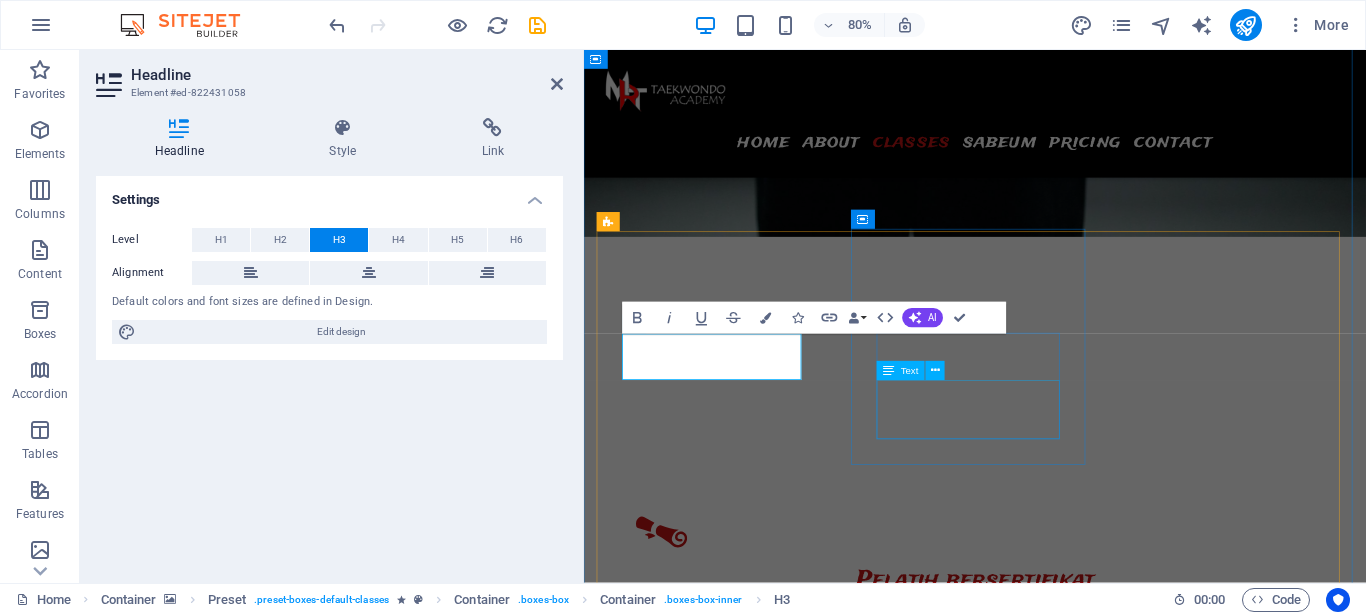 scroll, scrollTop: 2421, scrollLeft: 0, axis: vertical 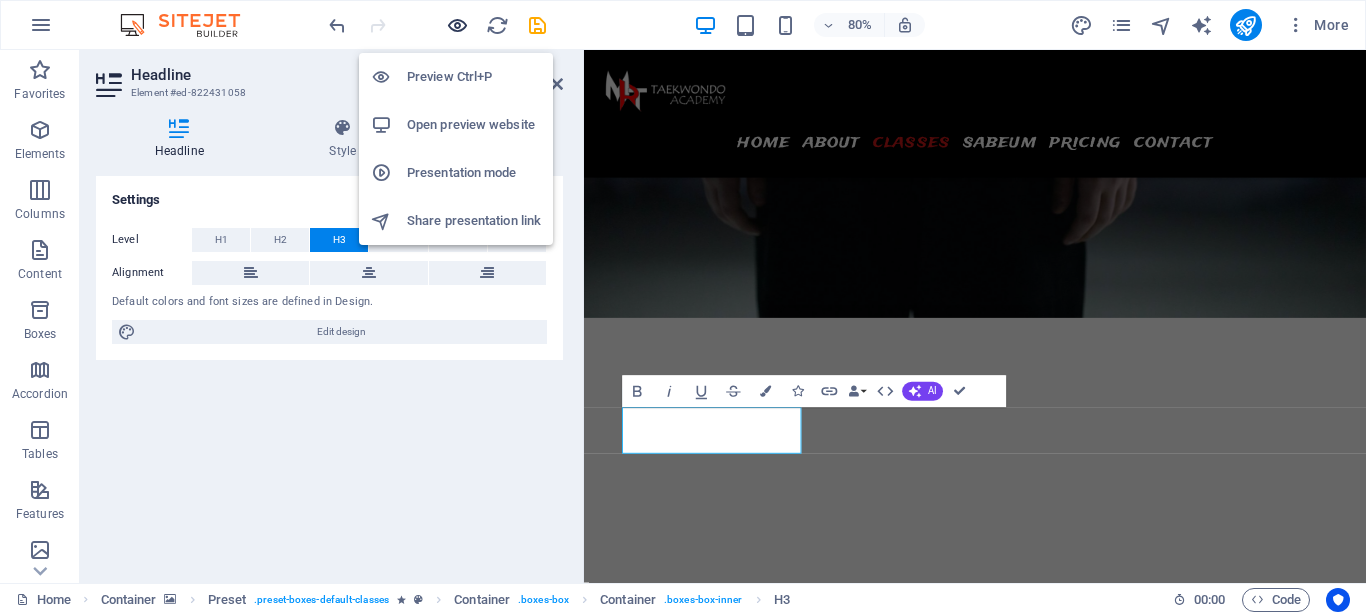 click at bounding box center (457, 25) 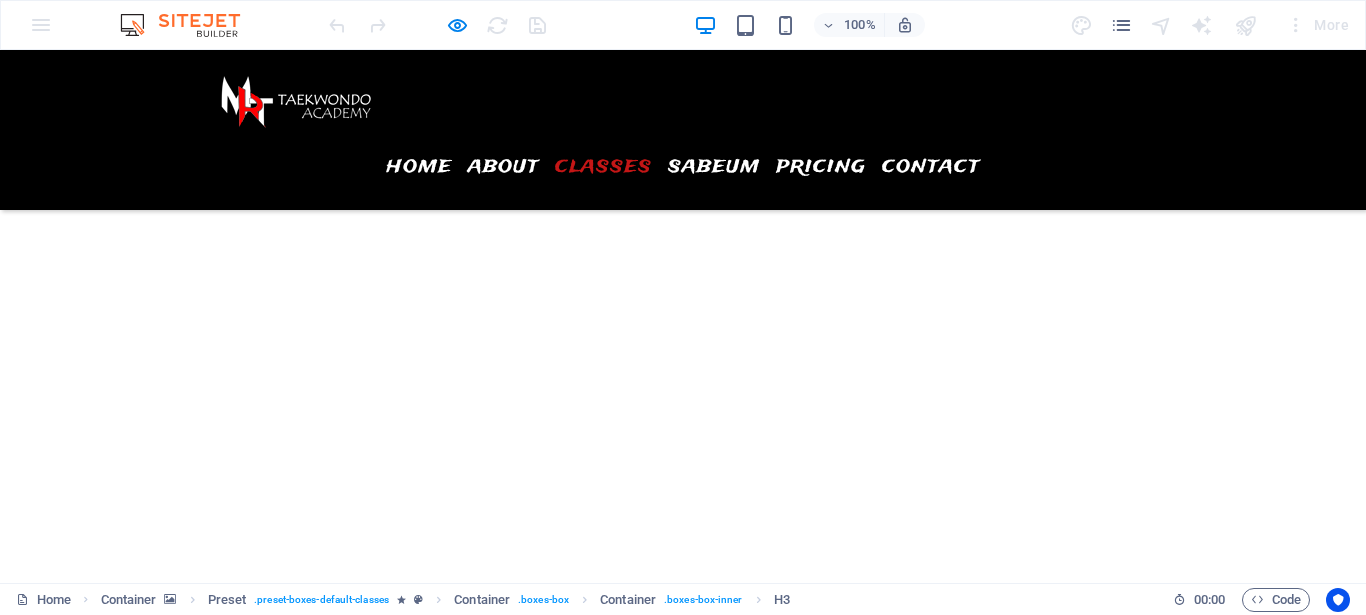 scroll, scrollTop: 2319, scrollLeft: 0, axis: vertical 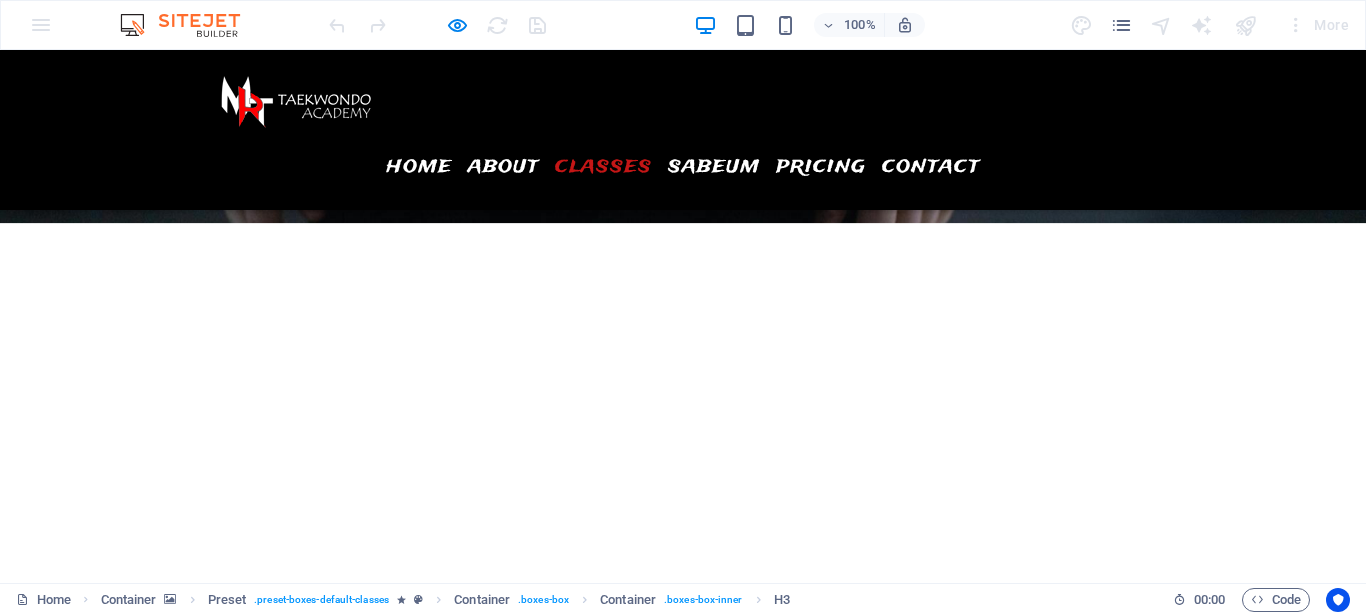 click on "Tue" at bounding box center [250, 3318] 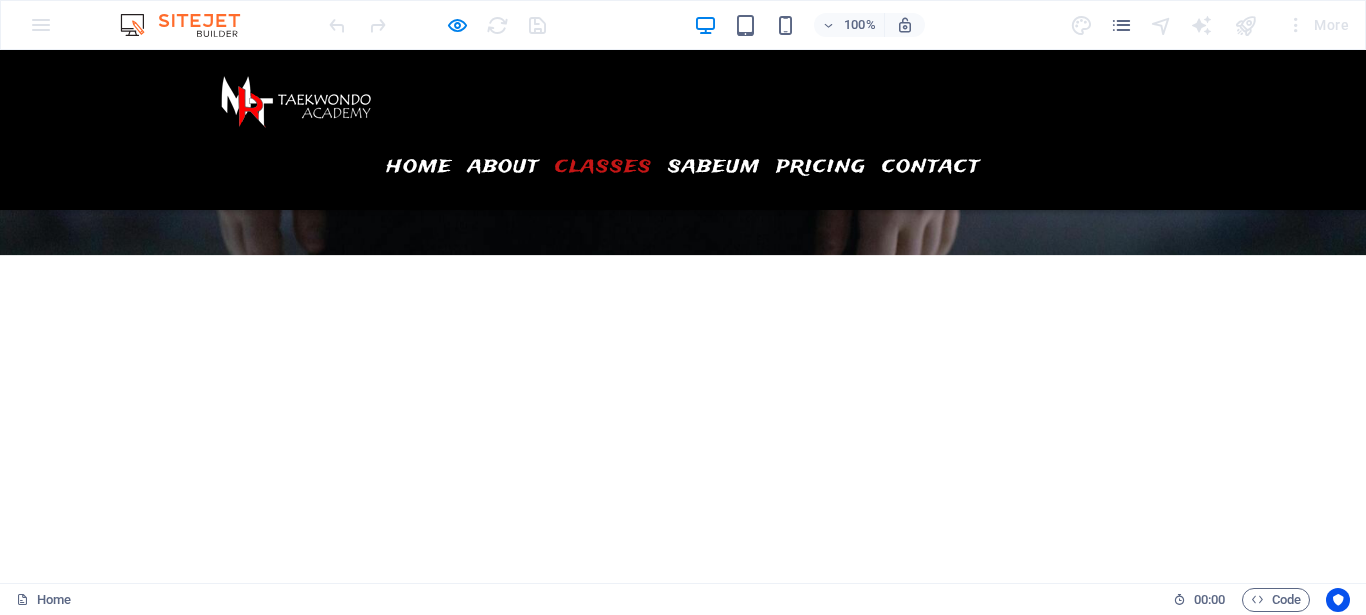 scroll, scrollTop: 2217, scrollLeft: 0, axis: vertical 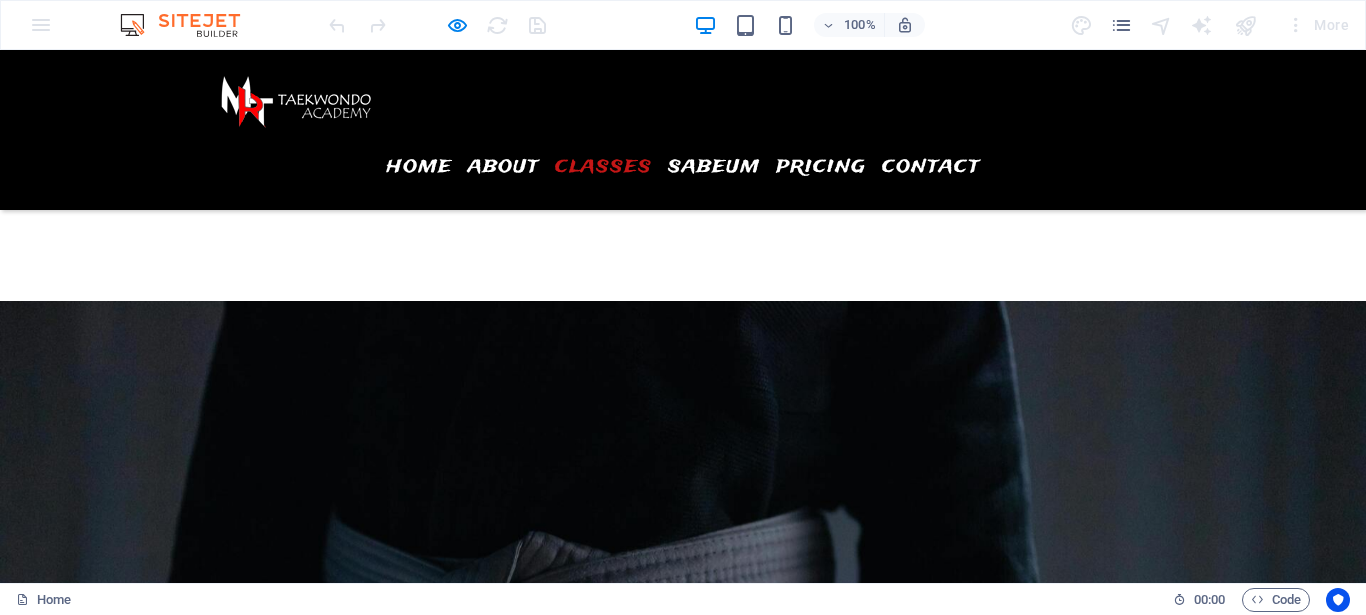click on "Thu" at bounding box center [253, 3238] 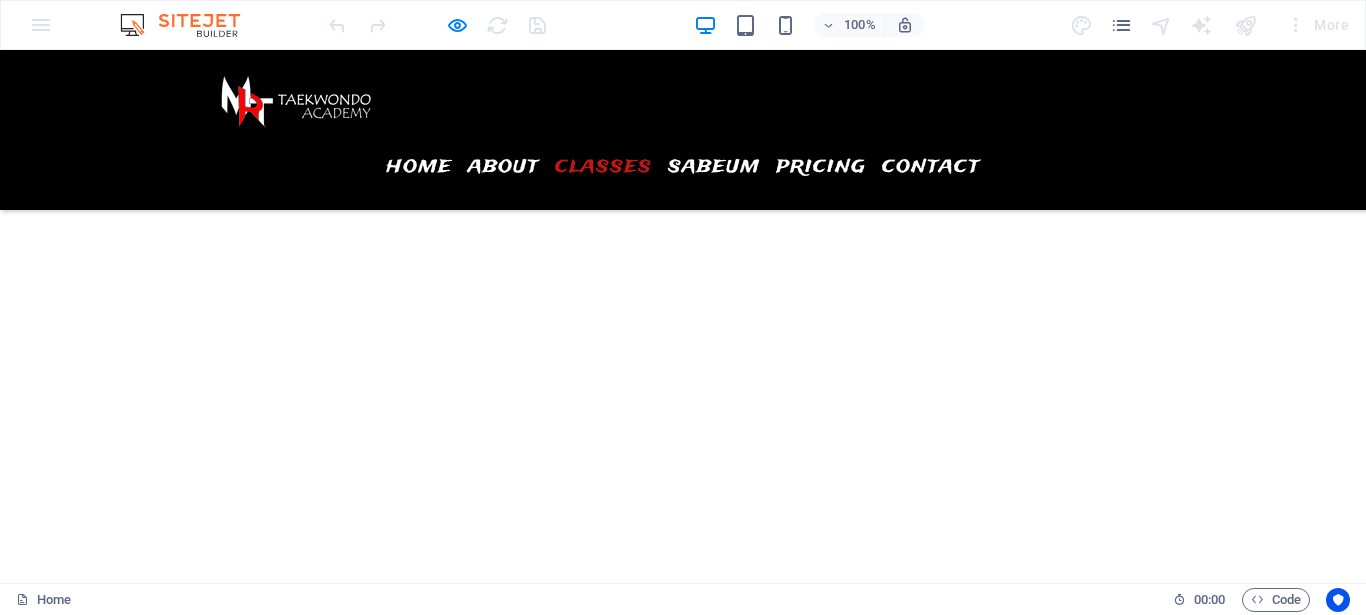 scroll, scrollTop: 2319, scrollLeft: 0, axis: vertical 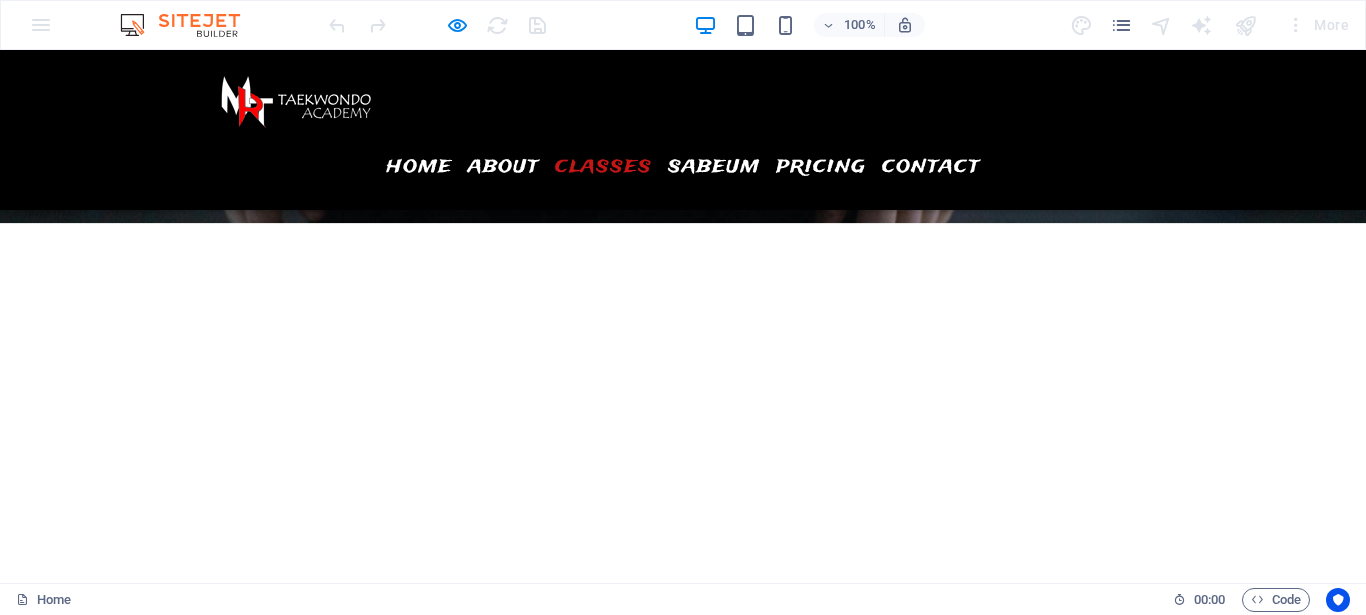 click on "Fri" at bounding box center [246, 3206] 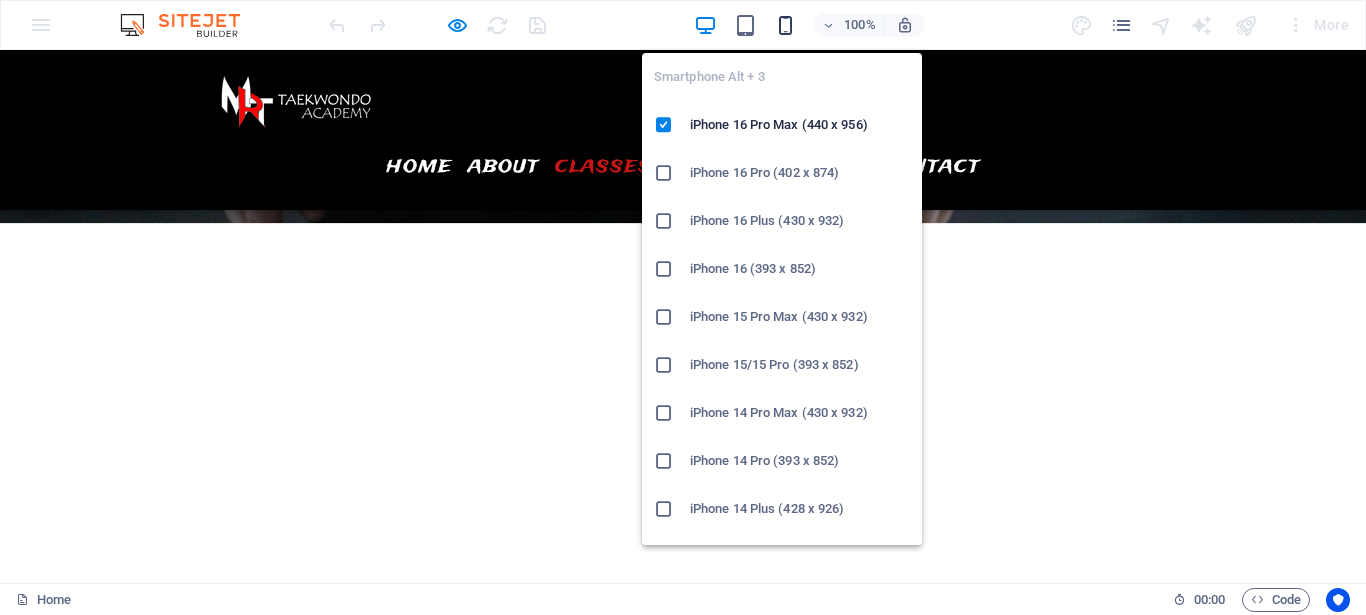 click at bounding box center (785, 25) 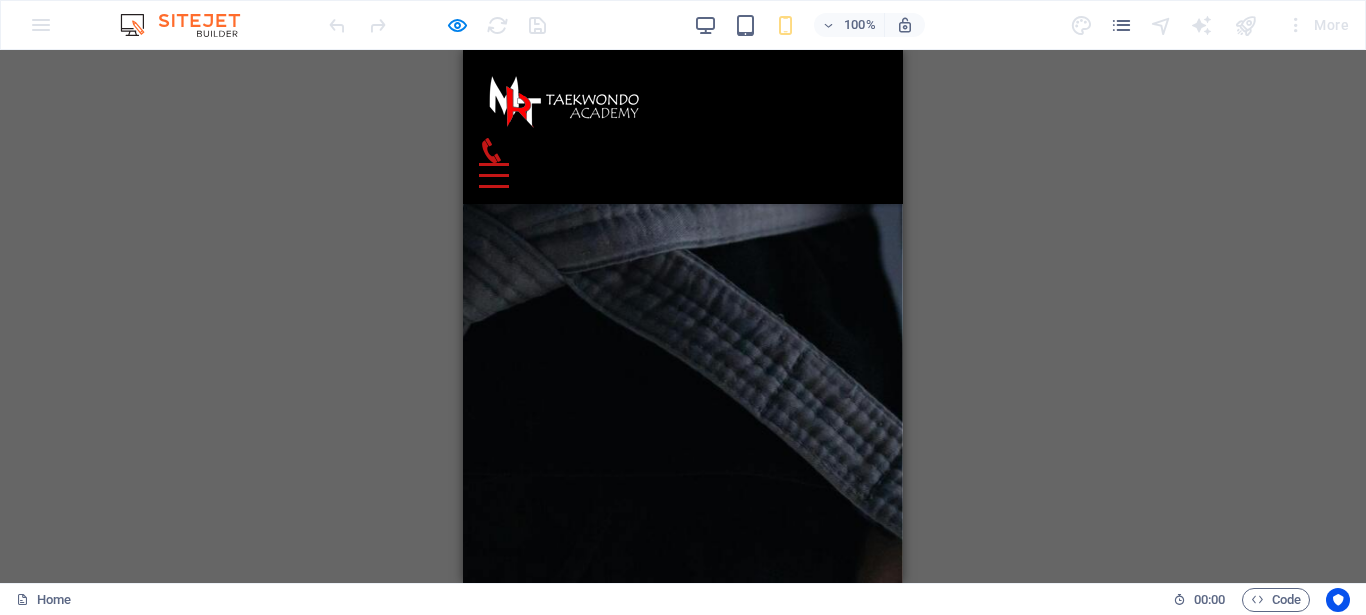 scroll, scrollTop: 3339, scrollLeft: 0, axis: vertical 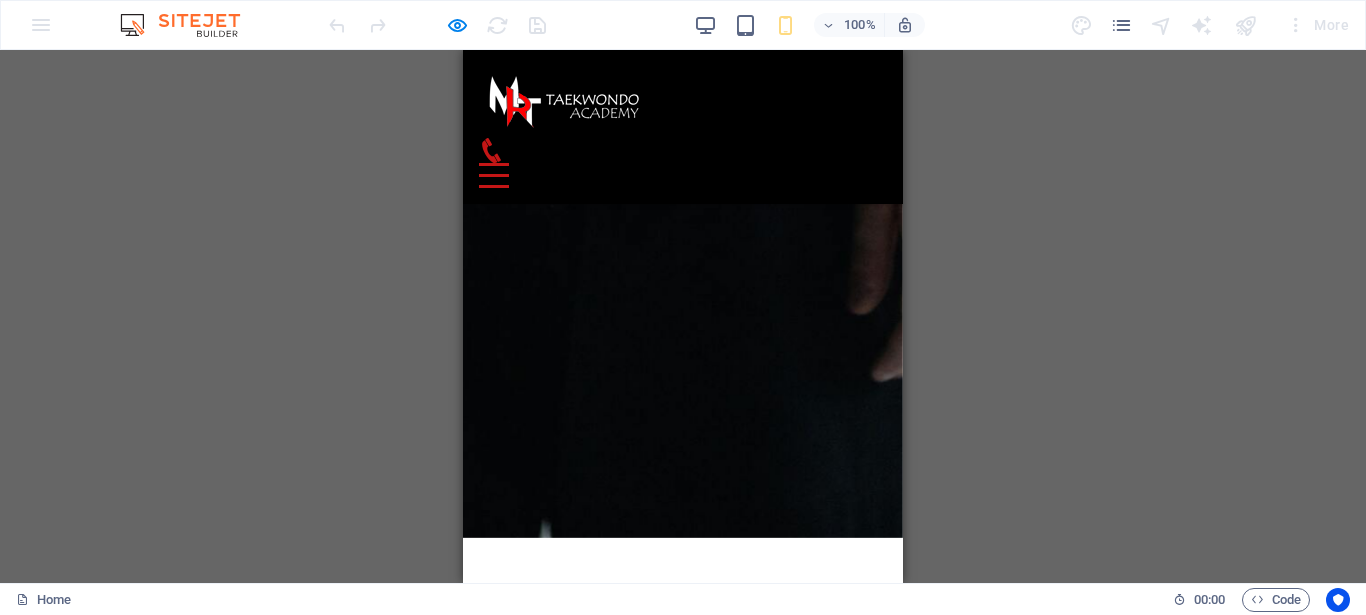 click on "Mon" at bounding box center (683, 3286) 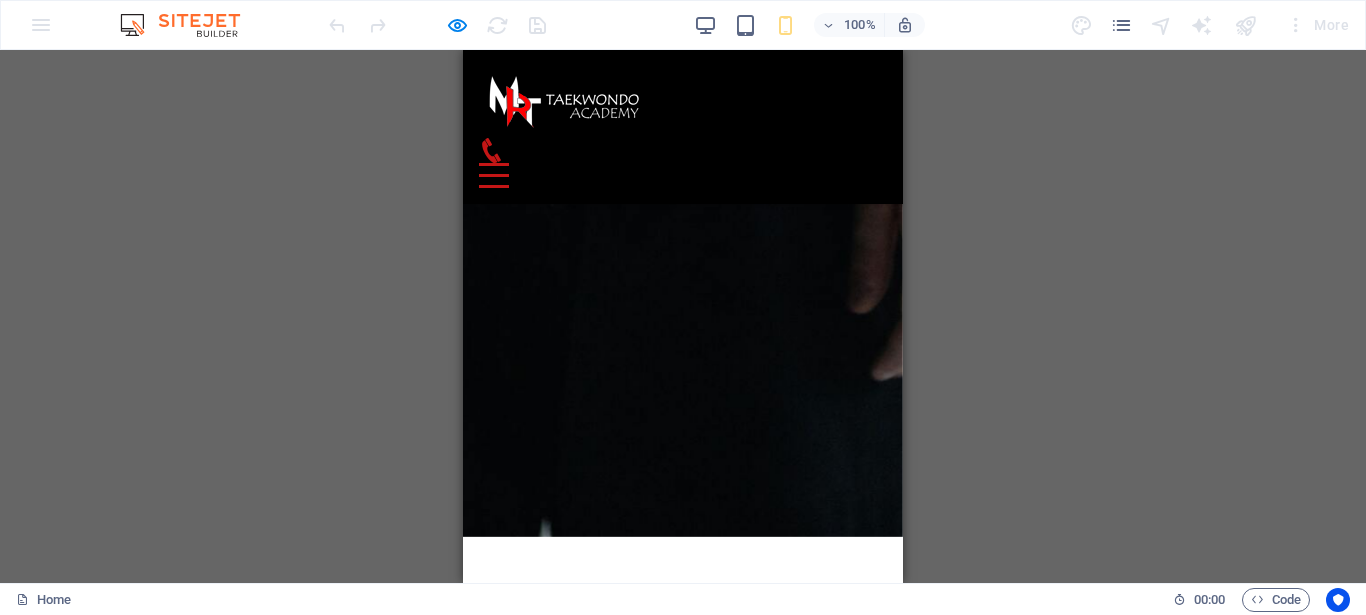 scroll, scrollTop: 3339, scrollLeft: 0, axis: vertical 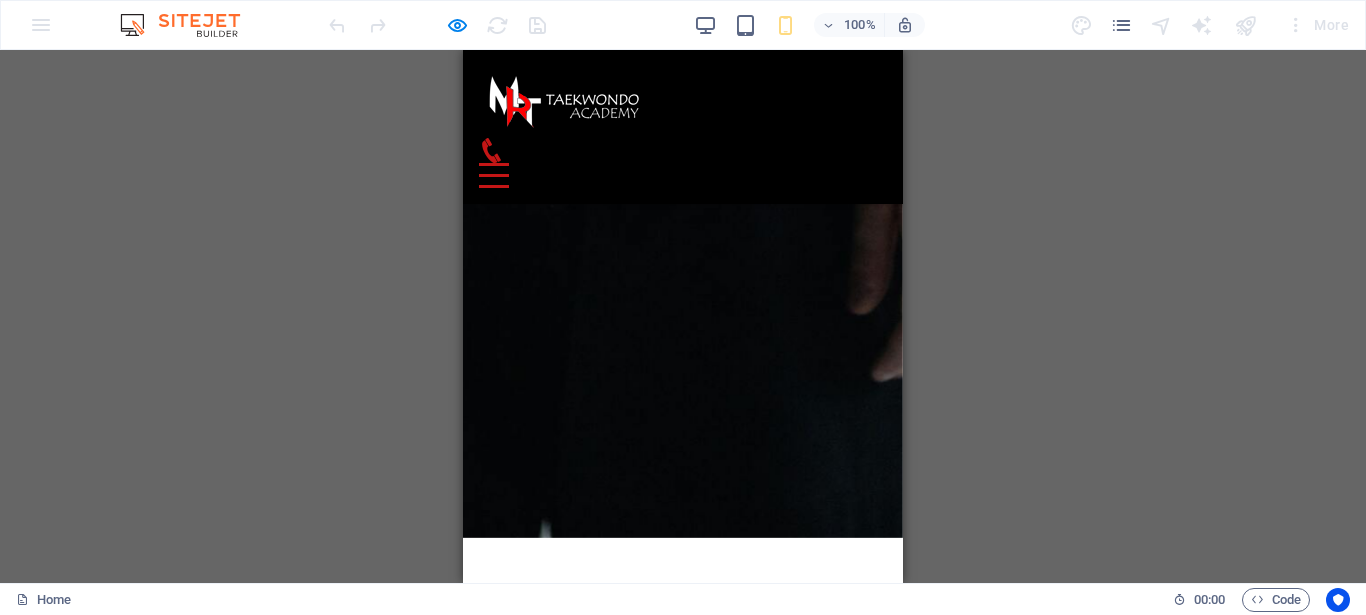 click on "Tue" at bounding box center [683, 3607] 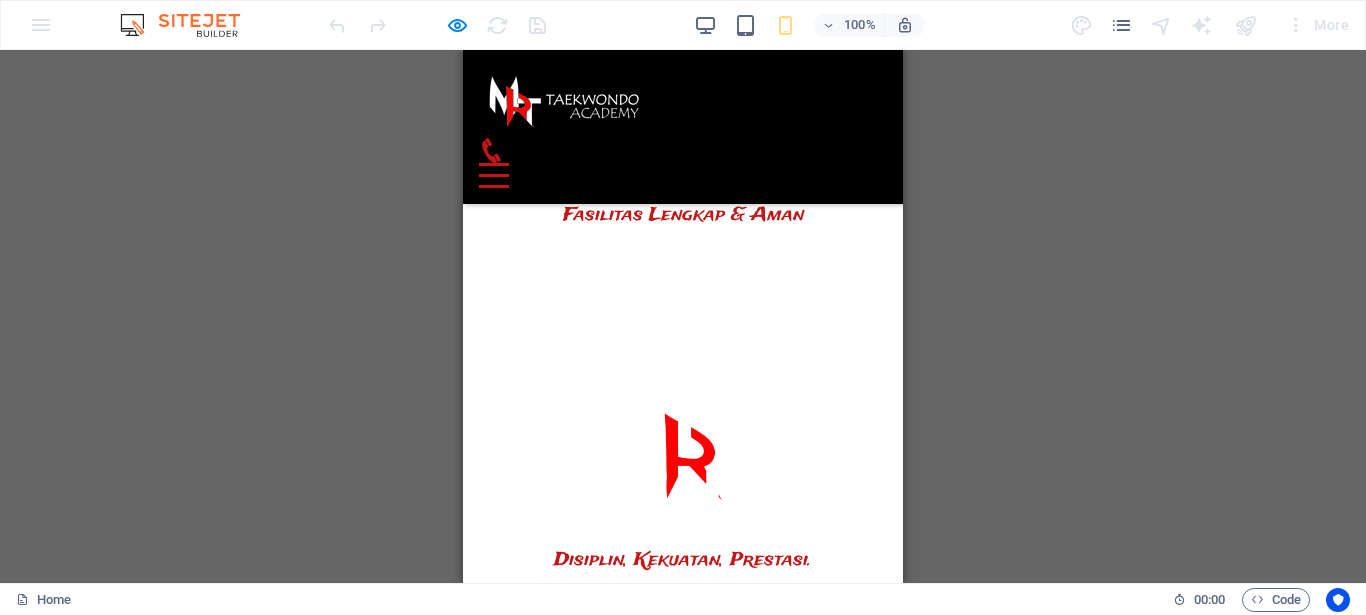 scroll, scrollTop: 4061, scrollLeft: 0, axis: vertical 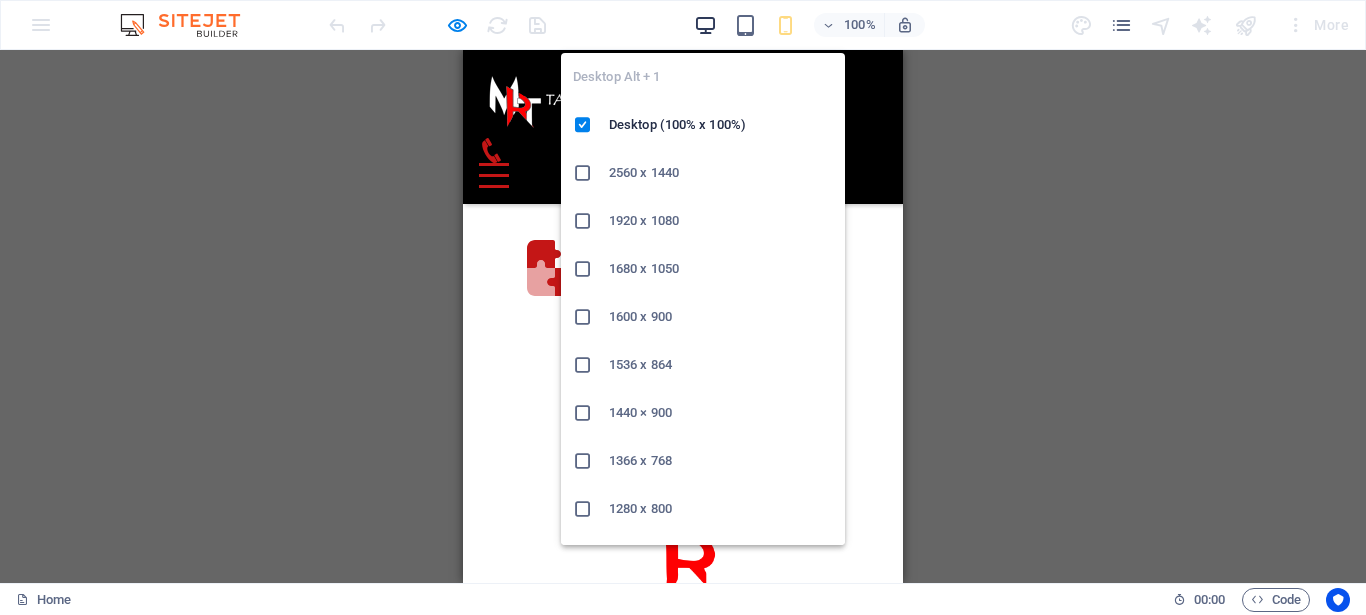 click at bounding box center [705, 25] 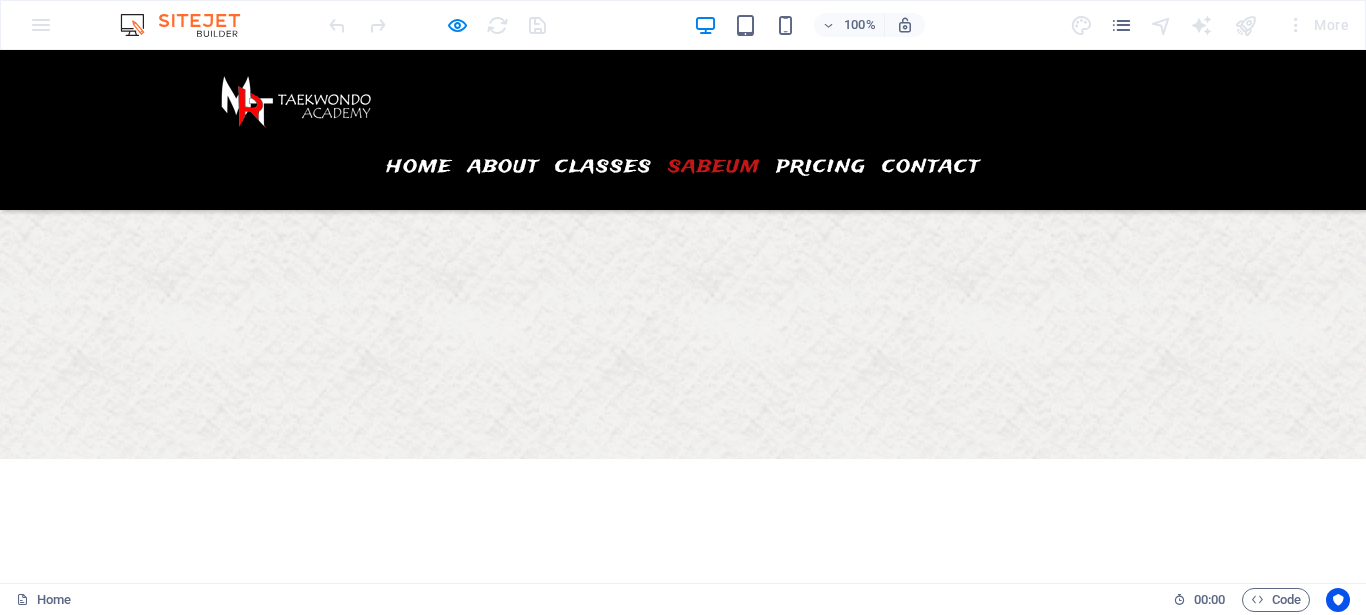 scroll, scrollTop: 4400, scrollLeft: 0, axis: vertical 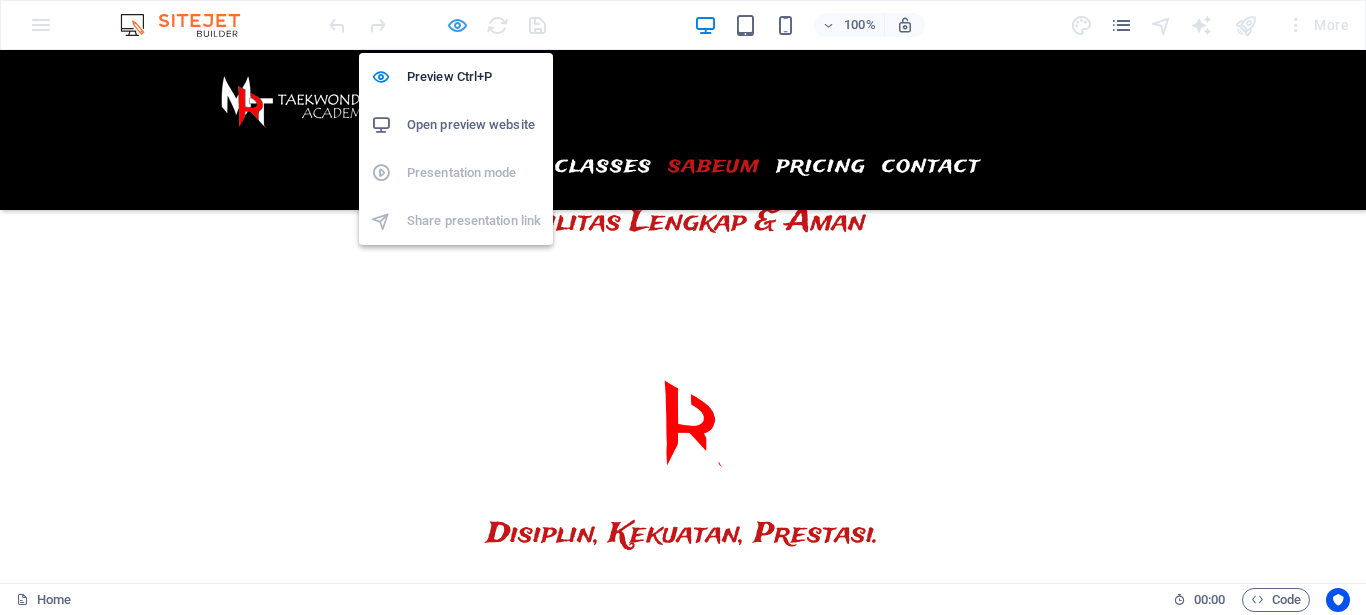 click at bounding box center (457, 25) 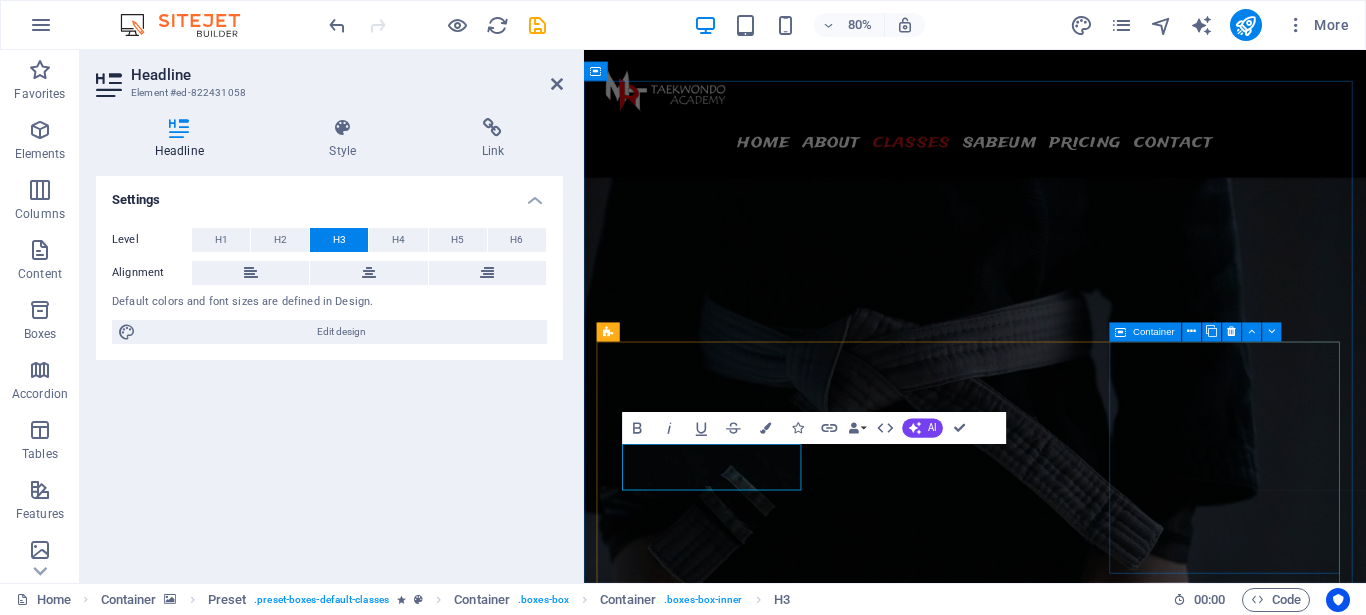 scroll, scrollTop: 2360, scrollLeft: 0, axis: vertical 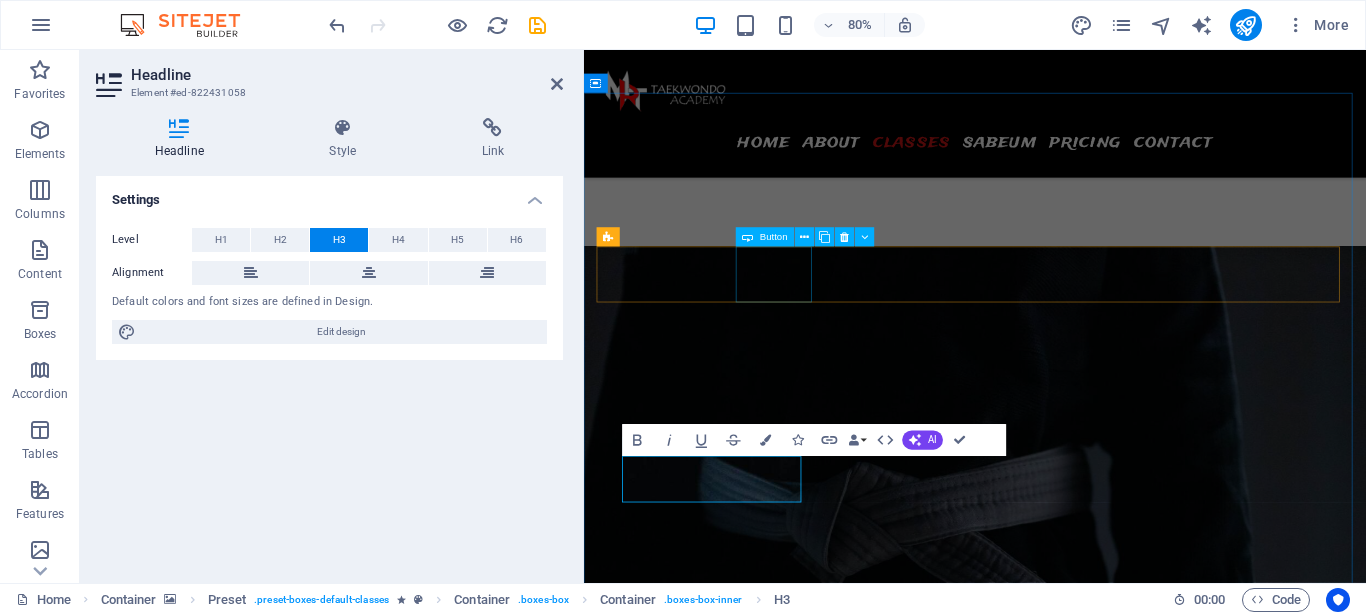 click on "Mon" at bounding box center [1072, 5788] 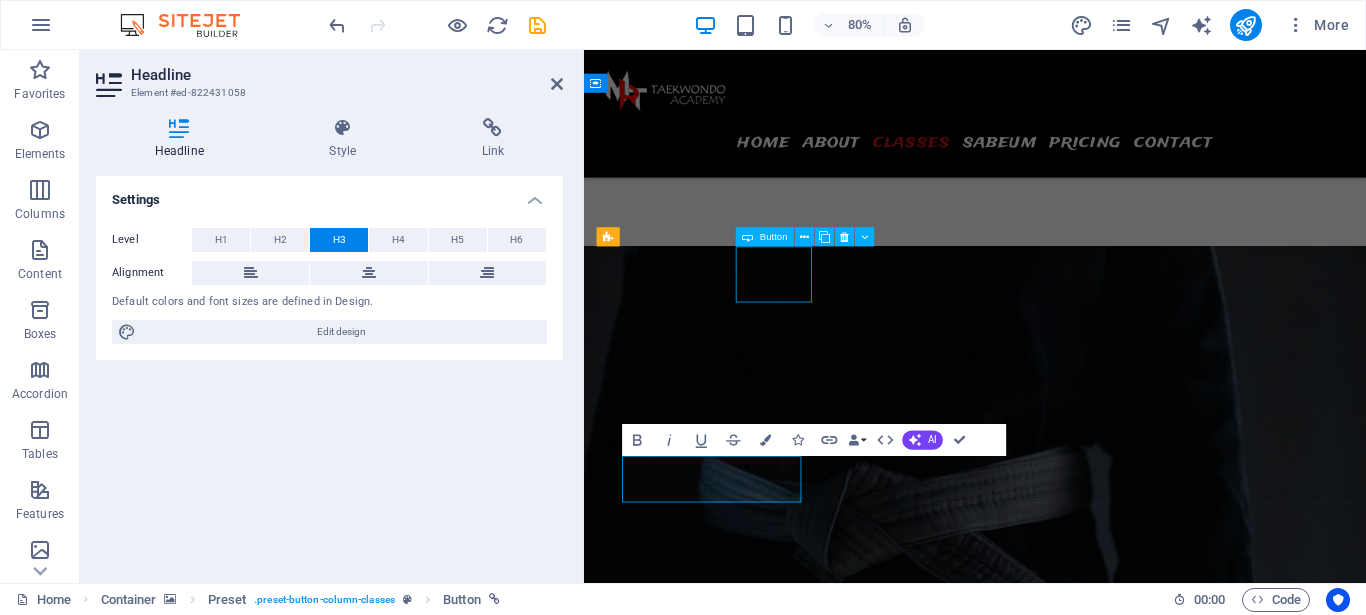 click on "Mon" at bounding box center (1072, 5788) 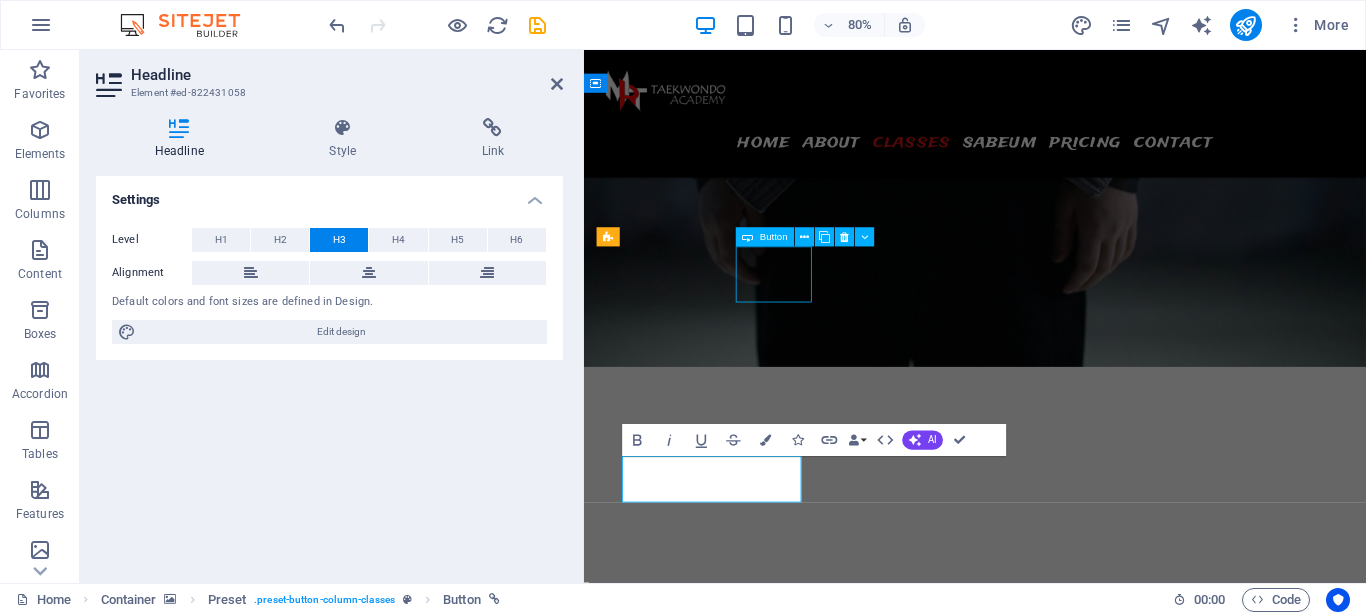 scroll, scrollTop: 2491, scrollLeft: 0, axis: vertical 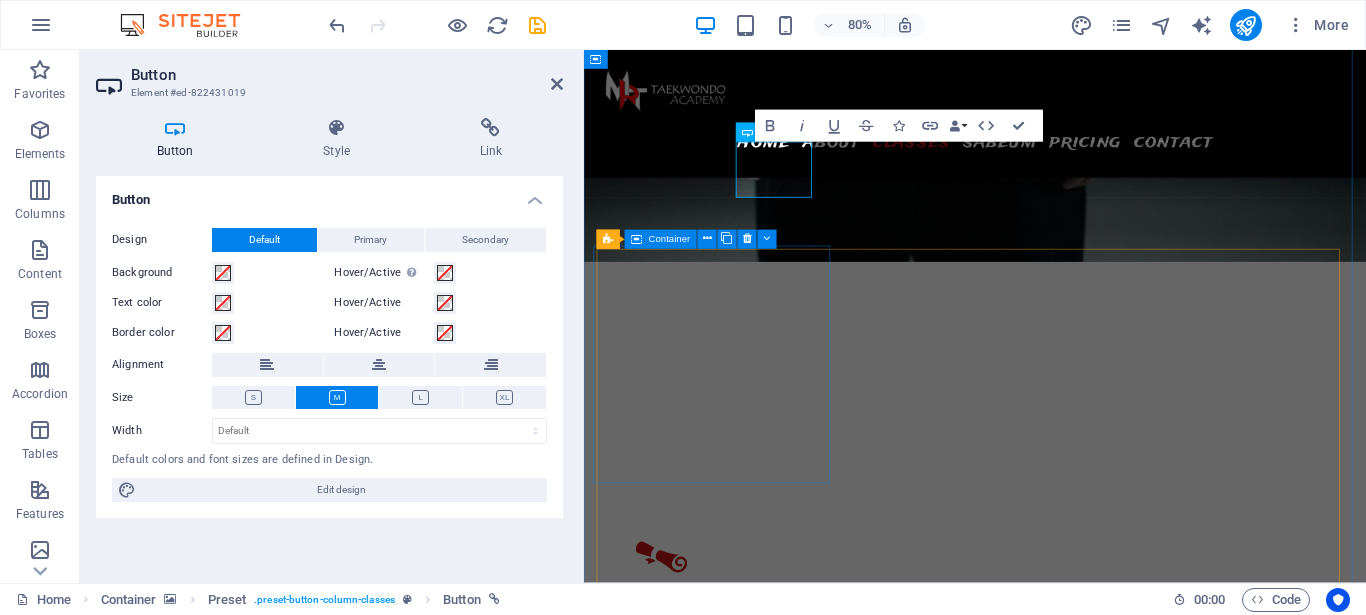 type 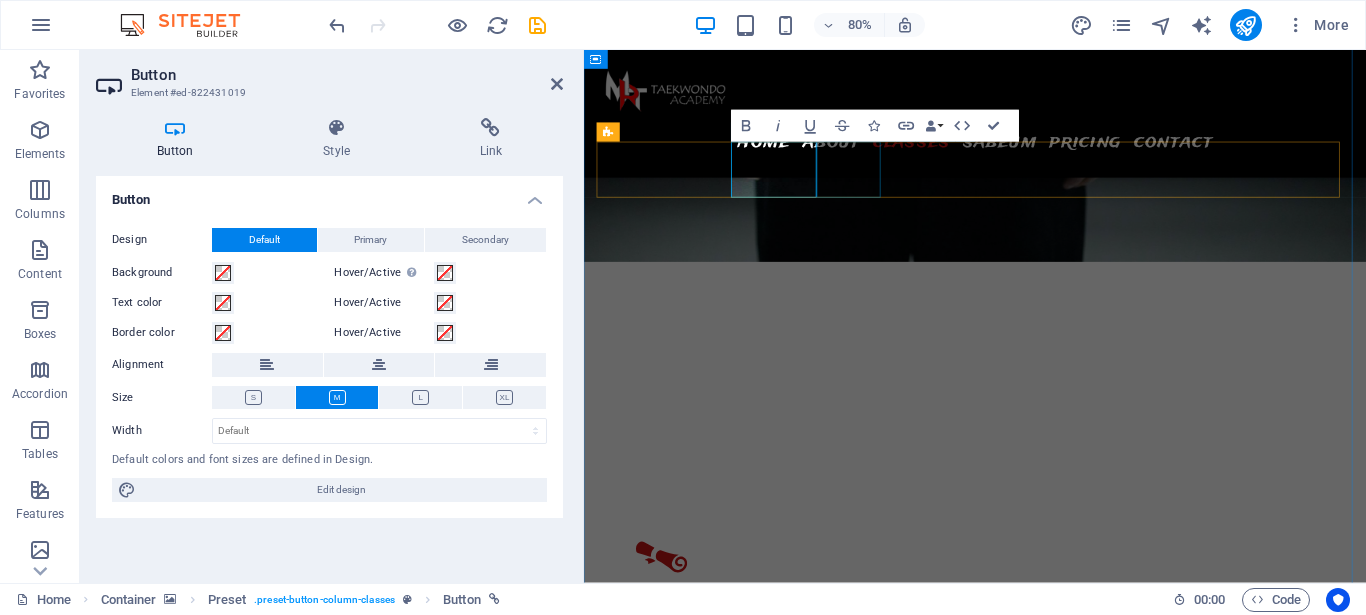 click on "Tue" at bounding box center [1072, 5727] 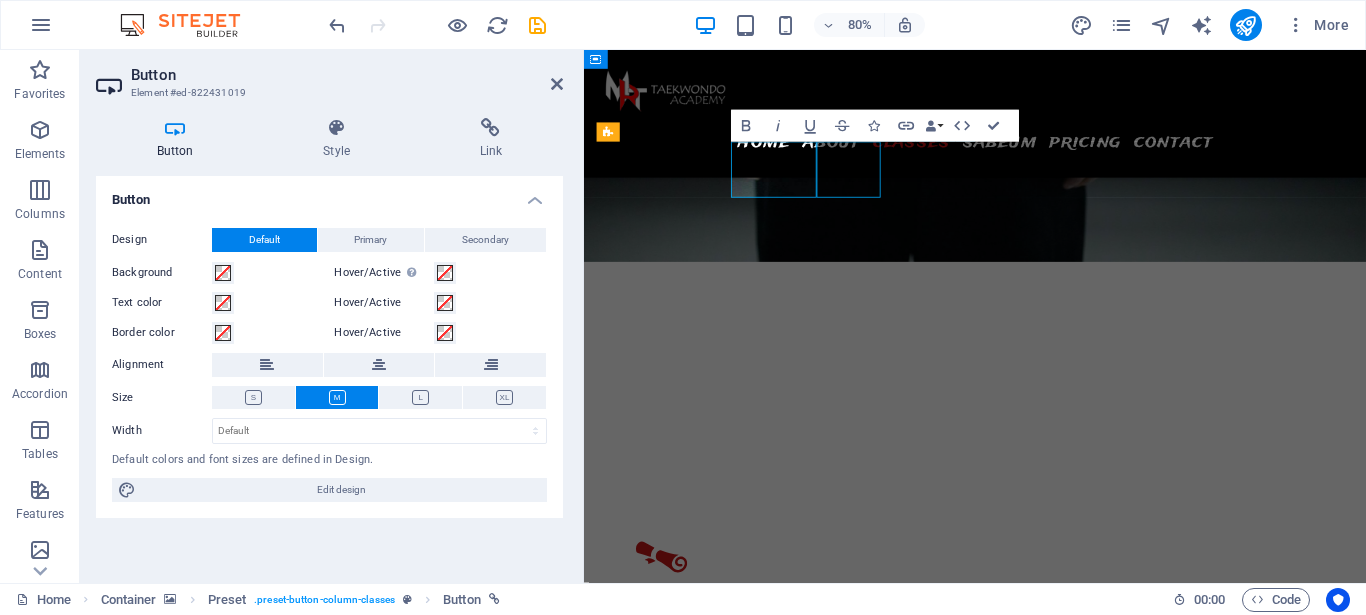 click on "Tue" at bounding box center [1072, 5727] 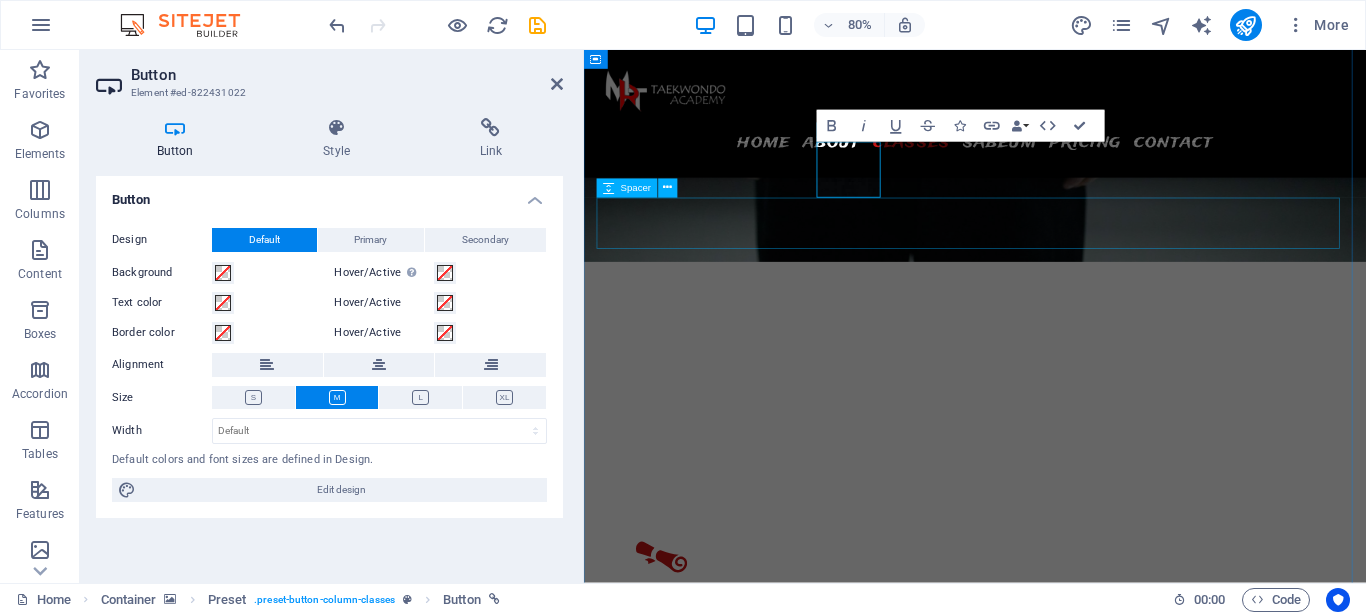 type 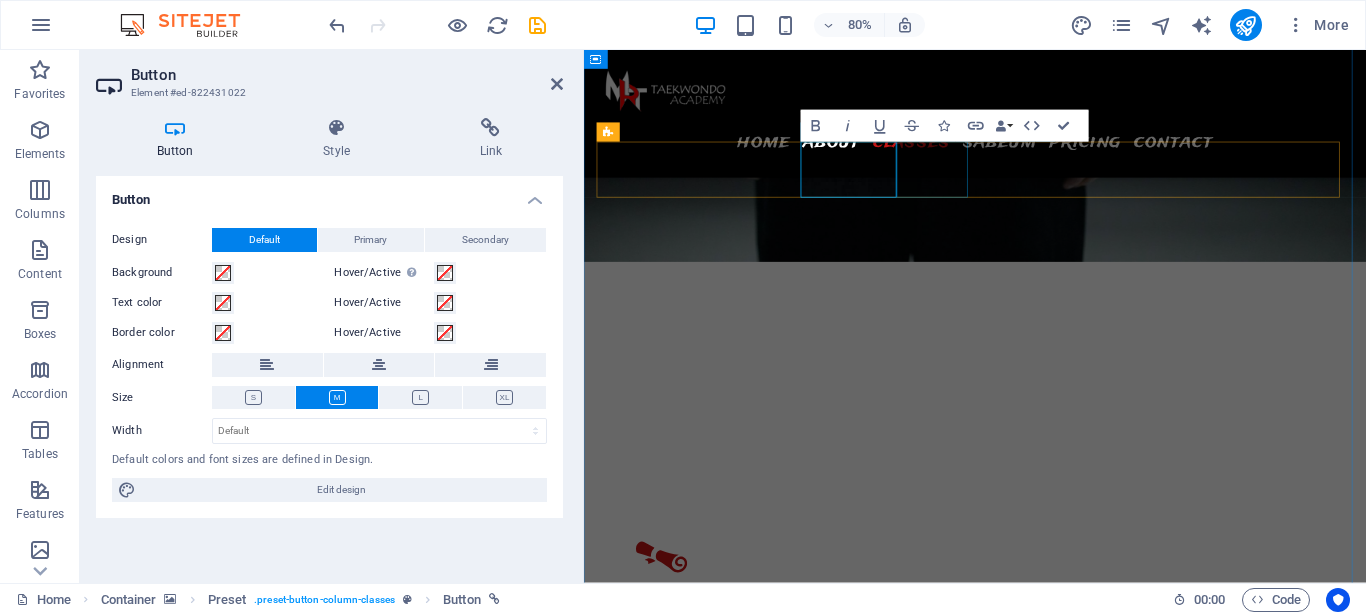click on "Wed" at bounding box center [1072, 5797] 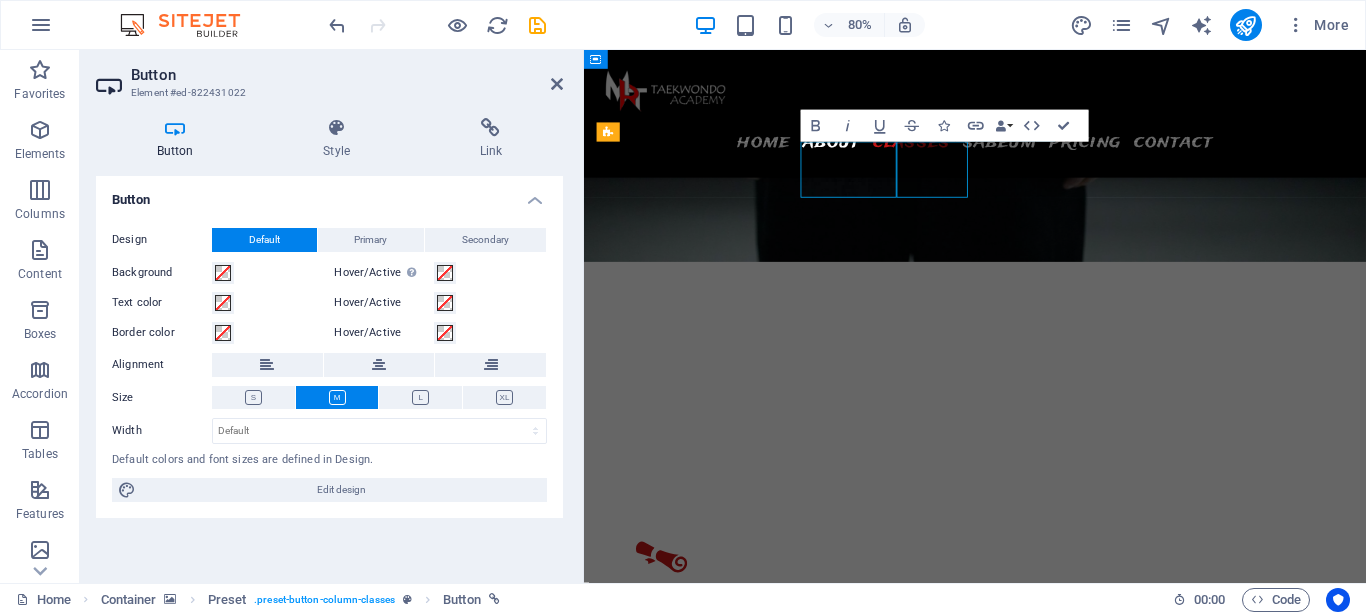 click on "Wed" at bounding box center (1072, 5797) 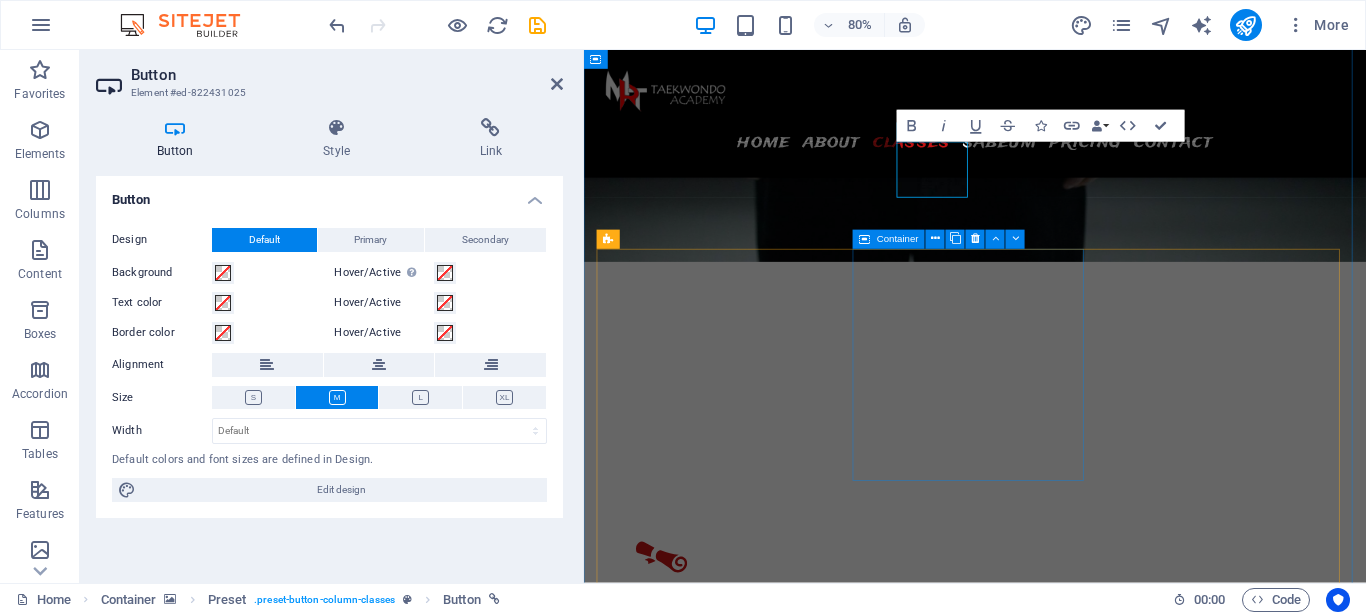 type 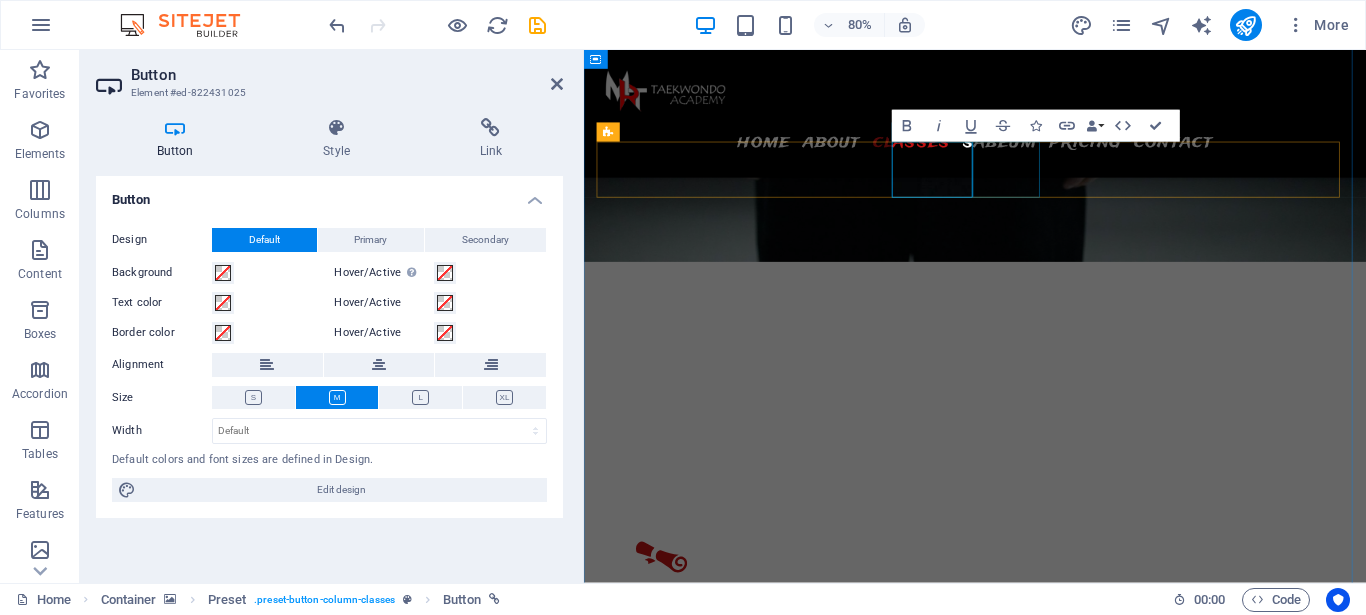 click on "Thu" at bounding box center [1072, 5867] 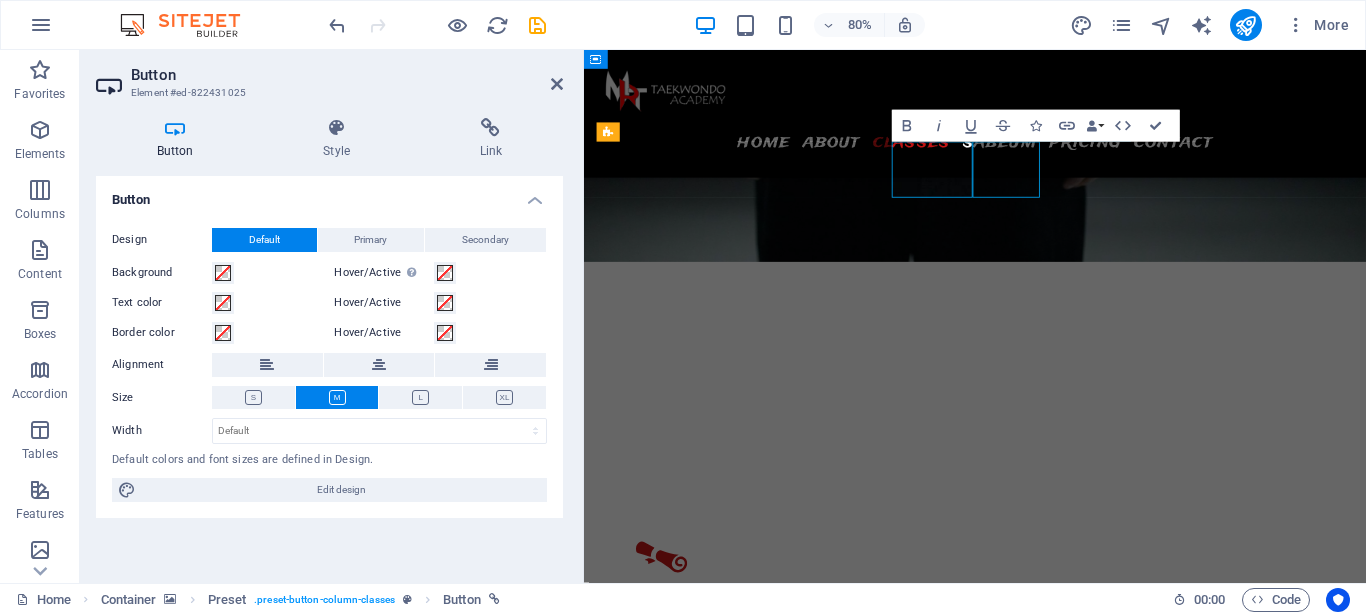 click on "Thu" at bounding box center (1072, 5867) 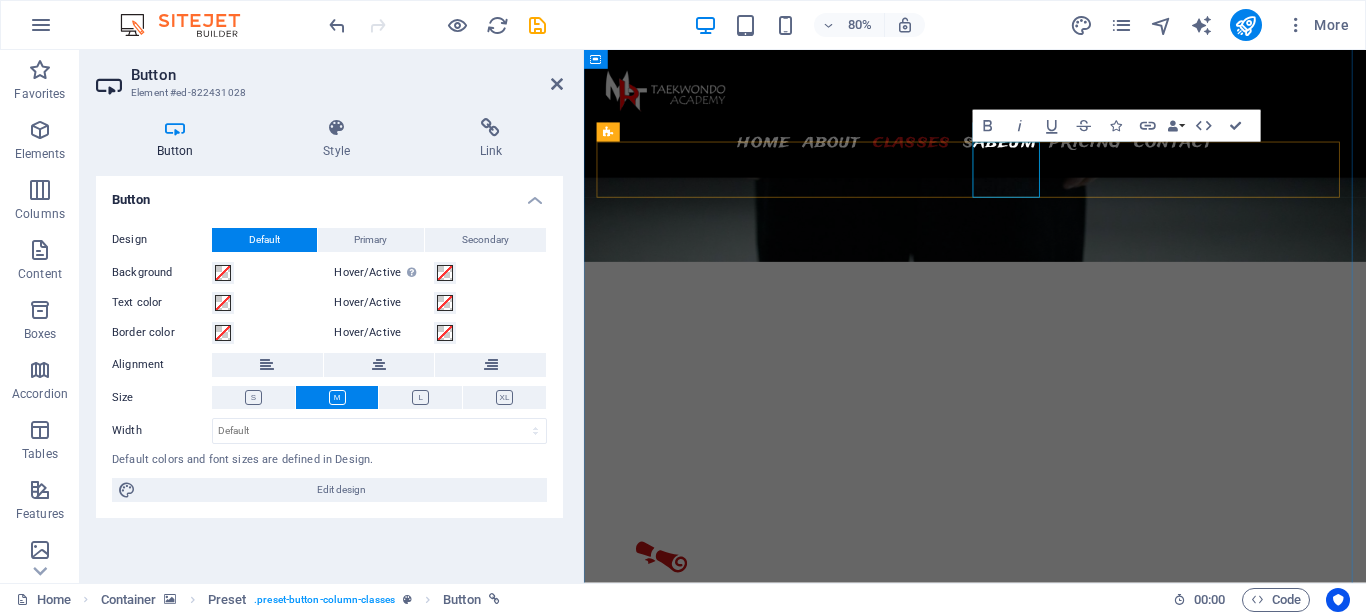 type 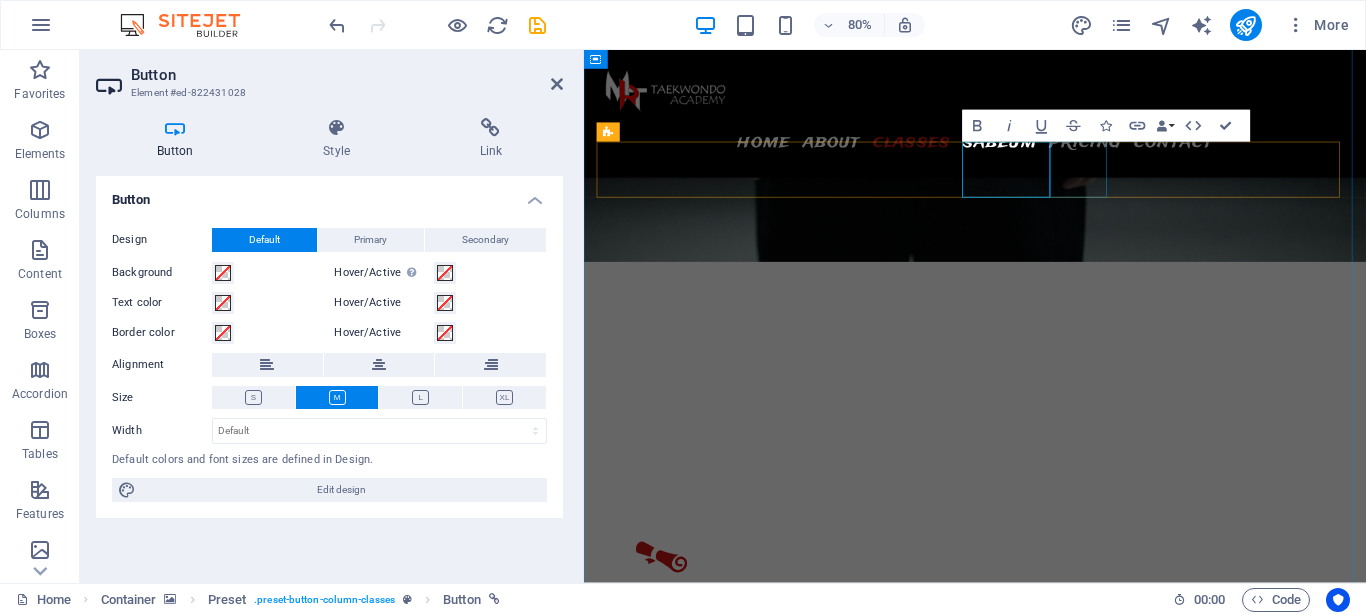 click on "Fri" at bounding box center [1072, 5937] 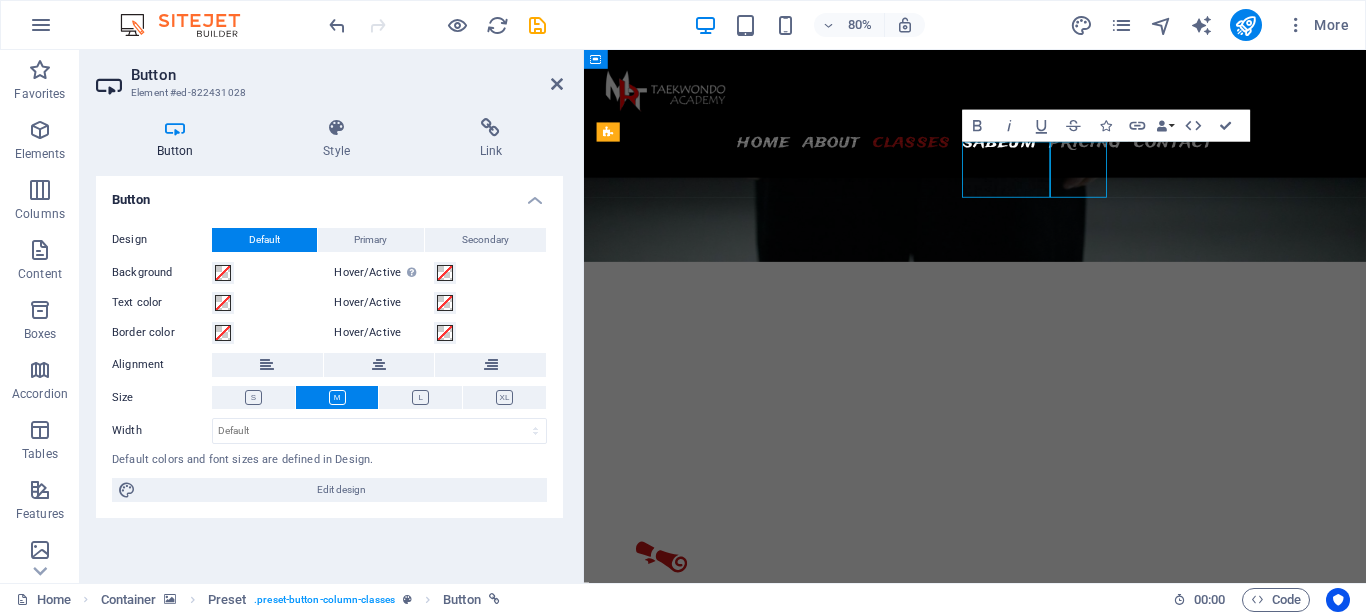 click on "Fri" at bounding box center (1072, 5937) 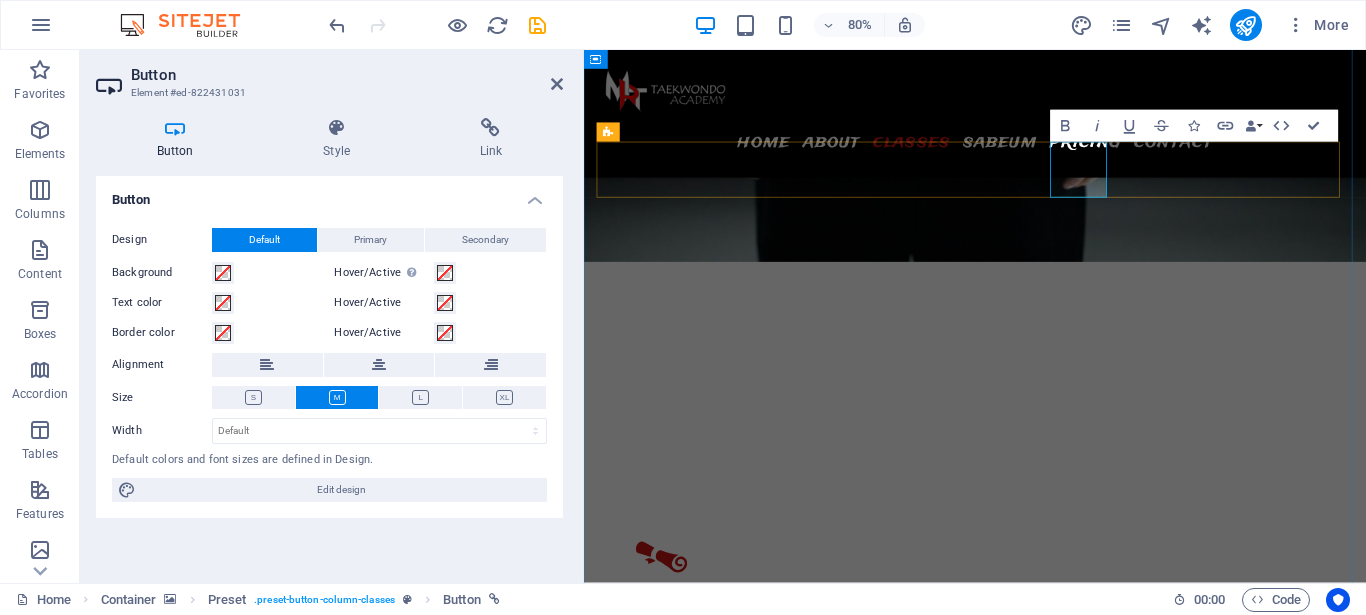 type 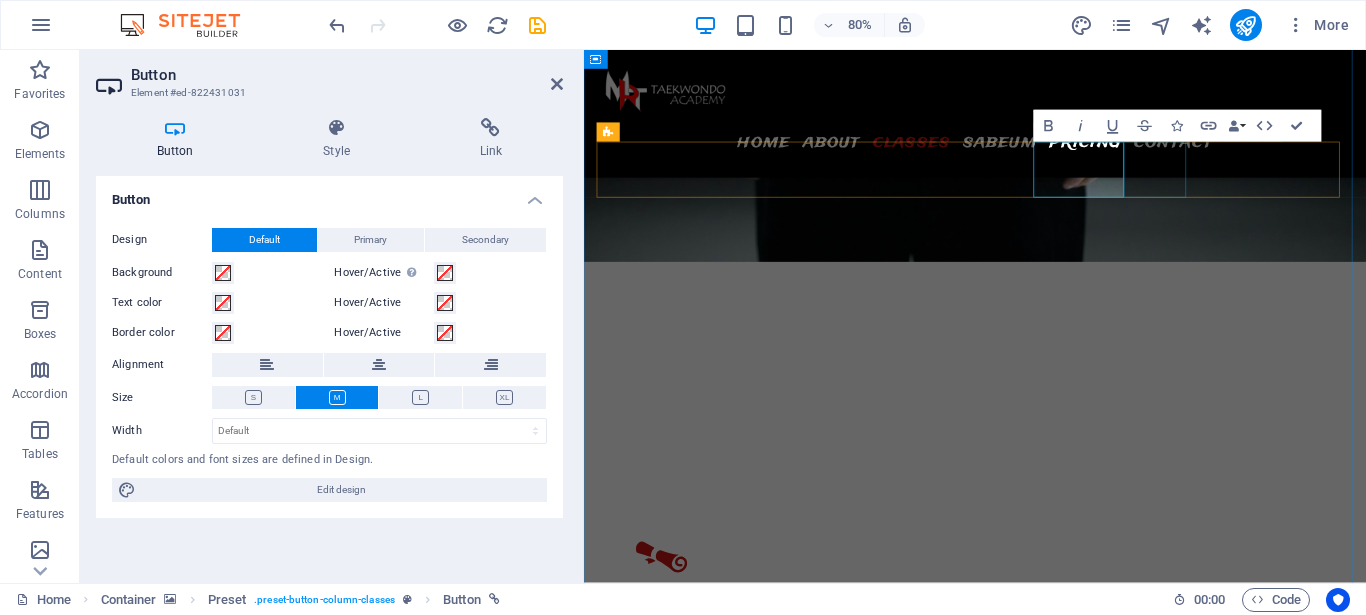 click on "Sat" at bounding box center (1072, 6007) 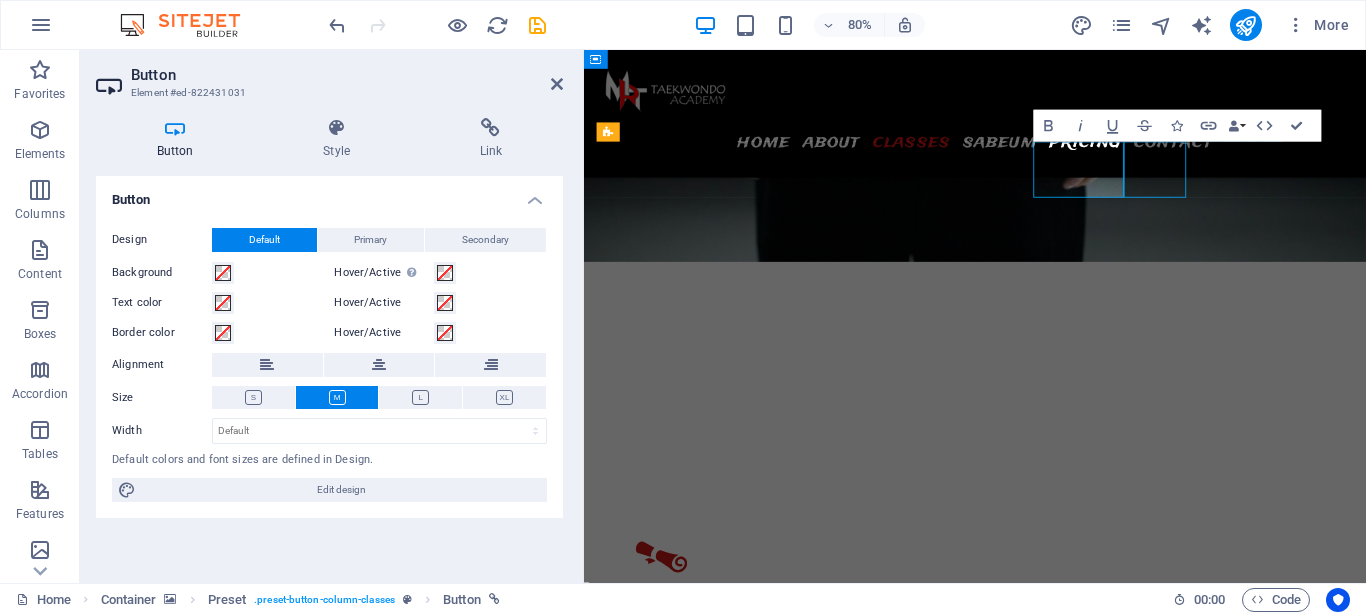 click on "Sat" at bounding box center (1072, 6007) 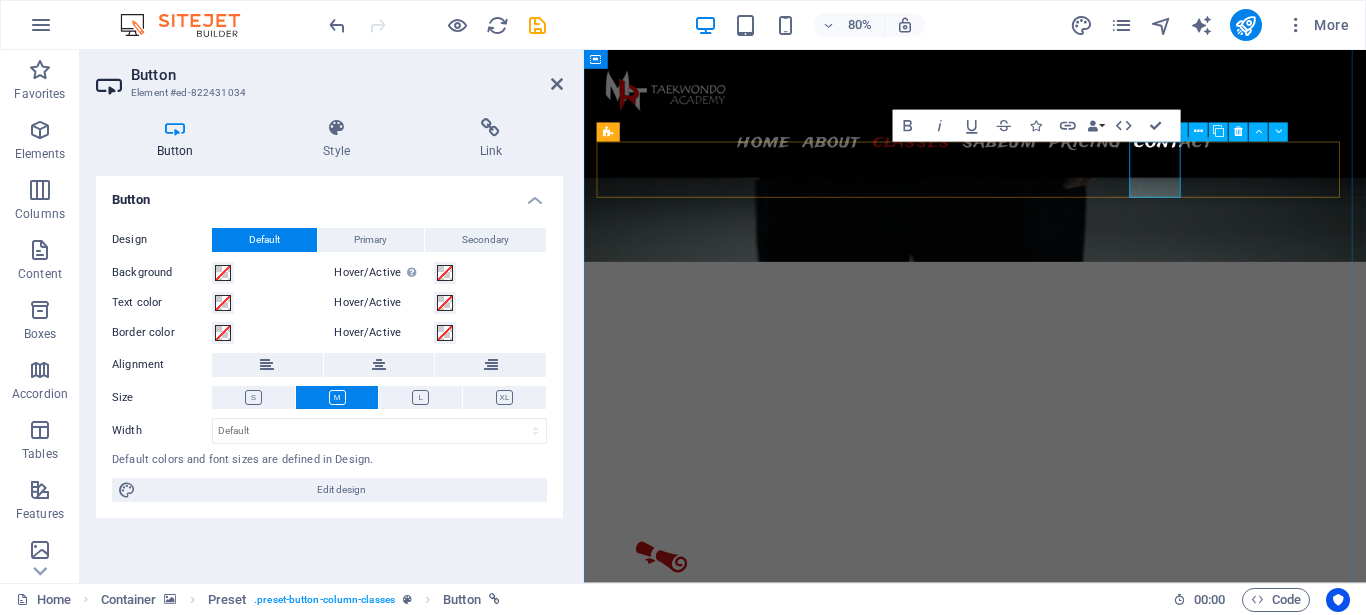 type 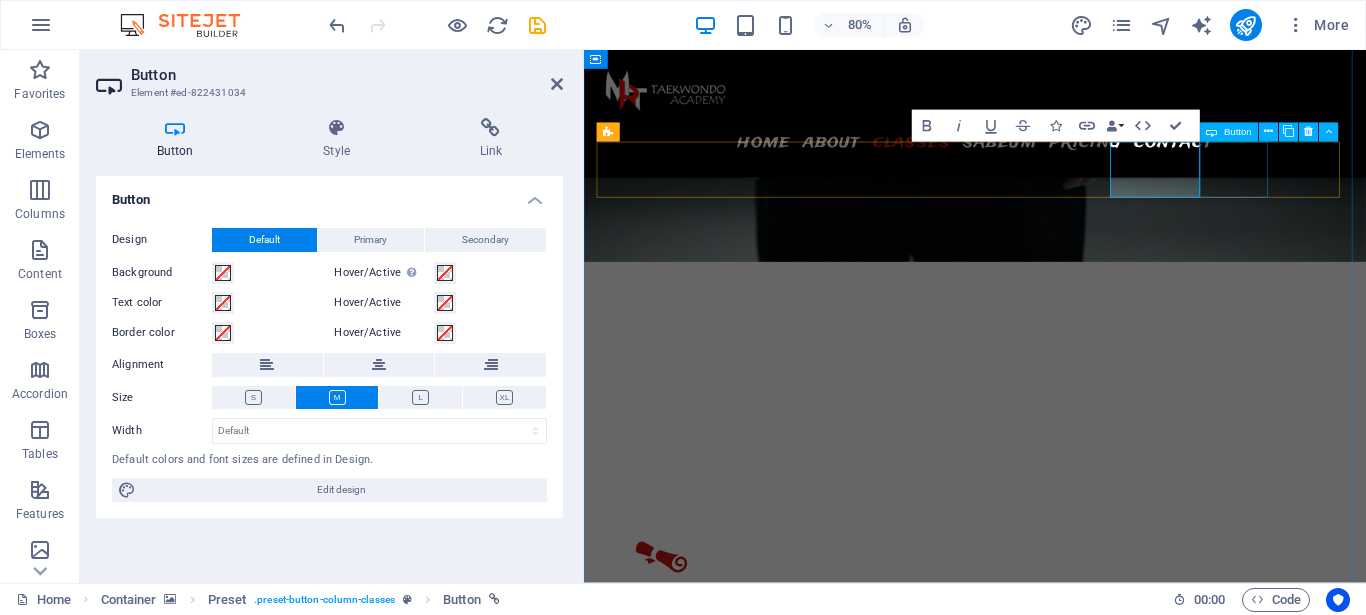 click on "Sun" at bounding box center (1072, 6077) 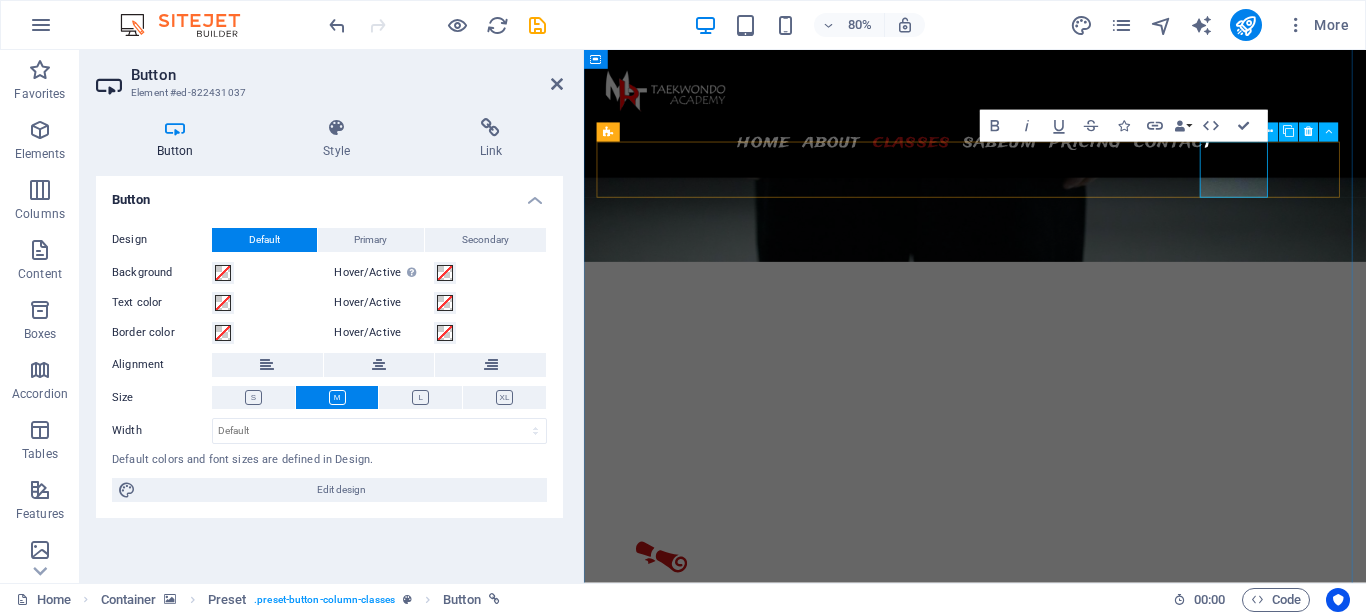 type 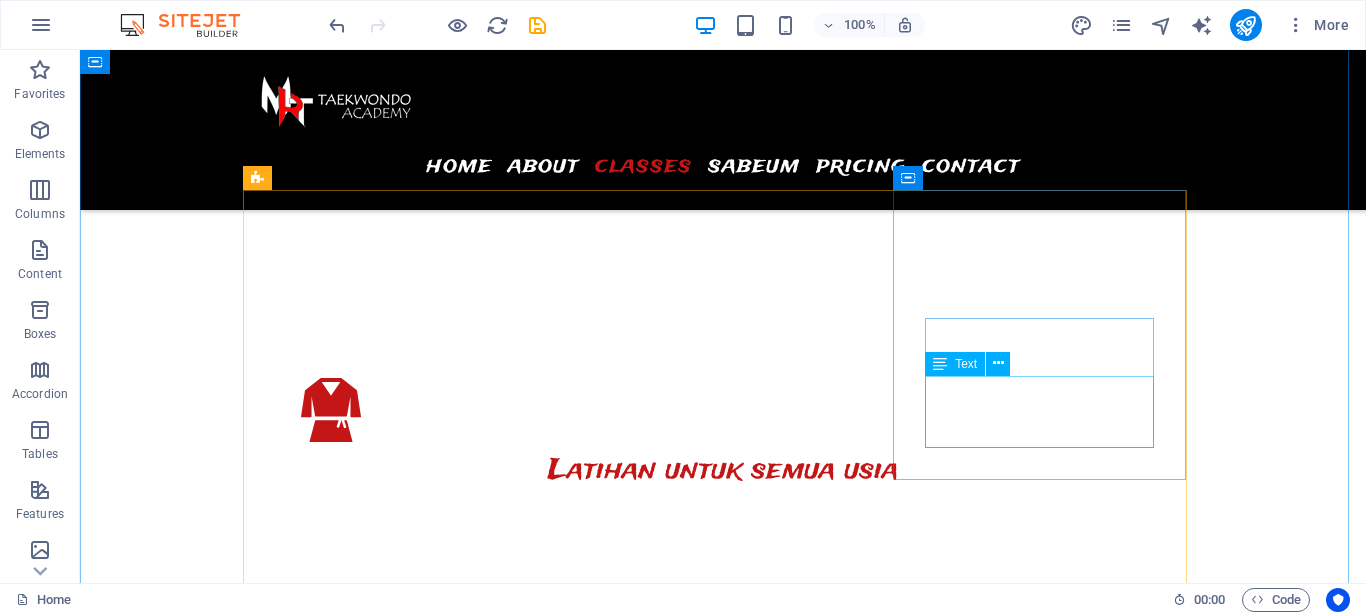 scroll, scrollTop: 2360, scrollLeft: 0, axis: vertical 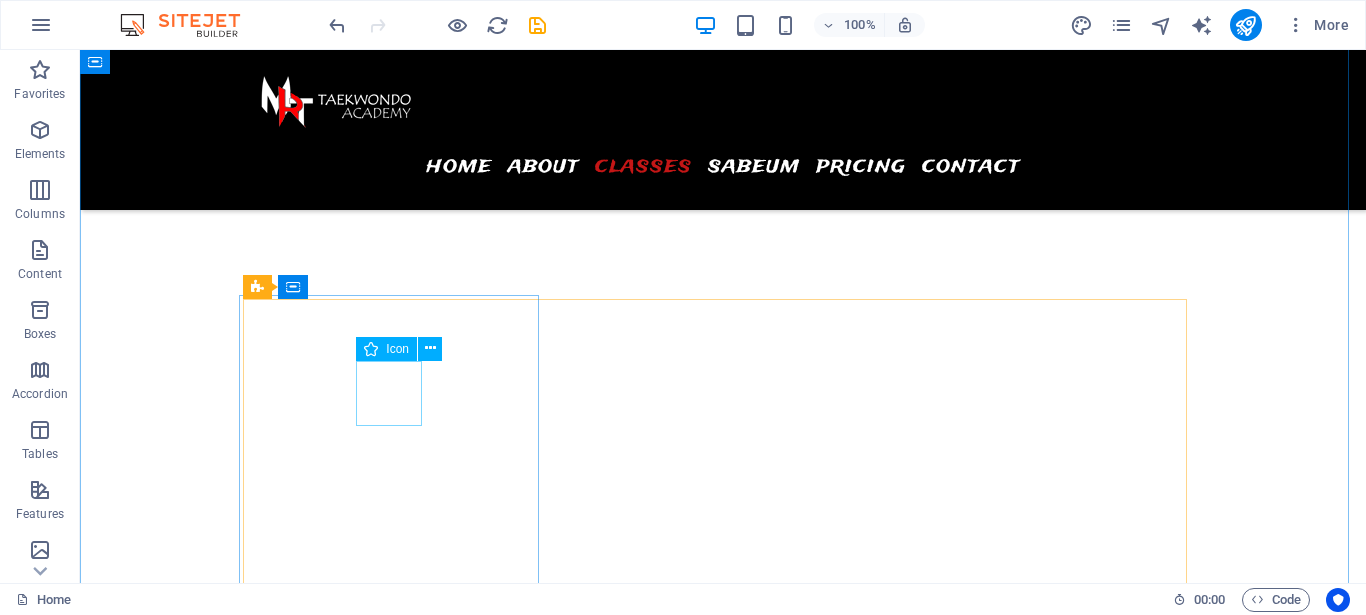 click at bounding box center [397, 6205] 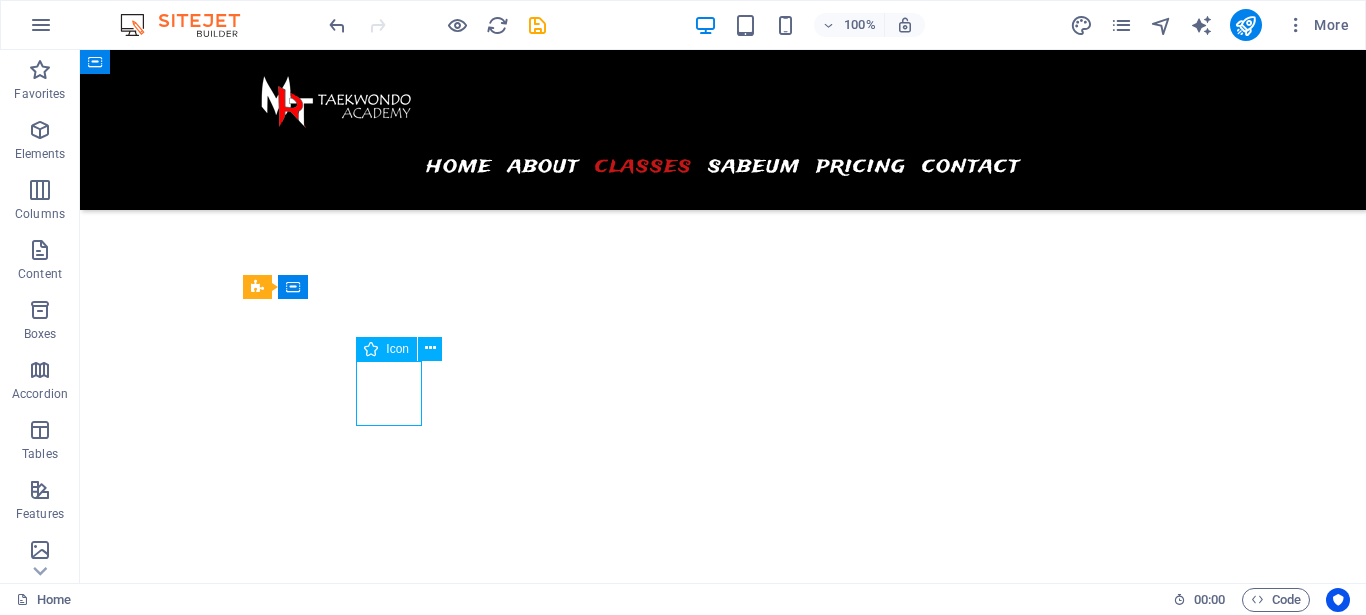 click at bounding box center (397, 6205) 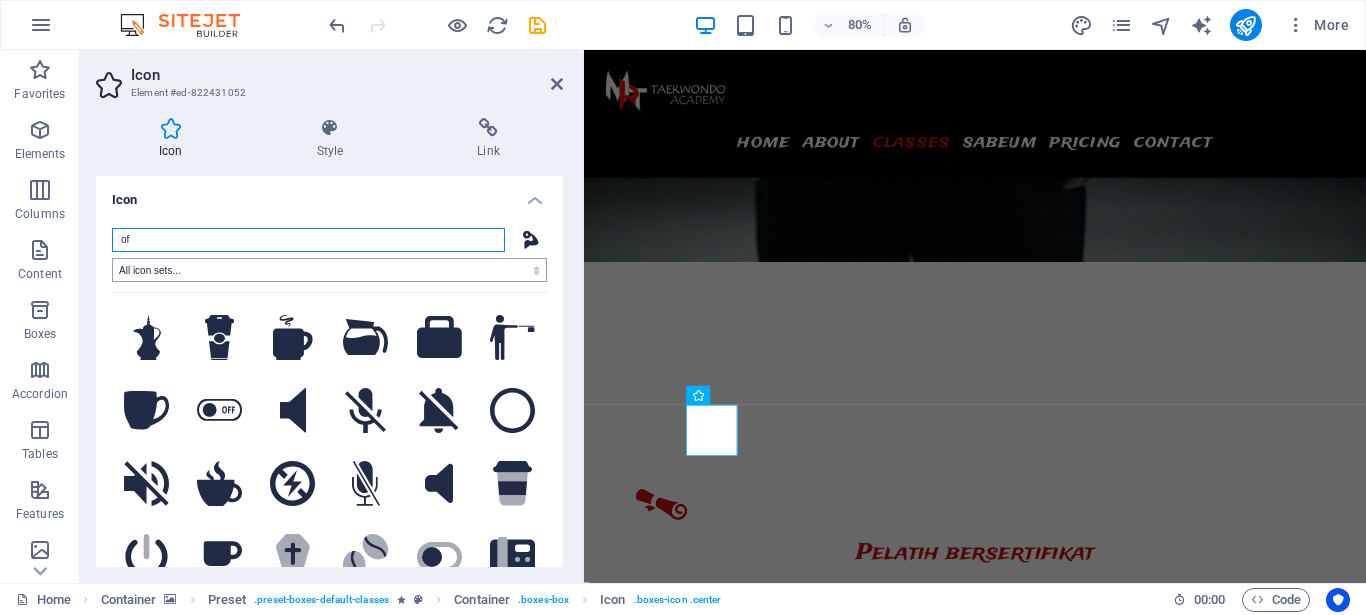type on "o" 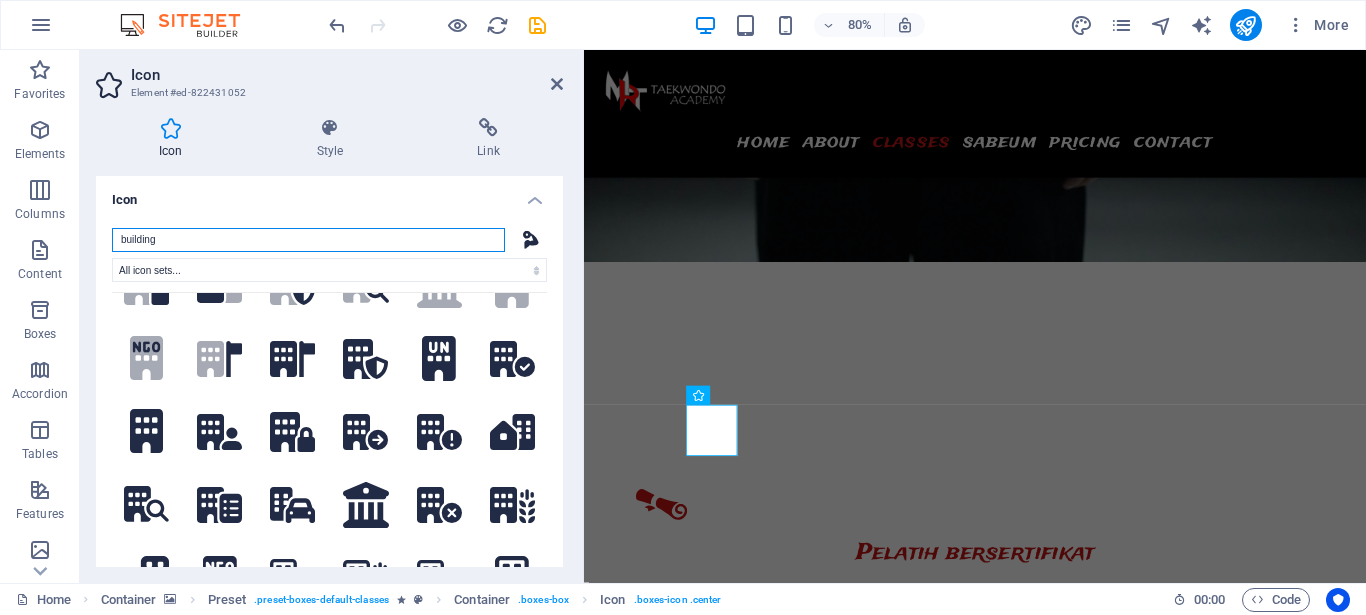 scroll, scrollTop: 90, scrollLeft: 0, axis: vertical 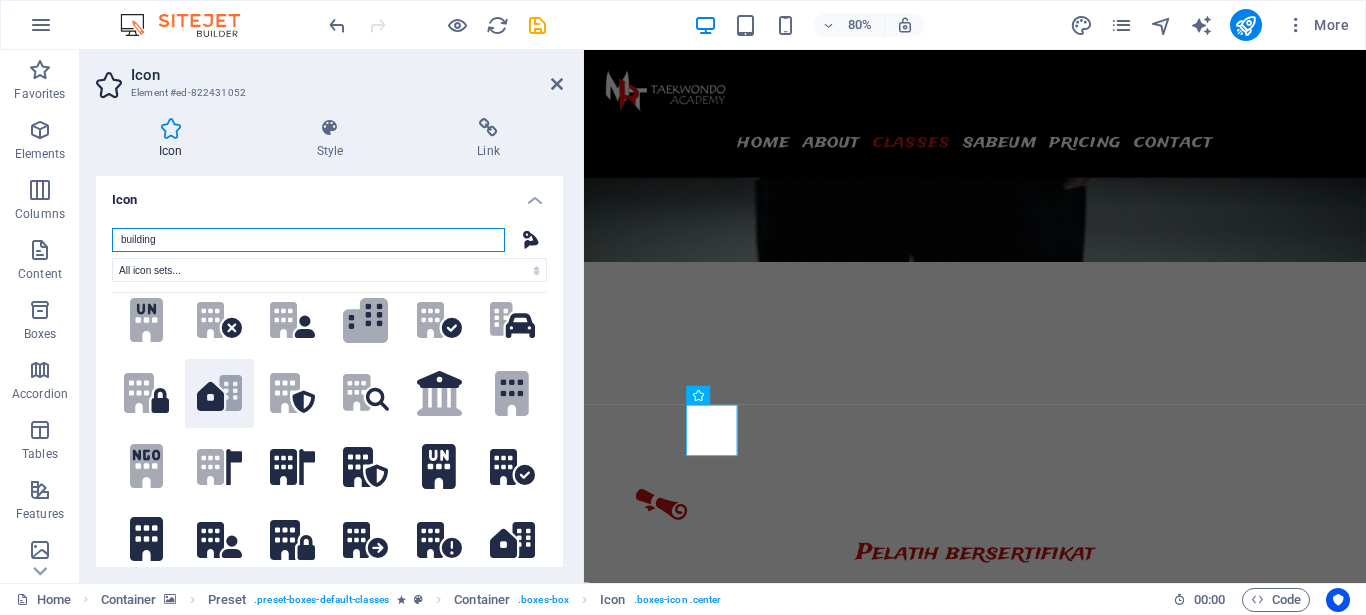 type on "building" 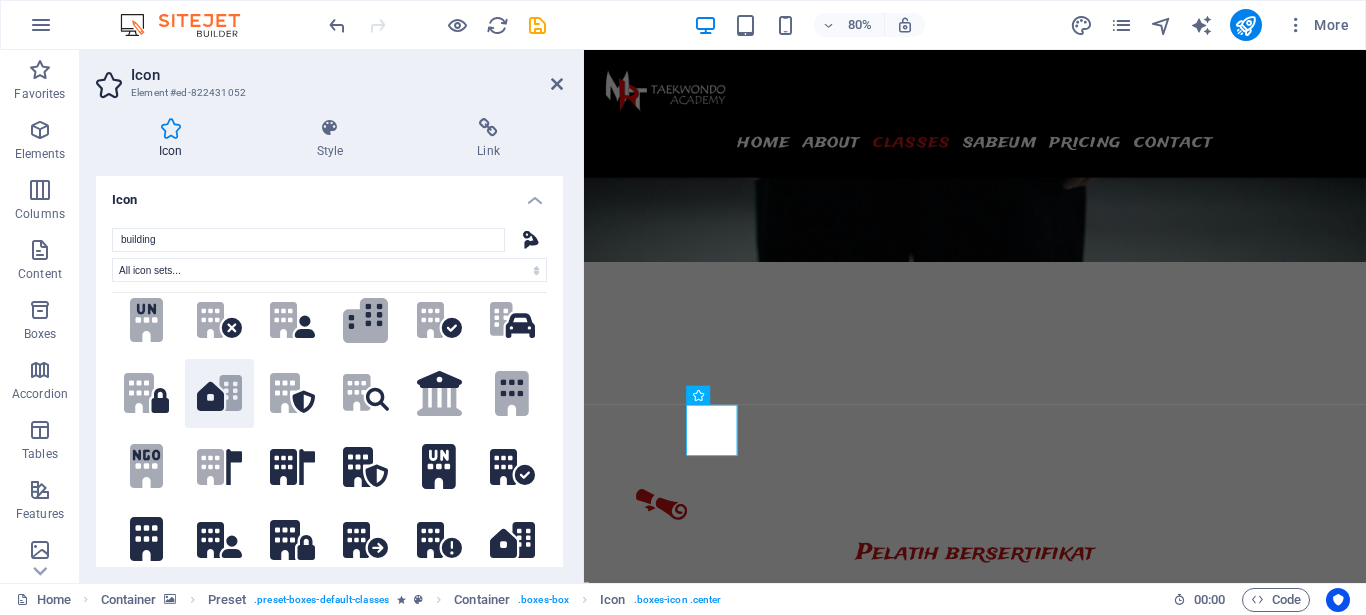 click 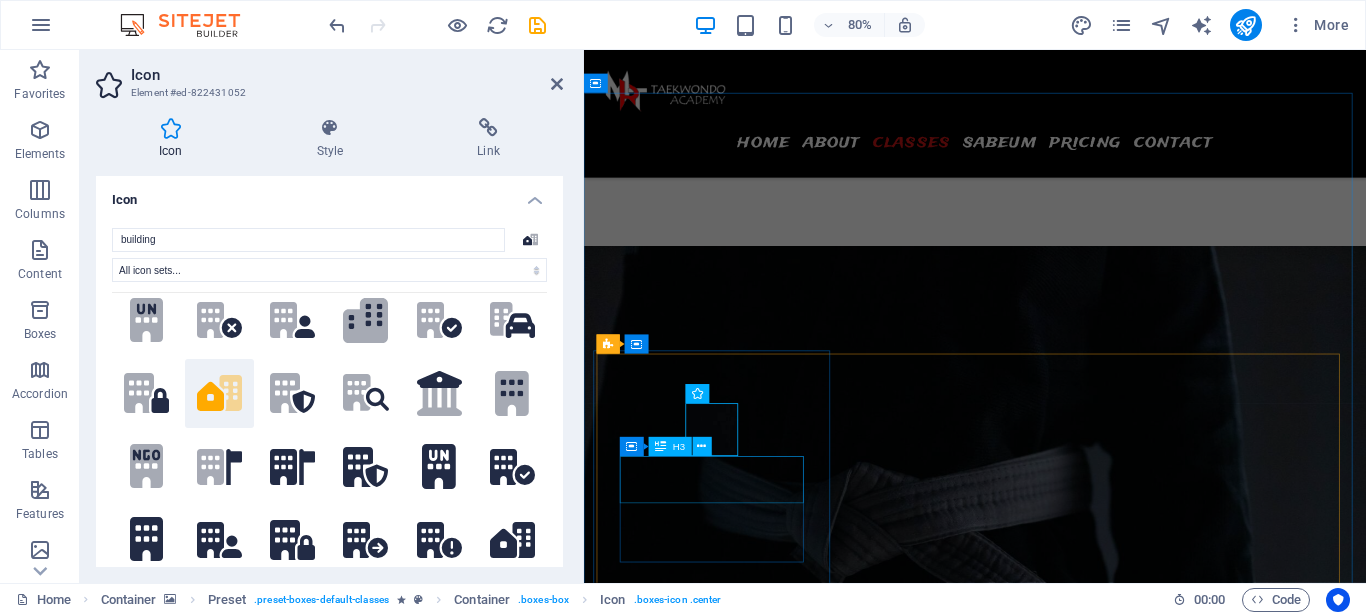 click on "Brawn" at bounding box center [746, 6464] 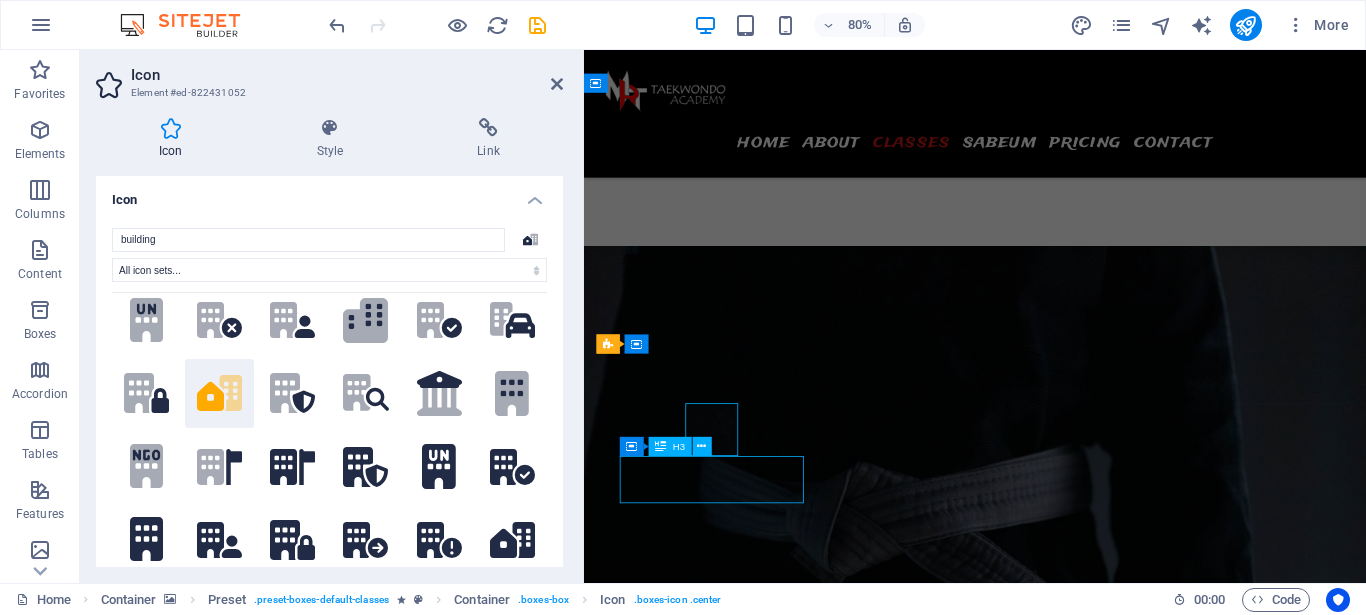 click on "Brawn" at bounding box center (746, 6464) 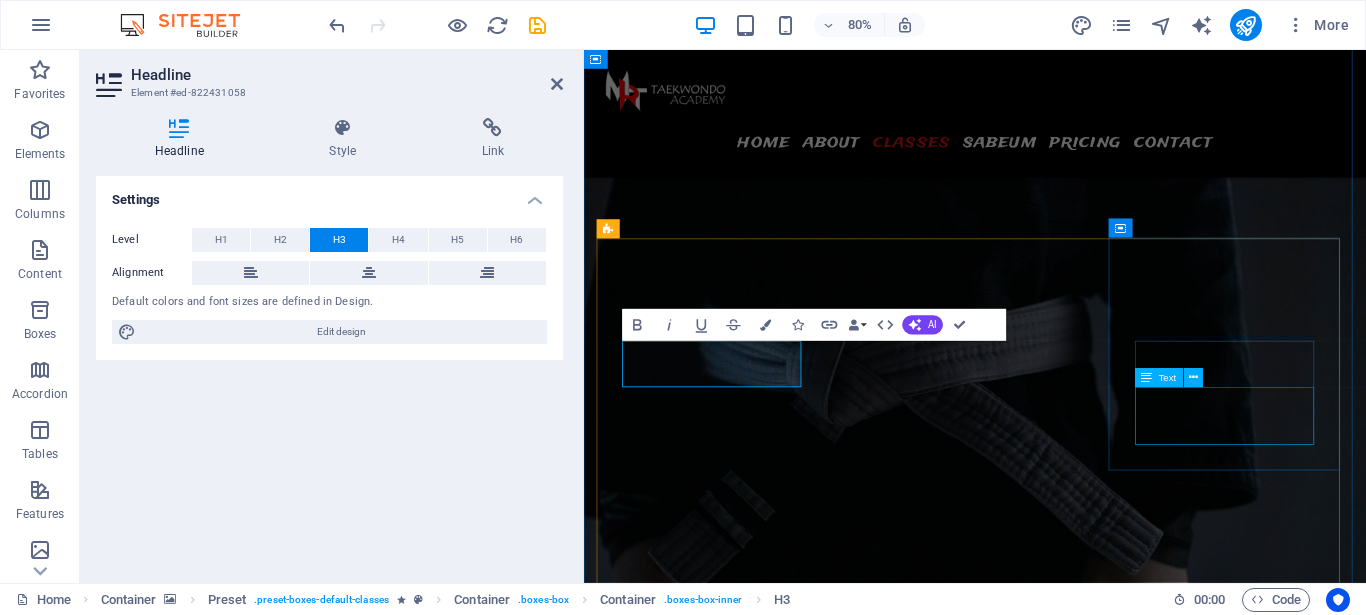 scroll, scrollTop: 2461, scrollLeft: 0, axis: vertical 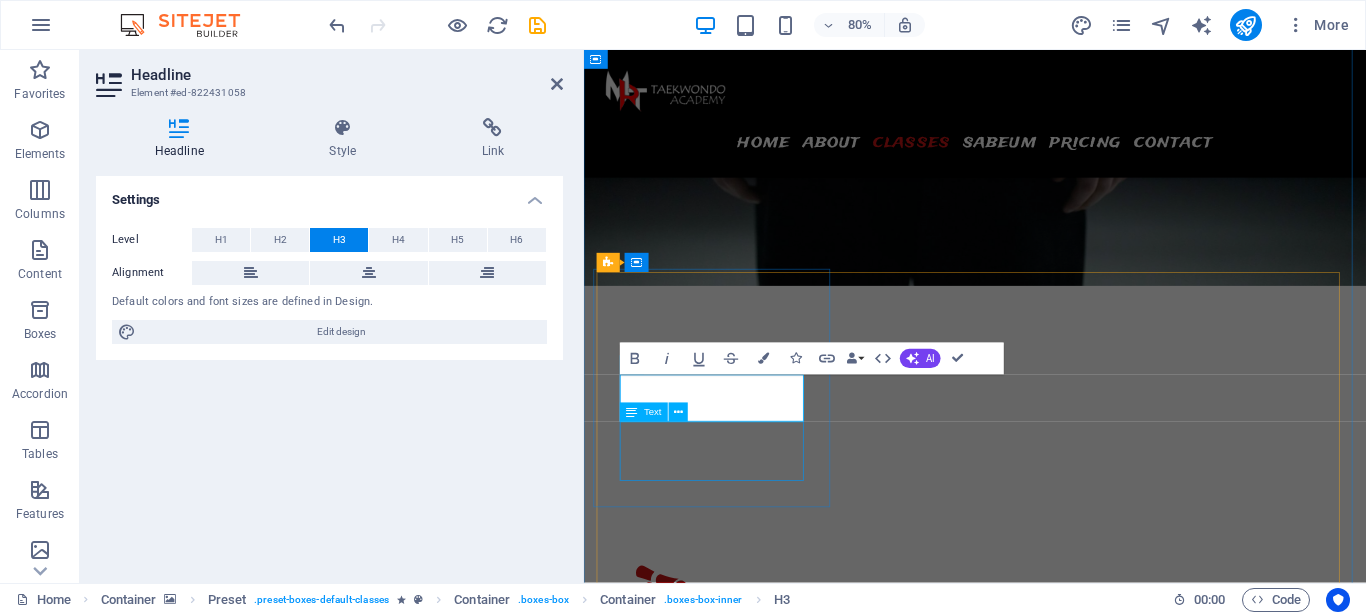 type 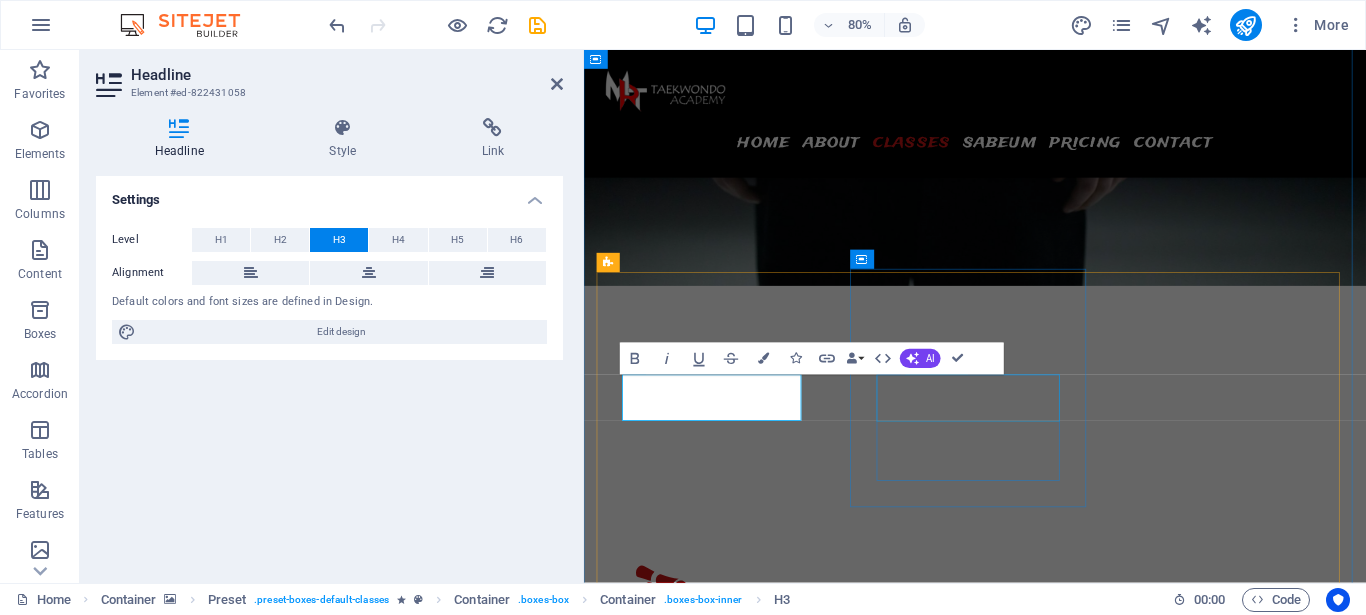 click on "Spinning" at bounding box center [746, 6669] 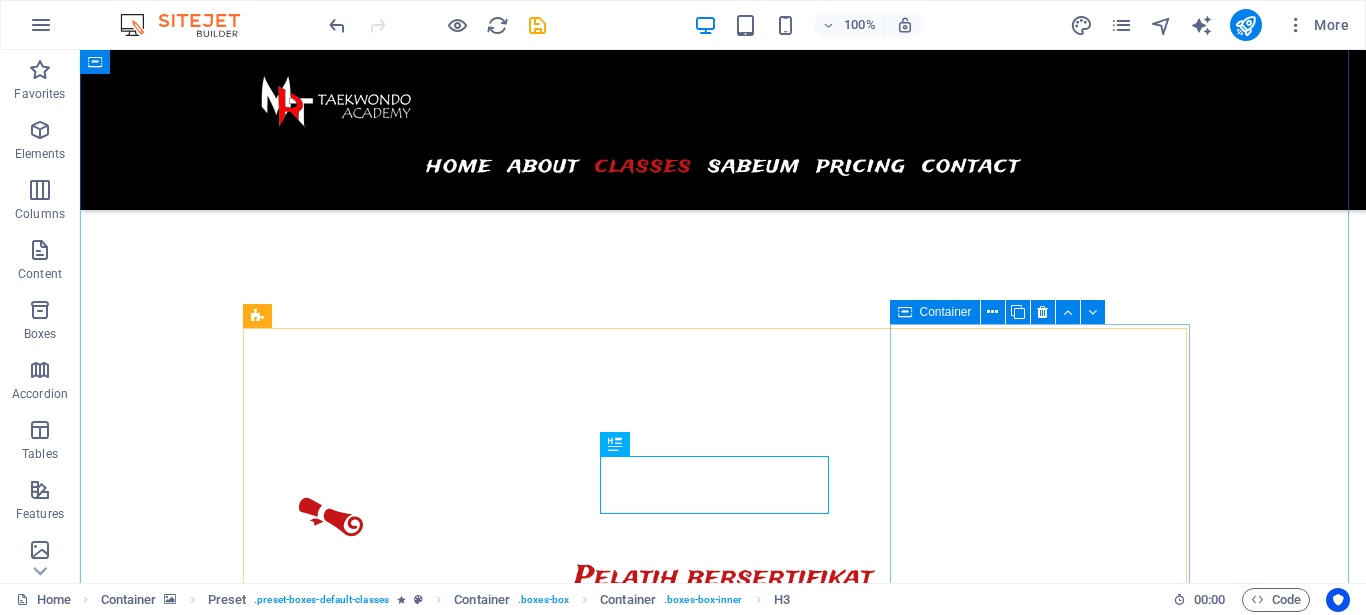 scroll, scrollTop: 2331, scrollLeft: 0, axis: vertical 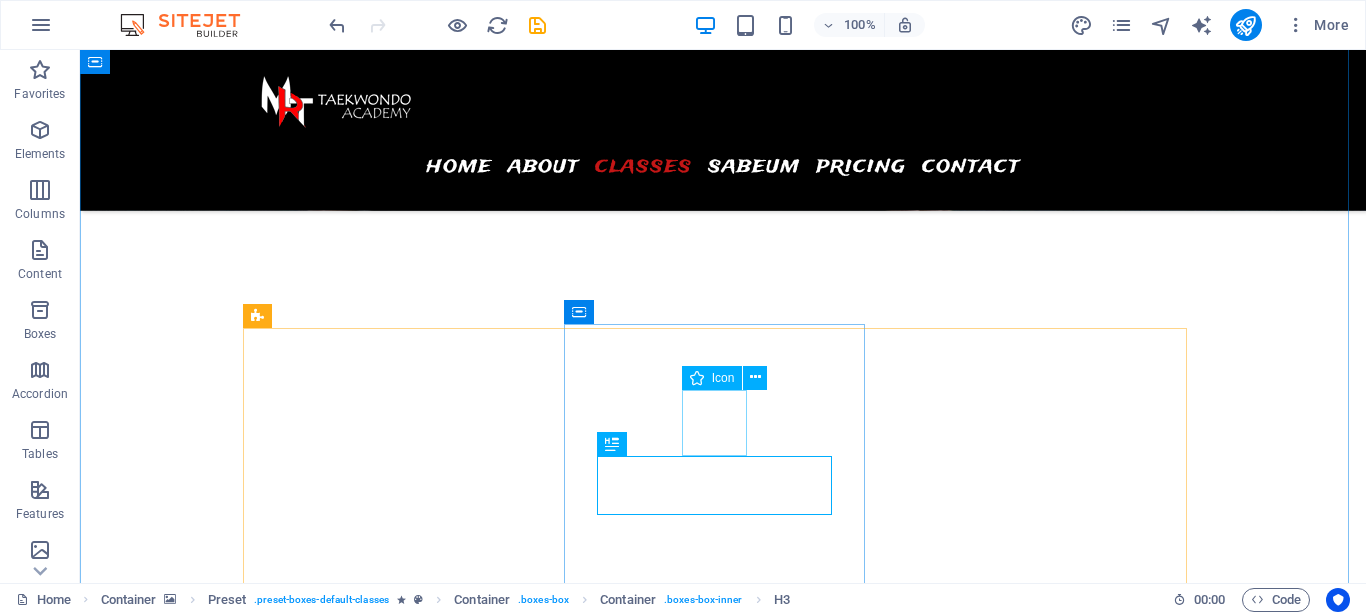 click at bounding box center (397, 6540) 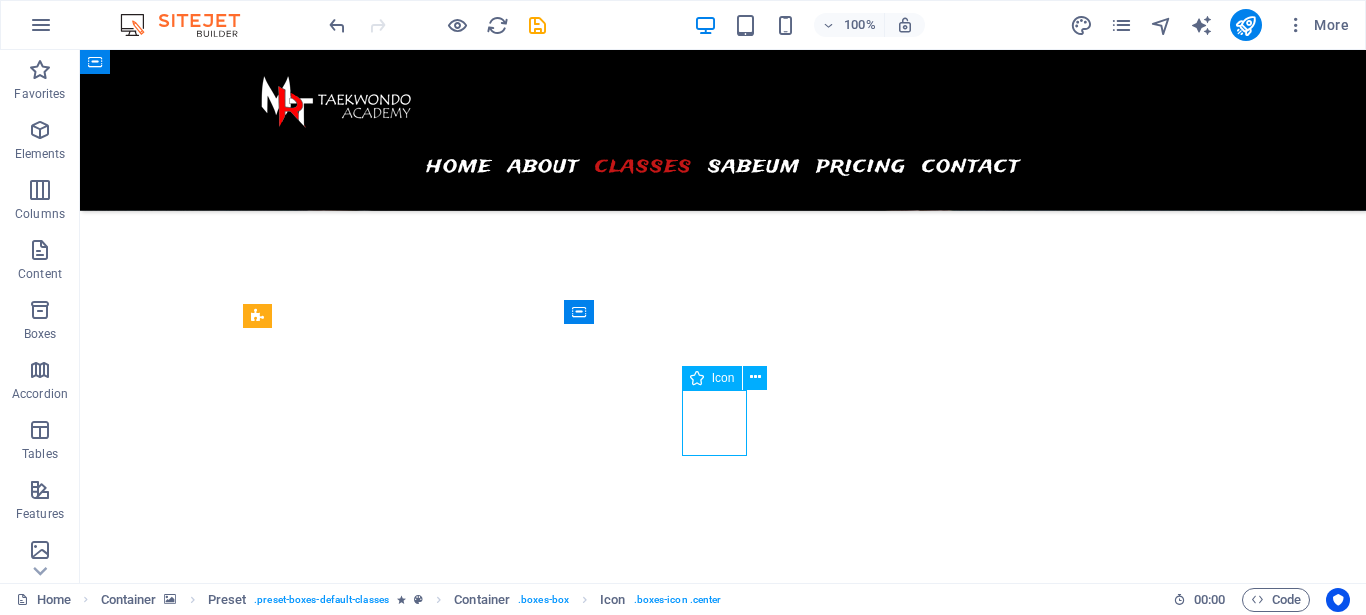 click at bounding box center [397, 6540] 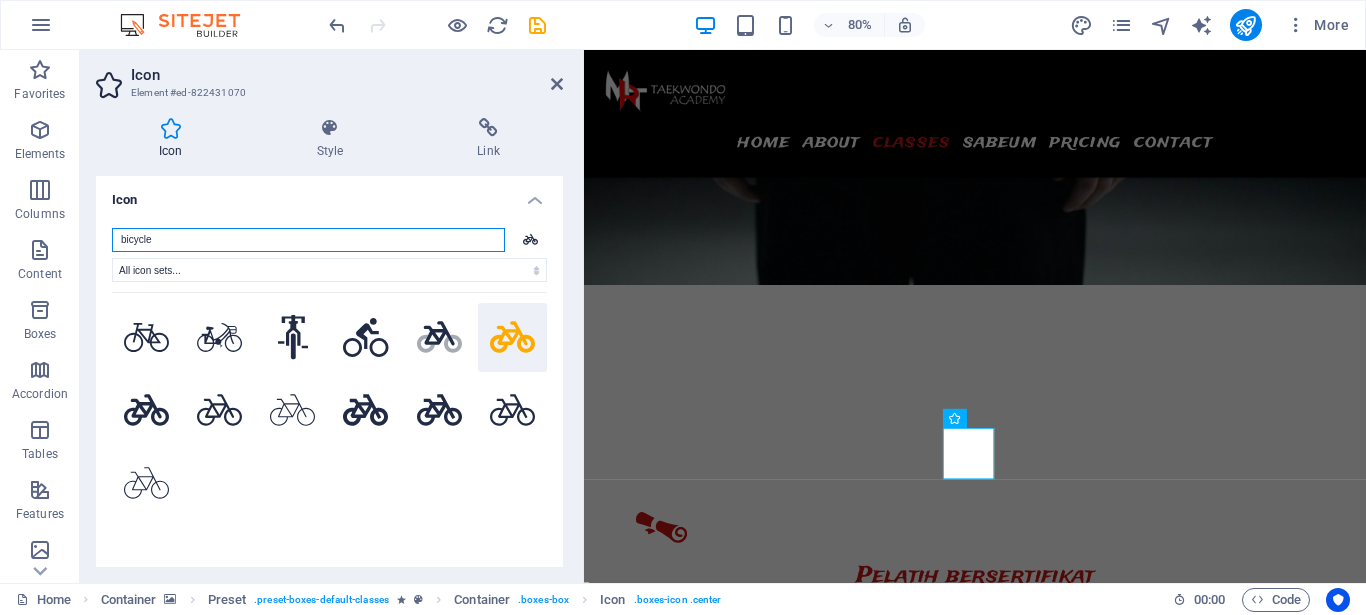 click on "bicycle" at bounding box center [308, 240] 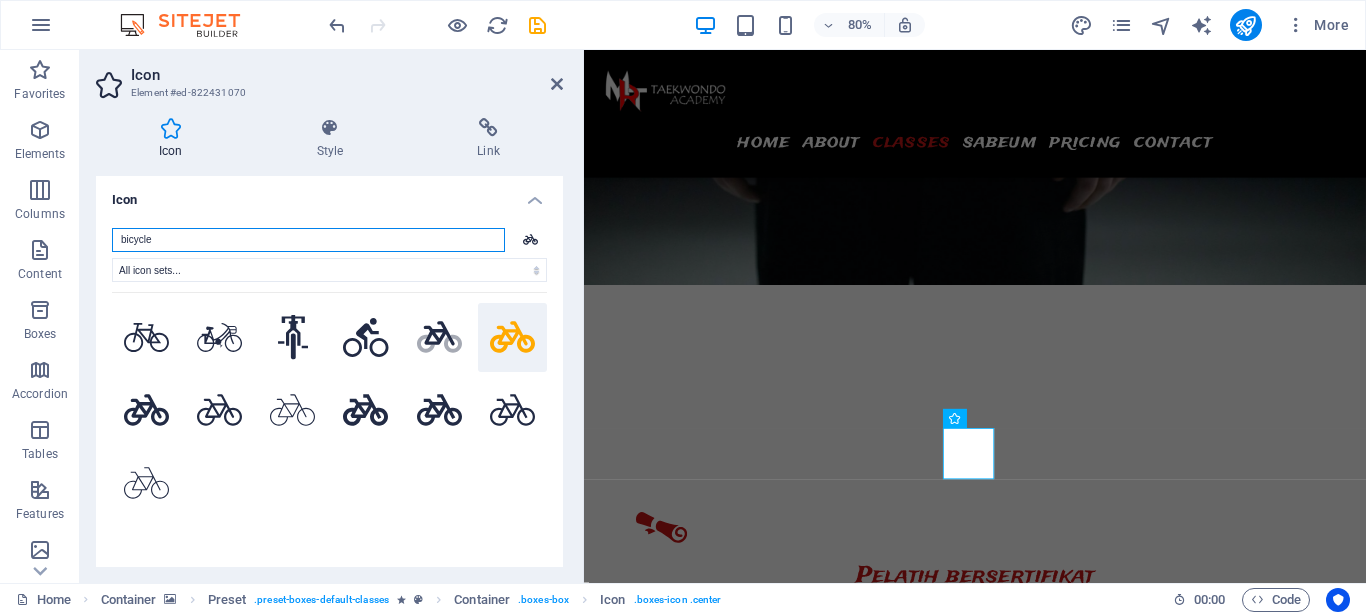 click on "bicycle" at bounding box center [308, 240] 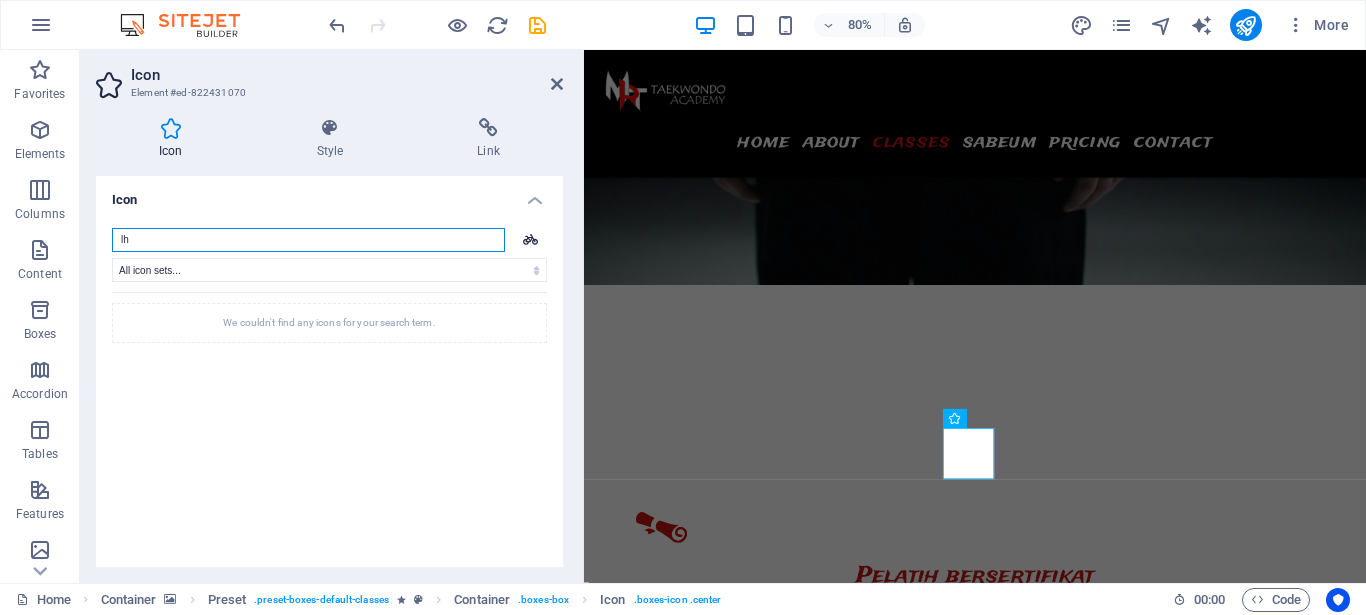 type on "l" 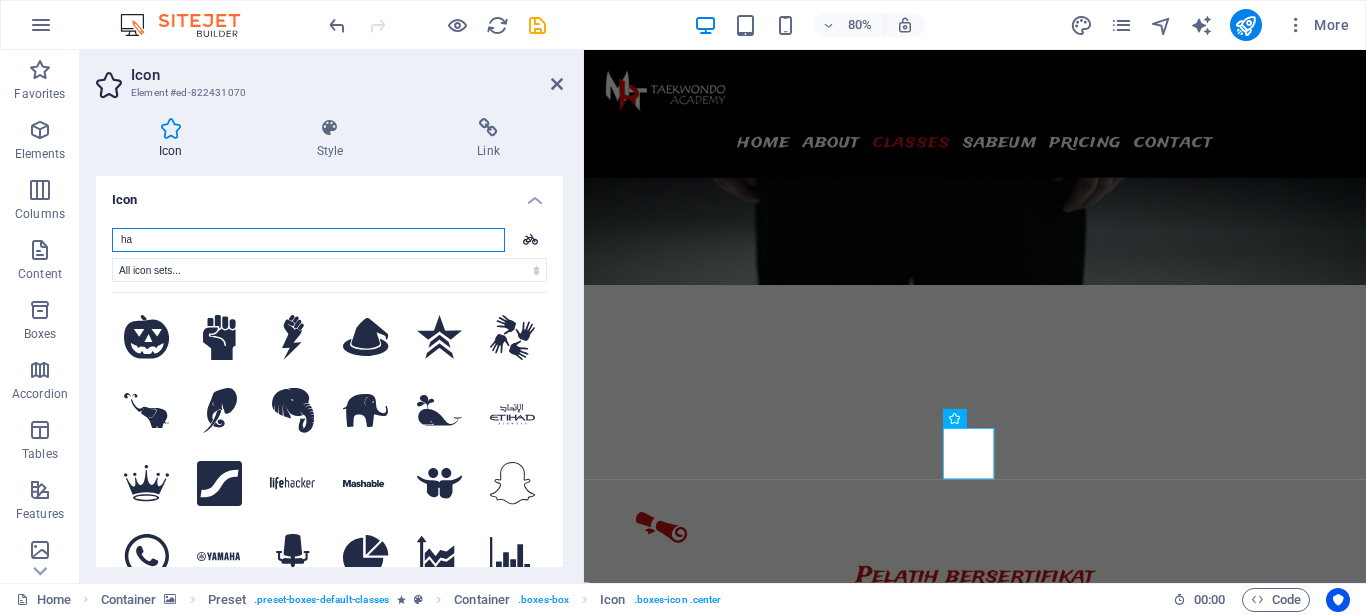type on "h" 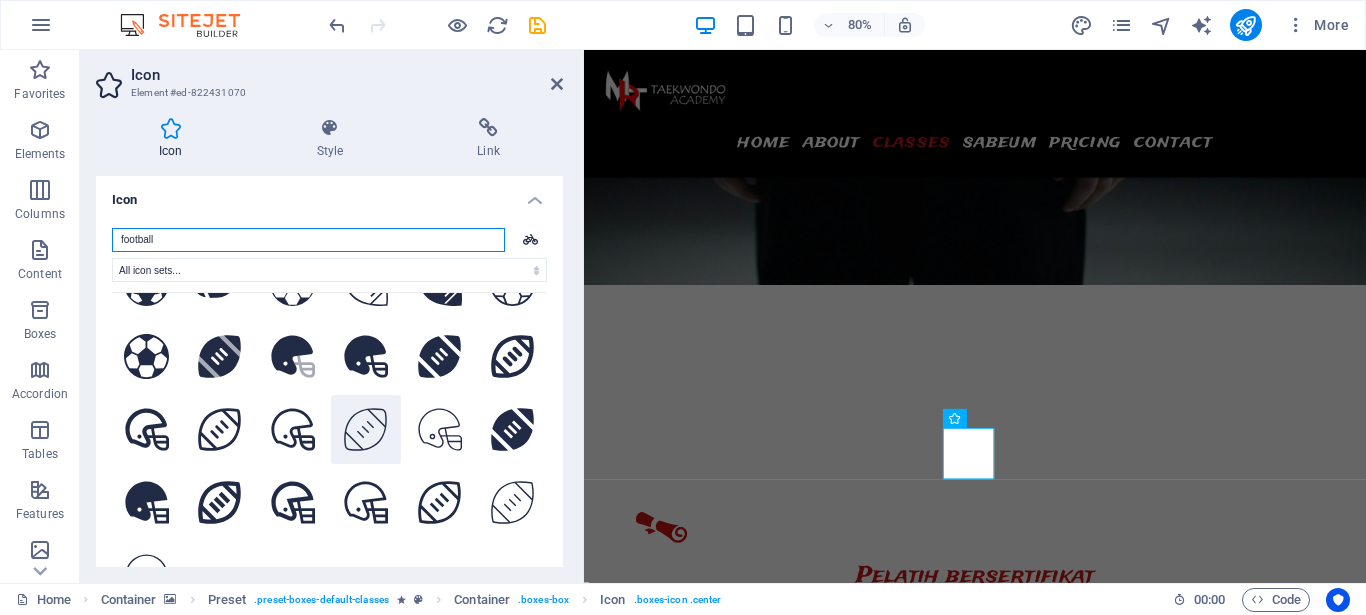 scroll, scrollTop: 0, scrollLeft: 0, axis: both 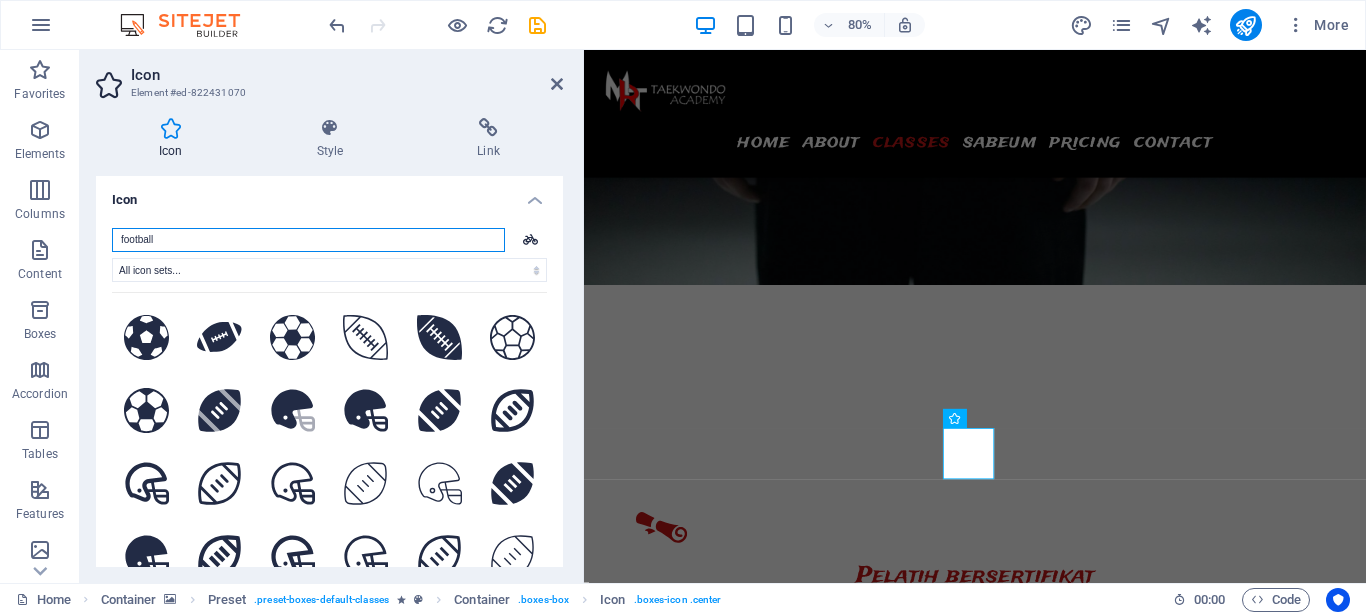 type on "football" 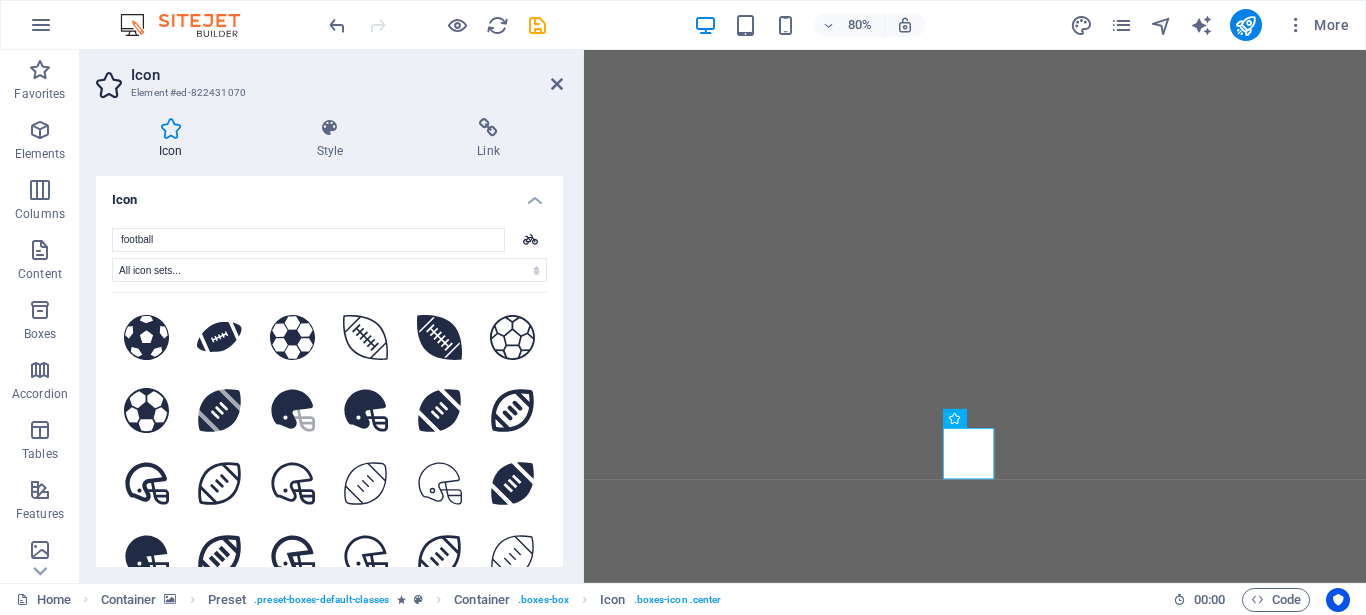 select on "xMidYMid" 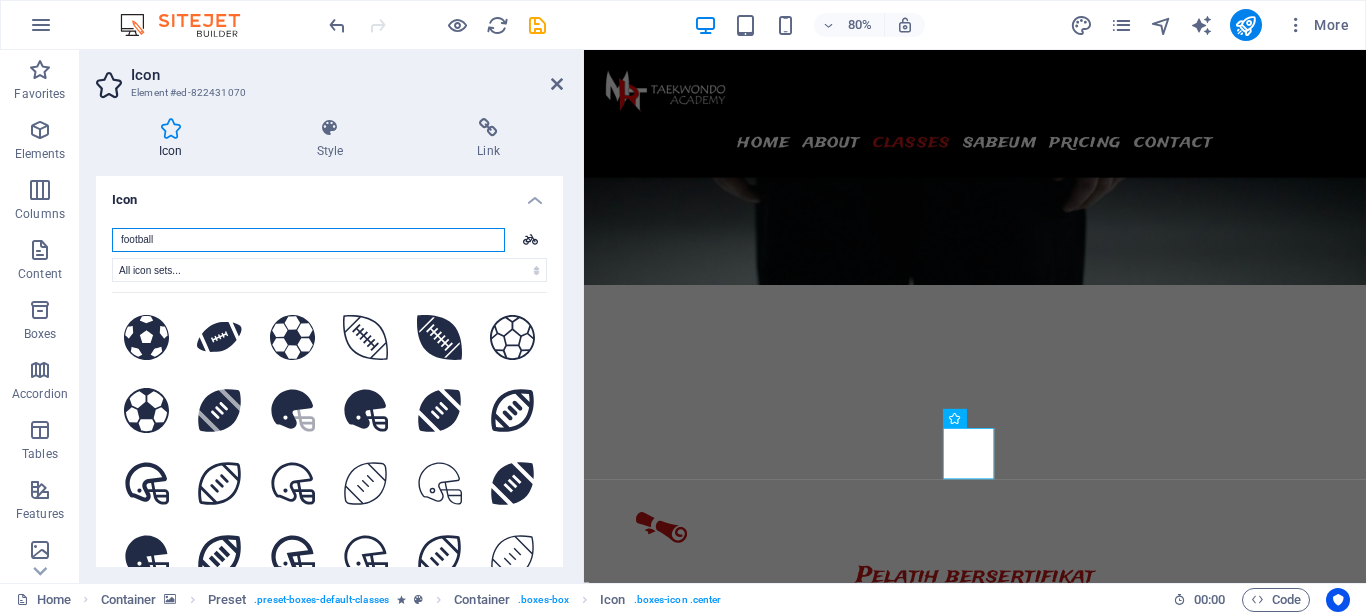 scroll, scrollTop: 2331, scrollLeft: 0, axis: vertical 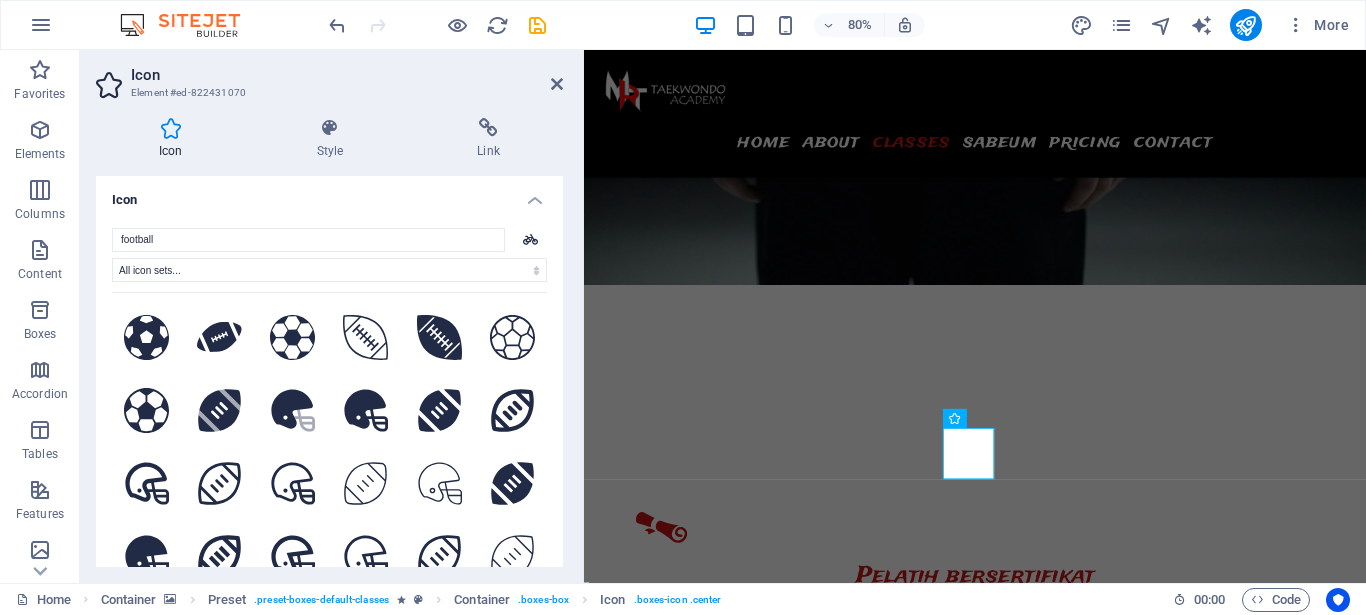 click on "football All icon sets... IcoFont Ionicons FontAwesome Brands FontAwesome Duotone FontAwesome Solid FontAwesome Regular FontAwesome Light FontAwesome Thin FontAwesome Sharp Solid FontAwesome Sharp Regular FontAwesome Sharp Light FontAwesome Sharp Thin .fa-secondary{opacity:.4} .fa-secondary{opacity:.4} Your search returned more icons than we are able to display. Please narrow your search." at bounding box center [329, 410] 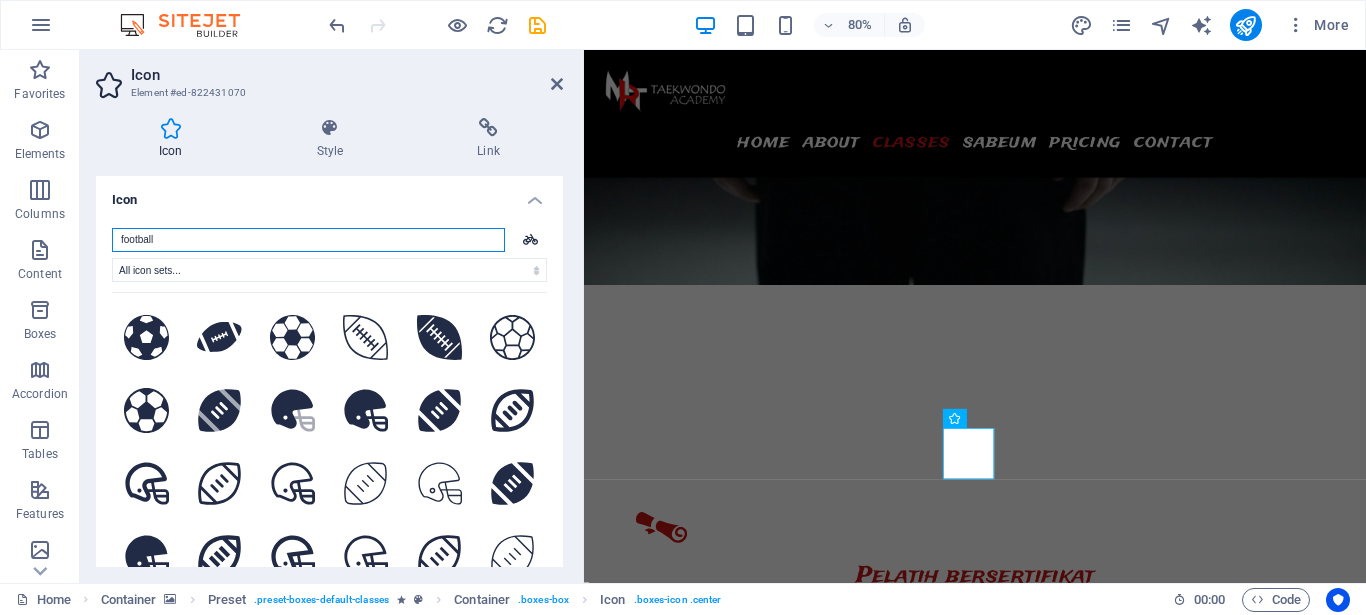 click on "football" at bounding box center (308, 240) 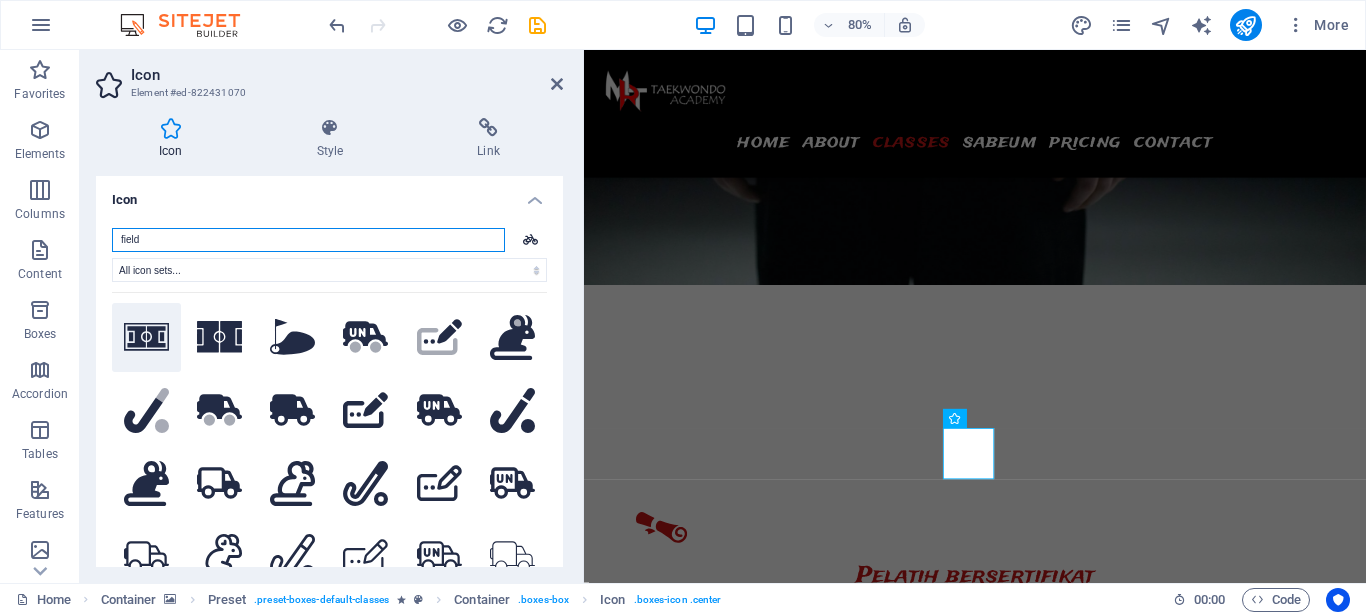 type on "field" 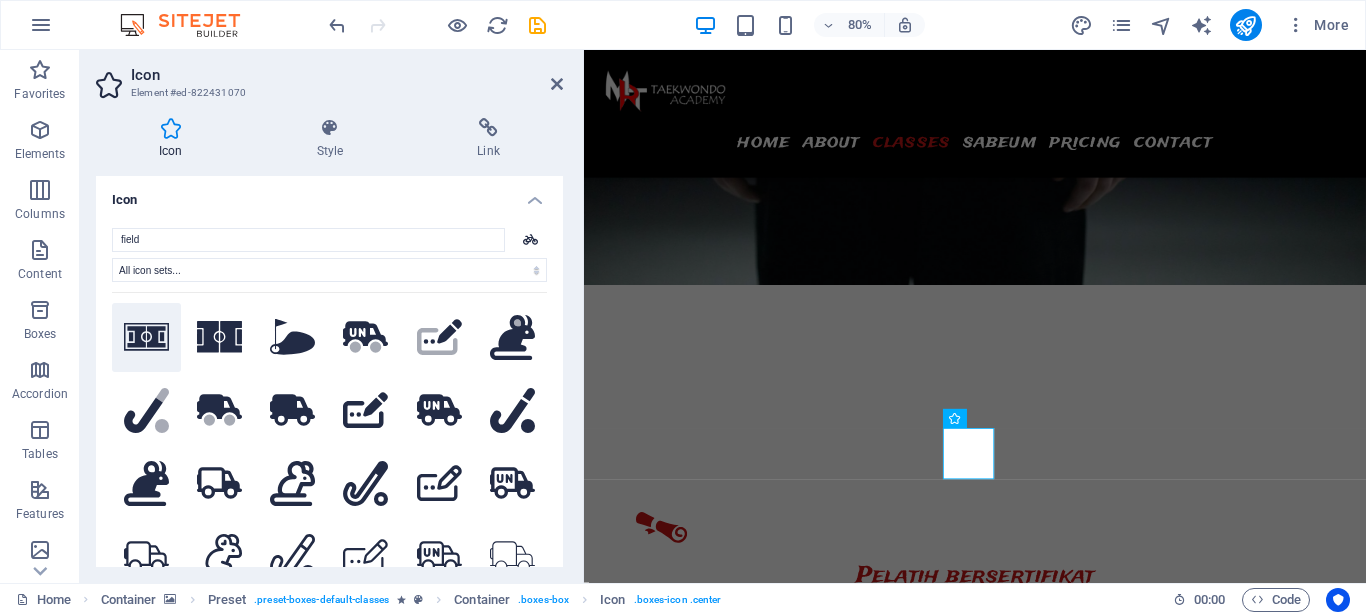 click 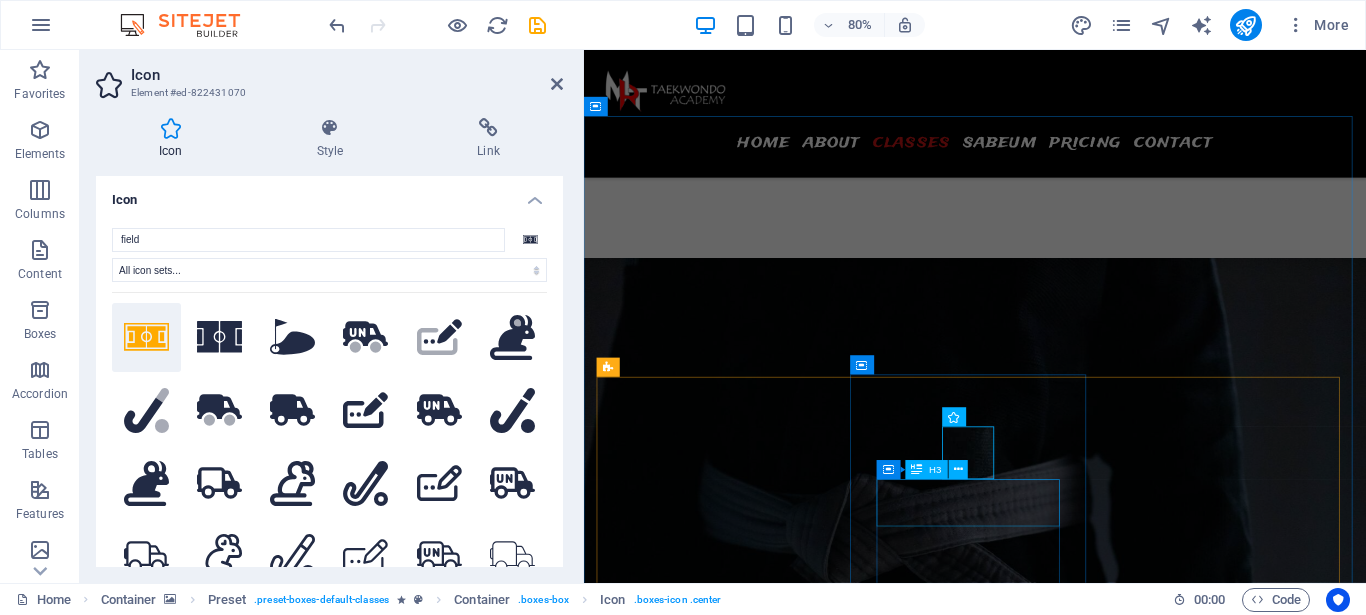 click on "Spinning" at bounding box center (746, 6799) 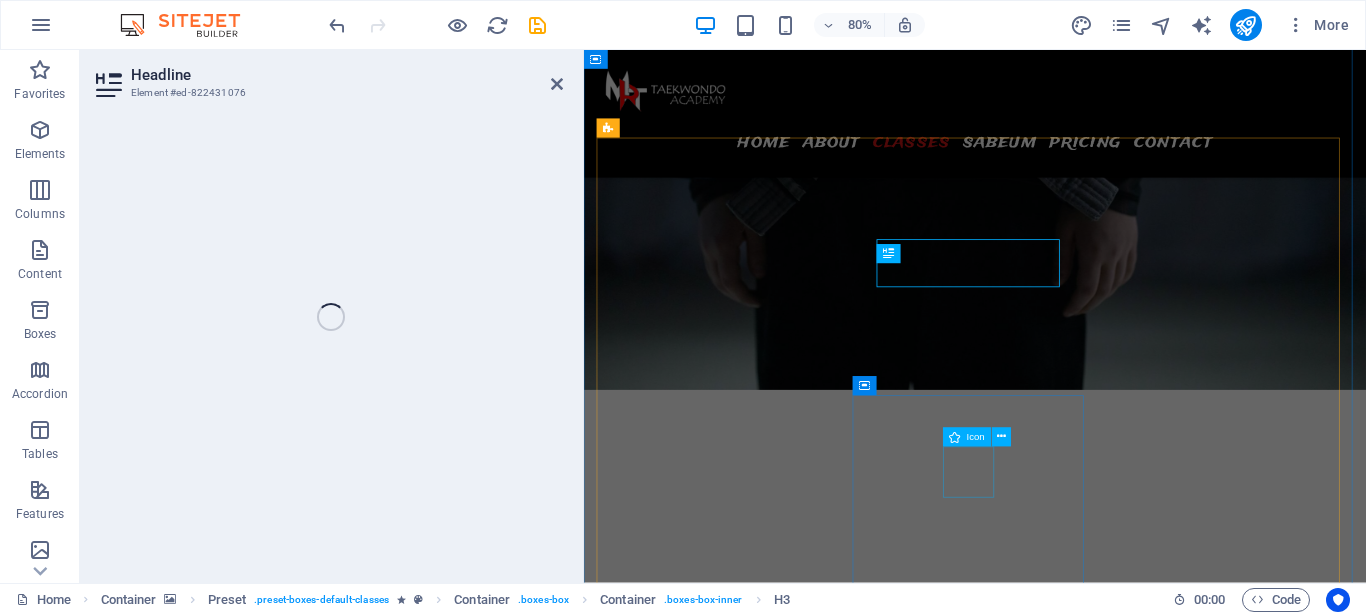 scroll, scrollTop: 2630, scrollLeft: 0, axis: vertical 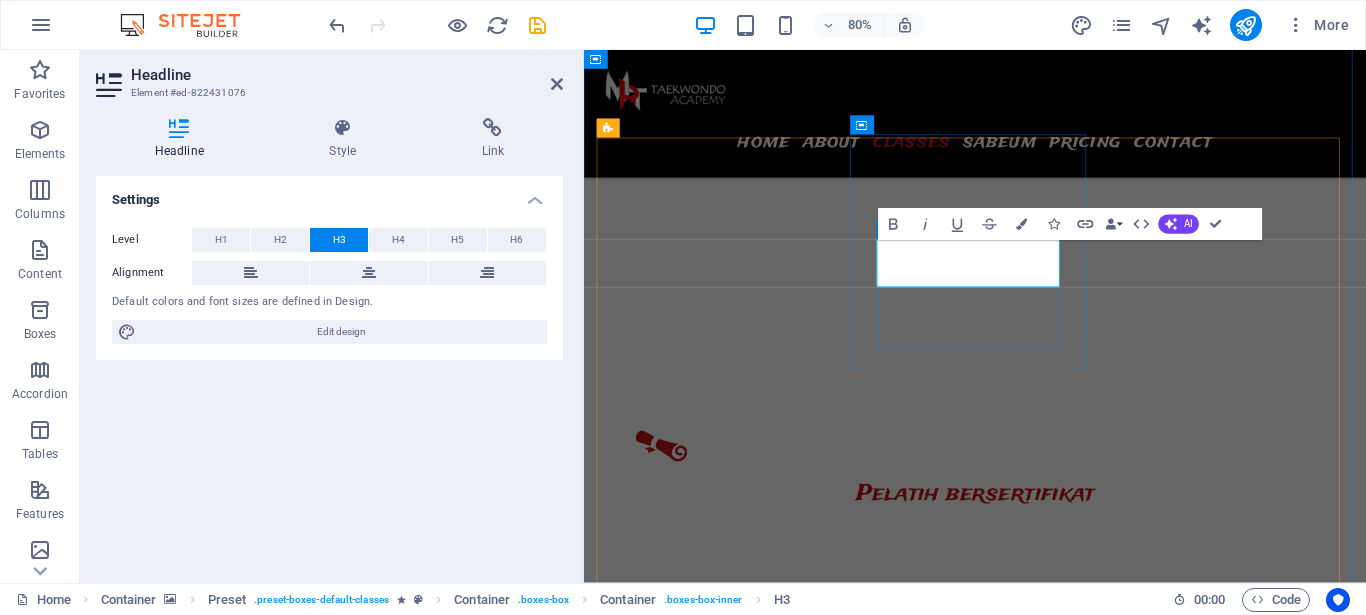 type 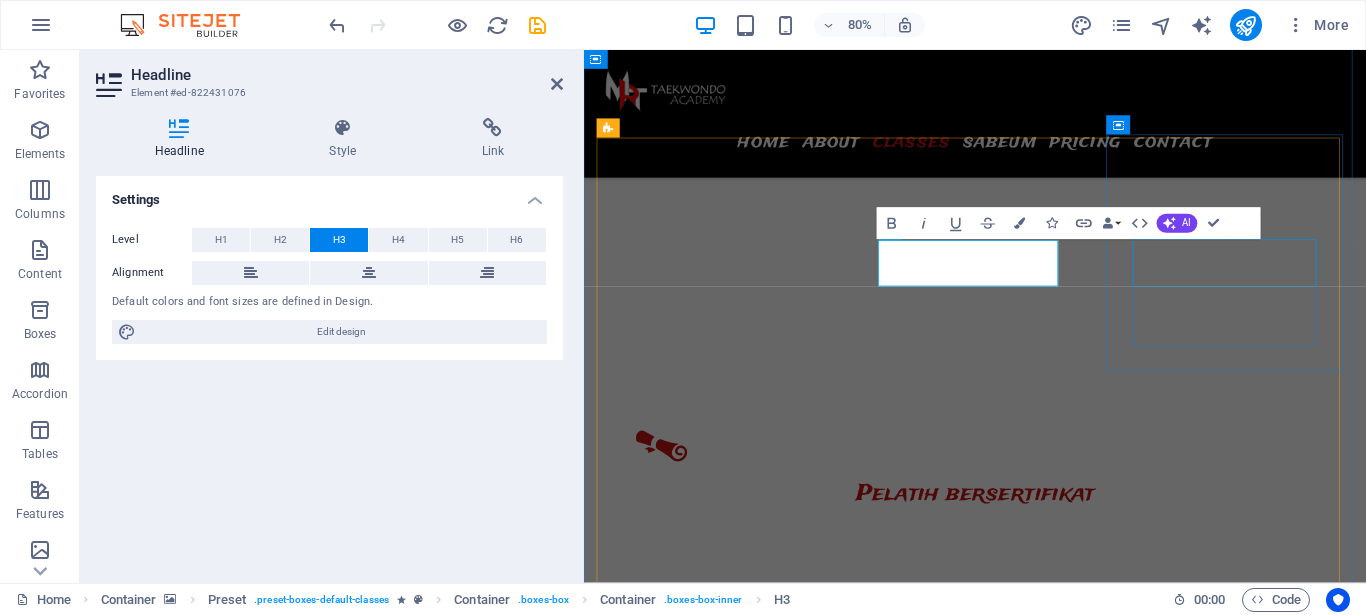 click on "Treadmill" at bounding box center (746, 6806) 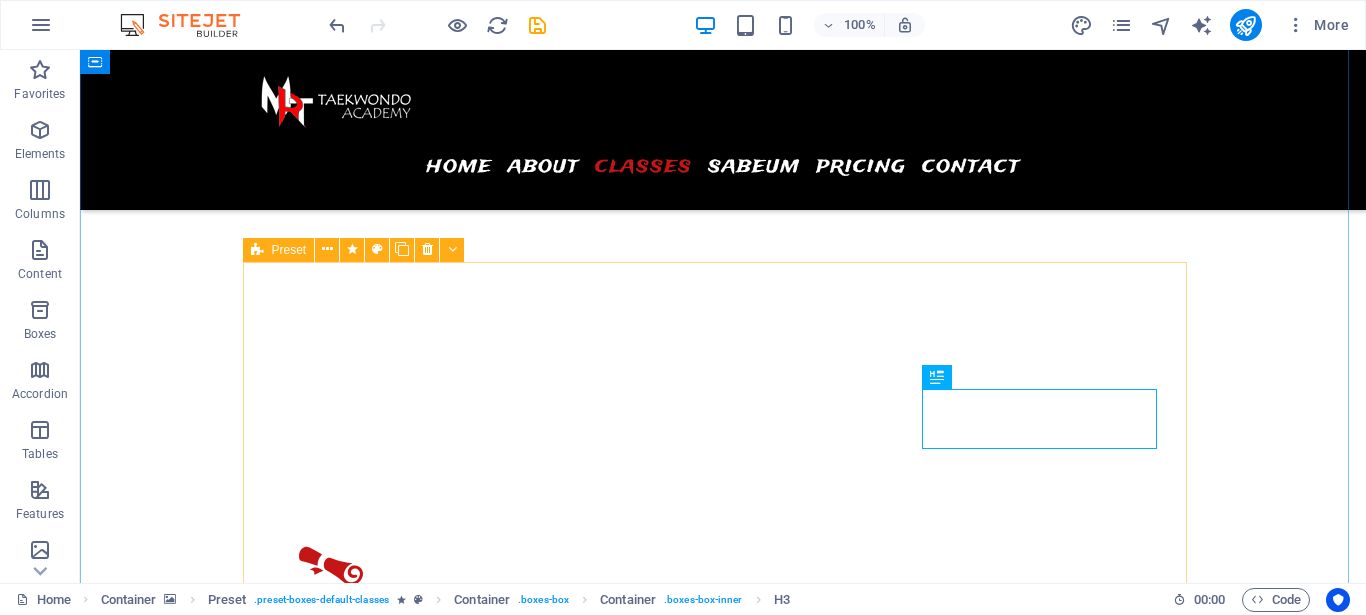 scroll, scrollTop: 2397, scrollLeft: 0, axis: vertical 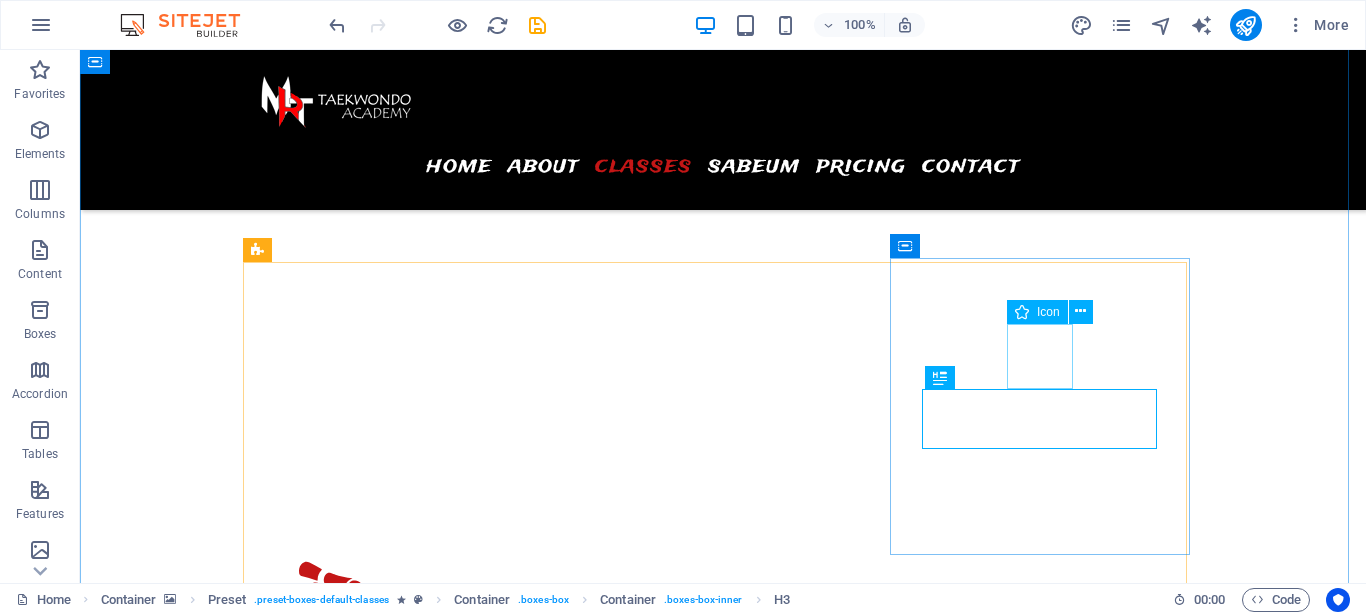 click at bounding box center [397, 6780] 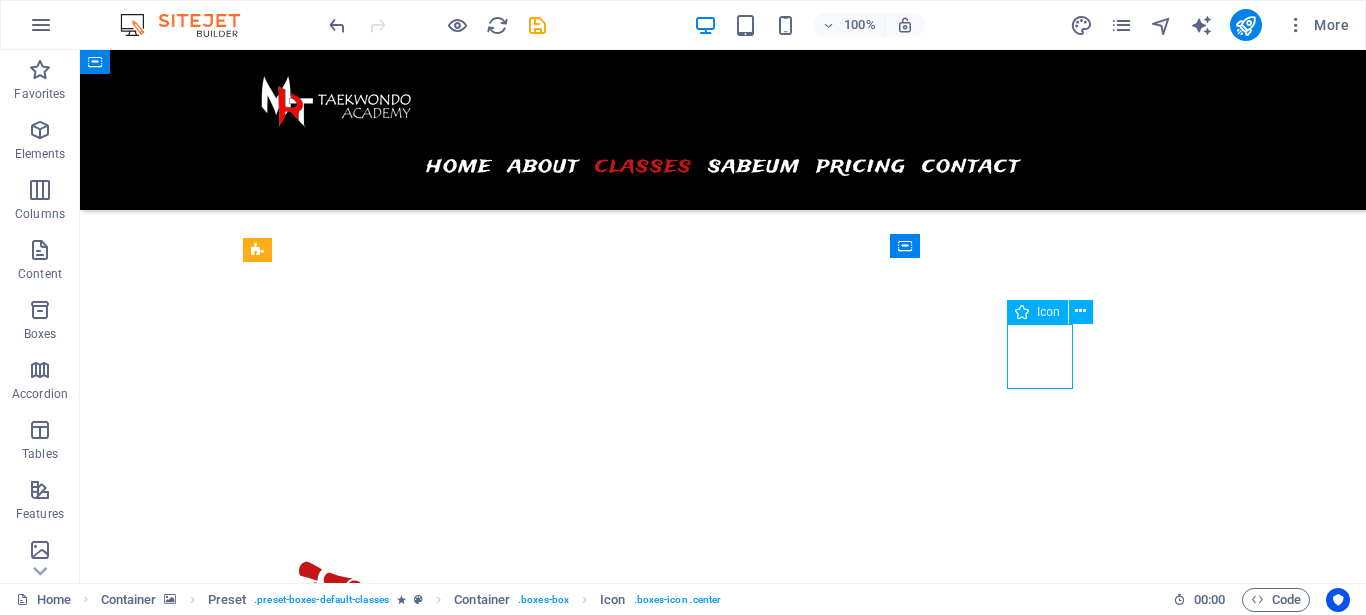 click at bounding box center (397, 6780) 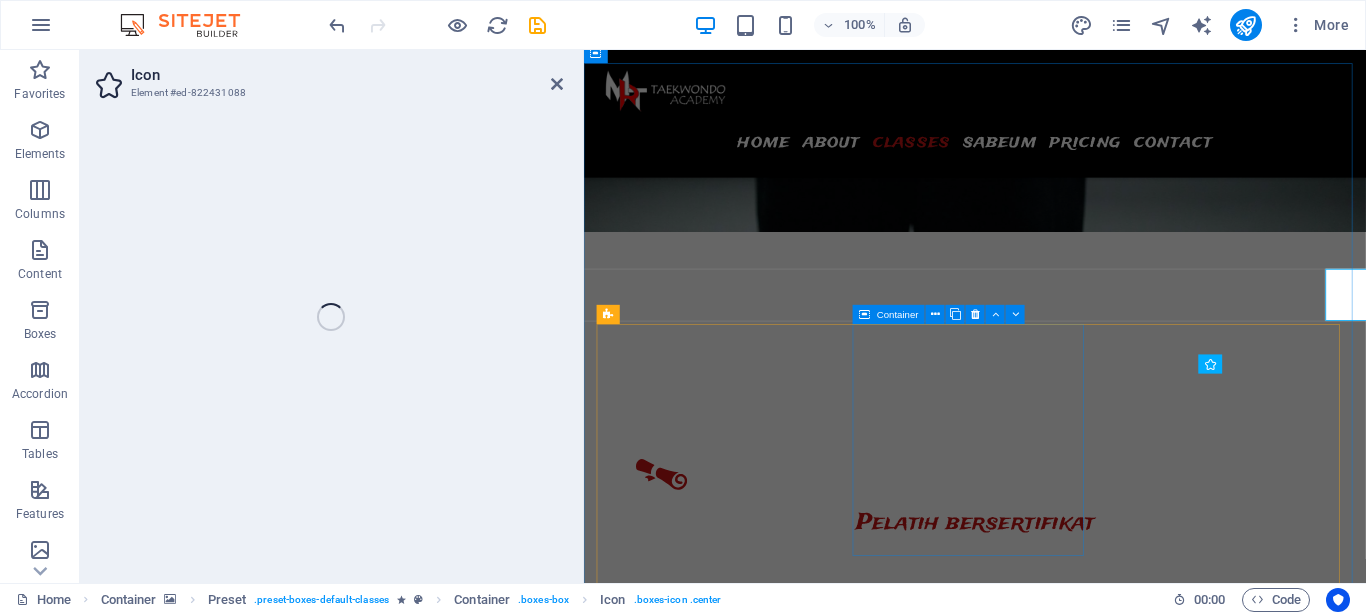 select on "xMidYMid" 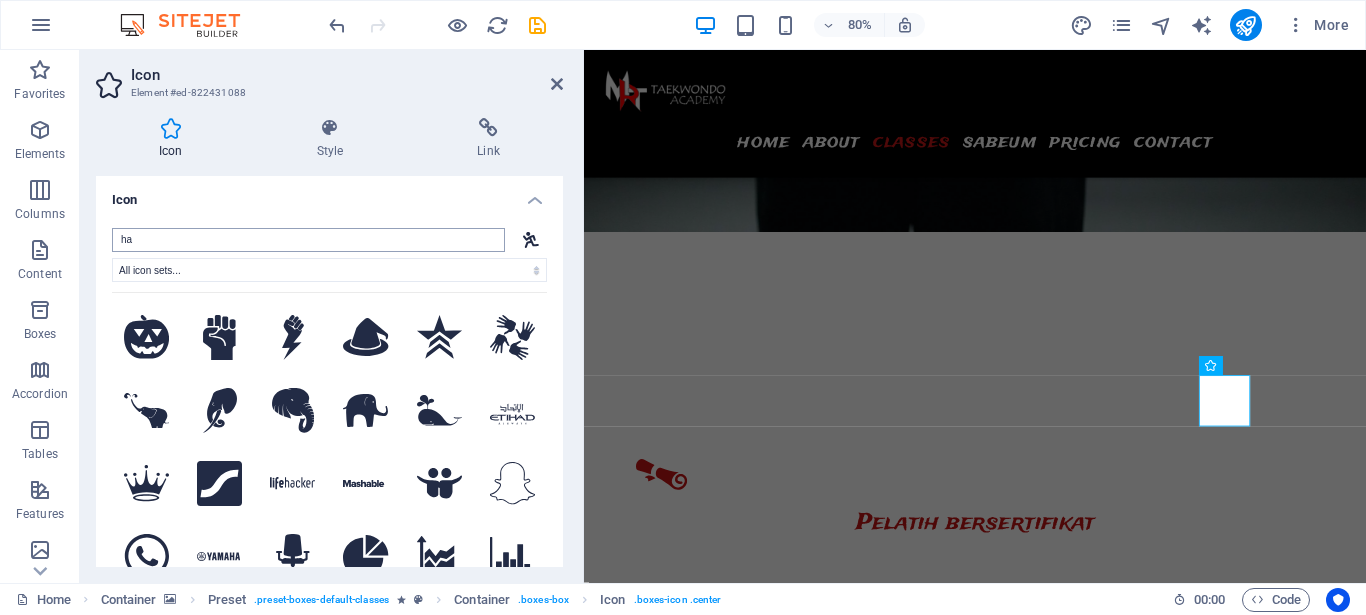 type on "h" 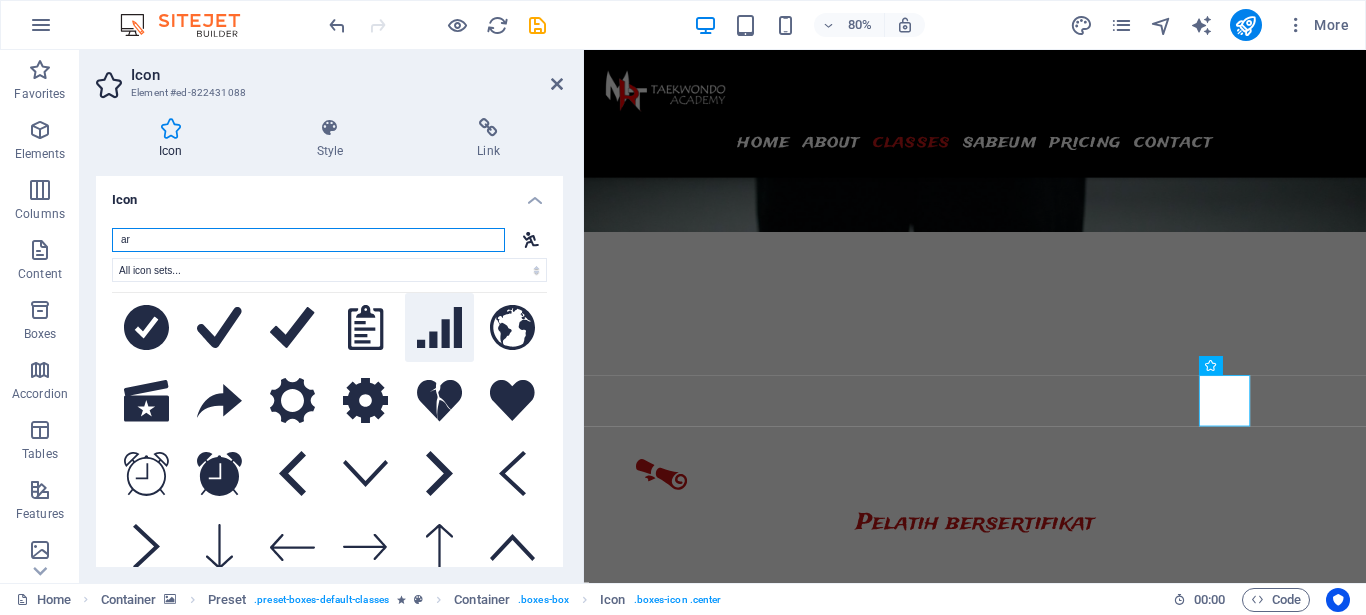 scroll, scrollTop: 3060, scrollLeft: 0, axis: vertical 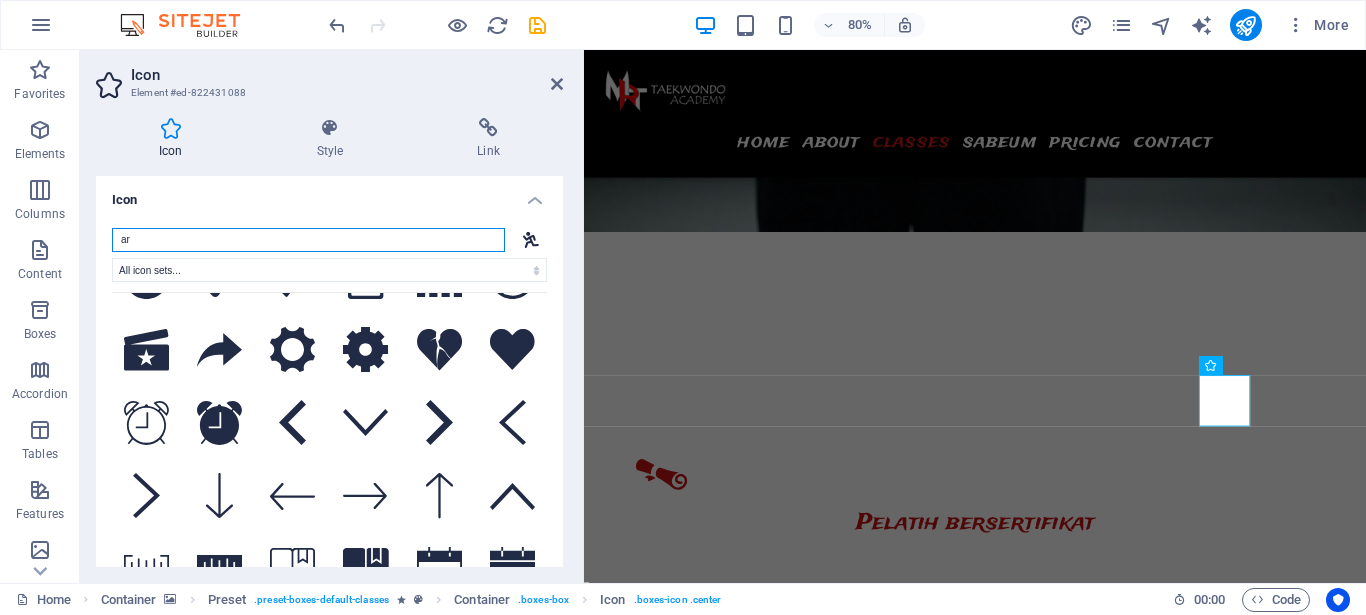 click on "ar" at bounding box center (308, 240) 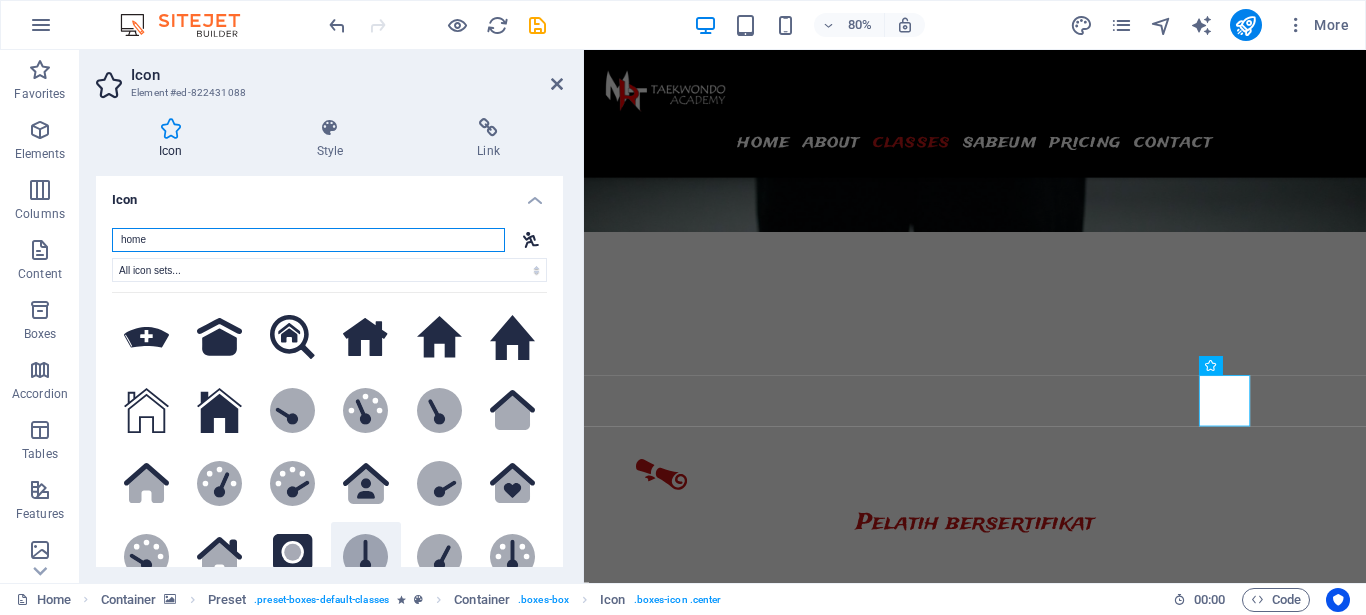 scroll, scrollTop: 90, scrollLeft: 0, axis: vertical 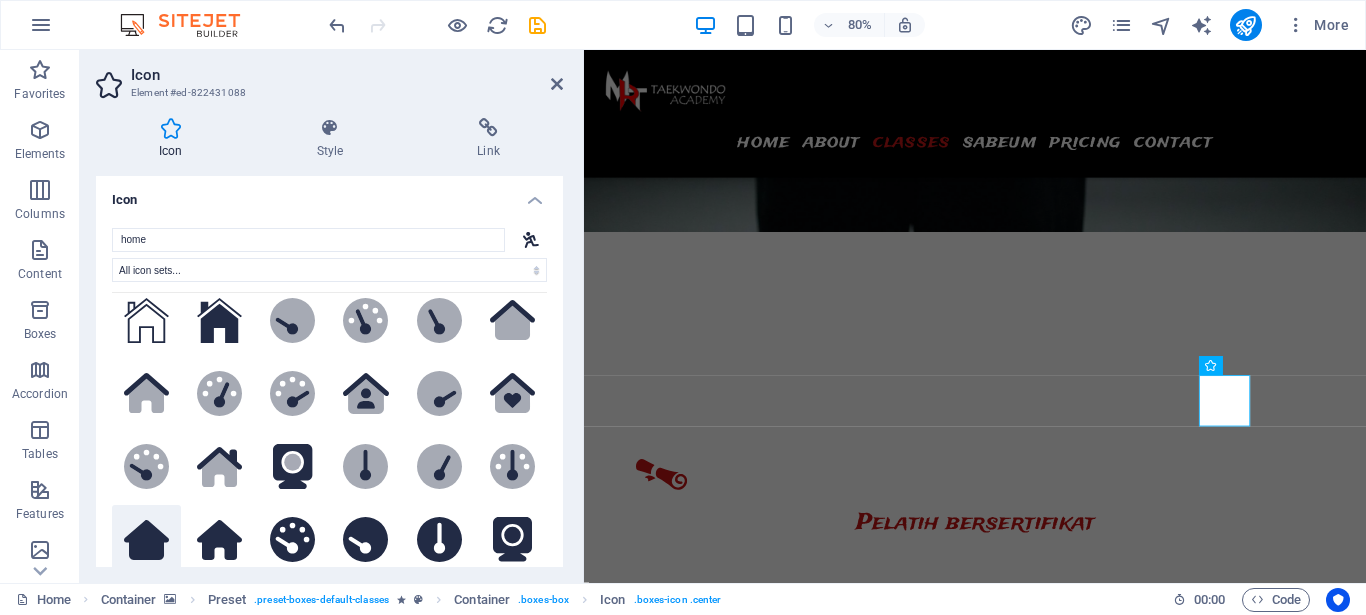click 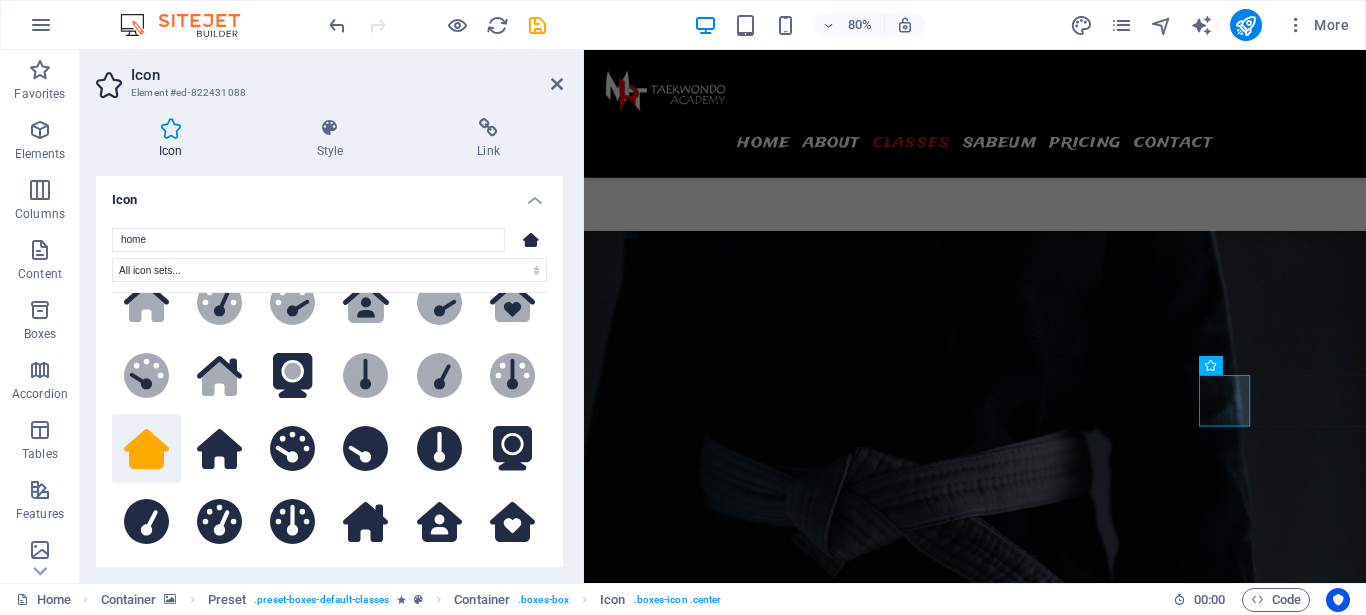 scroll, scrollTop: 180, scrollLeft: 0, axis: vertical 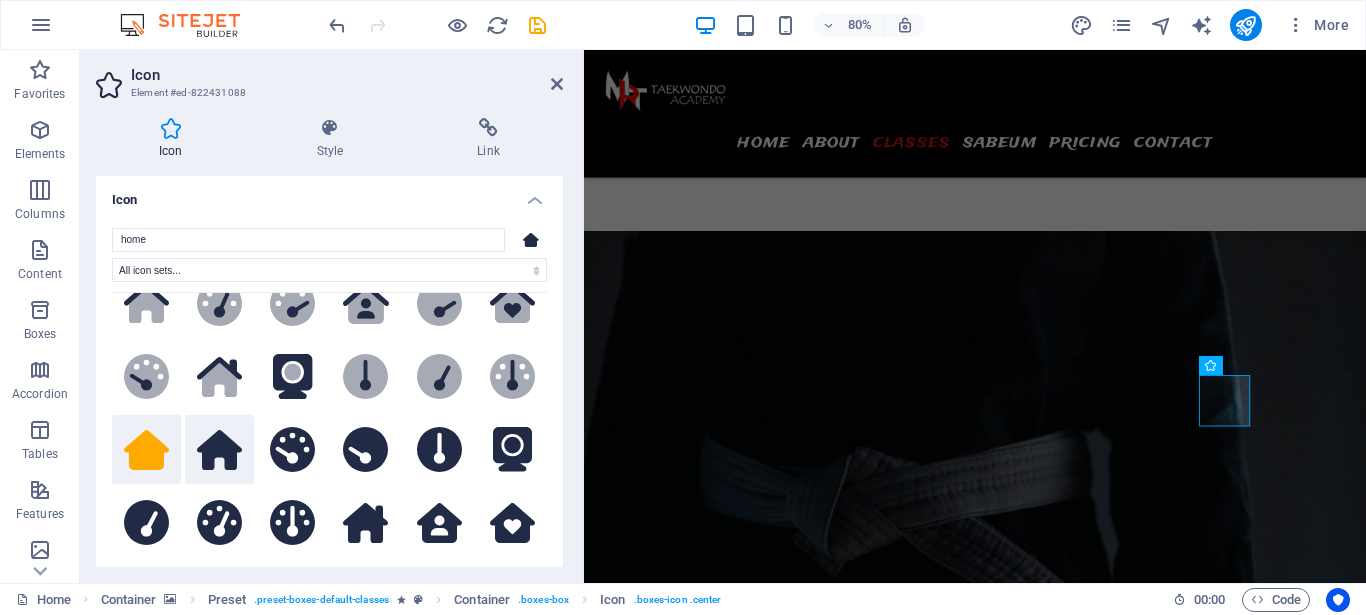 click 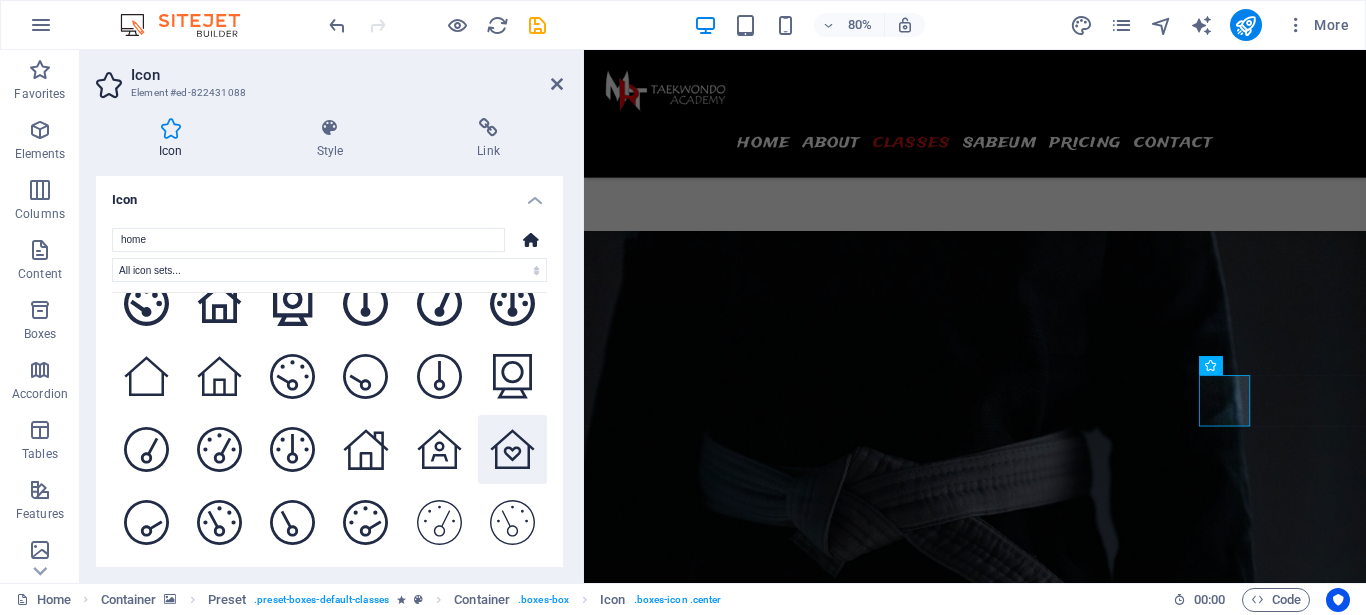 scroll, scrollTop: 1471, scrollLeft: 0, axis: vertical 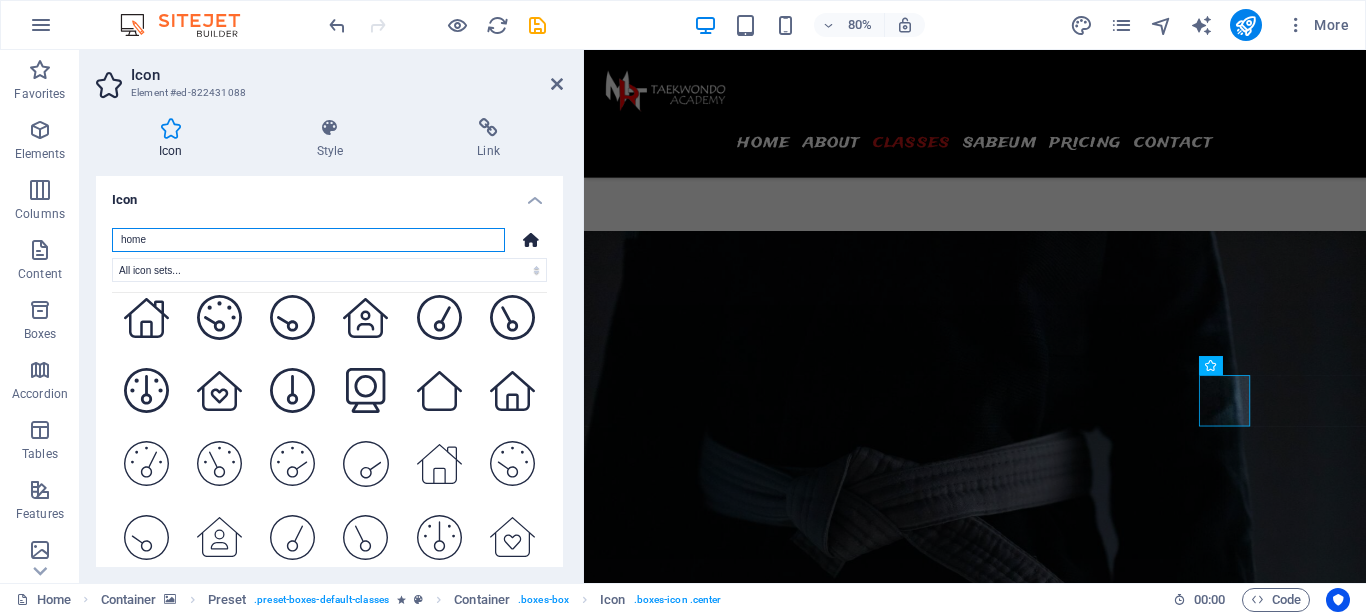 click on "home" at bounding box center (308, 240) 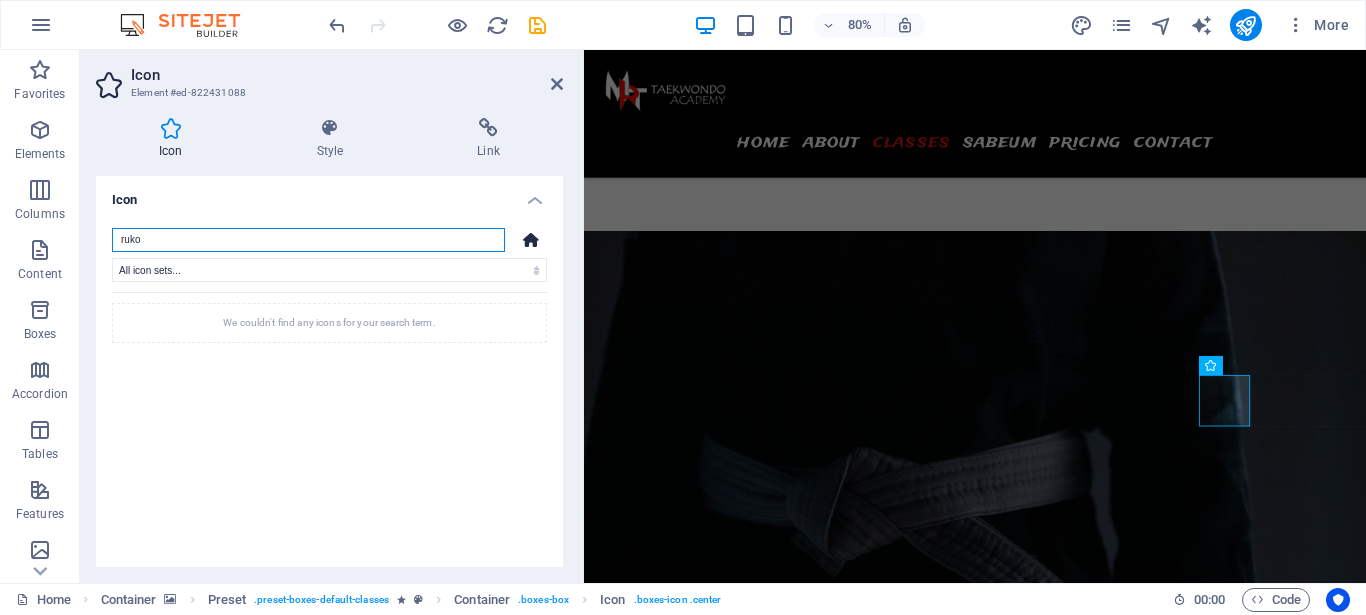 scroll, scrollTop: 0, scrollLeft: 0, axis: both 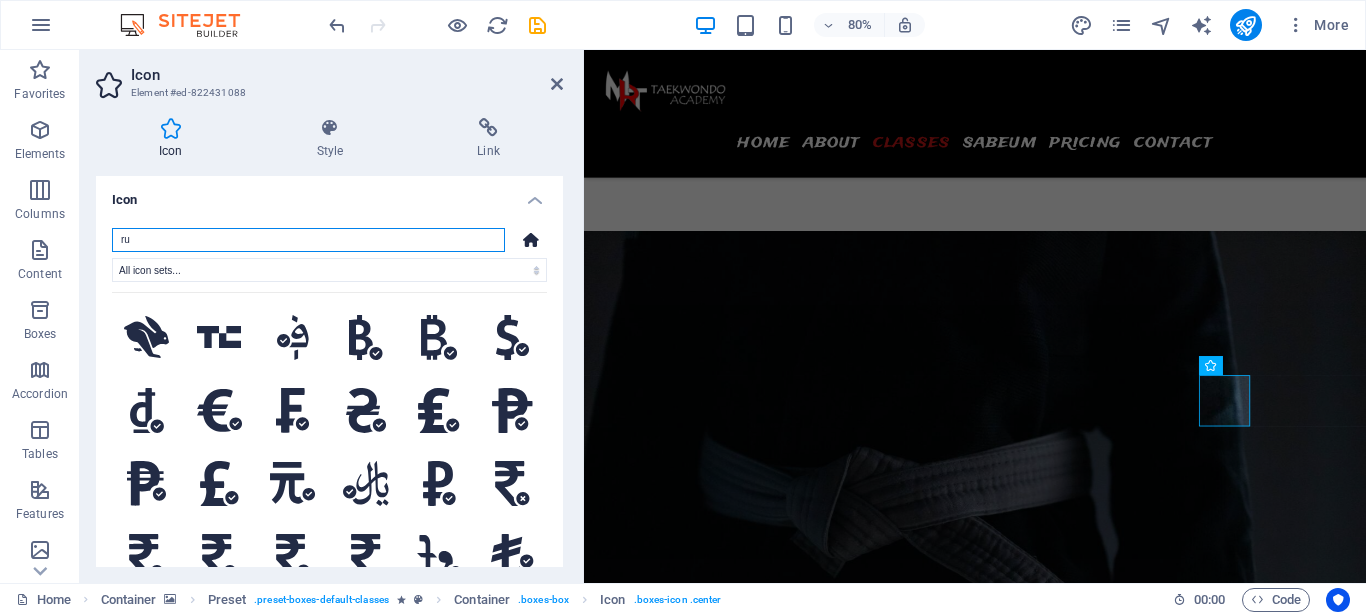 type on "r" 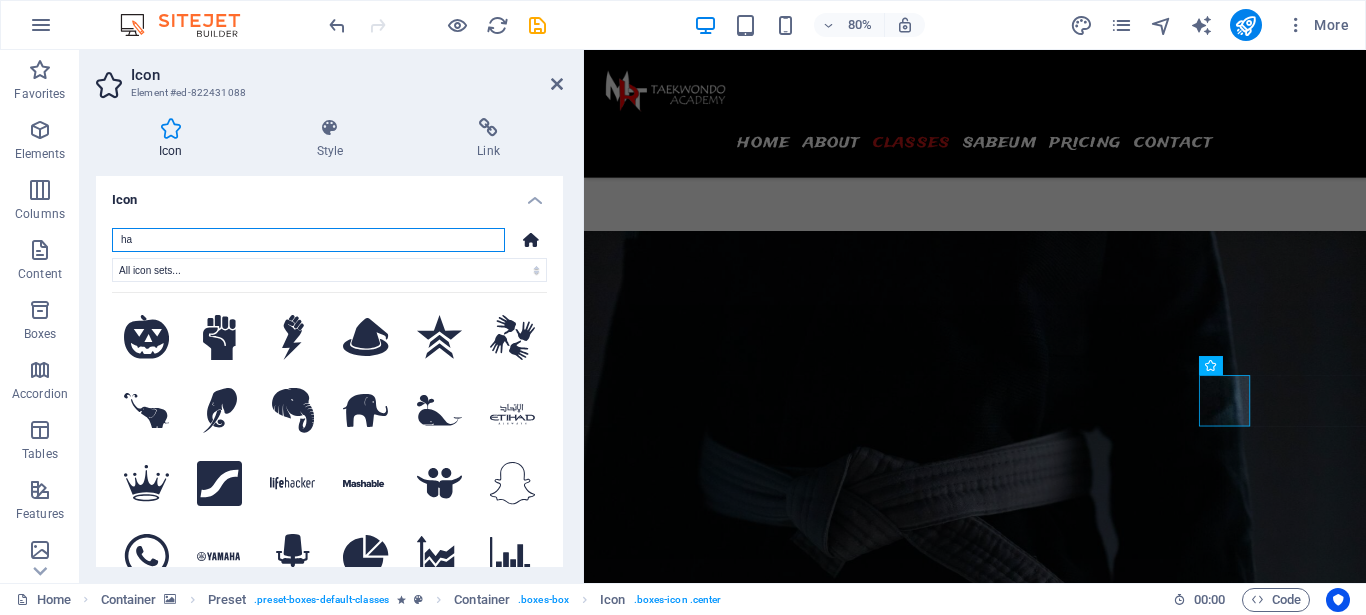 type on "h" 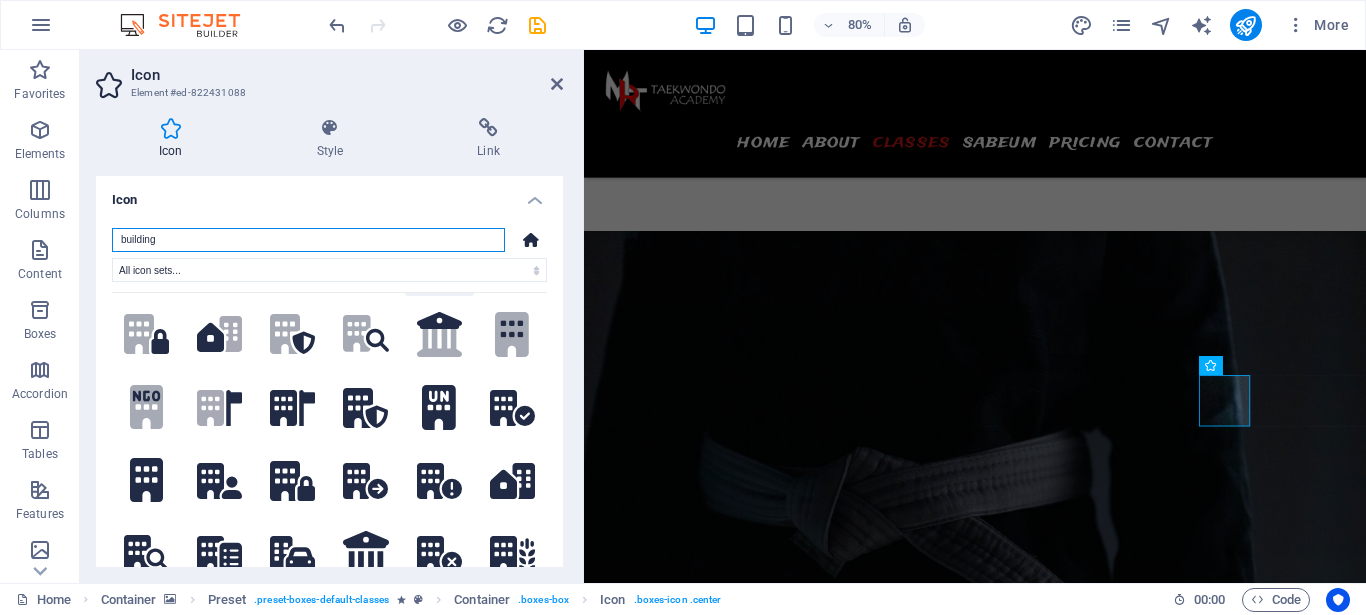 scroll, scrollTop: 180, scrollLeft: 0, axis: vertical 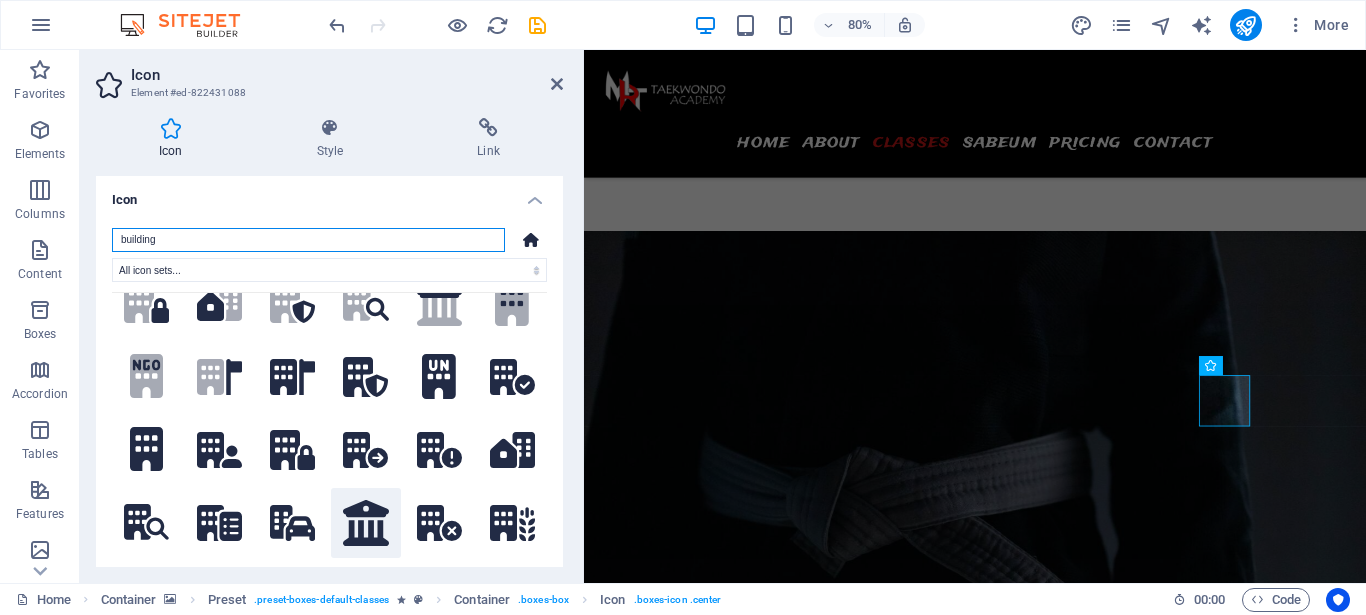 type on "building" 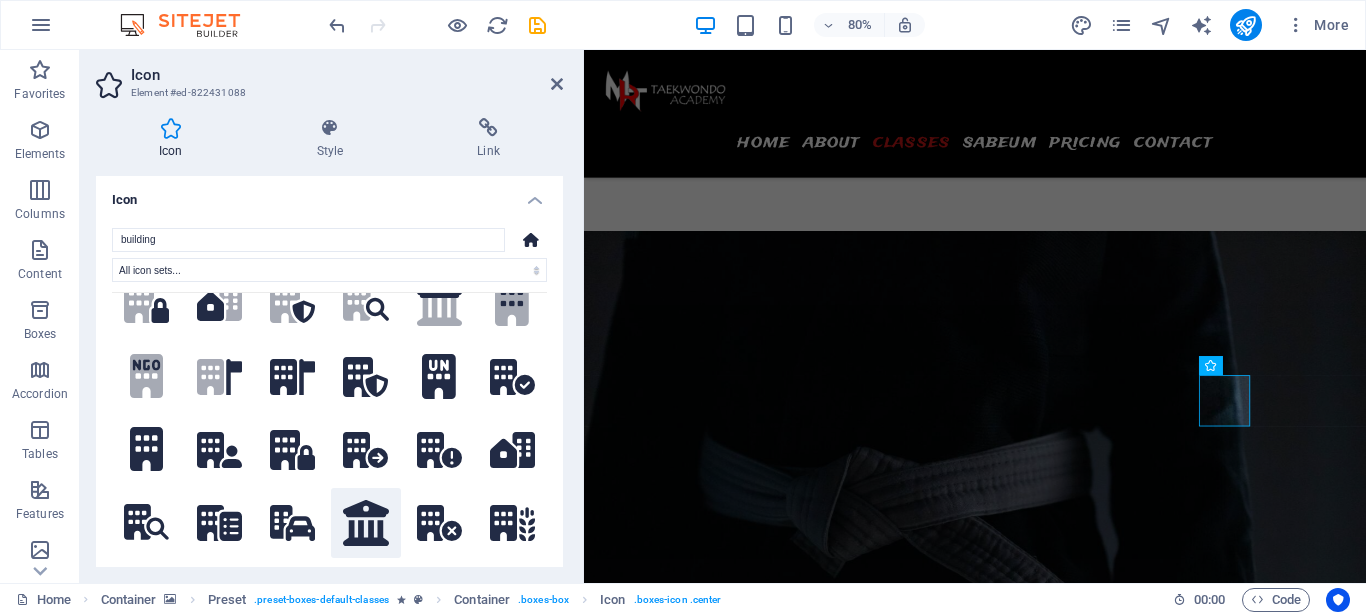 click 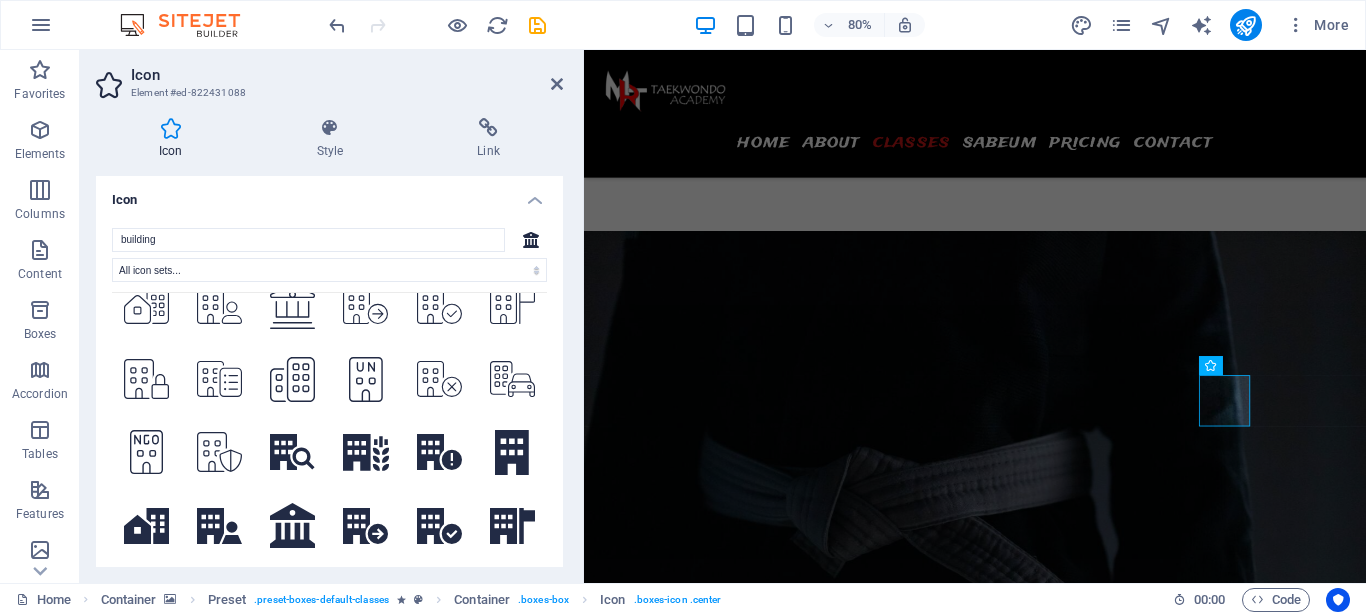 scroll, scrollTop: 1080, scrollLeft: 0, axis: vertical 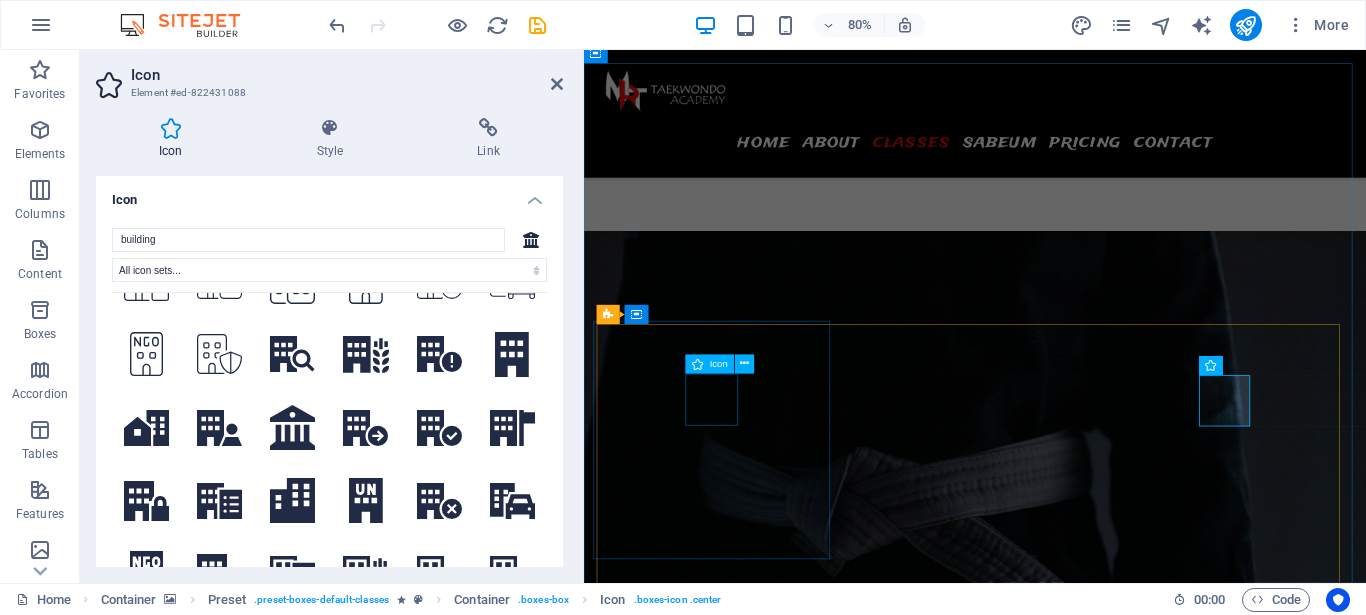 click on ".fa-secondary{opacity:.4}" at bounding box center (746, 6365) 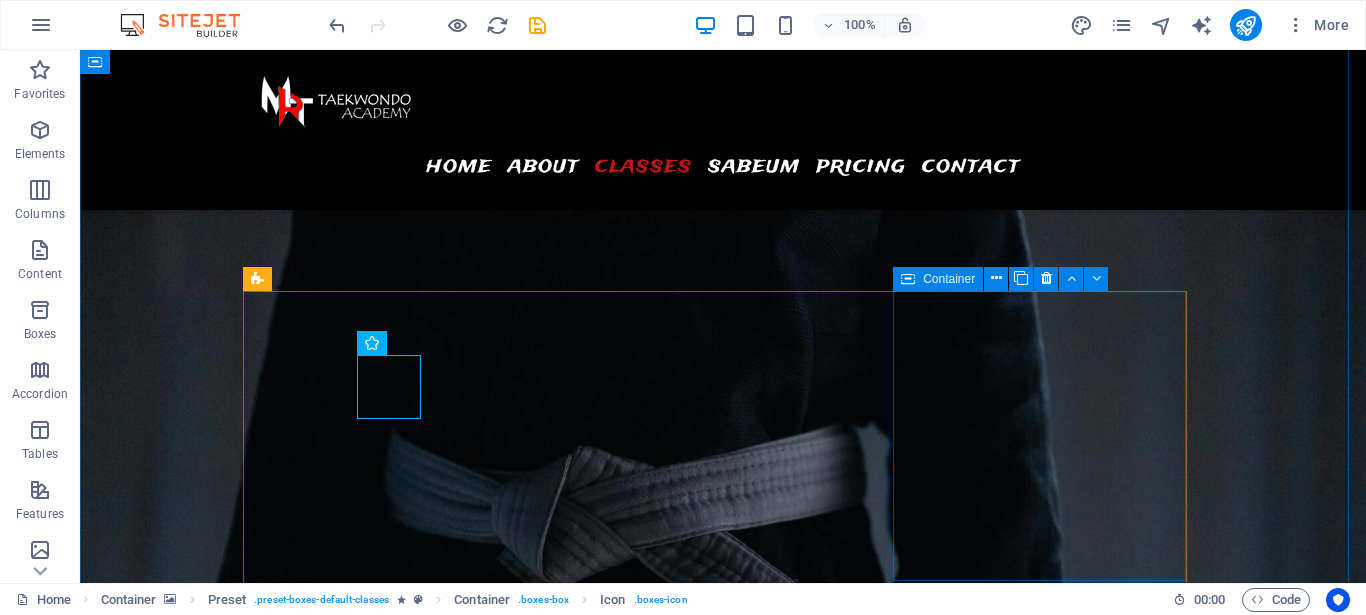 scroll, scrollTop: 2367, scrollLeft: 0, axis: vertical 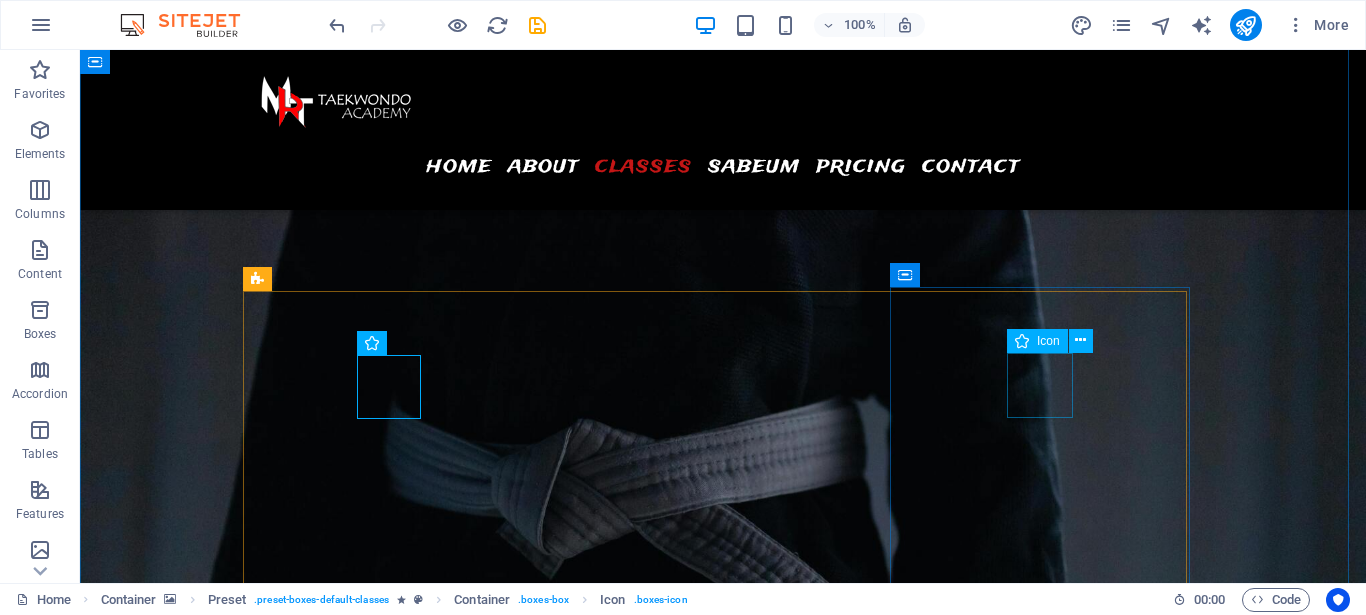 click at bounding box center (397, 6810) 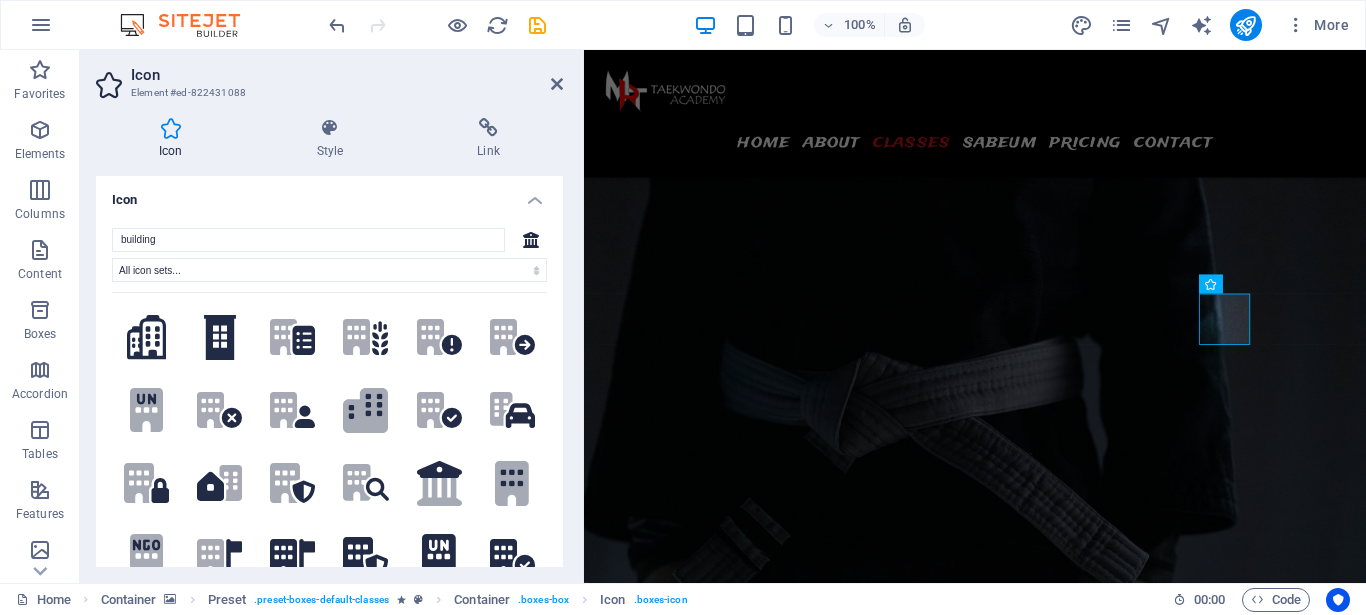 scroll, scrollTop: 2499, scrollLeft: 0, axis: vertical 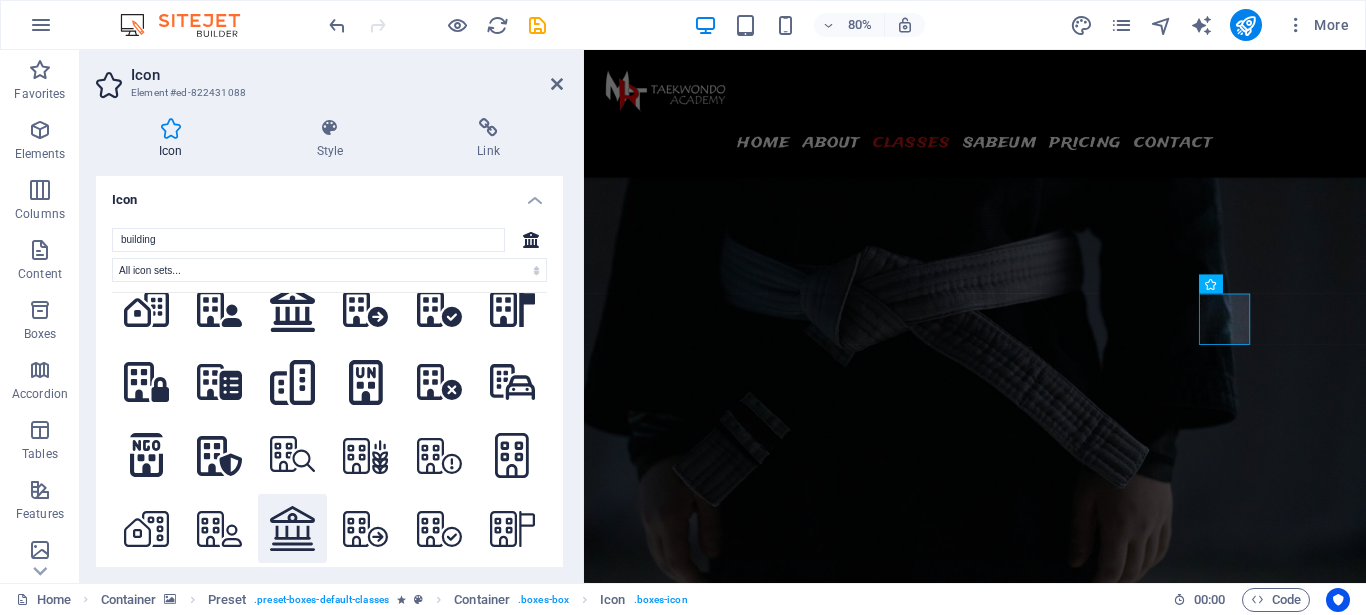 click 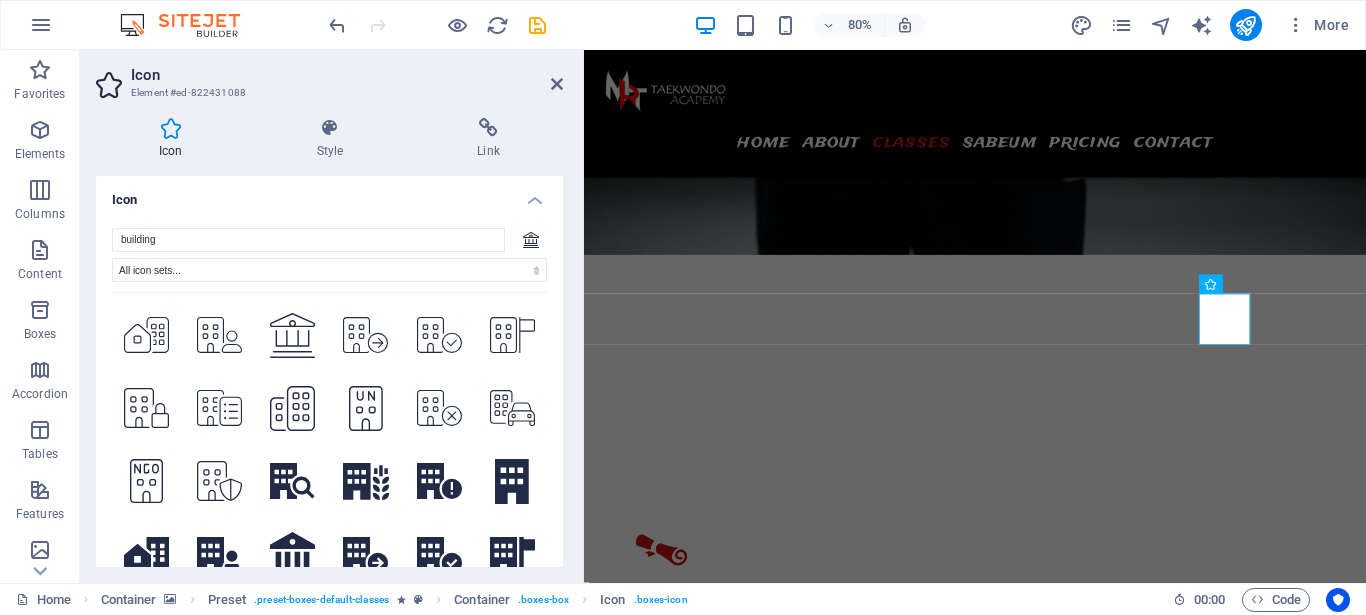 scroll, scrollTop: 990, scrollLeft: 0, axis: vertical 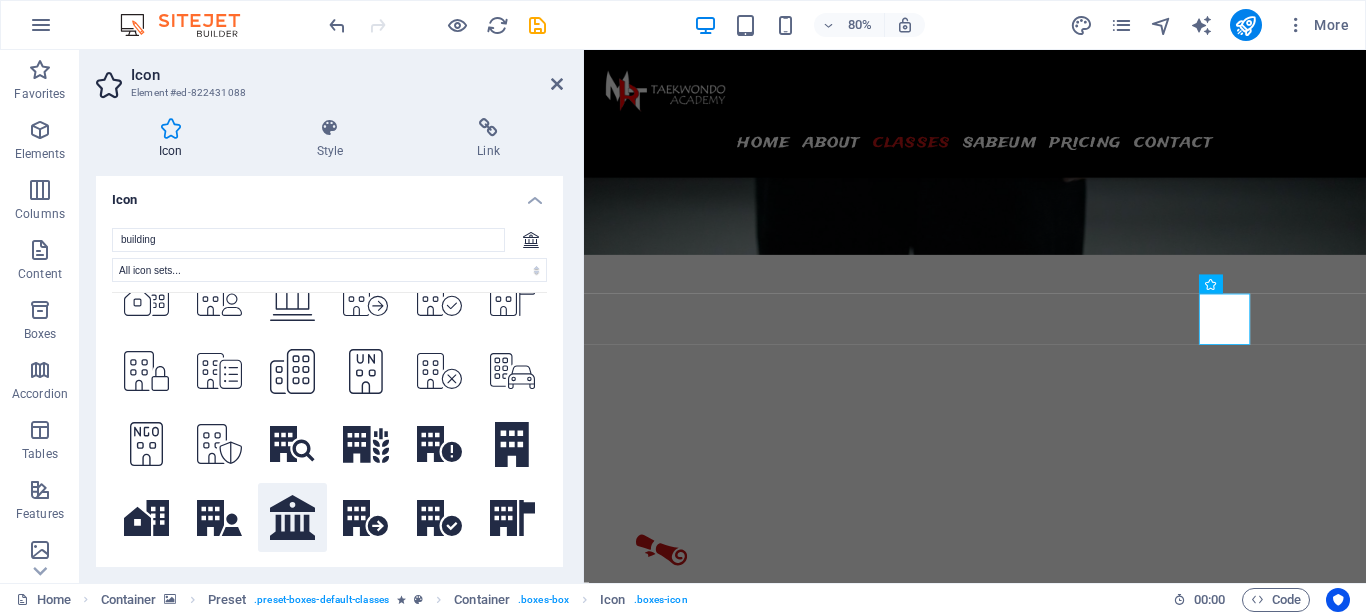 click 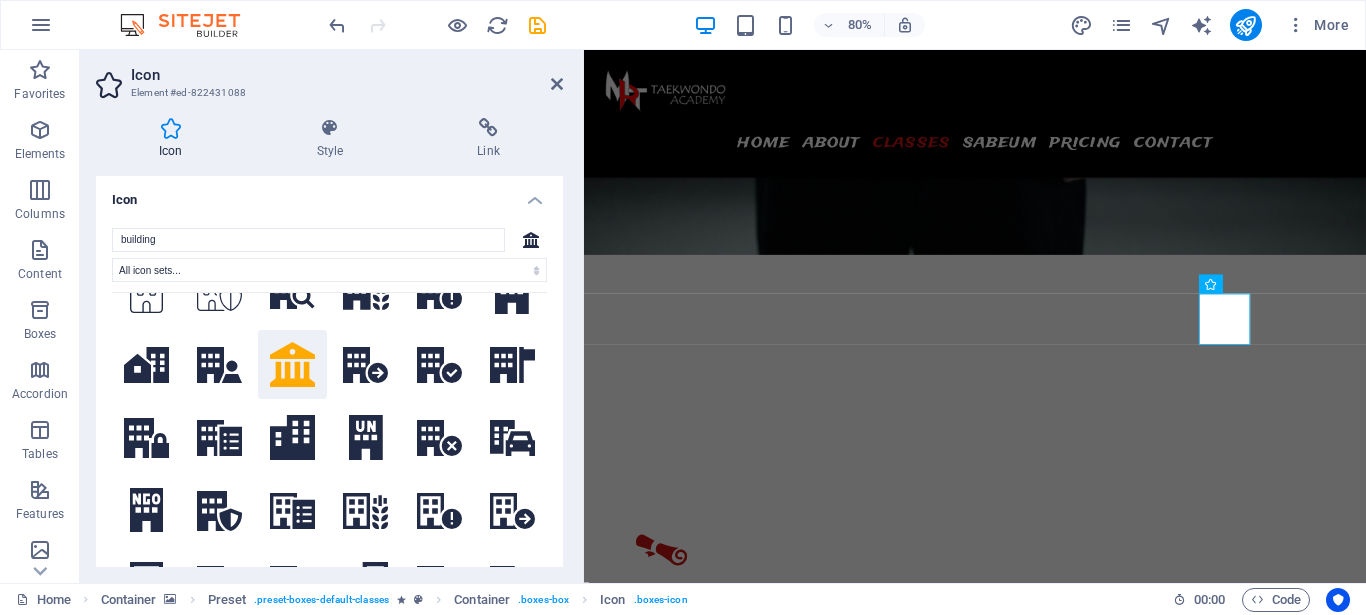 scroll, scrollTop: 1066, scrollLeft: 0, axis: vertical 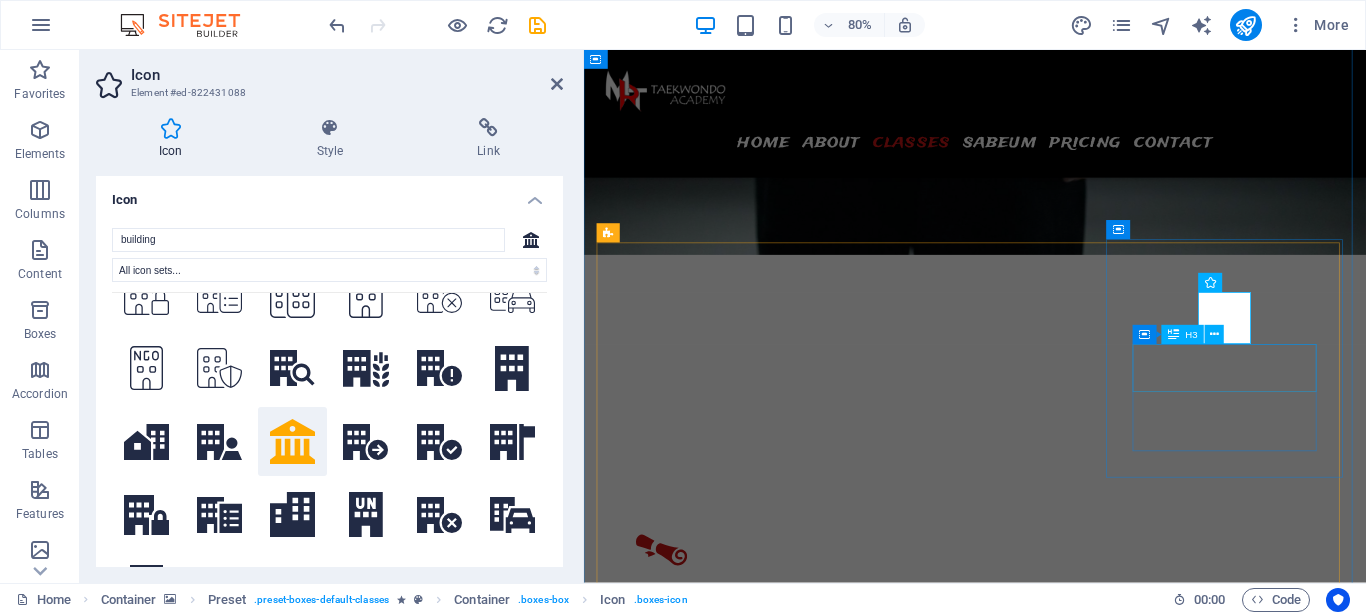 click on "Treadmill" at bounding box center (746, 6937) 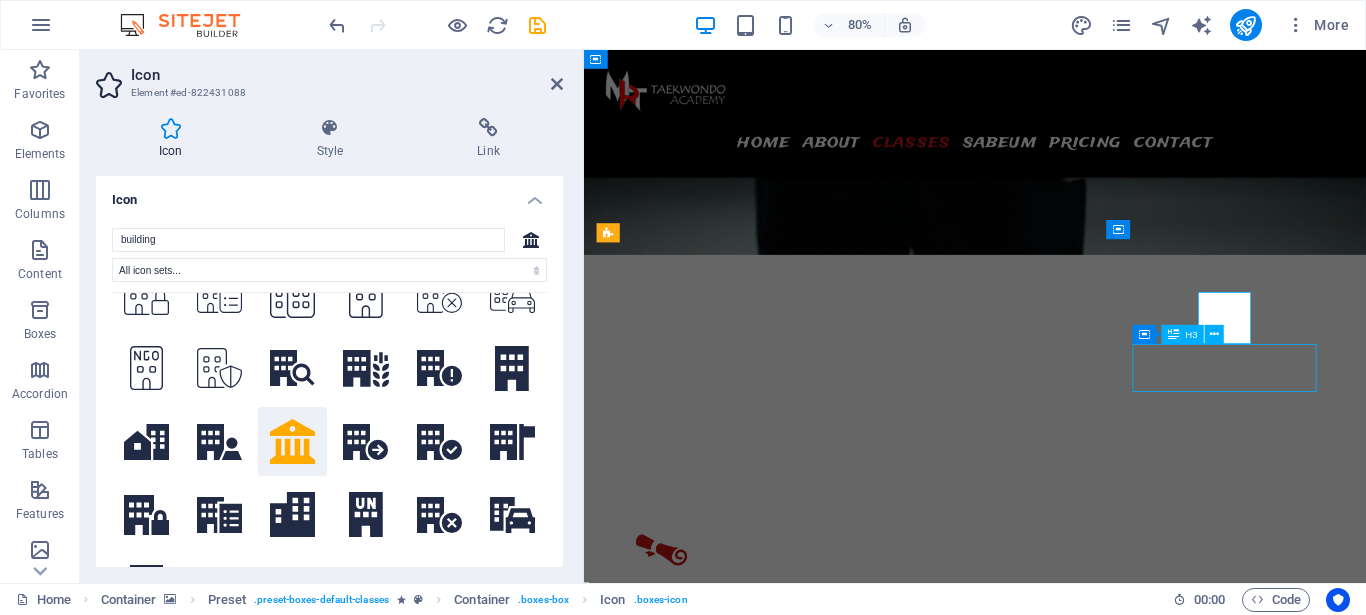 click on "Treadmill" at bounding box center (746, 6937) 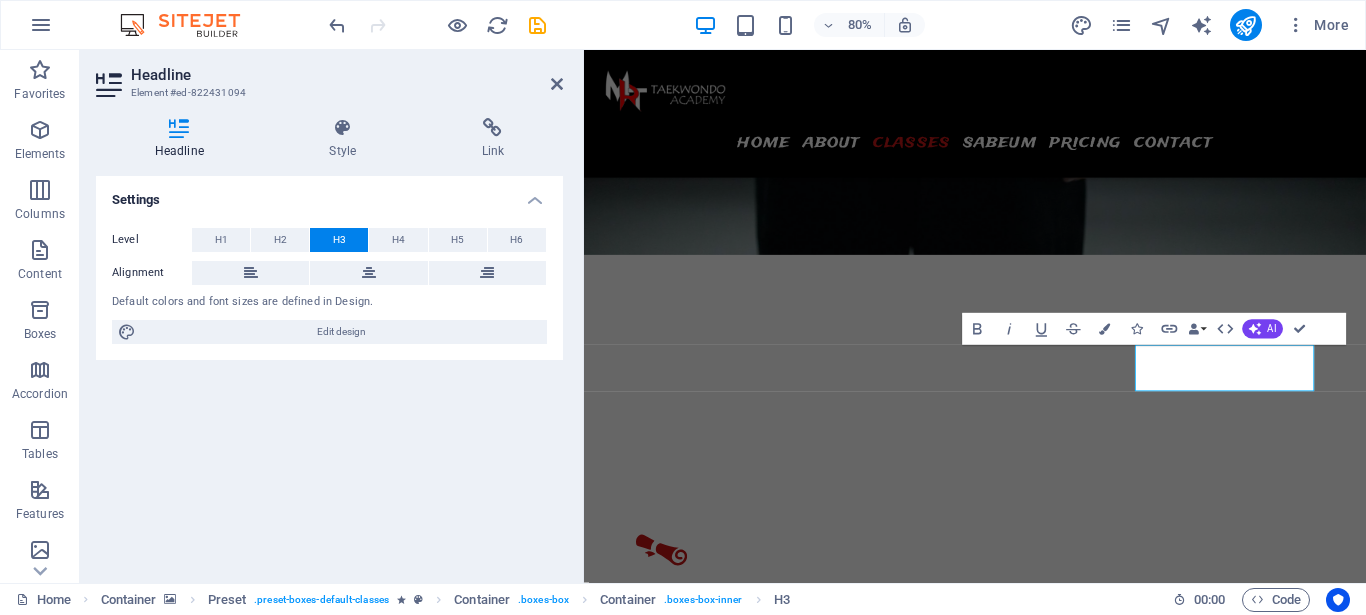 type 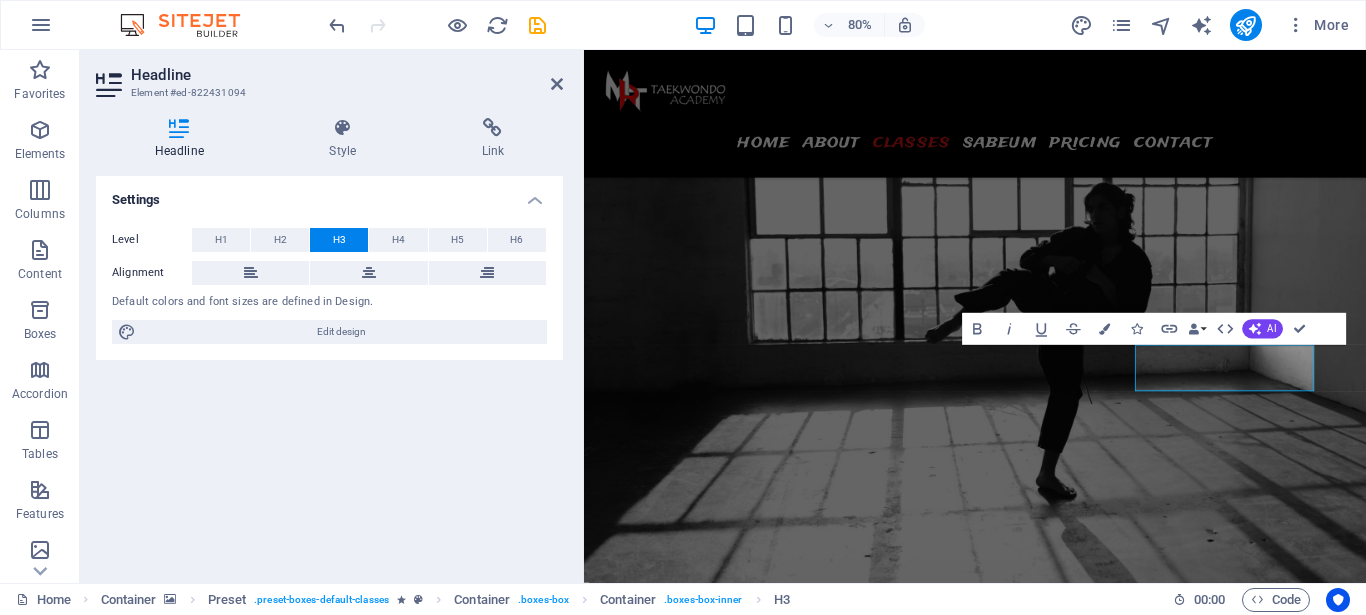 scroll, scrollTop: 2499, scrollLeft: 0, axis: vertical 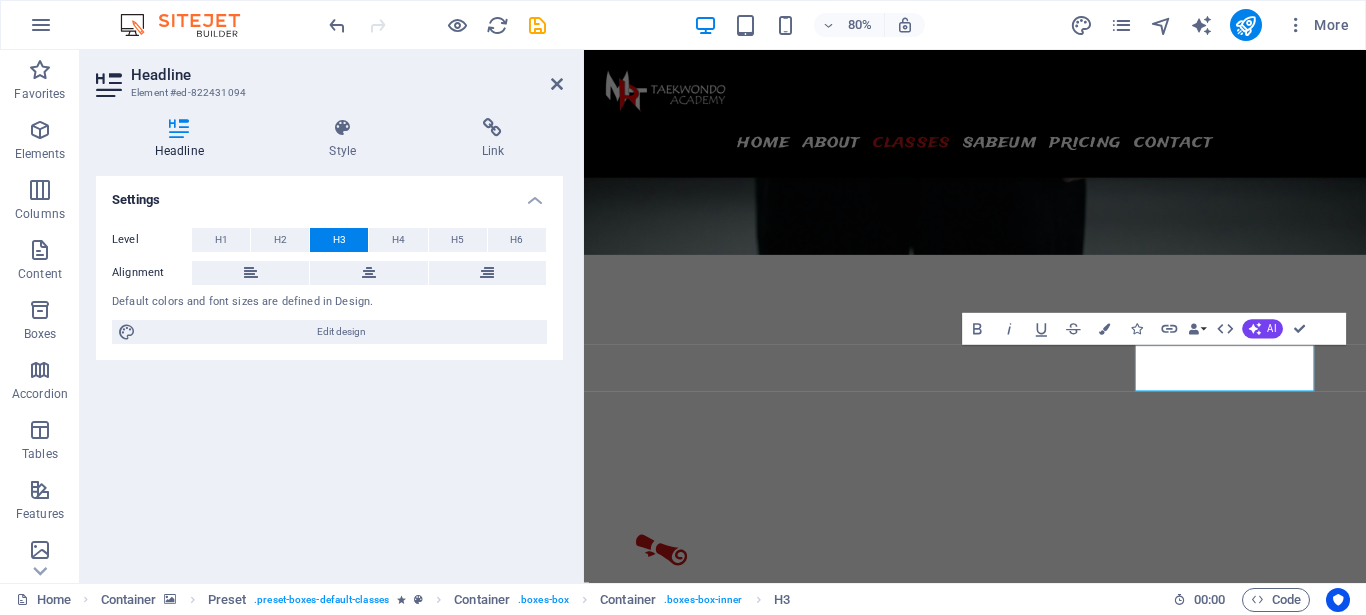 type 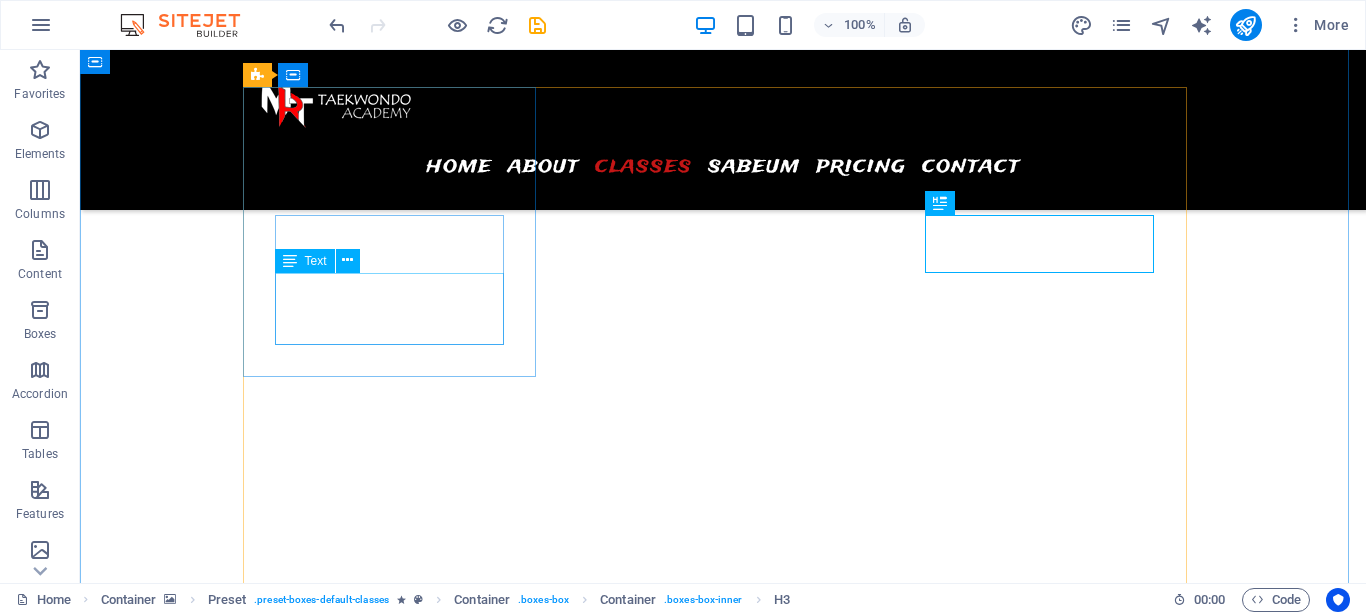 scroll, scrollTop: 2571, scrollLeft: 0, axis: vertical 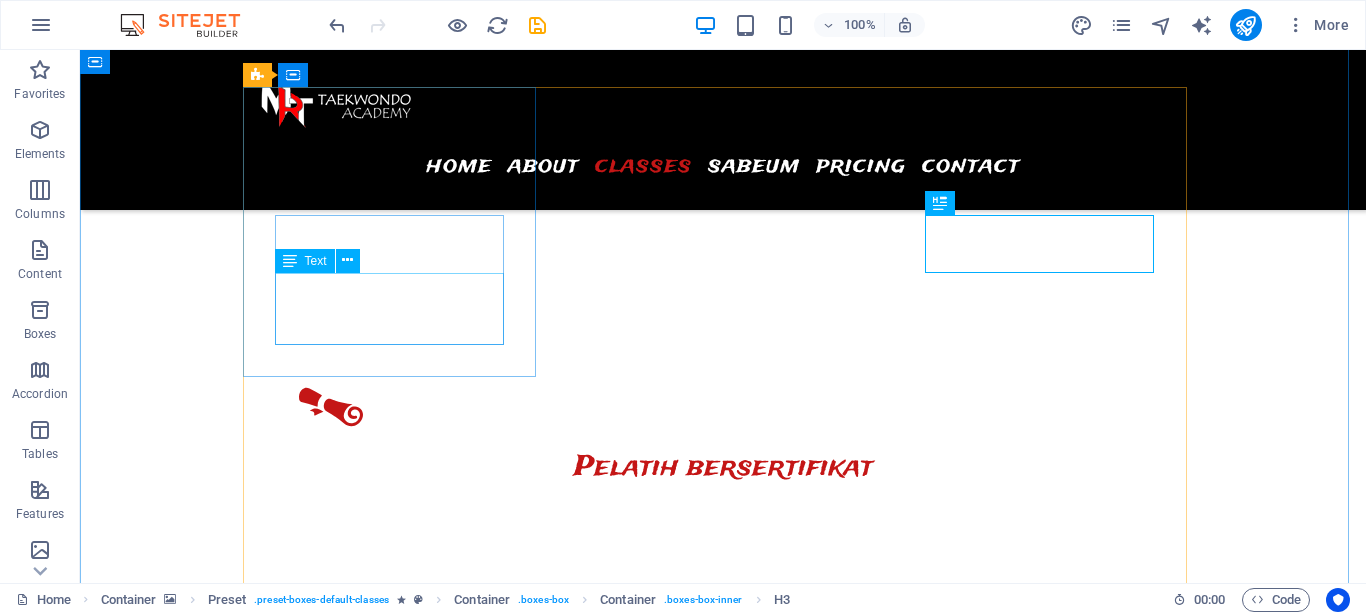 click on "Lorem ipsum dolor sit amet, consectetur adipisicing elit. Veritatis, dolorem!" at bounding box center (397, 6123) 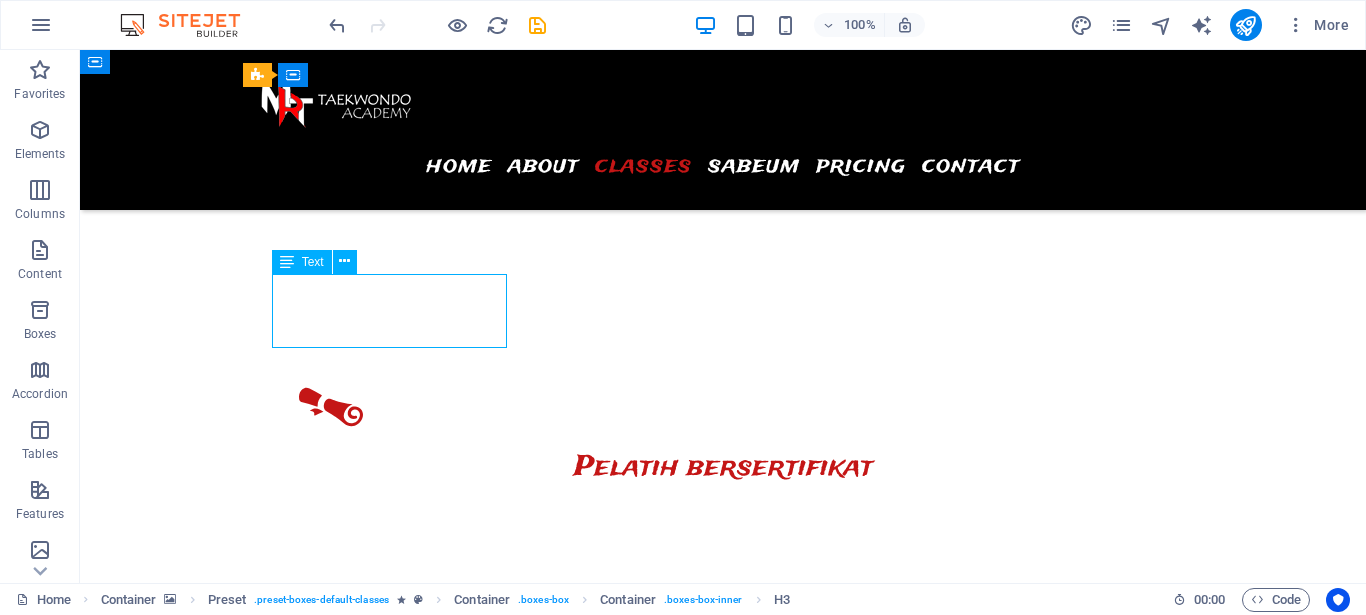 click on "Lorem ipsum dolor sit amet, consectetur adipisicing elit. Veritatis, dolorem!" at bounding box center [397, 6123] 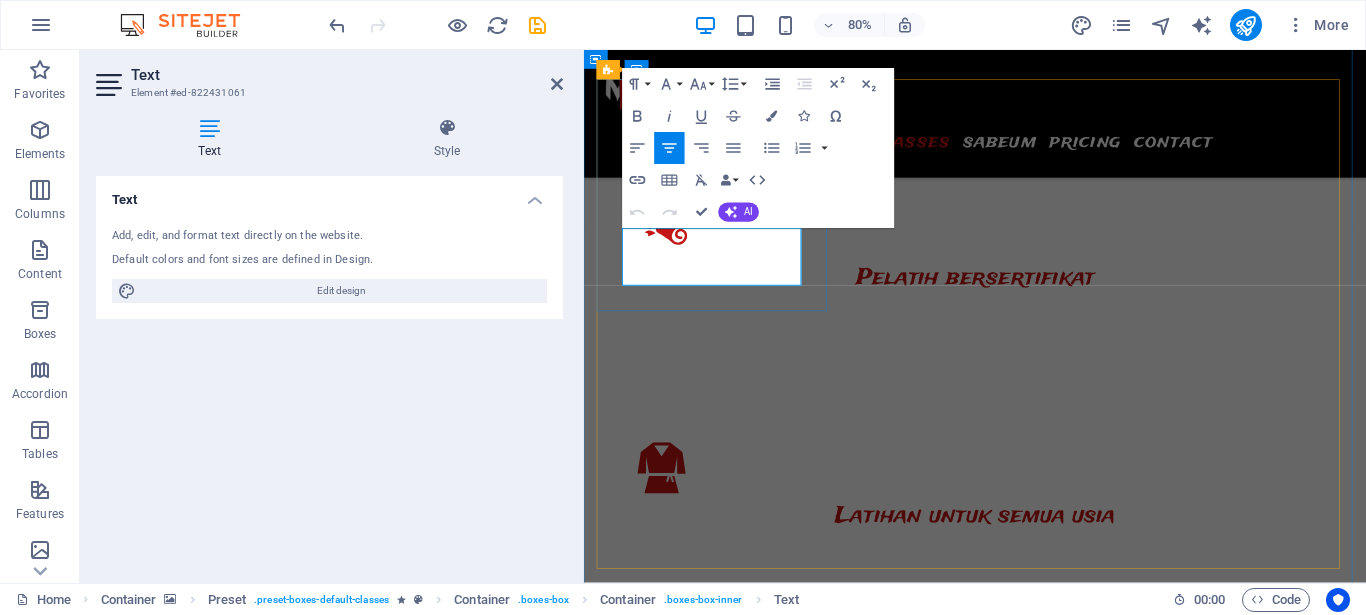 scroll, scrollTop: 2499, scrollLeft: 0, axis: vertical 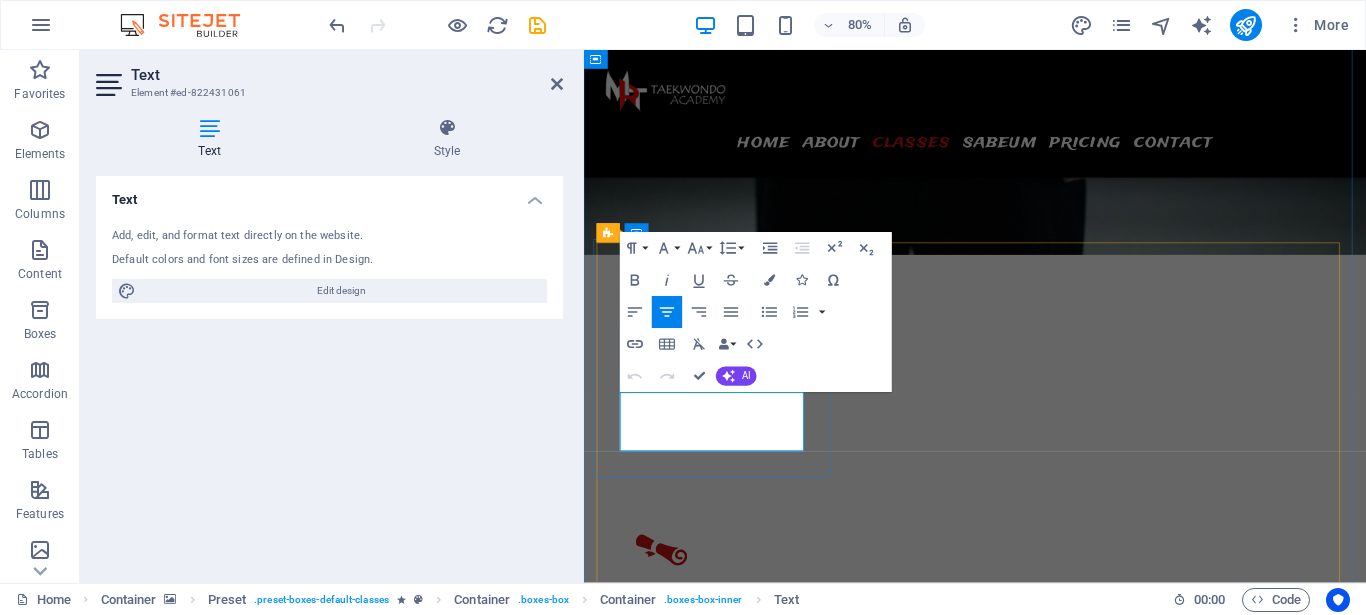 click on "Lorem ipsum dolor sit amet, consectetur adipisicing elit. Veritatis, dolorem!" at bounding box center [746, 6392] 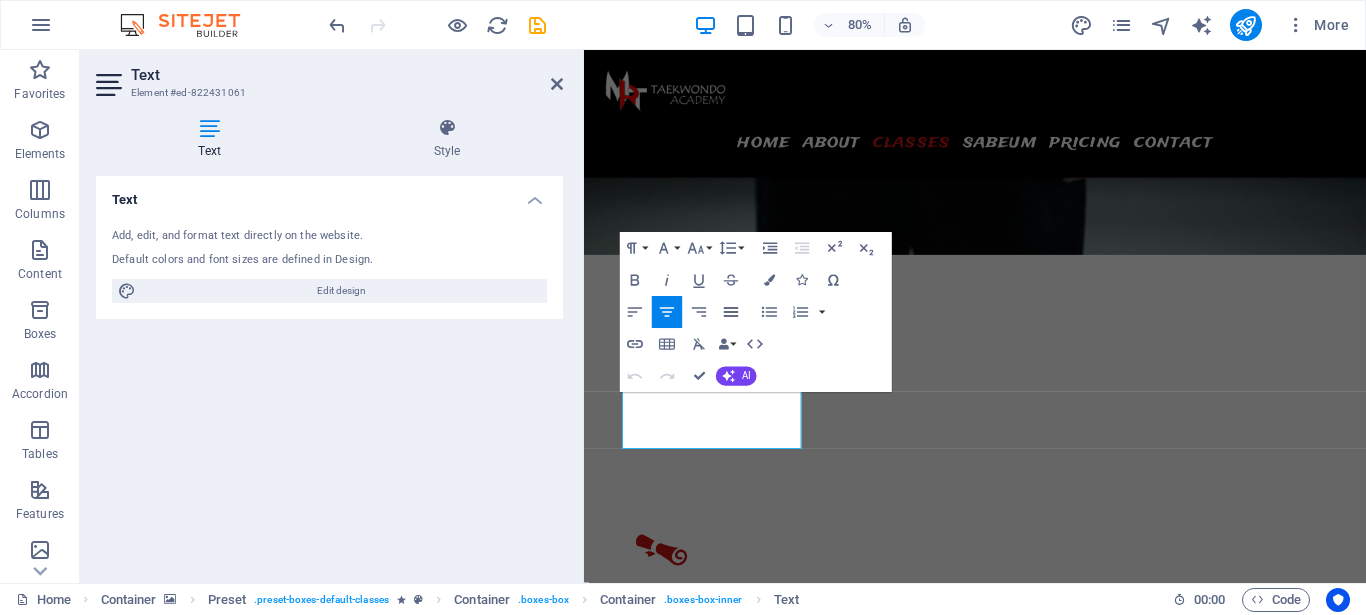 click 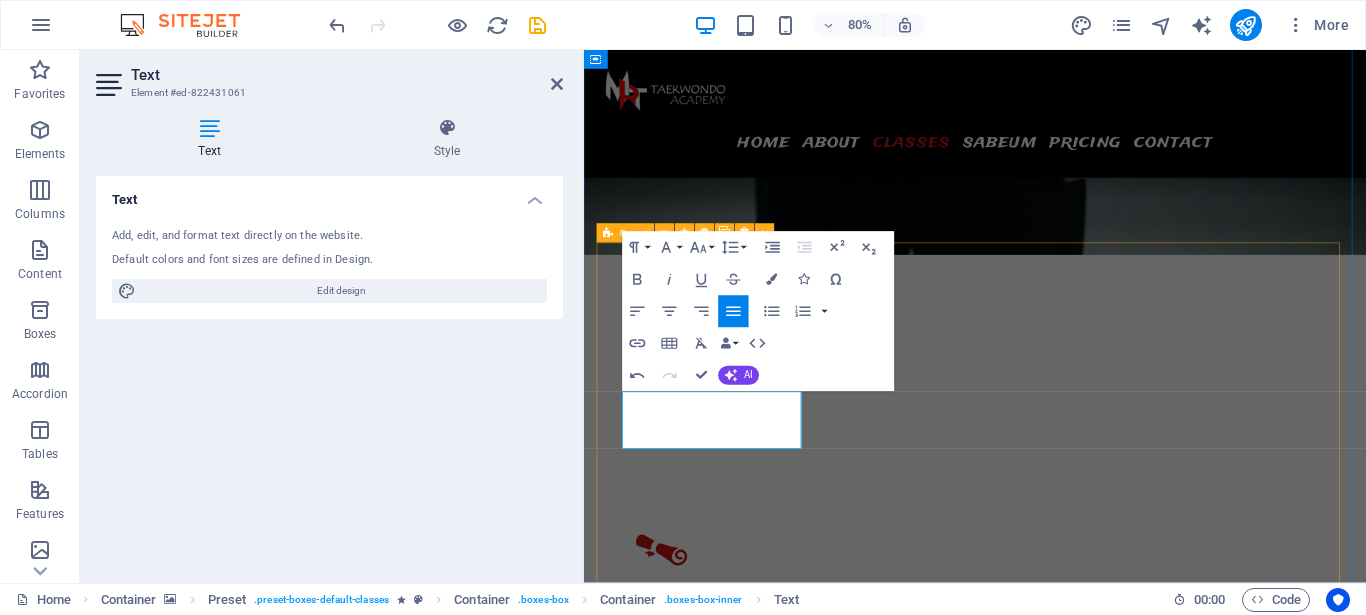 type 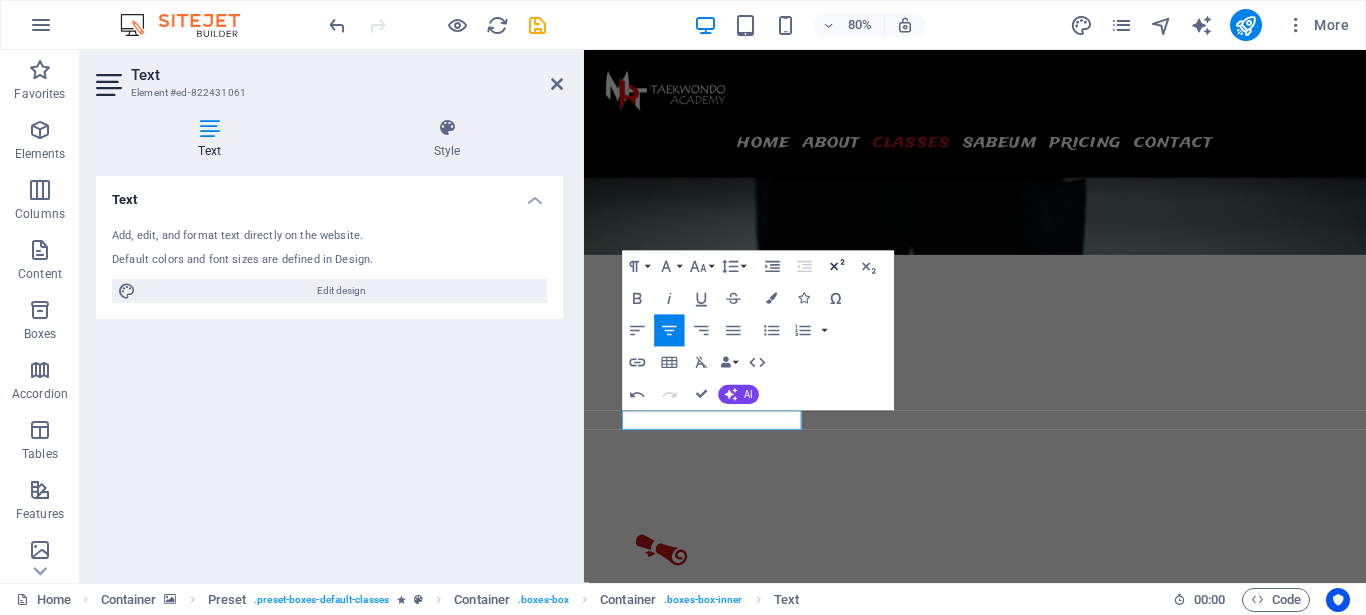 click 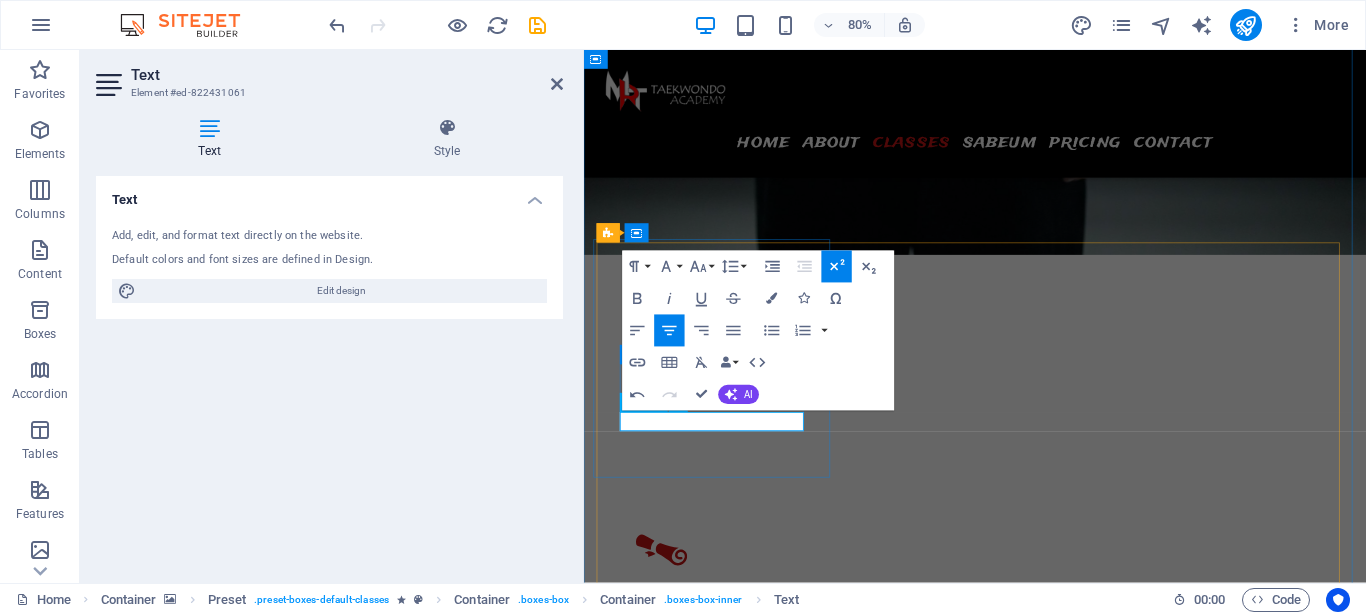 click on "08.00 - 10.00 Kelas Anak 3 th" at bounding box center [746, 6368] 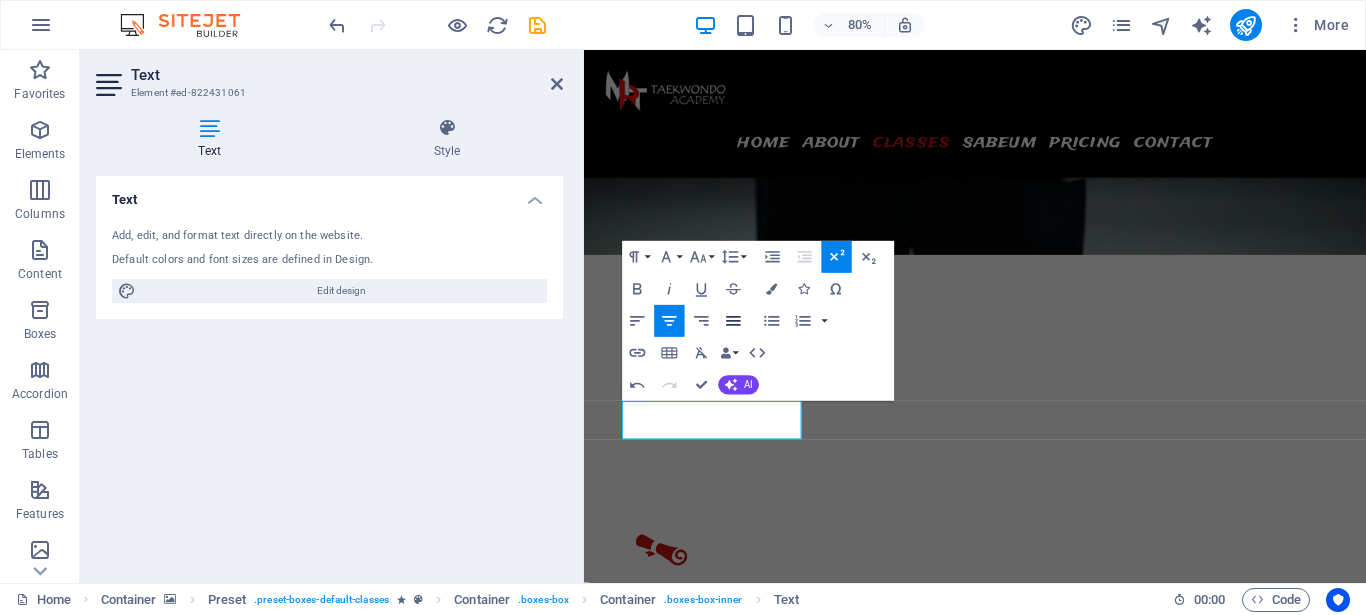 click 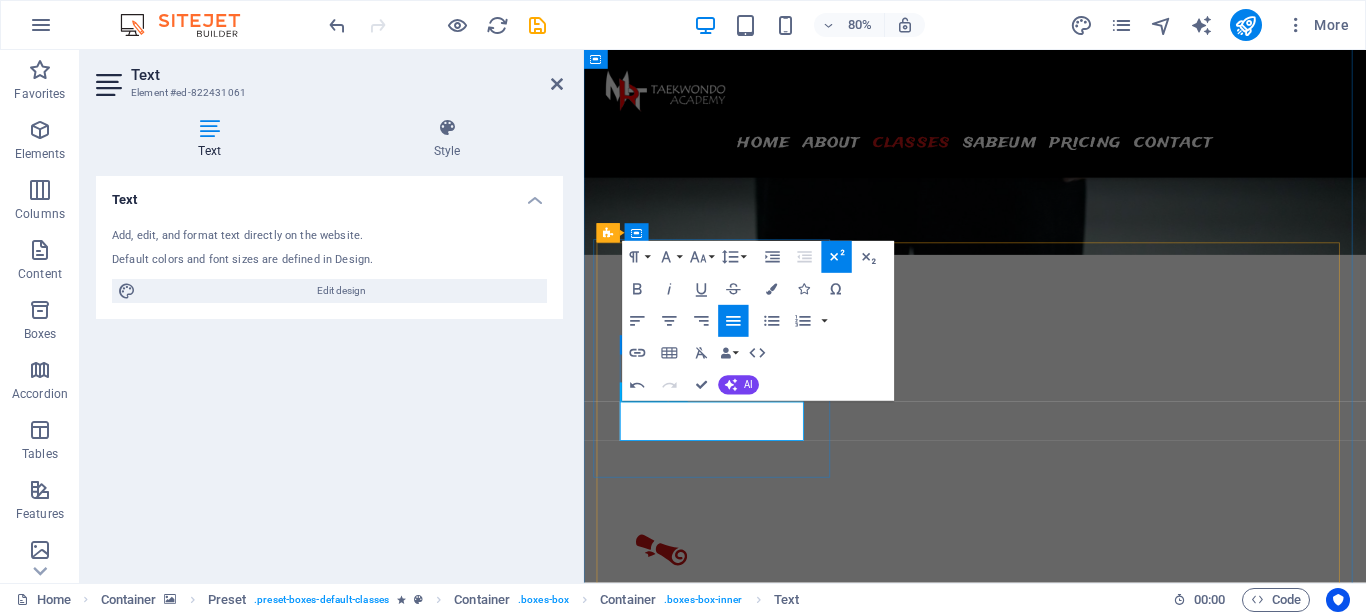 click on "​" at bounding box center (746, 6392) 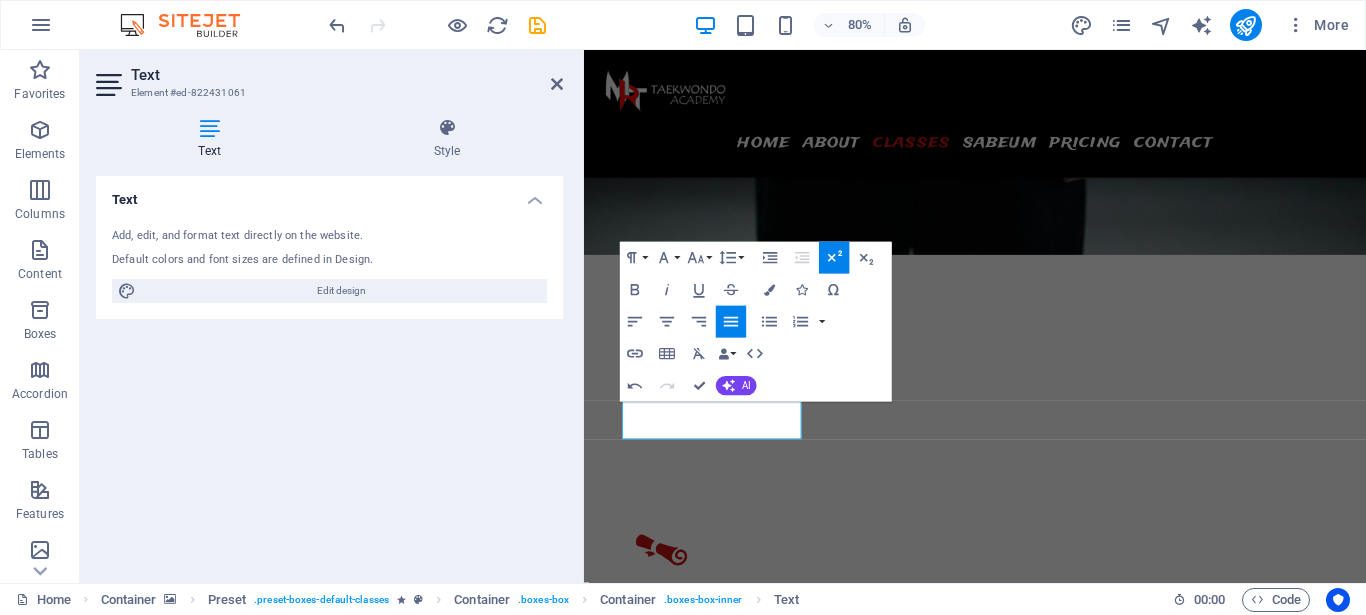 click 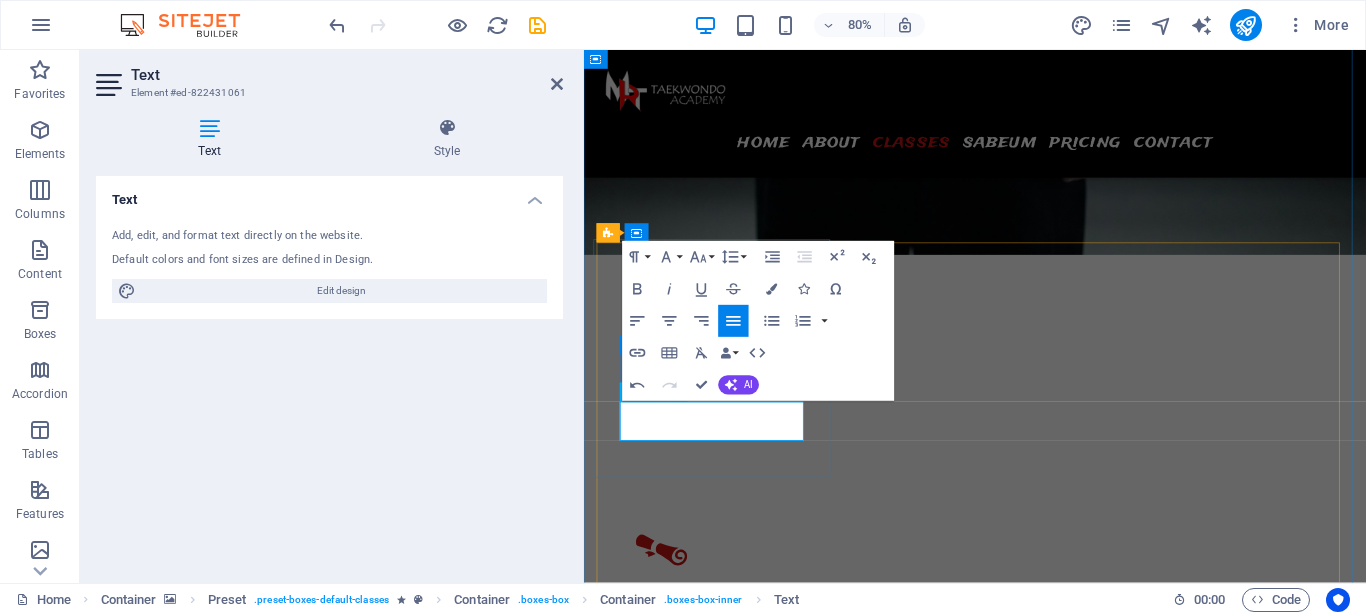 click on "14 ​" at bounding box center [746, 6392] 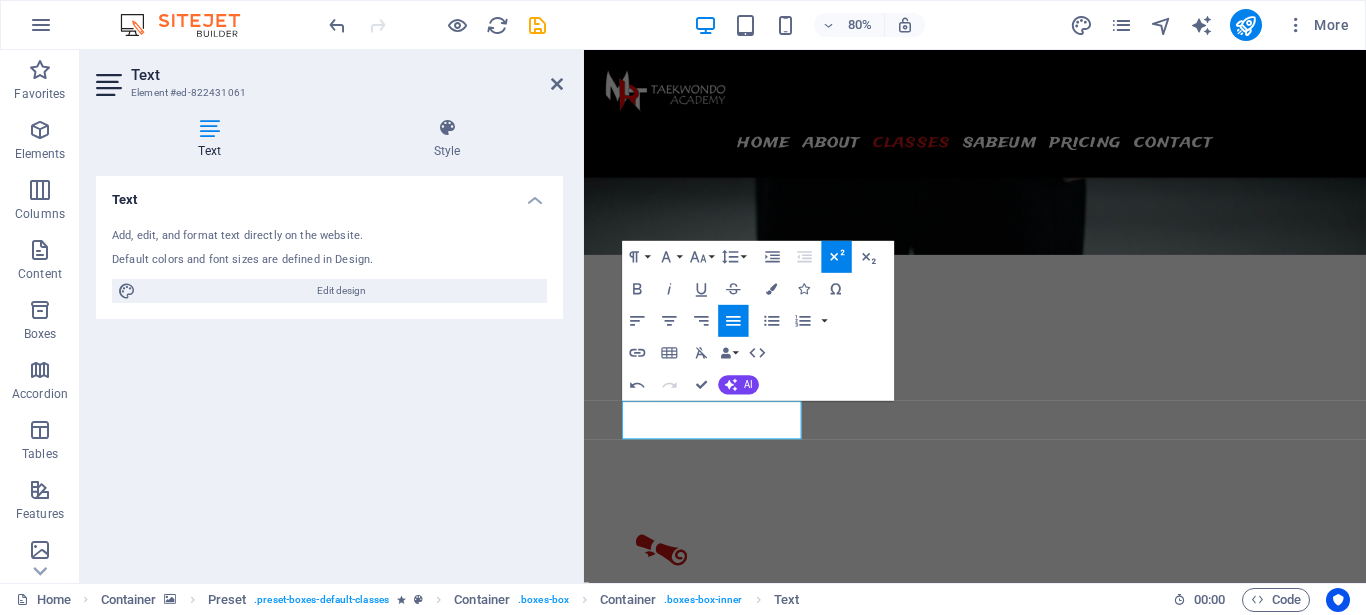 click 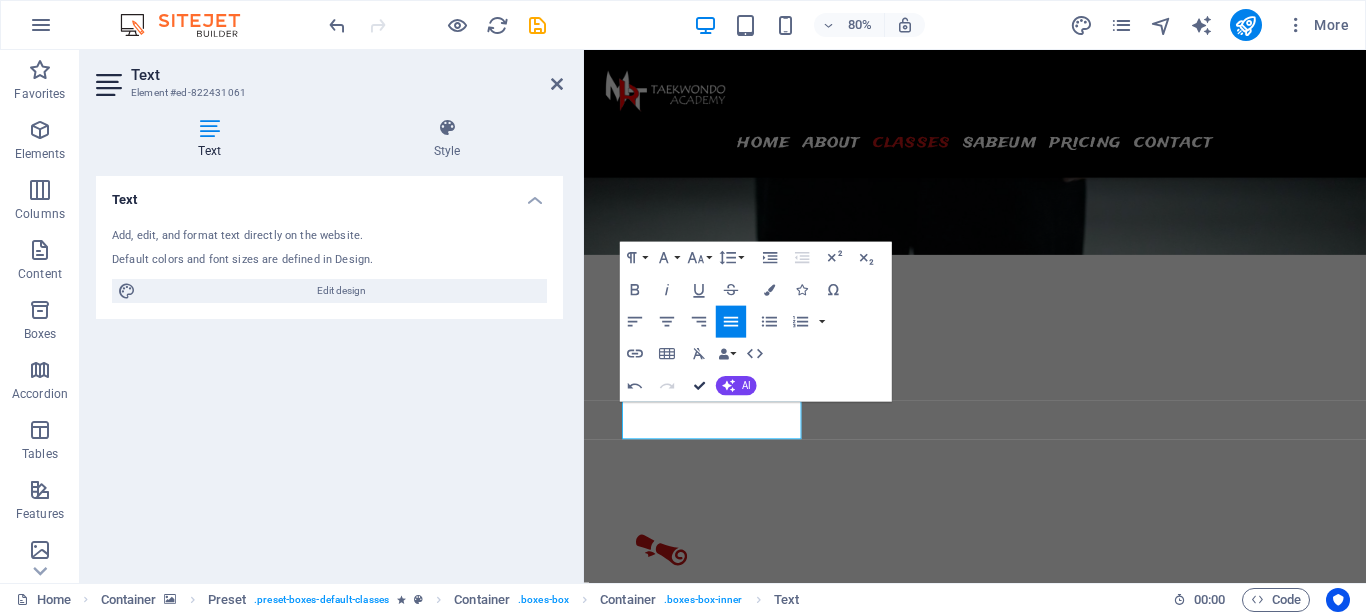 drag, startPoint x: 691, startPoint y: 383, endPoint x: 618, endPoint y: 331, distance: 89.62701 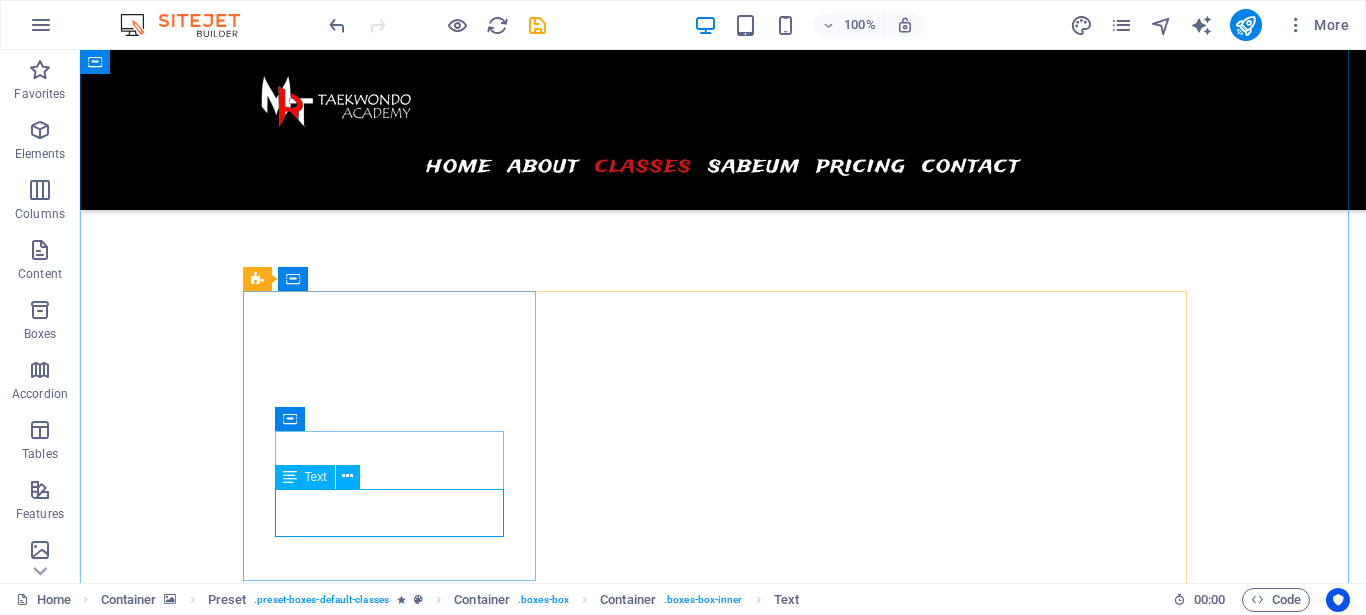 click on "08.00 - 10.00 Kelas Anak 3 th 14.00 - 16.00 Kelas Remaja" at bounding box center [397, 6314] 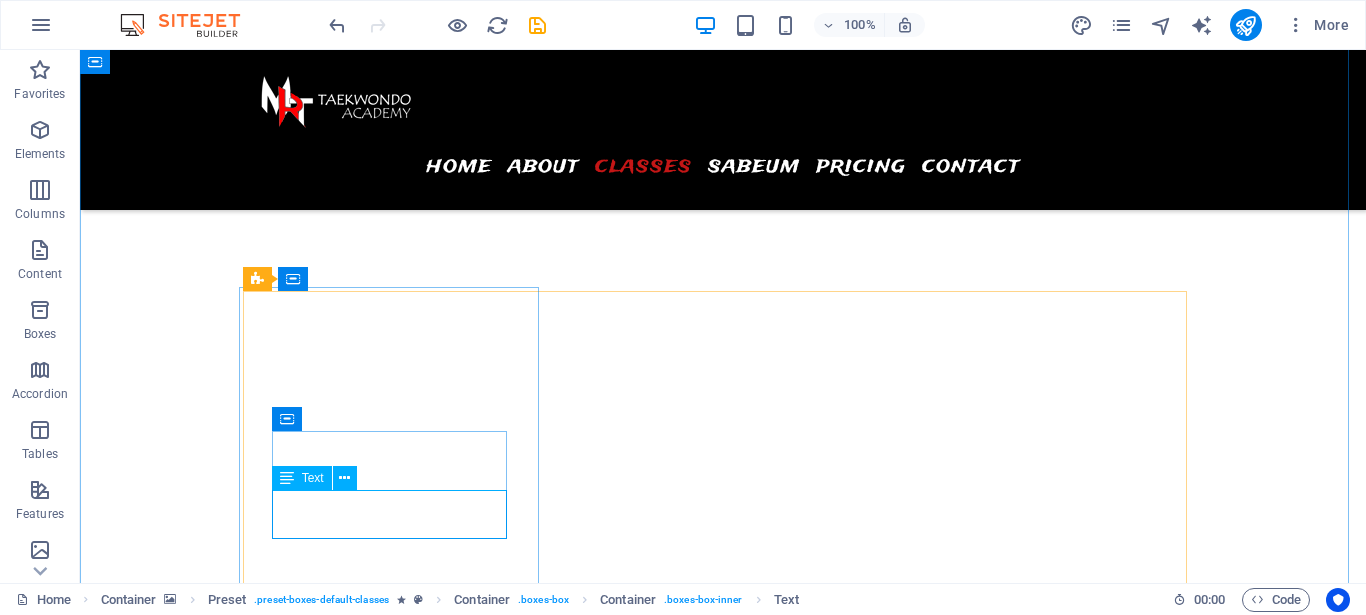 click on "08.00 - 10.00 Kelas Anak 3 th 14.00 - 16.00 Kelas Remaja" at bounding box center (397, 6314) 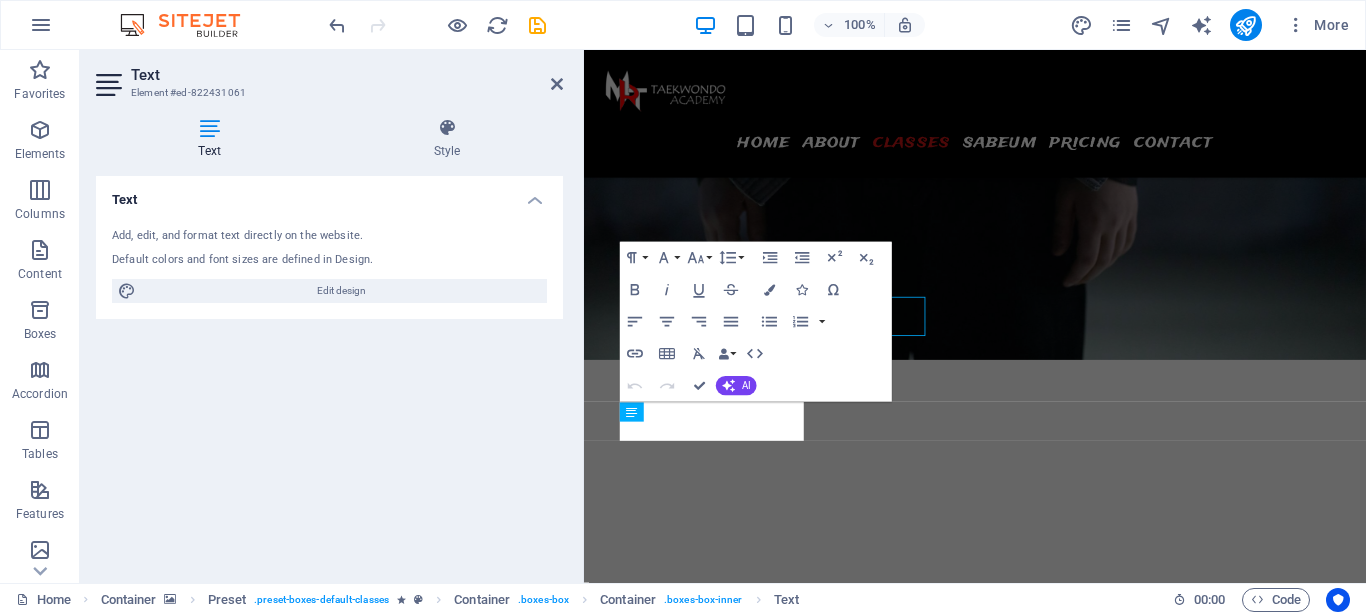 scroll, scrollTop: 2499, scrollLeft: 0, axis: vertical 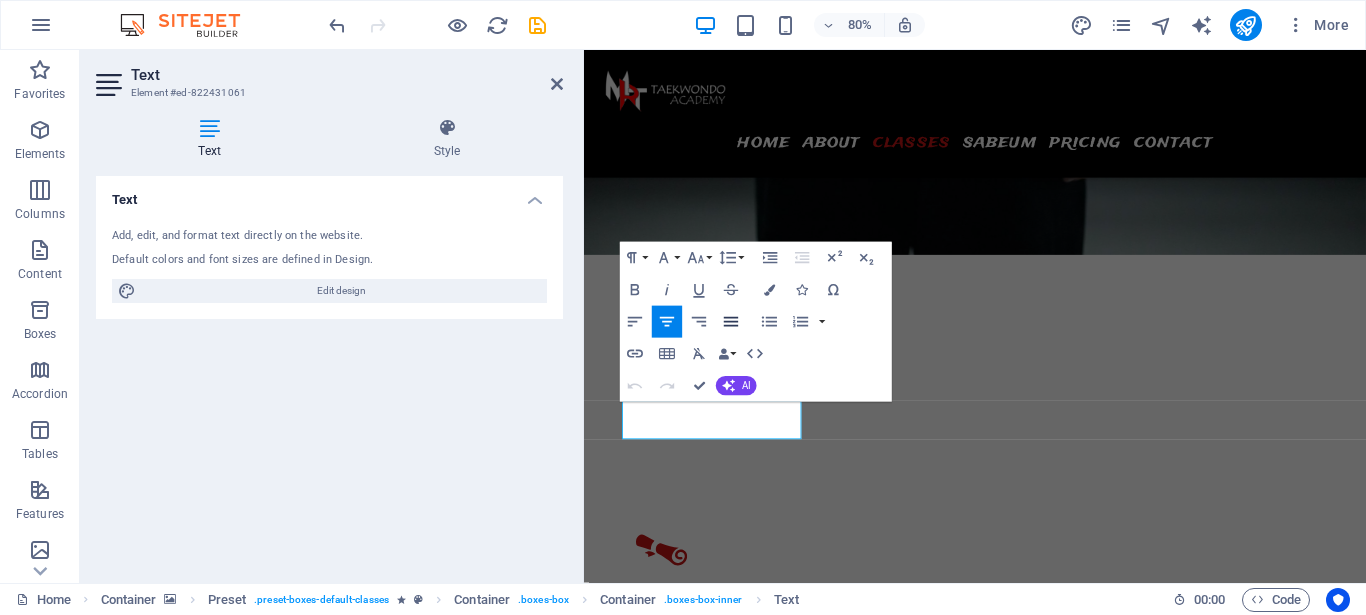click 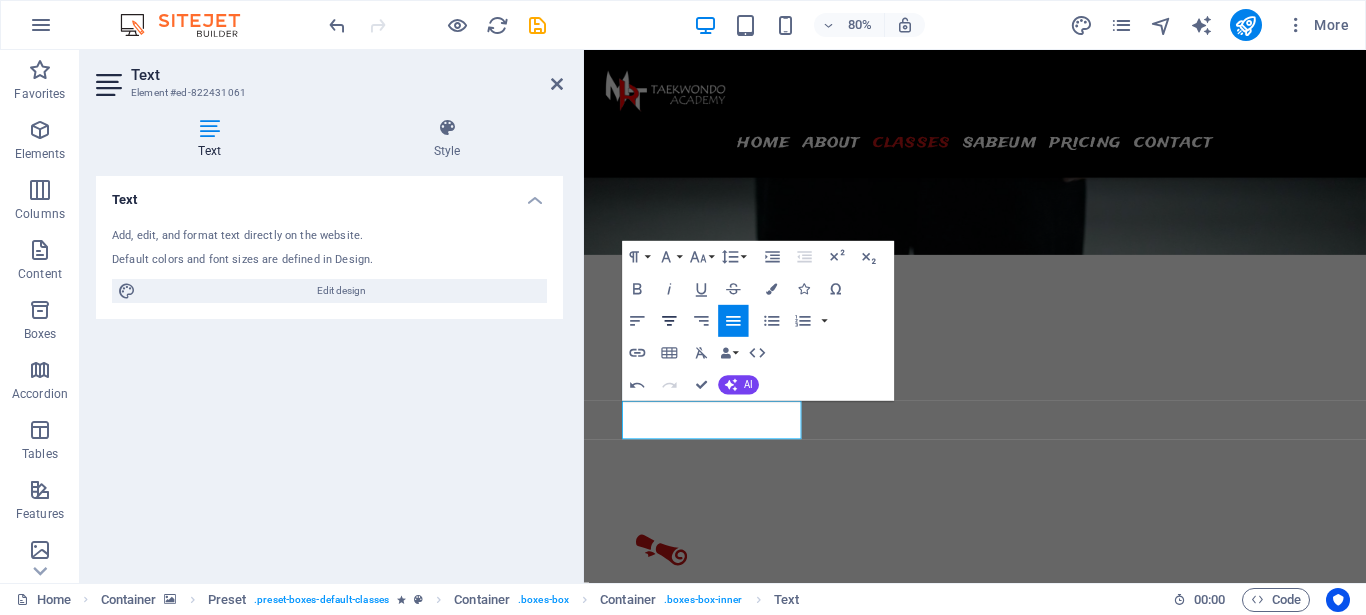 click 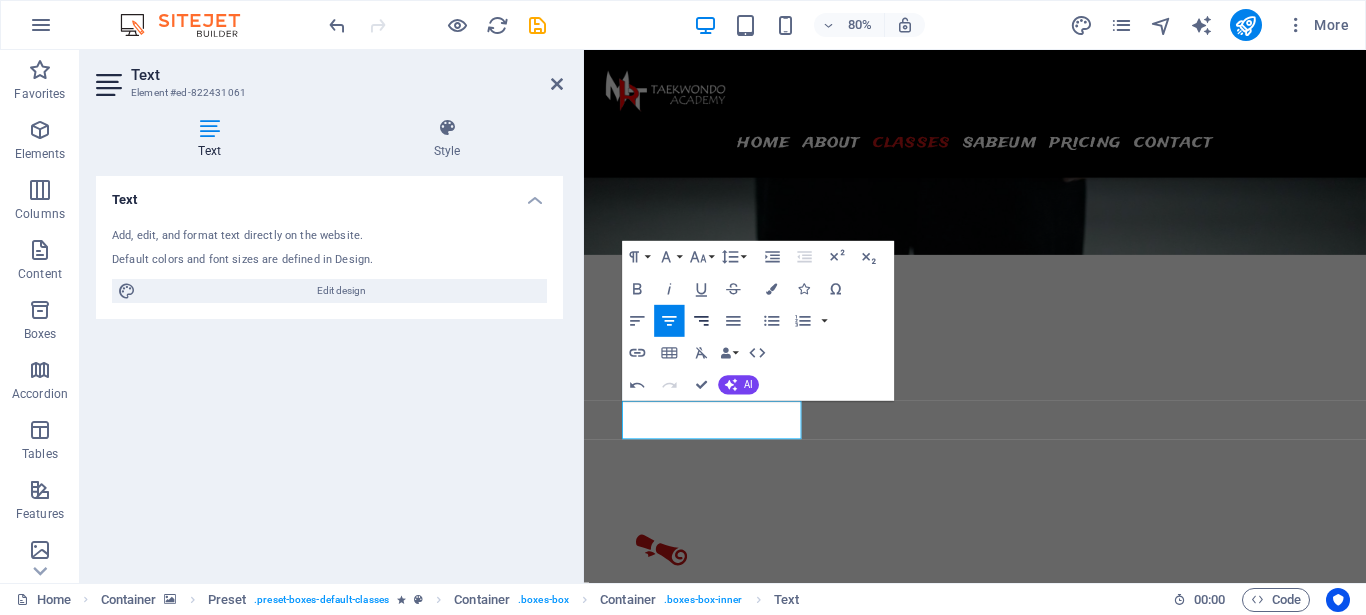 click 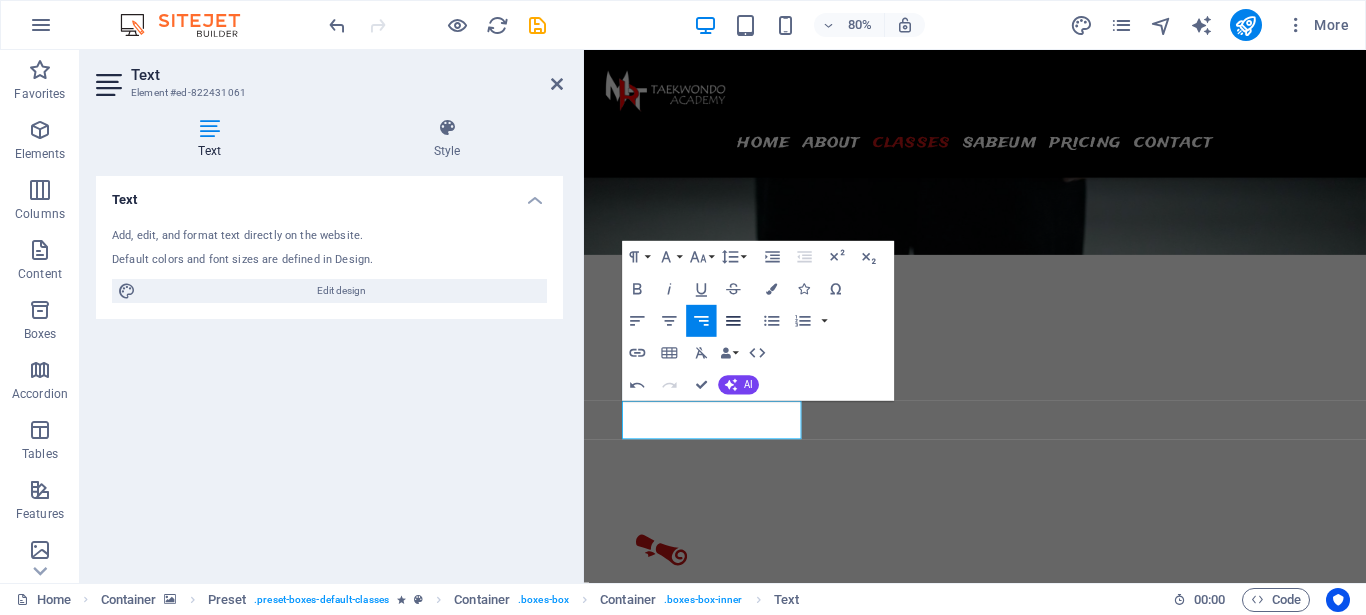click 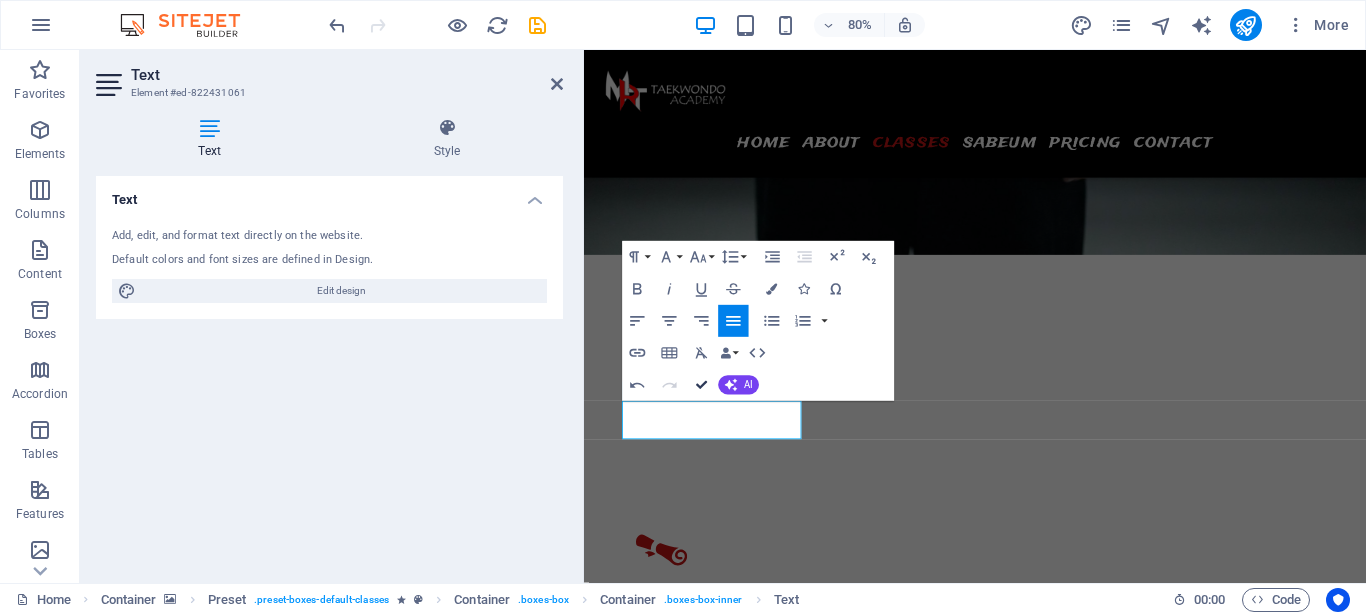 drag, startPoint x: 705, startPoint y: 384, endPoint x: 647, endPoint y: 349, distance: 67.74216 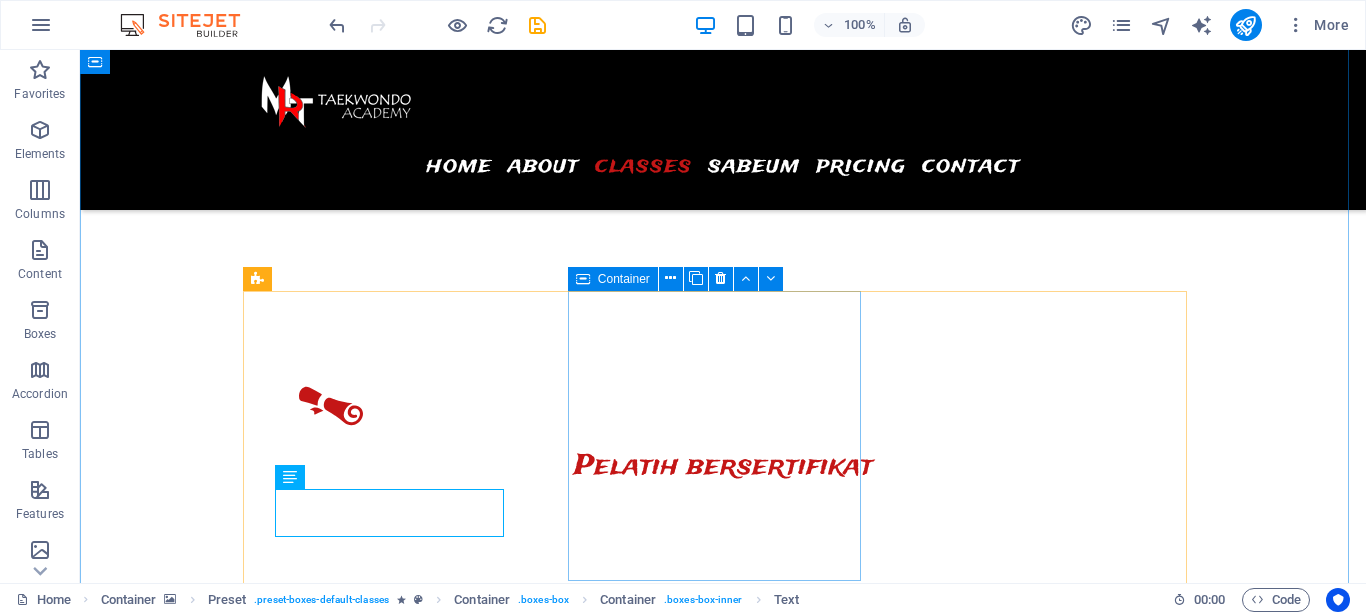 scroll, scrollTop: 2368, scrollLeft: 0, axis: vertical 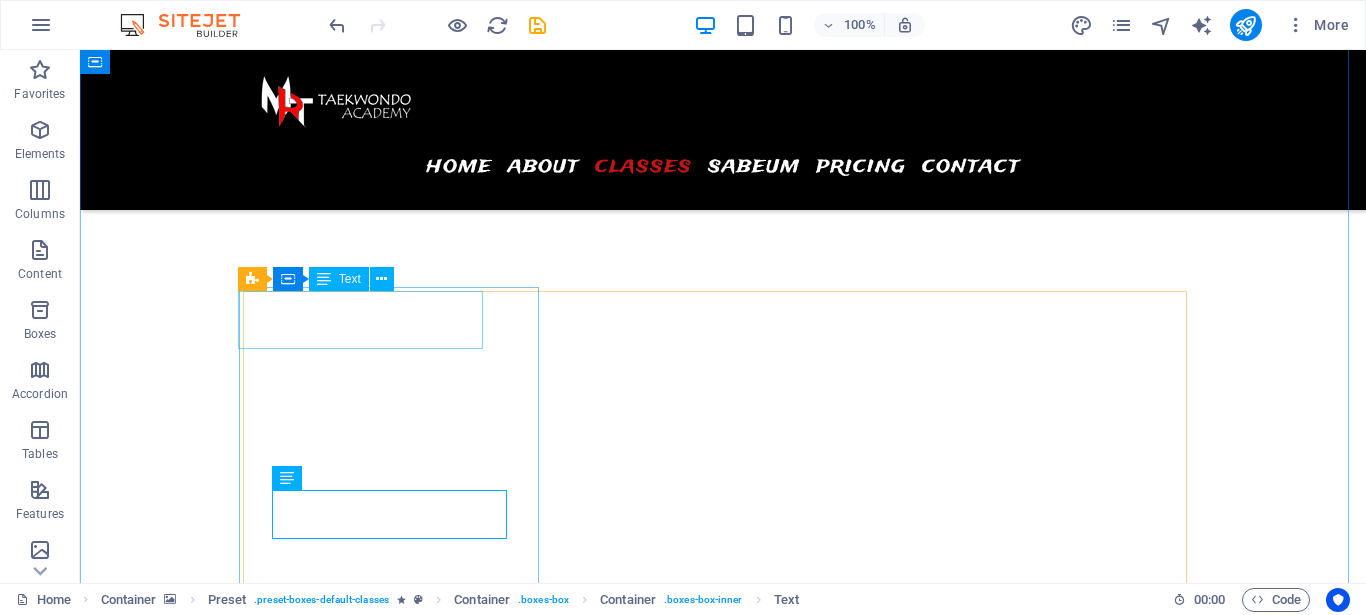 click on "07:00AM - 12:00PM" at bounding box center [369, 6119] 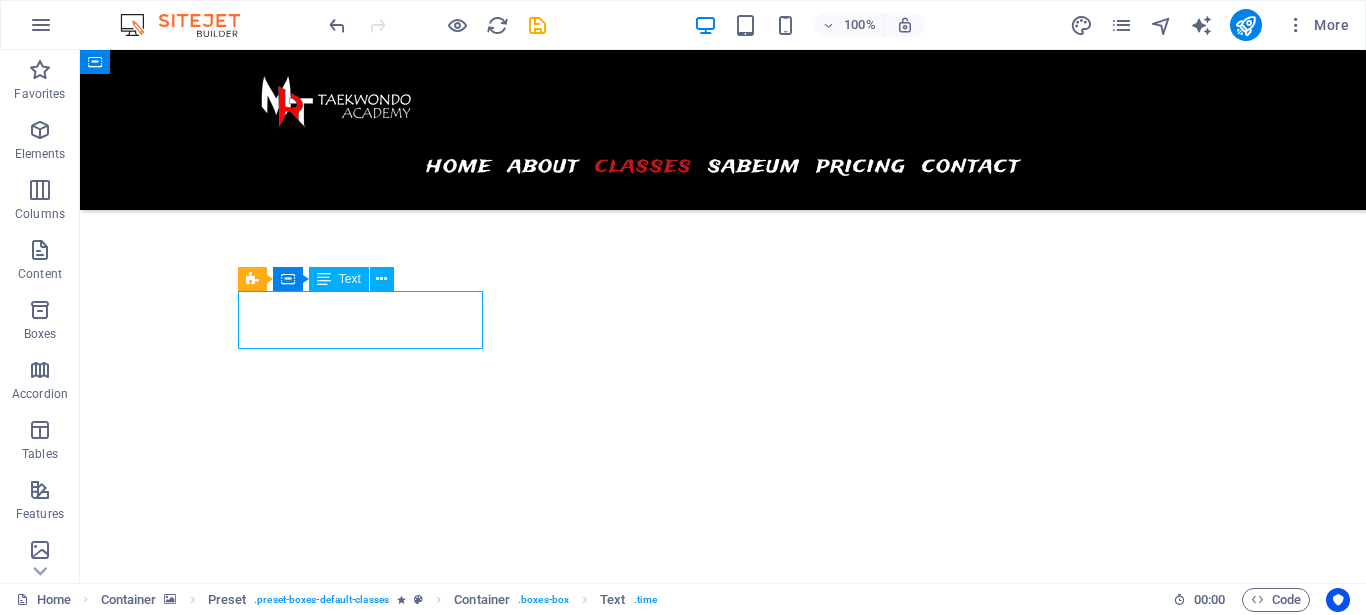 click on "07:00AM - 12:00PM" at bounding box center [369, 6119] 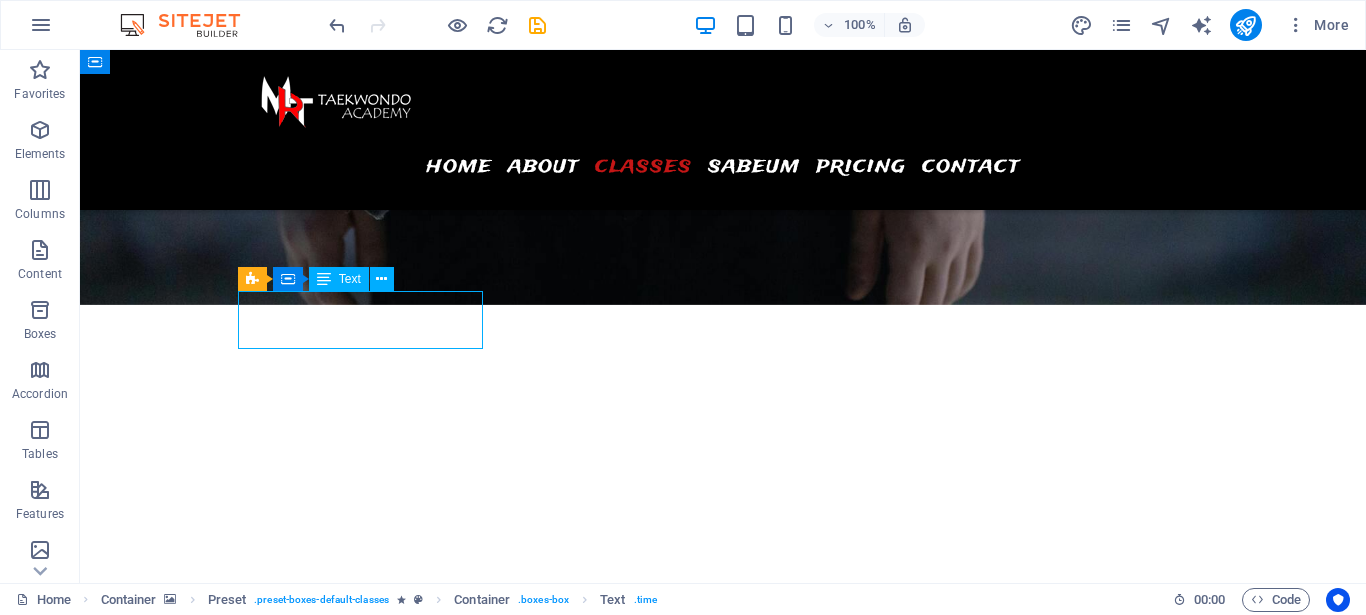 scroll, scrollTop: 2499, scrollLeft: 0, axis: vertical 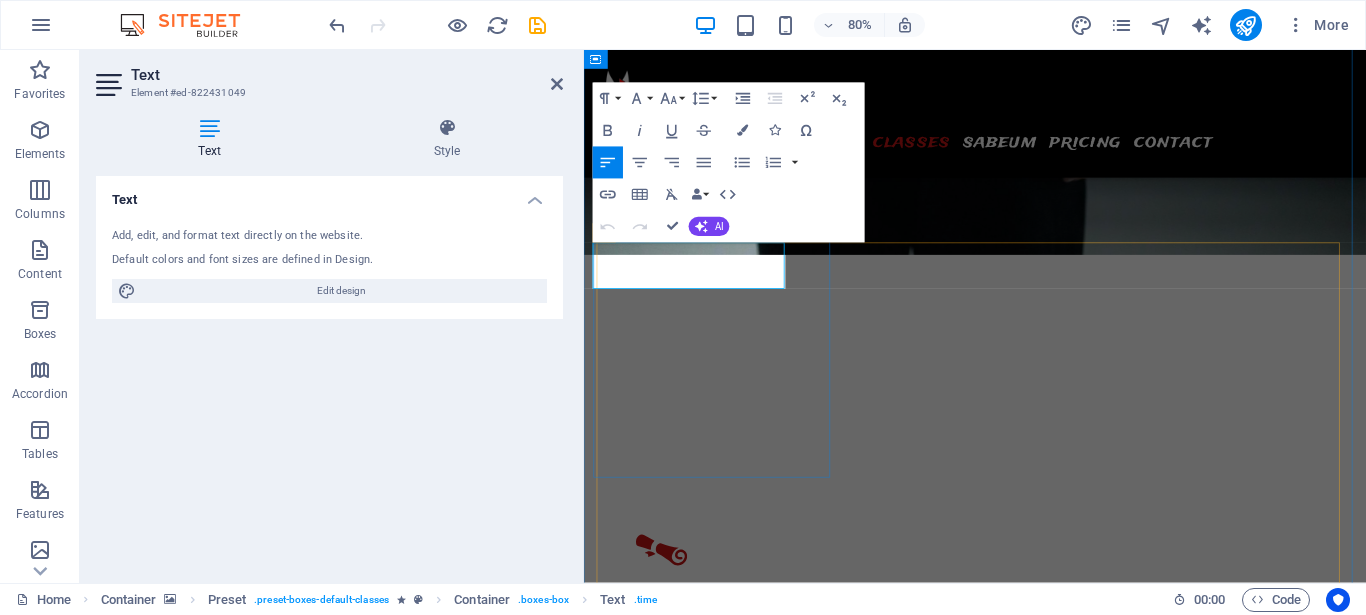 click on "07:00AM - 12:00PM" at bounding box center (689, 6185) 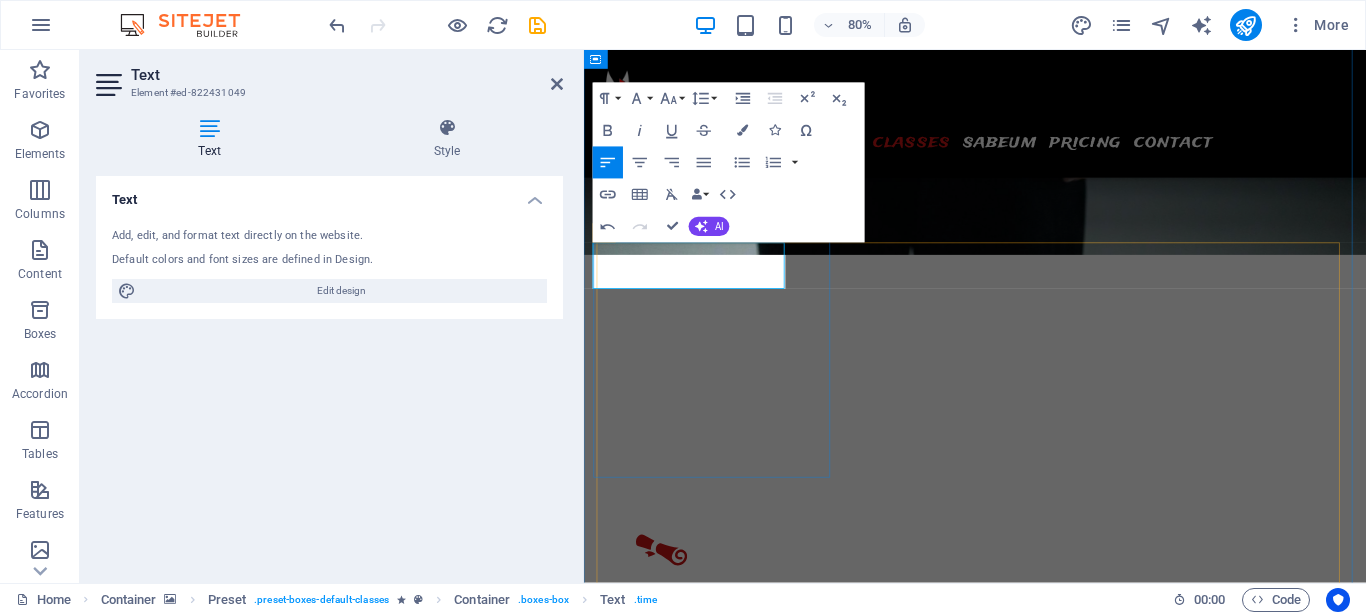 drag, startPoint x: 632, startPoint y: 325, endPoint x: 648, endPoint y: 324, distance: 16.03122 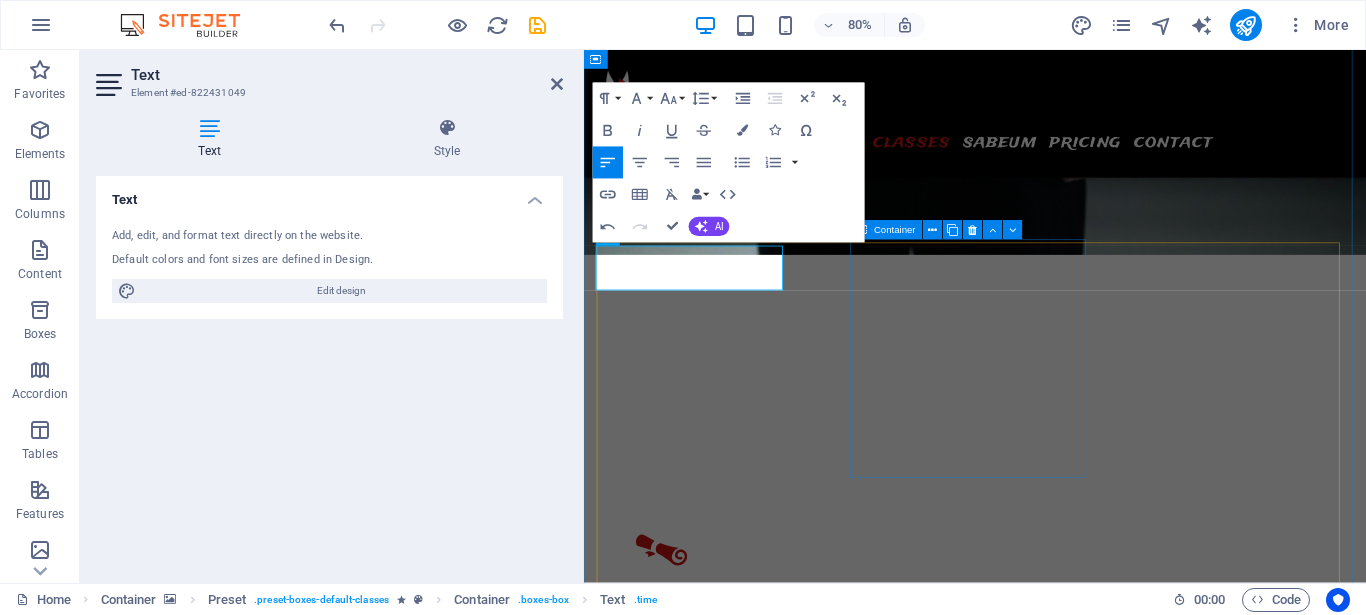 click on "07:00AM - 12:00PM Lap. Cerewet Lorem ipsum dolor sit amet, consectetur adipisicing elit. Veritatis, dolorem!" at bounding box center [746, 6595] 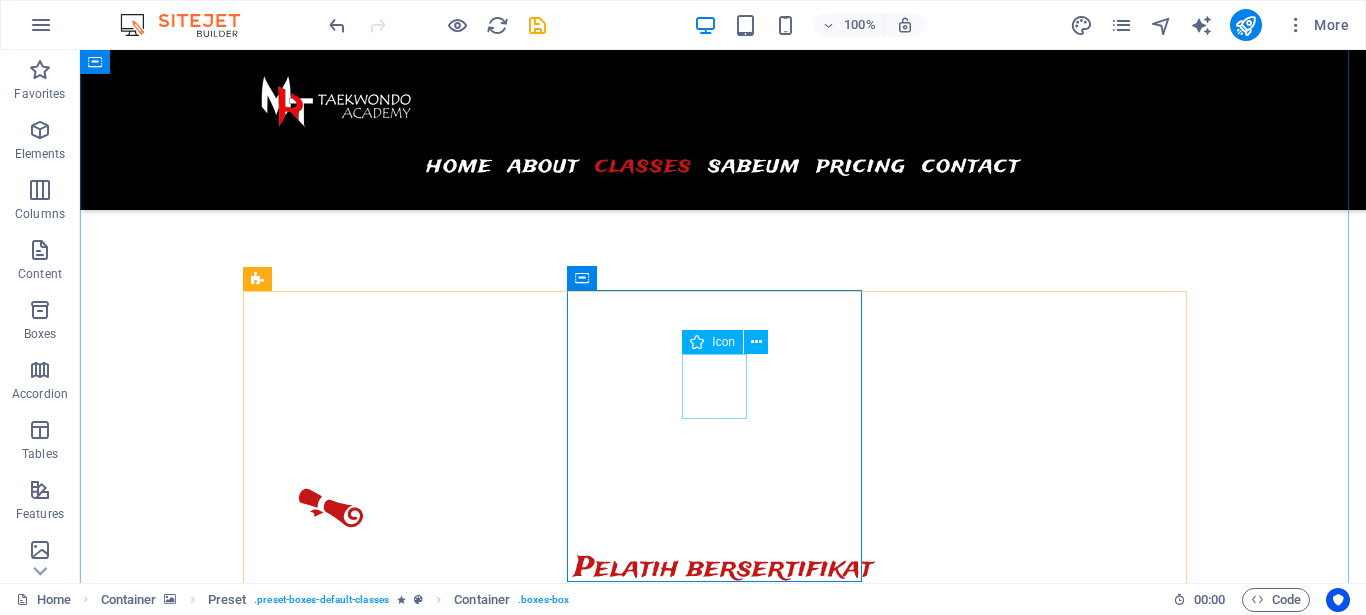 scroll, scrollTop: 2368, scrollLeft: 0, axis: vertical 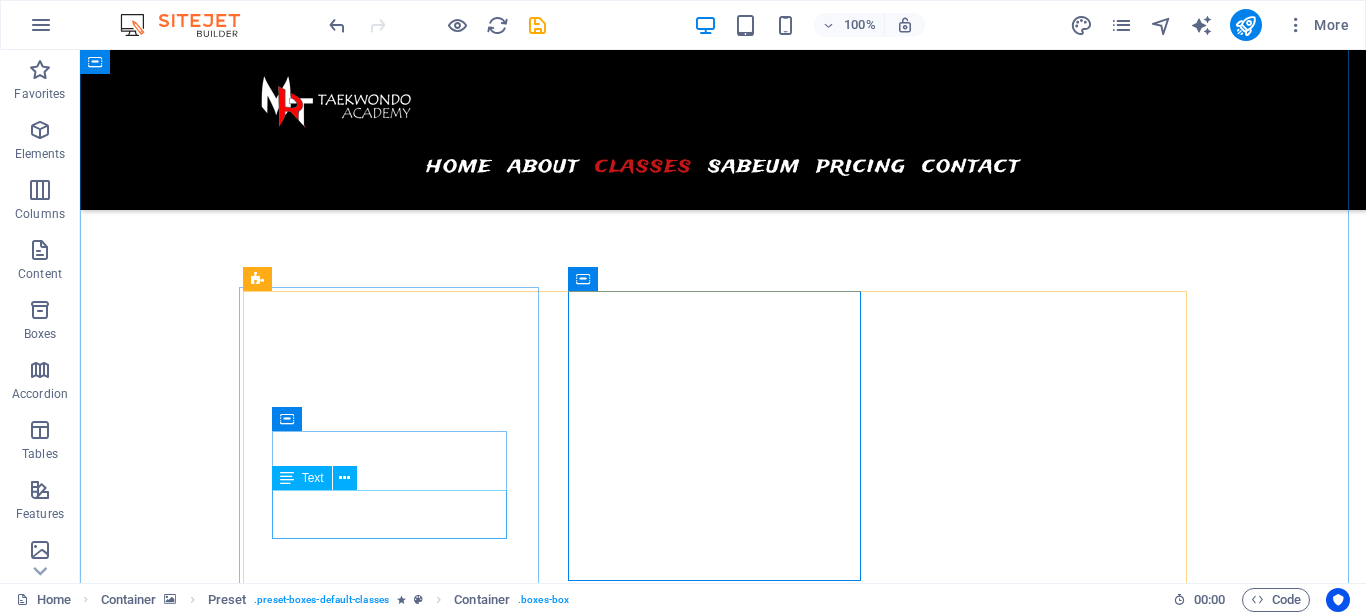 click on "08.00 - 10.00 Kelas Anak 3 th 14.00 - 16.00 Kelas Remaja" at bounding box center (397, 6314) 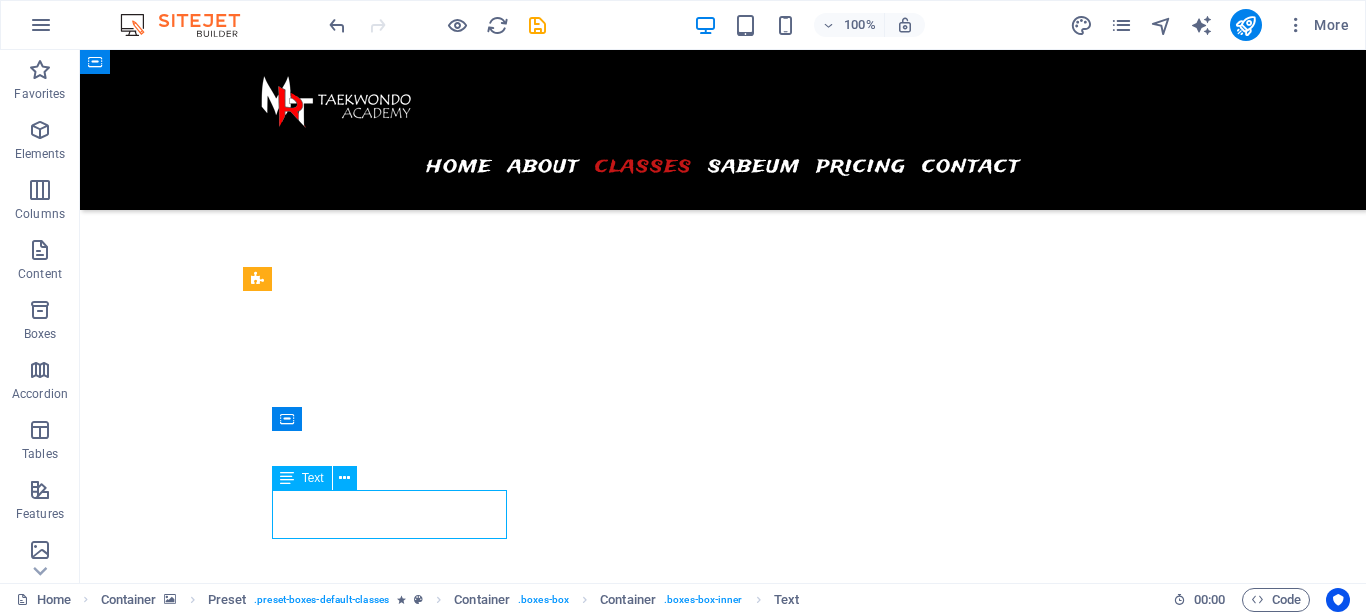 click on "08.00 - 10.00 Kelas Anak 3 th 14.00 - 16.00 Kelas Remaja" at bounding box center [397, 6314] 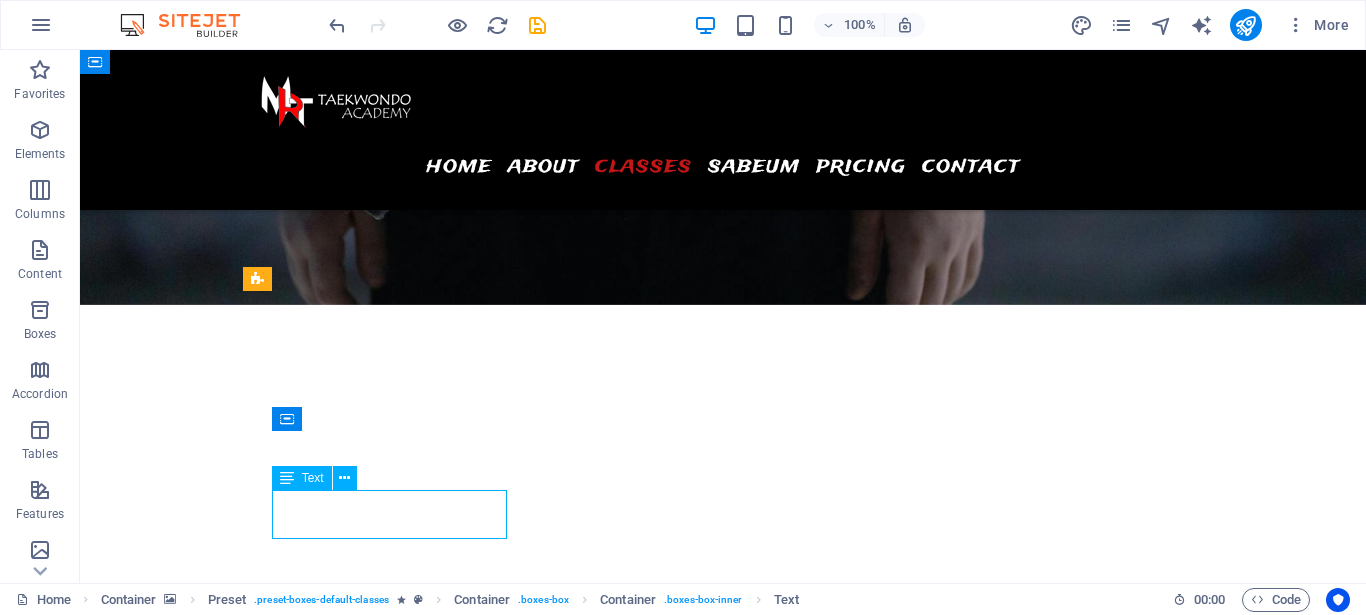 scroll, scrollTop: 2499, scrollLeft: 0, axis: vertical 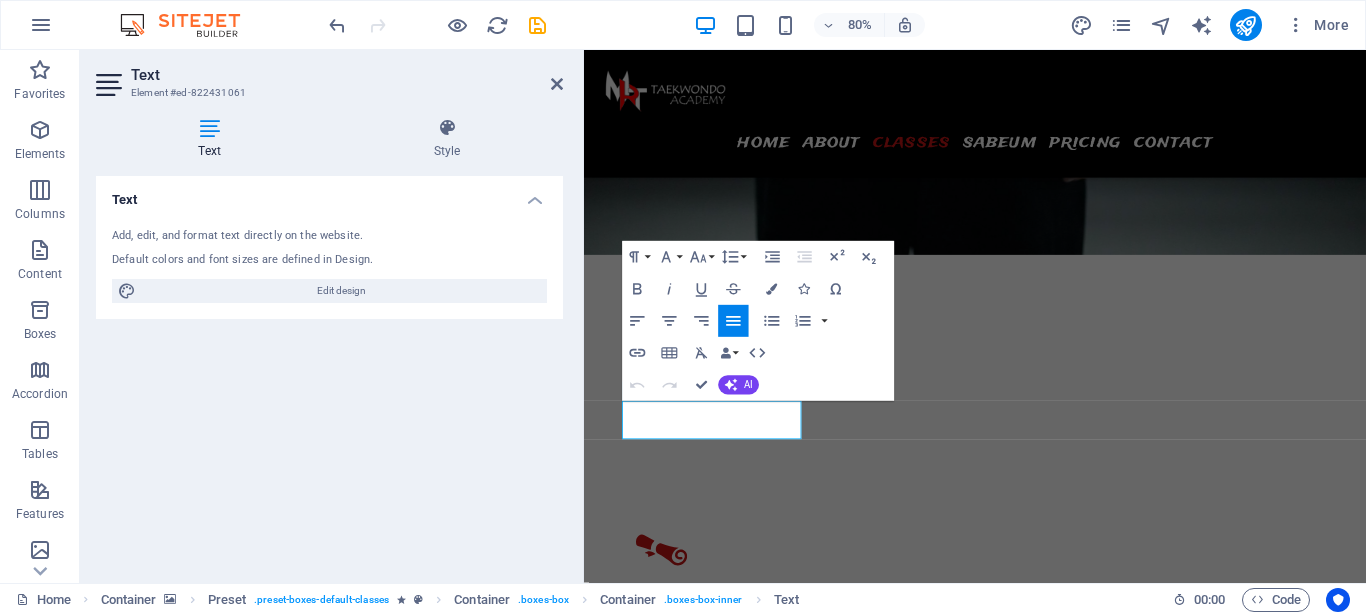 copy on "08.00 - 10.00 Kelas Anak 3 th" 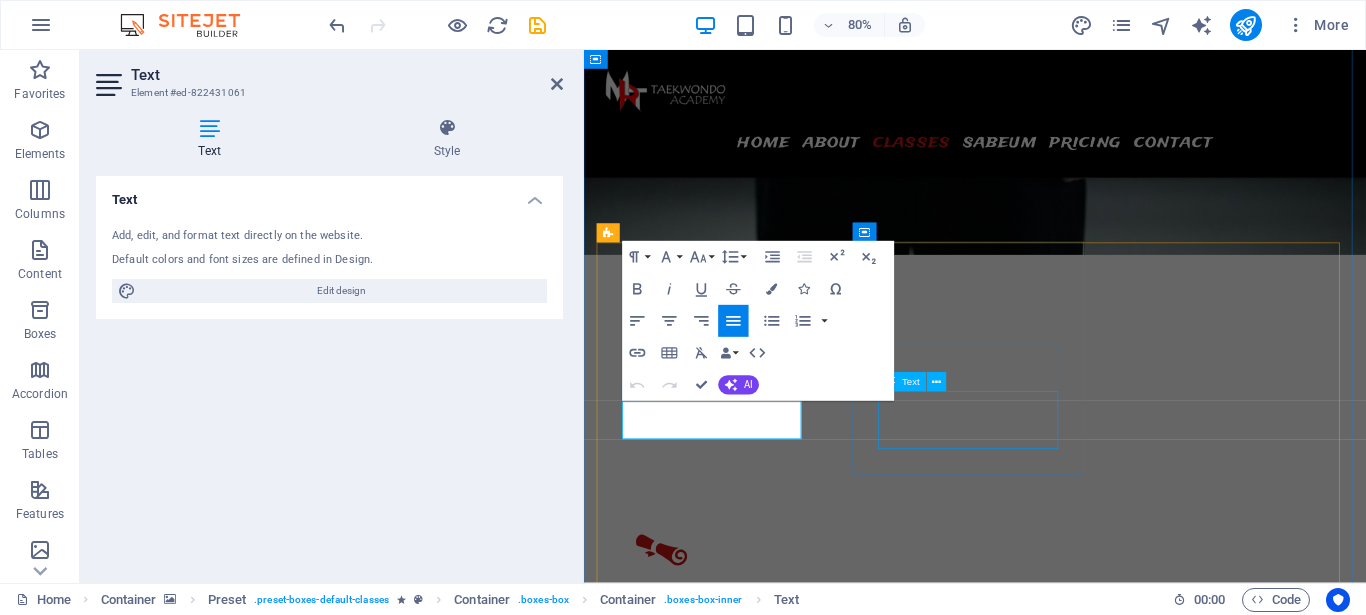 click on "Lorem ipsum dolor sit amet, consectetur adipisicing elit. Veritatis, dolorem!" at bounding box center [746, 6674] 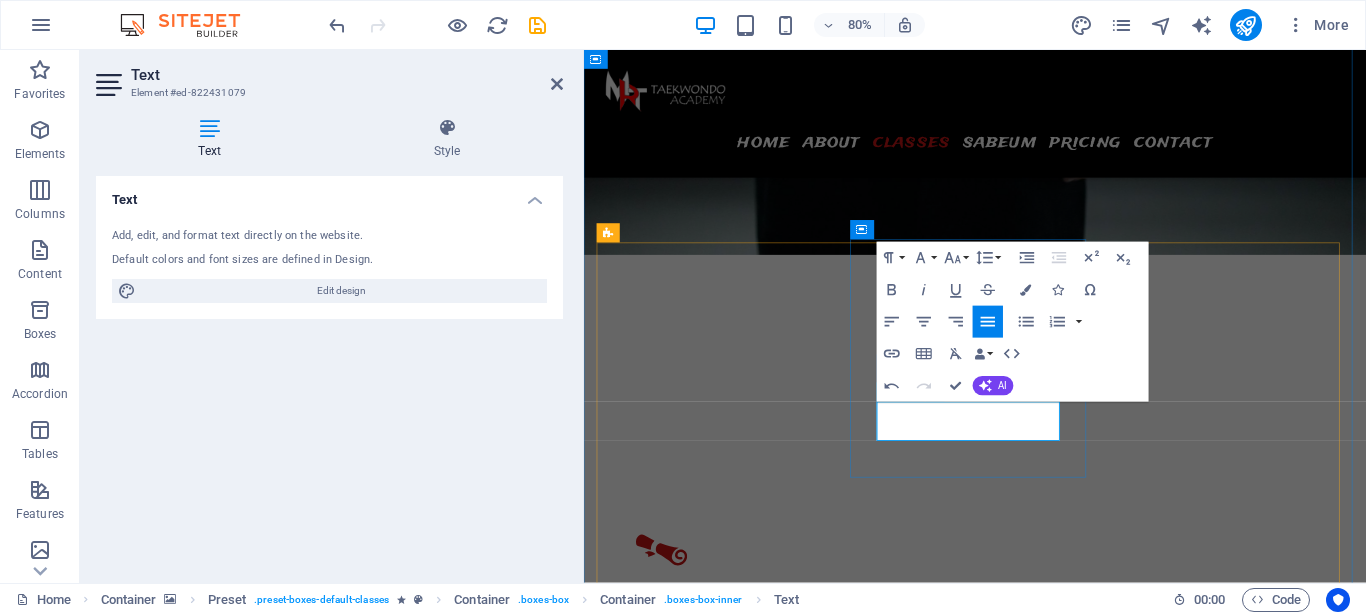 drag, startPoint x: 1096, startPoint y: 507, endPoint x: 1168, endPoint y: 507, distance: 72 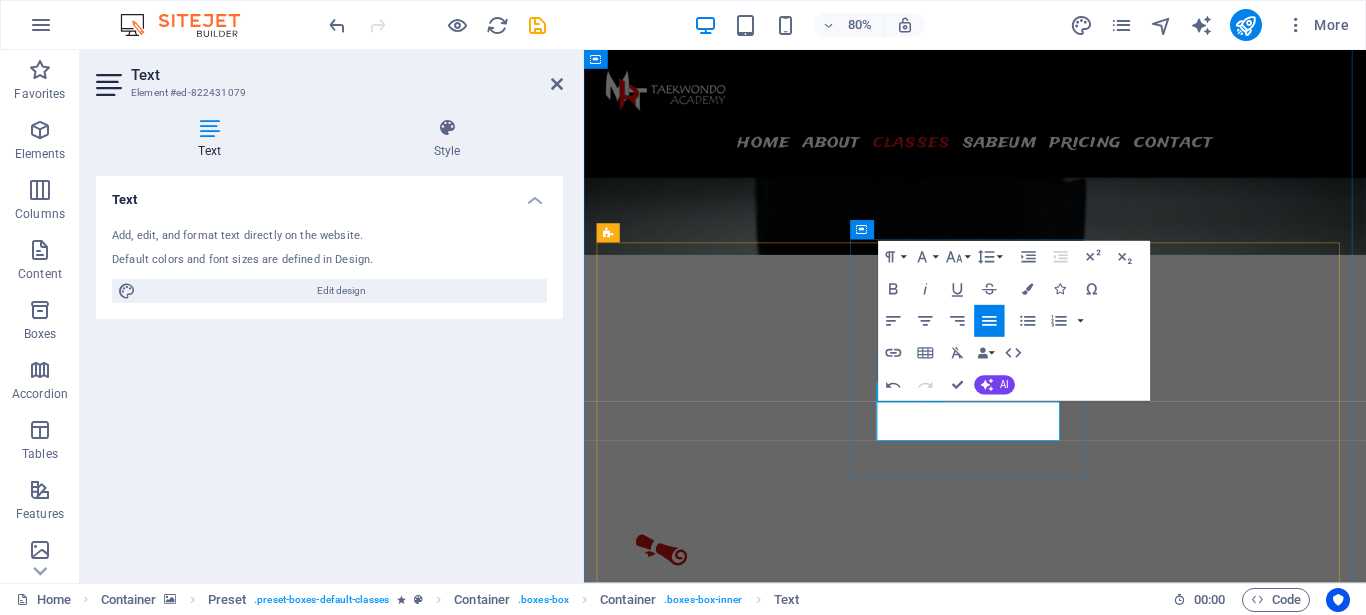 drag, startPoint x: 1017, startPoint y: 500, endPoint x: 1061, endPoint y: 500, distance: 44 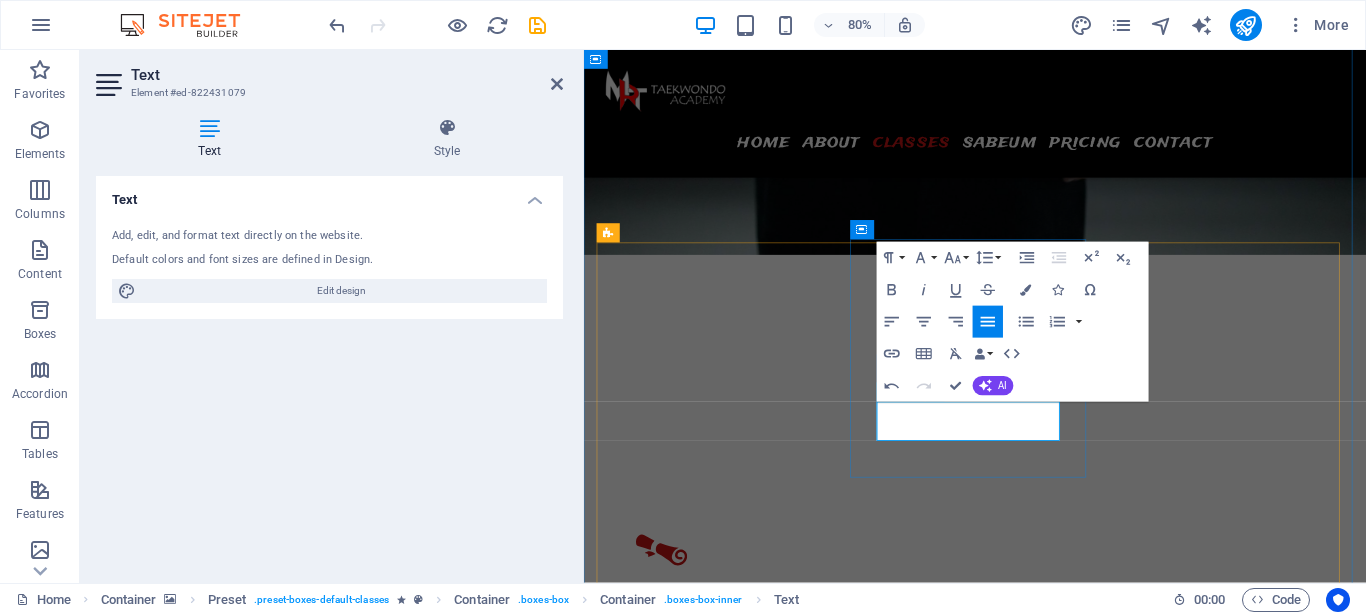 click on "14.00 - 16.00 Kelas Remaja" at bounding box center (746, 6674) 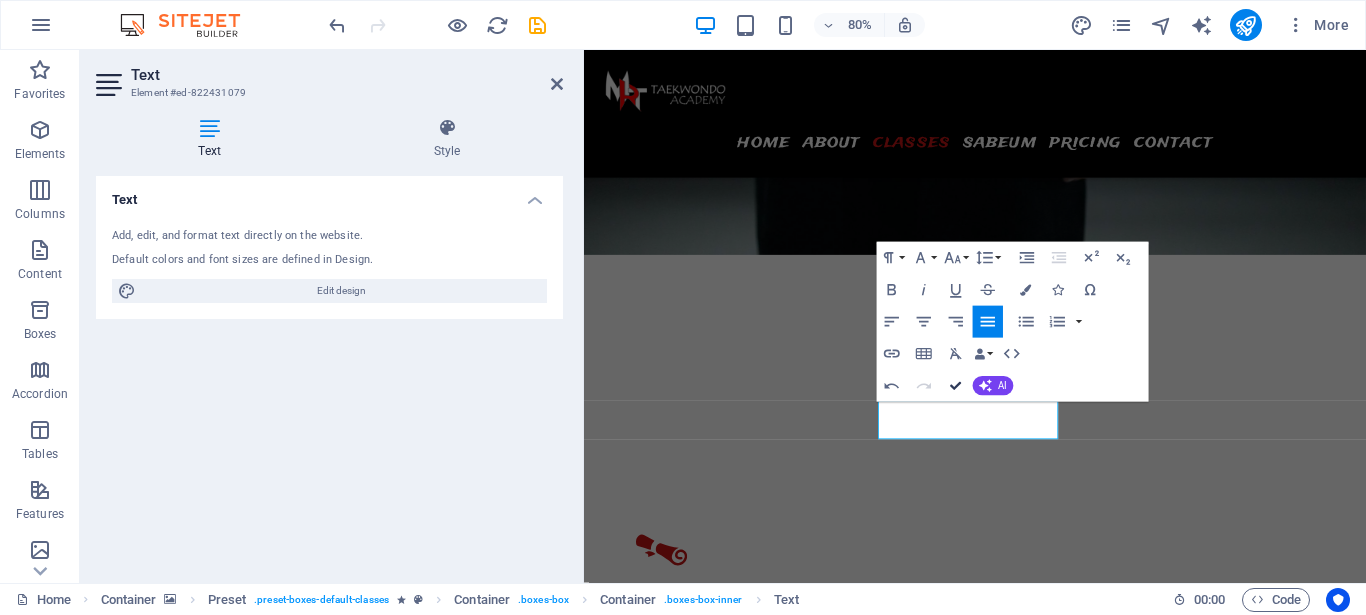 drag, startPoint x: 956, startPoint y: 381, endPoint x: 880, endPoint y: 447, distance: 100.65784 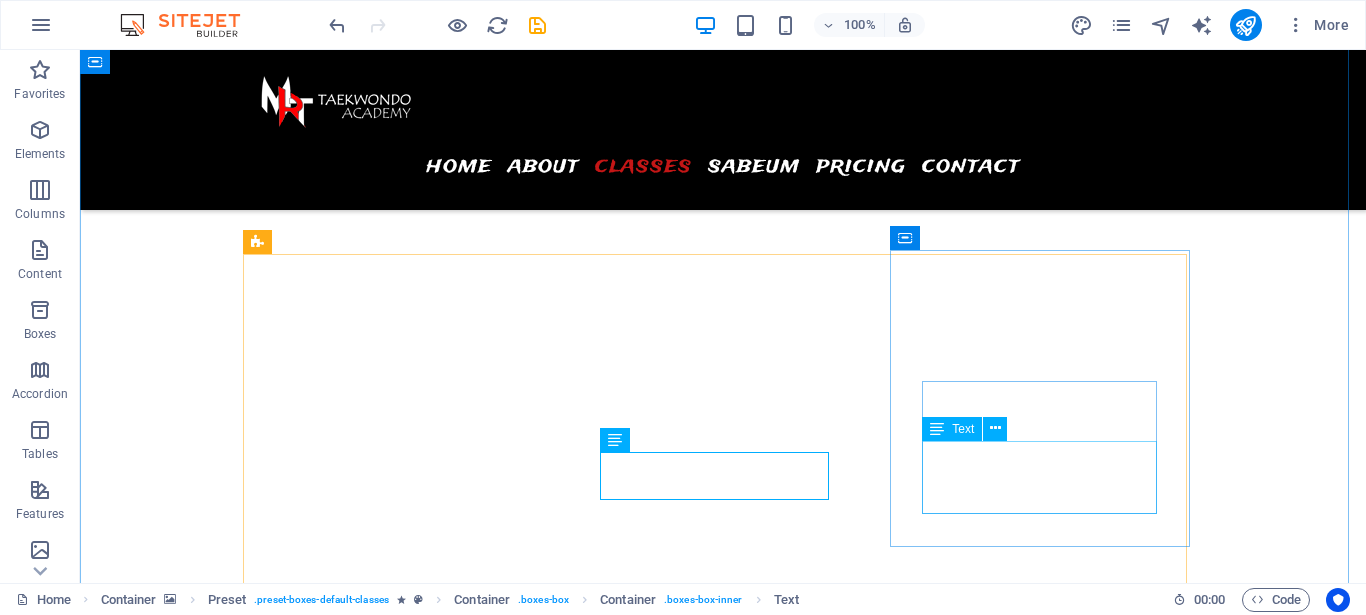 scroll, scrollTop: 2470, scrollLeft: 0, axis: vertical 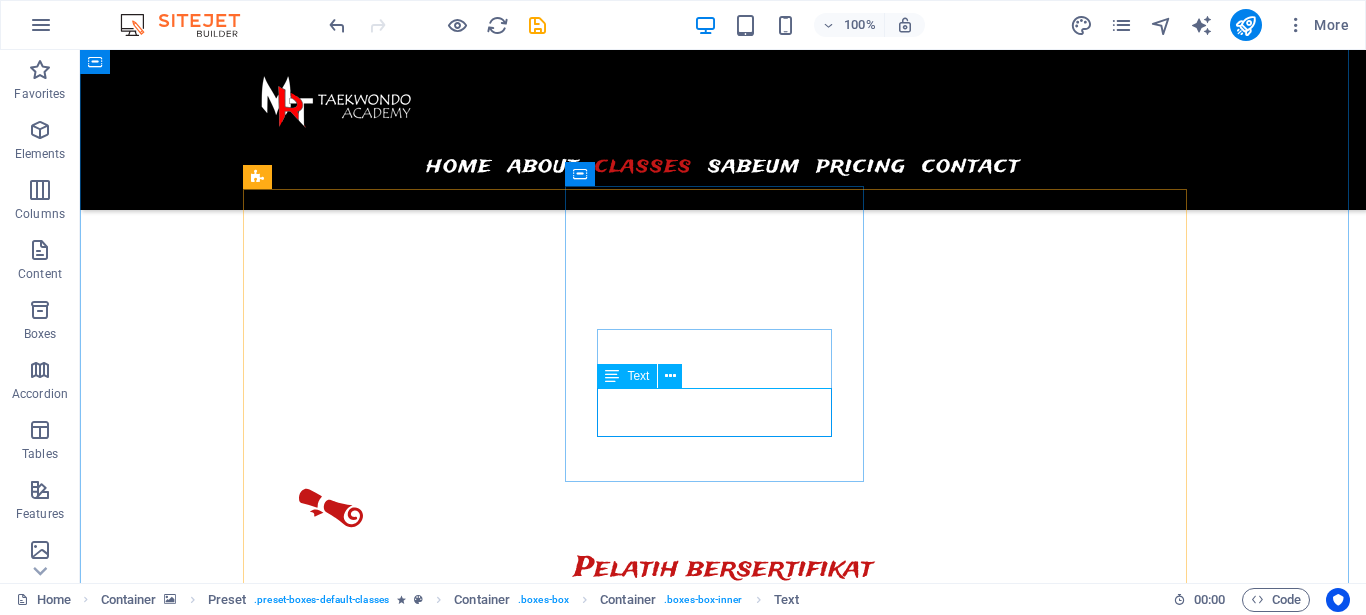 click on "10.00 - 12.00 Kelas Prestasi 16.00 - 18.00 Kelas Remaja" at bounding box center (397, 6494) 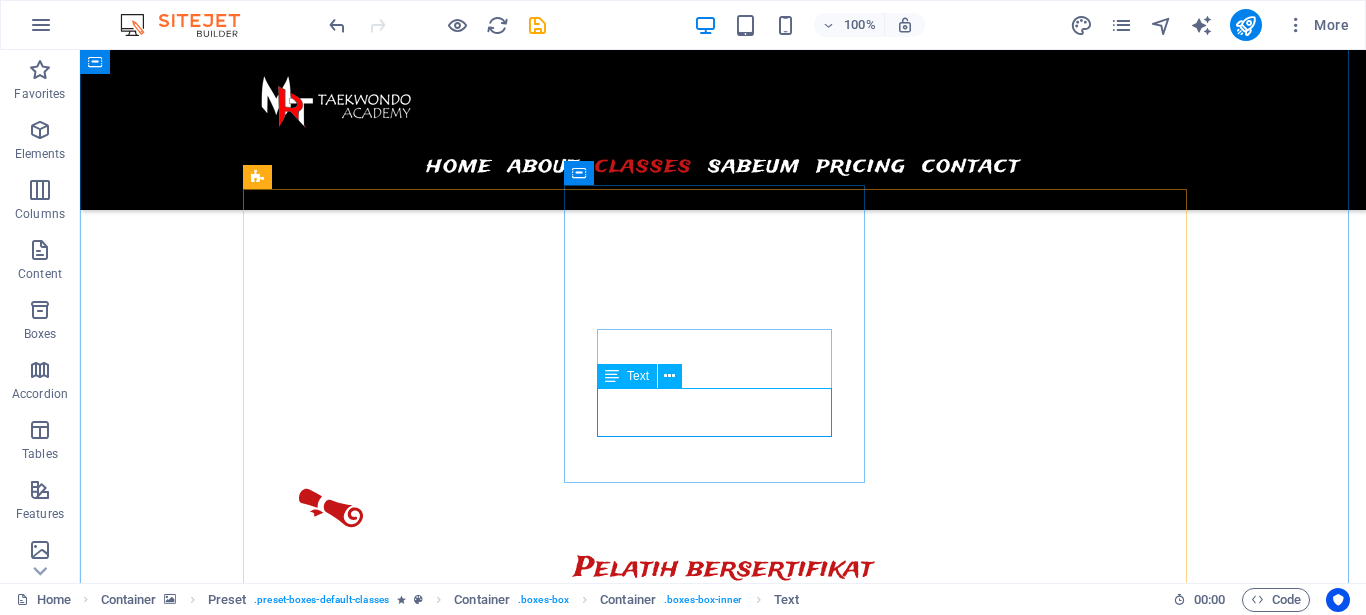 click on "10.00 - 12.00 Kelas Prestasi 16.00 - 18.00 Kelas Remaja" at bounding box center (397, 6494) 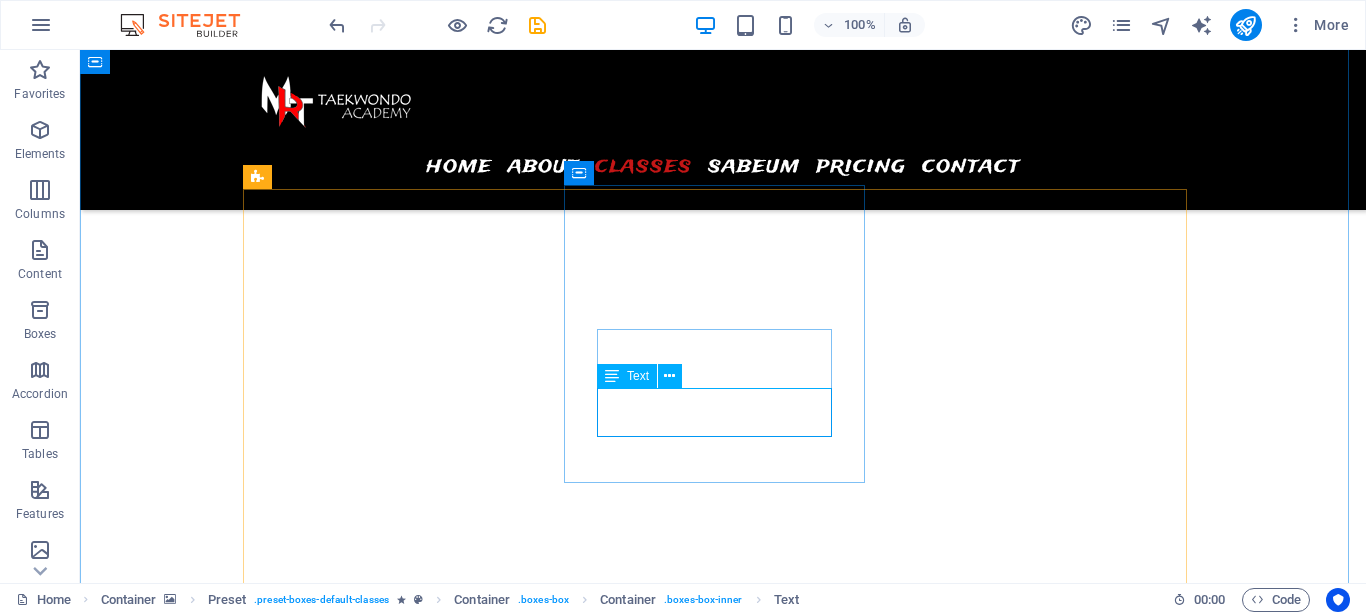 scroll, scrollTop: 2601, scrollLeft: 0, axis: vertical 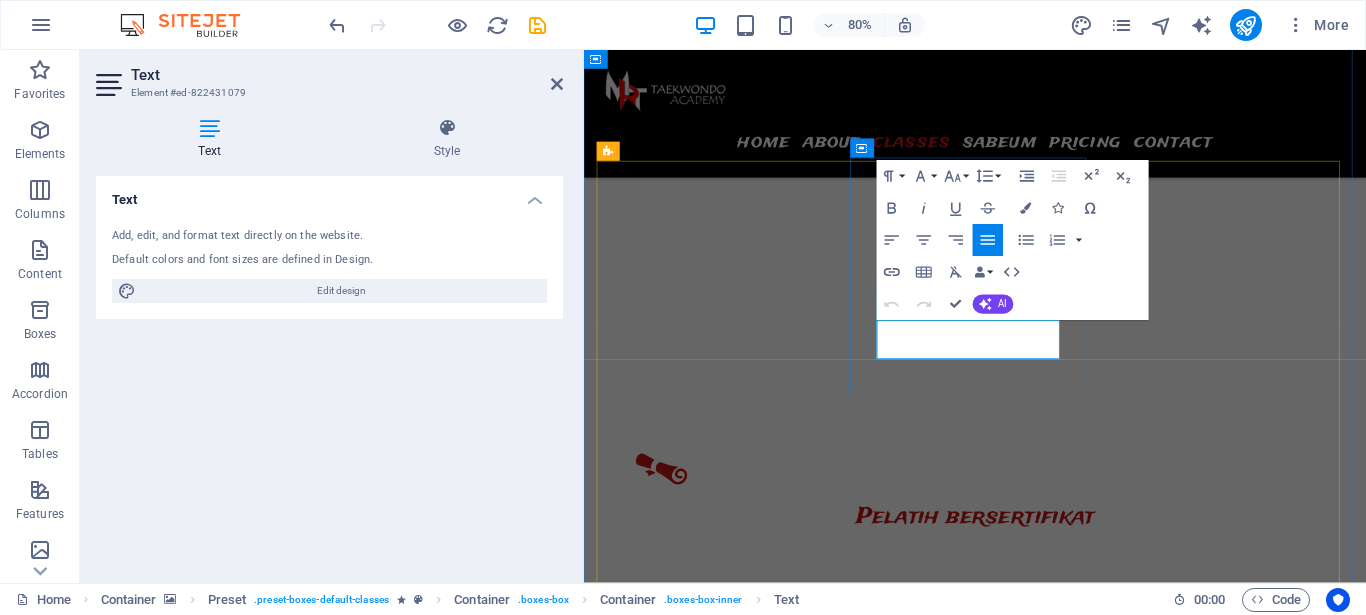 click on "10.00 - 12.00 Kelas Prestasi" at bounding box center (746, 6548) 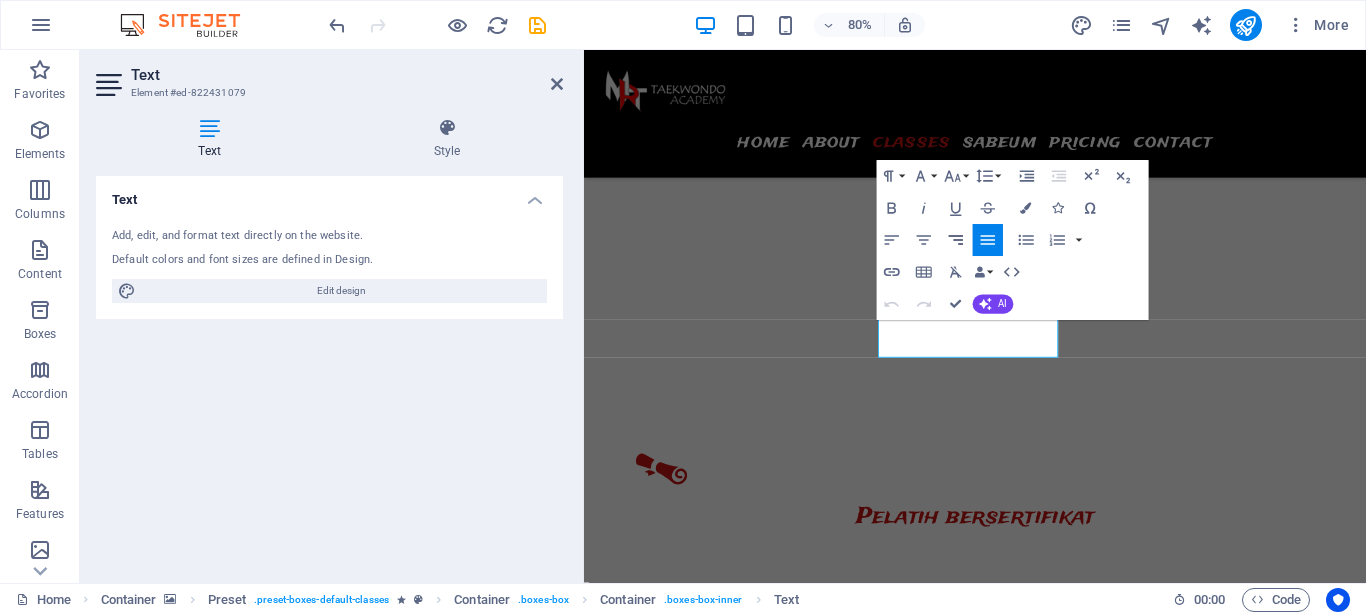 click 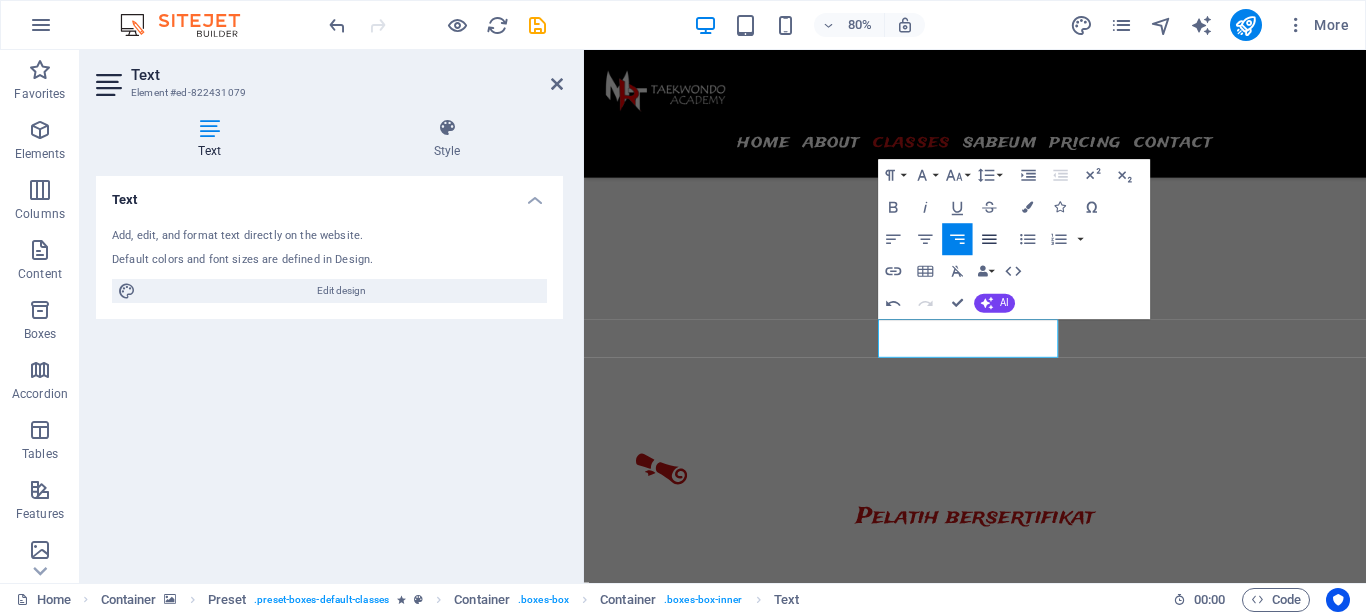 click on "Align Justify" at bounding box center (990, 240) 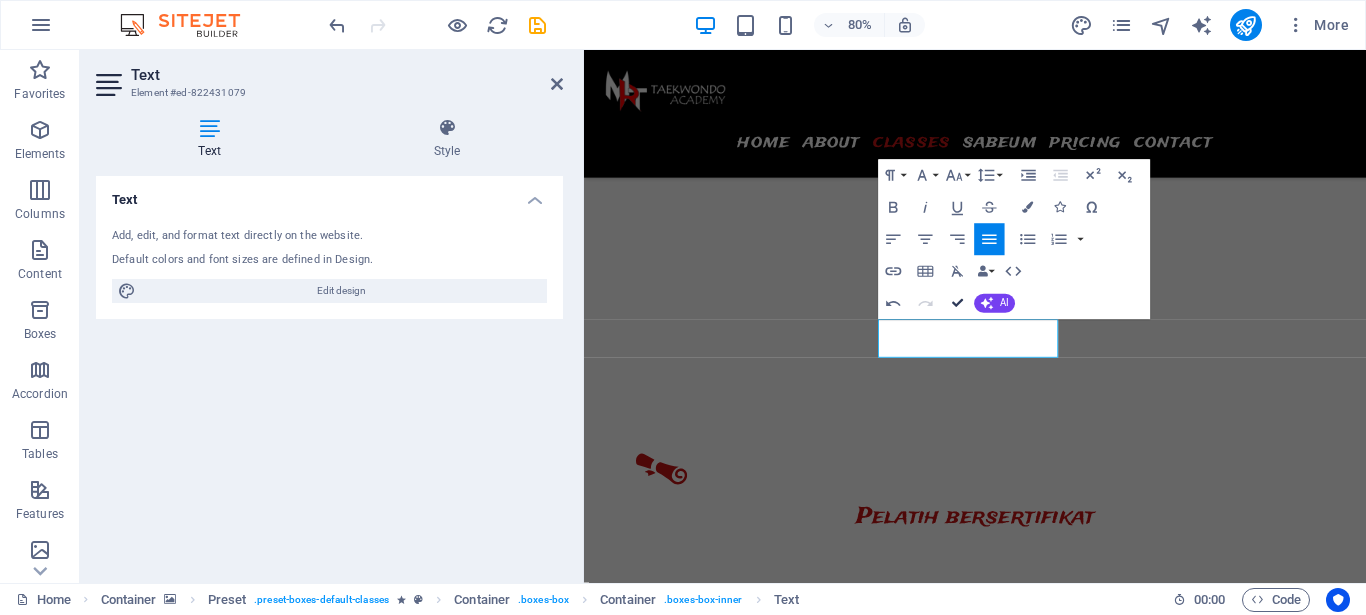 drag, startPoint x: 959, startPoint y: 302, endPoint x: 885, endPoint y: 260, distance: 85.08819 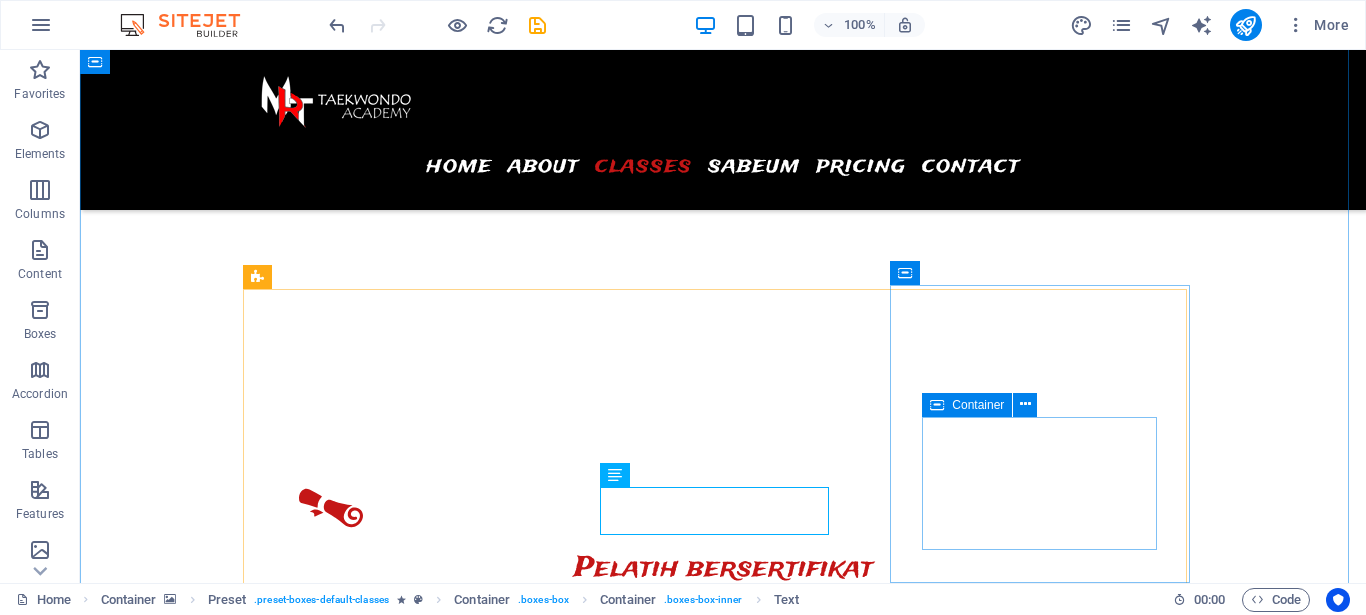 scroll, scrollTop: 2368, scrollLeft: 0, axis: vertical 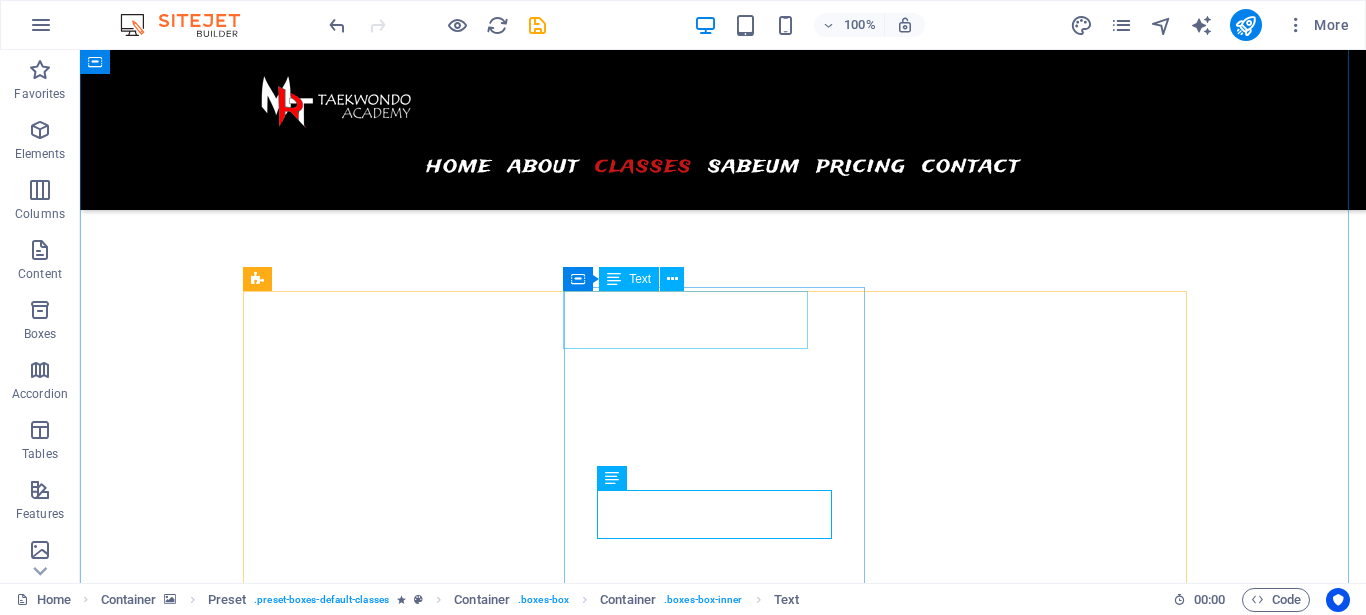 click on "07:00AM - 12:00PM" at bounding box center [369, 6401] 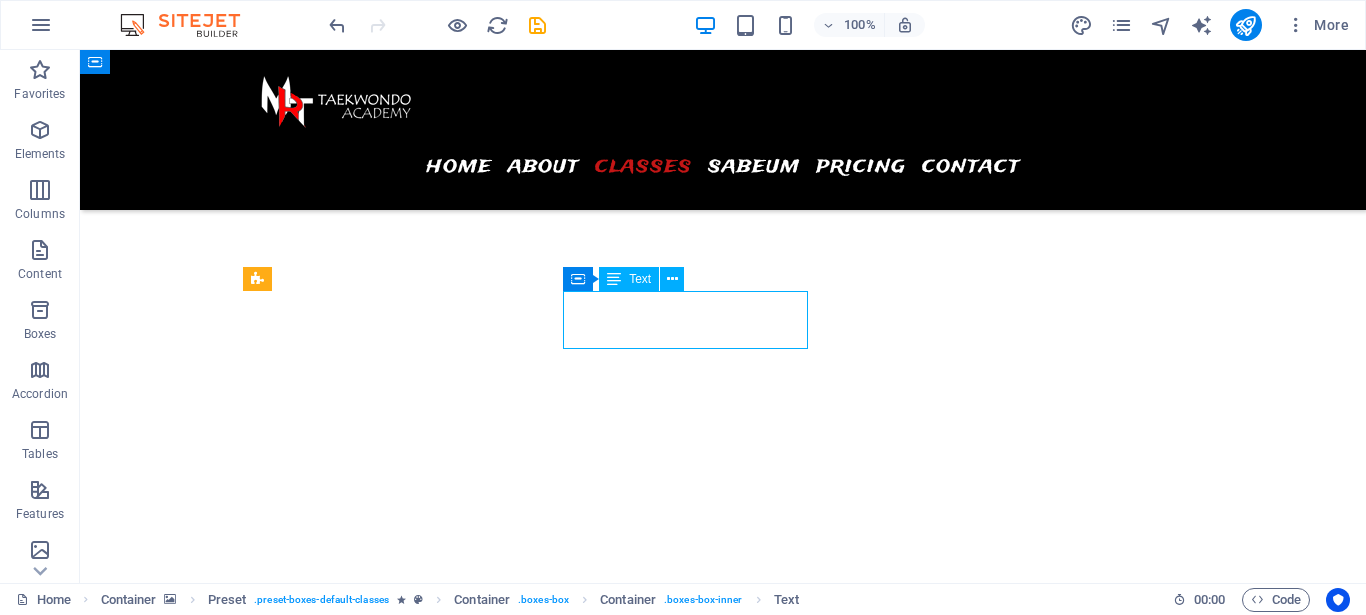 click on "07:00AM - 12:00PM" at bounding box center [369, 6401] 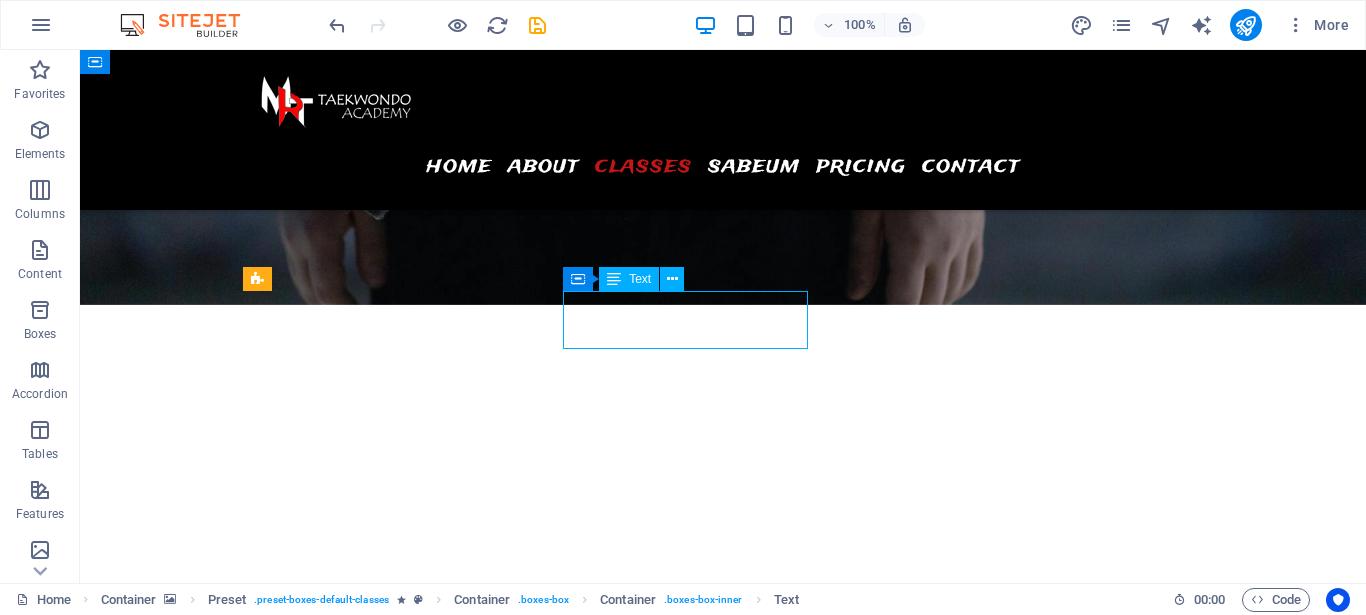 scroll, scrollTop: 2499, scrollLeft: 0, axis: vertical 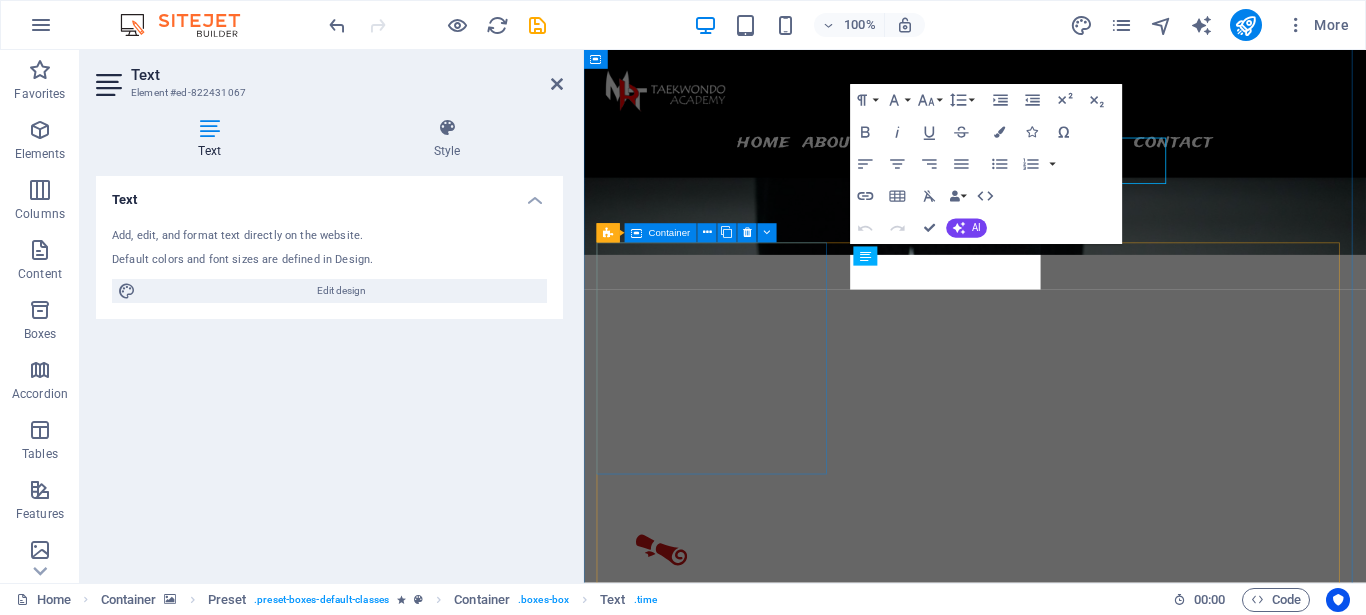 click on "07:00AM - 12:00PM" at bounding box center [689, 6467] 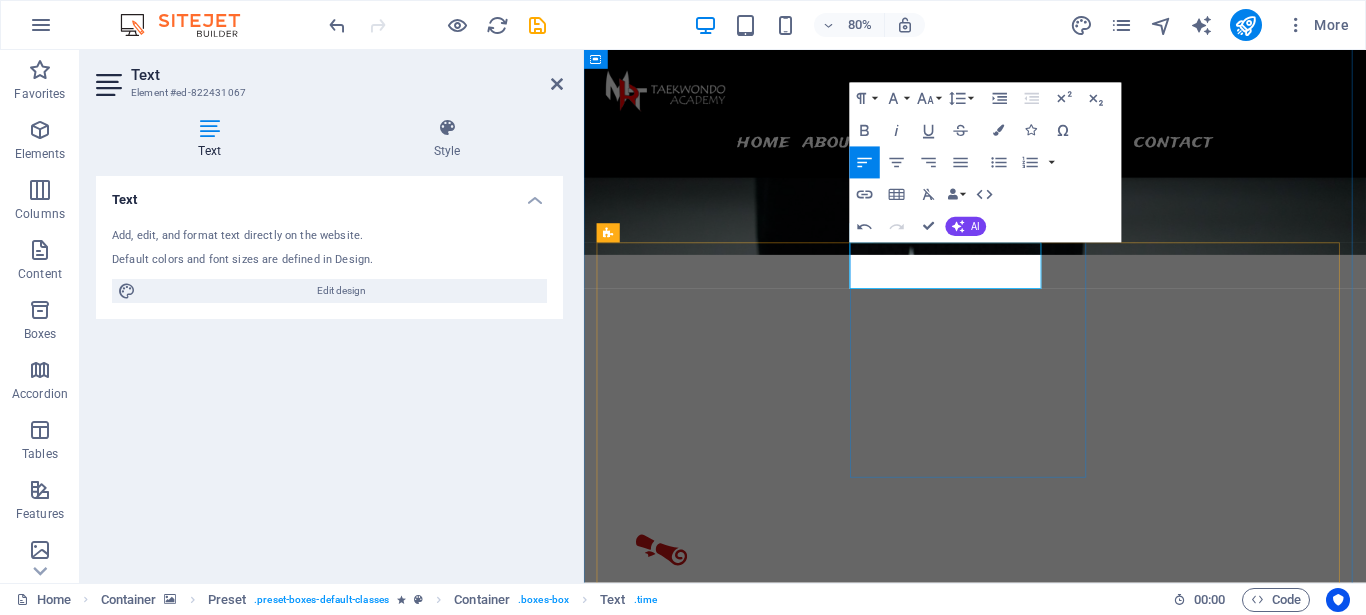 type 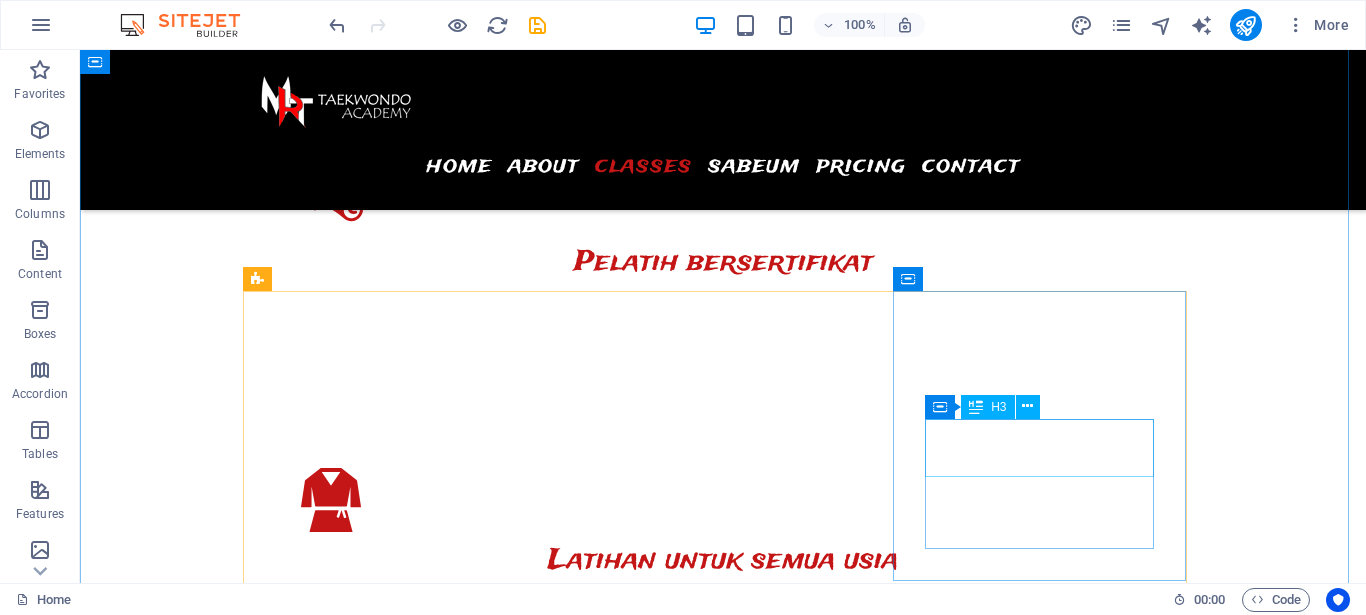 scroll, scrollTop: 2368, scrollLeft: 0, axis: vertical 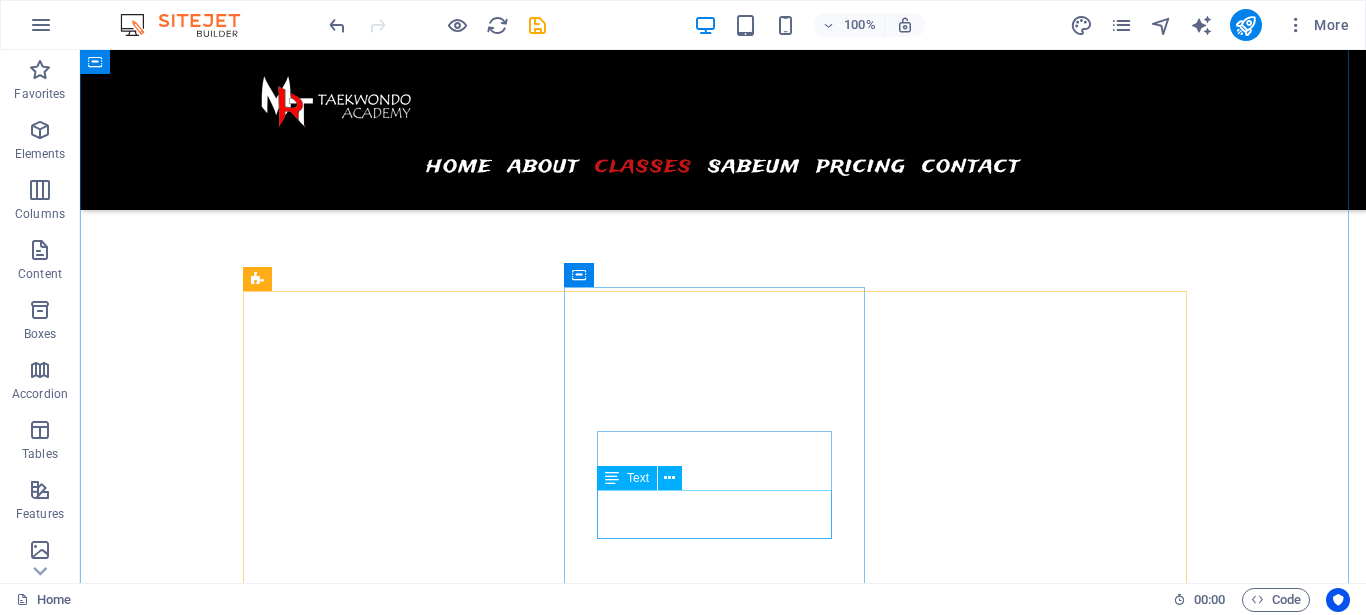 click on "10.00 - 12.00 Kelas Prestasi 16.00 - 18.00 Kelas Remaja" at bounding box center (397, 6596) 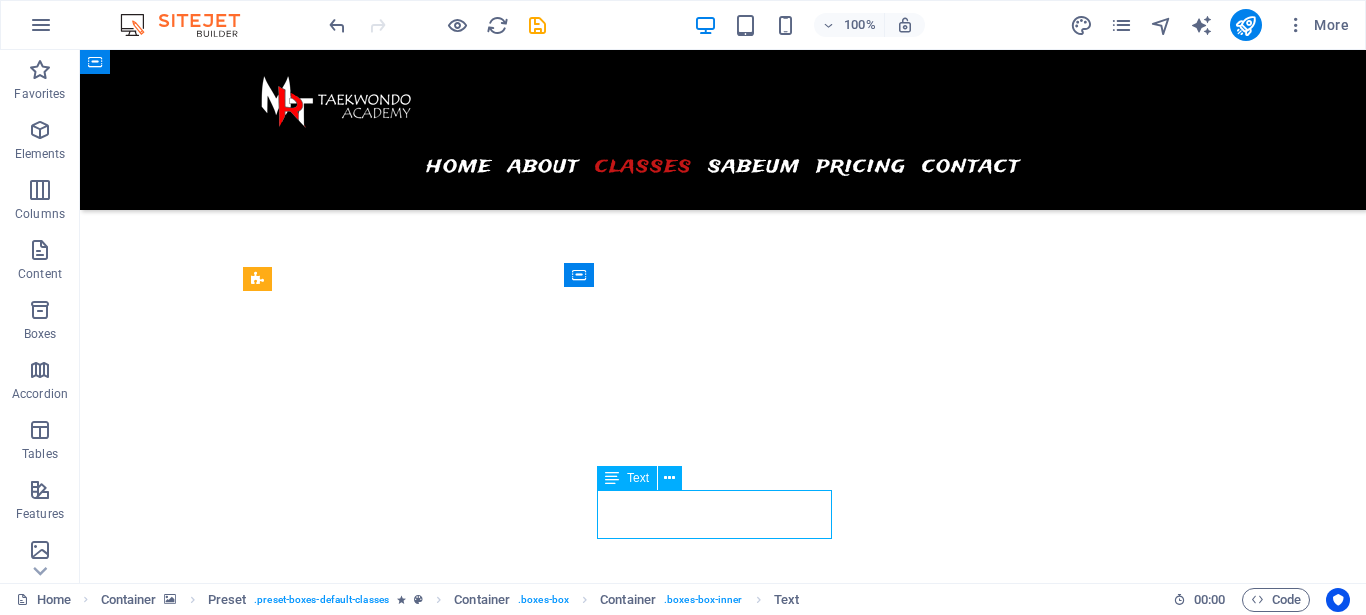 click on "10.00 - 12.00 Kelas Prestasi 16.00 - 18.00 Kelas Remaja" at bounding box center (397, 6596) 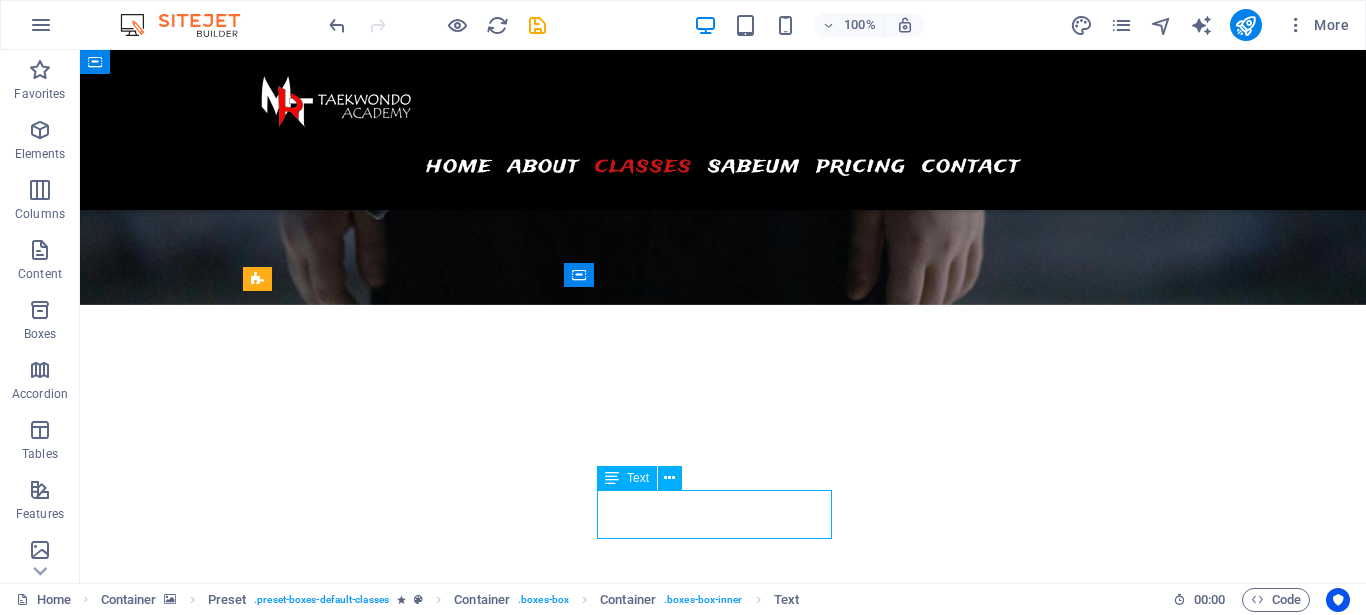 scroll, scrollTop: 2499, scrollLeft: 0, axis: vertical 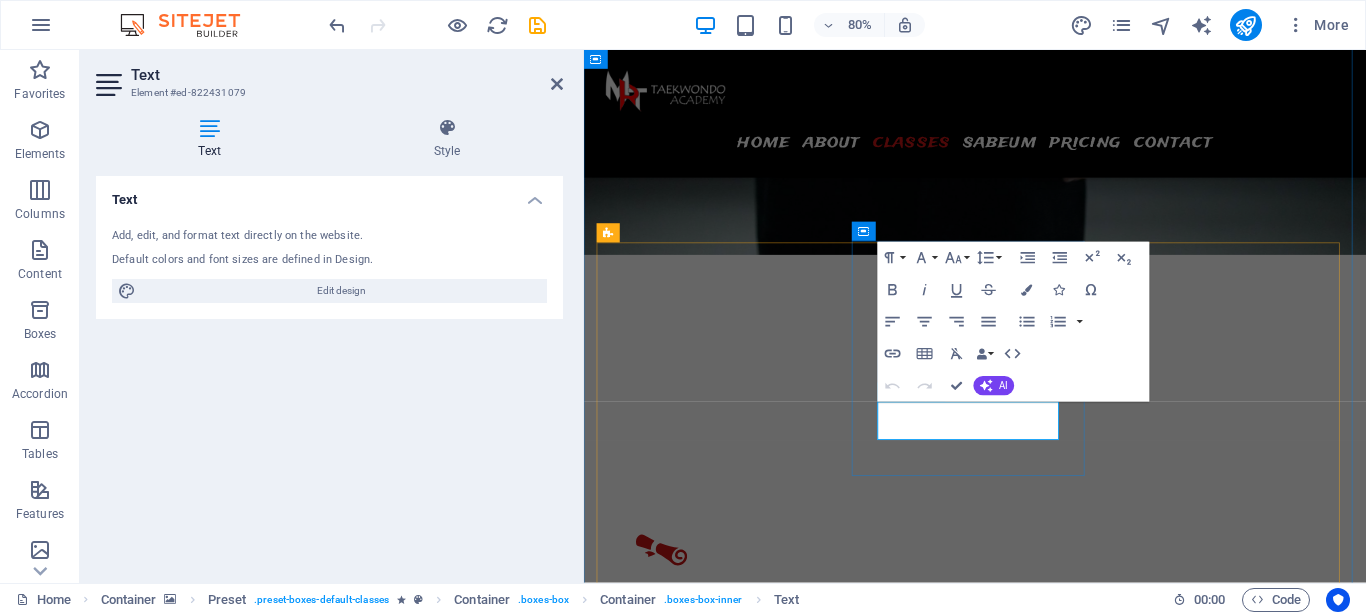 click on "16.00 - 18.00 Kelas Remaja" at bounding box center (746, 6674) 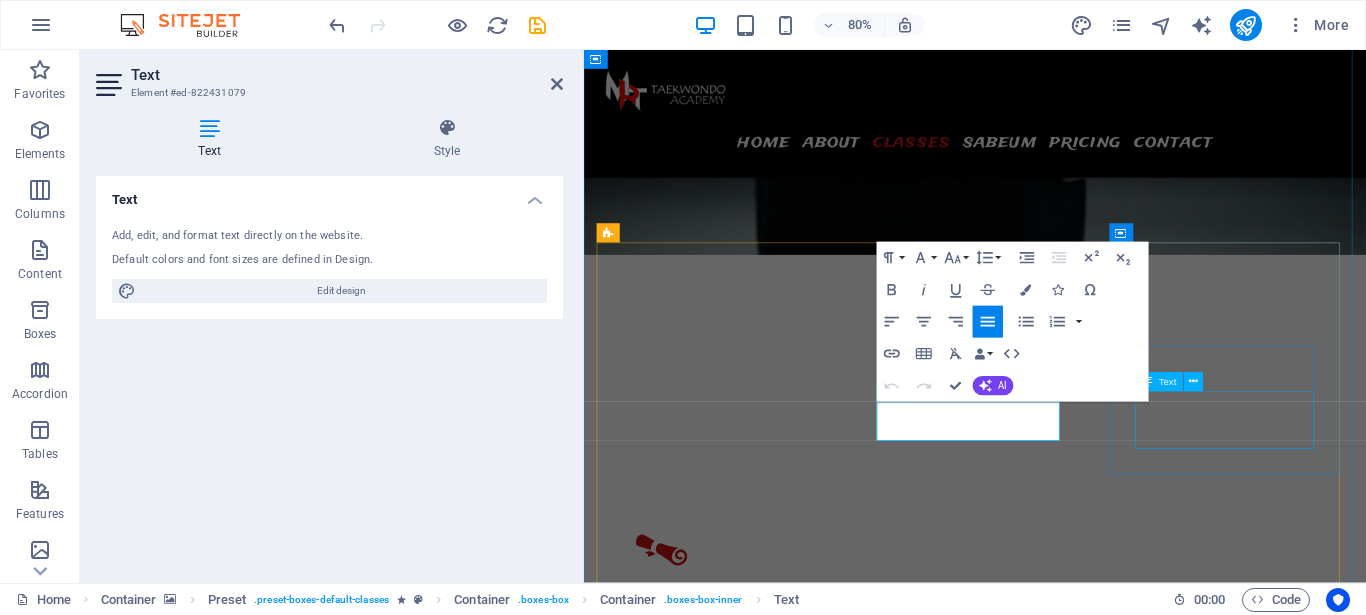 click on "Lorem ipsum dolor sit amet, consectetur adipisicing elit. Veritatis, dolorem!" at bounding box center [746, 6956] 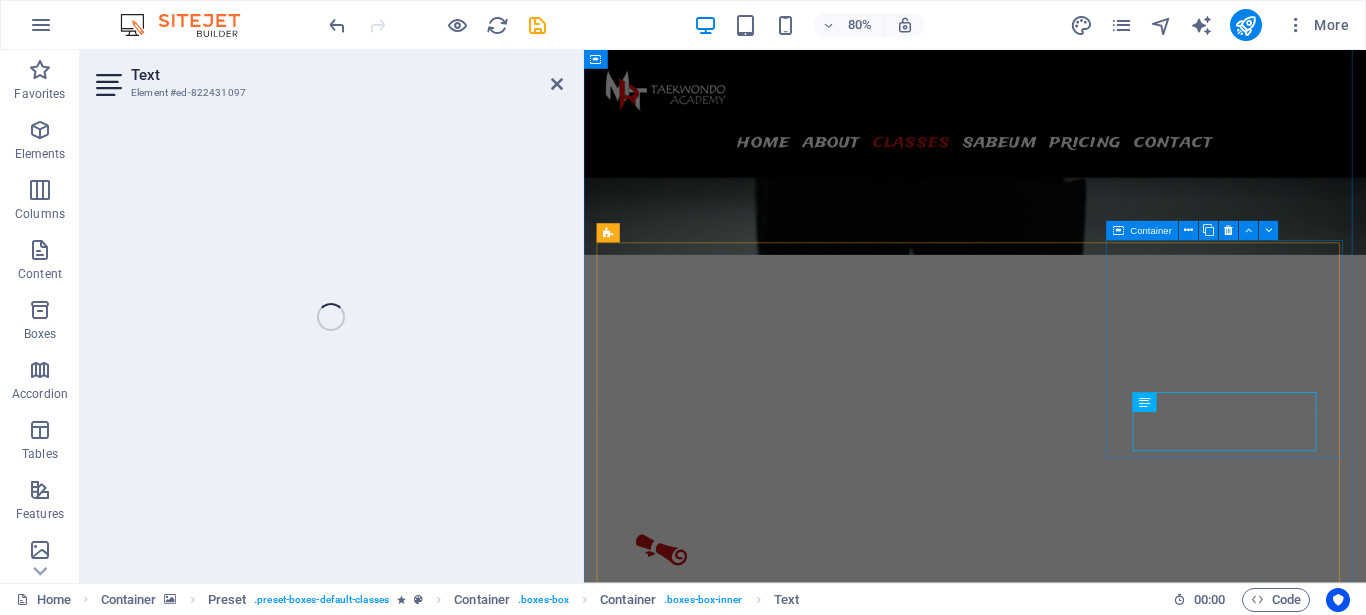 click on "Lorem ipsum dolor sit amet, consectetur adipisicing elit. Veritatis, dolorem!" at bounding box center (746, 6932) 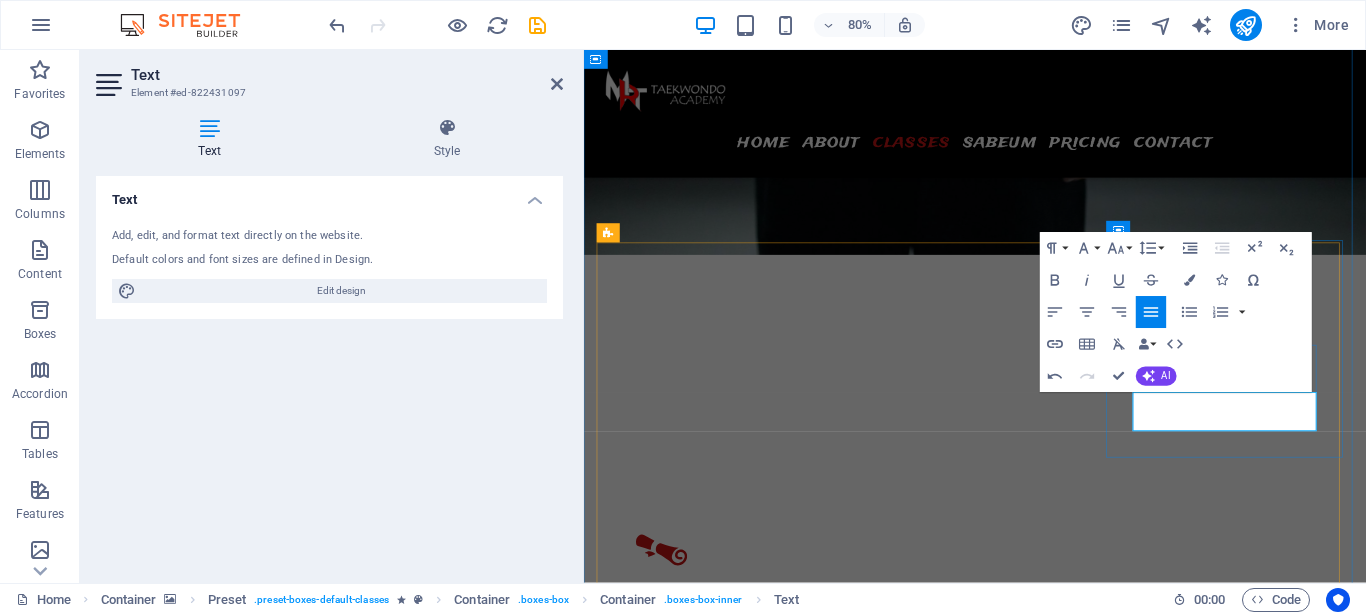 click on "10.00 - 12.00 Kelas Prestasi" at bounding box center (746, 6908) 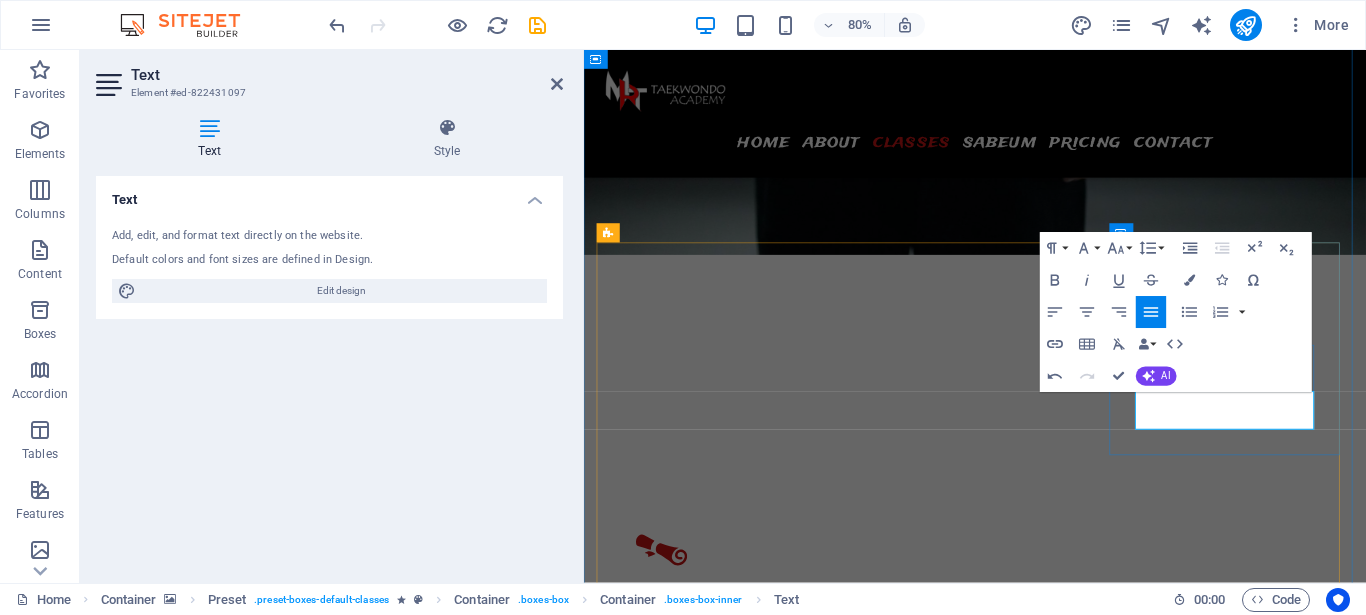 click on "09.00 - 12.00 Kelas Prestasi" at bounding box center (746, 6908) 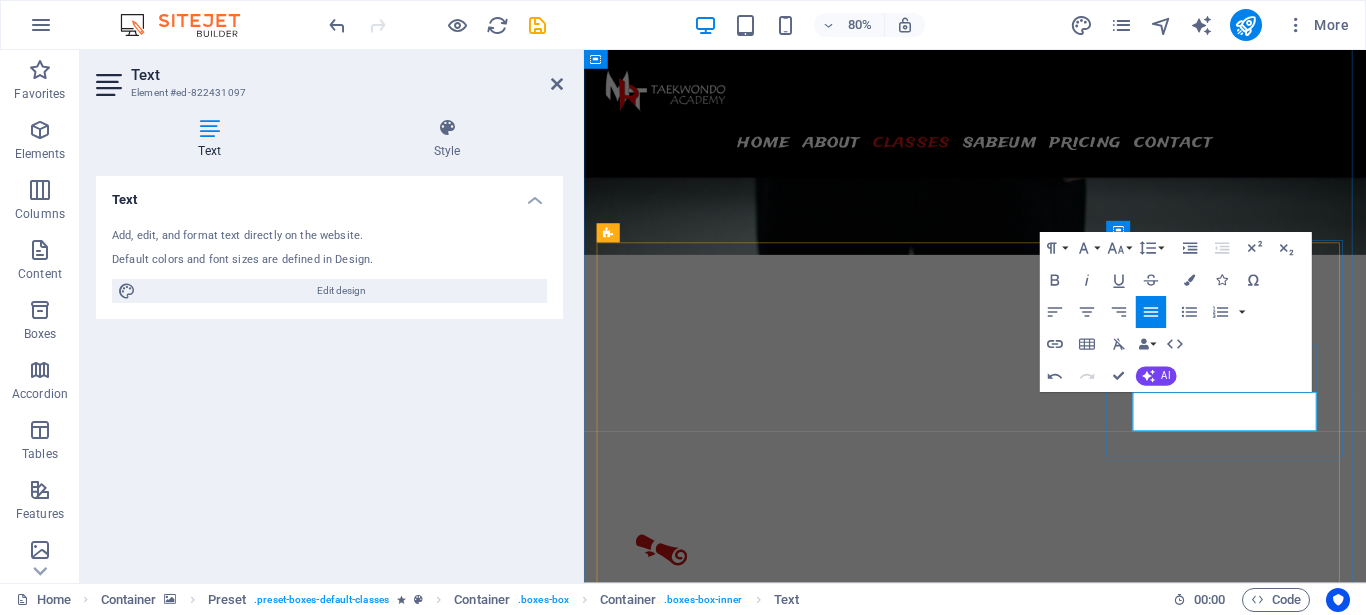 click on "16.00 - 18.00 Kelas Remaja" at bounding box center [746, 6932] 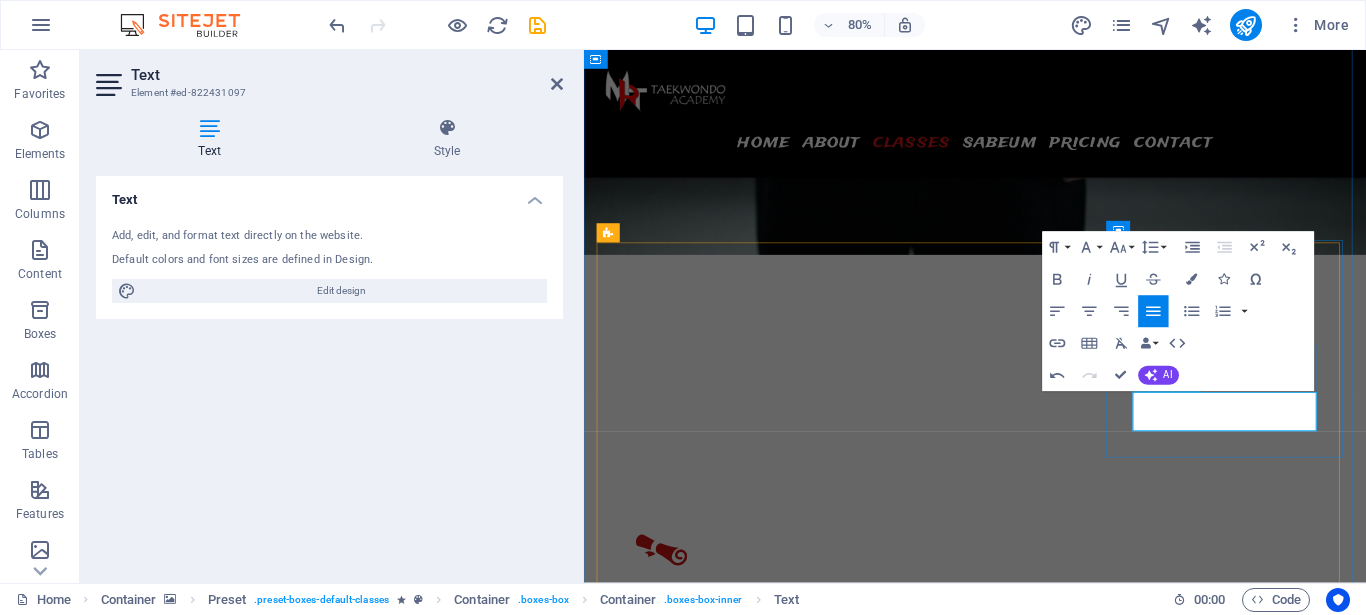 click on "15.00 - 18.00 Kelas Remaja" at bounding box center [746, 6932] 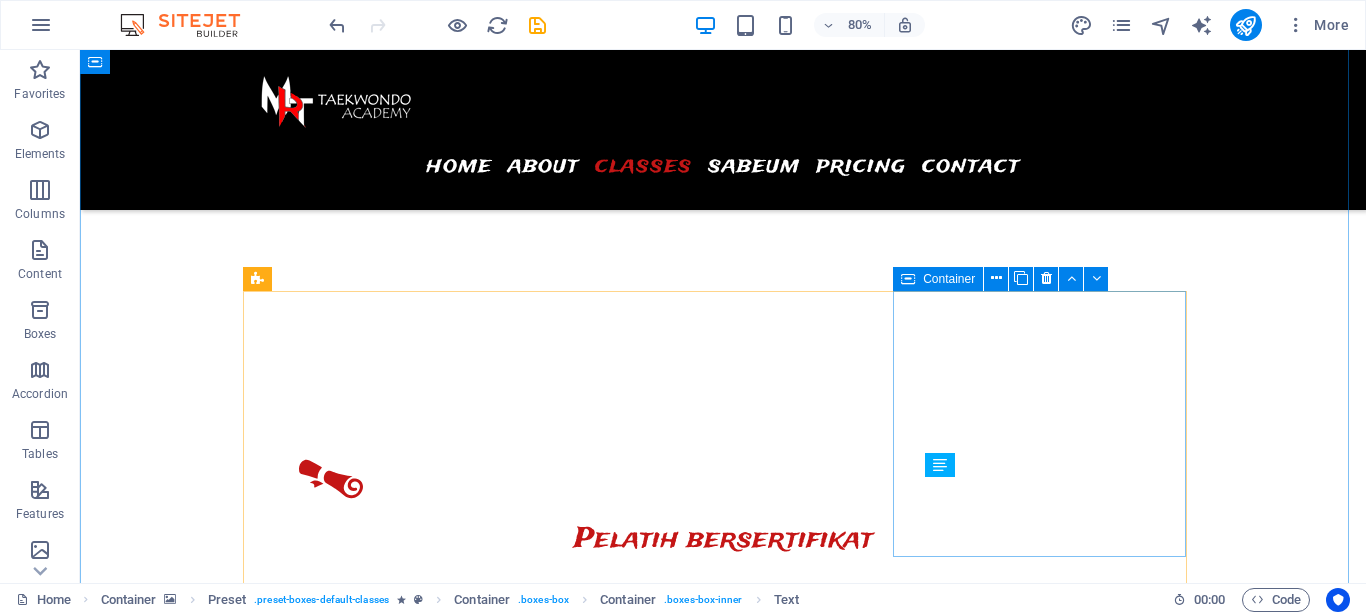 scroll, scrollTop: 2368, scrollLeft: 0, axis: vertical 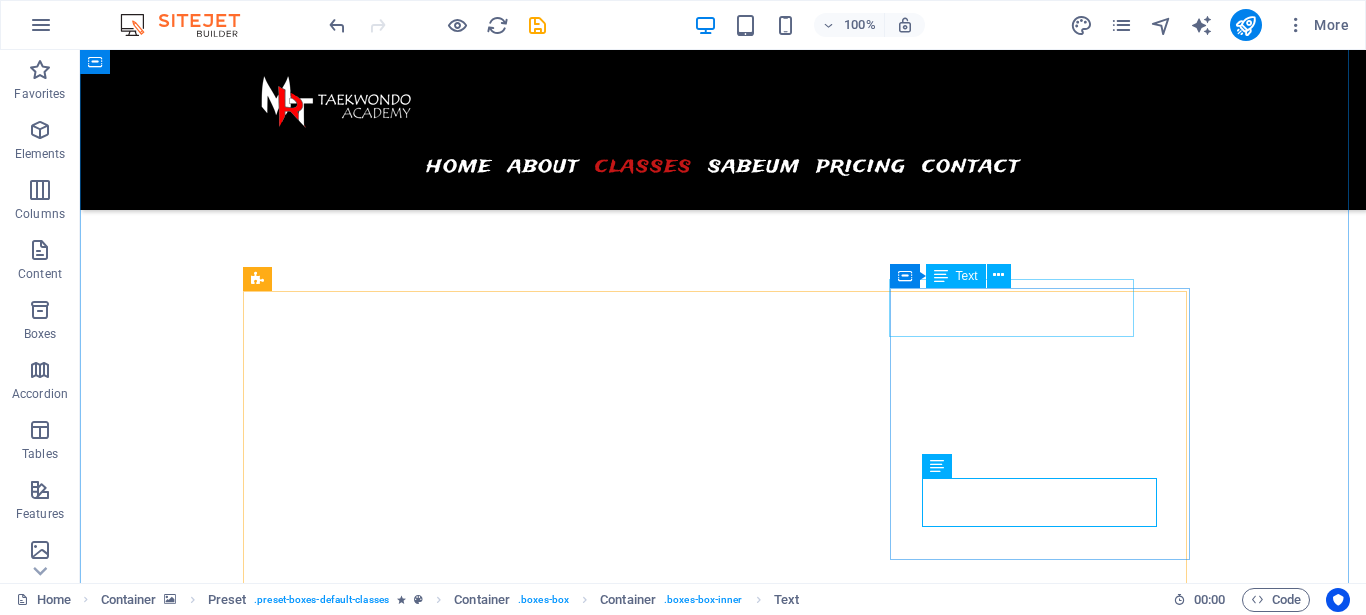 click on "07:00AM - 12:00PM" at bounding box center (369, 6659) 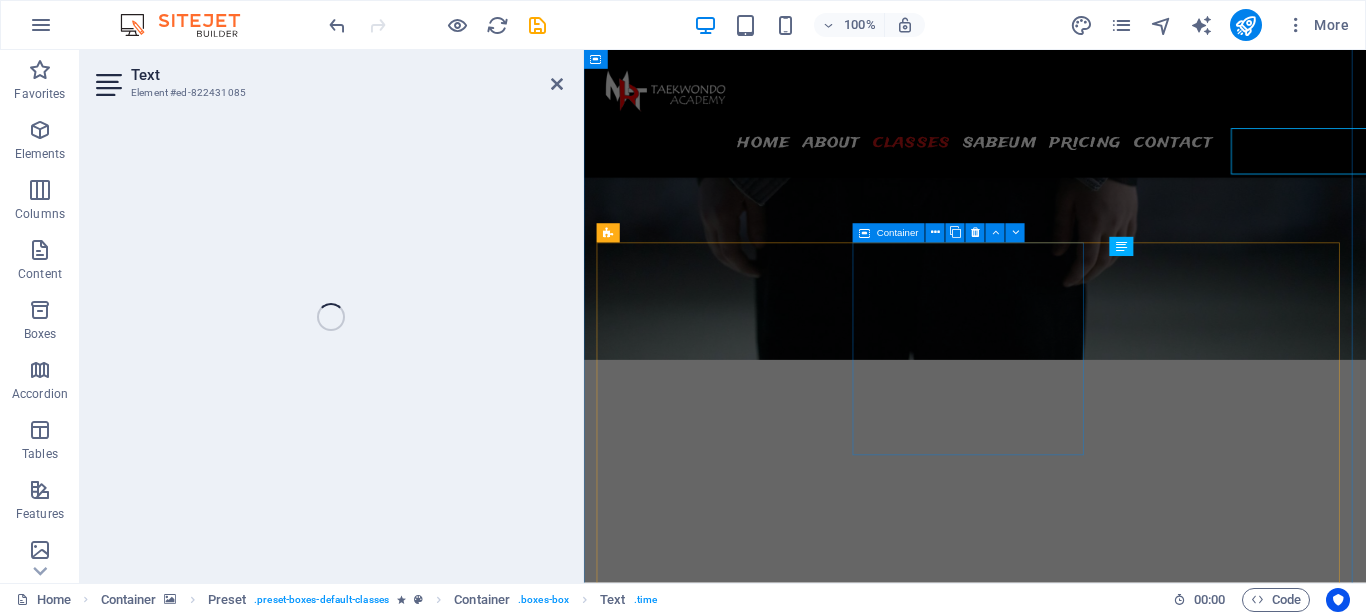 scroll, scrollTop: 2499, scrollLeft: 0, axis: vertical 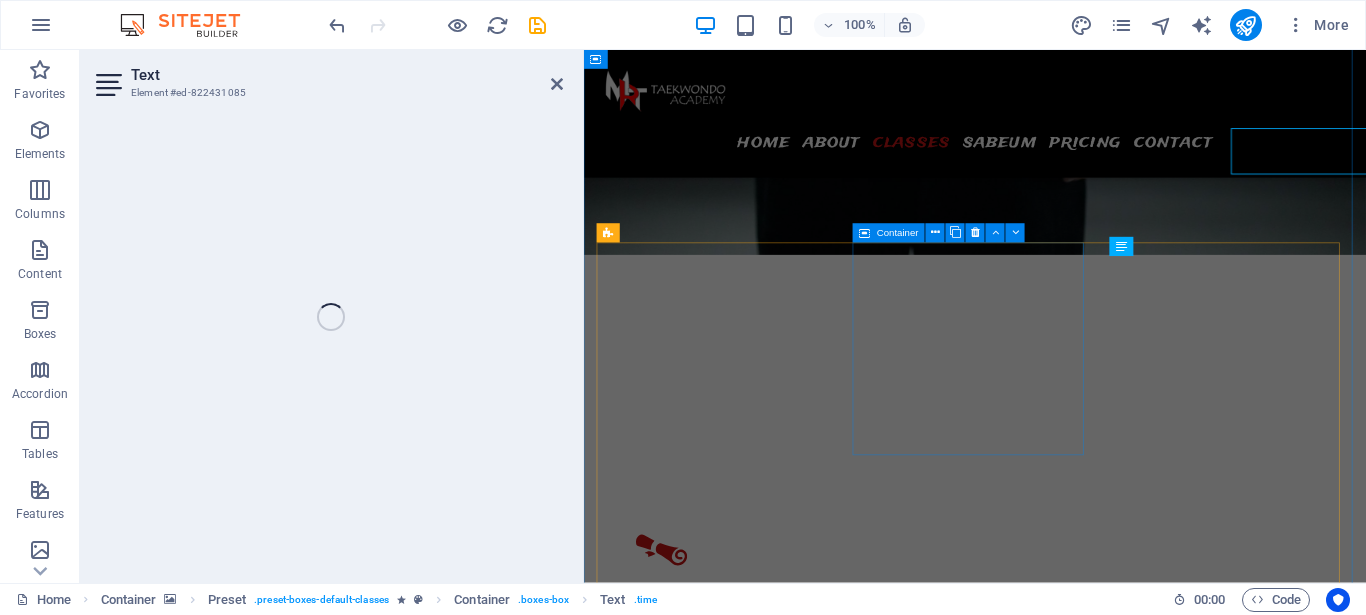 click on "07:00AM - 12:00PM" at bounding box center (689, 6725) 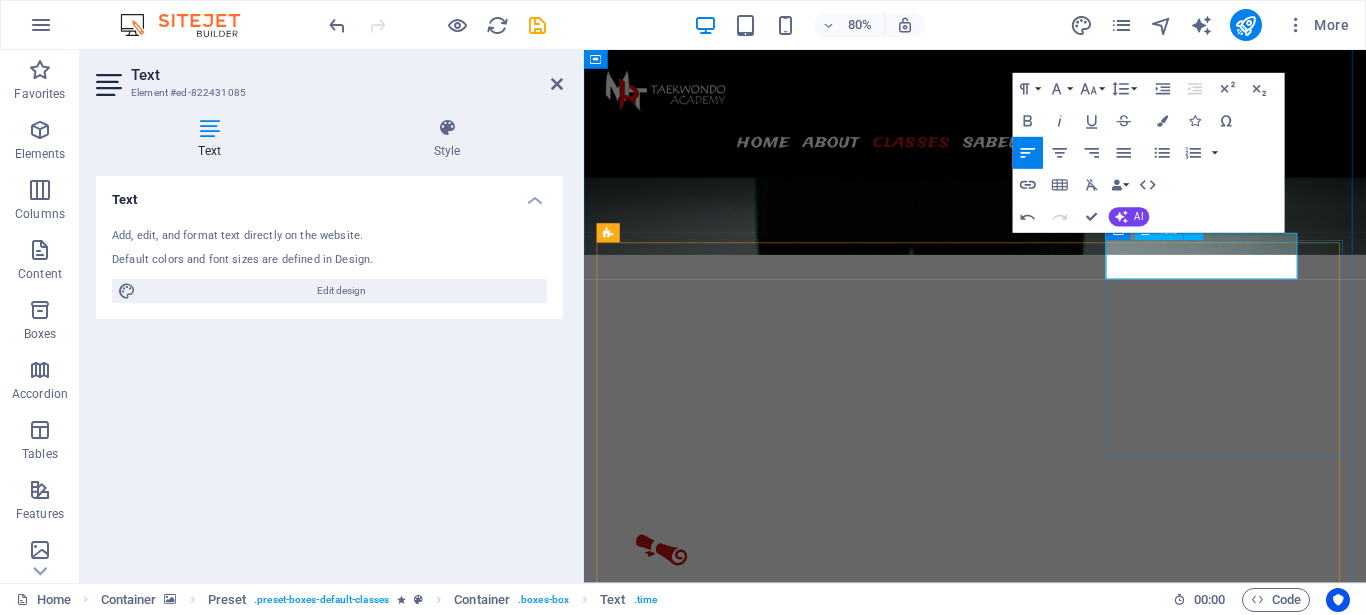 type 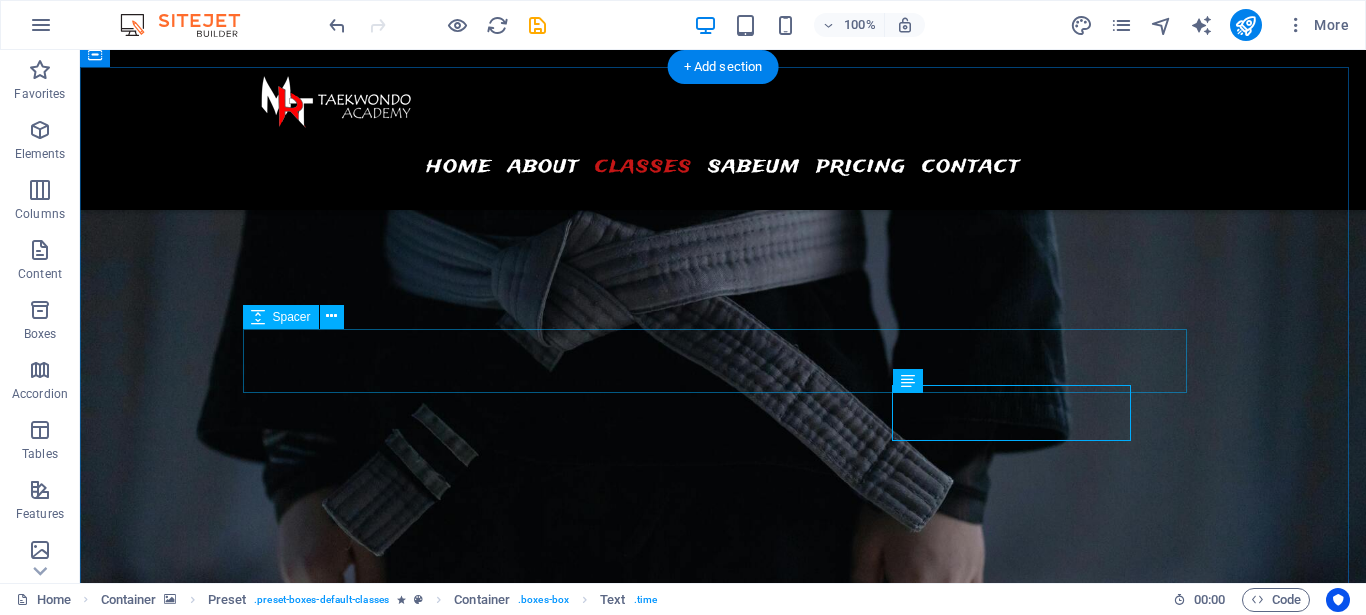 scroll, scrollTop: 2266, scrollLeft: 0, axis: vertical 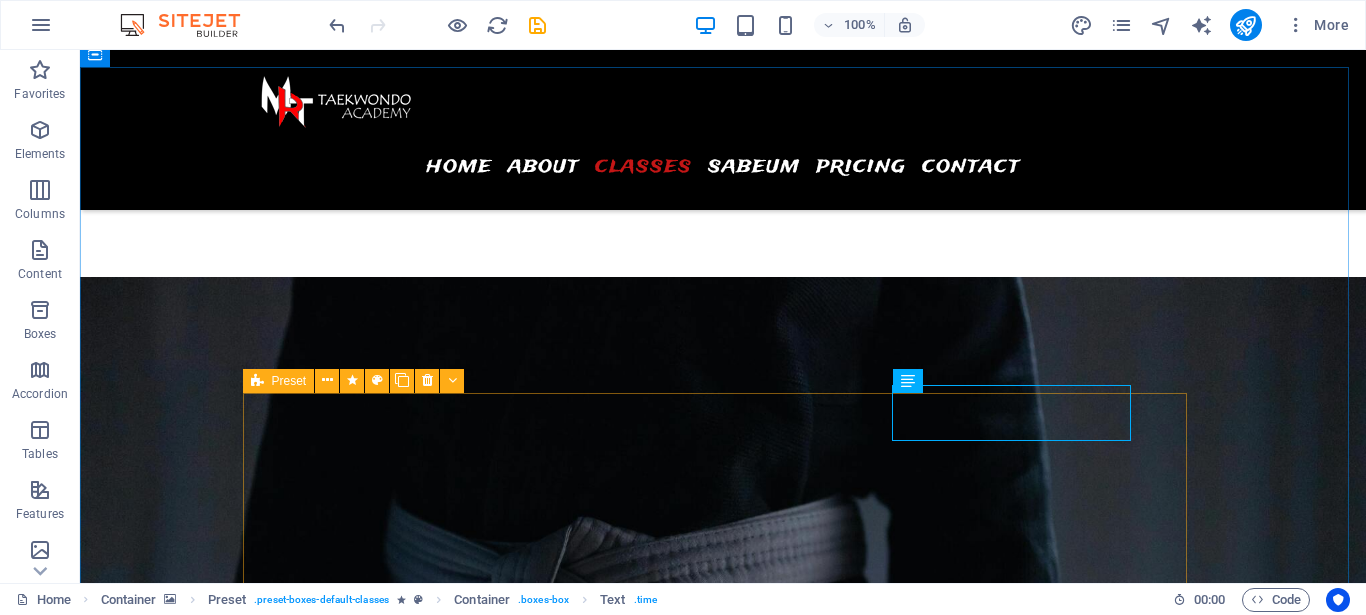 click at bounding box center [257, 381] 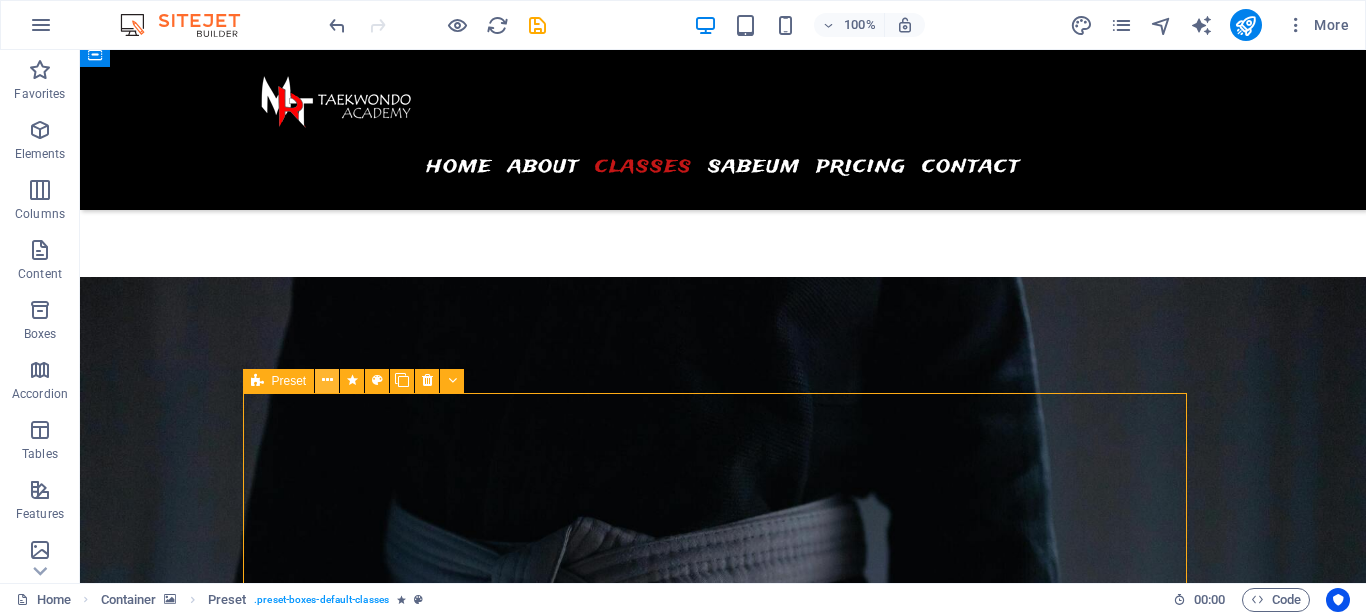 click at bounding box center (327, 380) 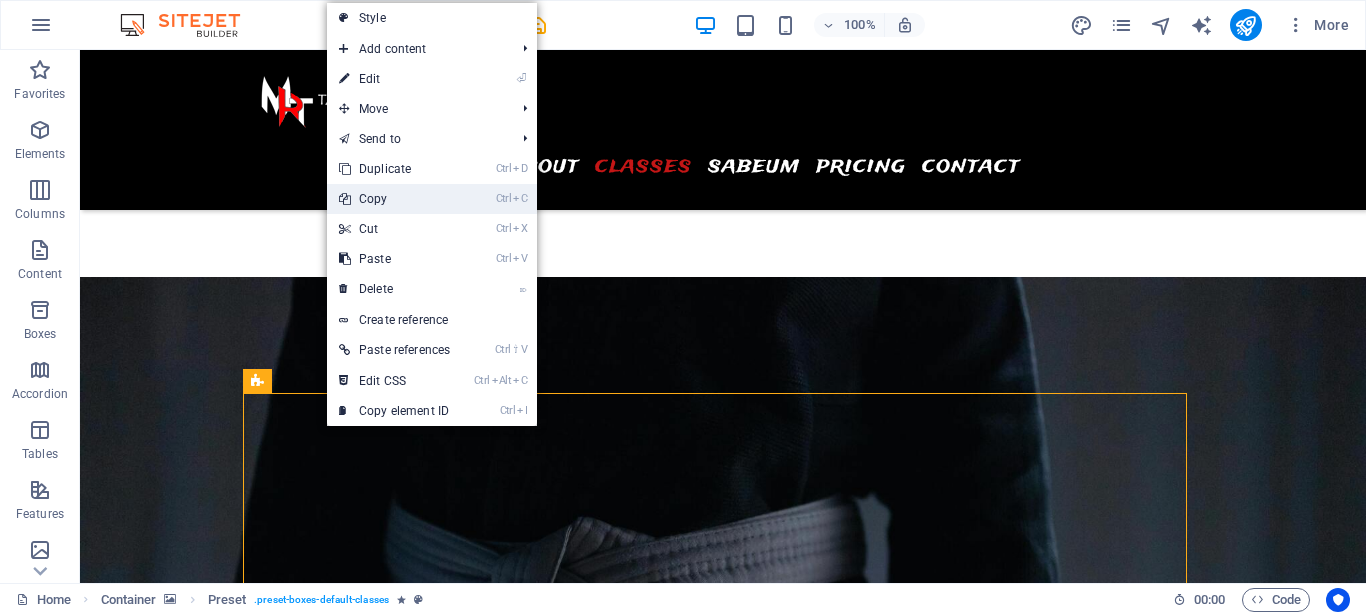 click on "Ctrl C  Copy" at bounding box center [394, 199] 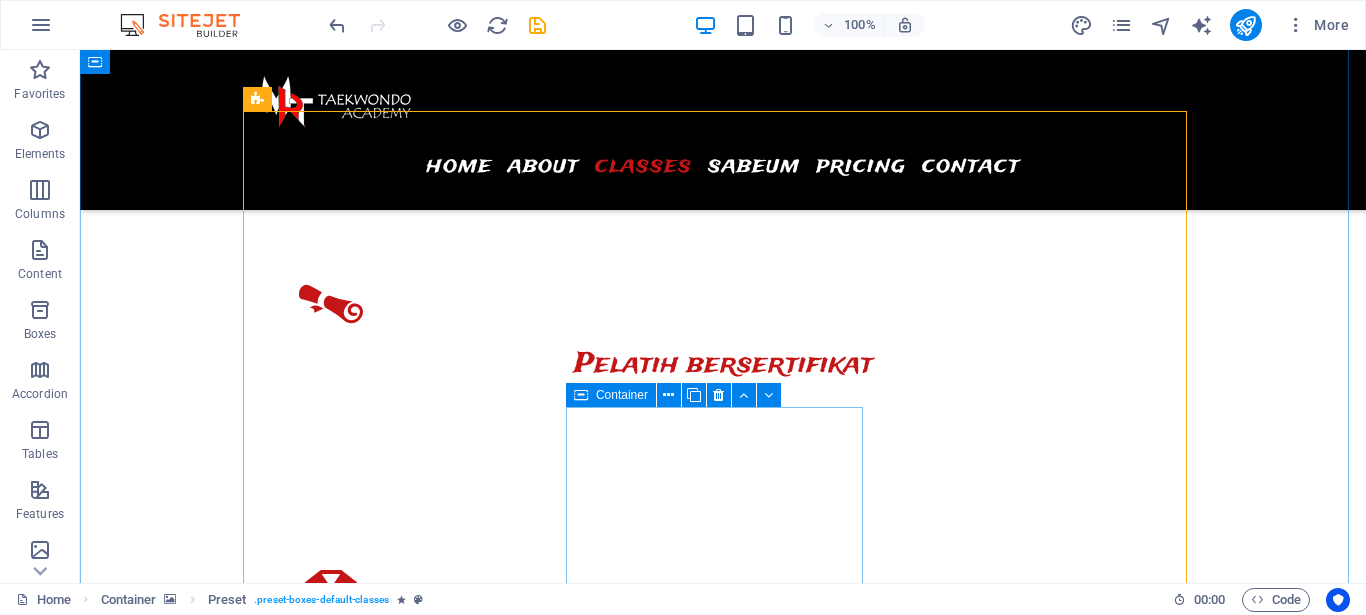 scroll, scrollTop: 2470, scrollLeft: 0, axis: vertical 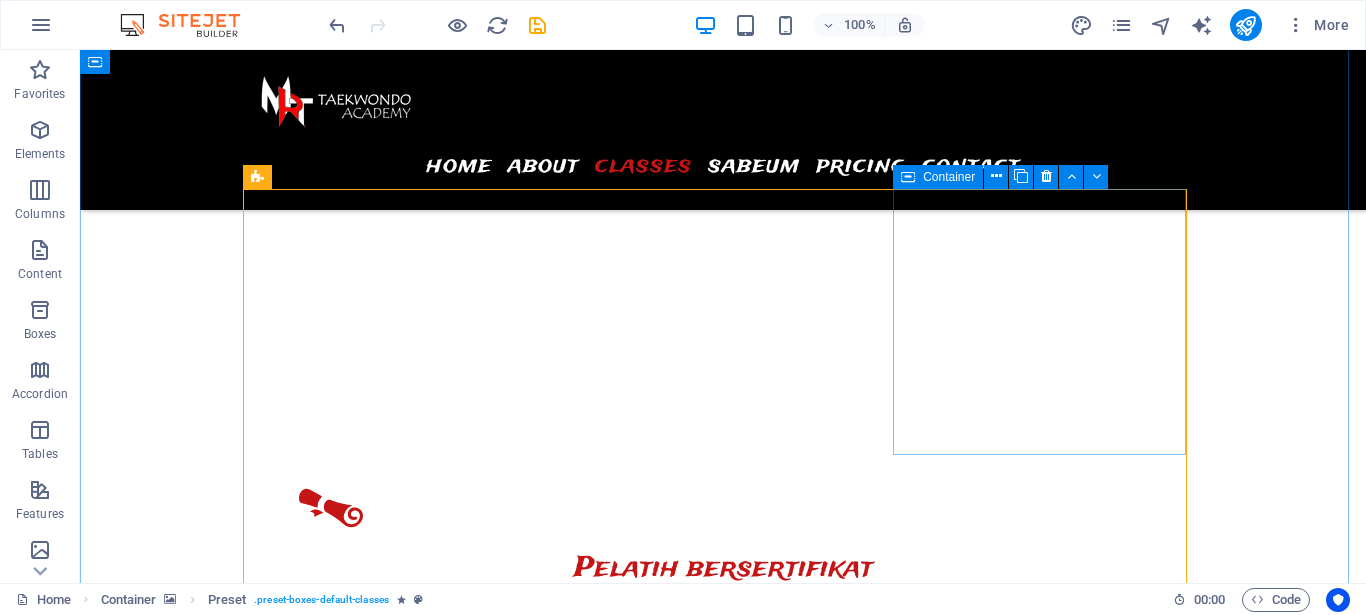 click on "Container" at bounding box center (938, 177) 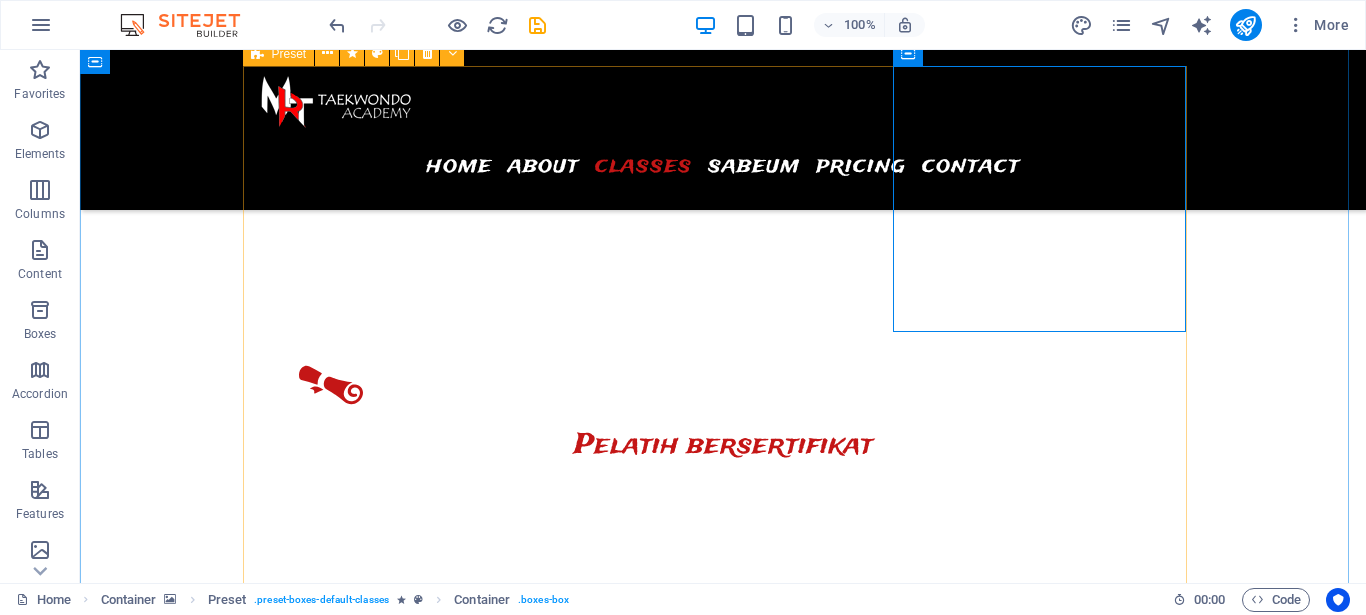 scroll, scrollTop: 2674, scrollLeft: 0, axis: vertical 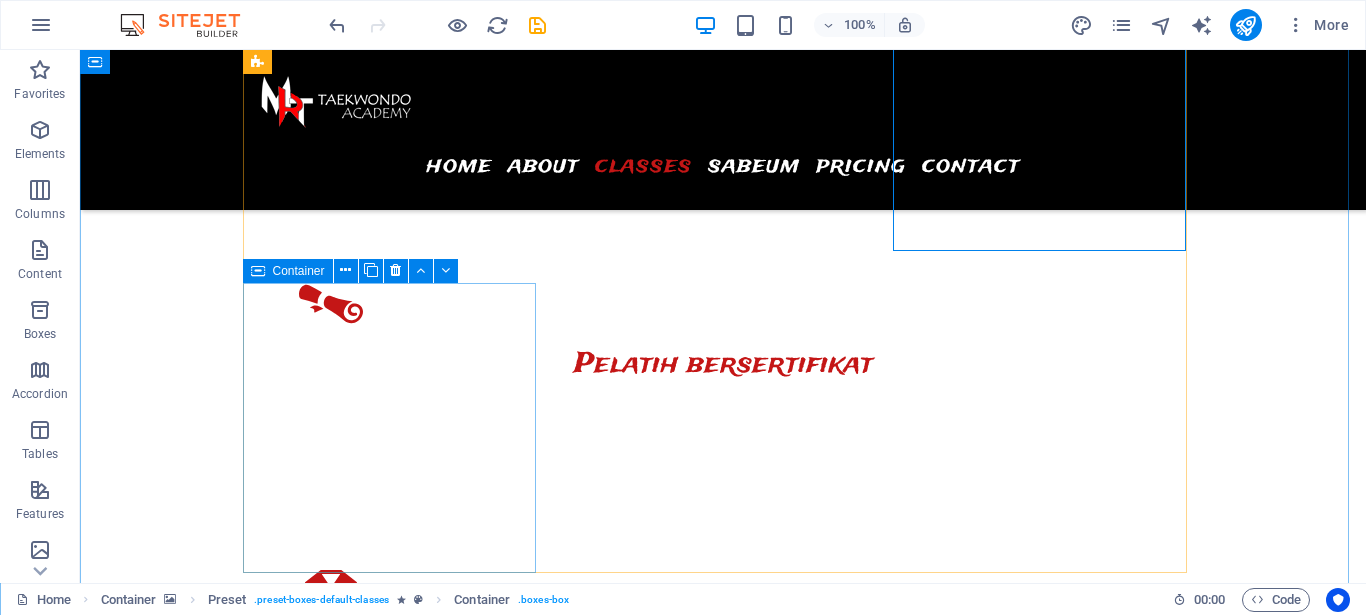 click on "Container" at bounding box center (299, 271) 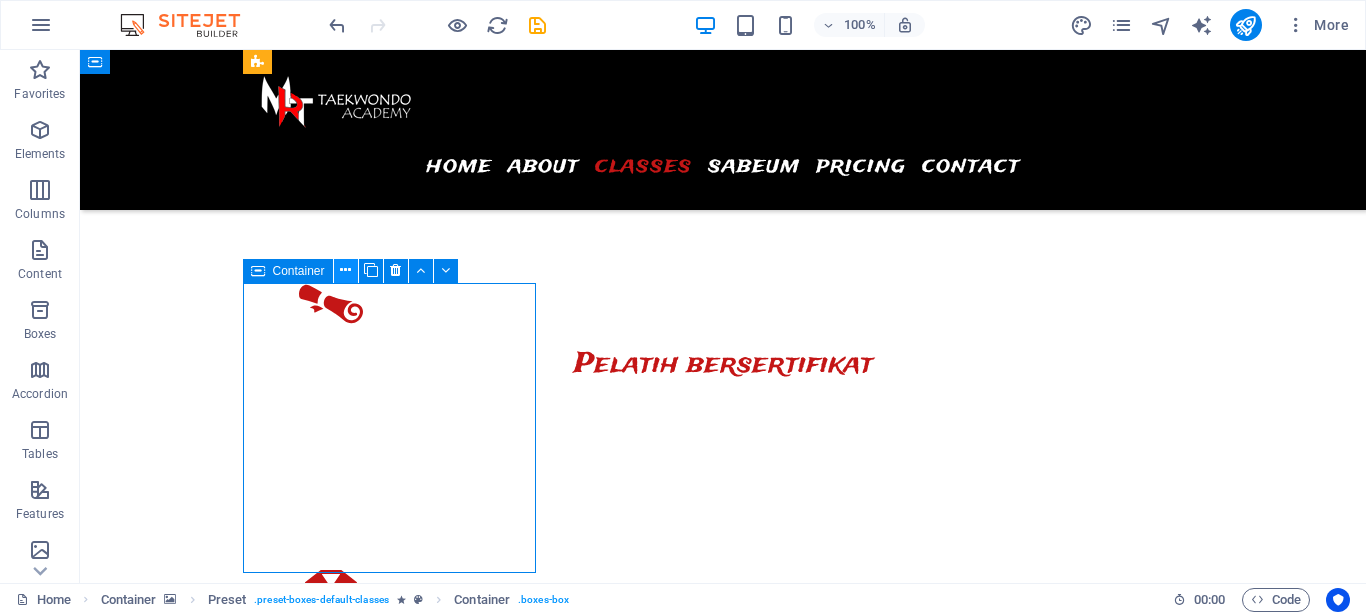 click at bounding box center [345, 270] 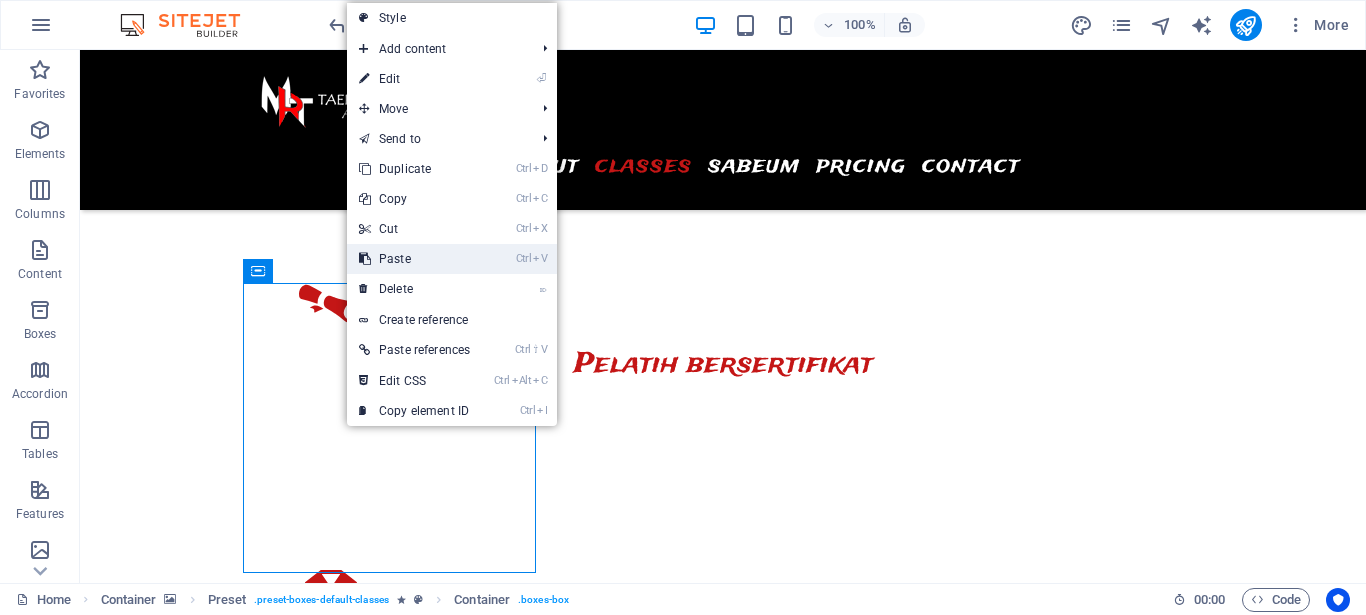 click on "Ctrl V  Paste" at bounding box center (414, 259) 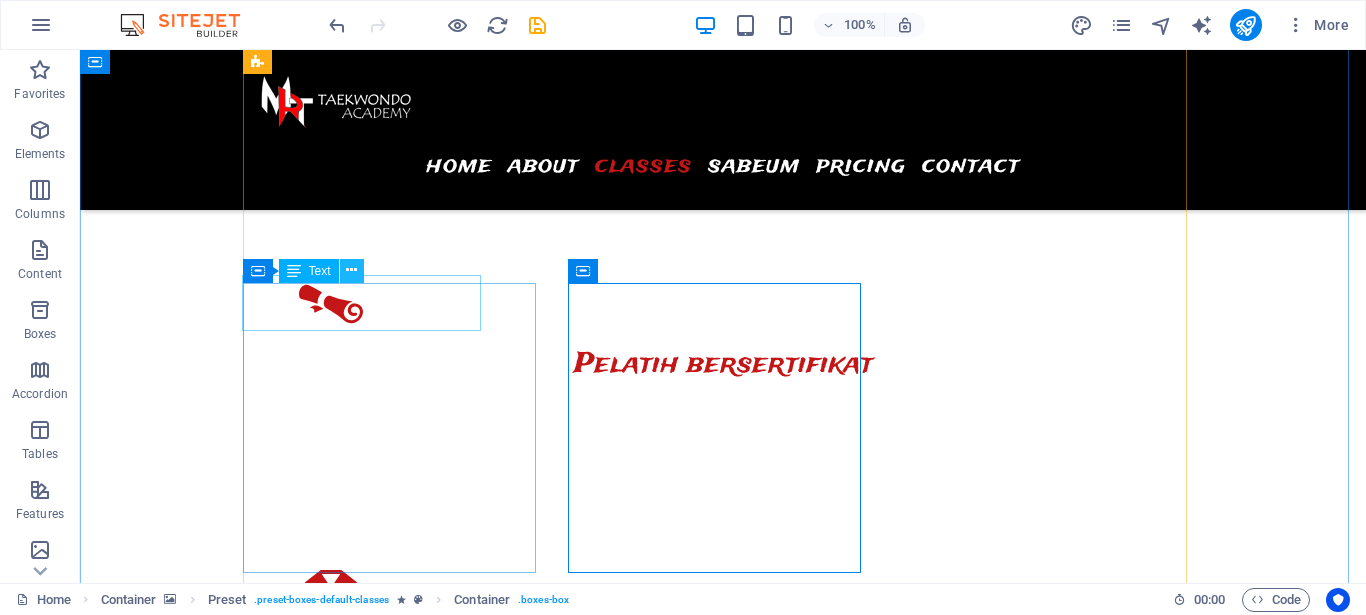 click at bounding box center [351, 270] 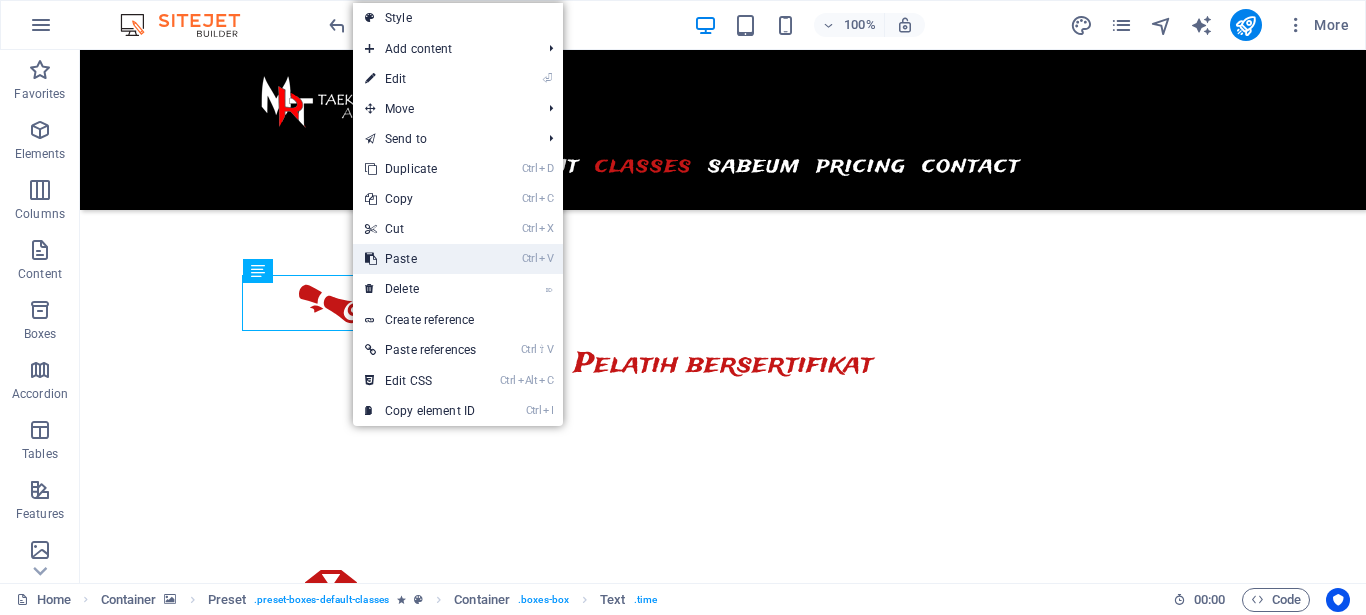 click on "Ctrl V  Paste" at bounding box center [420, 259] 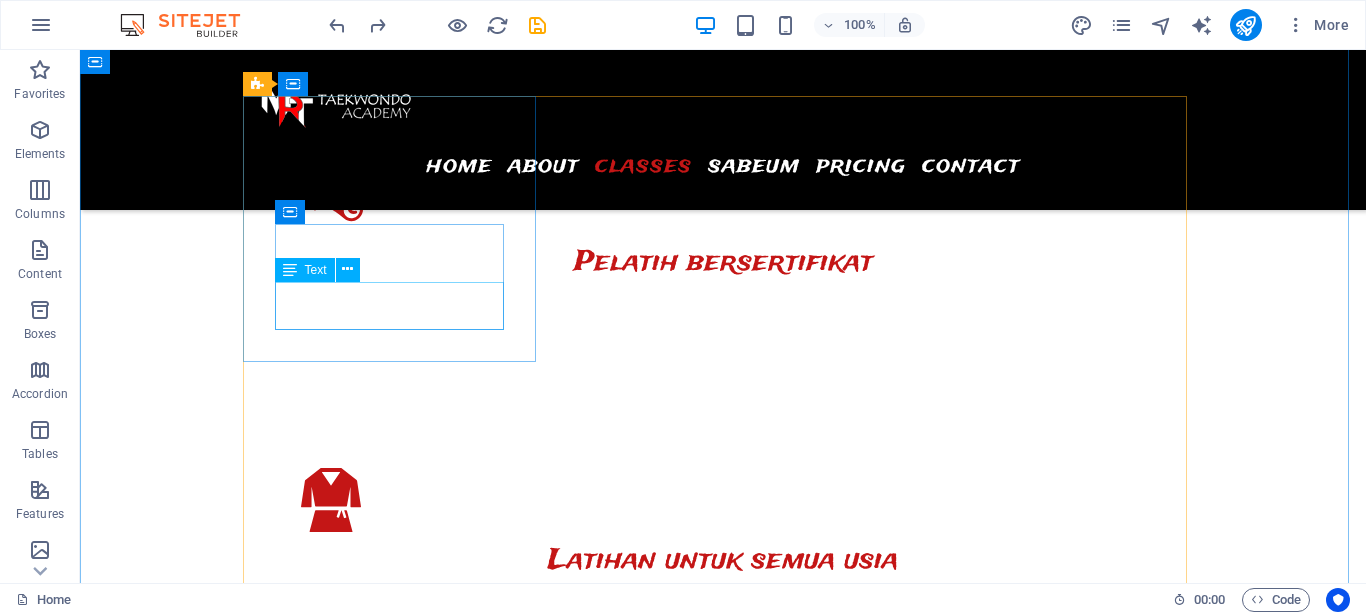 scroll, scrollTop: 2470, scrollLeft: 0, axis: vertical 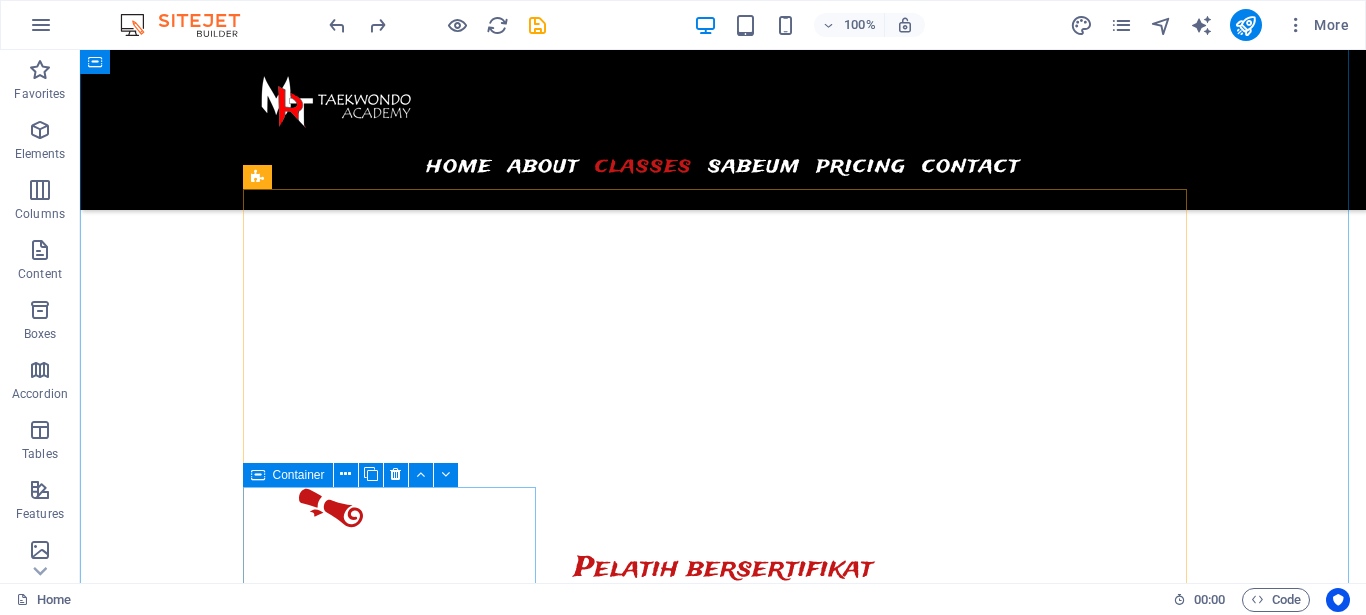 click on "Container" at bounding box center [288, 475] 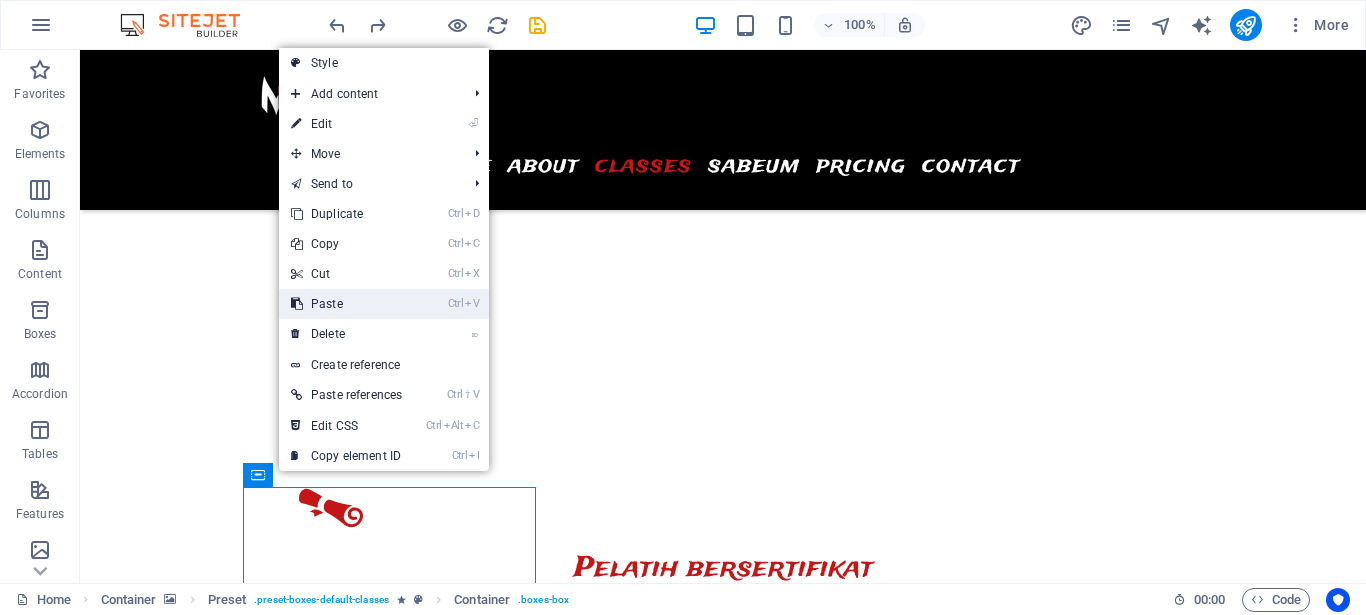 drag, startPoint x: 328, startPoint y: 305, endPoint x: 249, endPoint y: 256, distance: 92.96236 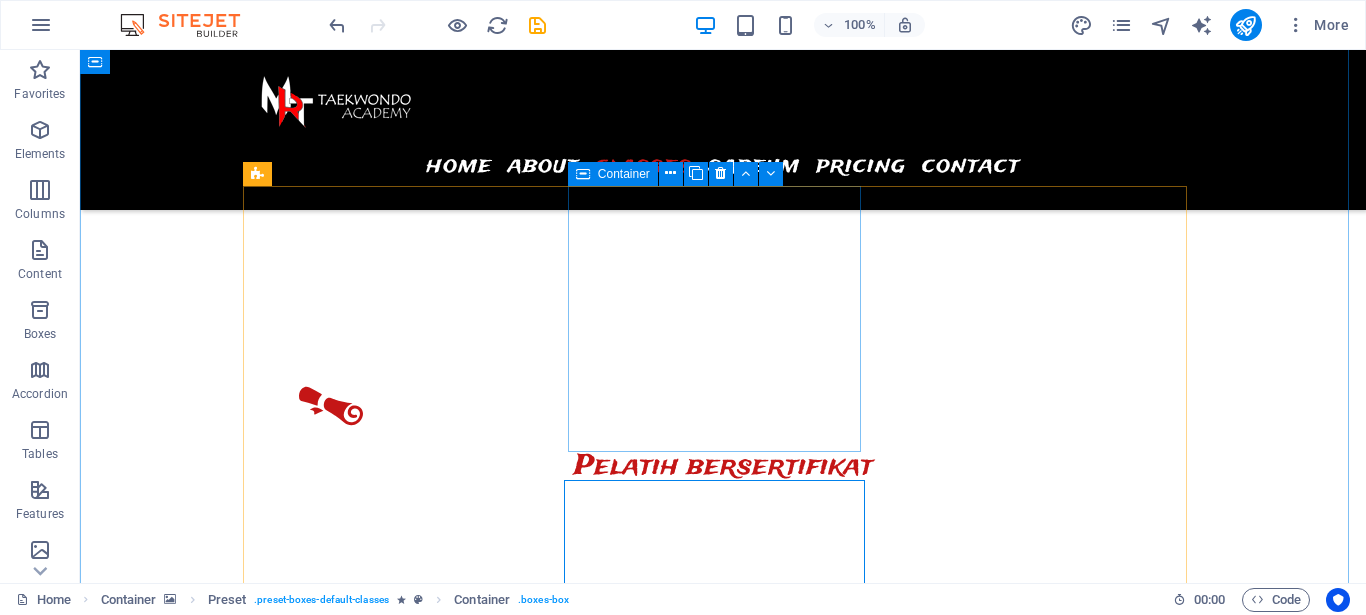 scroll, scrollTop: 2470, scrollLeft: 0, axis: vertical 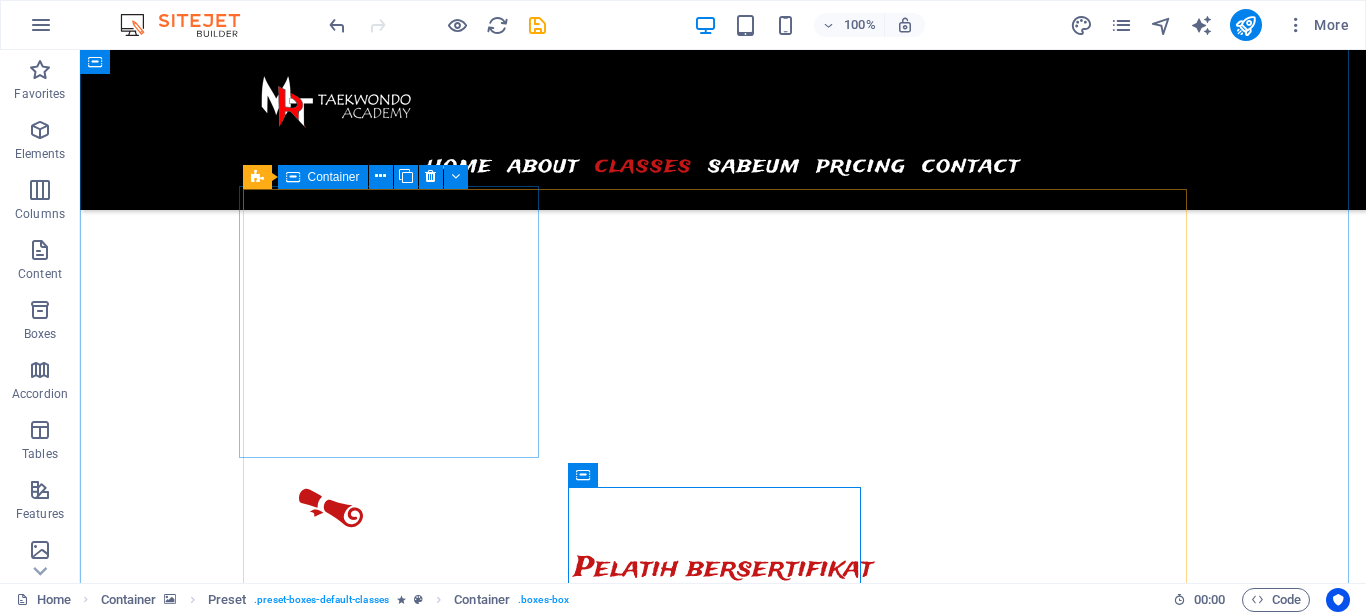click on "08:00 - 16:00 .fa-secondary{opacity:.4} Dojang Wisma 08.00 - 10.00 Kelas Anak 3 th 14.00 - 16.00 Kelas Remaja" at bounding box center (397, 6431) 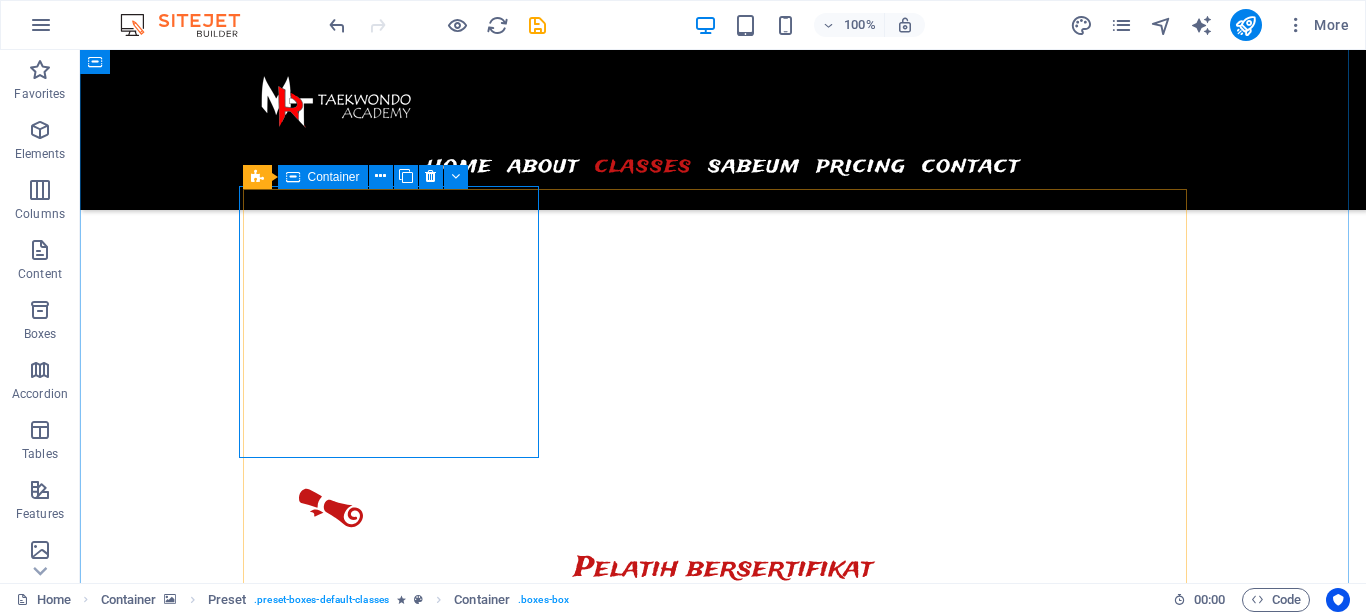 click on "08:00 - 16:00 .fa-secondary{opacity:.4} Dojang Wisma 08.00 - 10.00 Kelas Anak 3 th 14.00 - 16.00 Kelas Remaja" at bounding box center [397, 6431] 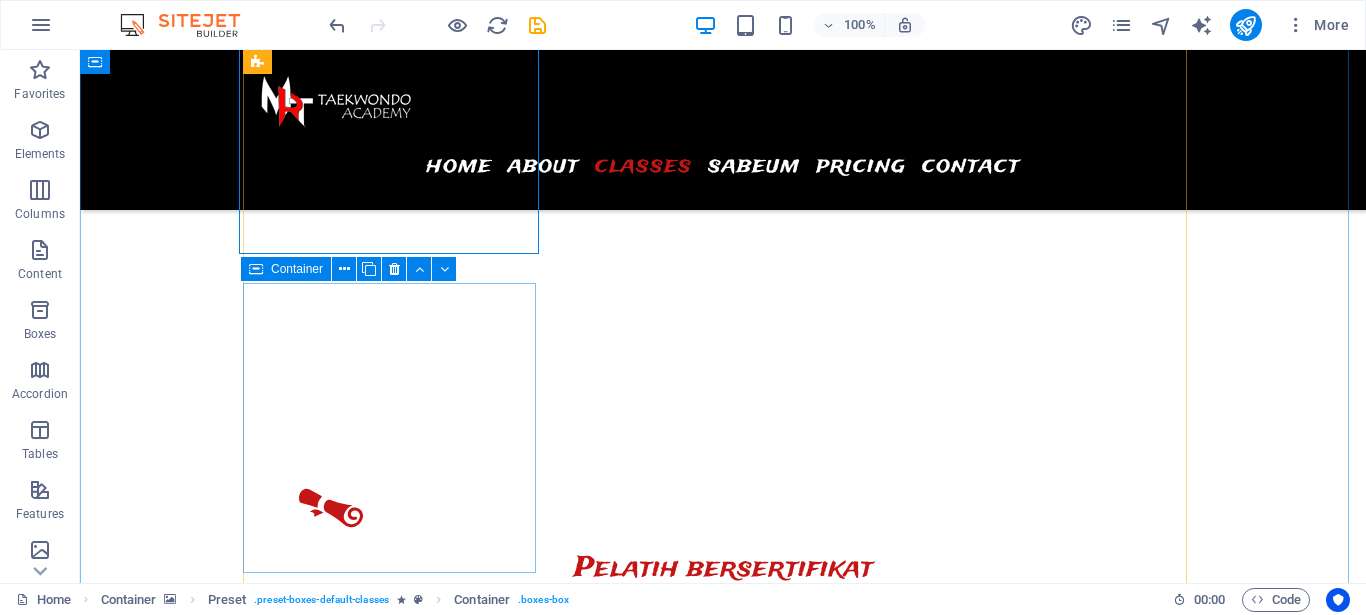 scroll, scrollTop: 2674, scrollLeft: 0, axis: vertical 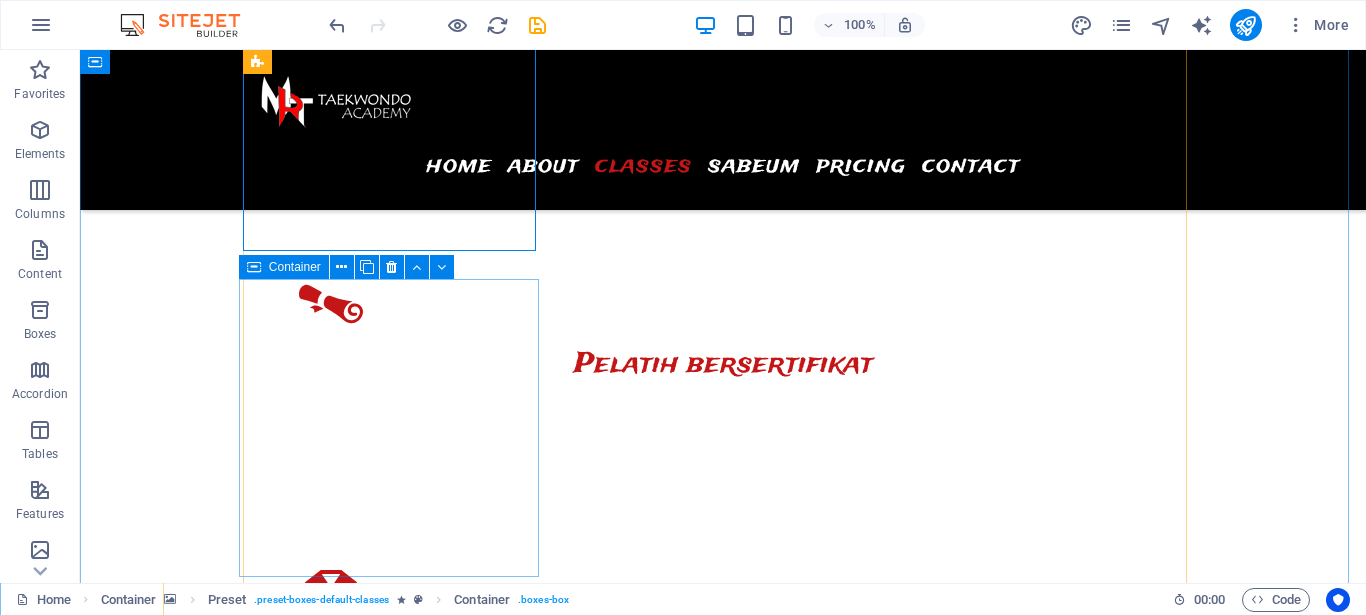 click on "07:00AM - 12:00PM Barbell Lorem ipsum dolor sit amet, consectetur adipisicing elit. Veritatis, dolorem!" at bounding box center [397, 7085] 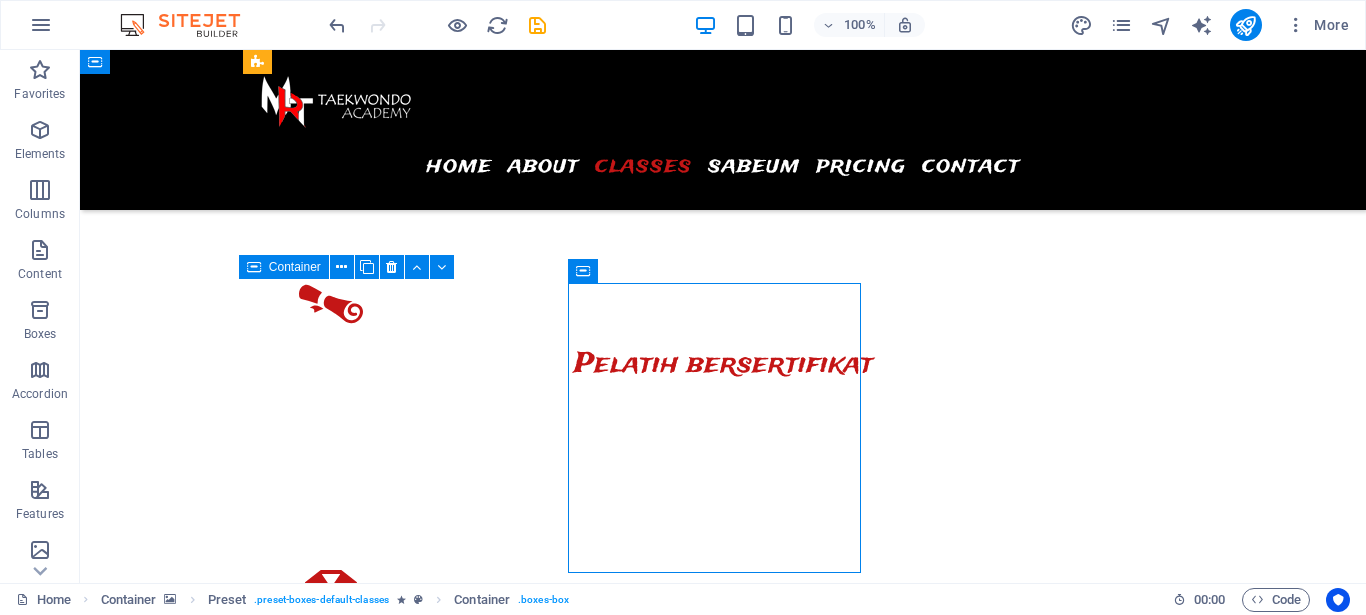click on "07:00AM - 12:00PM Barbell Lorem ipsum dolor sit amet, consectetur adipisicing elit. Veritatis, dolorem!" at bounding box center (397, 7085) 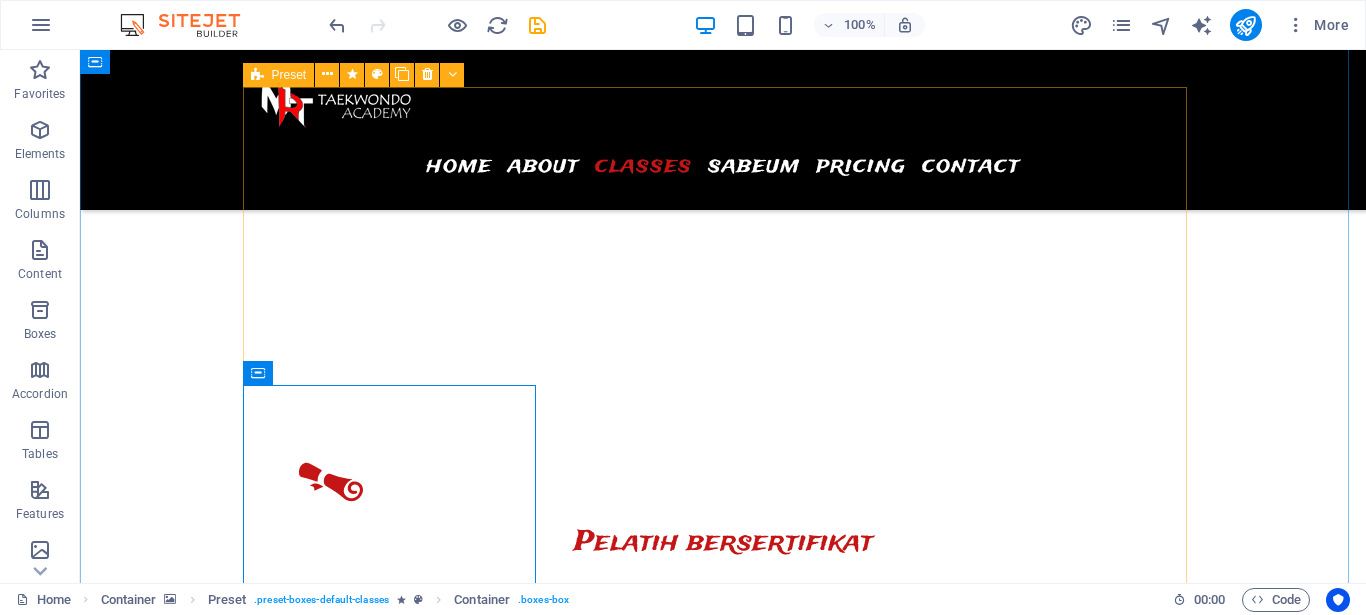 scroll, scrollTop: 2470, scrollLeft: 0, axis: vertical 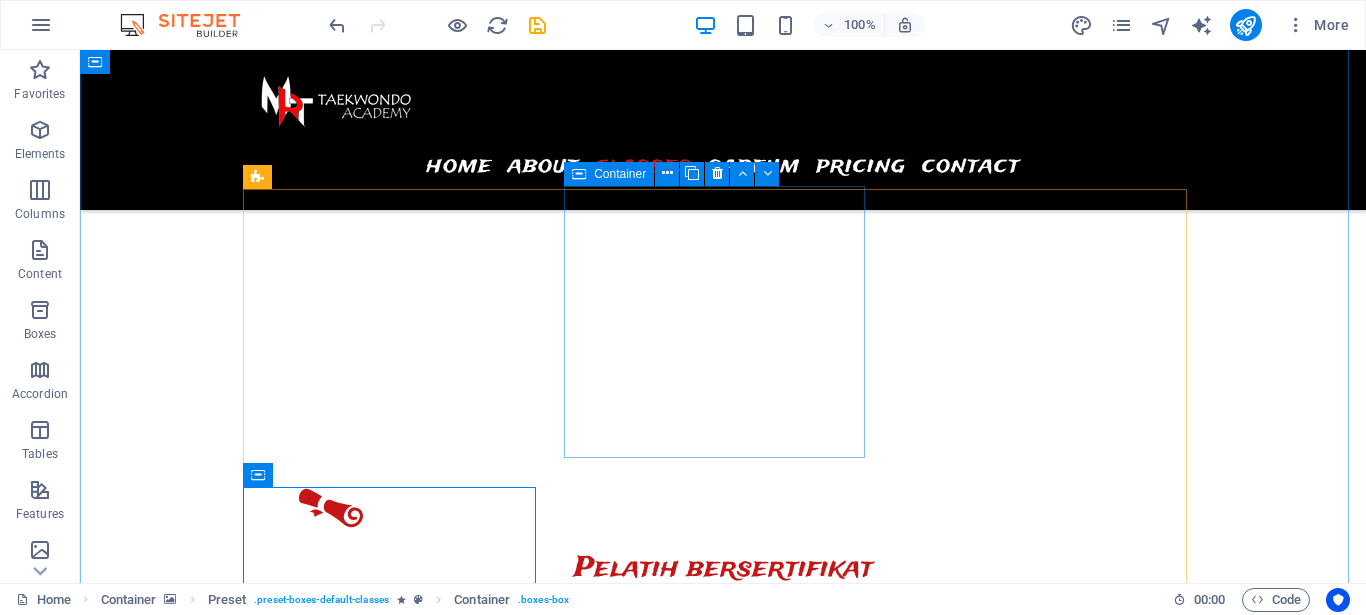 click on "10:00 - 18:00 Lap. Cerewet 10.00 - 12.00 Kelas Prestasi 16.00 - 18.00 Kelas Remaja" at bounding box center (397, 6713) 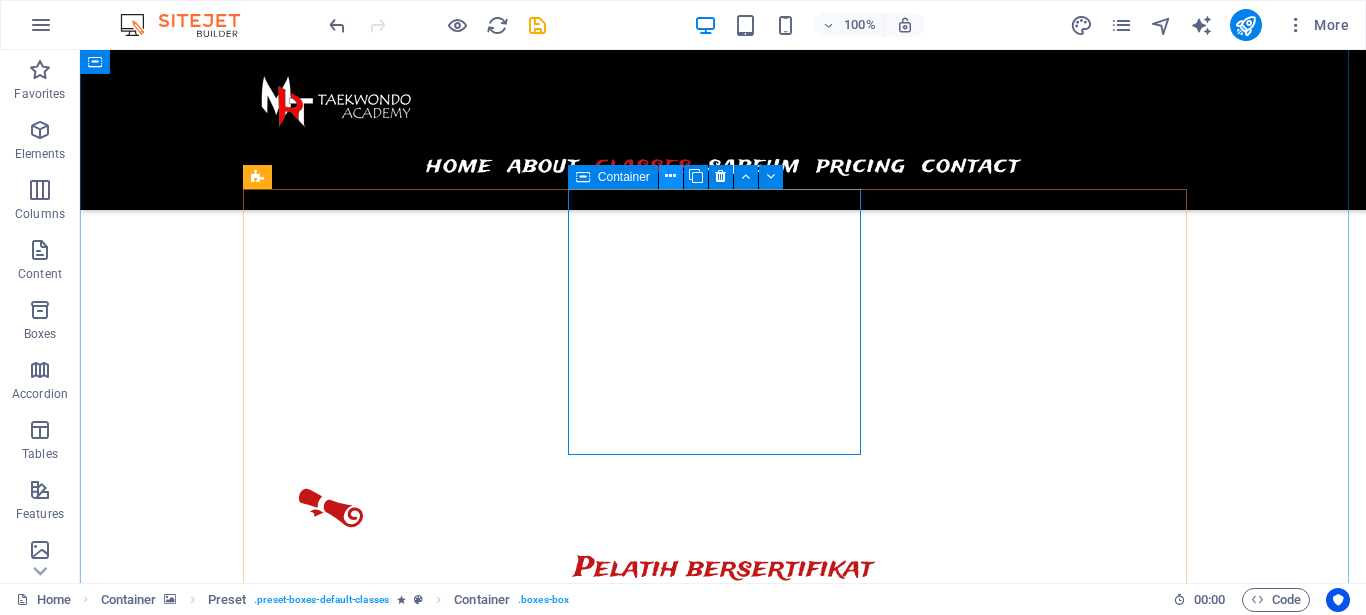 click at bounding box center [671, 177] 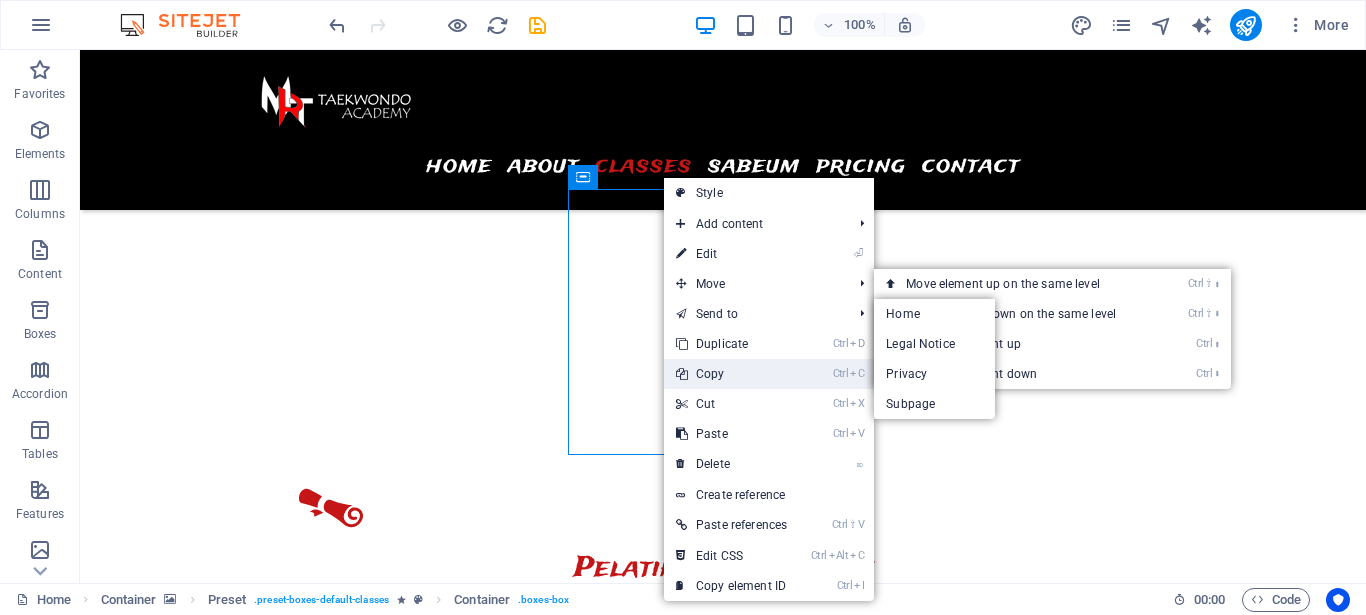 click on "Ctrl C  Copy" at bounding box center (731, 374) 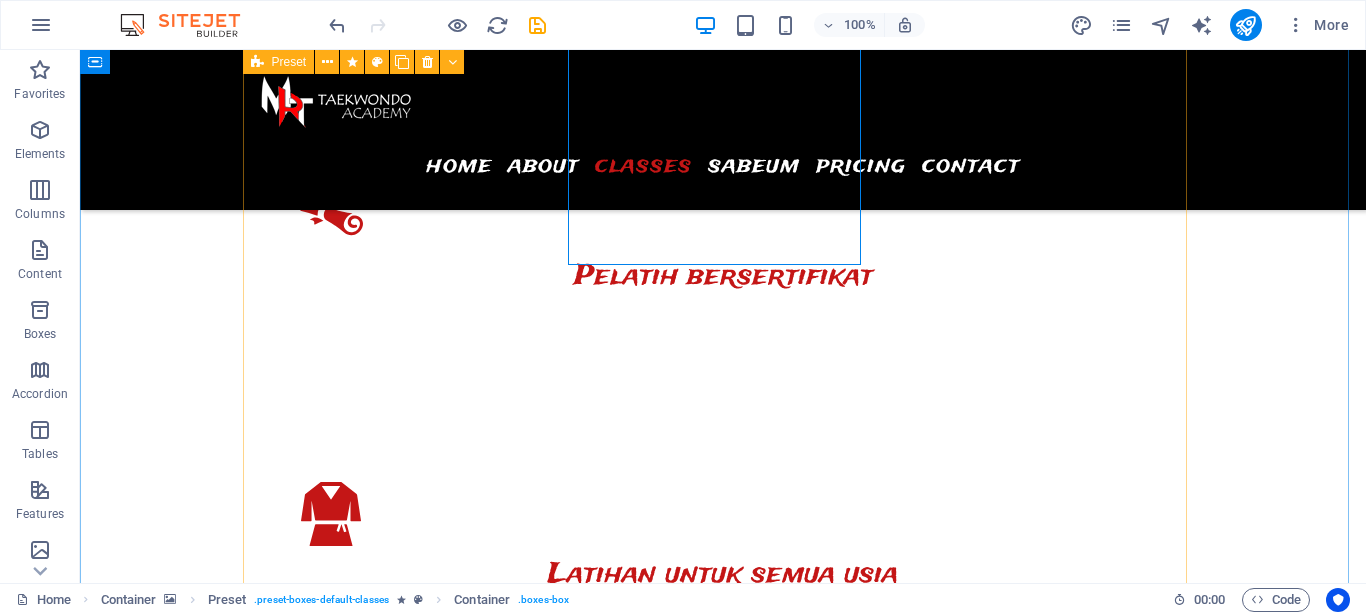 scroll, scrollTop: 2572, scrollLeft: 0, axis: vertical 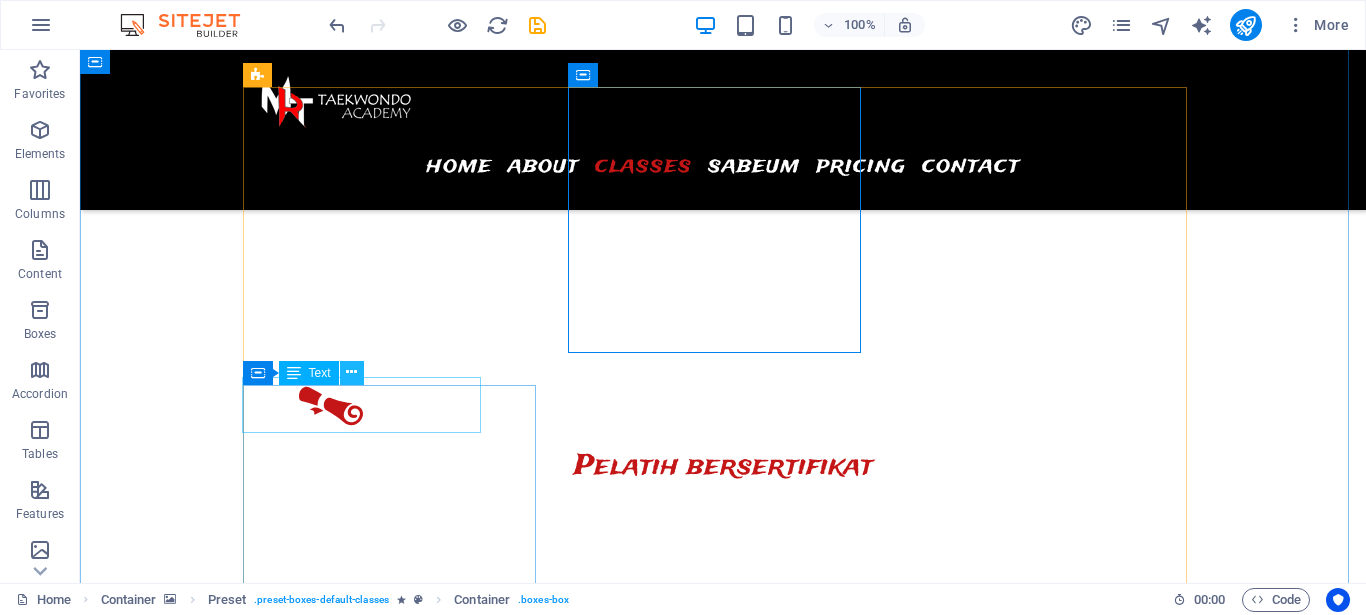 click at bounding box center [351, 372] 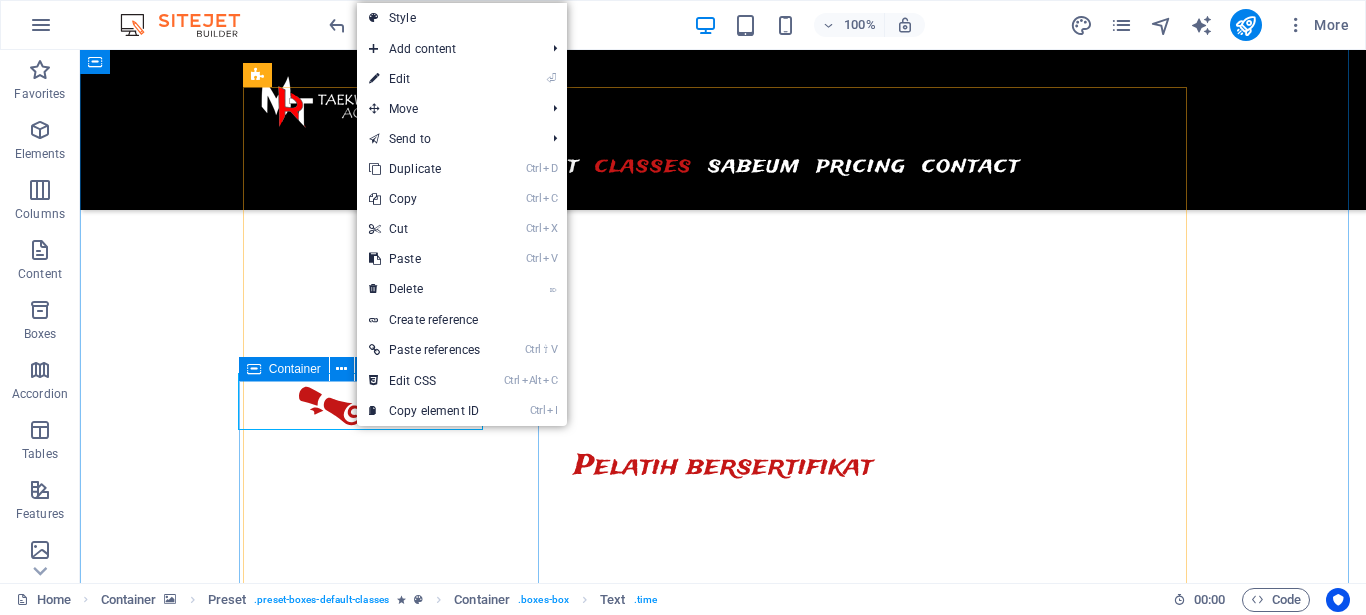 click on "07:00AM - 12:00PM Barbell Lorem ipsum dolor sit amet, consectetur adipisicing elit. Veritatis, dolorem!" at bounding box center (397, 7187) 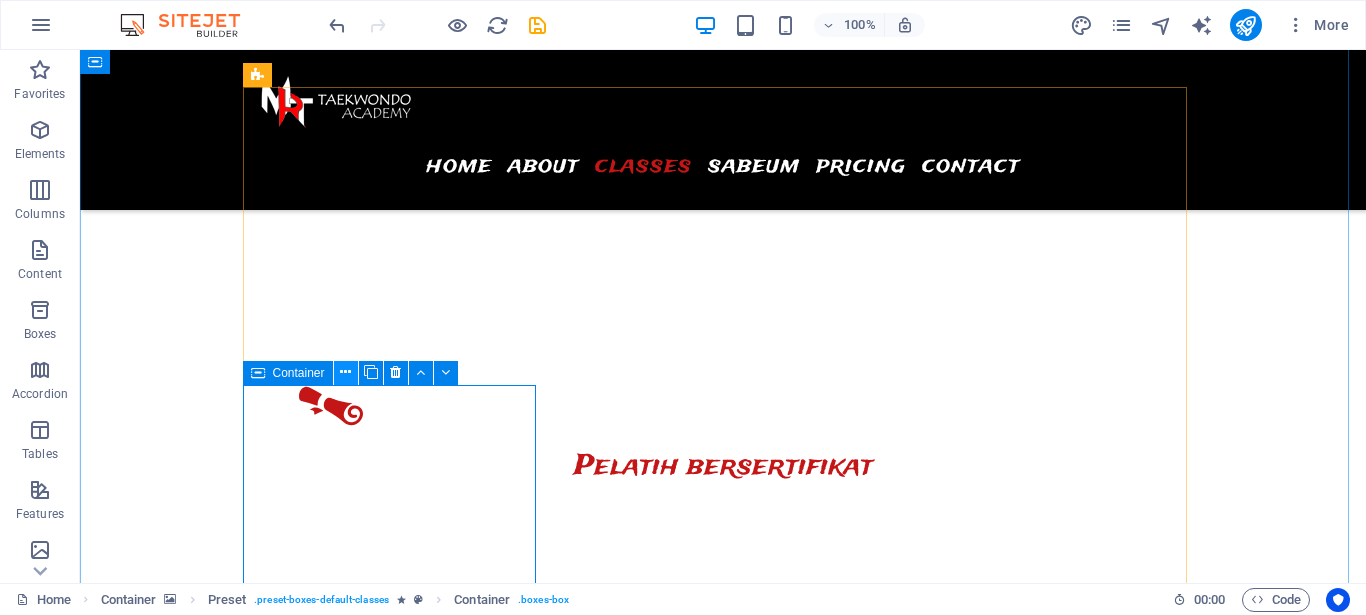 click at bounding box center [345, 372] 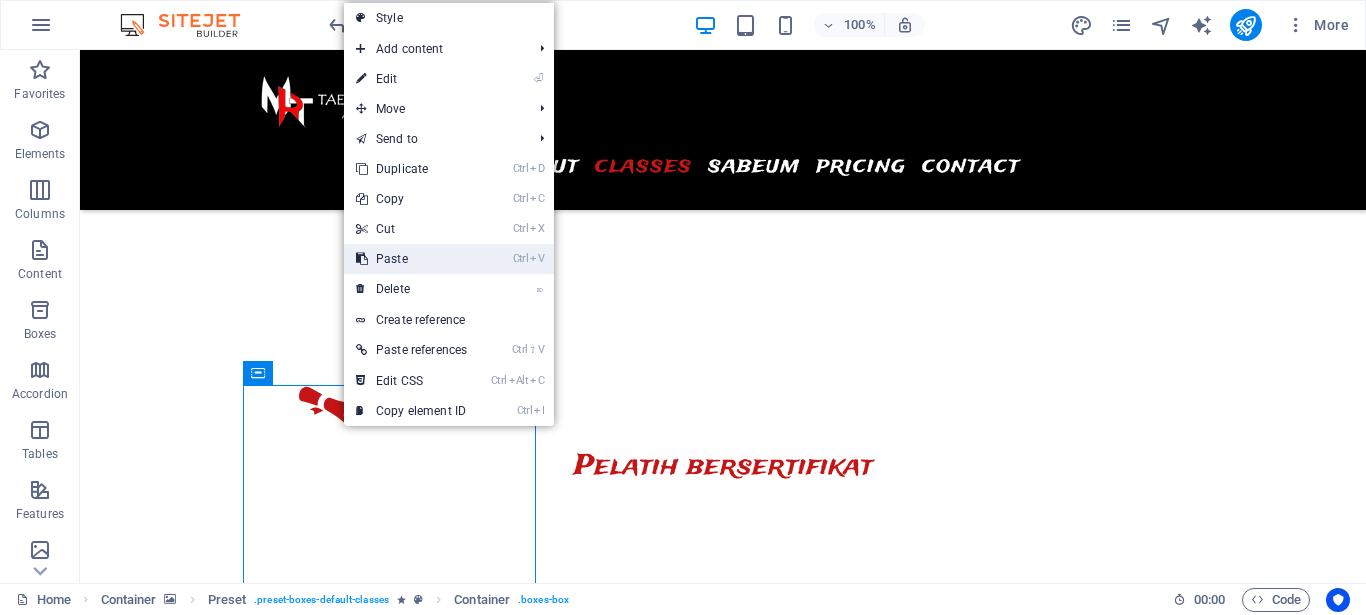 click on "Ctrl V  Paste" at bounding box center (411, 259) 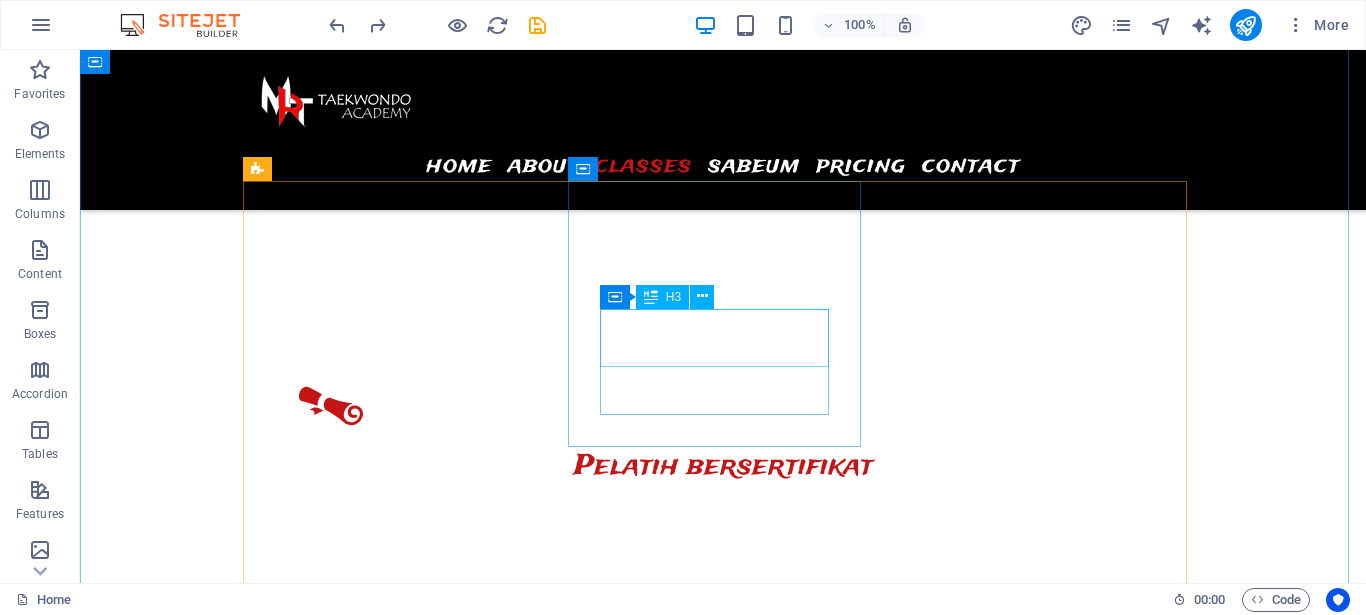 scroll, scrollTop: 2368, scrollLeft: 0, axis: vertical 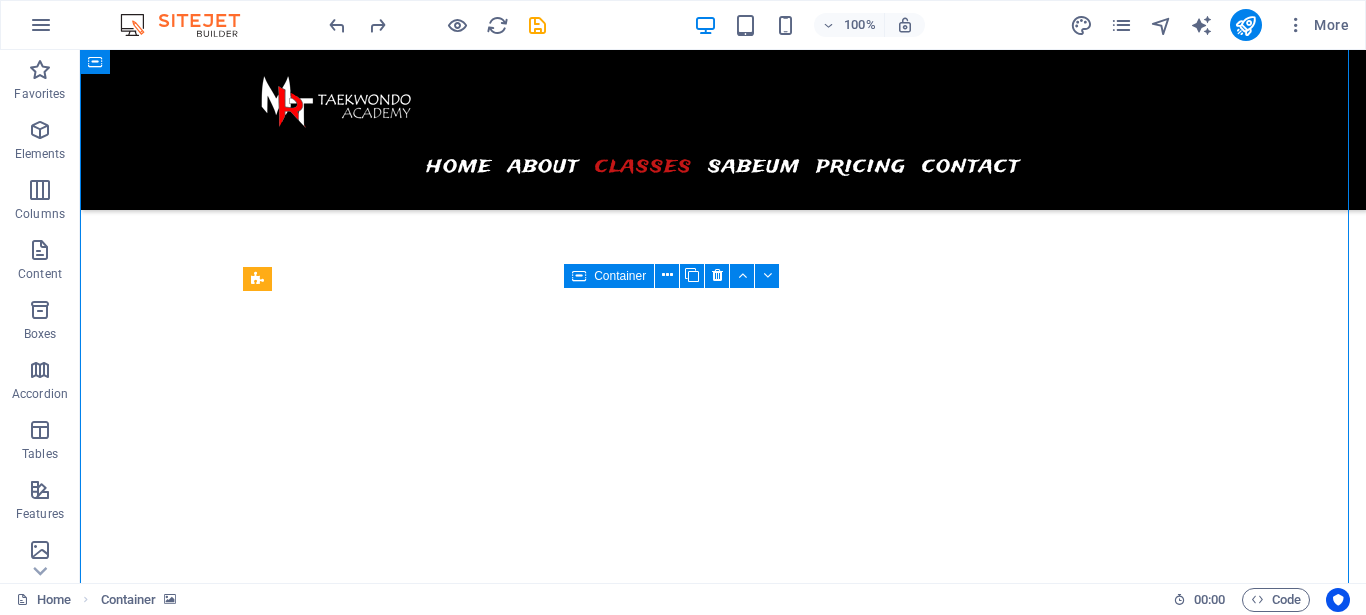 drag, startPoint x: 585, startPoint y: 364, endPoint x: 726, endPoint y: 456, distance: 168.35974 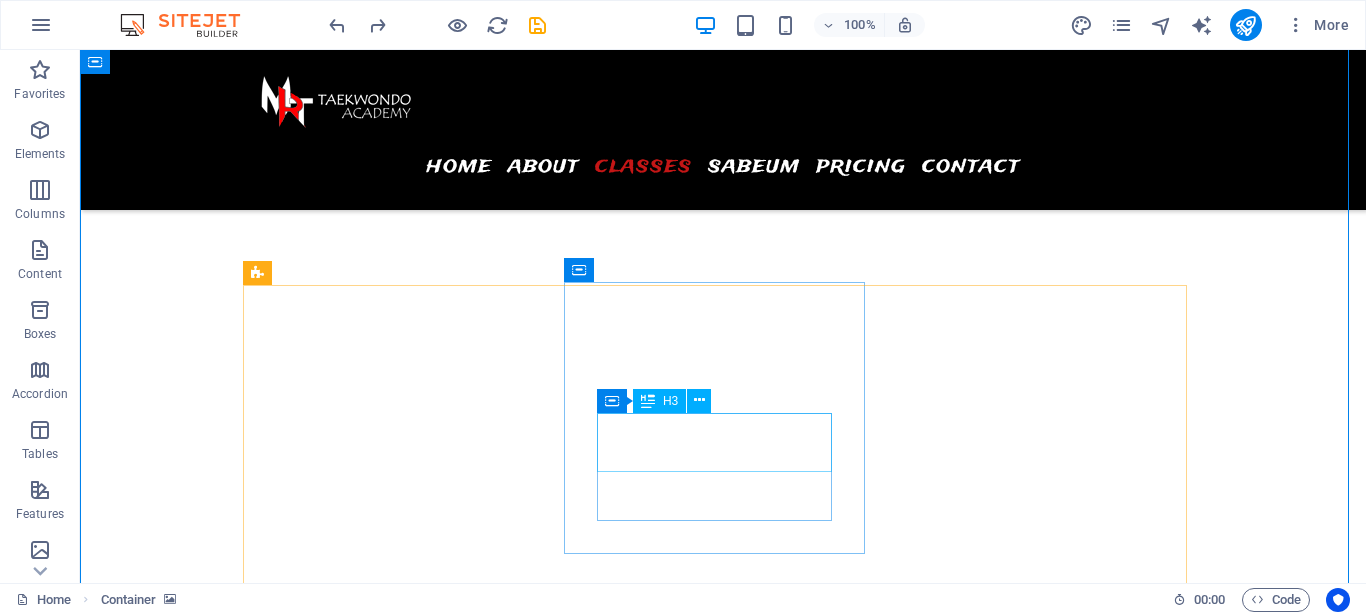 scroll, scrollTop: 2374, scrollLeft: 0, axis: vertical 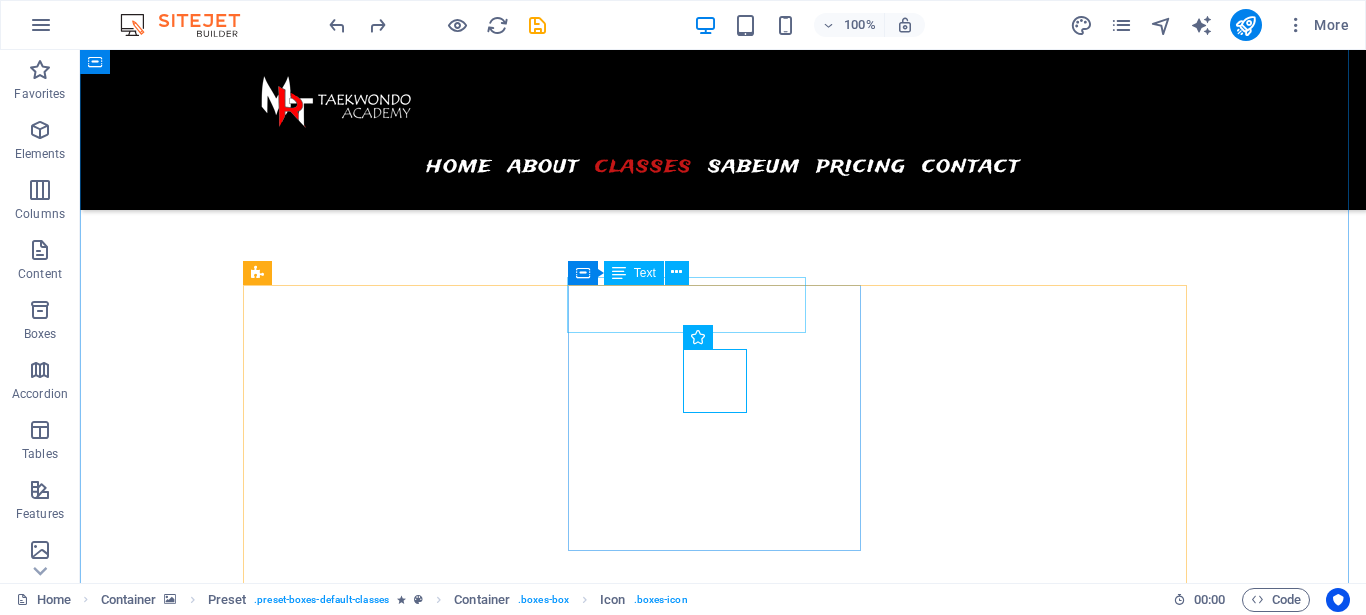 click at bounding box center [619, 273] 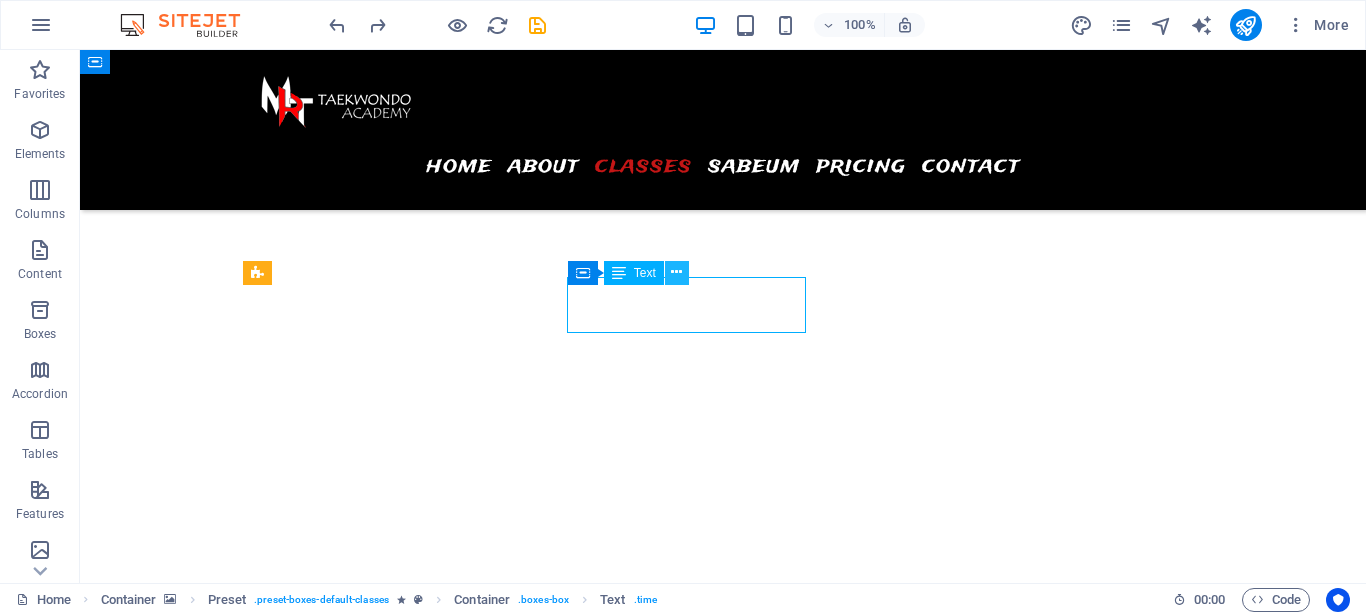 click at bounding box center (676, 272) 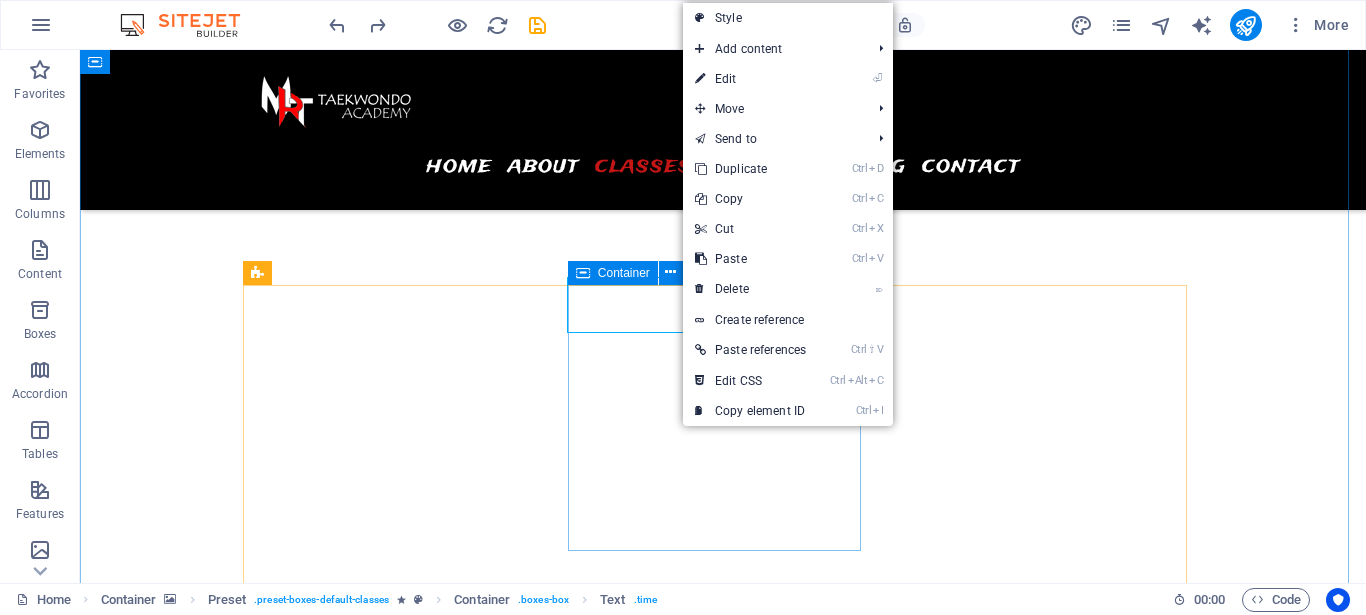 click on "10:00 - 18:00 Lap. Cerewet 10.00 - 12.00 Kelas Prestasi 16.00 - 18.00 Kelas Remaja" at bounding box center [397, 6809] 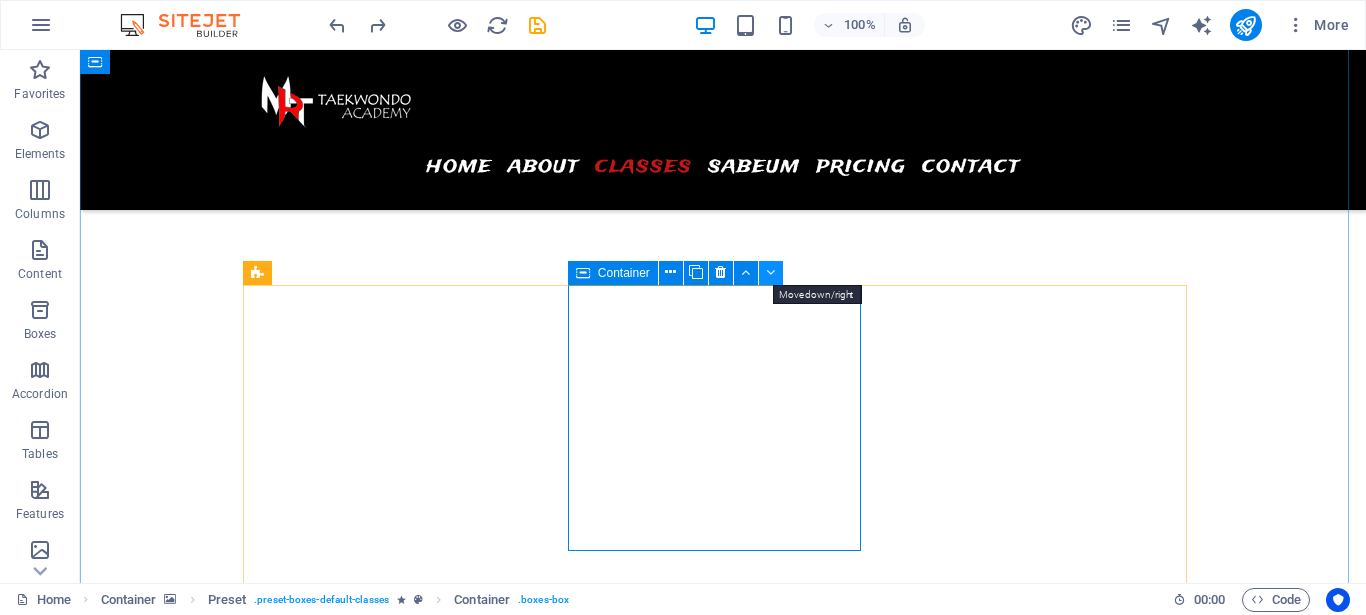click at bounding box center (770, 272) 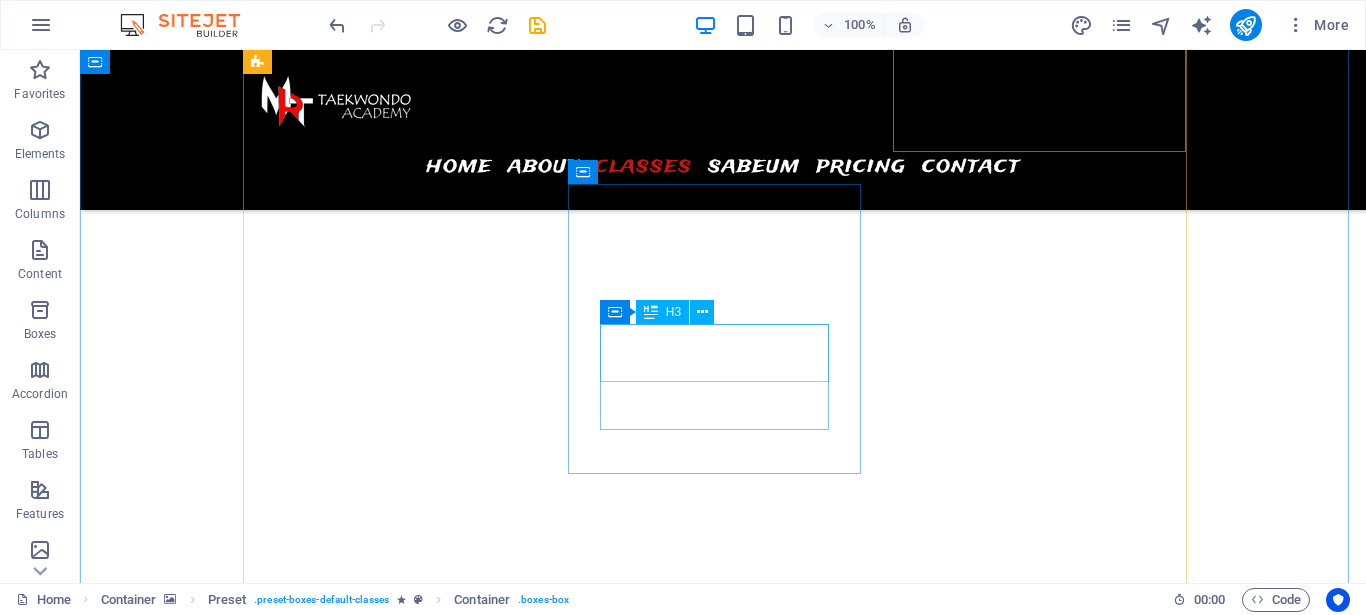 scroll, scrollTop: 2782, scrollLeft: 0, axis: vertical 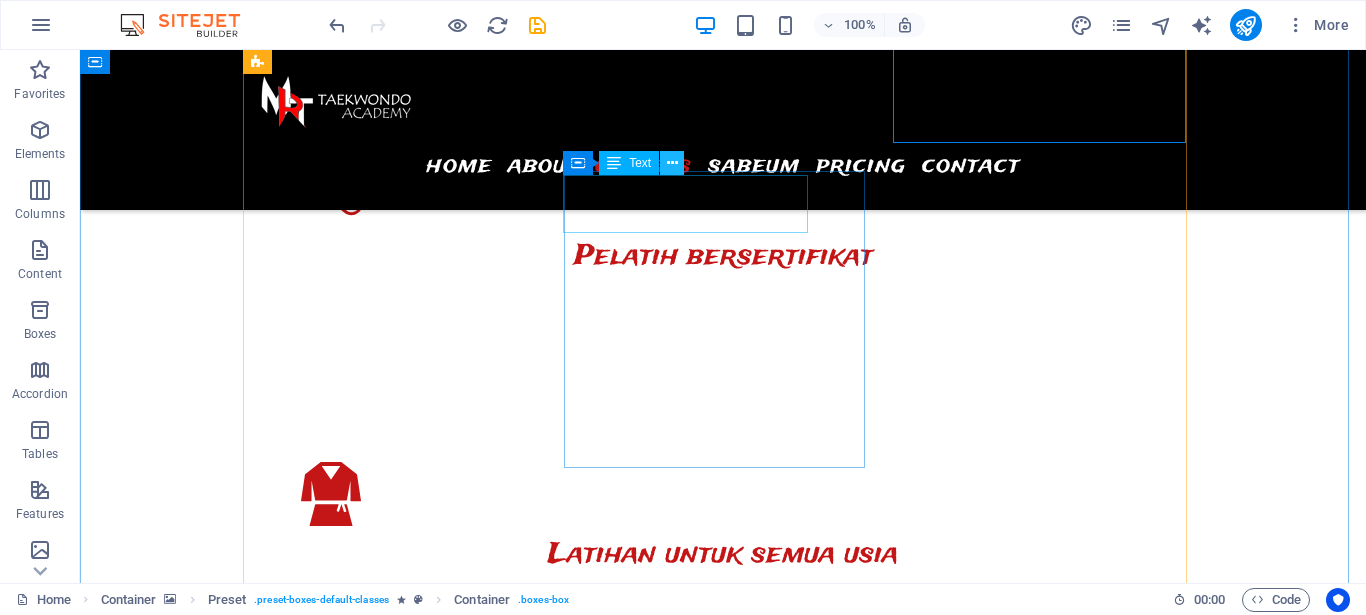 click at bounding box center [672, 163] 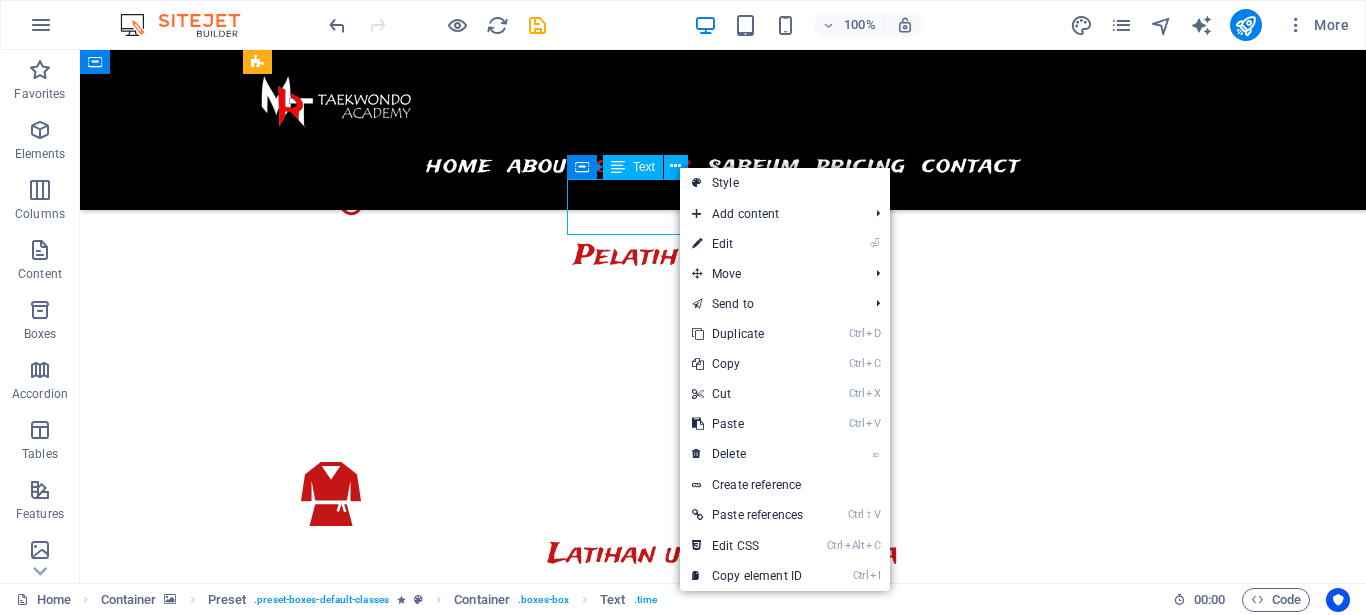 click on "Container   Text" at bounding box center (634, 167) 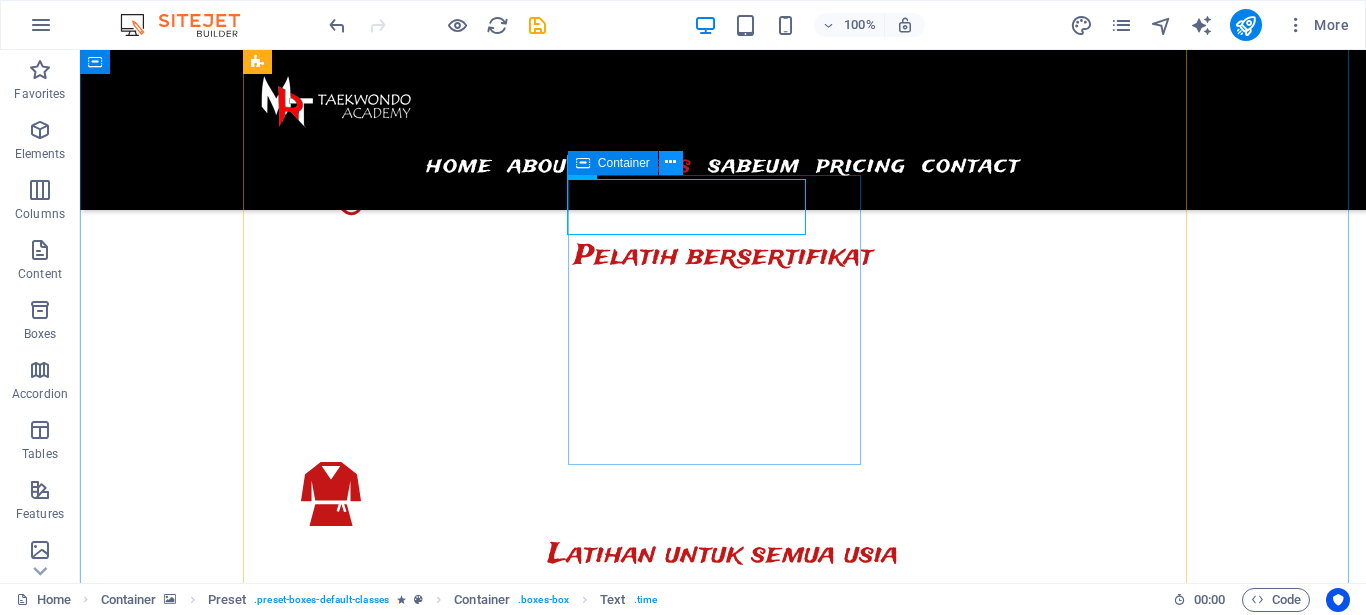 click at bounding box center (671, 163) 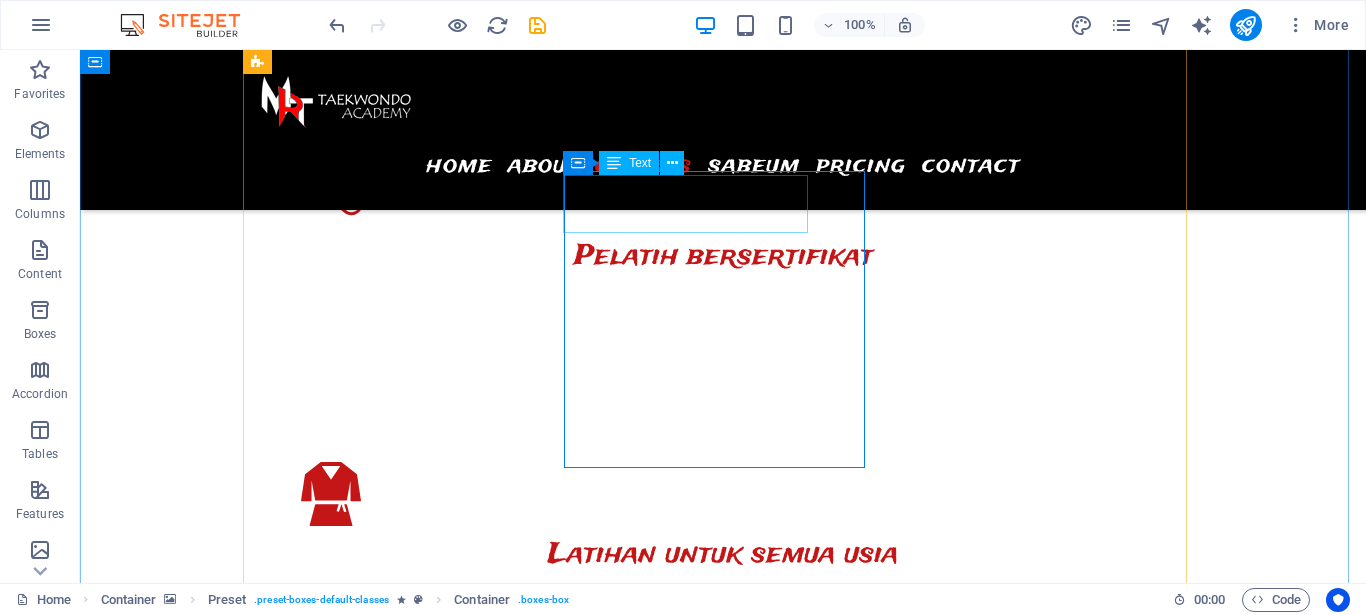 click on "08:00 - 16:00" at bounding box center [369, 7155] 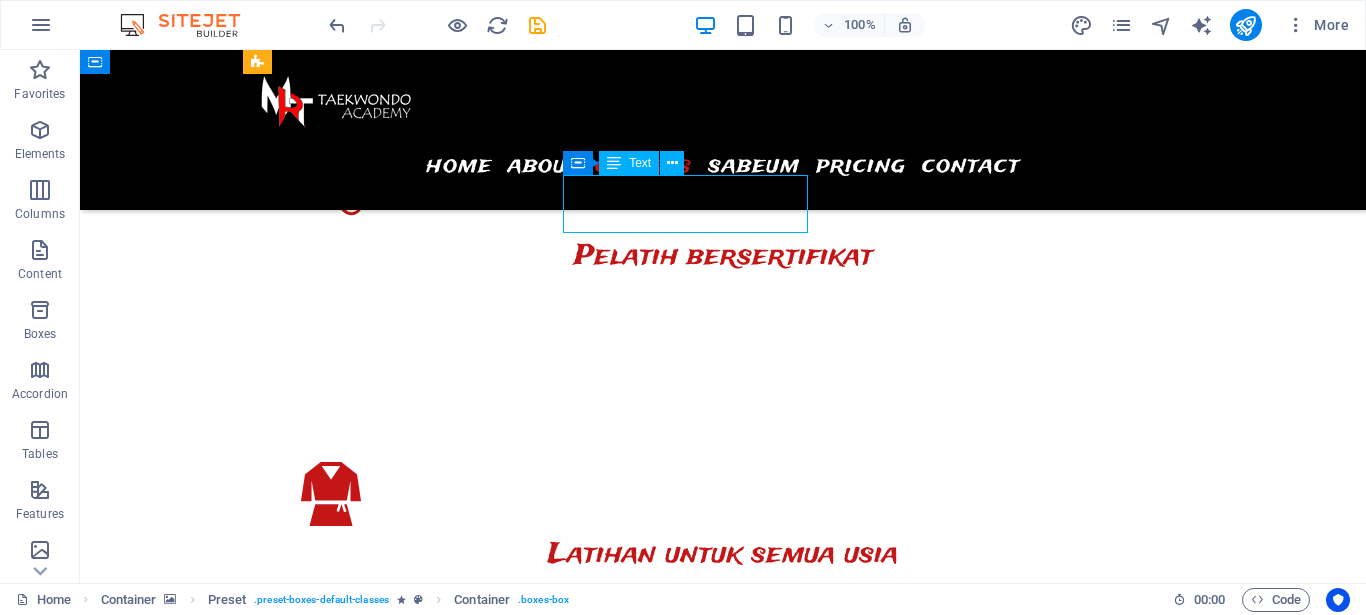 click on "08:00 - 16:00" at bounding box center (369, 7155) 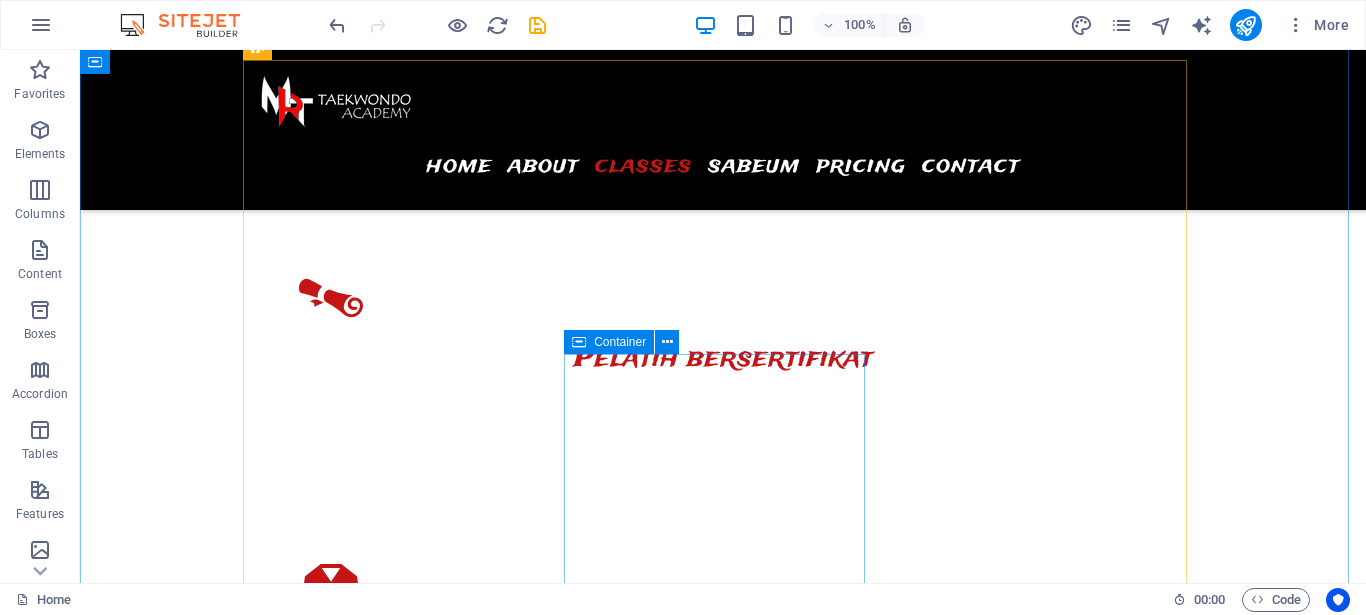 scroll, scrollTop: 2578, scrollLeft: 0, axis: vertical 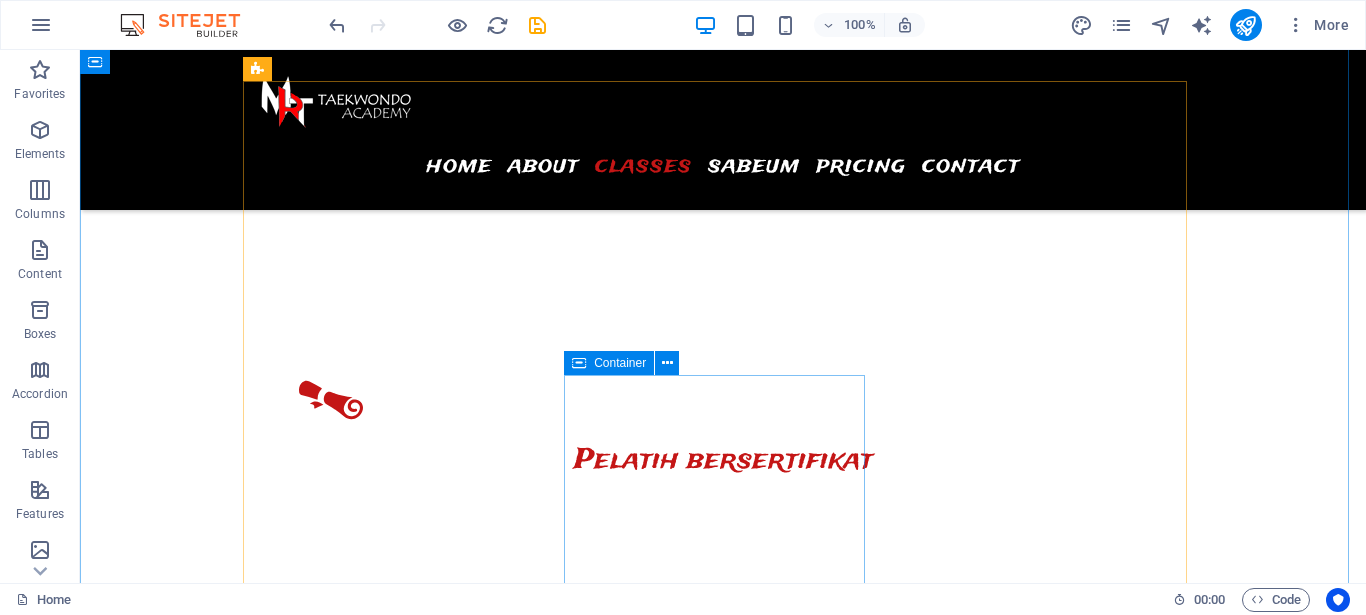 click at bounding box center (579, 363) 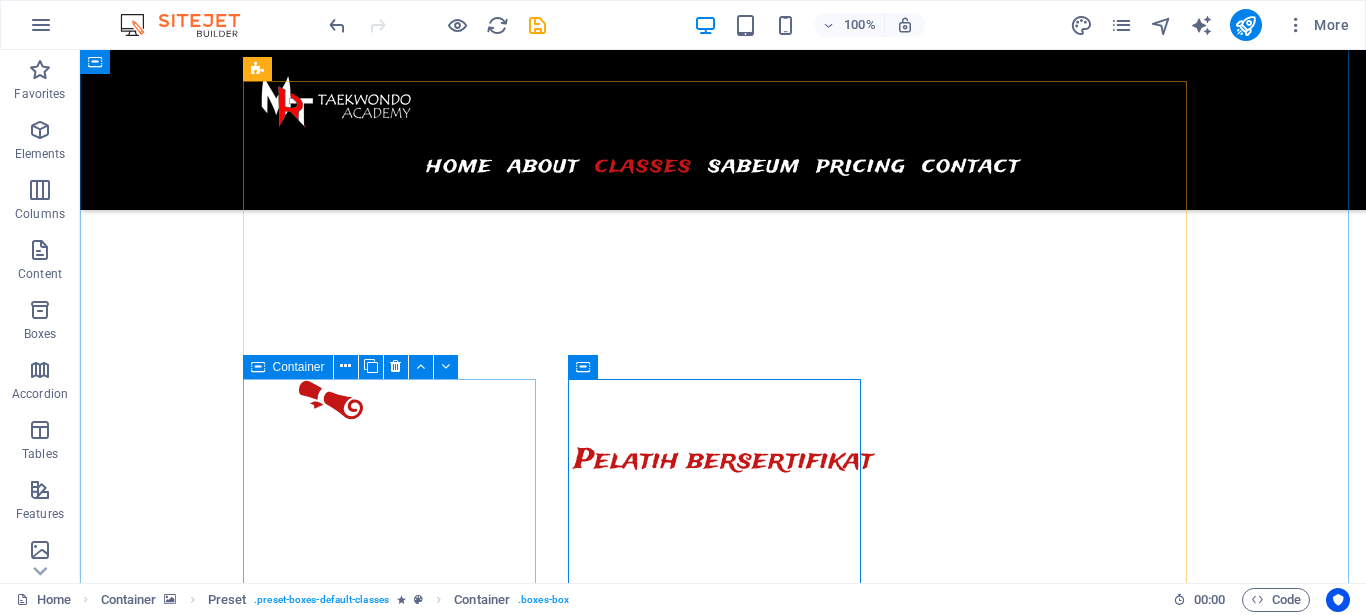 click at bounding box center (258, 367) 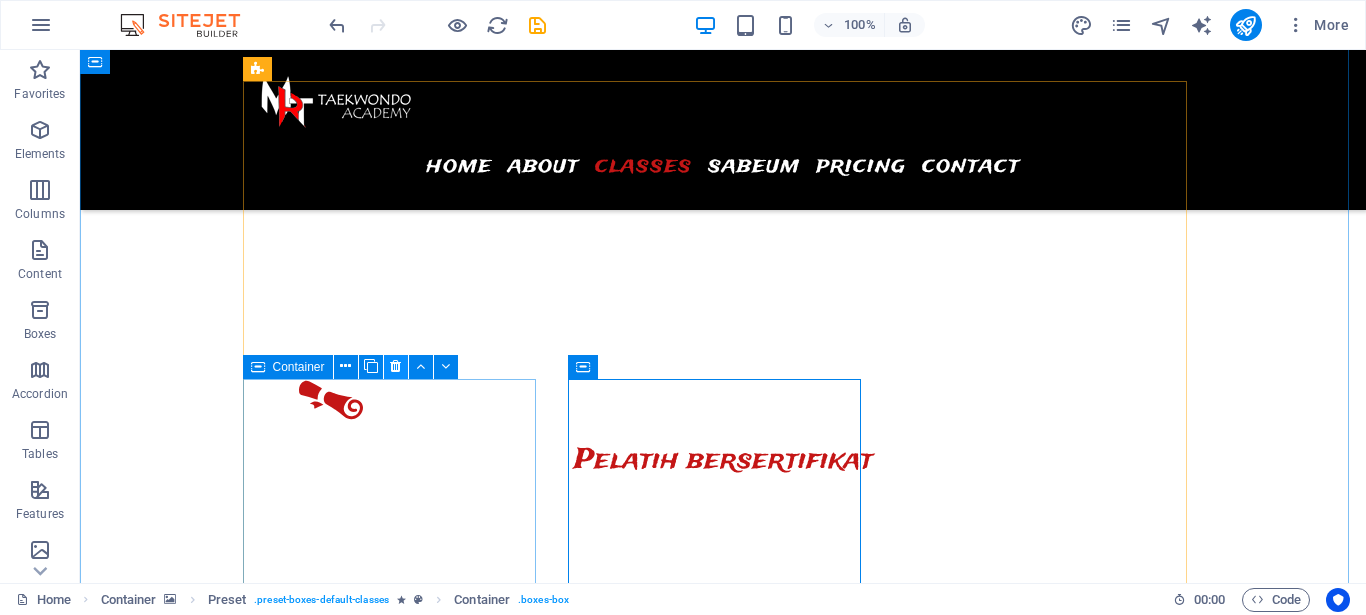 click at bounding box center (395, 366) 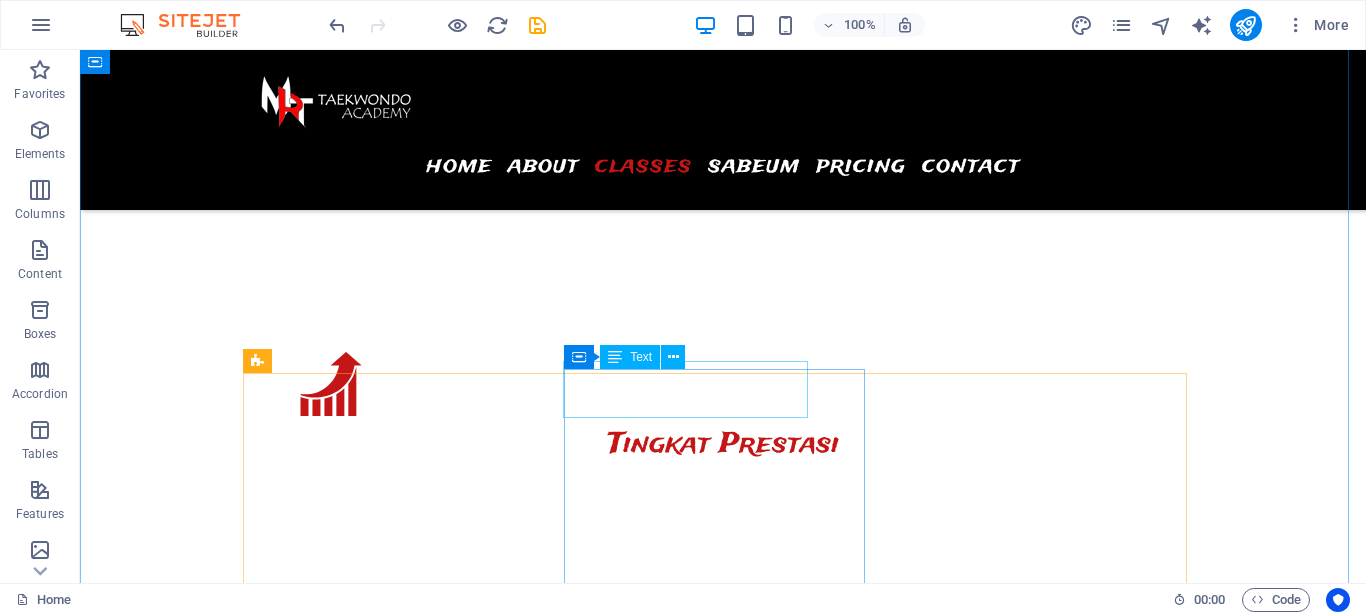 scroll, scrollTop: 2986, scrollLeft: 0, axis: vertical 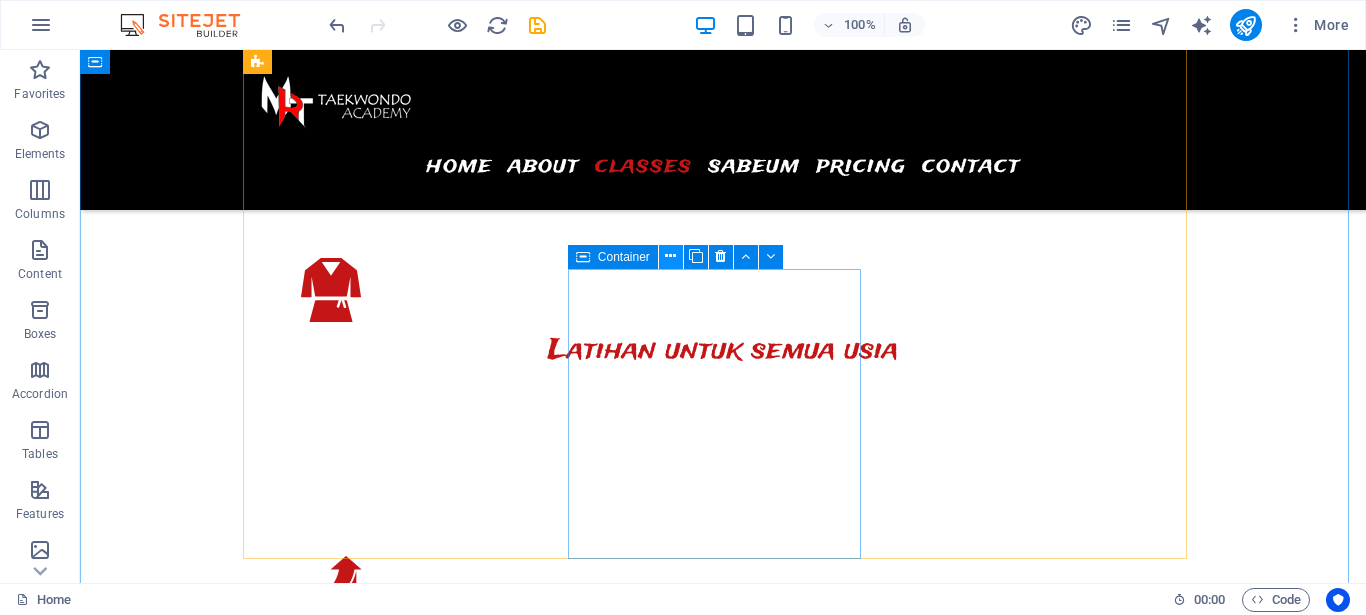 click at bounding box center [671, 257] 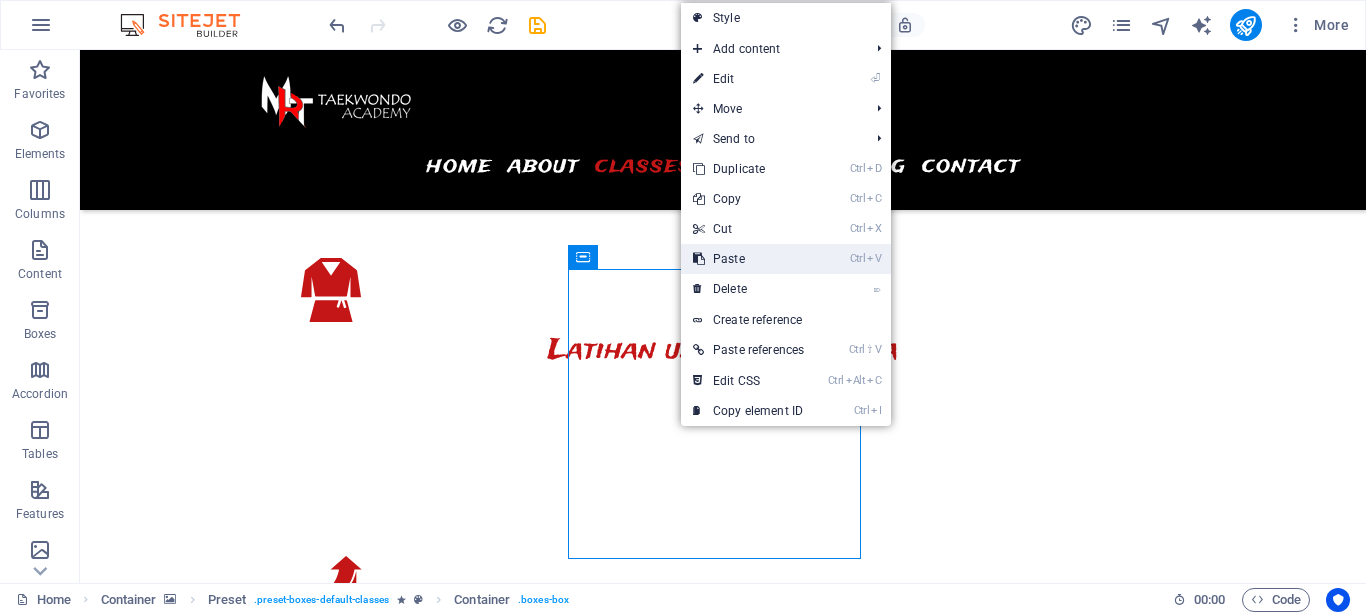 click on "Ctrl V  Paste" at bounding box center (748, 259) 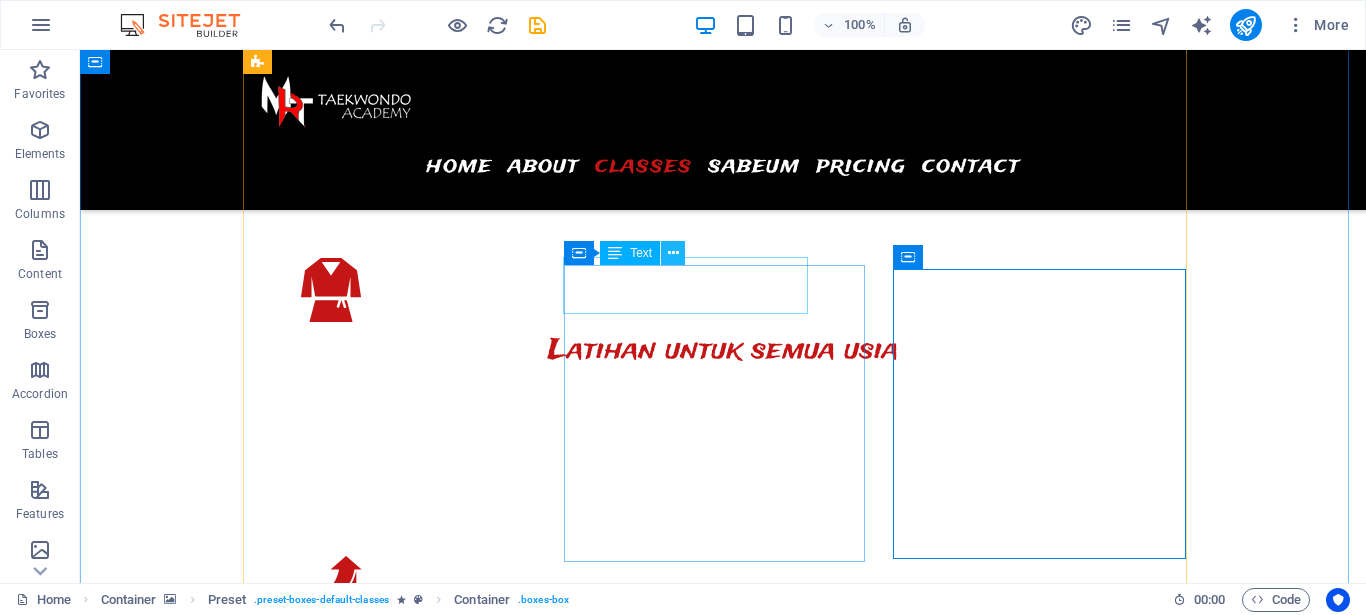 click at bounding box center (673, 253) 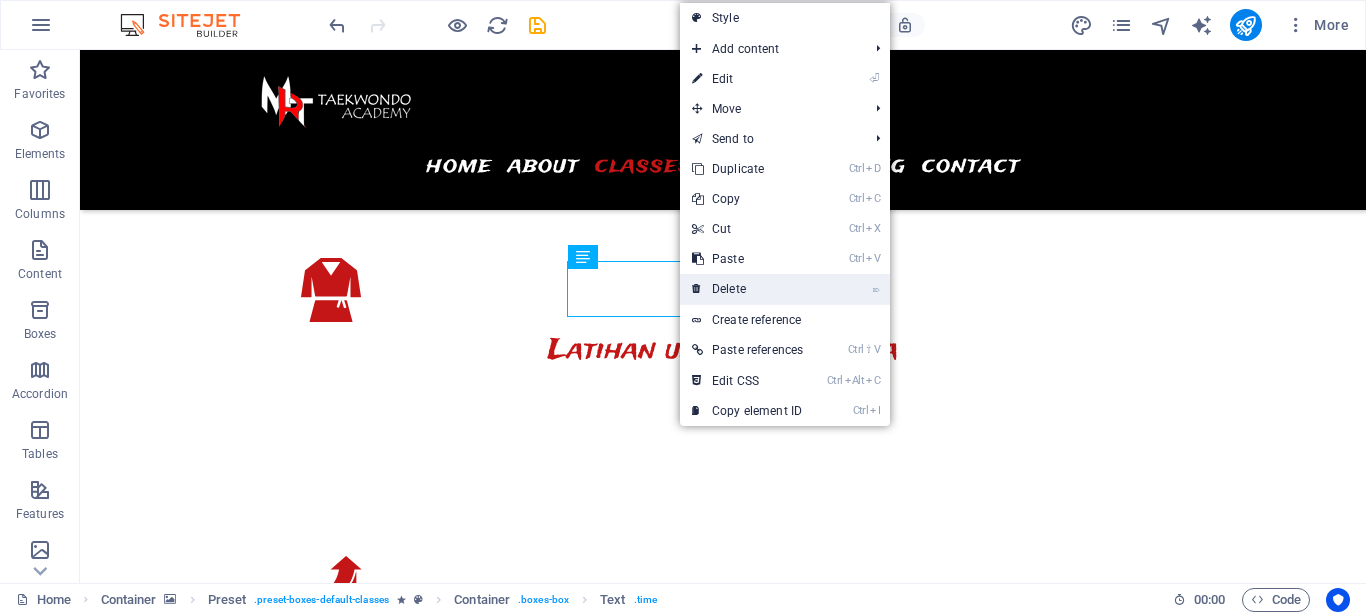 click on "⌦  Delete" at bounding box center (747, 289) 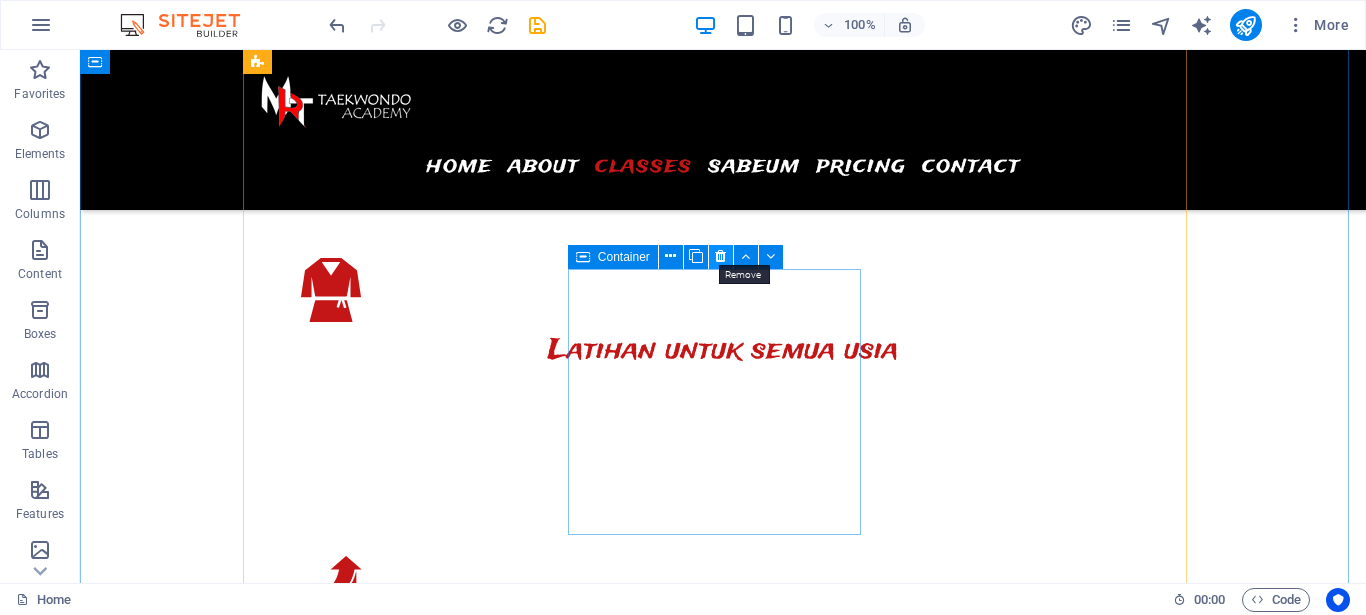 drag, startPoint x: 718, startPoint y: 259, endPoint x: 683, endPoint y: 227, distance: 47.423622 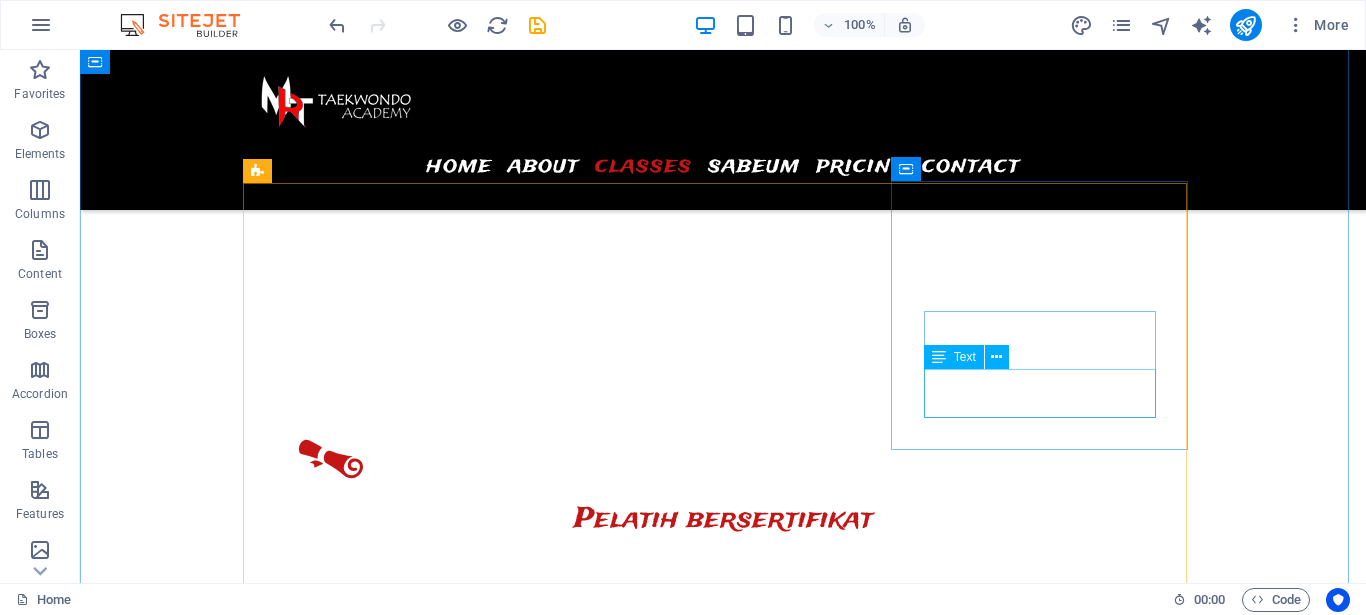 scroll, scrollTop: 2476, scrollLeft: 0, axis: vertical 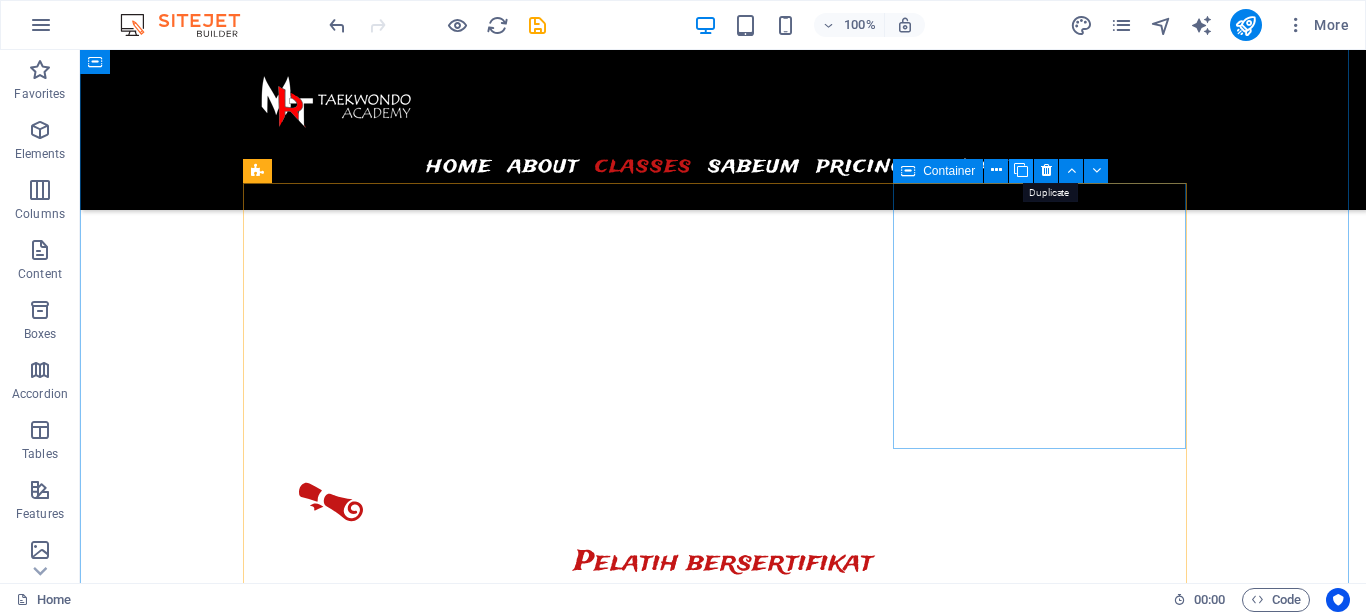 click at bounding box center [1021, 170] 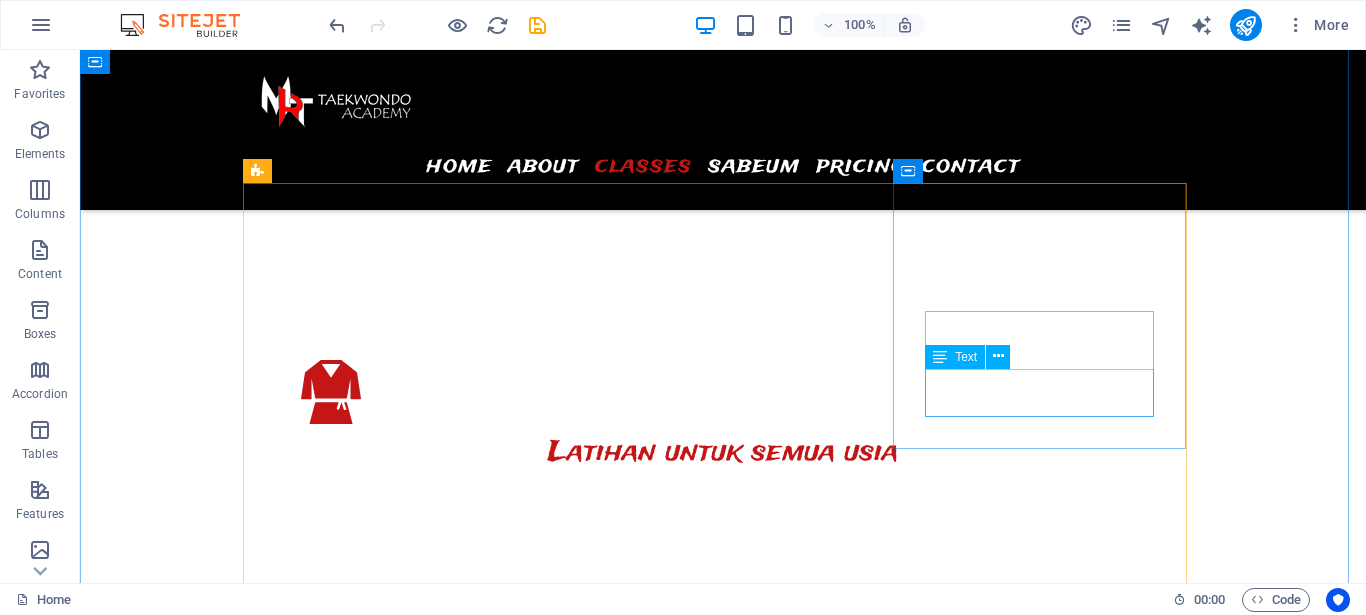 scroll, scrollTop: 2476, scrollLeft: 0, axis: vertical 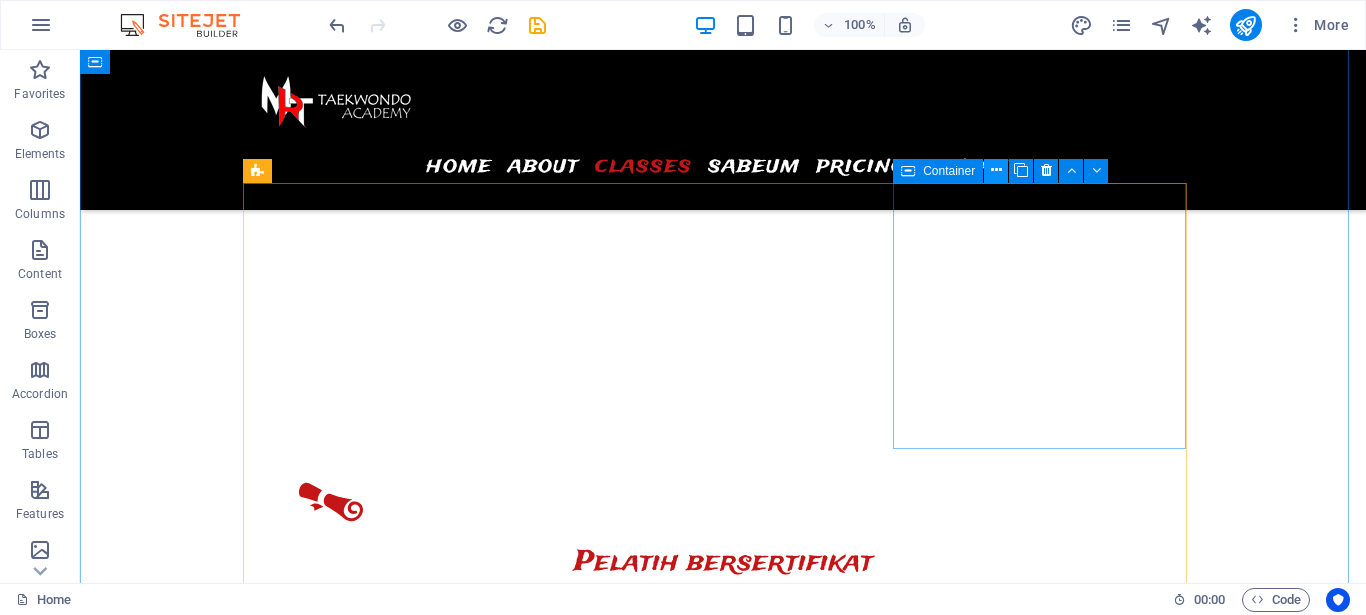 click at bounding box center (996, 170) 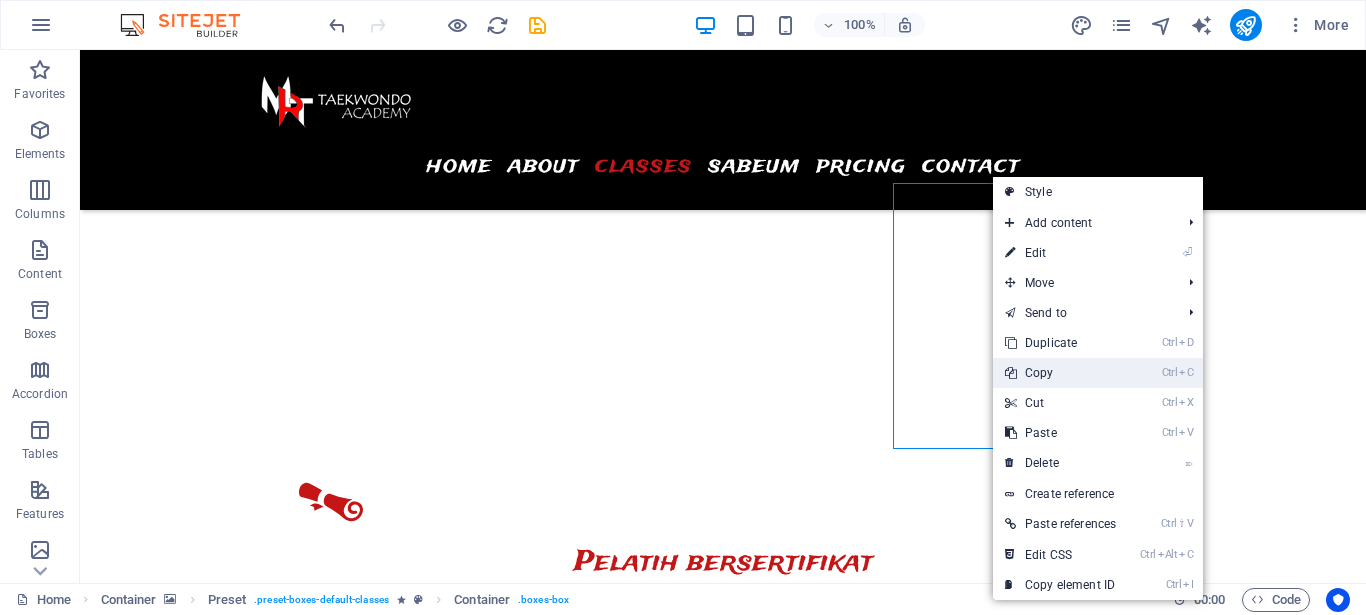 click on "Ctrl C  Copy" at bounding box center [1060, 373] 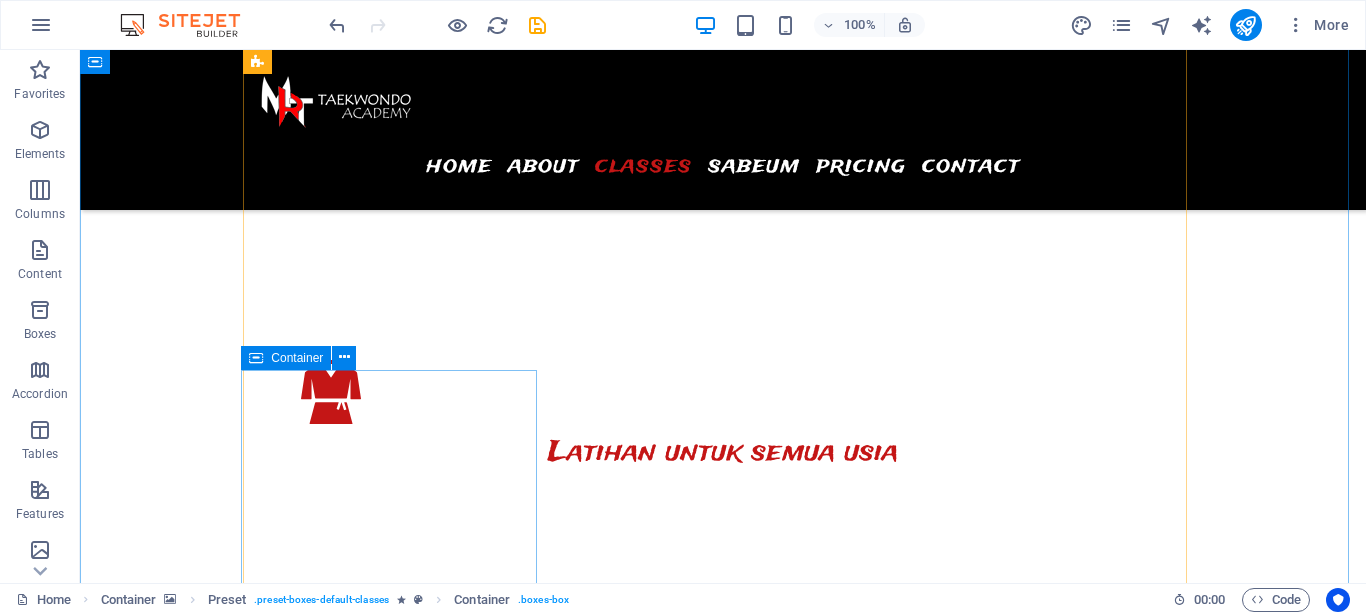 scroll, scrollTop: 3292, scrollLeft: 0, axis: vertical 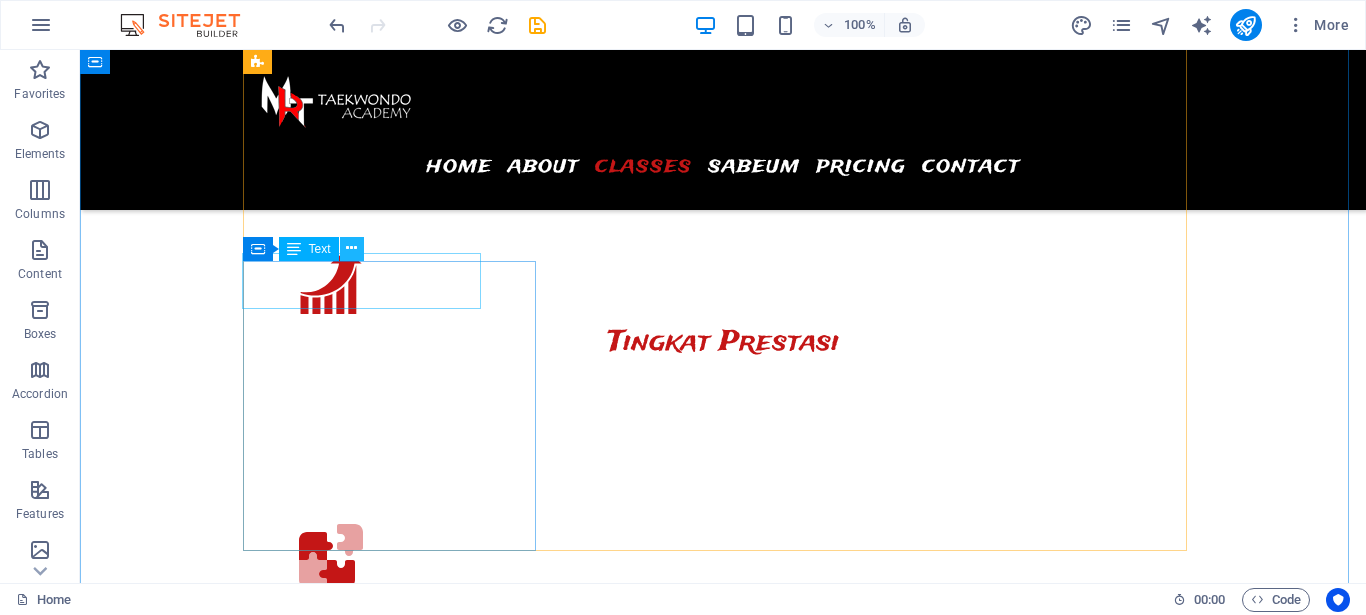 click at bounding box center [351, 248] 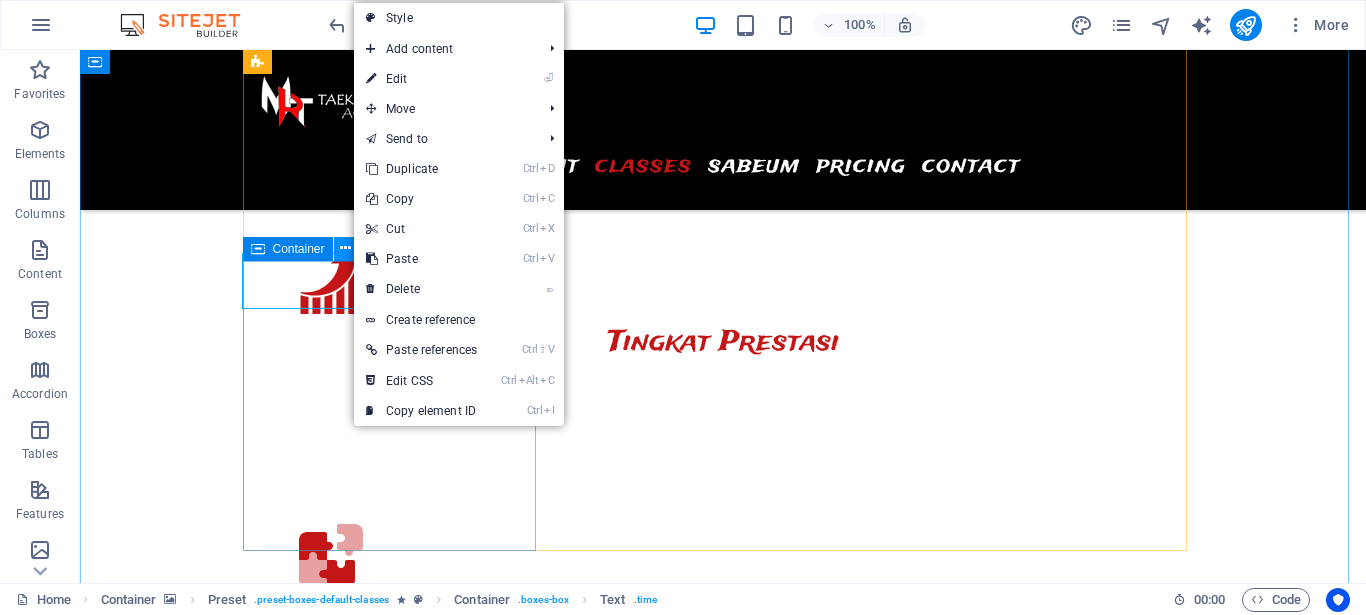 click at bounding box center [345, 248] 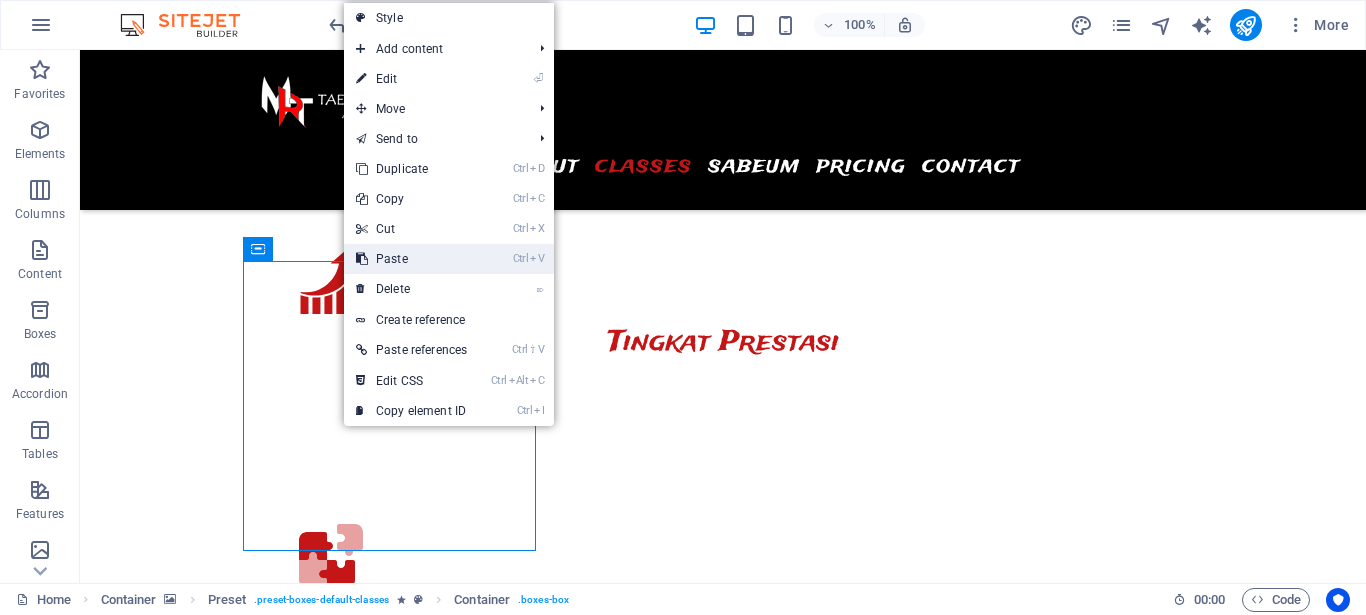 click on "Ctrl V  Paste" at bounding box center [411, 259] 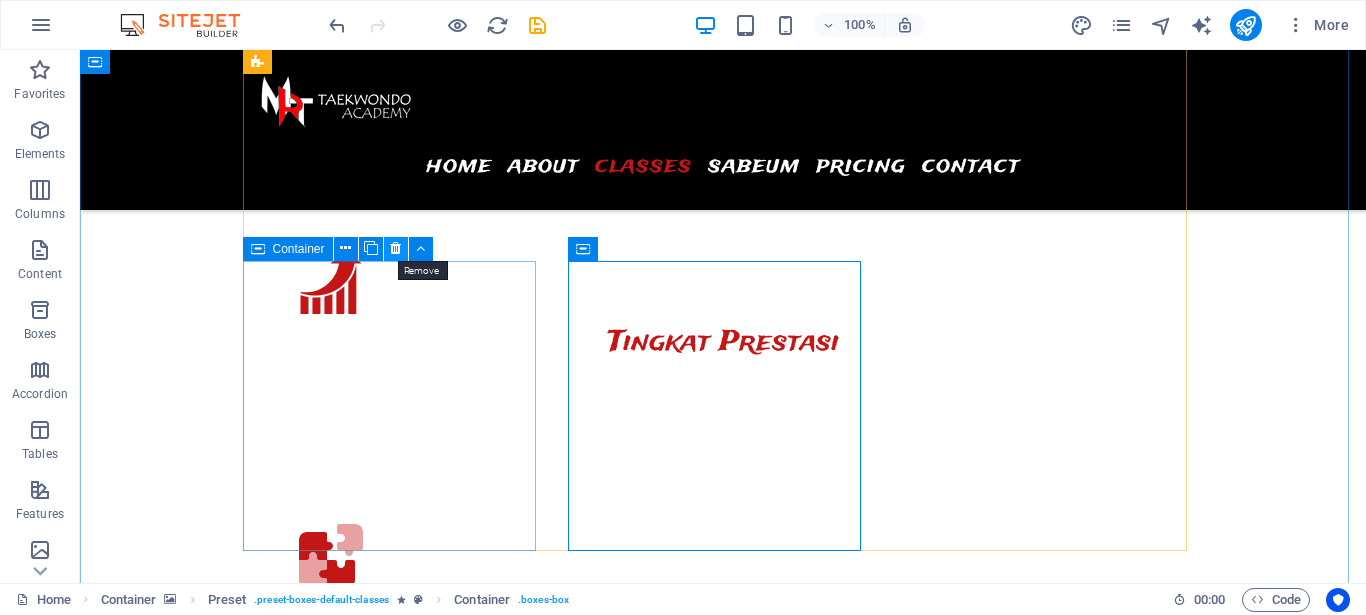 click at bounding box center (395, 248) 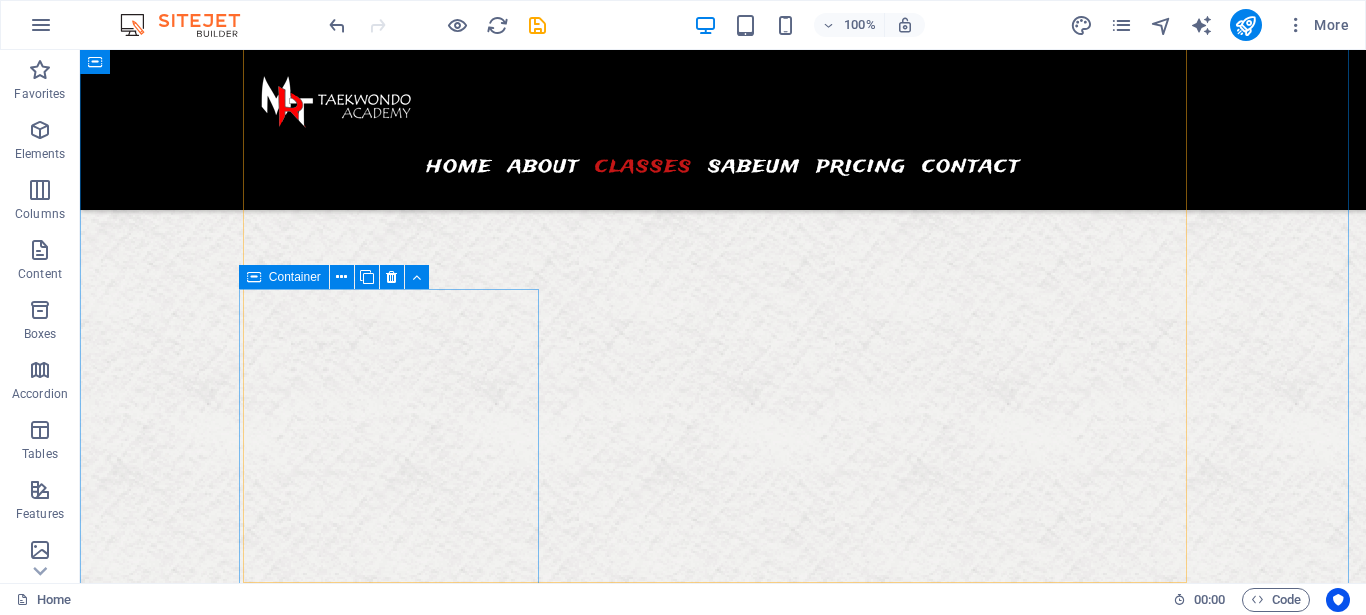 scroll, scrollTop: 5536, scrollLeft: 0, axis: vertical 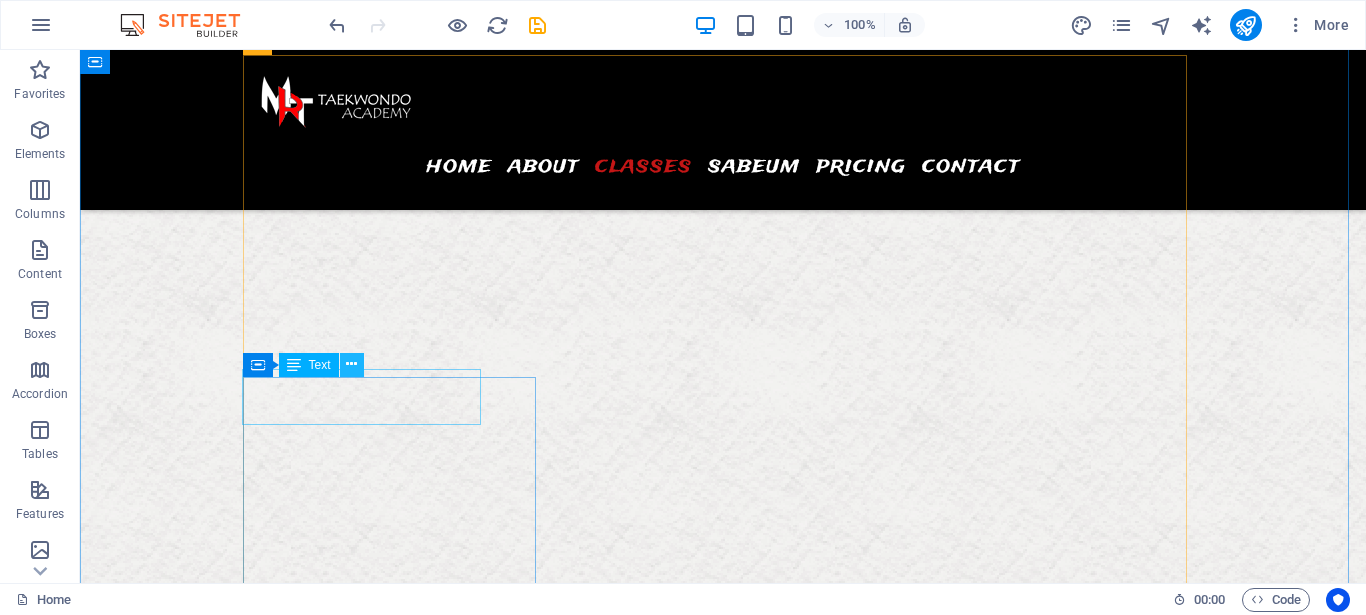 click at bounding box center (351, 364) 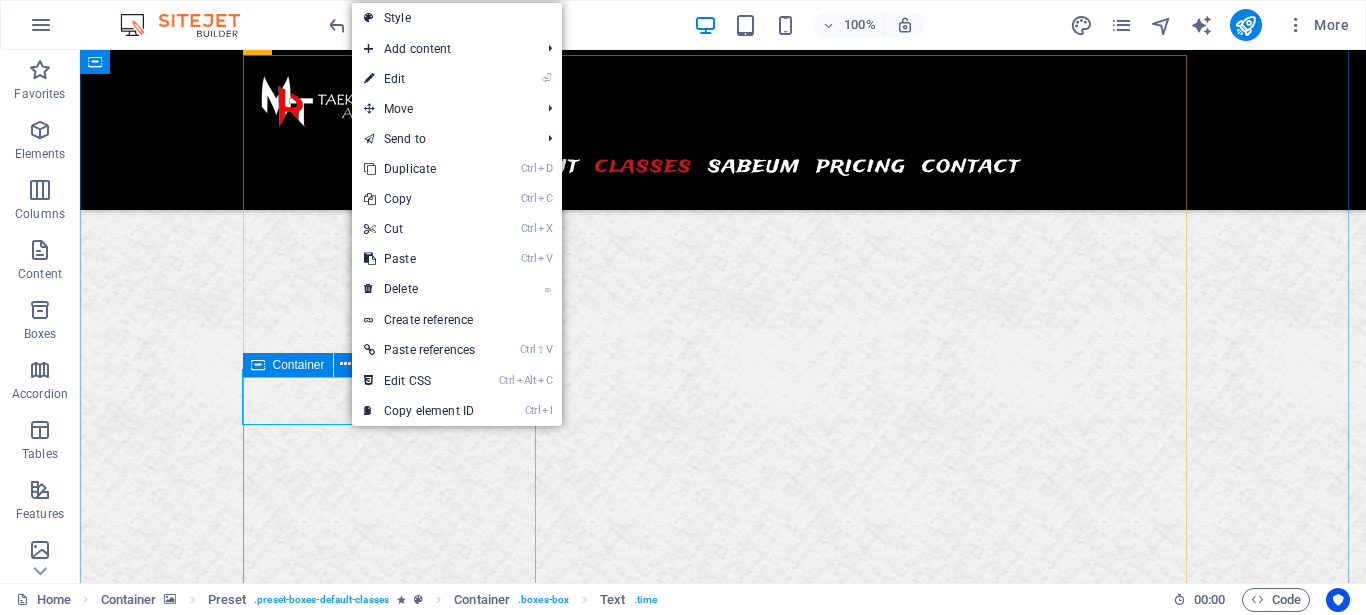 click at bounding box center (258, 365) 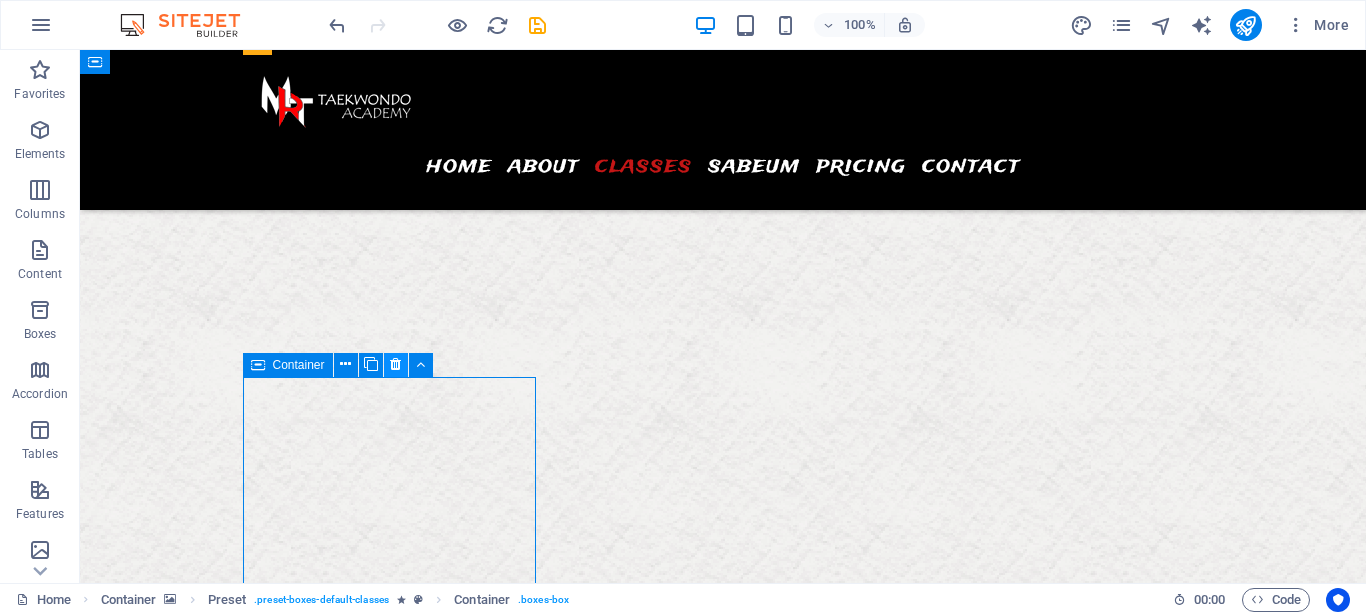 click at bounding box center (395, 364) 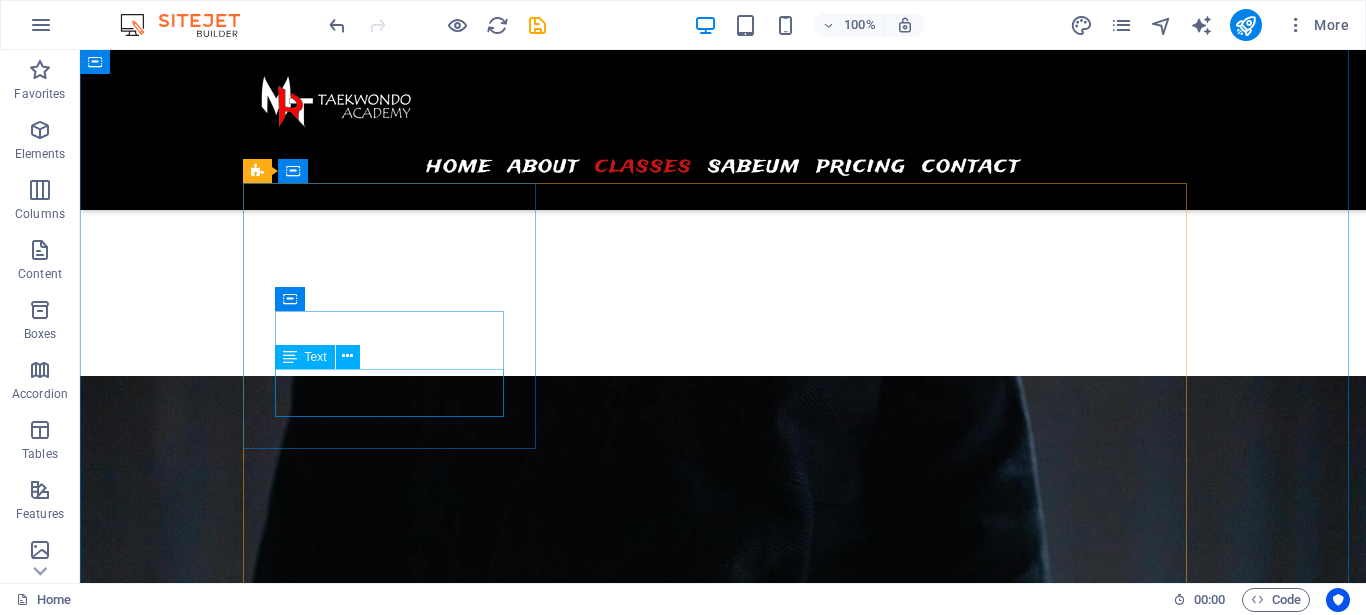 scroll, scrollTop: 2476, scrollLeft: 0, axis: vertical 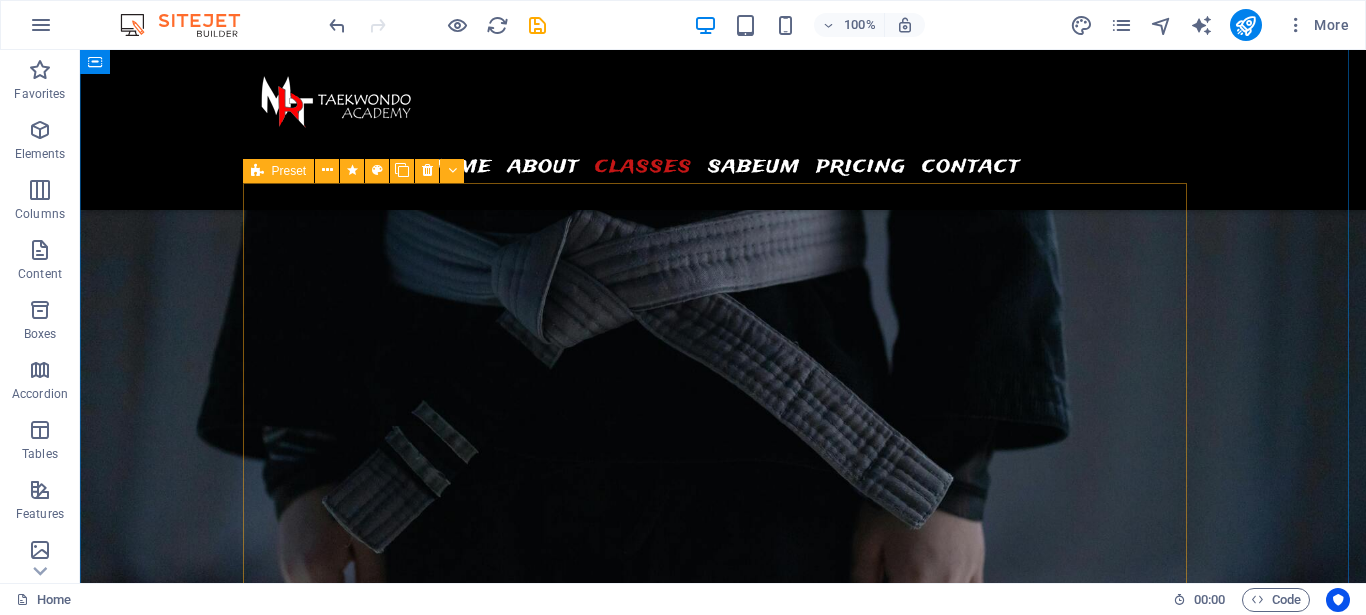 click on "Preset" at bounding box center (279, 171) 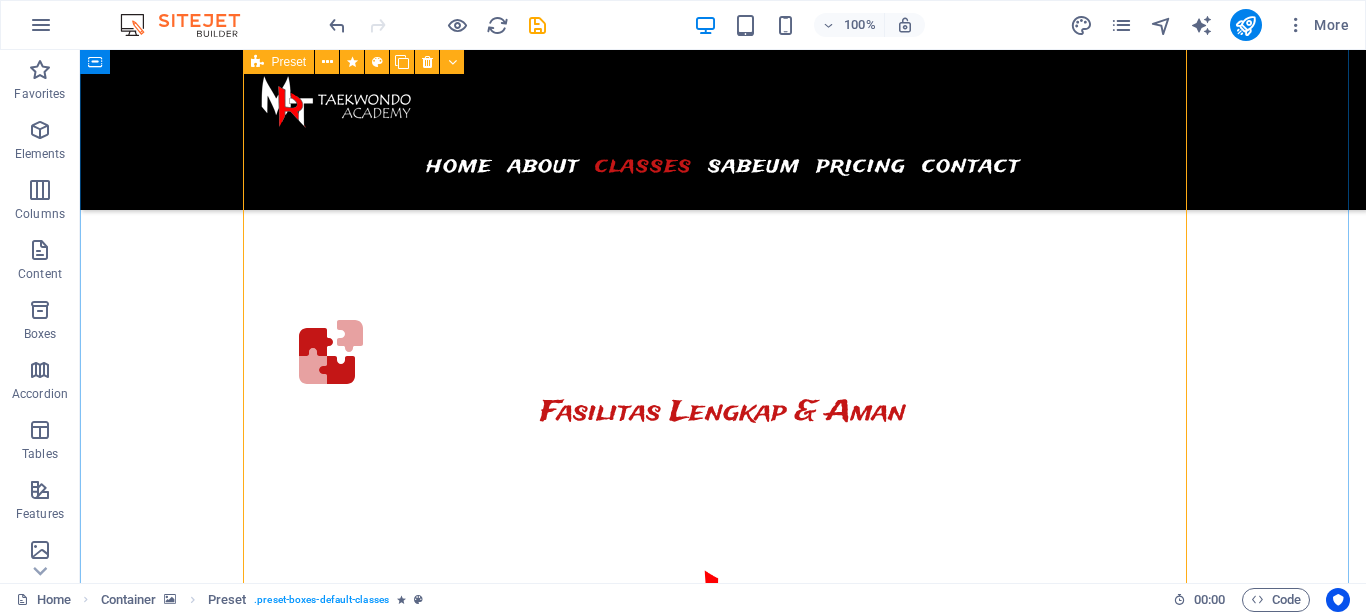 scroll, scrollTop: 3190, scrollLeft: 0, axis: vertical 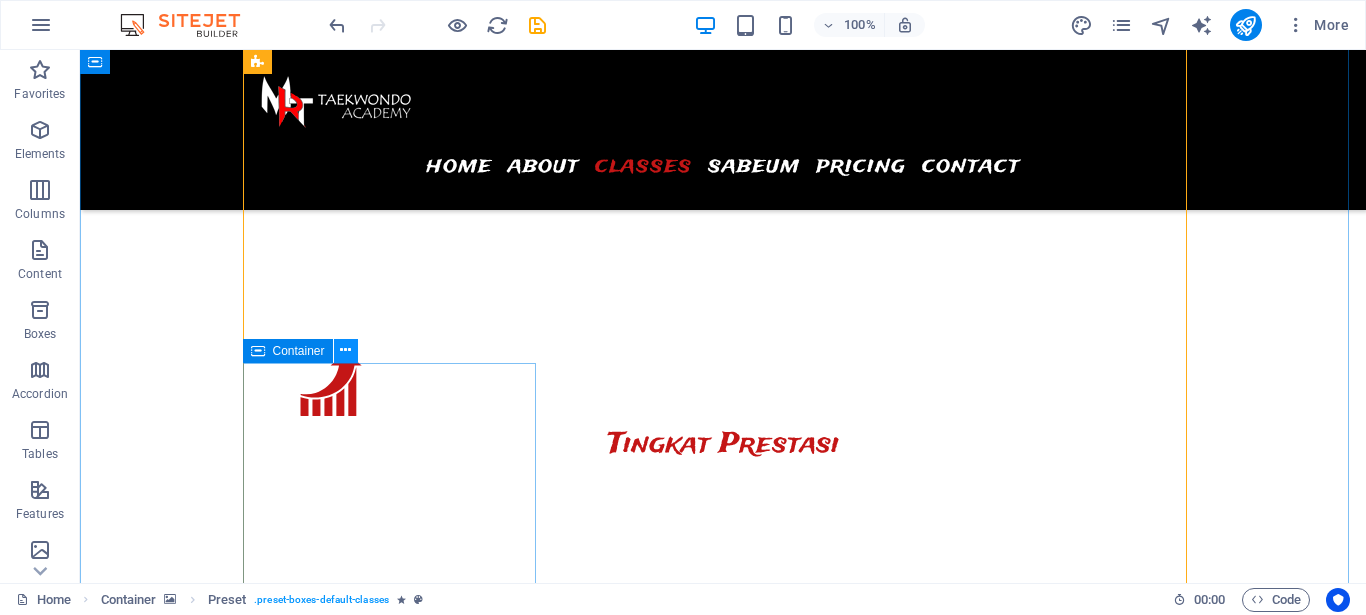 click at bounding box center (346, 351) 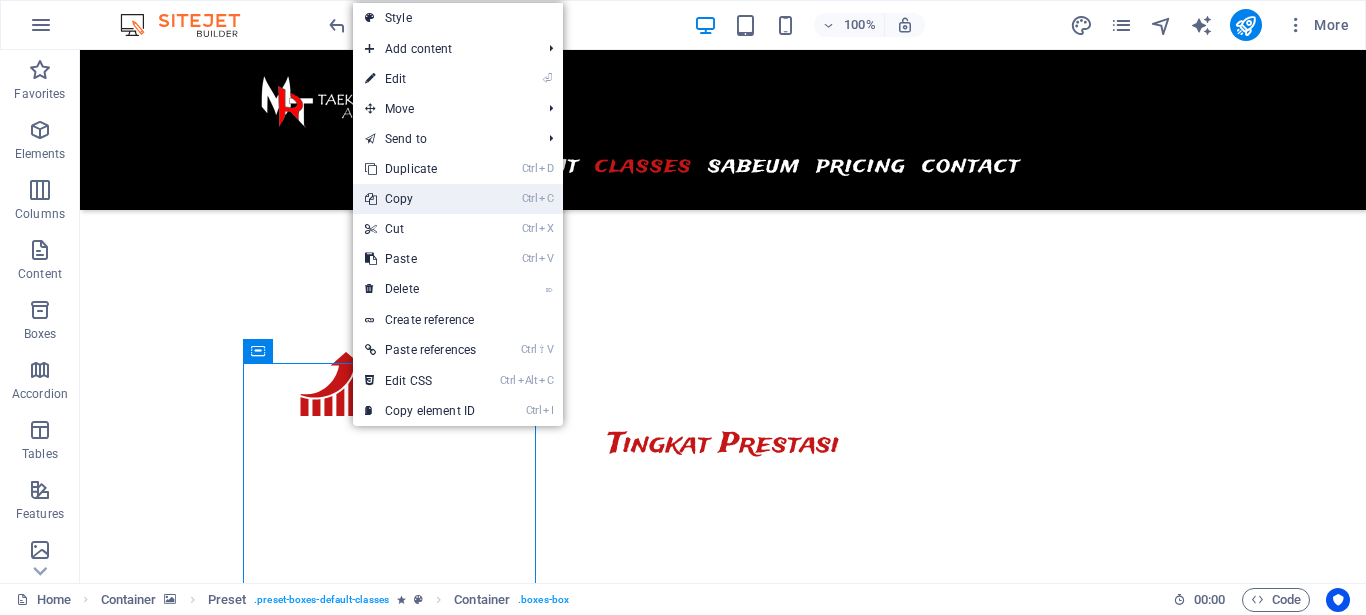 click on "Ctrl C  Copy" at bounding box center [420, 199] 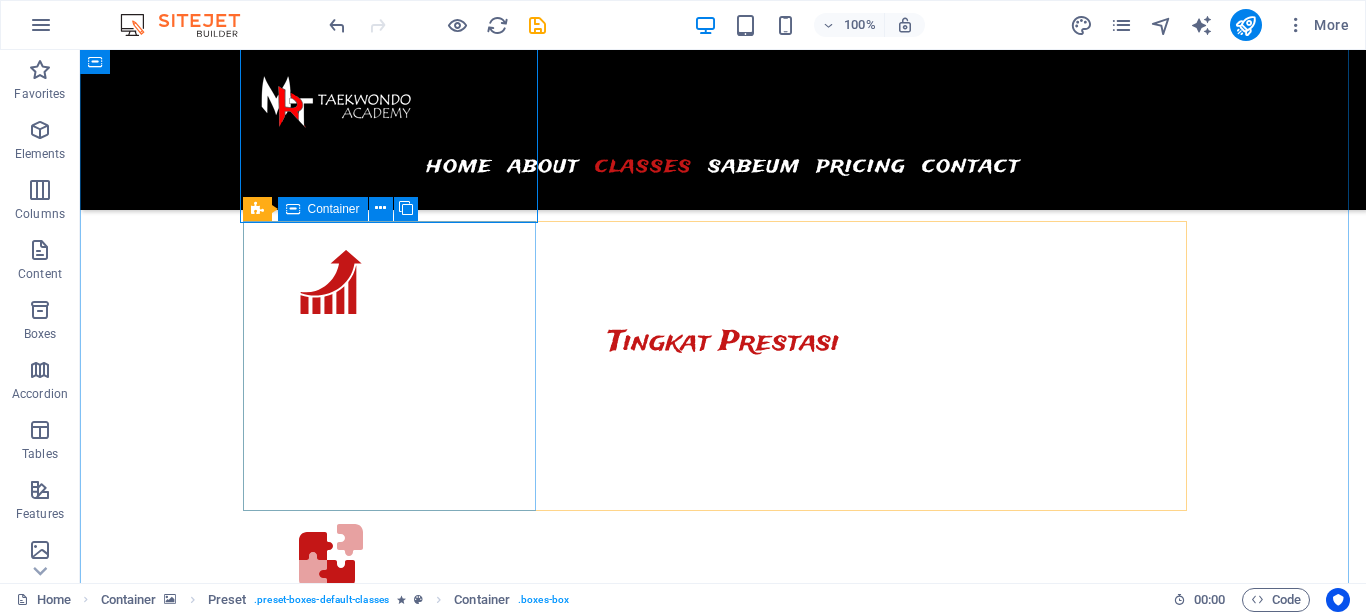 scroll, scrollTop: 3598, scrollLeft: 0, axis: vertical 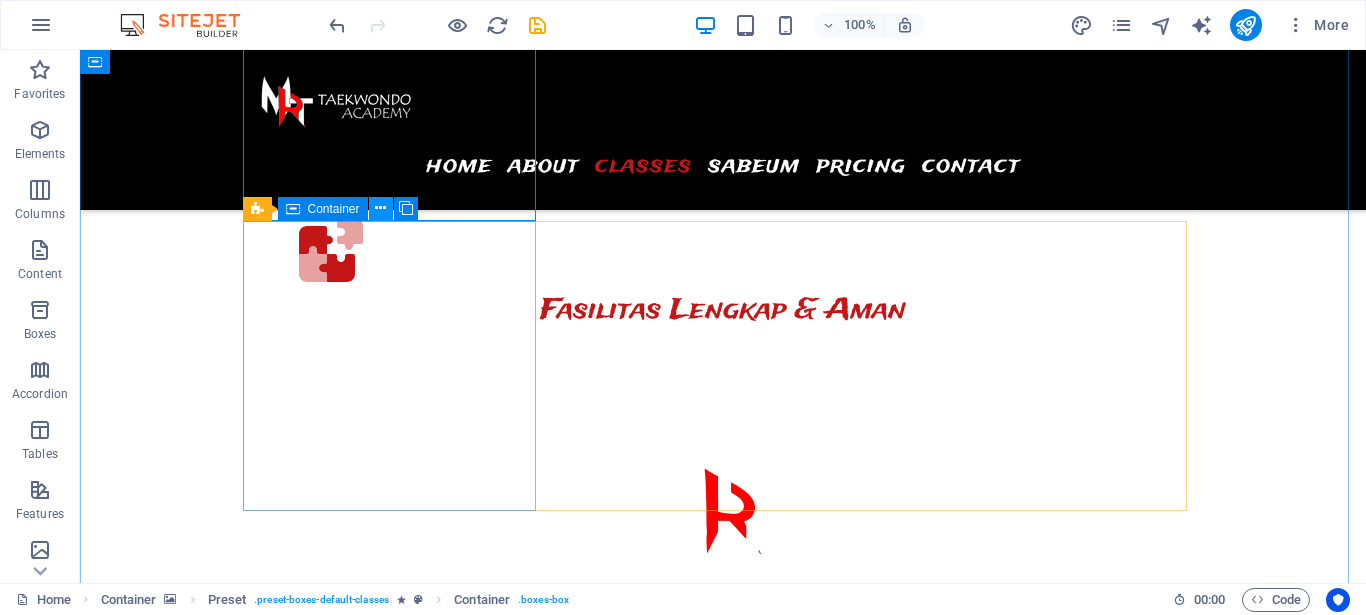 click at bounding box center [380, 208] 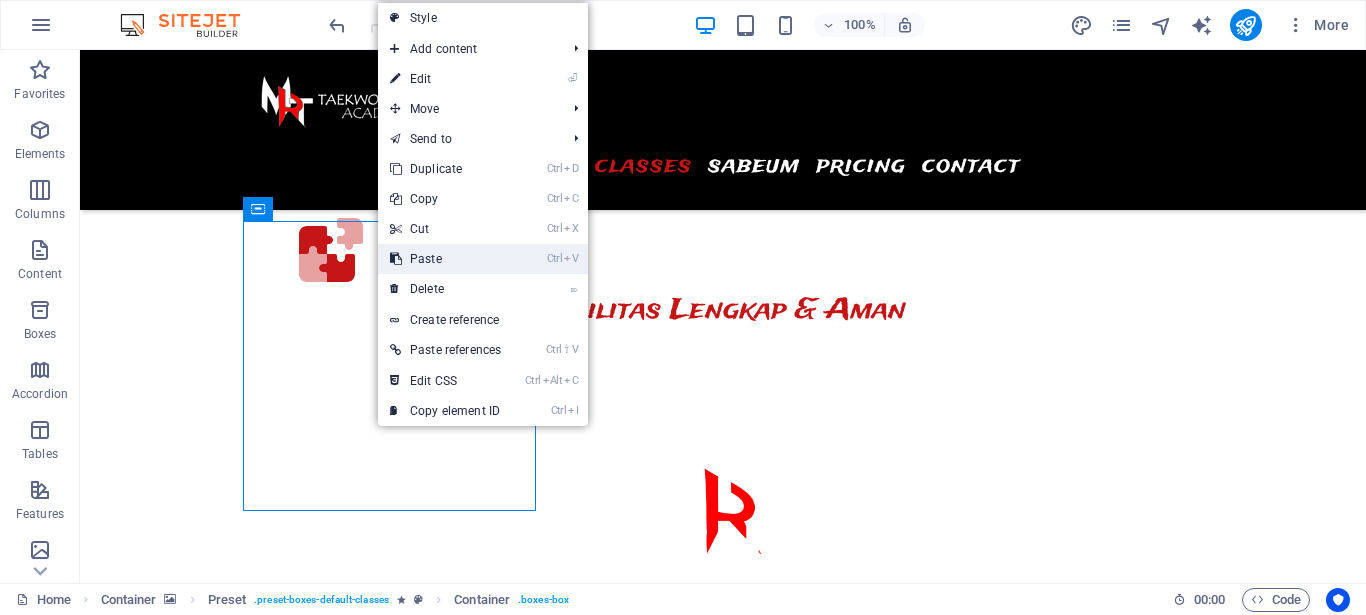click on "Ctrl V  Paste" at bounding box center [445, 259] 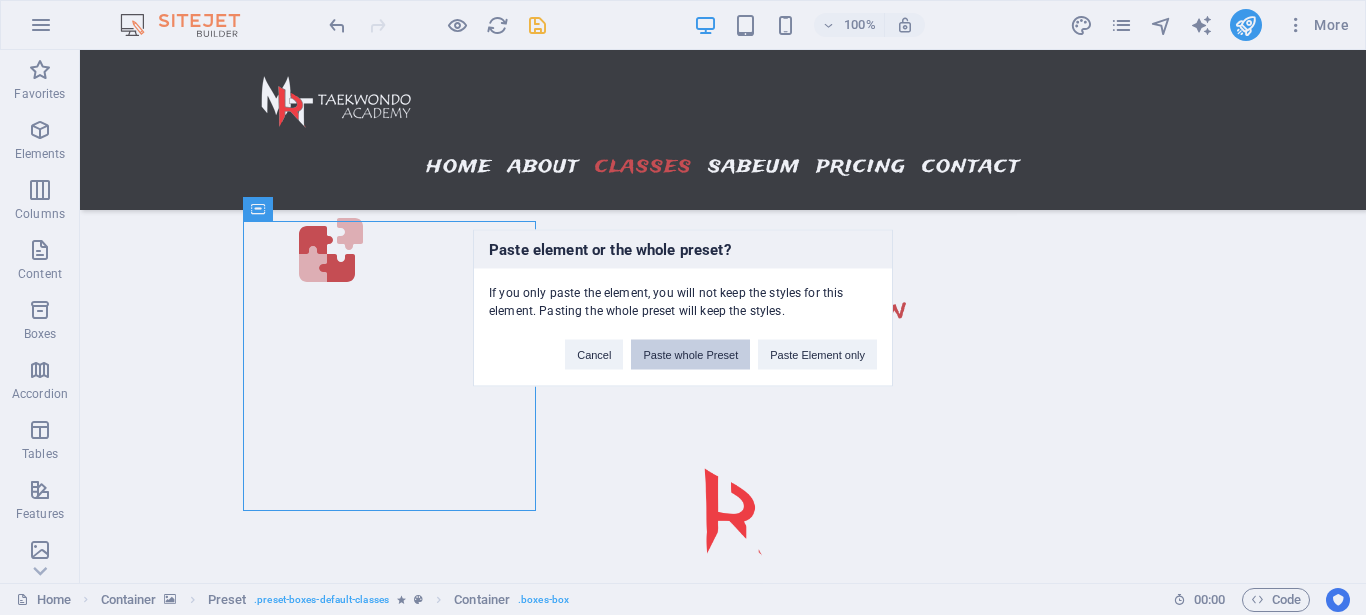 click on "Paste whole Preset" at bounding box center [690, 354] 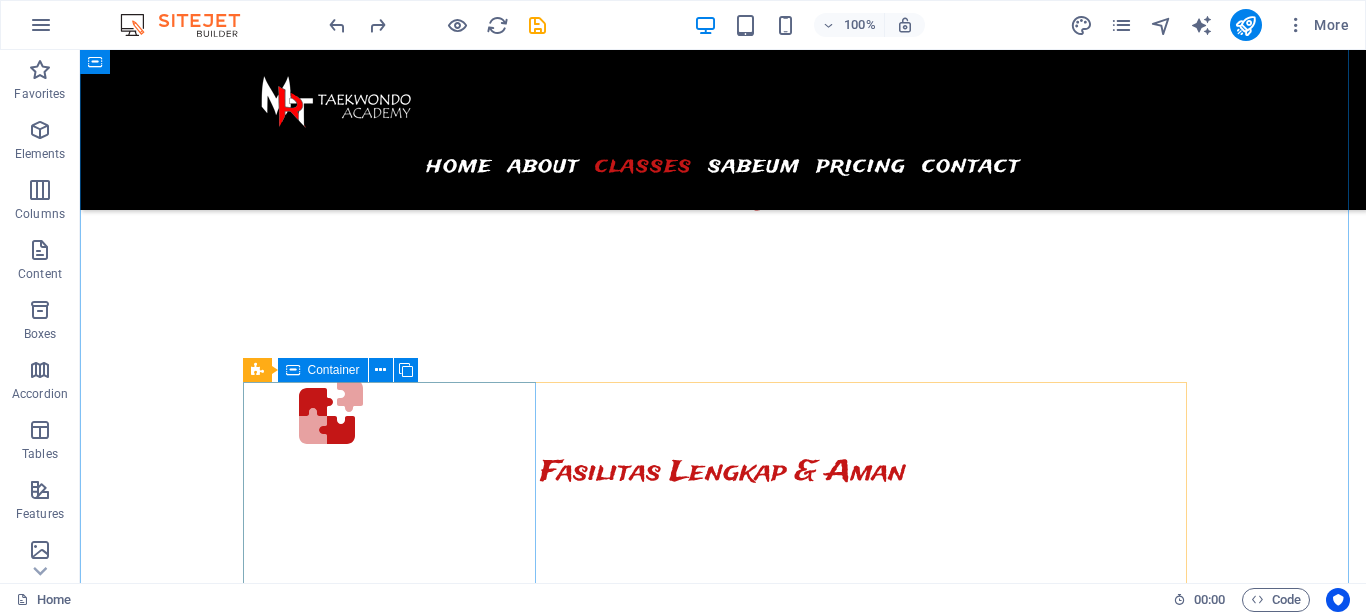 scroll, scrollTop: 3496, scrollLeft: 0, axis: vertical 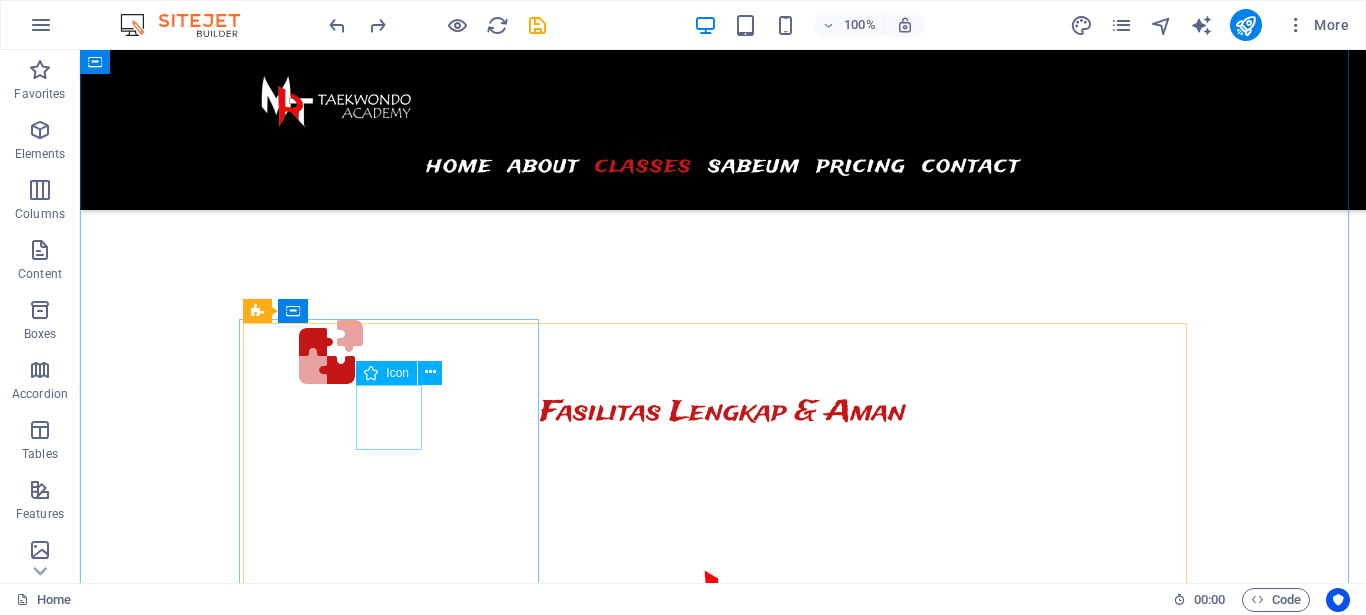 click at bounding box center [397, 8099] 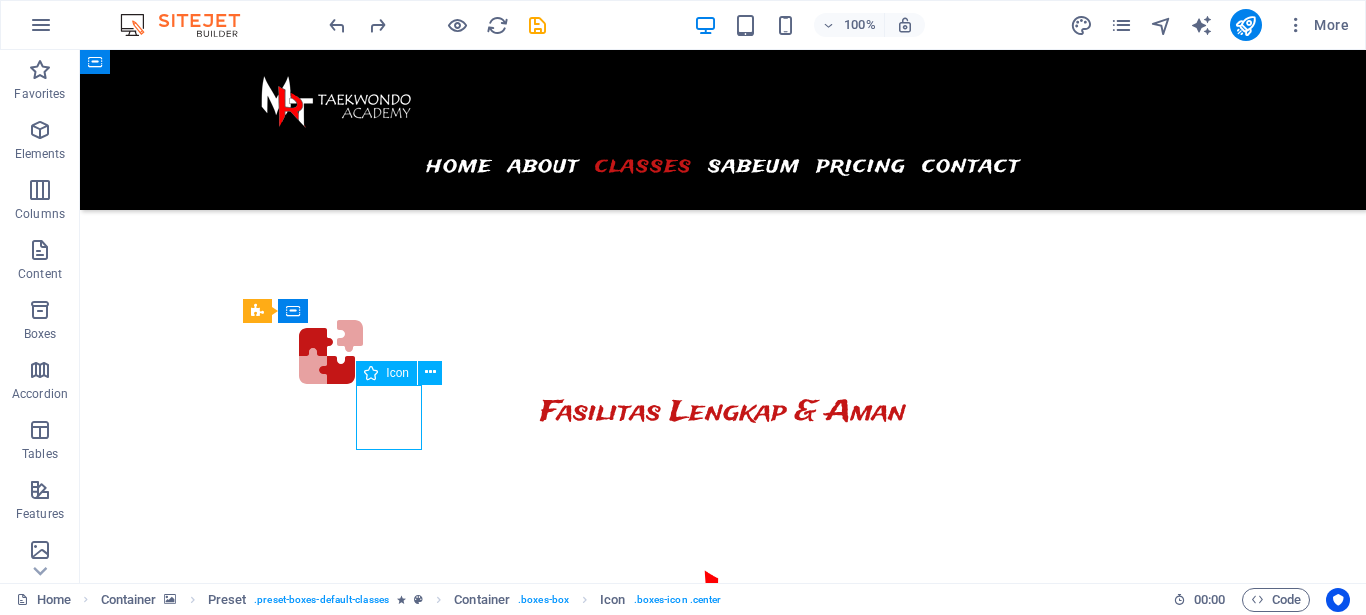 click at bounding box center [397, 8099] 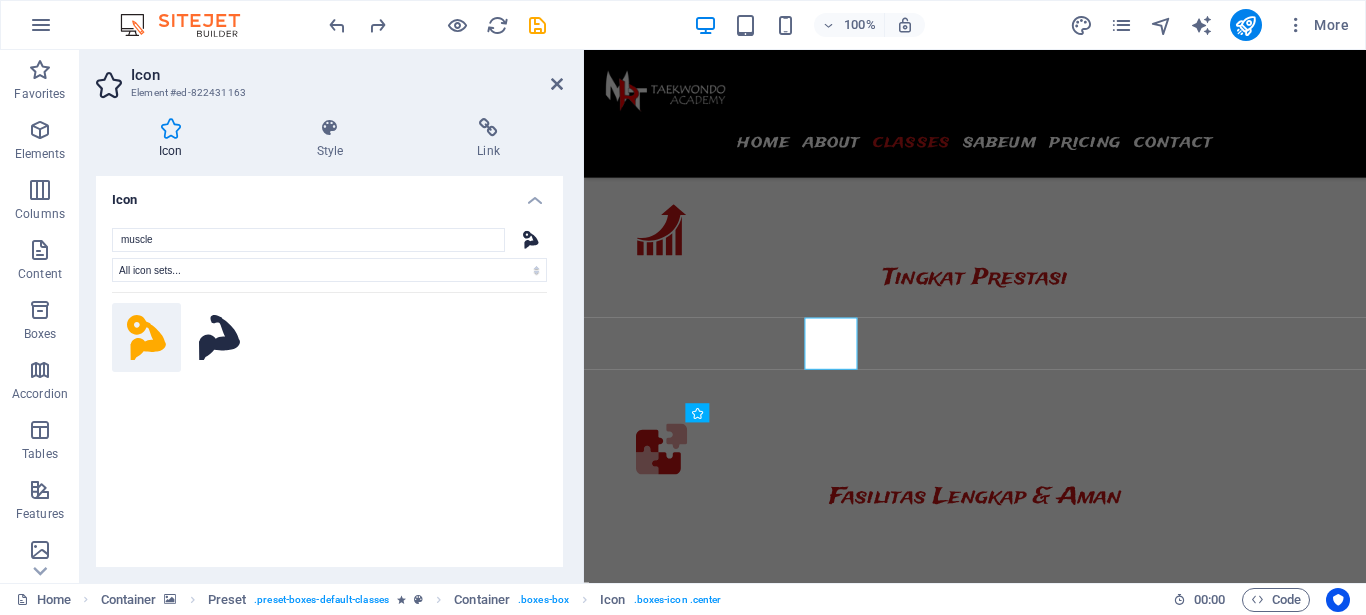 scroll, scrollTop: 3394, scrollLeft: 0, axis: vertical 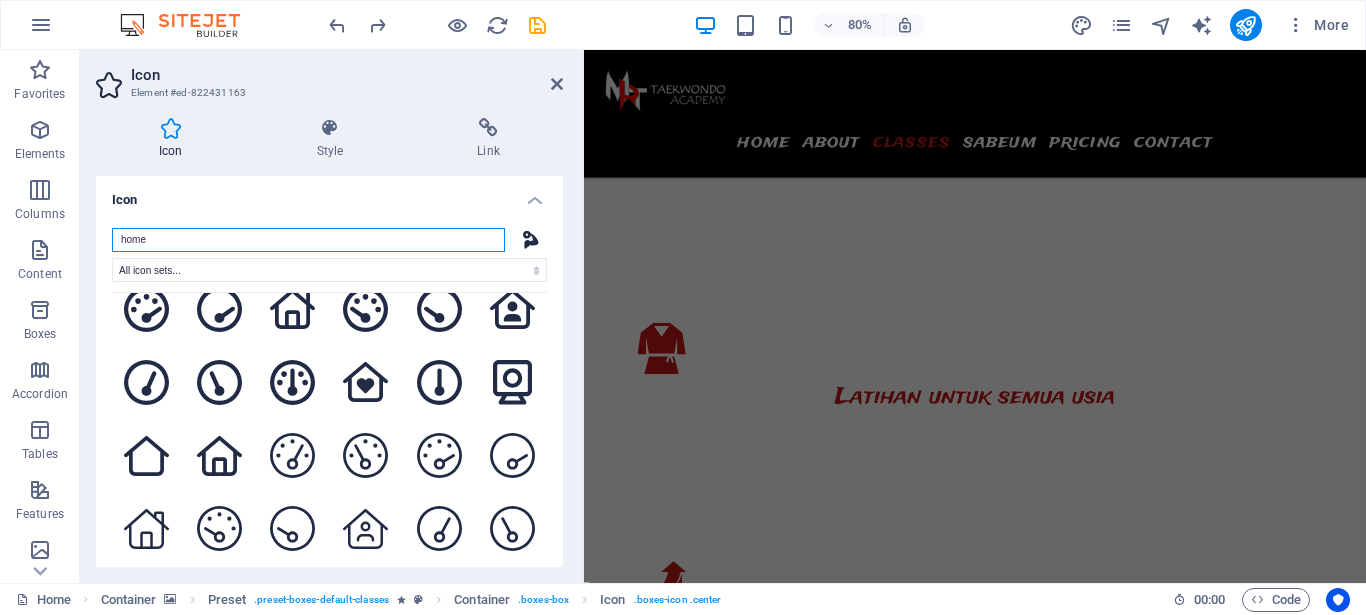 click on "home" at bounding box center (308, 240) 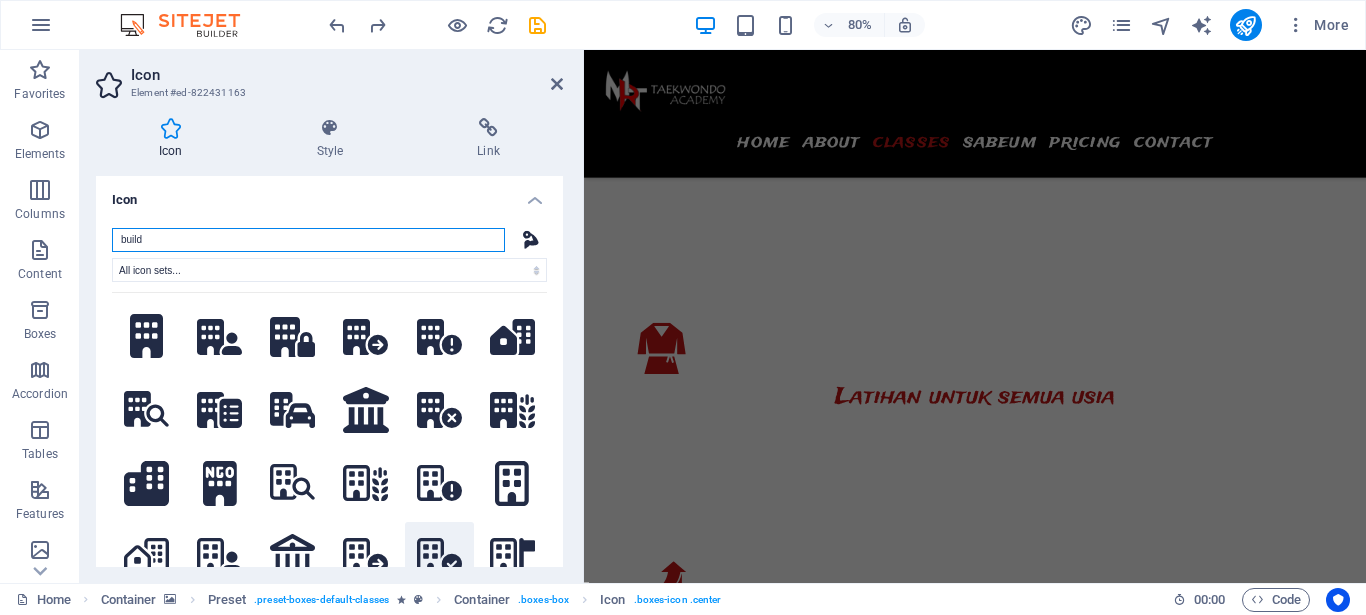 scroll, scrollTop: 180, scrollLeft: 0, axis: vertical 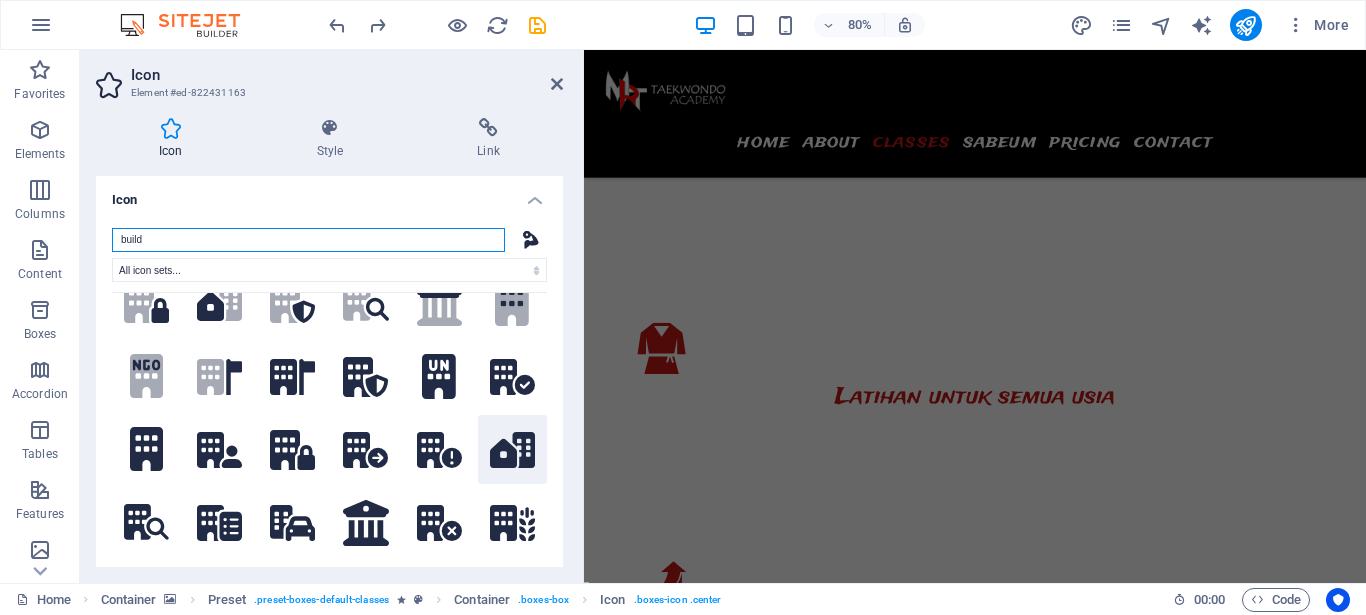 type on "build" 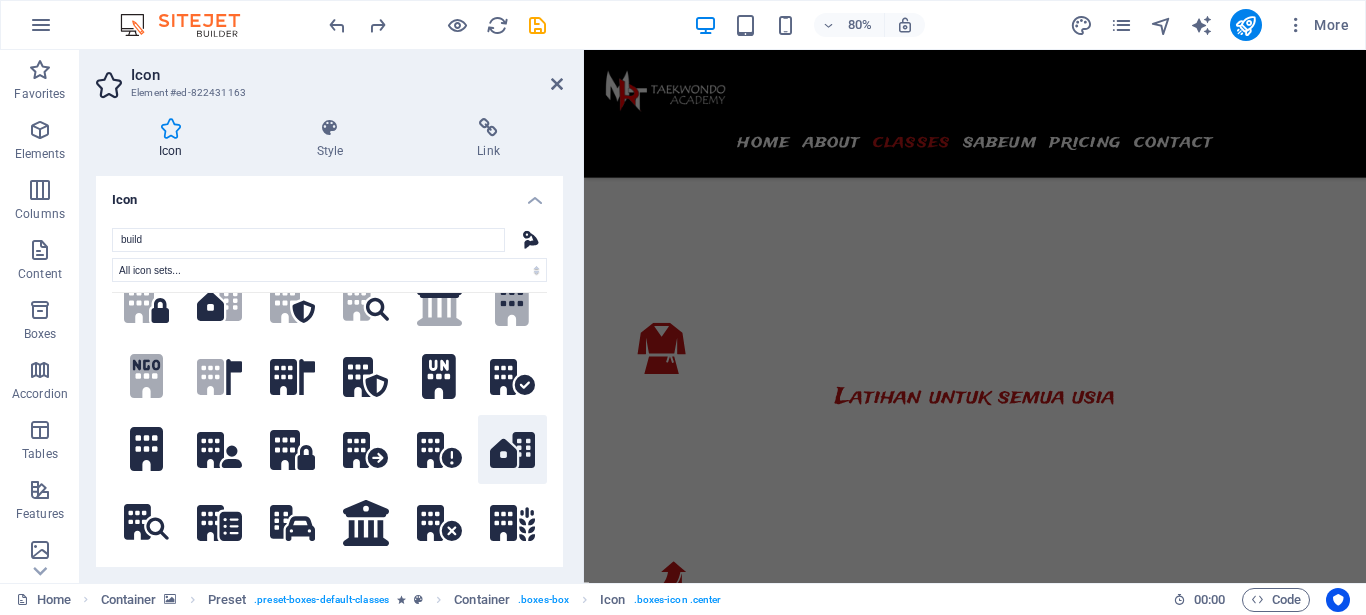 click 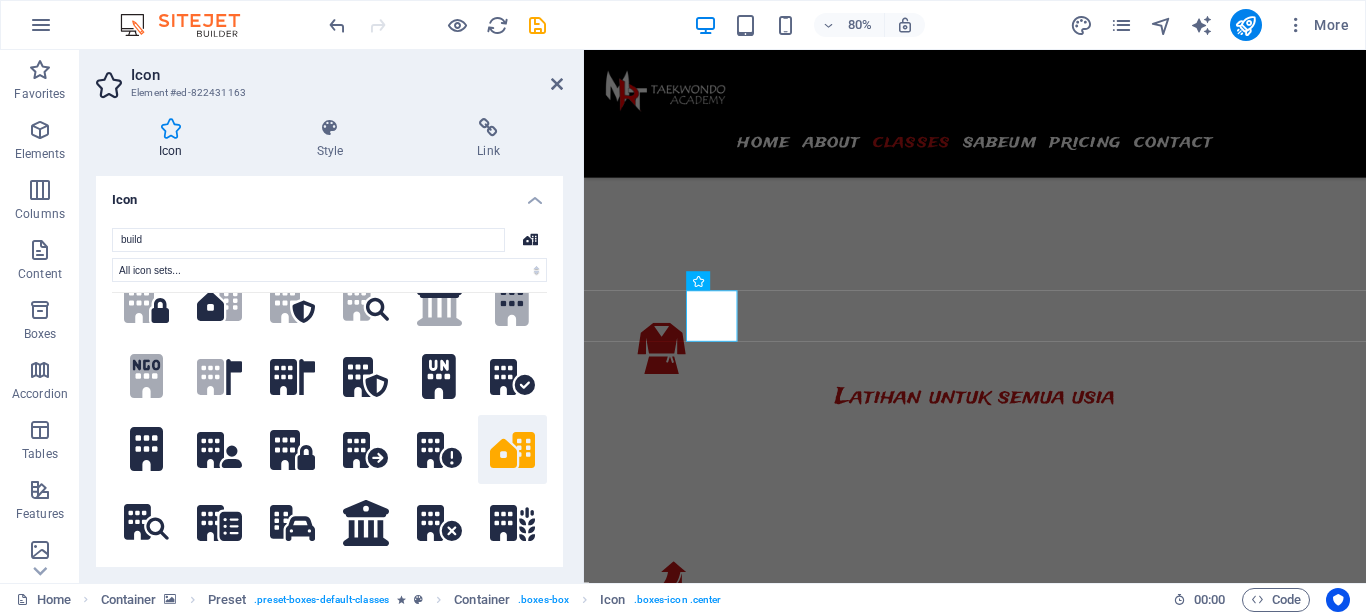 scroll, scrollTop: 3663, scrollLeft: 0, axis: vertical 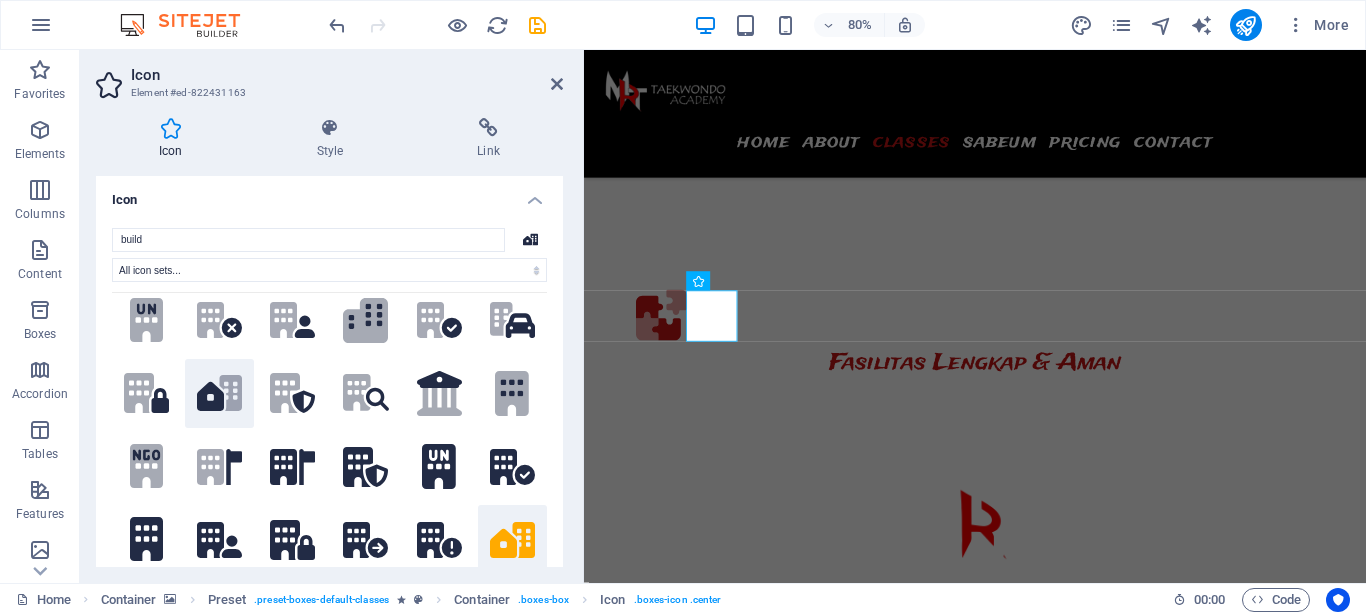 click on ".fa-secondary{opacity:.4}" 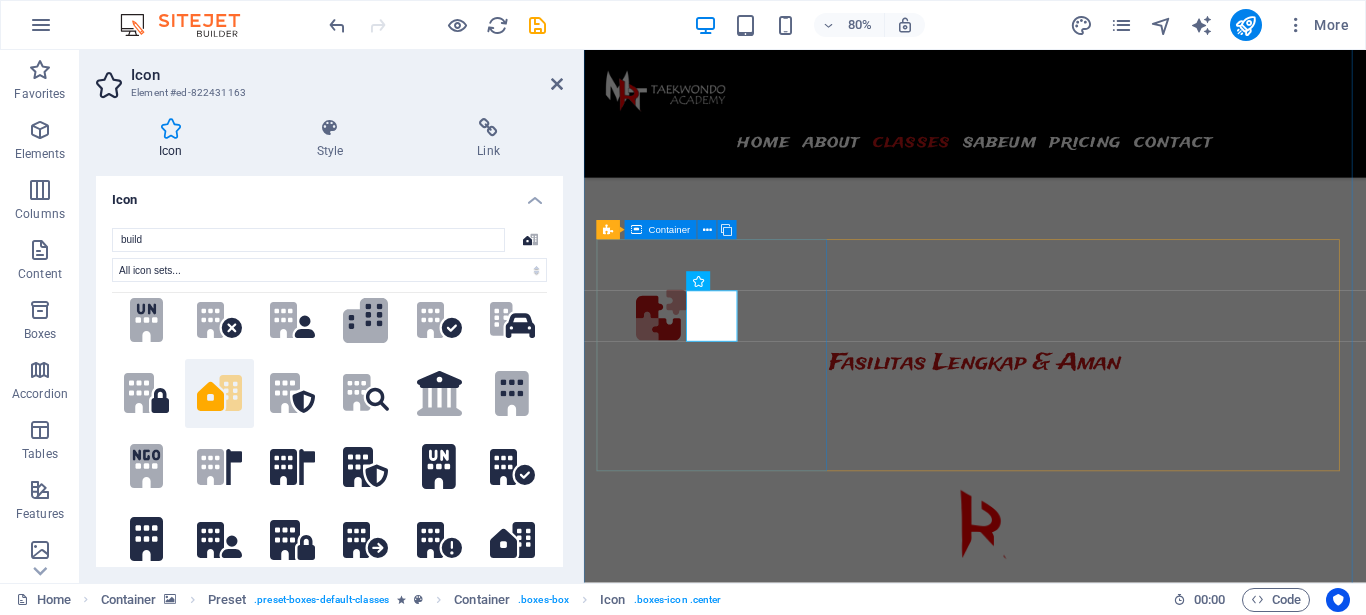 click on "07:00AM - 12:00PM .fa-secondary{opacity:.4} Brawn Lorem ipsum dolor sit amet, consectetur adipisicing elit. Veritatis, dolorem!" at bounding box center [746, 8179] 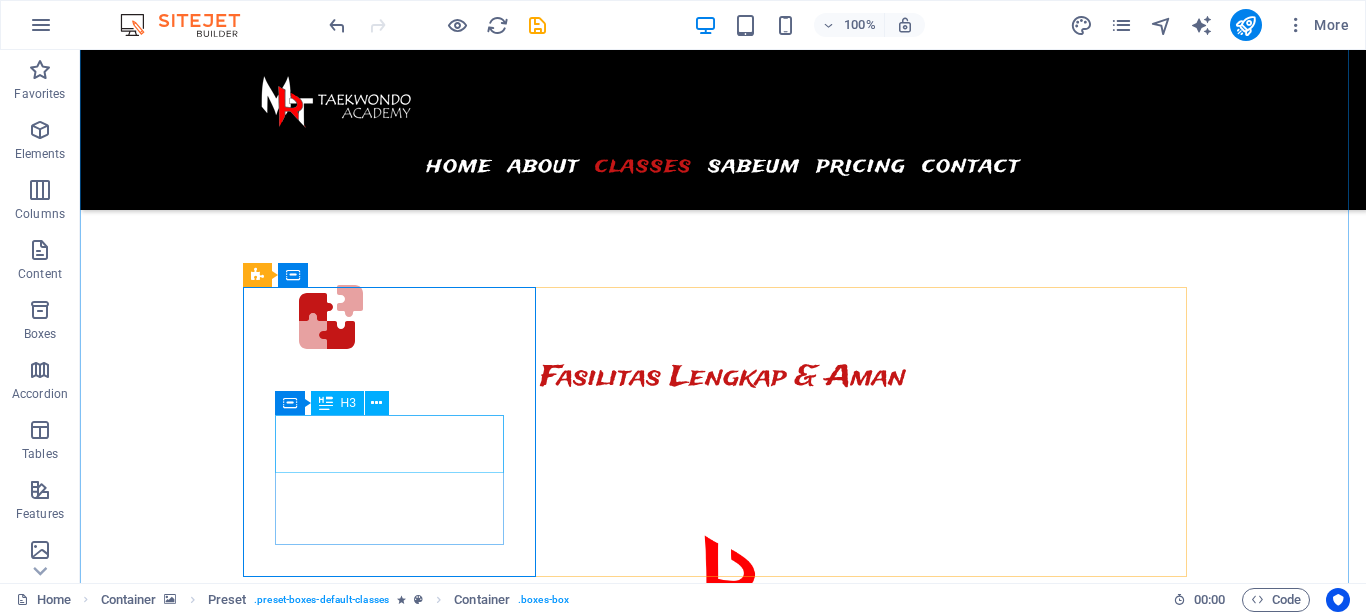 click on "Brawn" at bounding box center (397, 8126) 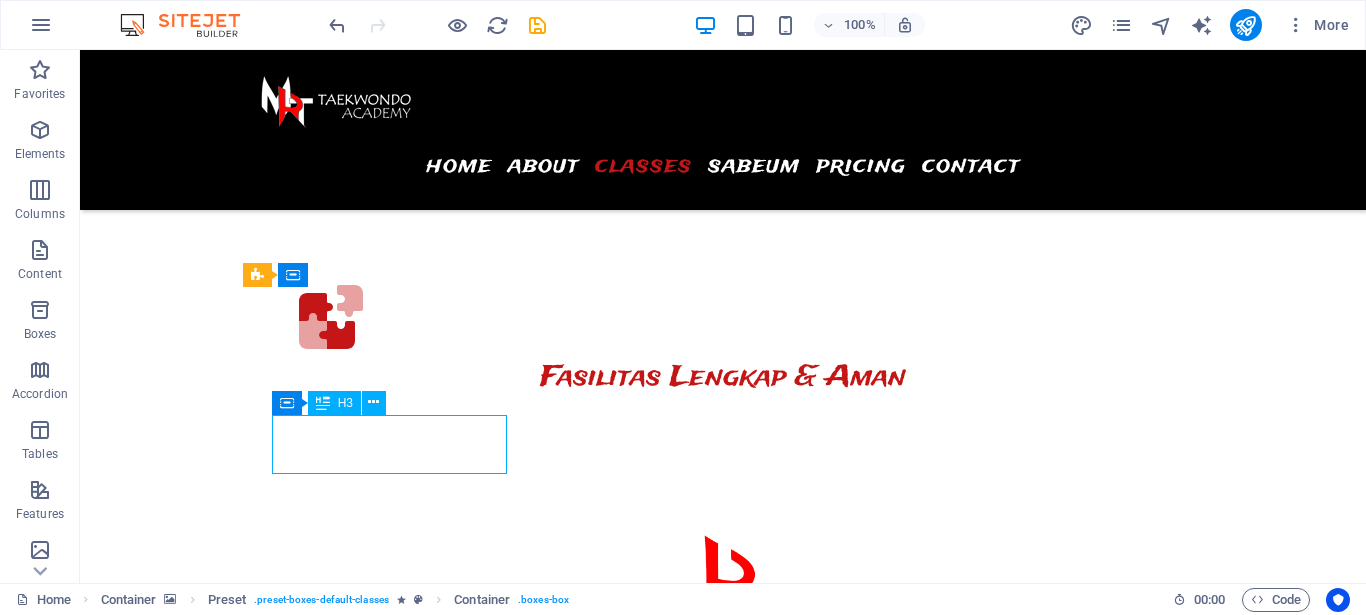 click on "Brawn" at bounding box center [397, 8126] 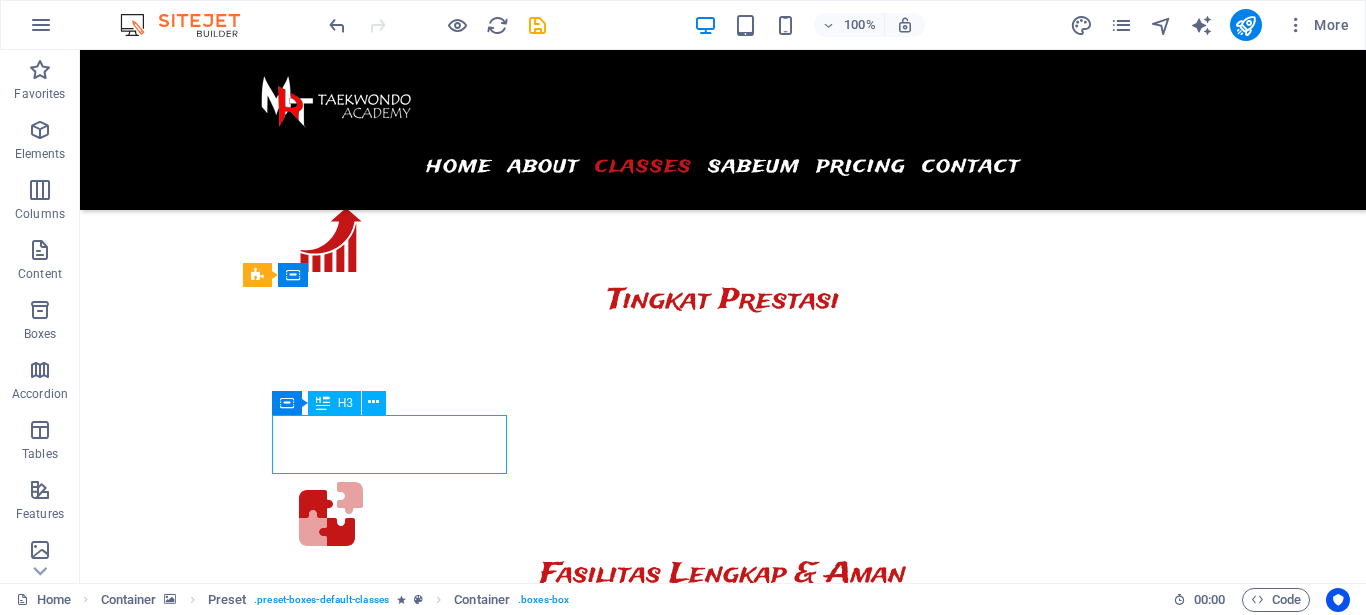 scroll, scrollTop: 3663, scrollLeft: 0, axis: vertical 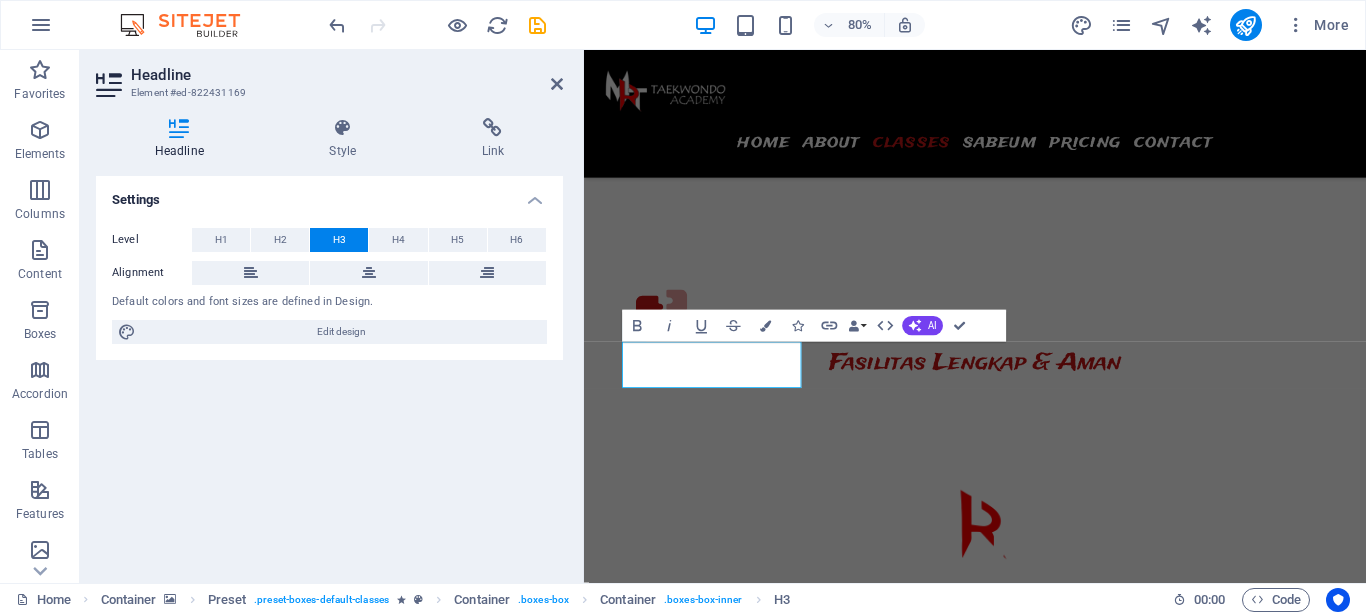 type 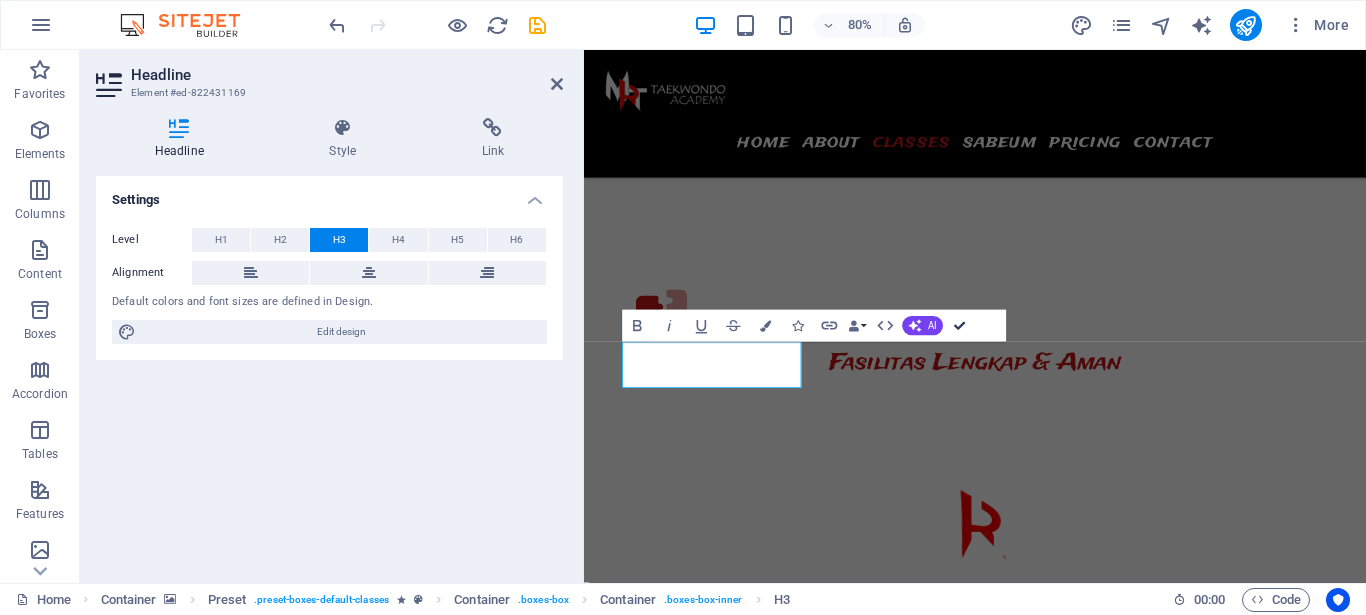 drag, startPoint x: 961, startPoint y: 323, endPoint x: 238, endPoint y: 264, distance: 725.4033 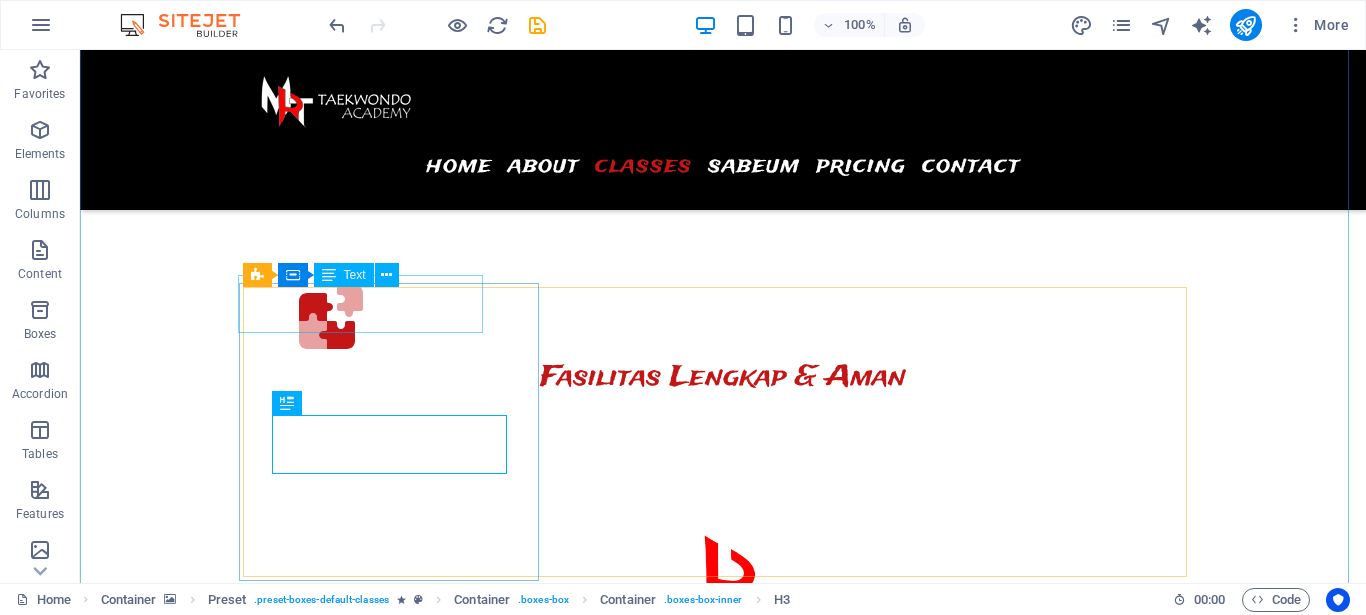 click on "07:00AM - 12:00PM" at bounding box center [369, 7986] 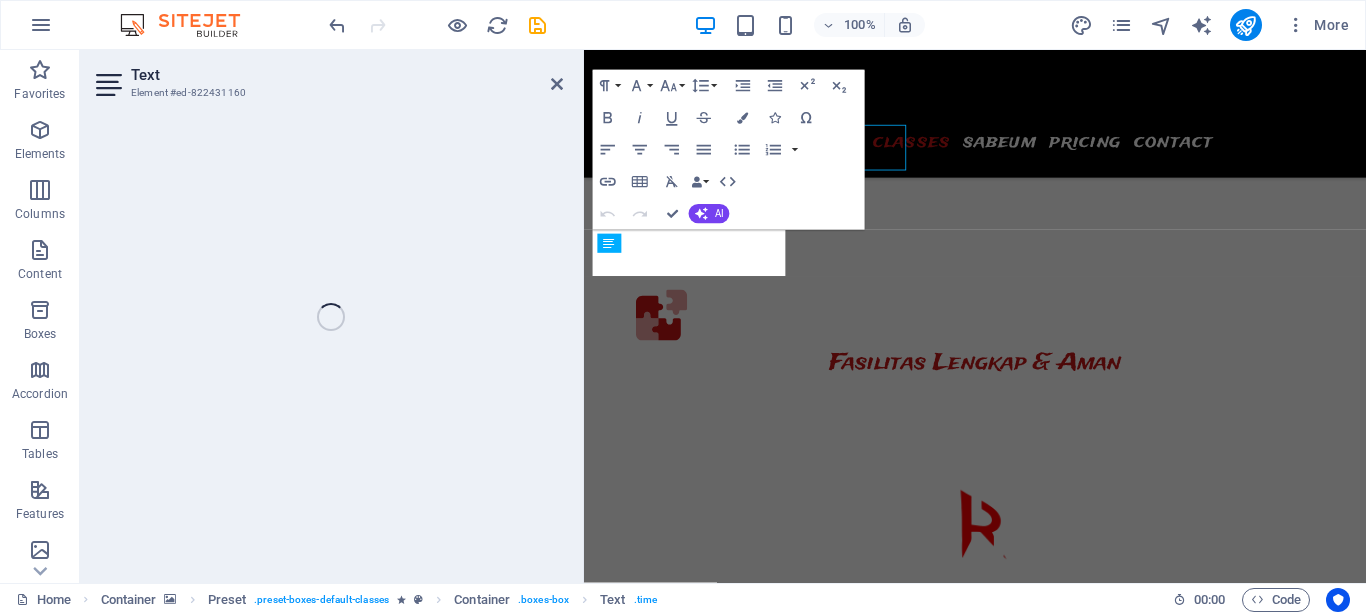 click on "07:00AM - 12:00PM" at bounding box center [689, 8051] 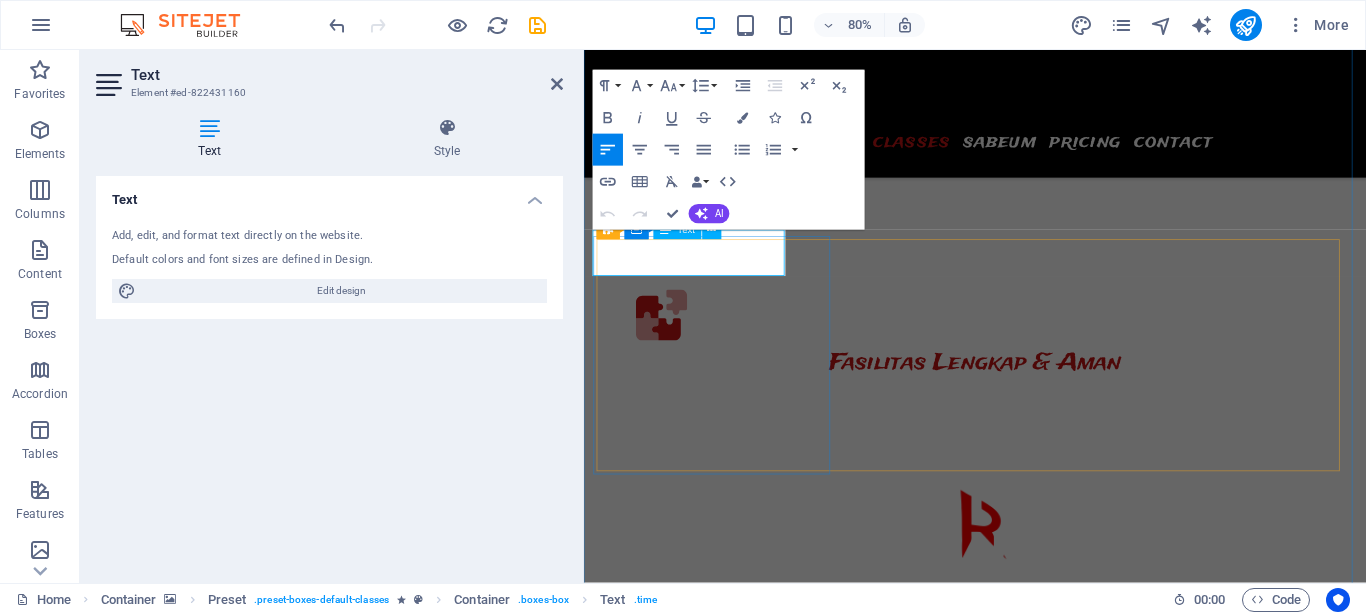 type 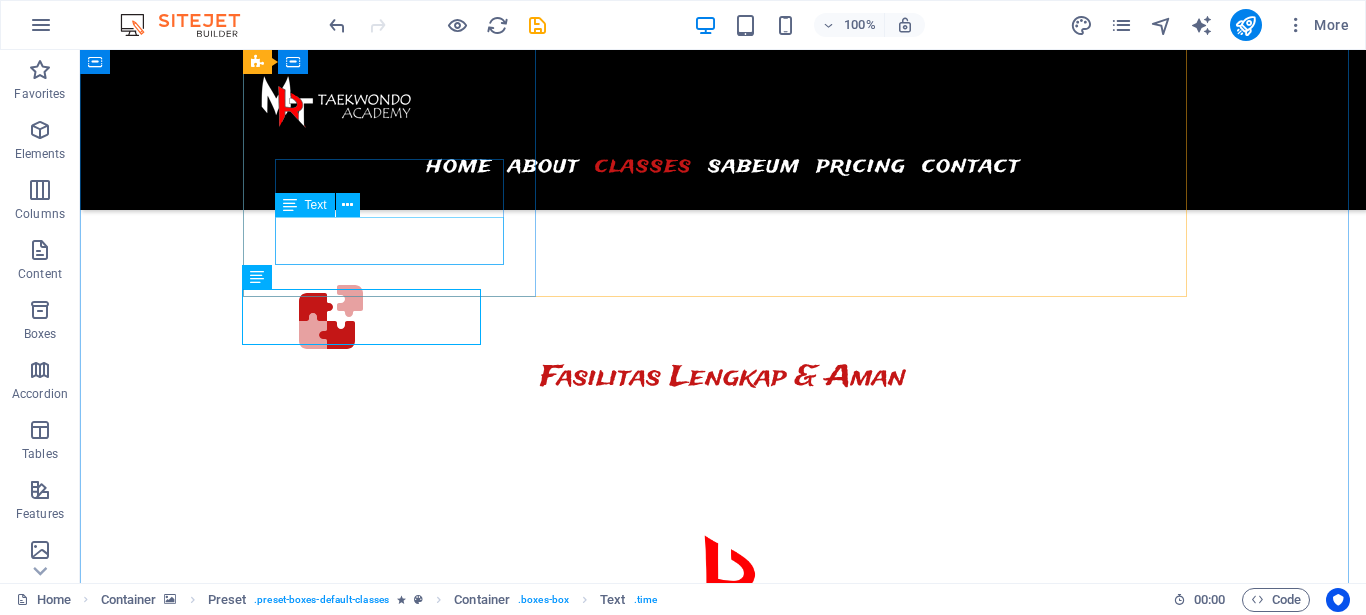 scroll, scrollTop: 3521, scrollLeft: 0, axis: vertical 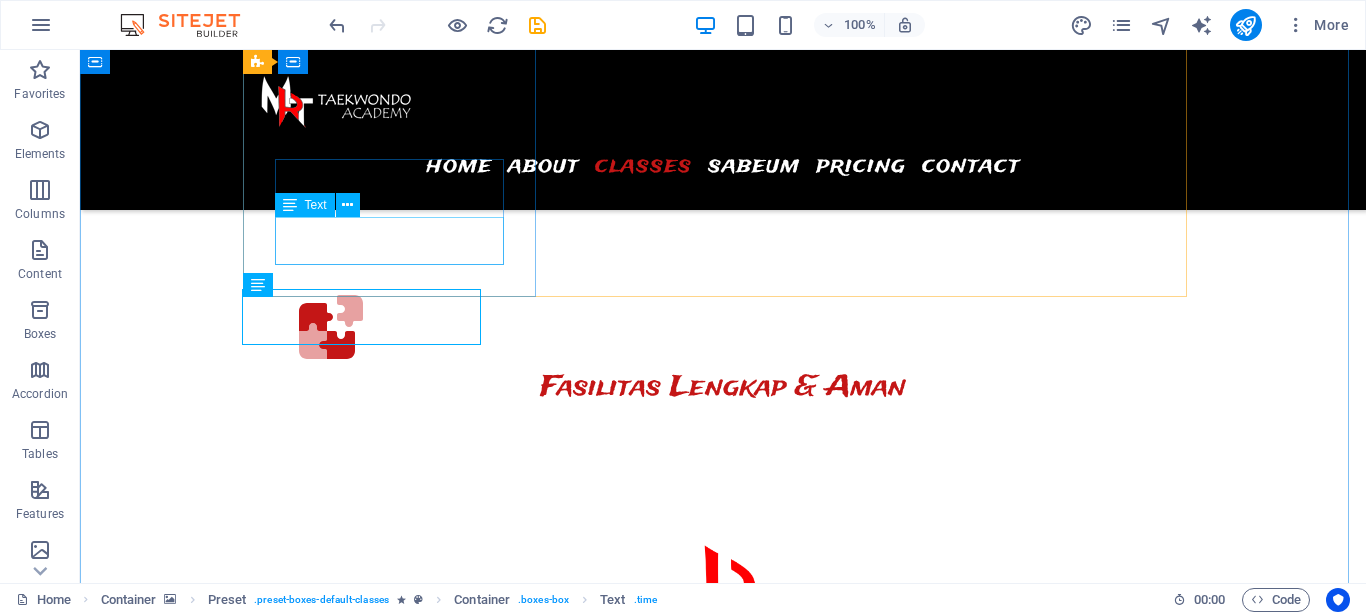 click on "10.00 - 12.00 Kelas Prestasi 16.00 - 18.00 Kelas Remaja" at bounding box center (397, 7925) 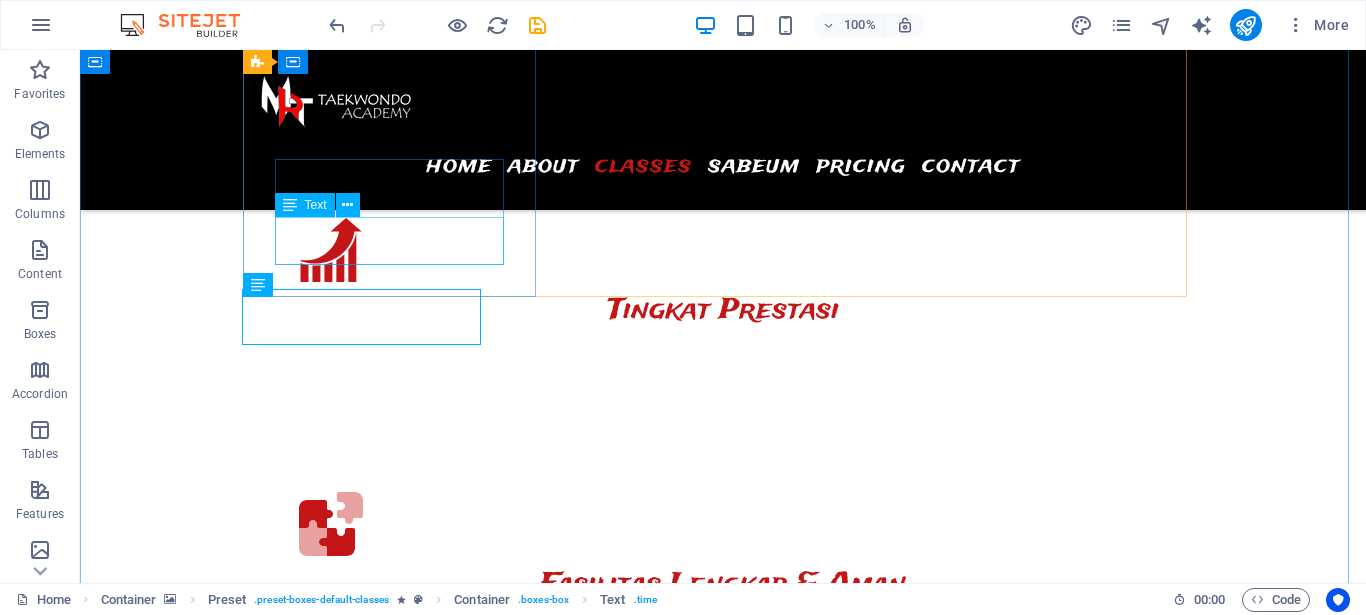 scroll, scrollTop: 3653, scrollLeft: 0, axis: vertical 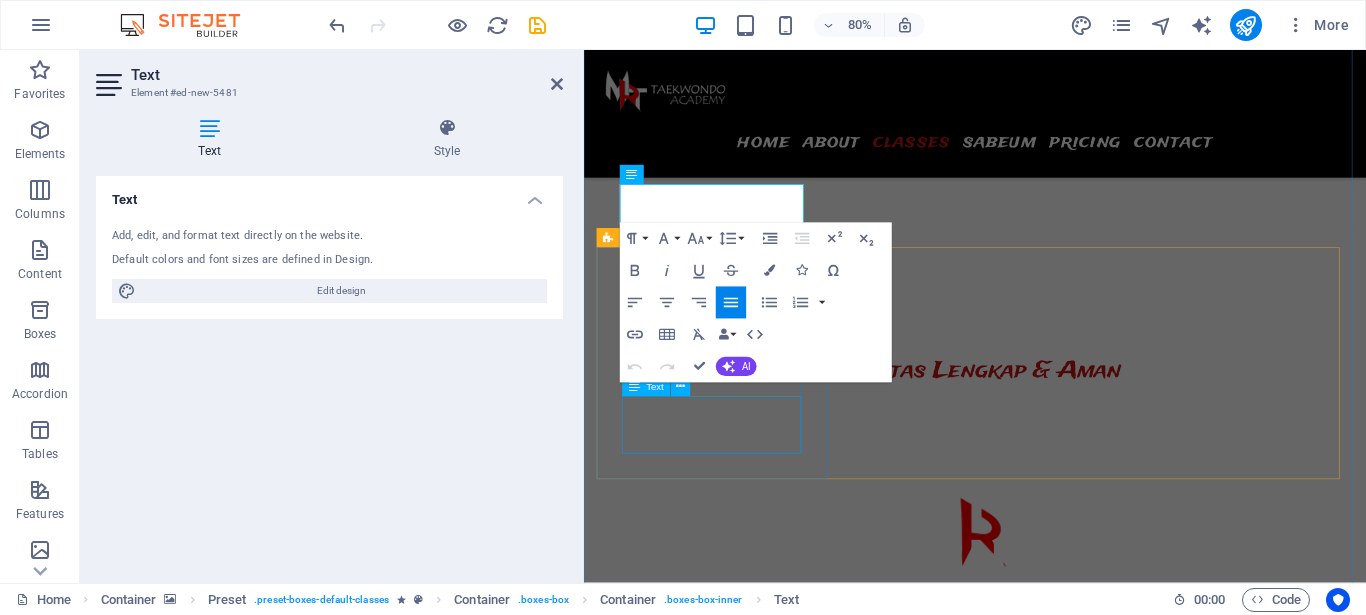click on "07:00 - 12:00 .fa-secondary{opacity:.4} Dojang Wisma Lorem ipsum dolor sit amet, consectetur adipisicing elit. Veritatis, dolorem! 07:00AM - 12:00PM Treadmill Lorem ipsum dolor sit amet, consectetur adipisicing elit. Veritatis, dolorem! 07:00AM - 12:00PM Barbell Lorem ipsum dolor sit amet, consectetur adipisicing elit. Veritatis, dolorem!" at bounding box center [1072, 8495] 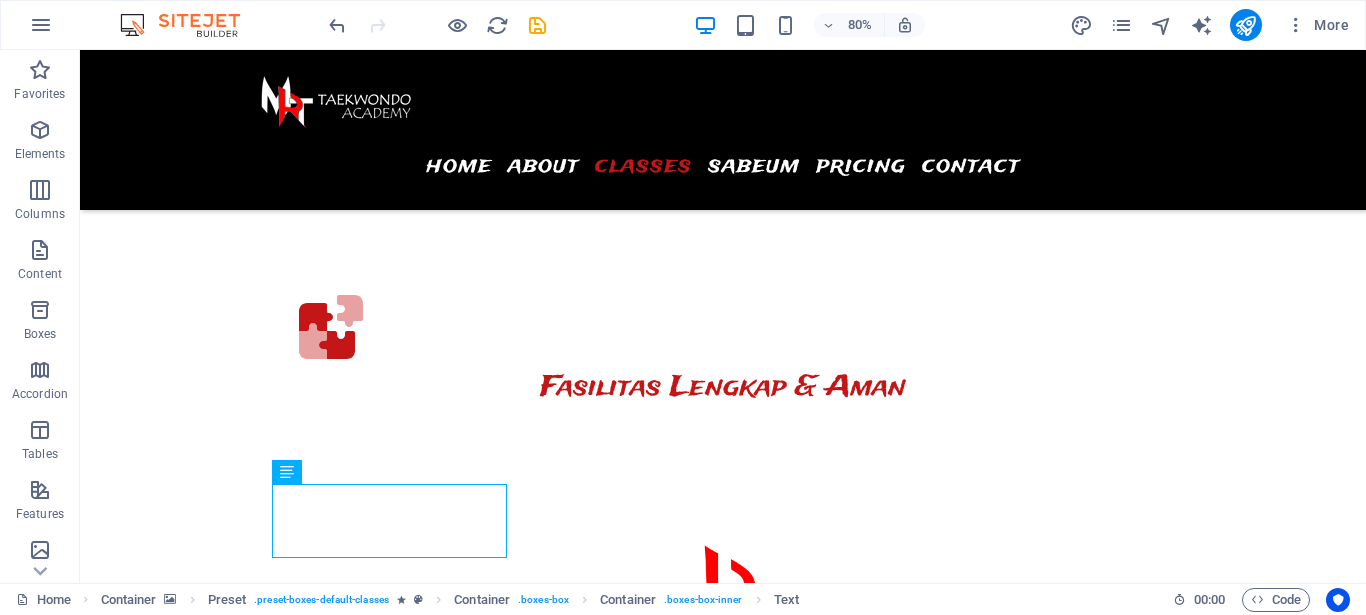 click on "Lorem ipsum dolor sit amet, consectetur adipisicing elit. Veritatis, dolorem!" at bounding box center (397, 8203) 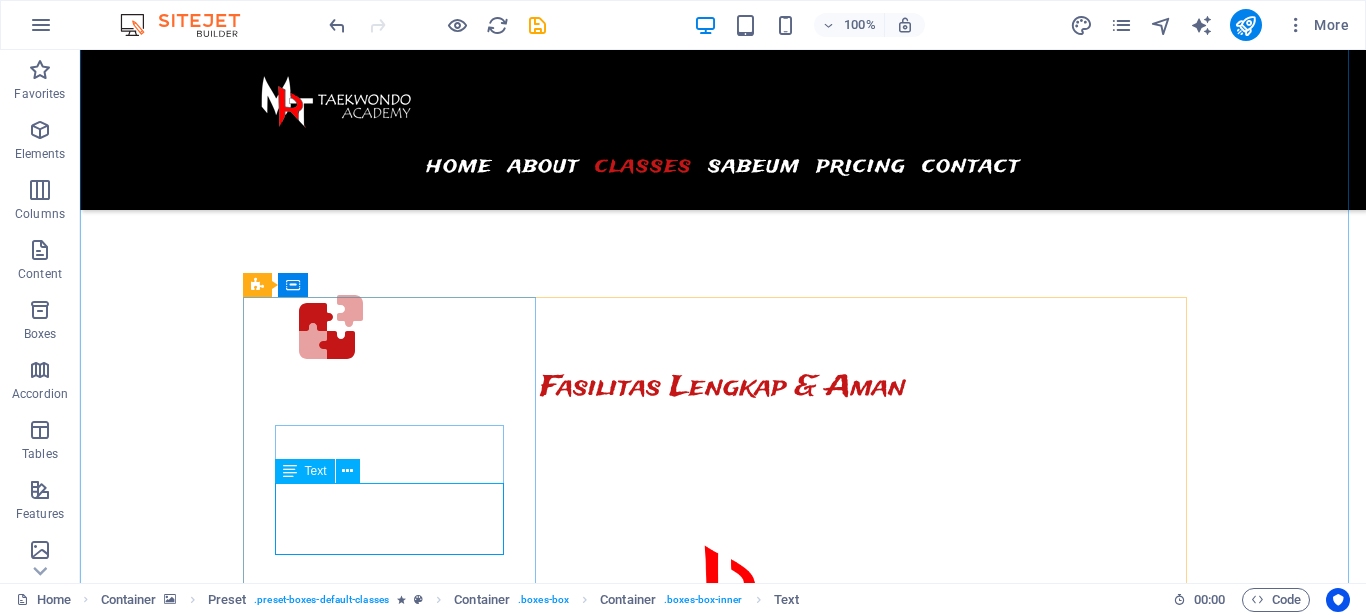 click on "Lorem ipsum dolor sit amet, consectetur adipisicing elit. Veritatis, dolorem!" at bounding box center [397, 8203] 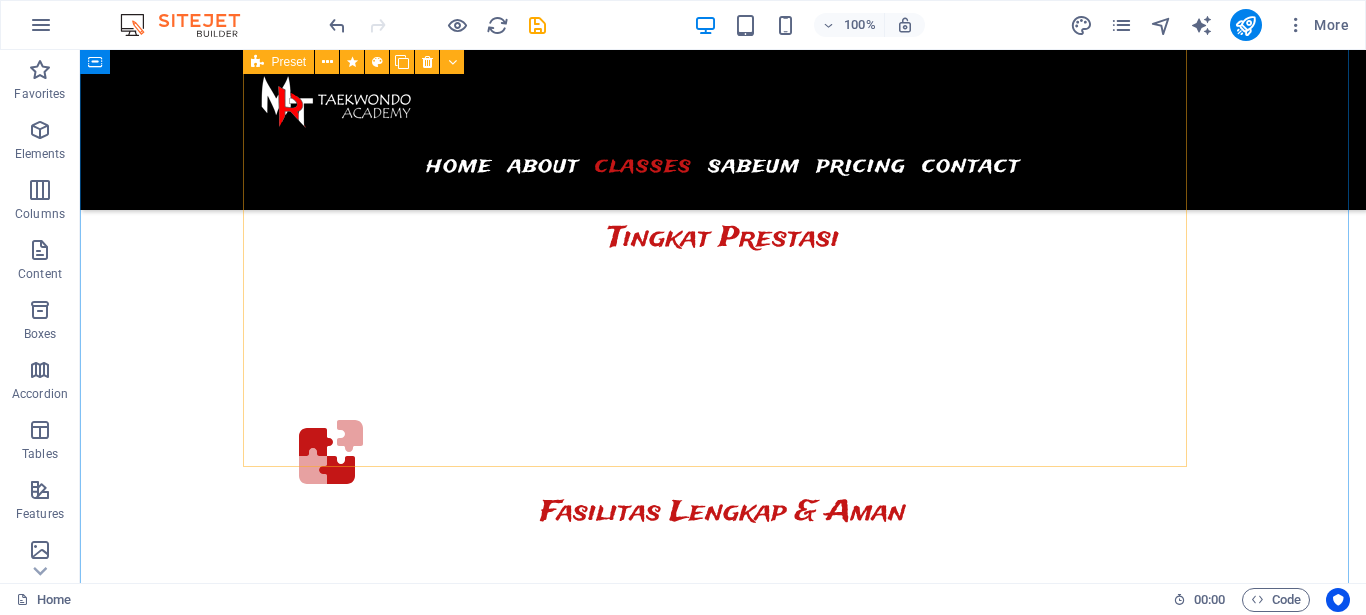 scroll, scrollTop: 3521, scrollLeft: 0, axis: vertical 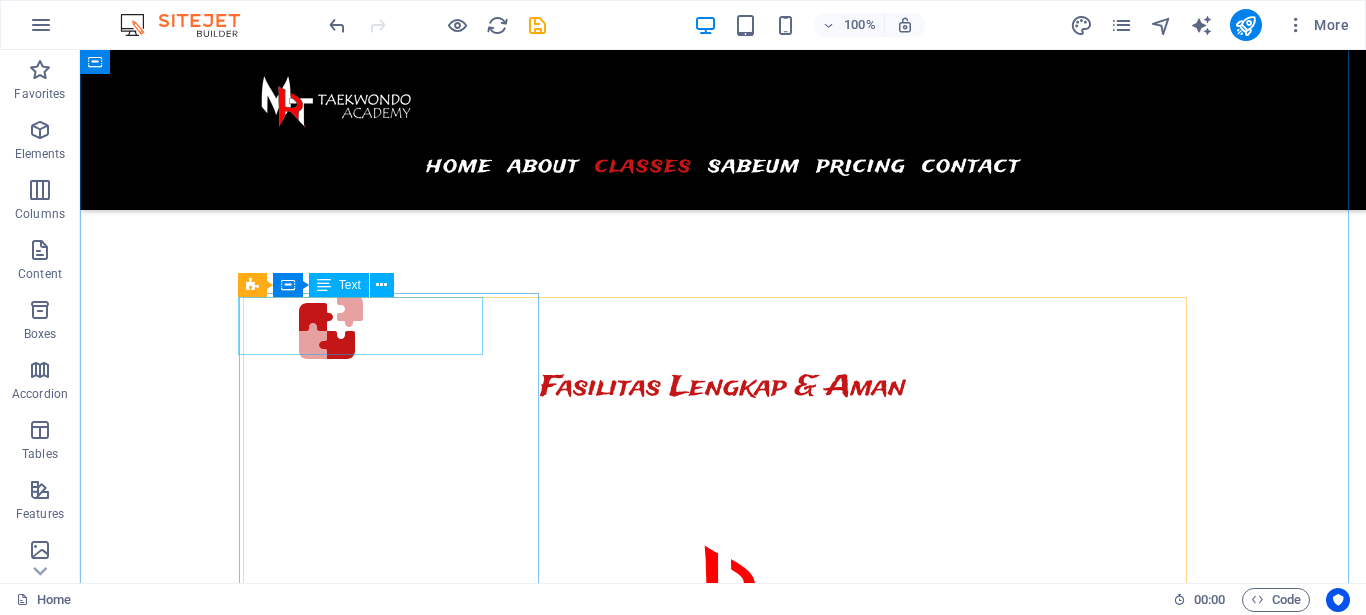 click on "07:00 - 12:00" at bounding box center [369, 7996] 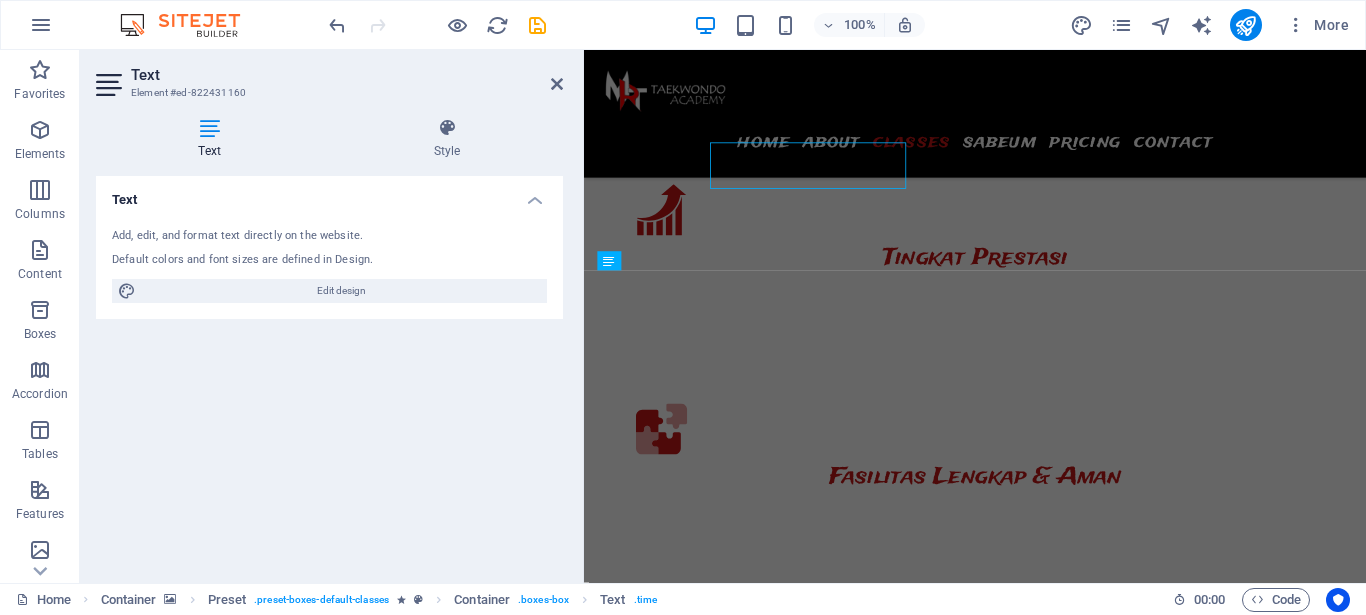 scroll, scrollTop: 3653, scrollLeft: 0, axis: vertical 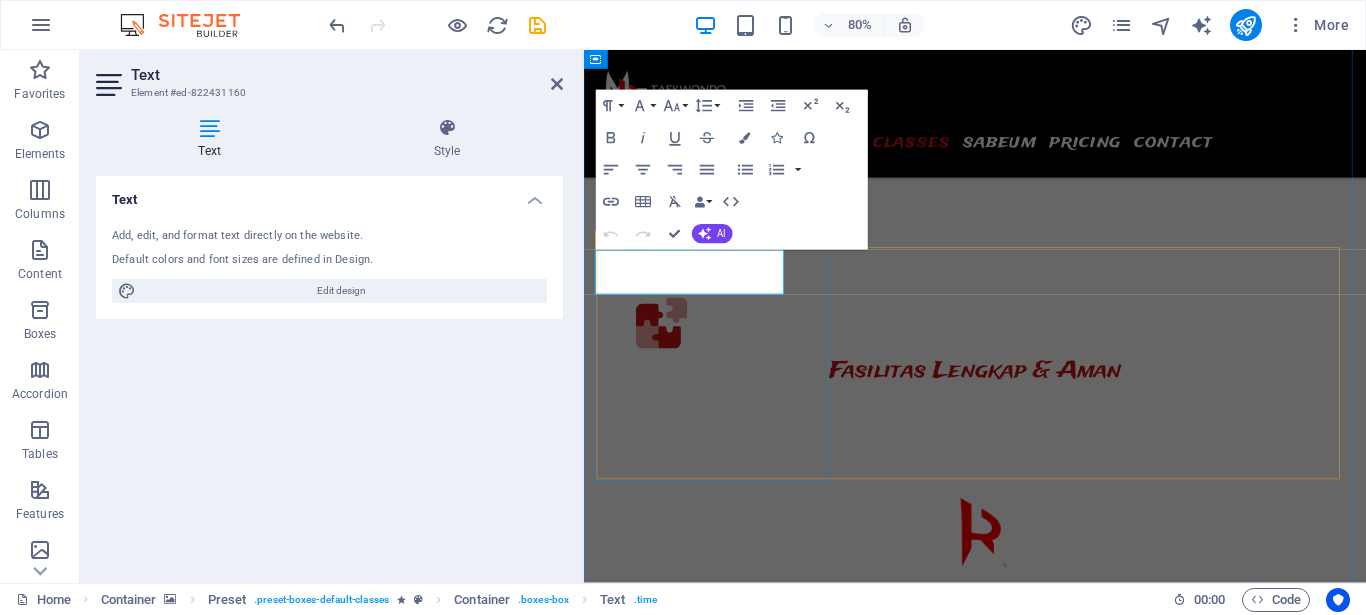 click on "07:00 - 12:00" at bounding box center [689, 8061] 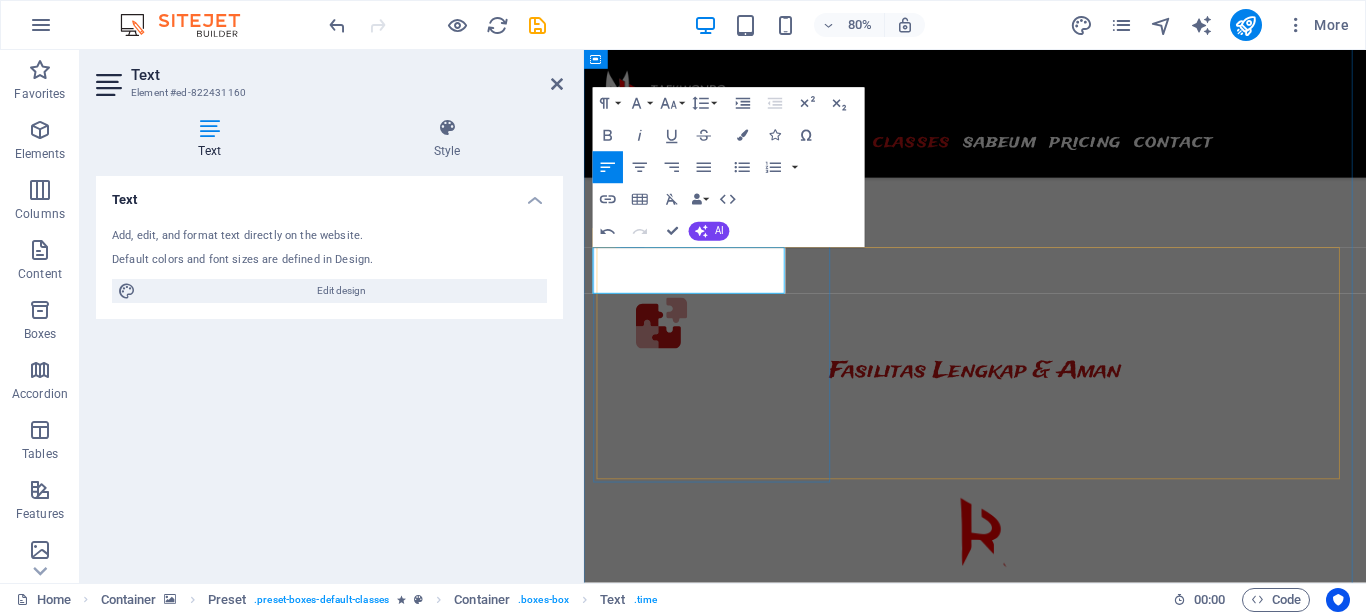 type 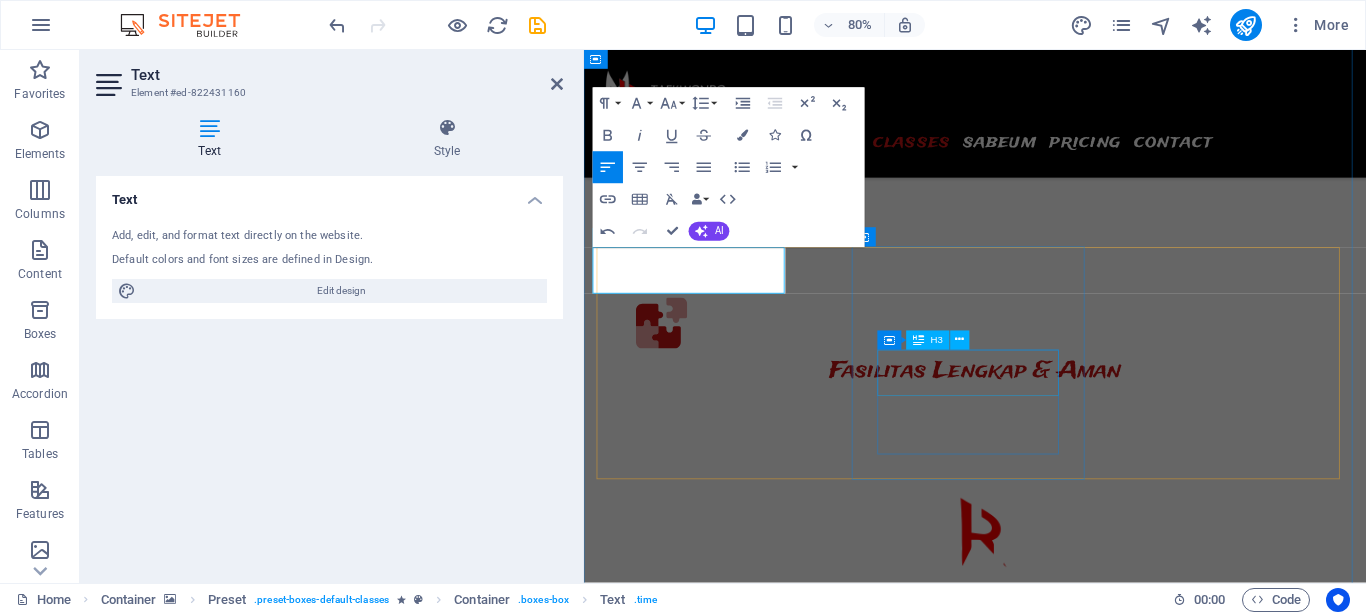 click on "Treadmill" at bounding box center [746, 8483] 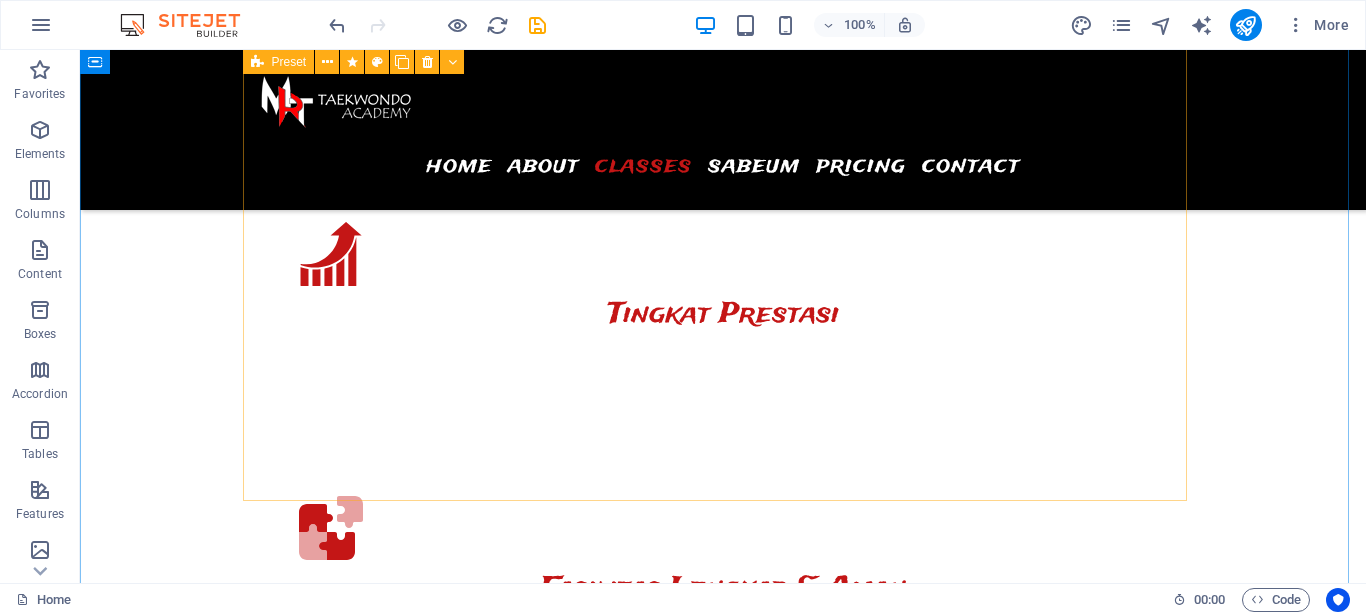 scroll, scrollTop: 3419, scrollLeft: 0, axis: vertical 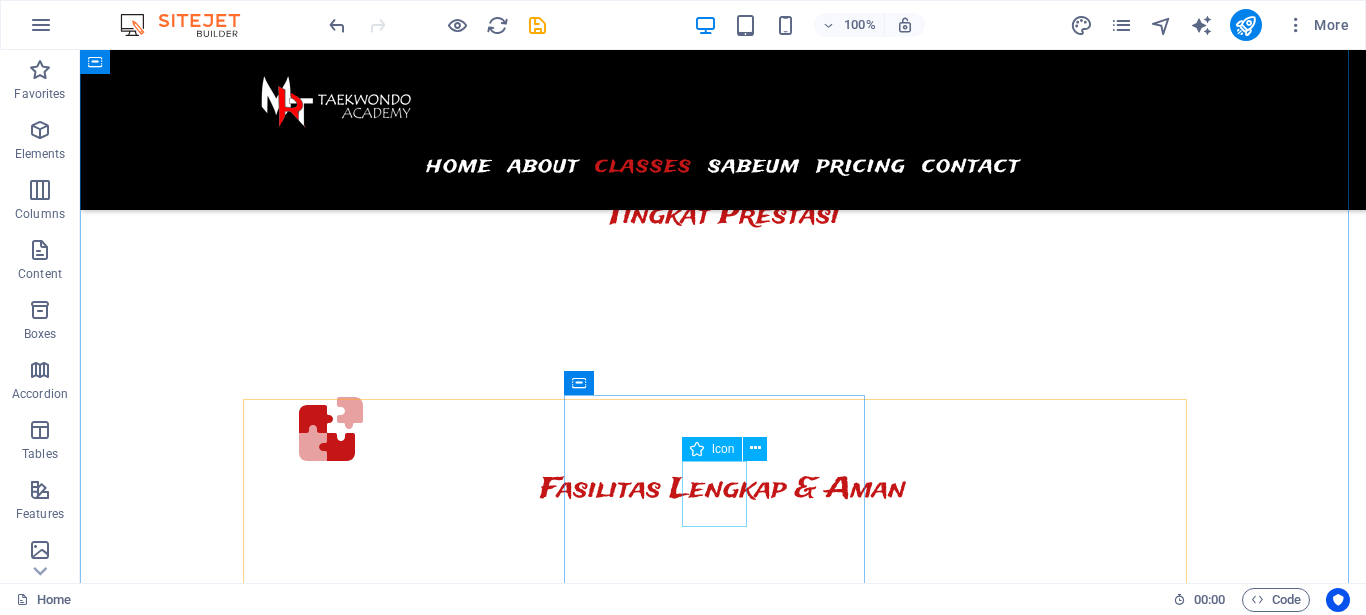 click at bounding box center (397, 8458) 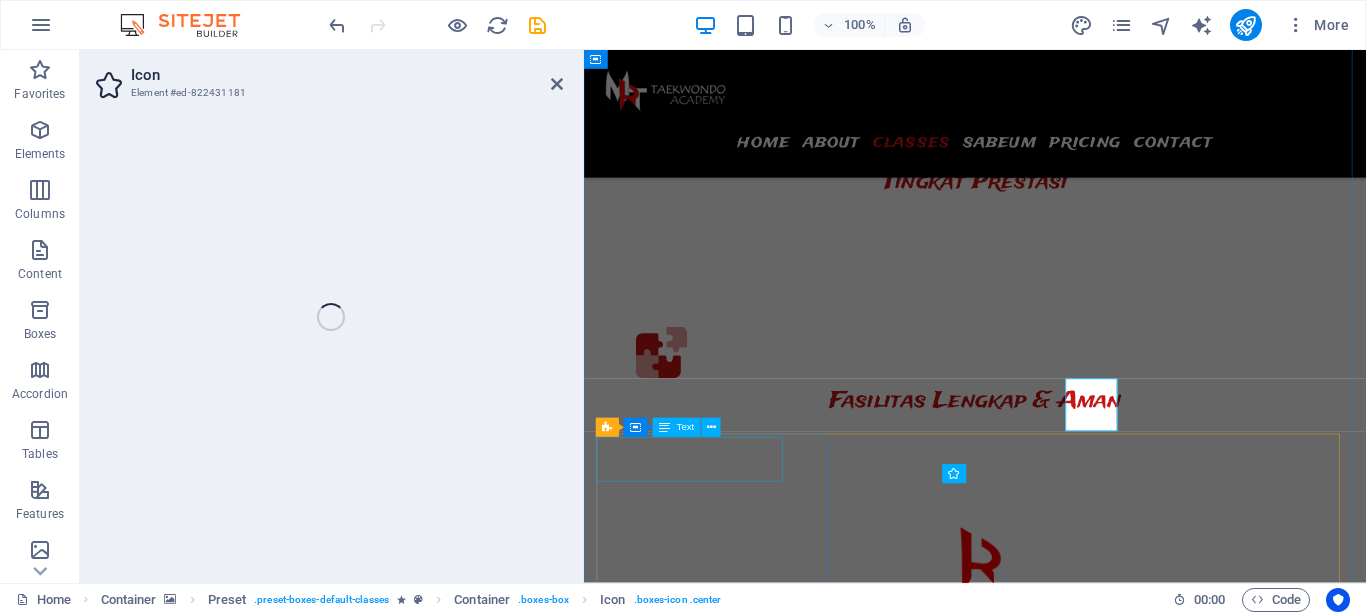 select on "xMidYMid" 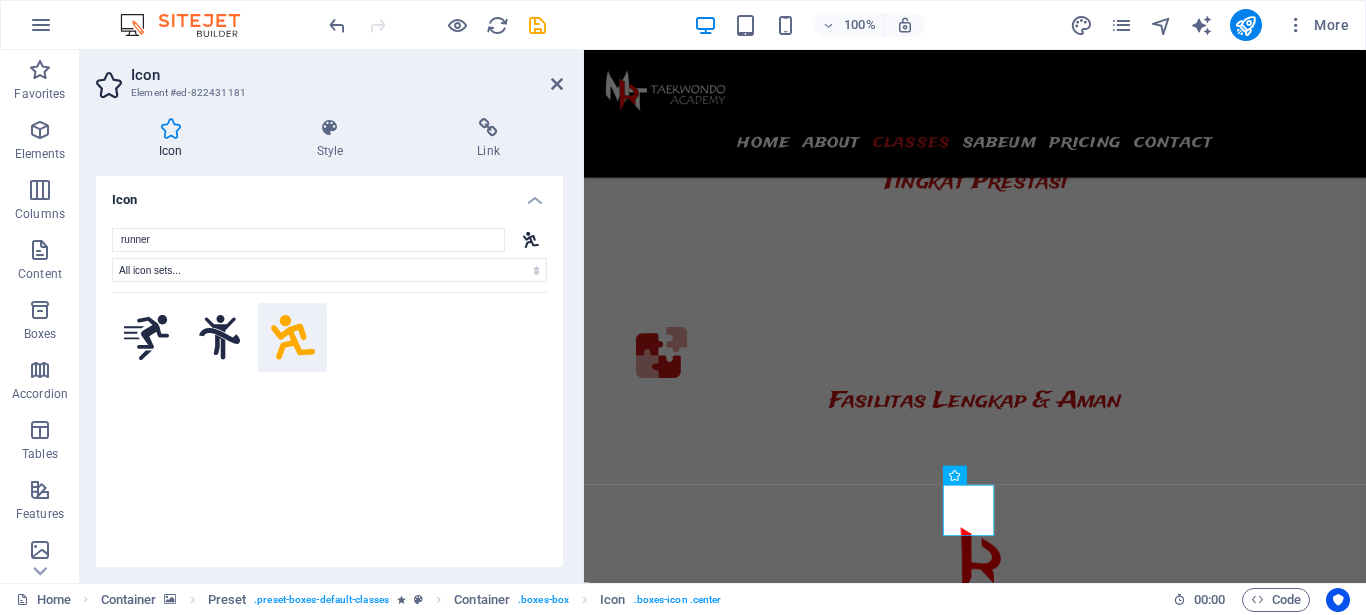 click on "runner" at bounding box center [308, 240] 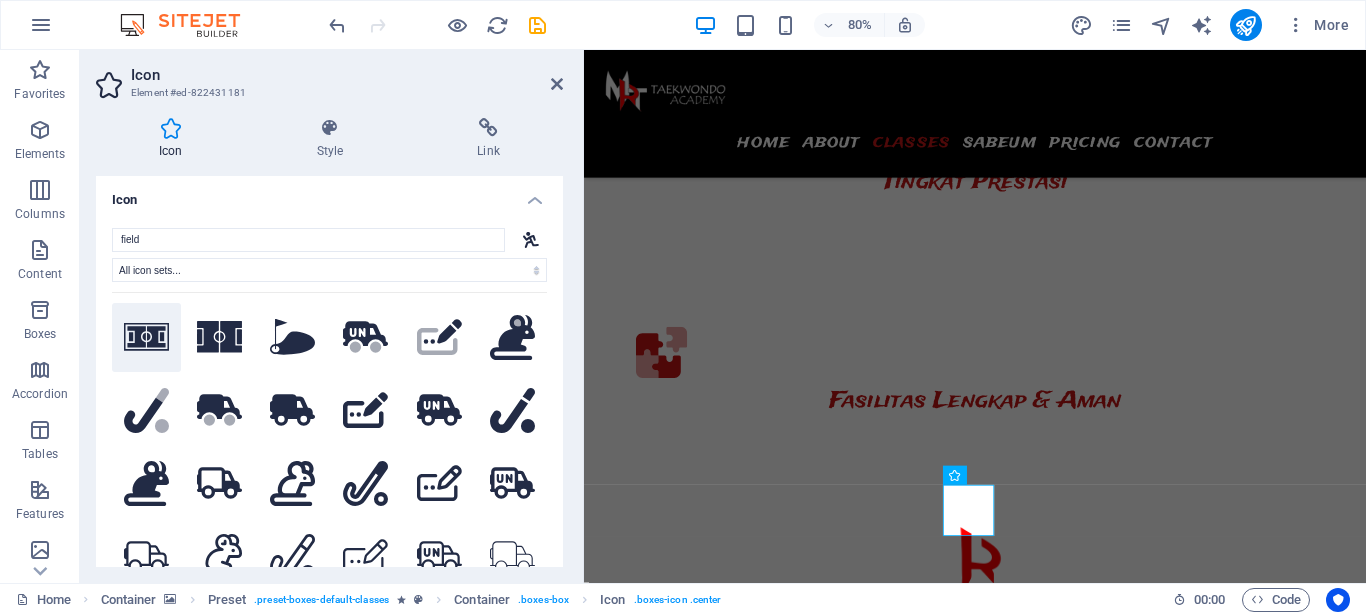 type on "field" 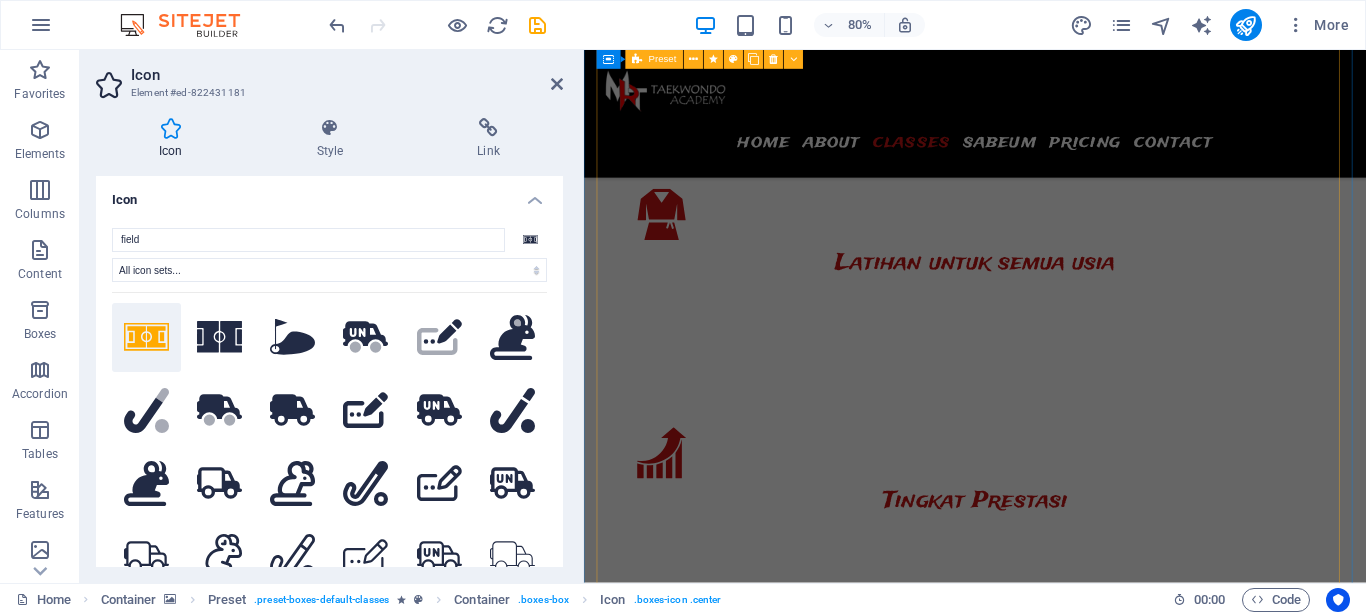 scroll, scrollTop: 3216, scrollLeft: 0, axis: vertical 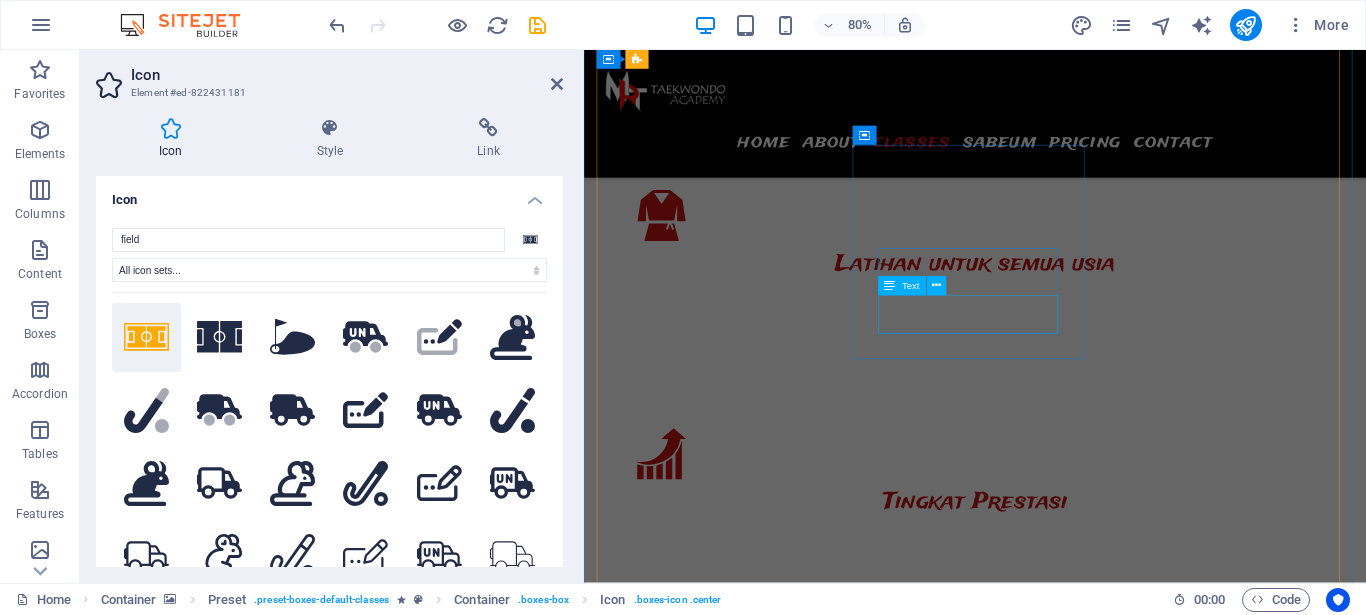 click on "09.00 - 11.00 Kelas Prestasi 15.00 - 17.00 Kelas Remaja" at bounding box center (746, 7863) 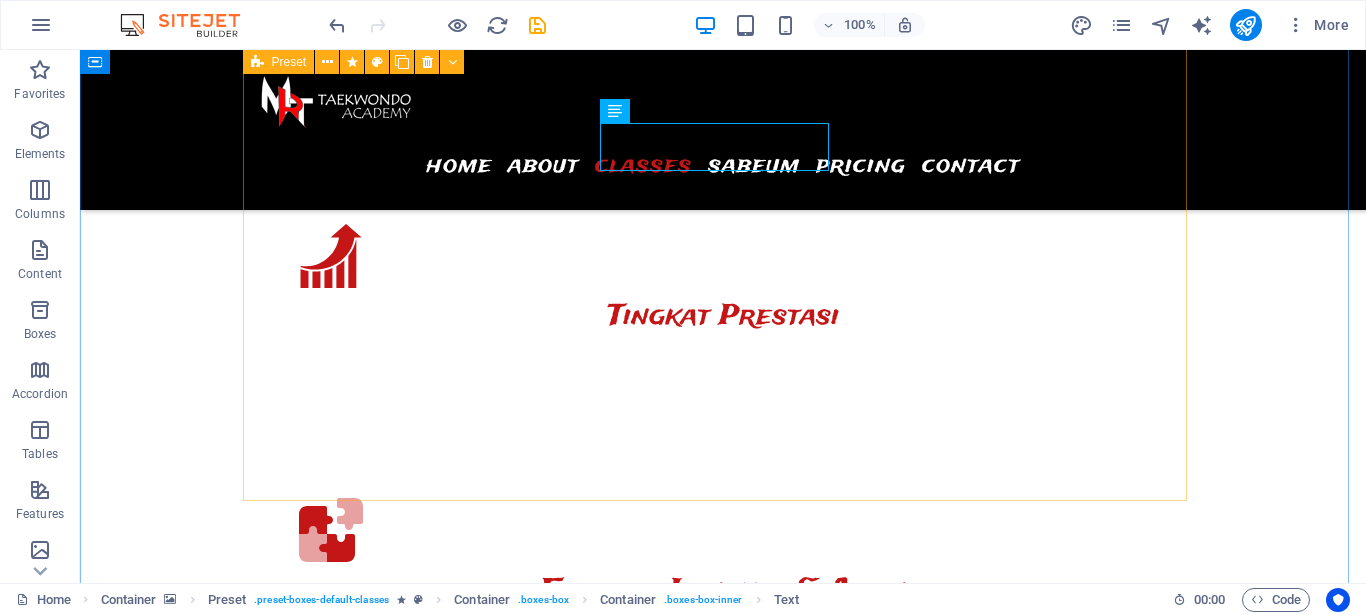 scroll, scrollTop: 3624, scrollLeft: 0, axis: vertical 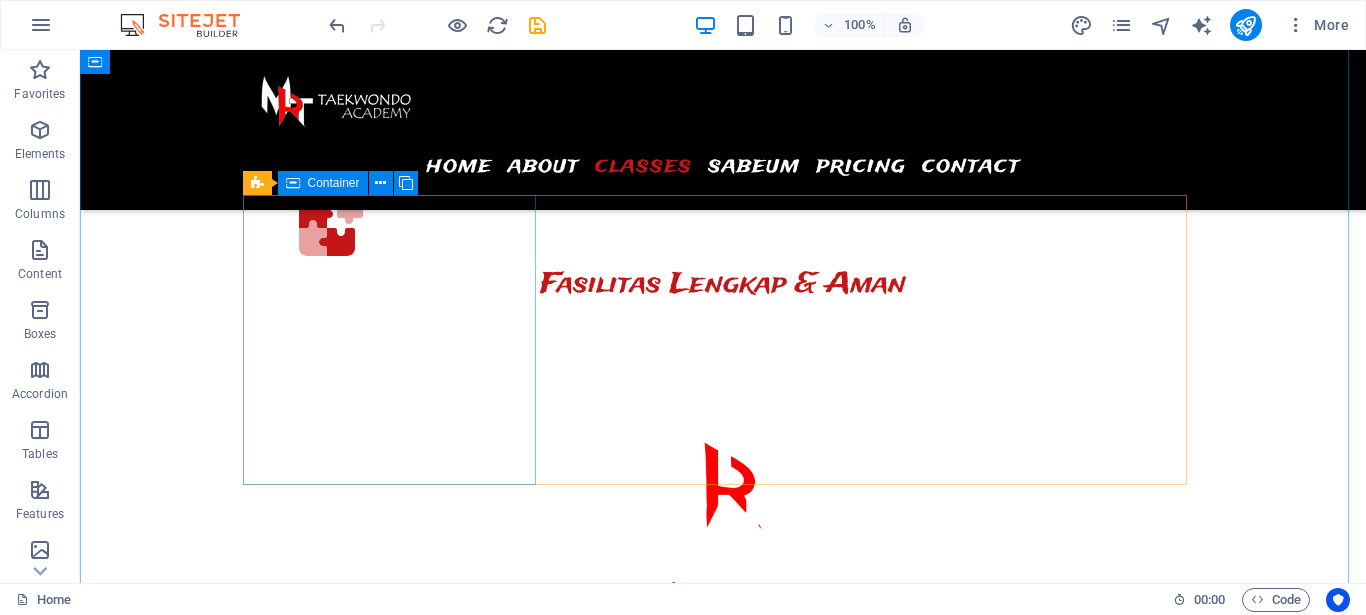 click on "Lorem ipsum dolor sit amet, consectetur adipisicing elit. Veritatis, dolorem!" at bounding box center [397, 8382] 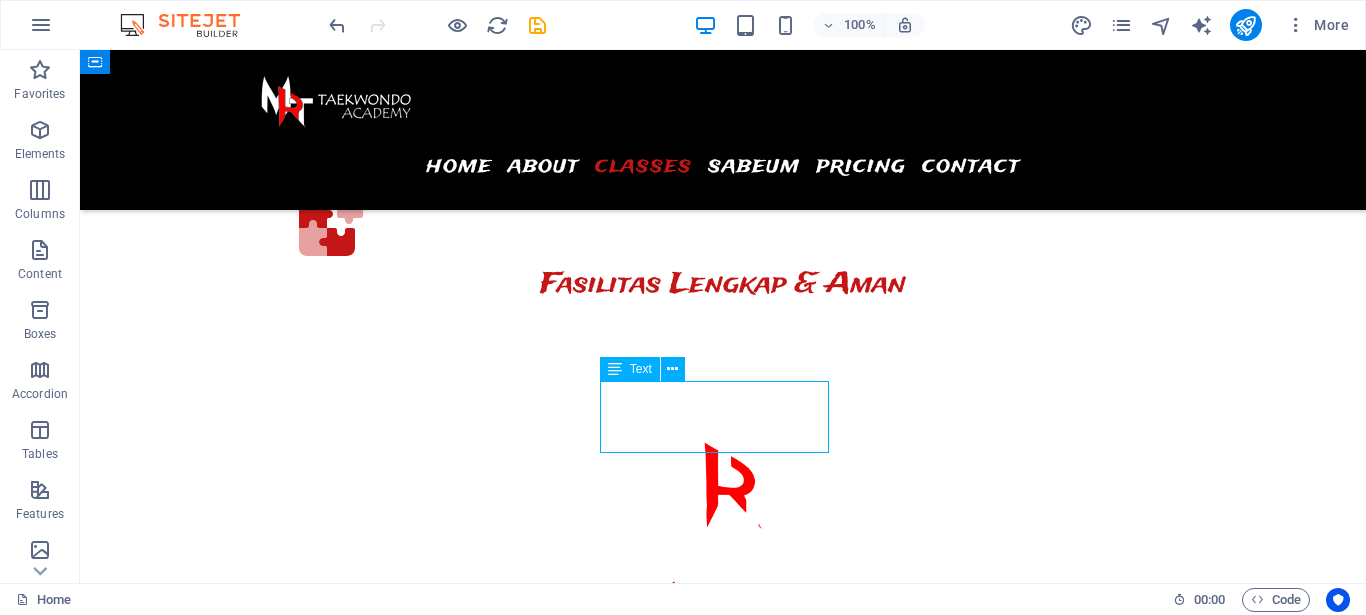 click on "Lorem ipsum dolor sit amet, consectetur adipisicing elit. Veritatis, dolorem!" at bounding box center [397, 8382] 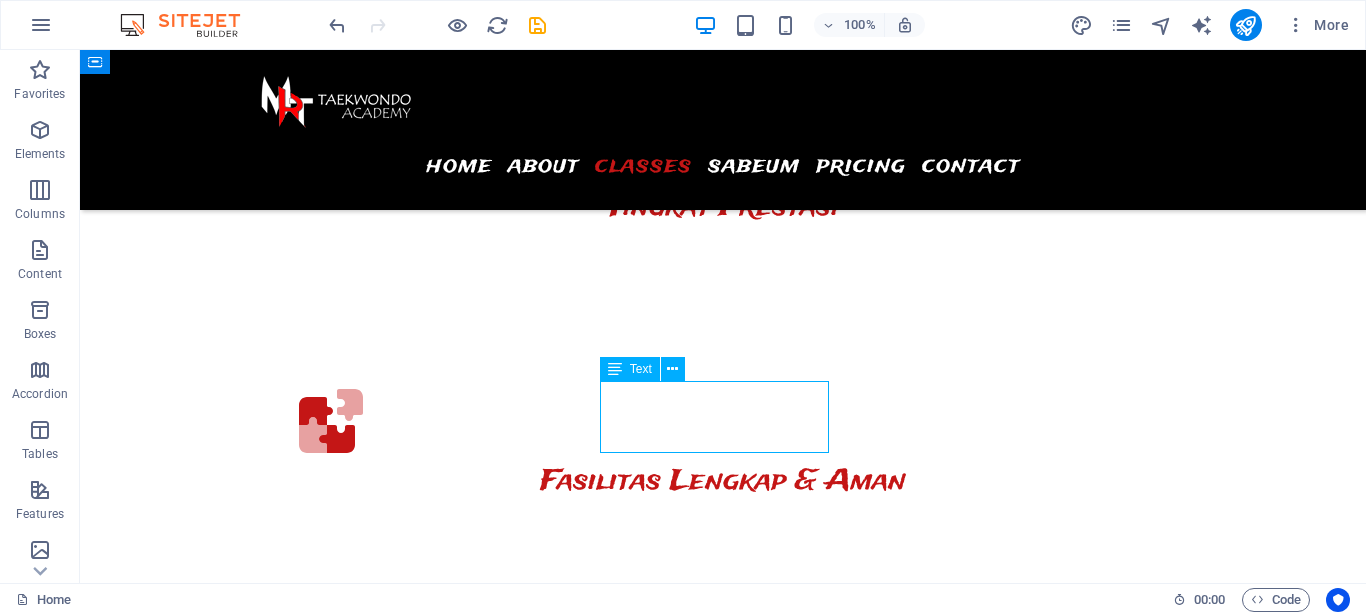 scroll, scrollTop: 3755, scrollLeft: 0, axis: vertical 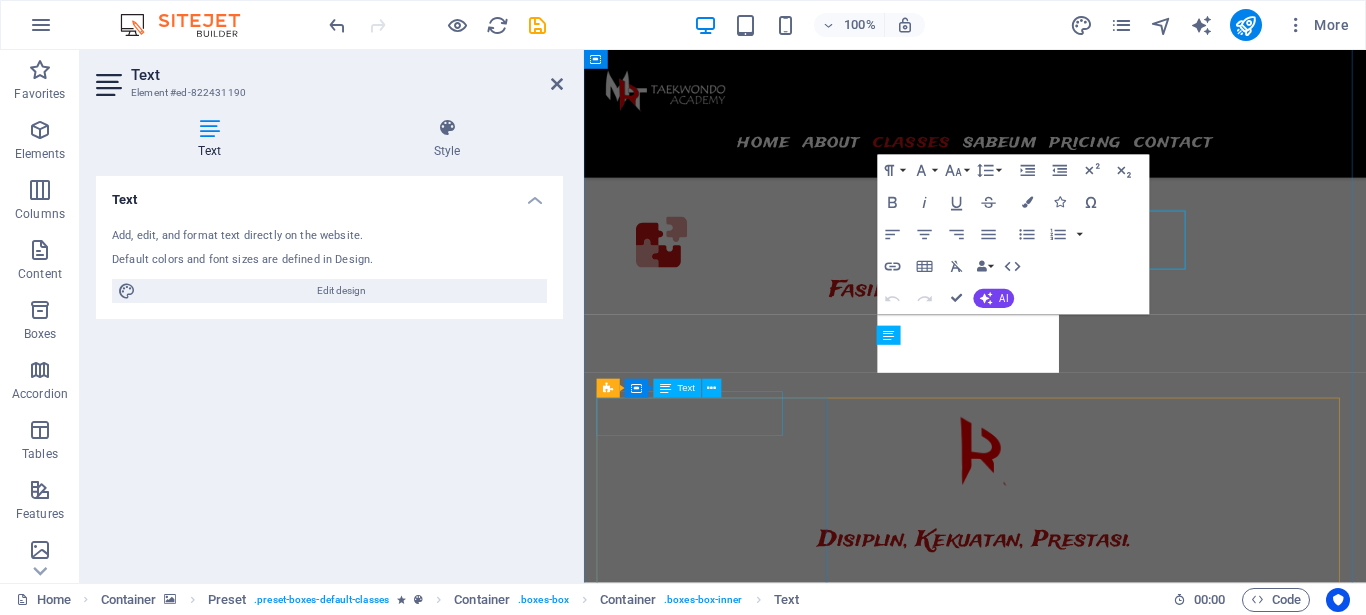 click on "10.00 - 12.00 Kelas Prestasi 16.00 - 18.00 Kelas Remaja" at bounding box center (746, 8154) 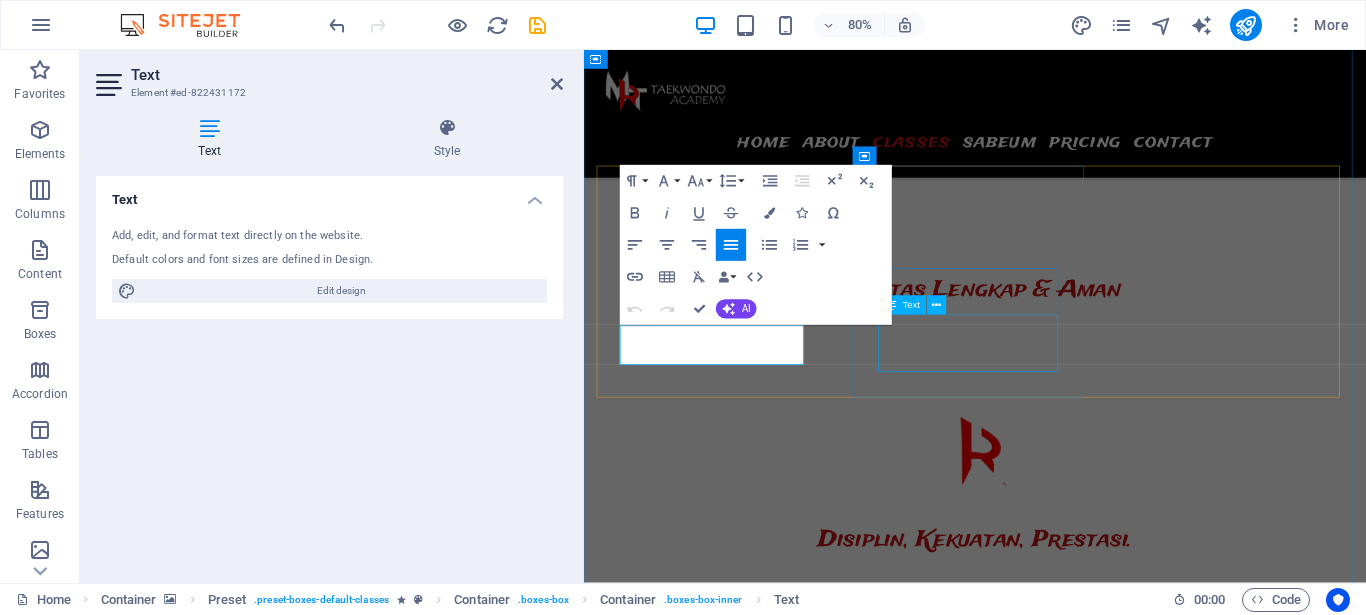 click on "Lorem ipsum dolor sit amet, consectetur adipisicing elit. Veritatis, dolorem!" at bounding box center (746, 8448) 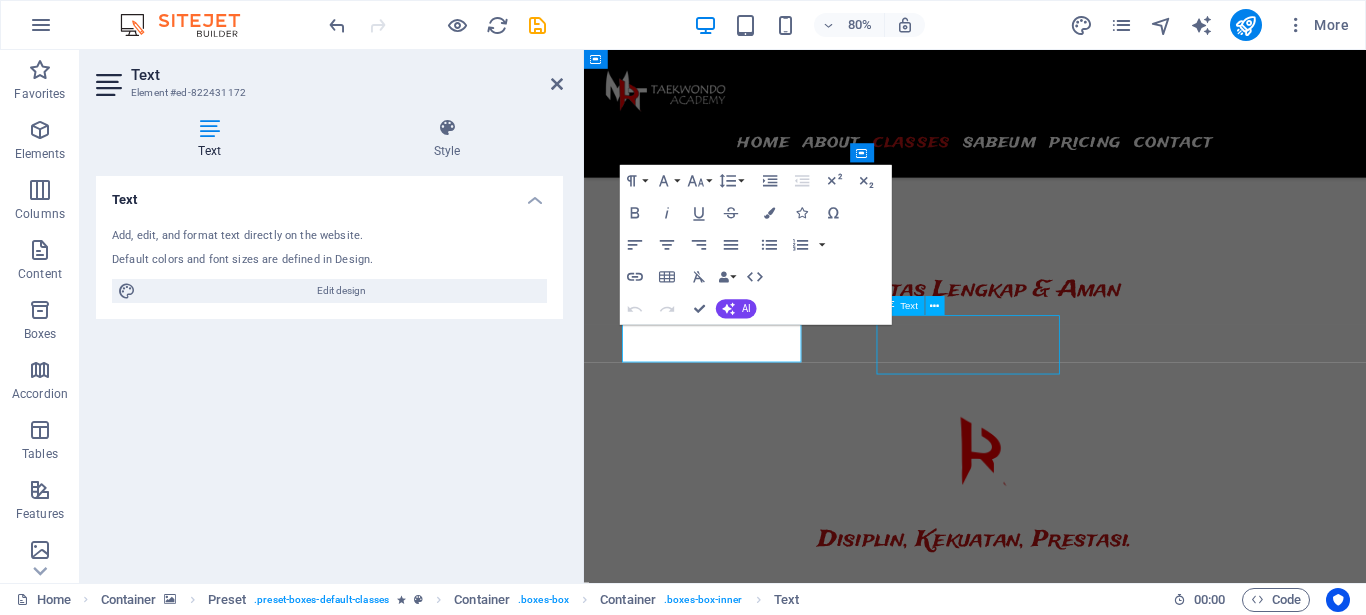 click on "Lorem ipsum dolor sit amet, consectetur adipisicing elit. Veritatis, dolorem!" at bounding box center [746, 8448] 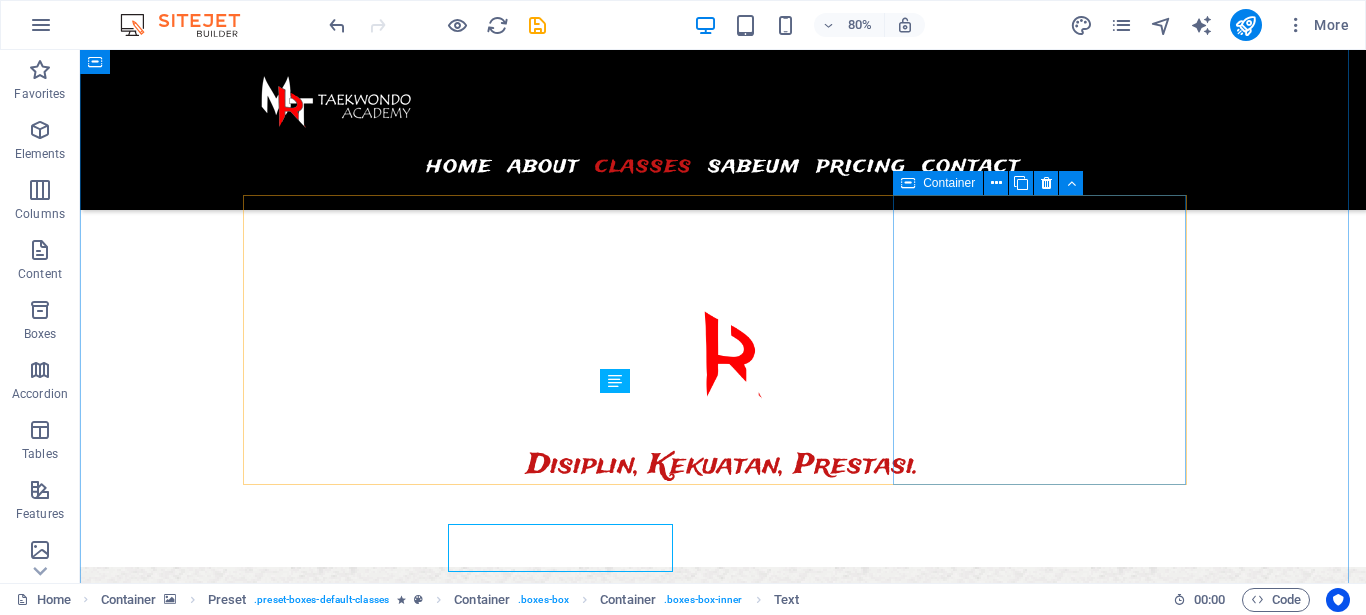 scroll, scrollTop: 3624, scrollLeft: 0, axis: vertical 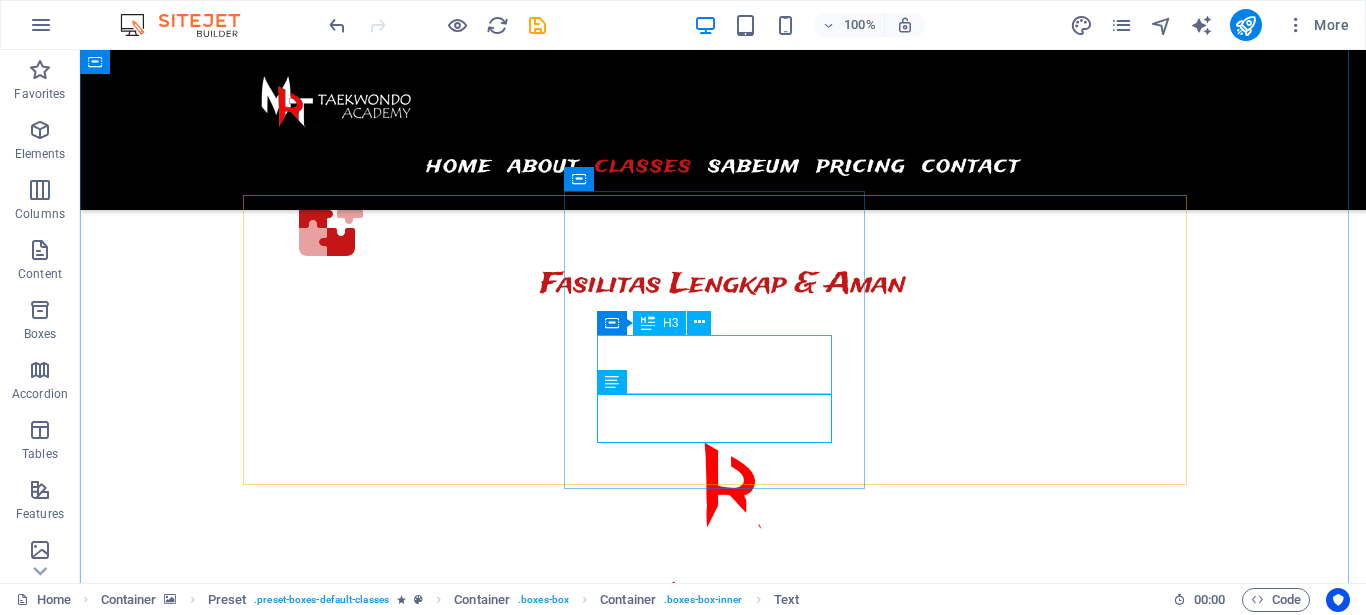 click on "Treadmill" at bounding box center (397, 8316) 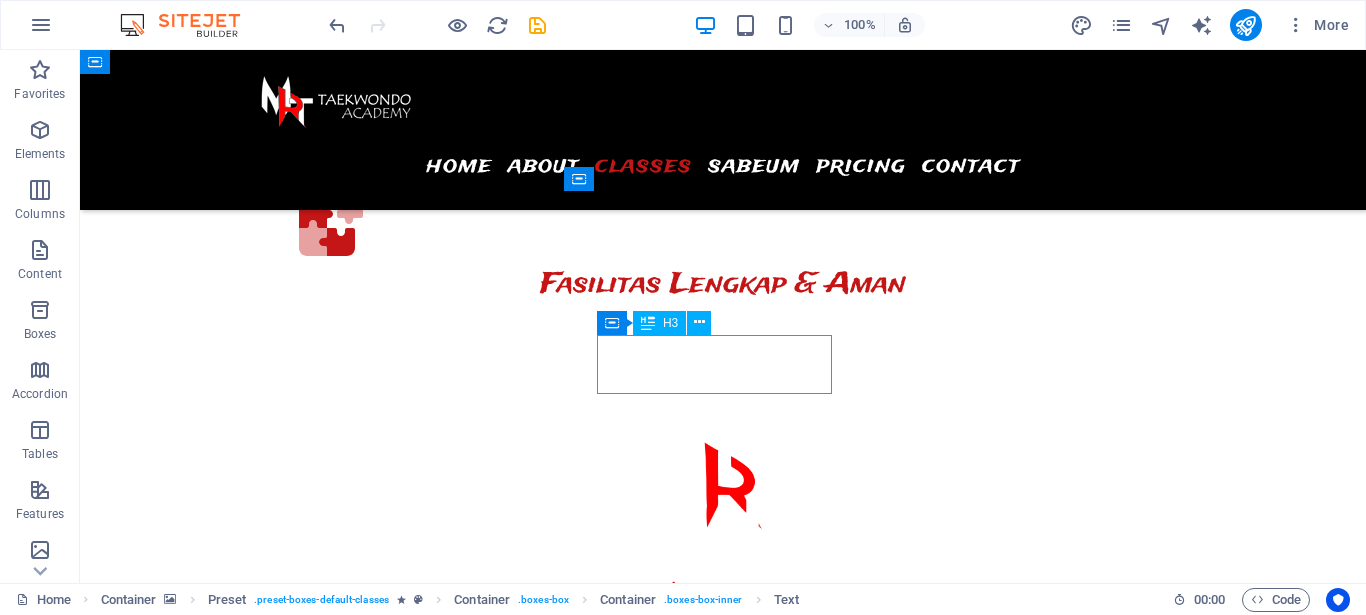 click on "Treadmill" at bounding box center (397, 8316) 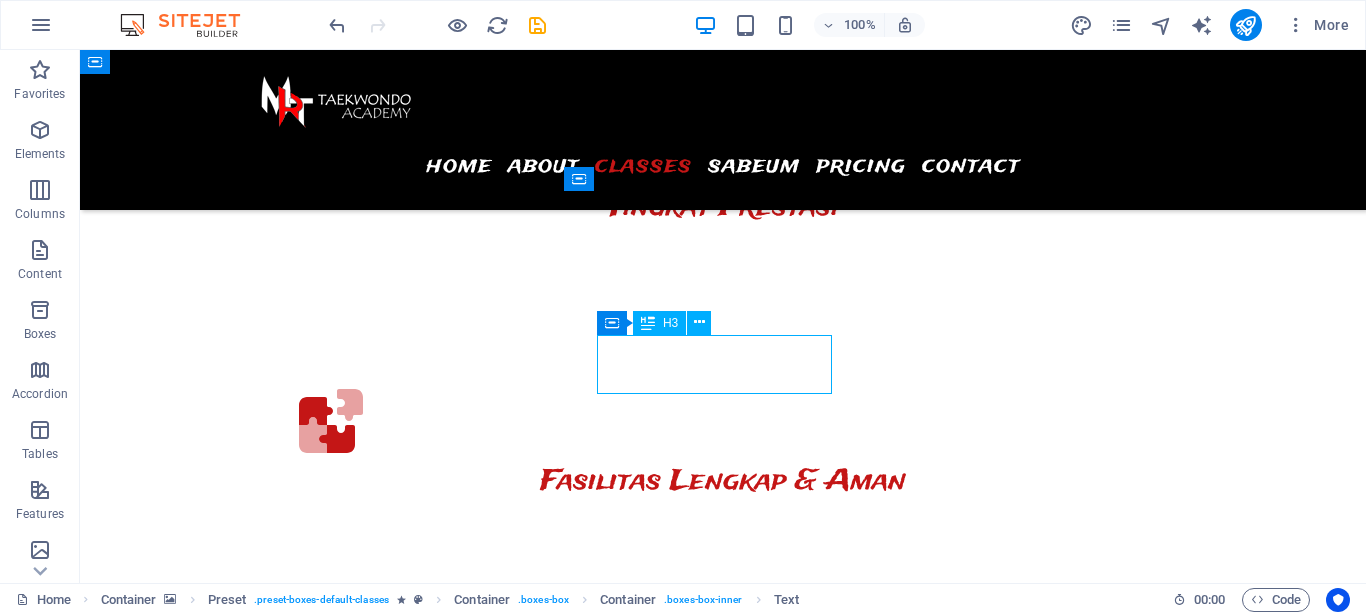 scroll, scrollTop: 3755, scrollLeft: 0, axis: vertical 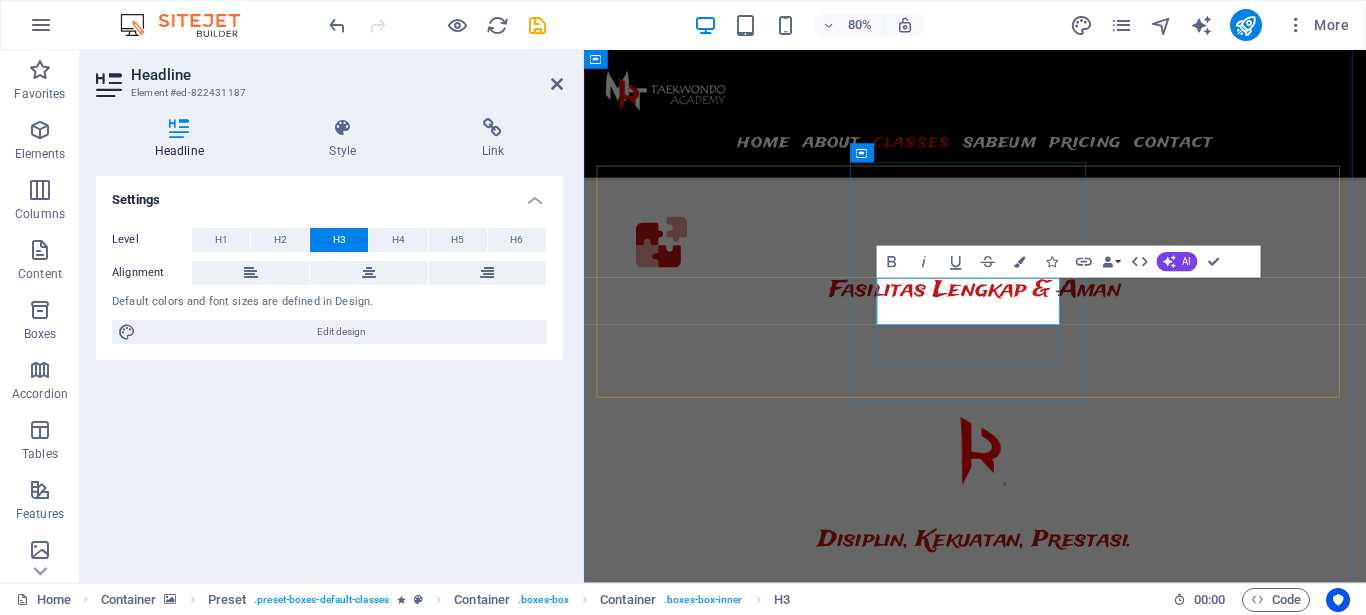 type 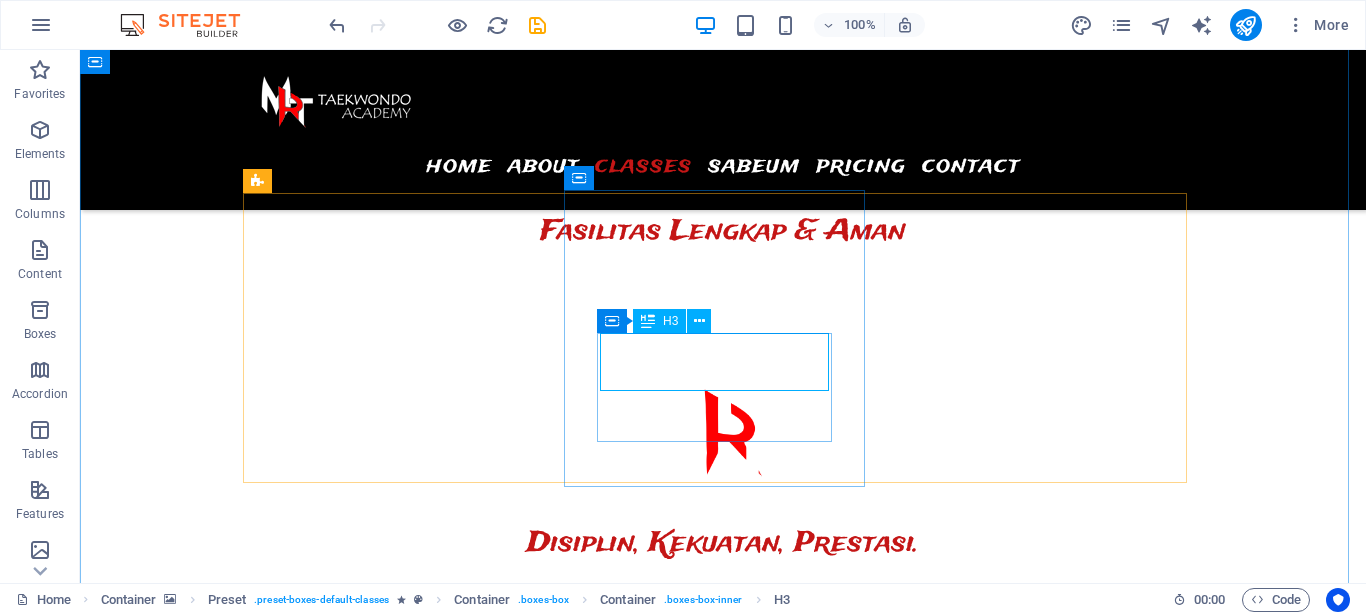 scroll, scrollTop: 3522, scrollLeft: 0, axis: vertical 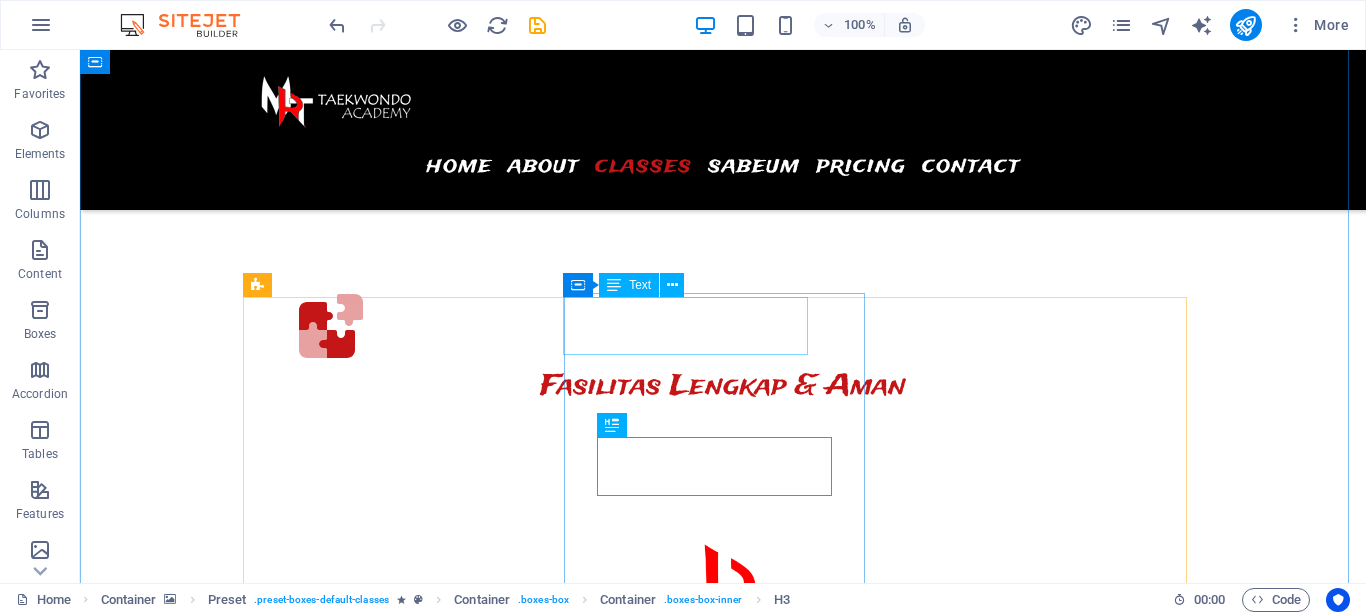 click on "07:00AM - 12:00PM" at bounding box center (369, 8277) 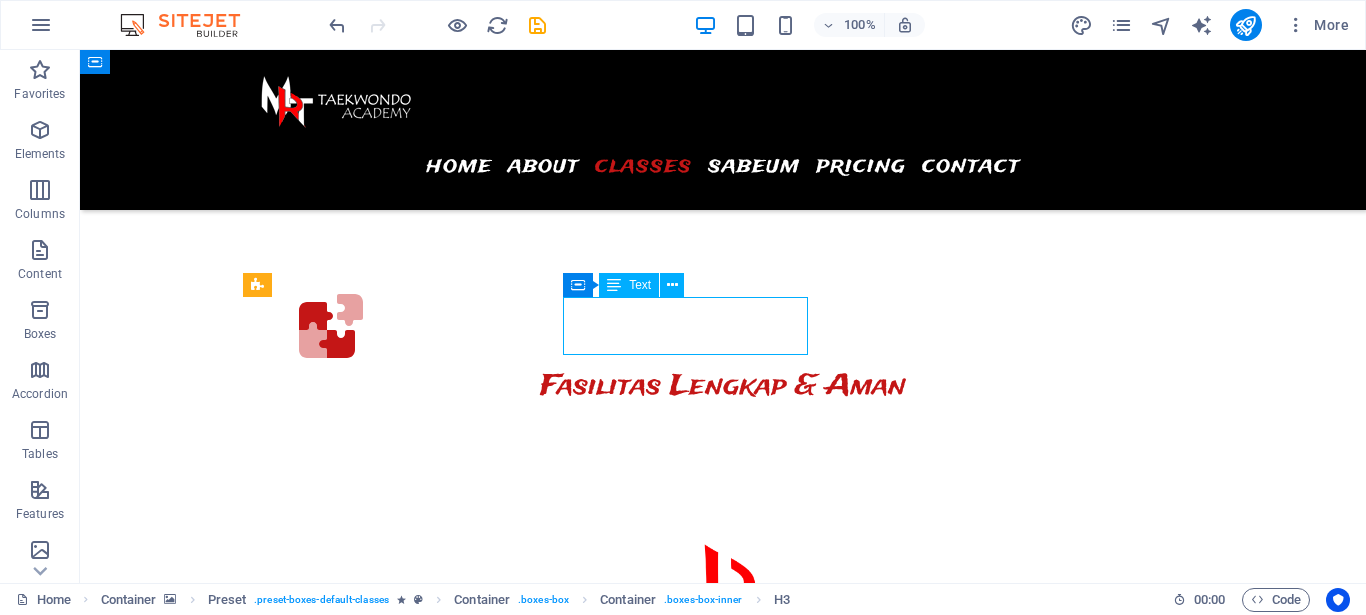 click on "07:00AM - 12:00PM" at bounding box center (369, 8277) 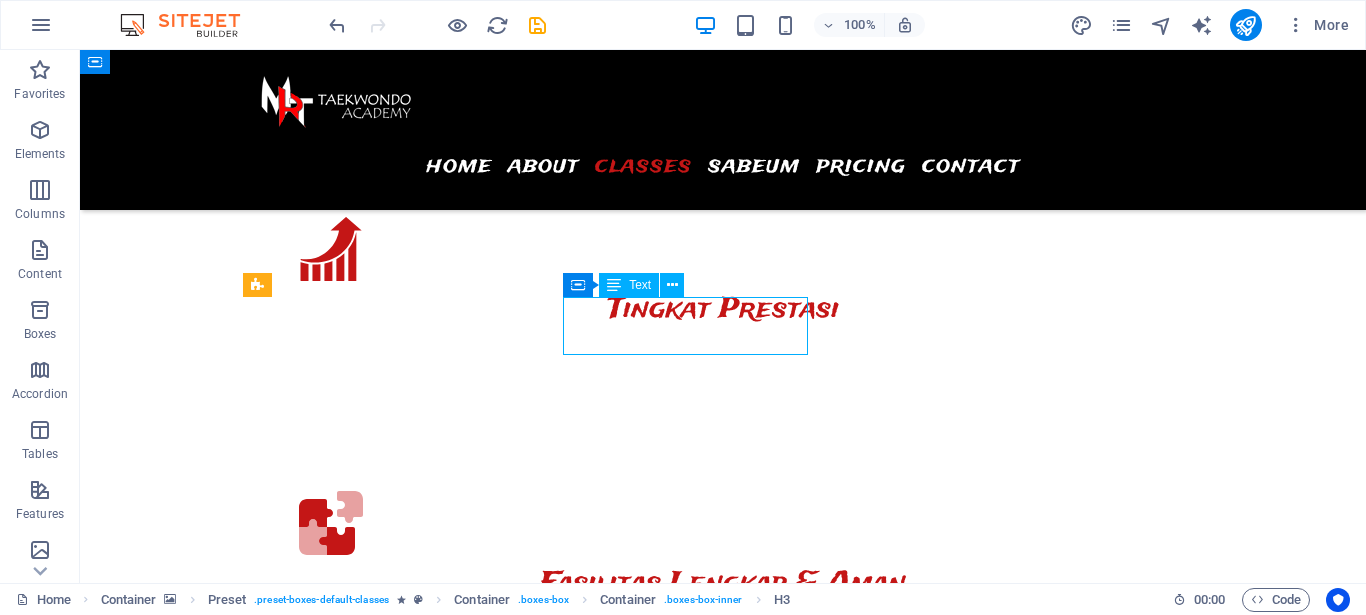 scroll, scrollTop: 3653, scrollLeft: 0, axis: vertical 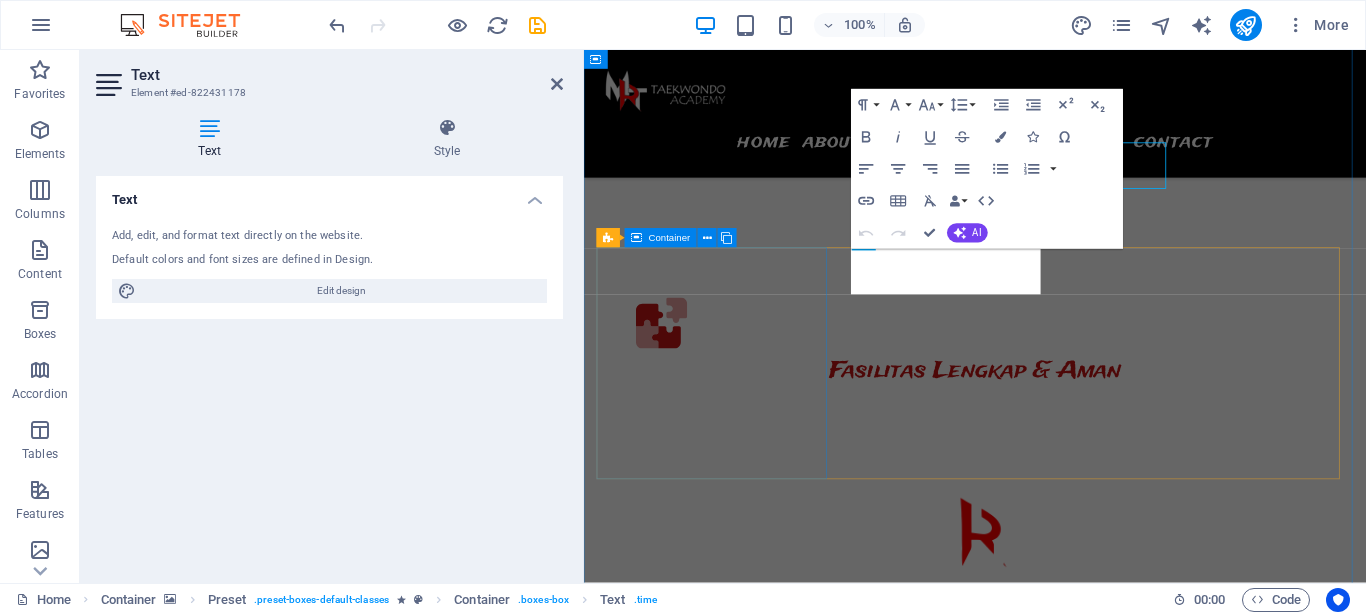 click on "10.00 - 12.00 Kelas Prestasi 16.00 - 18.00 Kelas Remaja" at bounding box center (746, 8536) 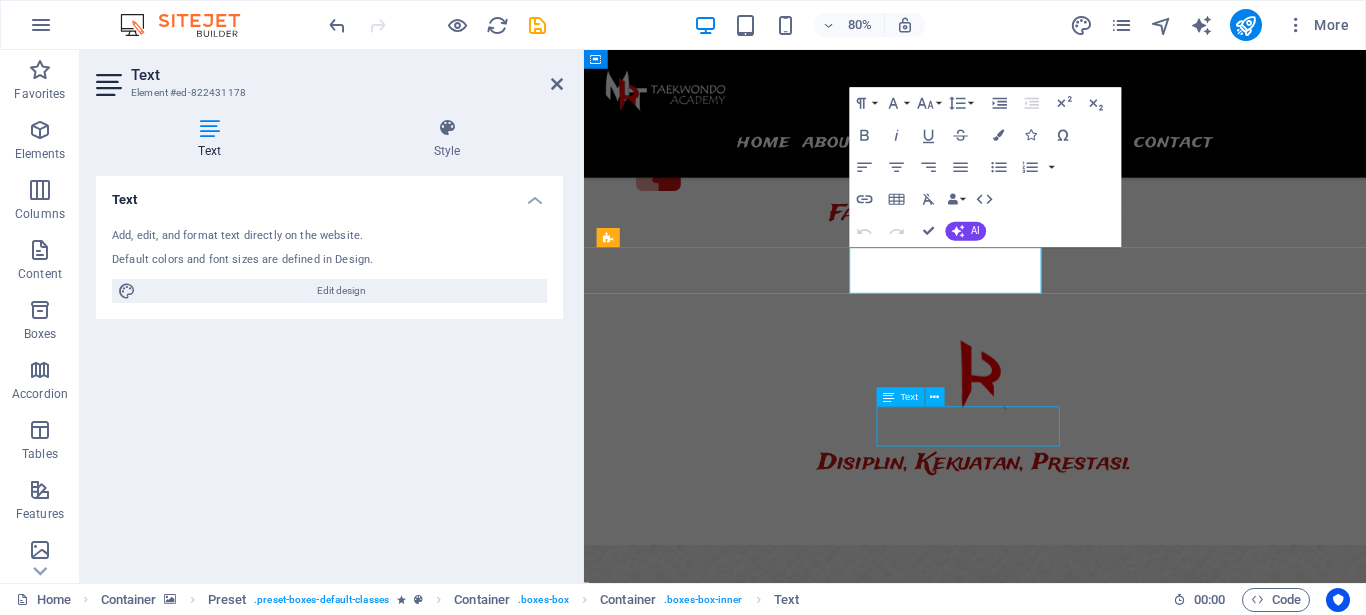 scroll, scrollTop: 3522, scrollLeft: 0, axis: vertical 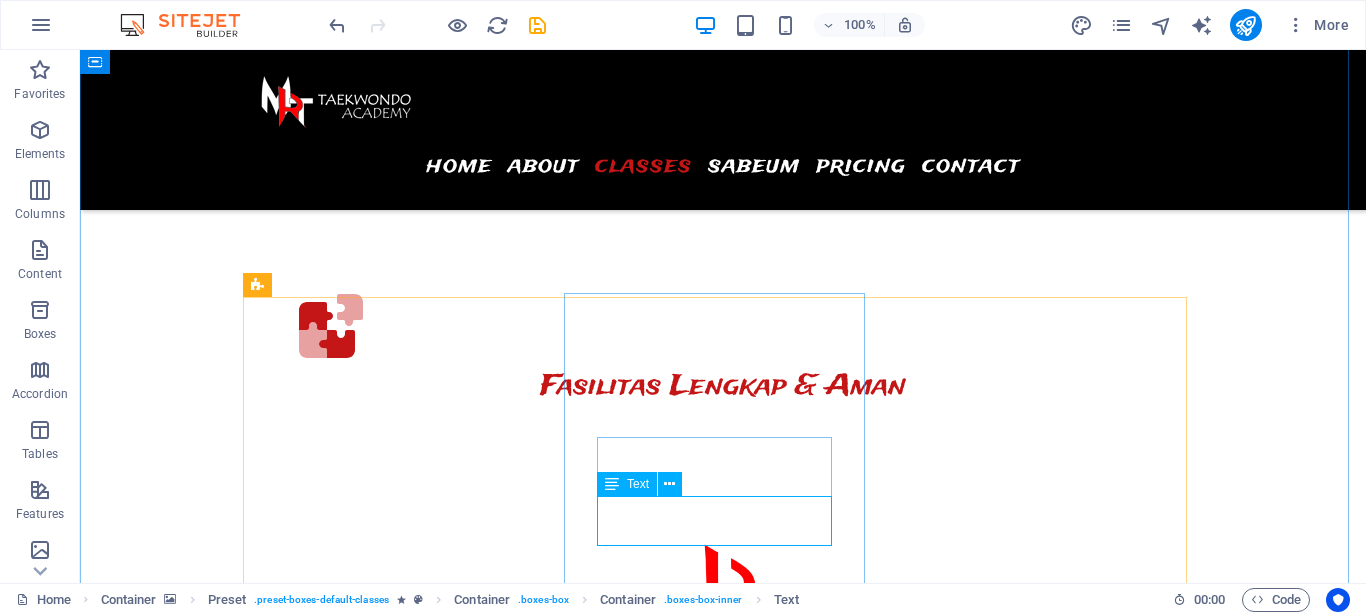 click on "10.00 - 12.00 Kelas Prestasi 16.00 - 18.00 Kelas Remaja" at bounding box center [397, 8470] 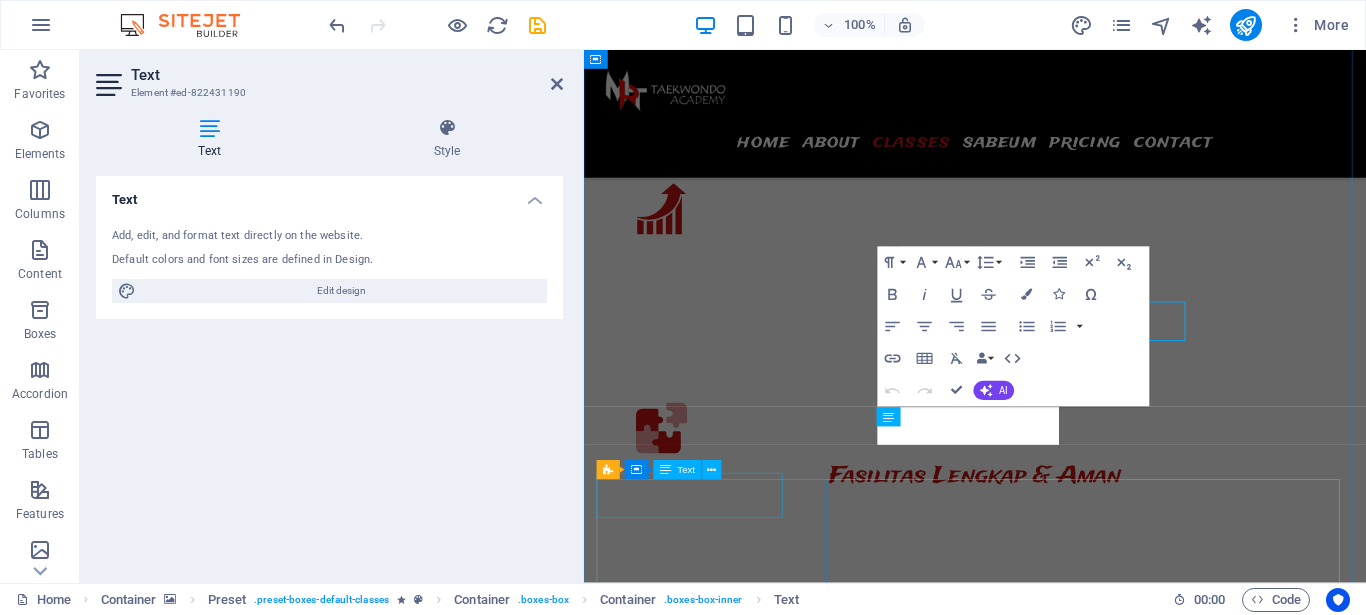 scroll, scrollTop: 3653, scrollLeft: 0, axis: vertical 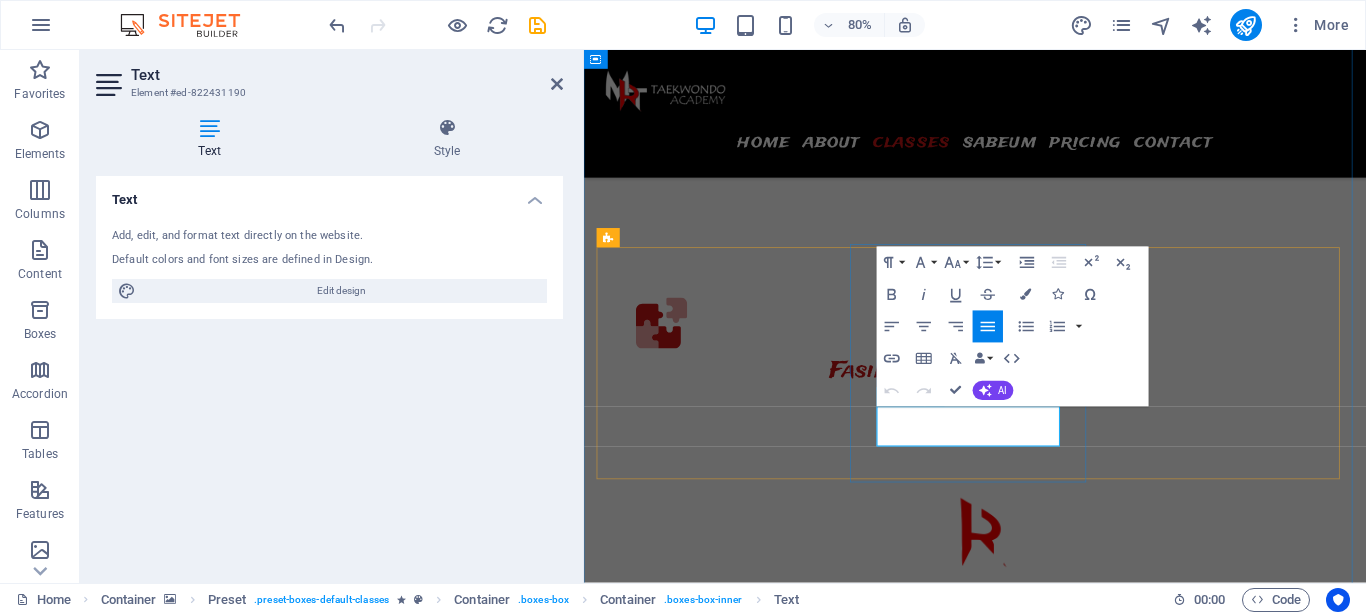 click on "10.00 - 12.00 Kelas Prestasi" at bounding box center [746, 8526] 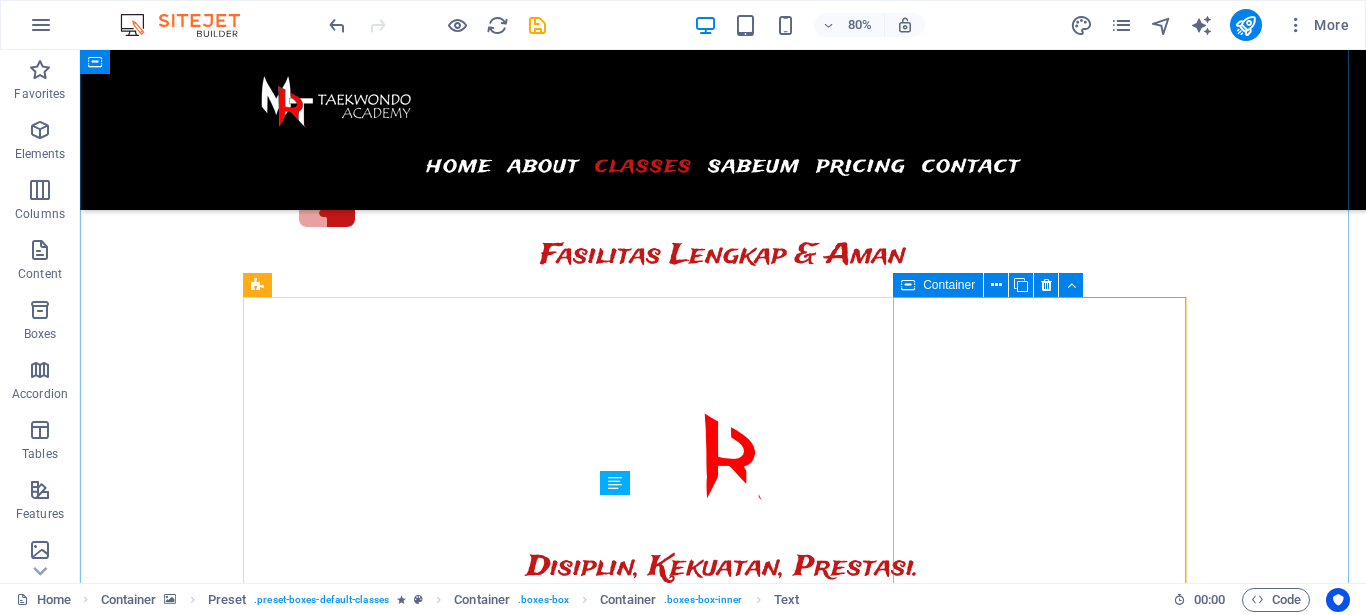 scroll, scrollTop: 3522, scrollLeft: 0, axis: vertical 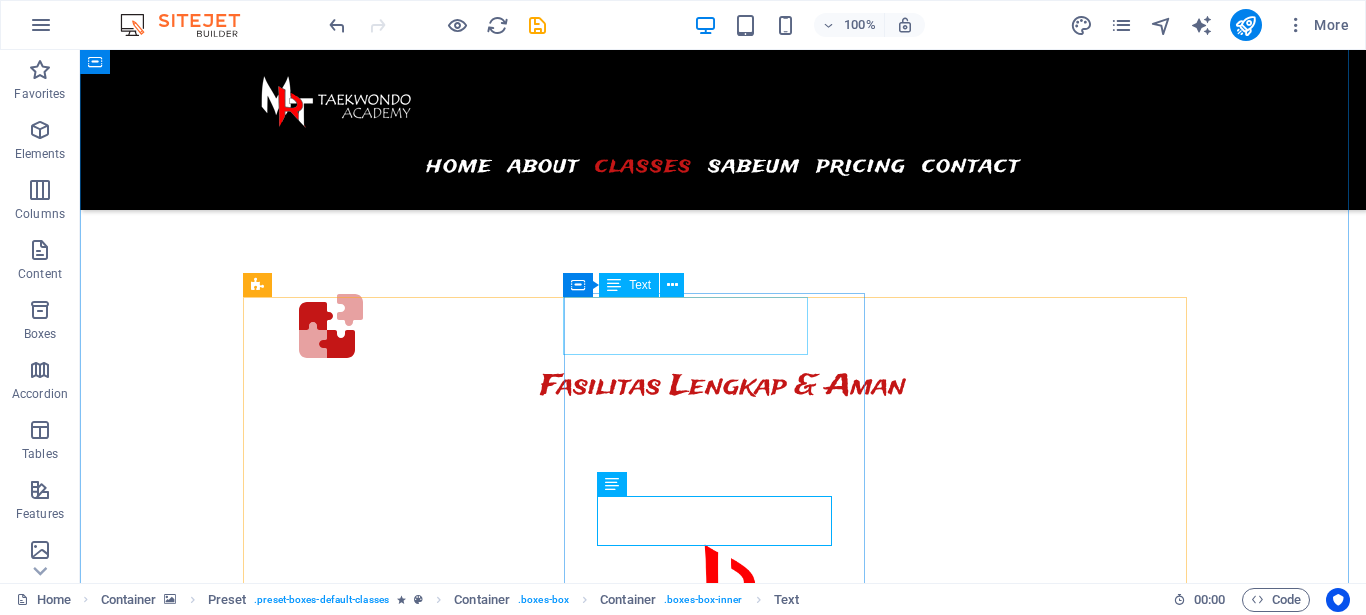 click on "07:00AM - 12:00PM" at bounding box center [369, 8280] 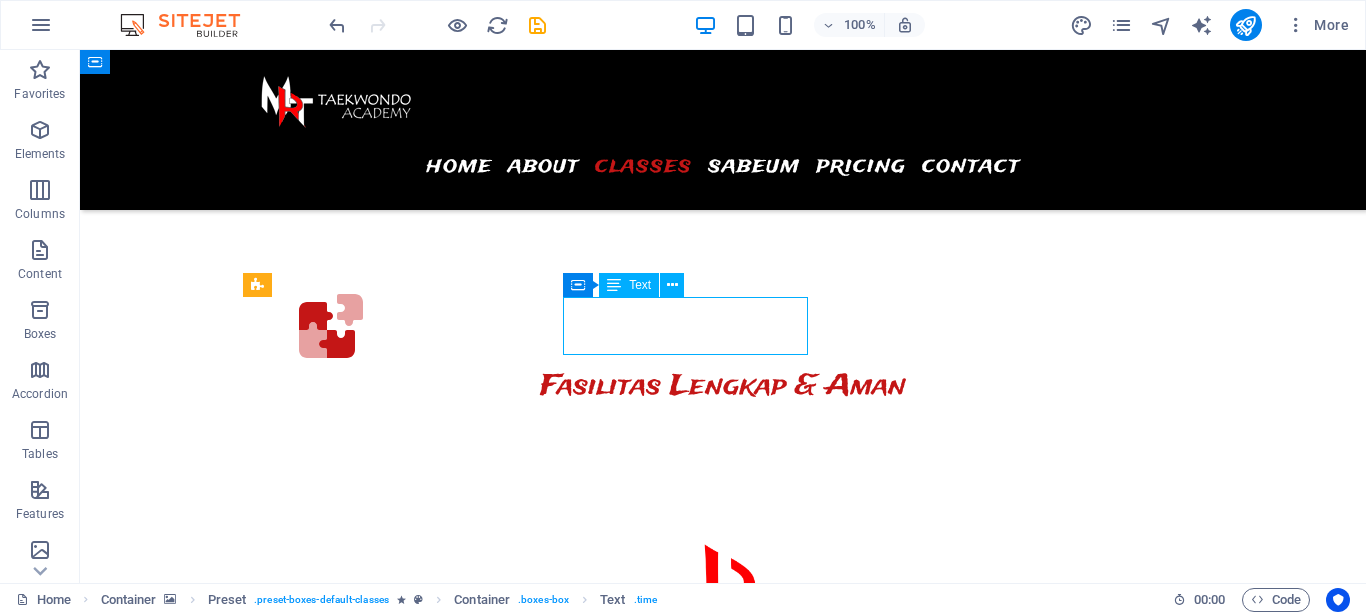 click on "07:00AM - 12:00PM" at bounding box center [369, 8280] 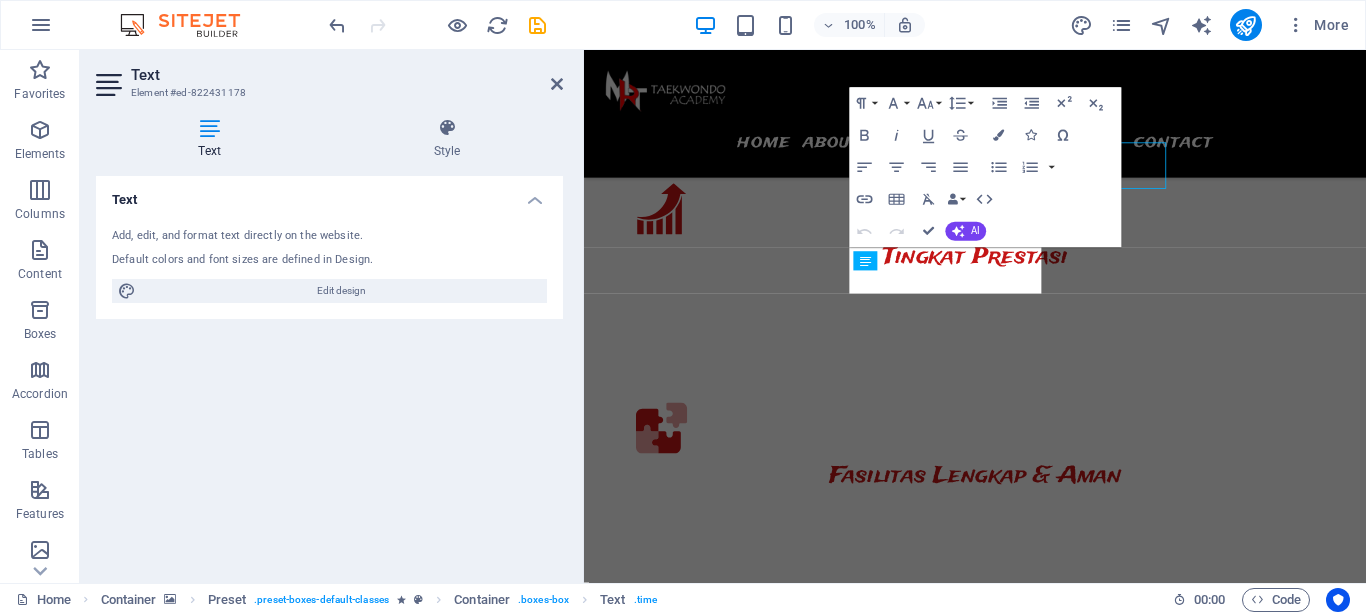 scroll, scrollTop: 3653, scrollLeft: 0, axis: vertical 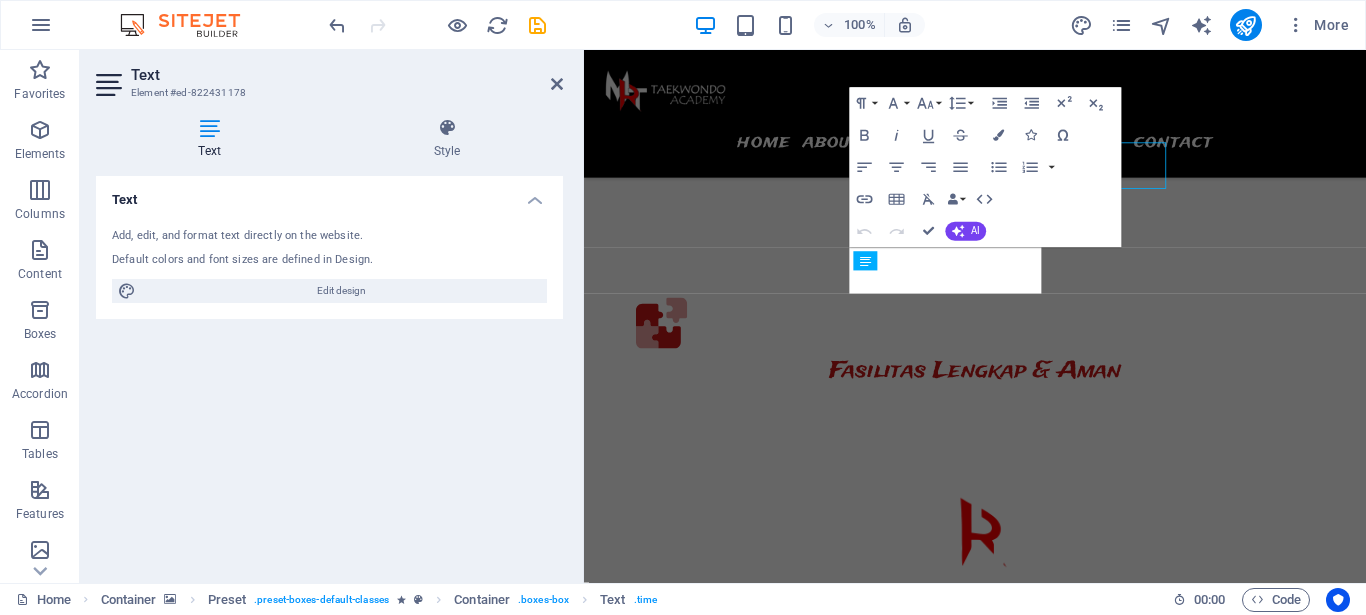 click on "07:00AM - 12:00PM" at bounding box center [690, 8346] 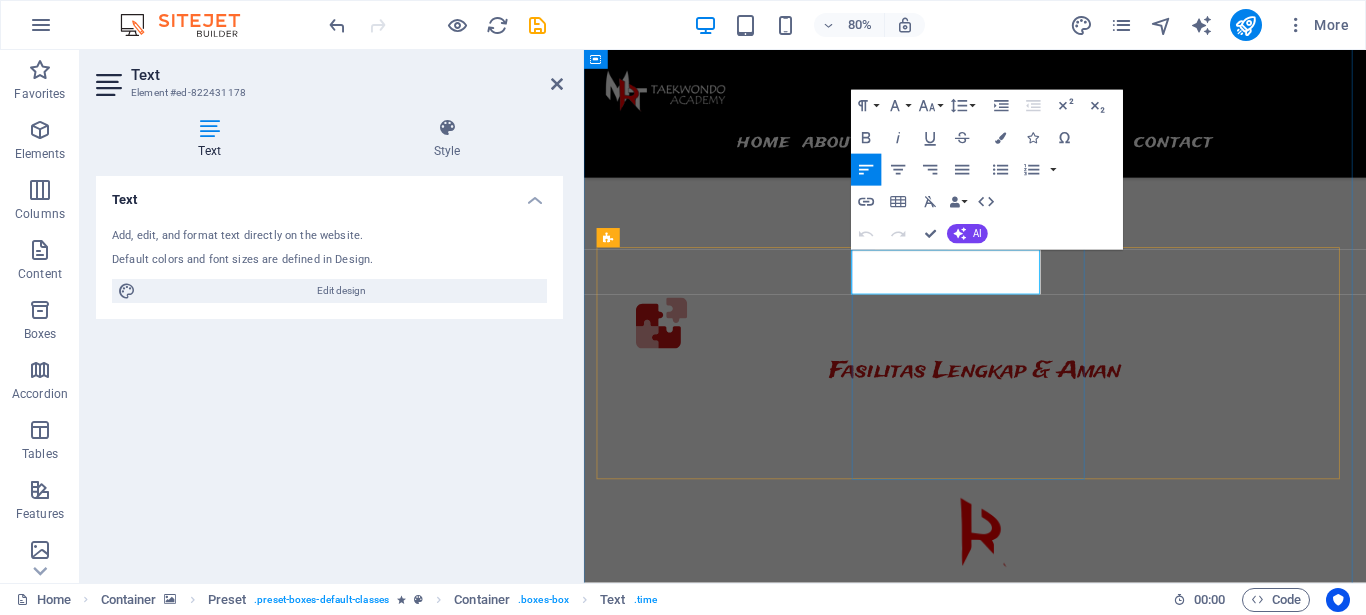 click on "07:00AM - 12:00PM" at bounding box center (690, 8346) 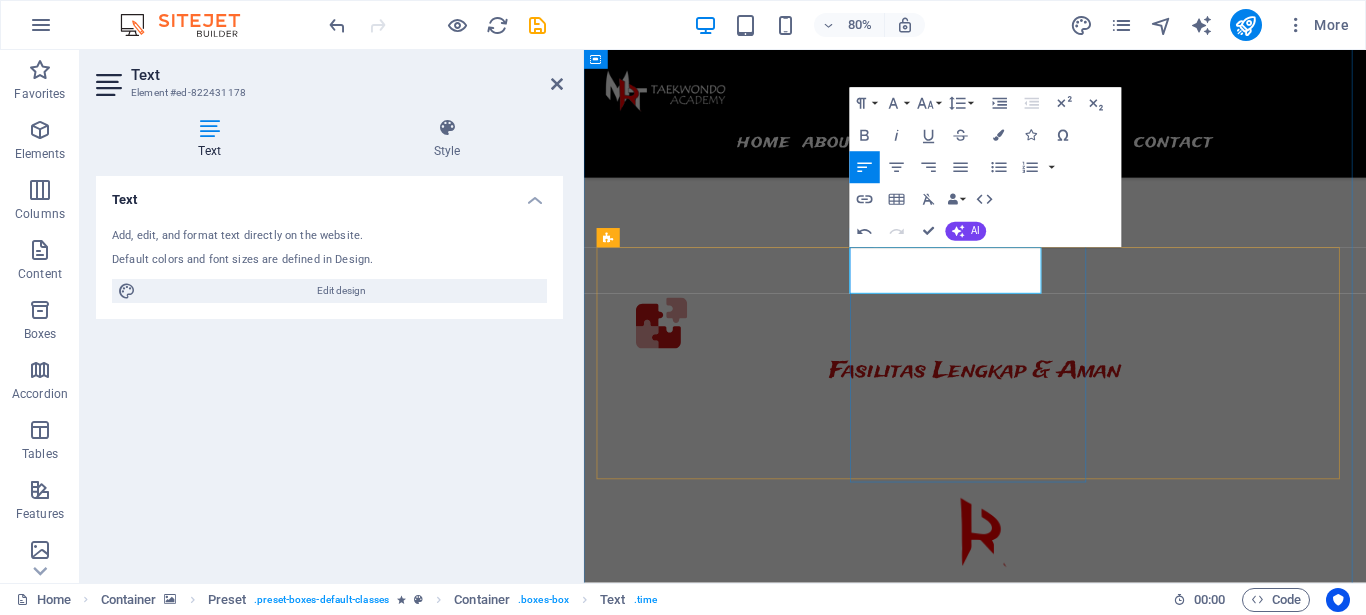 type 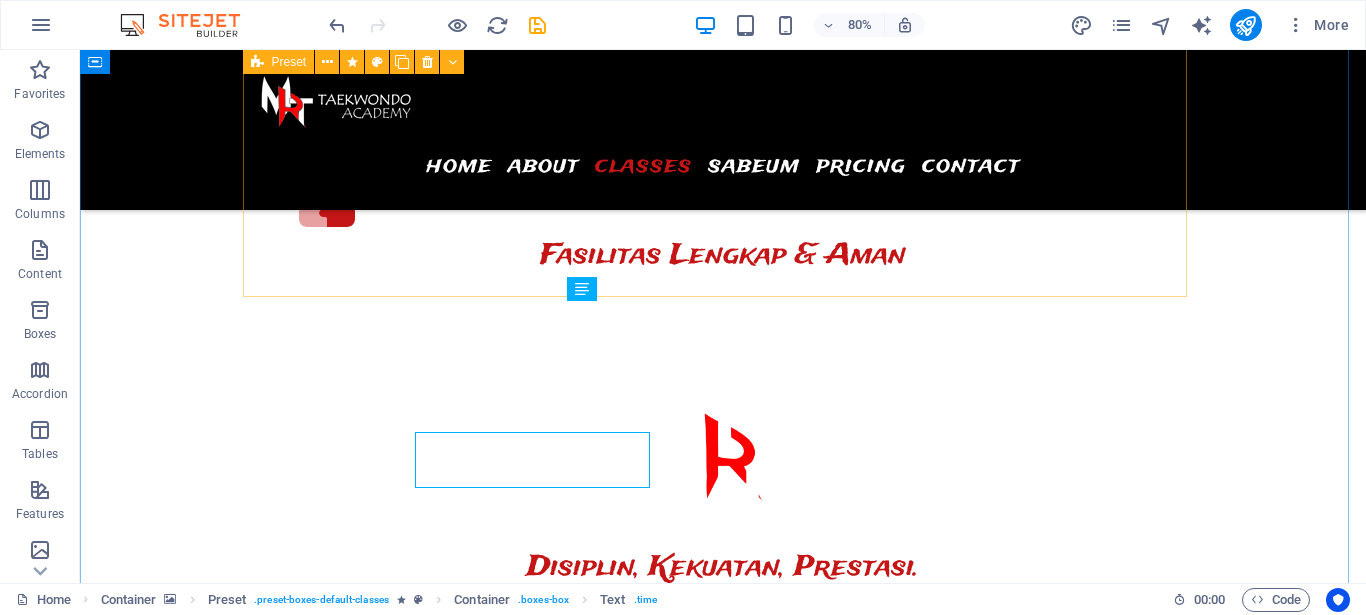 scroll, scrollTop: 3522, scrollLeft: 0, axis: vertical 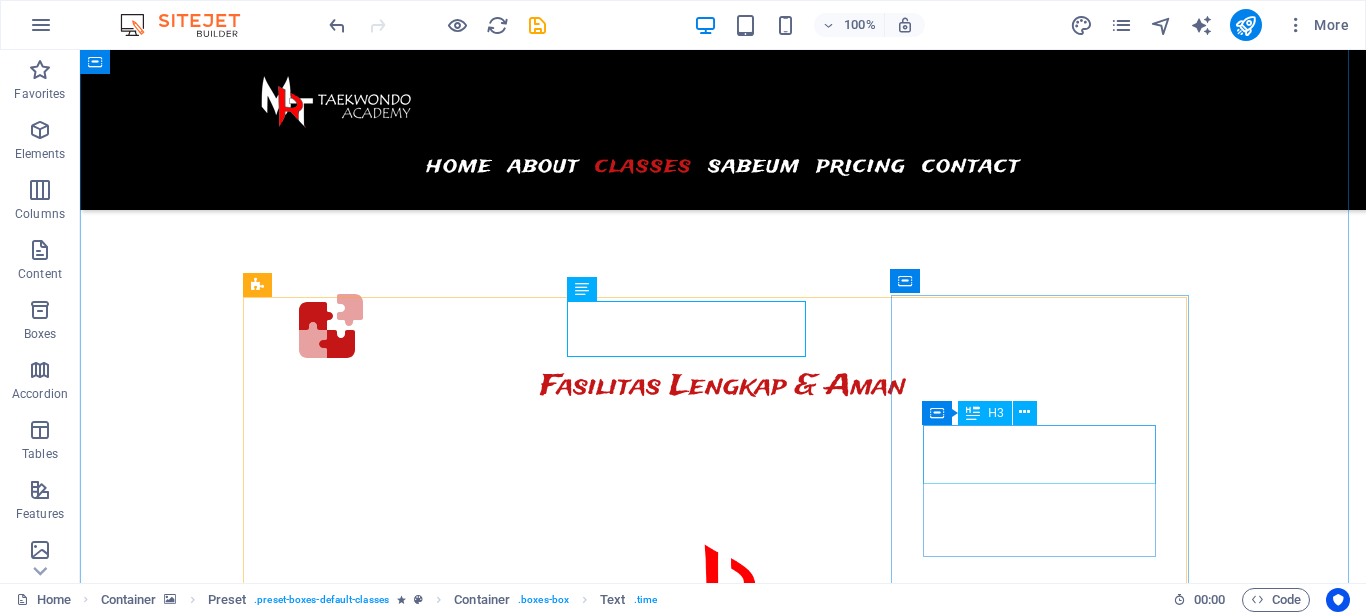 click on "Barbell" at bounding box center [397, 8699] 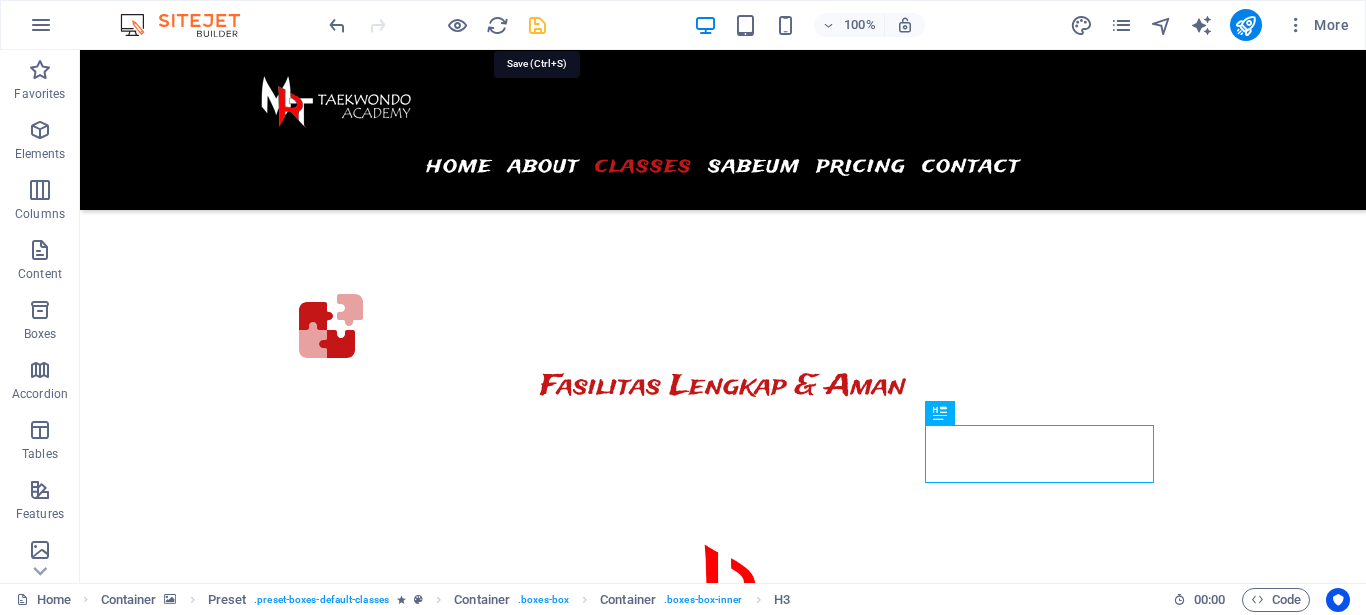 click at bounding box center (537, 25) 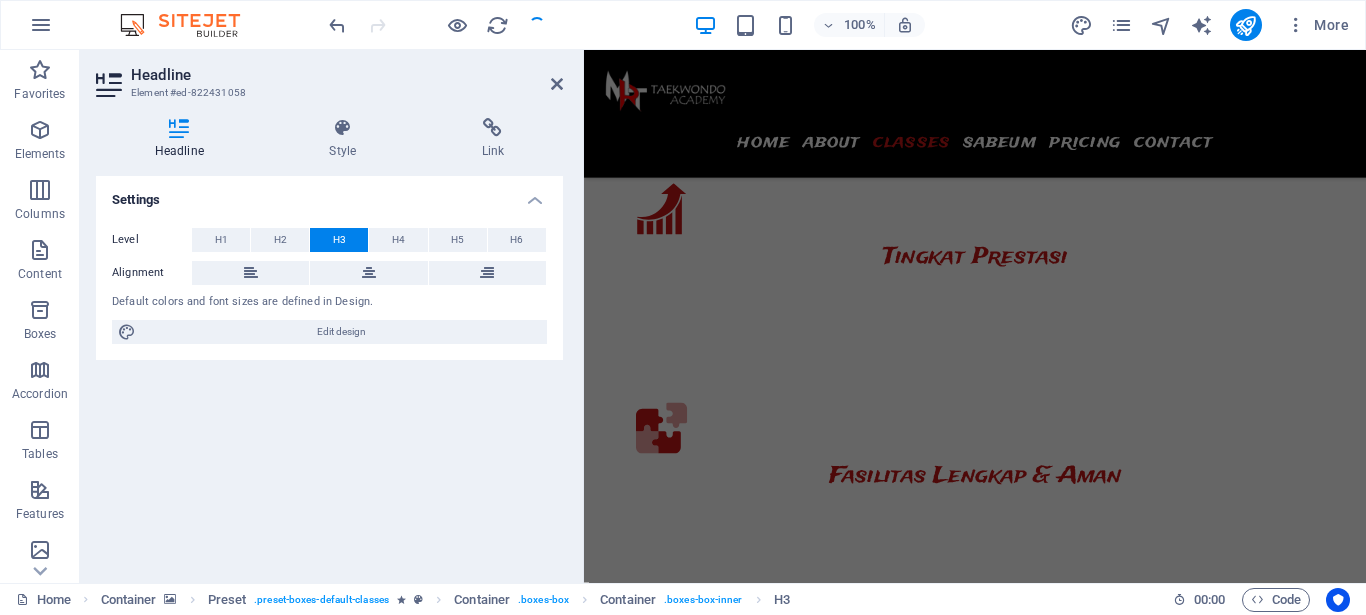 scroll, scrollTop: 2564, scrollLeft: 0, axis: vertical 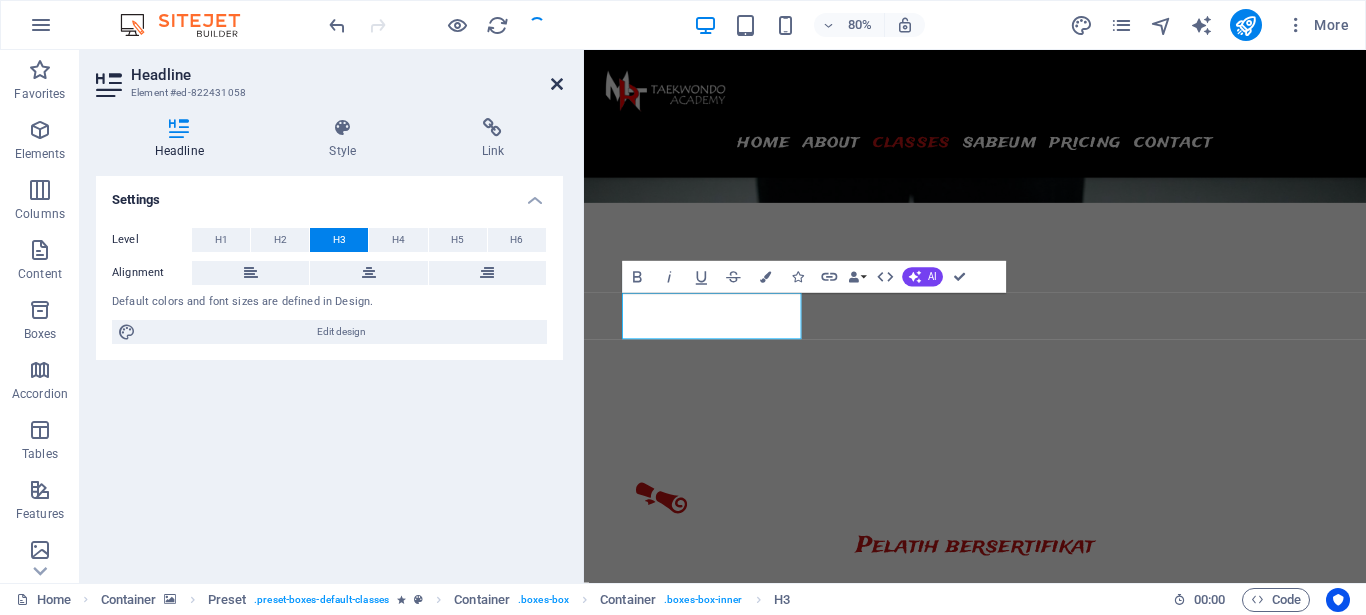 drag, startPoint x: 561, startPoint y: 78, endPoint x: 566, endPoint y: 3, distance: 75.16648 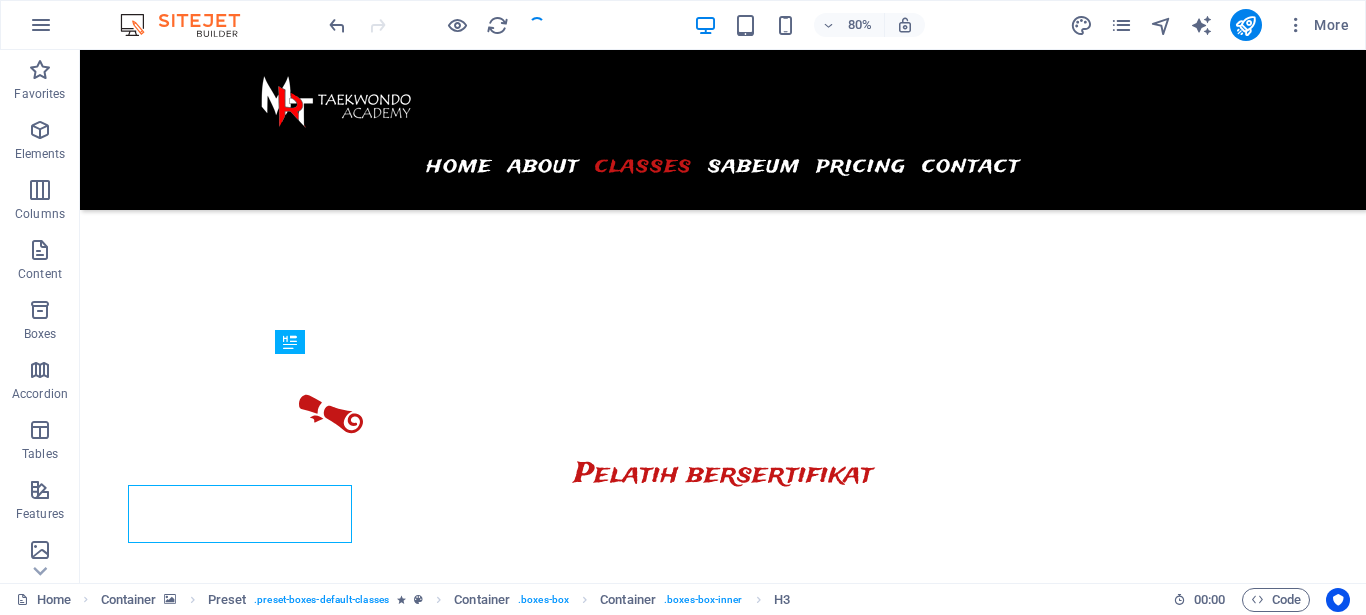 scroll, scrollTop: 2433, scrollLeft: 0, axis: vertical 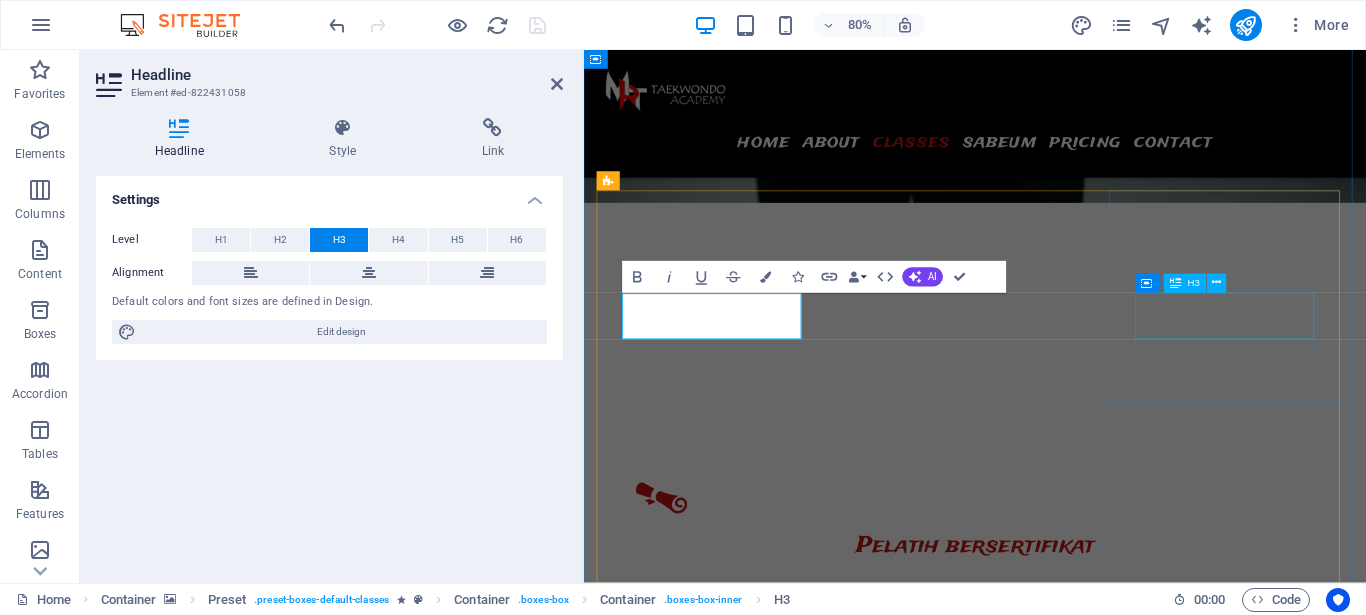 click on "Lap. Cerewet" at bounding box center (746, 7051) 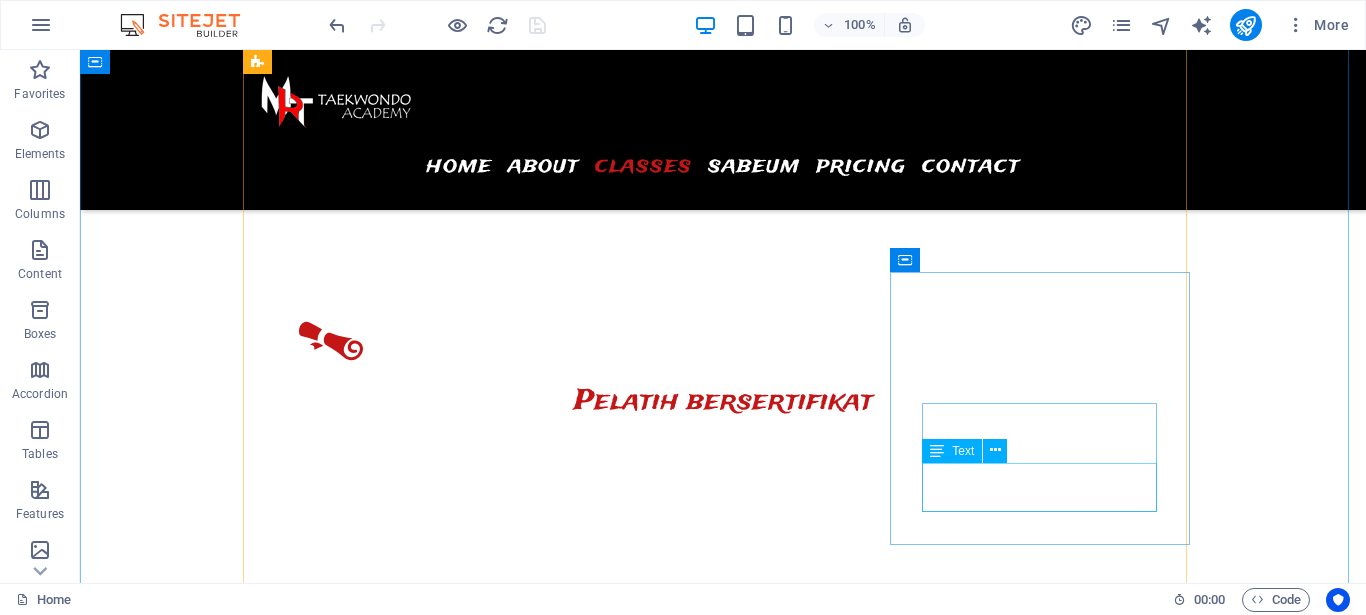 scroll, scrollTop: 2739, scrollLeft: 0, axis: vertical 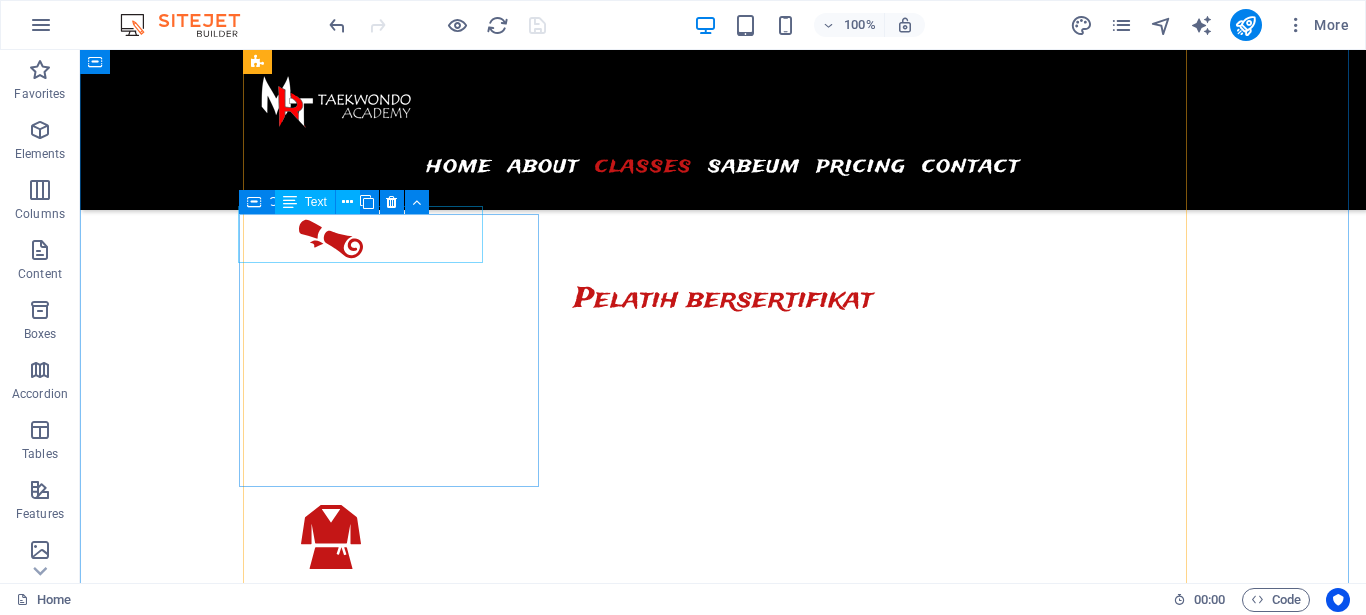 click on "10:00 - 18:00" at bounding box center [369, 6820] 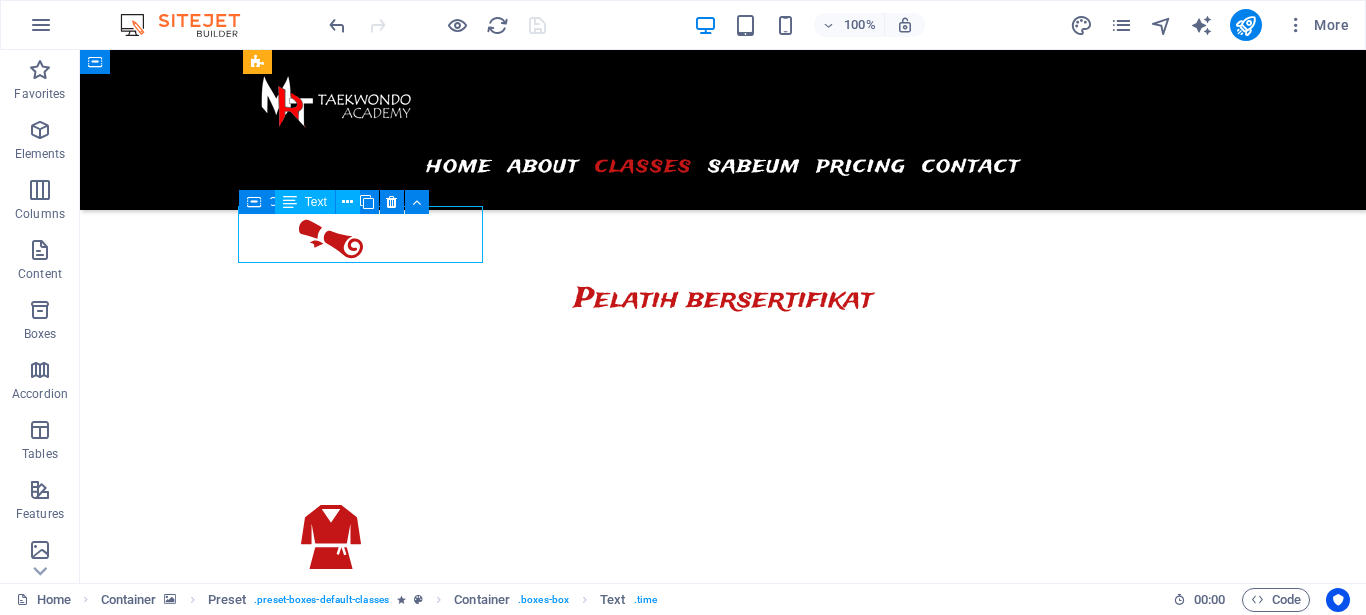 click on "10:00 - 18:00" at bounding box center (369, 6820) 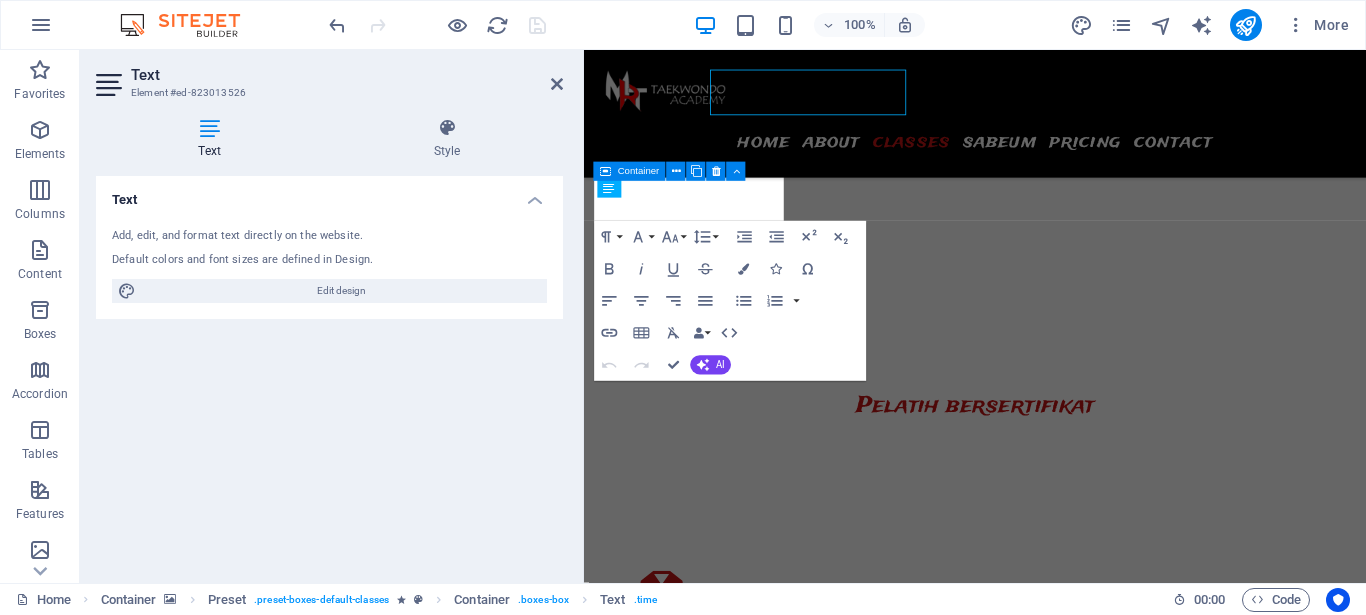 scroll, scrollTop: 2870, scrollLeft: 0, axis: vertical 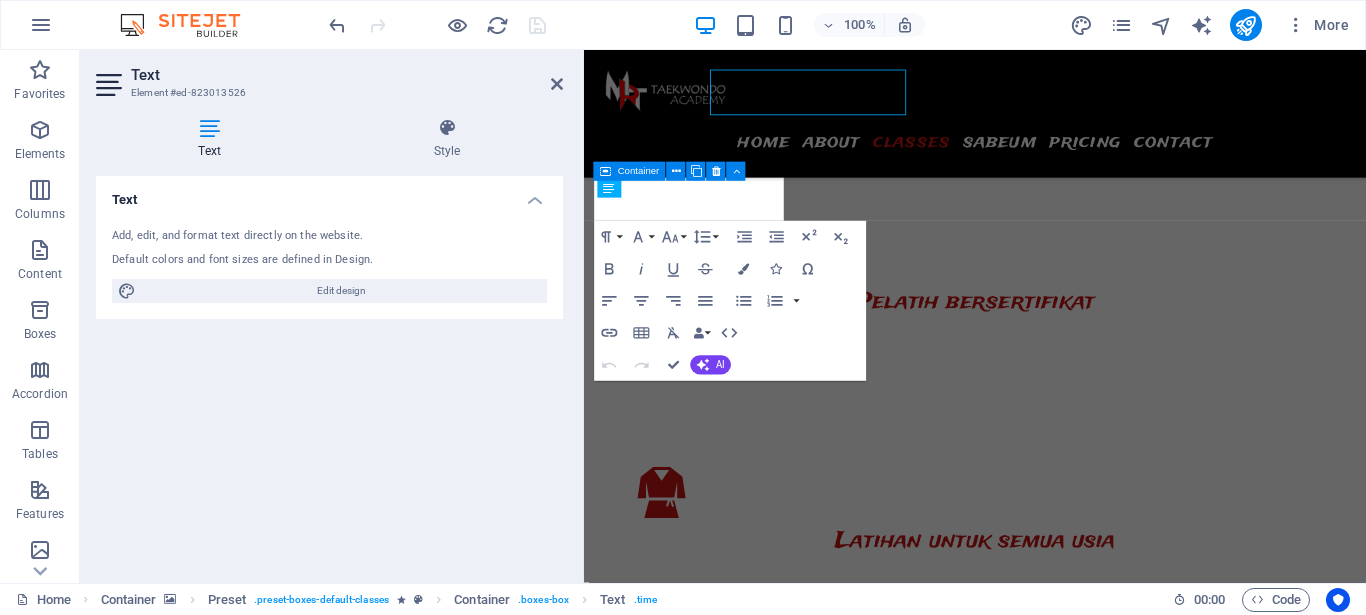 click on "10:00 - 18:00" at bounding box center (689, 6886) 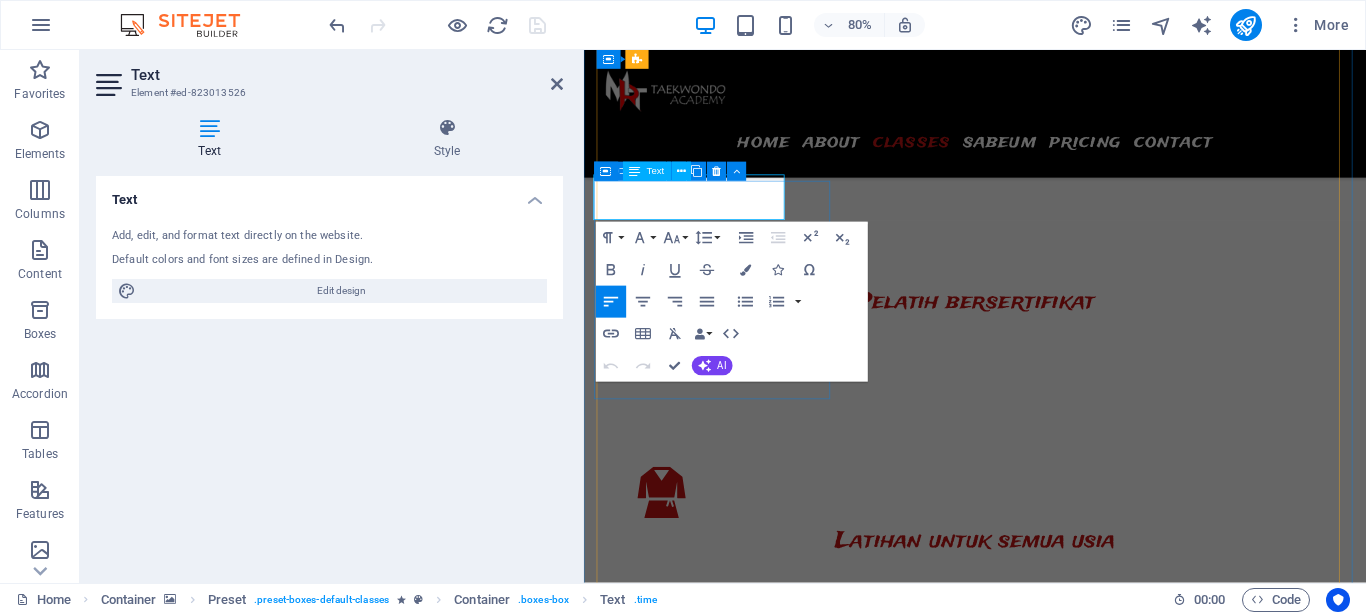 click on "10:00 - 18:00" at bounding box center [689, 6886] 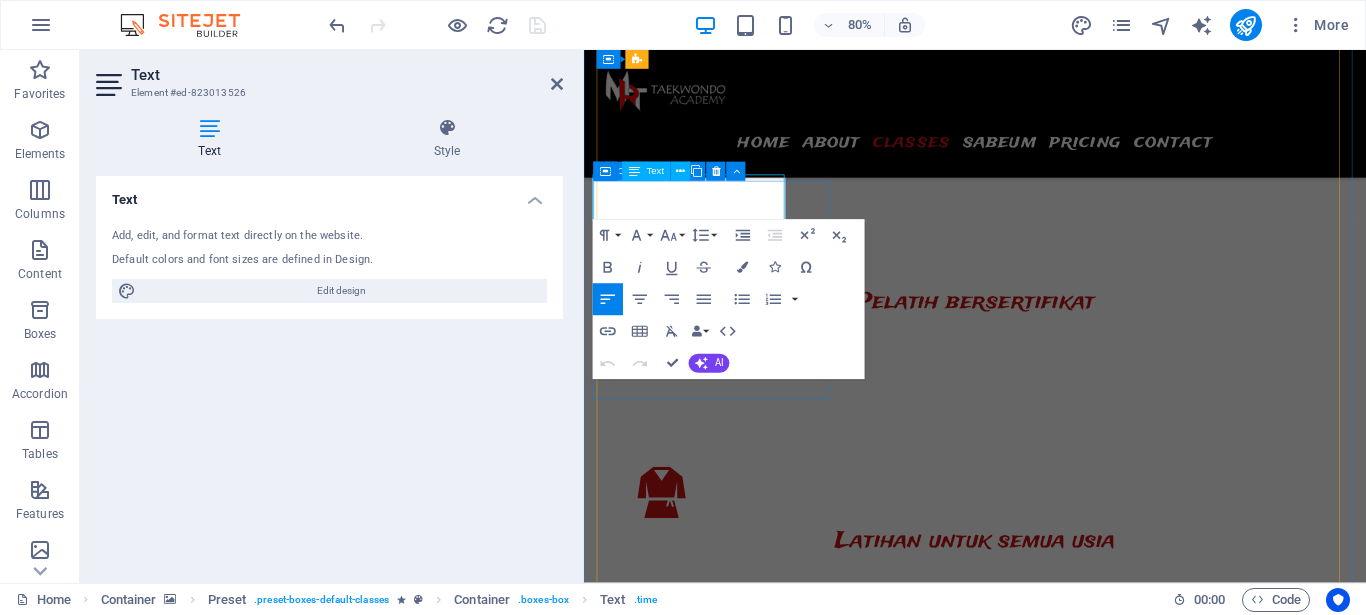 drag, startPoint x: 721, startPoint y: 241, endPoint x: 614, endPoint y: 241, distance: 107 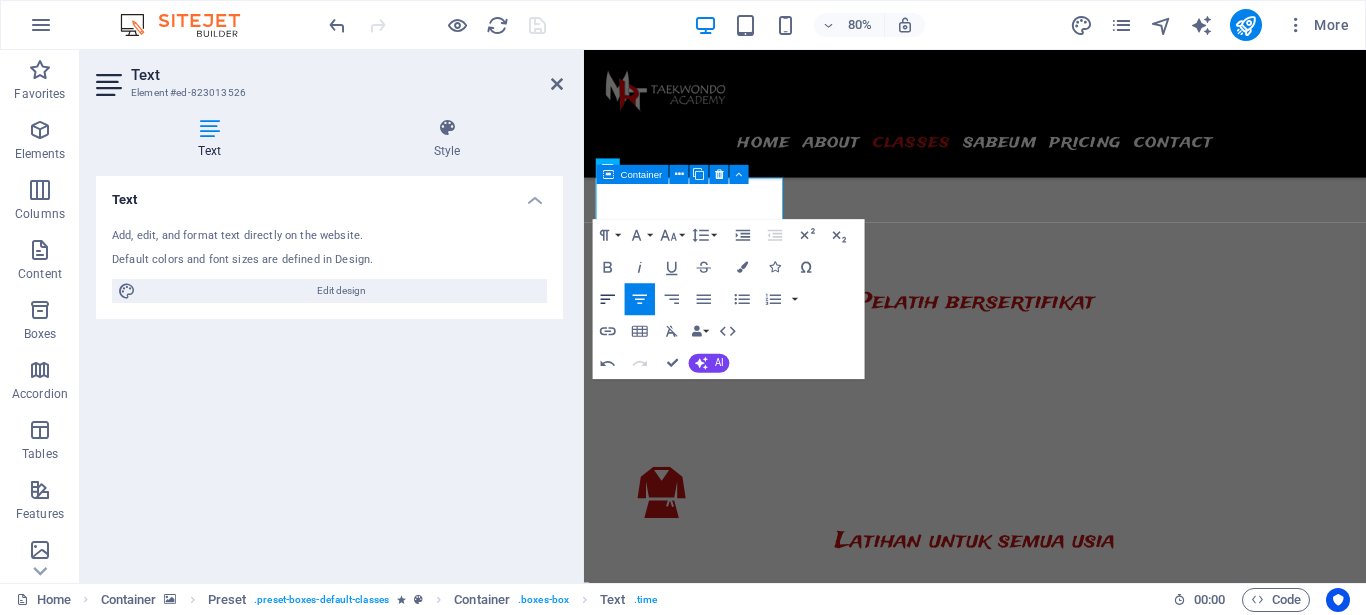click 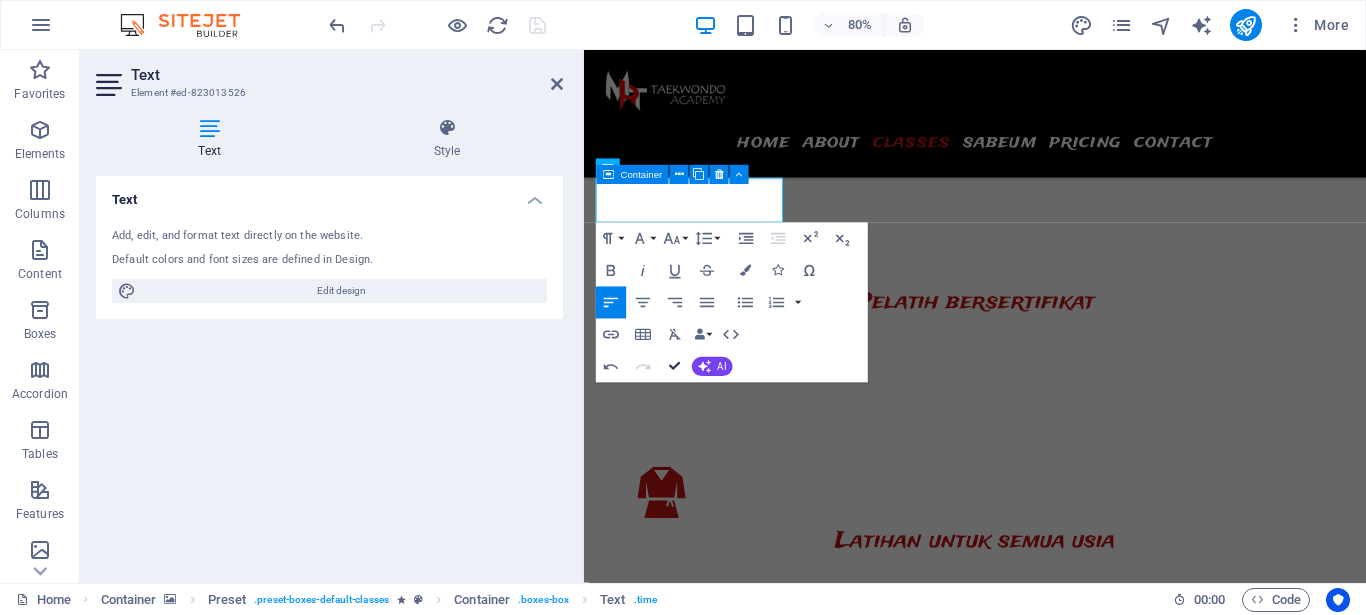 drag, startPoint x: 683, startPoint y: 367, endPoint x: 646, endPoint y: 299, distance: 77.41447 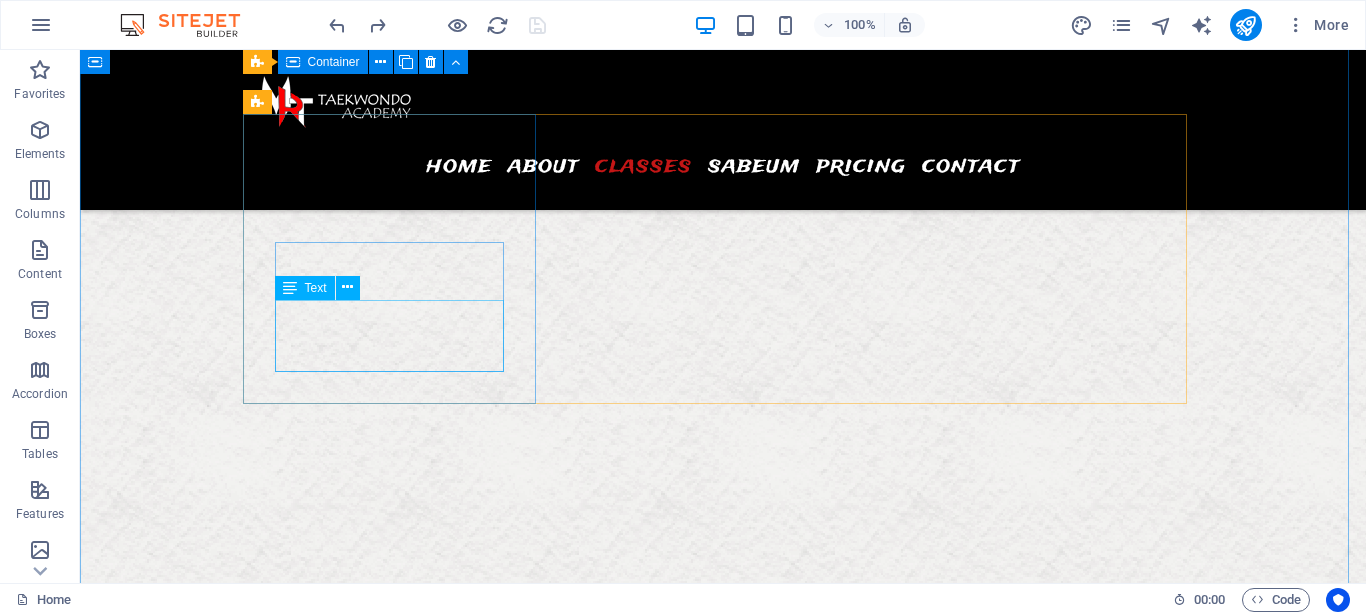 scroll, scrollTop: 5187, scrollLeft: 0, axis: vertical 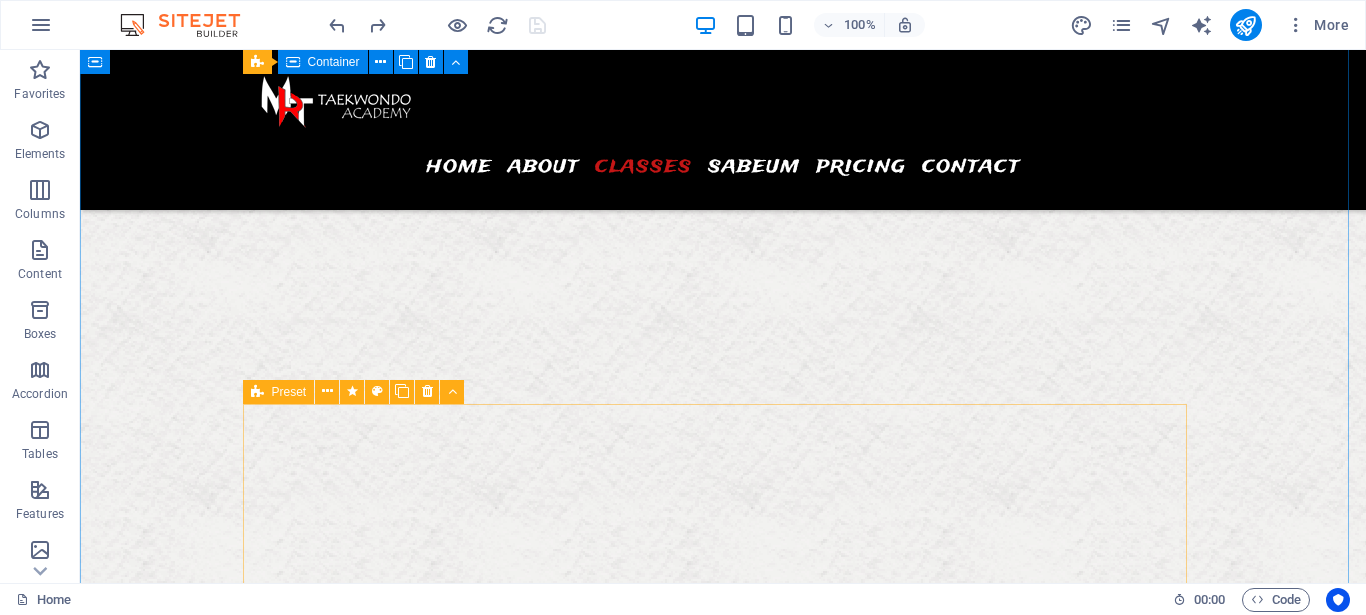 click at bounding box center (257, 392) 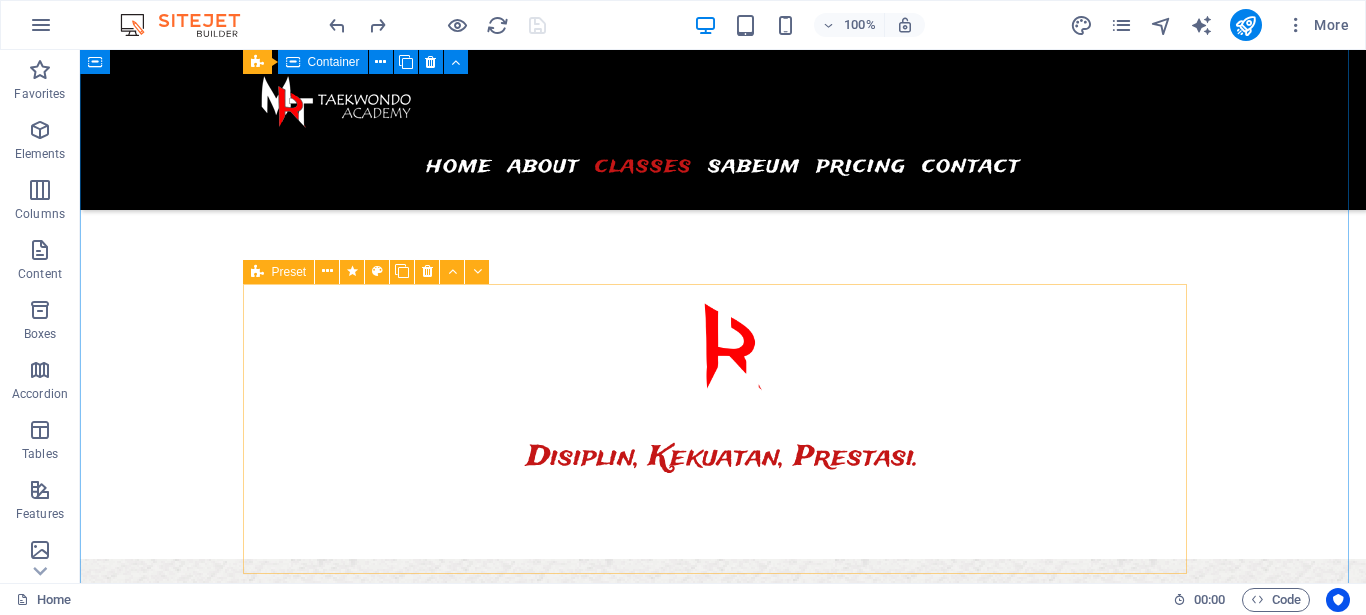 scroll, scrollTop: 3657, scrollLeft: 0, axis: vertical 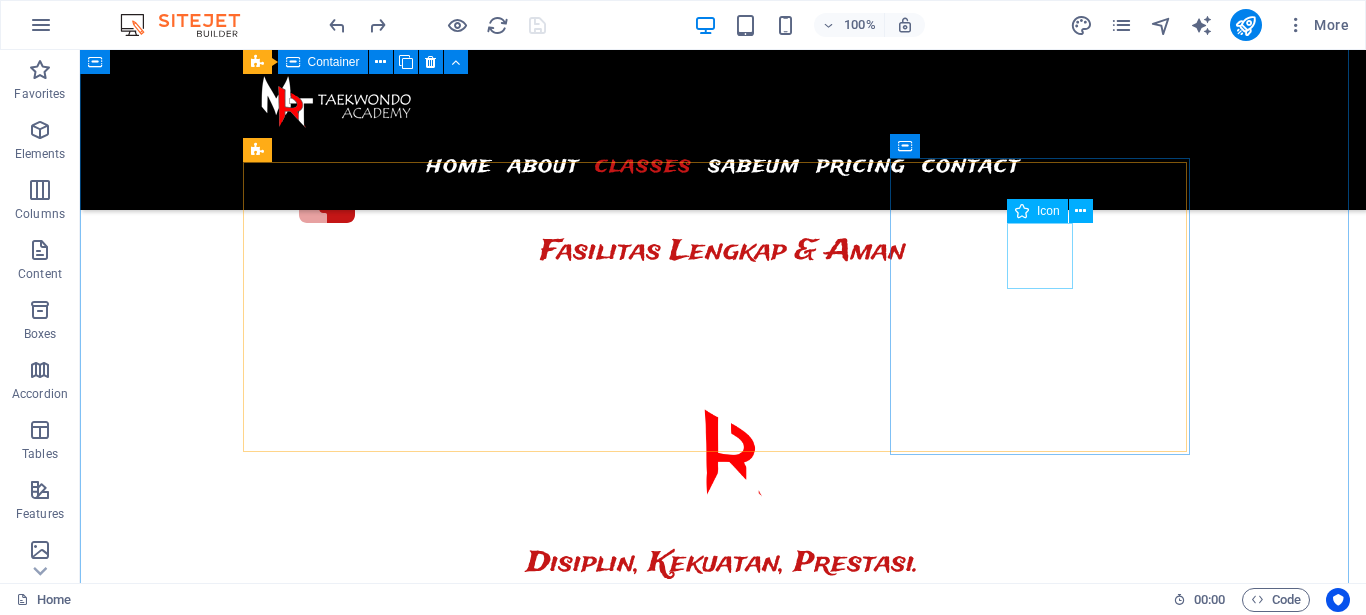 click at bounding box center (397, 8502) 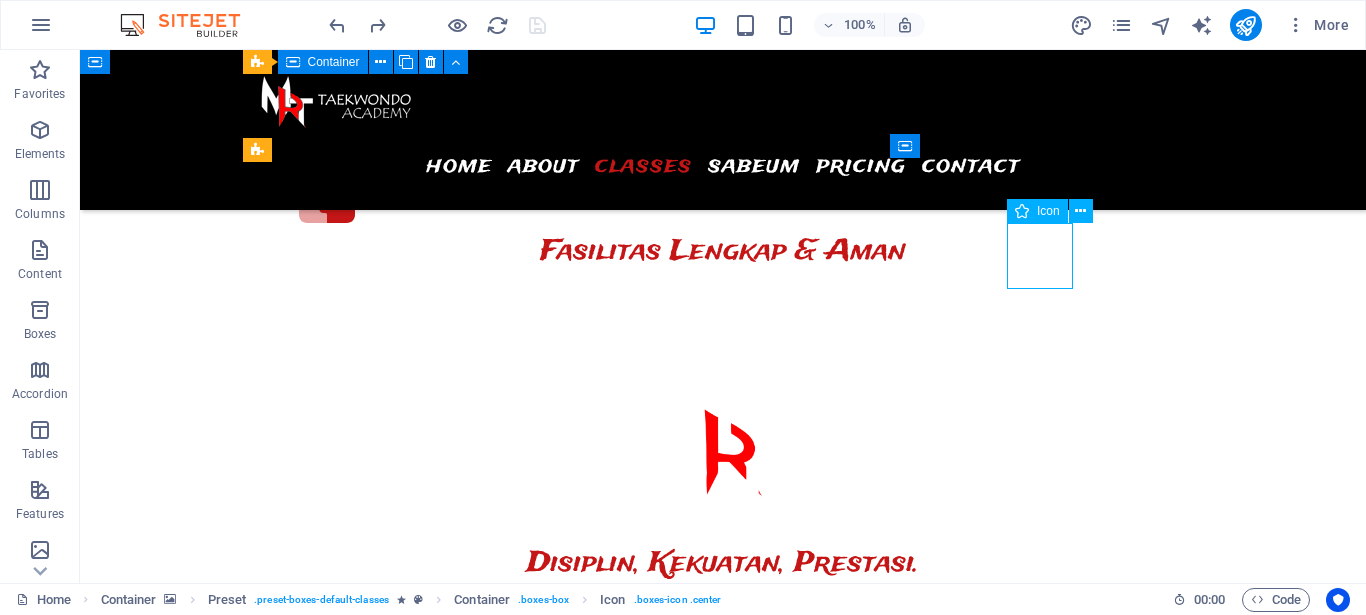 click at bounding box center (397, 8502) 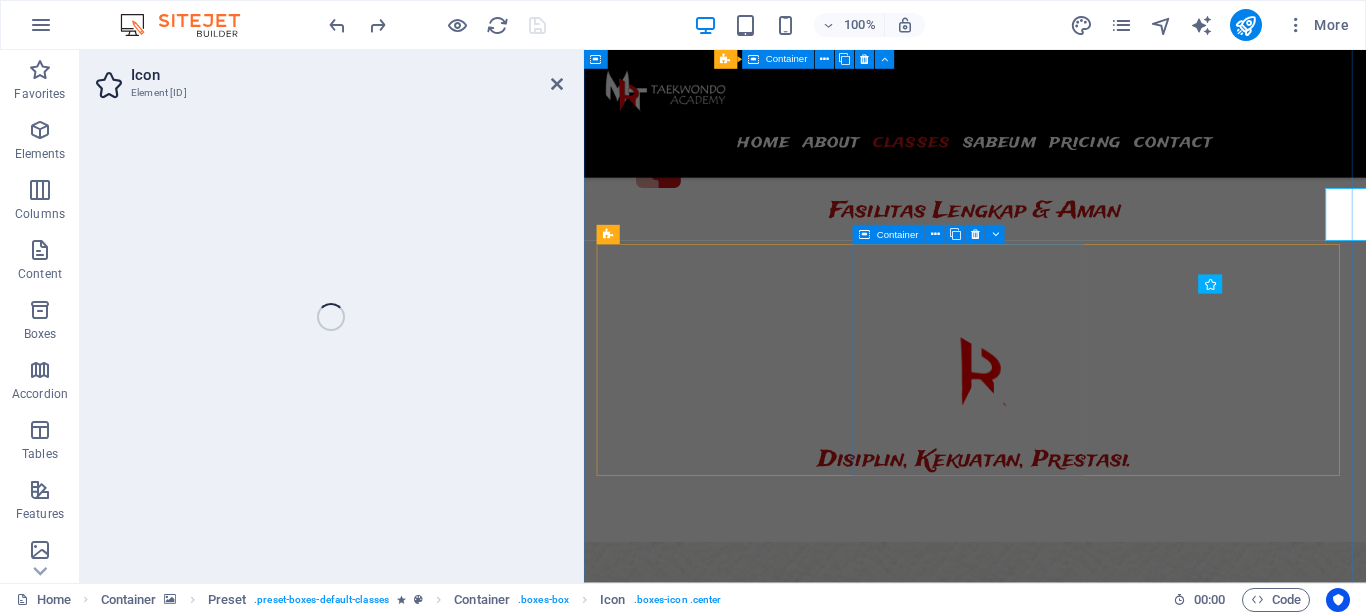 select on "xMidYMid" 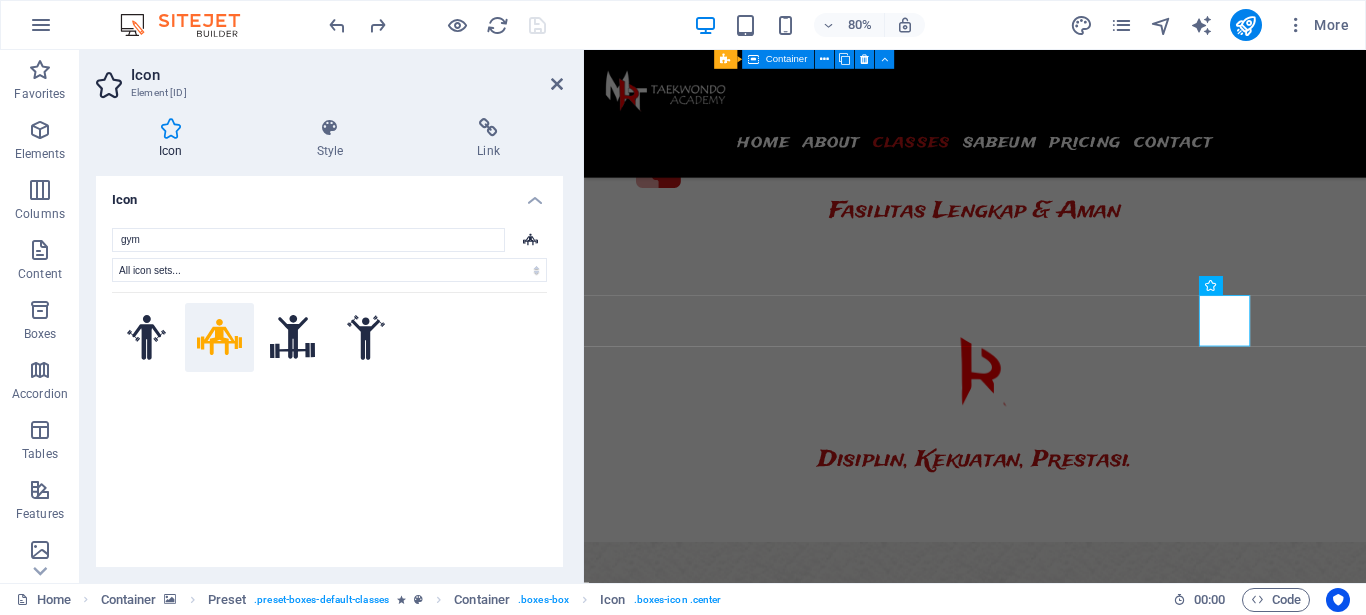 click on "gym" at bounding box center [308, 240] 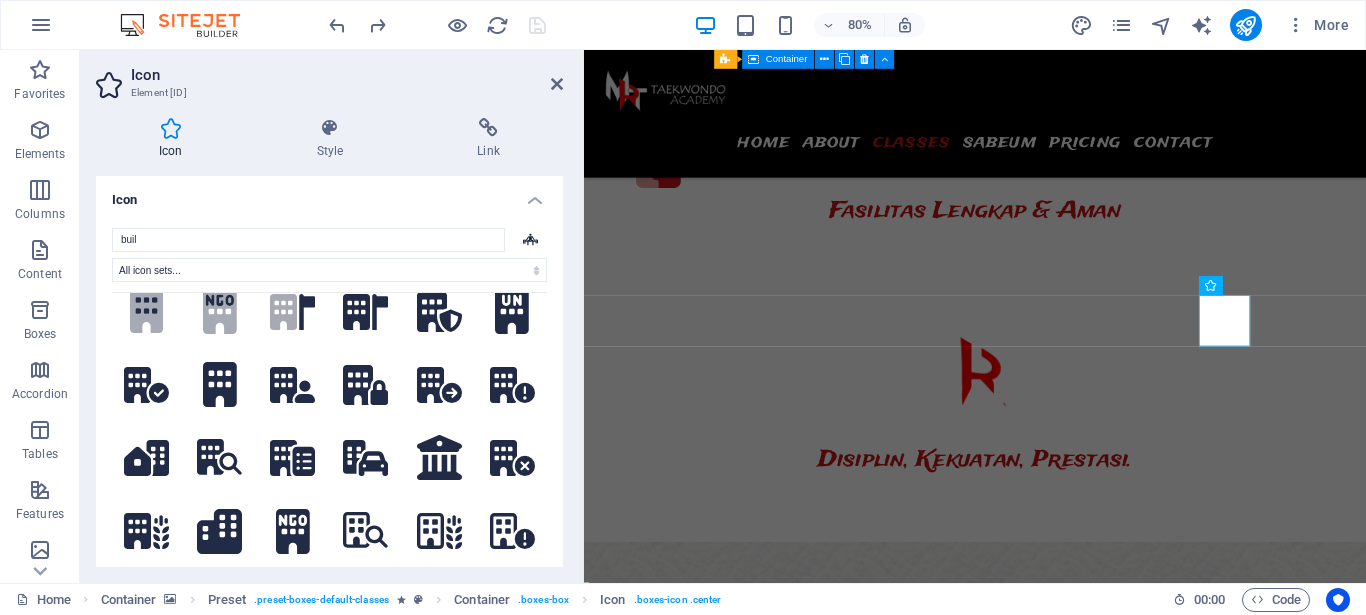 scroll, scrollTop: 270, scrollLeft: 0, axis: vertical 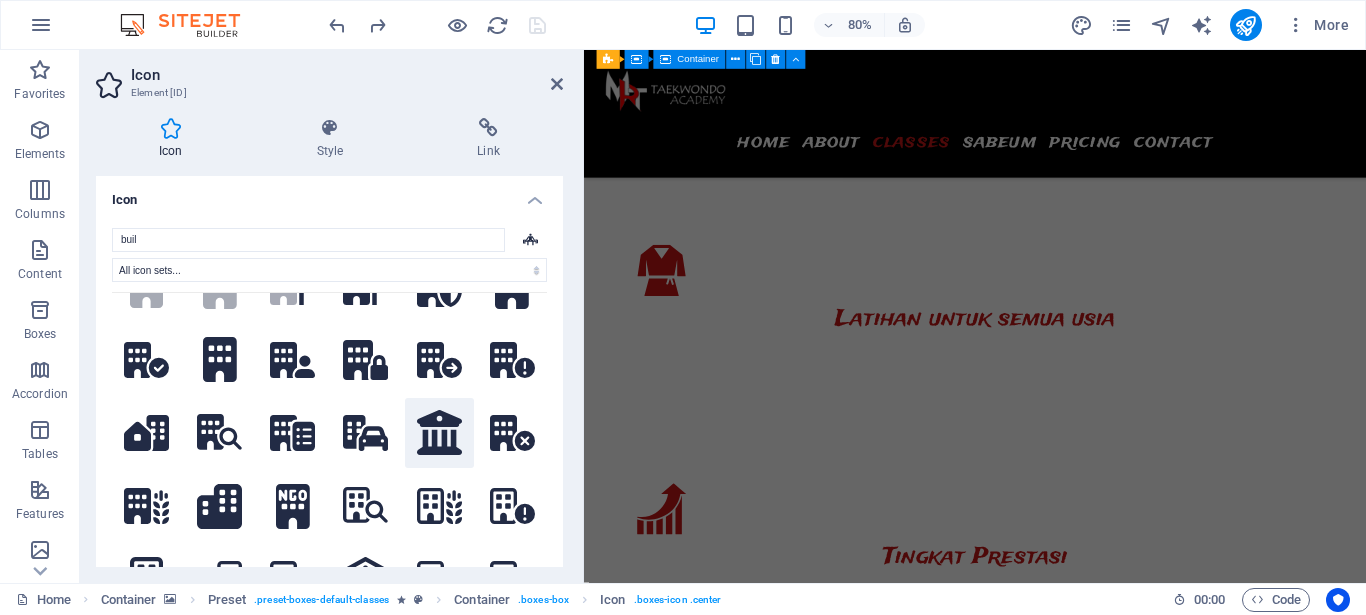type on "buil" 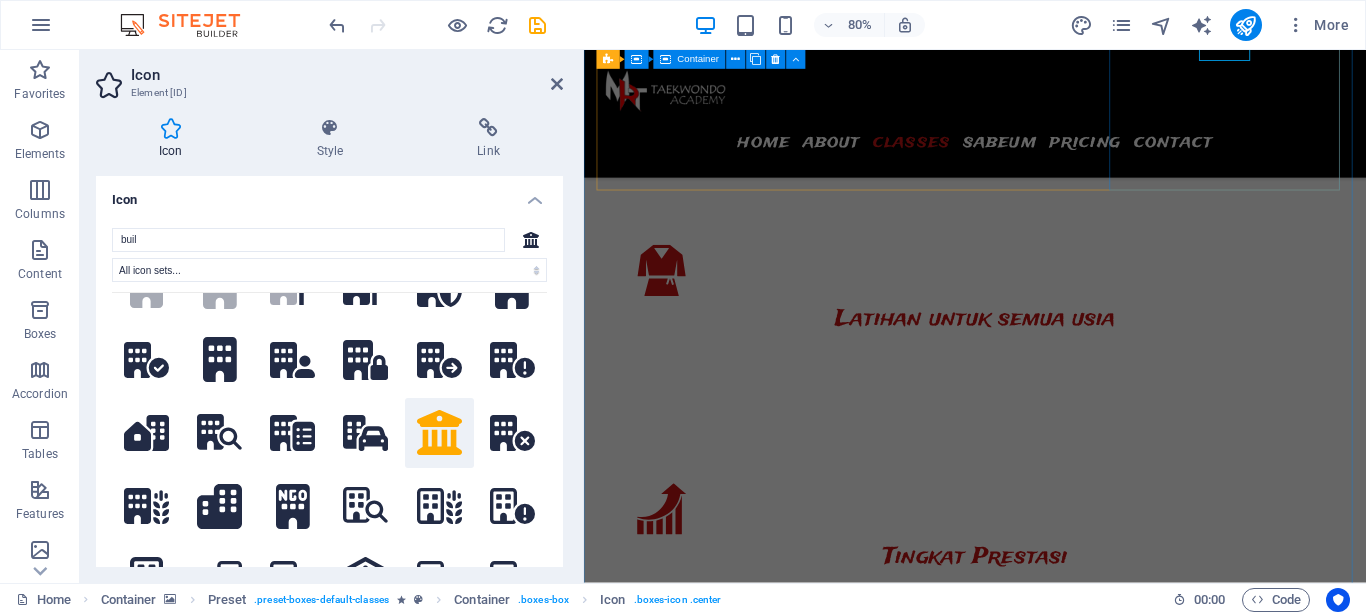 scroll, scrollTop: 3663, scrollLeft: 0, axis: vertical 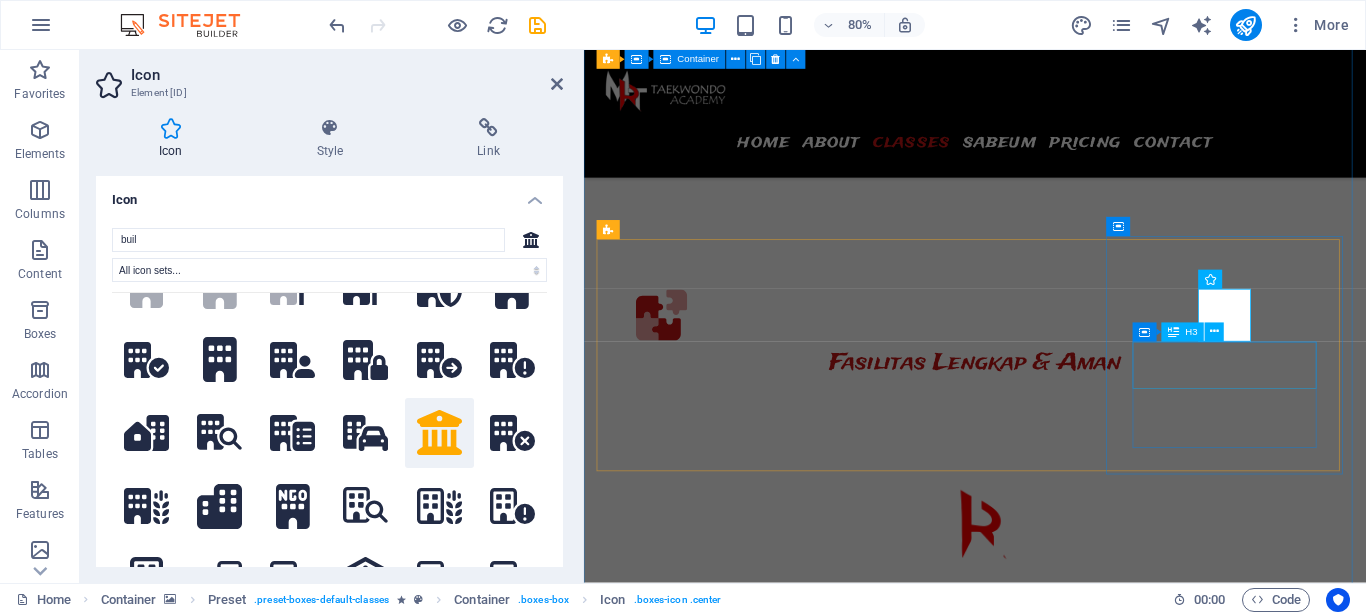 click on "Barbell" at bounding box center [746, 8755] 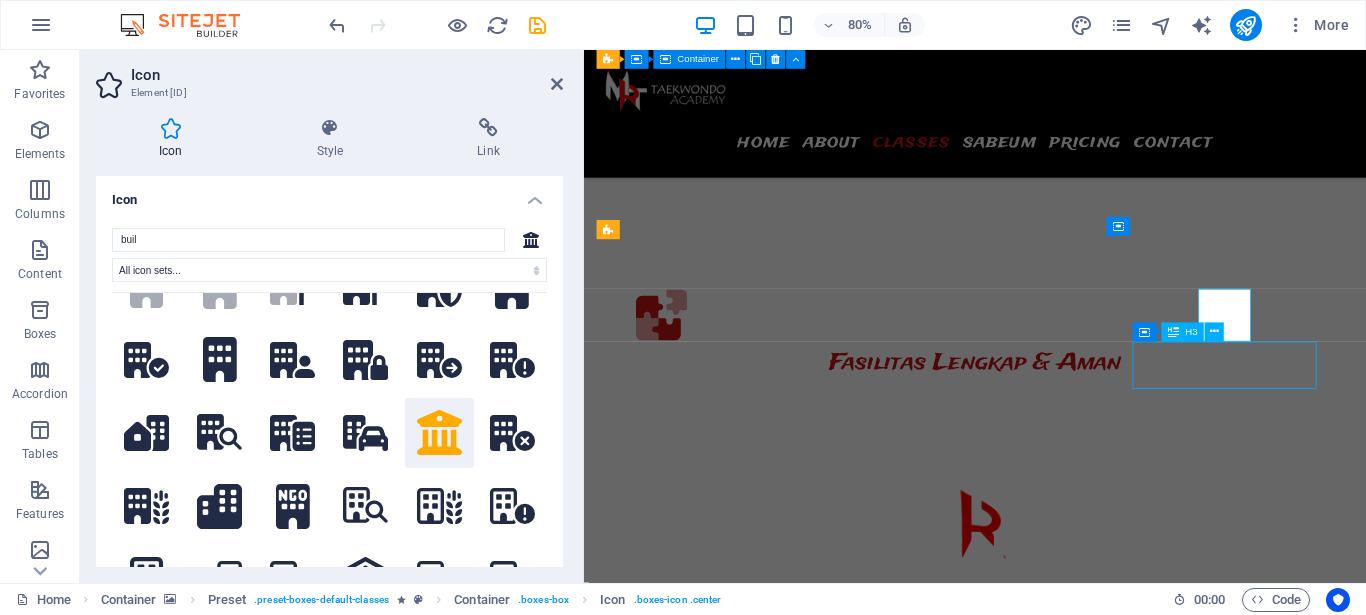 click on "Barbell" at bounding box center (746, 8755) 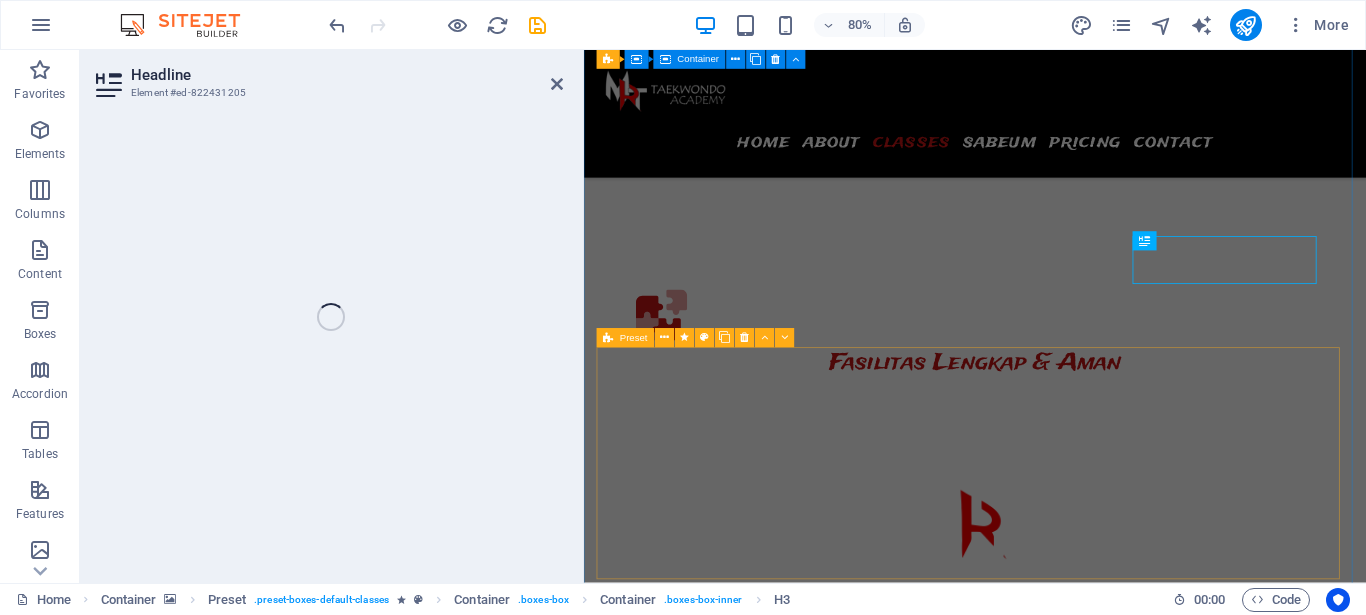 scroll, scrollTop: 3794, scrollLeft: 0, axis: vertical 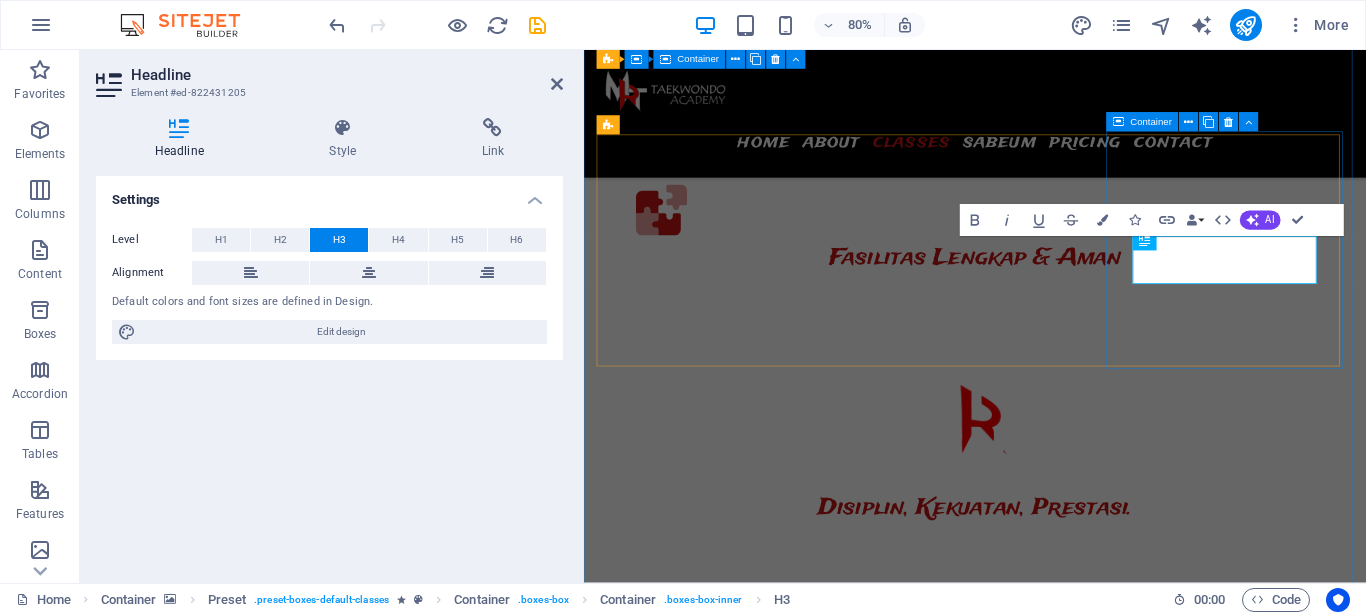 type 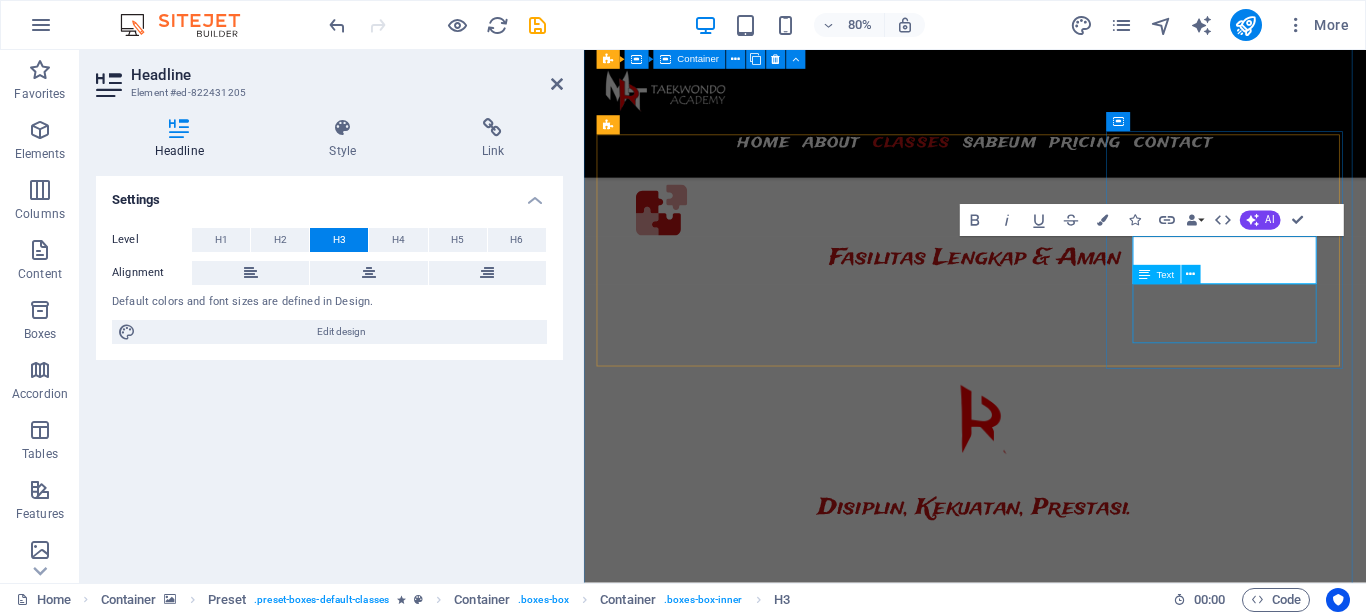 click on "Lorem ipsum dolor sit amet, consectetur adipisicing elit. Veritatis, dolorem!" at bounding box center [746, 8691] 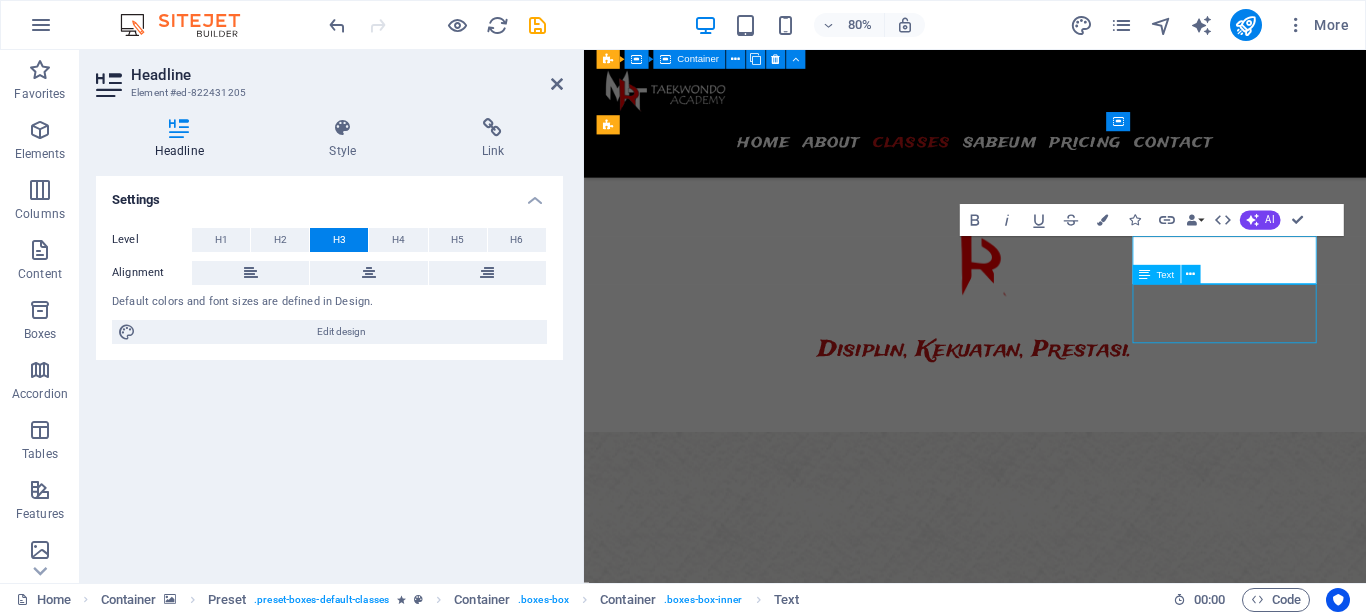click on "10.00 - 12.00 Kelas Prestasi 16.00 - 18.00 Kelas Remaja" at bounding box center (746, 8198) 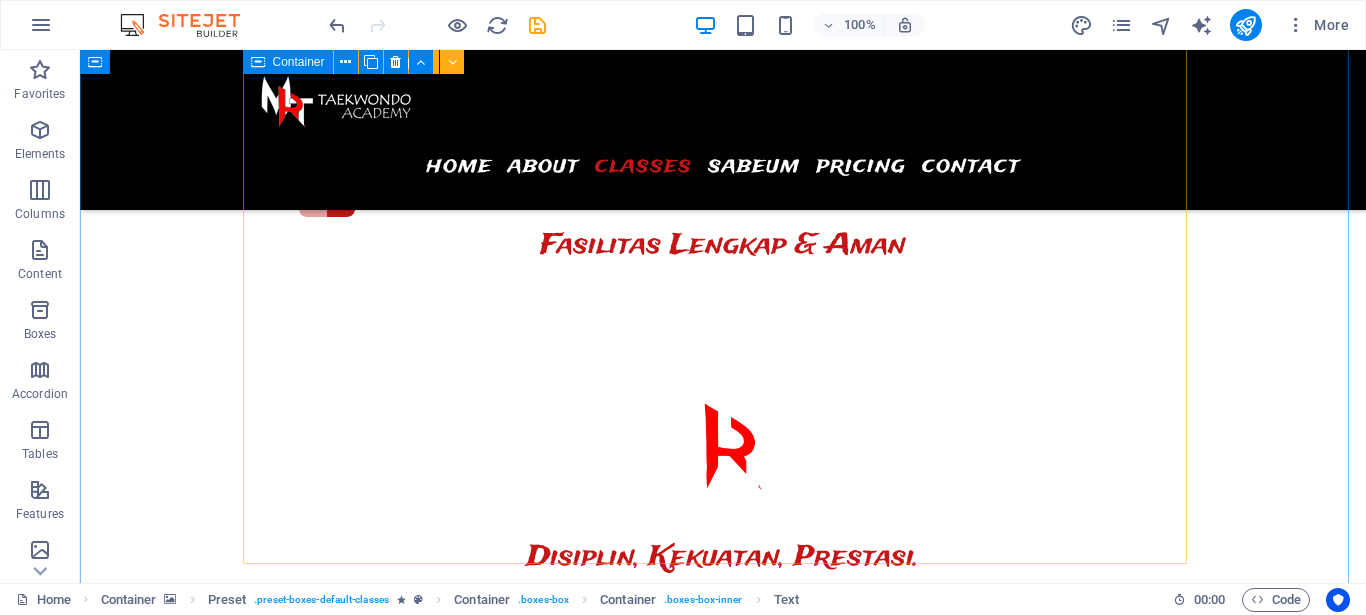 scroll, scrollTop: 3255, scrollLeft: 0, axis: vertical 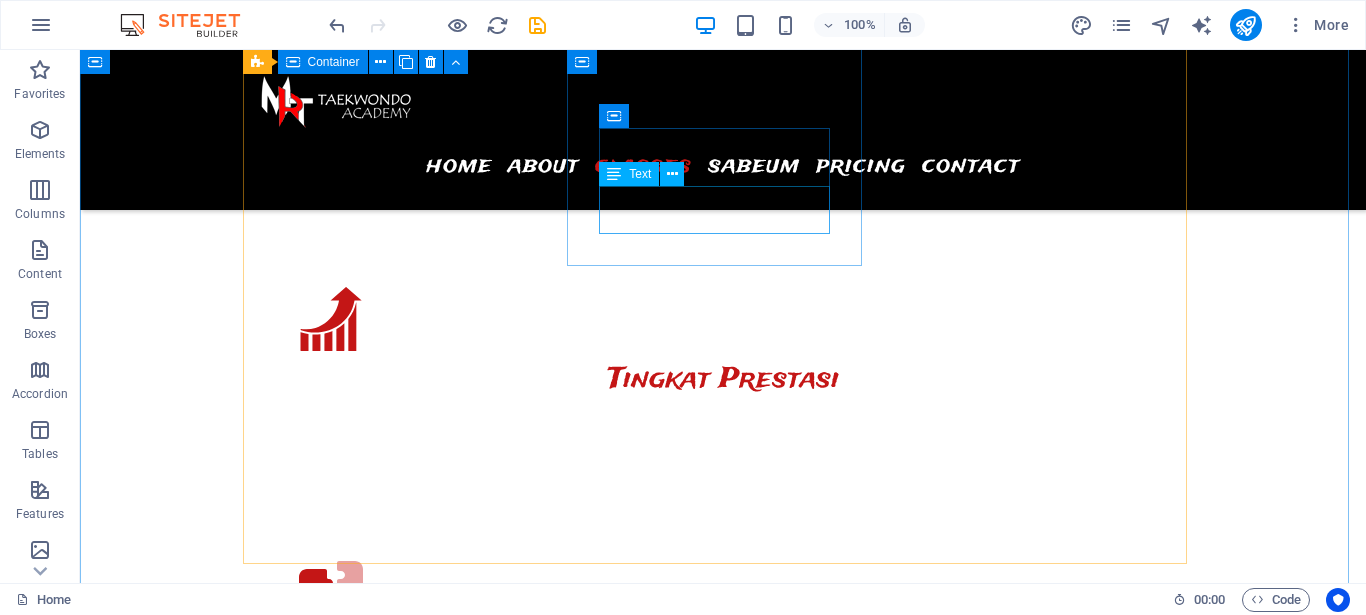 click on "09.00 - 11.00 Kelas Prestasi 15.00 - 17.00 Kelas Remaja" at bounding box center (397, 7627) 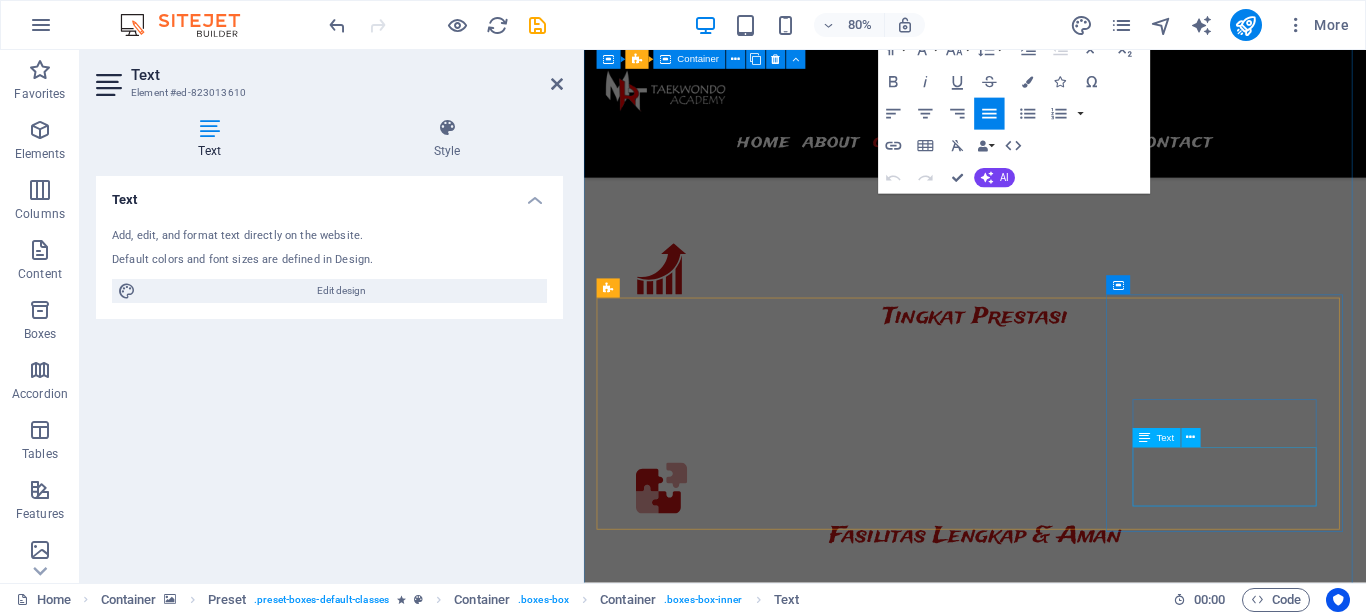 scroll, scrollTop: 3589, scrollLeft: 0, axis: vertical 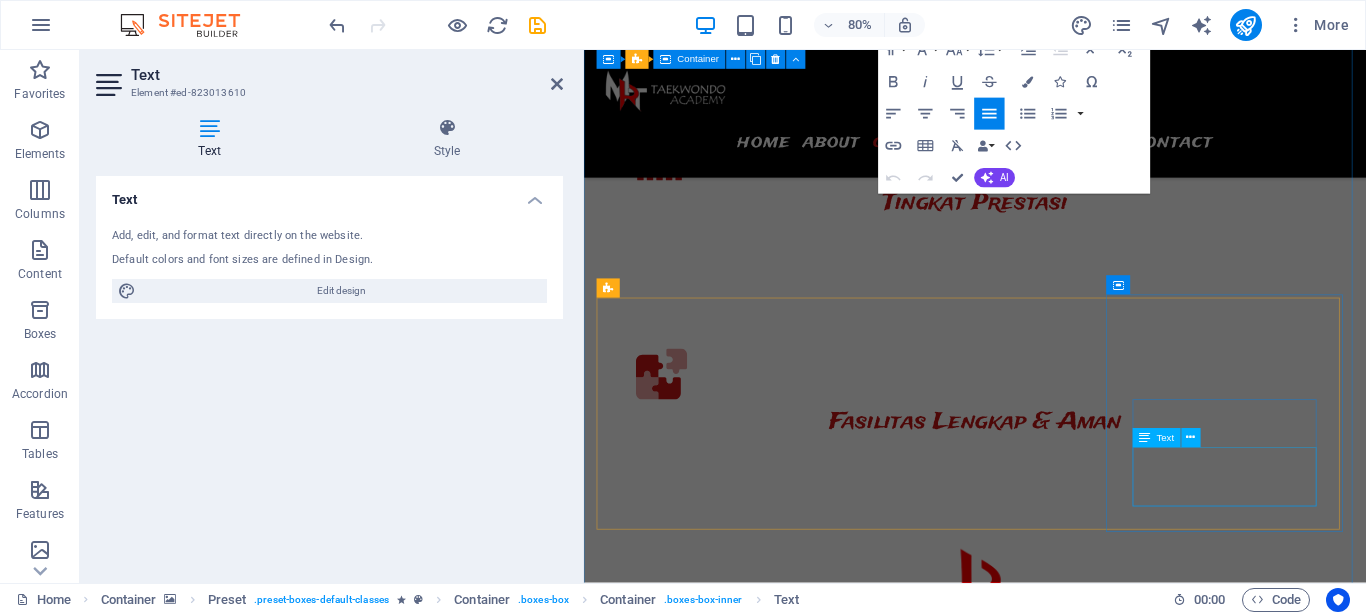 click on "Lorem ipsum dolor sit amet, consectetur adipisicing elit. Veritatis, dolorem!" at bounding box center [746, 8896] 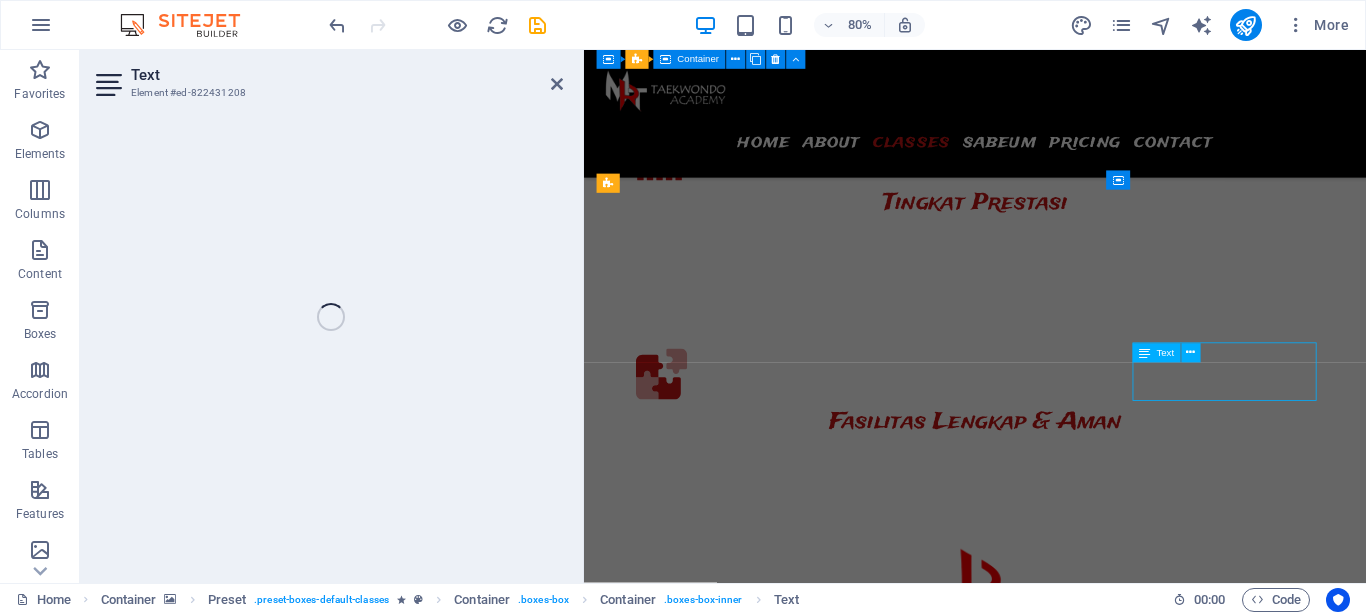 click on "08:00 - 16:00 .fa-secondary{opacity:.4} Dojang Wisma 08.00 - 10.00 Kelas Anak 3 th 14.00 - 16.00 Kelas Remaja 09:00 - 17:00 Gor Wismajaya 09.00 - 11.00 Kelas Prestasi 15.00 - 17.00 Kelas Remaja 10:00 - 18:00 Lap. Cerewet 10.00 - 12.00 Kelas Prestasi 16.00 - 18.00 Kelas Remaja 10:00 - 18:00 Lap. Cerewet 10.00 - 12.00 Kelas Prestasi 16.00 - 18.00 Kelas Remaja 08:00 - 16:00 .fa-secondary{opacity:.4} Dojang Wisma 08.00 - 10.00 Kelas Anak 3 th 14.00 - 16.00 Kelas Remaja 08:00 - 16:00 .fa-secondary{opacity:.4} Dojang Wisma 08.00 - 10.00 Kelas Anak 3 th 14.00 - 16.00 Kelas Remaja 09:00 - 17:00 Gor Wismajaya 09.00 - 11.00 Kelas Prestasi 15.00 - 17.00 Kelas Remaja 09:00 - 17:00 Gor Wismajaya 09.00 - 11.00 Kelas Prestasi 15.00 - 17.00 Kelas Remaja 08:00 - 16:00 .fa-secondary{opacity:.4} Dojang Wisma 08.00 - 10.00 Kelas Anak 3 th 14.00 - 16.00 Kelas Remaja 10:00 - 18:00 Lap. Cerewet 10.00 - 12.00 Kelas Prestasi 16.00 - 18.00 Kelas Remaja" at bounding box center (1072, 6706) 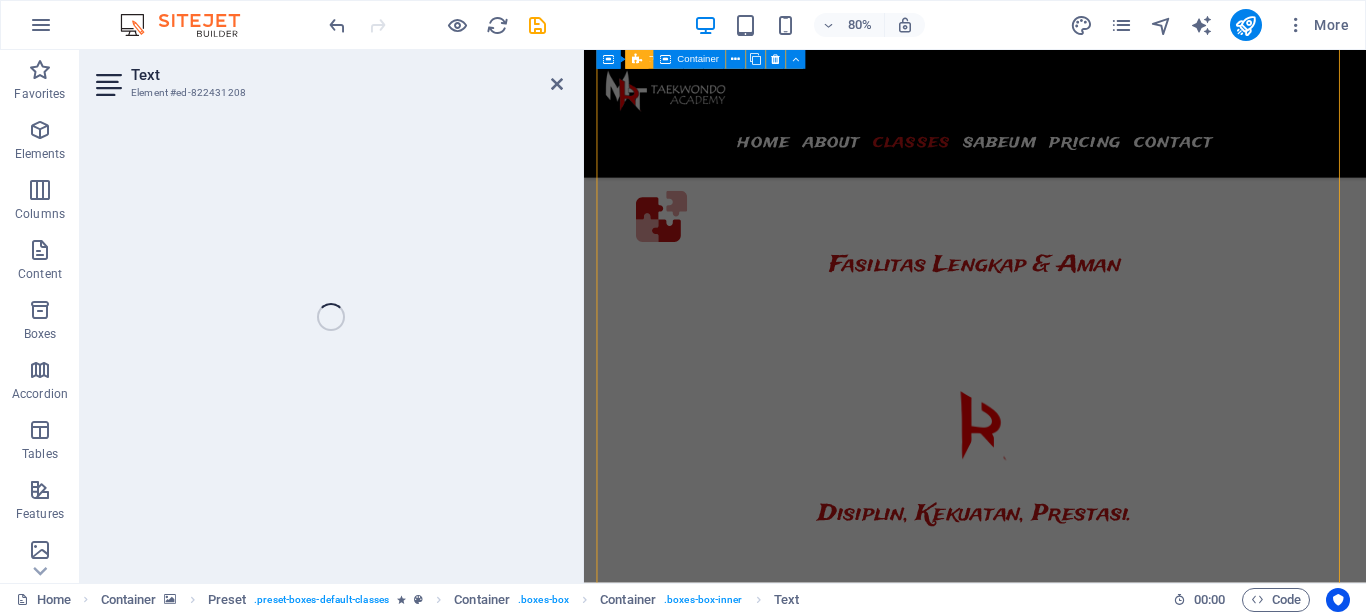 scroll, scrollTop: 3789, scrollLeft: 0, axis: vertical 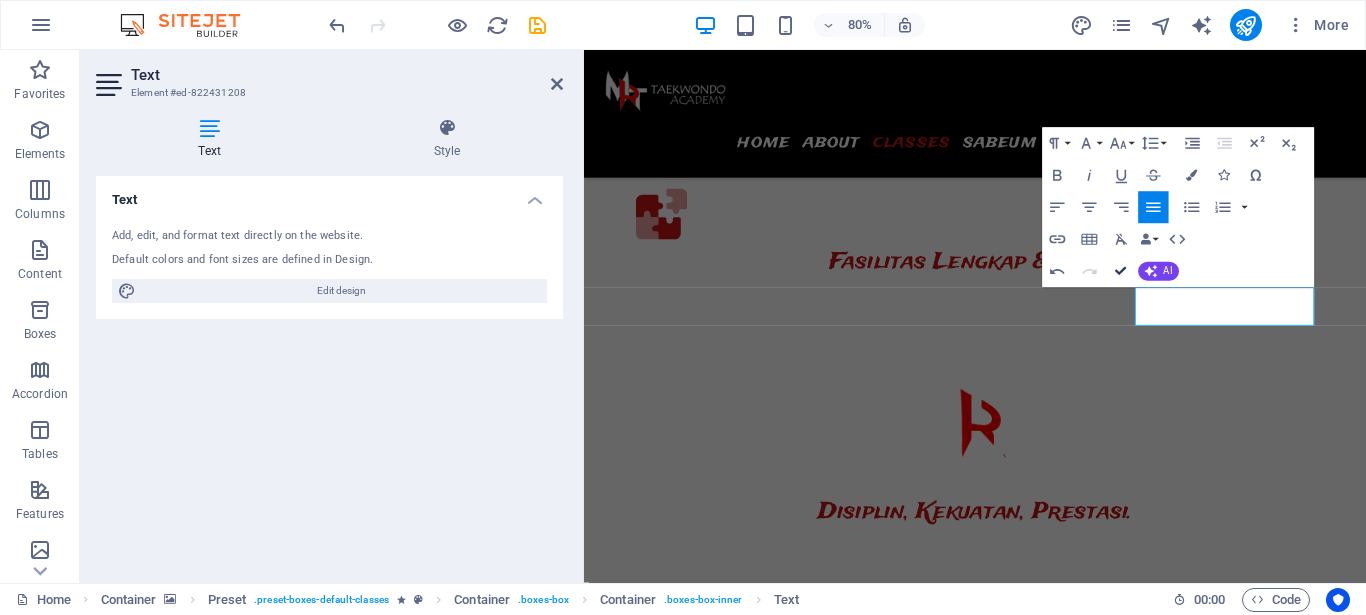 drag, startPoint x: 1123, startPoint y: 266, endPoint x: 1192, endPoint y: 303, distance: 78.29432 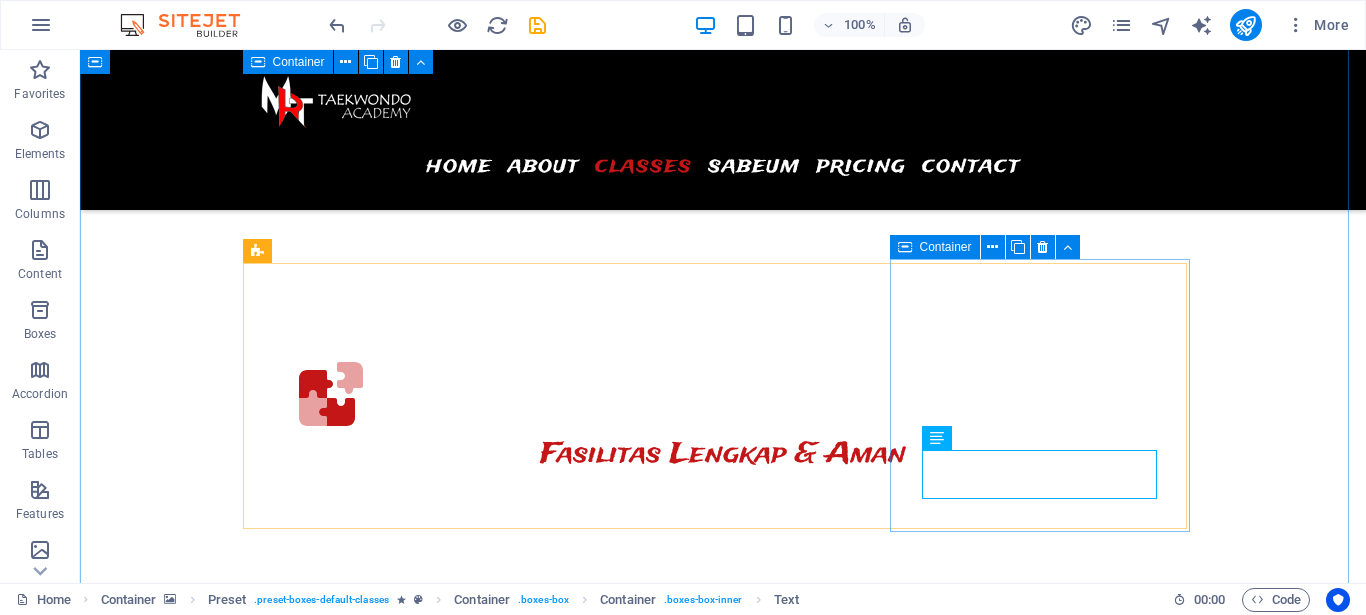 scroll, scrollTop: 3556, scrollLeft: 0, axis: vertical 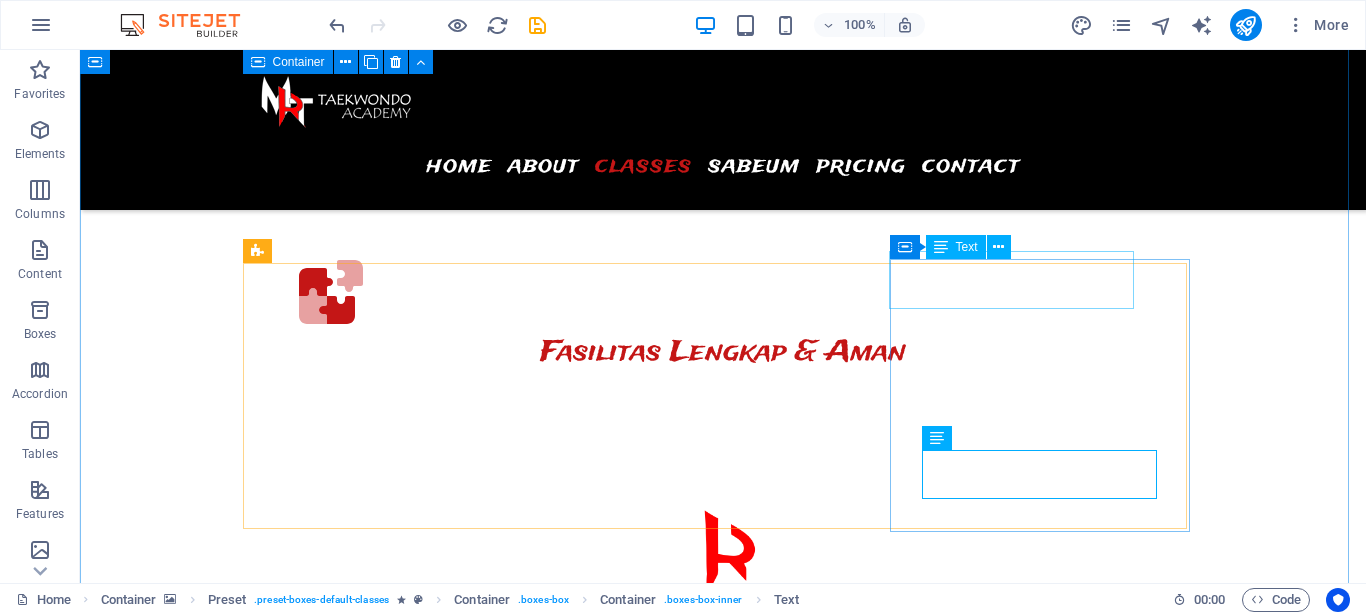 click on "07:00AM - 12:00PM" at bounding box center (369, 8501) 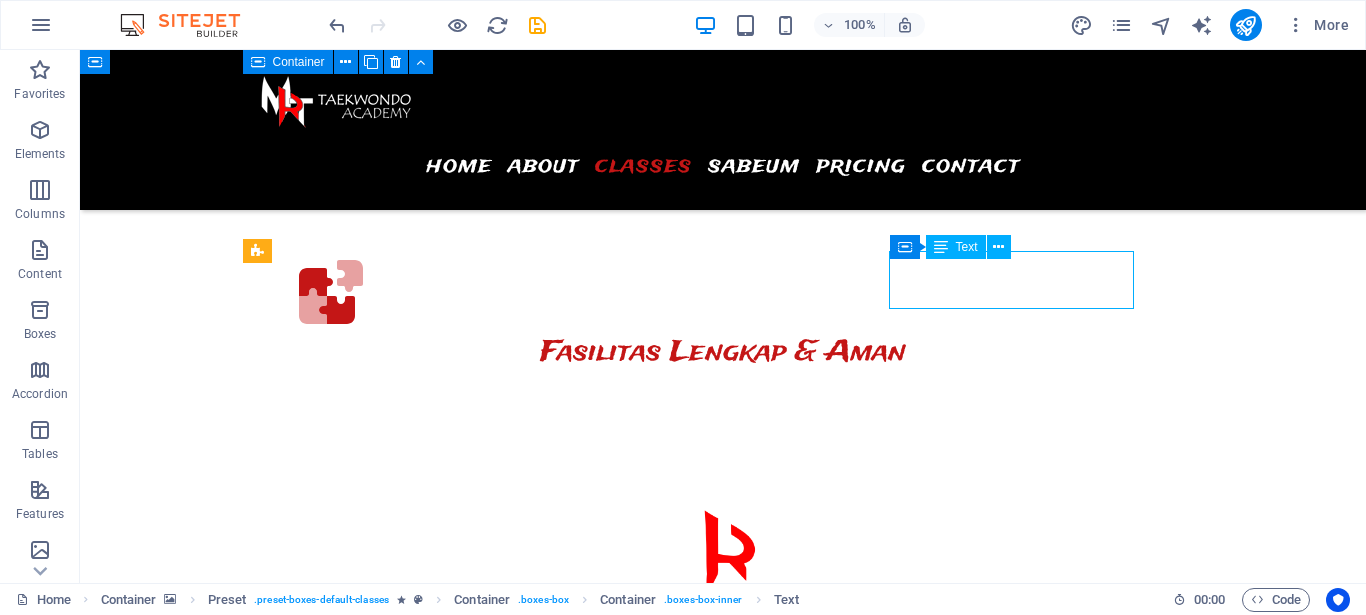 click on "07:00AM - 12:00PM" at bounding box center [369, 8501] 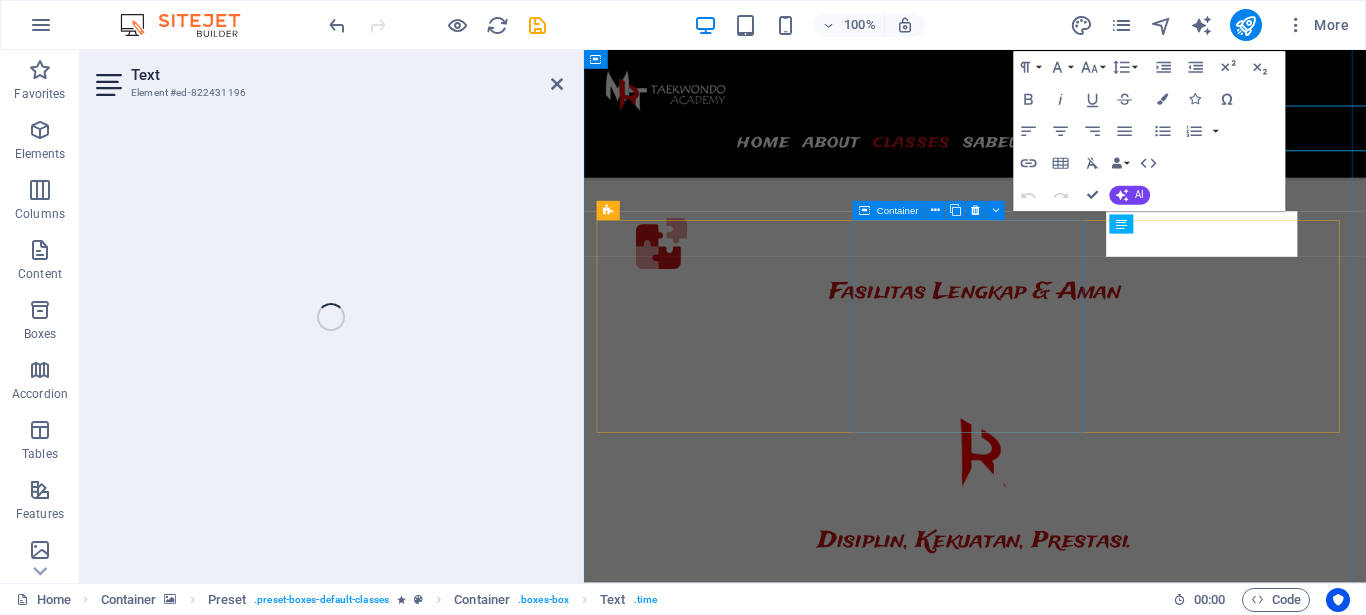 scroll, scrollTop: 3687, scrollLeft: 0, axis: vertical 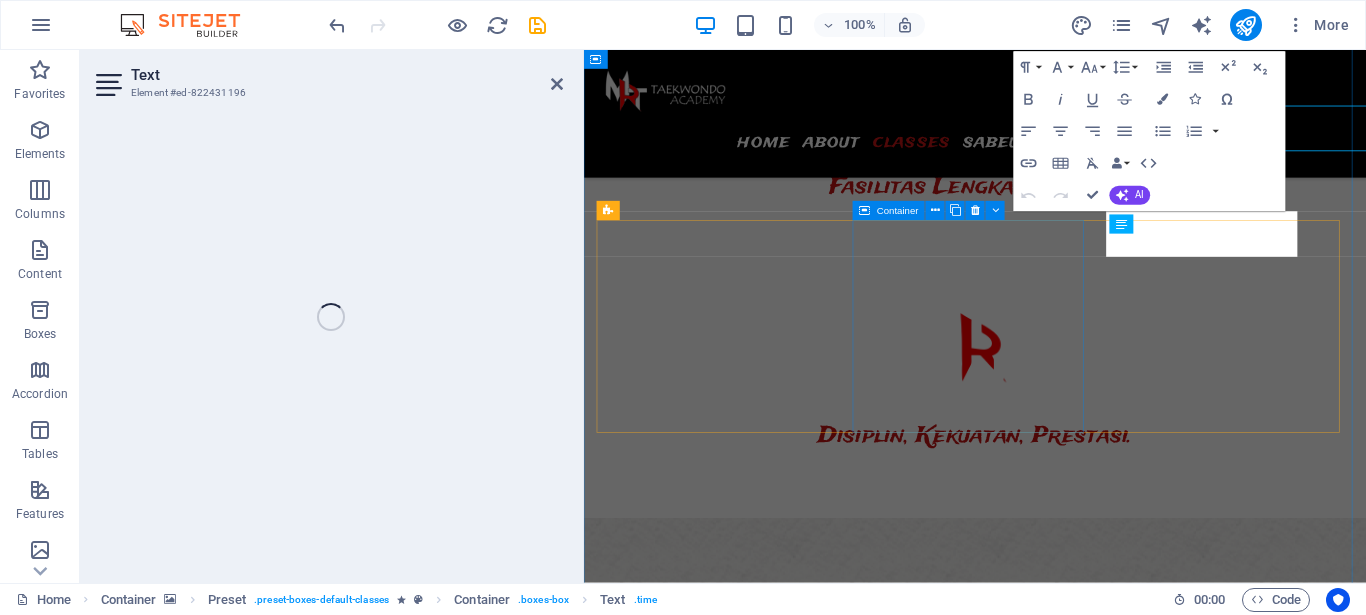 click on "07:00AM - 12:00PM" at bounding box center [689, 8370] 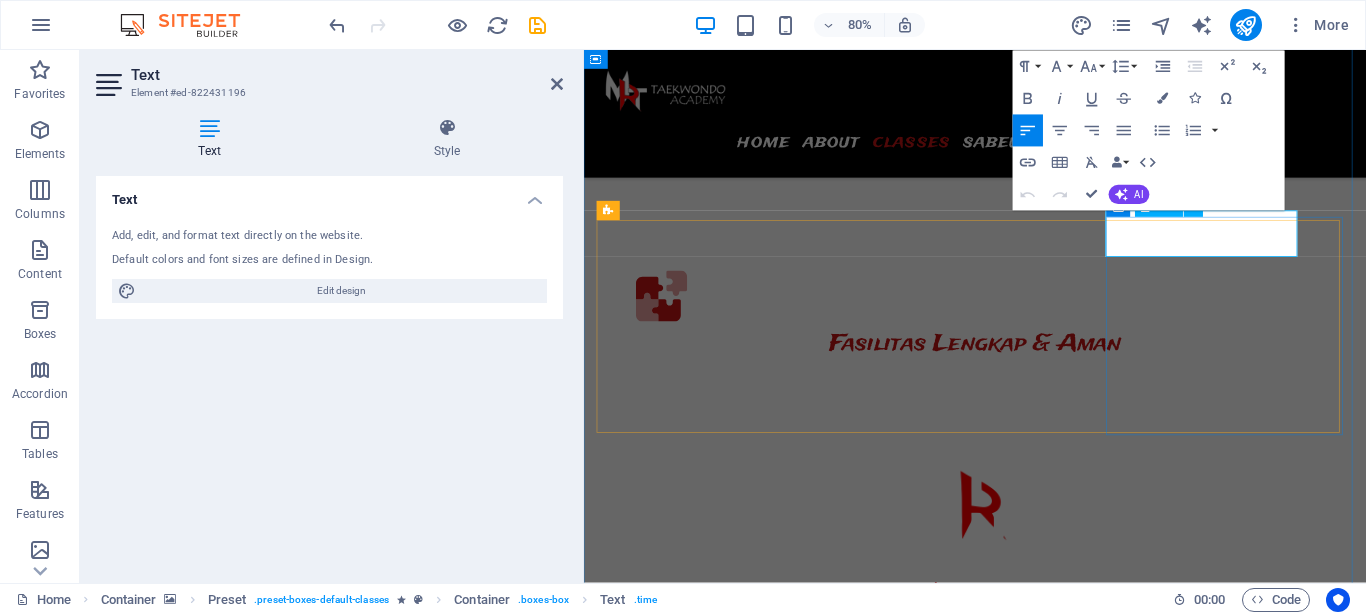 type 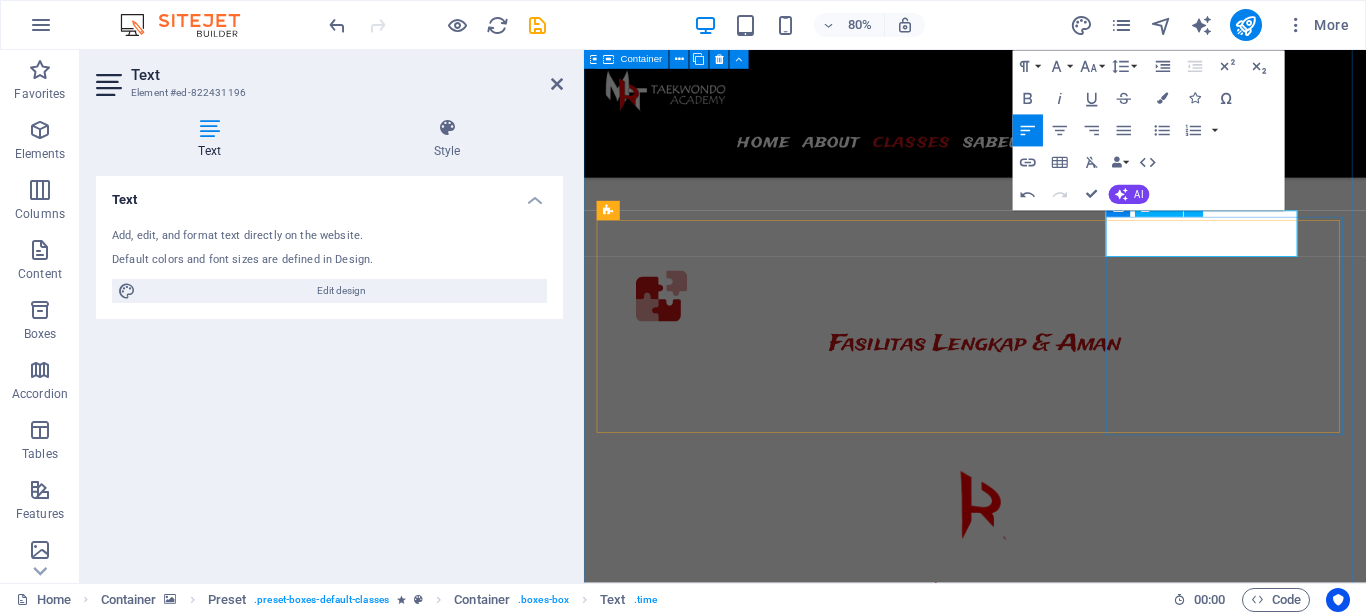 click on "09:00 - 12:00PM" at bounding box center (689, 8567) 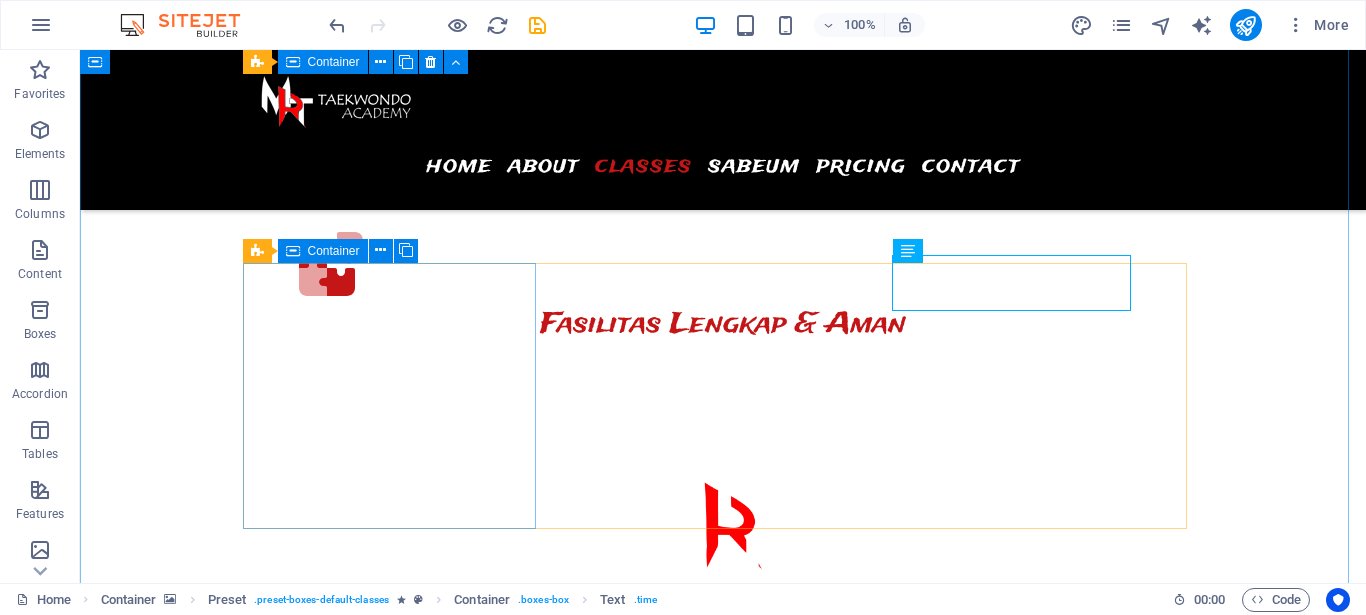 scroll, scrollTop: 3556, scrollLeft: 0, axis: vertical 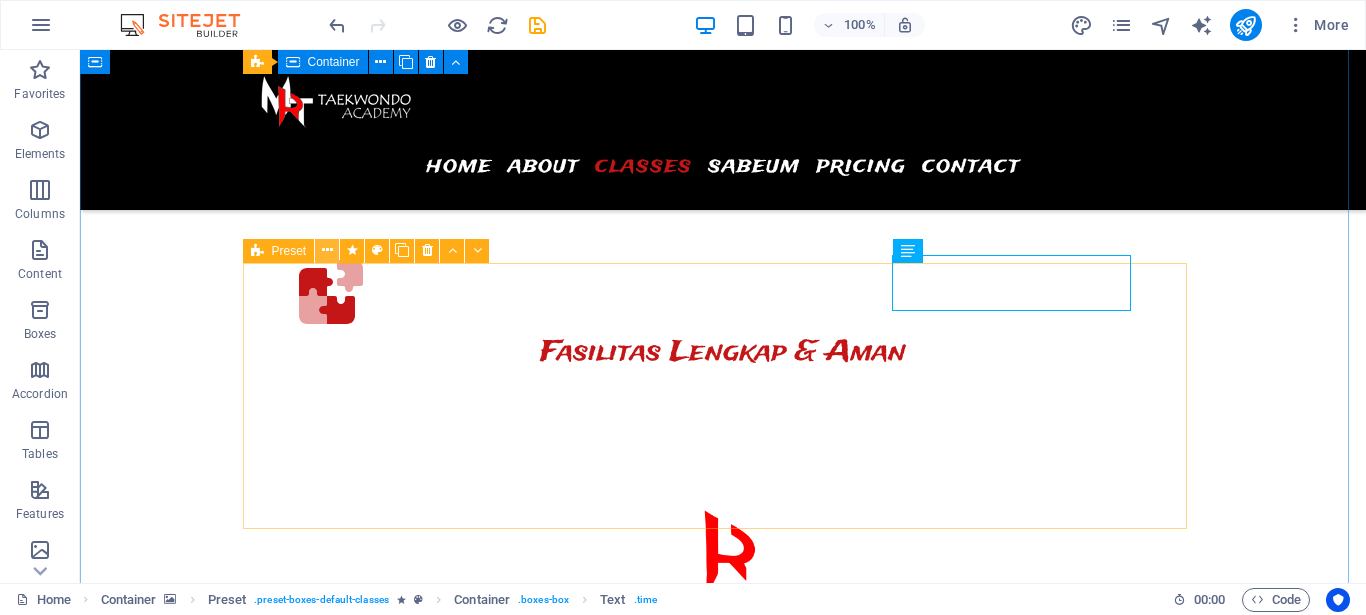 click at bounding box center (327, 250) 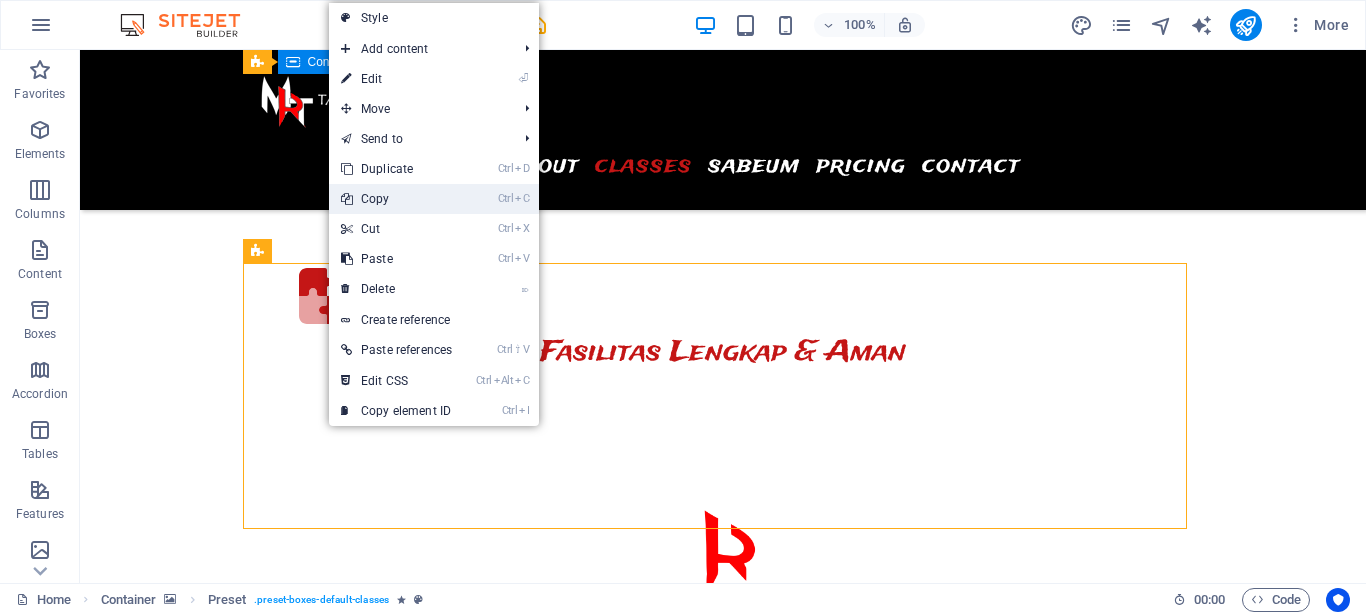 click on "Ctrl C  Copy" at bounding box center [396, 199] 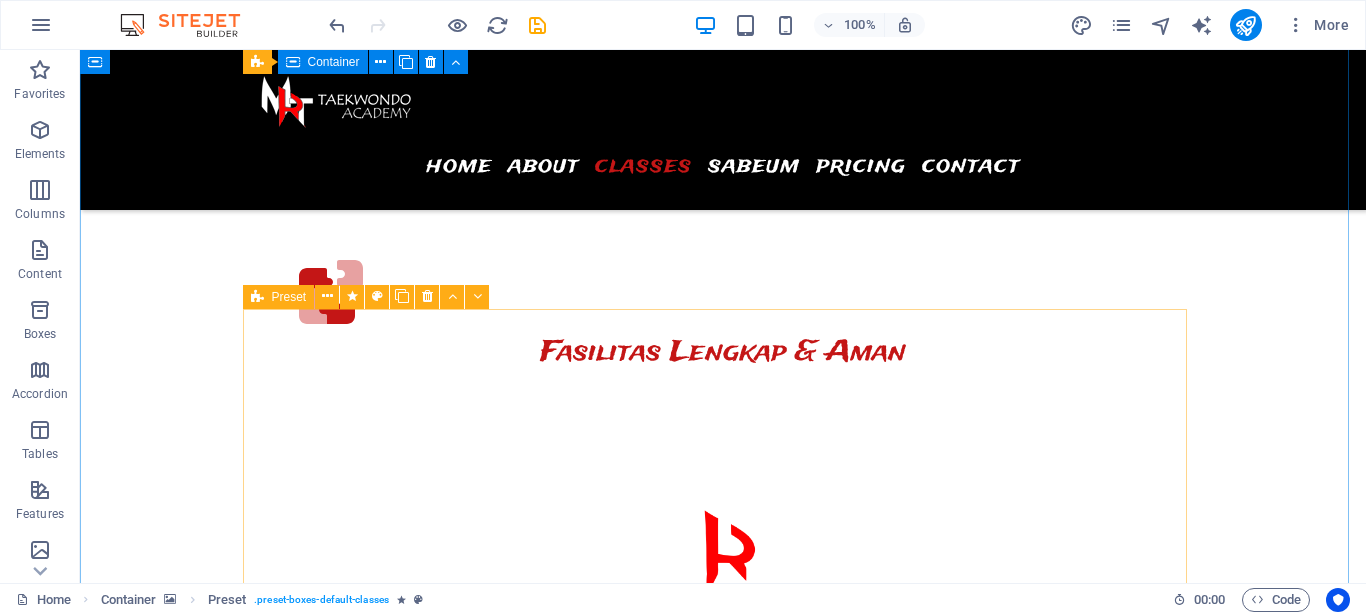 scroll, scrollTop: 4066, scrollLeft: 0, axis: vertical 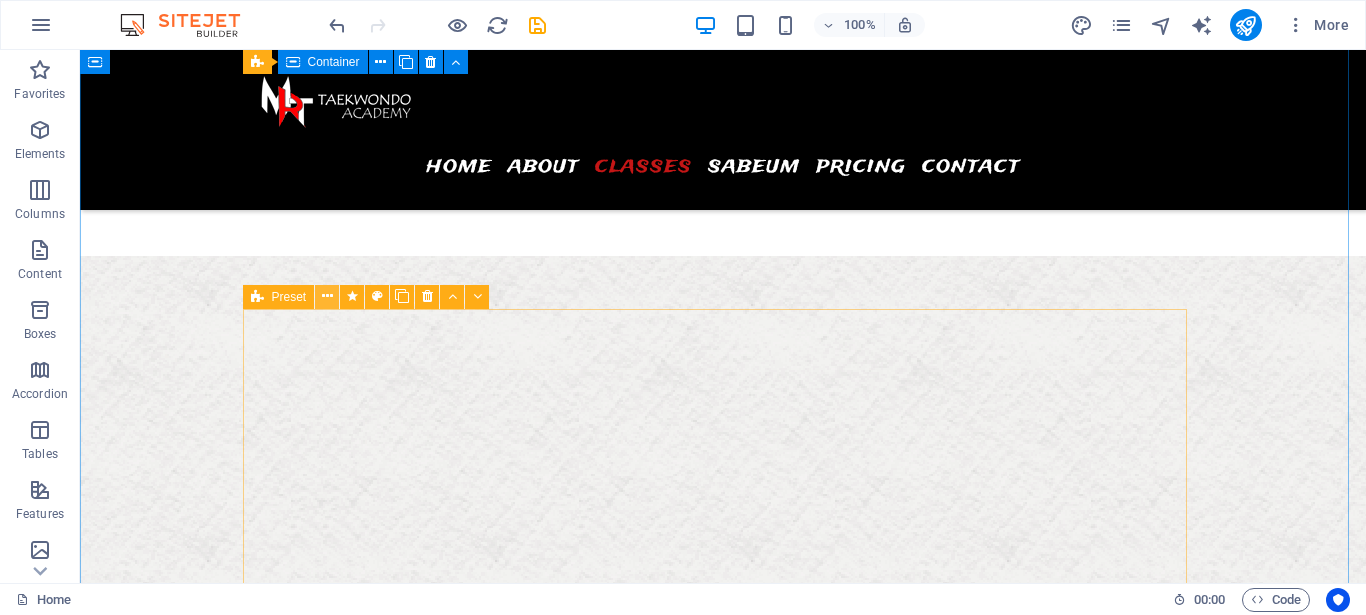 click at bounding box center (327, 296) 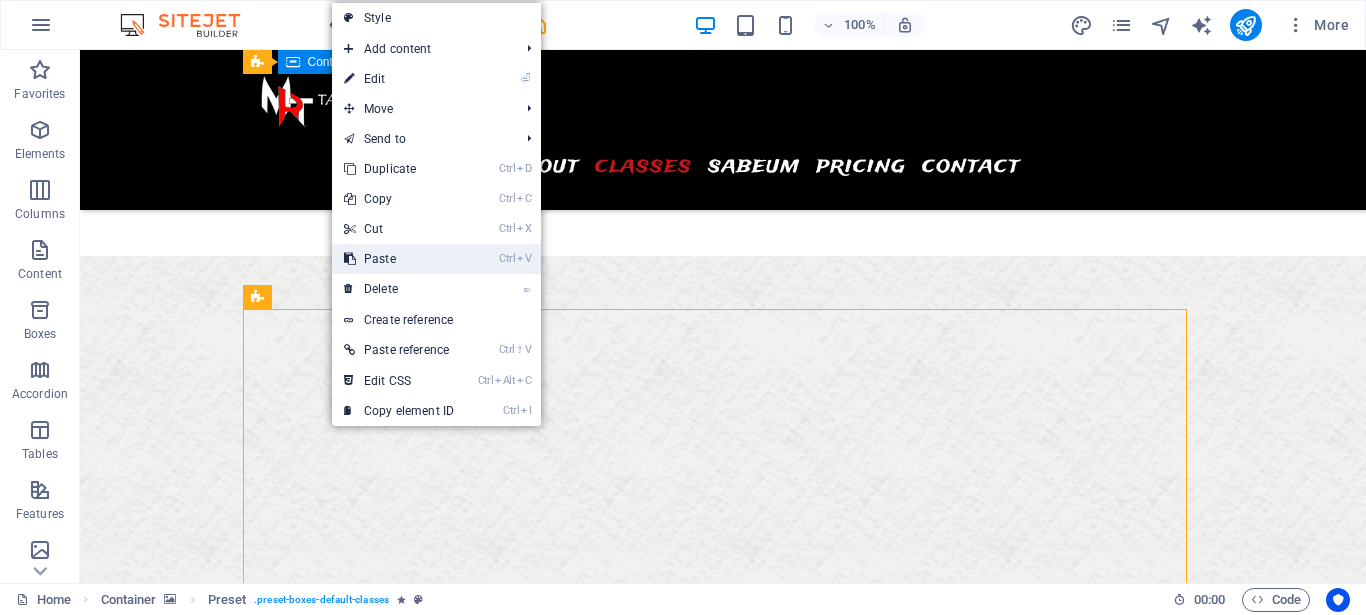 click on "Ctrl V  Paste" at bounding box center [399, 259] 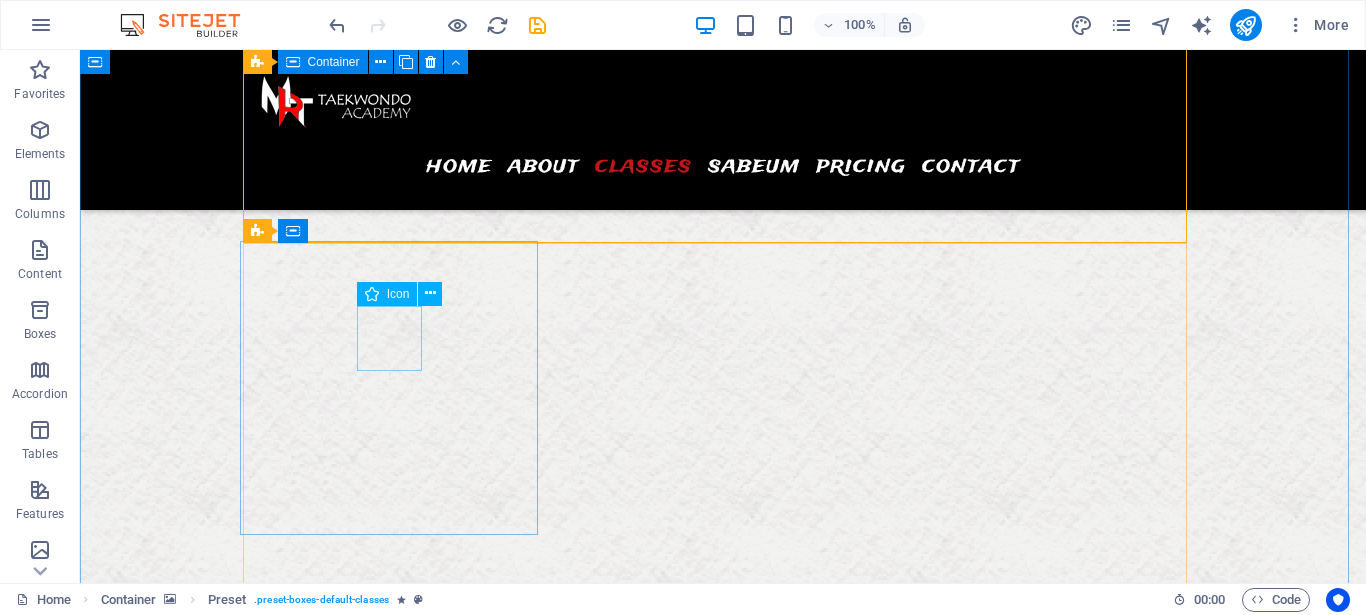 scroll, scrollTop: 4685, scrollLeft: 0, axis: vertical 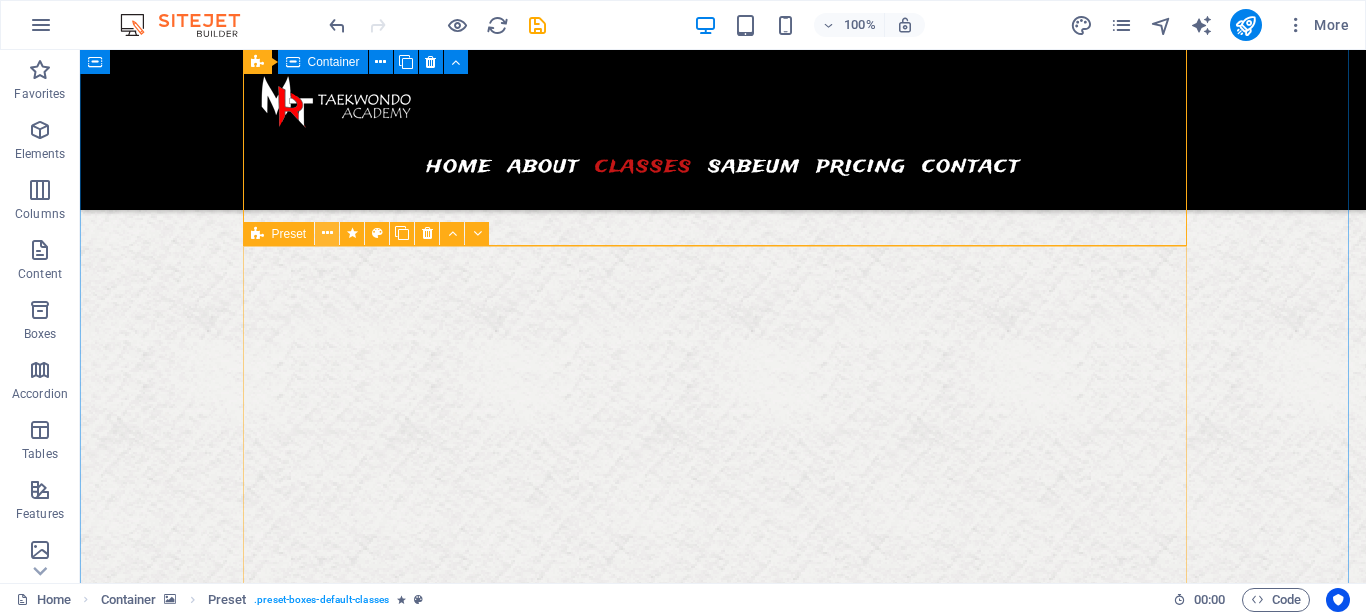 click at bounding box center [327, 233] 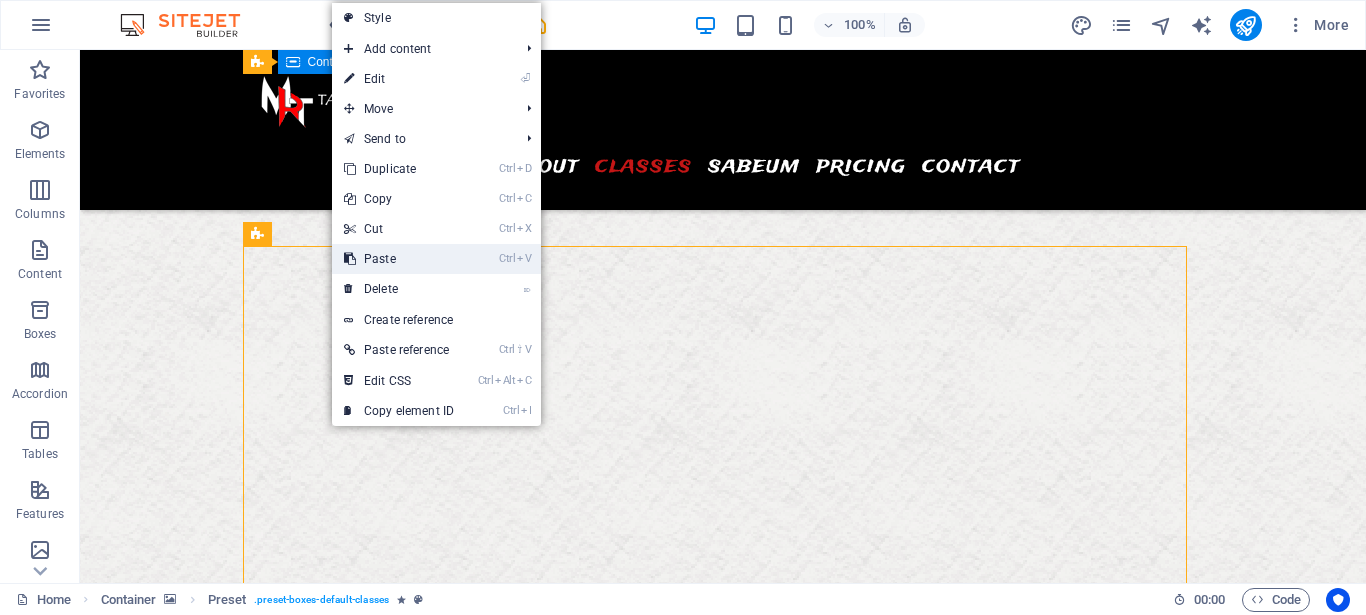 click on "Ctrl V  Paste" at bounding box center (399, 259) 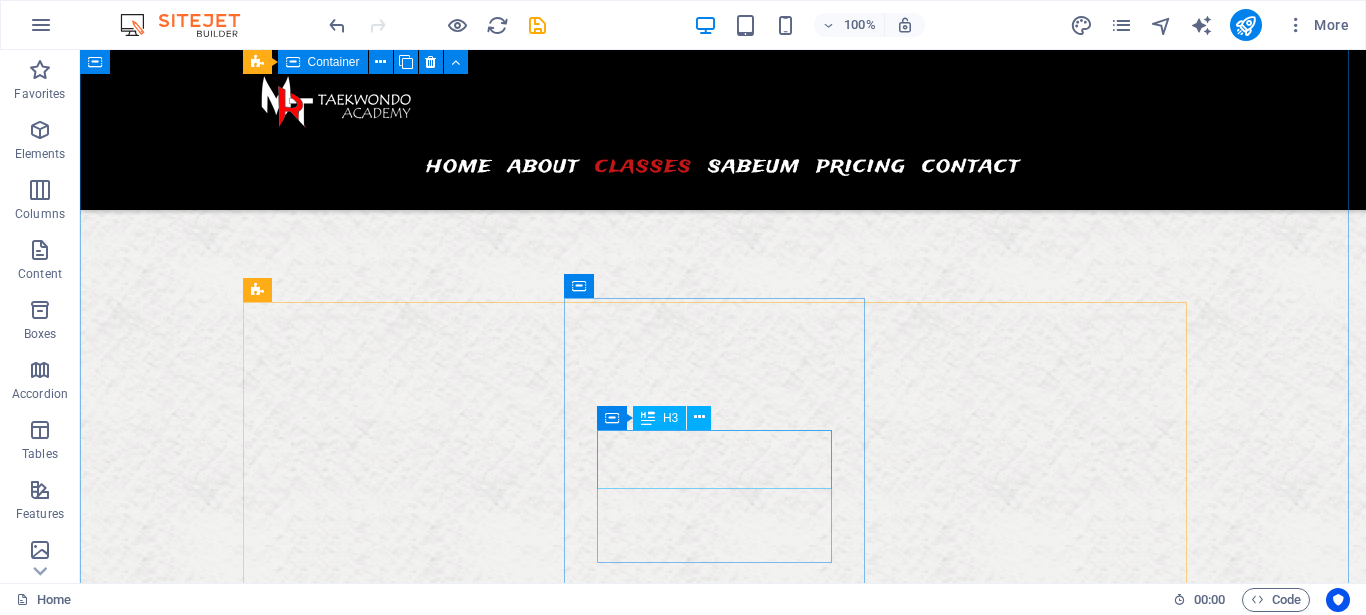 scroll, scrollTop: 4543, scrollLeft: 0, axis: vertical 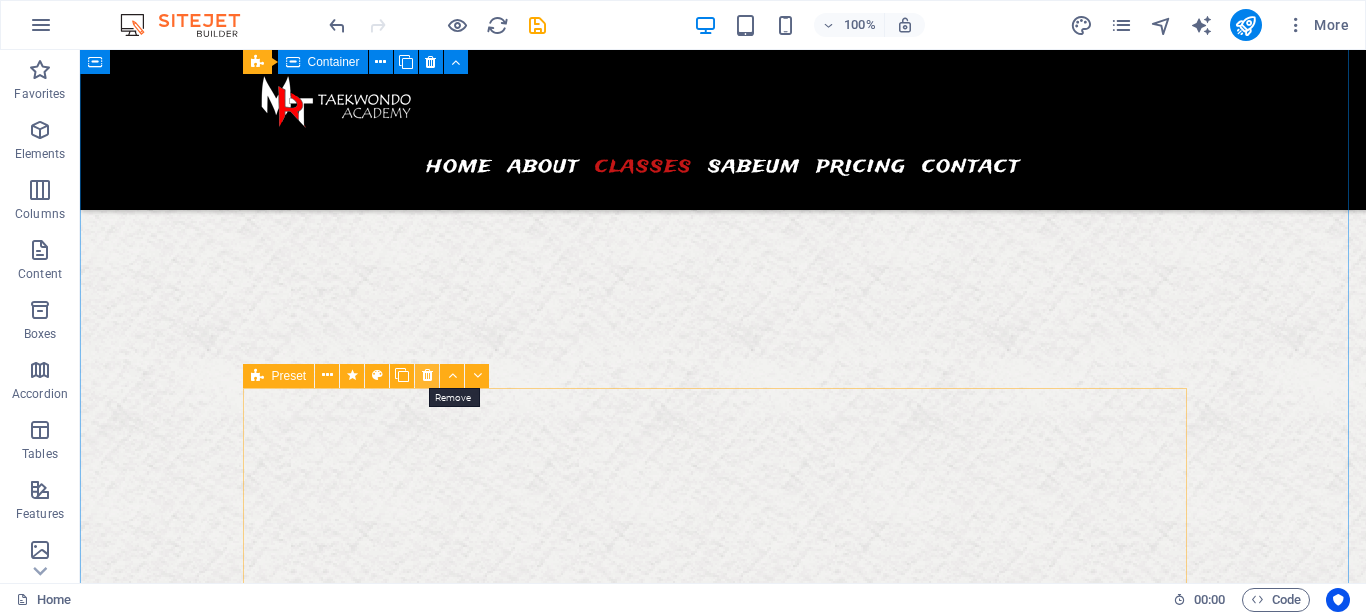 click at bounding box center (427, 375) 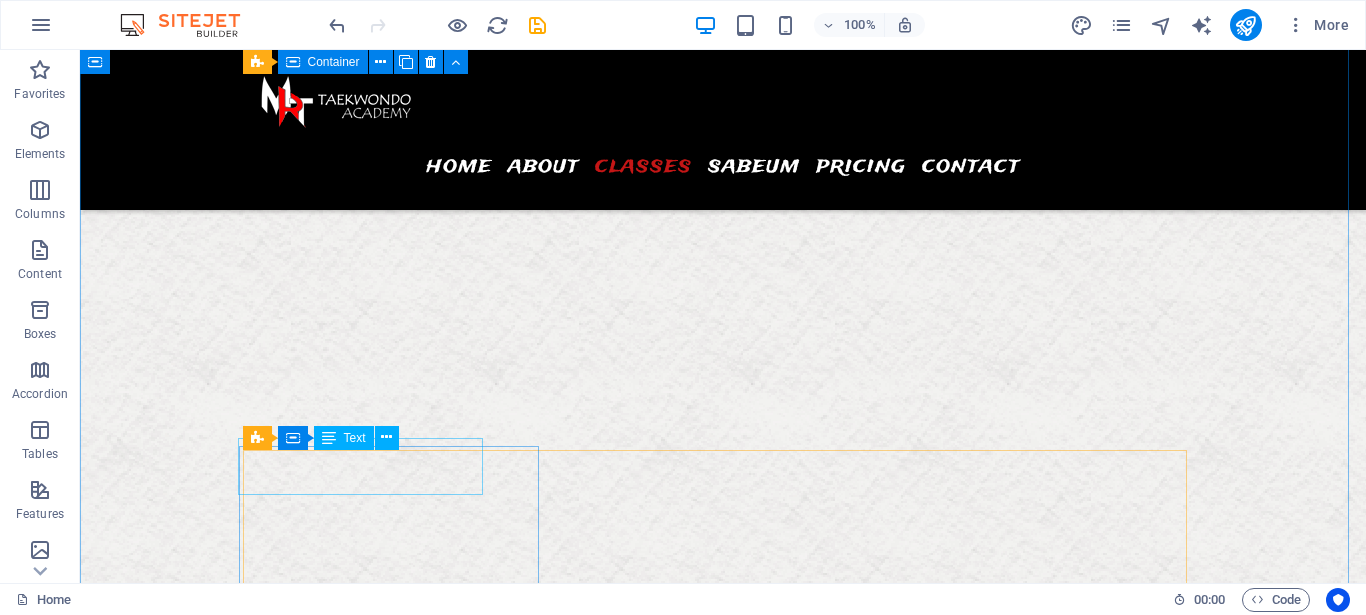 scroll, scrollTop: 4951, scrollLeft: 0, axis: vertical 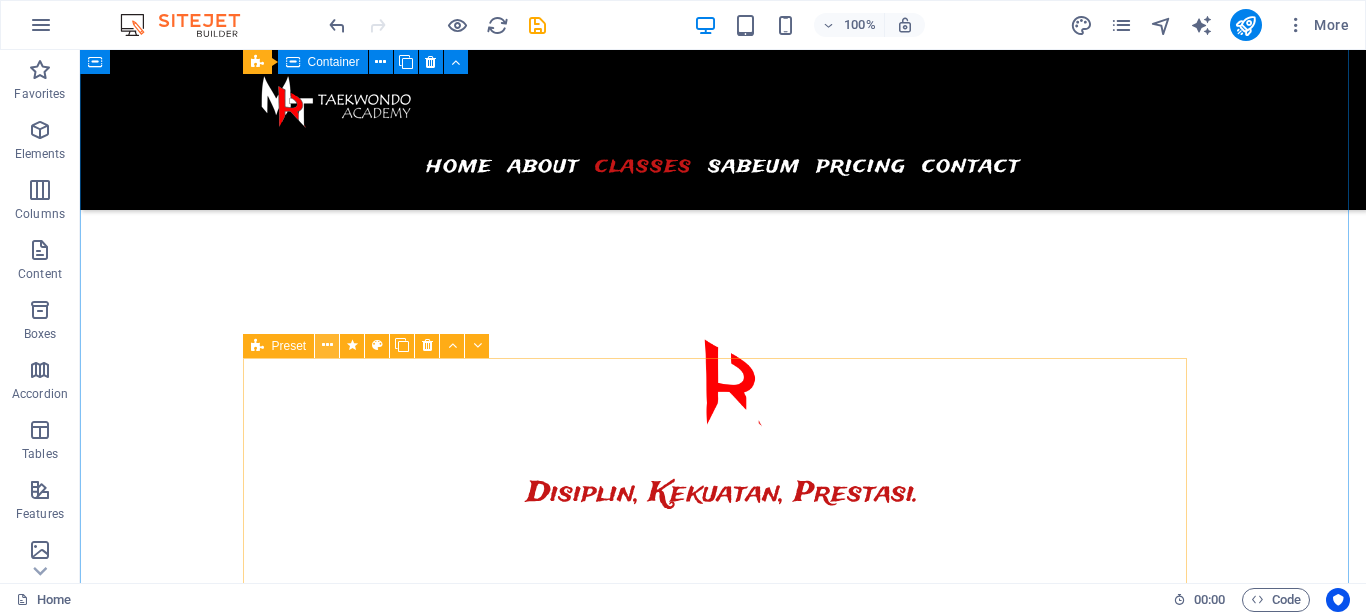 click at bounding box center (327, 345) 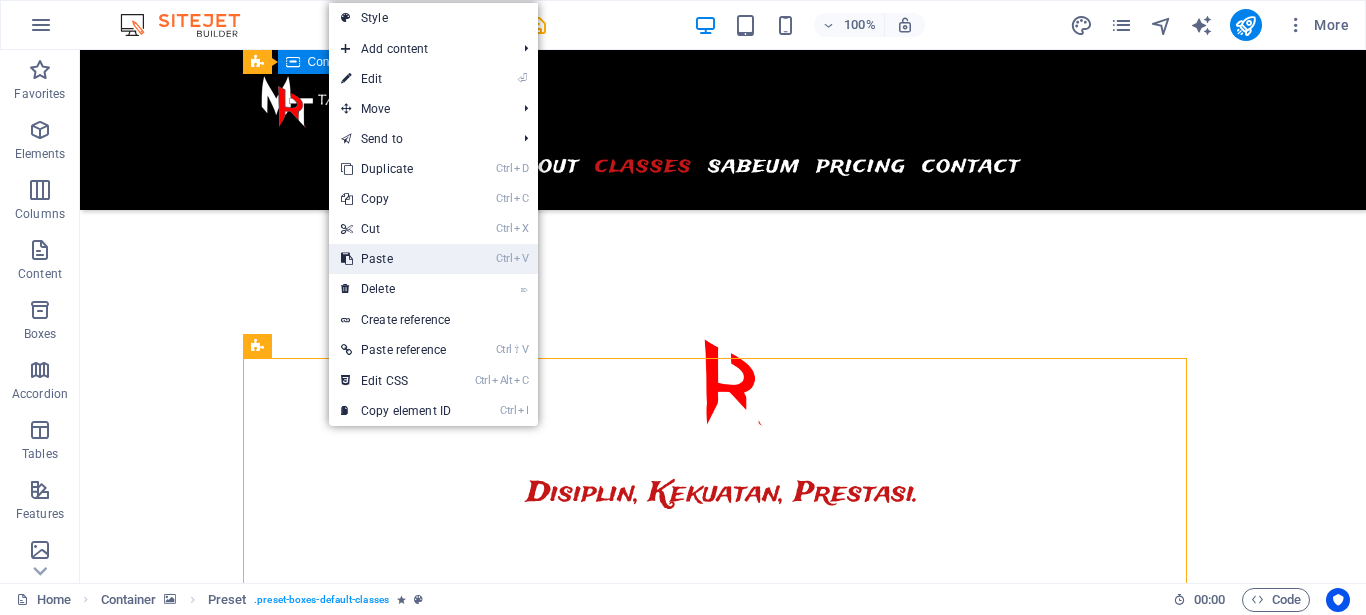 click on "Ctrl V  Paste" at bounding box center (396, 259) 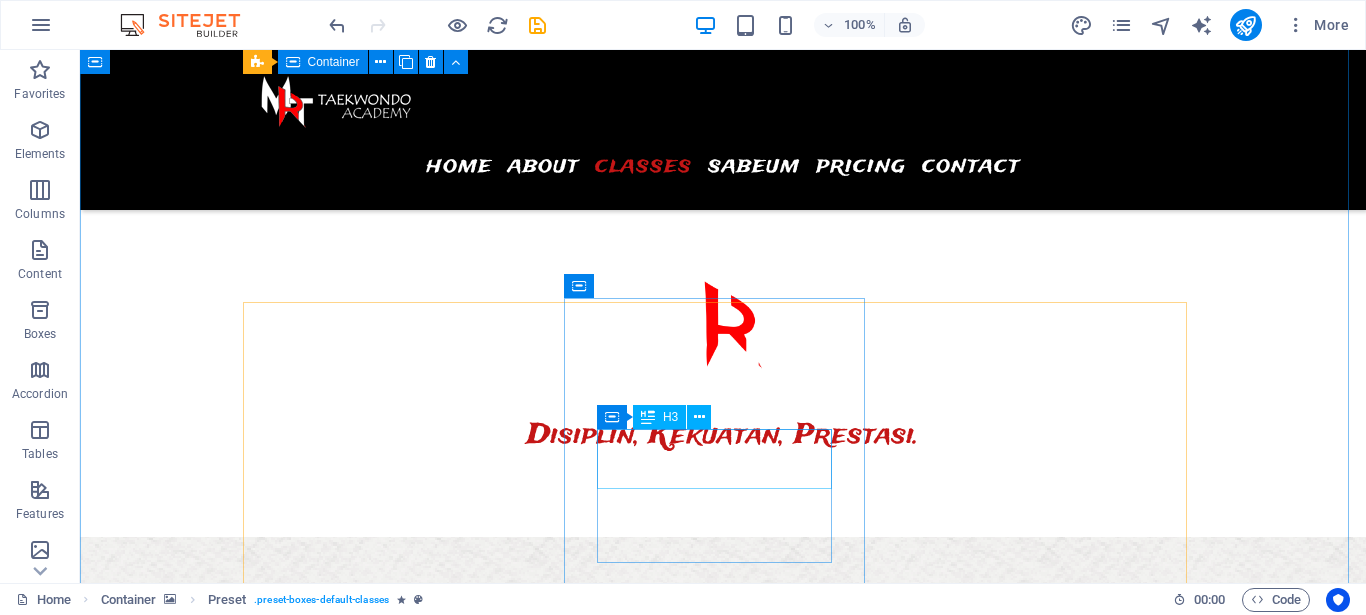 scroll, scrollTop: 3783, scrollLeft: 0, axis: vertical 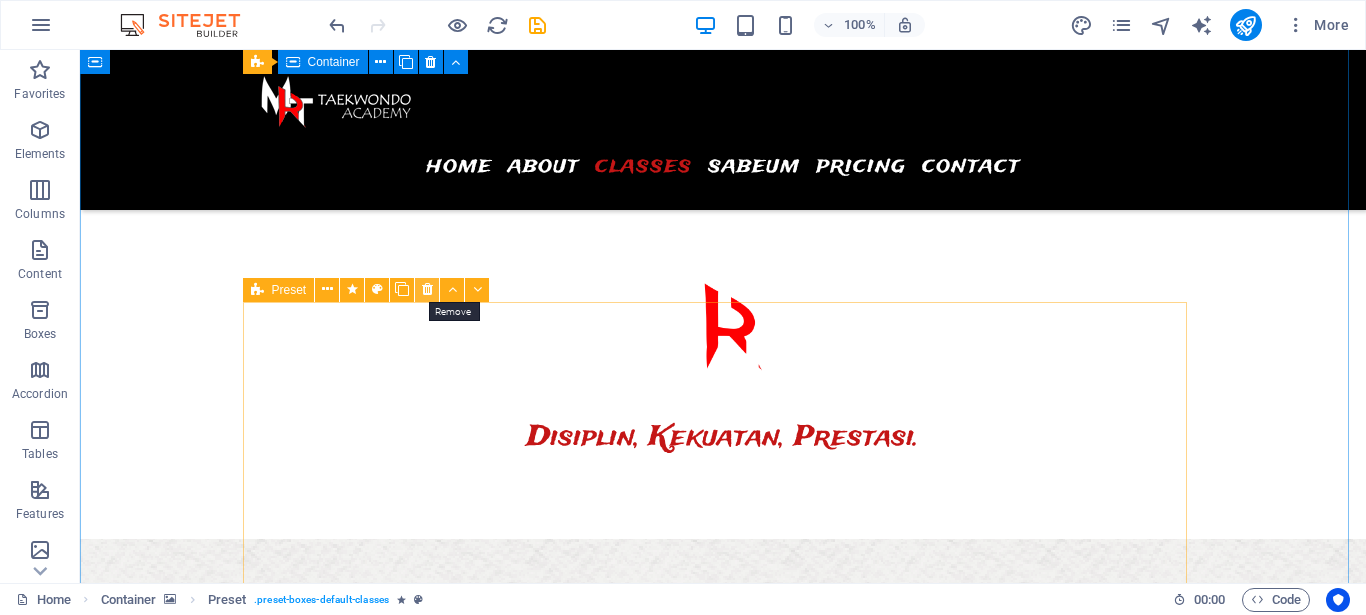 click at bounding box center [427, 289] 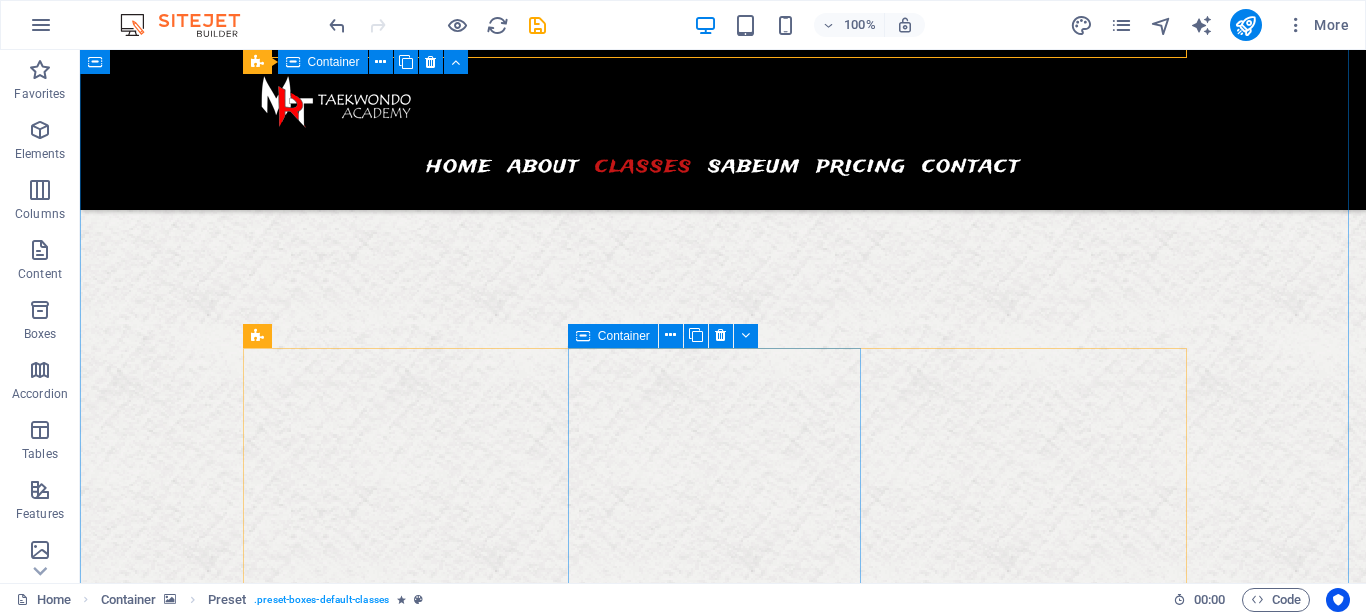 scroll, scrollTop: 4089, scrollLeft: 0, axis: vertical 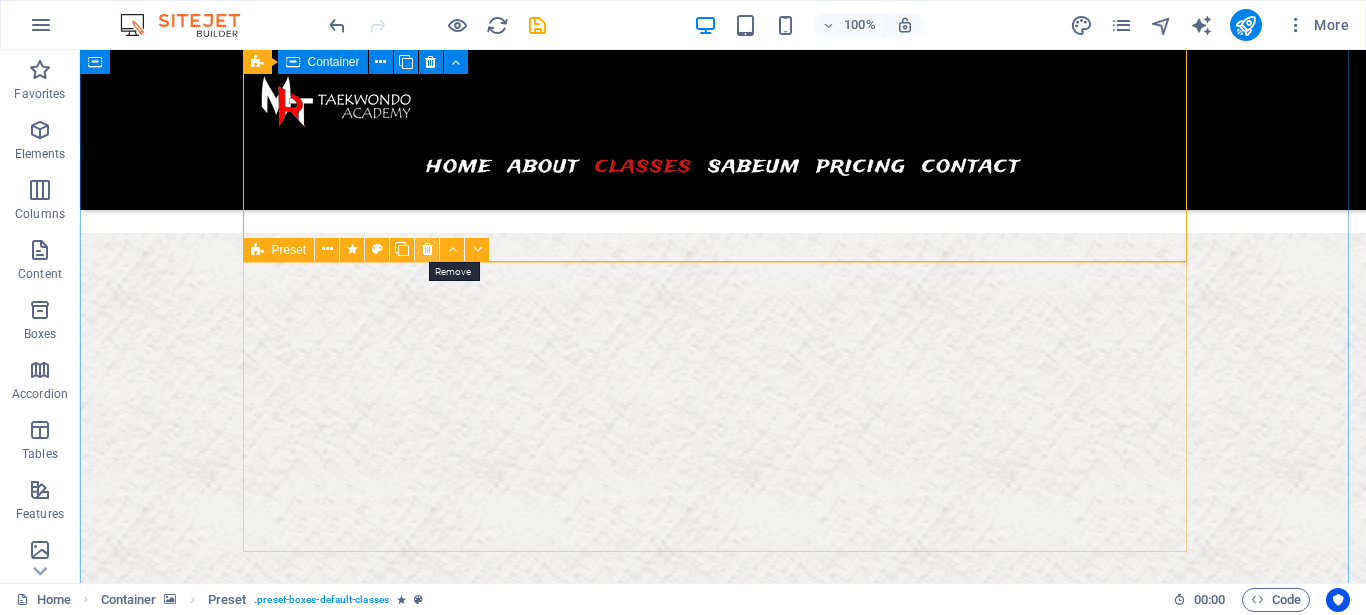 click at bounding box center (427, 250) 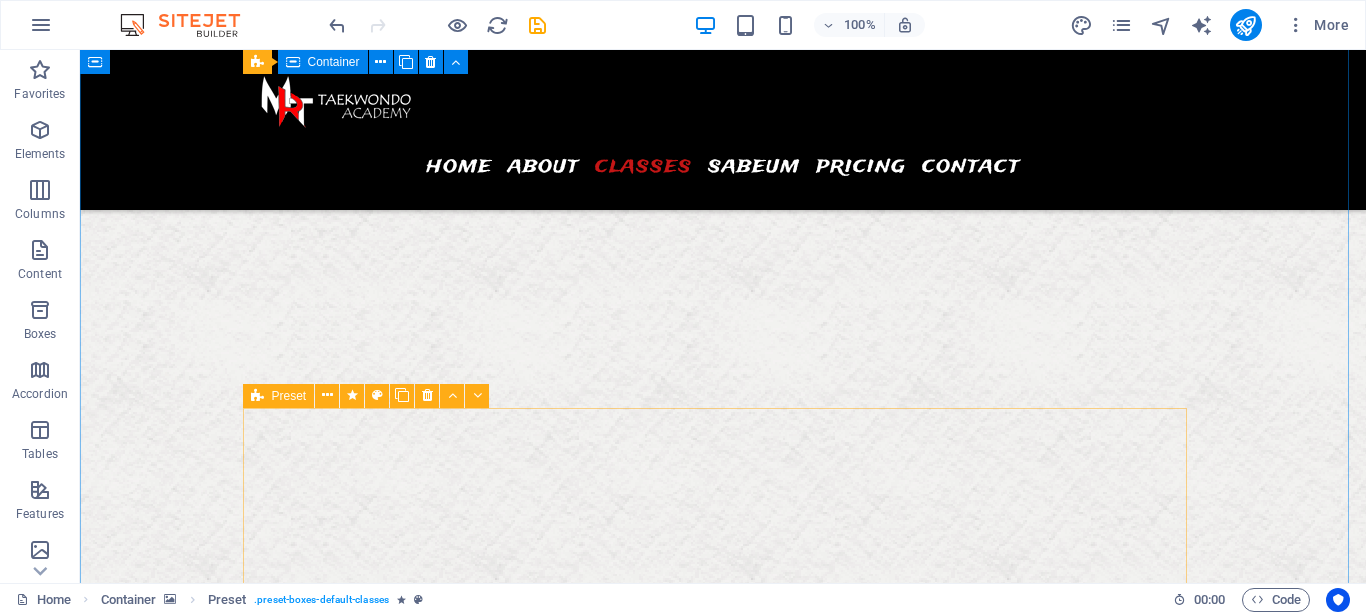 scroll, scrollTop: 4599, scrollLeft: 0, axis: vertical 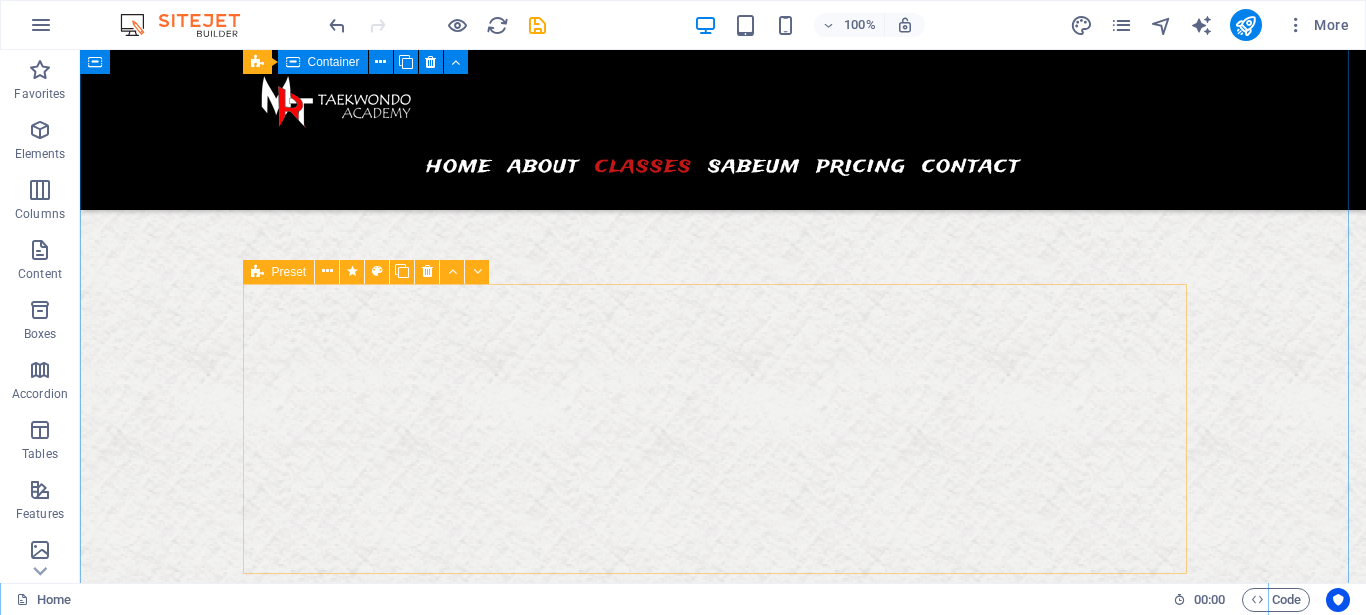 click on "Preset" at bounding box center (279, 272) 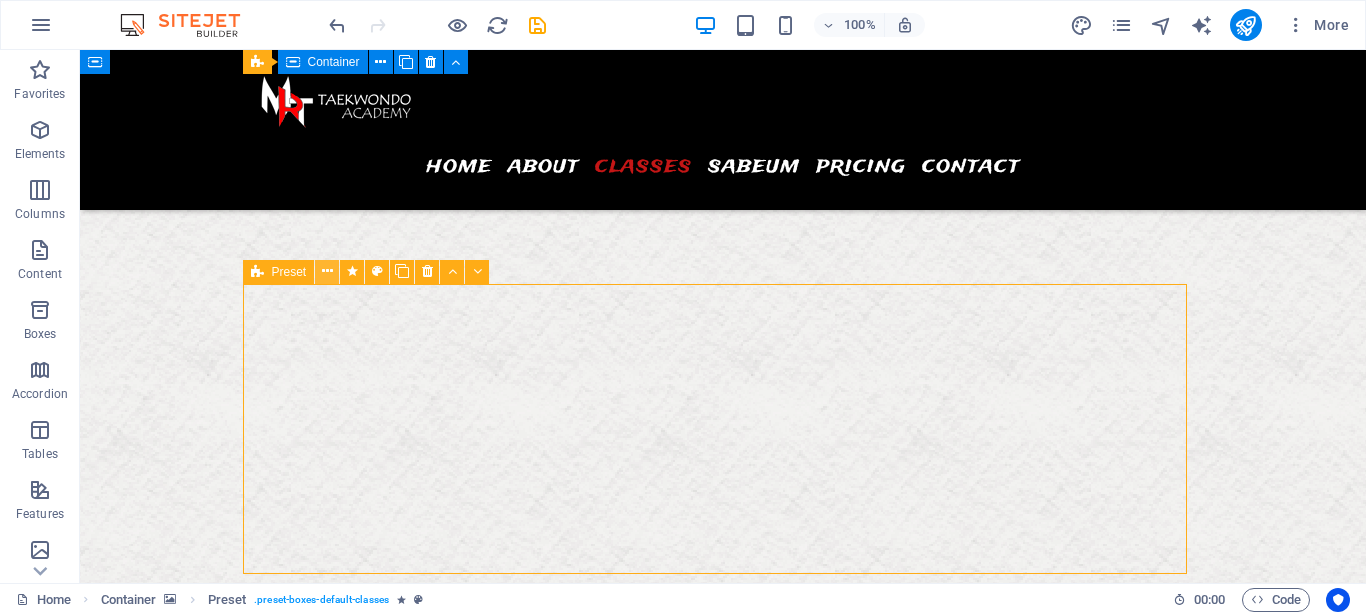 click at bounding box center (327, 271) 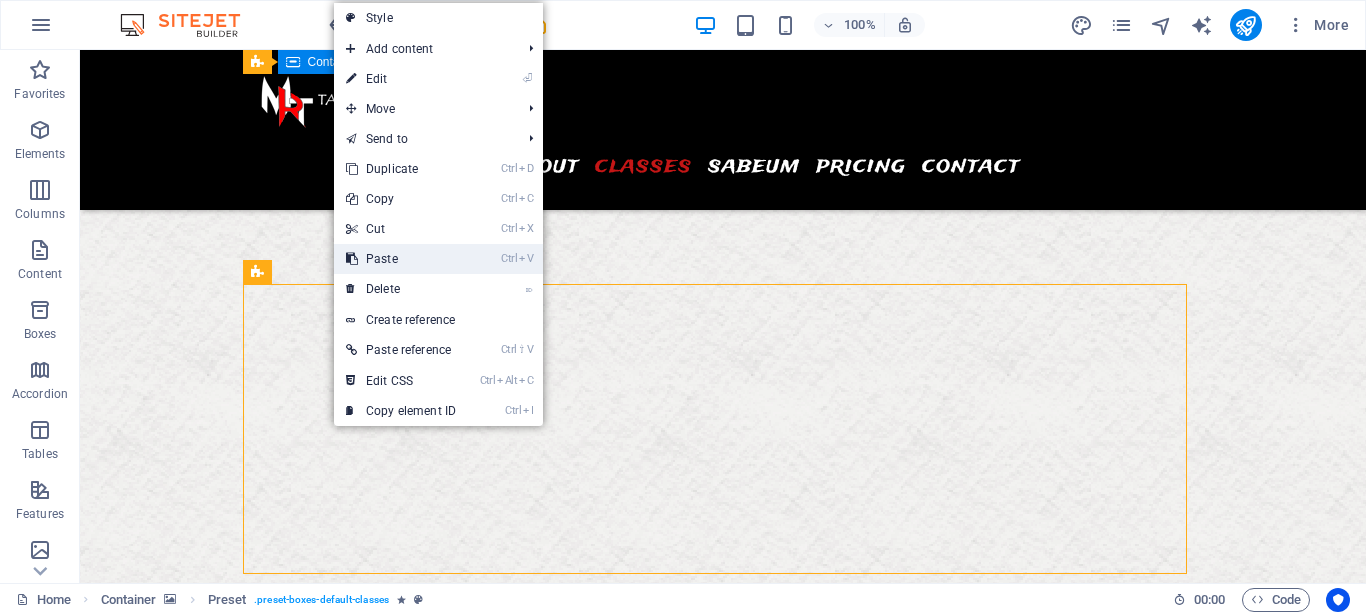 click on "Ctrl V  Paste" at bounding box center [401, 259] 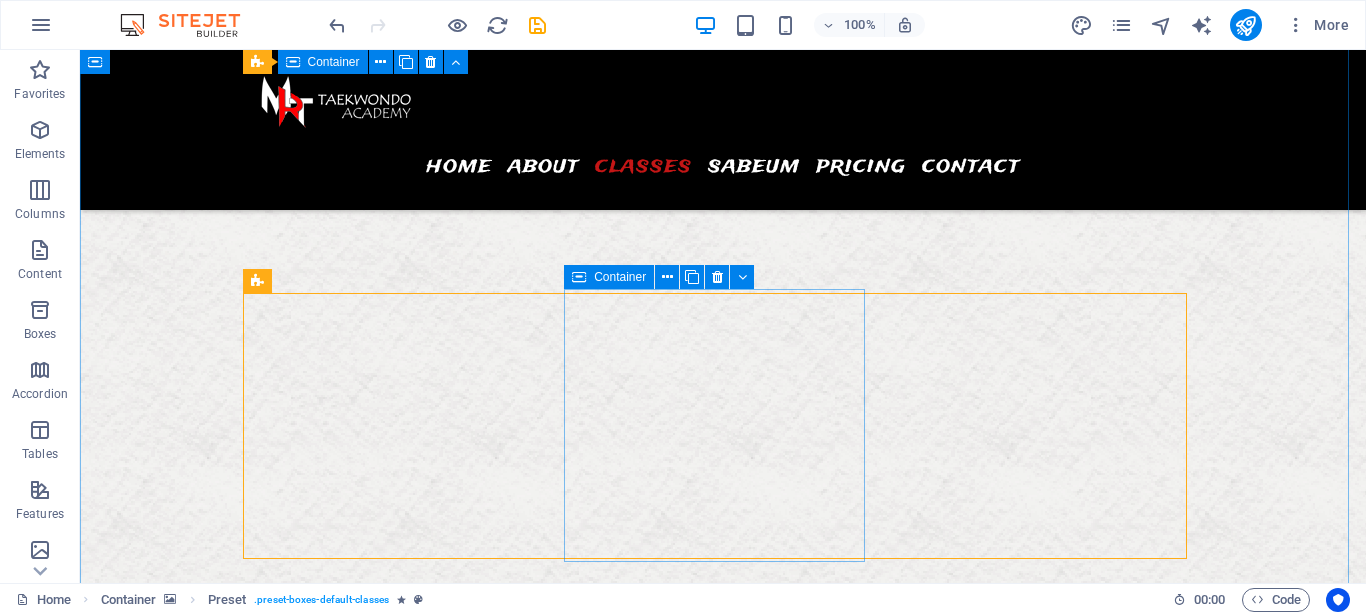 scroll, scrollTop: 4599, scrollLeft: 0, axis: vertical 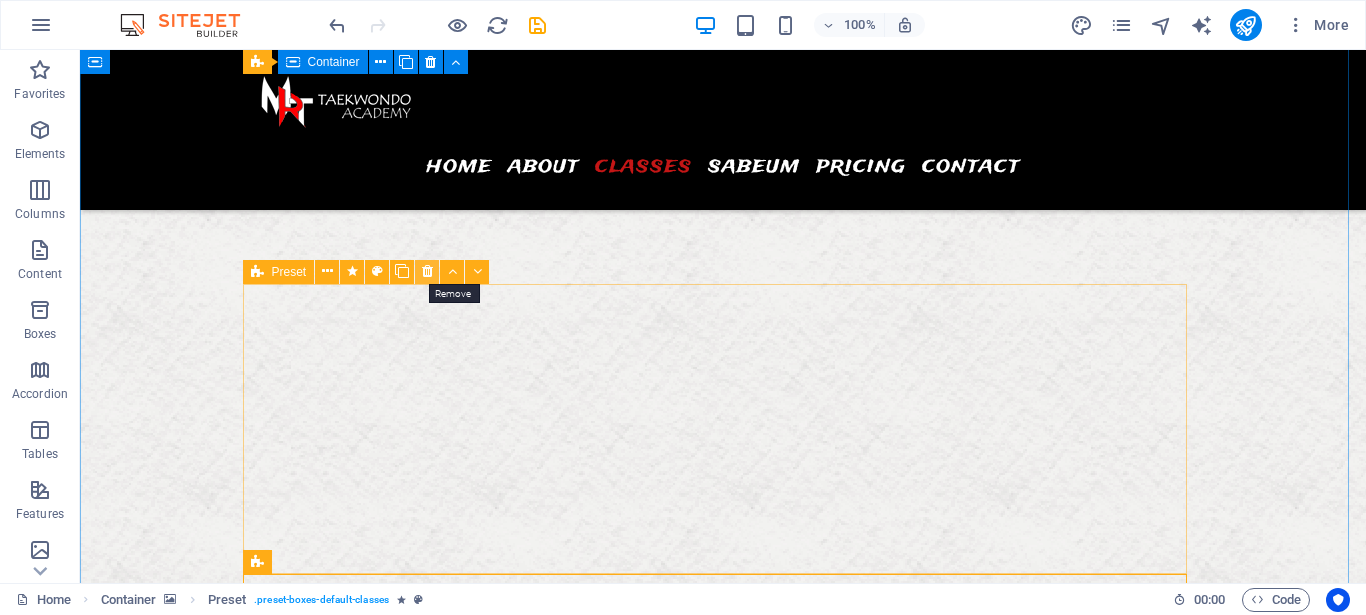 drag, startPoint x: 429, startPoint y: 274, endPoint x: 743, endPoint y: 426, distance: 348.8553 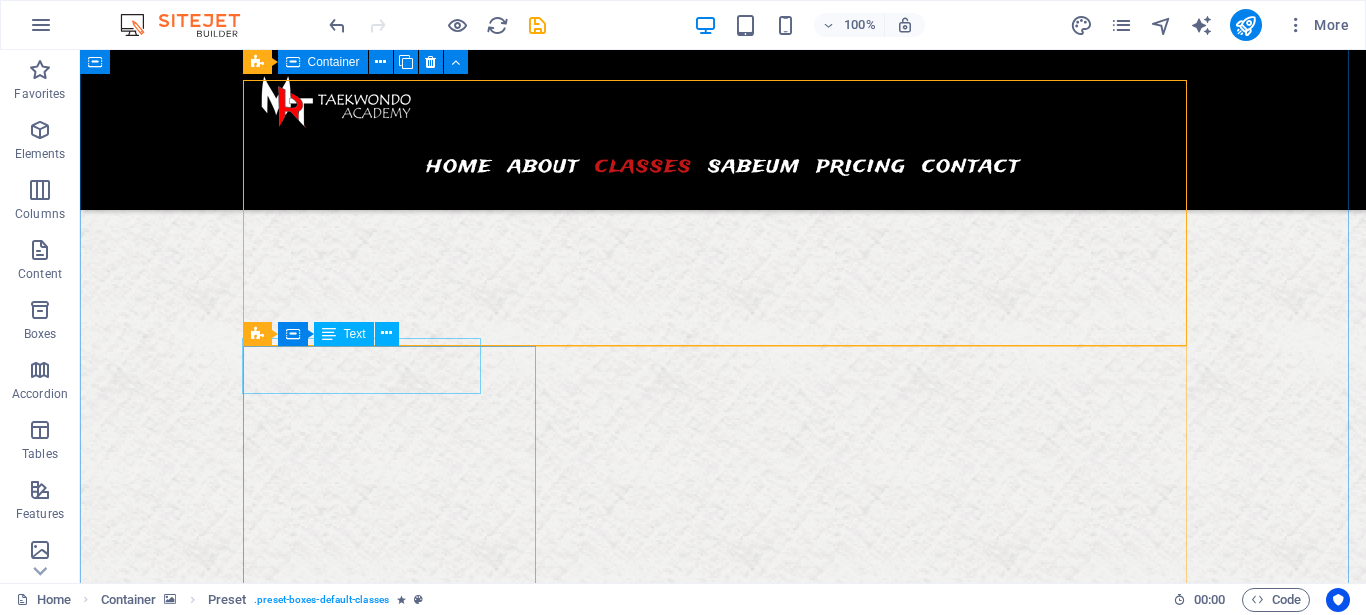scroll, scrollTop: 4803, scrollLeft: 0, axis: vertical 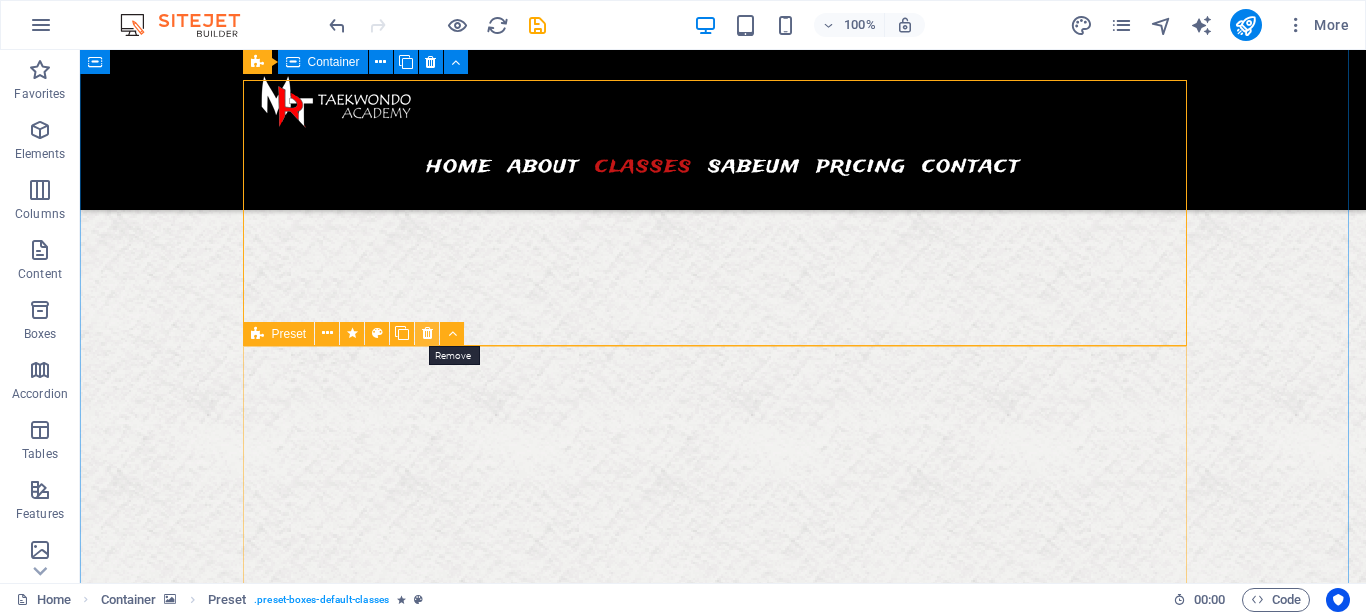 click at bounding box center [427, 333] 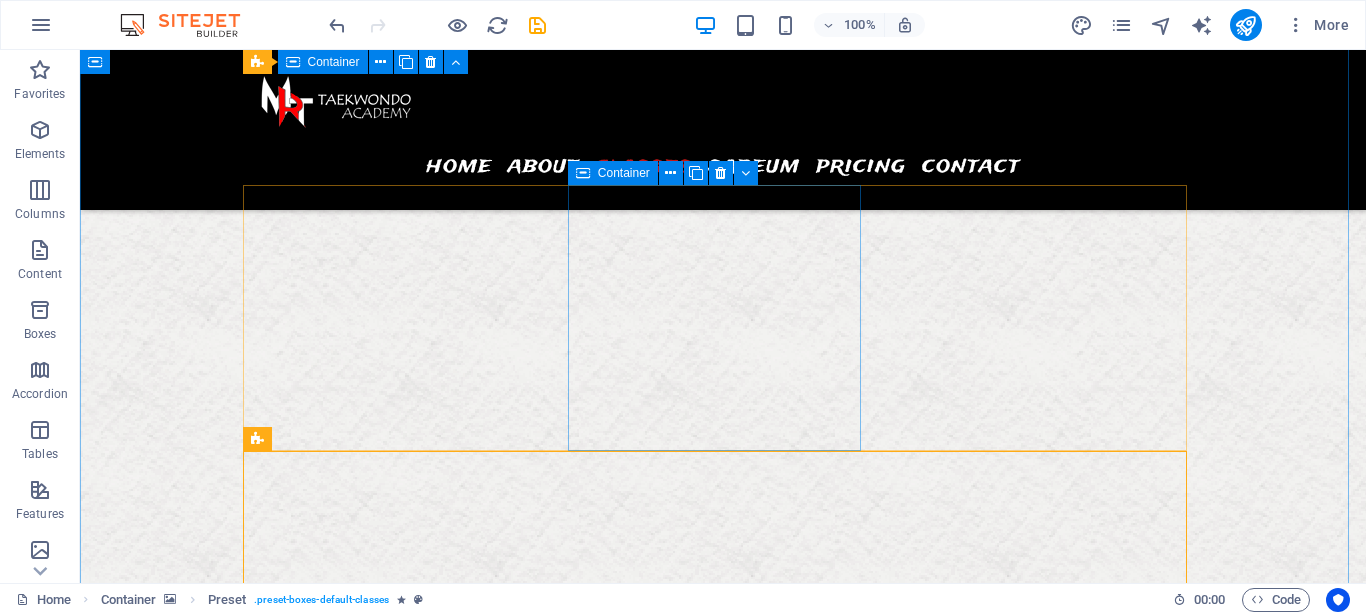 scroll, scrollTop: 4293, scrollLeft: 0, axis: vertical 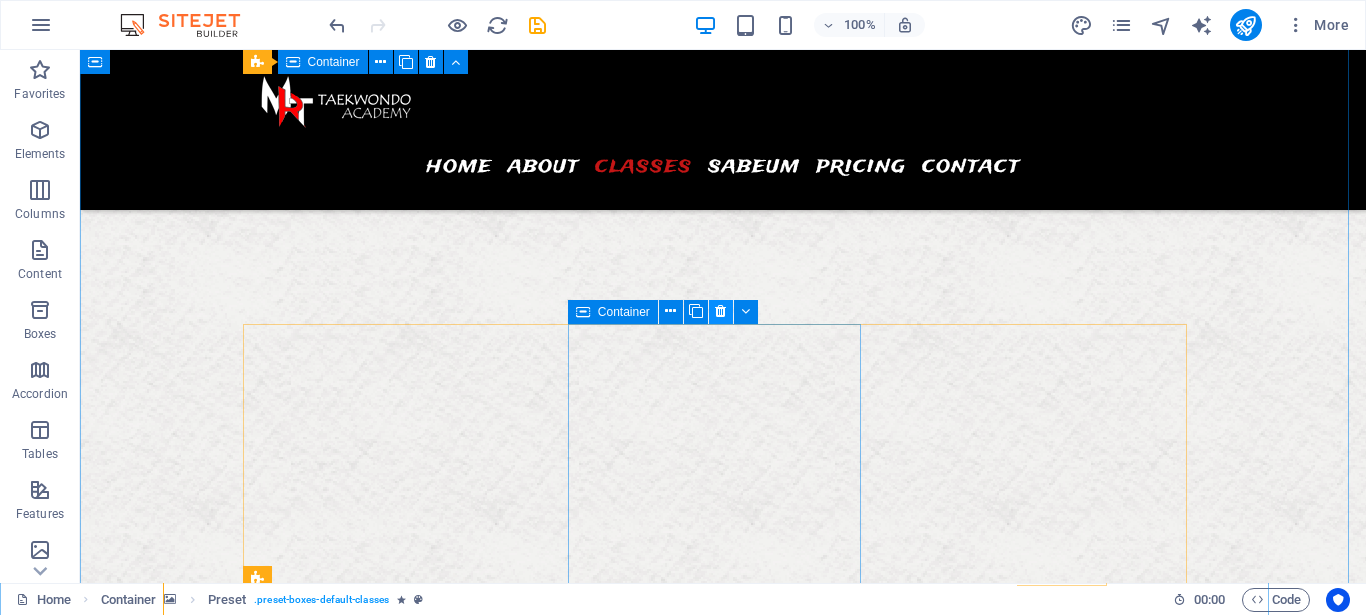 click at bounding box center (721, 312) 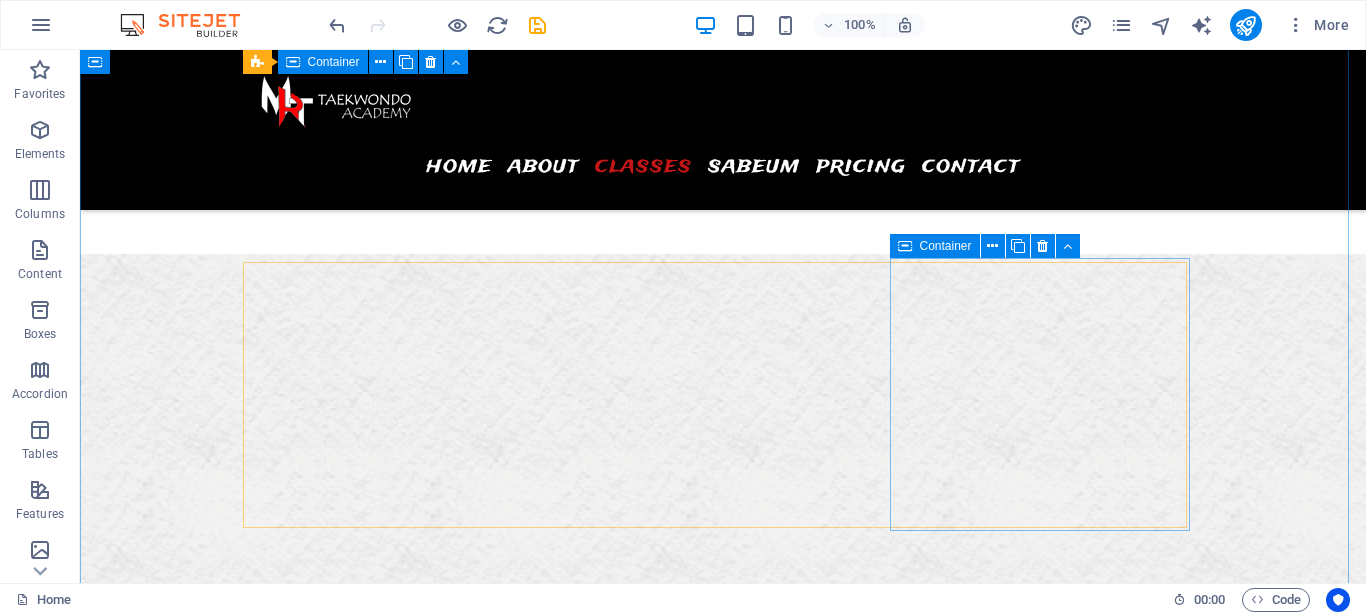 scroll, scrollTop: 4089, scrollLeft: 0, axis: vertical 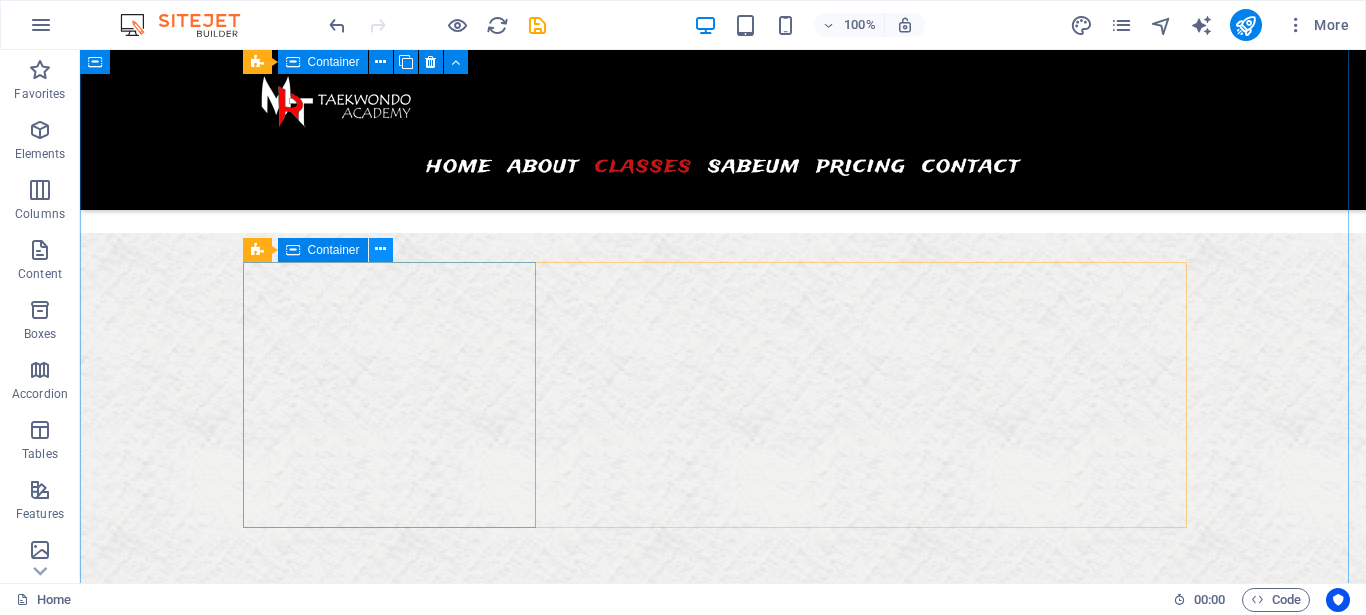 click at bounding box center [380, 249] 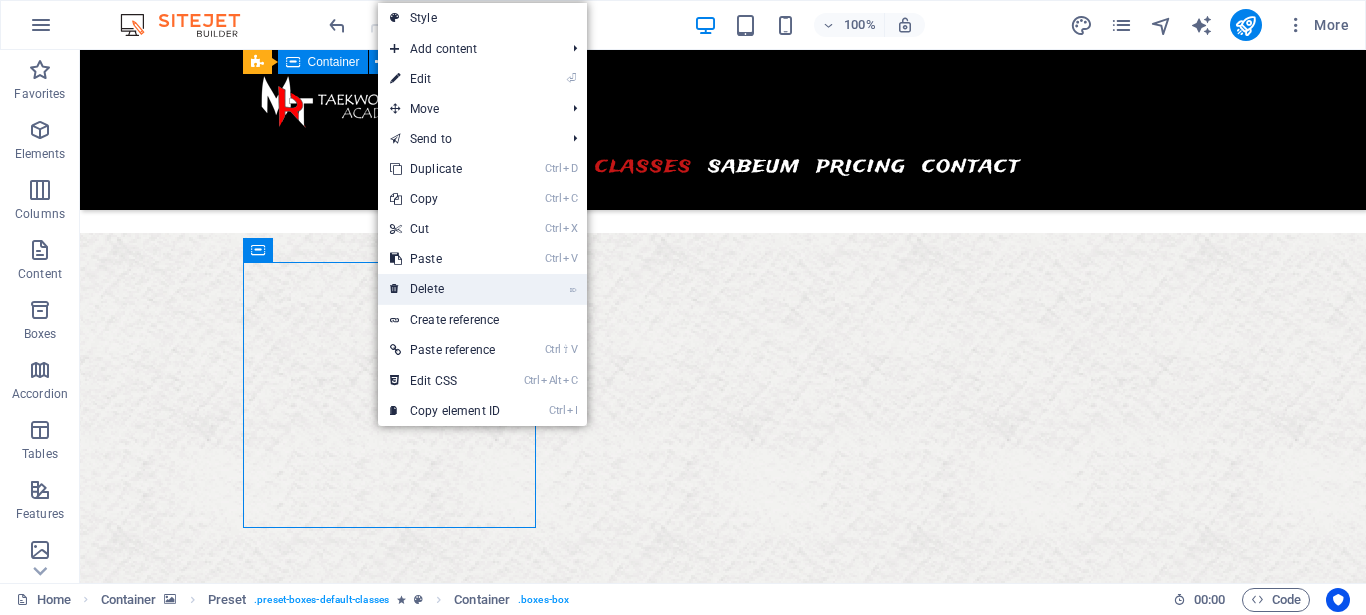 click on "⌦  Delete" at bounding box center [445, 289] 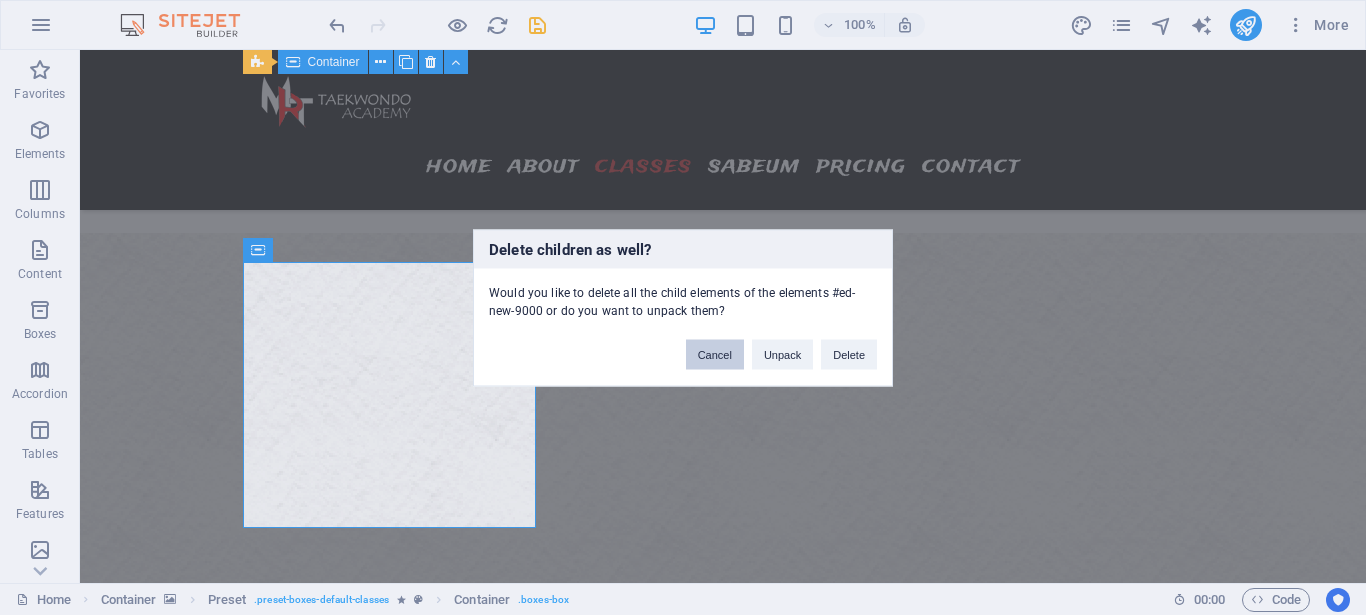 click on "Cancel" at bounding box center [715, 354] 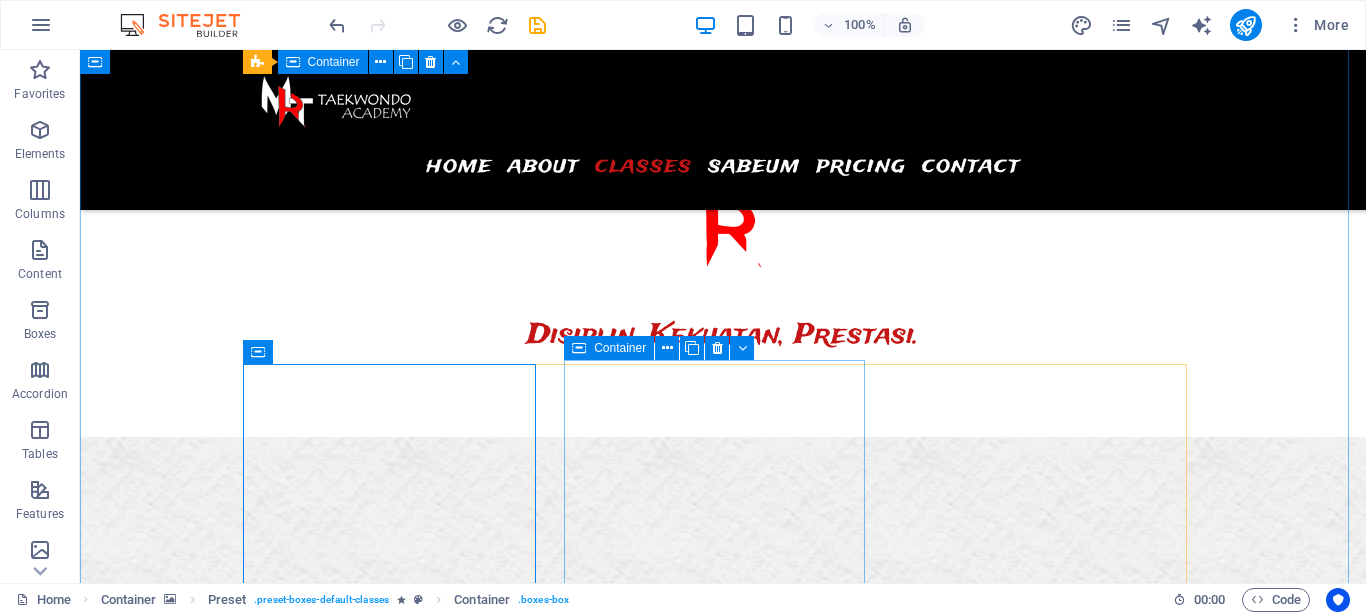 scroll, scrollTop: 3987, scrollLeft: 0, axis: vertical 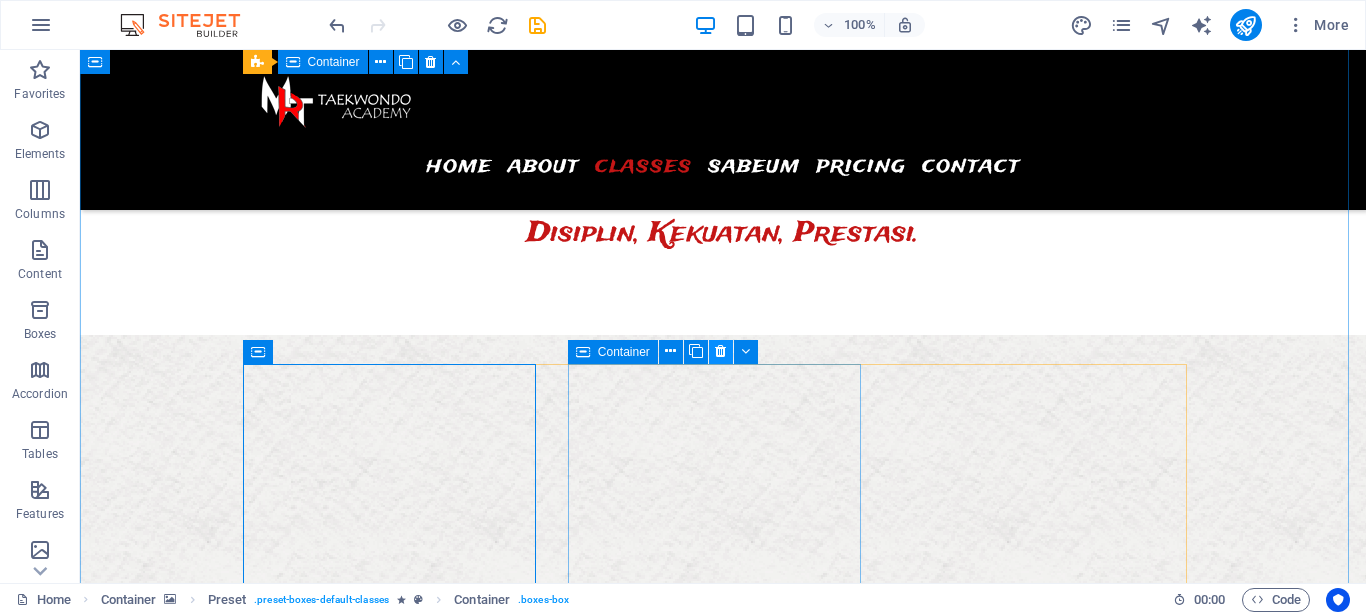 click at bounding box center [720, 351] 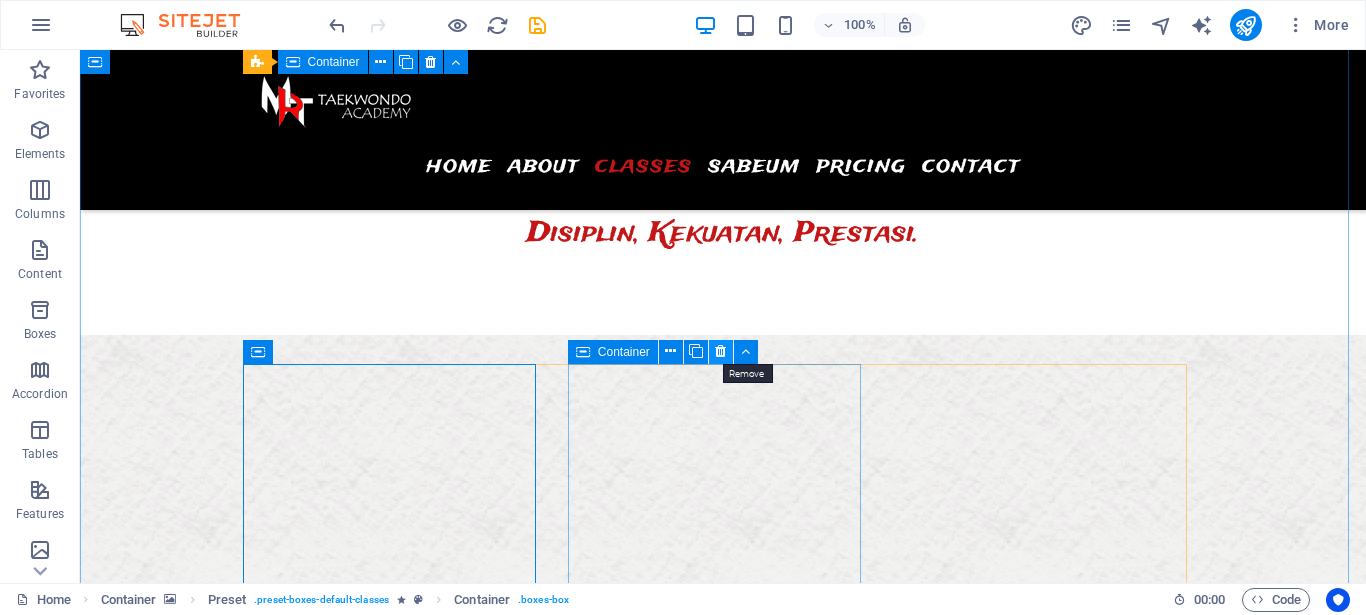 drag, startPoint x: 726, startPoint y: 358, endPoint x: 689, endPoint y: 336, distance: 43.046486 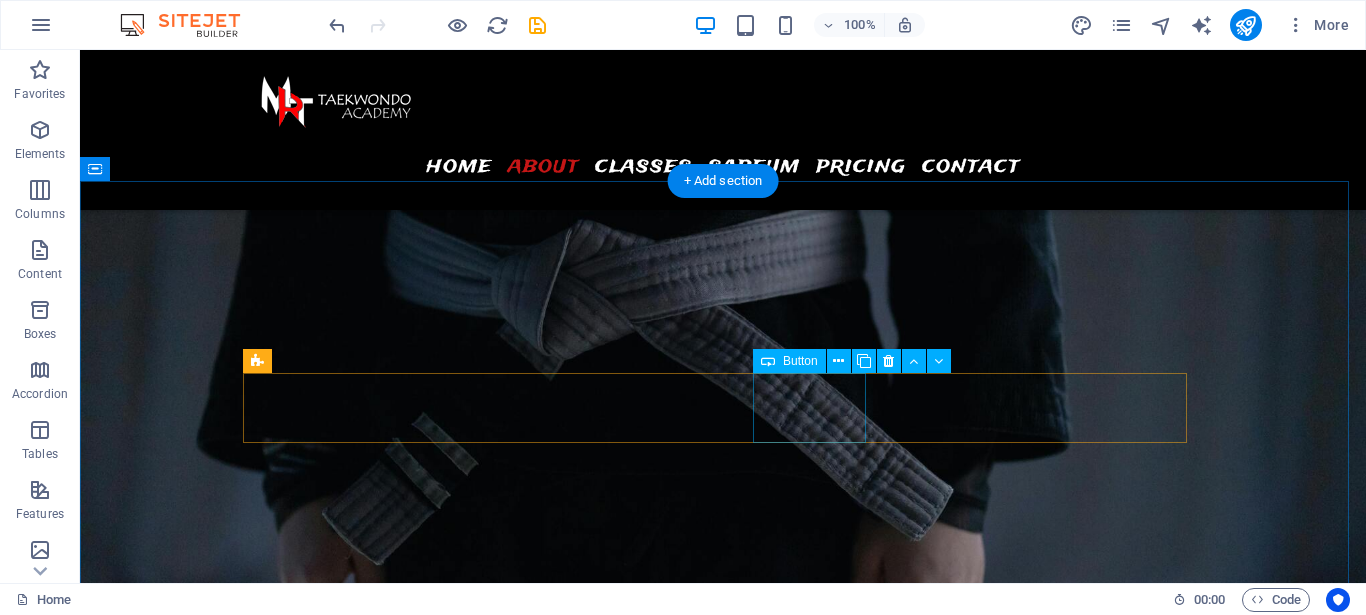 scroll, scrollTop: 2049, scrollLeft: 0, axis: vertical 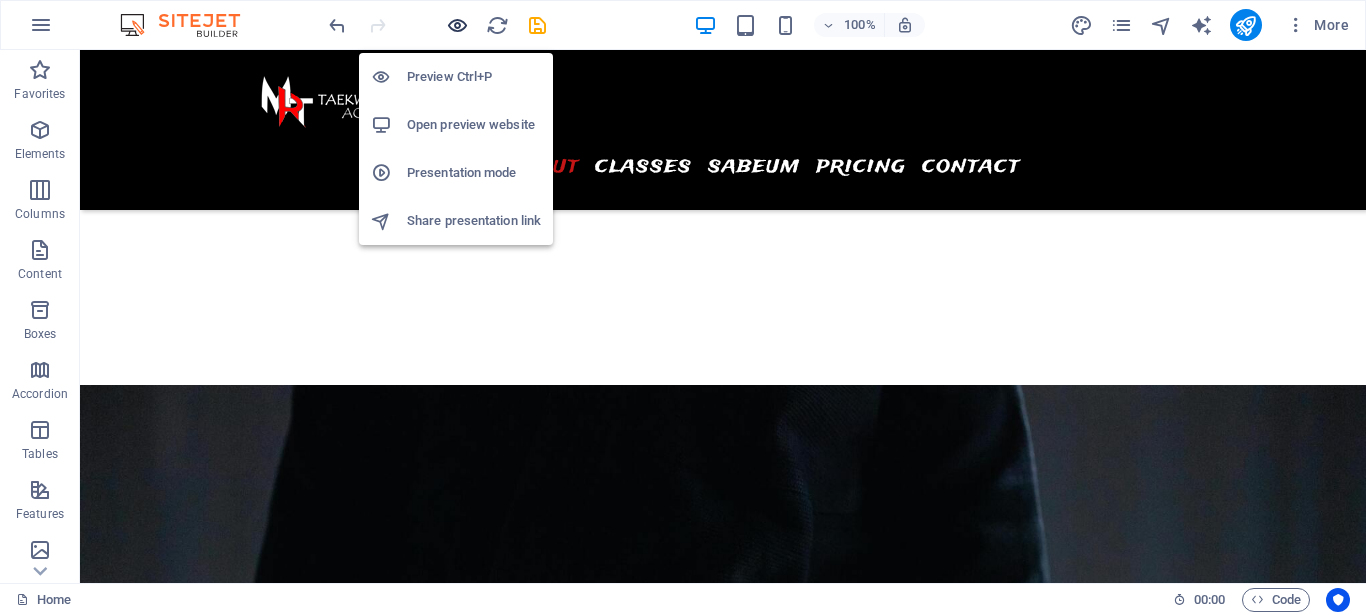 click at bounding box center (457, 25) 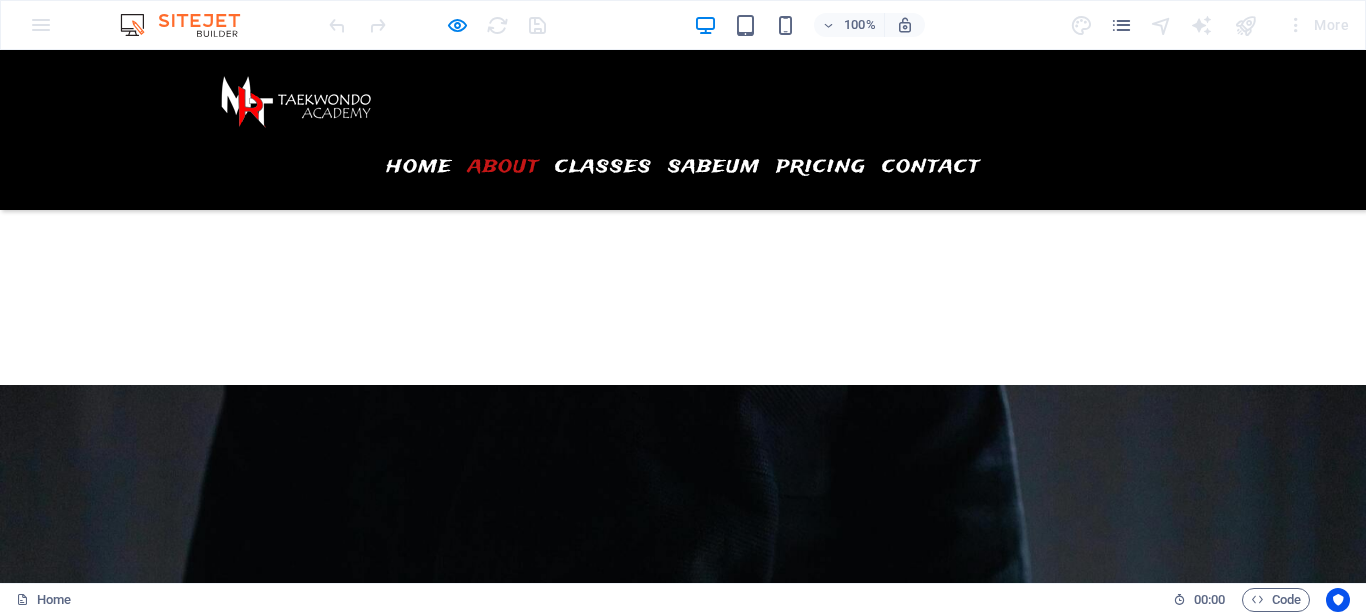 scroll, scrollTop: 2139, scrollLeft: 0, axis: vertical 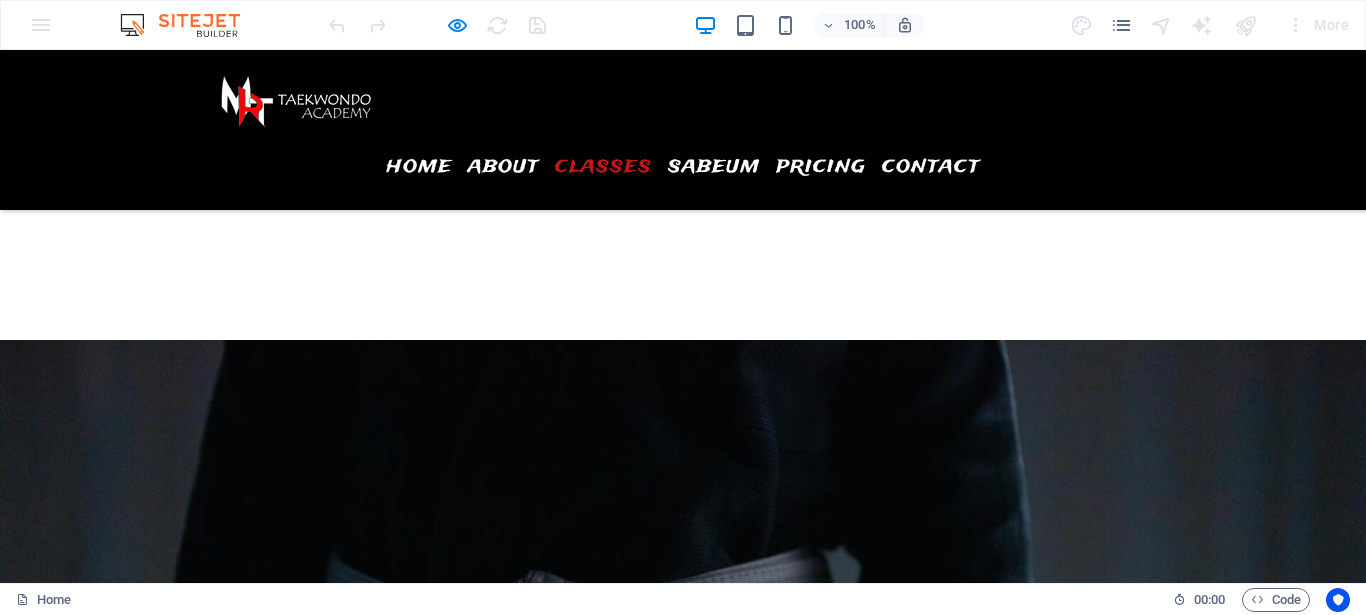 click on "Senin" at bounding box center [265, 3976] 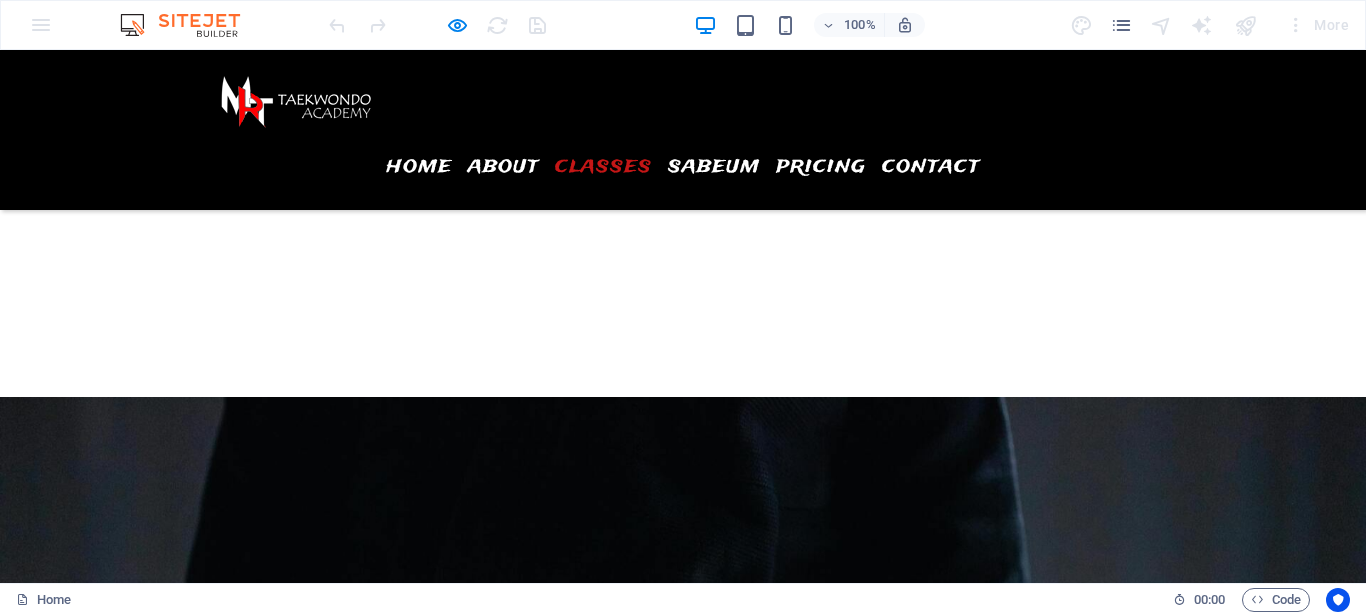 scroll, scrollTop: 2253, scrollLeft: 0, axis: vertical 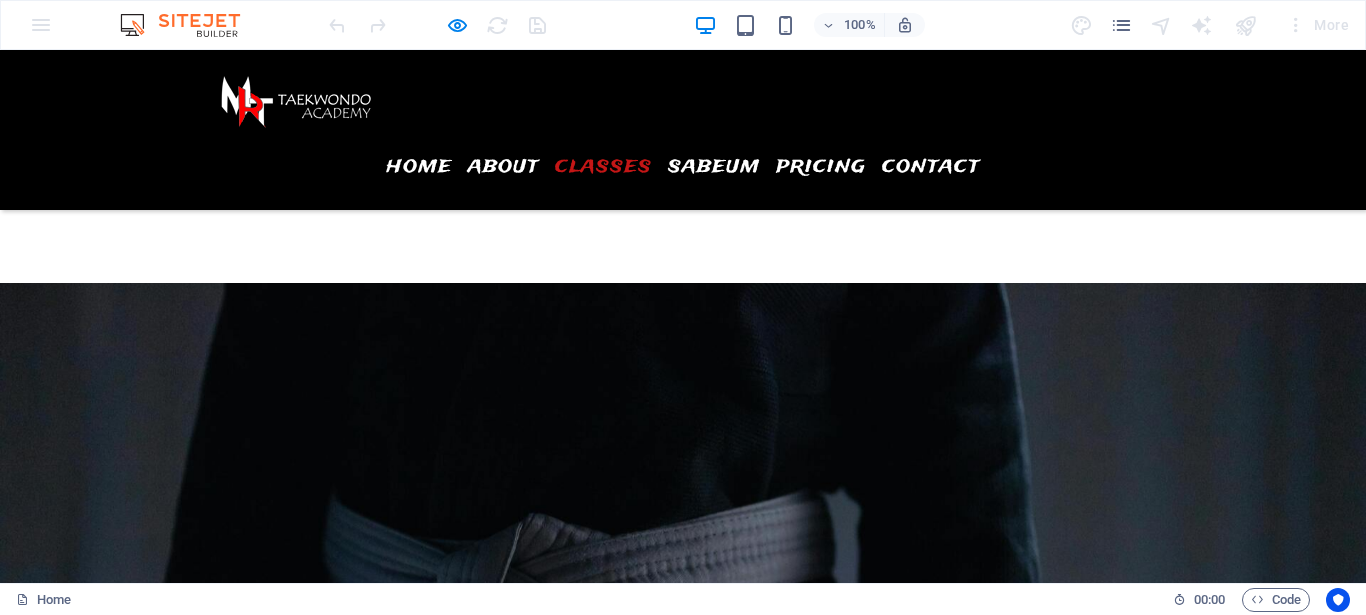 click on "selasa" at bounding box center [271, 2772] 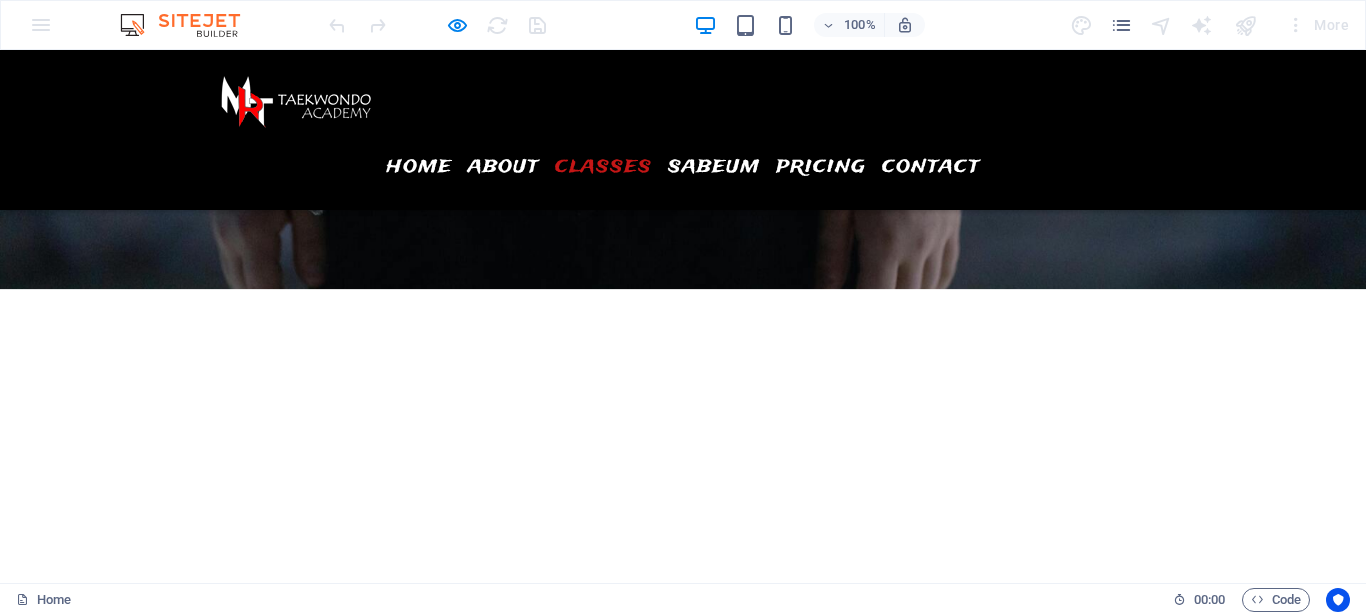 scroll, scrollTop: 2355, scrollLeft: 0, axis: vertical 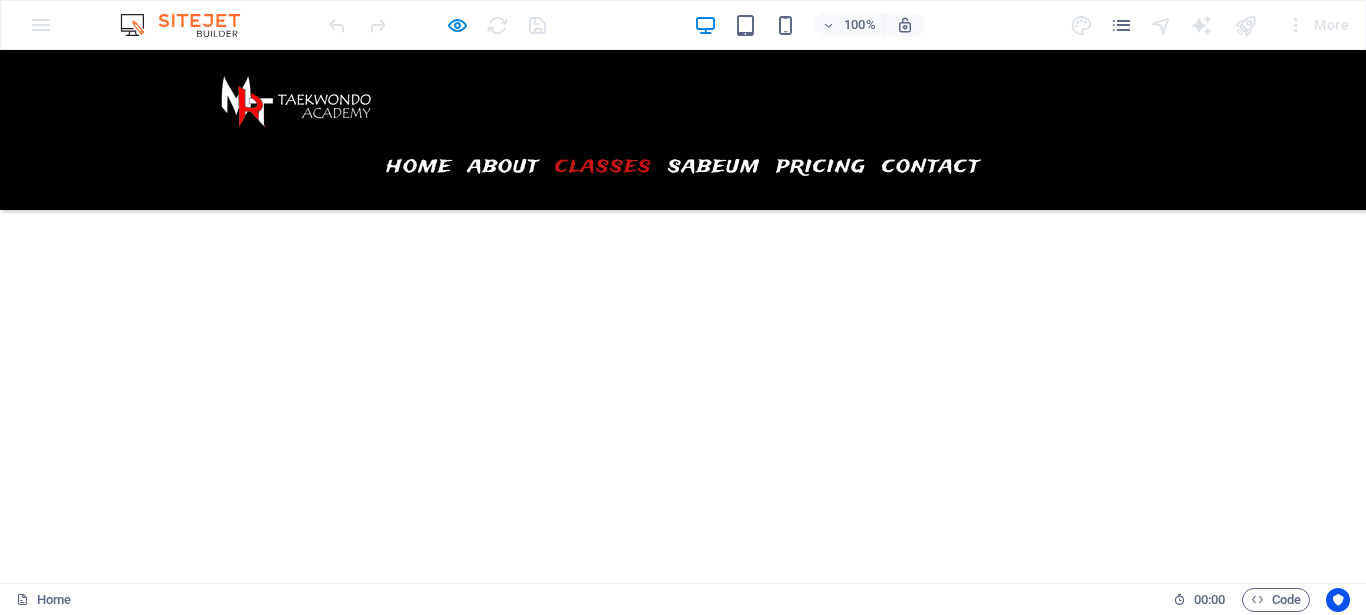 click on "kamis" at bounding box center (266, 3076) 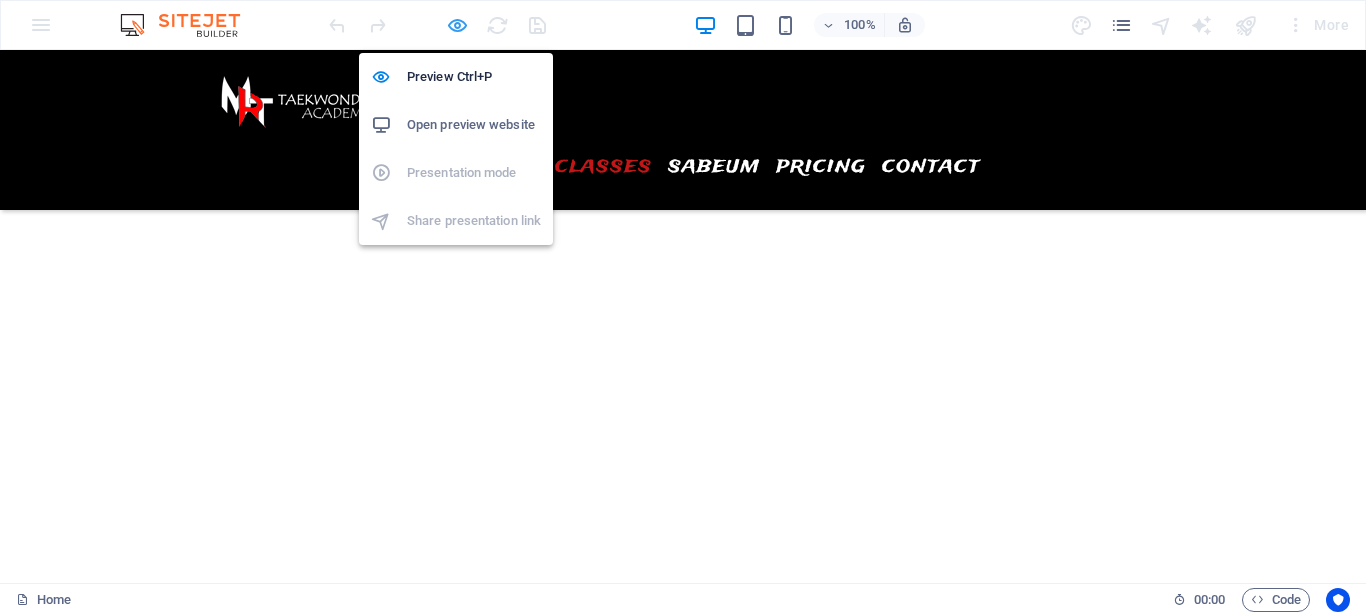 click at bounding box center [457, 25] 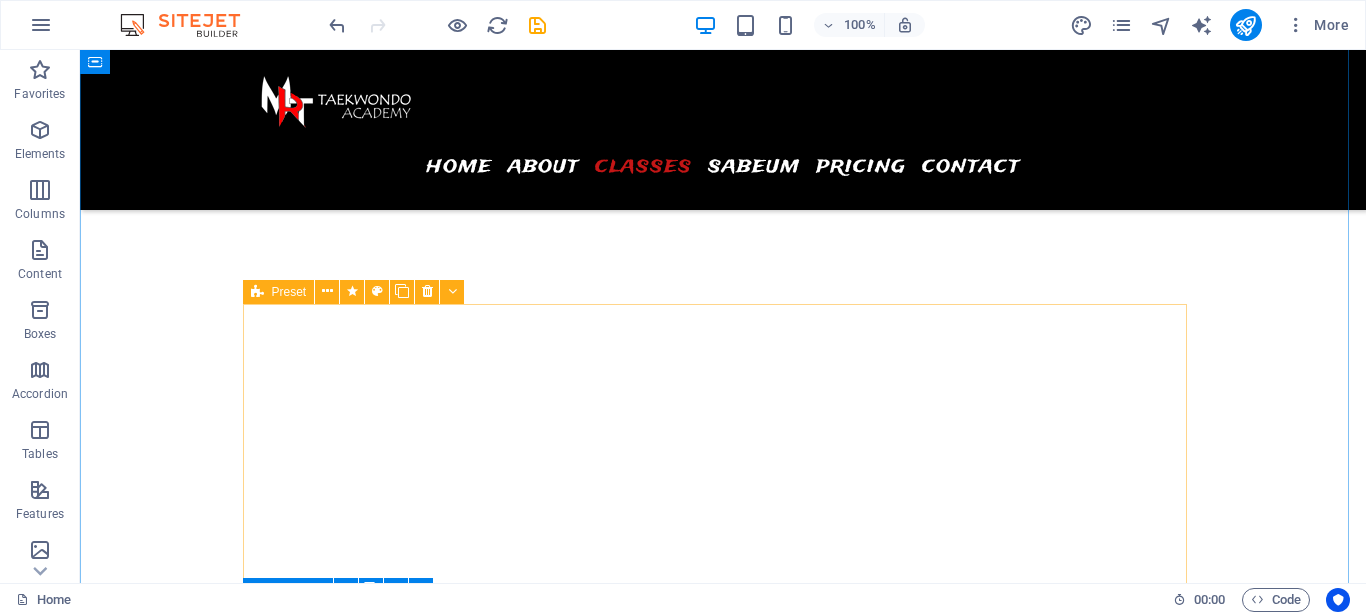 click on "Preset" at bounding box center [289, 292] 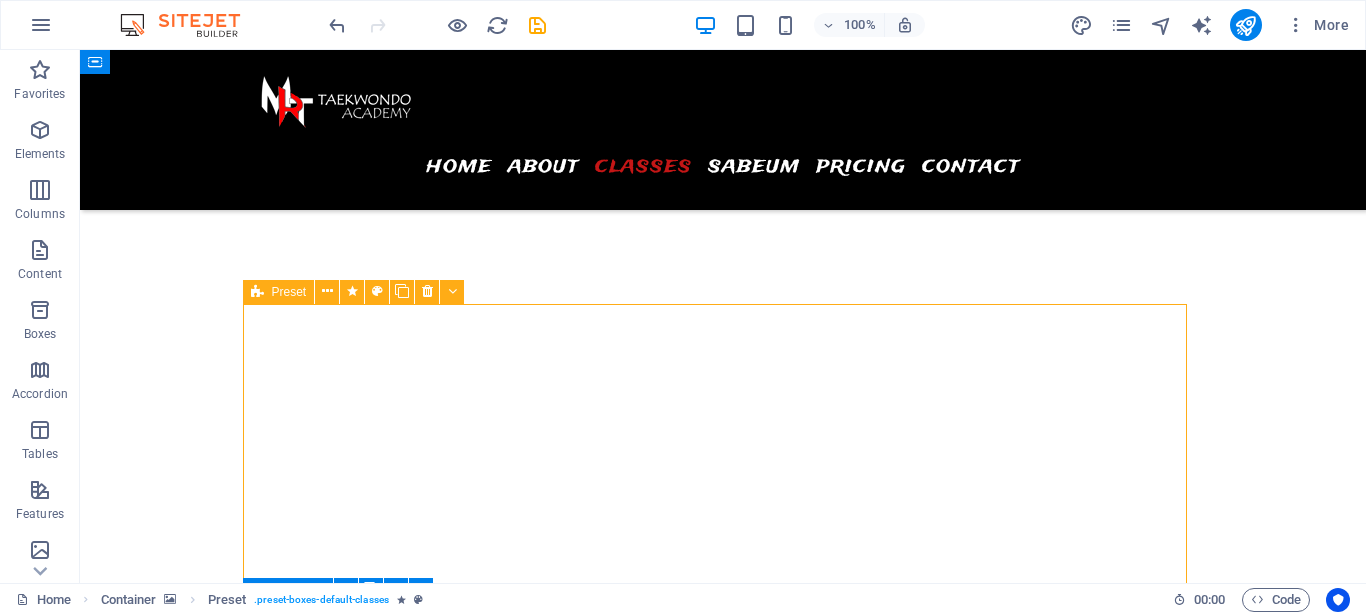 click on "Preset" at bounding box center (289, 292) 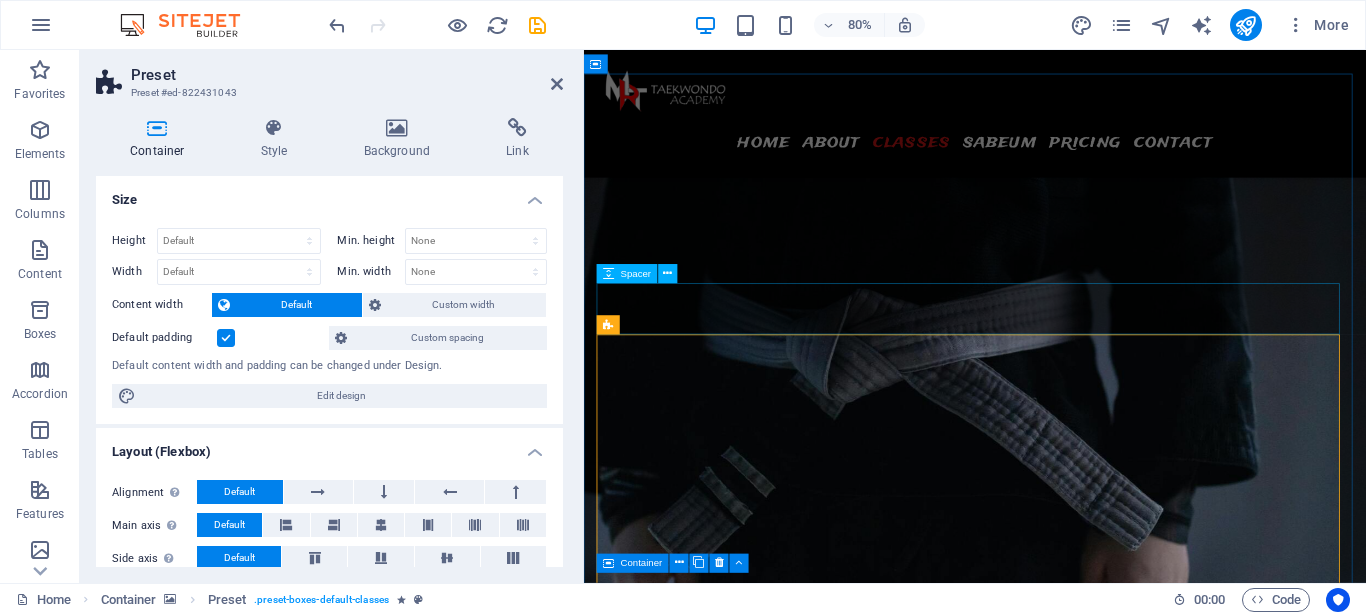 scroll, scrollTop: 2383, scrollLeft: 0, axis: vertical 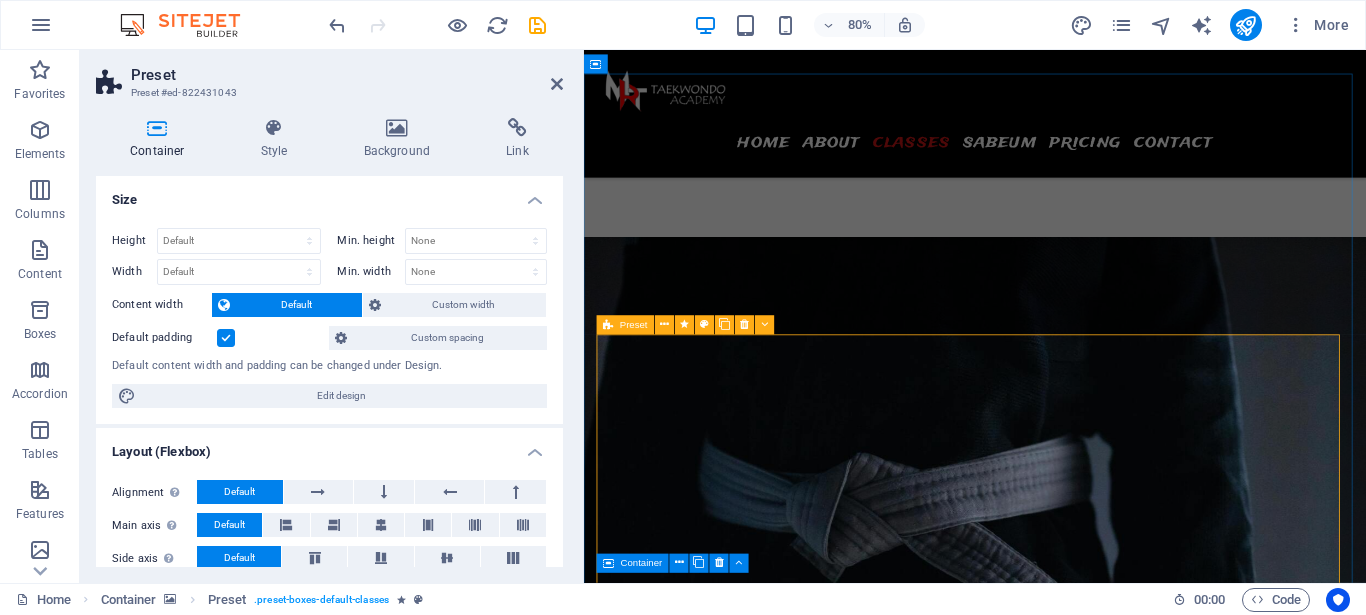 click at bounding box center [608, 324] 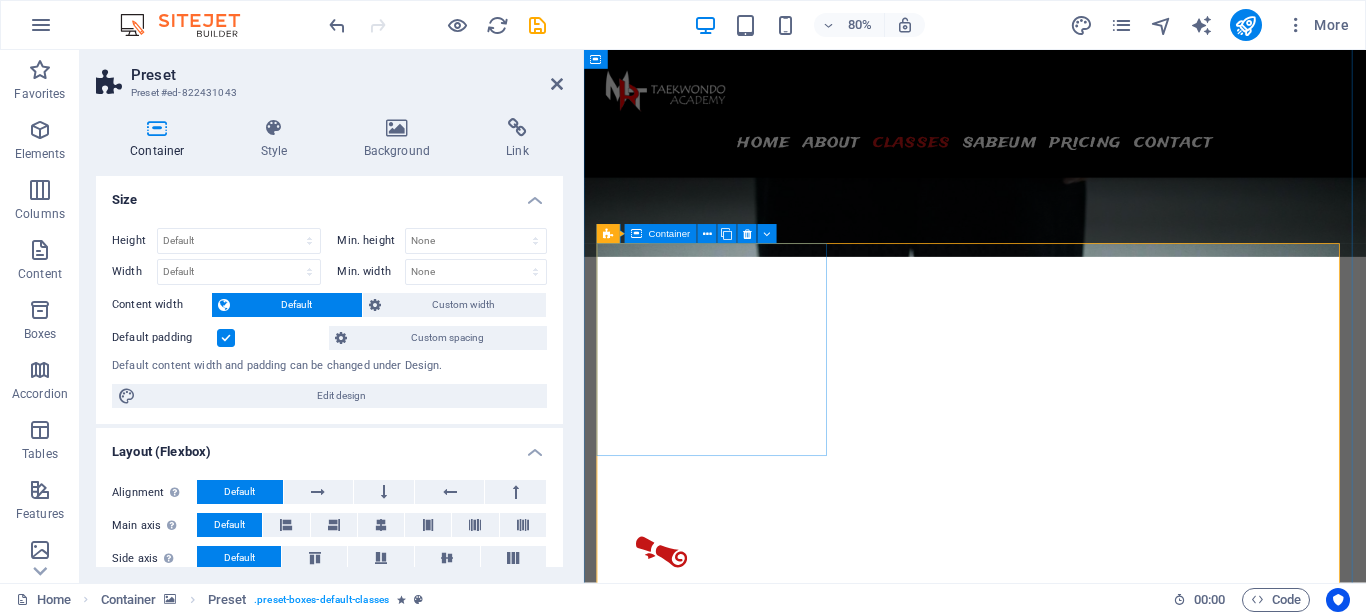 scroll, scrollTop: 2486, scrollLeft: 0, axis: vertical 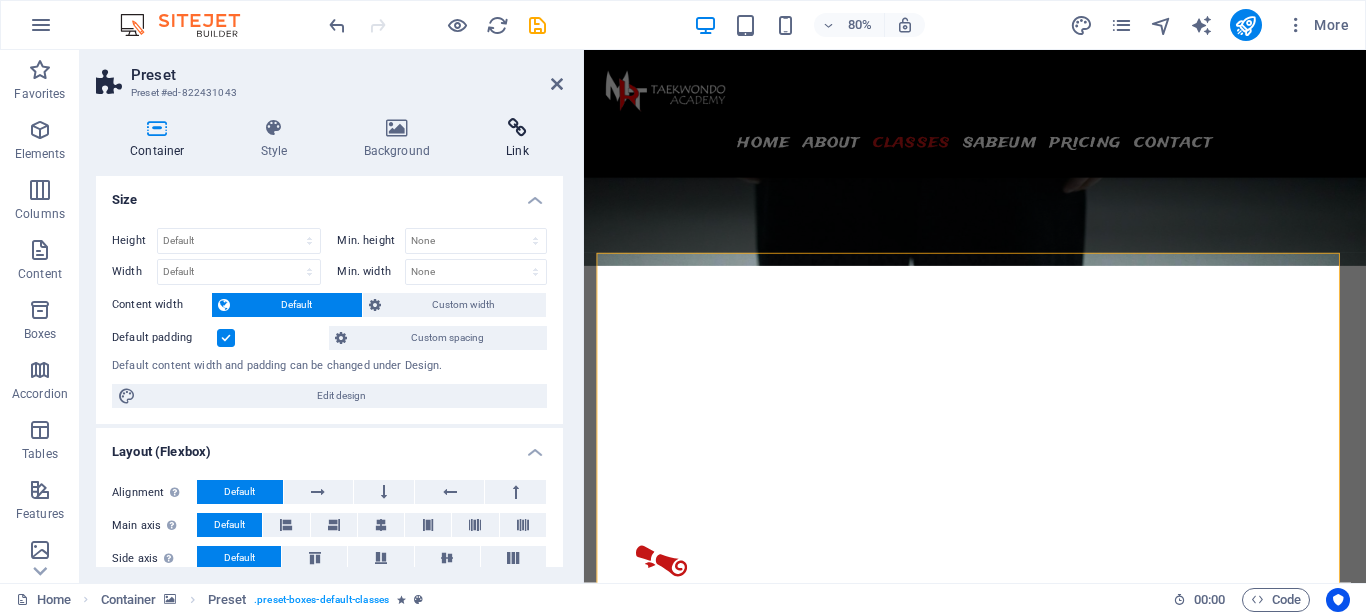 click at bounding box center [517, 128] 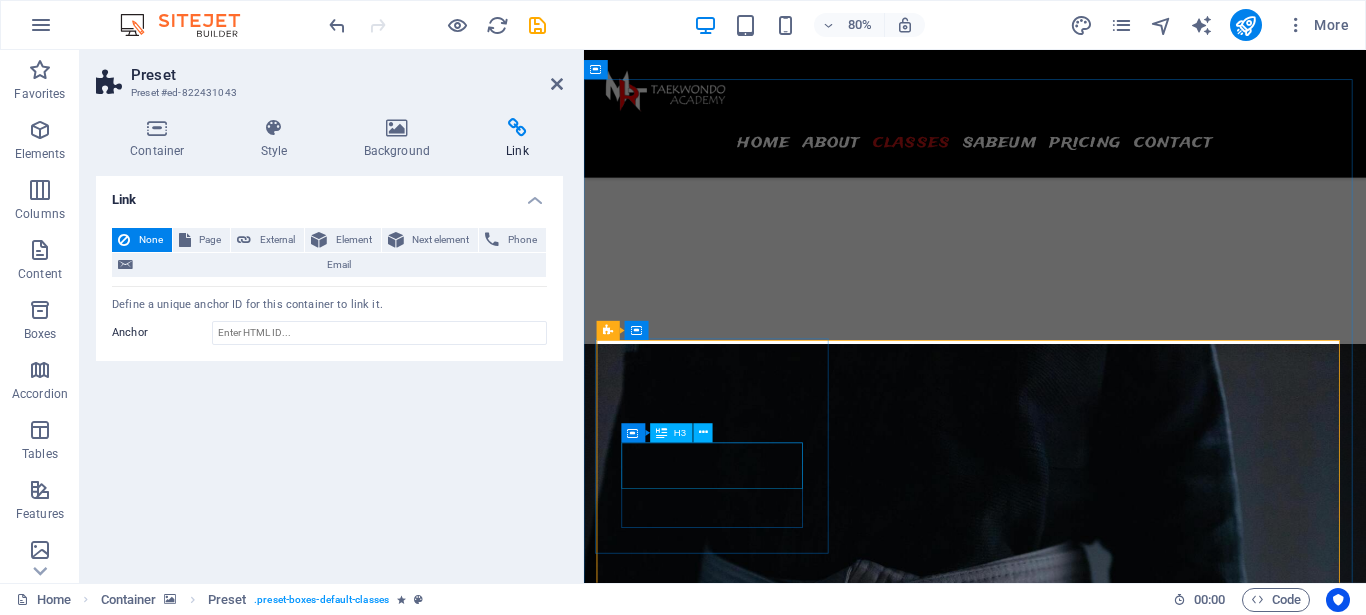 scroll, scrollTop: 2383, scrollLeft: 0, axis: vertical 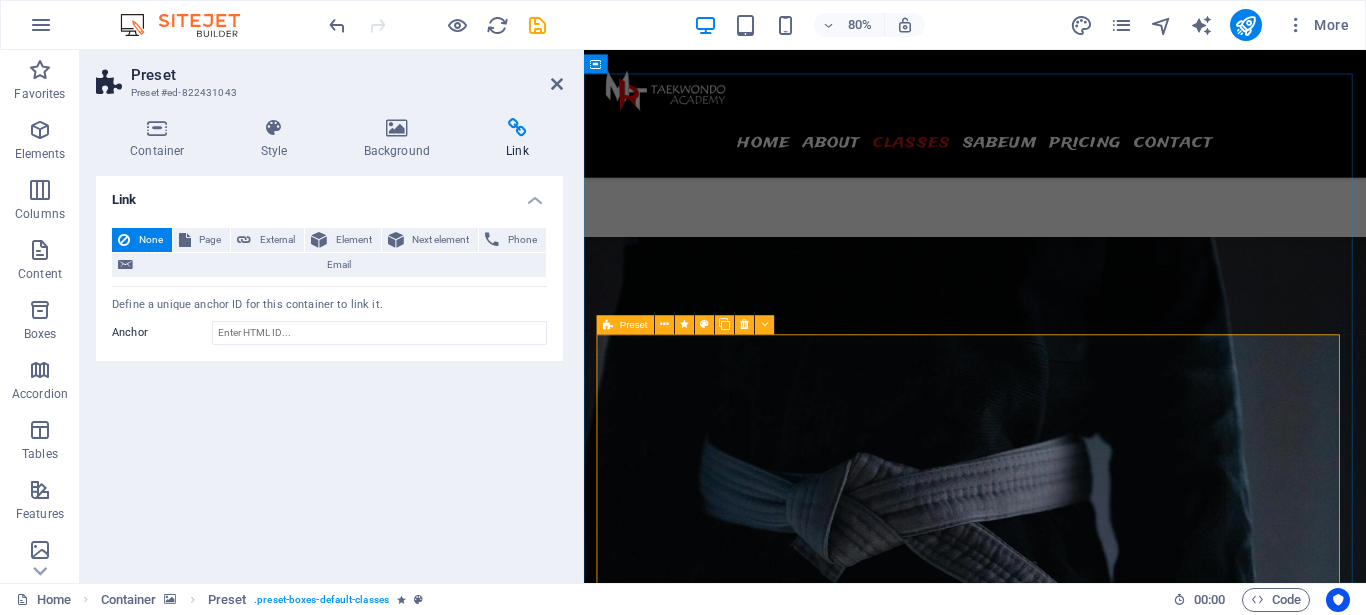 click on "Preset" at bounding box center [625, 324] 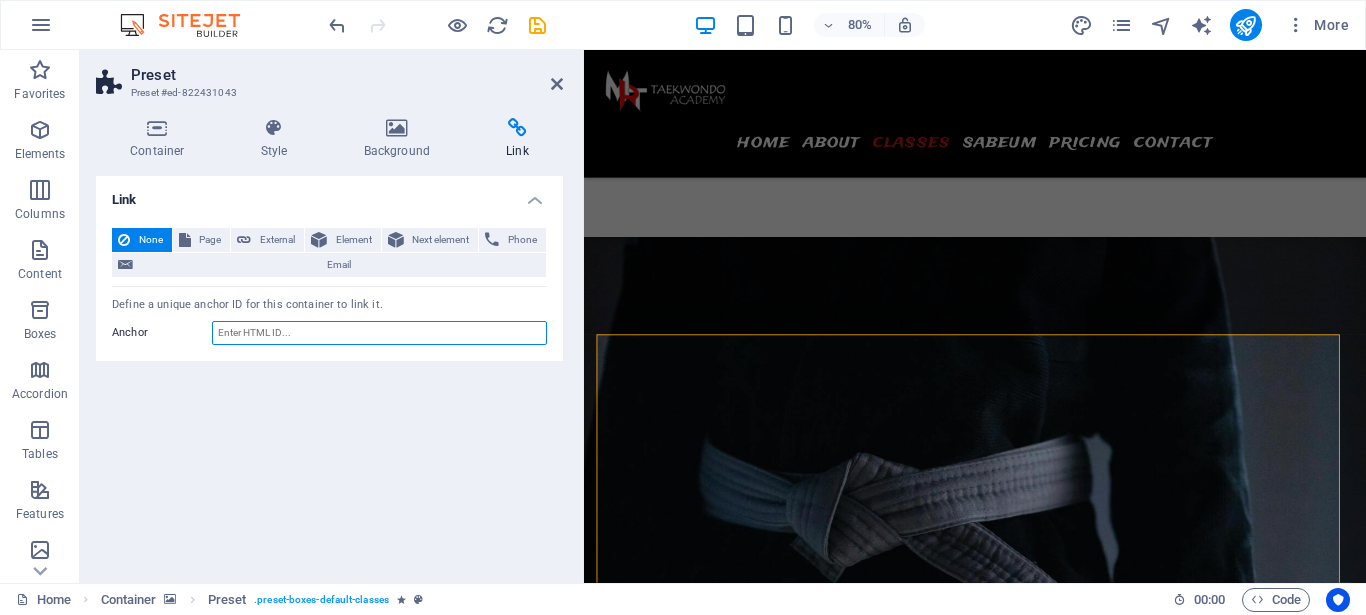 click on "Anchor" at bounding box center (379, 333) 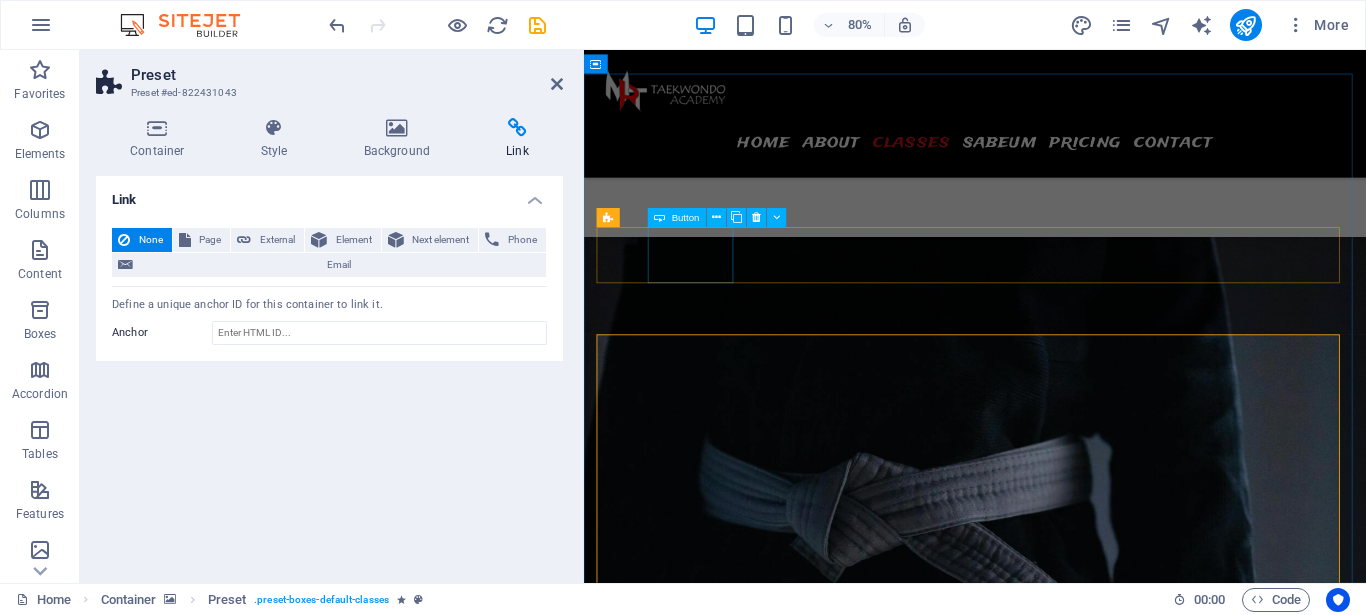 click on "Senin" at bounding box center (1072, 5259) 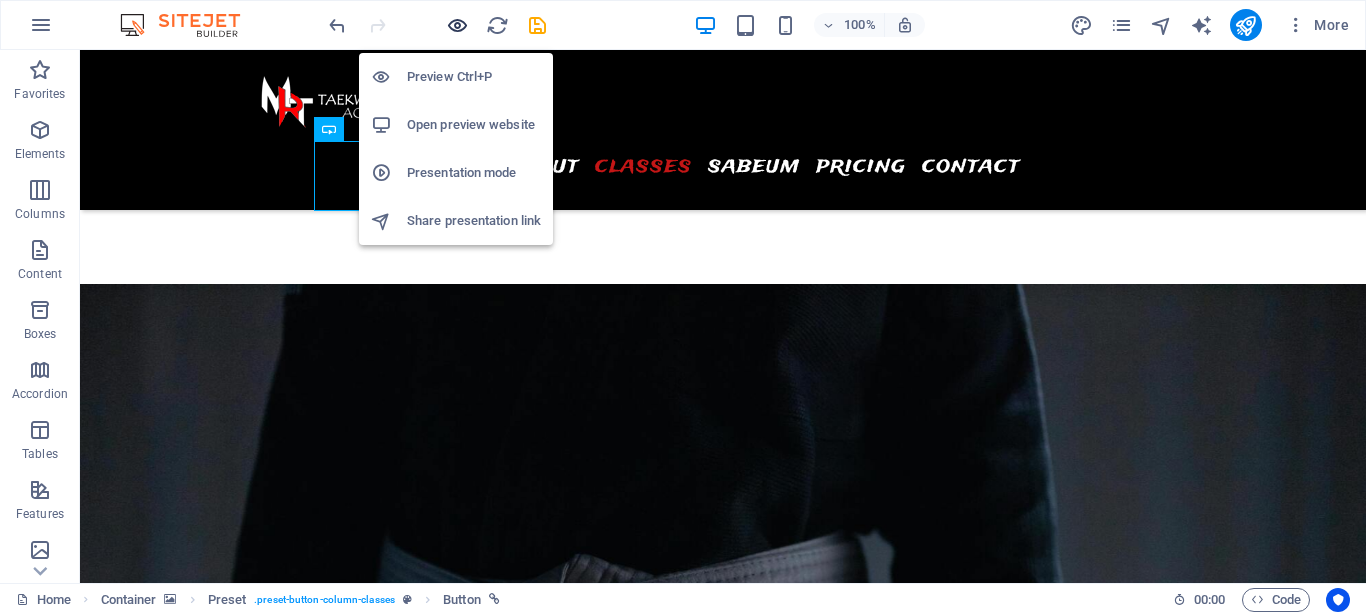 scroll, scrollTop: 2384, scrollLeft: 0, axis: vertical 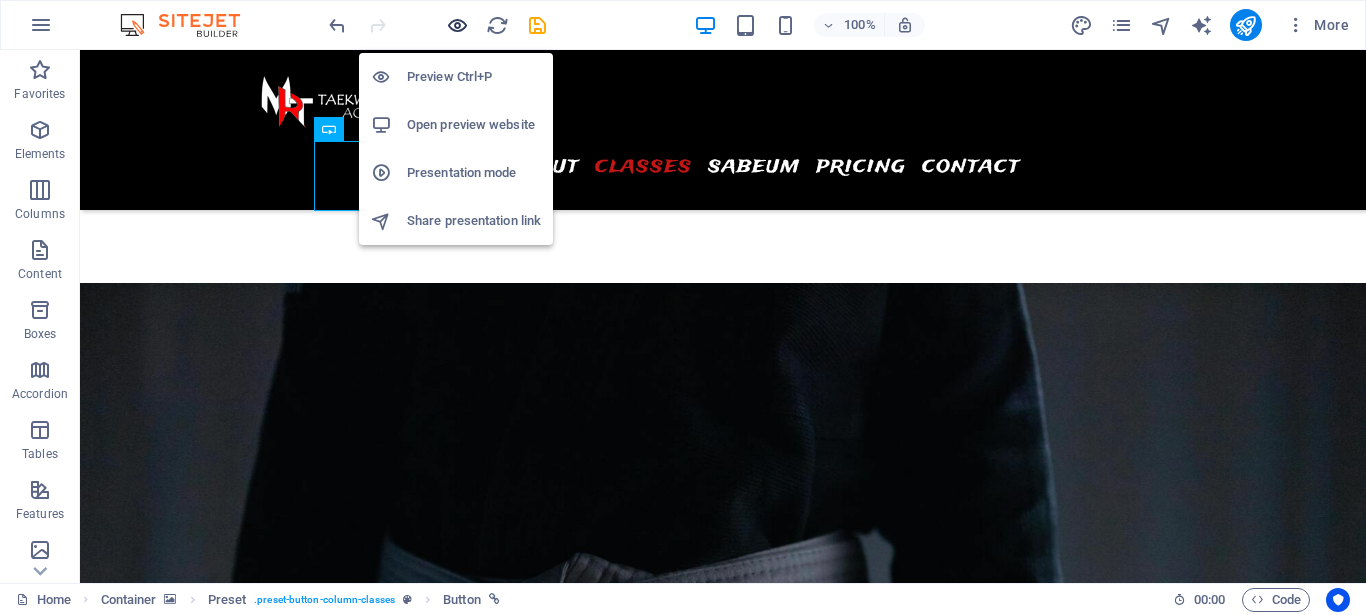 click at bounding box center (457, 25) 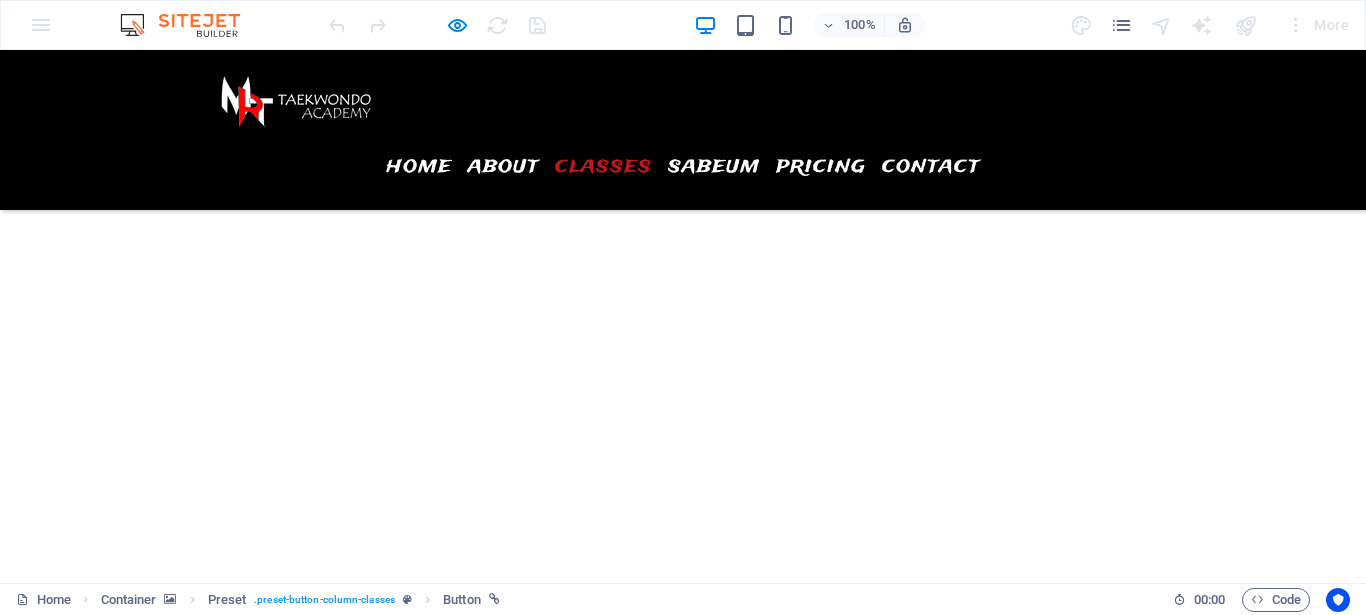 click on "Senin" at bounding box center (265, 3731) 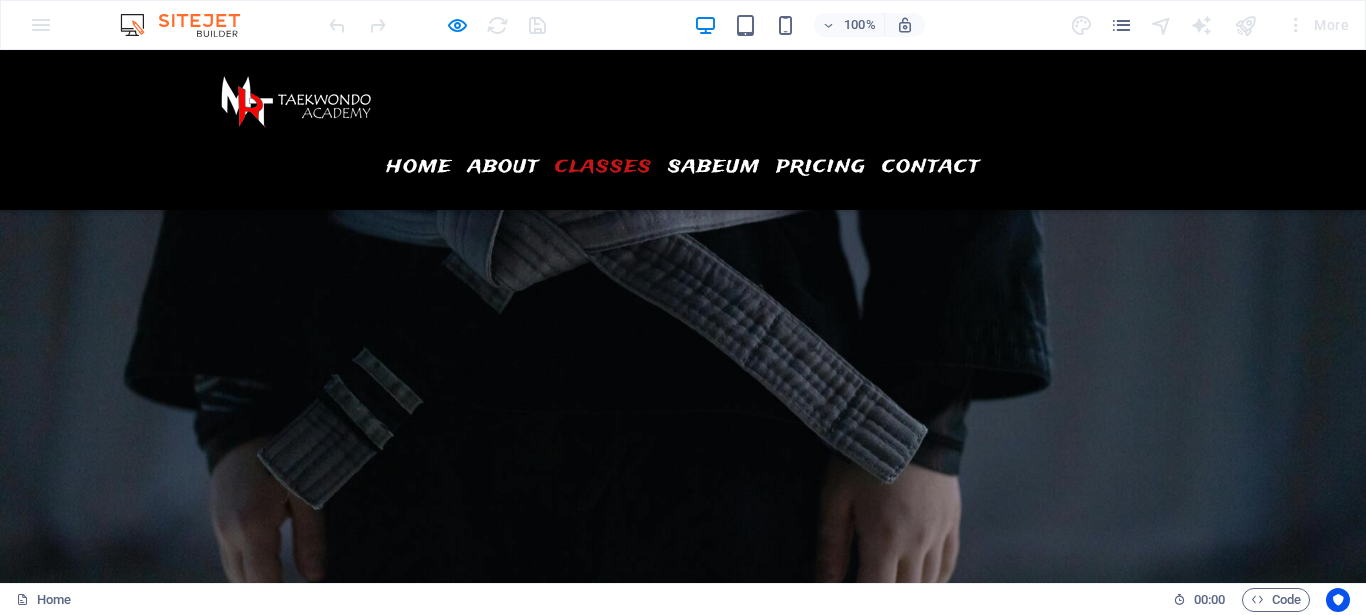 scroll, scrollTop: 2179, scrollLeft: 0, axis: vertical 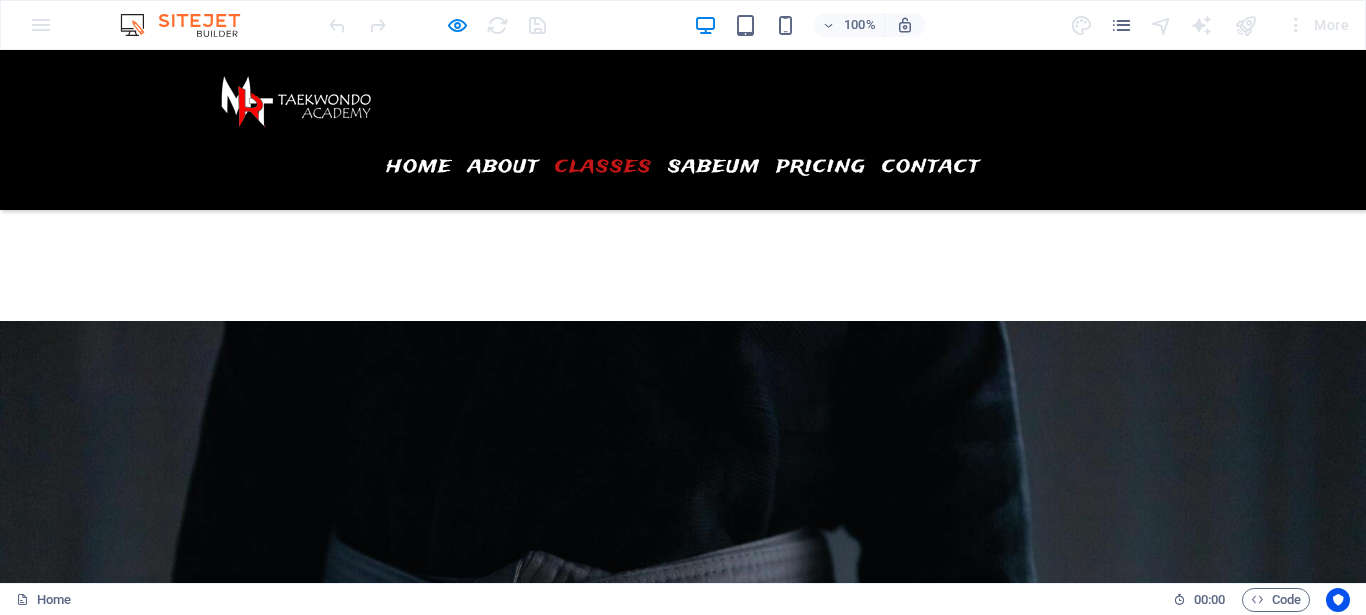 click on "rabu" at bounding box center [261, 2916] 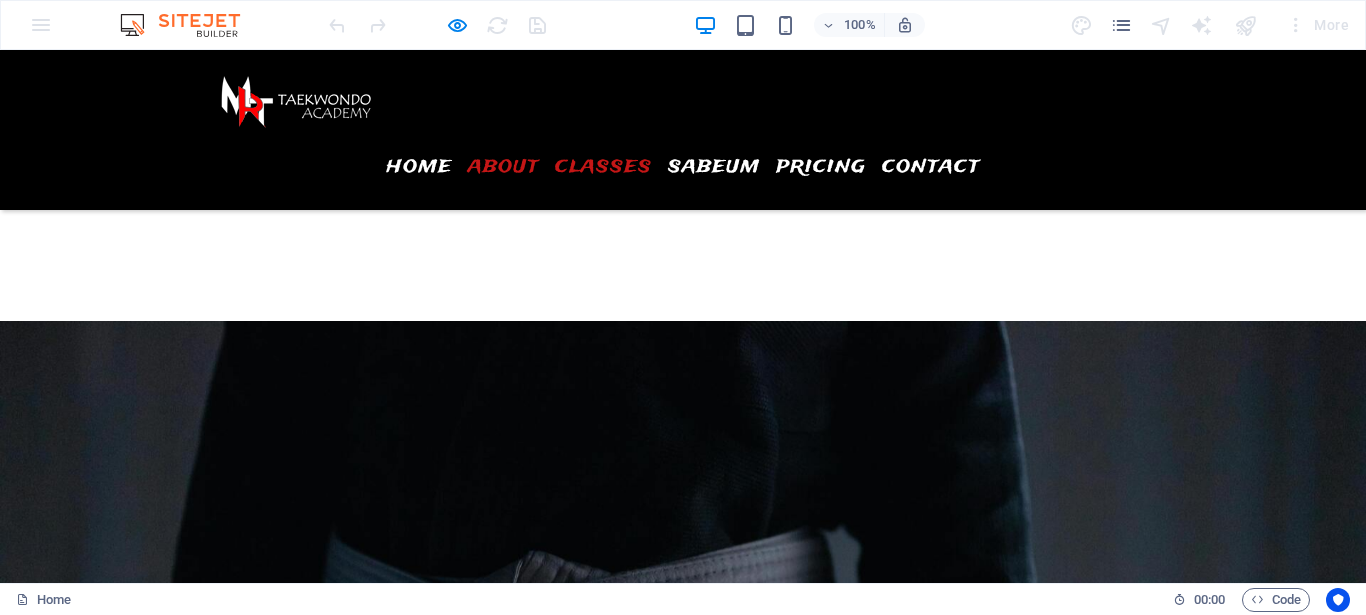 click on "About" at bounding box center [503, 166] 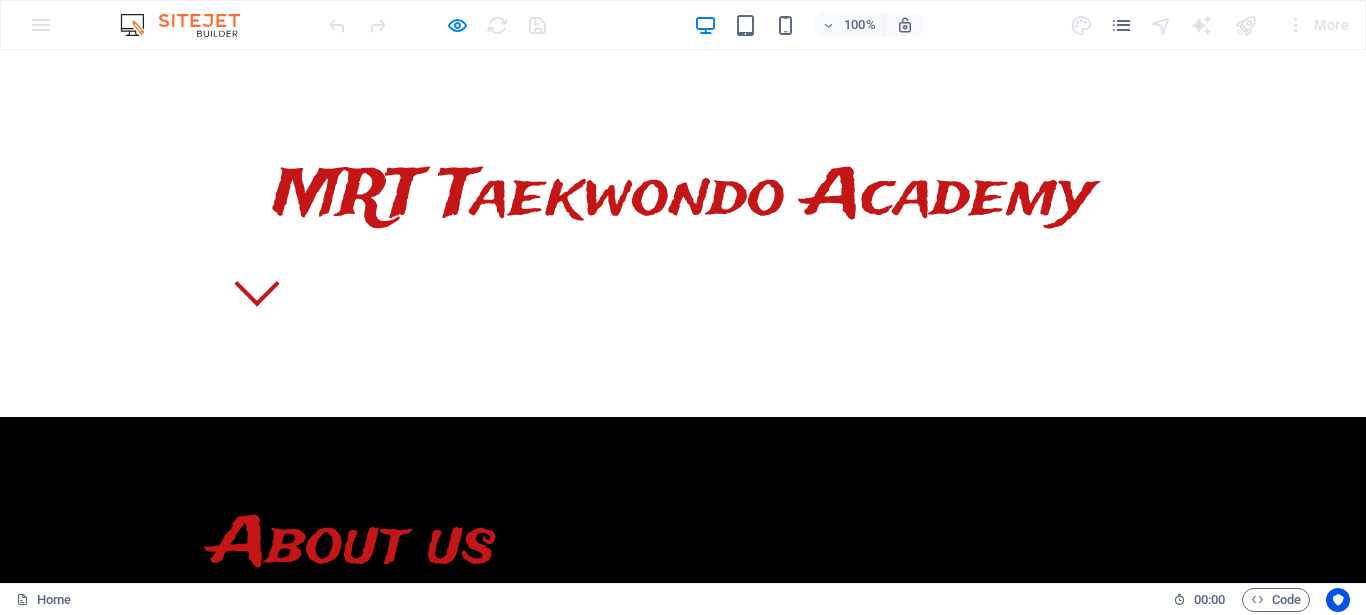scroll, scrollTop: 534, scrollLeft: 0, axis: vertical 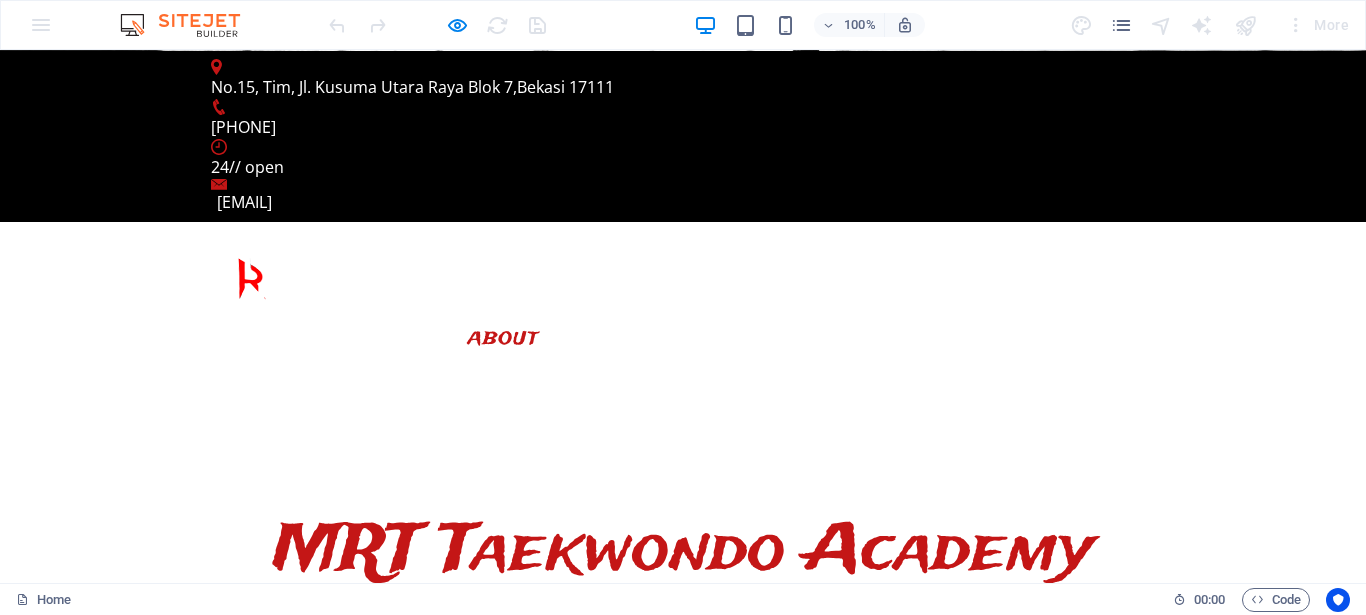 click on "About us Didirikan sejak tahun 2000, MRT Taekwondo Academy adalah pusat pelatihan Taekwondo yang berafiliasi dengan [WTF/Kukkiwon/PBTI/organisasi lain]. Kami memiliki visi untuk membentuk atlet dan insan yang memiliki integritas tinggi melalui latihan disiplin dan kompetisi sehat. Visi: Menjadi pusat pelatihan Taekwondo unggulan yang mencetak atlet berprestasi dan berbudi pekerti. Misi: Melatih teknik dan taktik Taekwondo sesuai standar internasional Menanamkan nilai-nilai sportivitas dan kerja keras Membina generasi muda agar sehat dan percaya diri" at bounding box center [683, 1151] 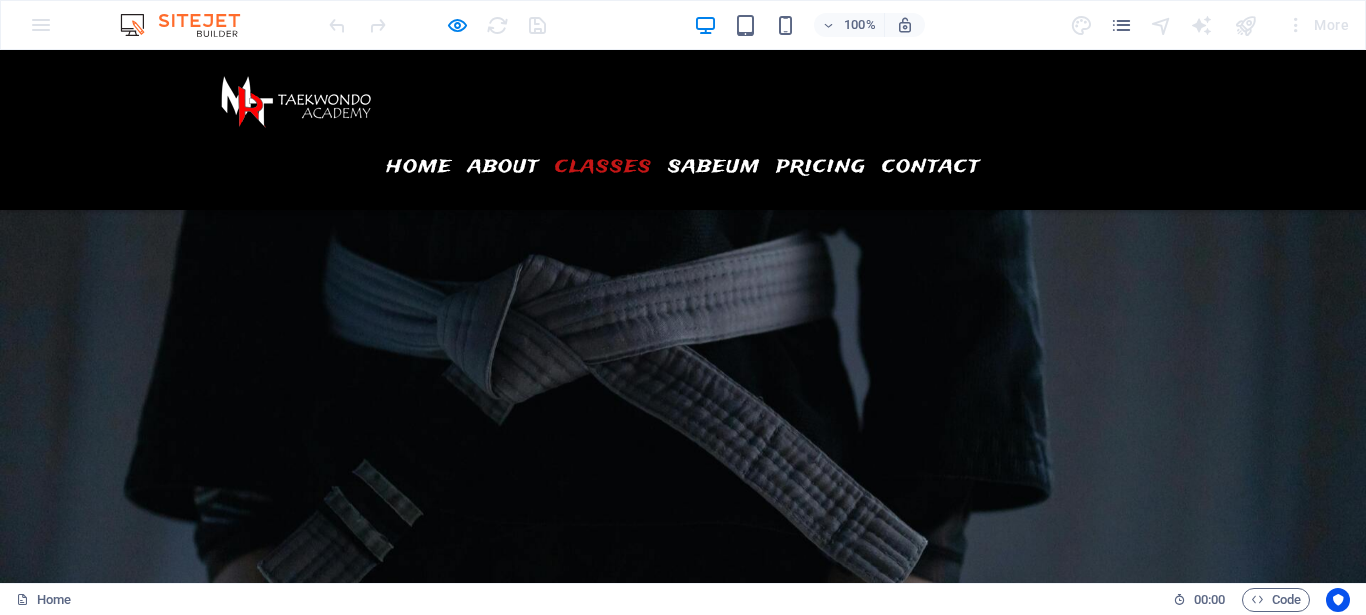 scroll, scrollTop: 2366, scrollLeft: 0, axis: vertical 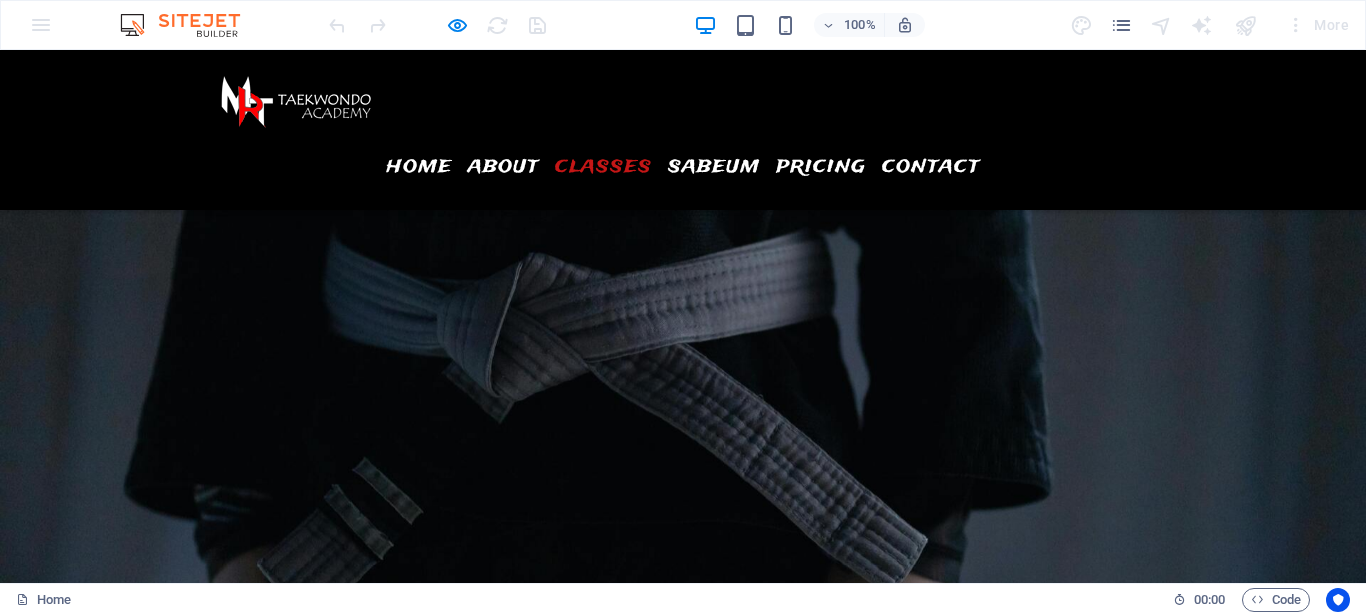 click on "rabu" at bounding box center (261, 2729) 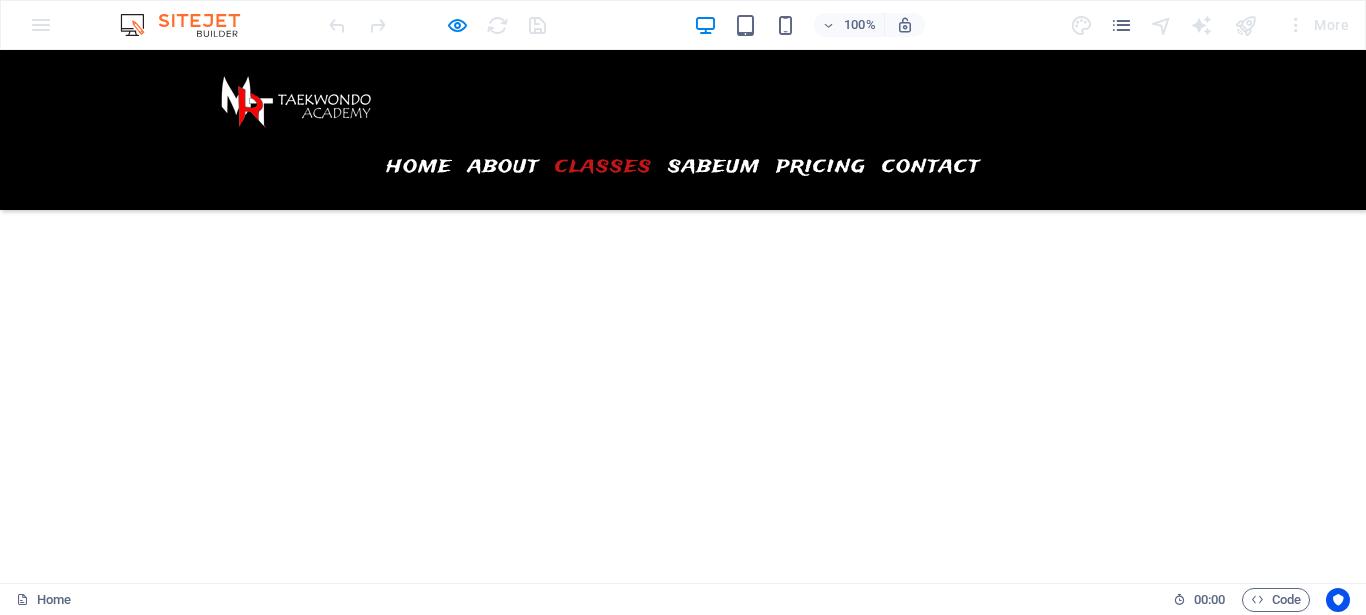 click on "selasa" at bounding box center (271, 3819) 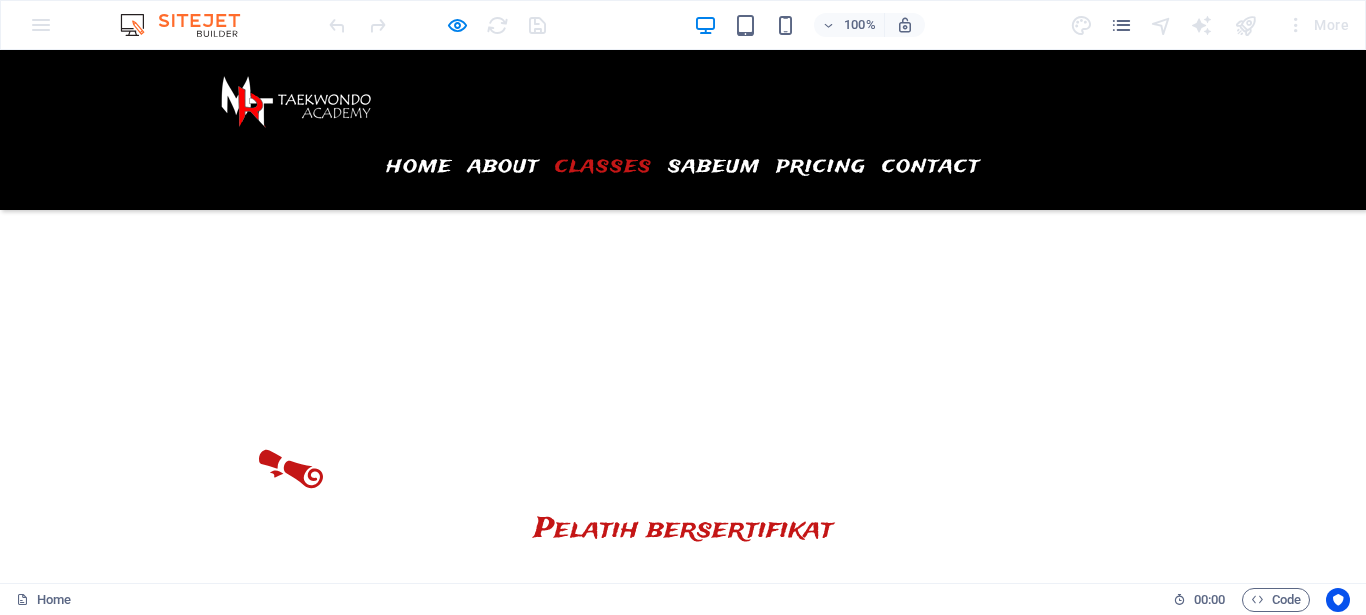 scroll, scrollTop: 2443, scrollLeft: 0, axis: vertical 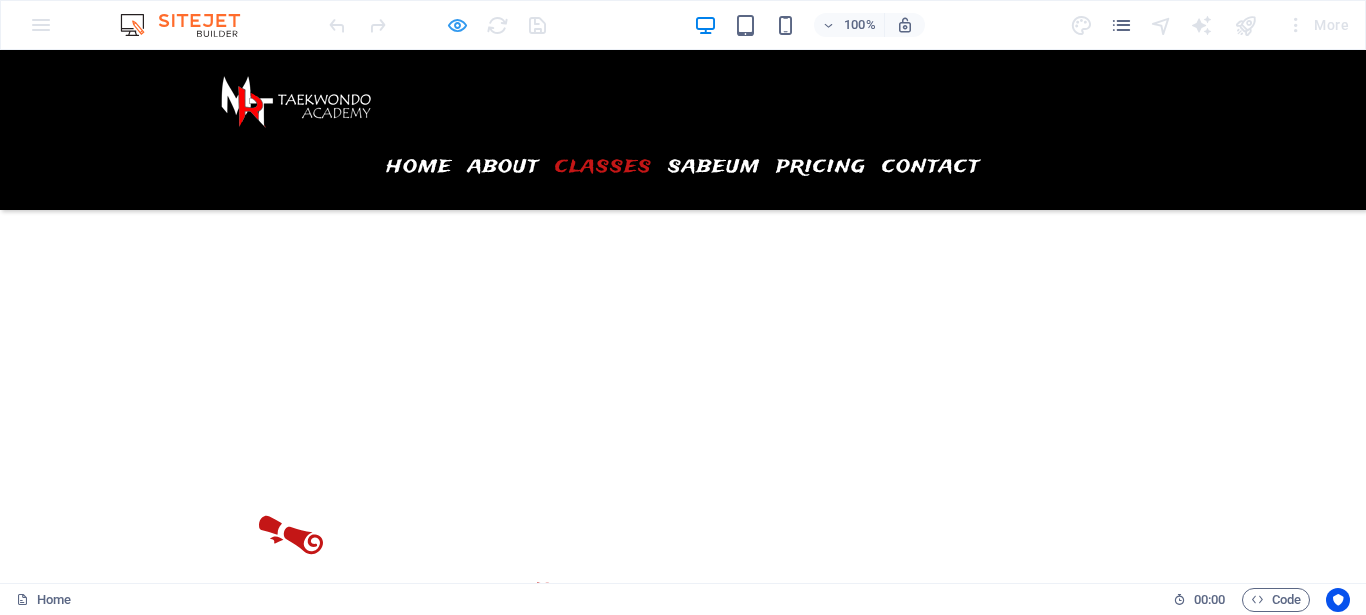 click at bounding box center [457, 25] 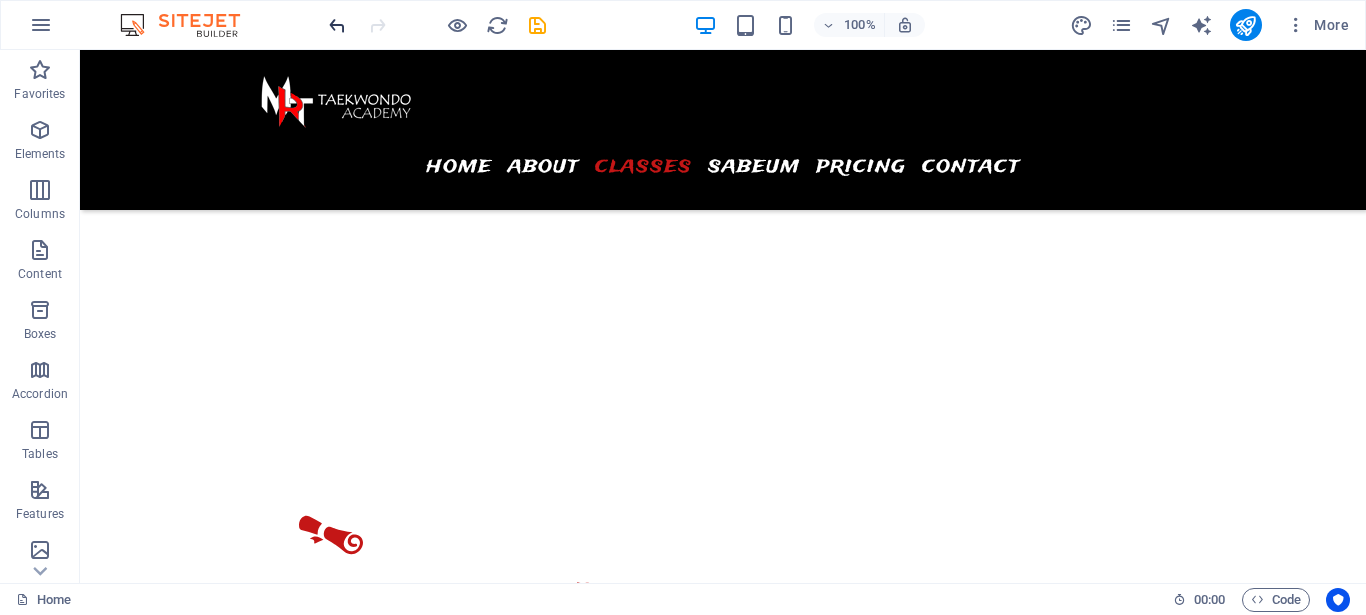 click at bounding box center [337, 25] 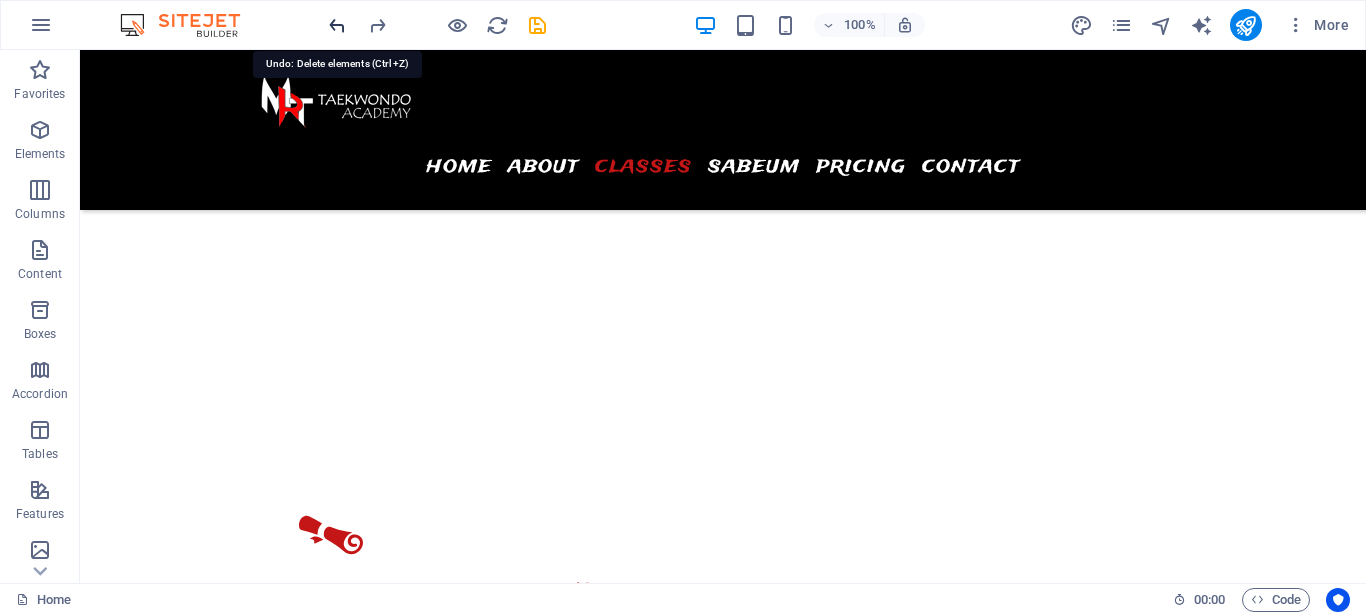 scroll, scrollTop: 4167, scrollLeft: 0, axis: vertical 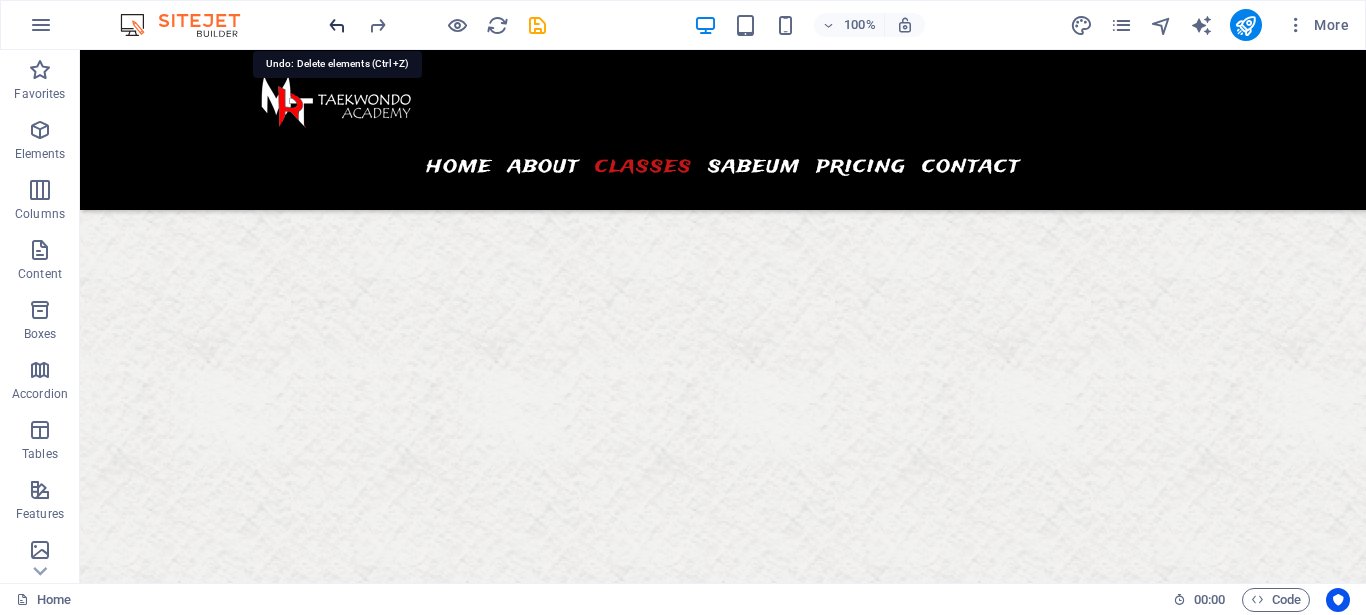 click at bounding box center (337, 25) 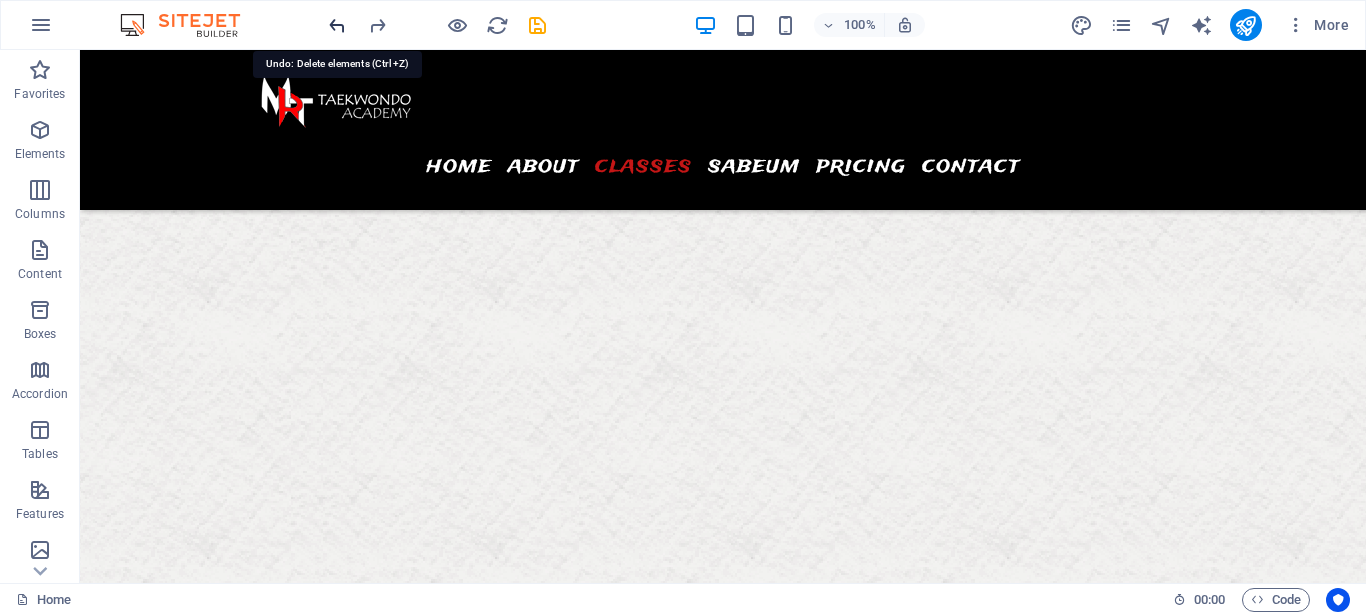 scroll, scrollTop: 4977, scrollLeft: 0, axis: vertical 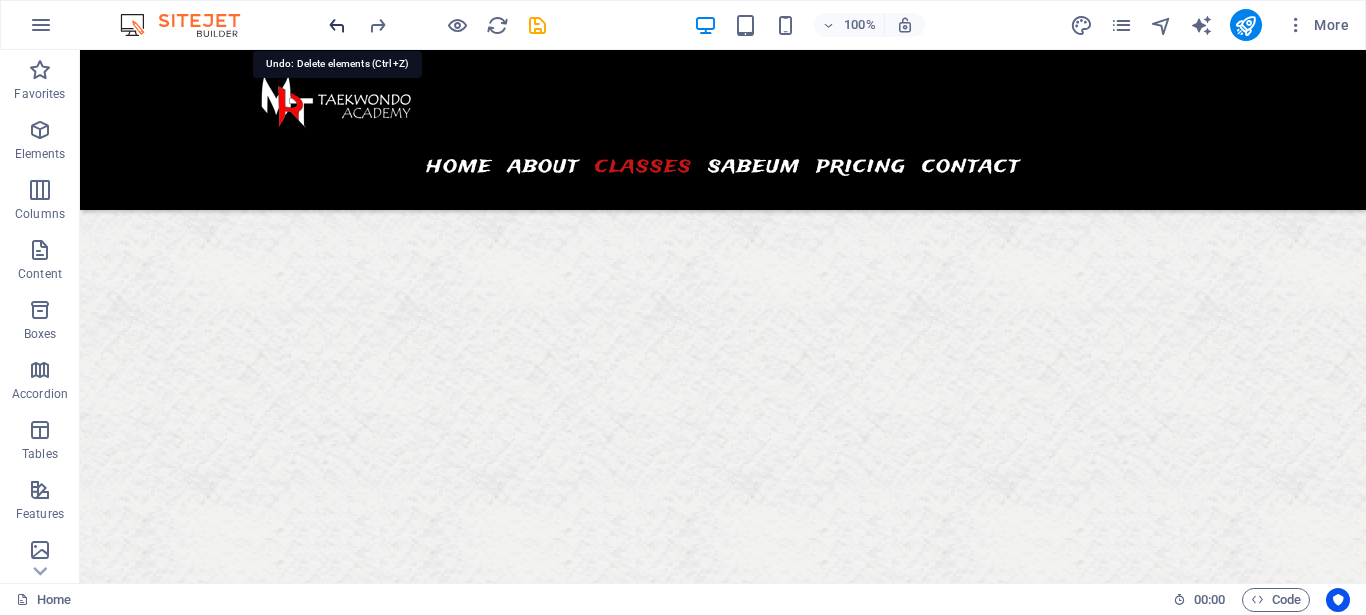 click at bounding box center (337, 25) 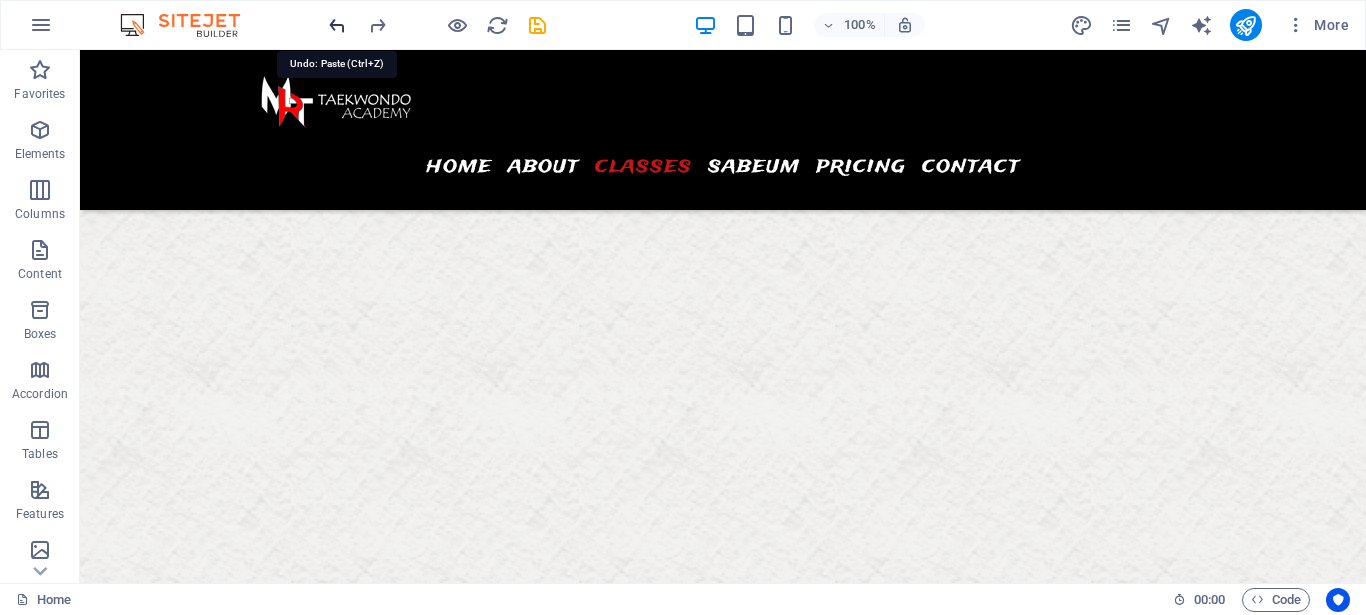 click at bounding box center [337, 25] 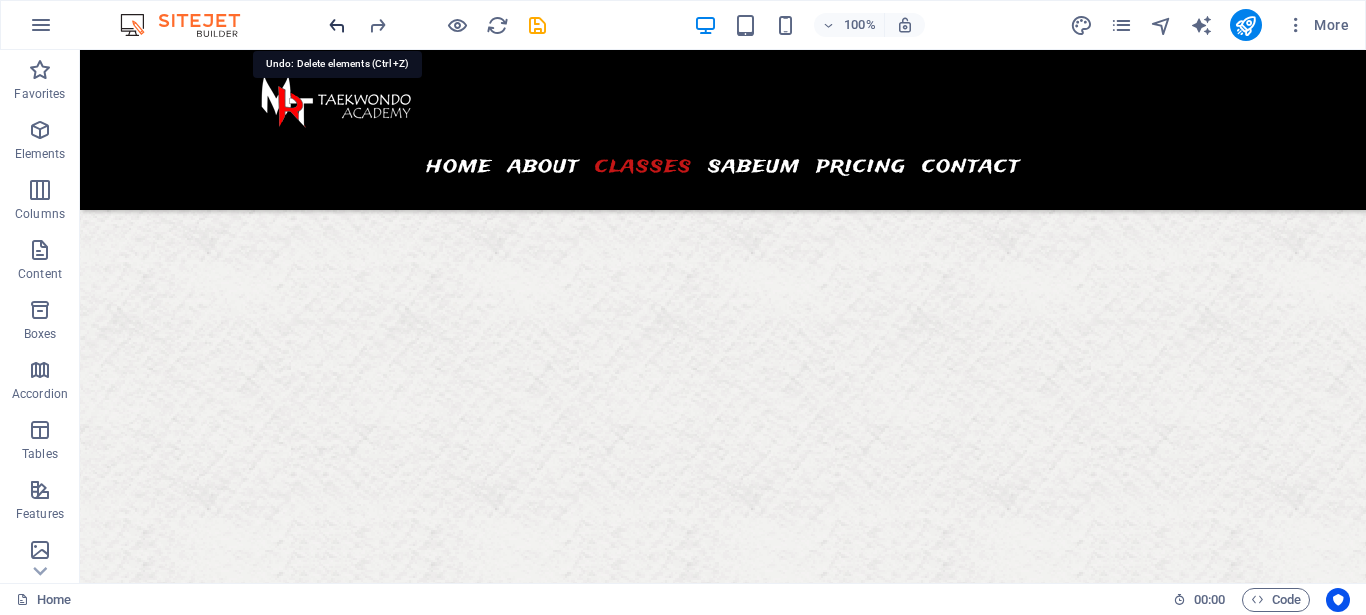 click at bounding box center [337, 25] 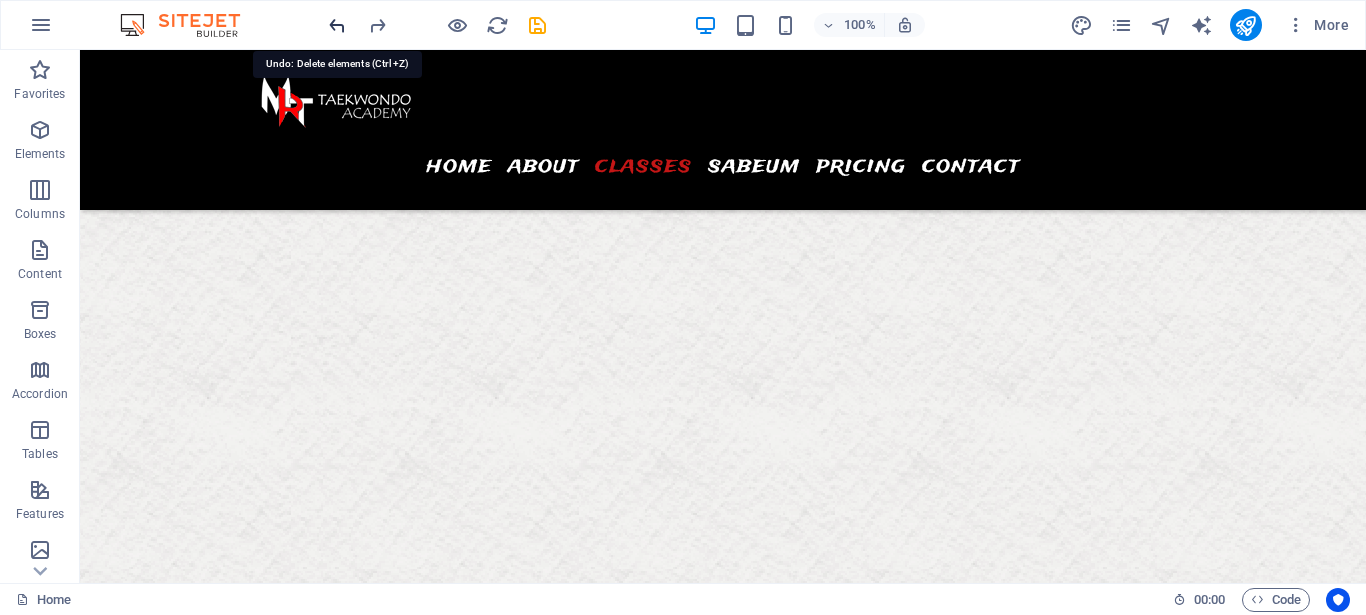 scroll, scrollTop: 4179, scrollLeft: 0, axis: vertical 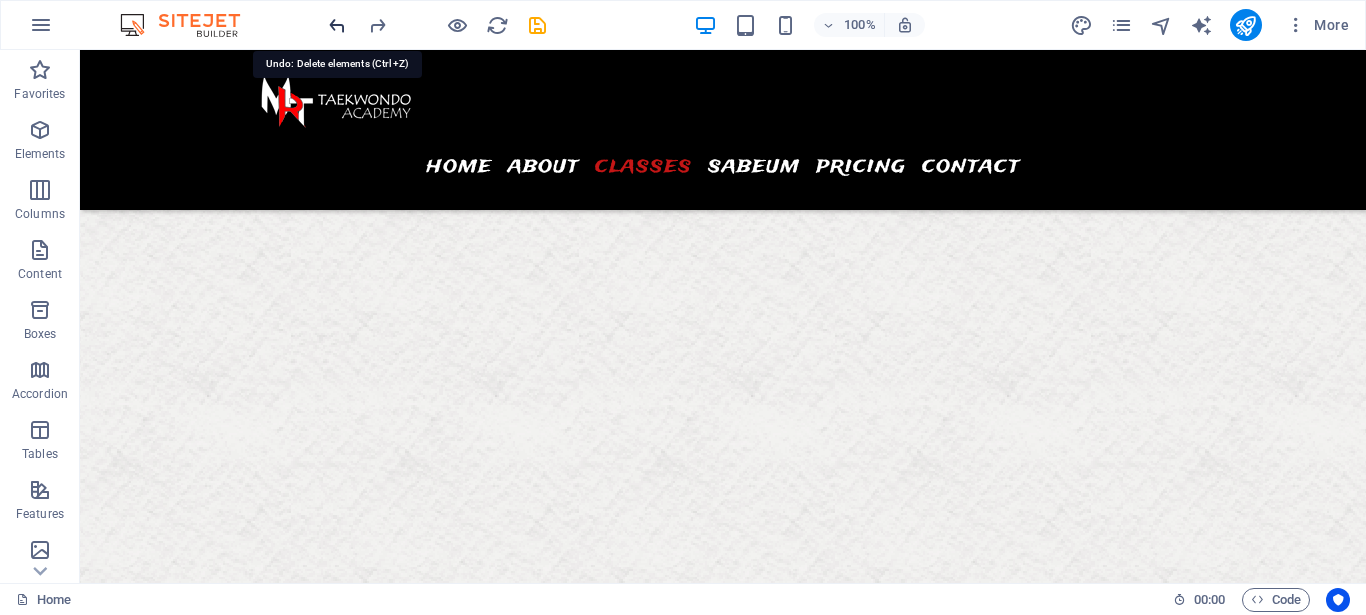 click at bounding box center [337, 25] 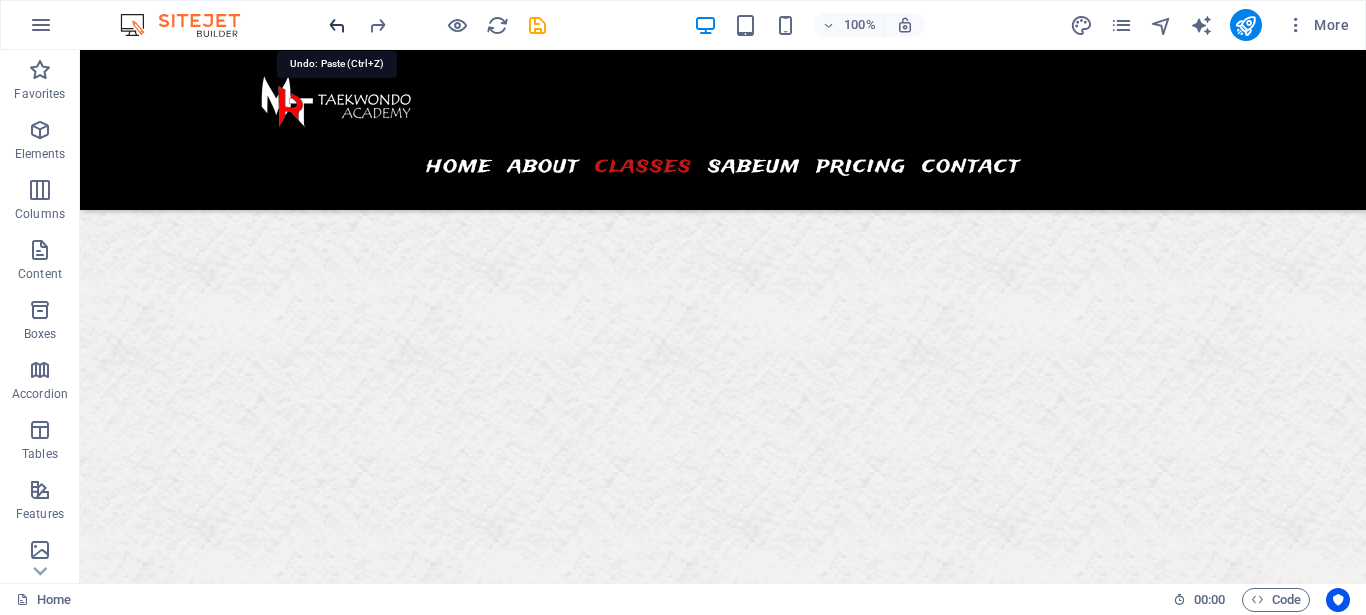 click at bounding box center (337, 25) 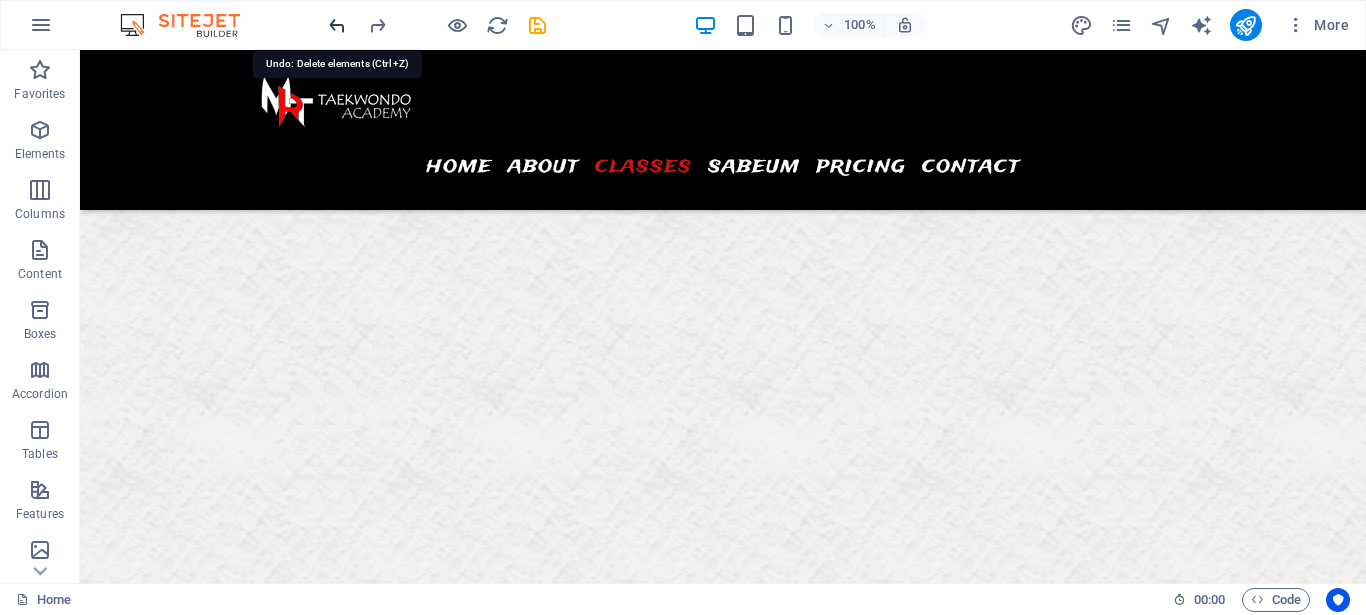 click at bounding box center [337, 25] 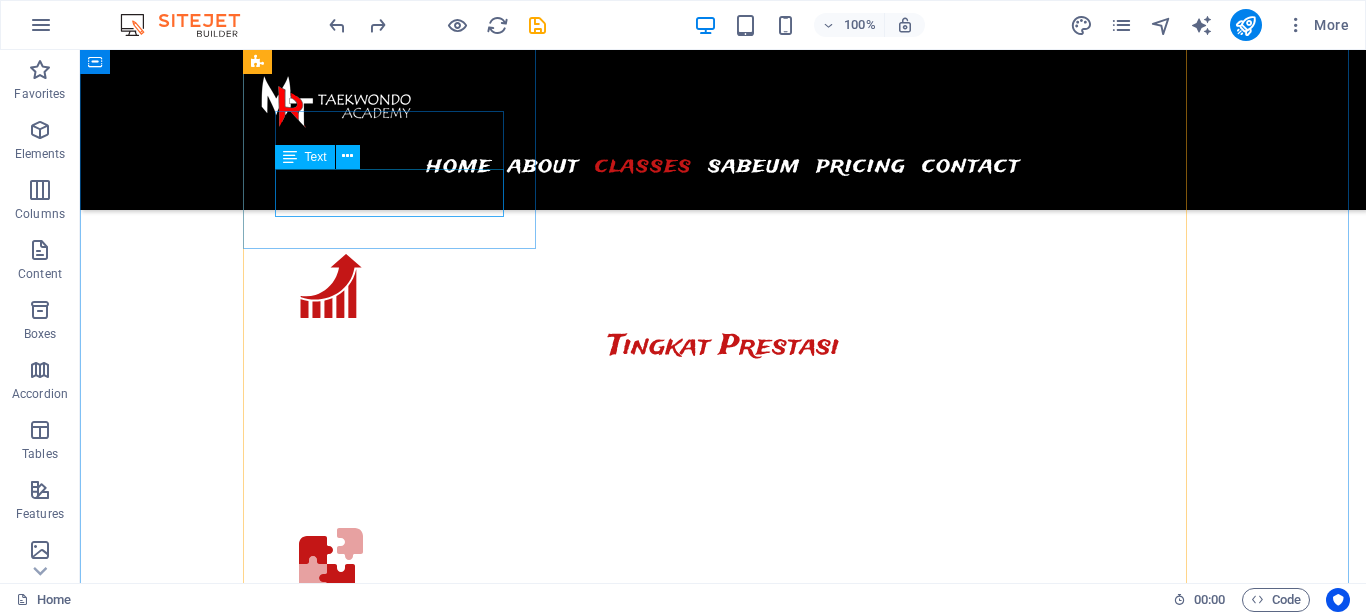 scroll, scrollTop: 2676, scrollLeft: 0, axis: vertical 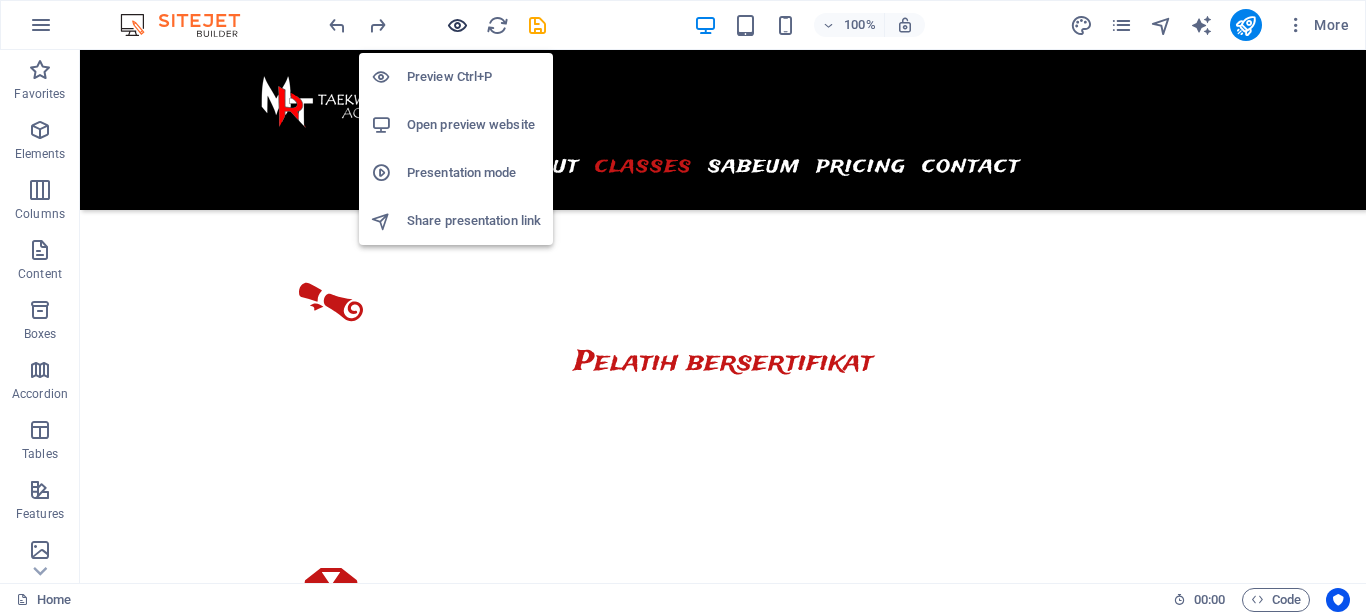click at bounding box center [457, 25] 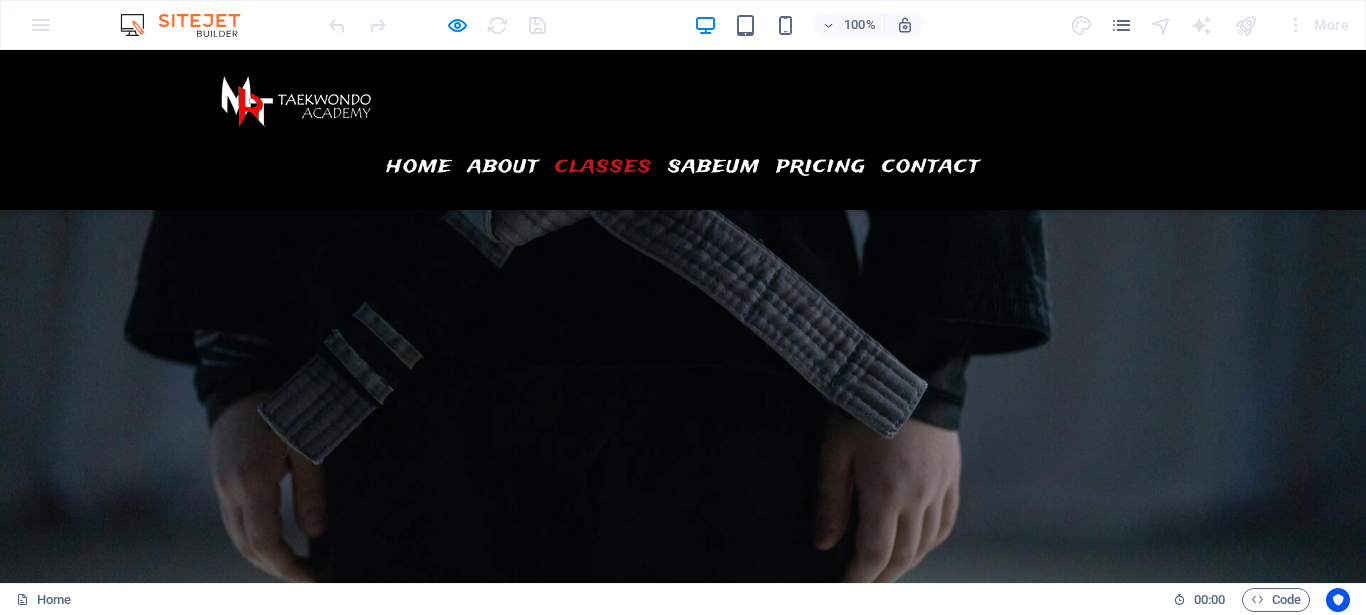 scroll, scrollTop: 2166, scrollLeft: 0, axis: vertical 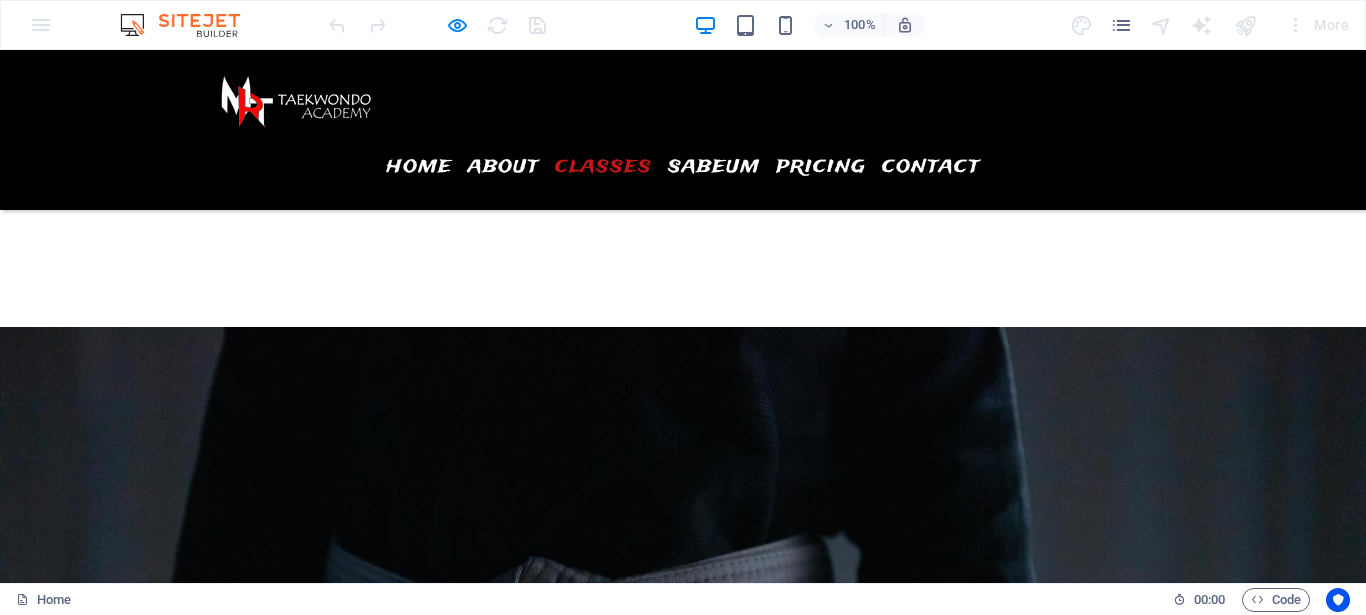 click on "selasa" at bounding box center (271, 4019) 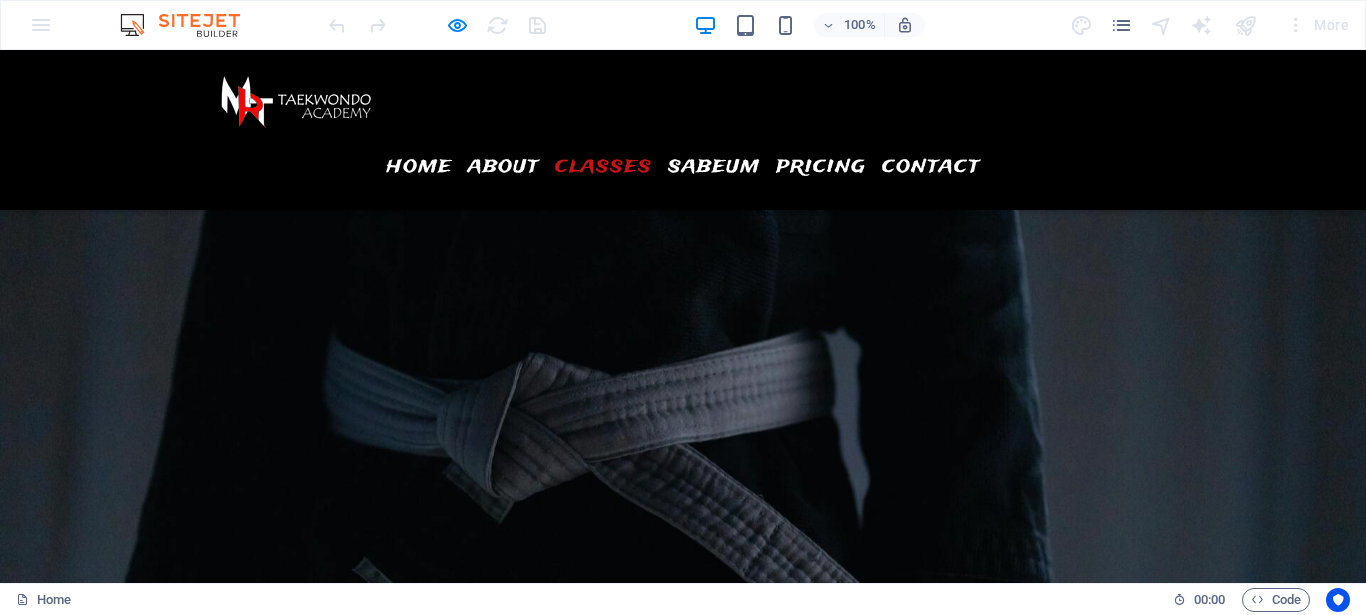 click on "kamis" at bounding box center [266, 3955] 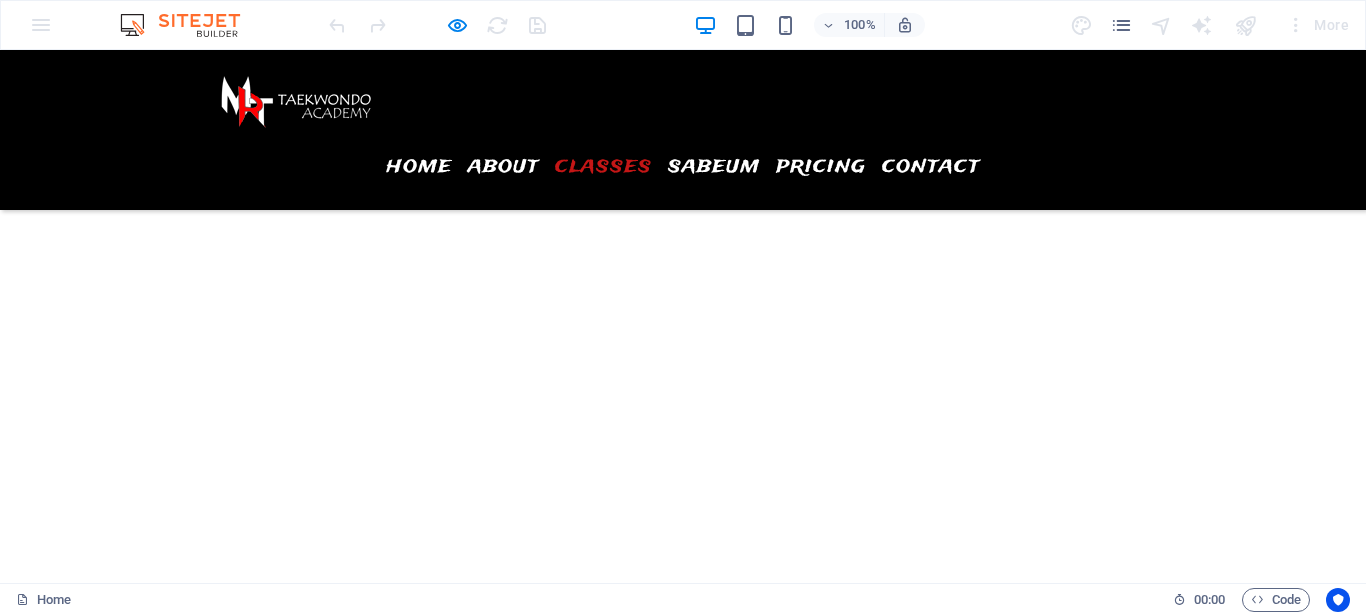 click on "selasa" at bounding box center [271, 3815] 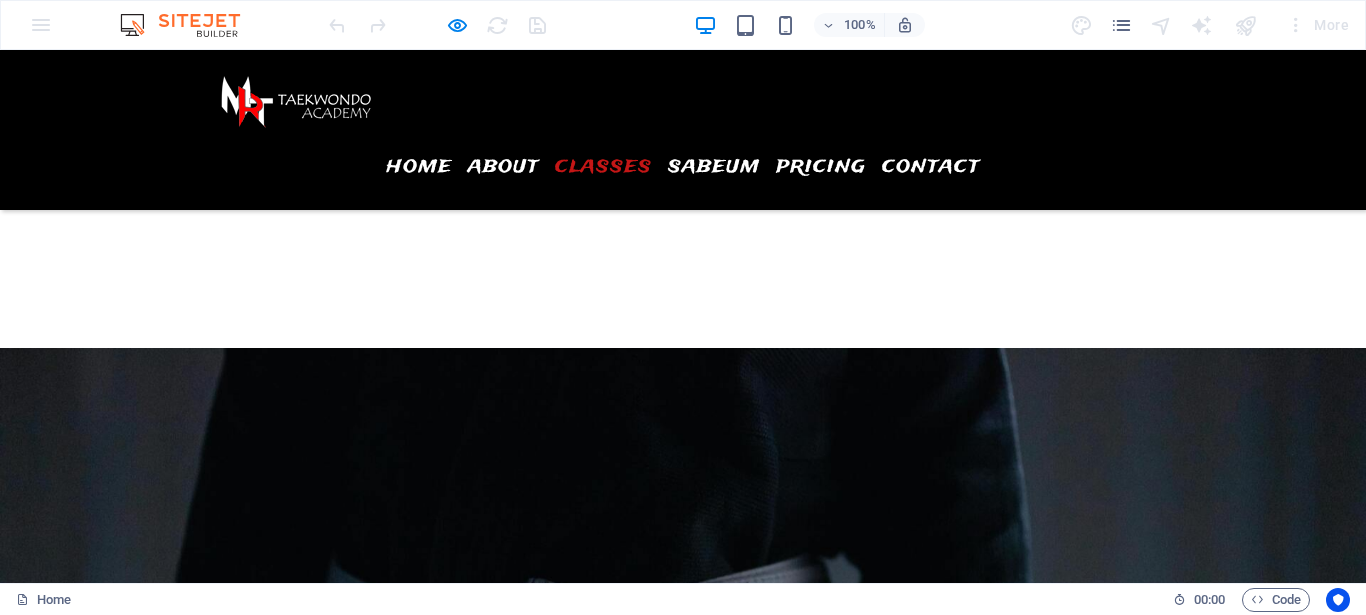 scroll, scrollTop: 2391, scrollLeft: 0, axis: vertical 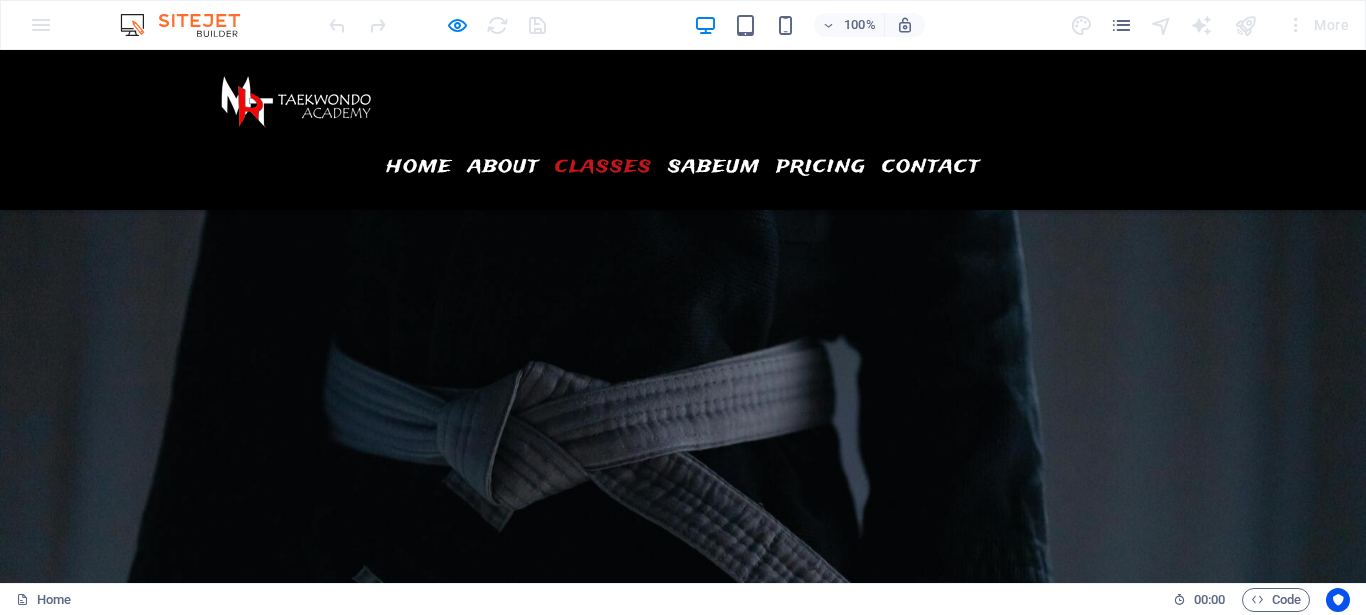 click on "Senin" at bounding box center (265, 2830) 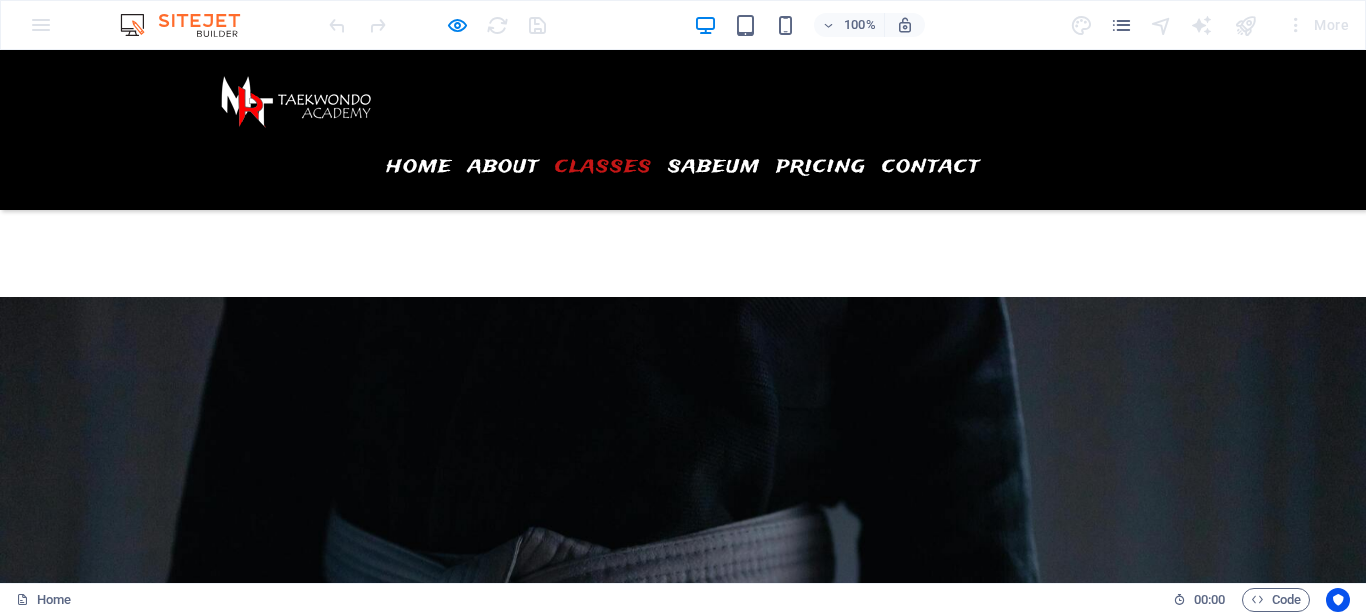 click on "rabu" at bounding box center (261, 3136) 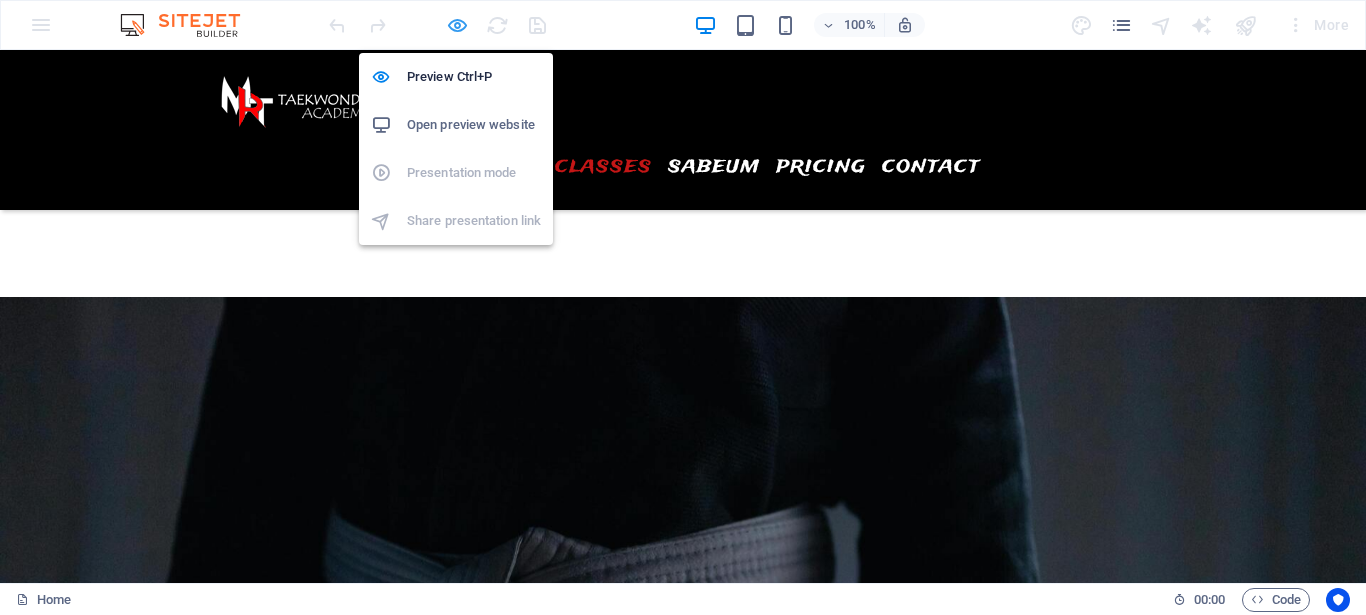 drag, startPoint x: 454, startPoint y: 30, endPoint x: 417, endPoint y: 2, distance: 46.400433 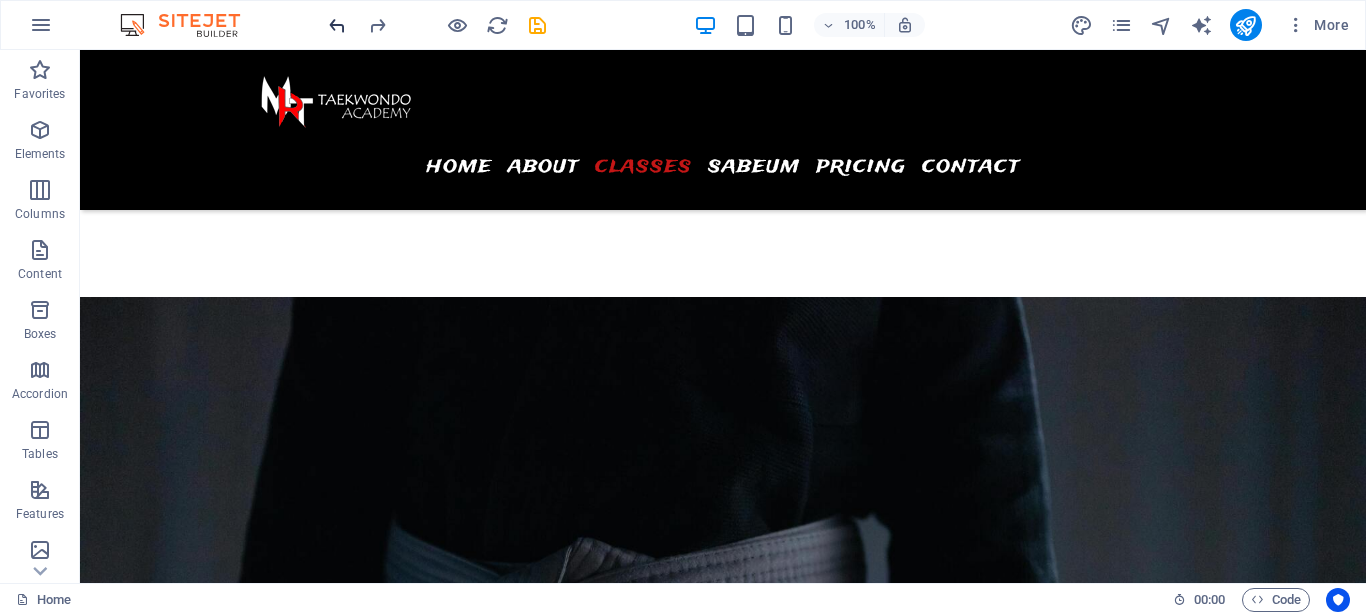 click at bounding box center [337, 25] 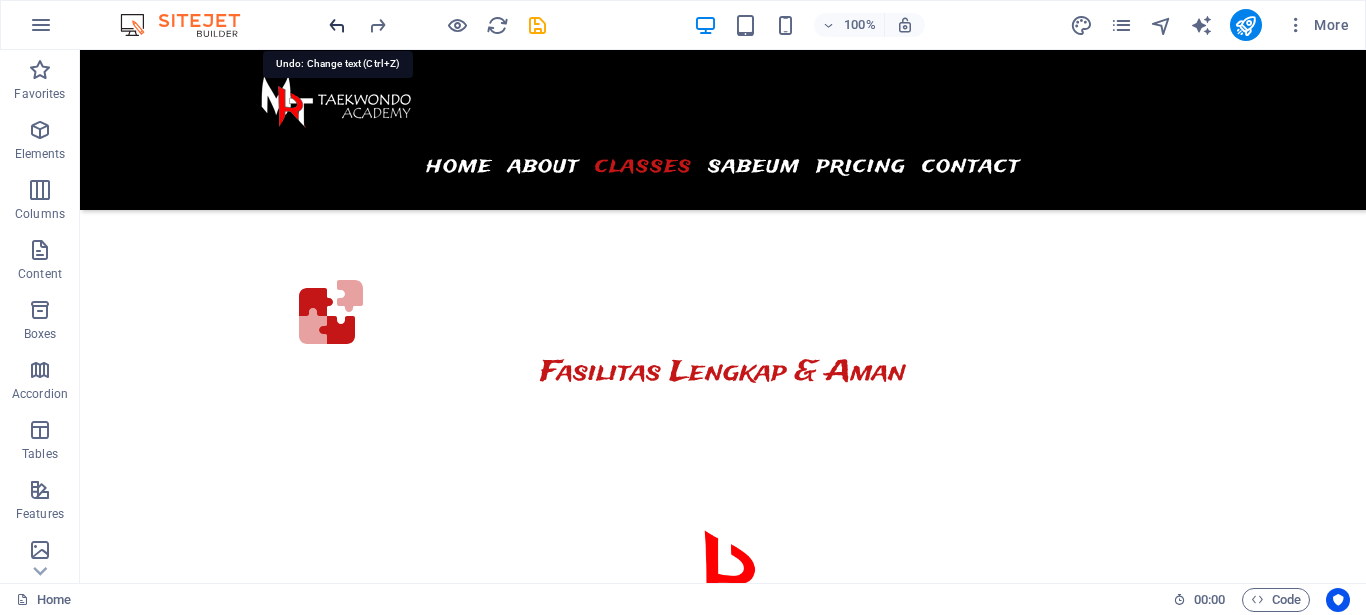 click at bounding box center [337, 25] 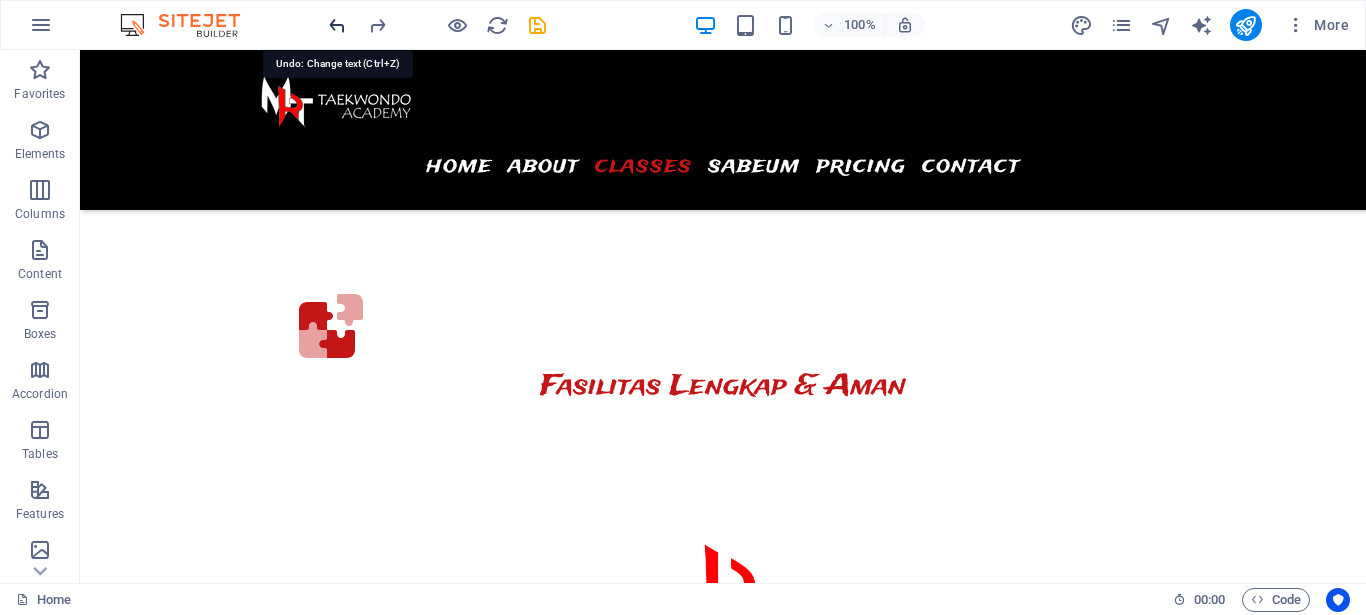 click at bounding box center (337, 25) 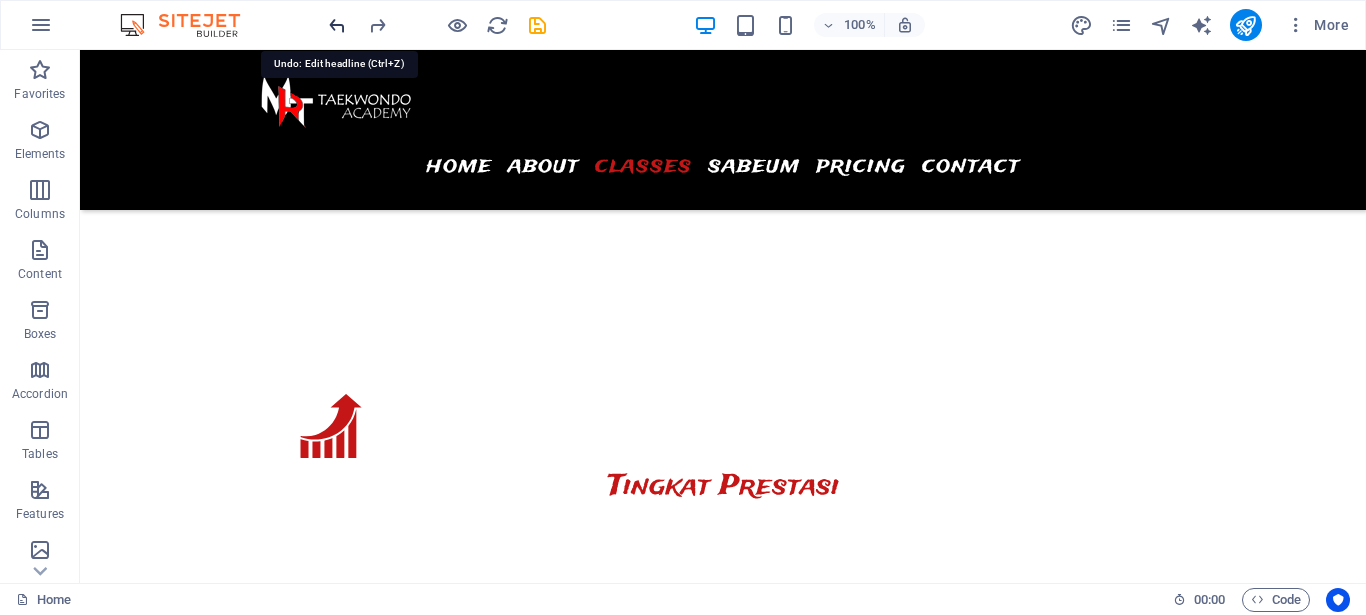 click at bounding box center [337, 25] 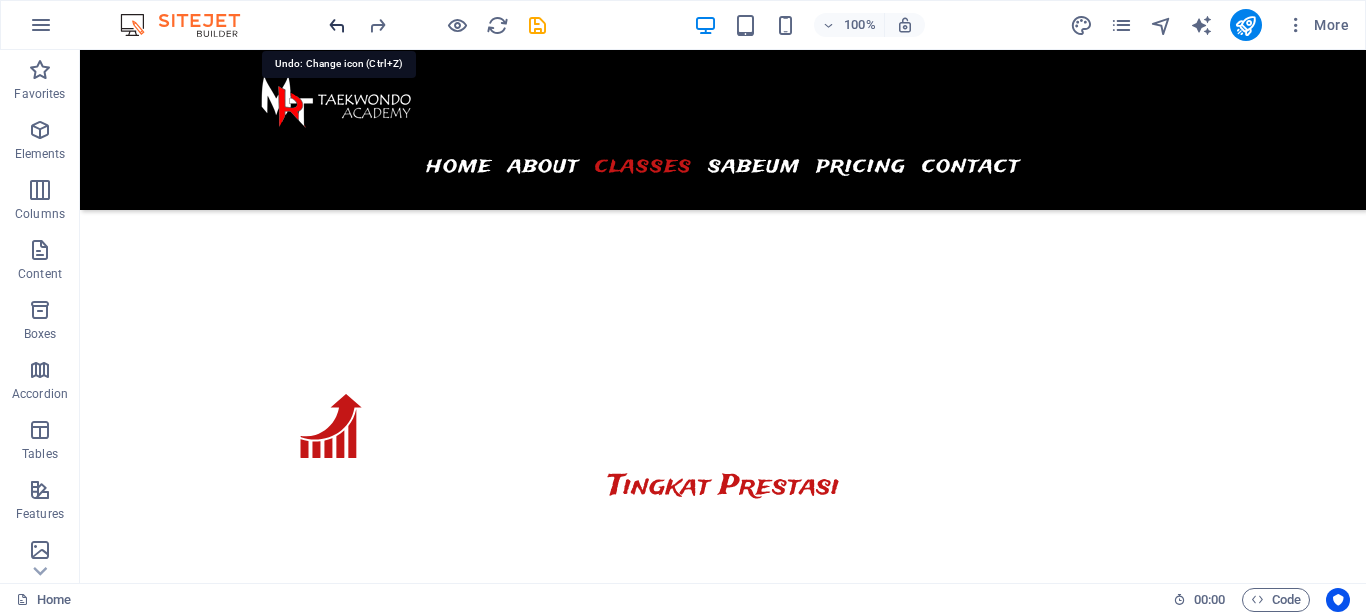 scroll, scrollTop: 3659, scrollLeft: 0, axis: vertical 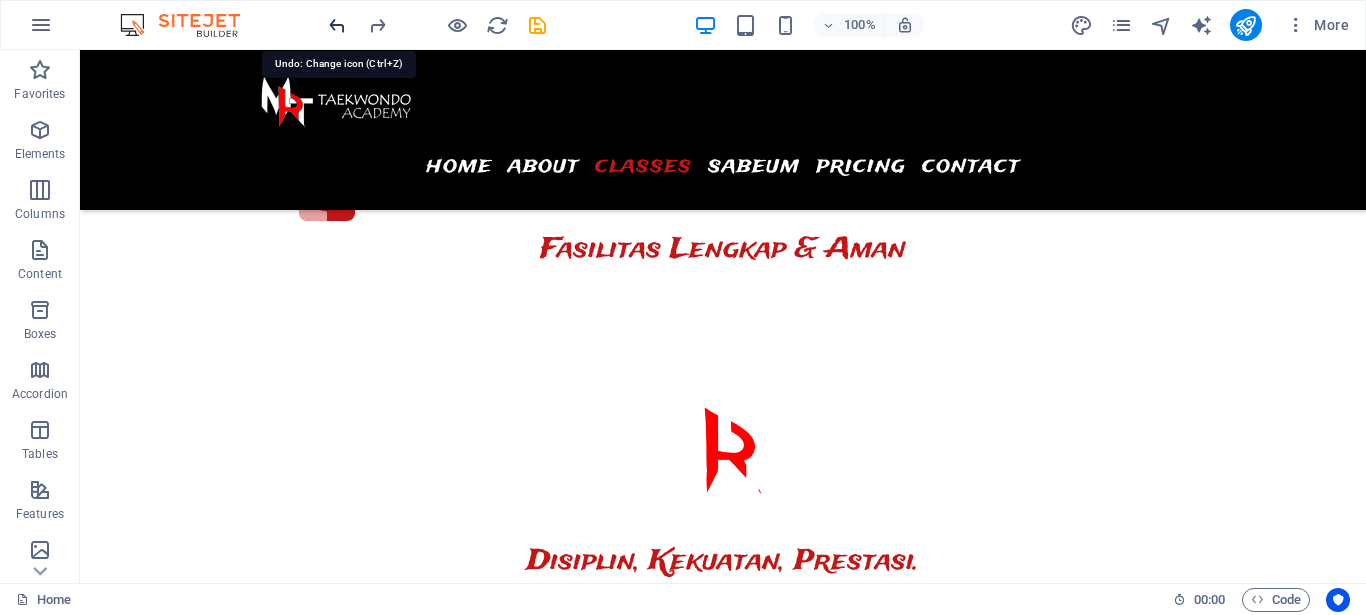 click at bounding box center (337, 25) 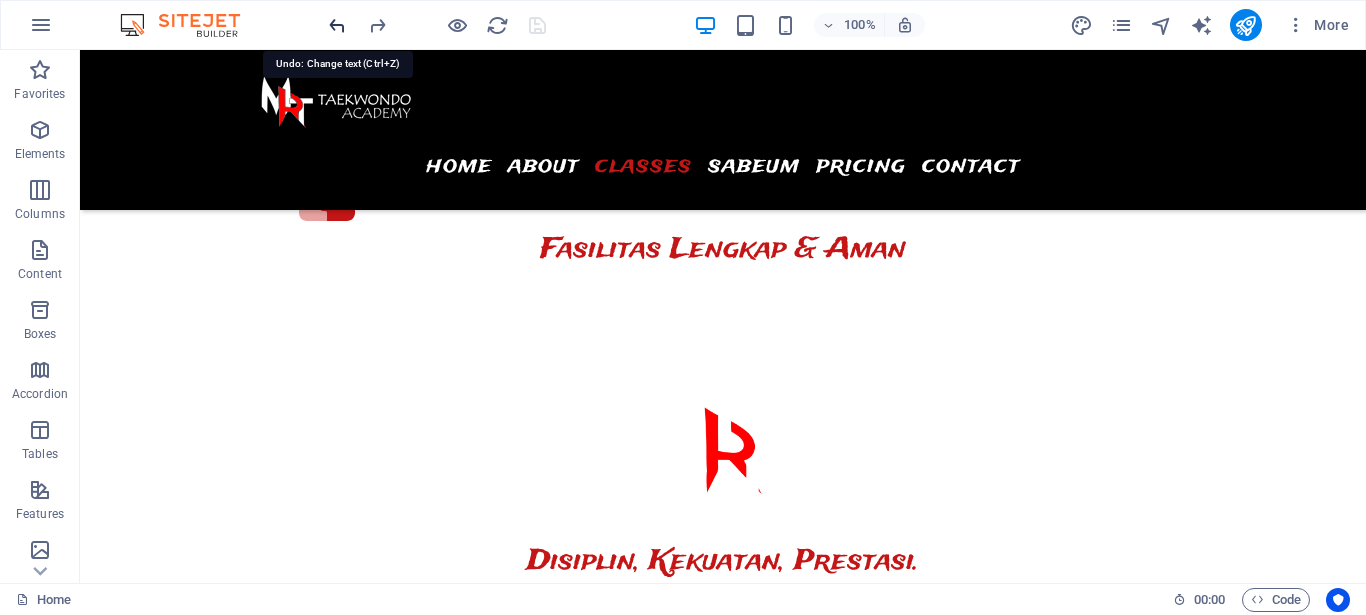 click at bounding box center [337, 25] 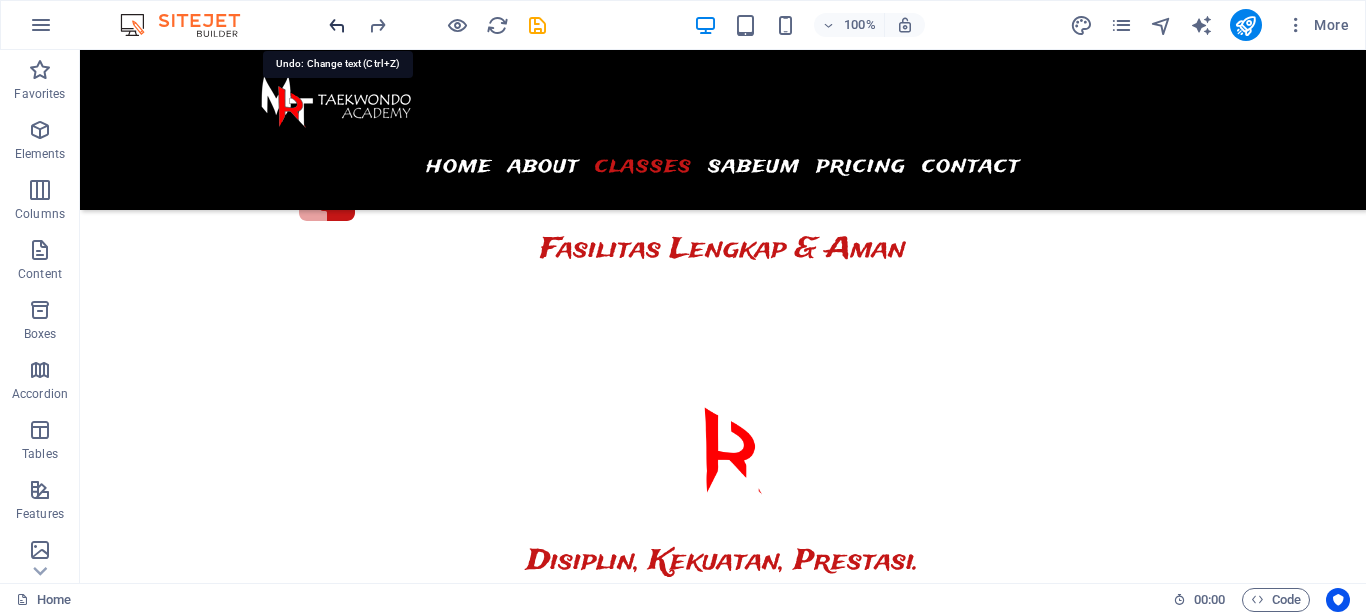 click at bounding box center [337, 25] 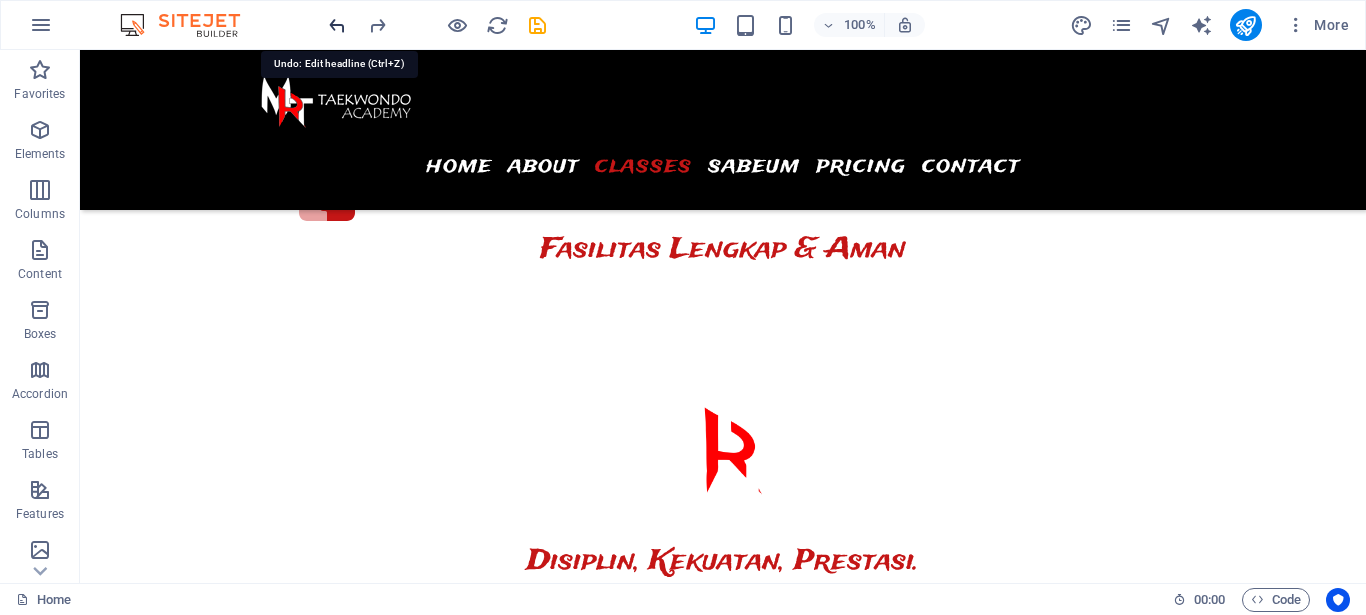 click at bounding box center (337, 25) 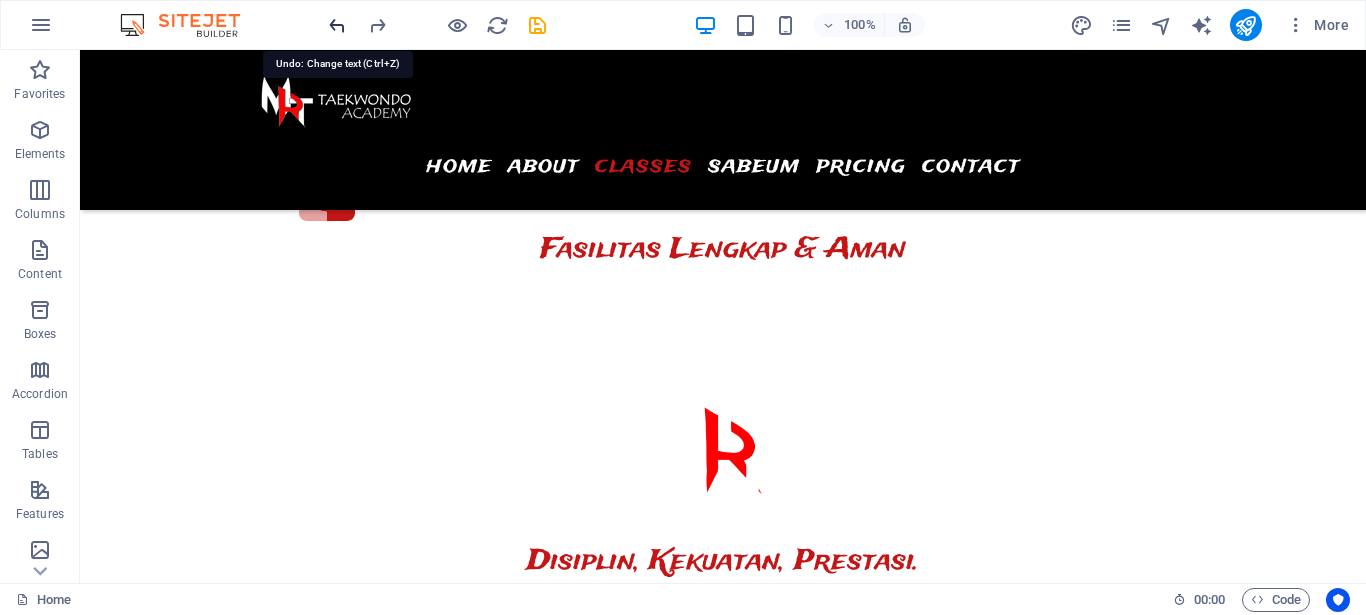 click at bounding box center (337, 25) 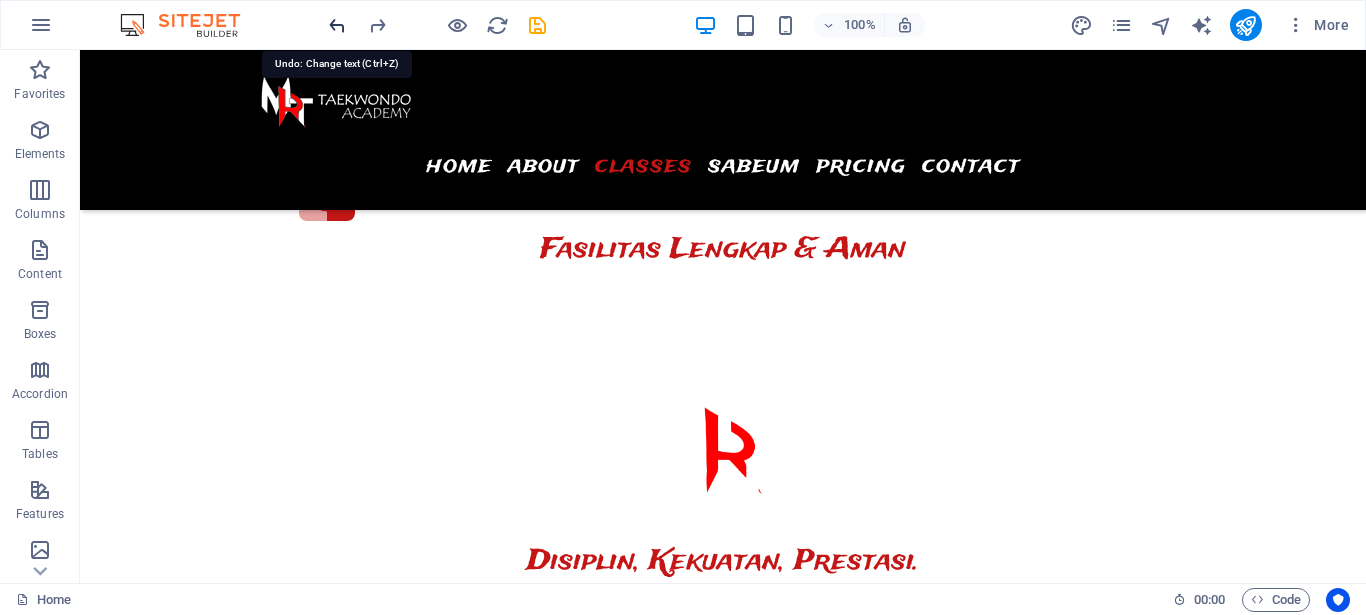 click at bounding box center [337, 25] 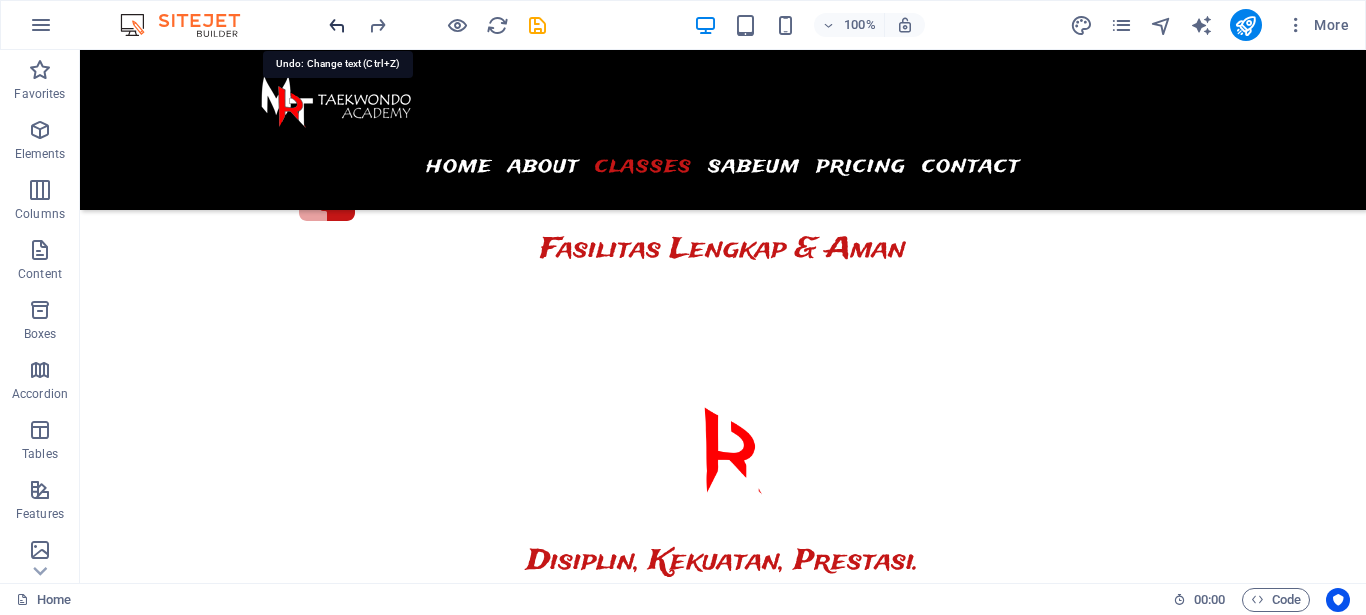 click at bounding box center (337, 25) 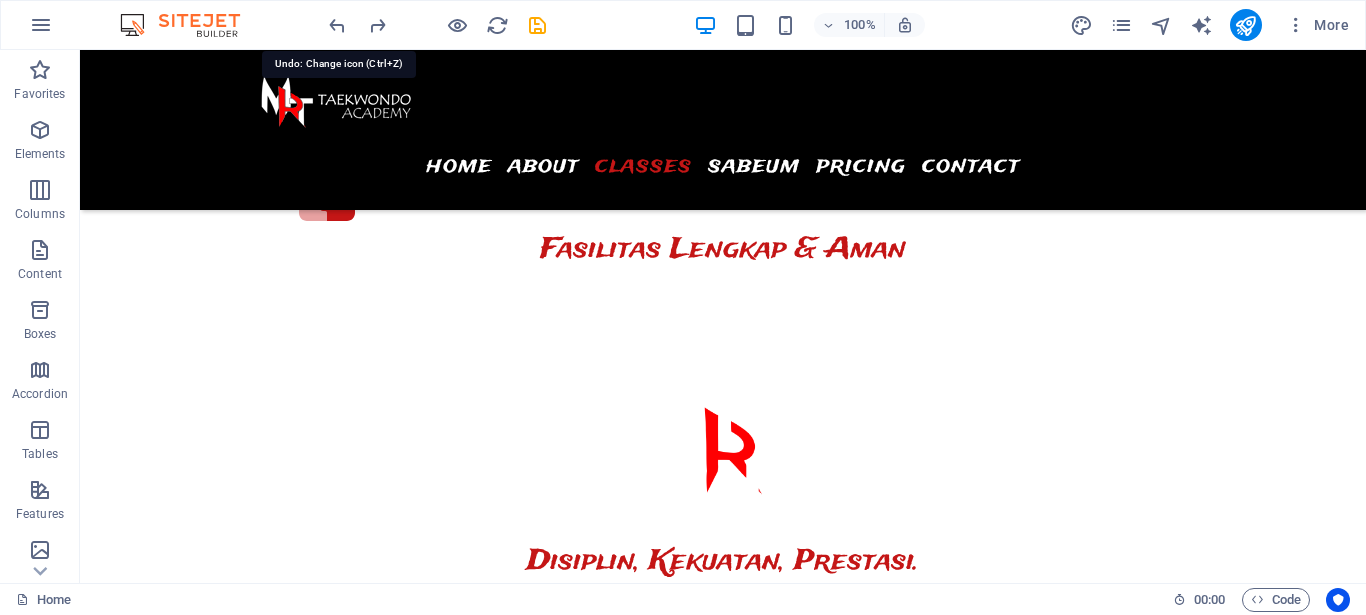click at bounding box center [437, 25] 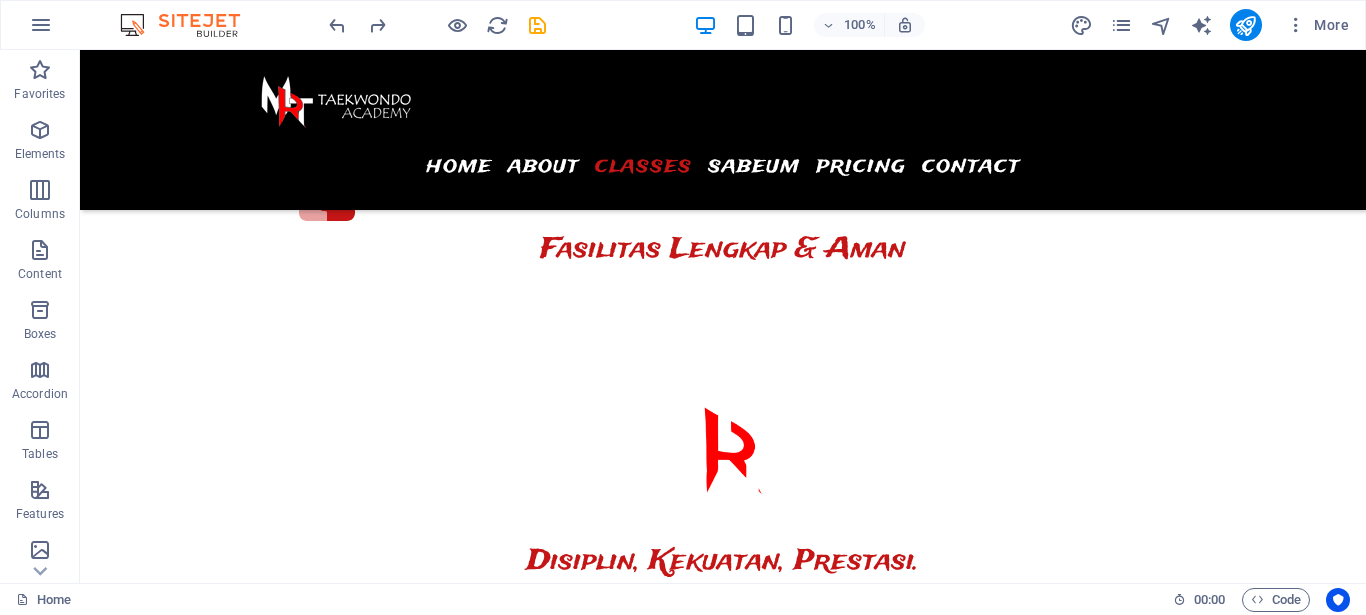 click at bounding box center (437, 25) 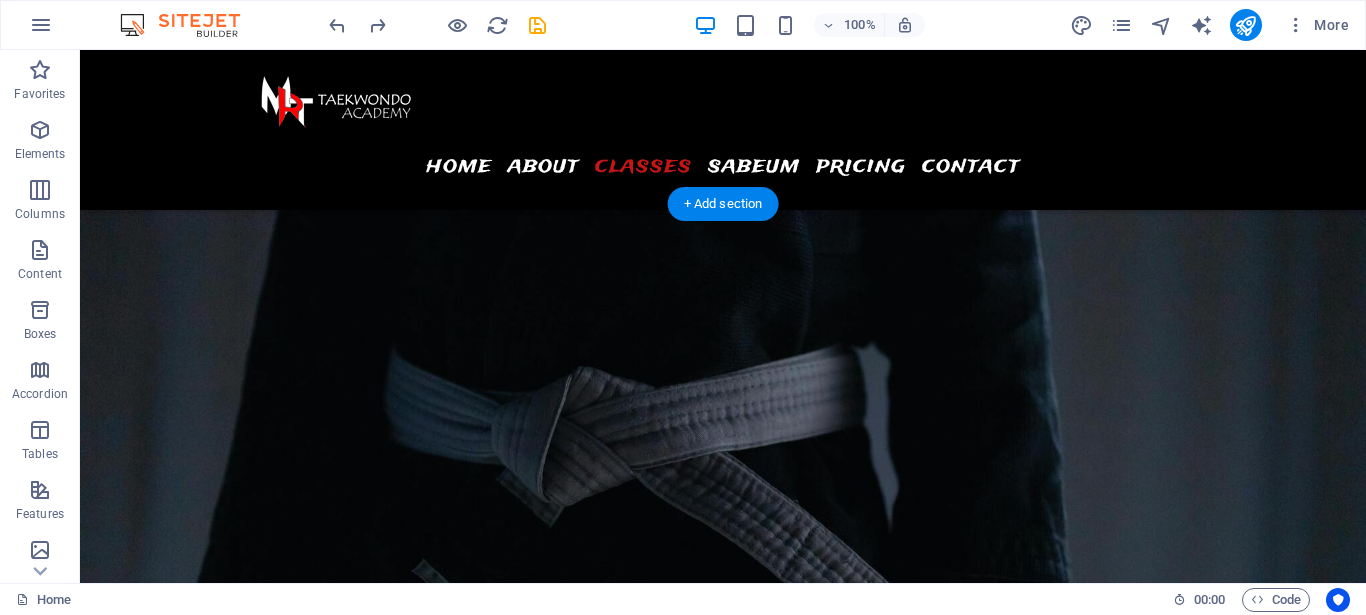 scroll, scrollTop: 2129, scrollLeft: 0, axis: vertical 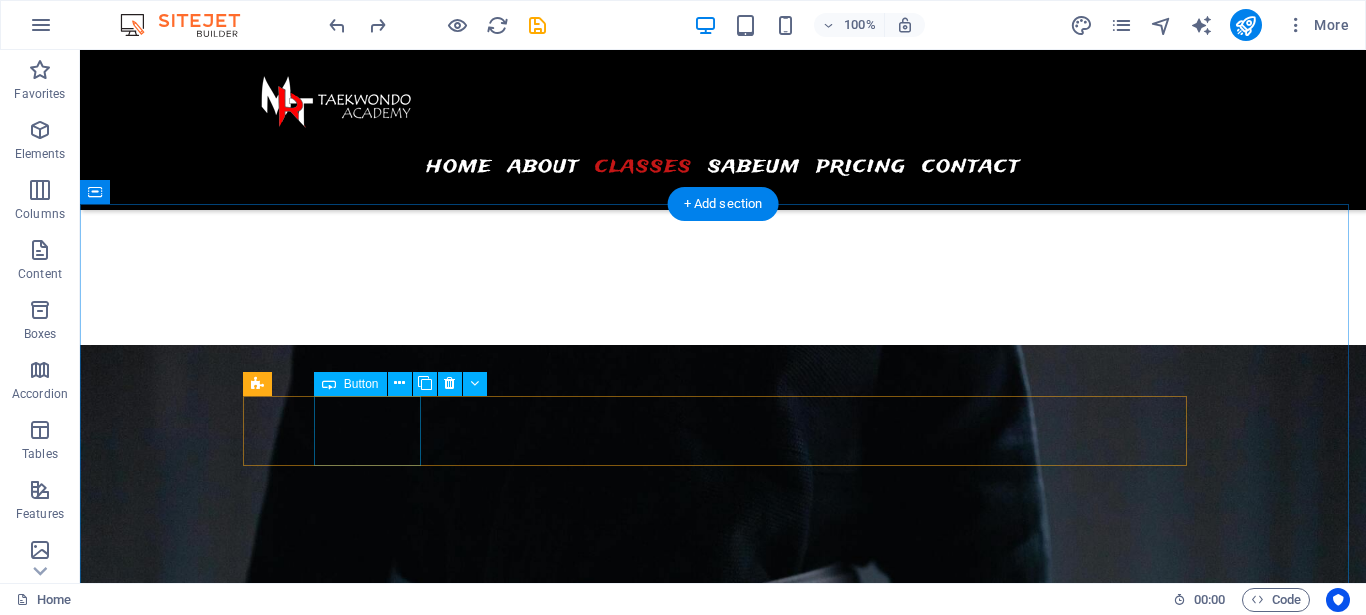 click on "Senin" at bounding box center (723, 6048) 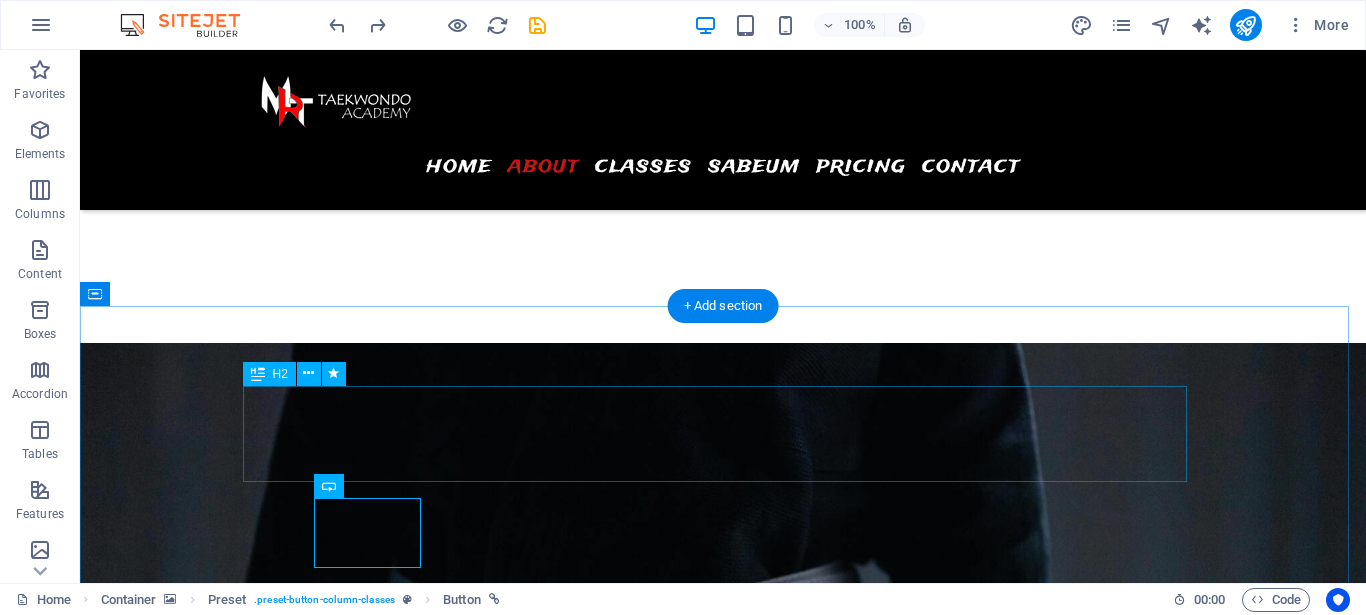 scroll, scrollTop: 2027, scrollLeft: 0, axis: vertical 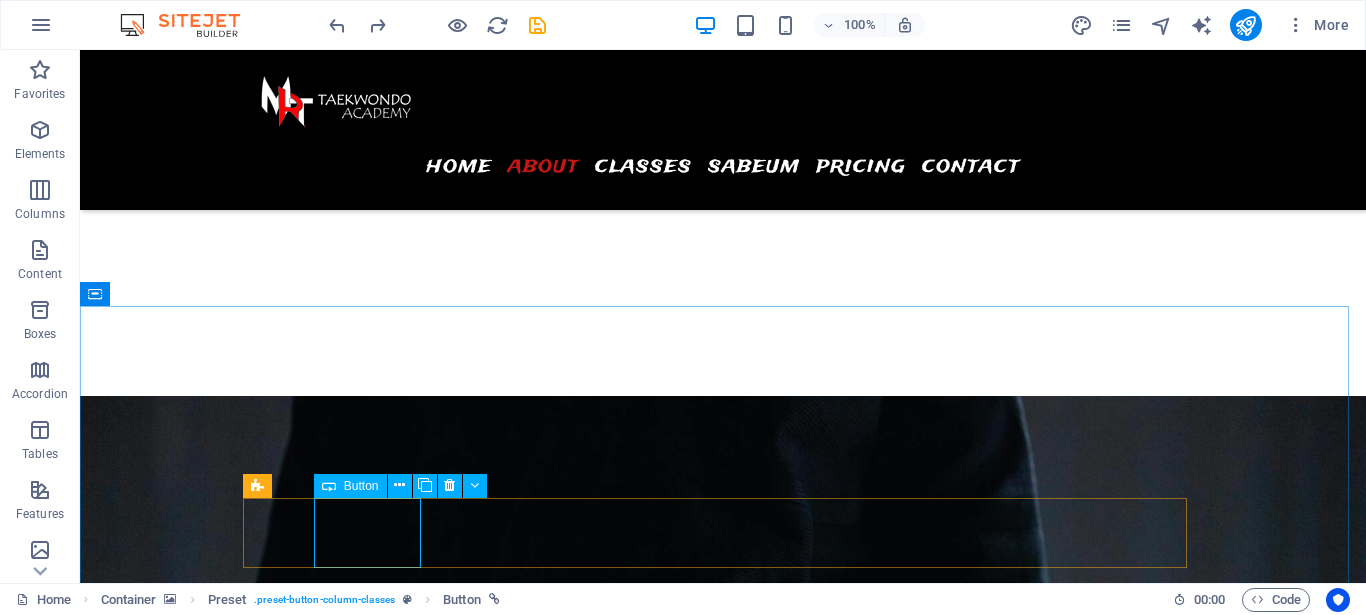 click on "Button" at bounding box center [361, 486] 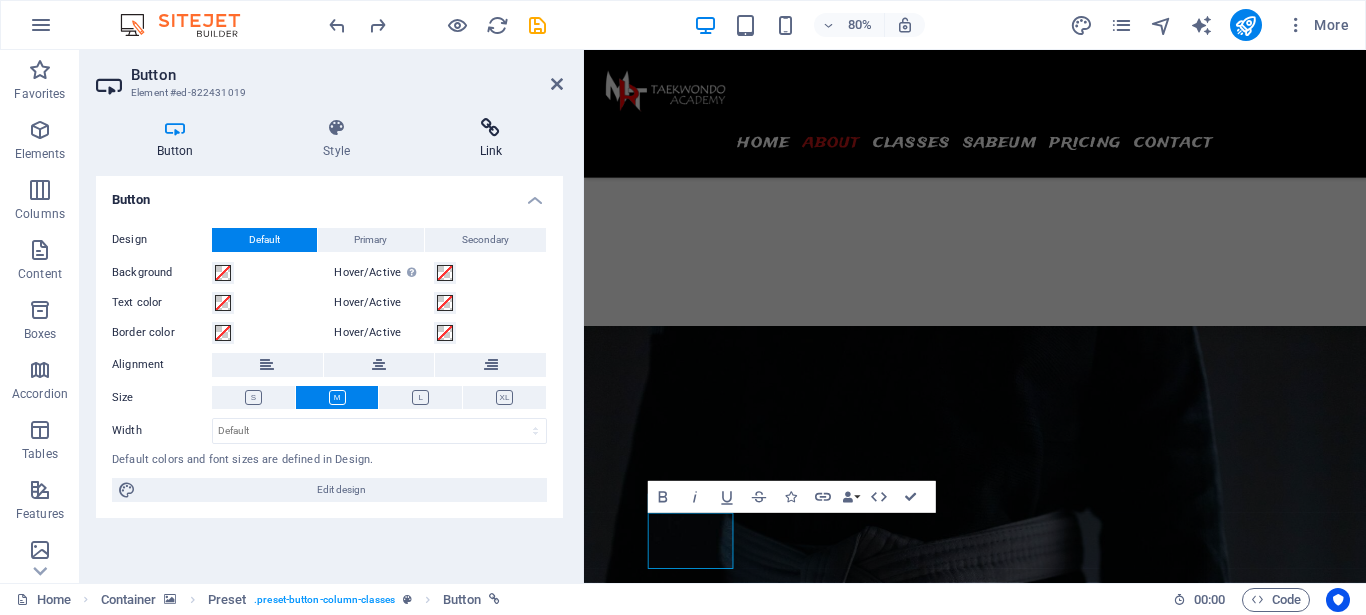 click at bounding box center [491, 128] 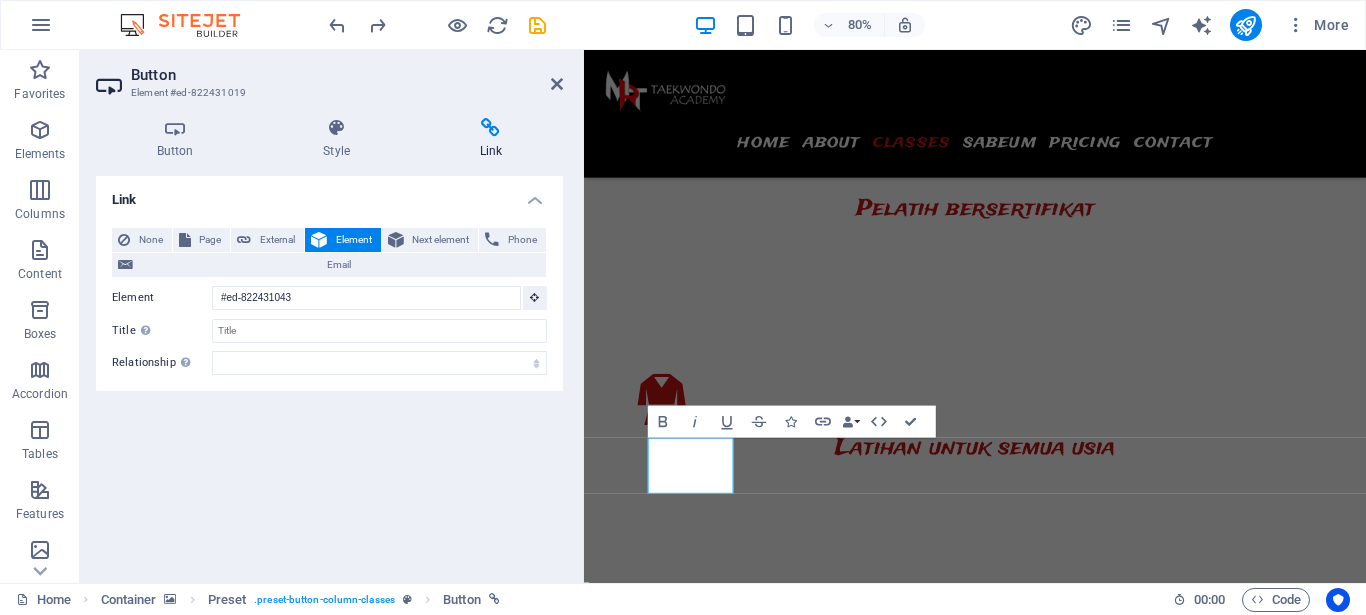 scroll, scrollTop: 1917, scrollLeft: 0, axis: vertical 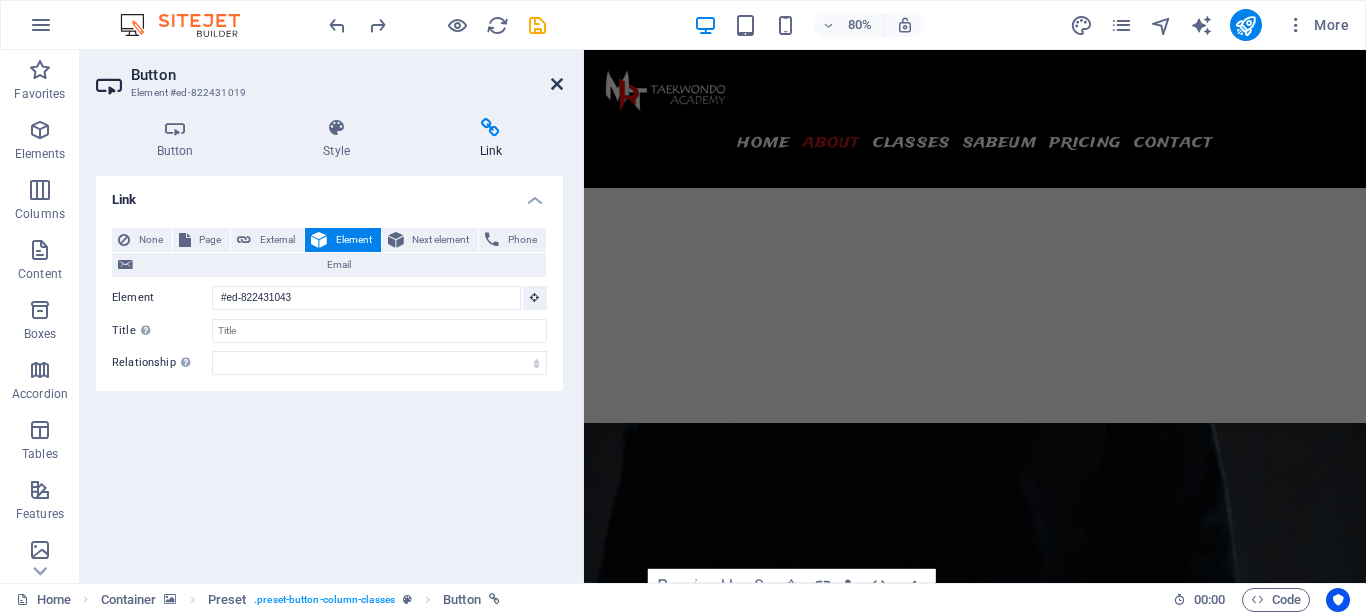 click at bounding box center [557, 84] 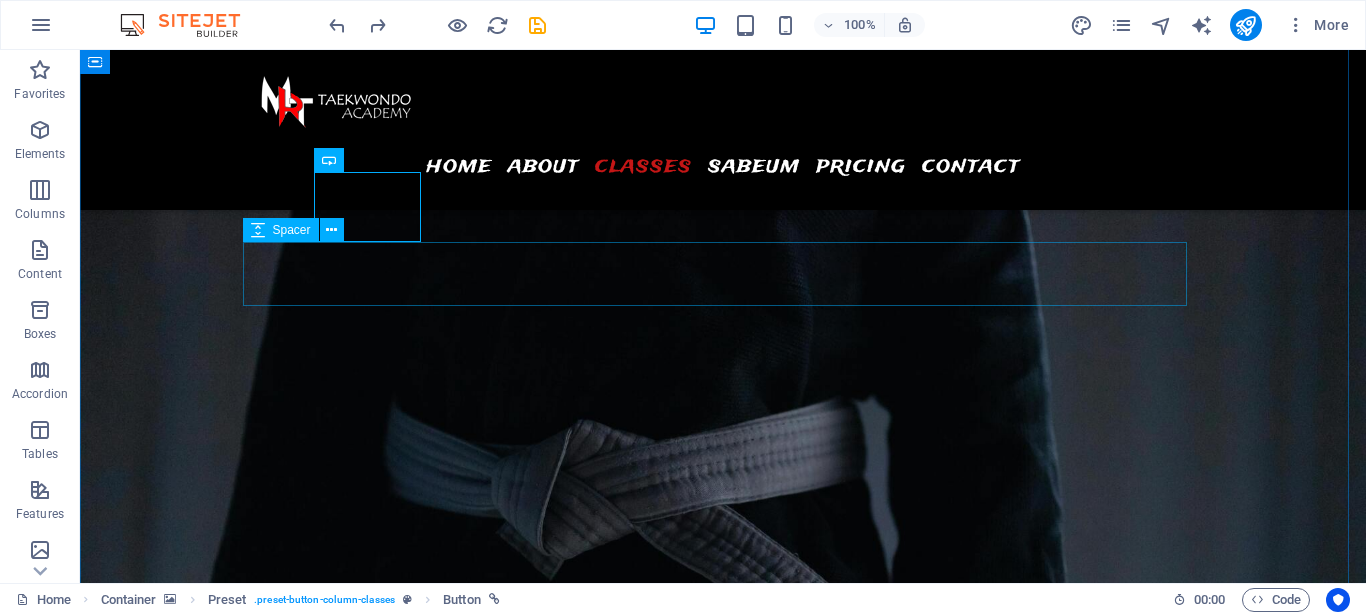 scroll, scrollTop: 2345, scrollLeft: 0, axis: vertical 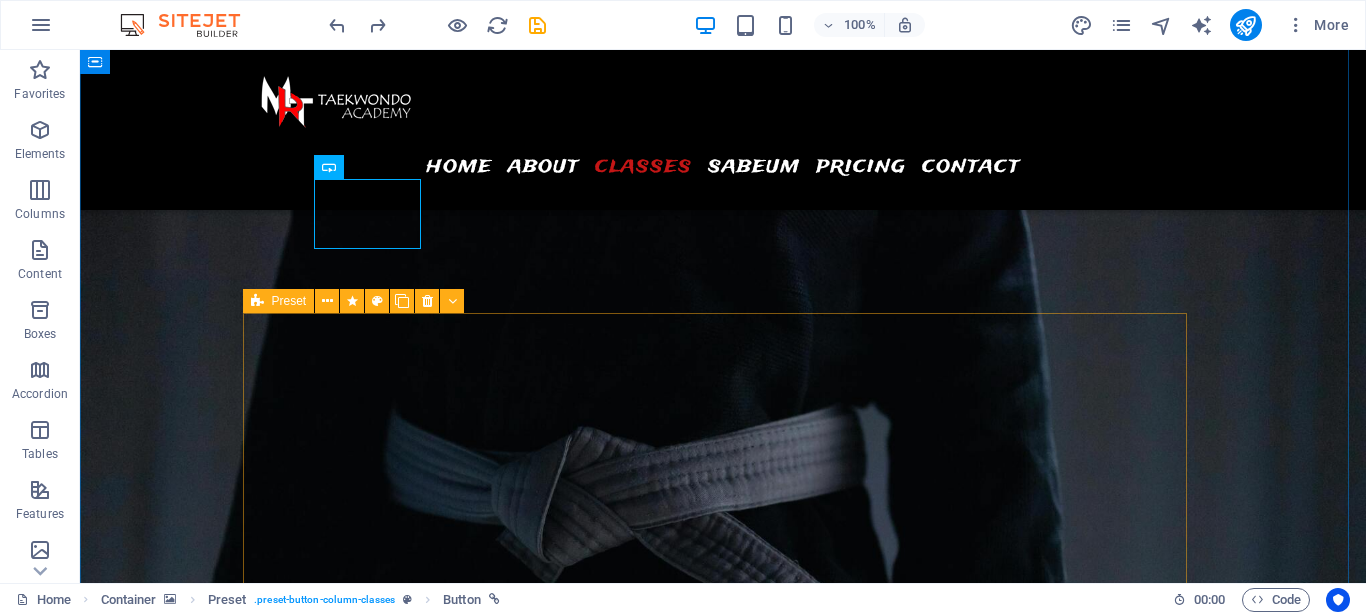 click at bounding box center (257, 301) 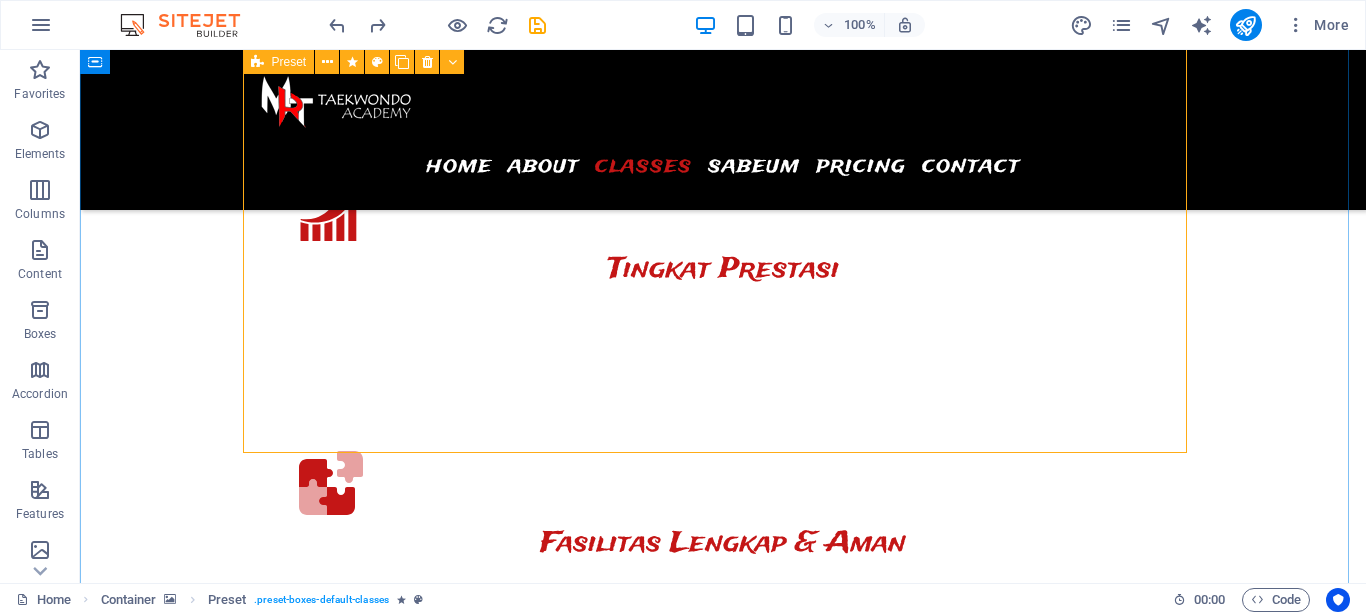 scroll, scrollTop: 3263, scrollLeft: 0, axis: vertical 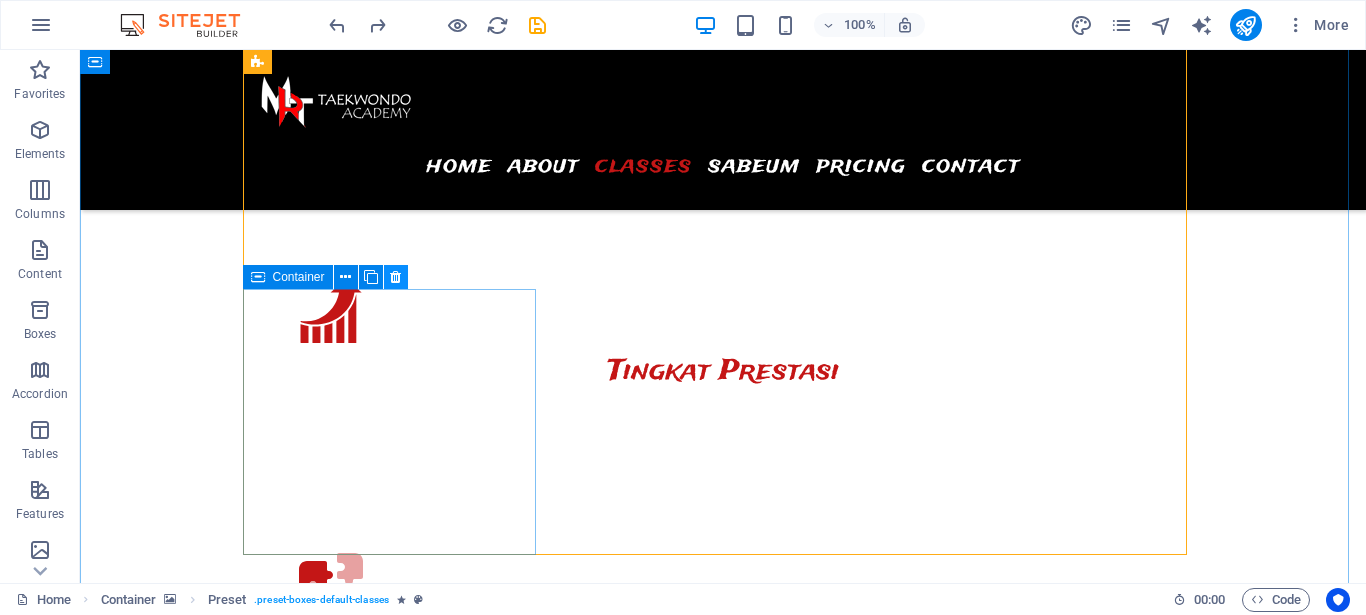 click at bounding box center [395, 277] 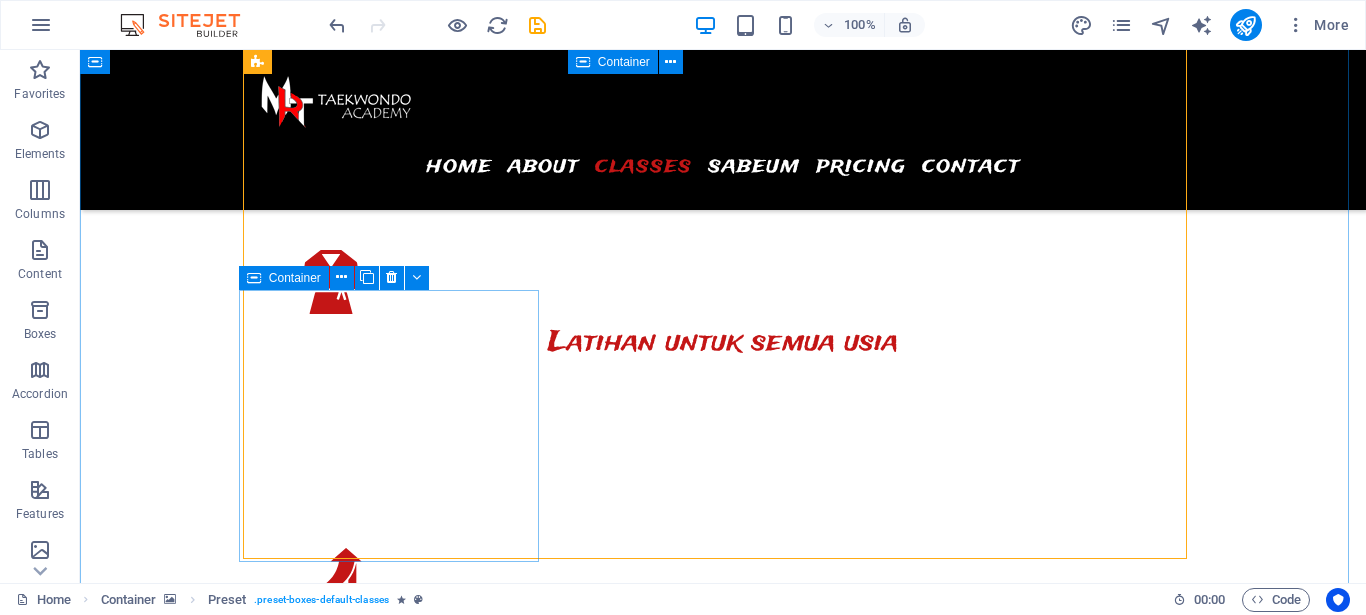 scroll, scrollTop: 2957, scrollLeft: 0, axis: vertical 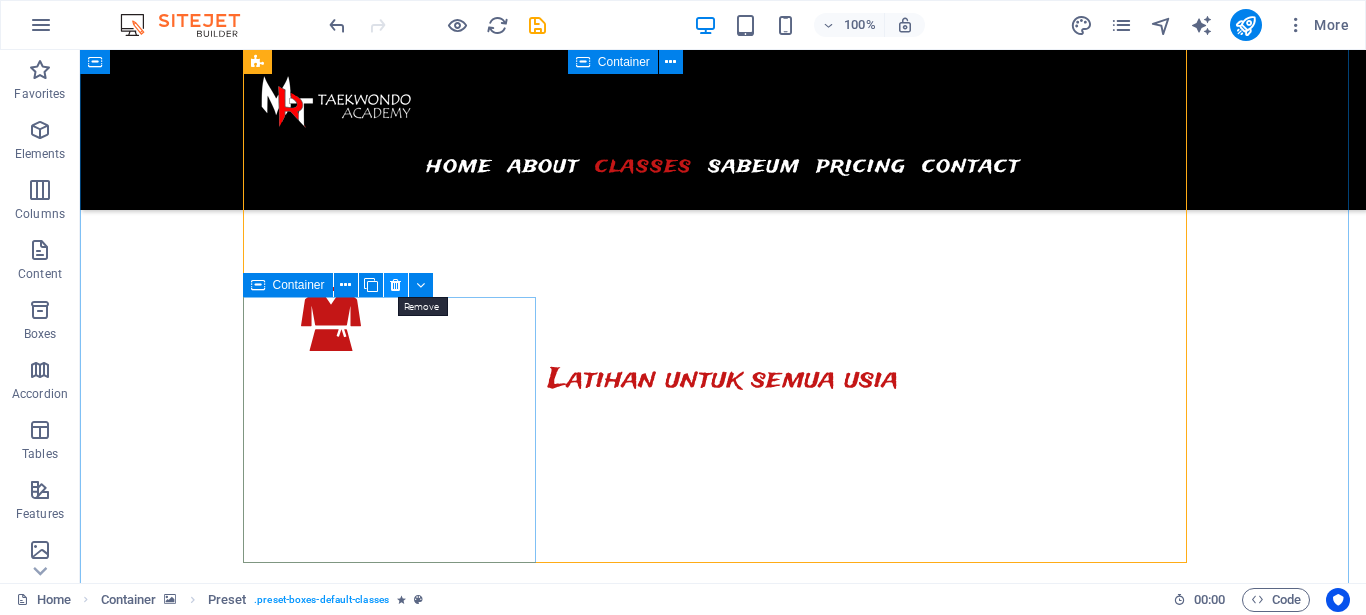 click at bounding box center [395, 285] 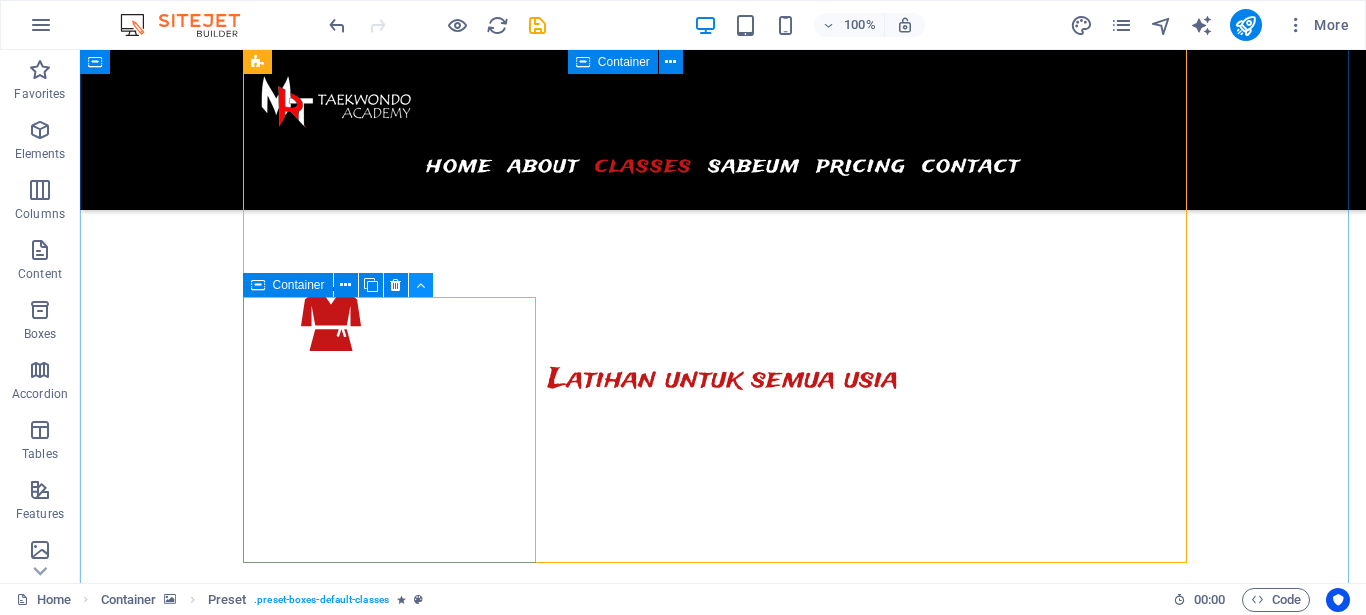 click at bounding box center [420, 285] 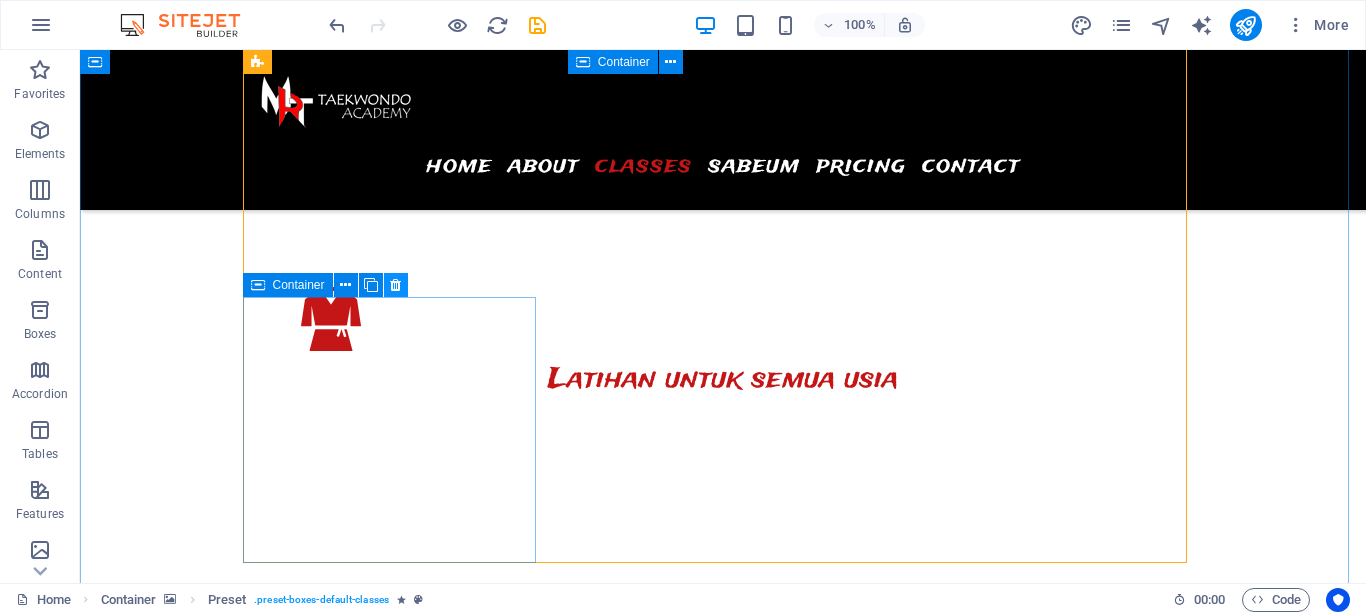 click at bounding box center (395, 285) 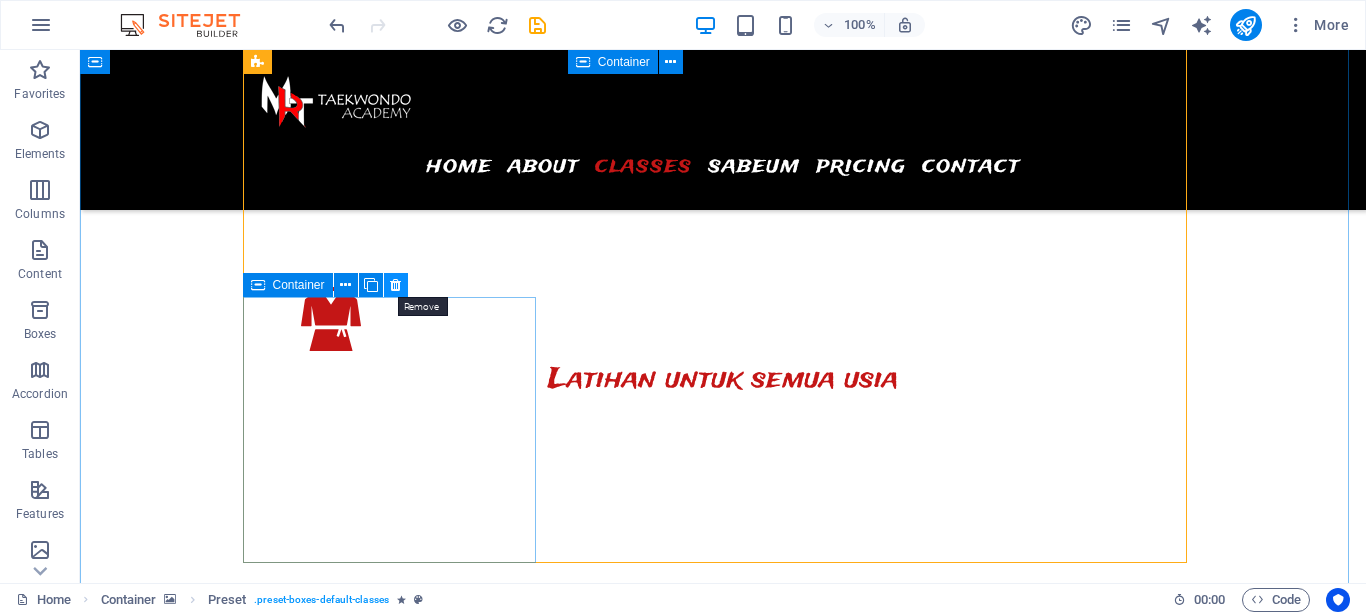 click at bounding box center (395, 285) 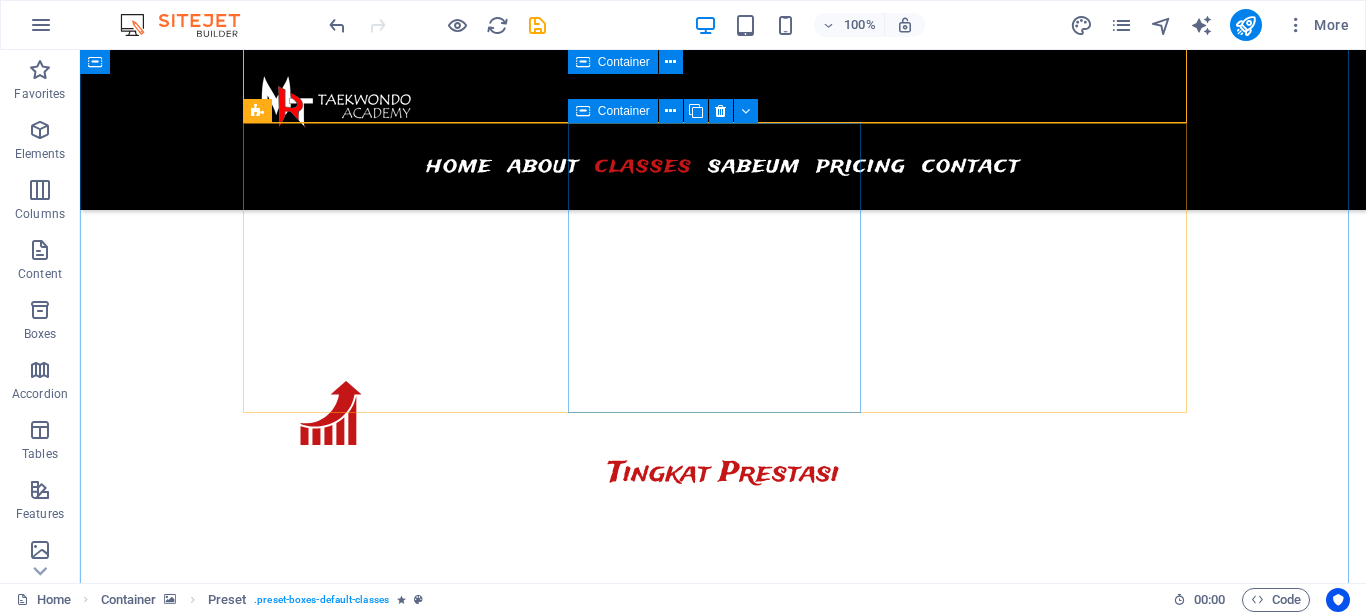 scroll, scrollTop: 2957, scrollLeft: 0, axis: vertical 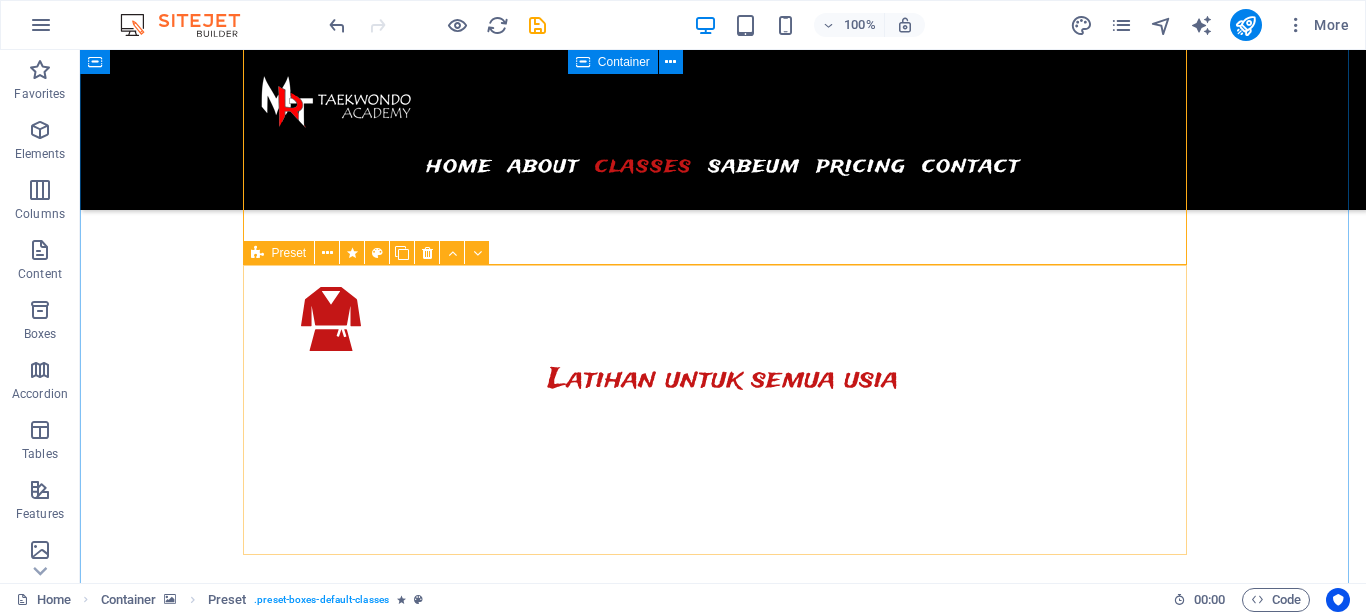 click at bounding box center (257, 253) 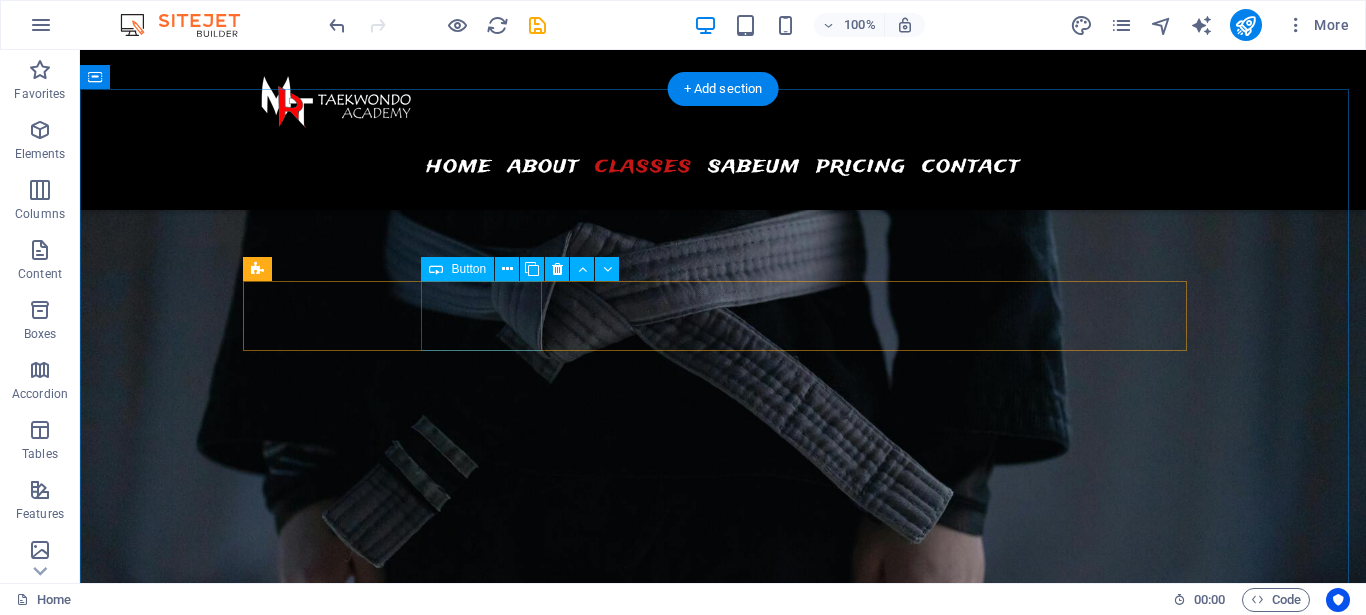 scroll, scrollTop: 2243, scrollLeft: 0, axis: vertical 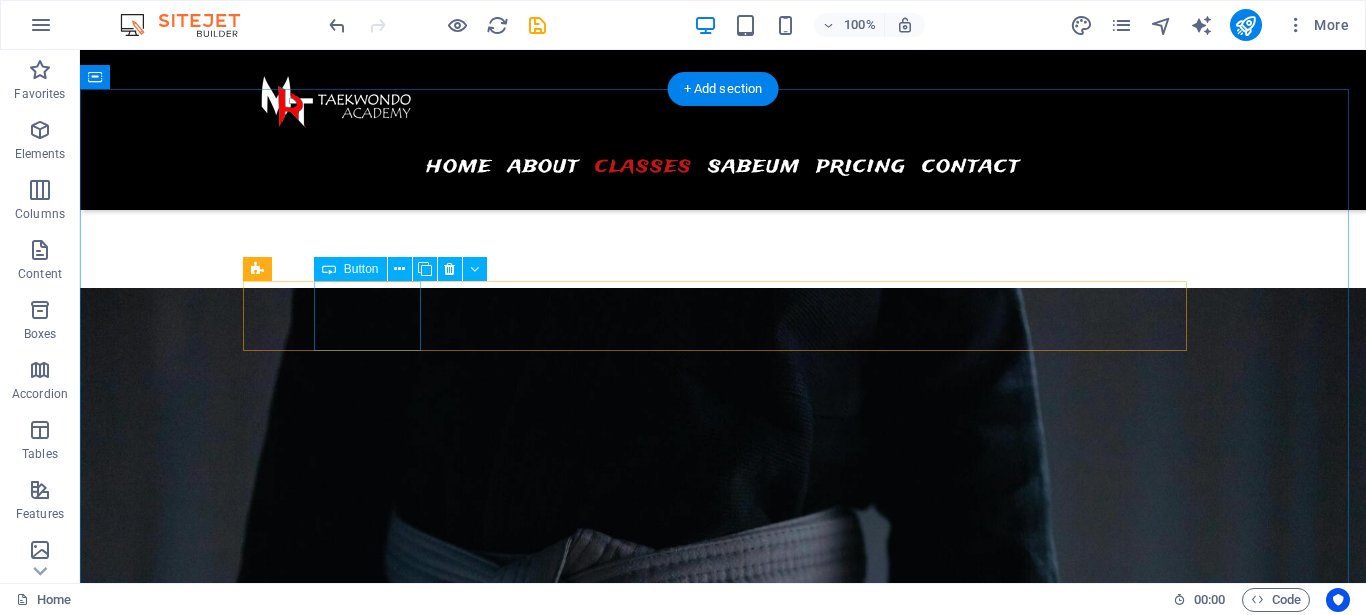 click on "Senin" at bounding box center (723, 5338) 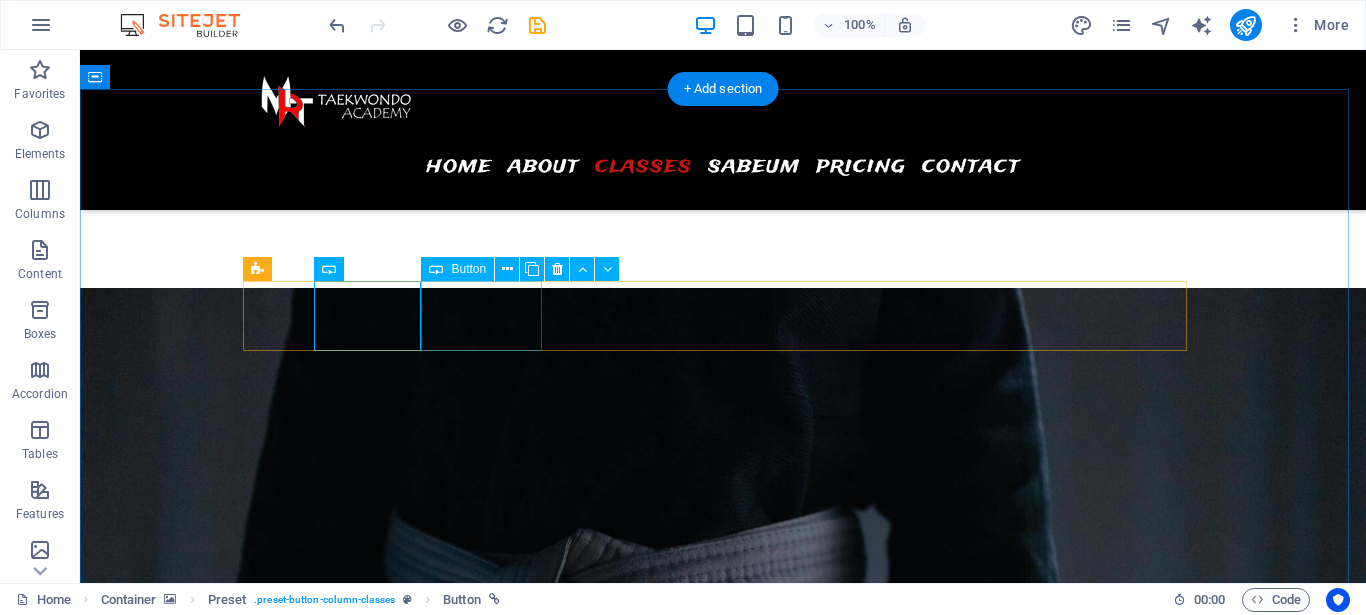 click on "selasa" at bounding box center [723, 5408] 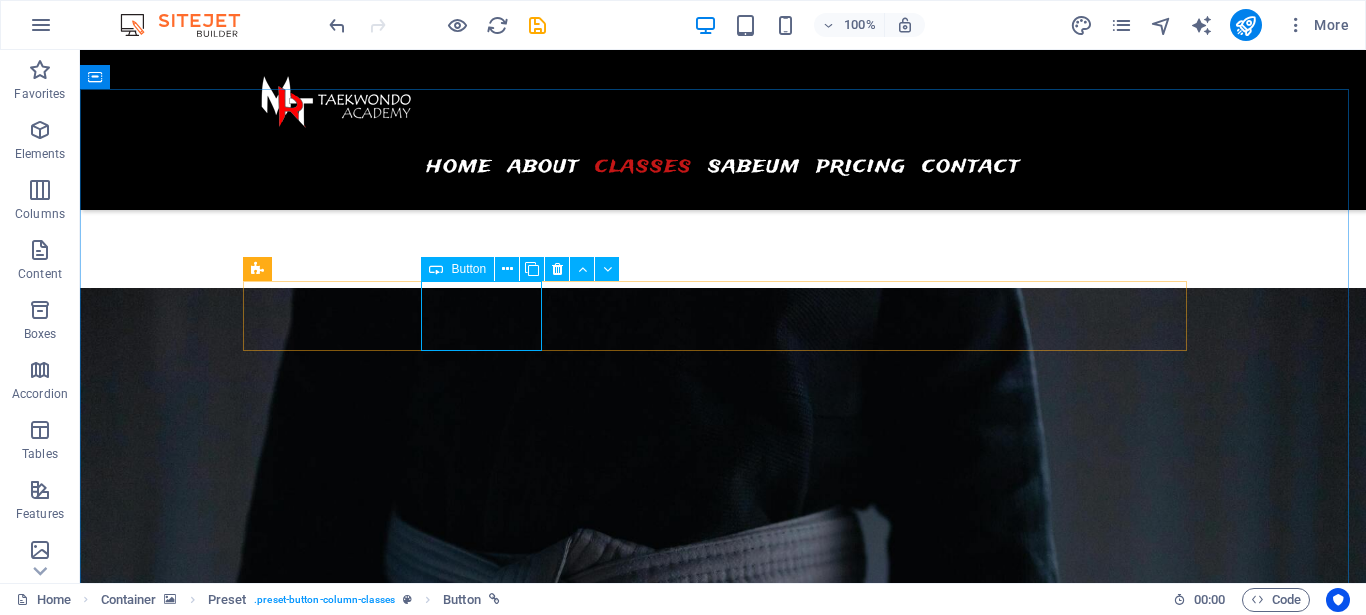 click on "Button" at bounding box center (468, 269) 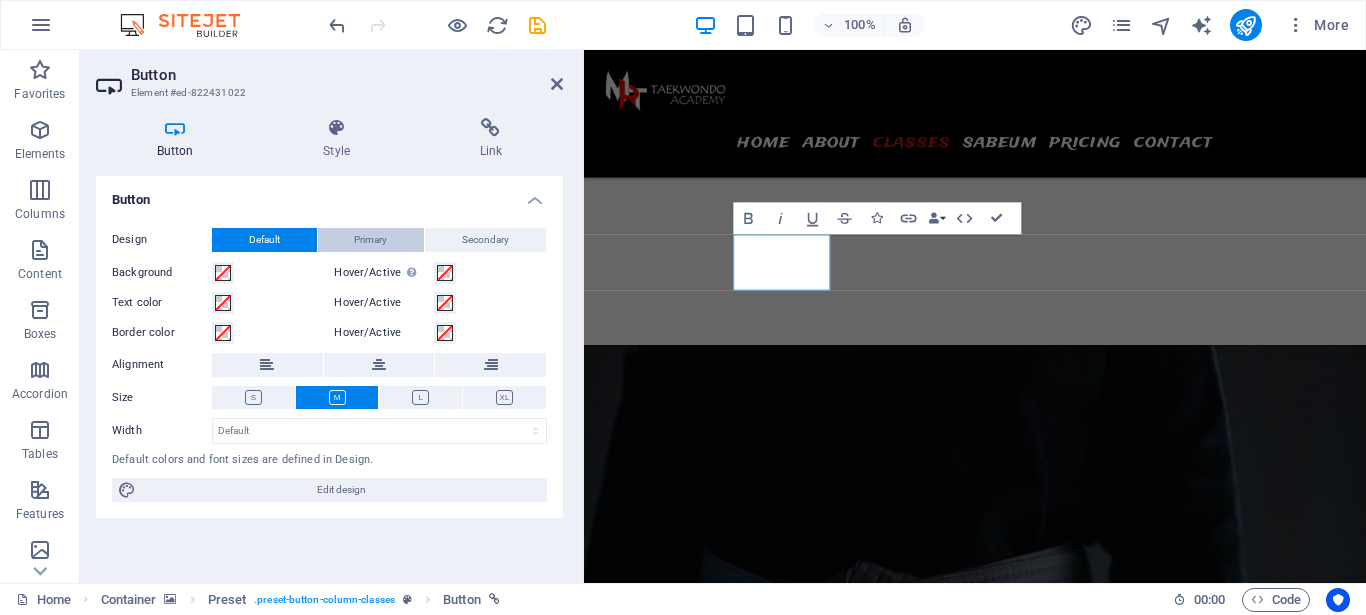 scroll, scrollTop: 2374, scrollLeft: 0, axis: vertical 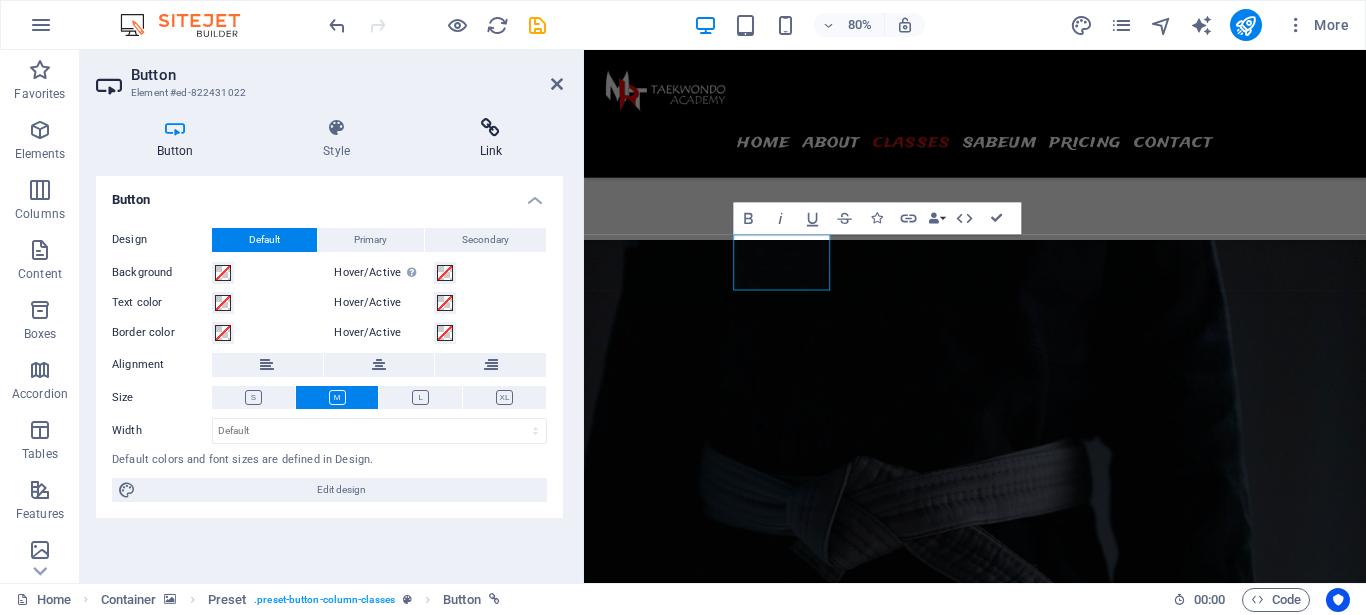 click on "Link" at bounding box center (491, 139) 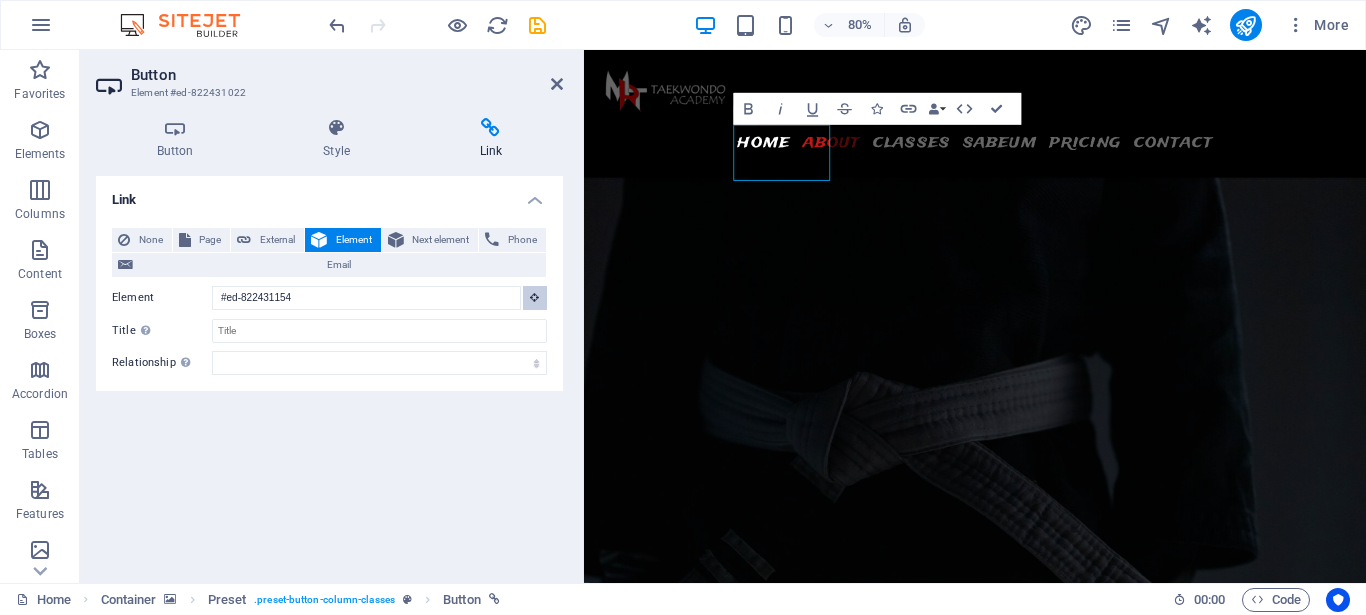 scroll, scrollTop: 2166, scrollLeft: 0, axis: vertical 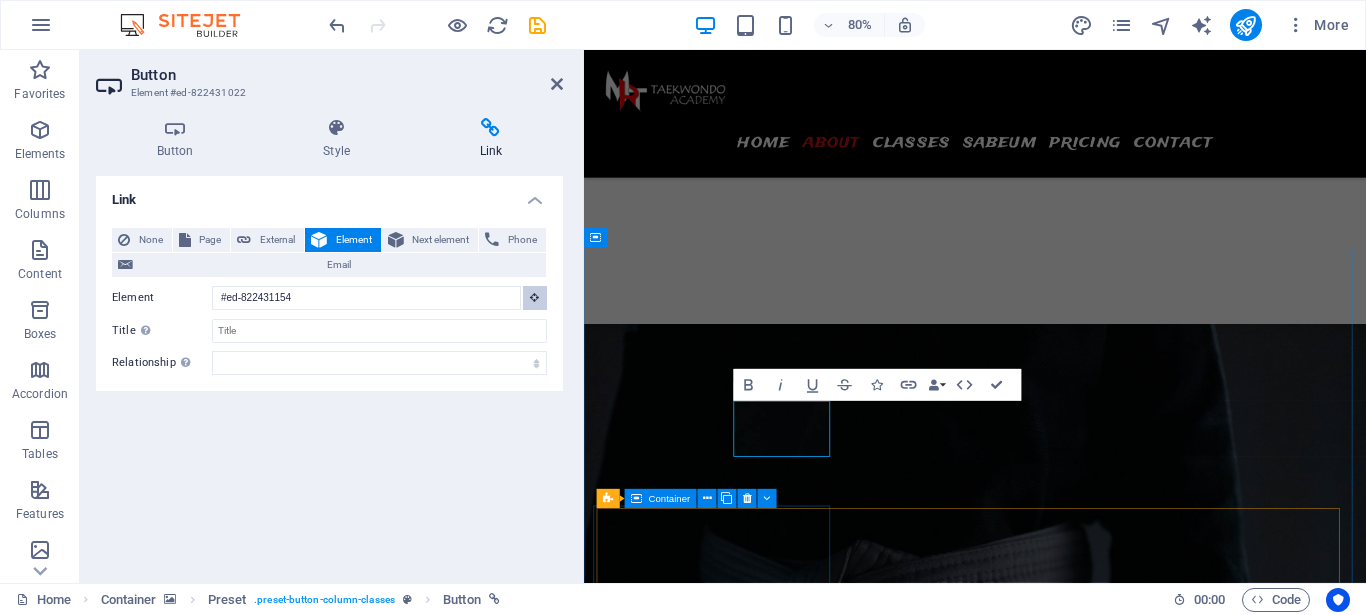 drag, startPoint x: 1113, startPoint y: 349, endPoint x: 706, endPoint y: 692, distance: 532.25745 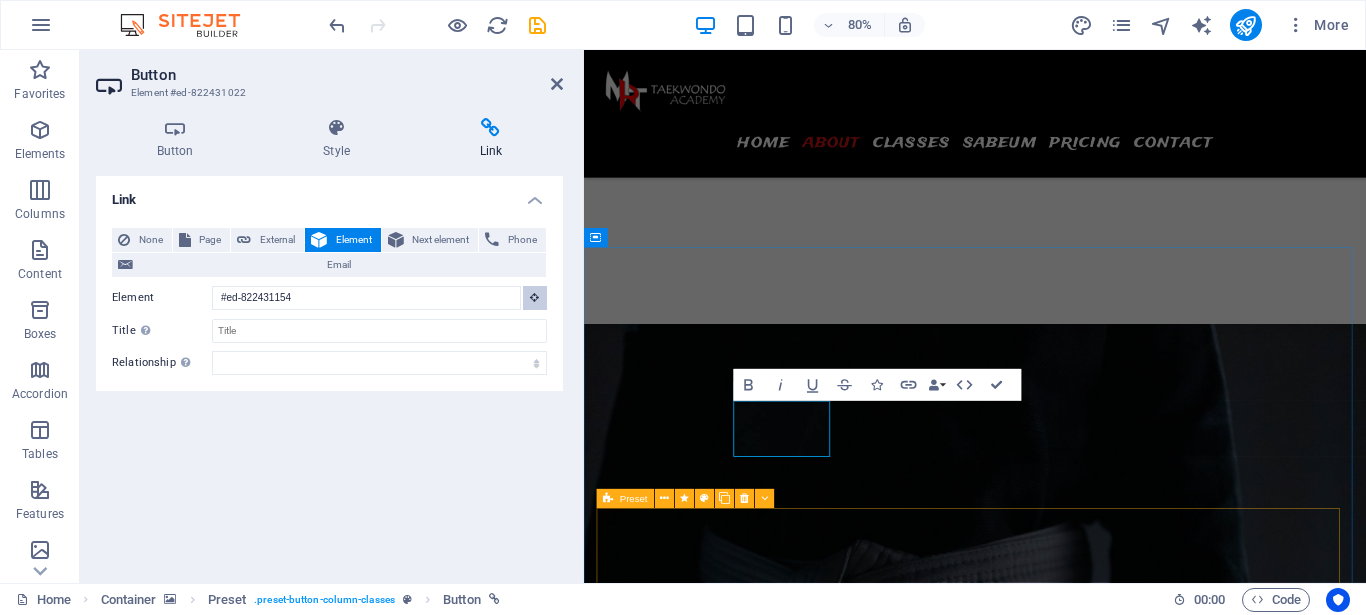 drag, startPoint x: 540, startPoint y: 303, endPoint x: 609, endPoint y: 495, distance: 204.02206 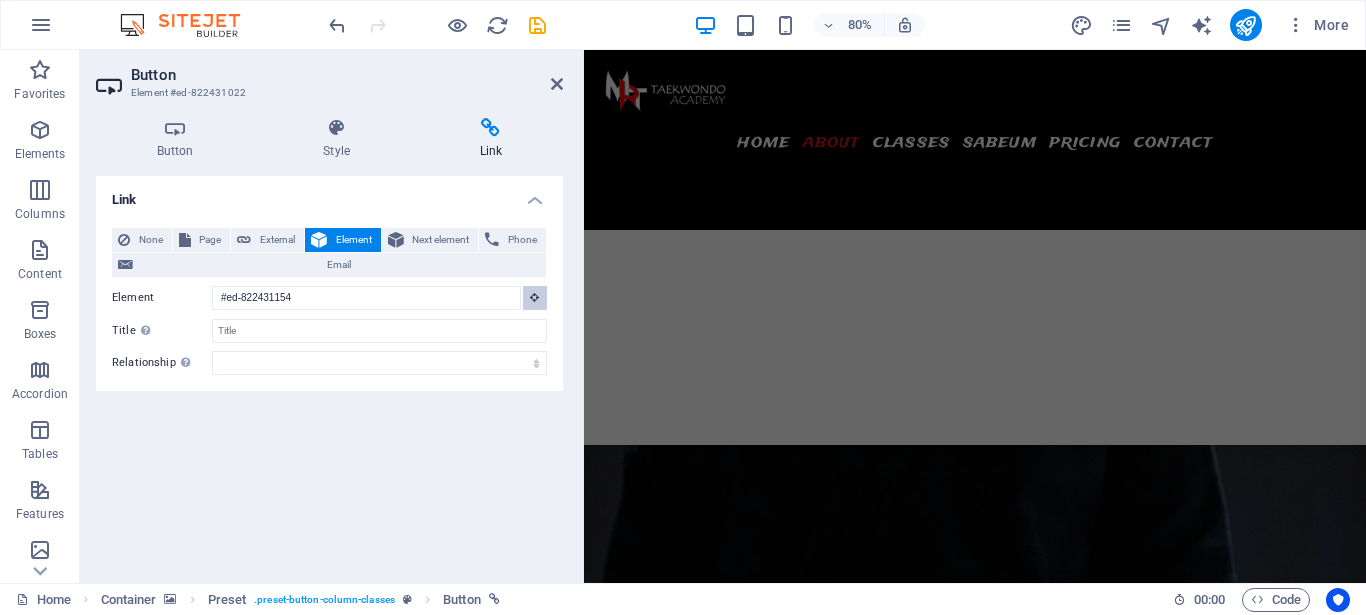 scroll, scrollTop: 1750, scrollLeft: 0, axis: vertical 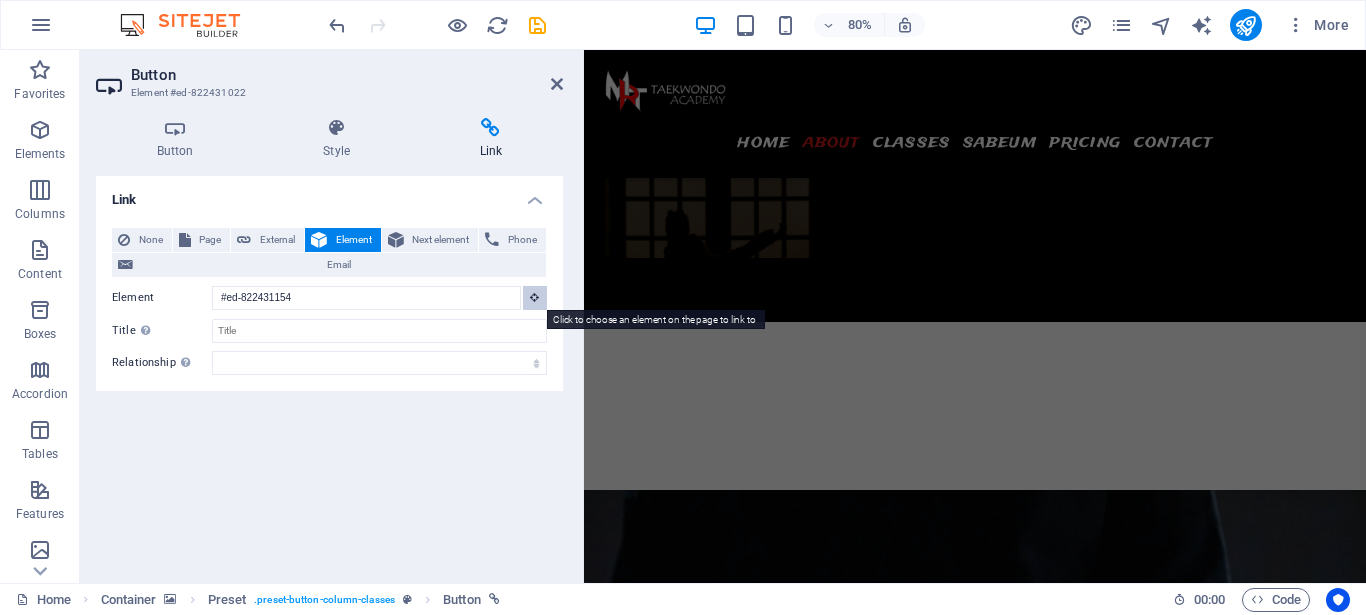 click at bounding box center (534, 297) 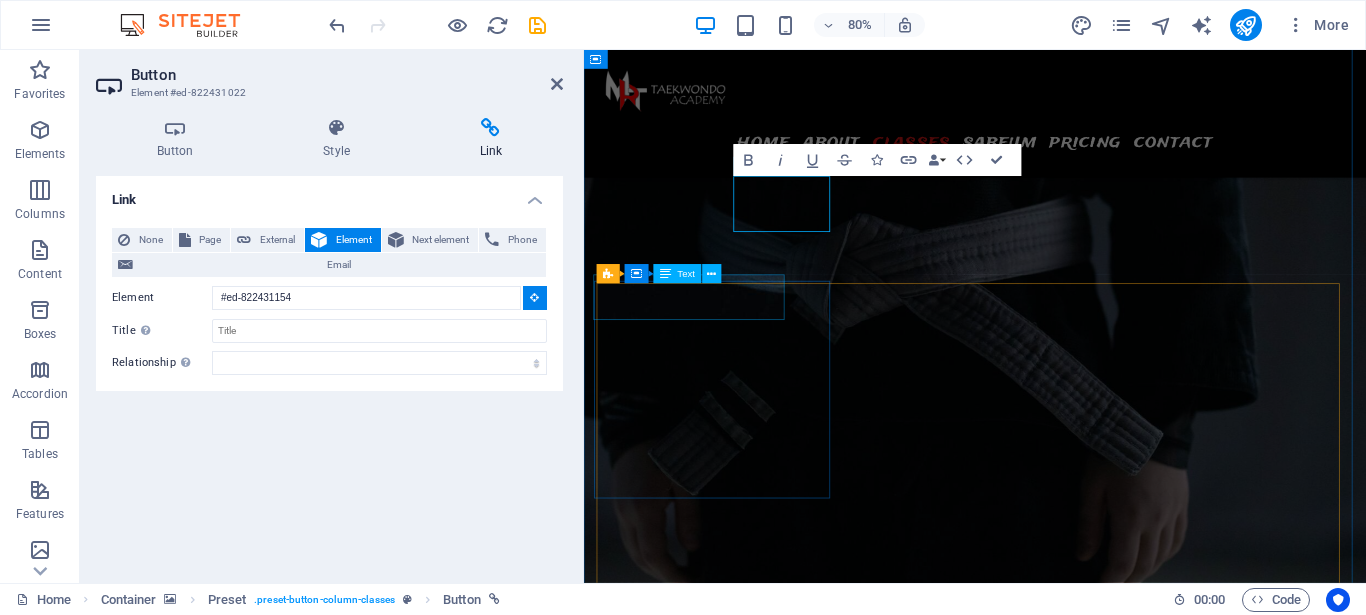 scroll, scrollTop: 2447, scrollLeft: 0, axis: vertical 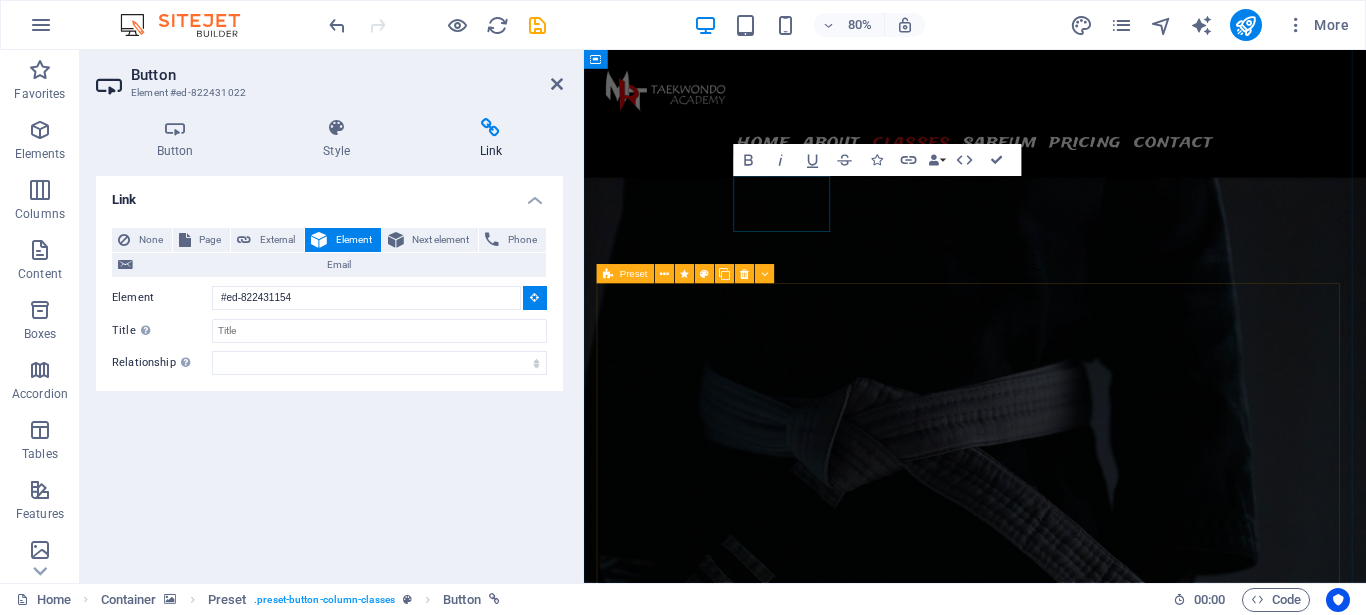 click on "Preset" at bounding box center [625, 273] 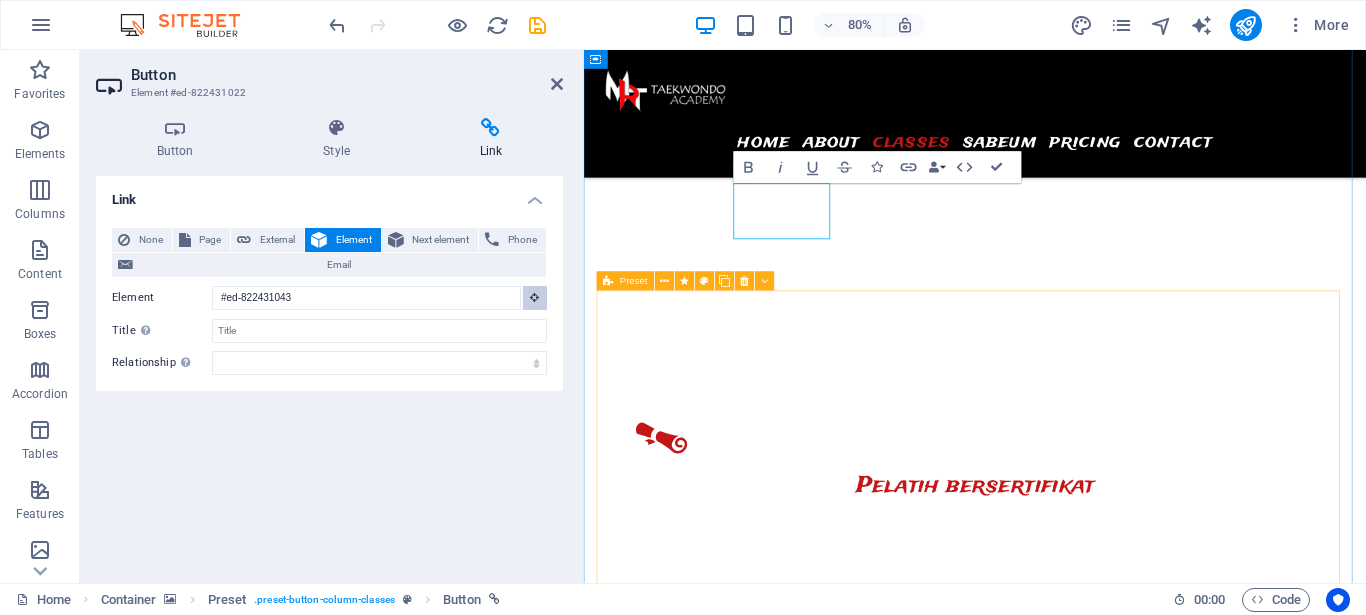 scroll, scrollTop: 2436, scrollLeft: 0, axis: vertical 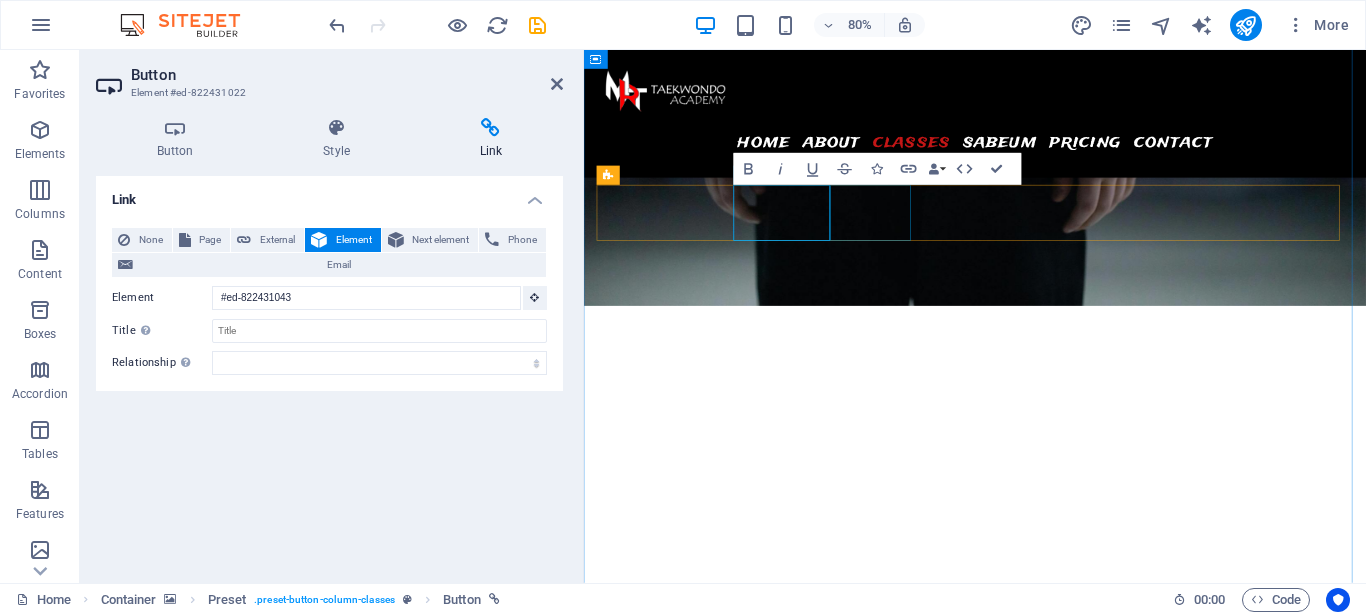 click on "rabu" at bounding box center (1072, 5482) 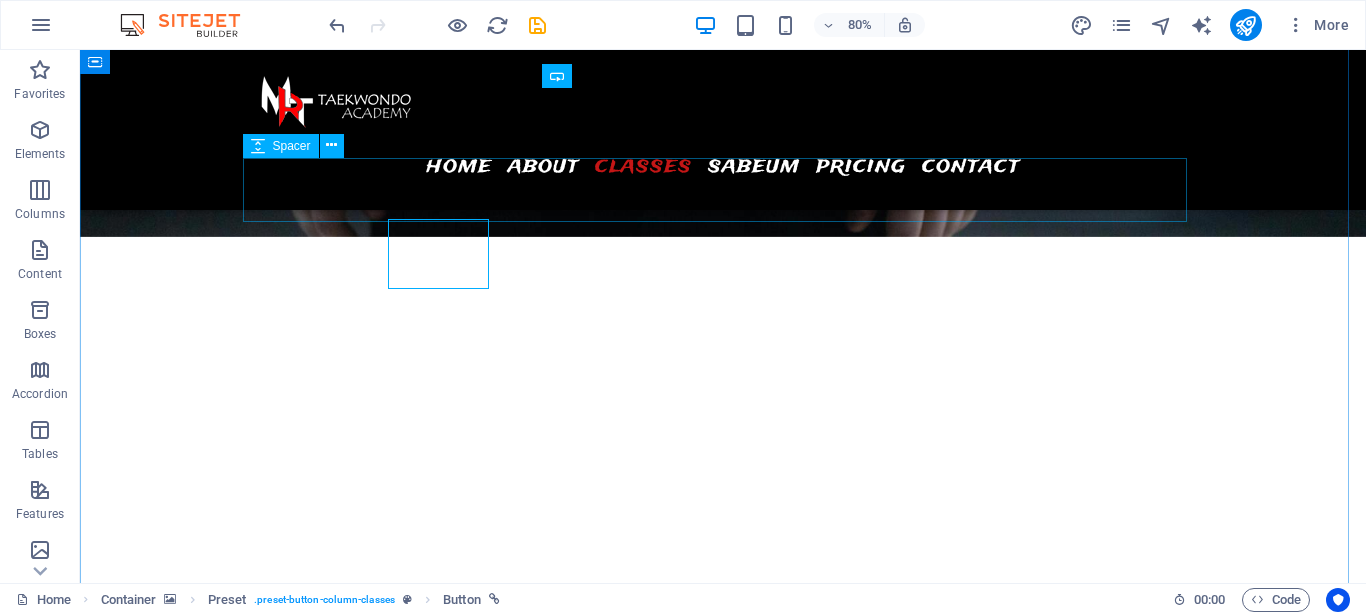 scroll, scrollTop: 2130, scrollLeft: 0, axis: vertical 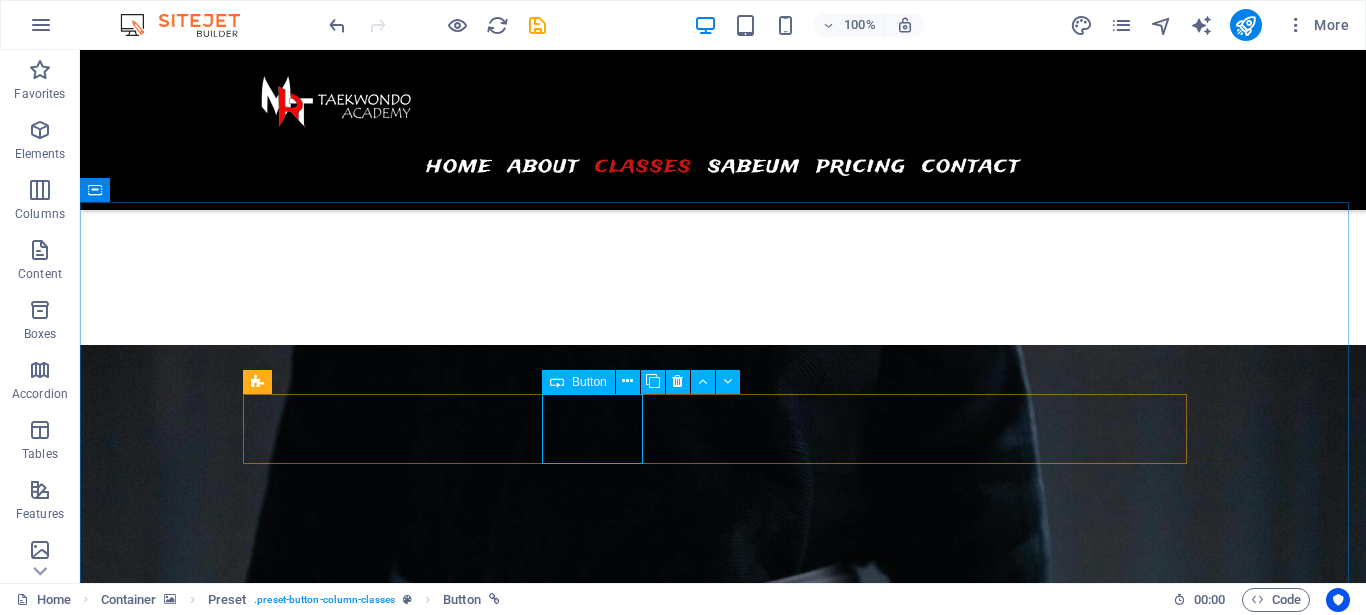 click on "Button" at bounding box center (589, 382) 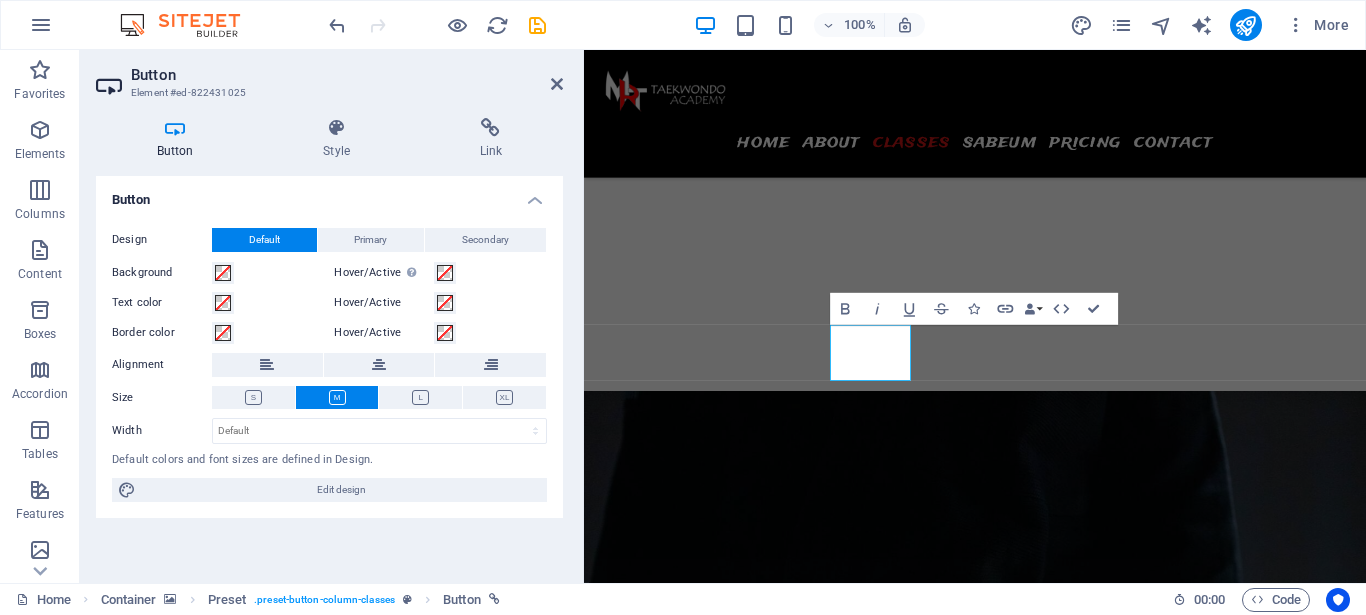 scroll, scrollTop: 2262, scrollLeft: 0, axis: vertical 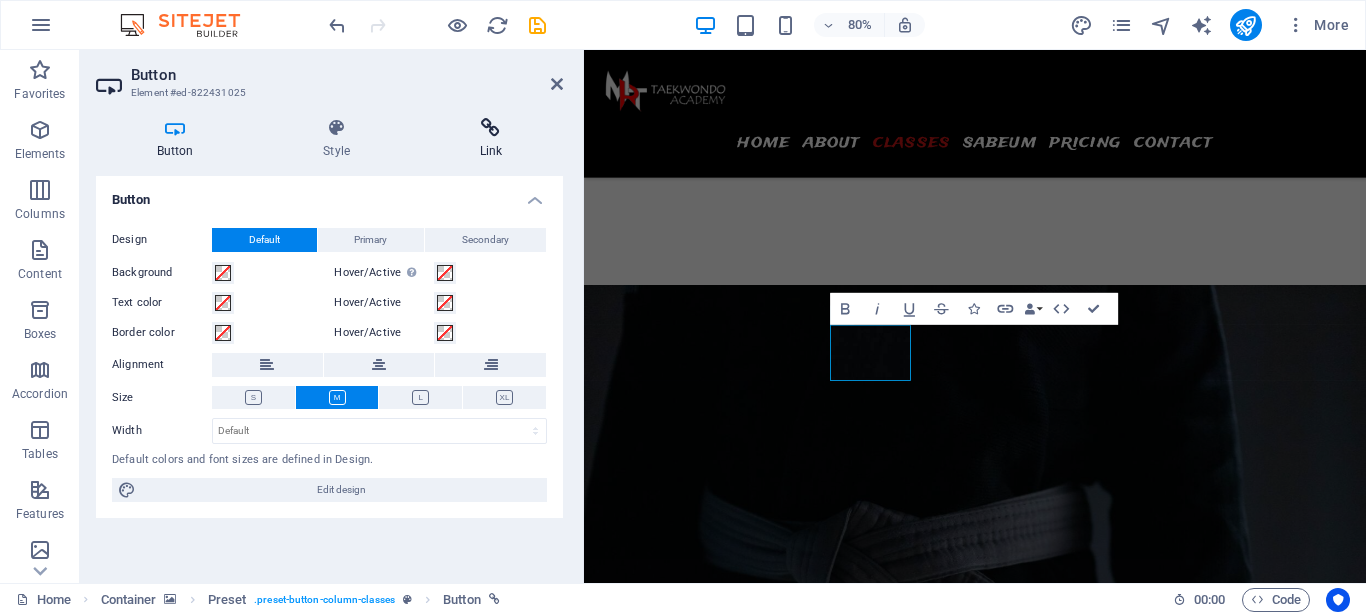 click on "Link" at bounding box center (491, 139) 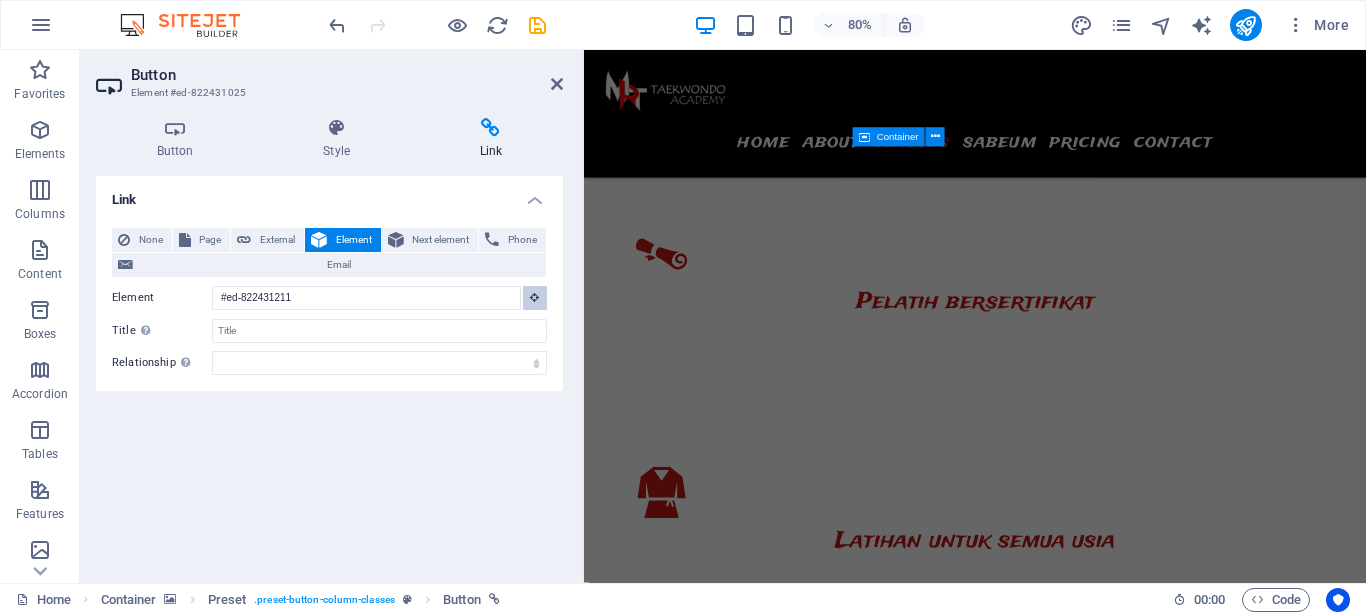 scroll, scrollTop: 2870, scrollLeft: 0, axis: vertical 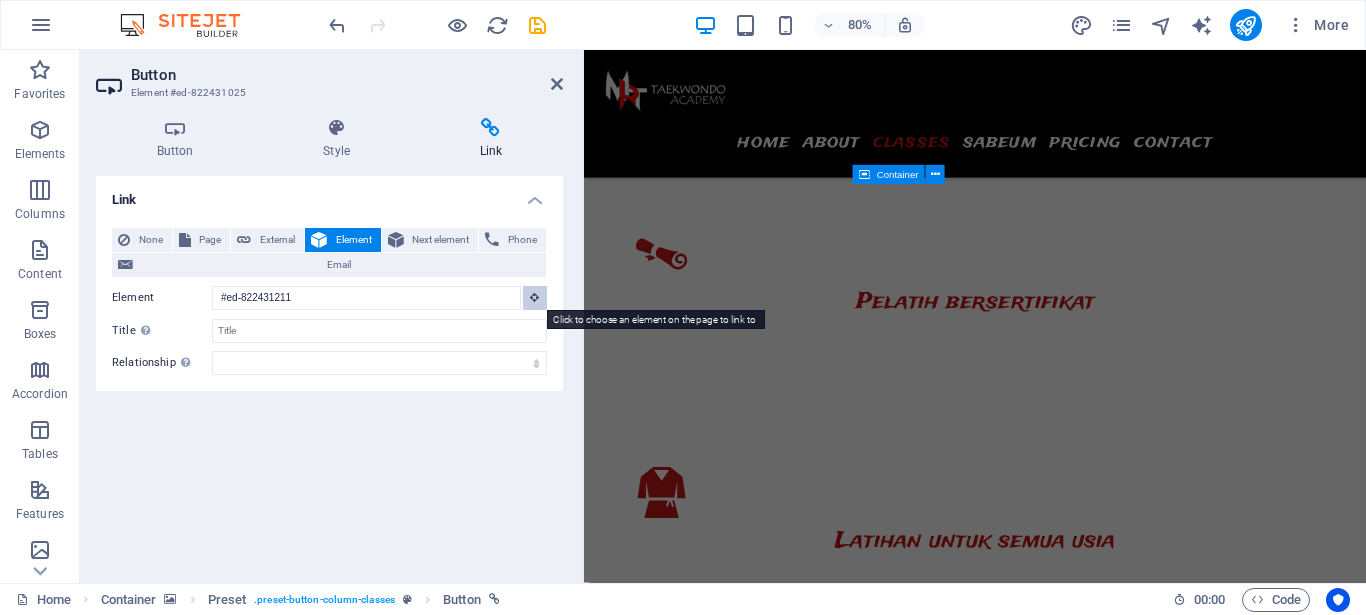 click at bounding box center (534, 297) 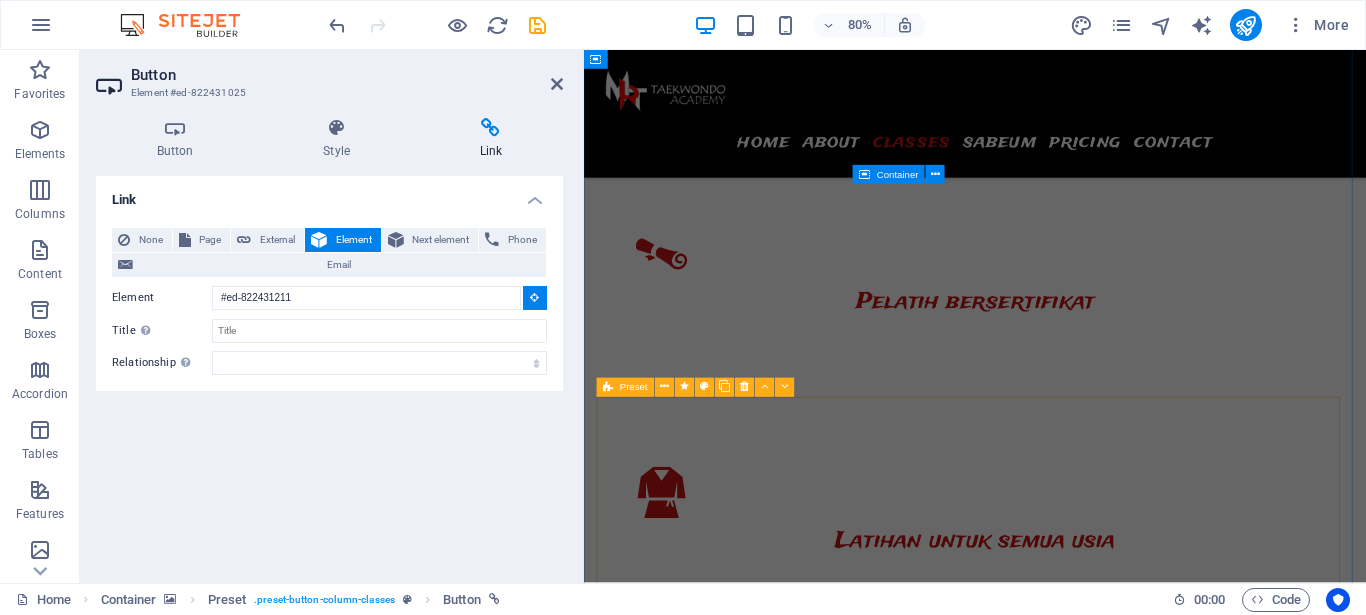 drag, startPoint x: 619, startPoint y: 390, endPoint x: 375, endPoint y: 589, distance: 314.8603 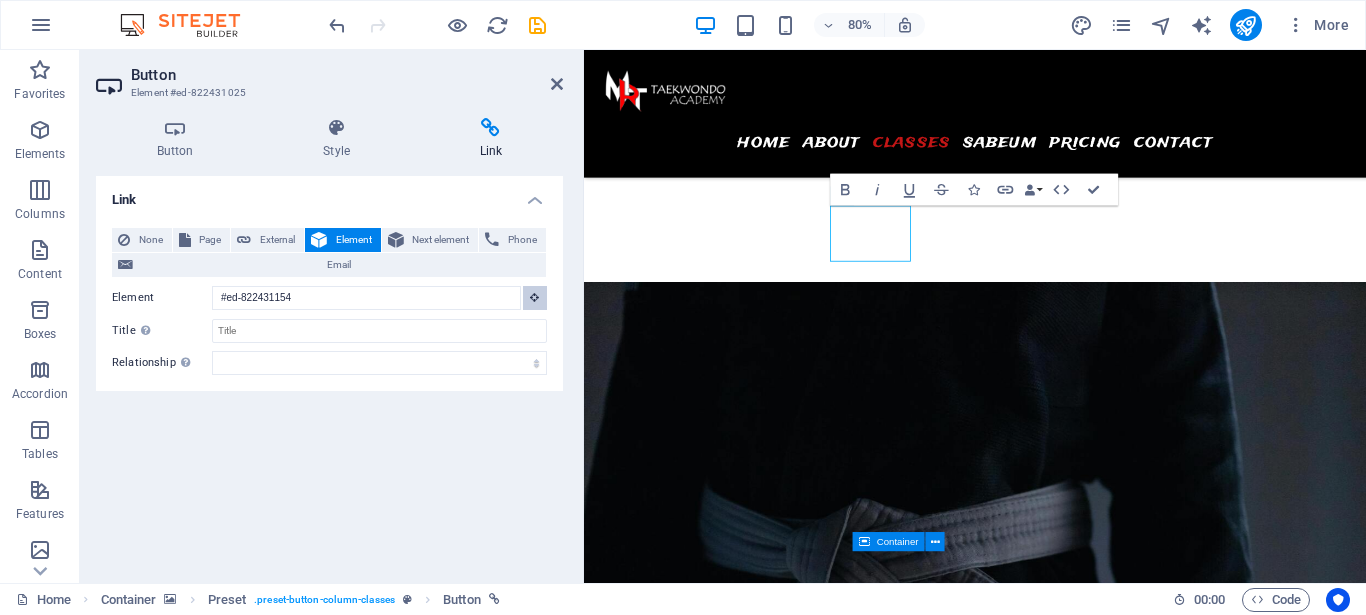 scroll, scrollTop: 2202, scrollLeft: 0, axis: vertical 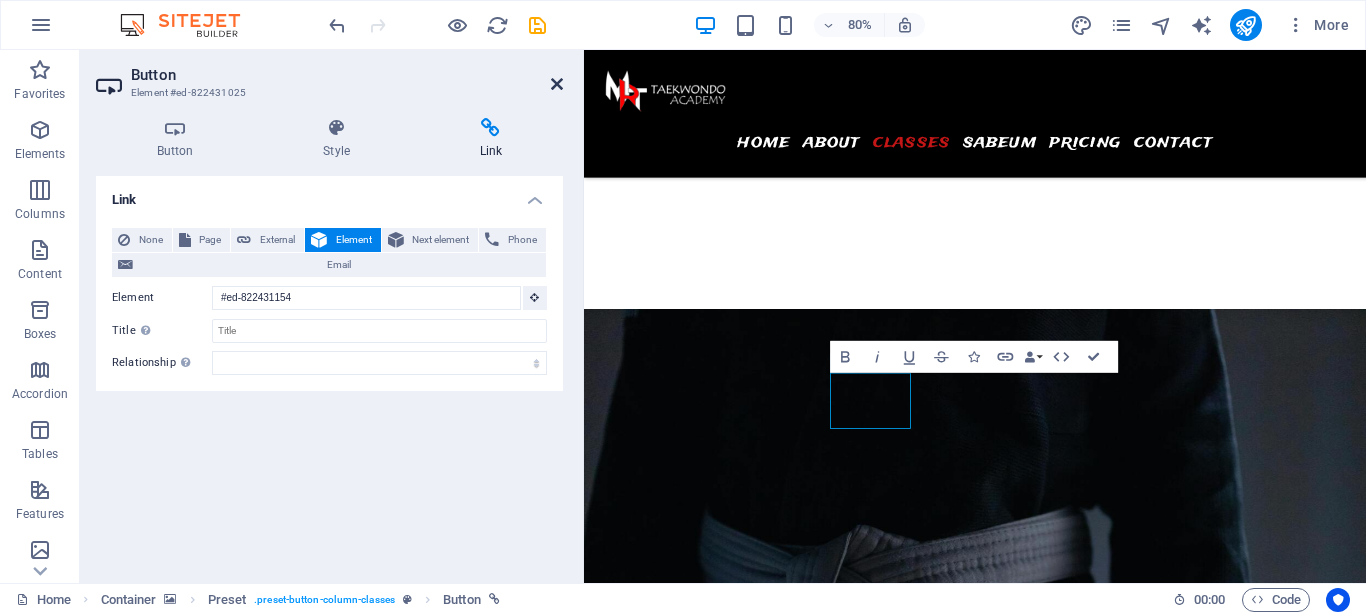 click at bounding box center [557, 84] 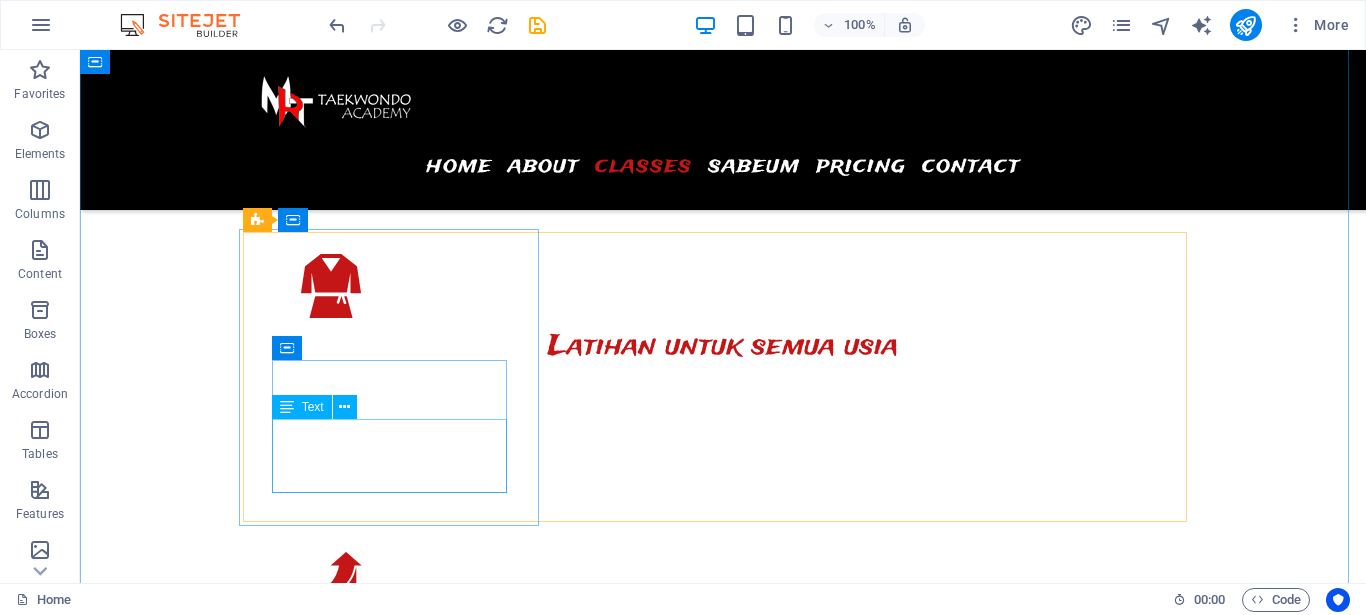scroll, scrollTop: 3120, scrollLeft: 0, axis: vertical 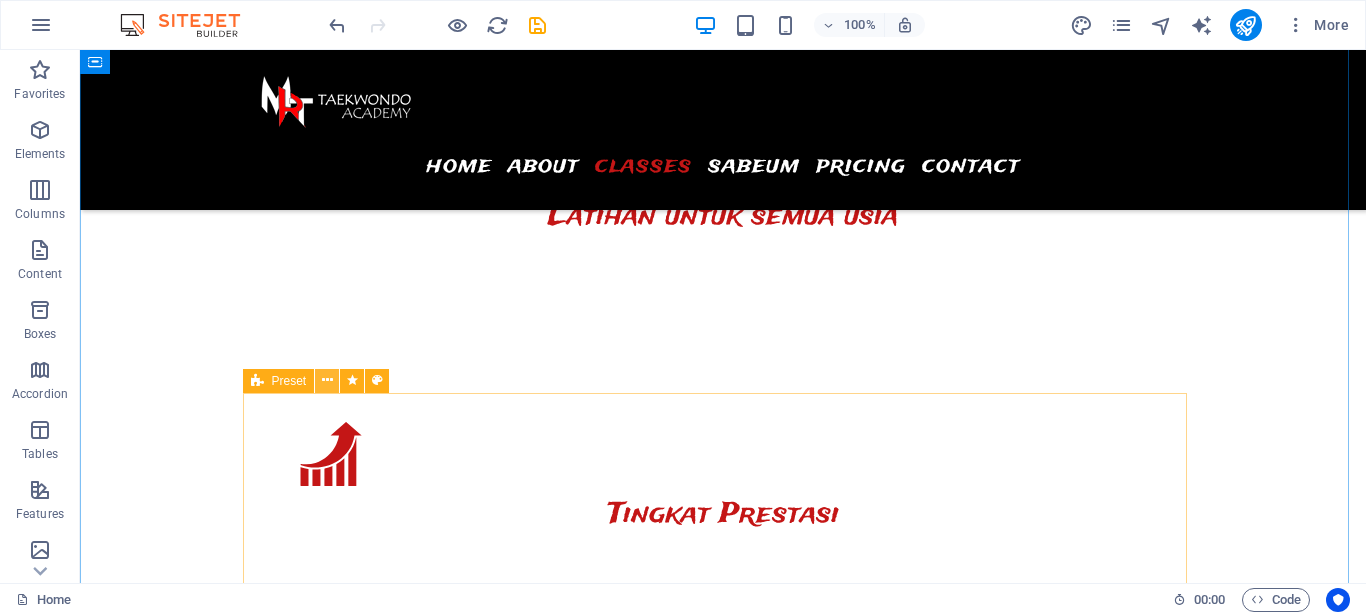 click at bounding box center (327, 381) 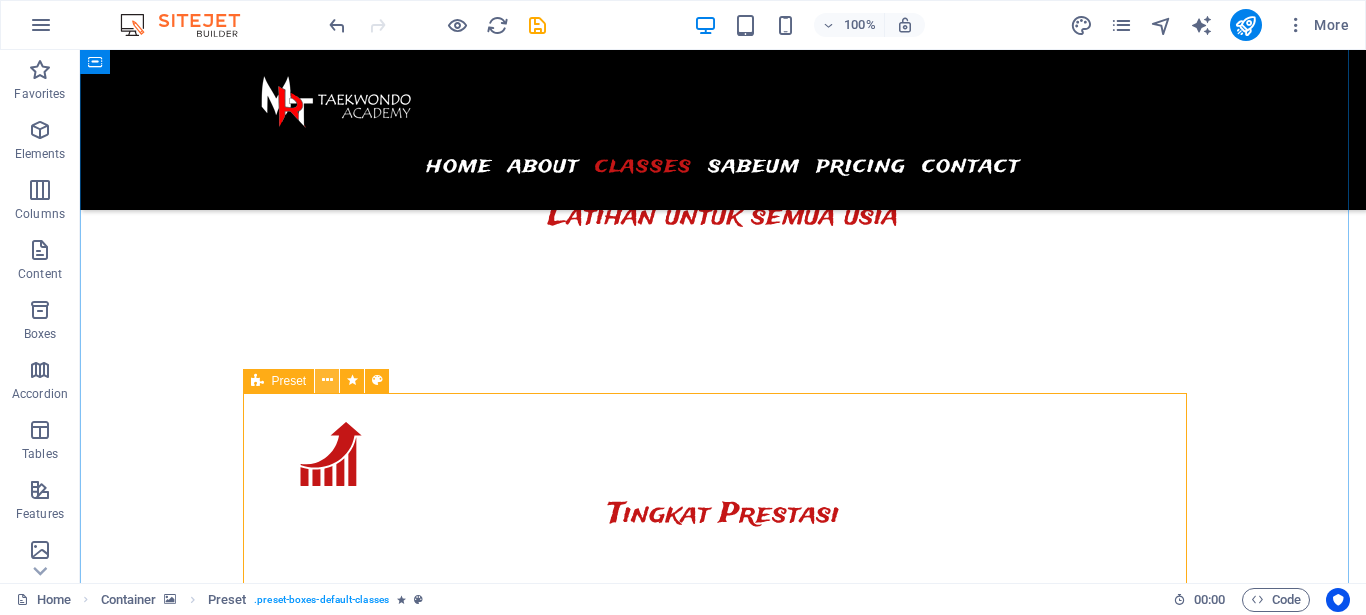 click at bounding box center [327, 380] 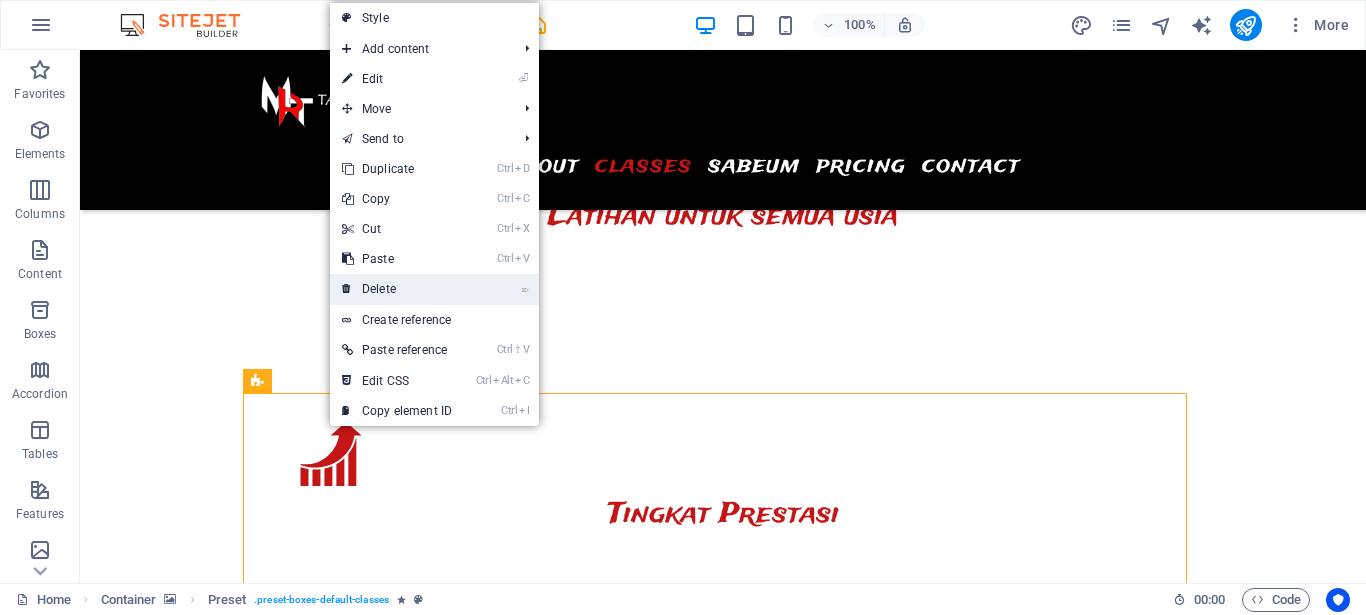 click on "⌦  Delete" at bounding box center [397, 289] 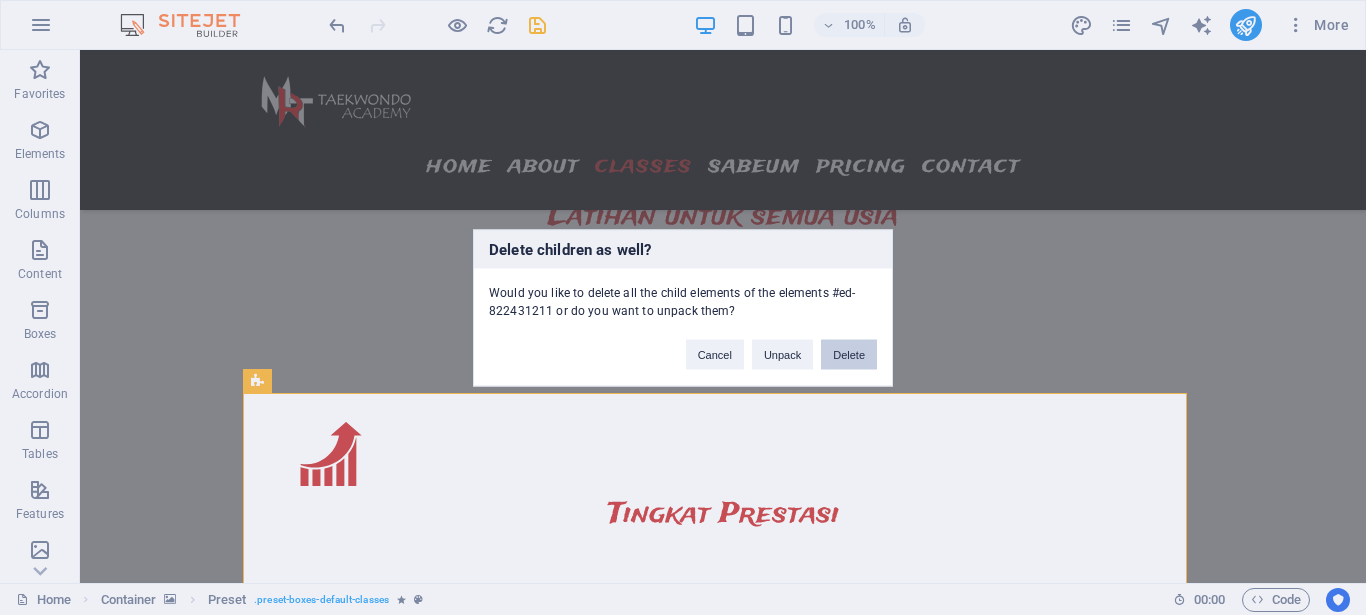 click on "Delete" at bounding box center (849, 354) 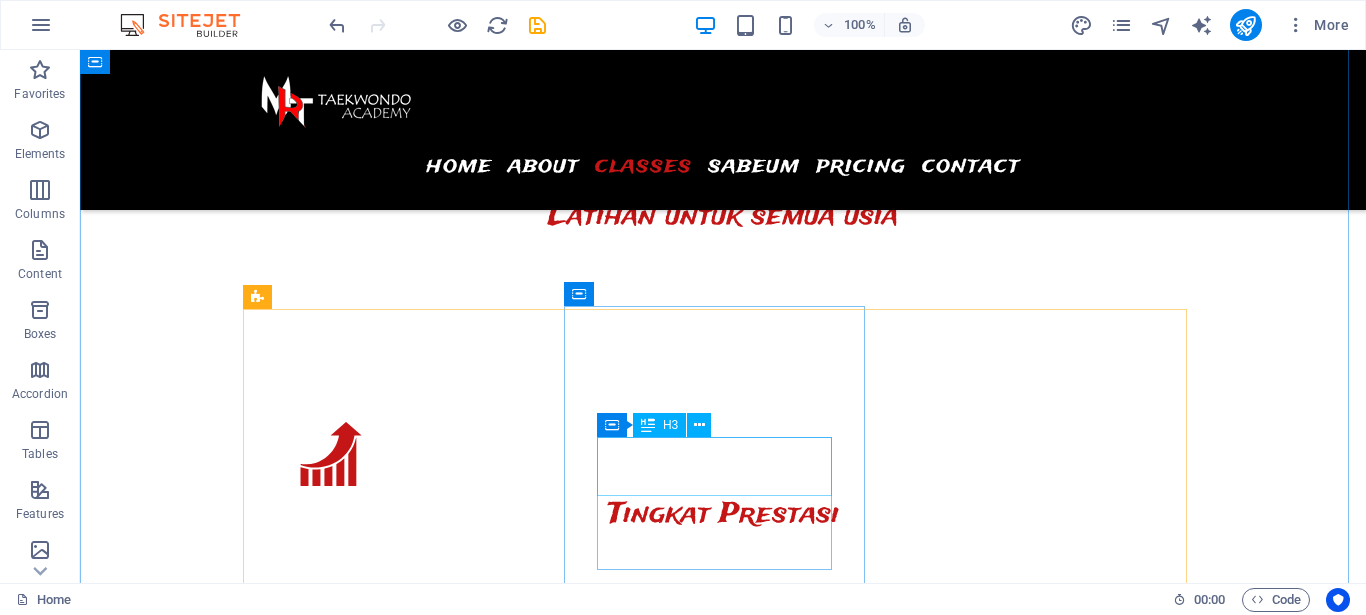 scroll, scrollTop: 3222, scrollLeft: 0, axis: vertical 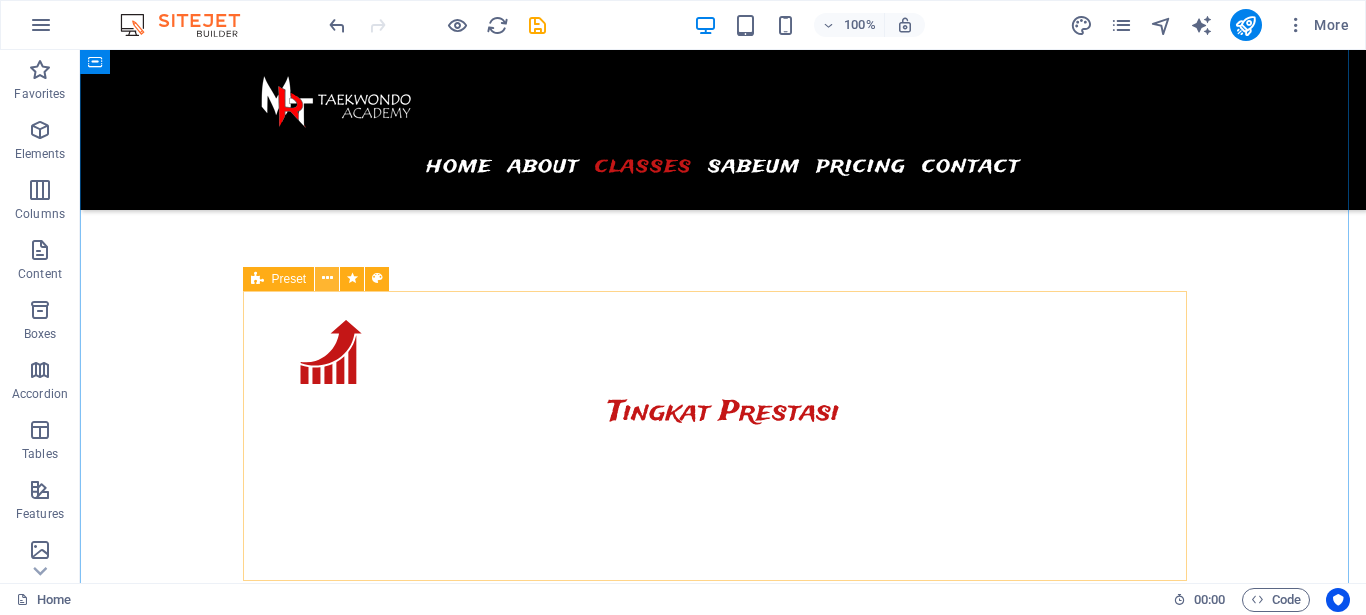 click at bounding box center (327, 279) 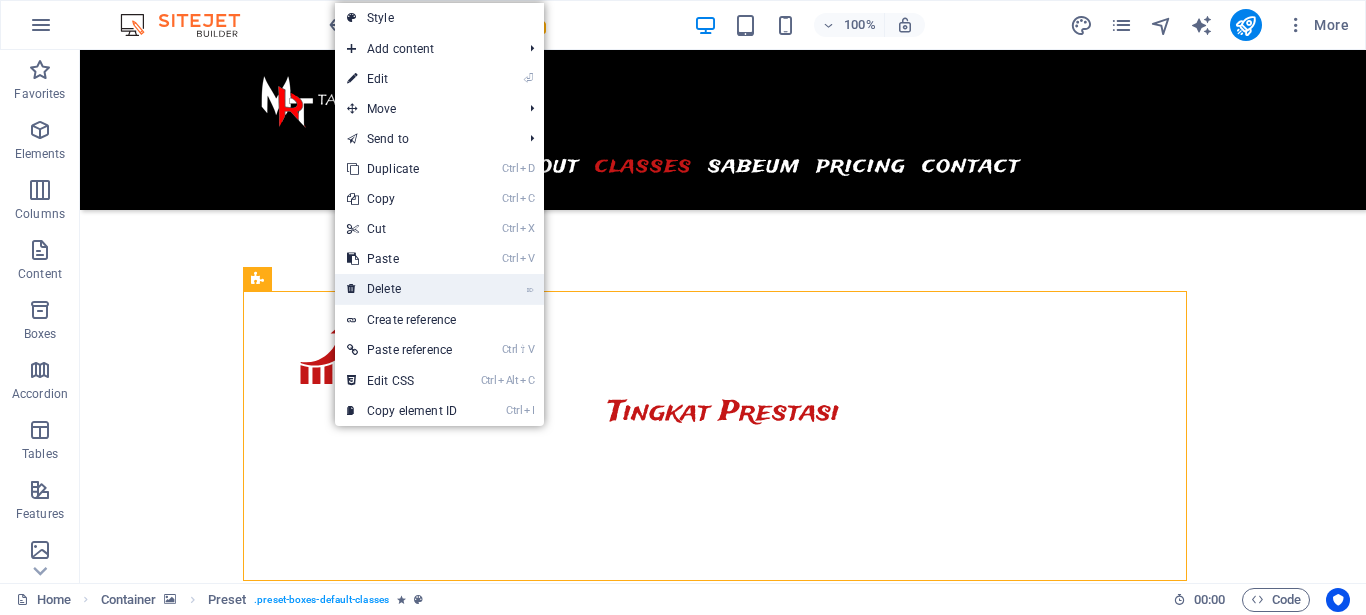 click on "⌦  Delete" at bounding box center [402, 289] 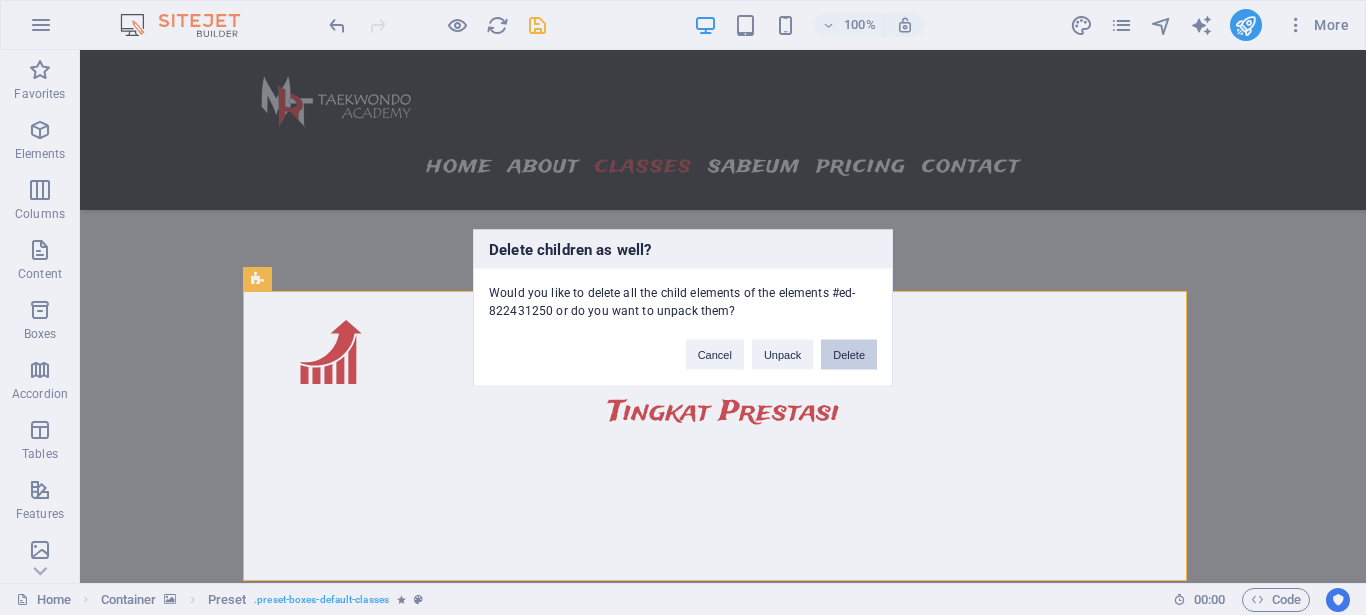 click on "Delete" at bounding box center [849, 354] 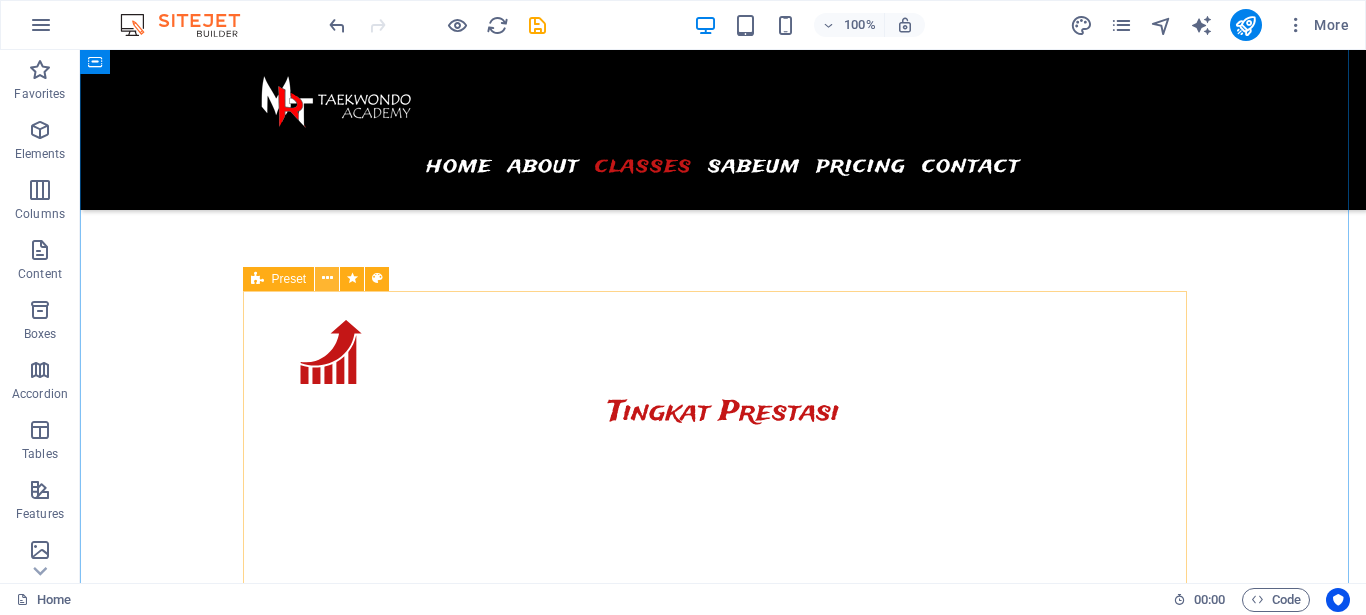 click at bounding box center [327, 279] 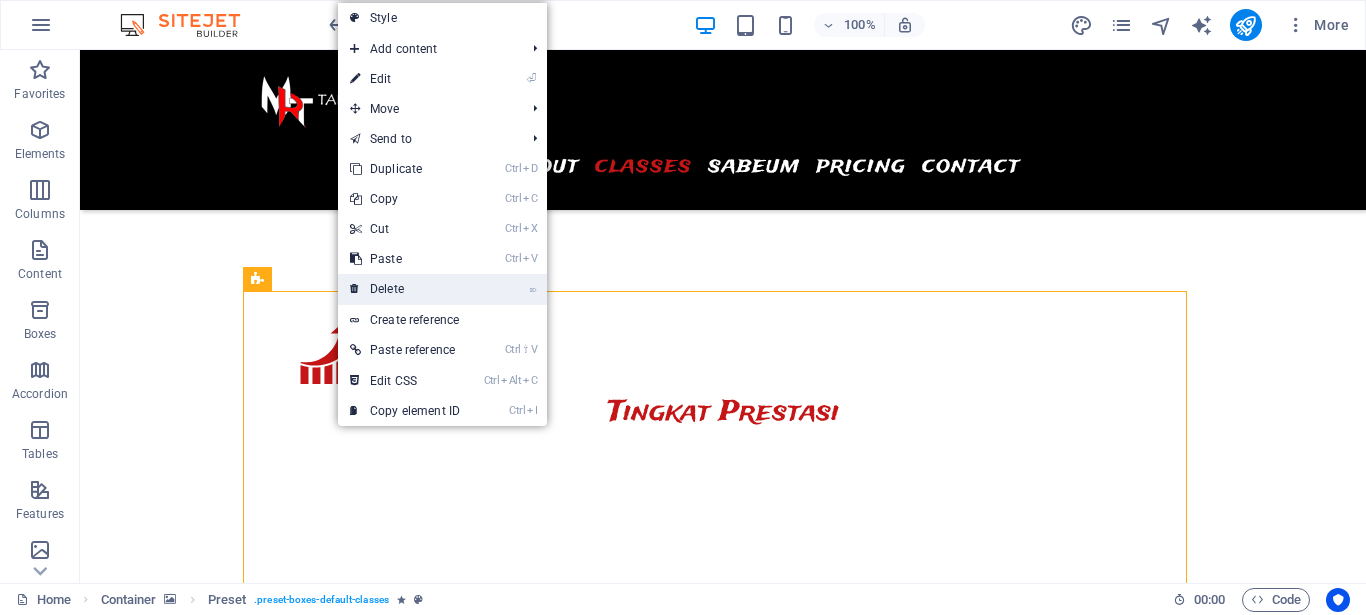 click on "⌦  Delete" at bounding box center (405, 289) 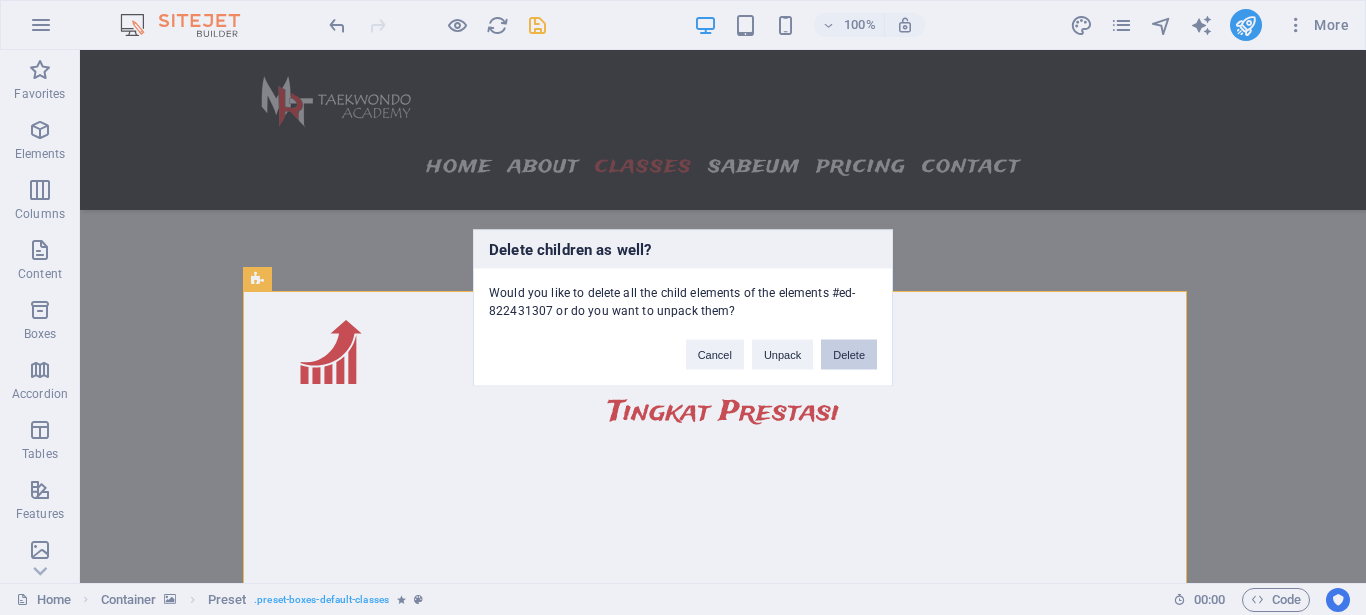 click on "Delete" at bounding box center [849, 354] 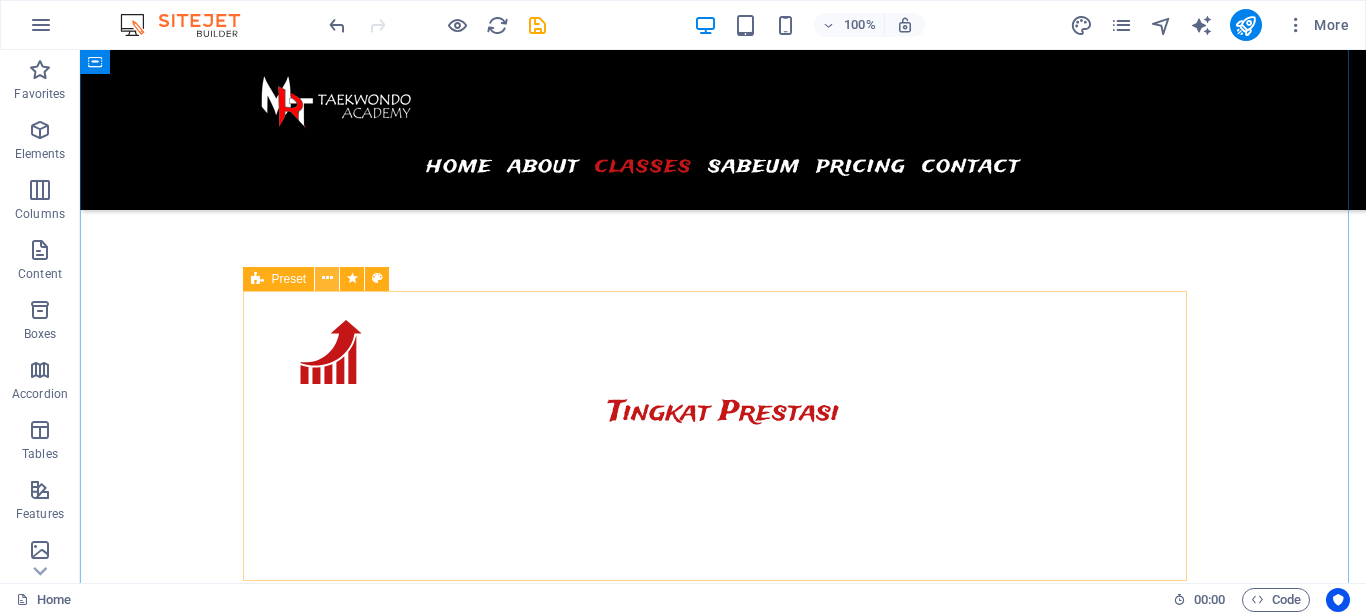 click at bounding box center [327, 278] 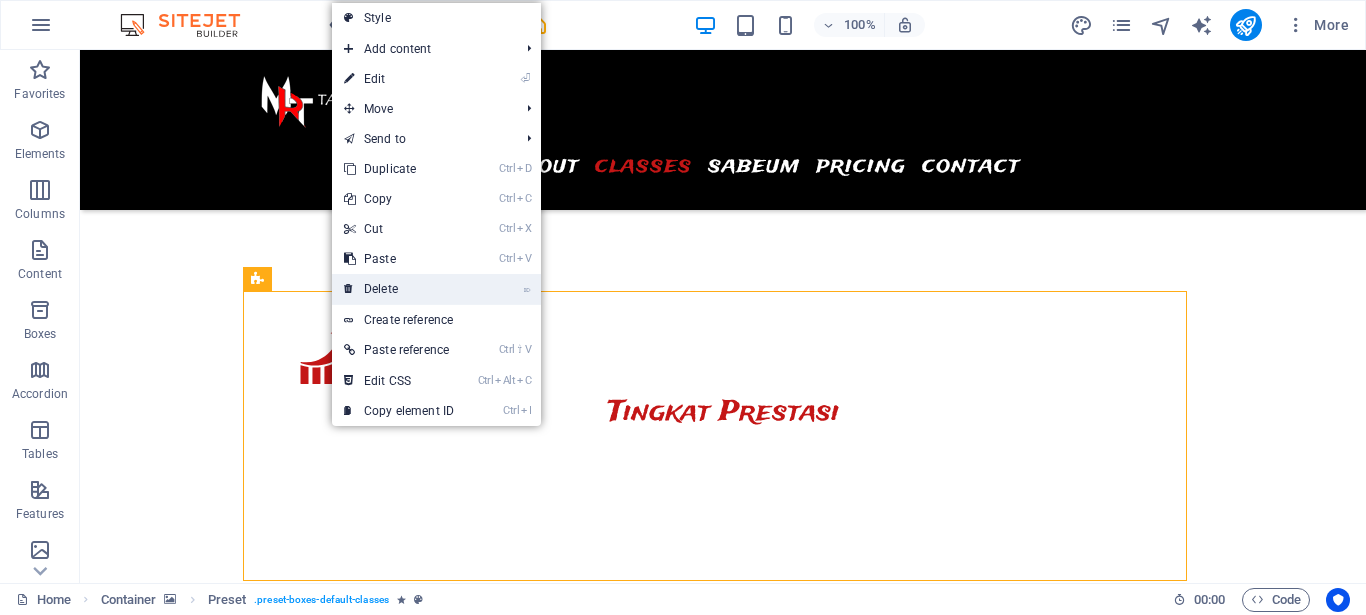 click on "⌦  Delete" at bounding box center (399, 289) 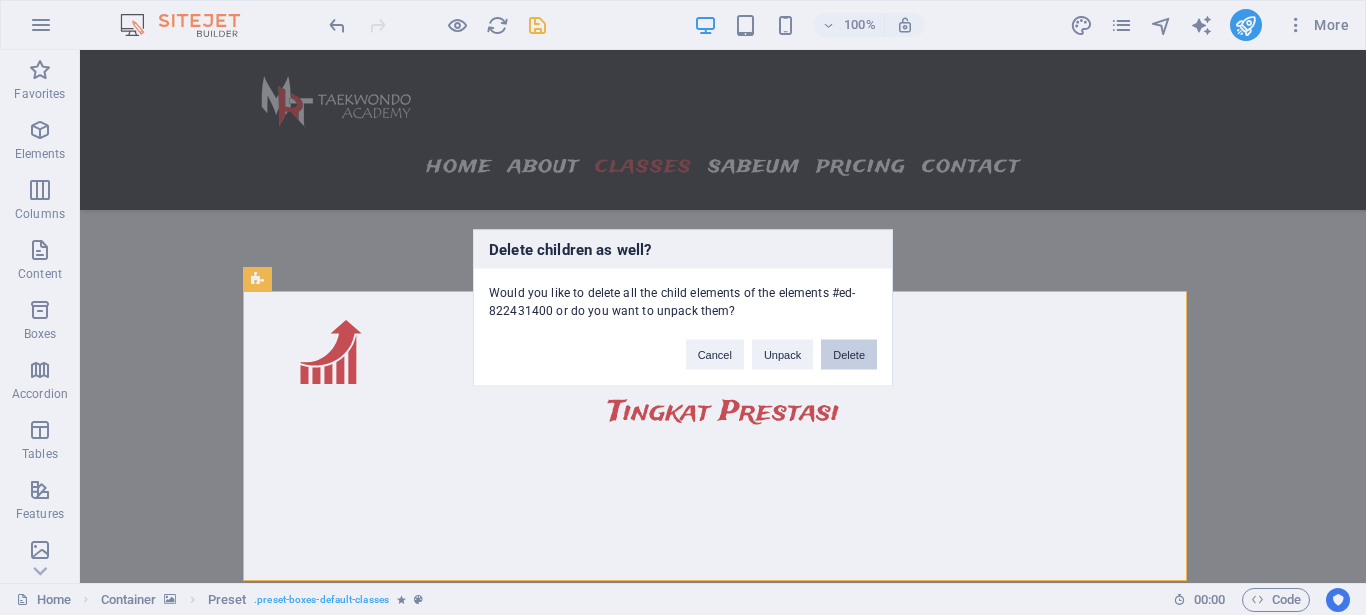 drag, startPoint x: 857, startPoint y: 355, endPoint x: 765, endPoint y: 304, distance: 105.1903 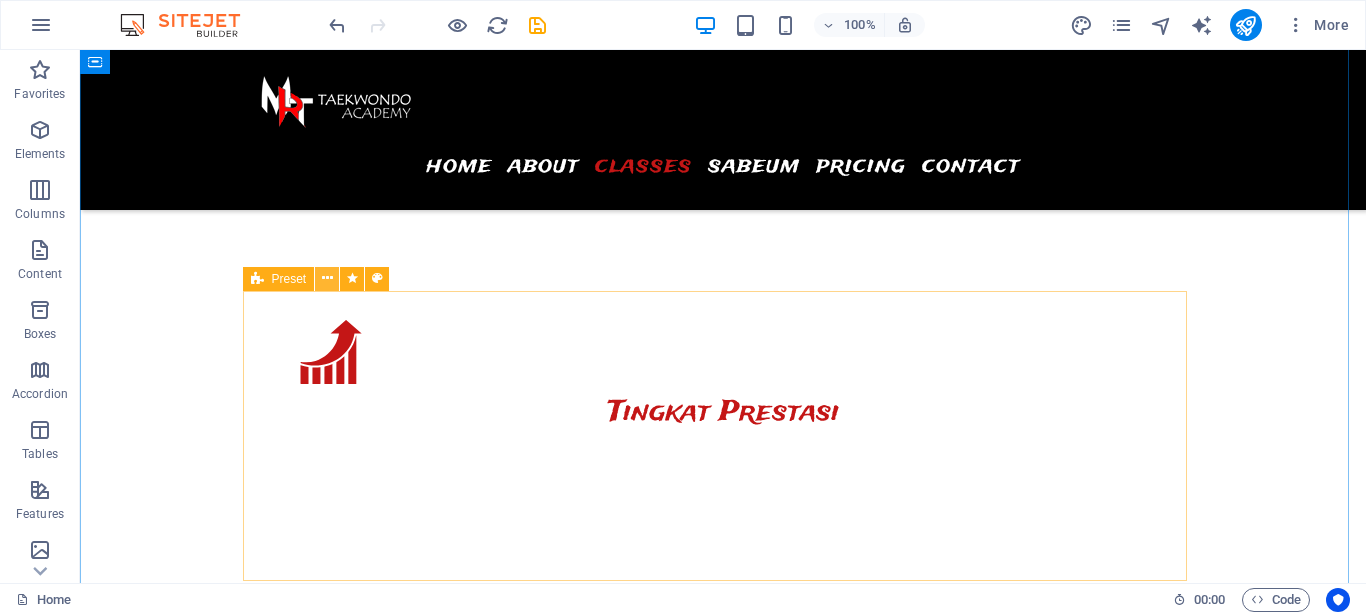 click at bounding box center (327, 278) 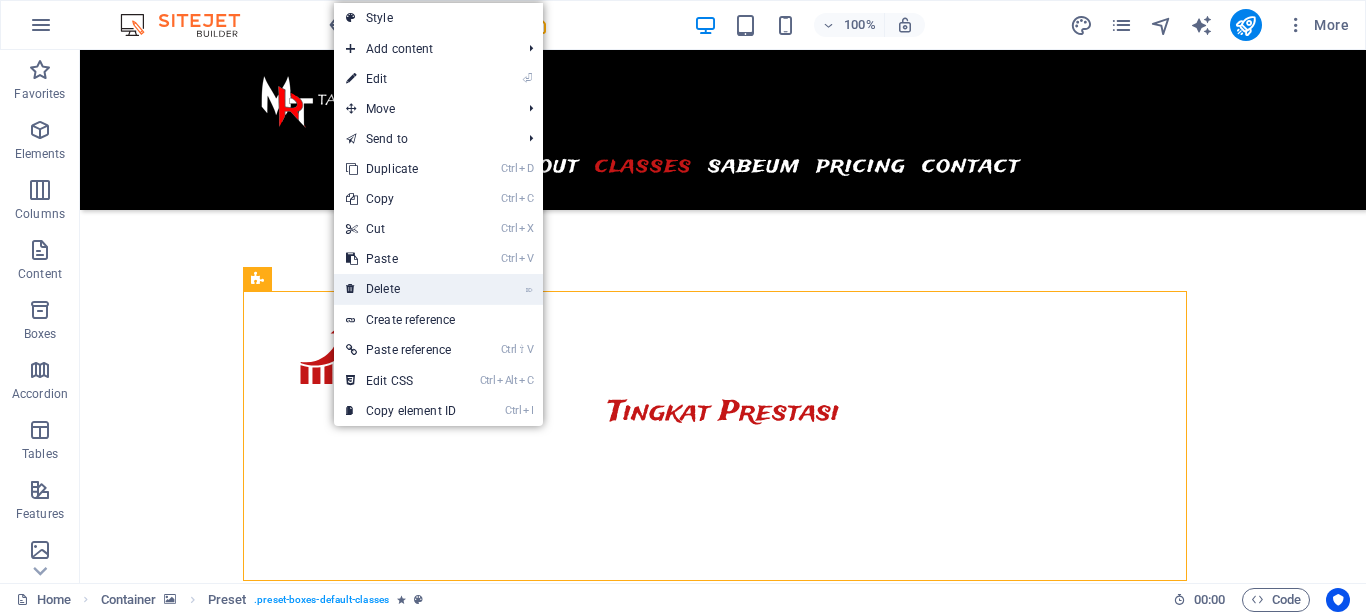 click on "⌦  Delete" at bounding box center [401, 289] 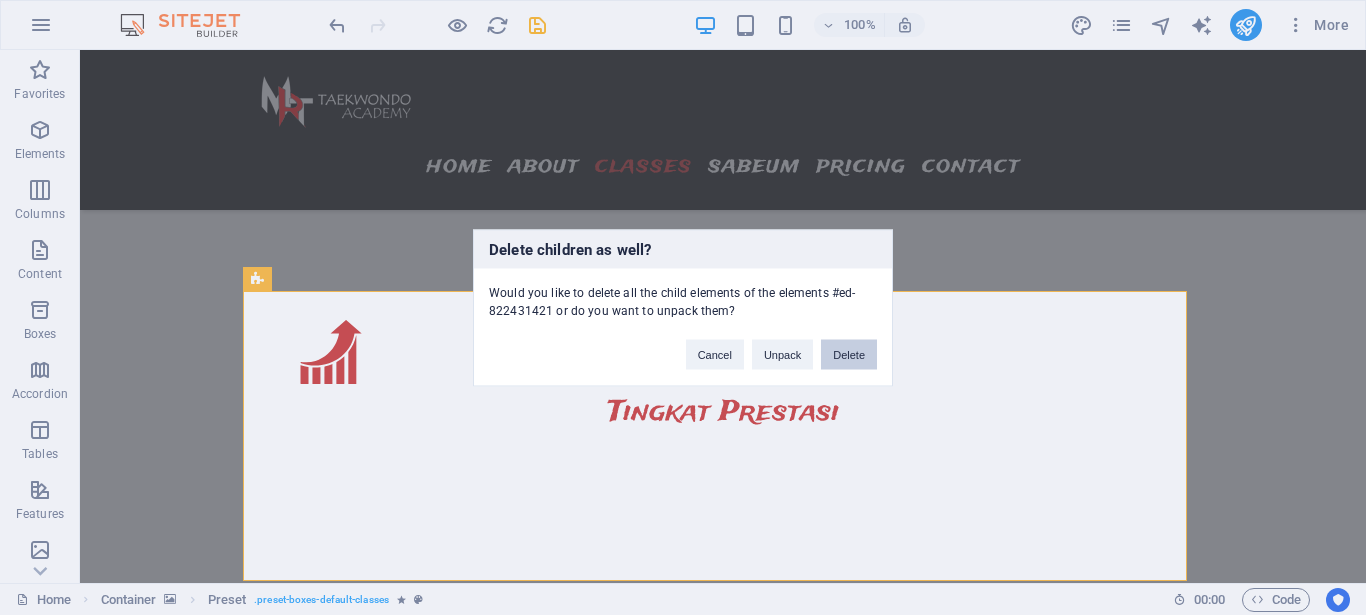 click on "Delete" at bounding box center (849, 354) 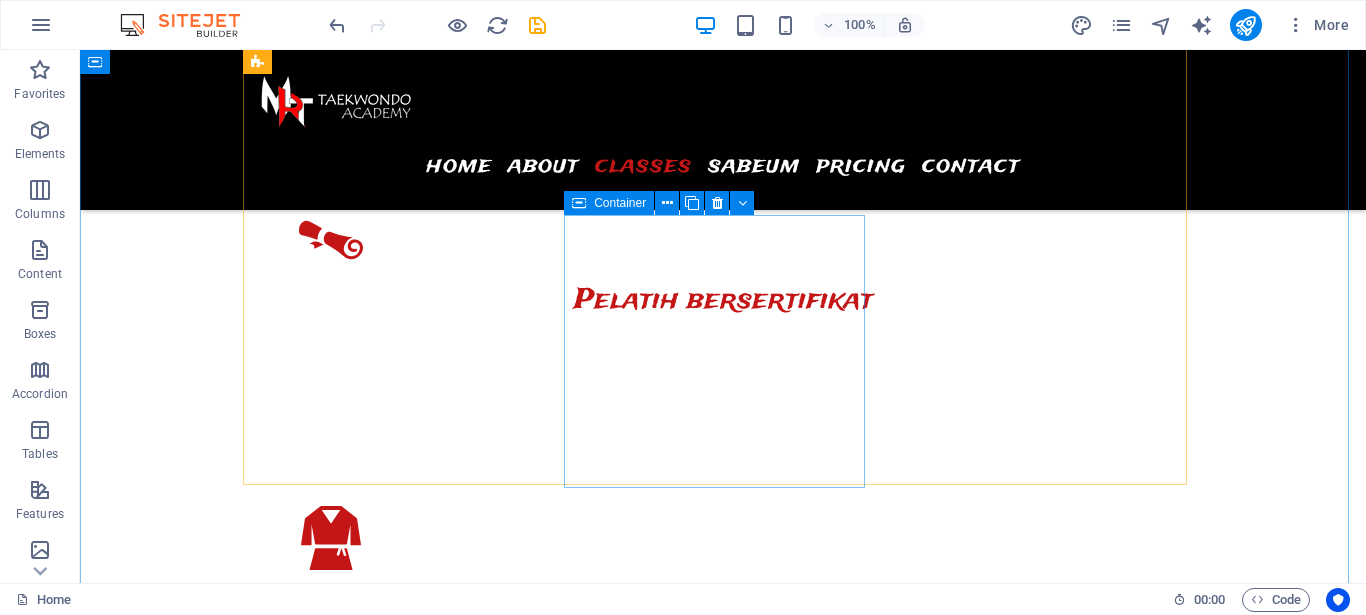 scroll, scrollTop: 2814, scrollLeft: 0, axis: vertical 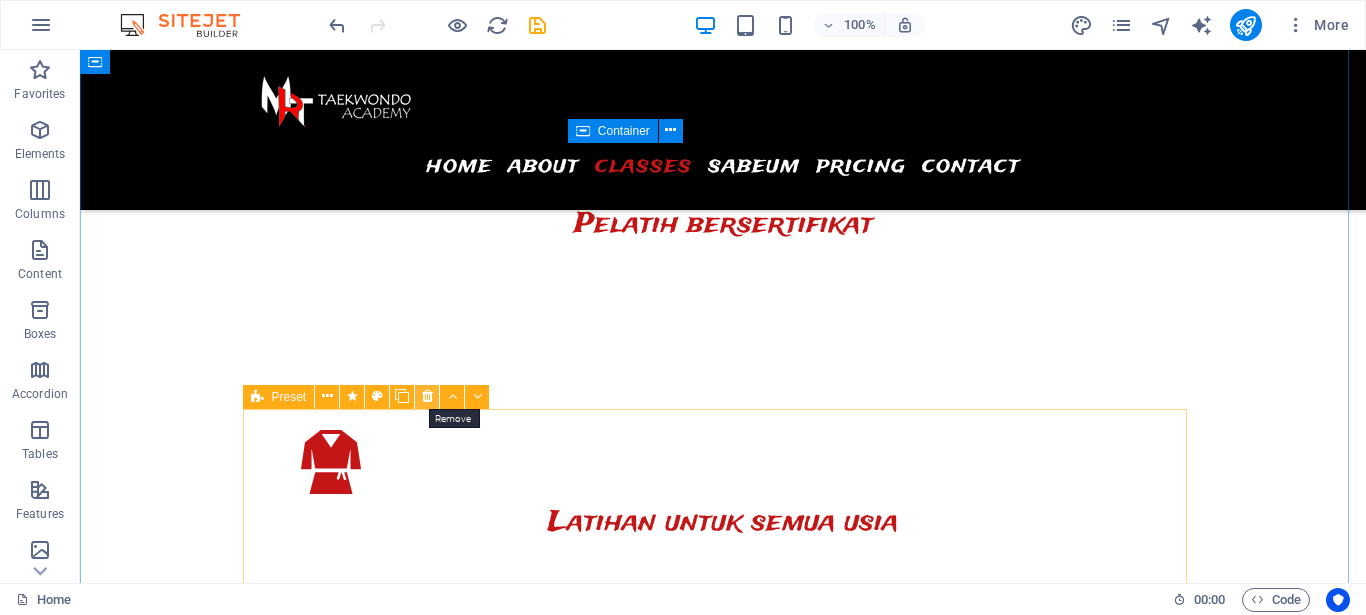 drag, startPoint x: 431, startPoint y: 393, endPoint x: 406, endPoint y: 365, distance: 37.536648 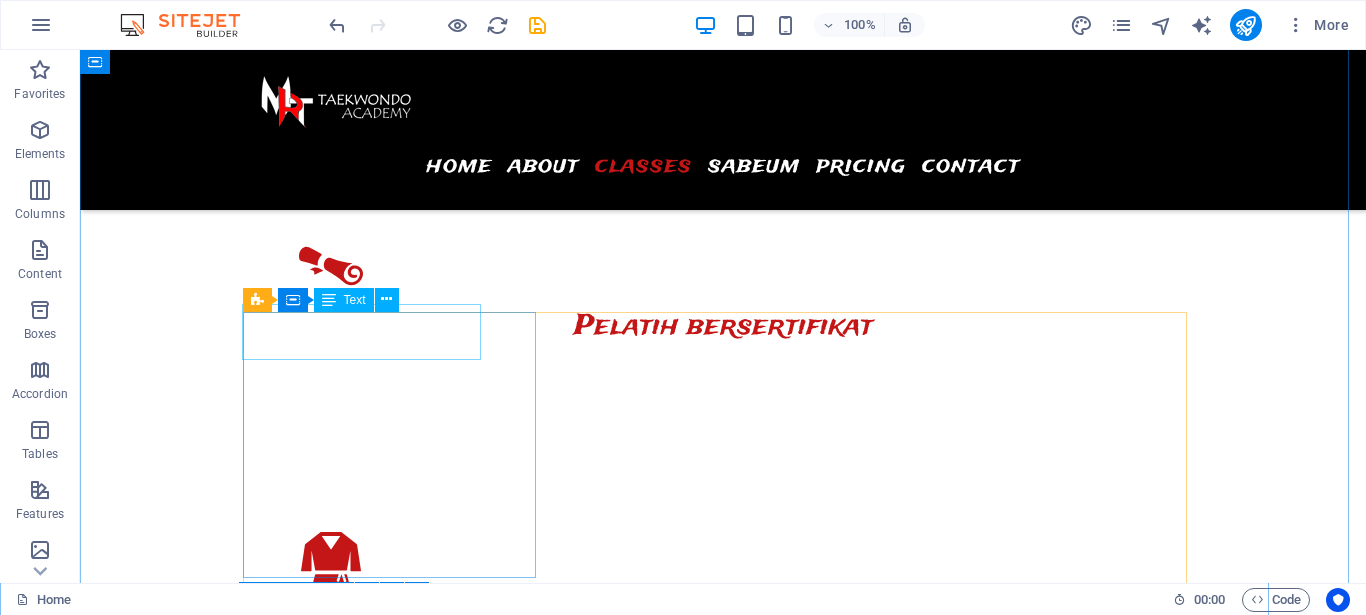 scroll, scrollTop: 2304, scrollLeft: 0, axis: vertical 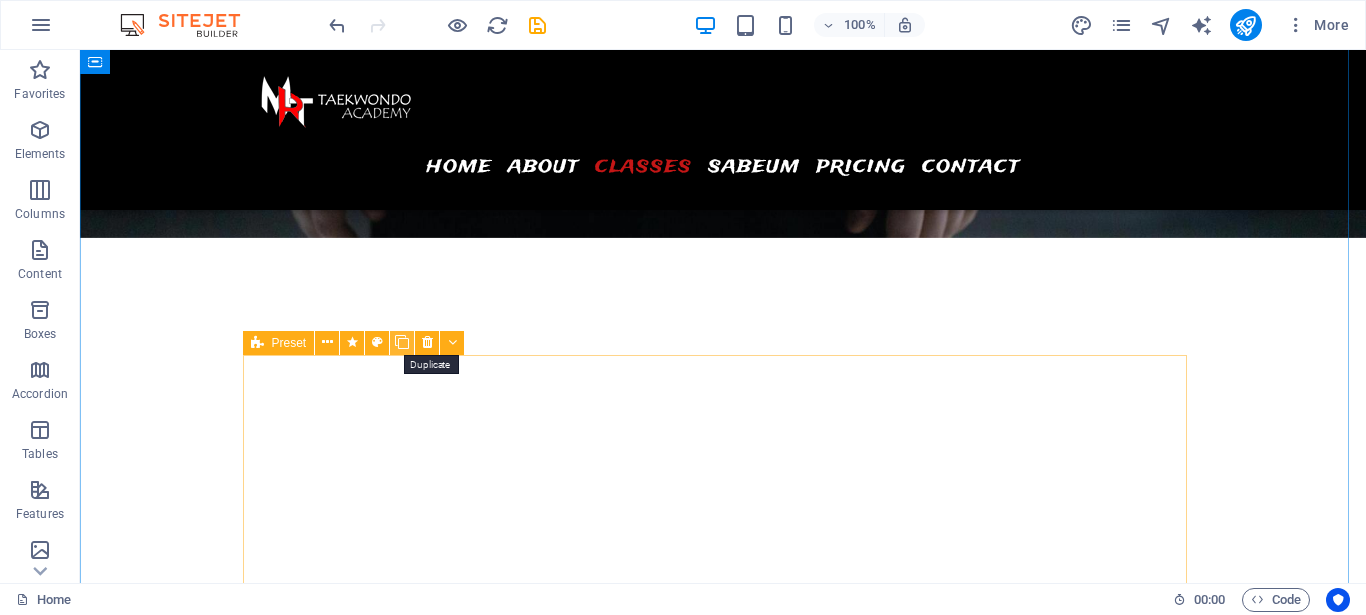 click at bounding box center (402, 342) 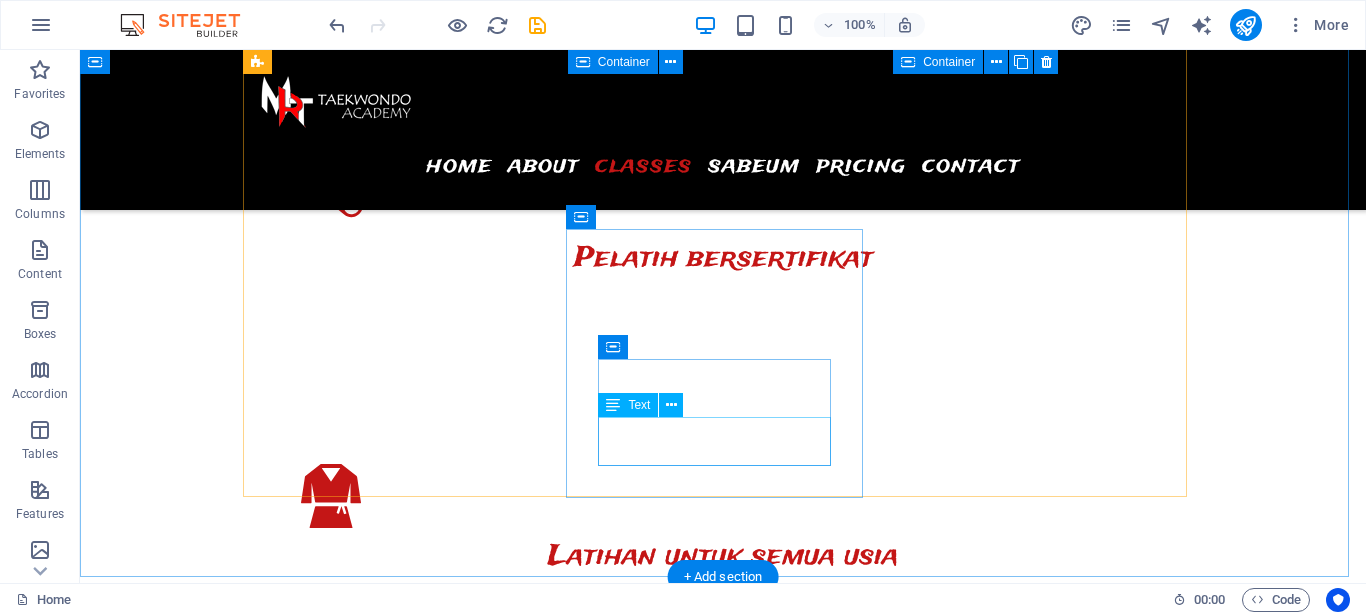 scroll, scrollTop: 3290, scrollLeft: 0, axis: vertical 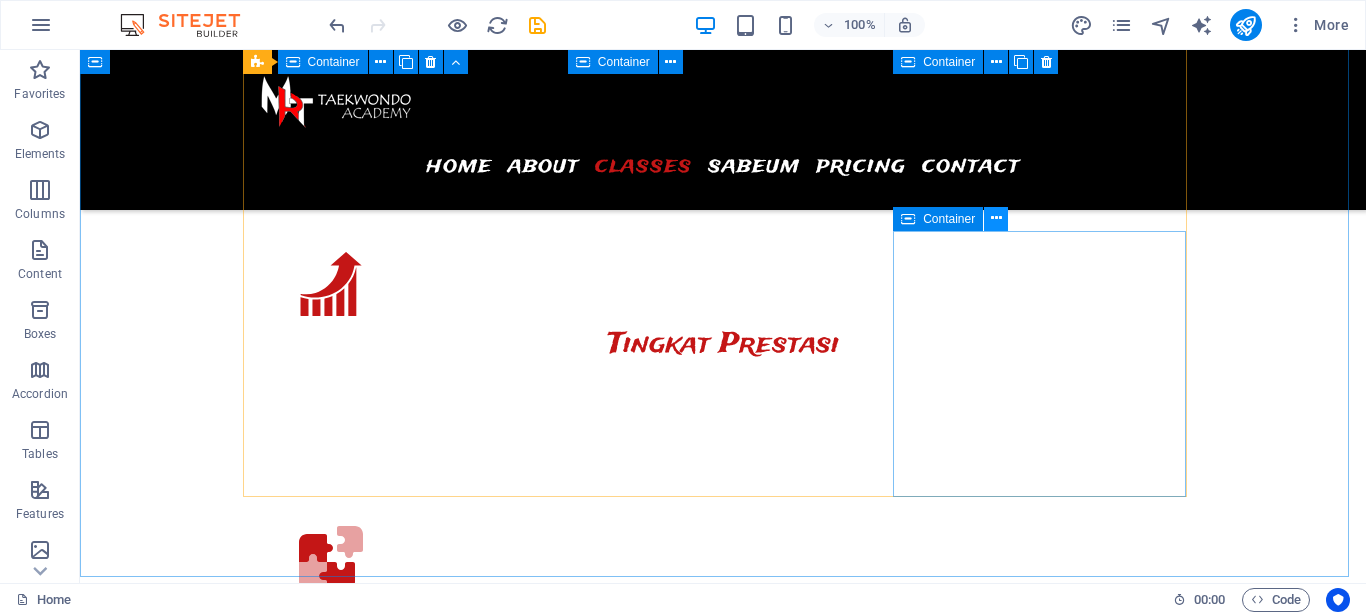 click at bounding box center (996, 218) 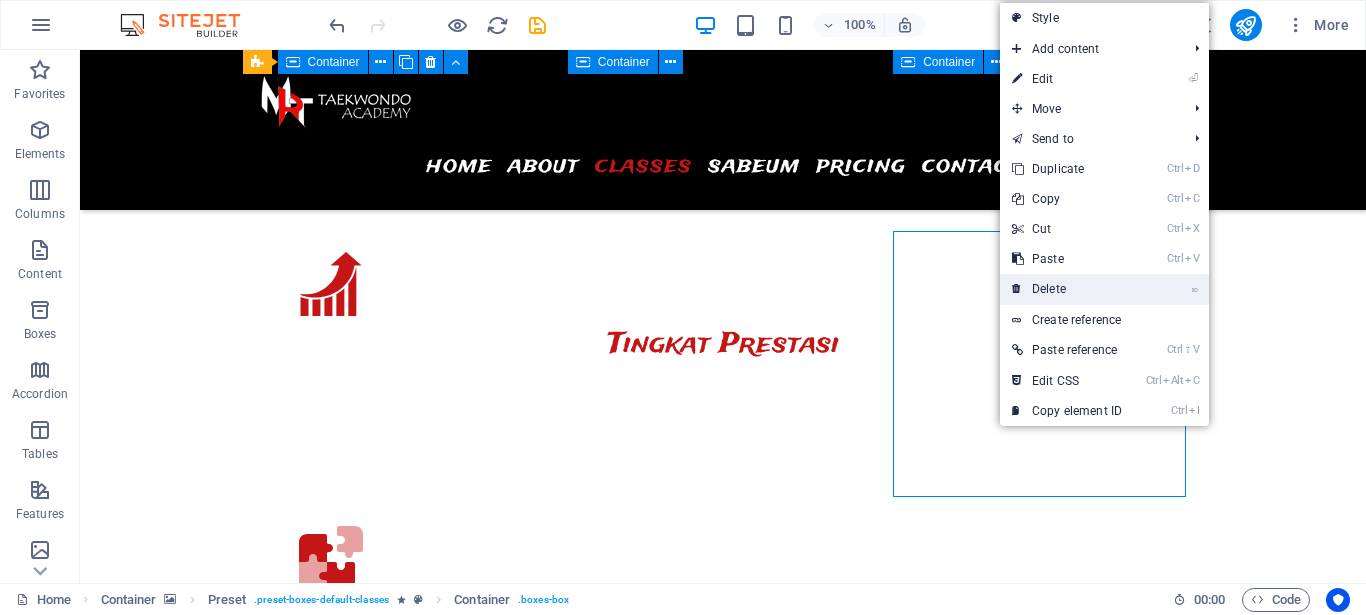 click on "⌦  Delete" at bounding box center [1067, 289] 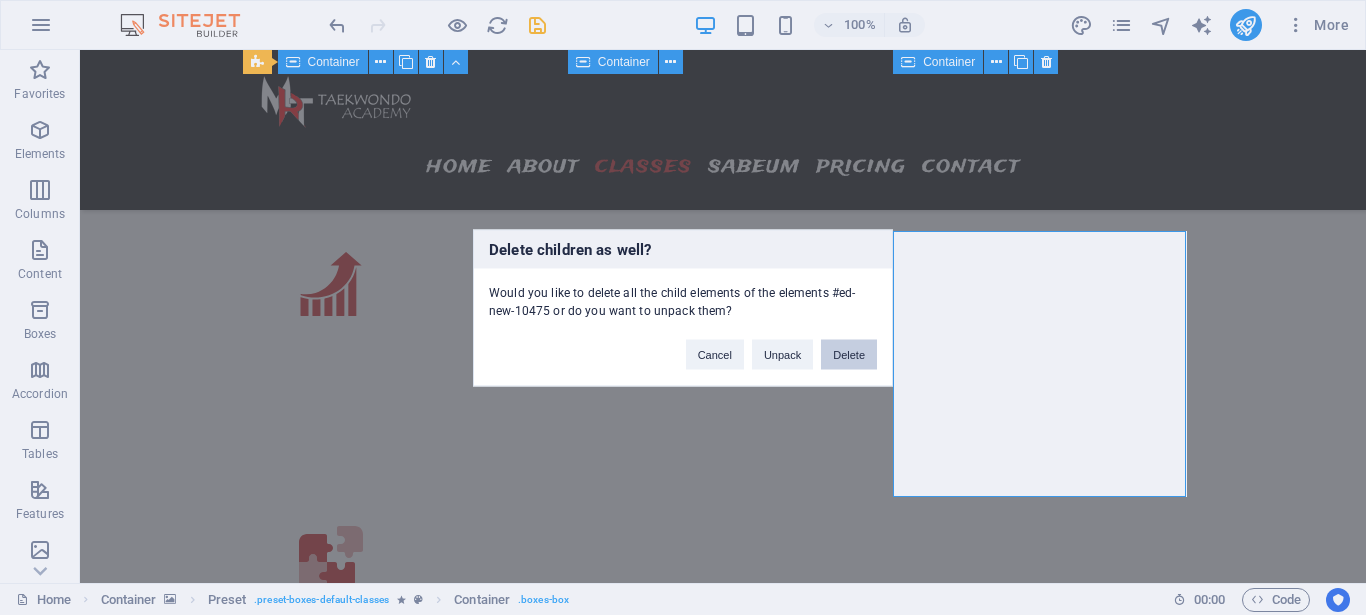 drag, startPoint x: 859, startPoint y: 353, endPoint x: 779, endPoint y: 302, distance: 94.873604 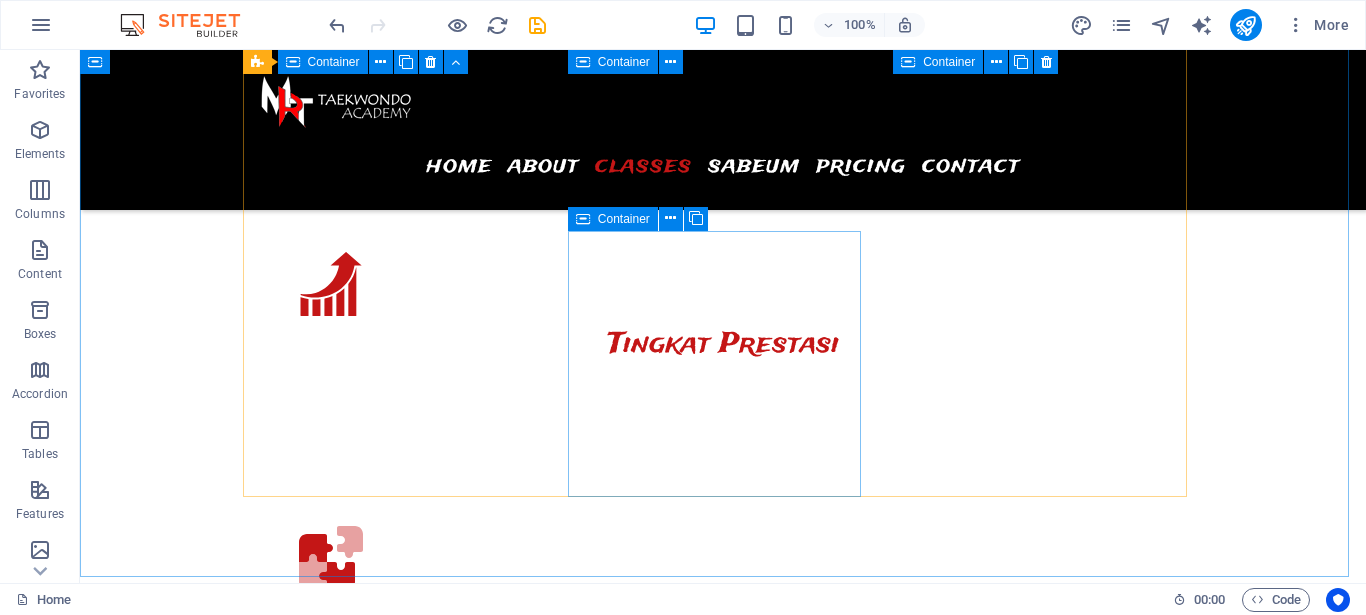click on "Container" at bounding box center (624, 219) 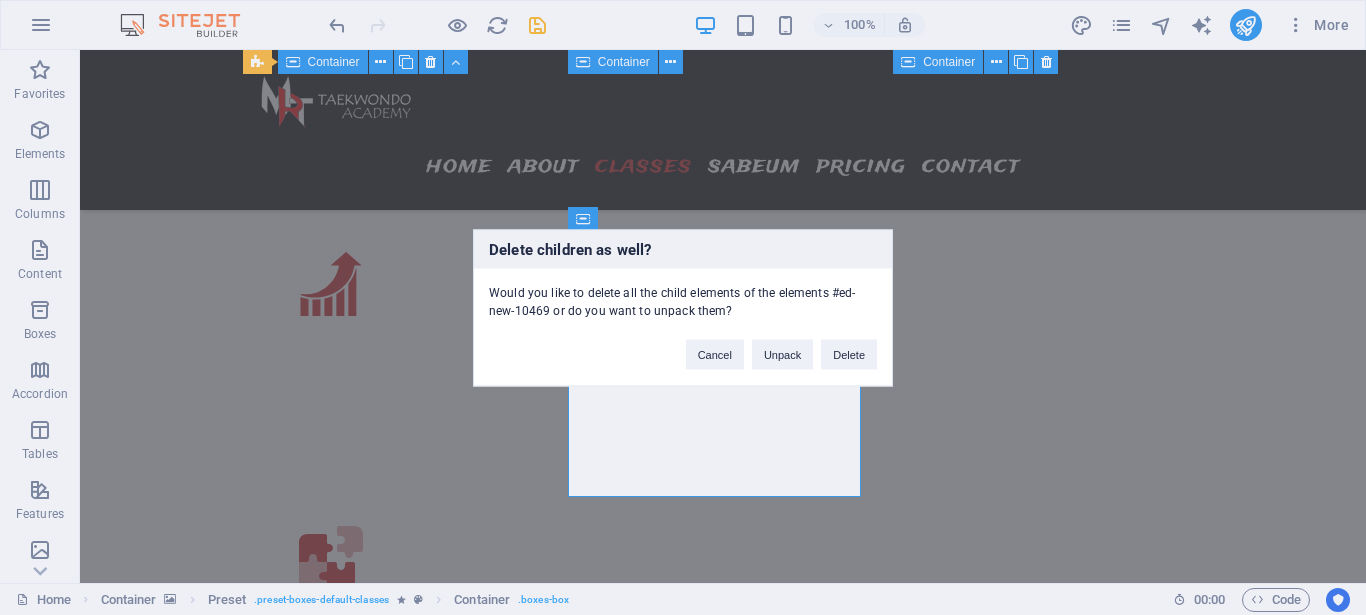 type 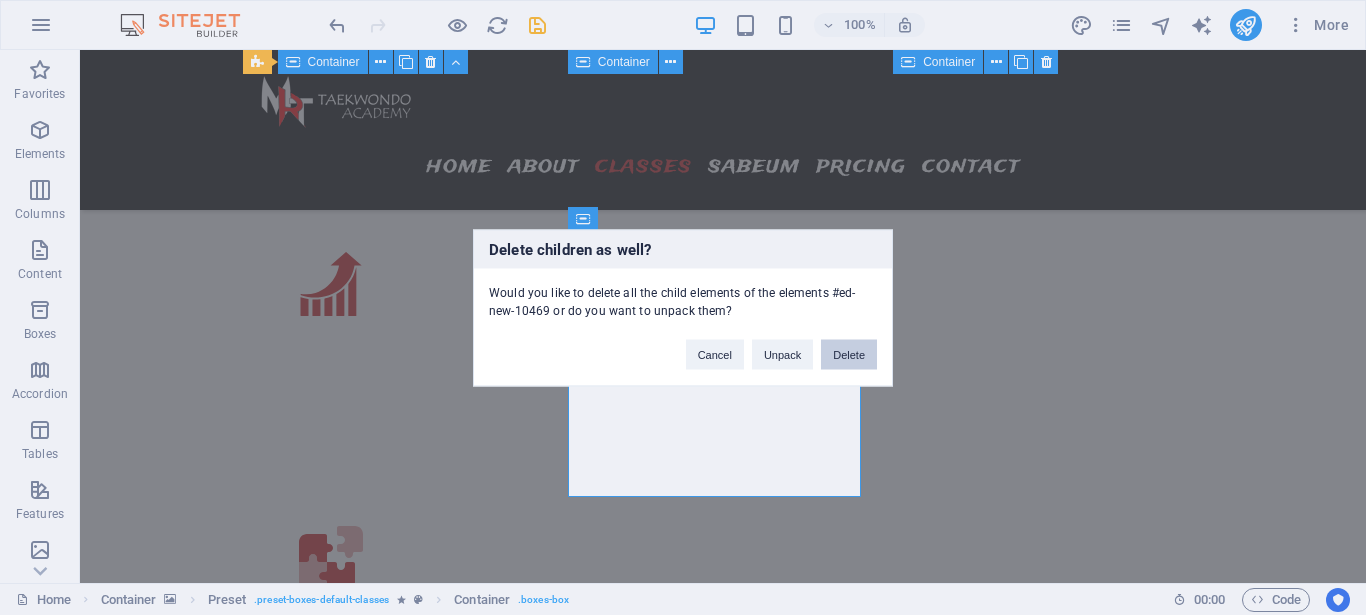 click on "Delete" at bounding box center [849, 354] 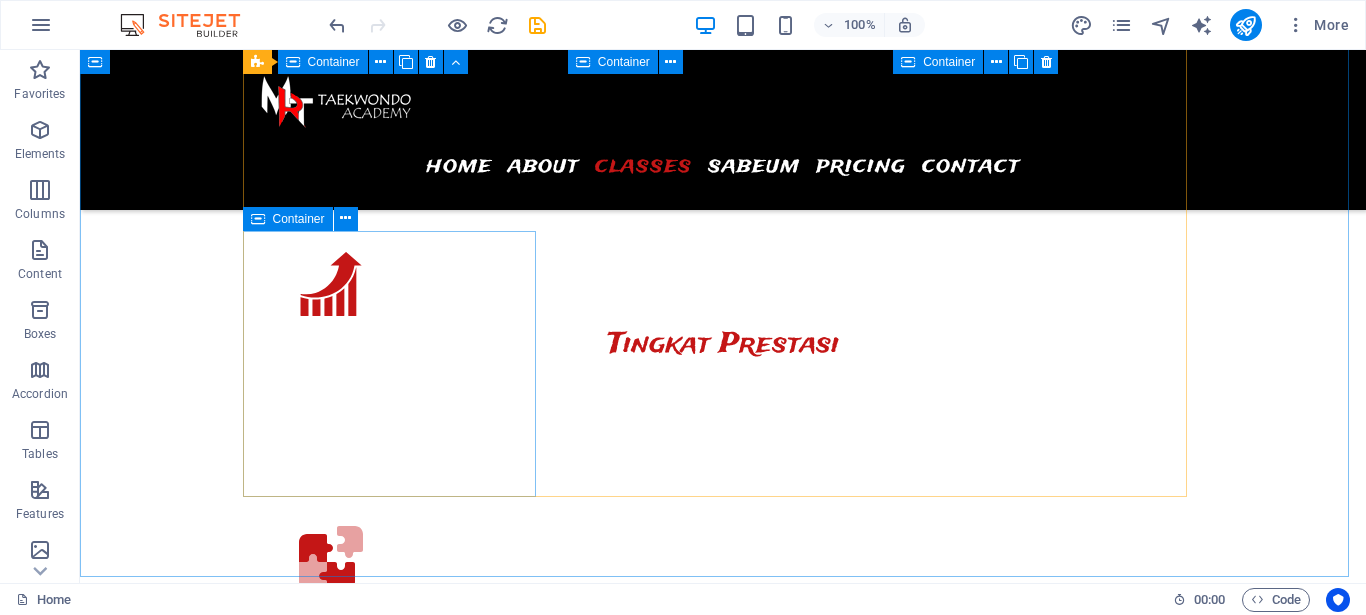 click on "Container" at bounding box center (288, 219) 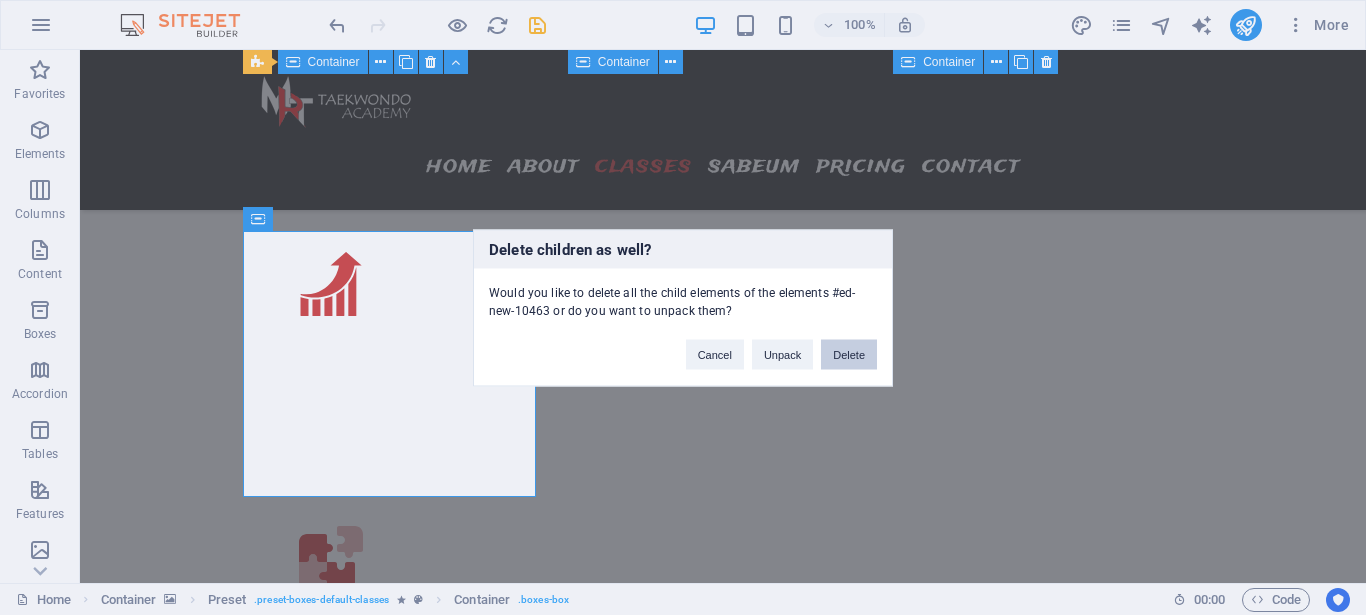 type 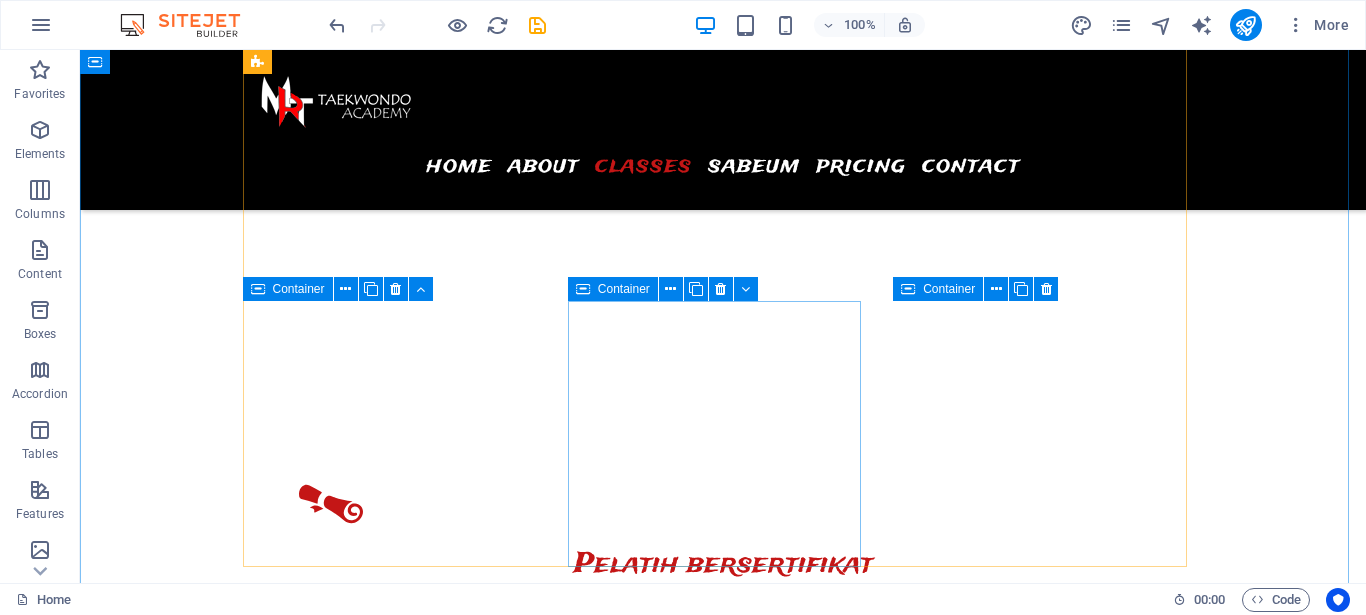 scroll, scrollTop: 2678, scrollLeft: 0, axis: vertical 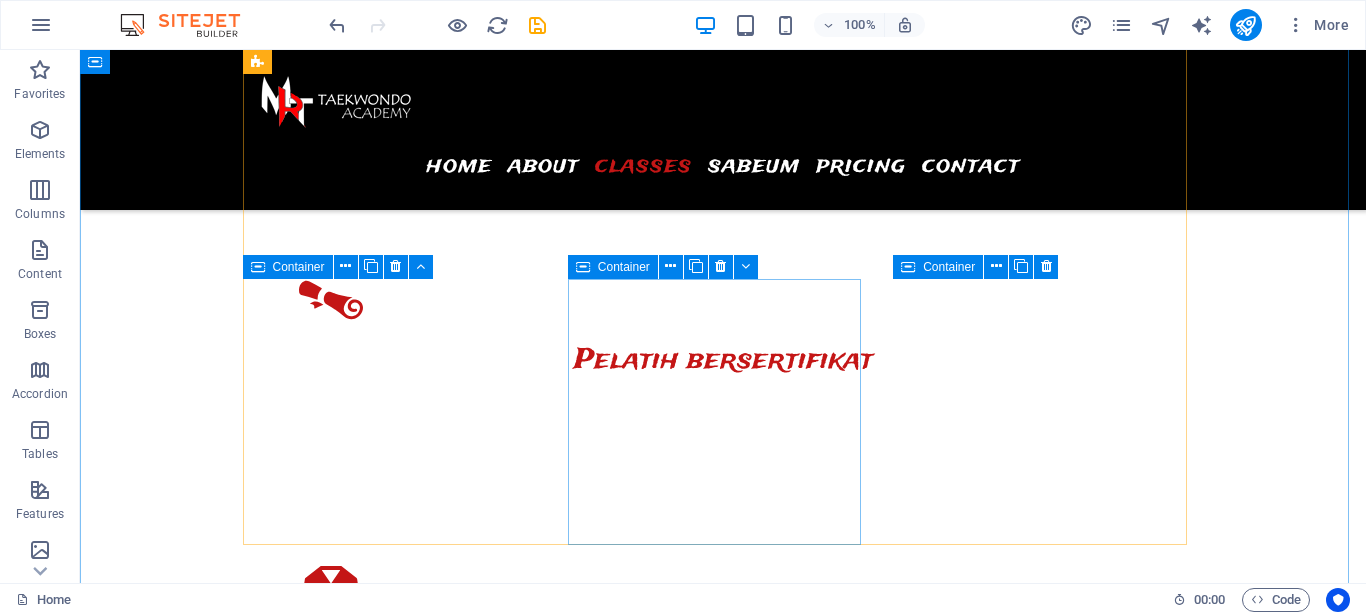 click at bounding box center [583, 267] 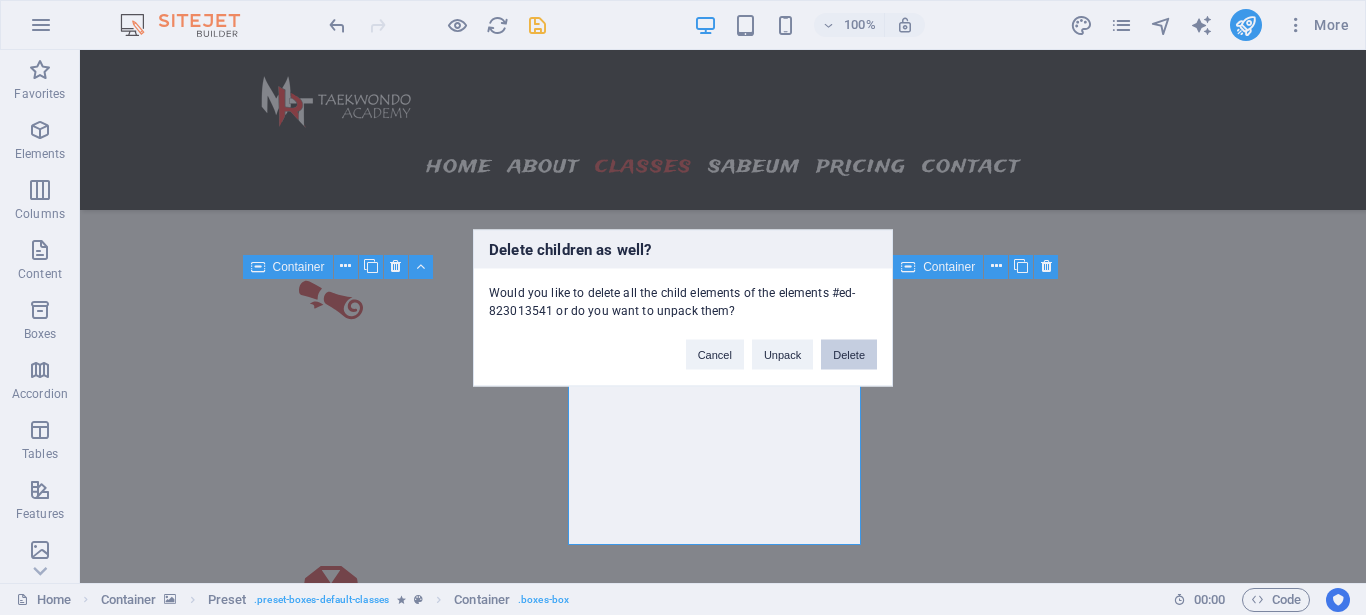 drag, startPoint x: 821, startPoint y: 356, endPoint x: 833, endPoint y: 356, distance: 12 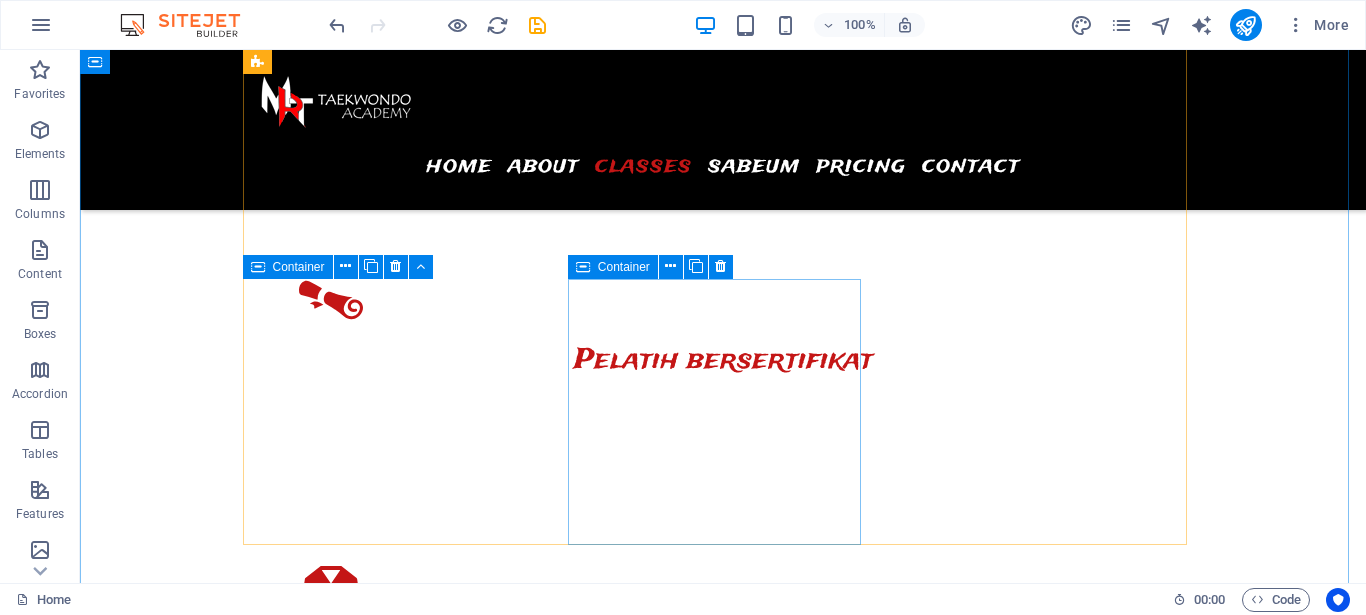click on "Container" at bounding box center (613, 267) 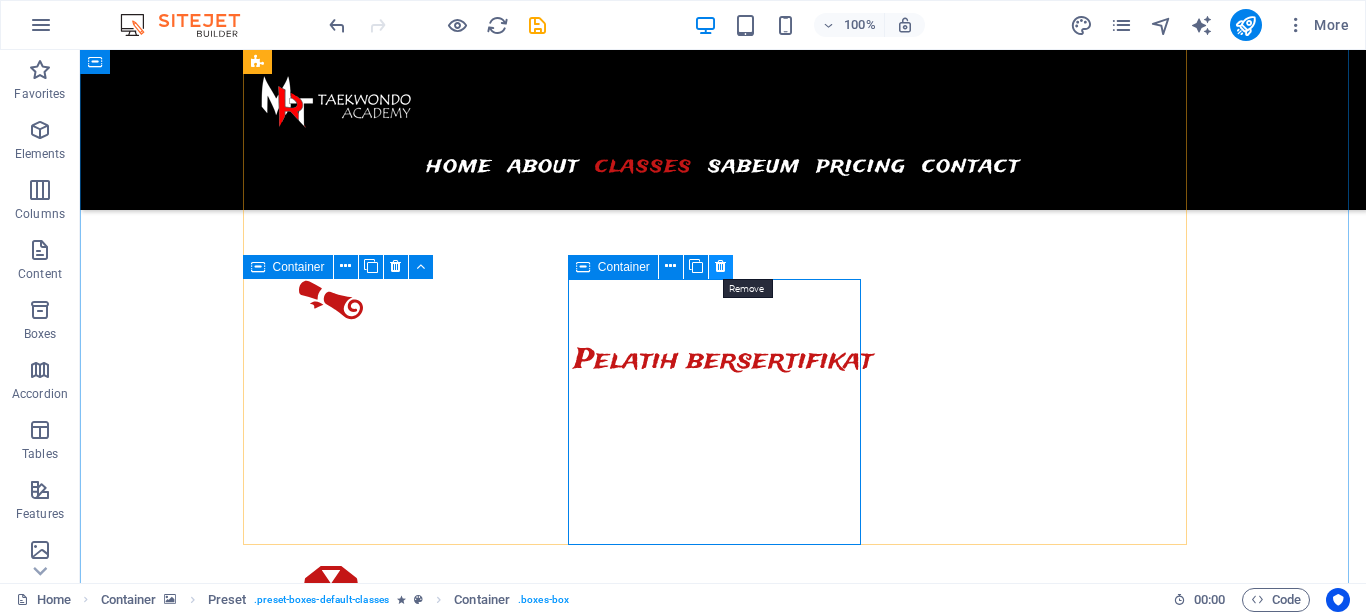 drag, startPoint x: 720, startPoint y: 262, endPoint x: 913, endPoint y: 328, distance: 203.97304 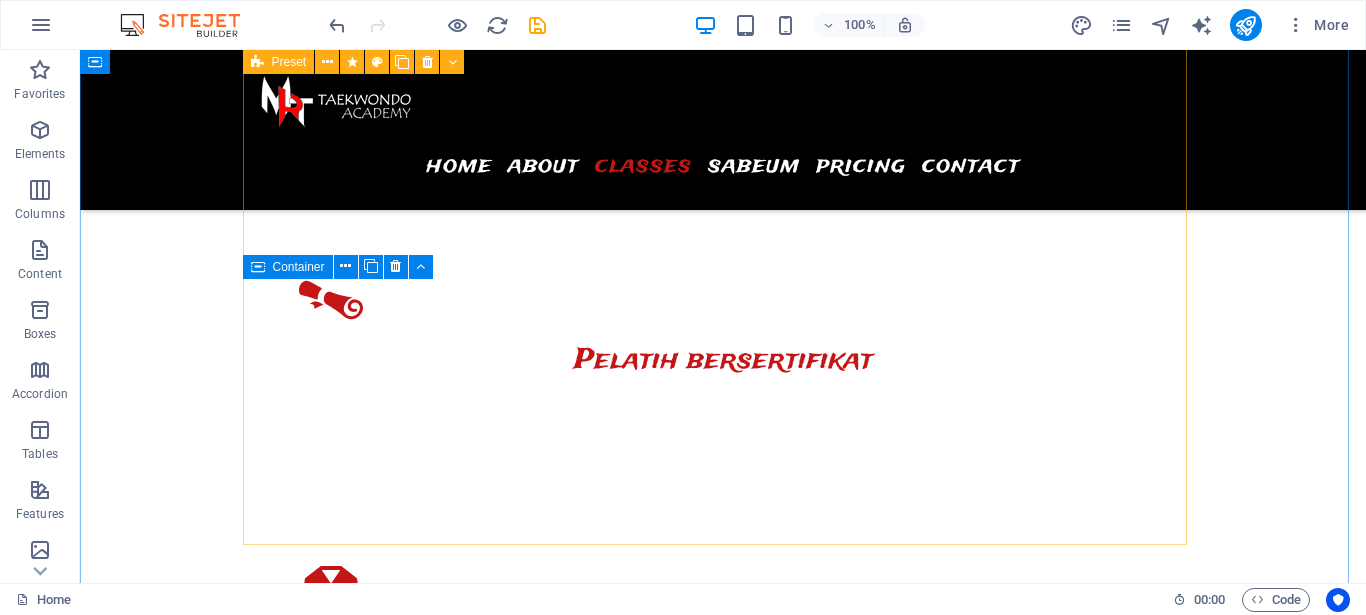 click on "08:00 - 16:00 .fa-secondary{opacity:.4} Dojang Wisma 08.00 - 10.00 Kelas Anak 3 th 14.00 - 16.00 Kelas Remaja 09:00 - 17:00 Gor Wismajaya 09.00 - 11.00 Kelas Prestasi 15.00 - 17.00 Kelas Remaja 10:00 - 18:00 Lap. Cerewet 10.00 - 12.00 Kelas Prestasi 16.00 - 18.00 Kelas Remaja 10:00 - 18:00 Lap. Cerewet 10.00 - 12.00 Kelas Prestasi 16.00 - 18.00 Kelas Remaja" at bounding box center (723, 4182) 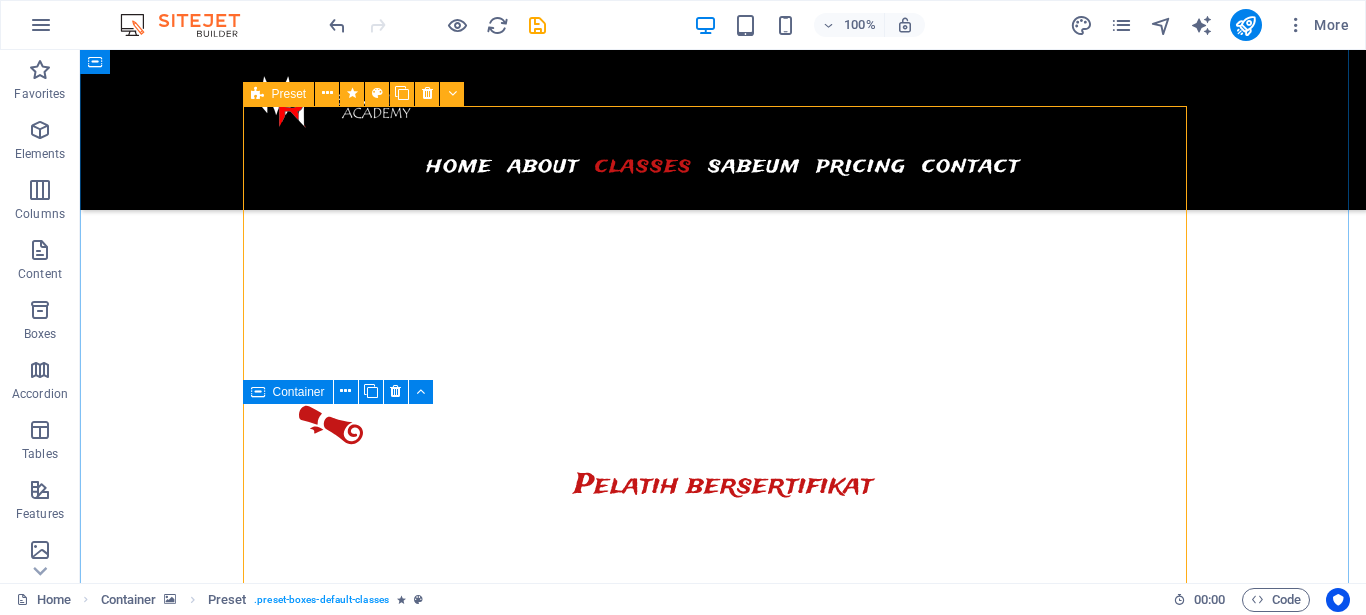 scroll, scrollTop: 2576, scrollLeft: 0, axis: vertical 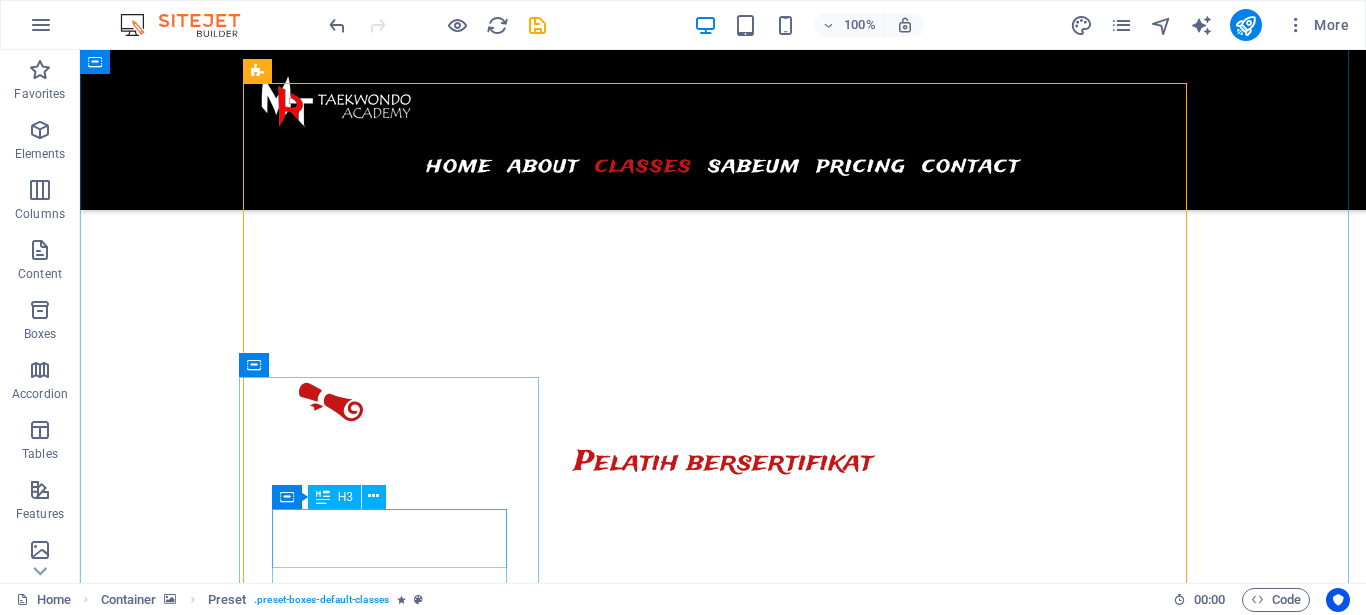 click on "Lap. Cerewet" at bounding box center [397, 4732] 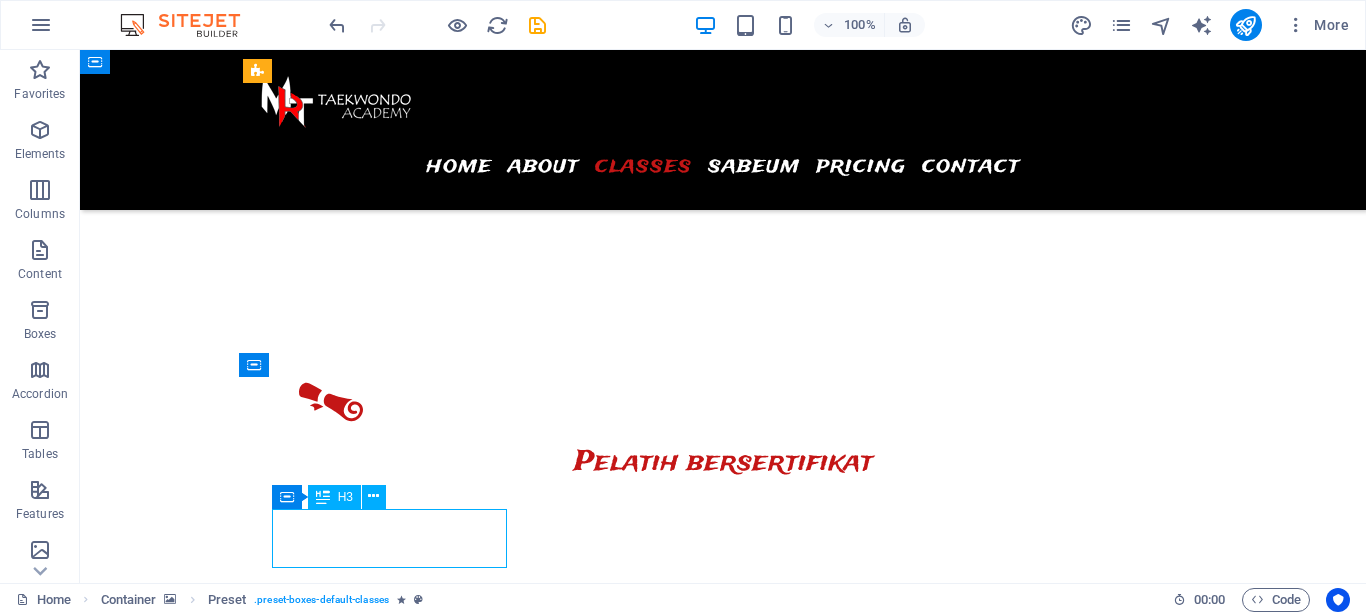 click on "Lap. Cerewet" at bounding box center (397, 4732) 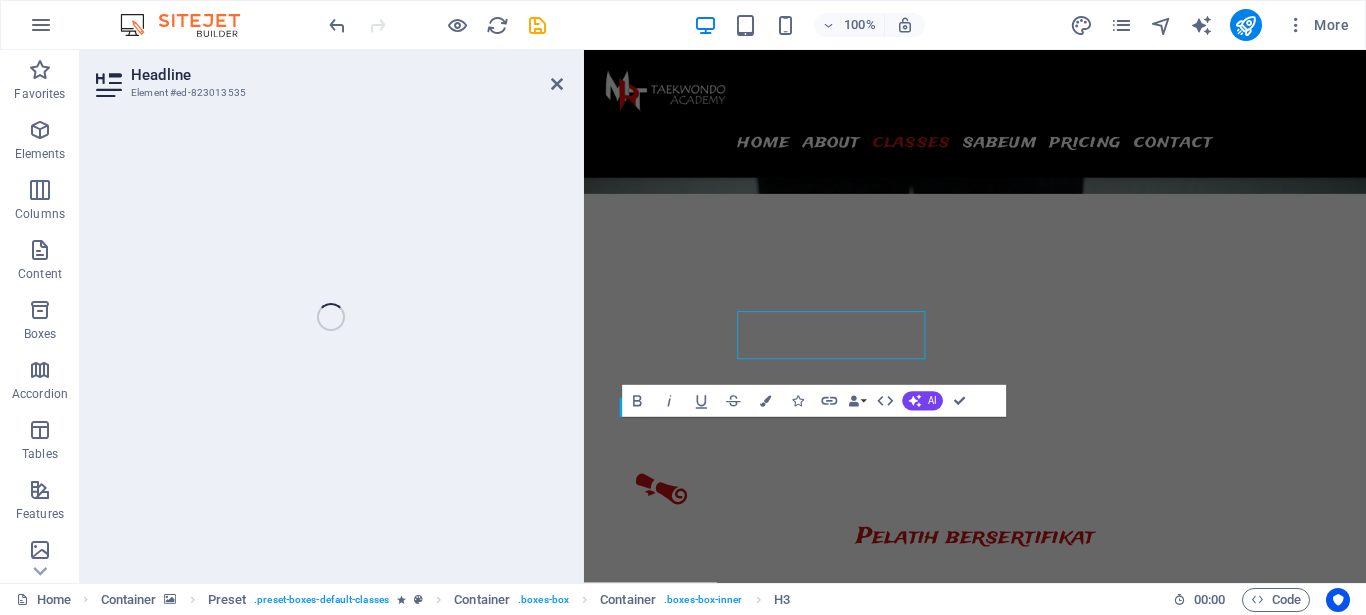 scroll, scrollTop: 2707, scrollLeft: 0, axis: vertical 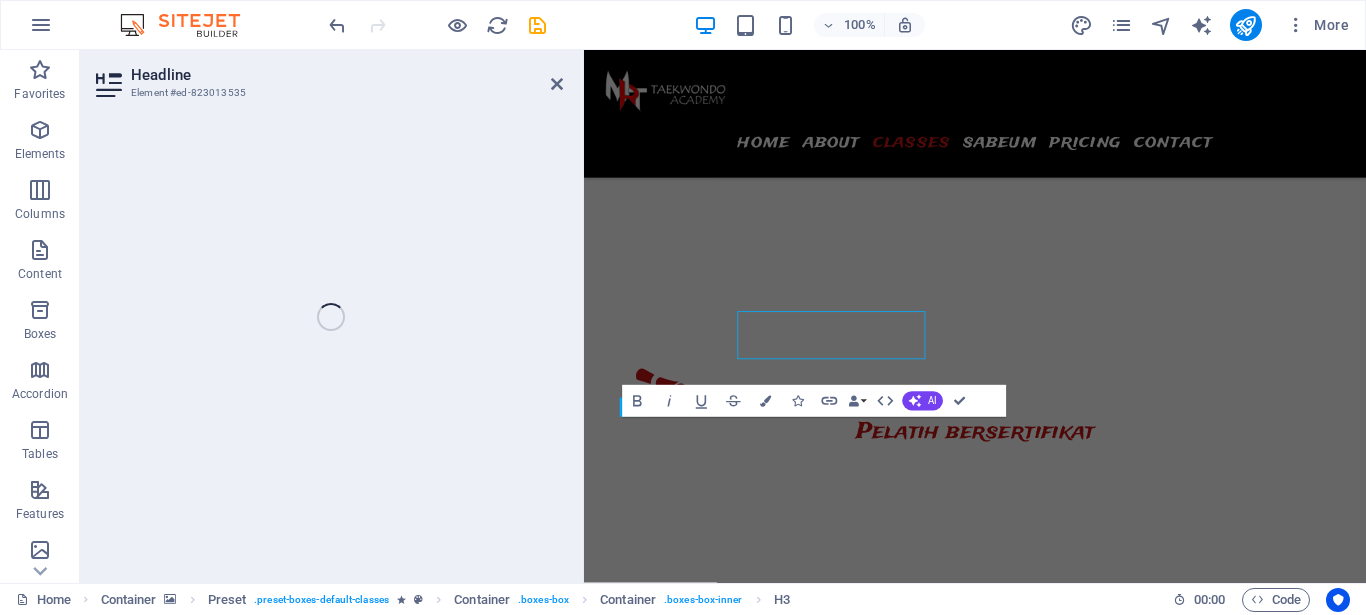 click on "Lap. Cerewet" at bounding box center (746, 4740) 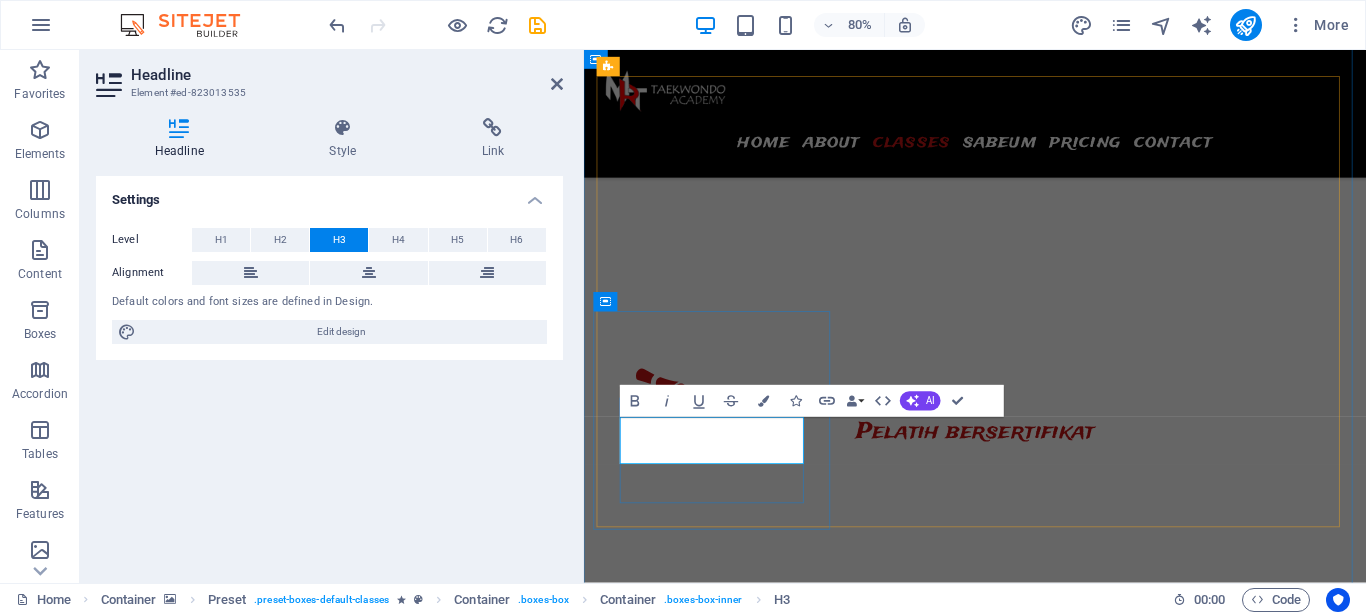 type 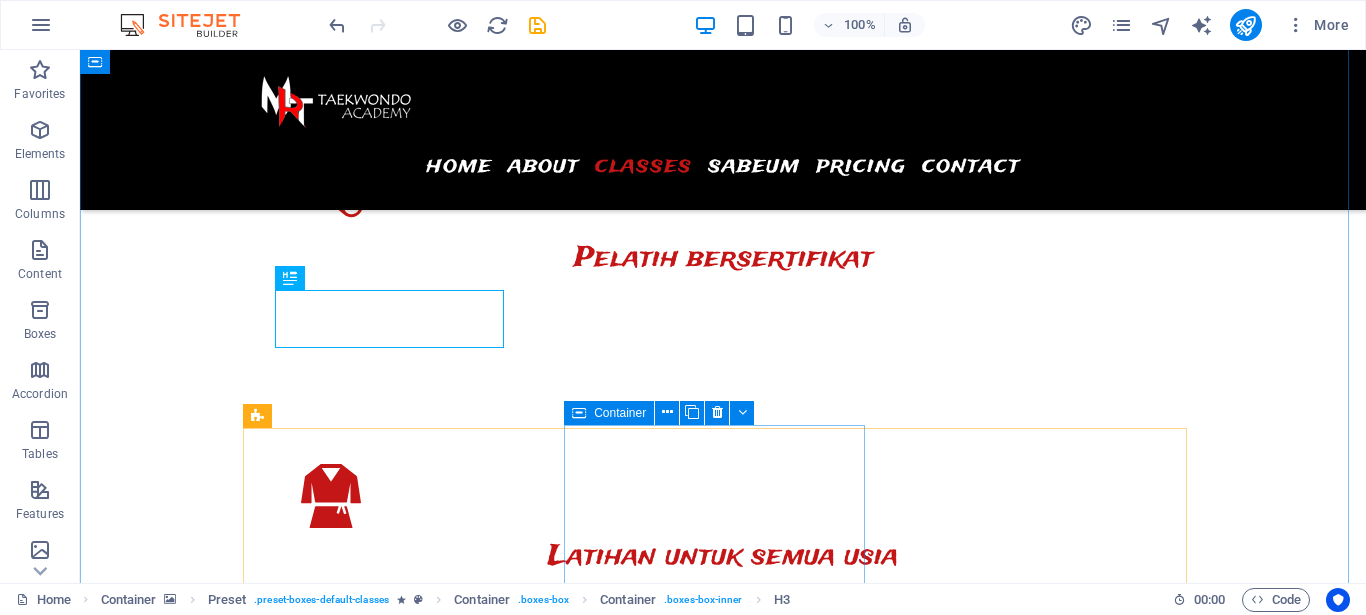 scroll, scrollTop: 2882, scrollLeft: 0, axis: vertical 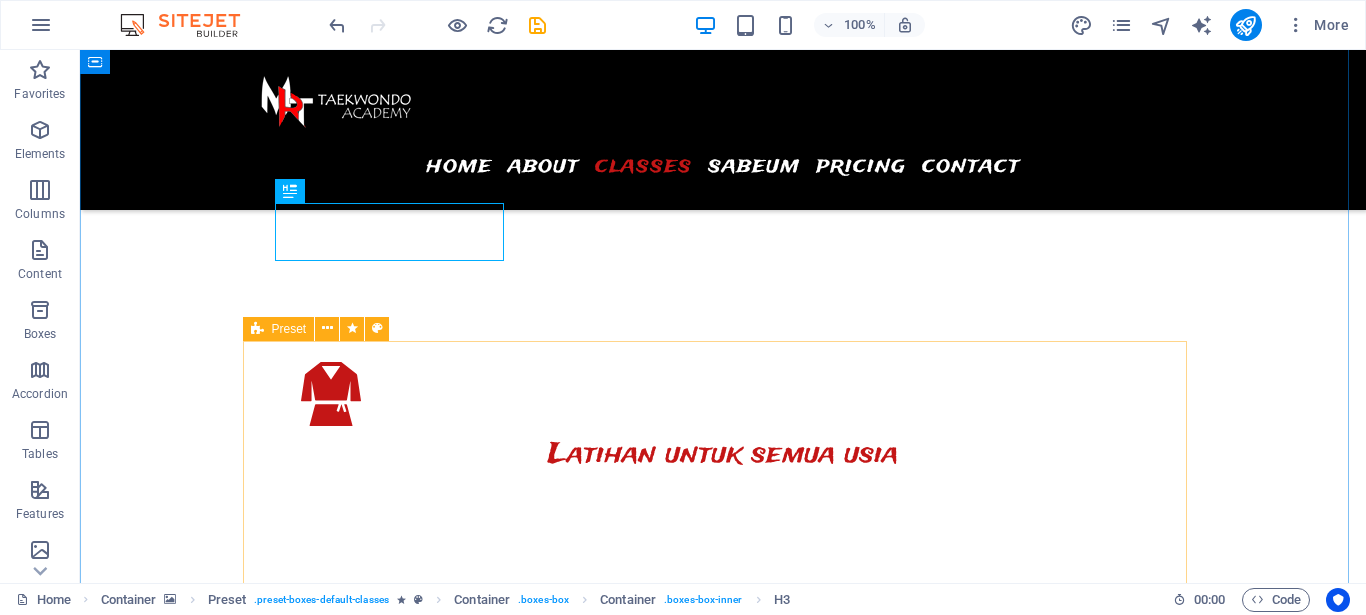 click at bounding box center (257, 329) 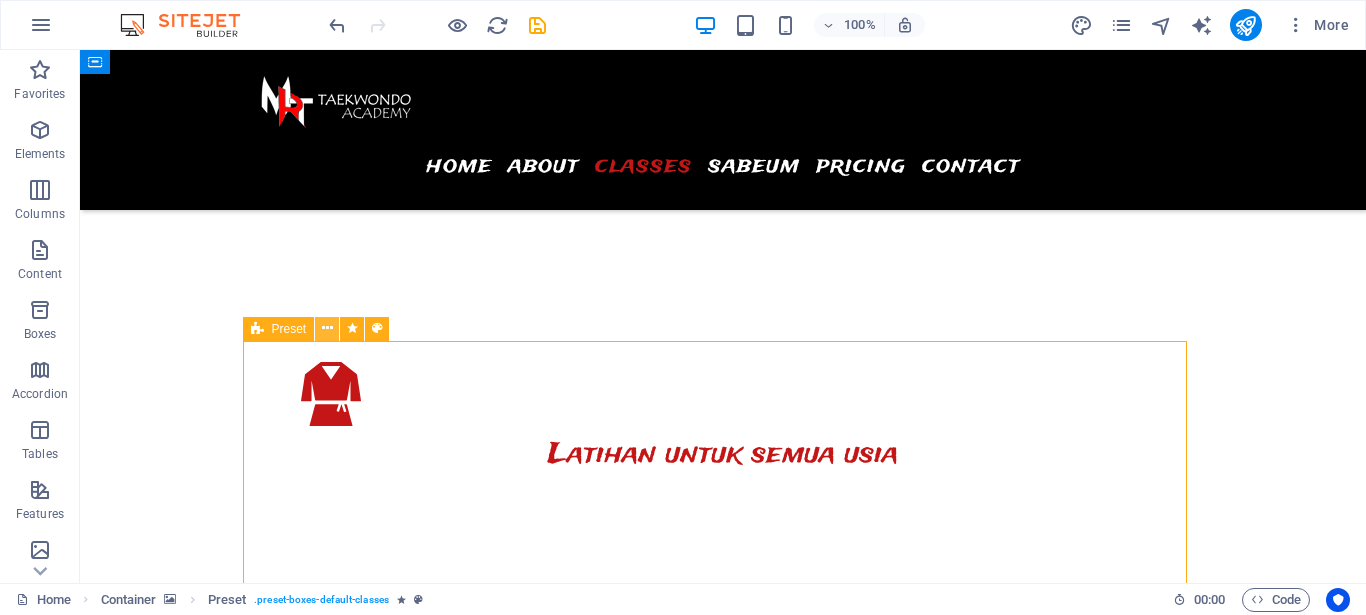 click at bounding box center [327, 328] 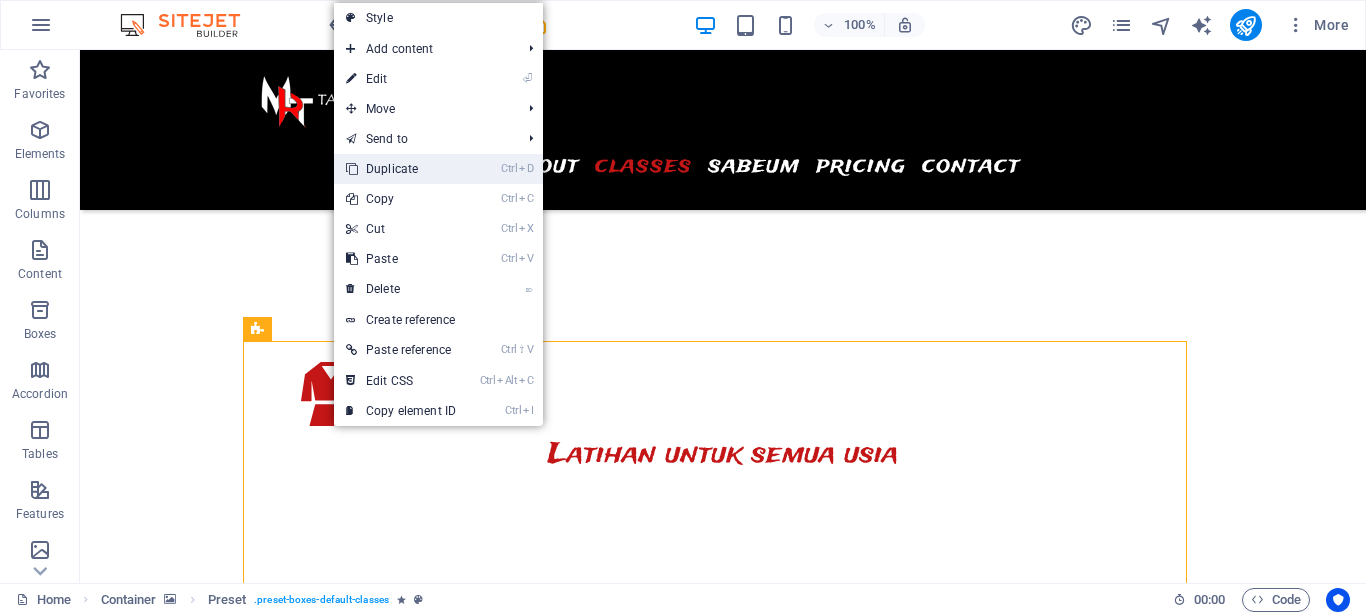 click on "Ctrl D  Duplicate" at bounding box center (401, 169) 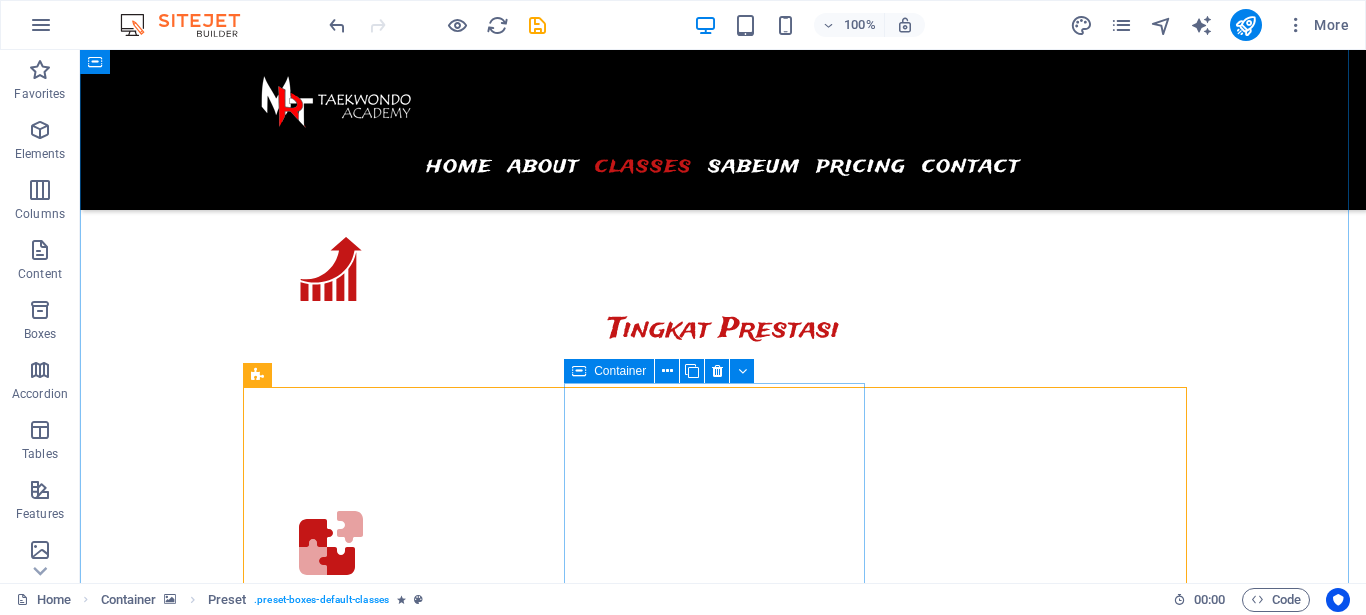scroll, scrollTop: 3101, scrollLeft: 0, axis: vertical 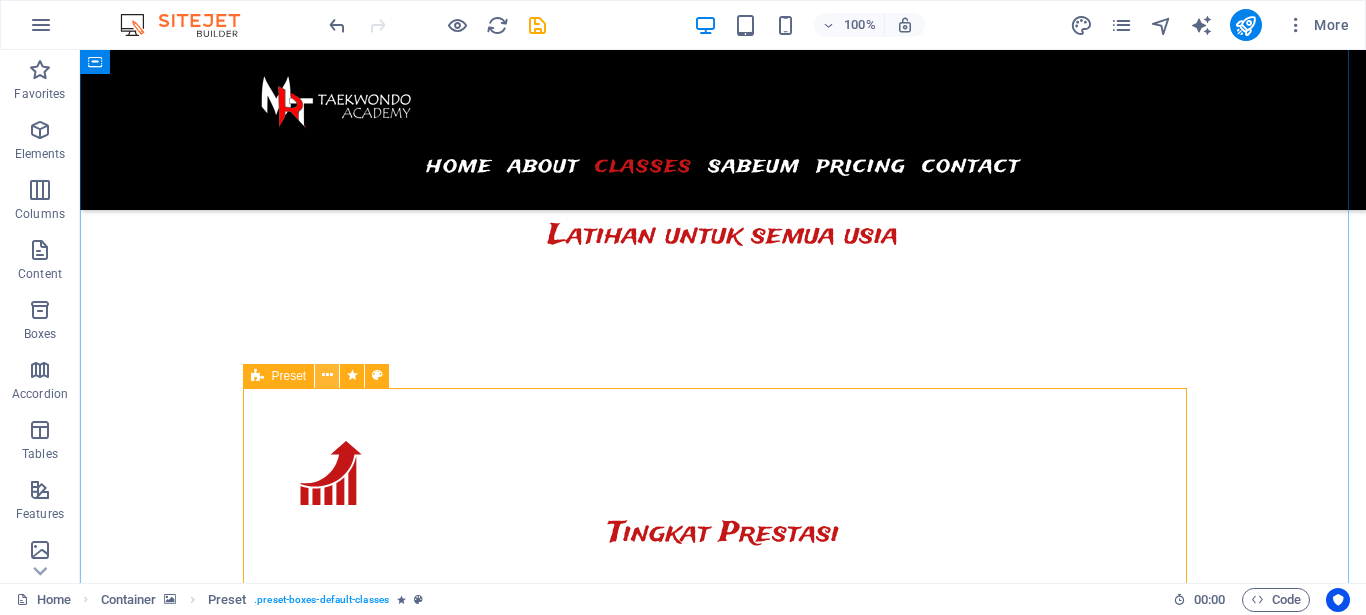 click at bounding box center [327, 375] 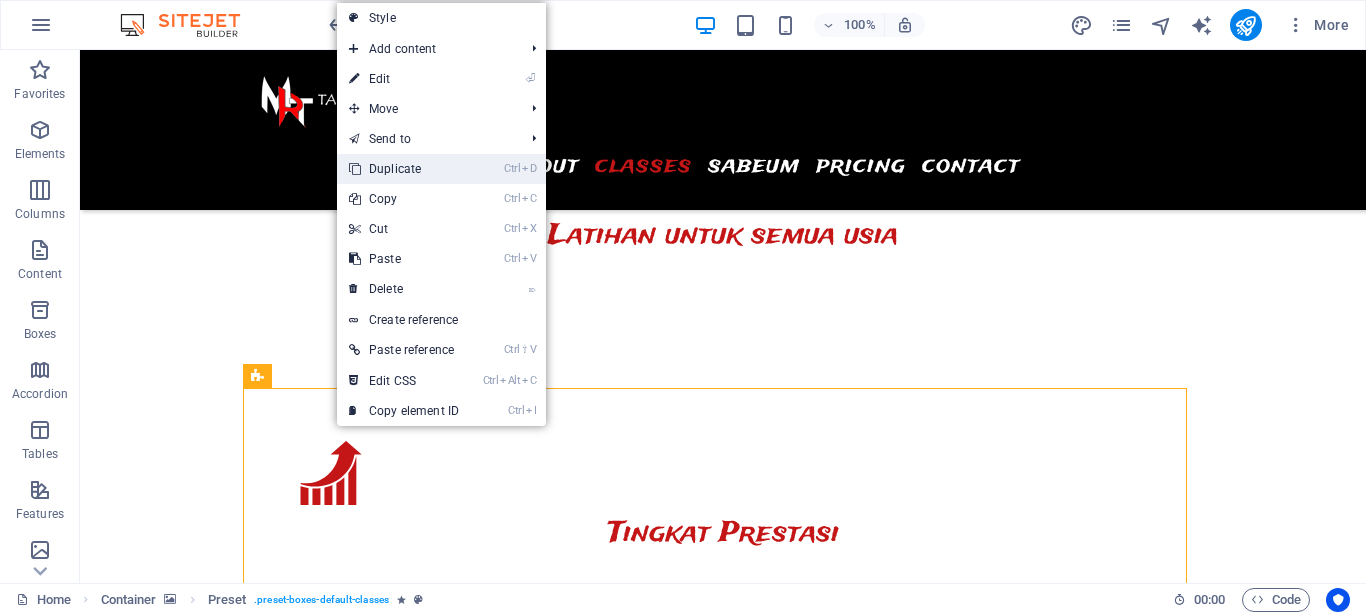 click on "Ctrl D  Duplicate" at bounding box center (404, 169) 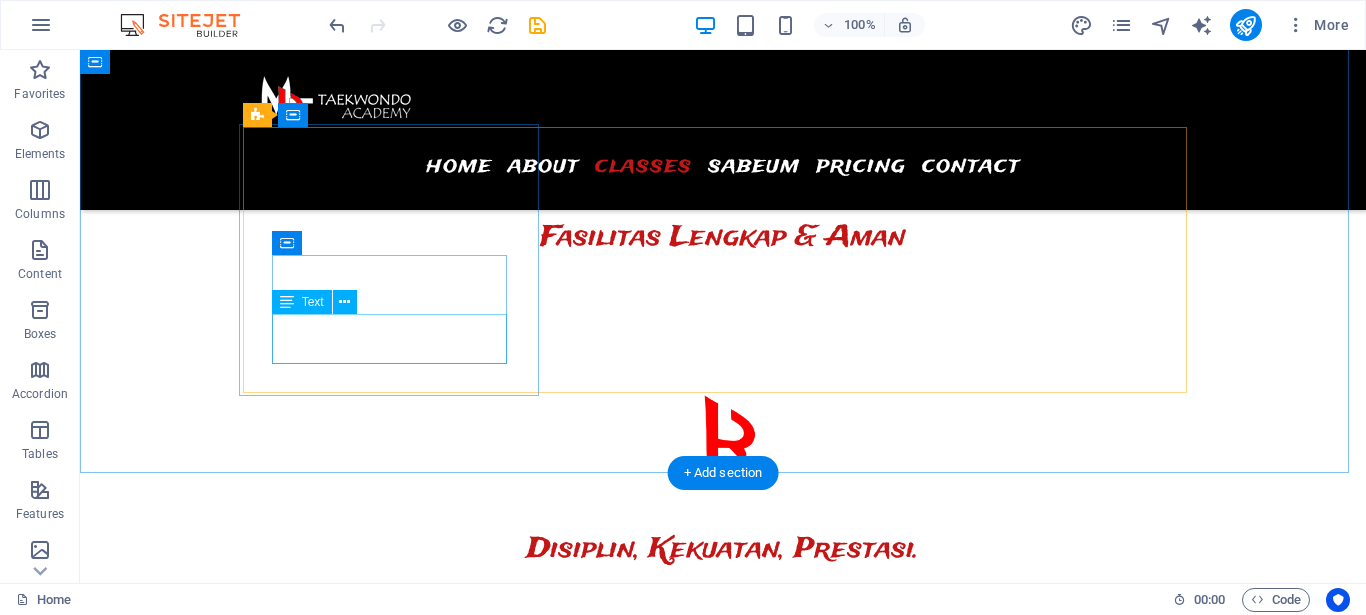 scroll, scrollTop: 3469, scrollLeft: 0, axis: vertical 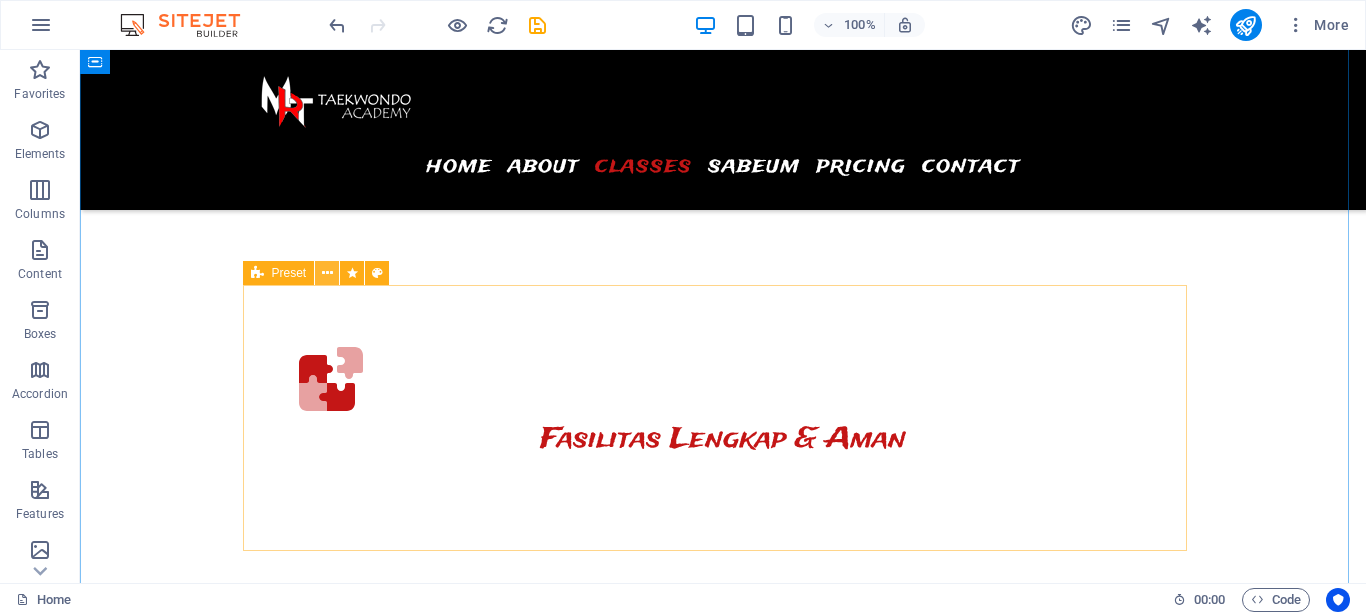 click at bounding box center (327, 273) 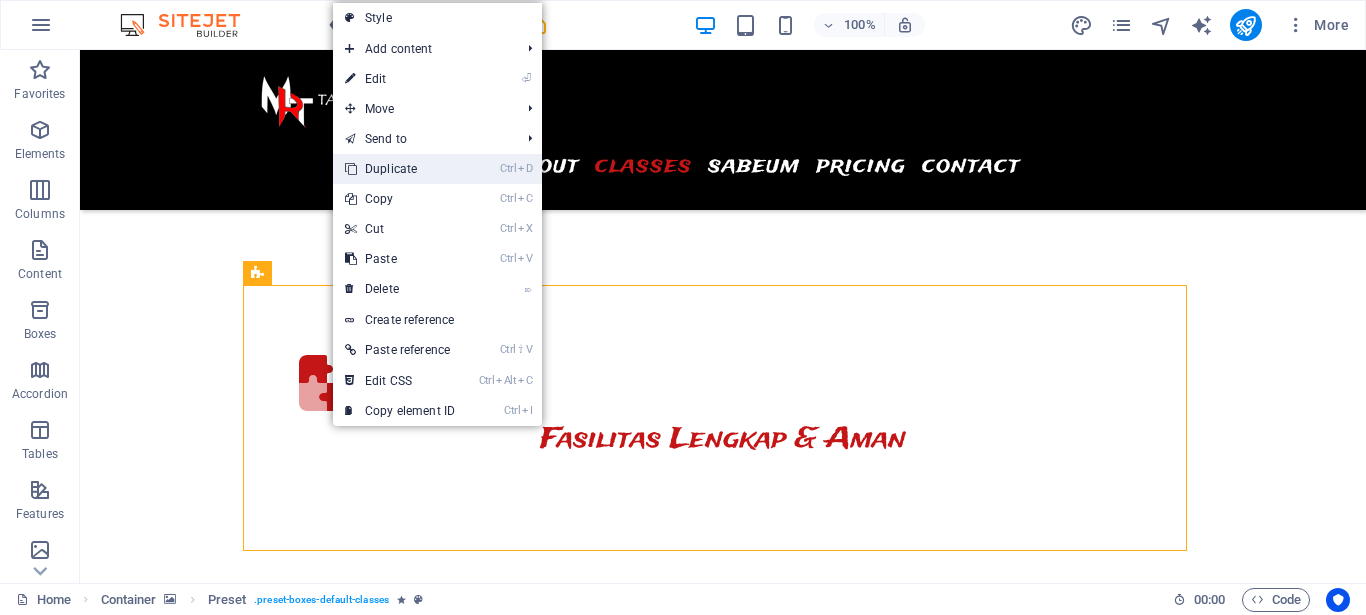 click on "Ctrl D  Duplicate" at bounding box center (400, 169) 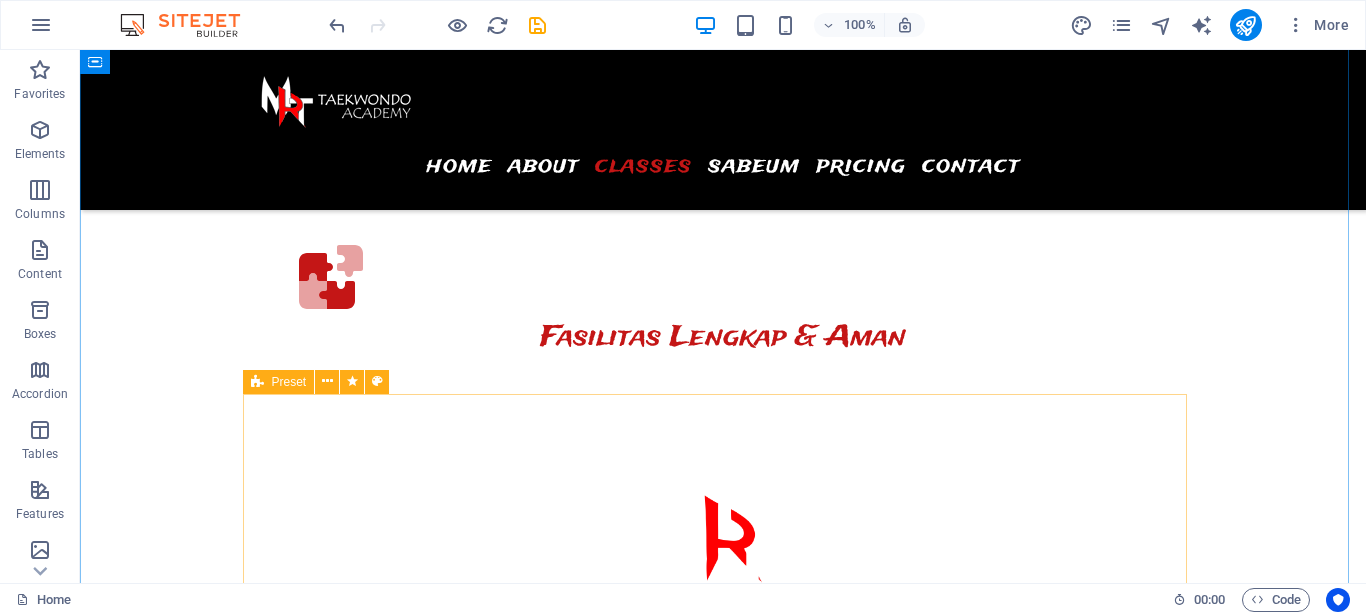 scroll, scrollTop: 3775, scrollLeft: 0, axis: vertical 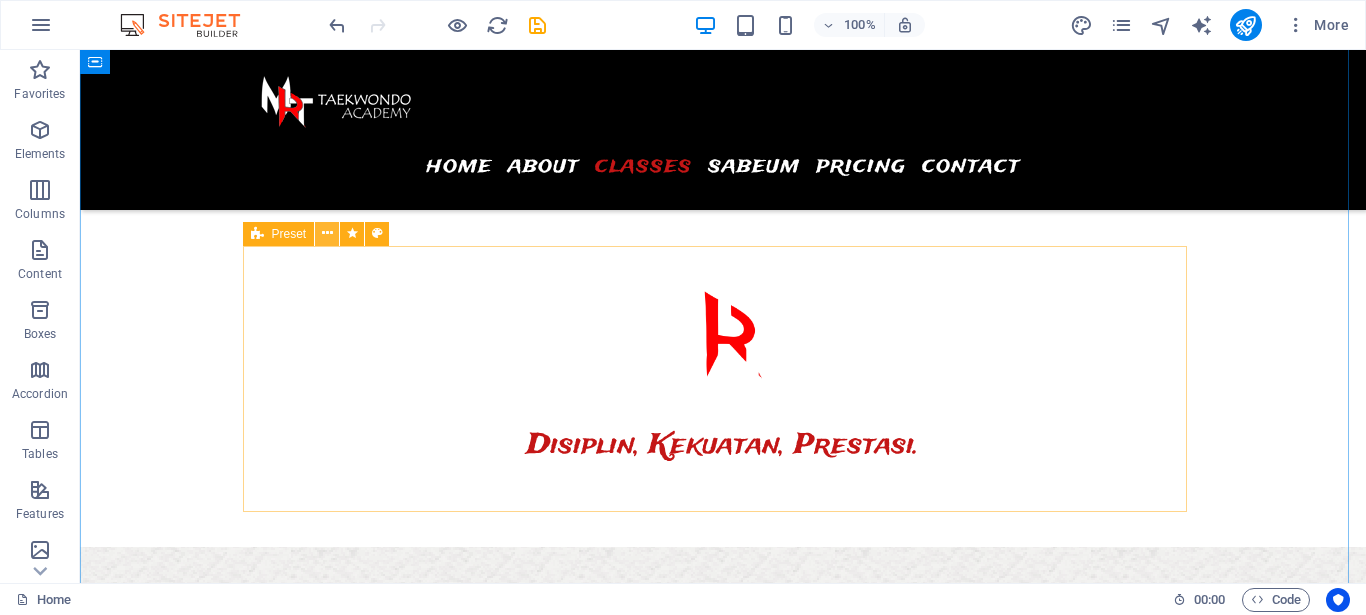 click at bounding box center [327, 233] 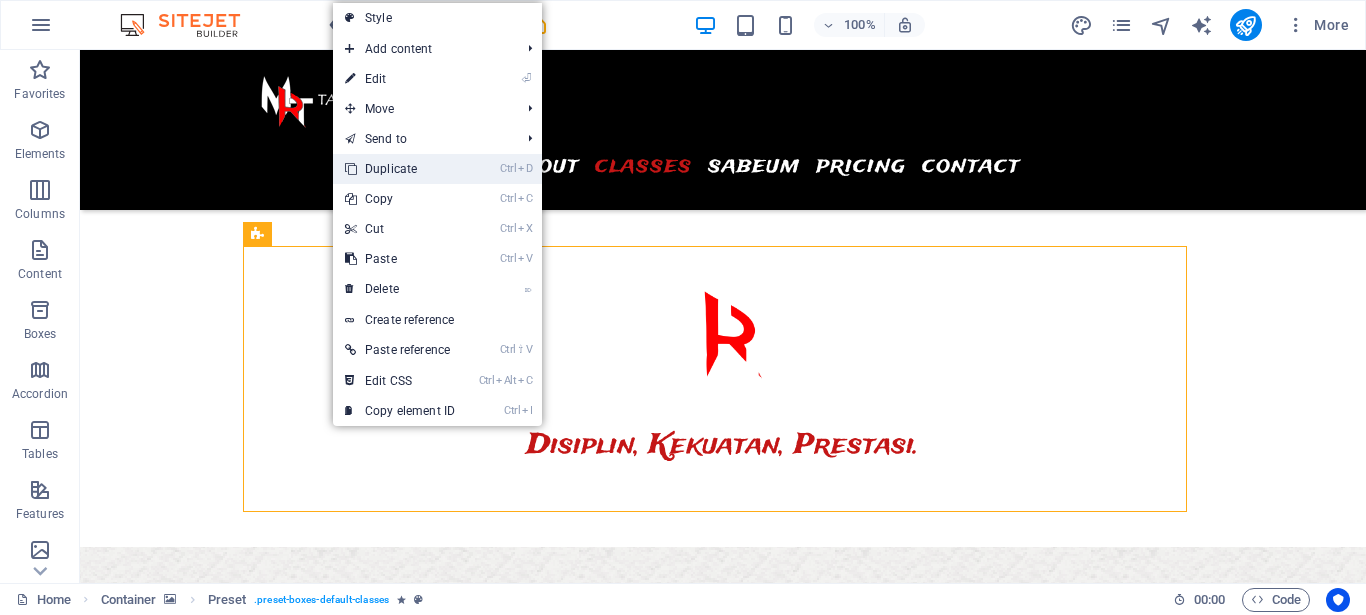 click on "Ctrl D  Duplicate" at bounding box center (400, 169) 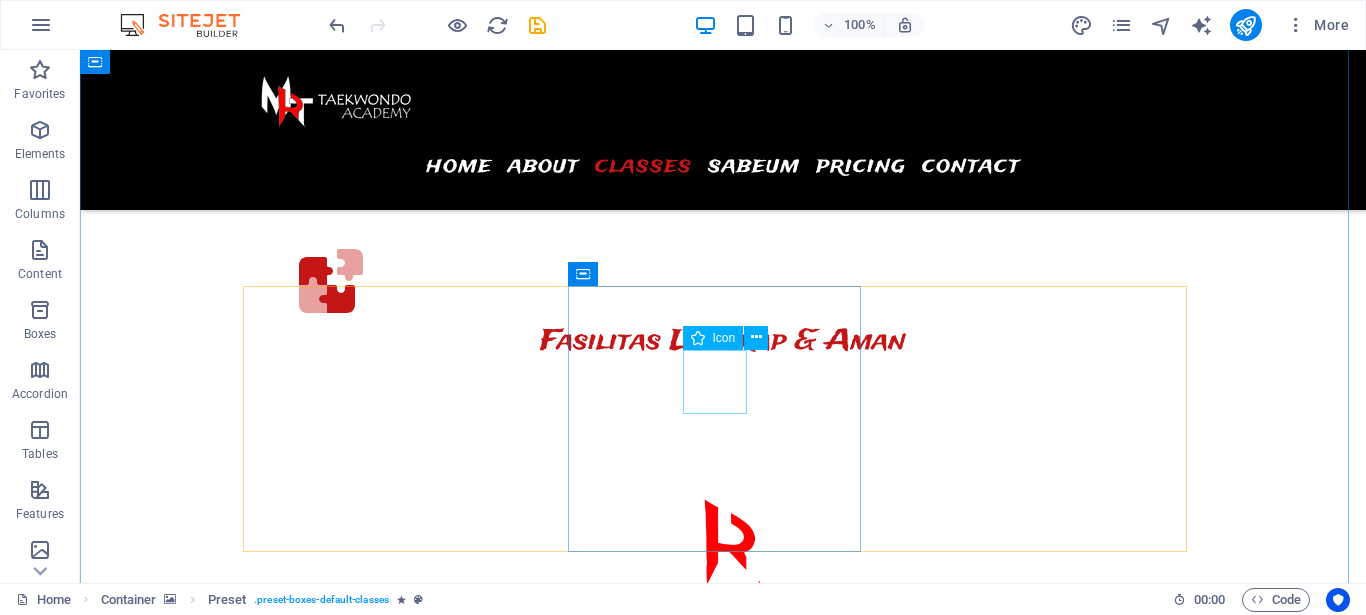 scroll, scrollTop: 3469, scrollLeft: 0, axis: vertical 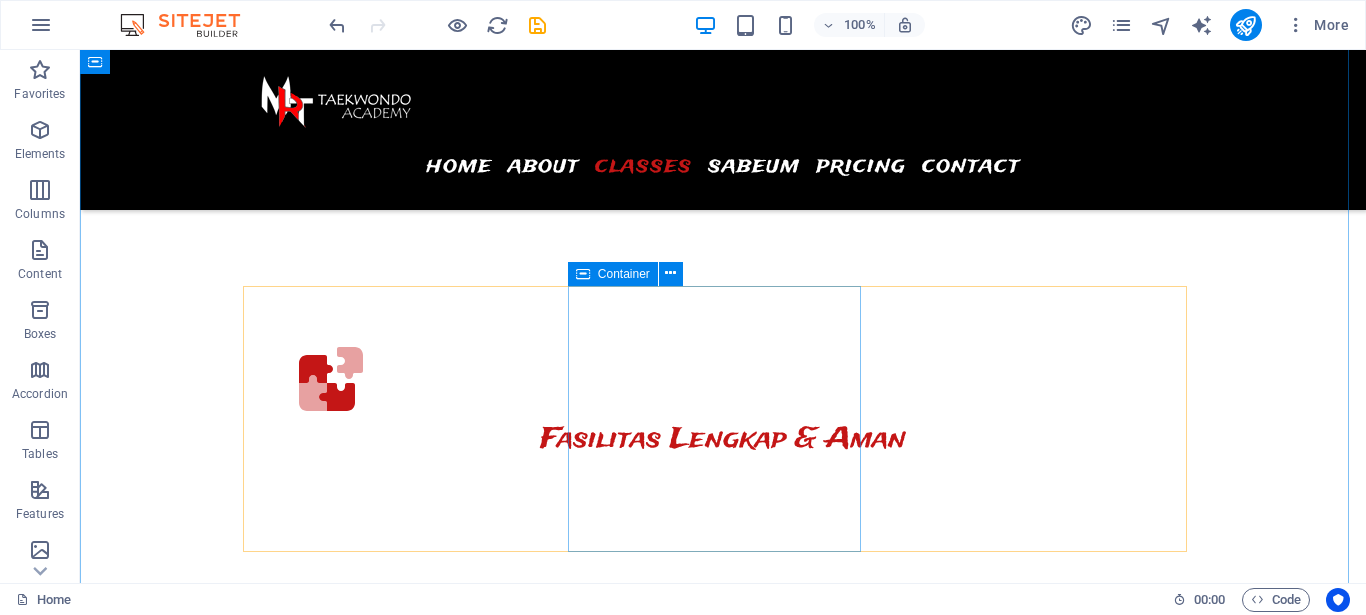 click on "Container" at bounding box center (624, 274) 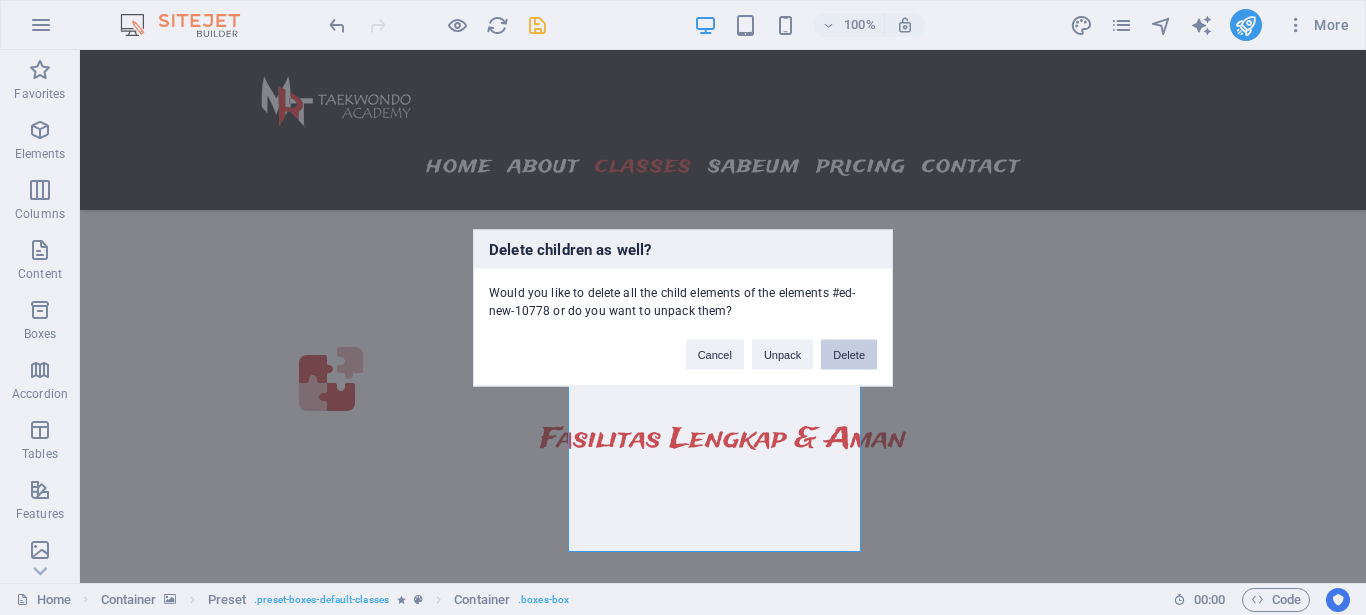 type 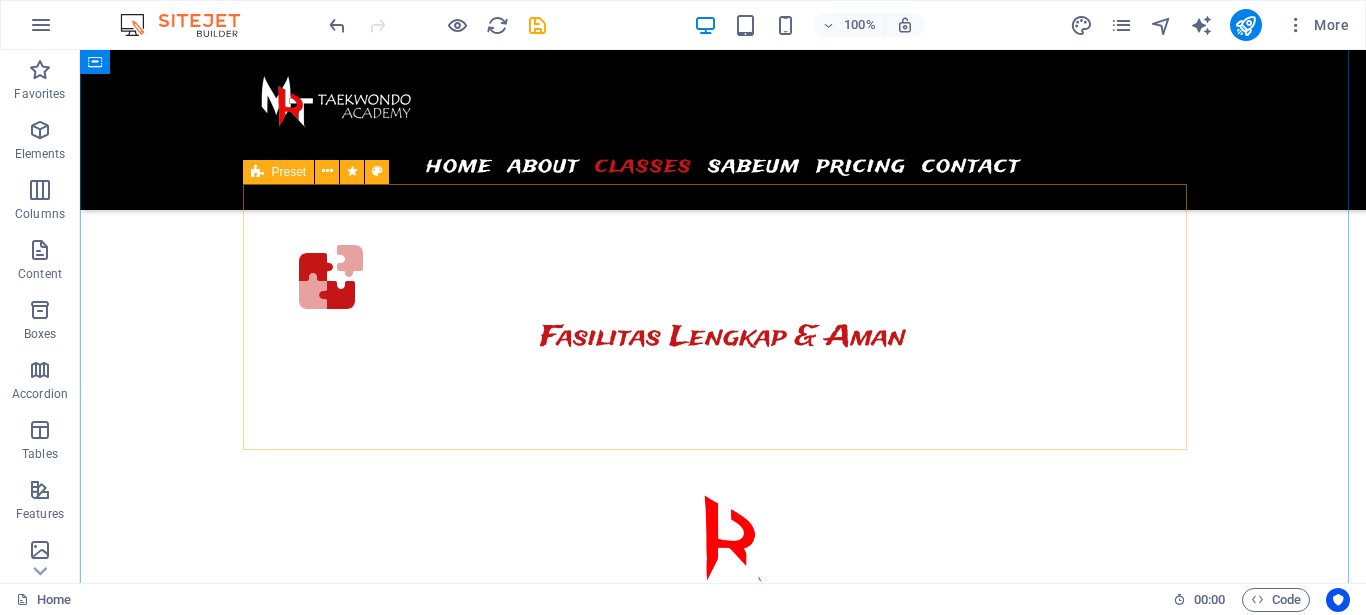scroll, scrollTop: 3469, scrollLeft: 0, axis: vertical 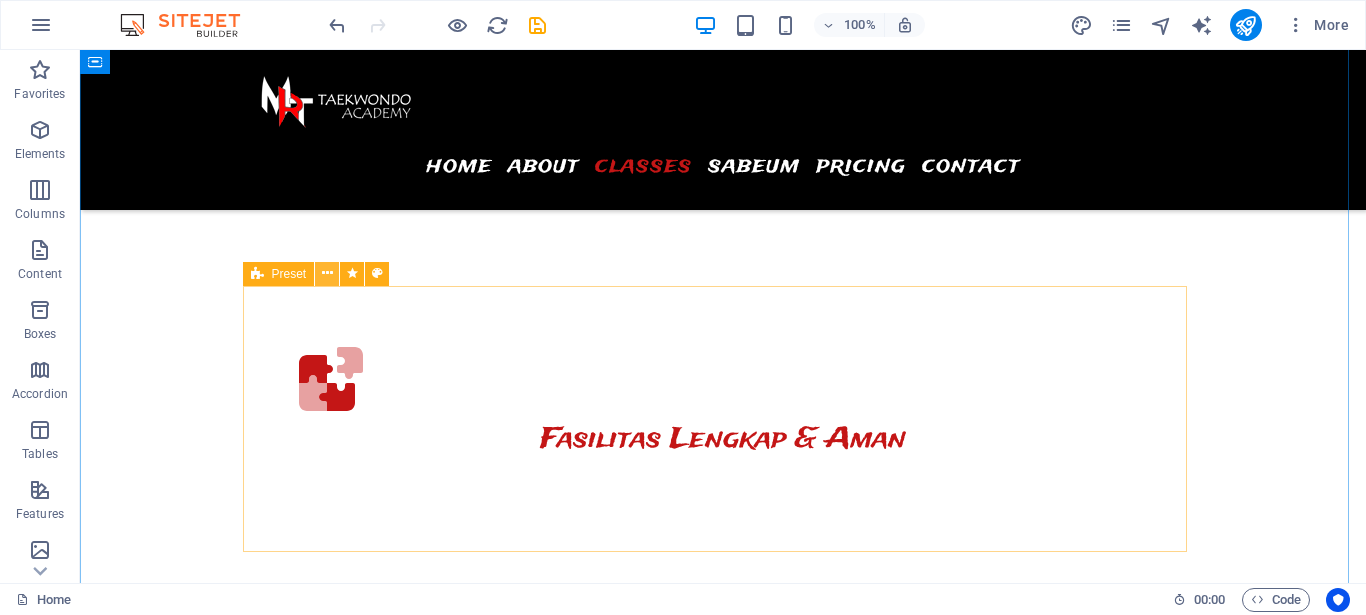 click at bounding box center (327, 273) 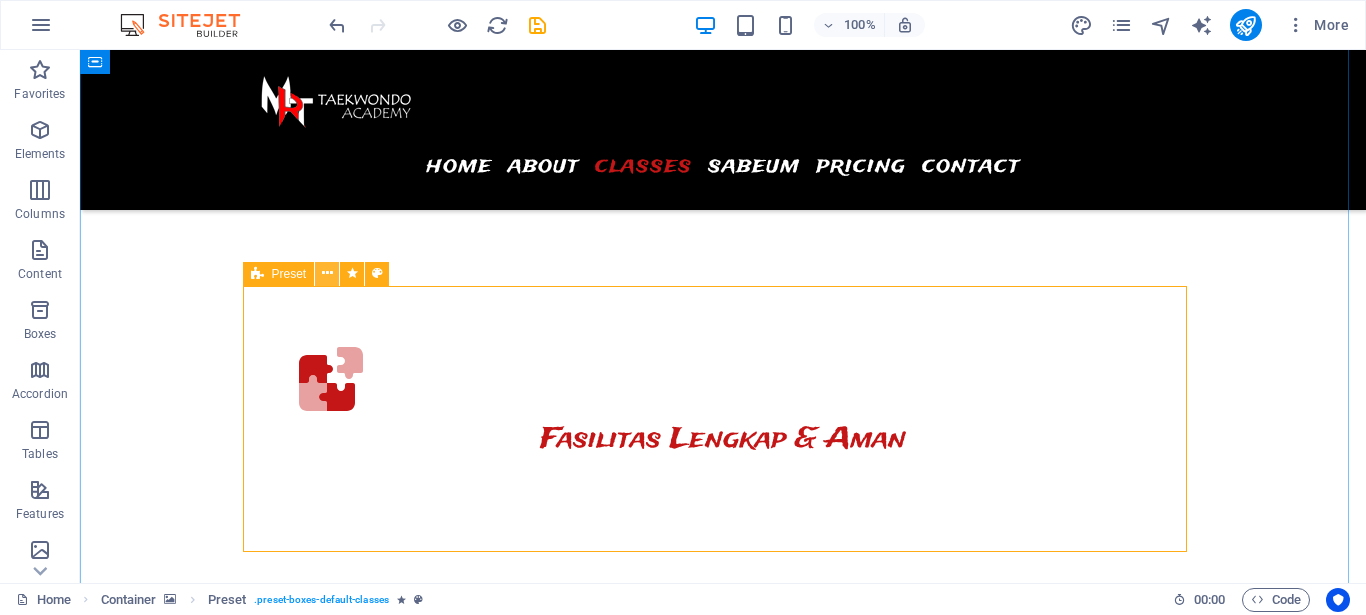 click at bounding box center (327, 274) 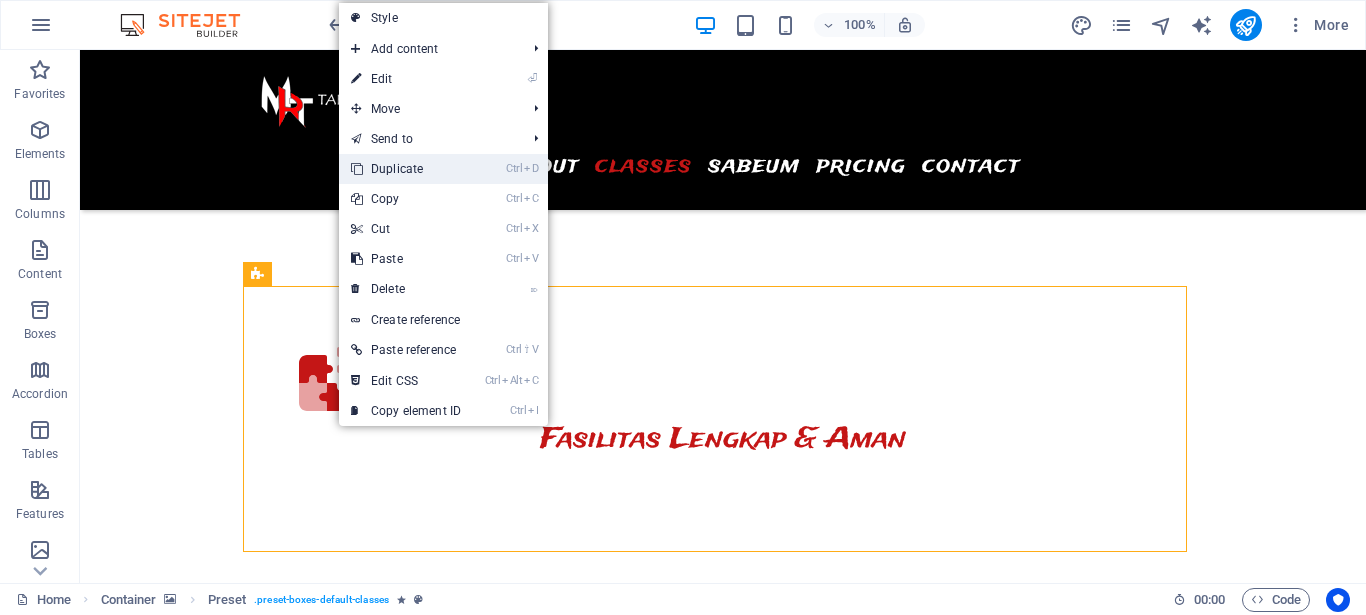 click on "Ctrl D  Duplicate" at bounding box center (406, 169) 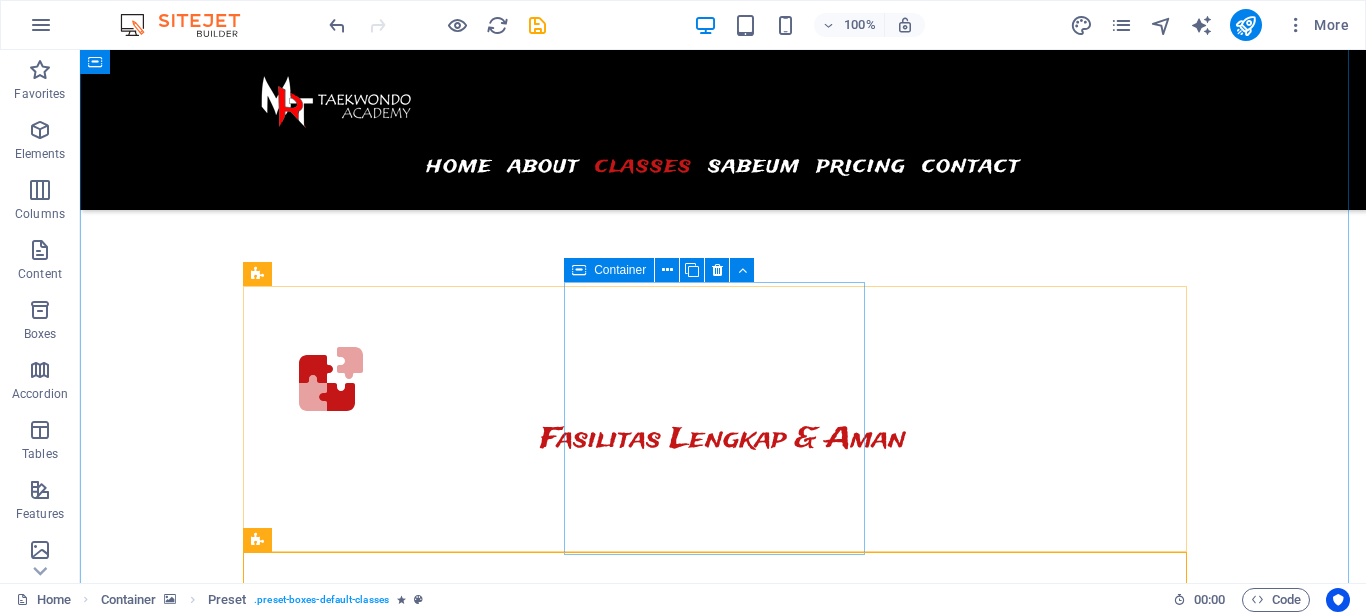 click on "10:00 - 18:00 Lap. Cerewet 10.00 - 12.00 Kelas Prestasi 16.00 - 18.00 Kelas Remaja" at bounding box center (397, 7352) 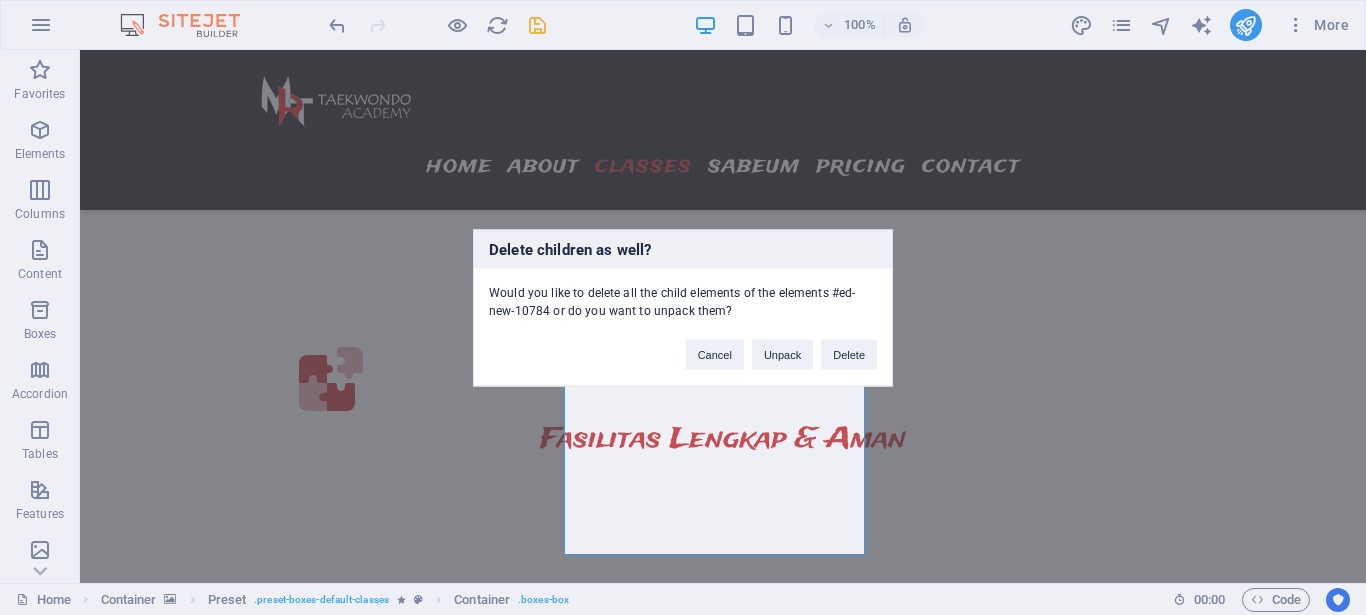type 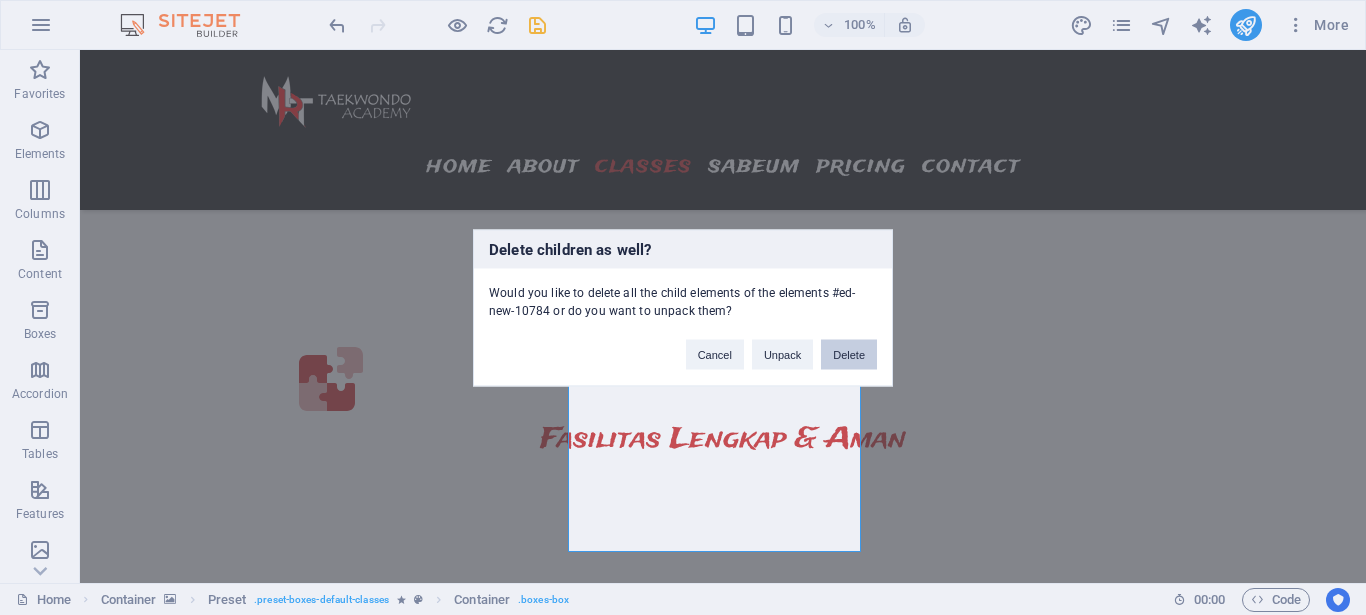 click on "Delete" at bounding box center [849, 354] 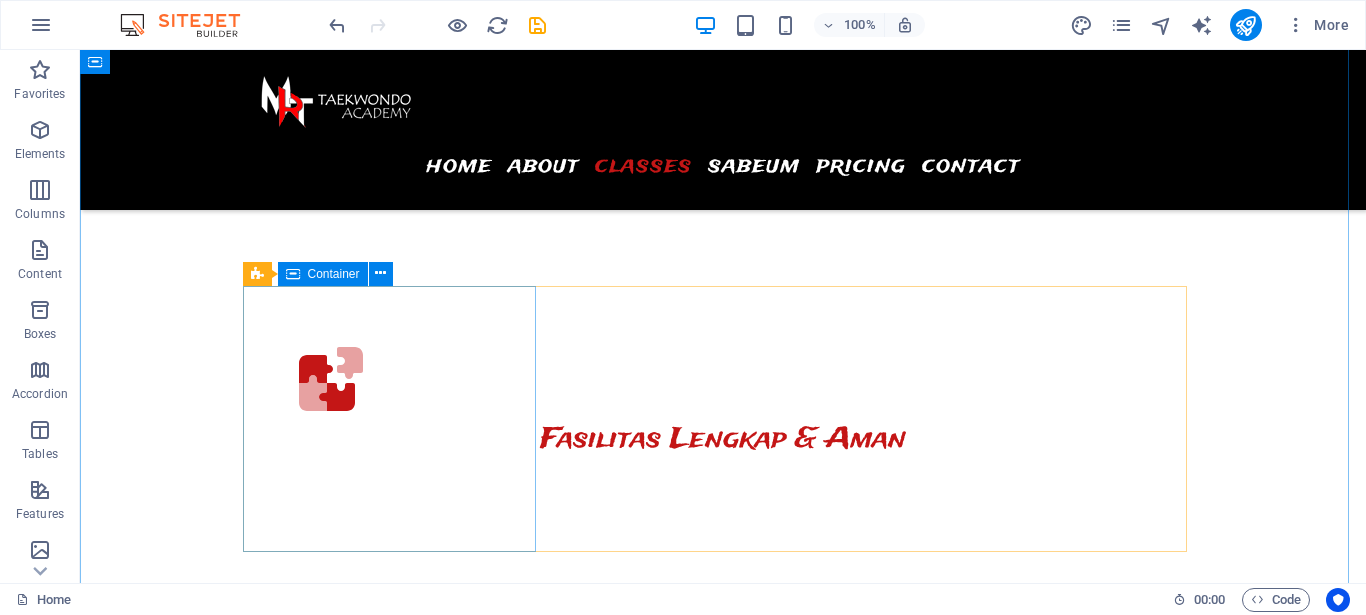 click at bounding box center [293, 274] 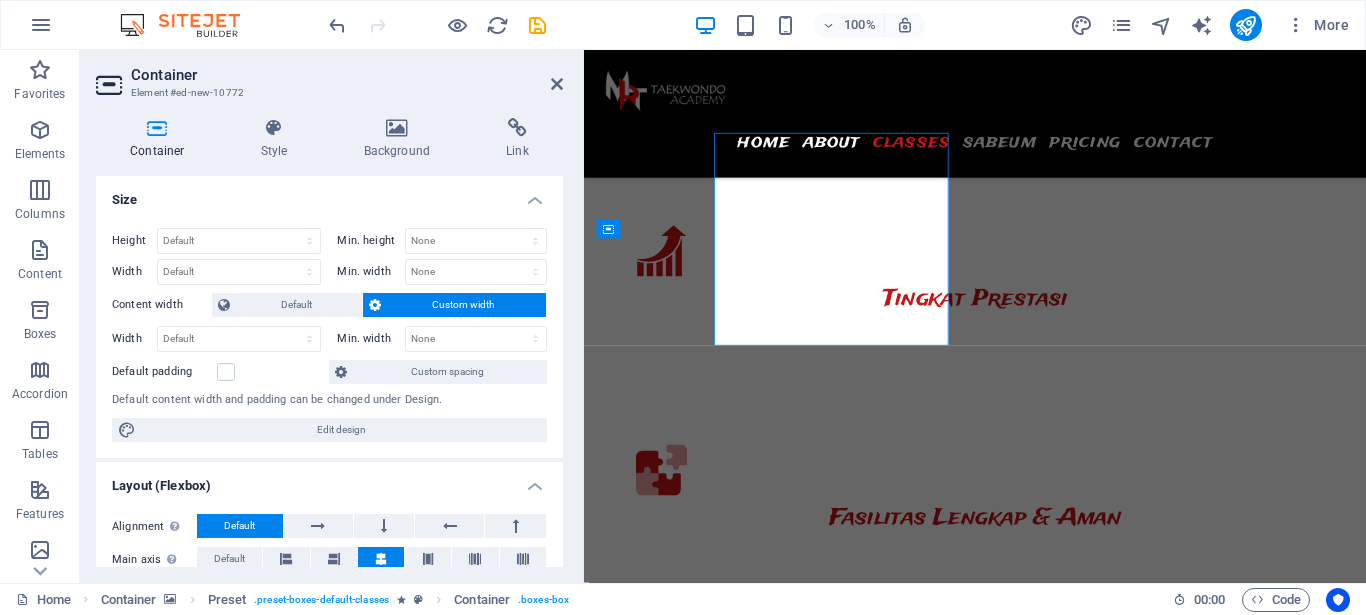 scroll, scrollTop: 3600, scrollLeft: 0, axis: vertical 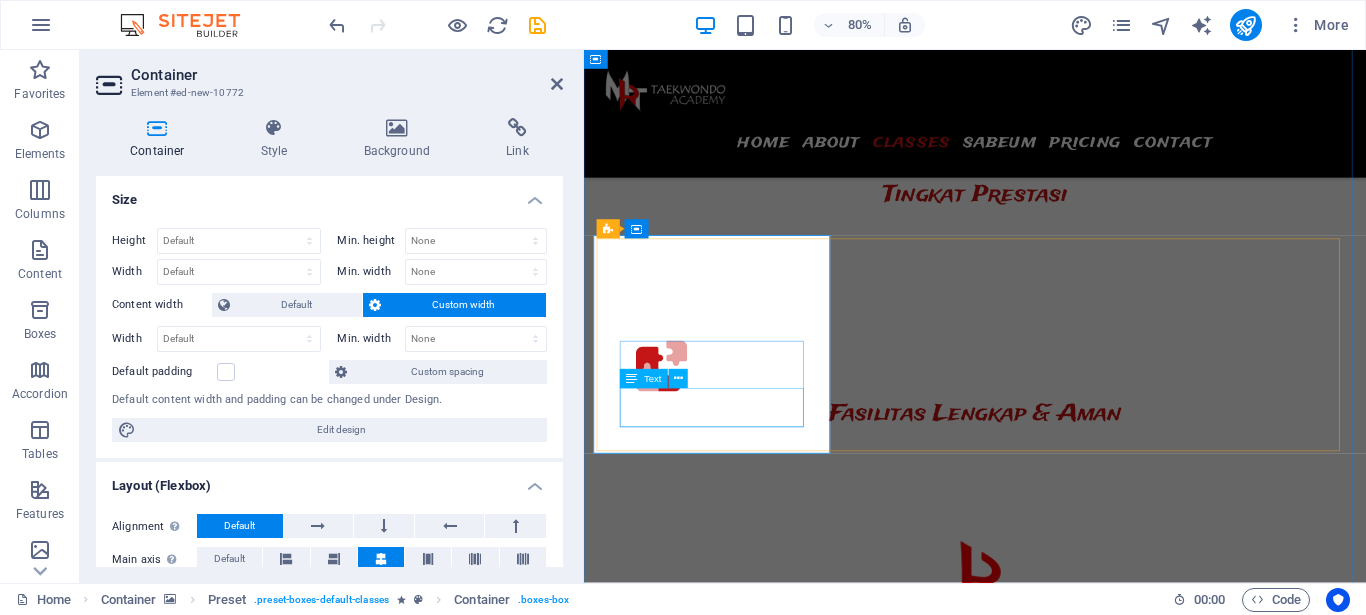 click on "08.00 - 10.00 Kelas Anak 3 th 14.00 - 16.00 Kelas Remaja" at bounding box center [746, 7215] 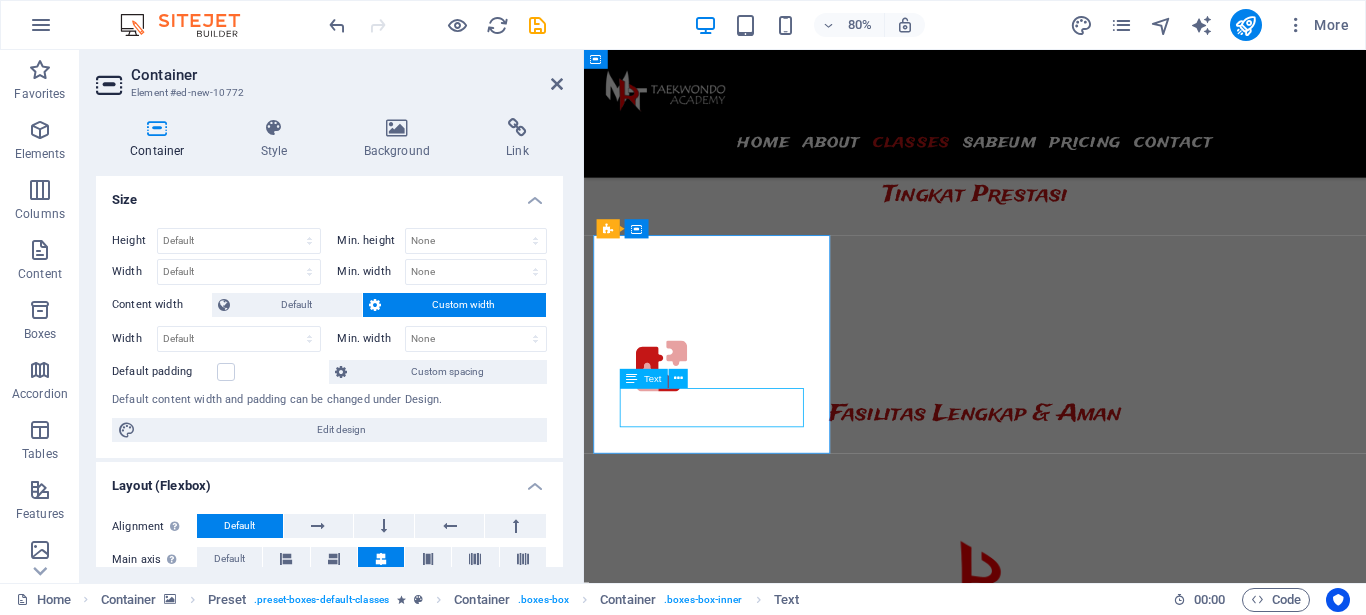 click on "08.00 - 10.00 Kelas Anak 3 th 14.00 - 16.00 Kelas Remaja" at bounding box center [746, 7215] 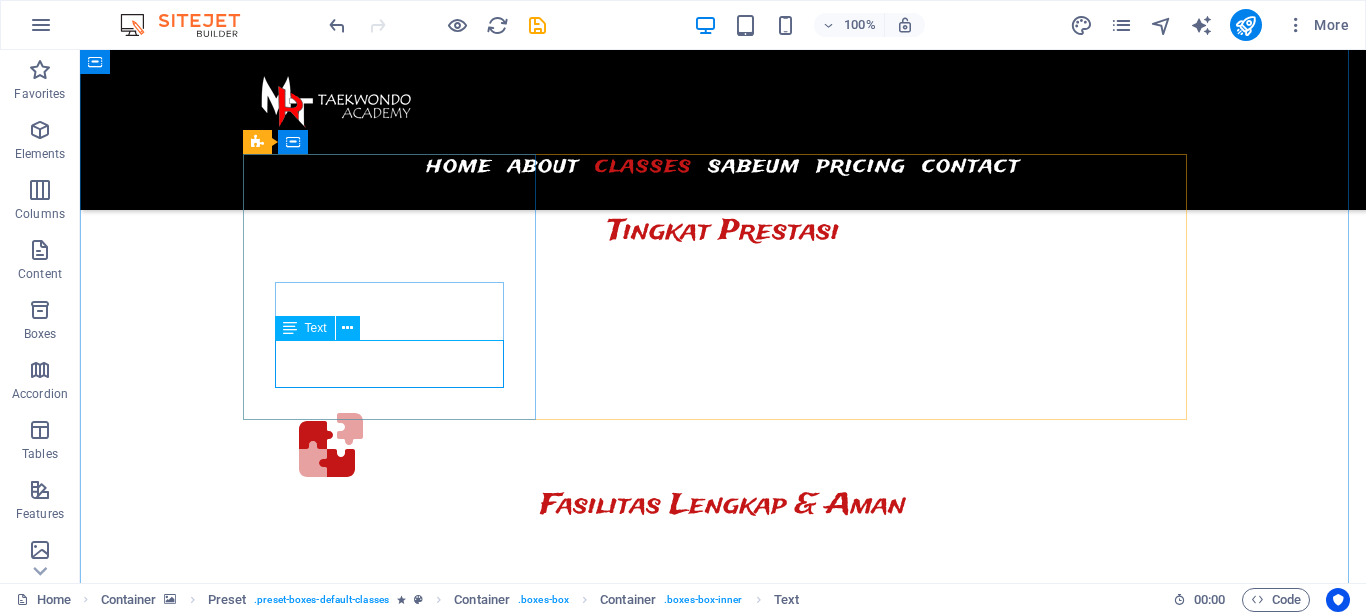 click on "08.00 - 10.00 Kelas Anak 3 th 14.00 - 16.00 Kelas Remaja" at bounding box center [397, 7215] 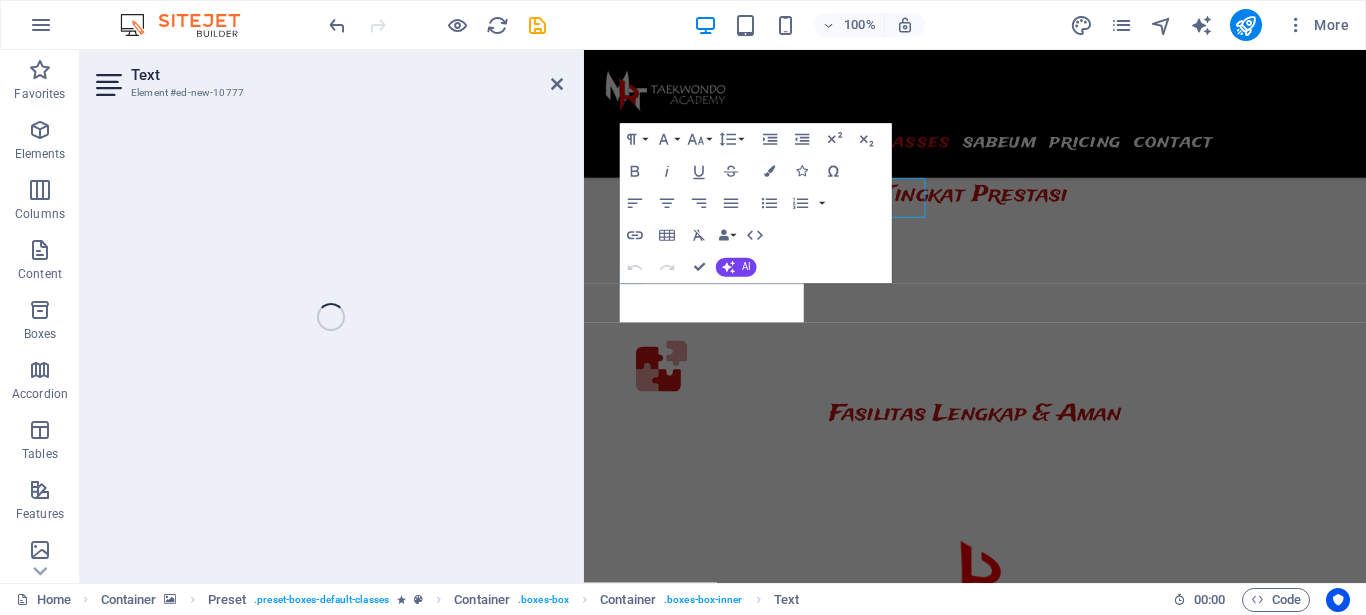 scroll, scrollTop: 3731, scrollLeft: 0, axis: vertical 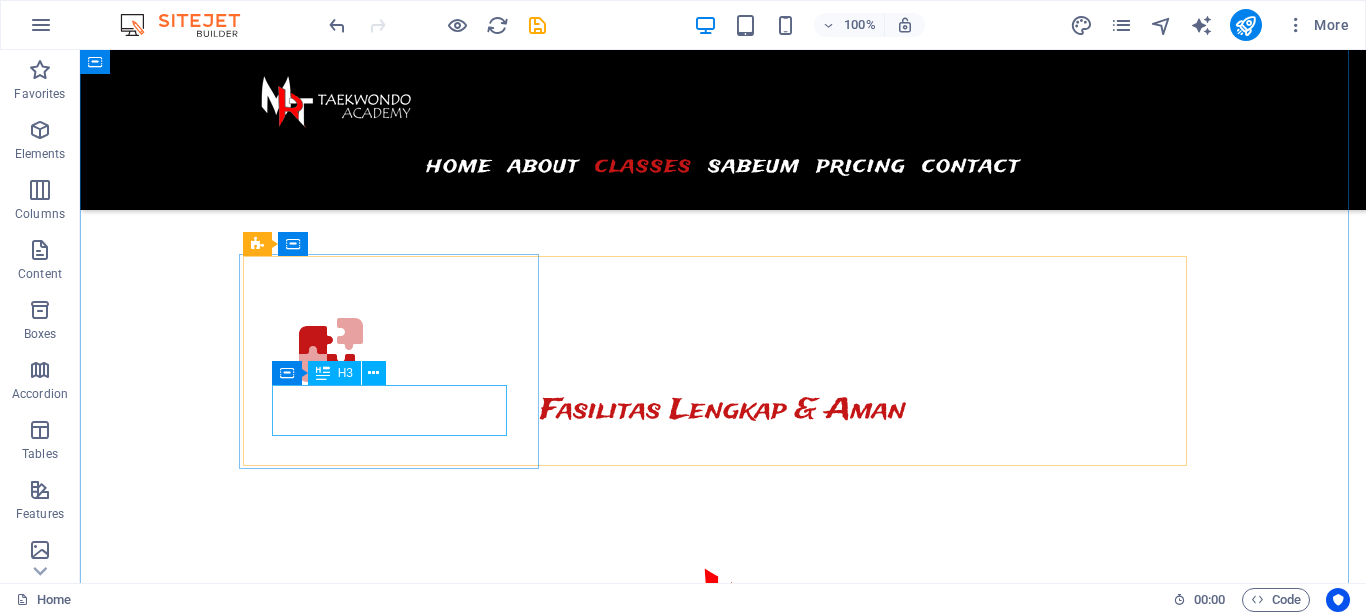 click on "Dojang Wisma" at bounding box center (397, 7010) 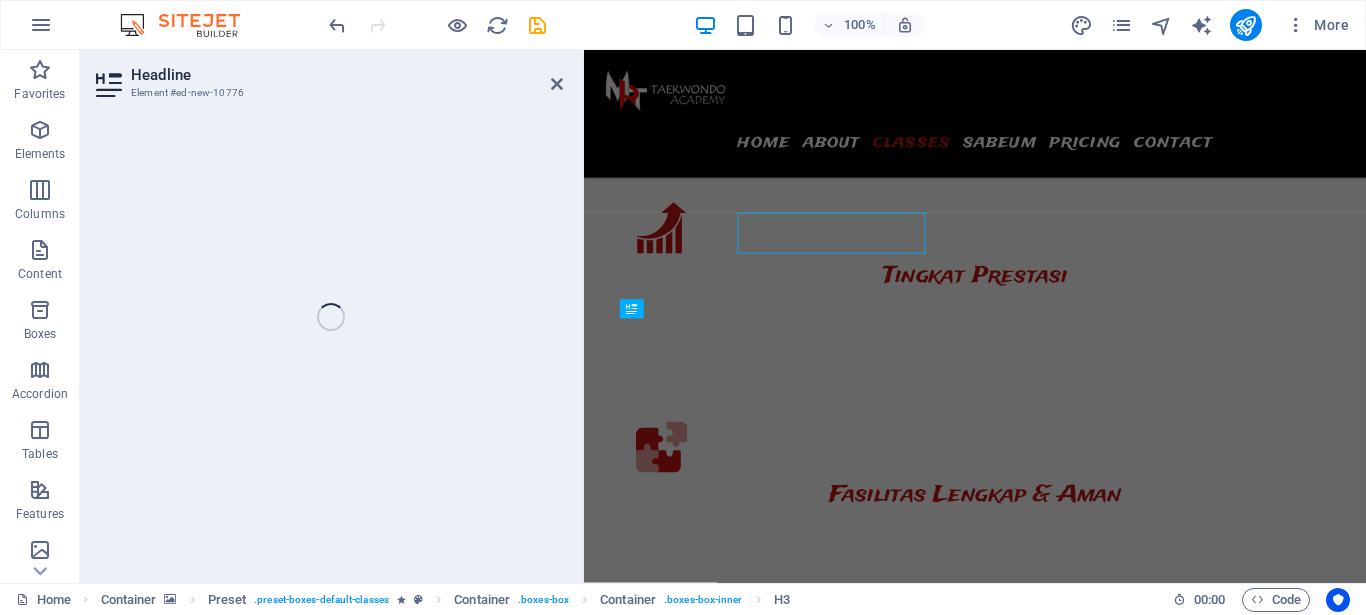 scroll, scrollTop: 3629, scrollLeft: 0, axis: vertical 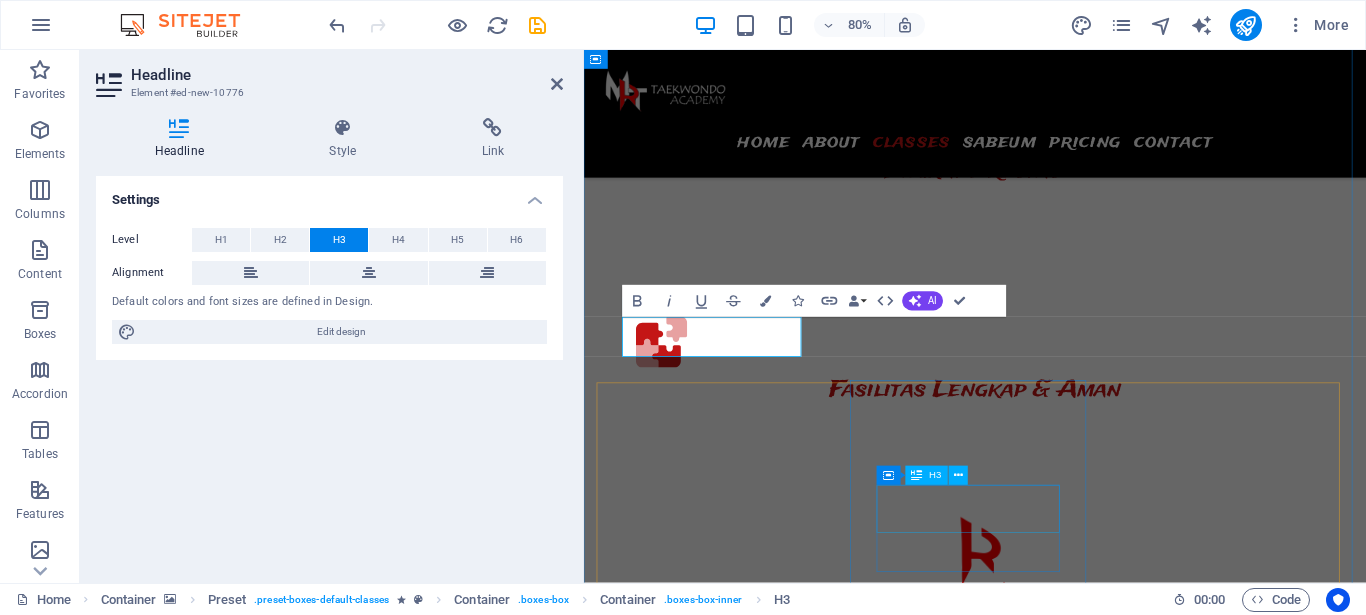 type 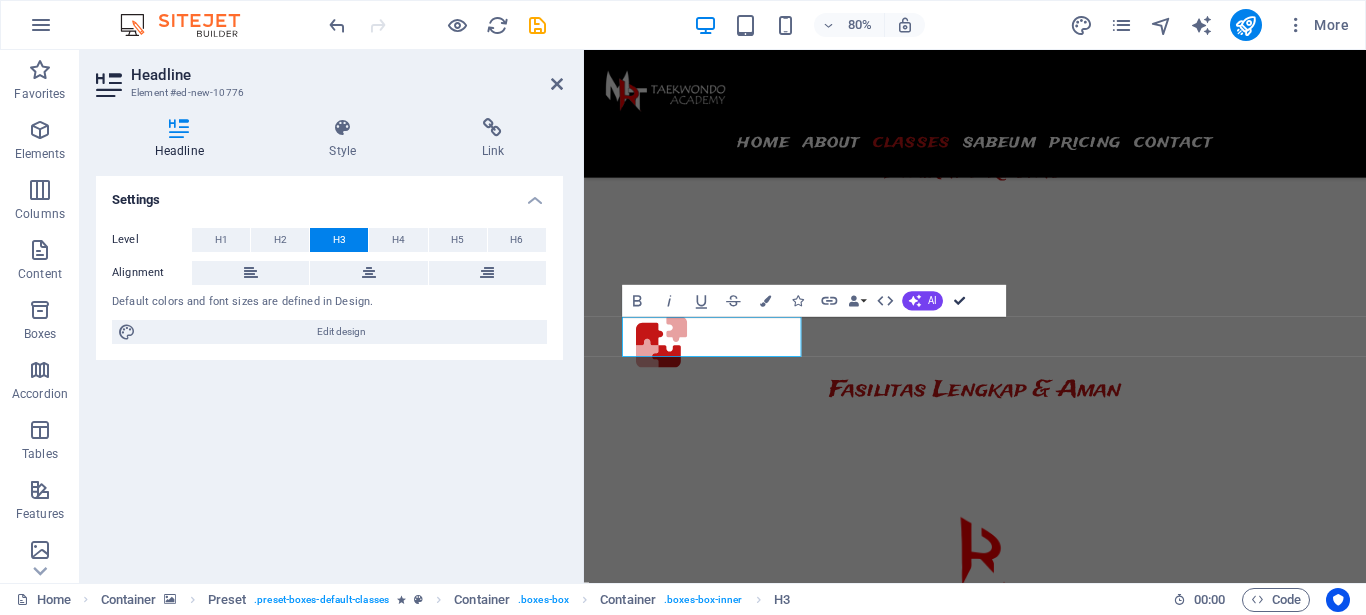 drag, startPoint x: 965, startPoint y: 306, endPoint x: 325, endPoint y: 323, distance: 640.22577 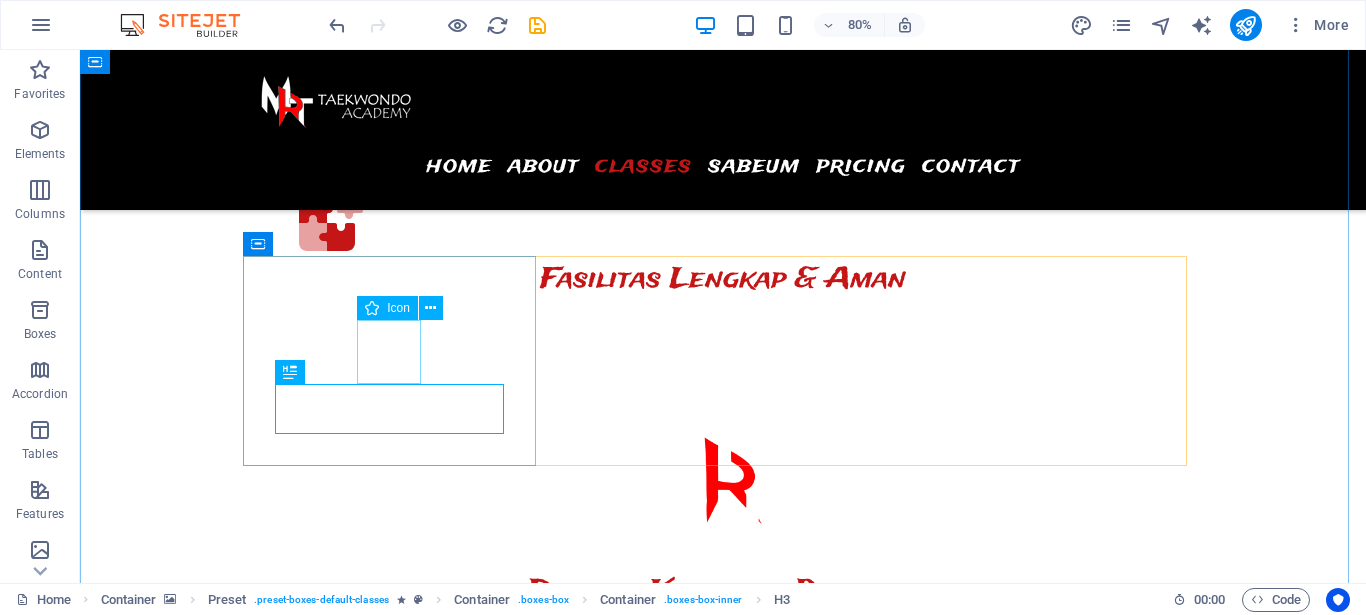 scroll, scrollTop: 3498, scrollLeft: 0, axis: vertical 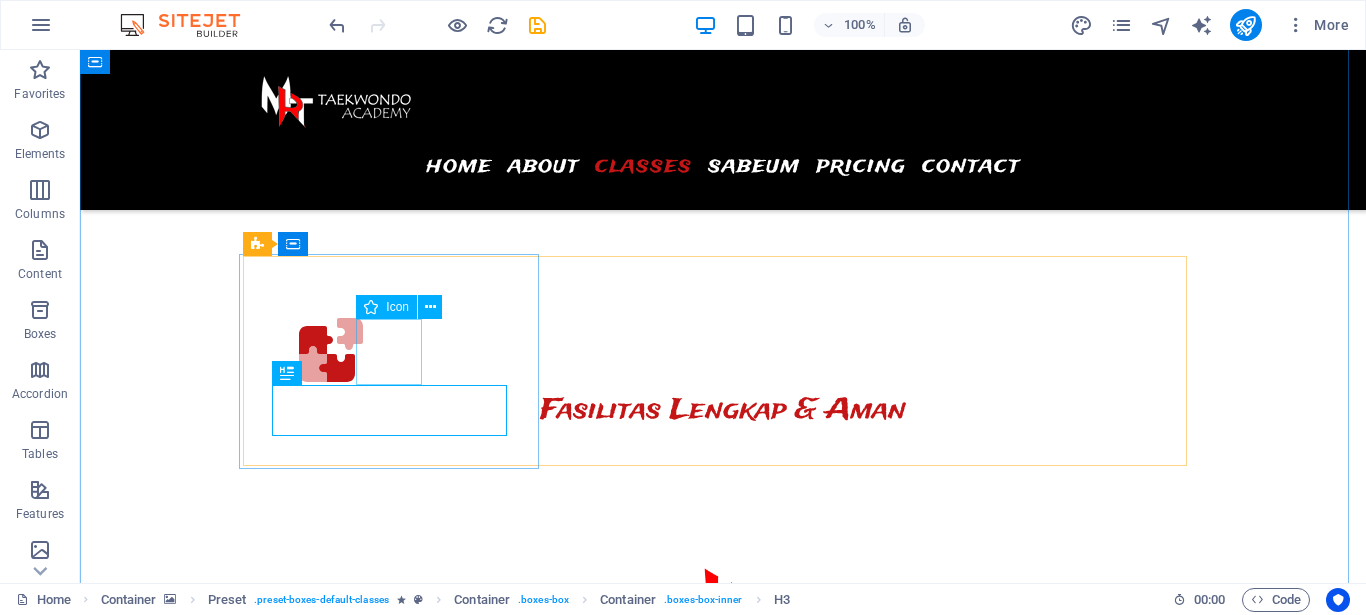 click on ".fa-secondary{opacity:.4}" at bounding box center (397, 6948) 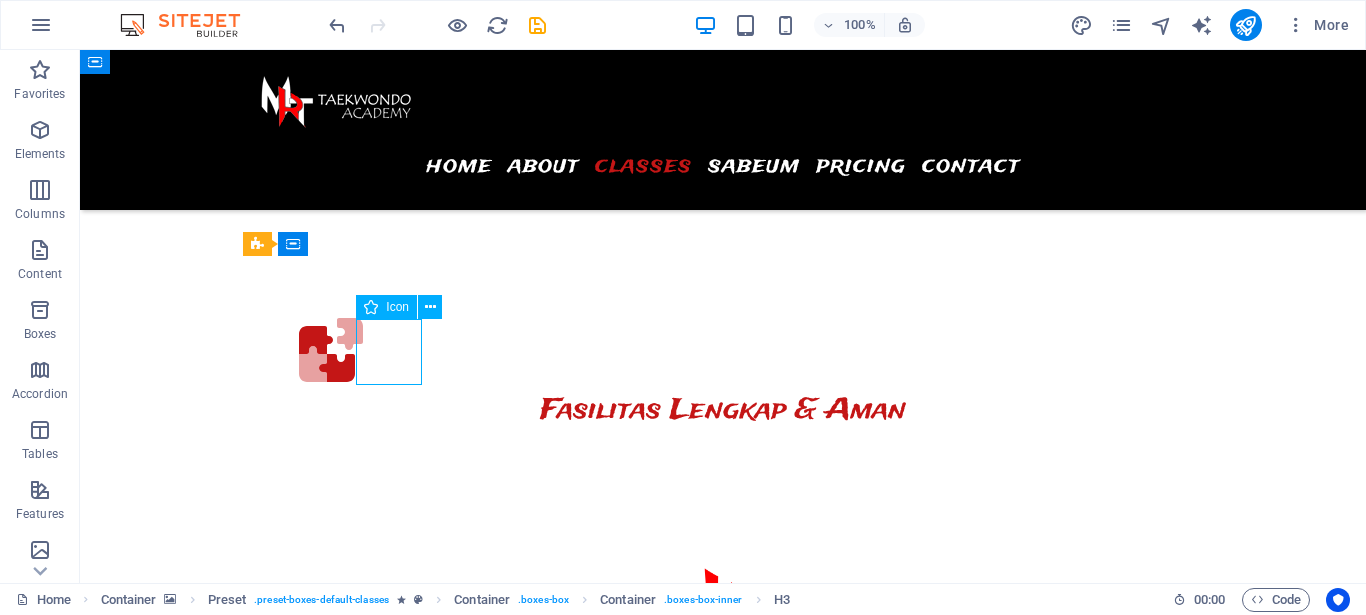click on ".fa-secondary{opacity:.4}" at bounding box center (397, 6948) 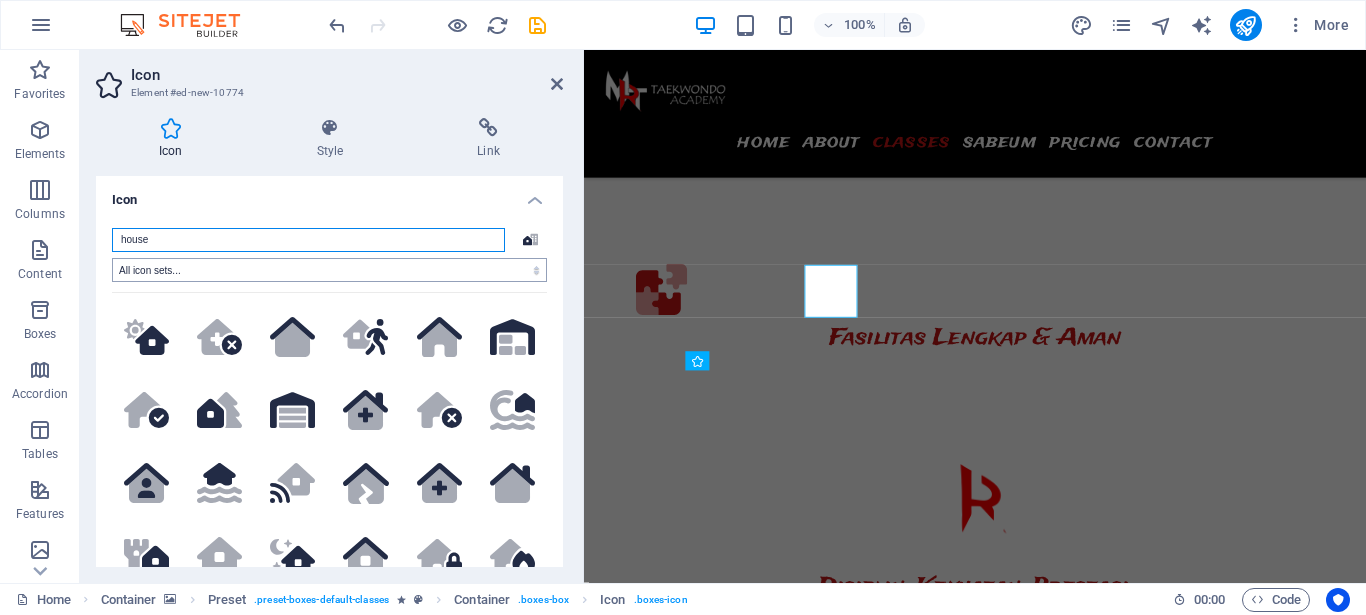 click on "house" at bounding box center [308, 240] 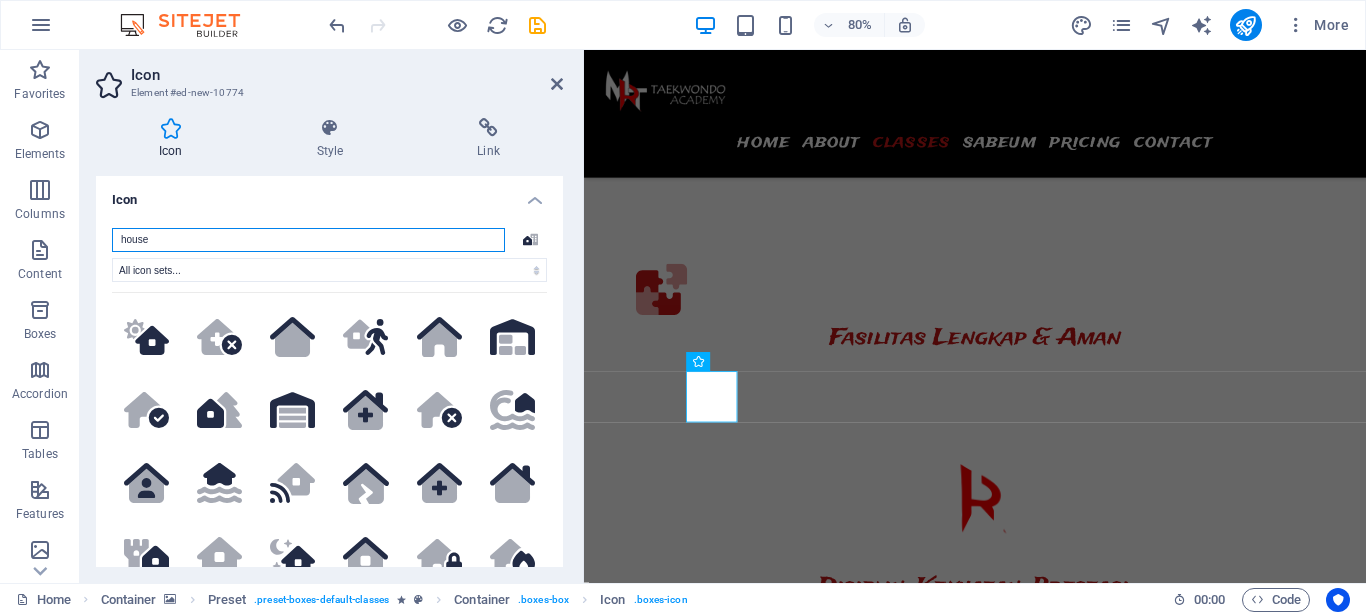 click on "house" at bounding box center (308, 240) 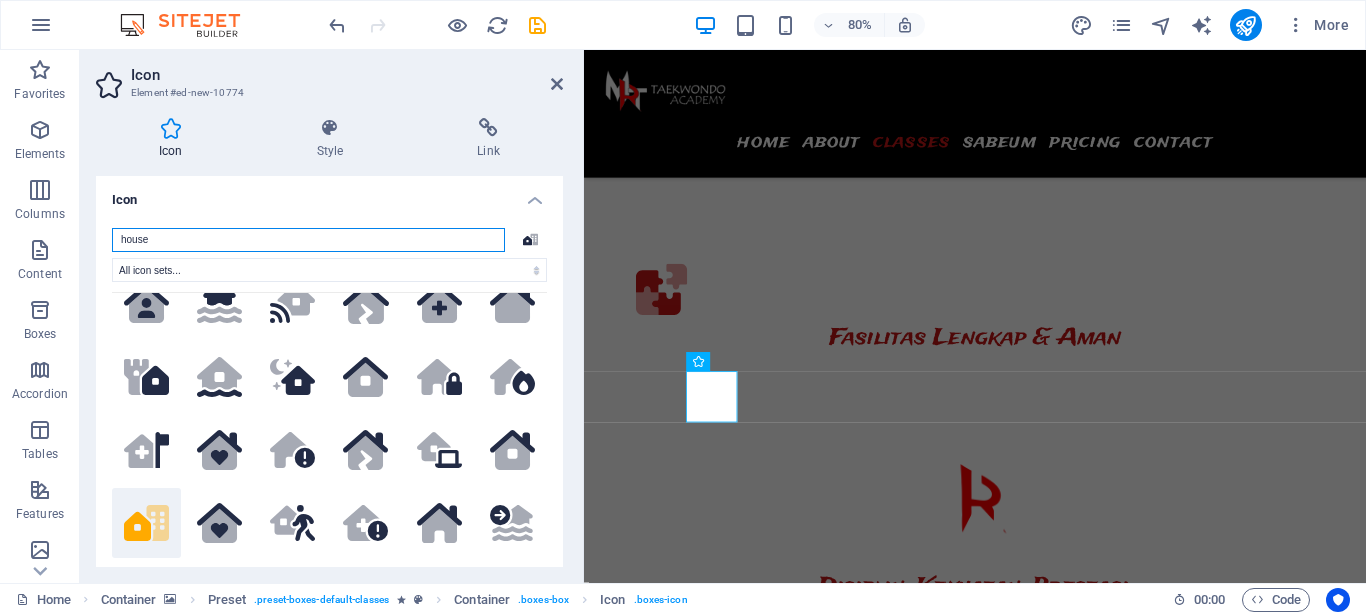 click on "house" at bounding box center (308, 240) 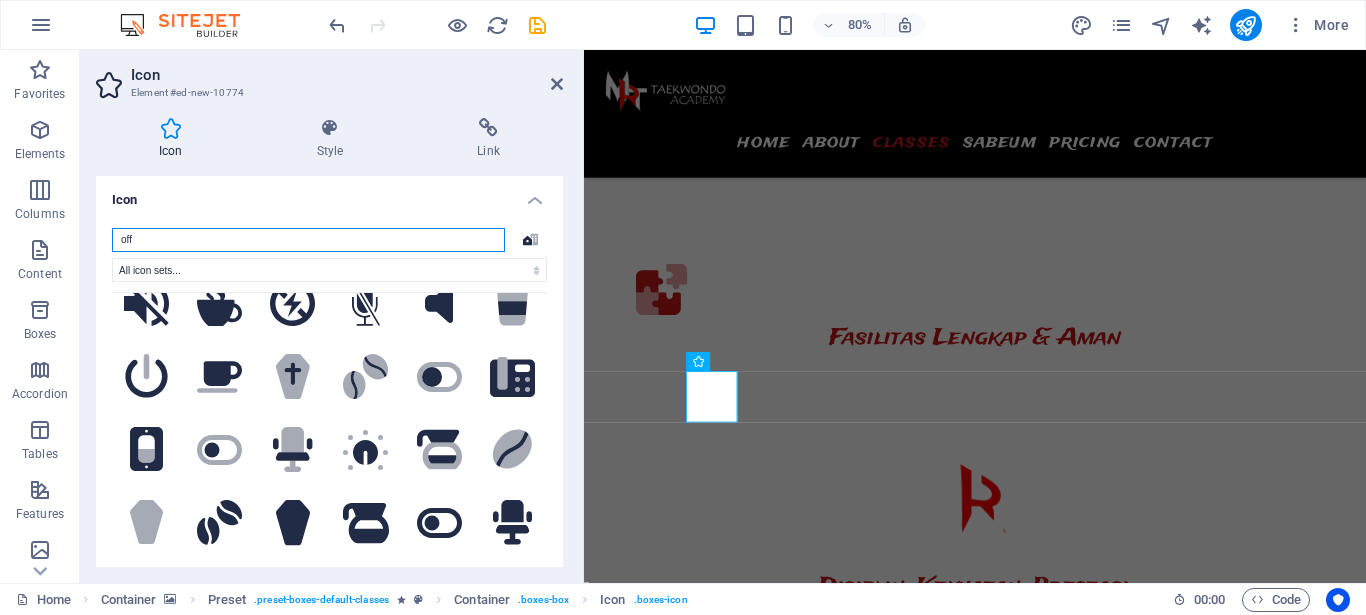 scroll, scrollTop: 0, scrollLeft: 0, axis: both 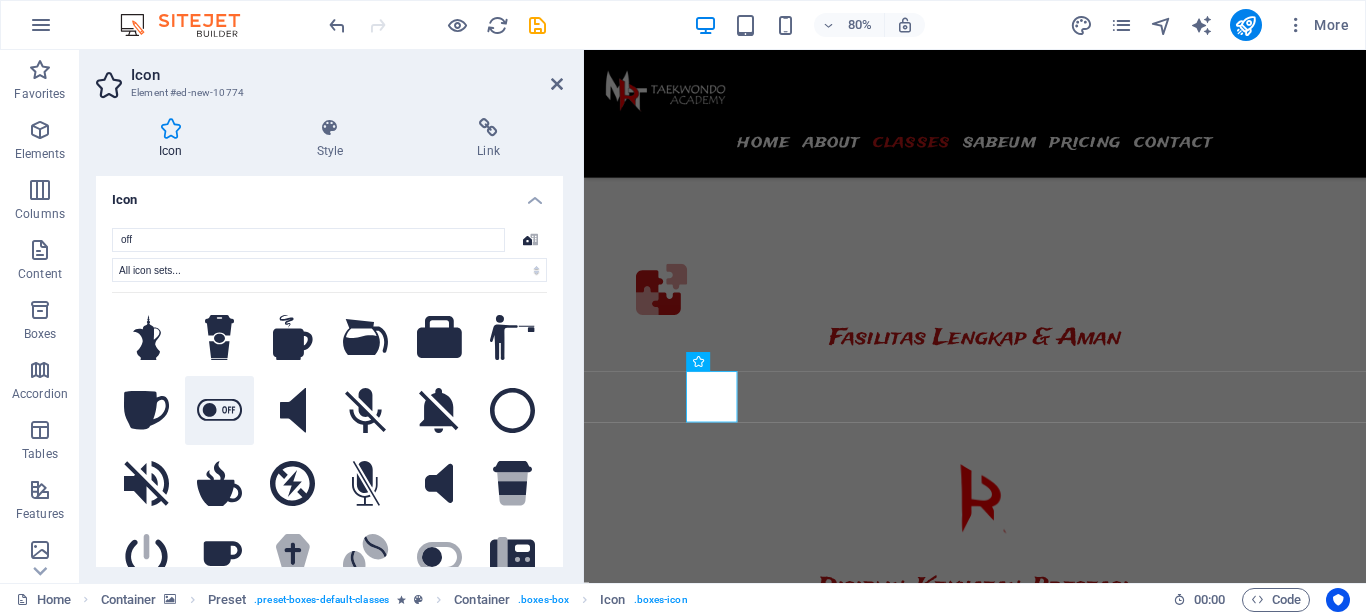 click 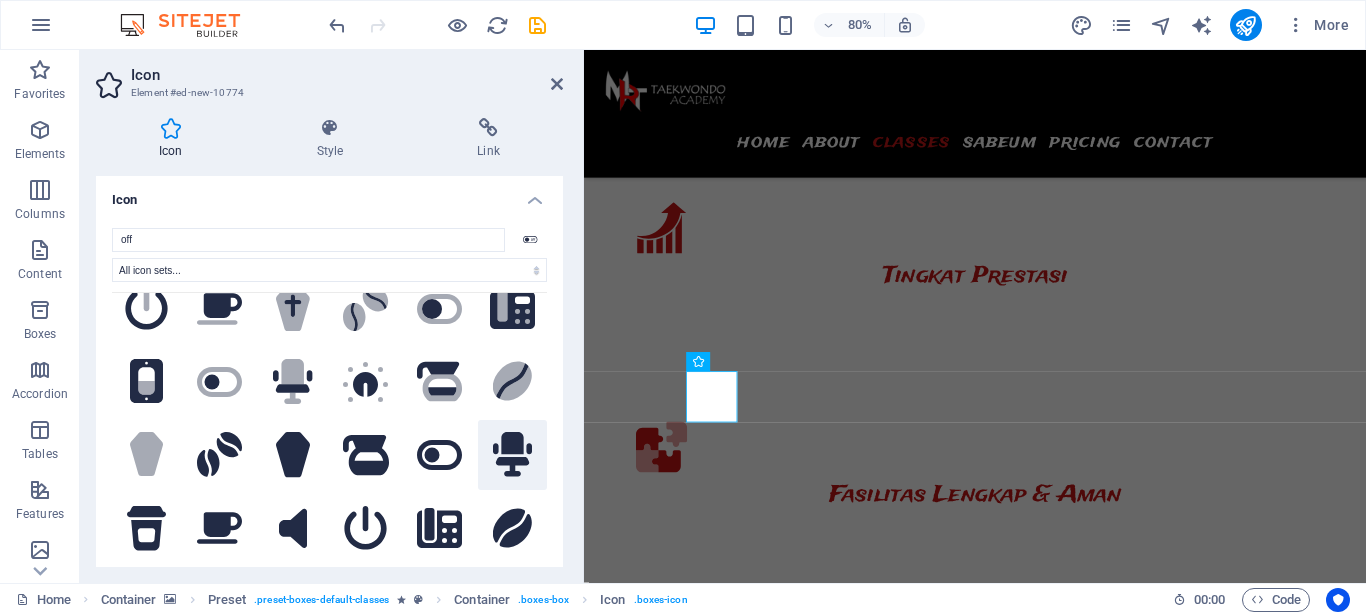 scroll, scrollTop: 270, scrollLeft: 0, axis: vertical 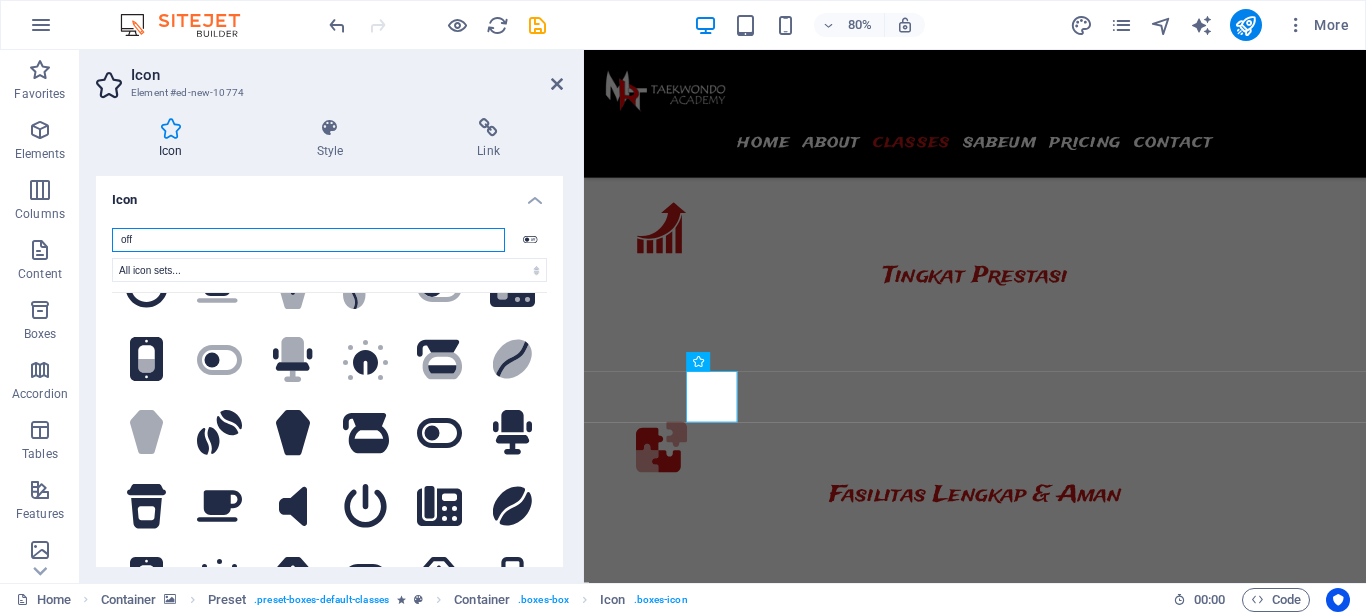 click on "off" at bounding box center (308, 240) 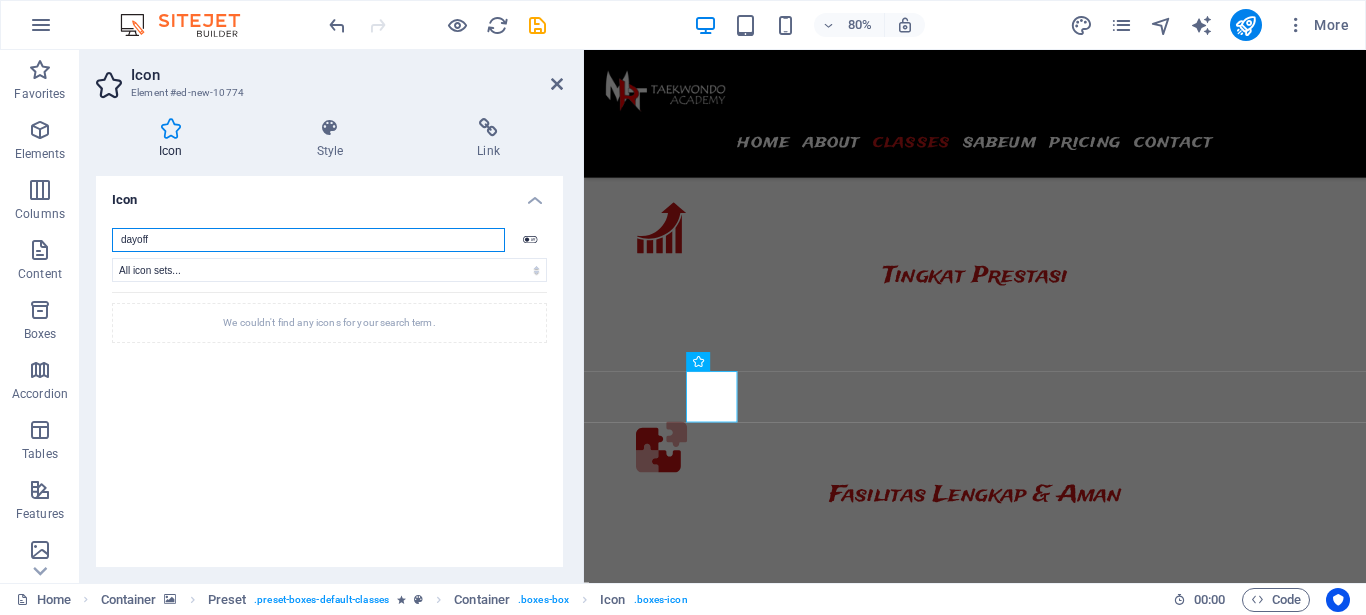 scroll, scrollTop: 0, scrollLeft: 0, axis: both 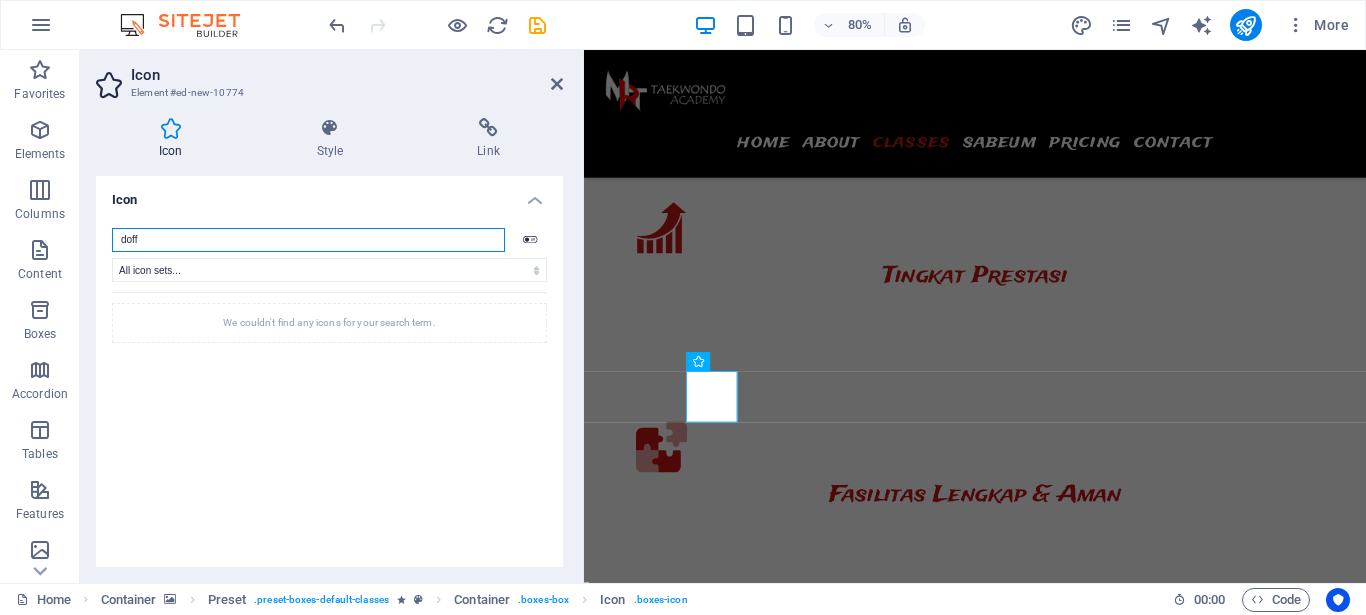 type on "off" 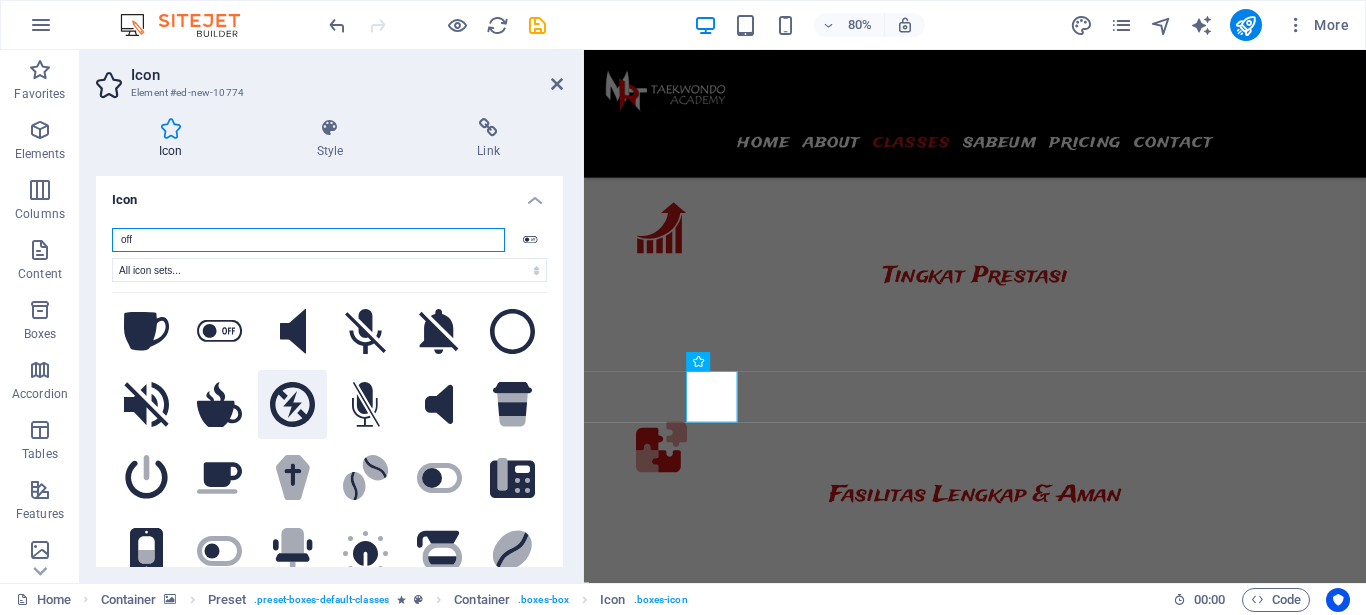 scroll, scrollTop: 90, scrollLeft: 0, axis: vertical 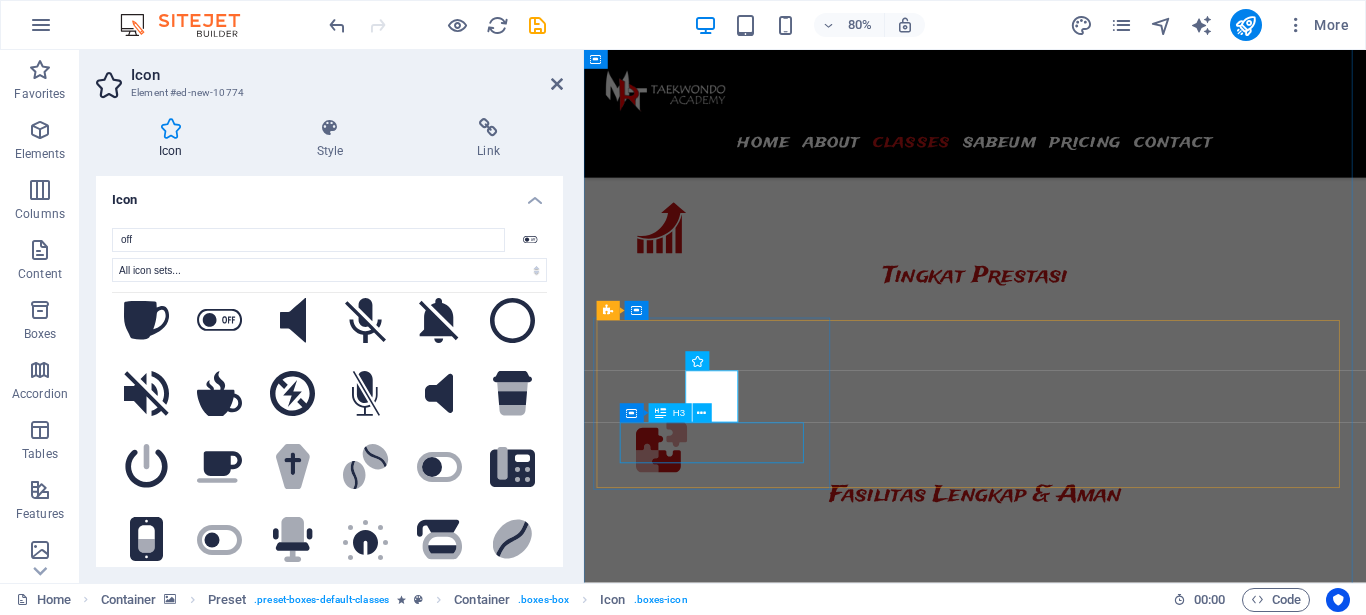 click on "off" at bounding box center (746, 7207) 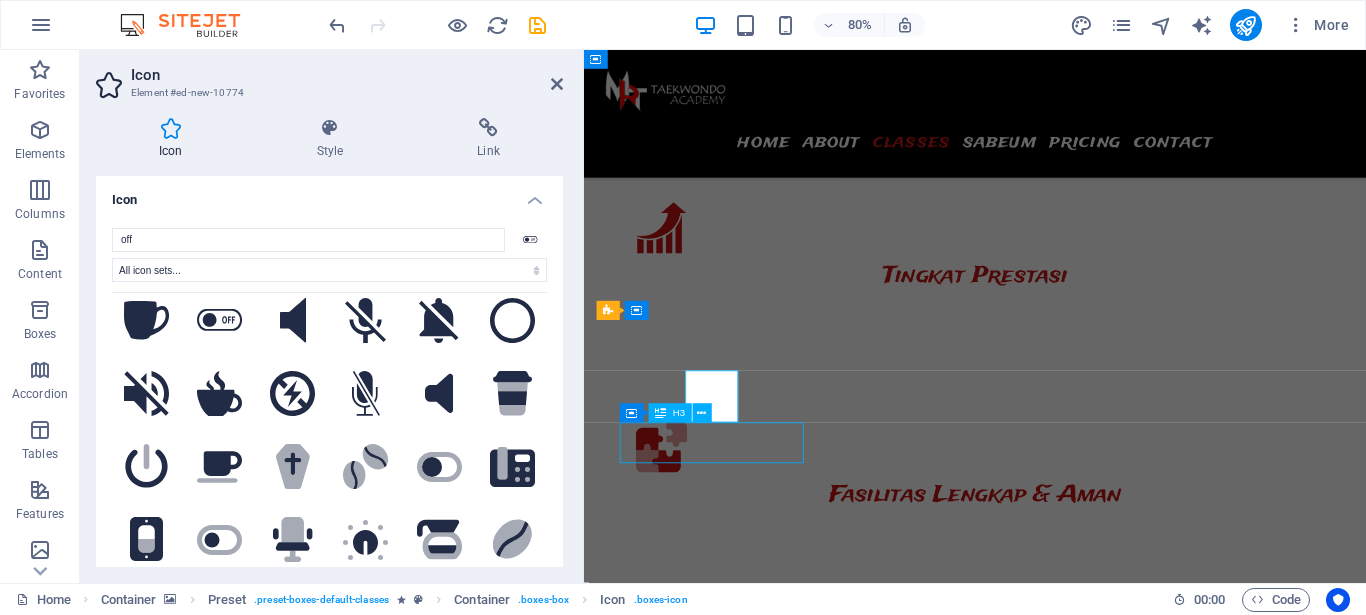 click on "off" at bounding box center (746, 7207) 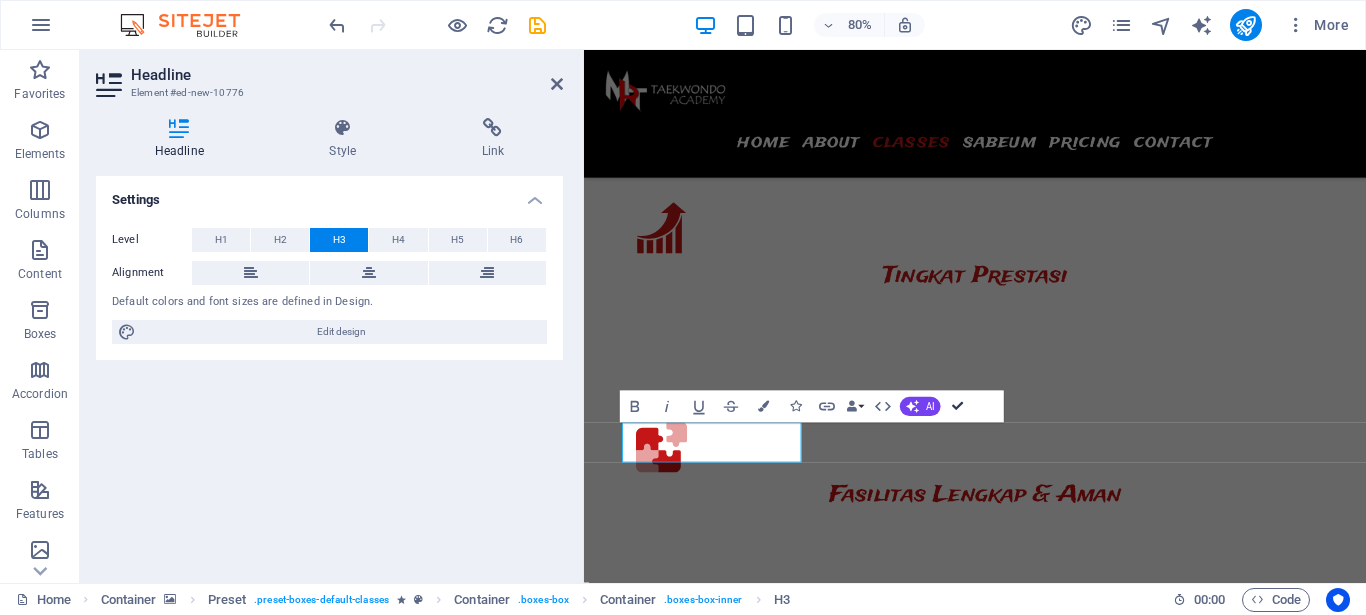 drag, startPoint x: 958, startPoint y: 406, endPoint x: 913, endPoint y: 355, distance: 68.0147 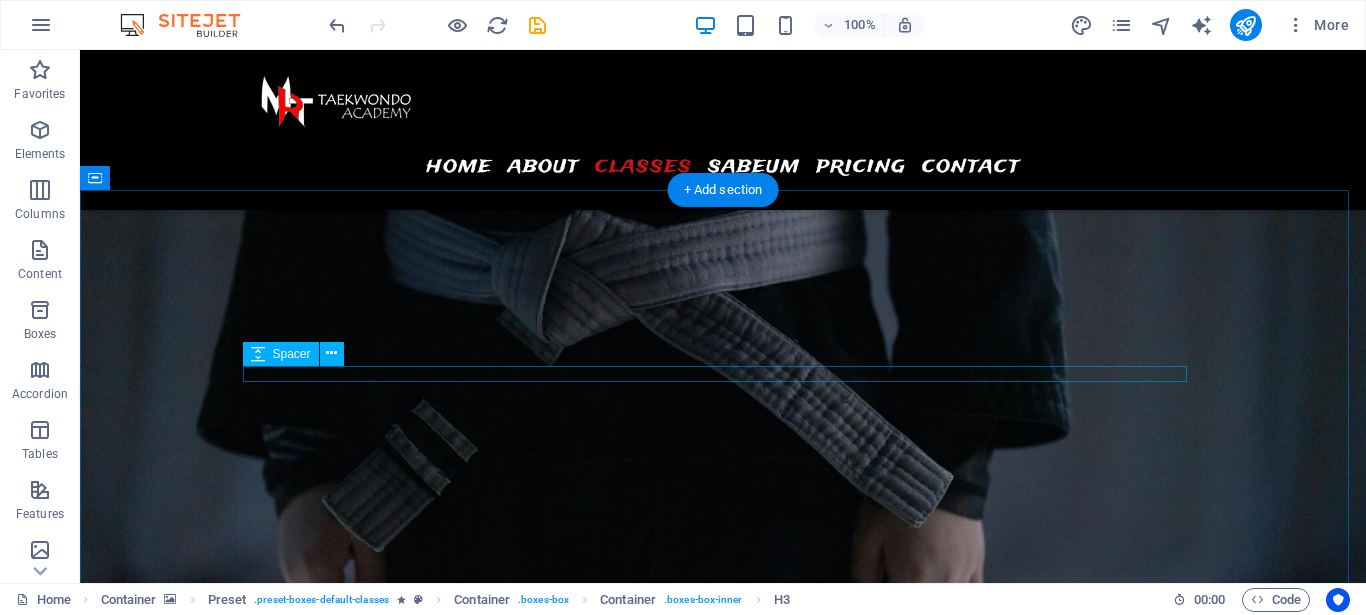 scroll, scrollTop: 2143, scrollLeft: 0, axis: vertical 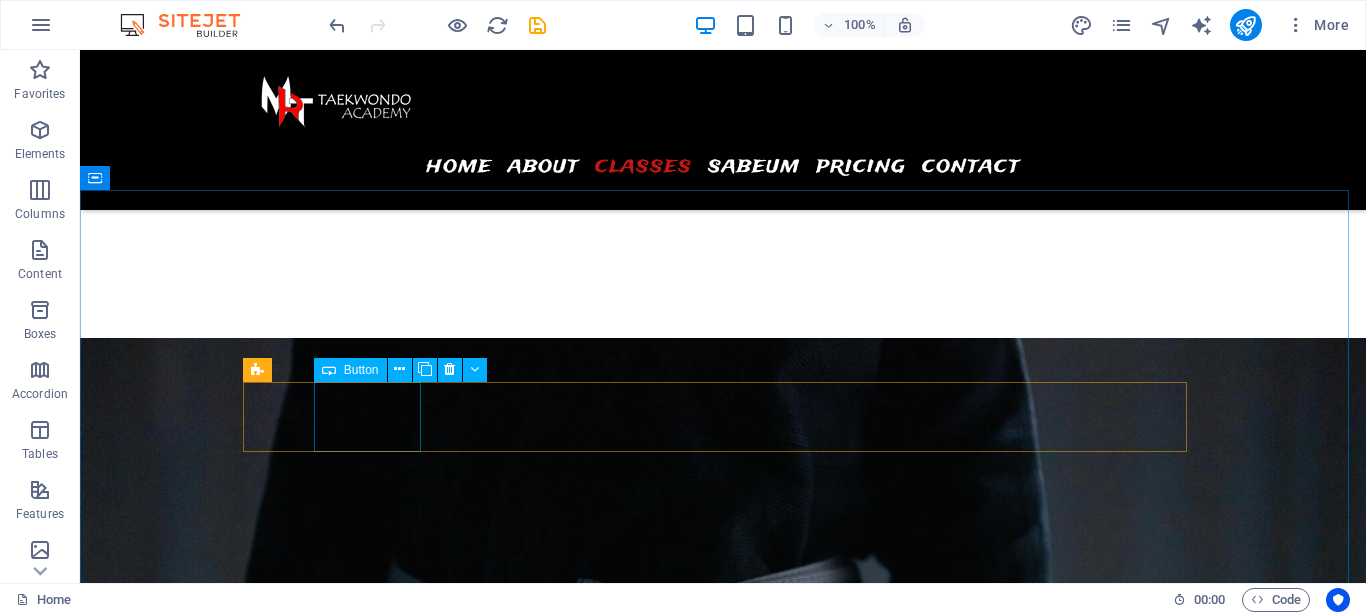 click on "Button" at bounding box center [361, 370] 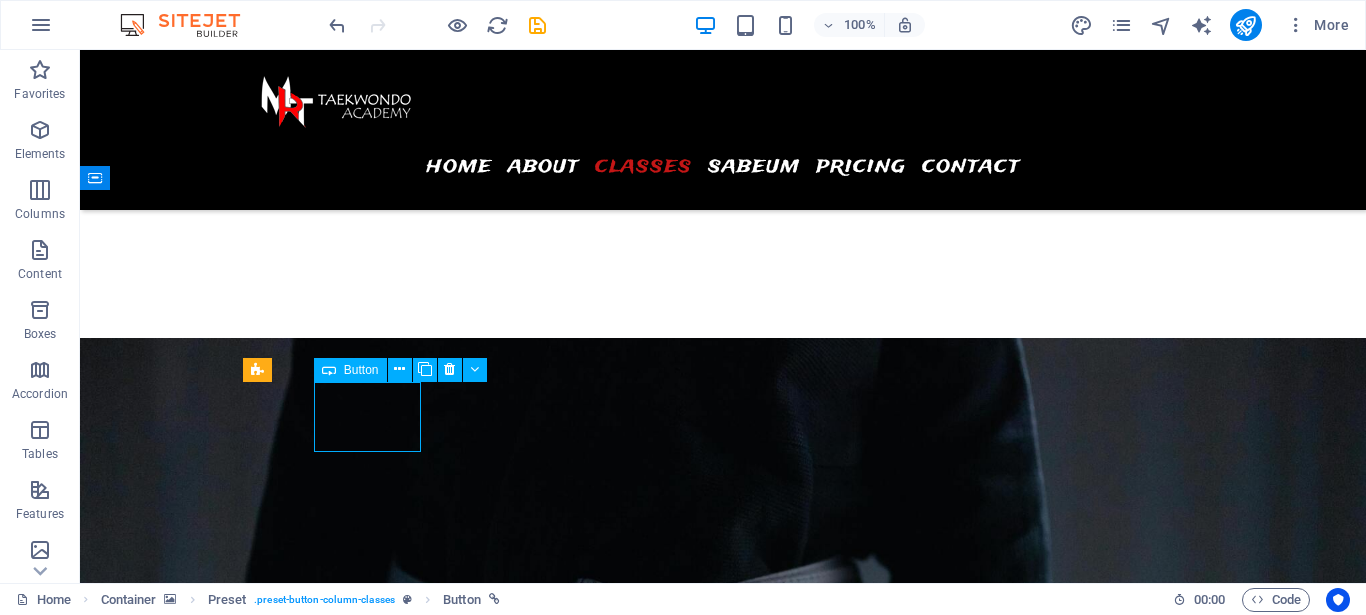 click on "Button" at bounding box center (361, 370) 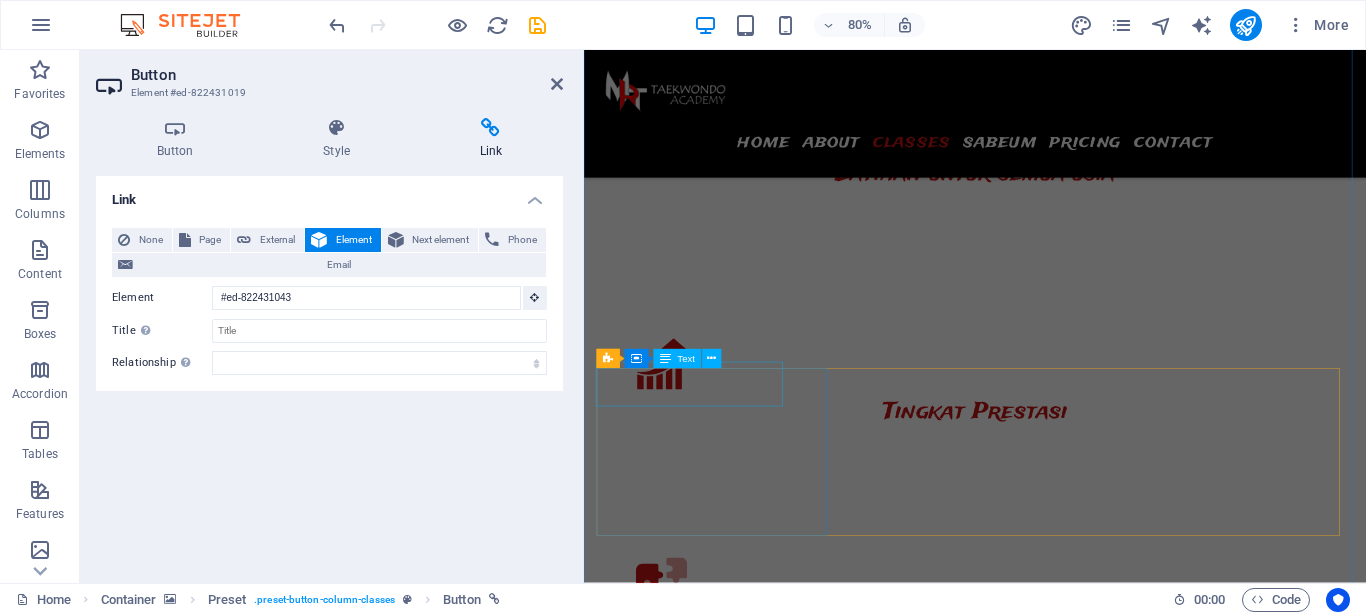 scroll, scrollTop: 3531, scrollLeft: 0, axis: vertical 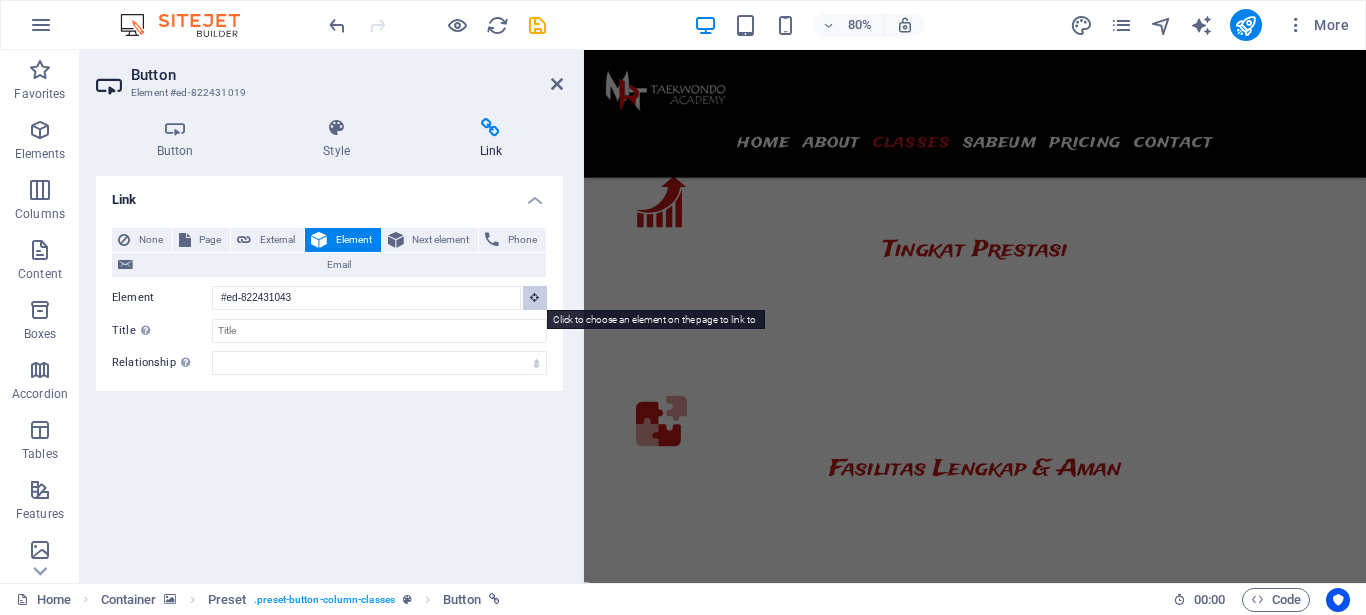 click at bounding box center (534, 297) 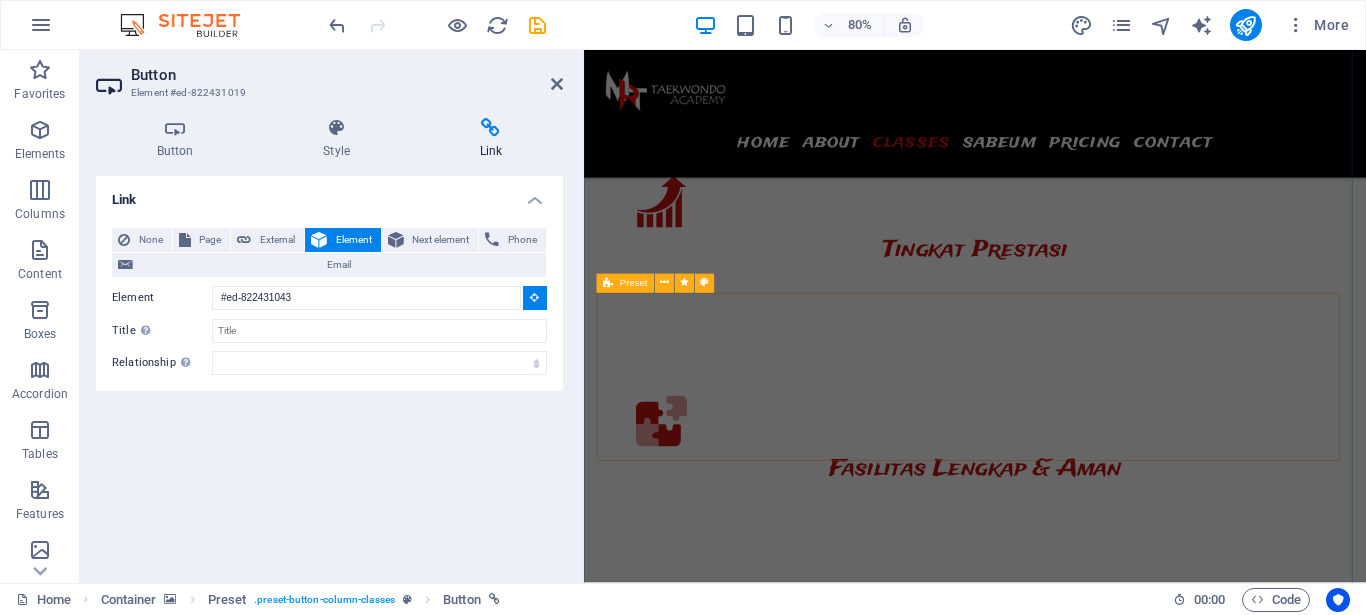 click at bounding box center [608, 283] 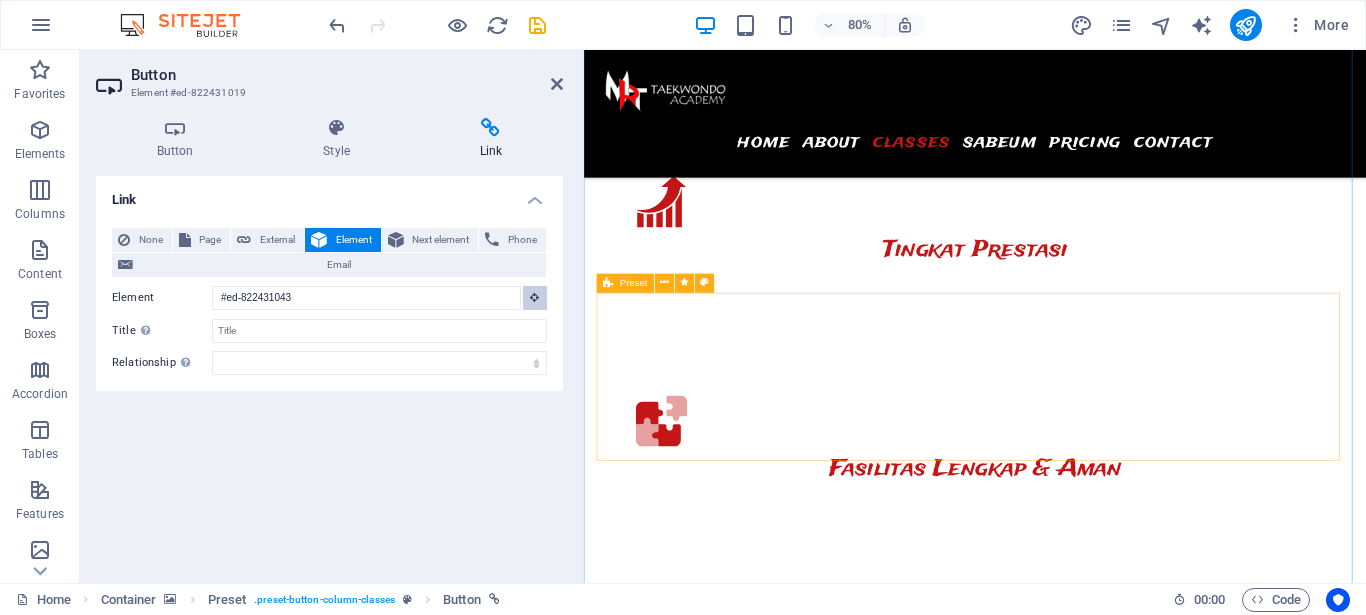 type on "#ed-new-10771" 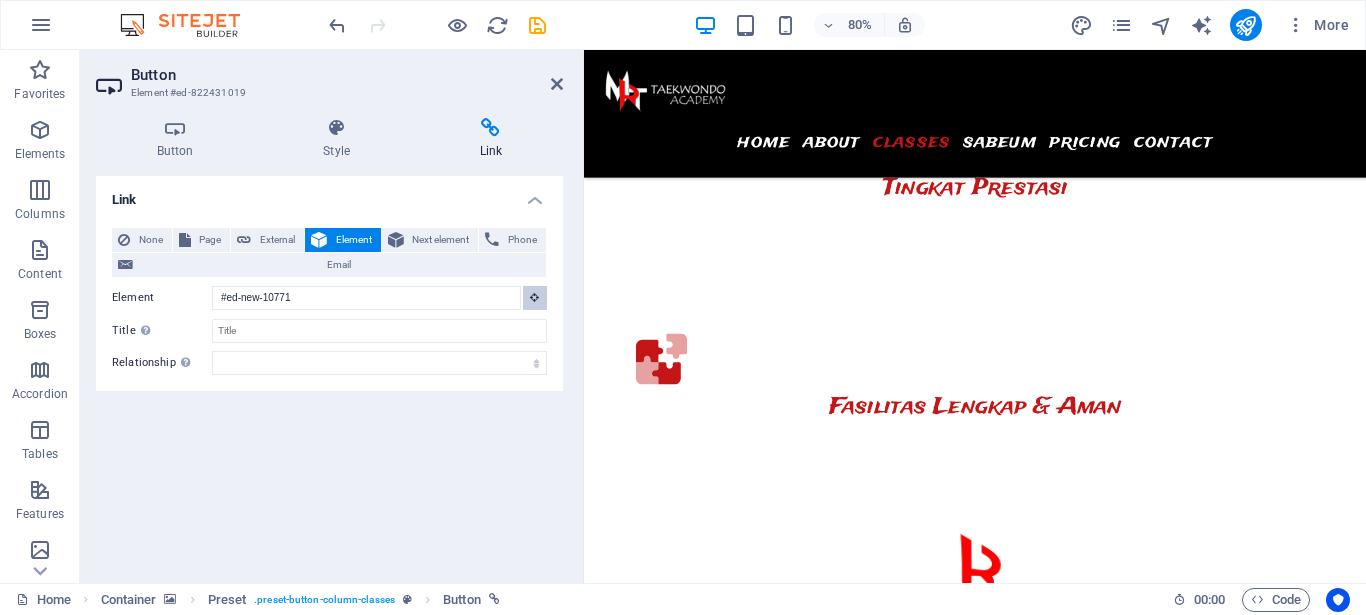 scroll, scrollTop: 2204, scrollLeft: 0, axis: vertical 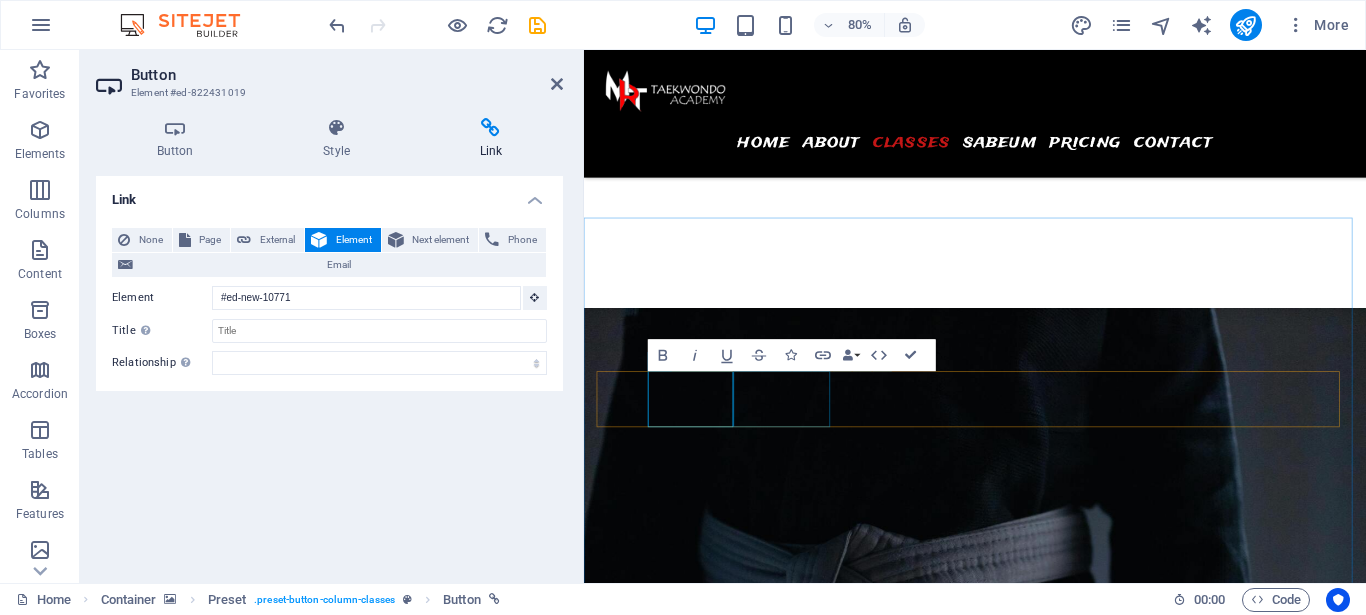 click on "selasa" at bounding box center [1072, 5122] 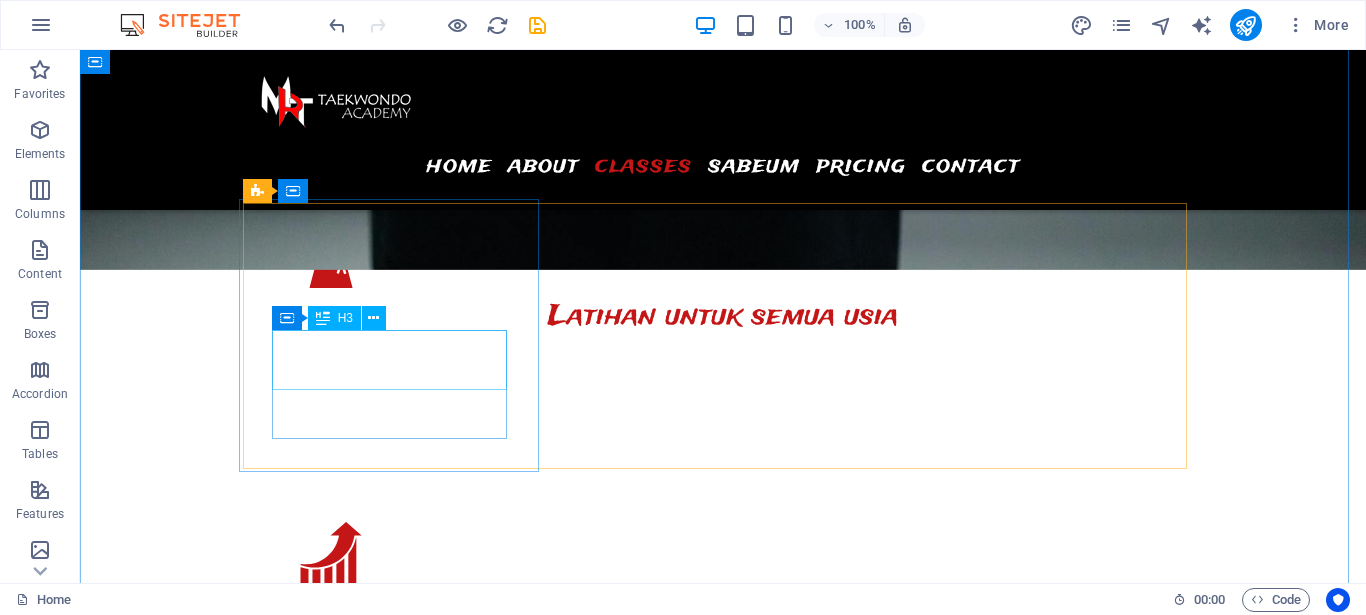 scroll, scrollTop: 3428, scrollLeft: 0, axis: vertical 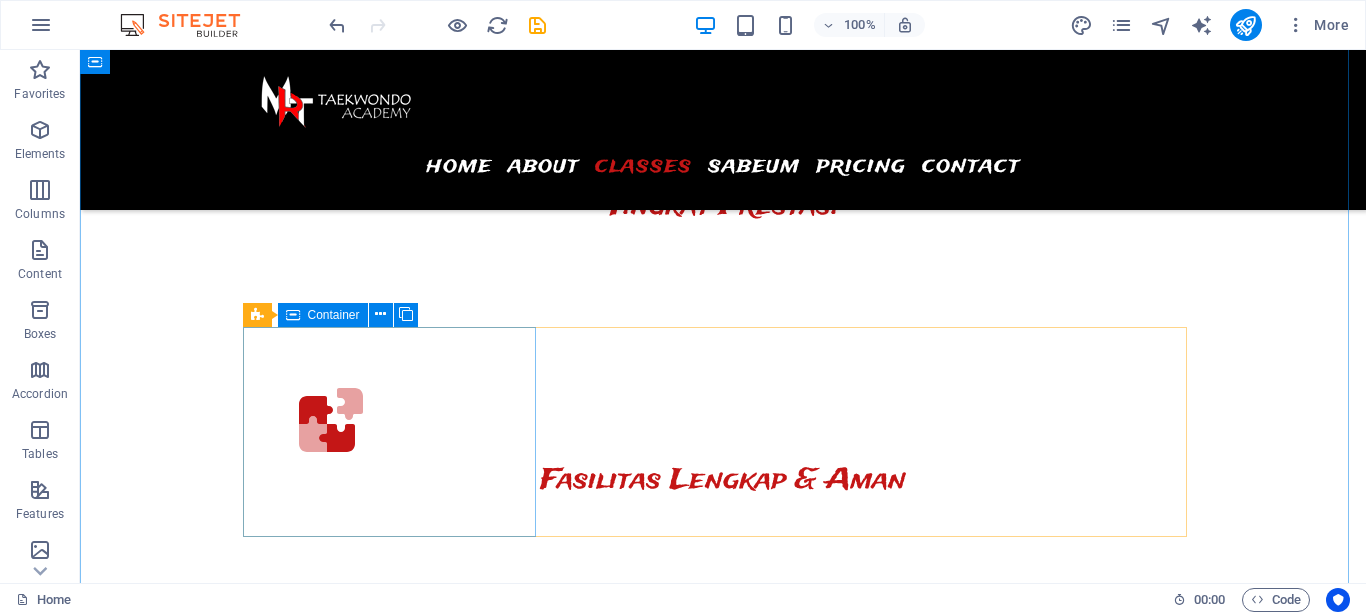 click on "Container" at bounding box center [334, 315] 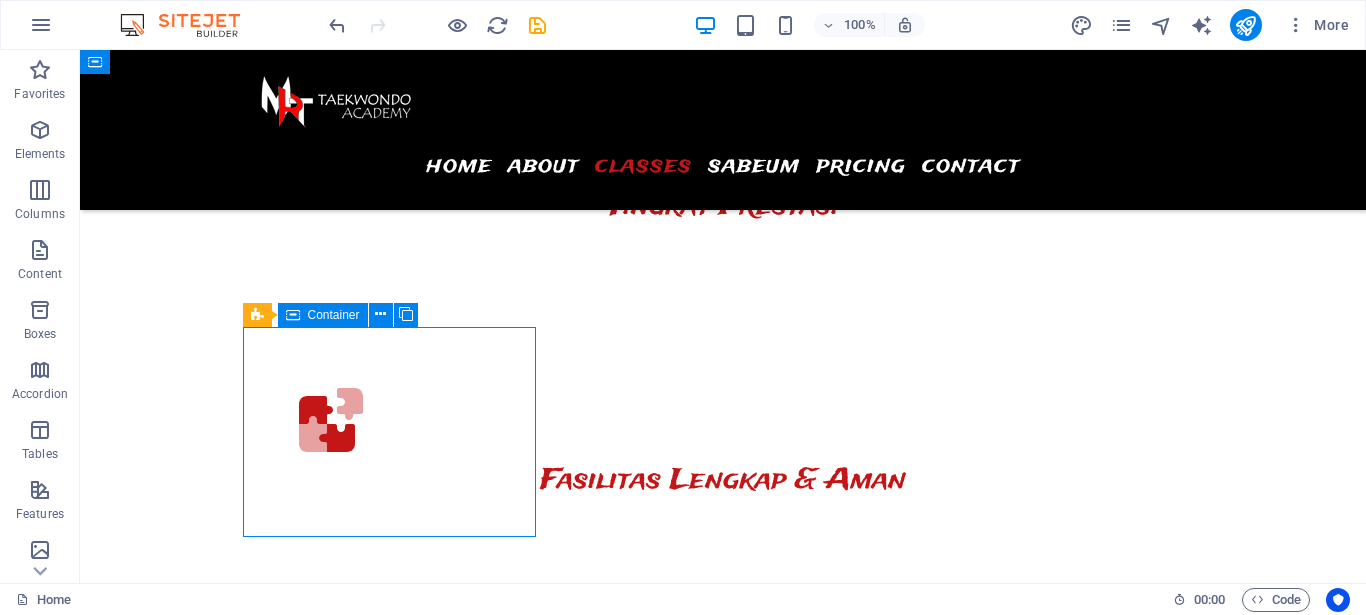 click on "Container" at bounding box center [334, 315] 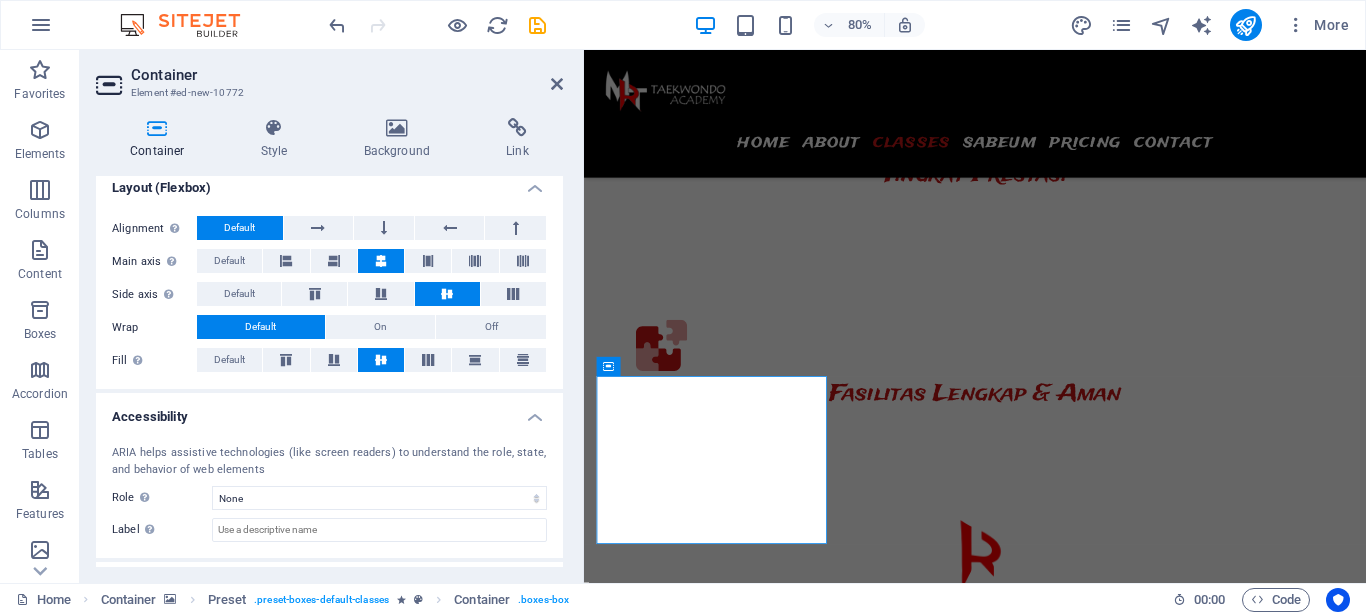 scroll, scrollTop: 270, scrollLeft: 0, axis: vertical 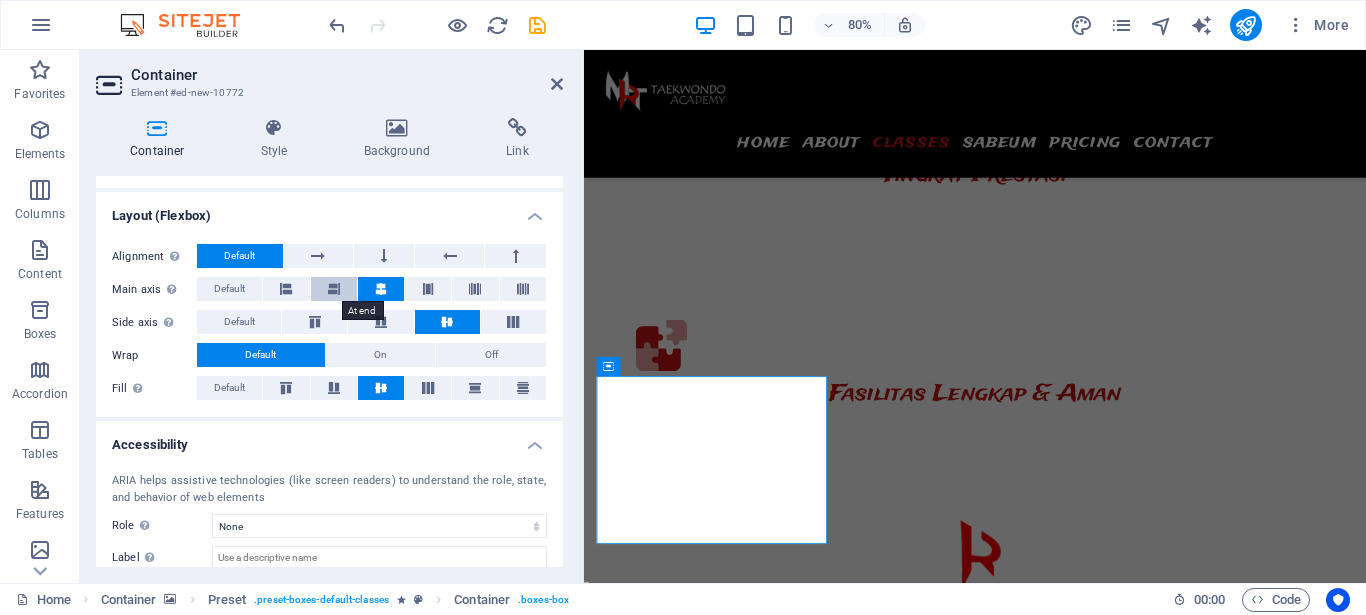 click at bounding box center (334, 289) 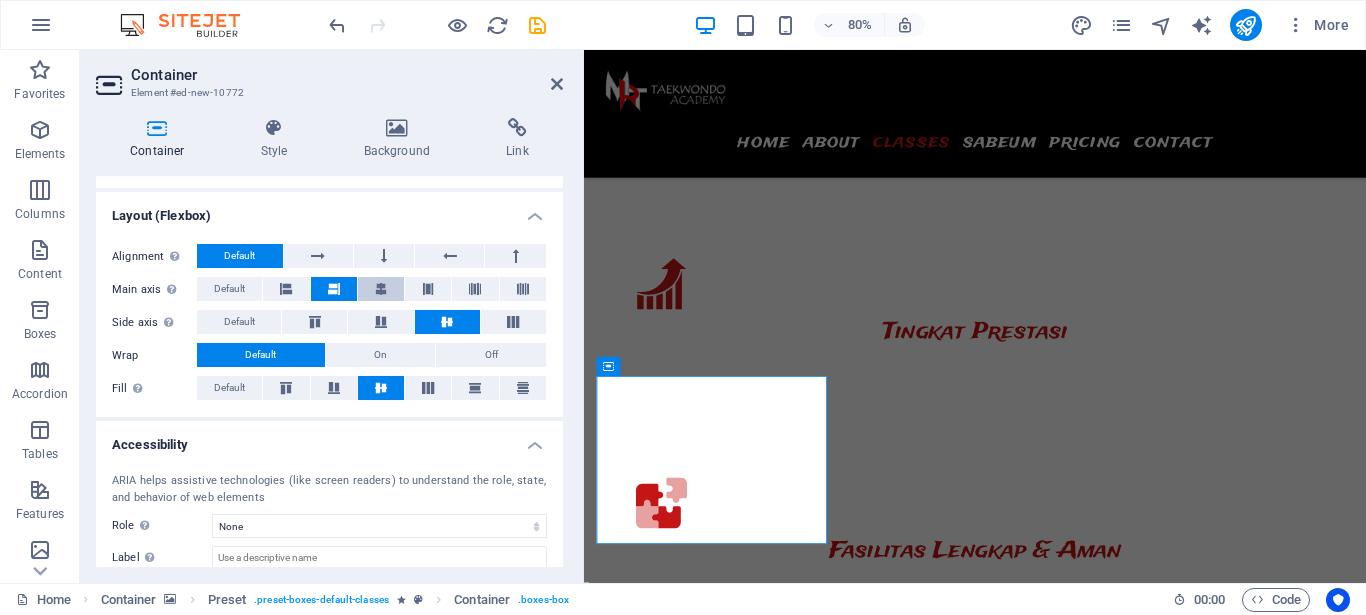 click at bounding box center (381, 289) 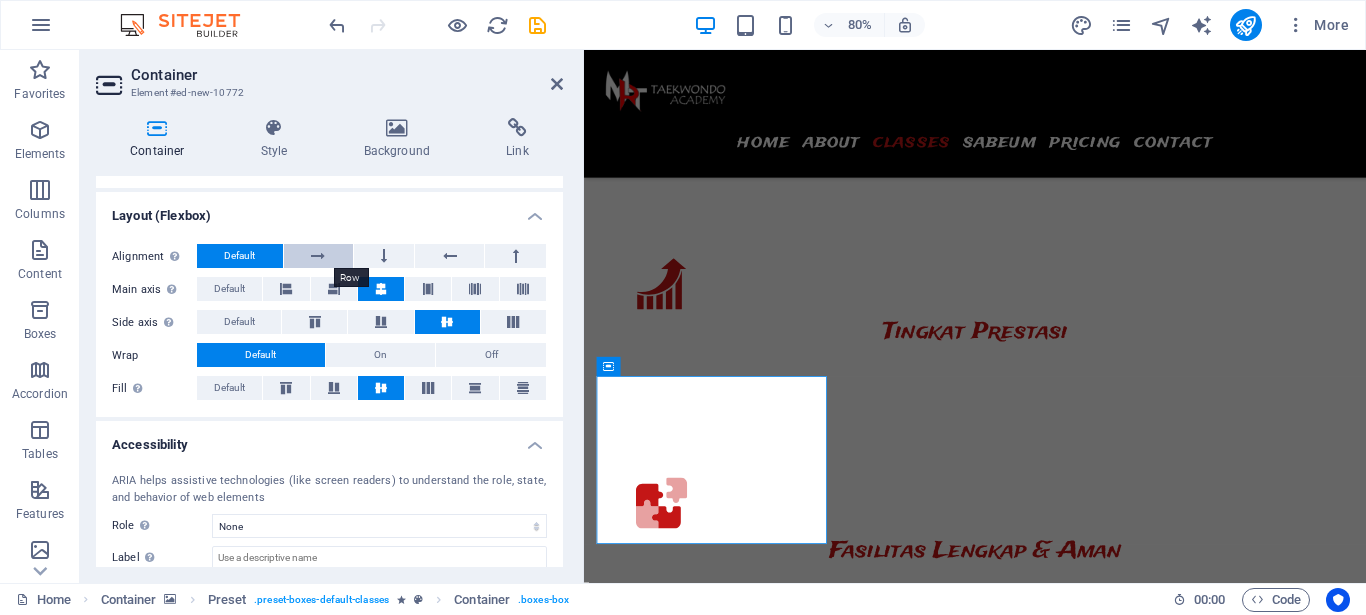 click at bounding box center [318, 256] 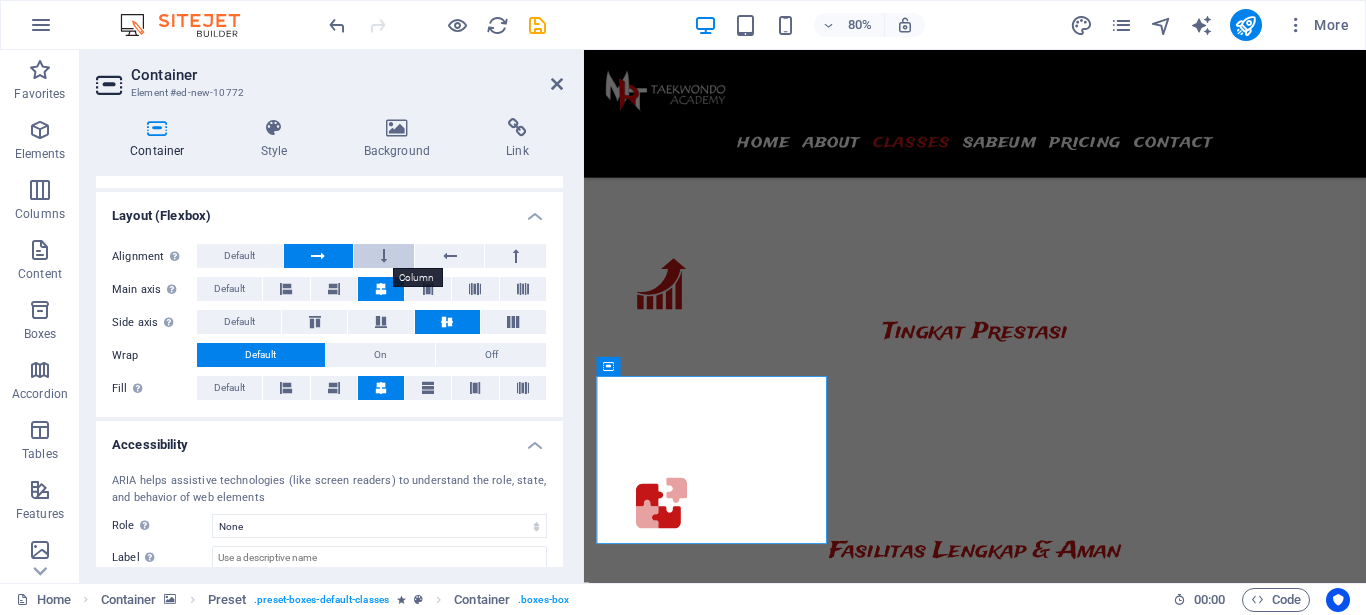 click at bounding box center (384, 256) 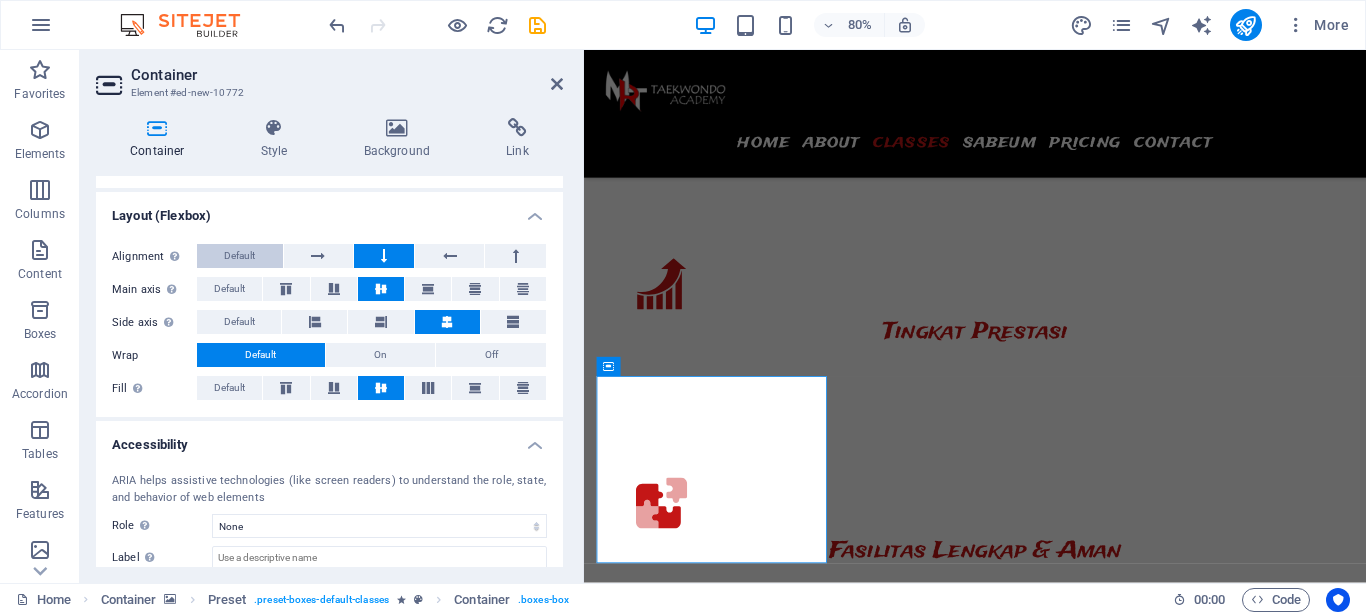 click on "Default" at bounding box center (239, 256) 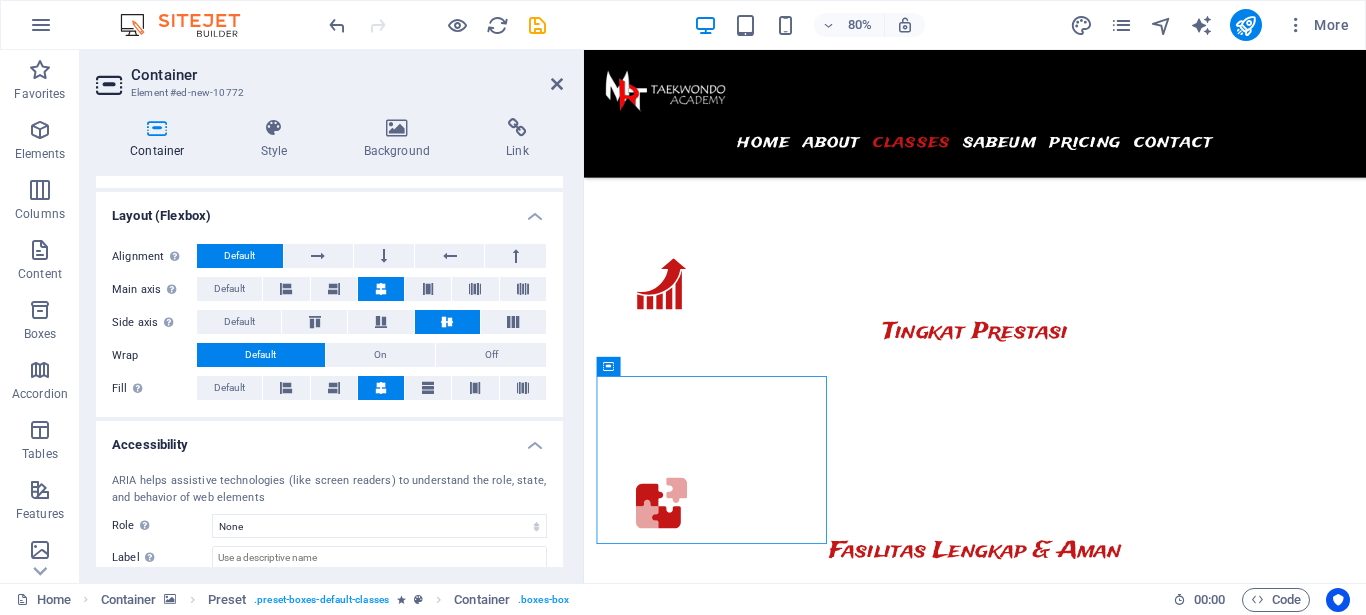 drag, startPoint x: 1223, startPoint y: 411, endPoint x: 1149, endPoint y: 511, distance: 124.40257 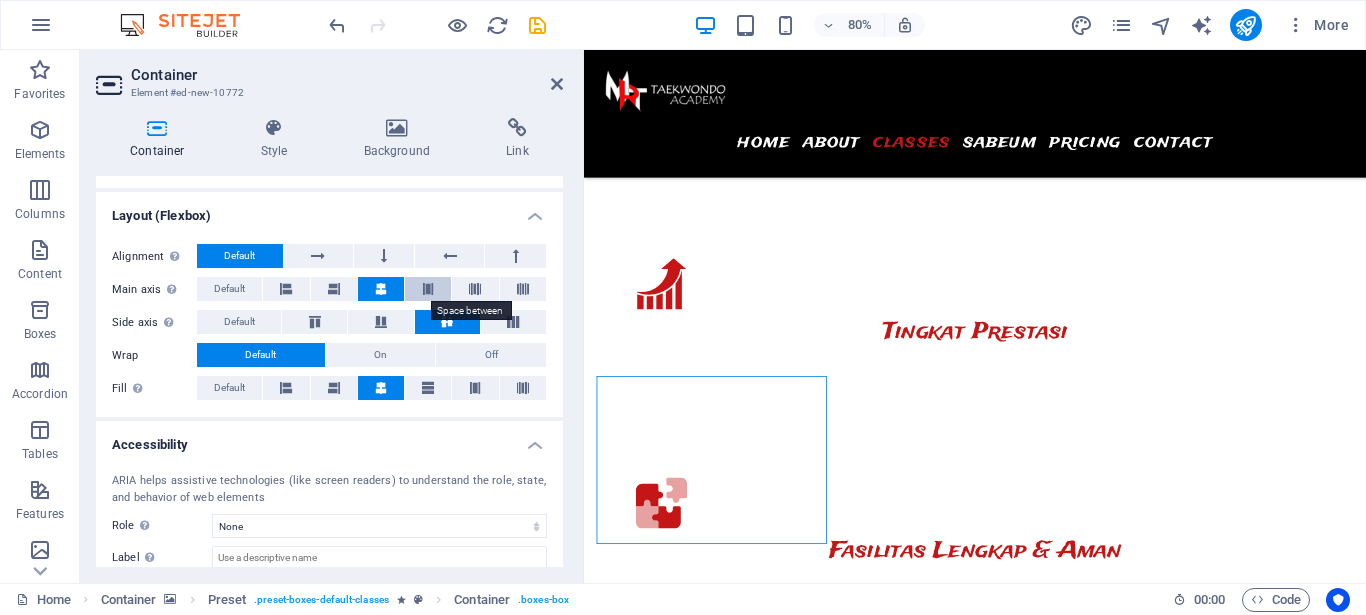 click at bounding box center (428, 289) 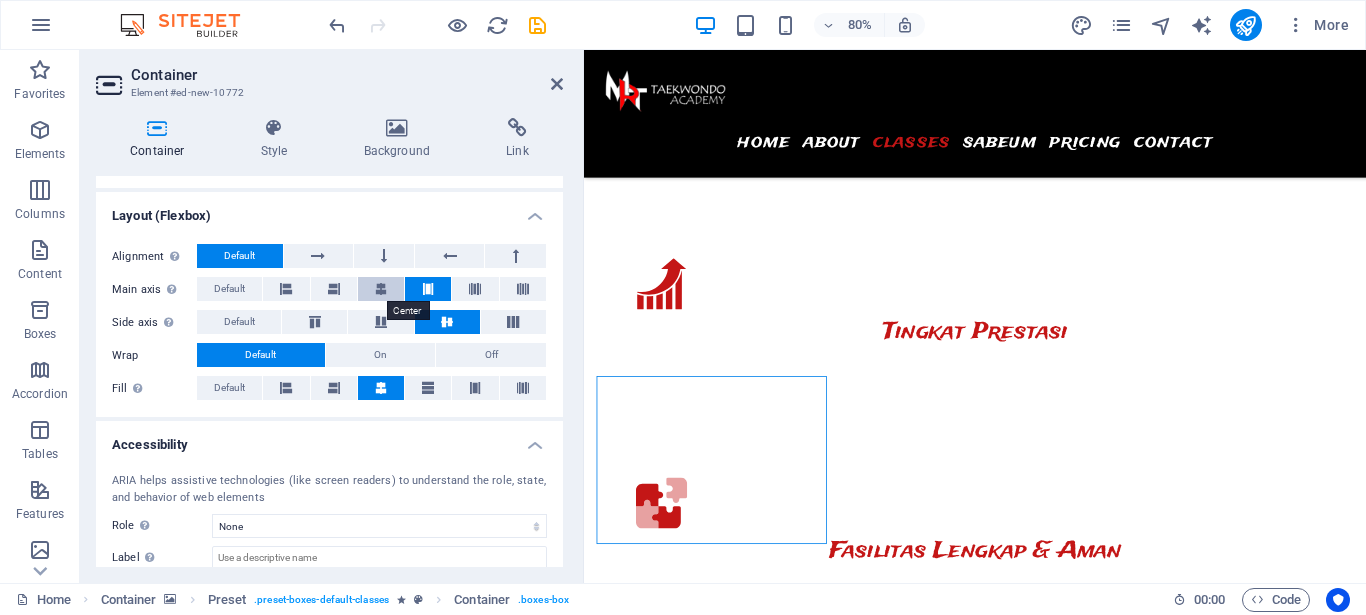click at bounding box center [381, 289] 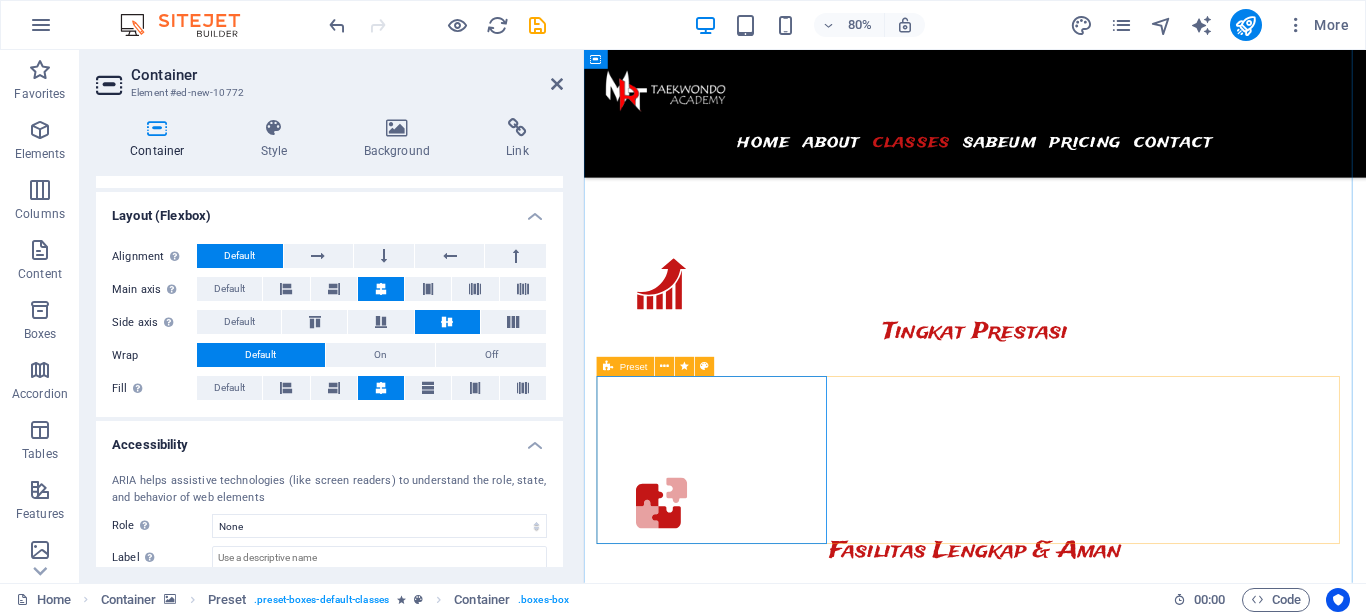 click at bounding box center (608, 366) 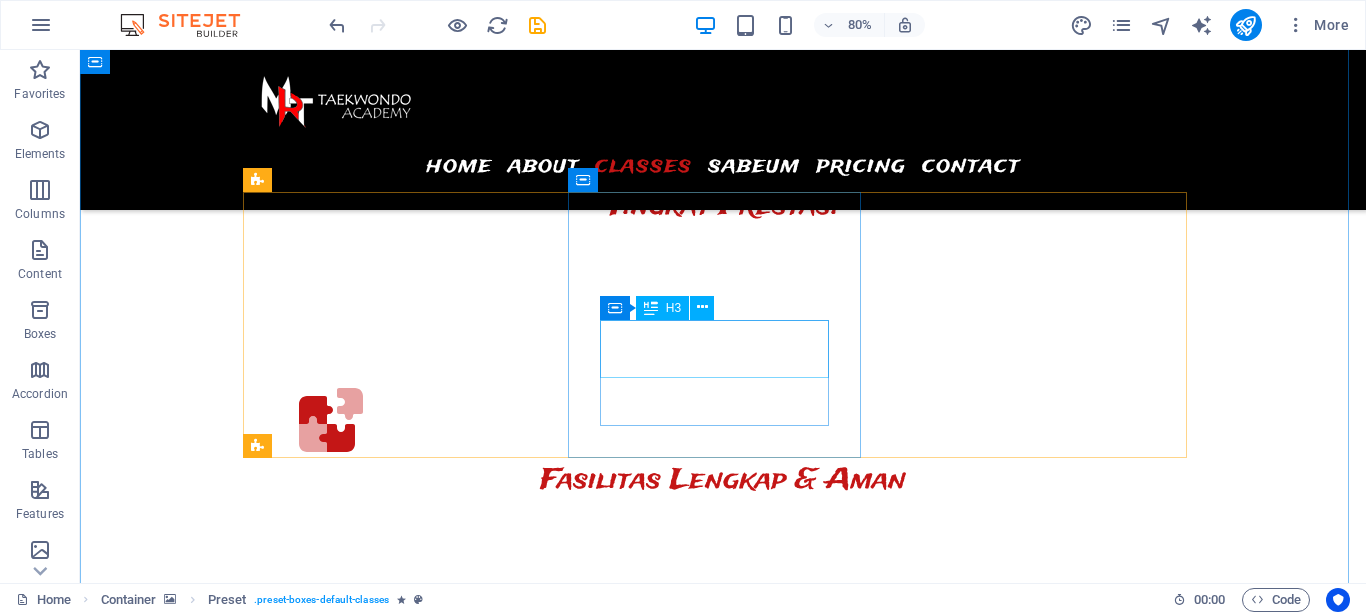 scroll, scrollTop: 3297, scrollLeft: 0, axis: vertical 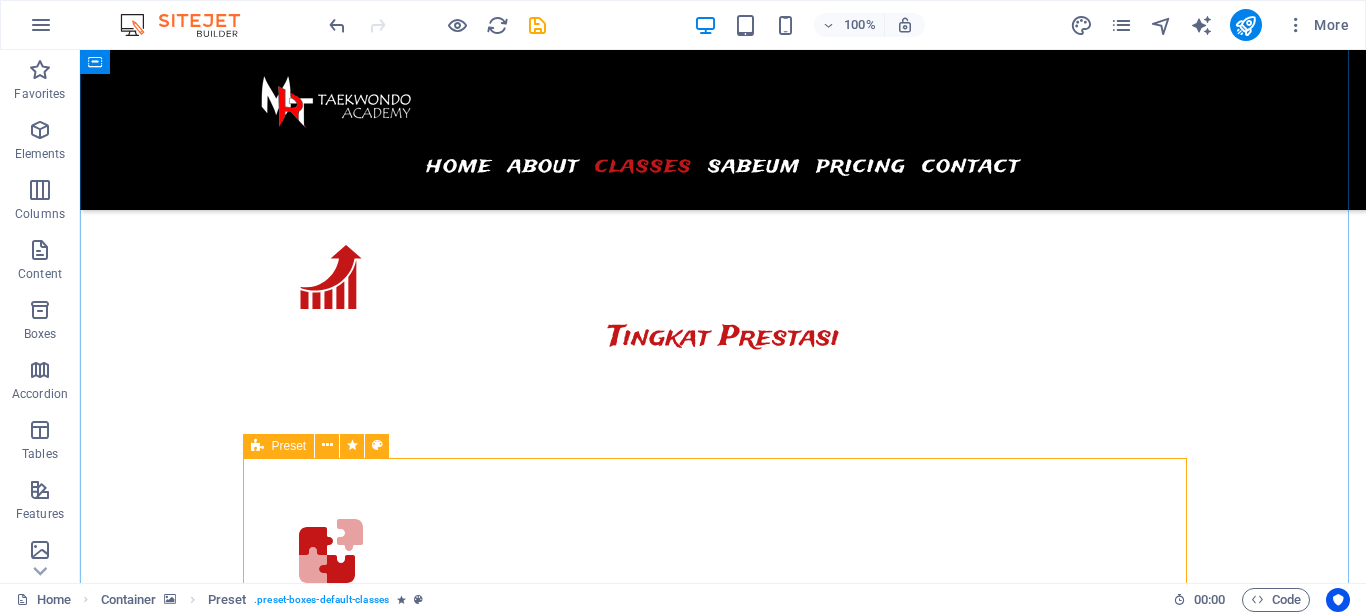 click at bounding box center (257, 446) 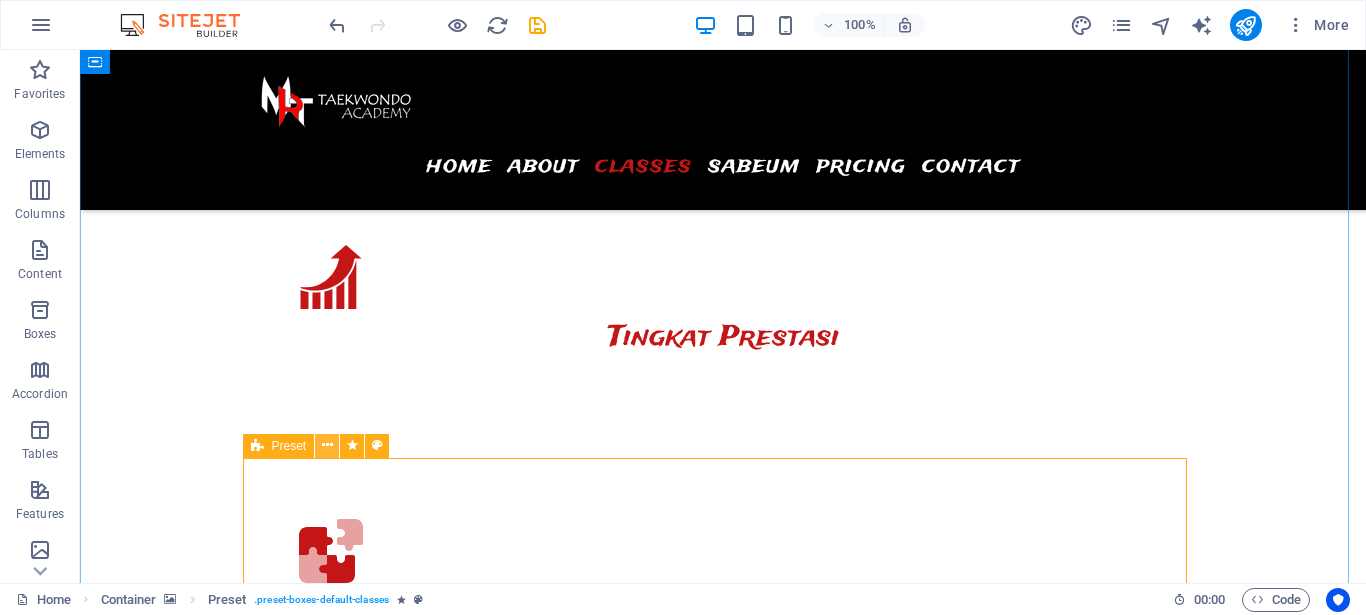 click at bounding box center (327, 446) 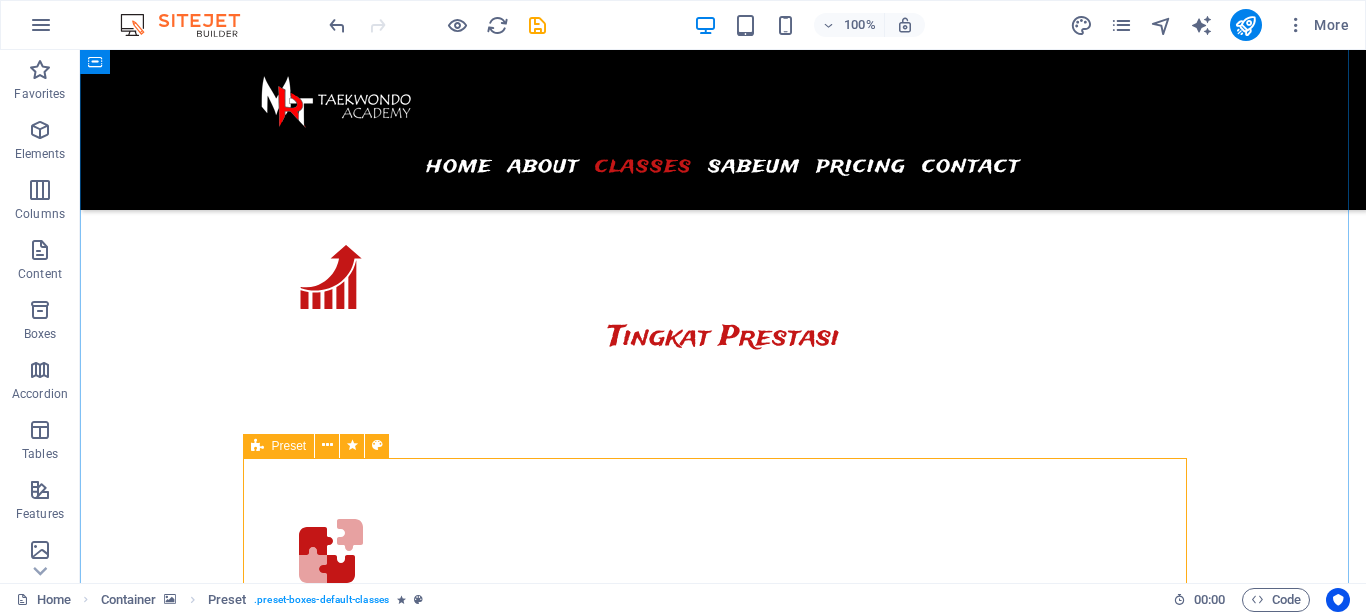 click at bounding box center [257, 446] 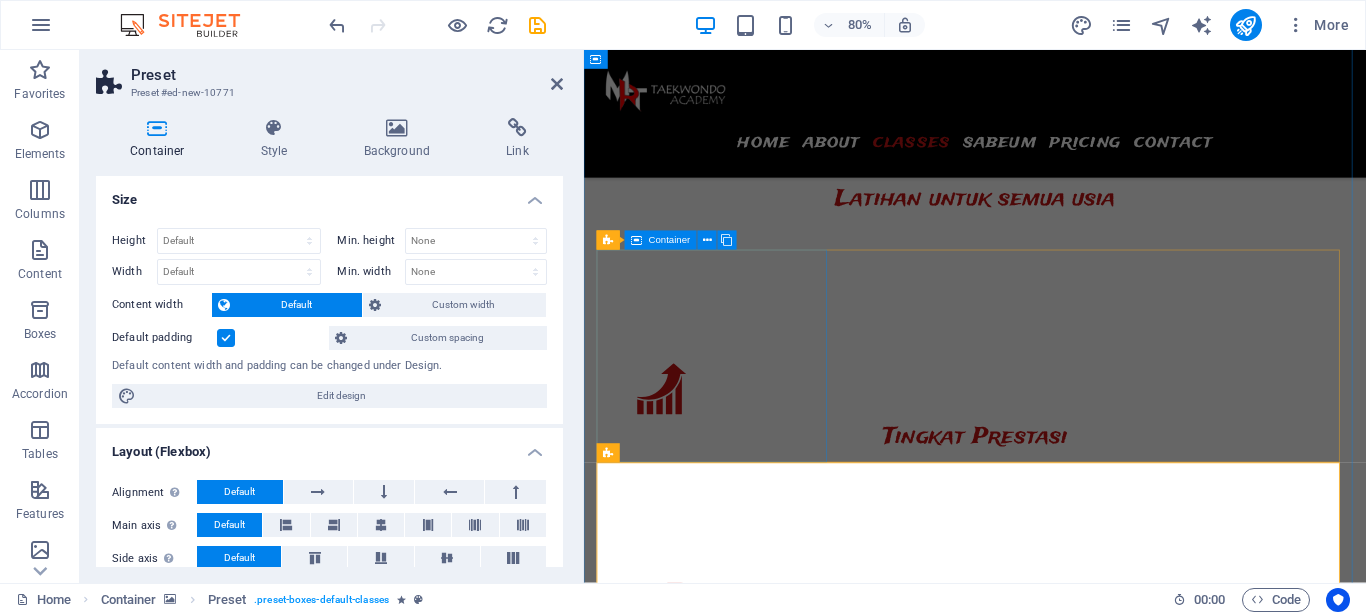 scroll, scrollTop: 3399, scrollLeft: 0, axis: vertical 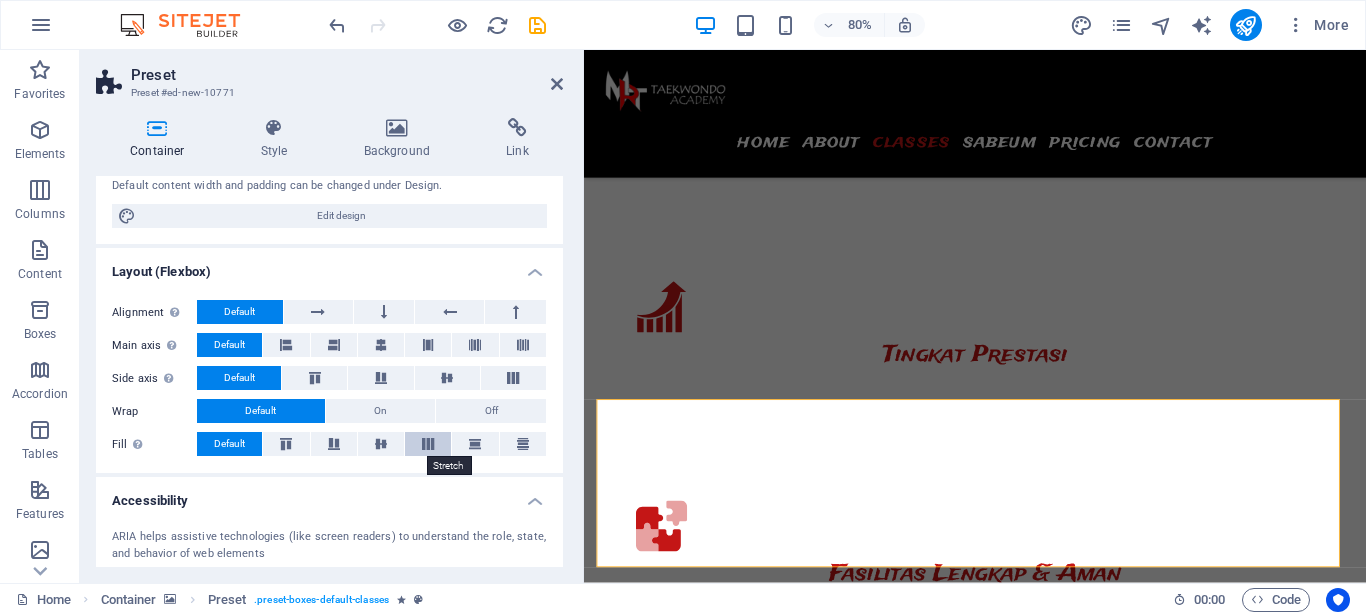 click at bounding box center (428, 444) 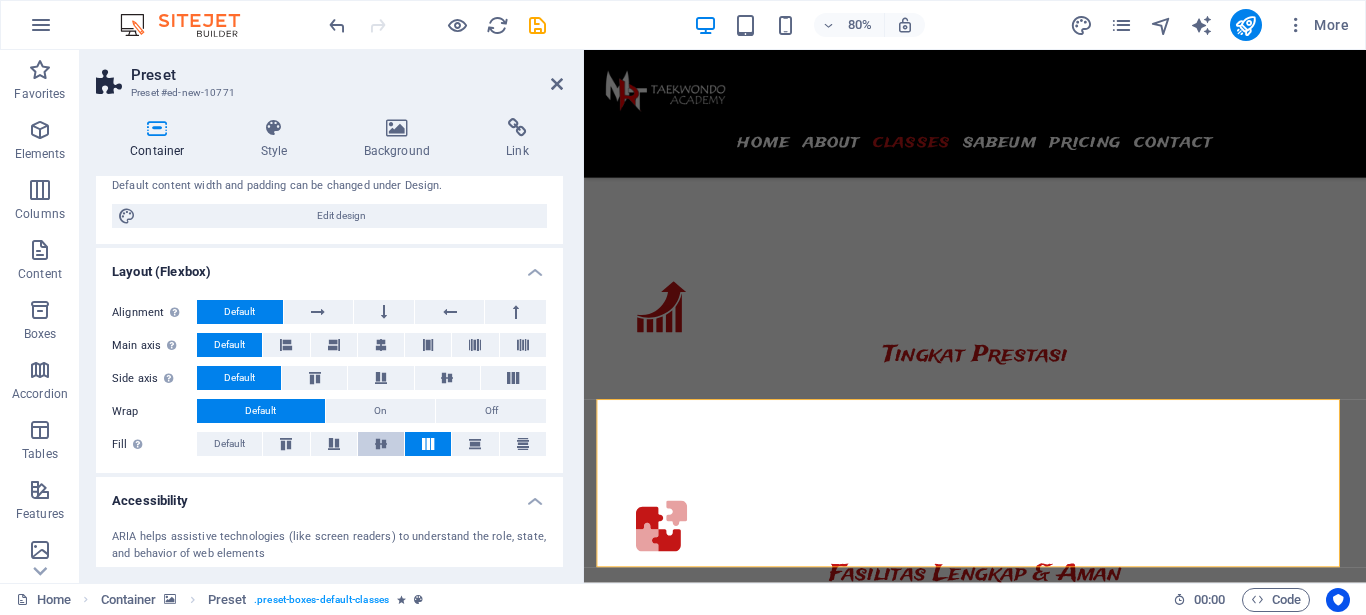 click at bounding box center (381, 444) 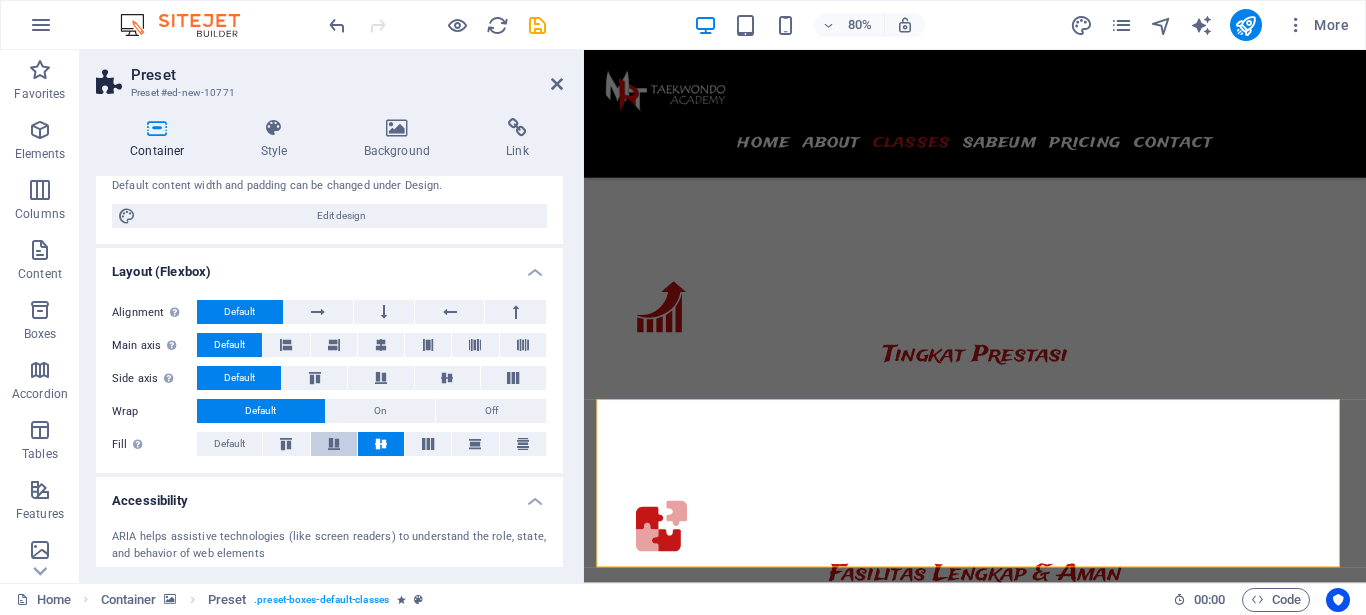 click at bounding box center (334, 444) 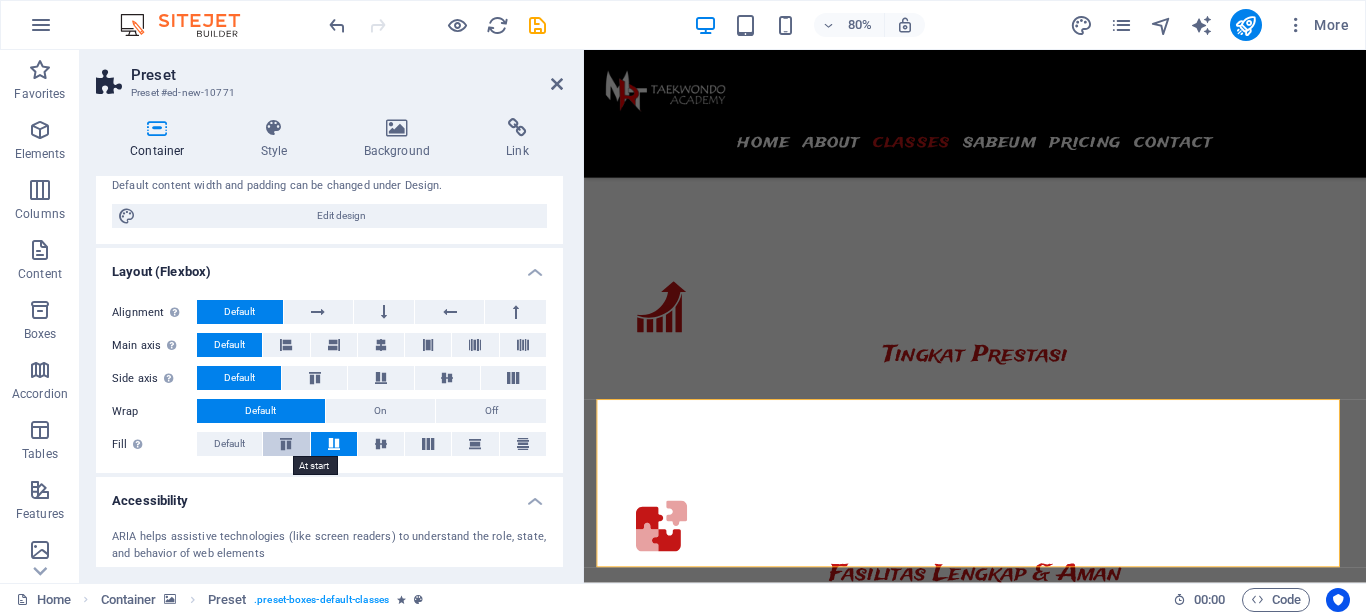 click at bounding box center [286, 444] 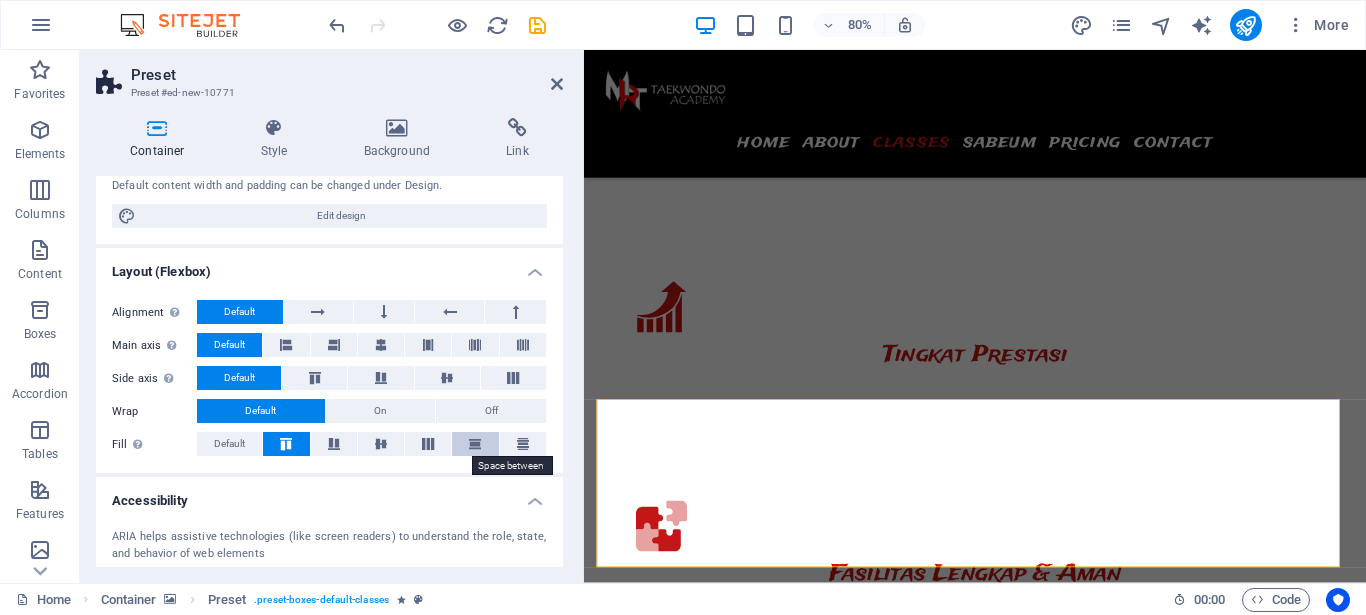 click at bounding box center [475, 444] 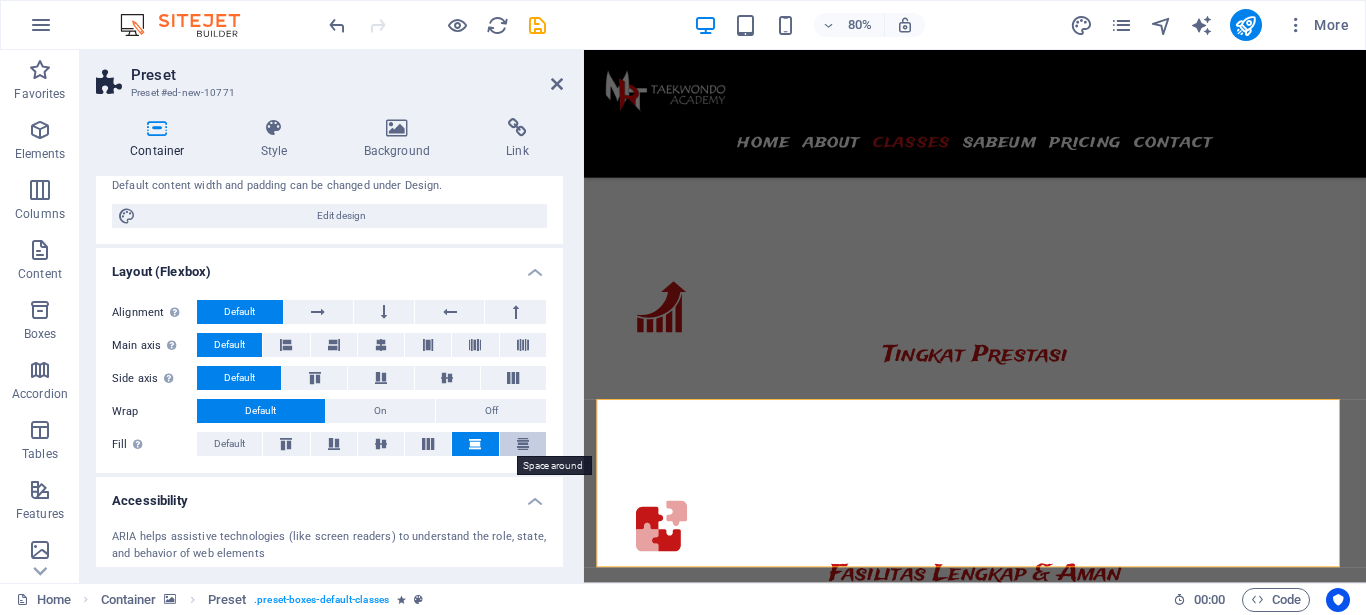 click at bounding box center [523, 444] 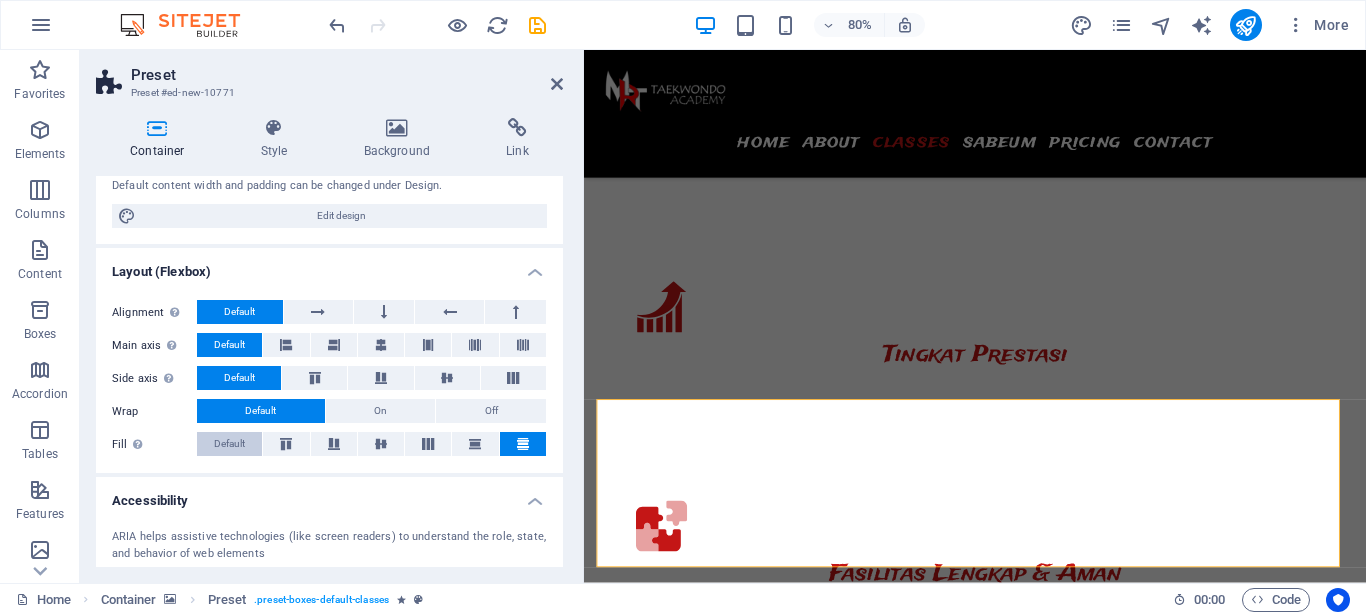 click on "Default" at bounding box center (229, 444) 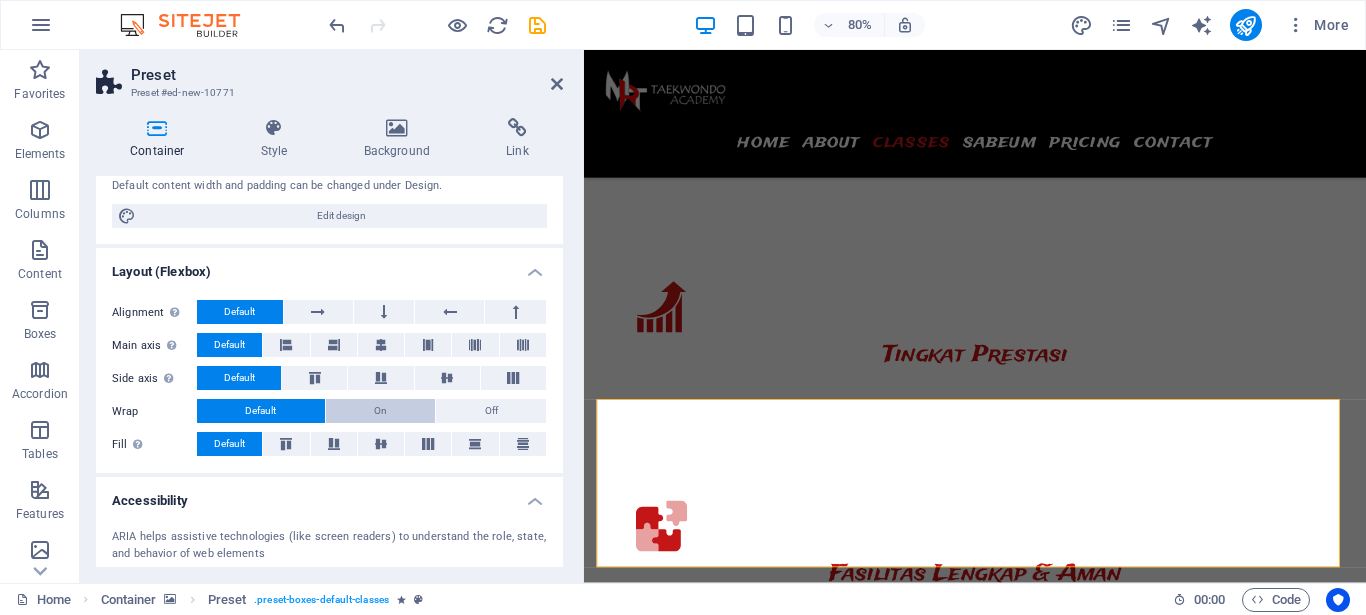 click on "On" at bounding box center (380, 411) 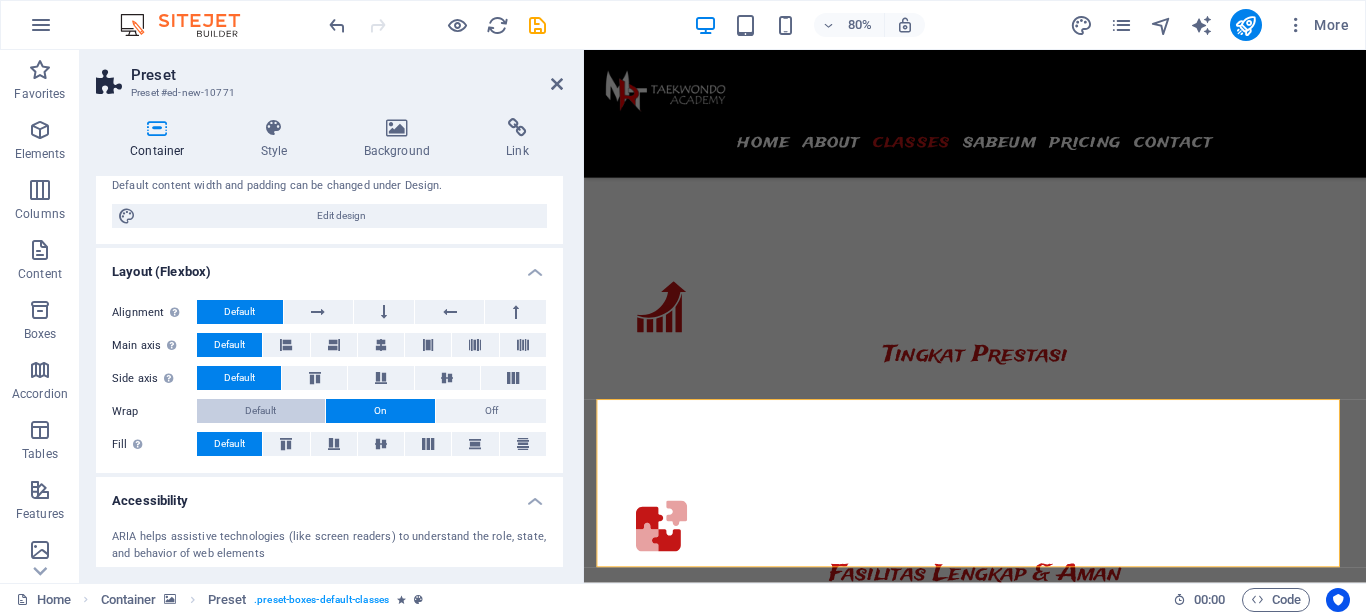 click on "Default" at bounding box center [261, 411] 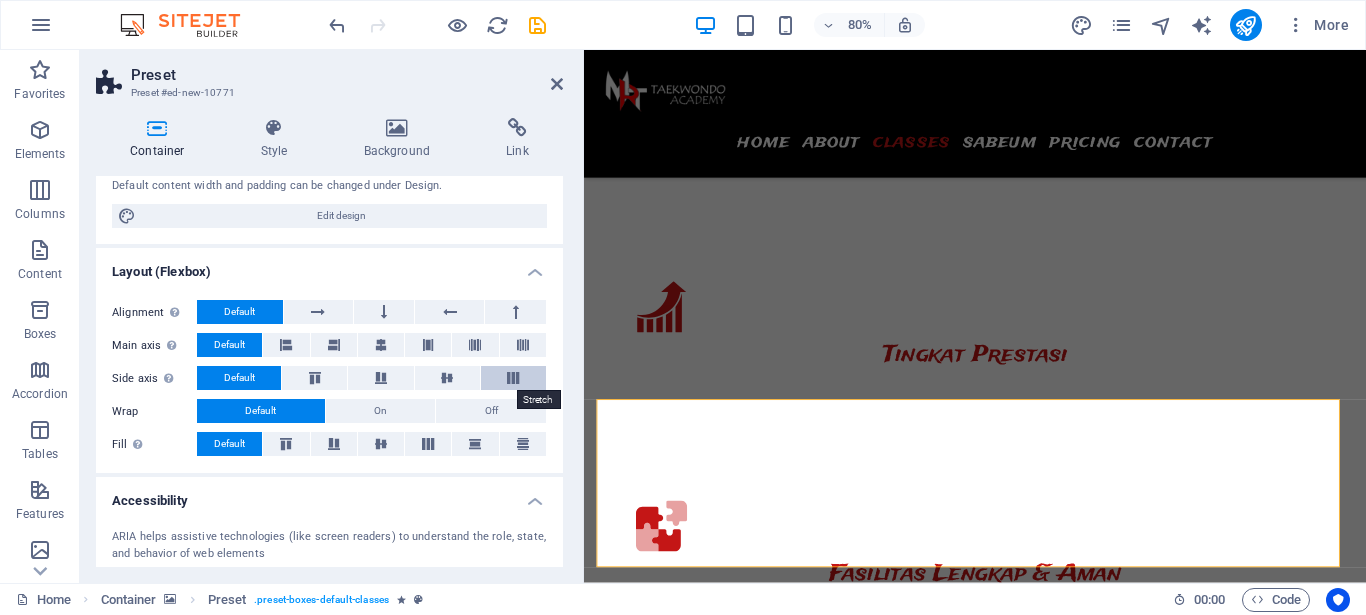 click at bounding box center (513, 378) 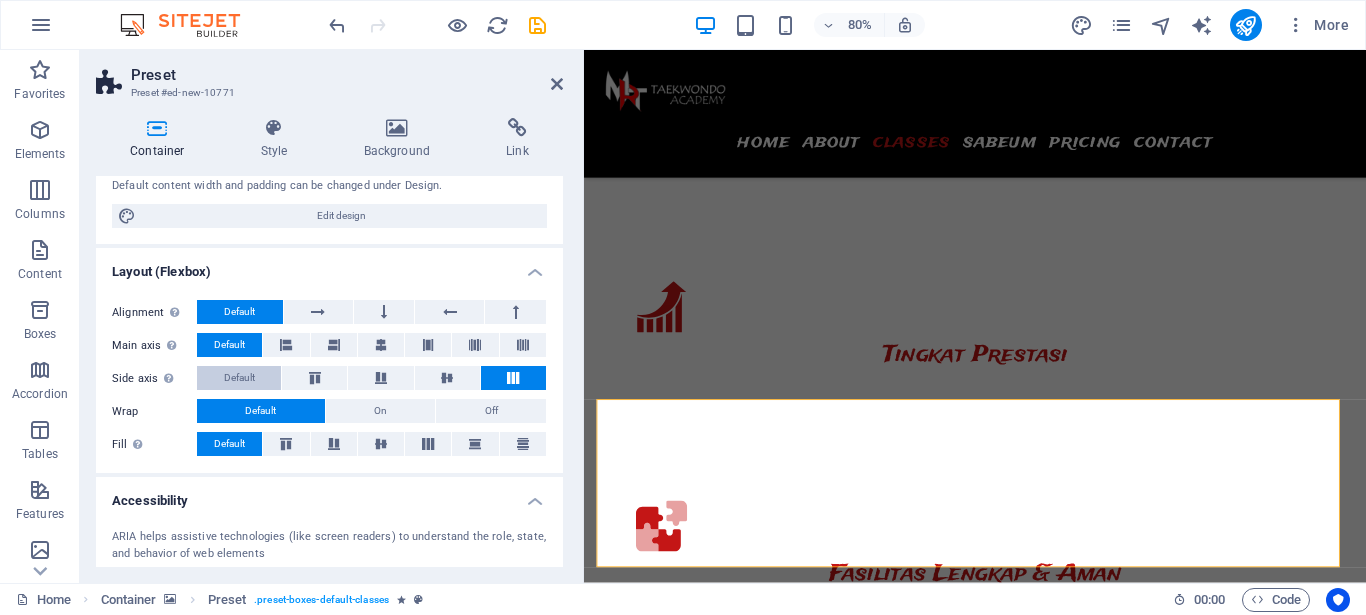 click on "Default" at bounding box center [239, 378] 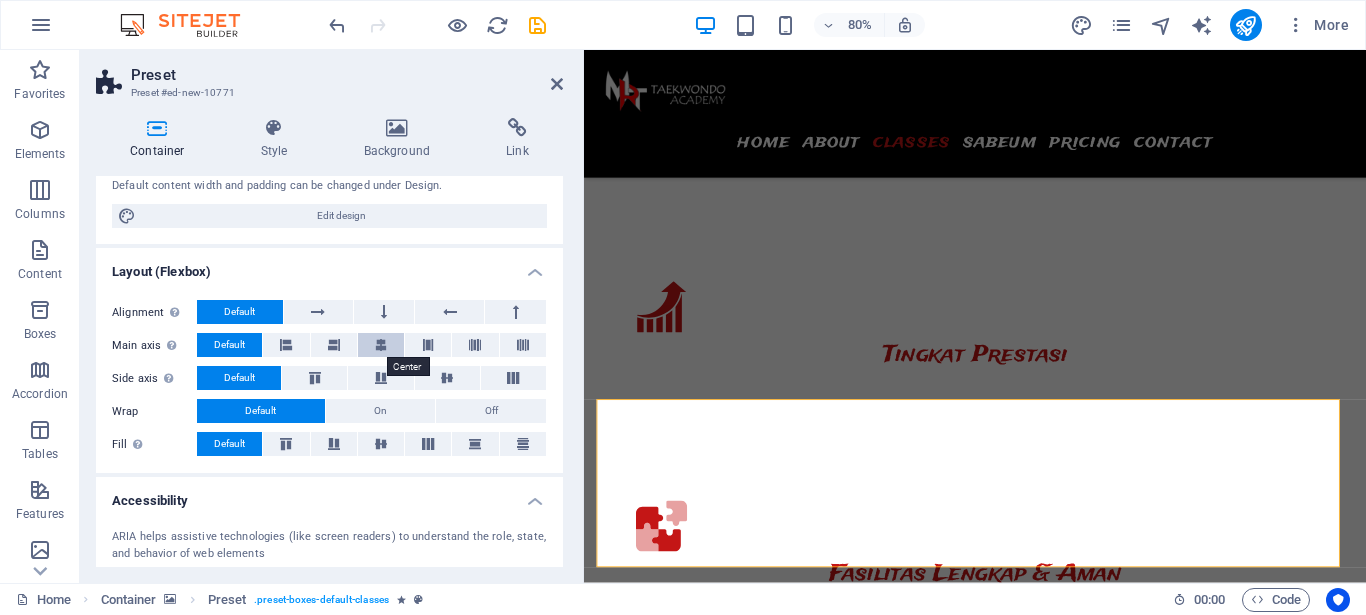click at bounding box center (381, 345) 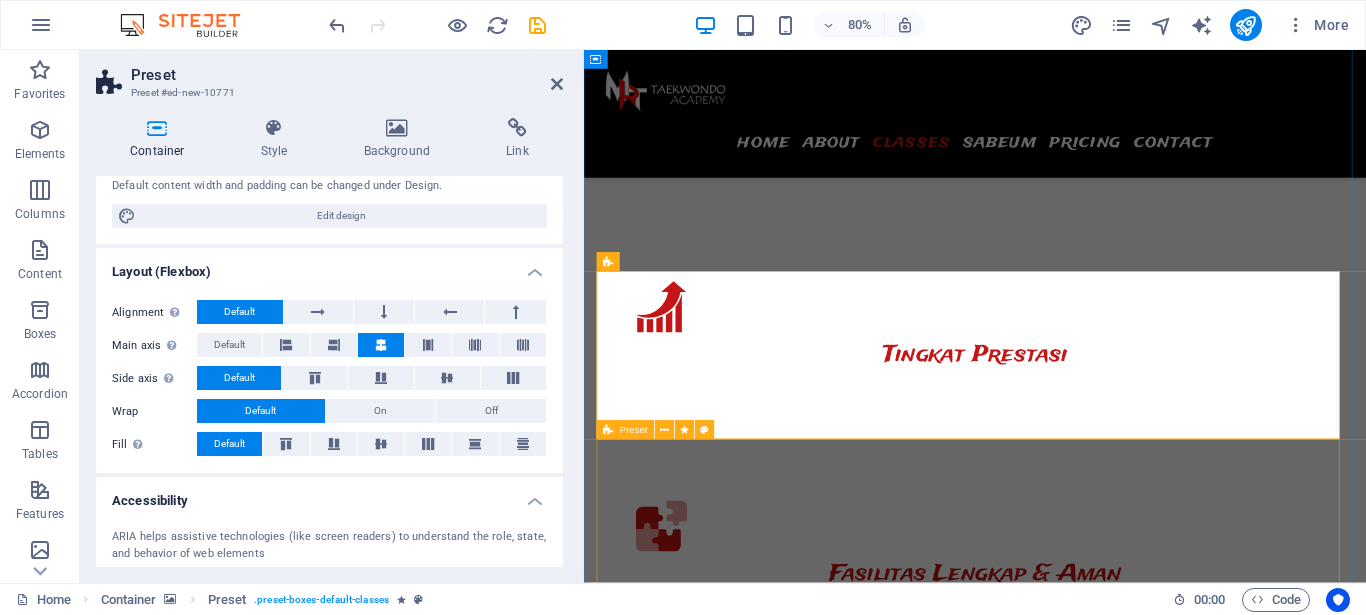 scroll, scrollTop: 3603, scrollLeft: 0, axis: vertical 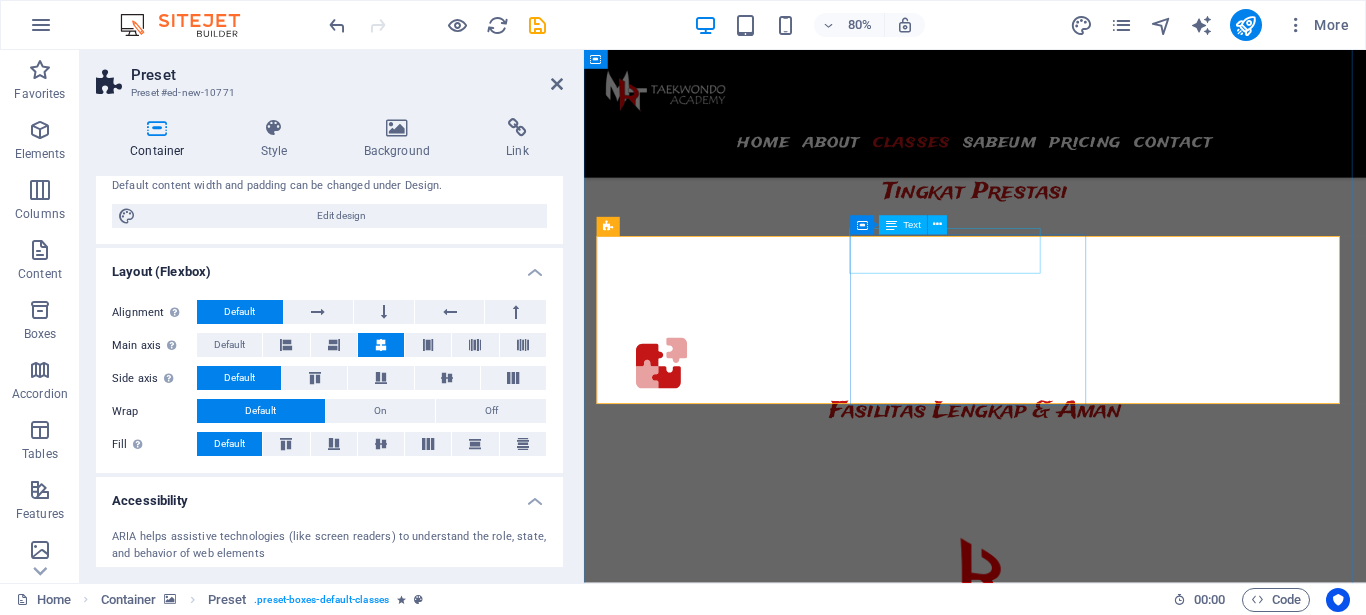 click on "08:00 - 16:00" at bounding box center [718, 6962] 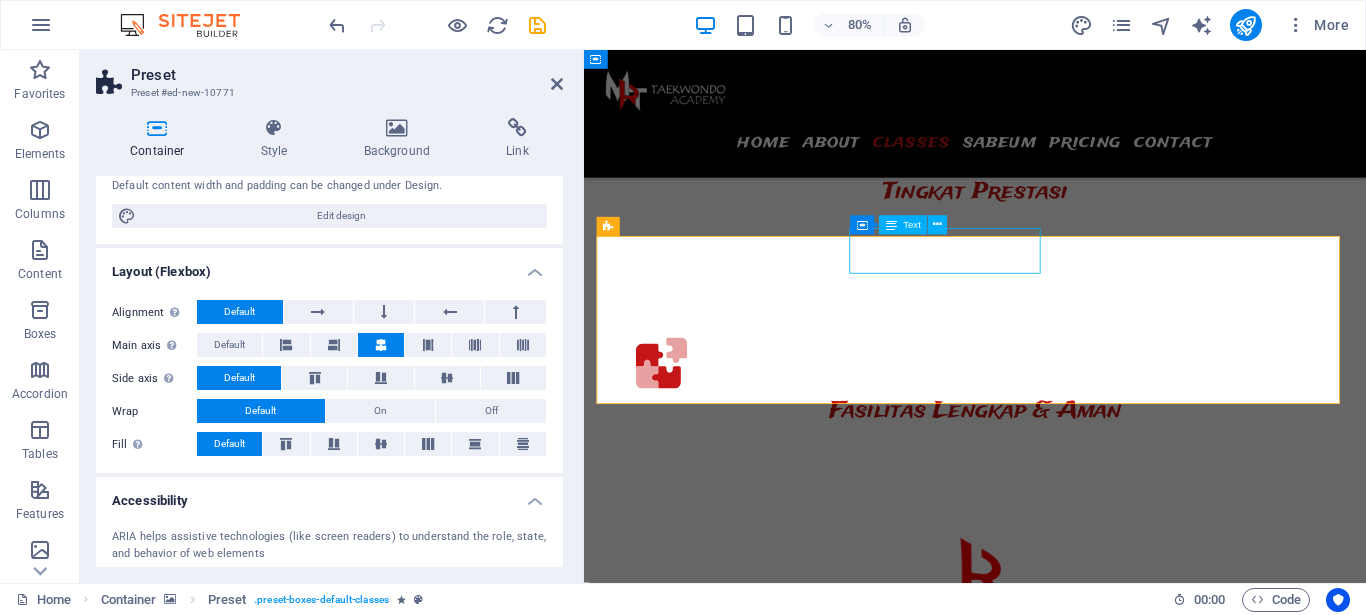 click on "08:00 - 16:00" at bounding box center (718, 6962) 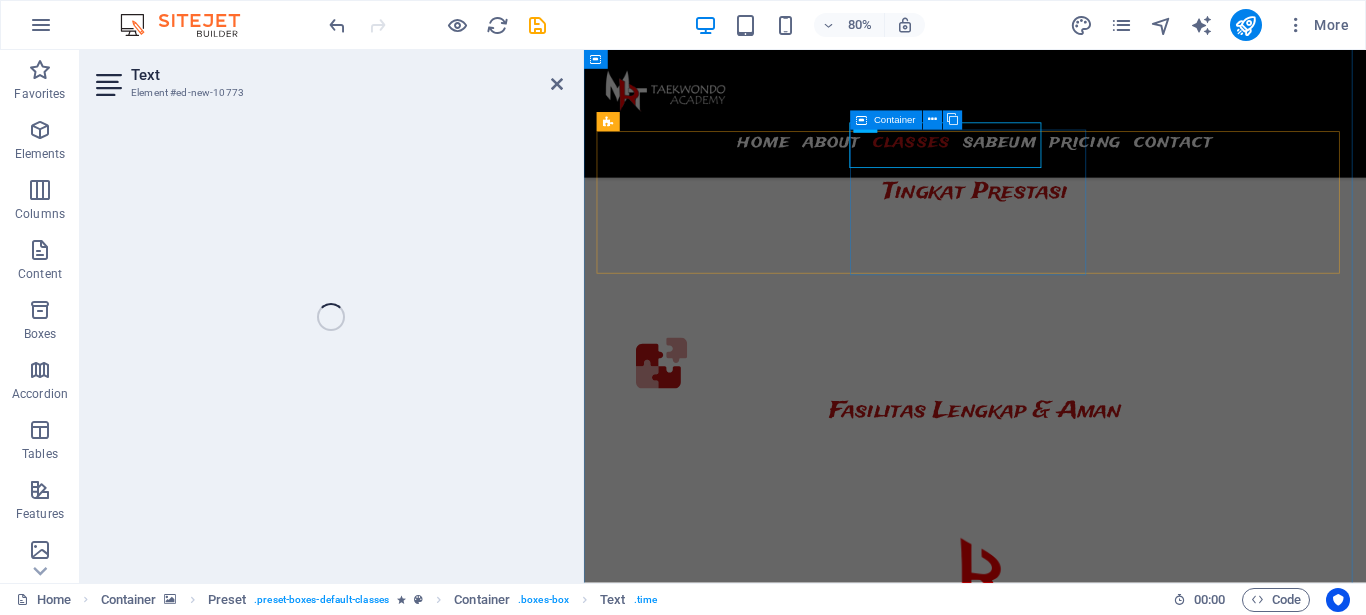 scroll, scrollTop: 3734, scrollLeft: 0, axis: vertical 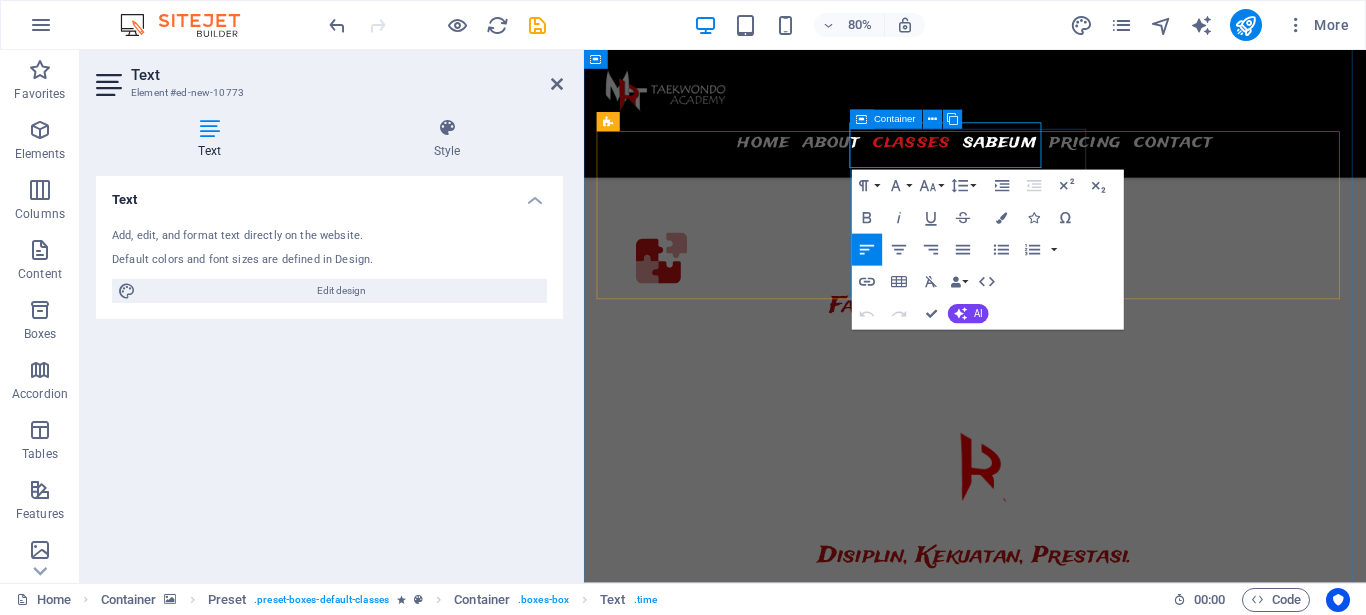 drag, startPoint x: 1046, startPoint y: 176, endPoint x: 914, endPoint y: 180, distance: 132.0606 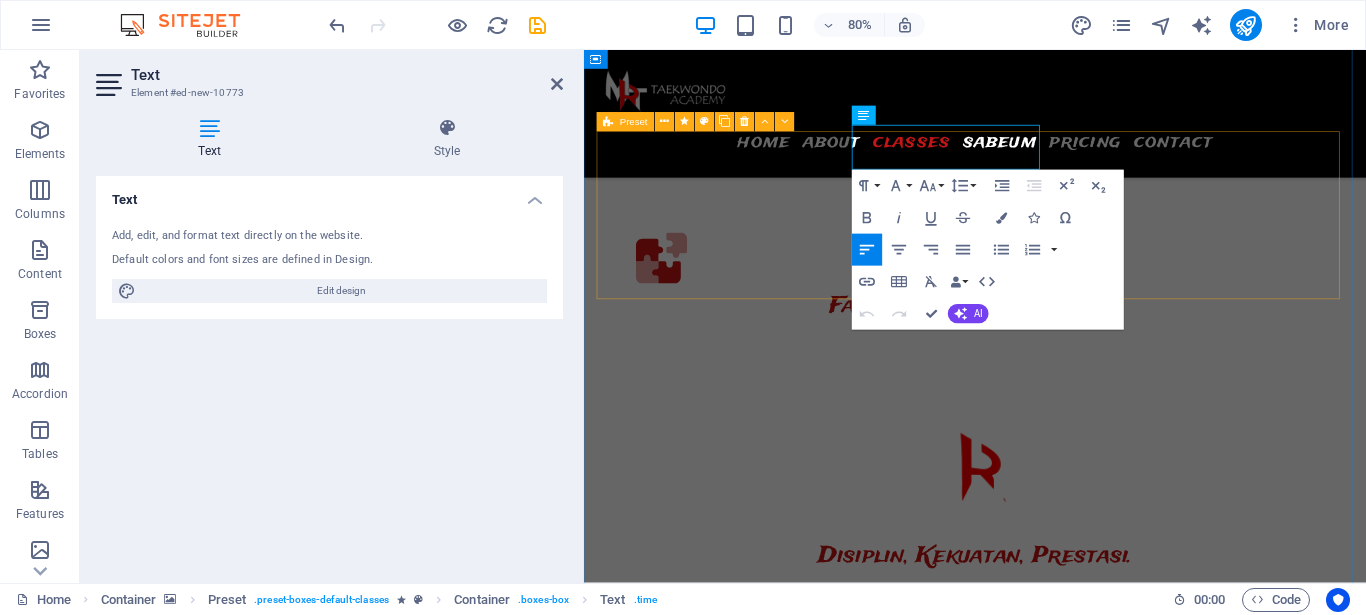 type 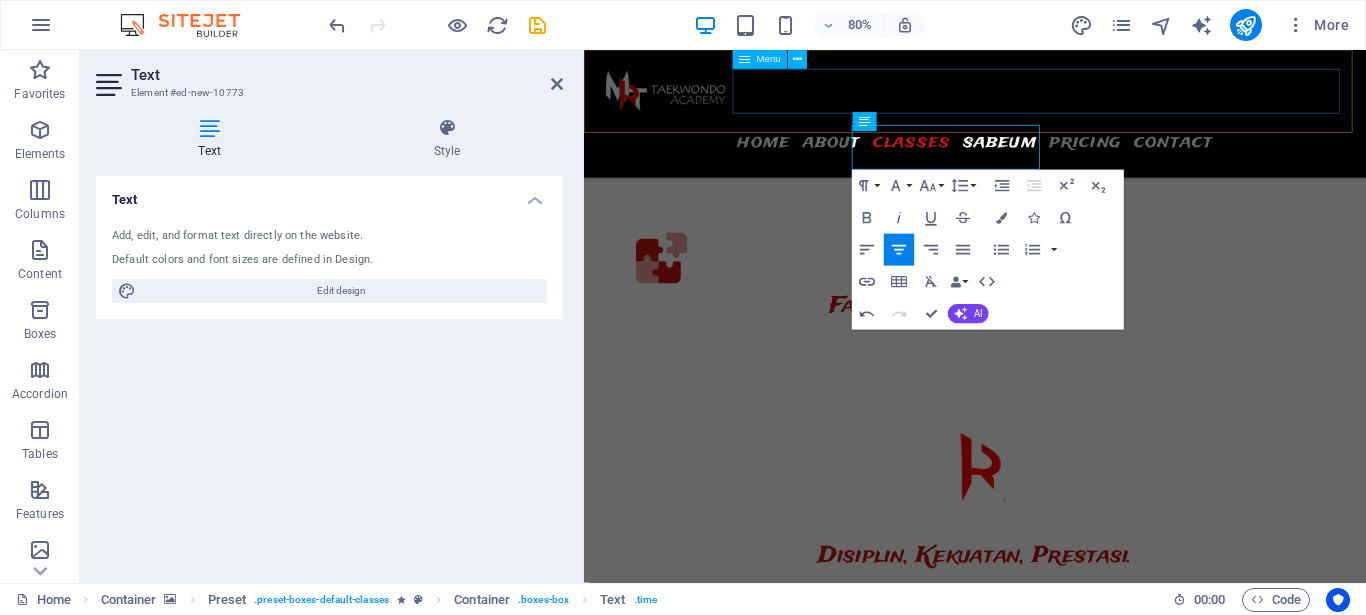 click on "off off" at bounding box center (1072, 6918) 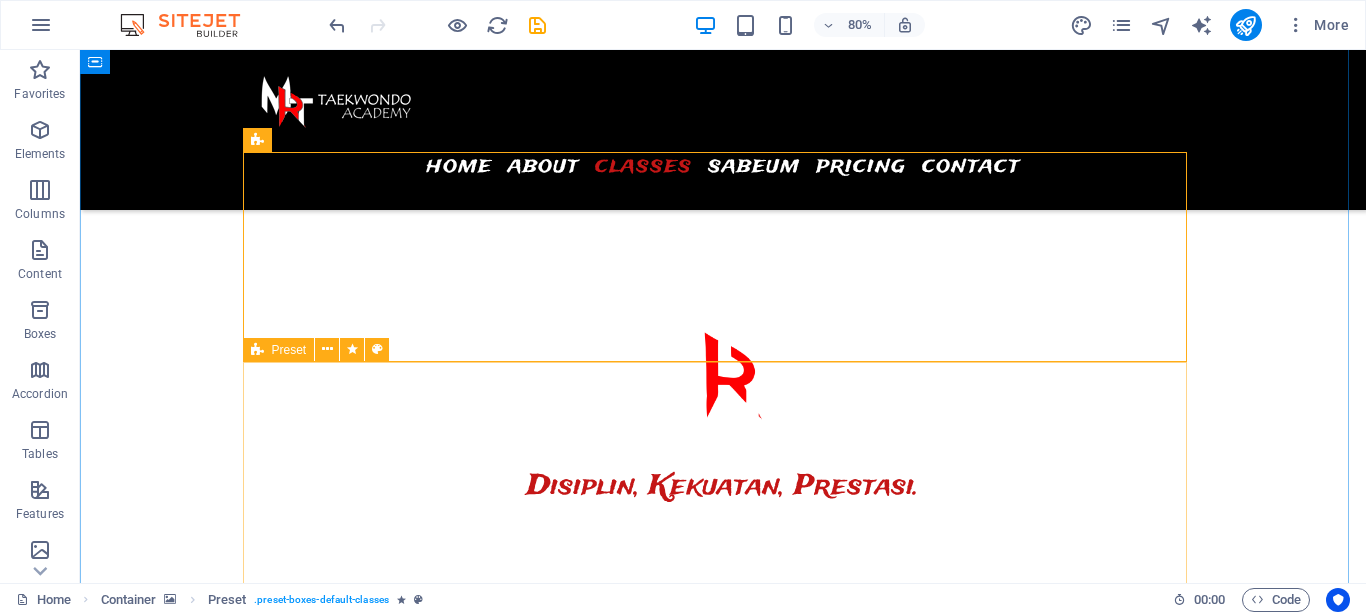 scroll, scrollTop: 3399, scrollLeft: 0, axis: vertical 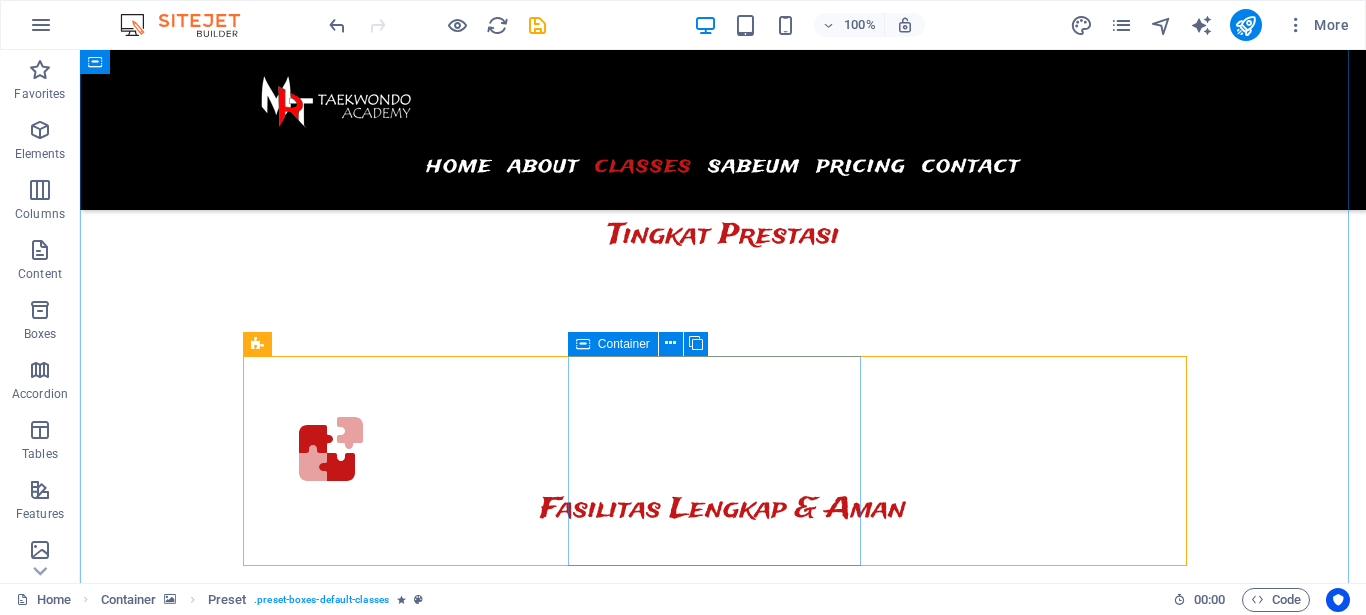 click at bounding box center (583, 344) 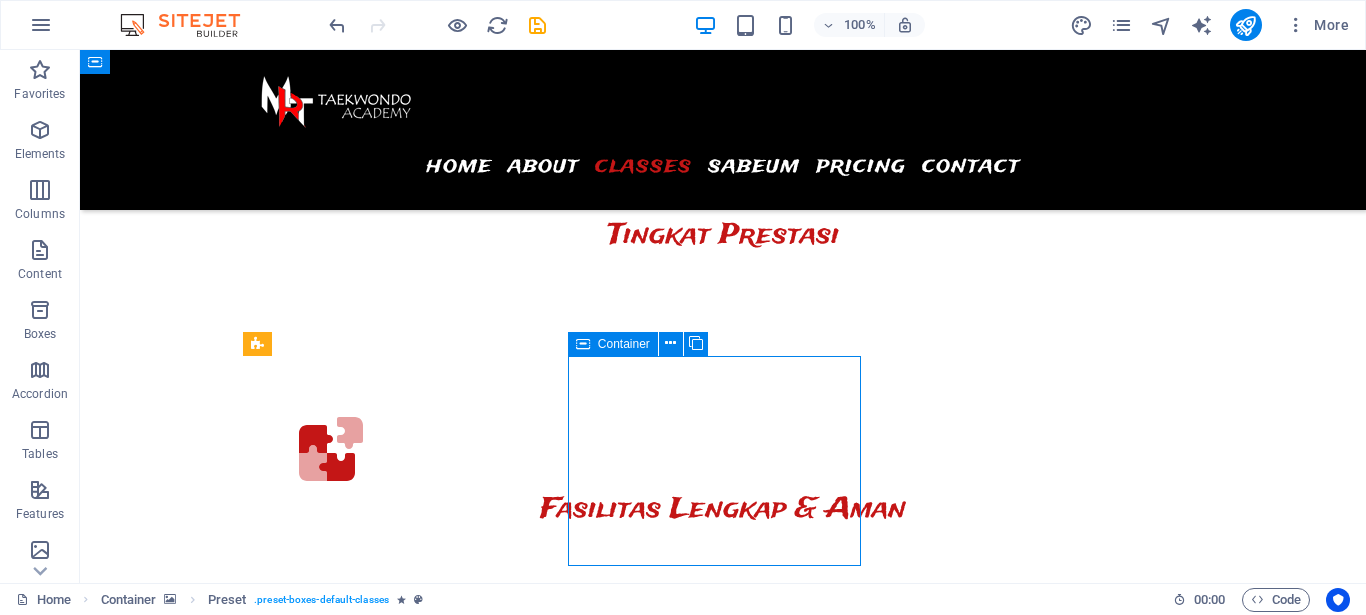 click at bounding box center [583, 344] 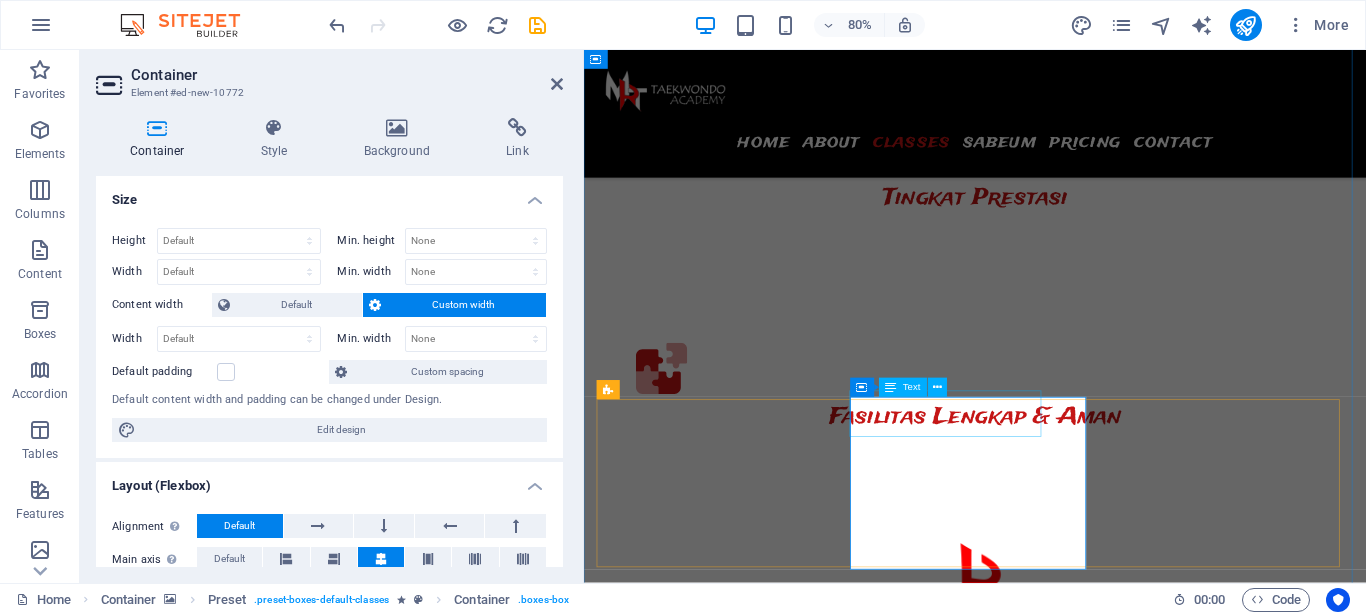 click on "off" at bounding box center (718, 6969) 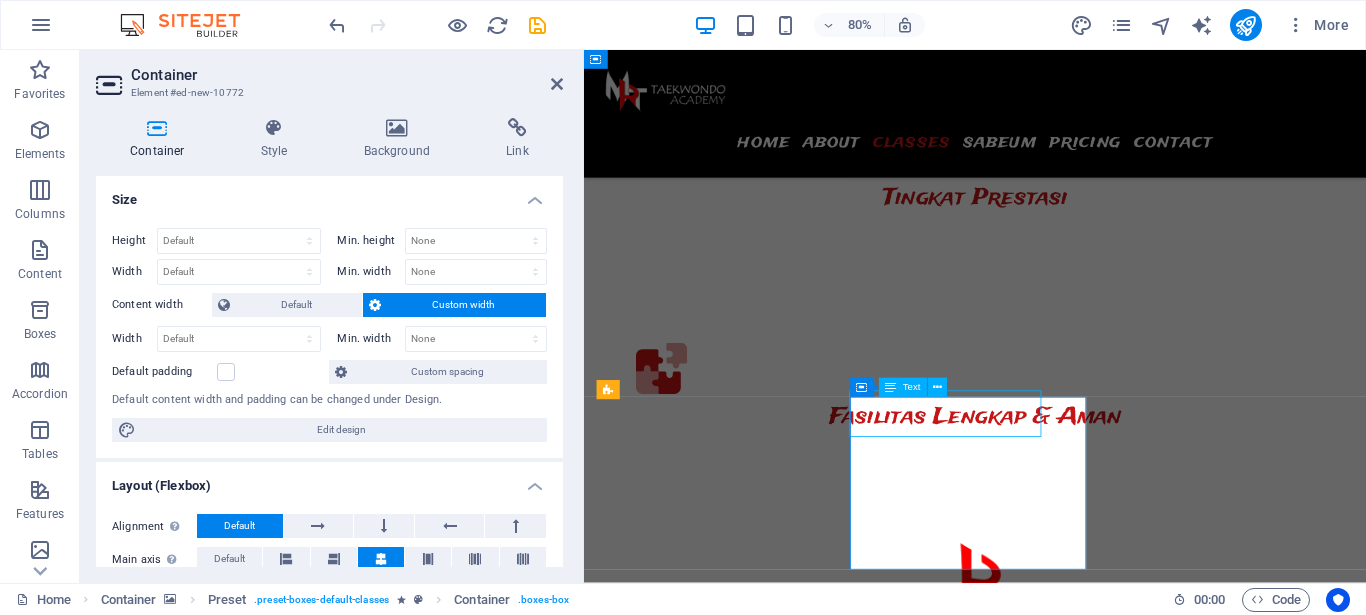 click on "off" at bounding box center [718, 6969] 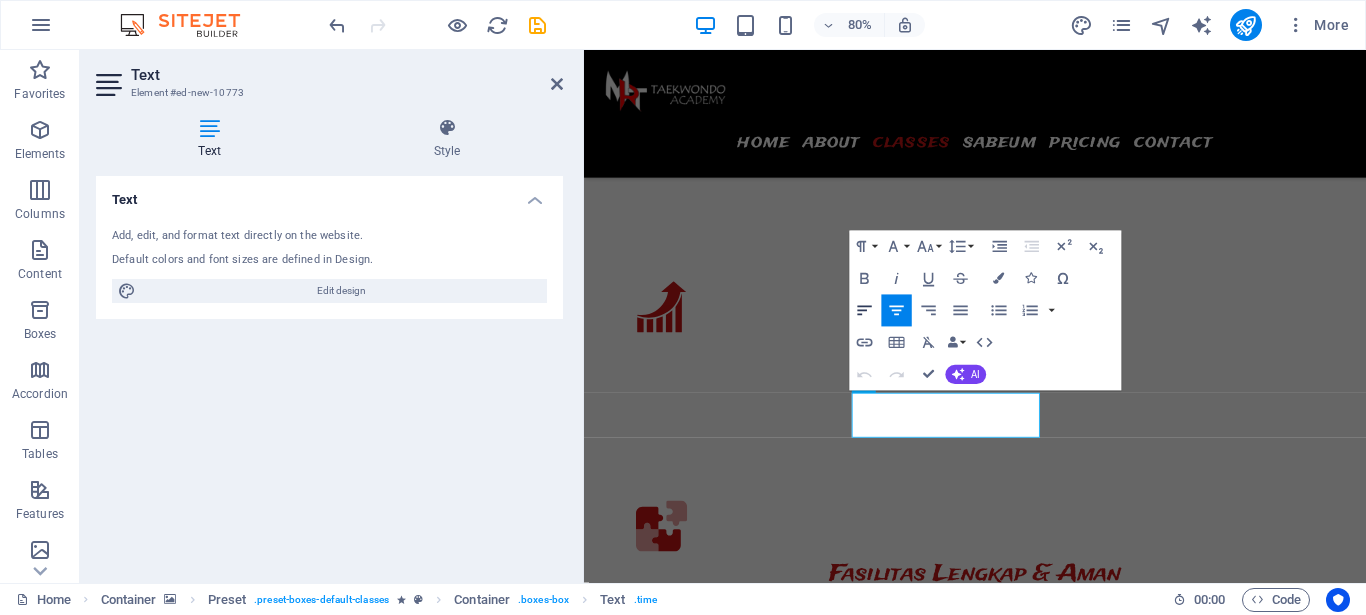click 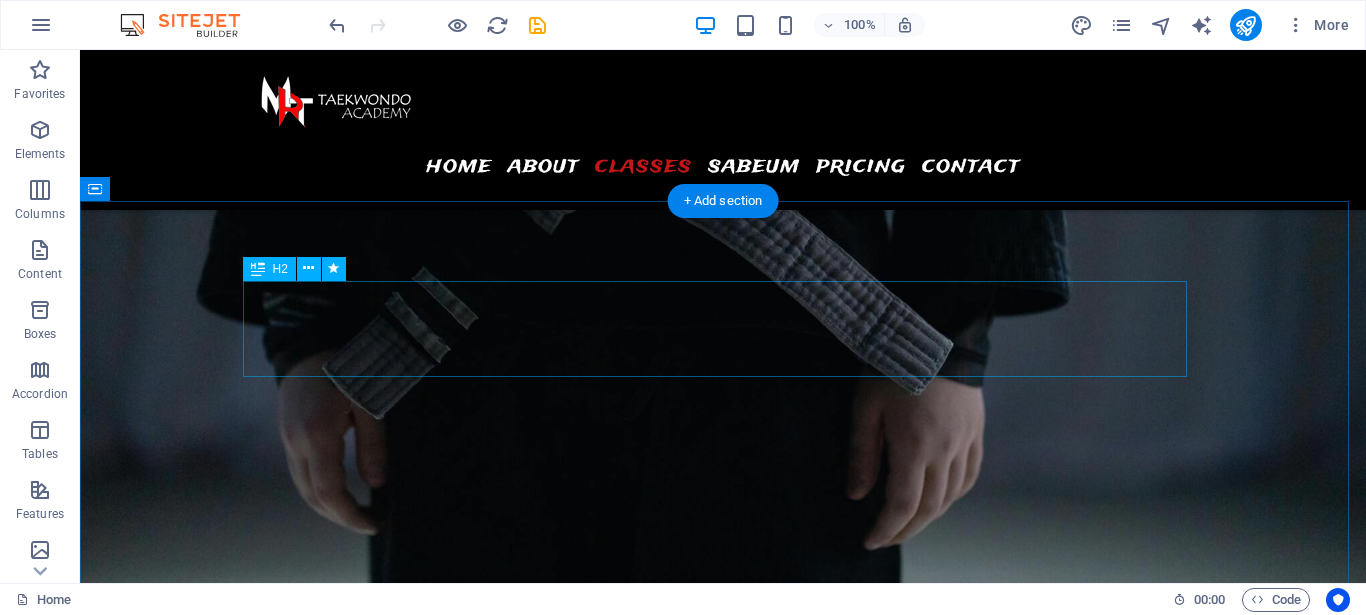 scroll, scrollTop: 2132, scrollLeft: 0, axis: vertical 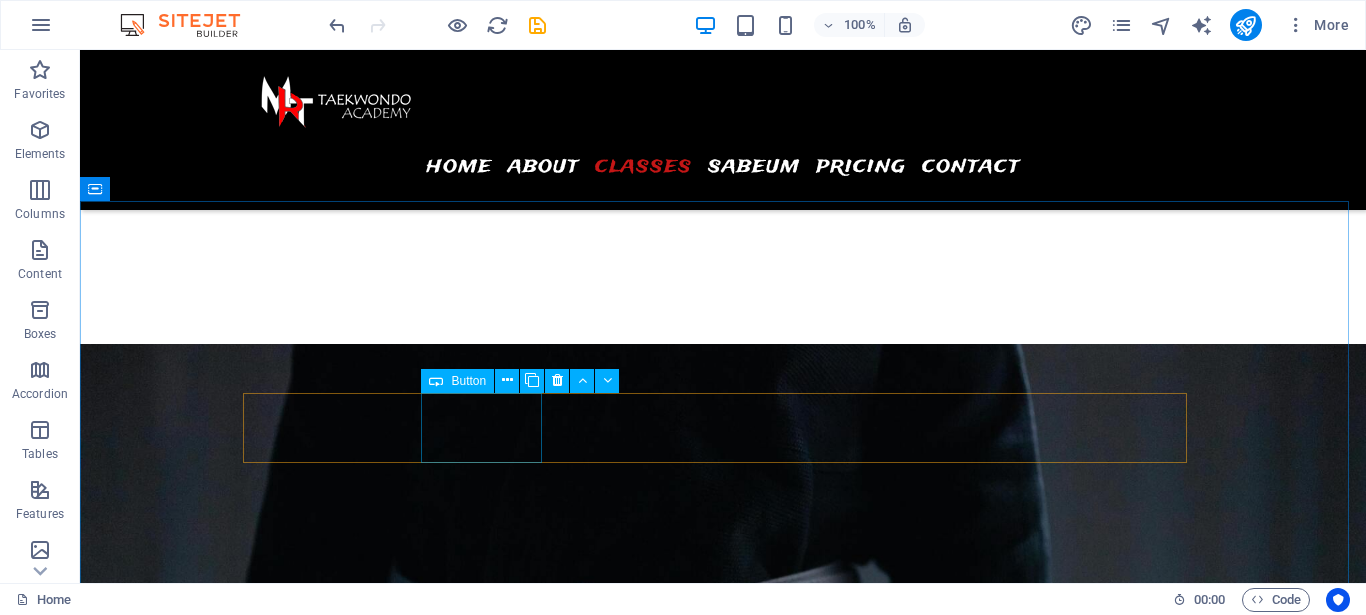 click on "Button" at bounding box center [468, 381] 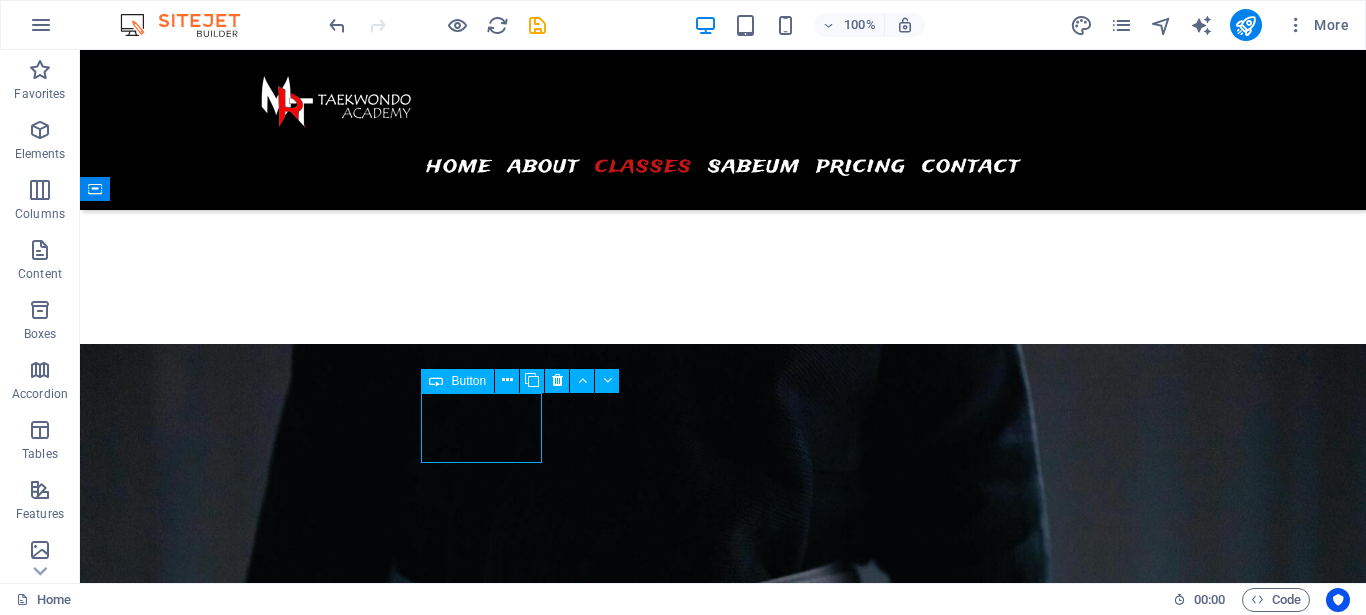click on "Button" at bounding box center [468, 381] 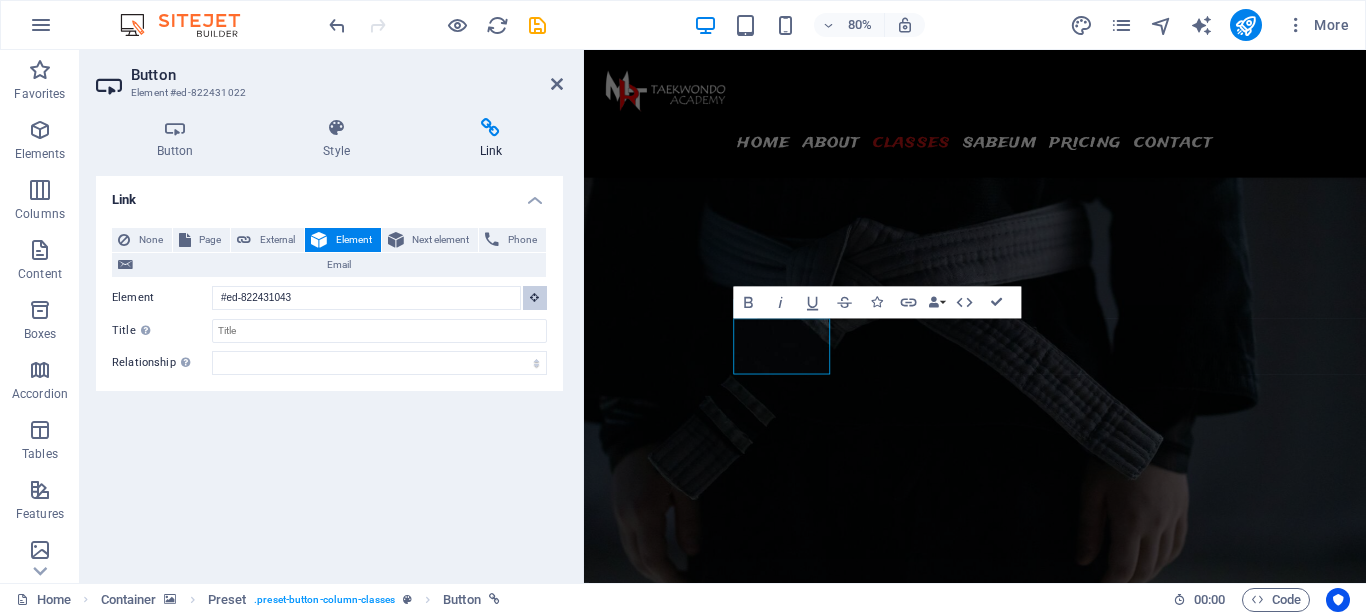 scroll, scrollTop: 2085, scrollLeft: 0, axis: vertical 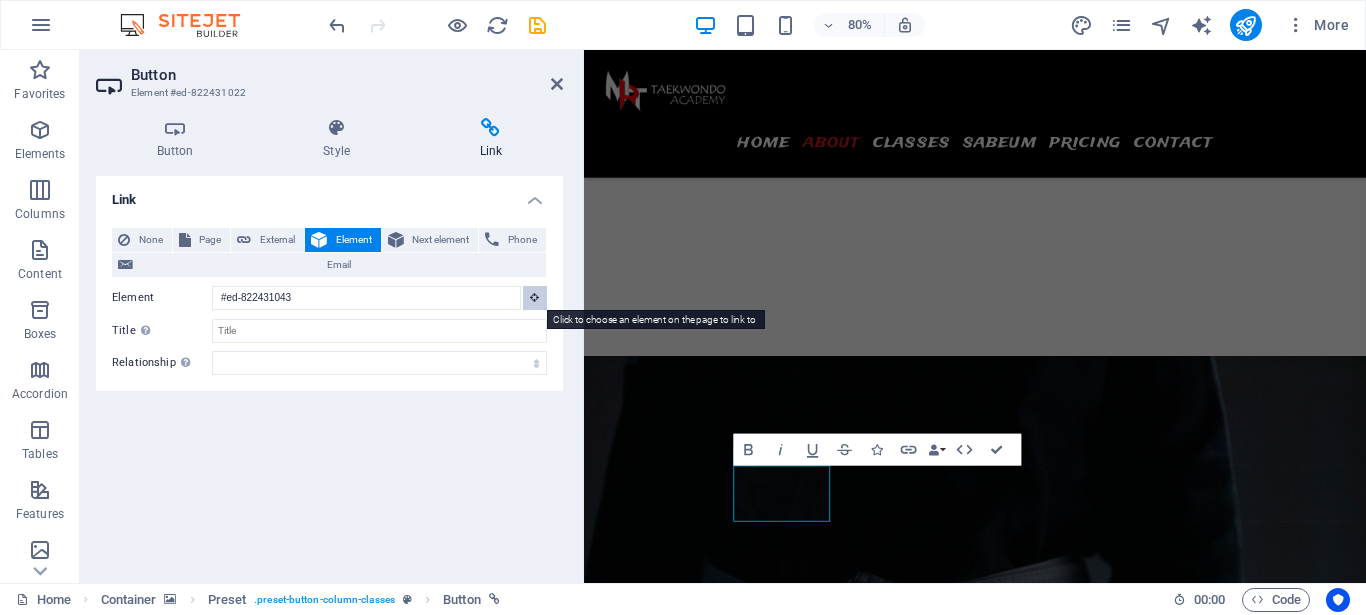 click at bounding box center (534, 297) 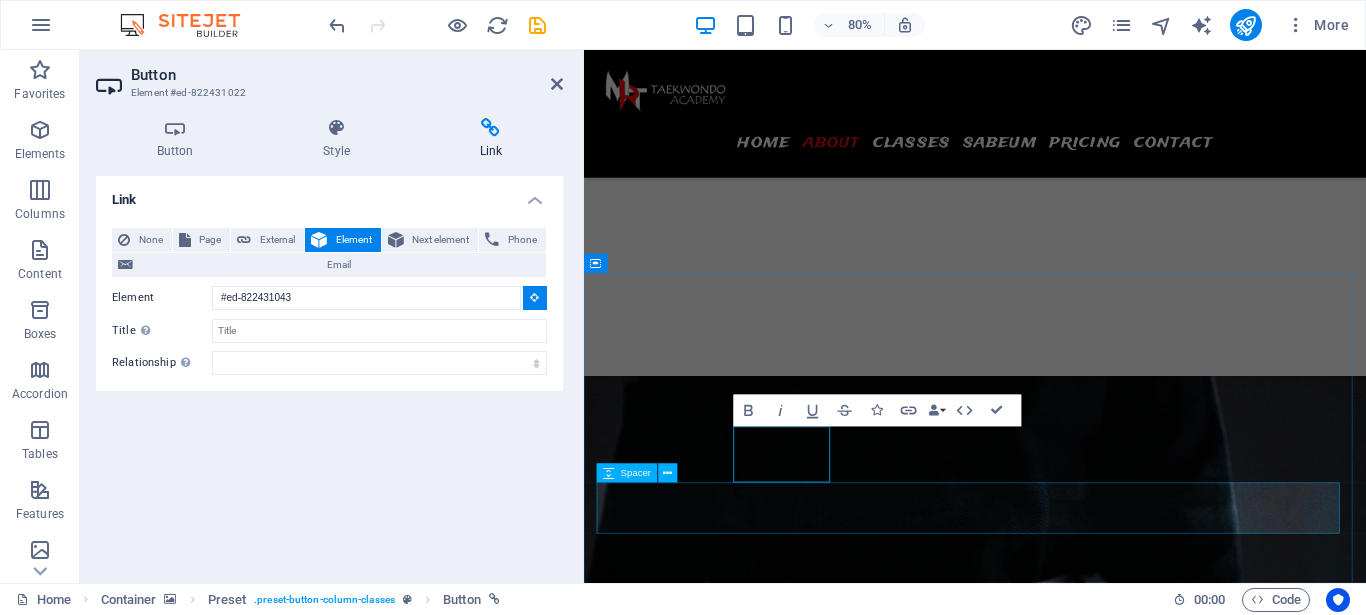 scroll, scrollTop: 2289, scrollLeft: 0, axis: vertical 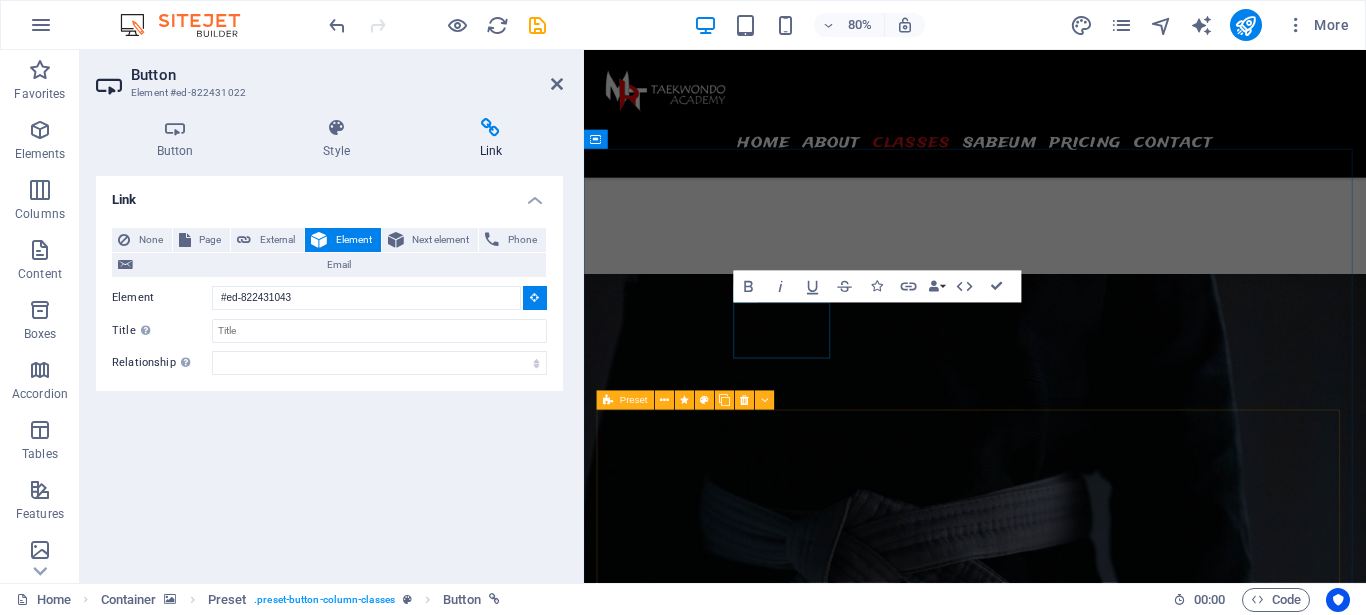 click at bounding box center (608, 400) 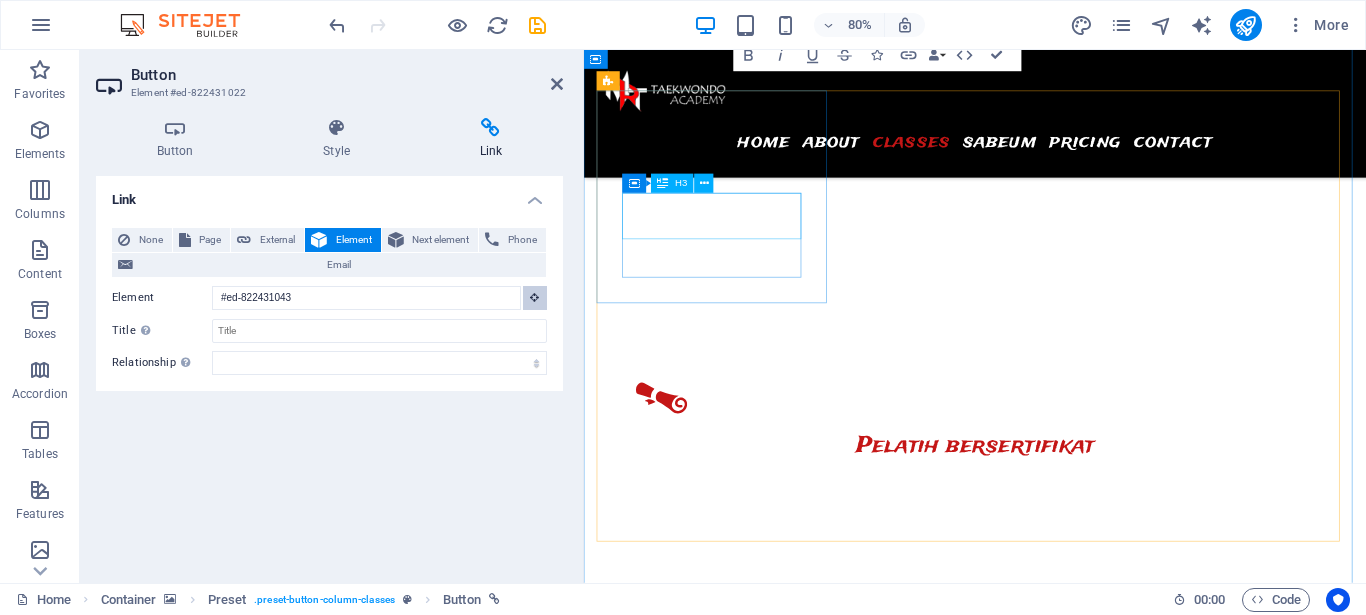 scroll, scrollTop: 2185, scrollLeft: 0, axis: vertical 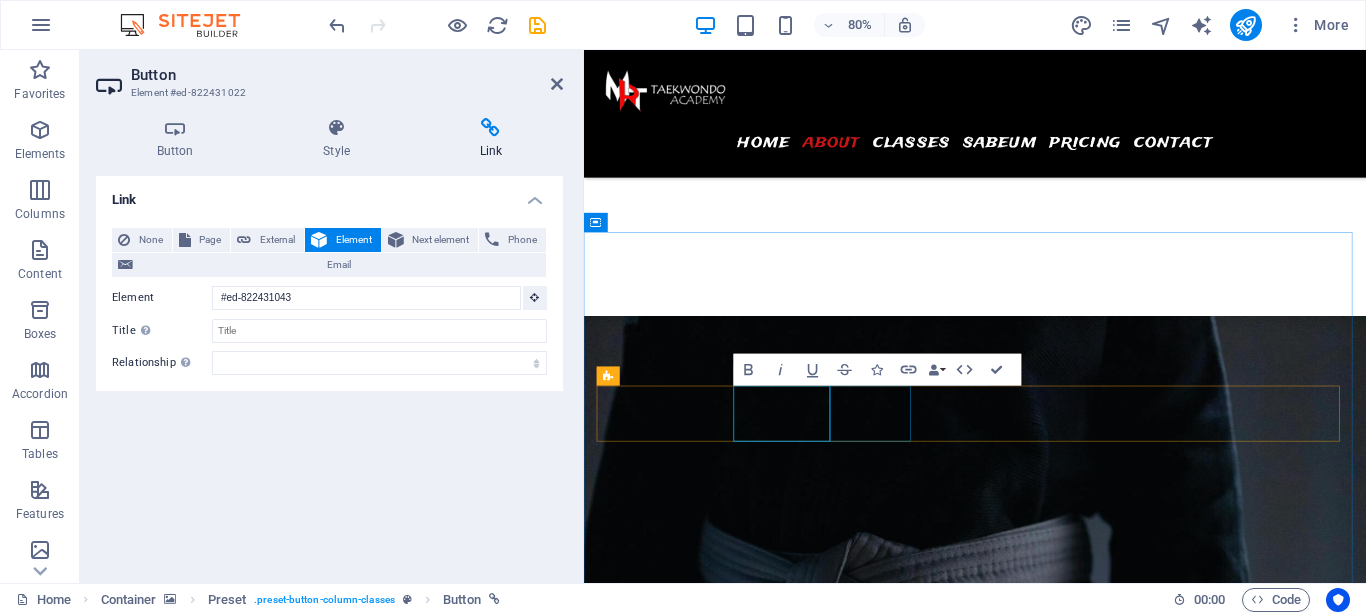 click on "rabu" at bounding box center (1072, 5211) 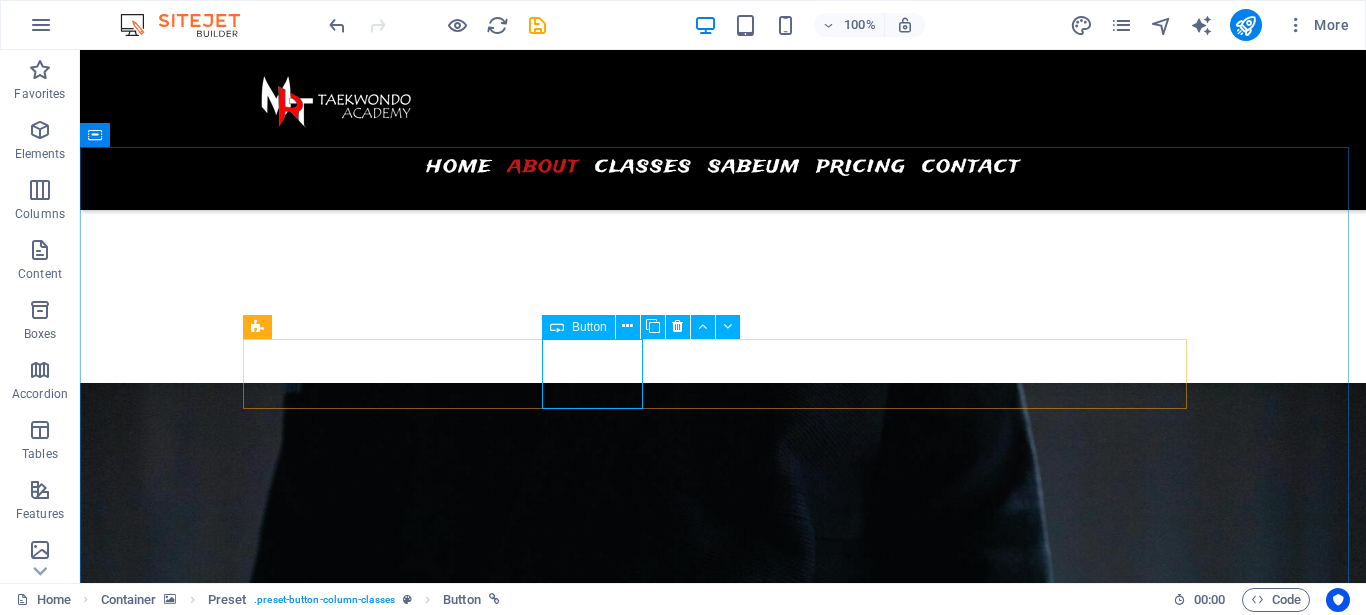 click at bounding box center [557, 327] 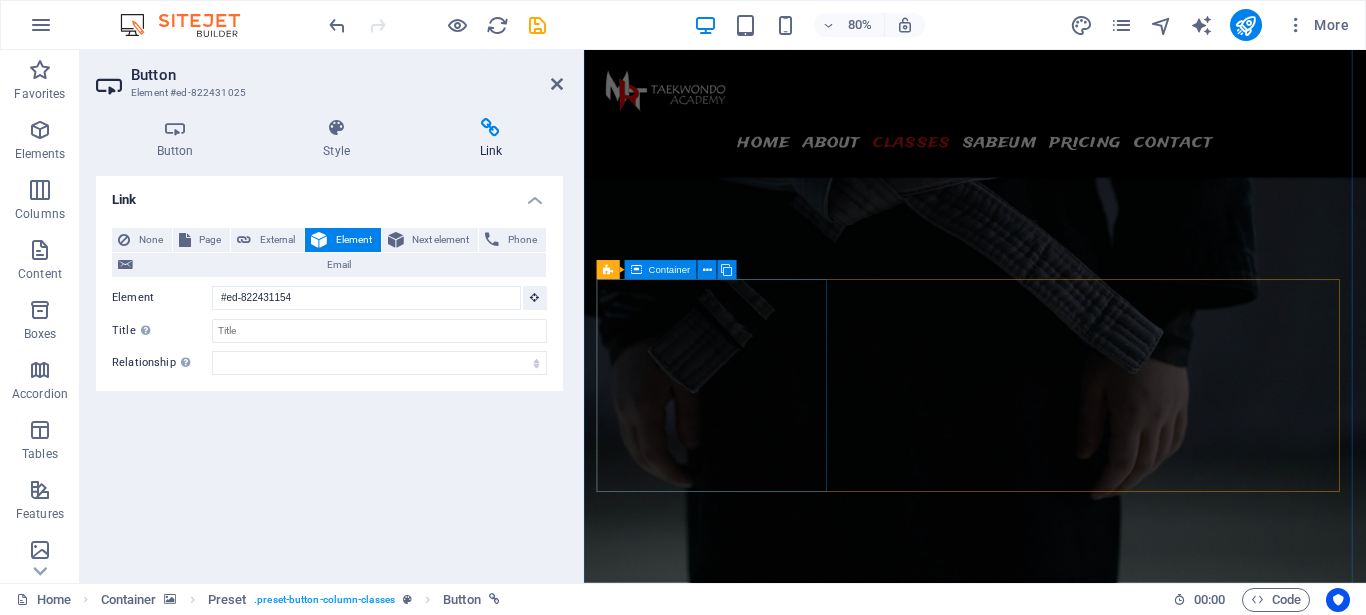 scroll, scrollTop: 3029, scrollLeft: 0, axis: vertical 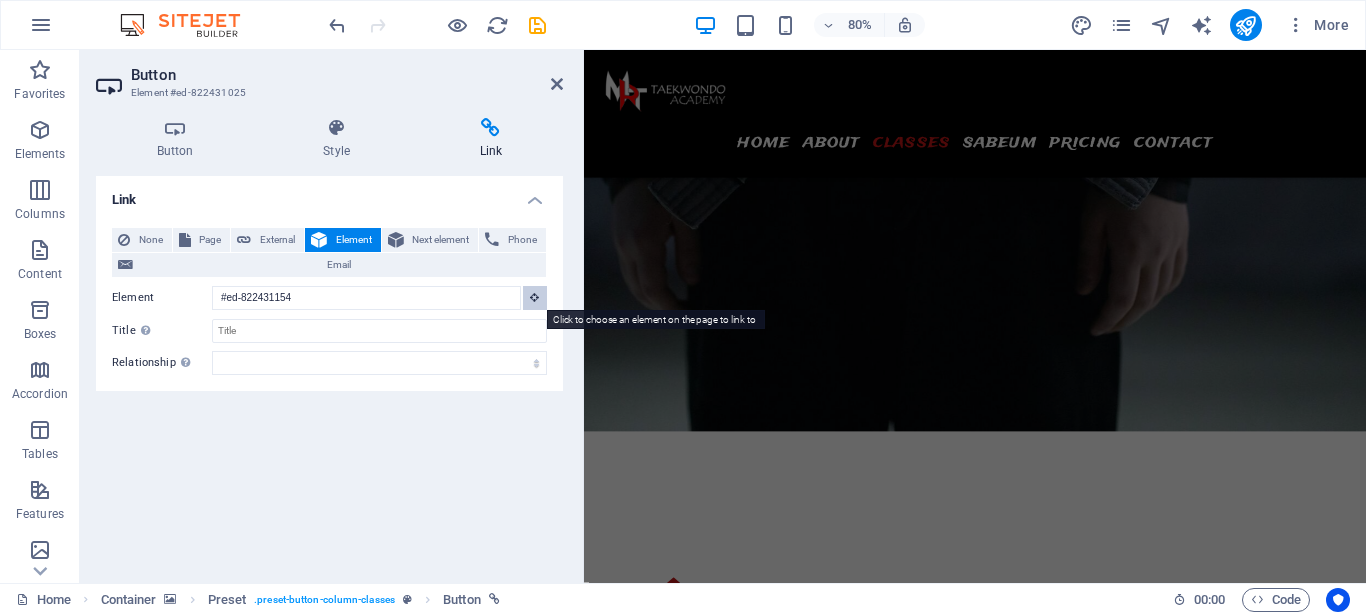 click at bounding box center (534, 297) 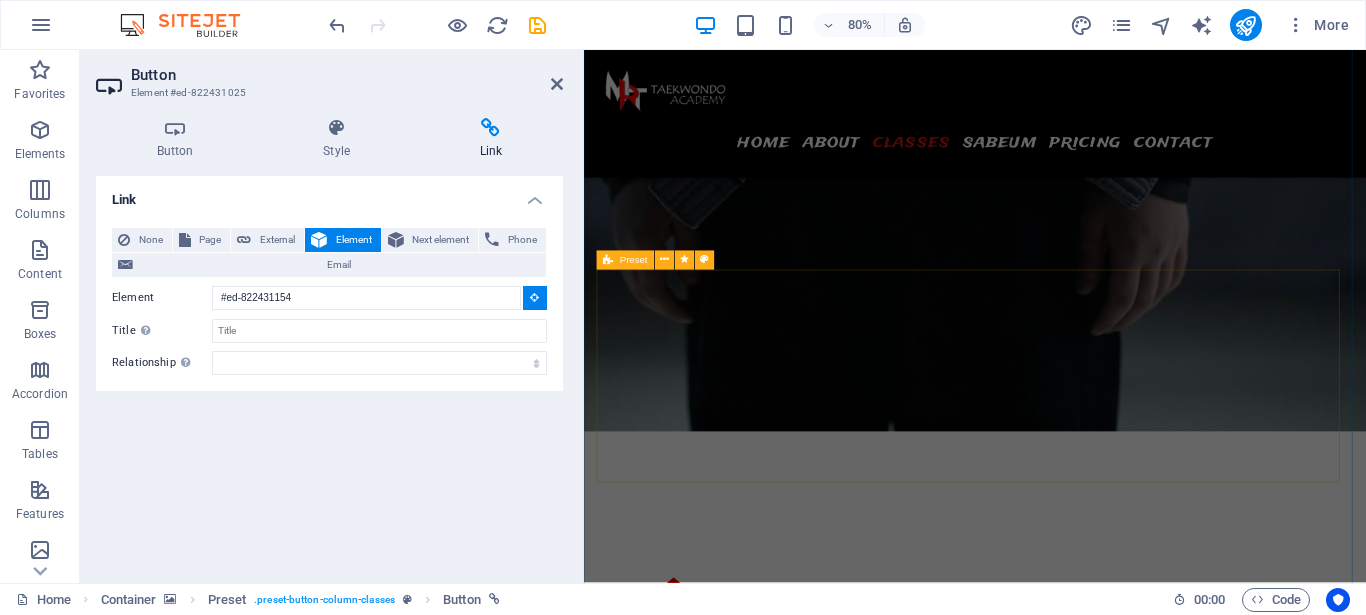 click at bounding box center [608, 260] 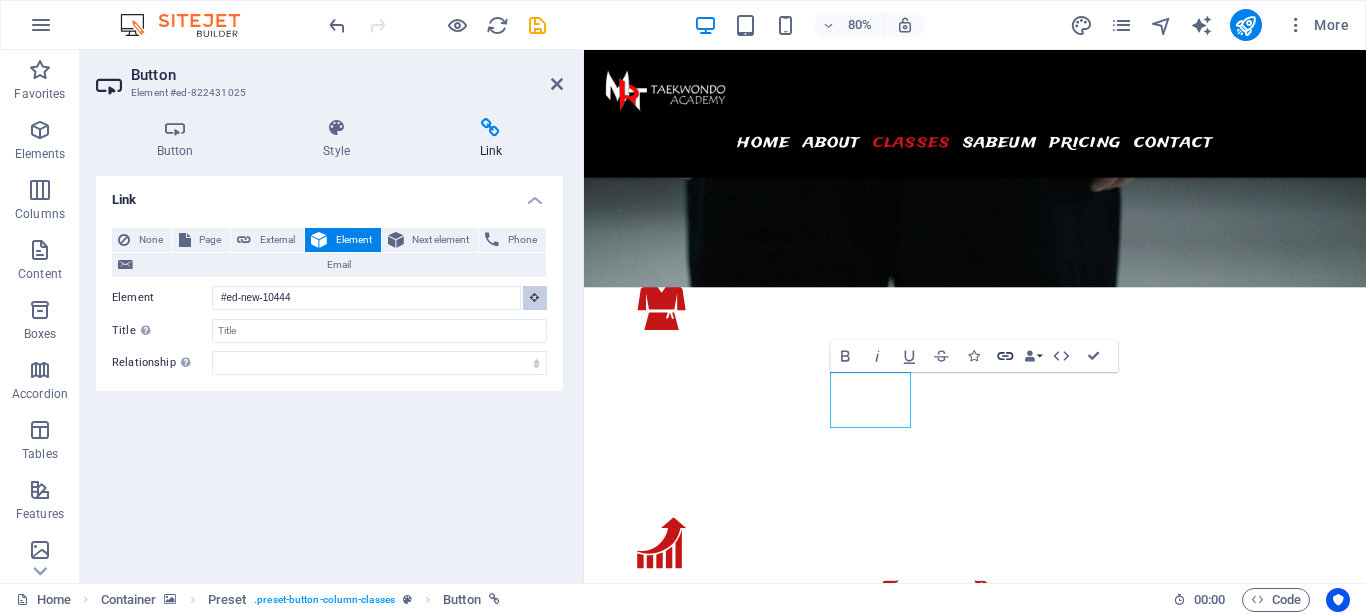 scroll, scrollTop: 2203, scrollLeft: 0, axis: vertical 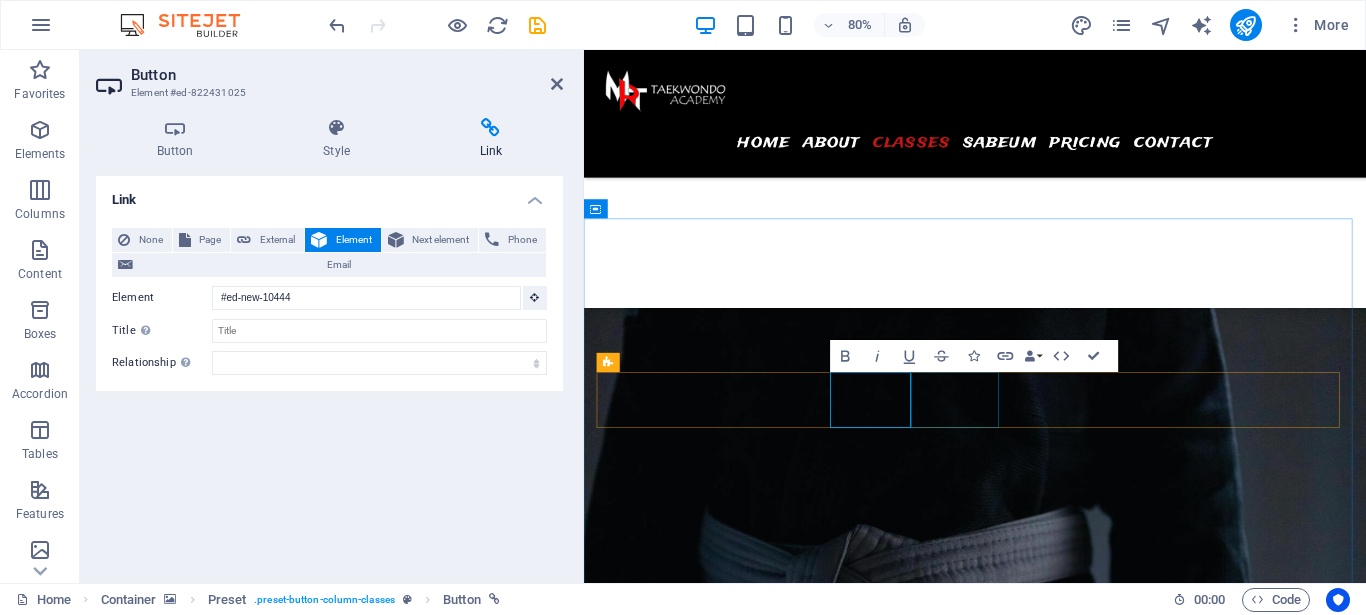 click on "kamis" at bounding box center [1072, 5263] 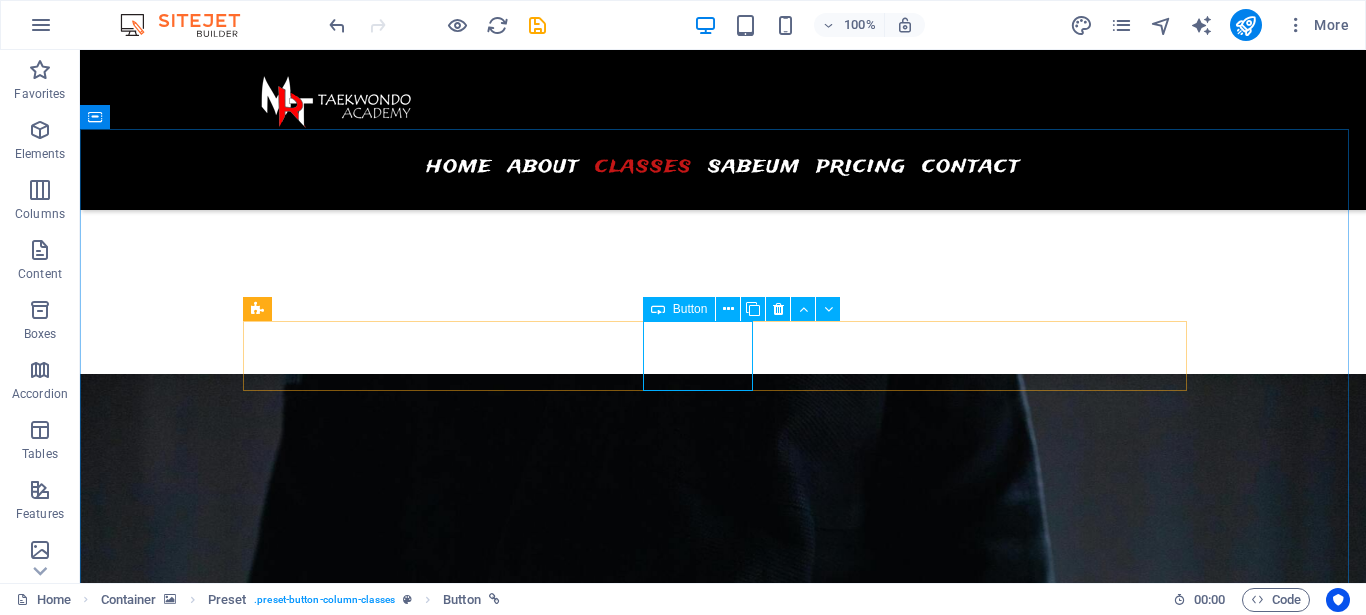 click on "Button" at bounding box center (679, 309) 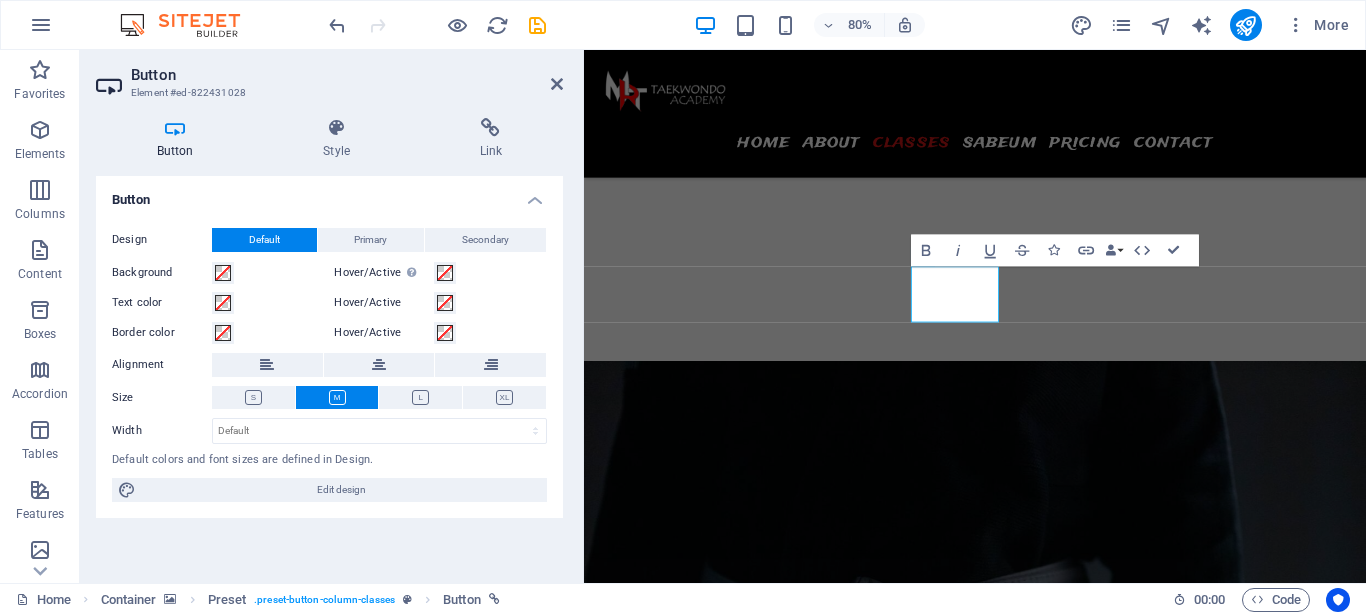 scroll, scrollTop: 2334, scrollLeft: 0, axis: vertical 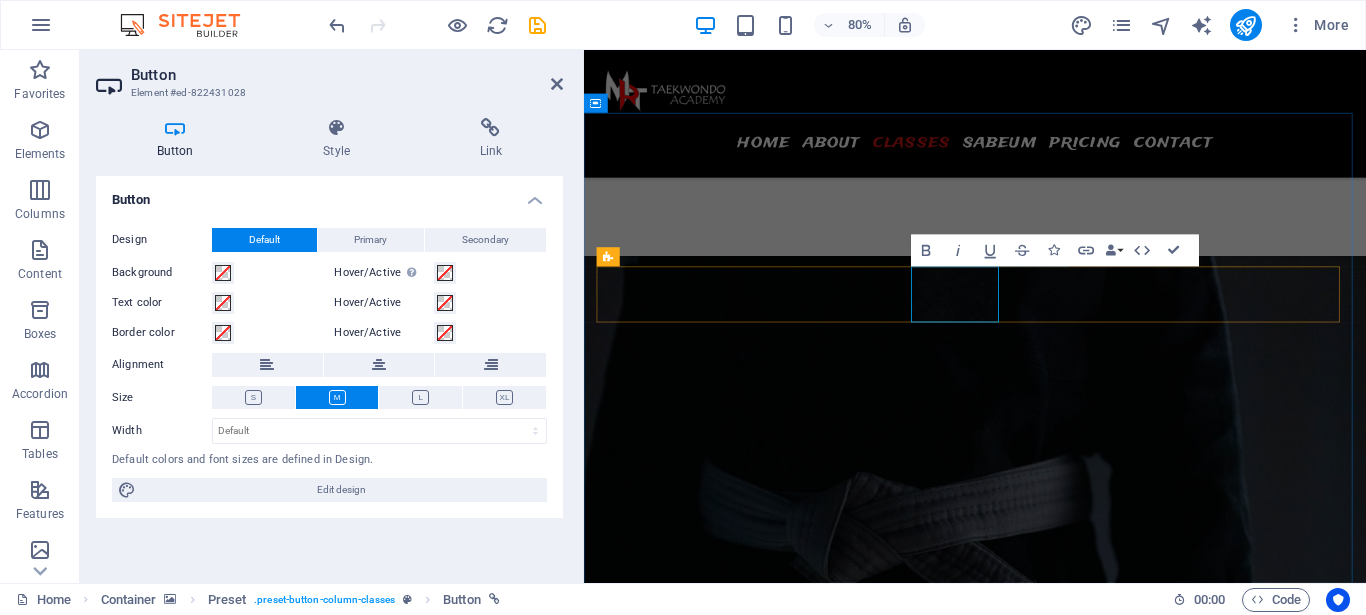 click on "kamis" at bounding box center [655, 5132] 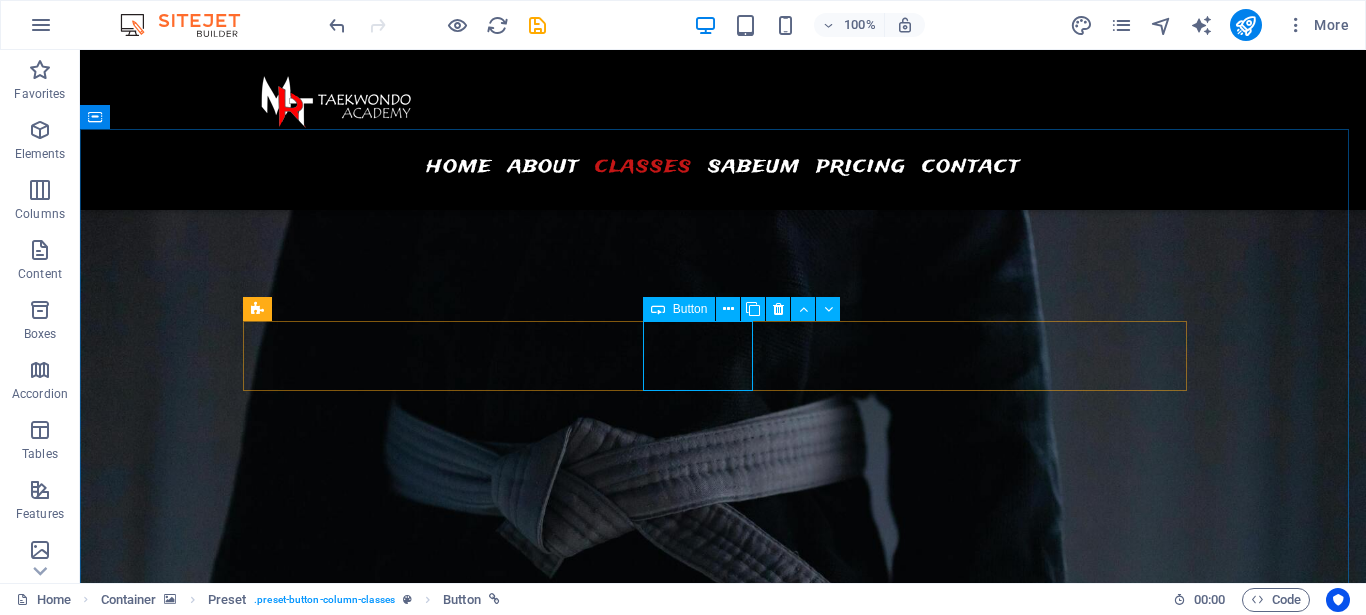 scroll, scrollTop: 2203, scrollLeft: 0, axis: vertical 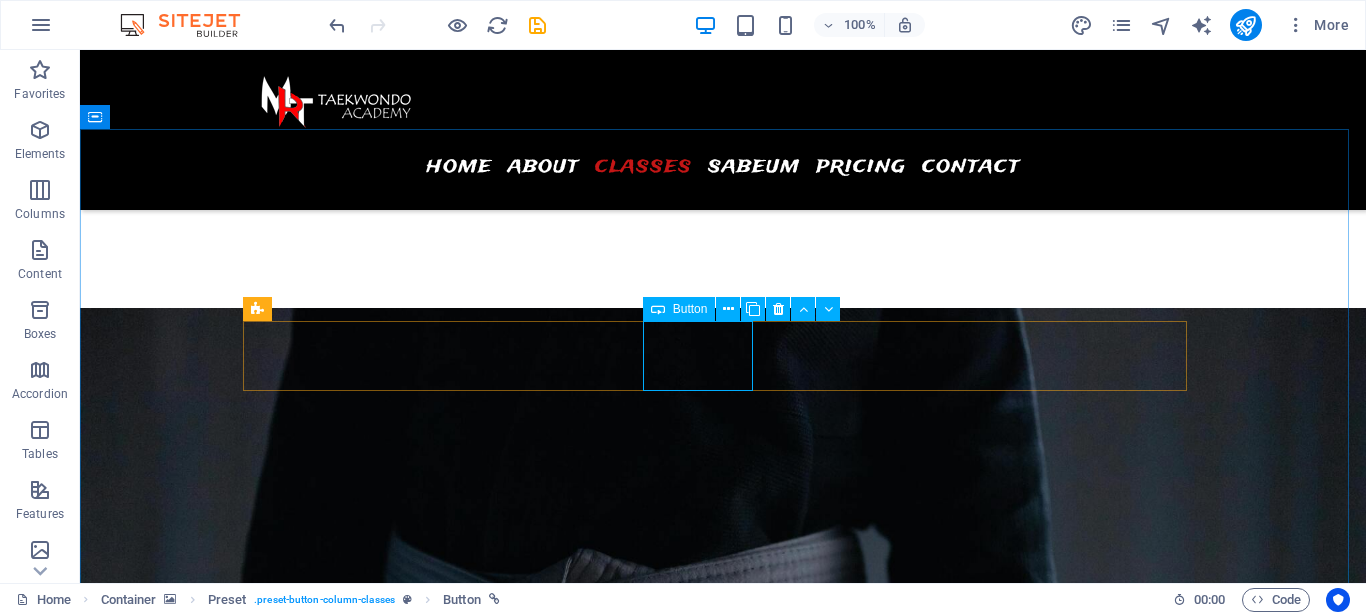 click on "Button" at bounding box center [679, 309] 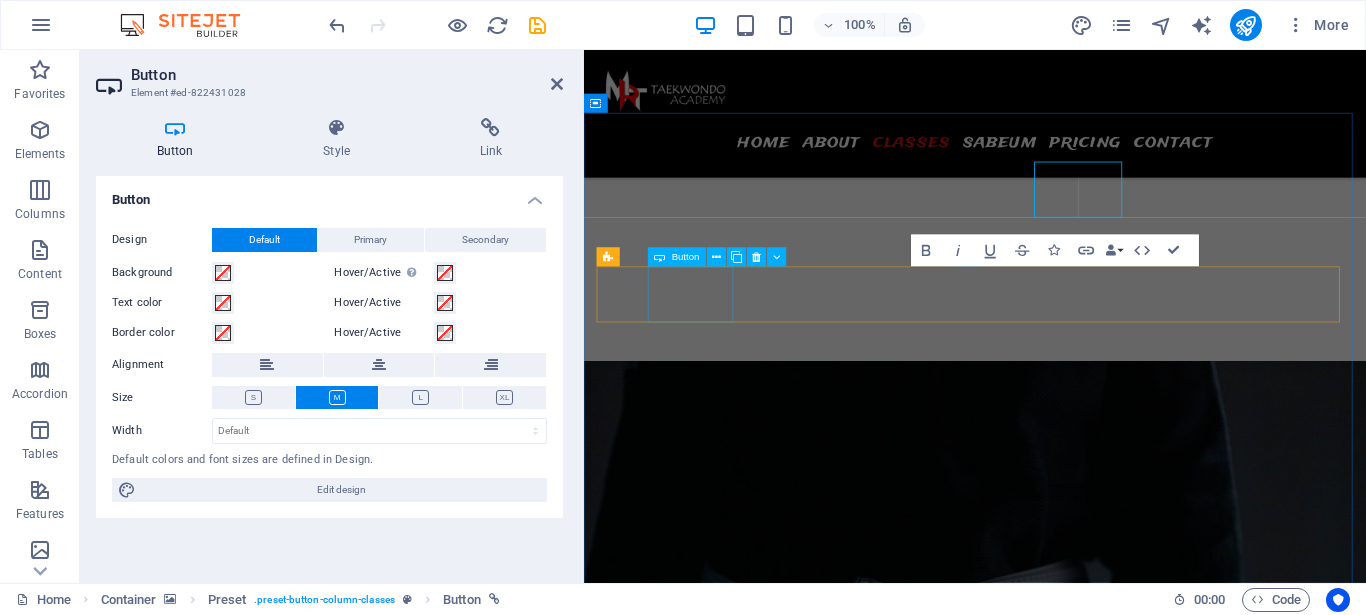 scroll, scrollTop: 2334, scrollLeft: 0, axis: vertical 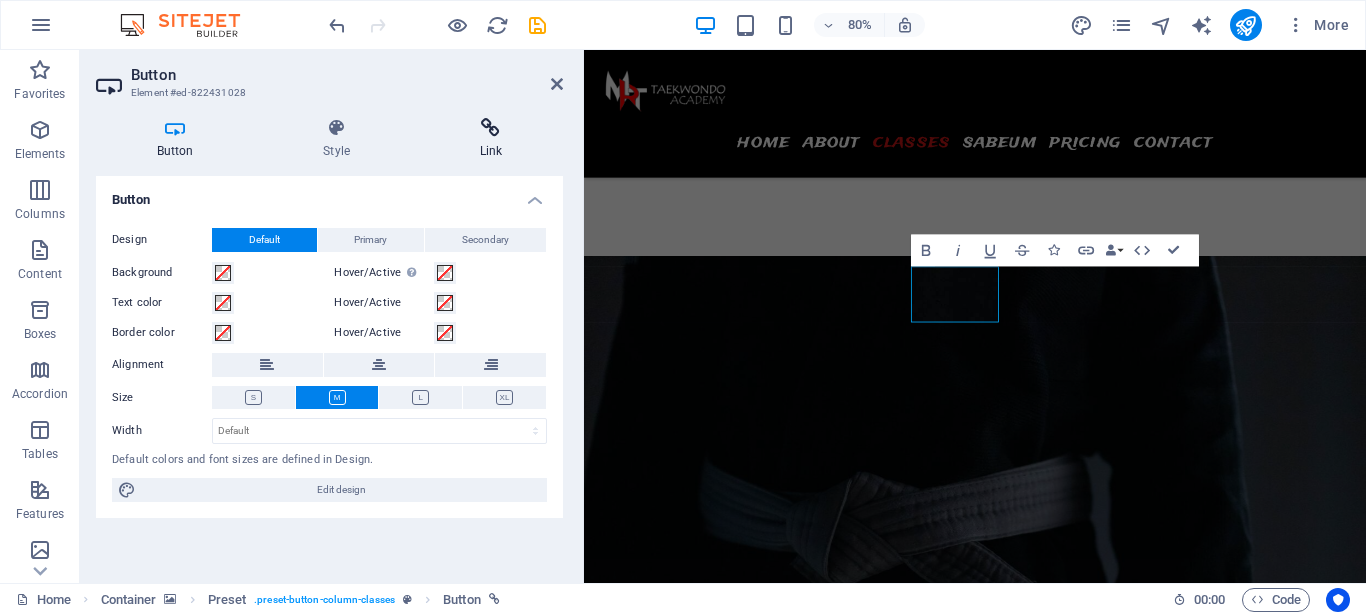 click on "Link" at bounding box center [491, 139] 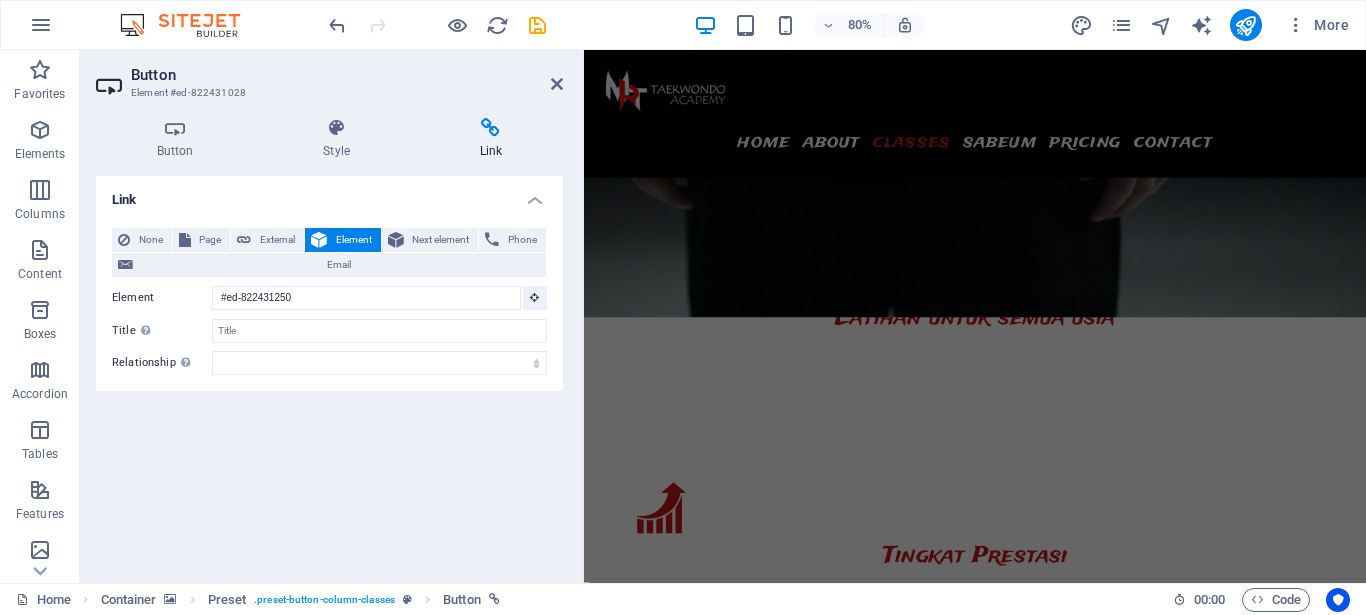 scroll, scrollTop: 3044, scrollLeft: 0, axis: vertical 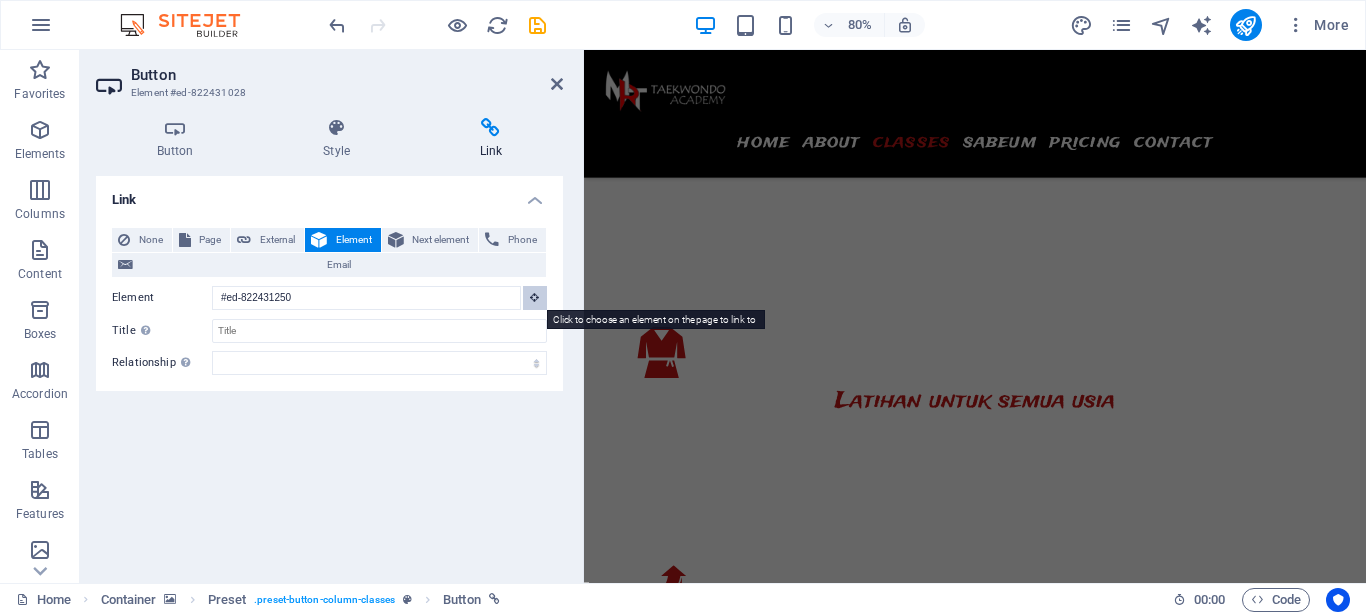 click at bounding box center (534, 297) 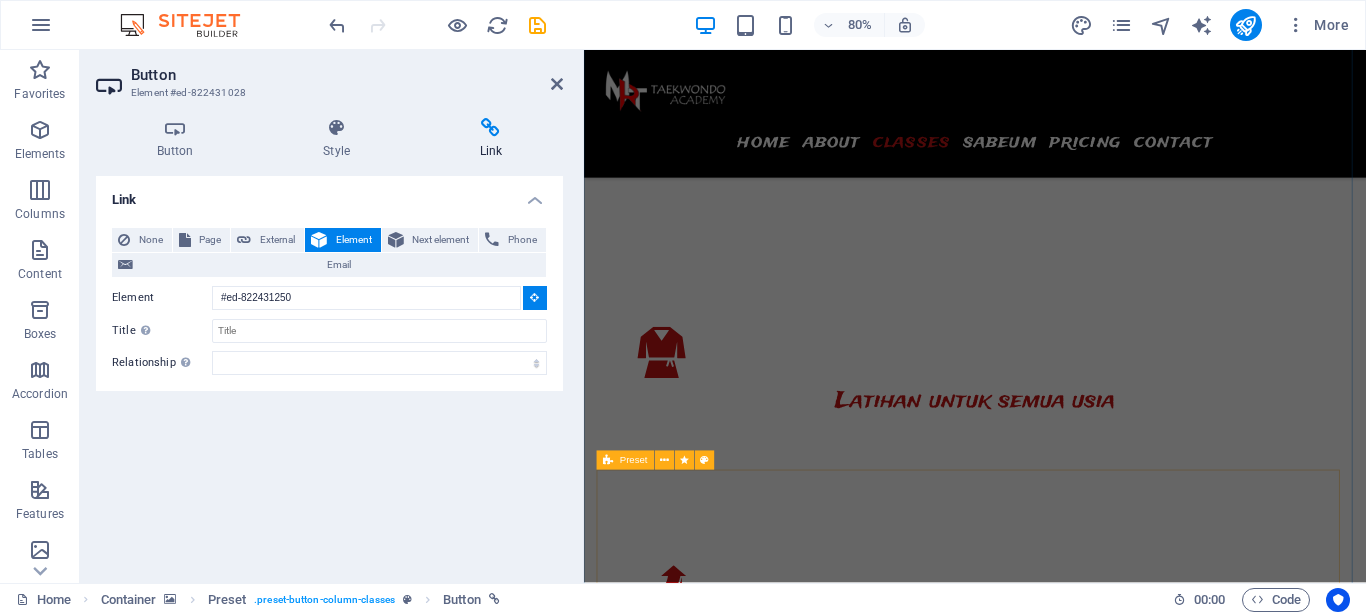 click on "Preset" at bounding box center (625, 460) 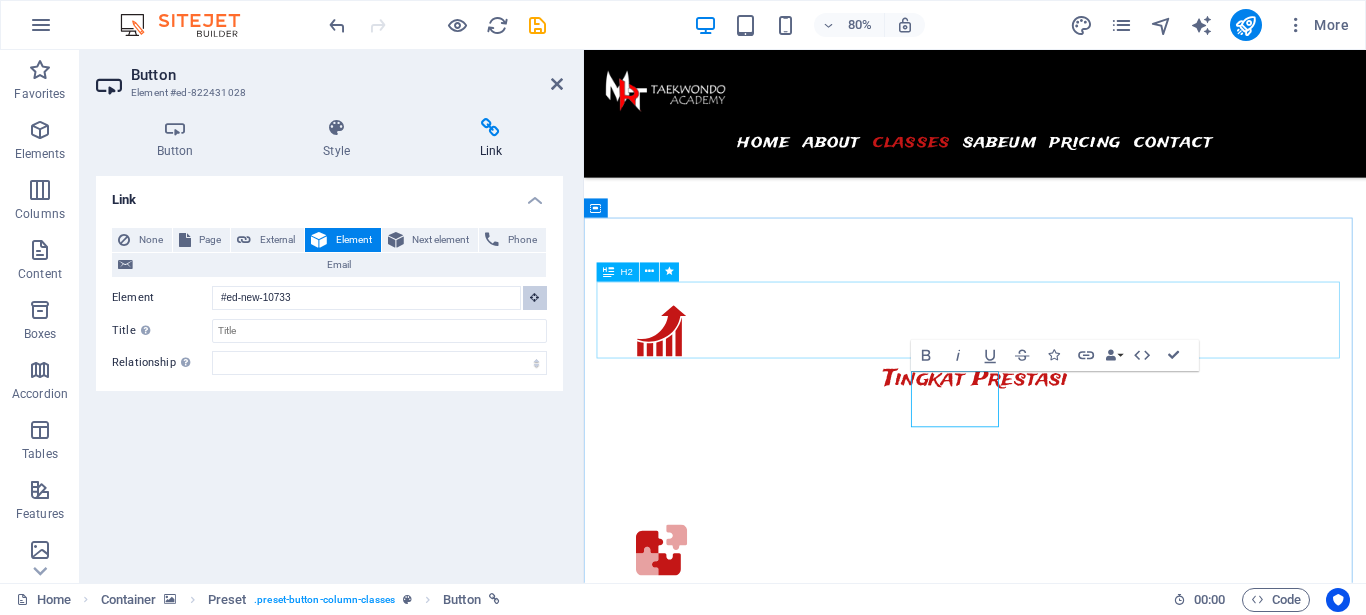 scroll, scrollTop: 2204, scrollLeft: 0, axis: vertical 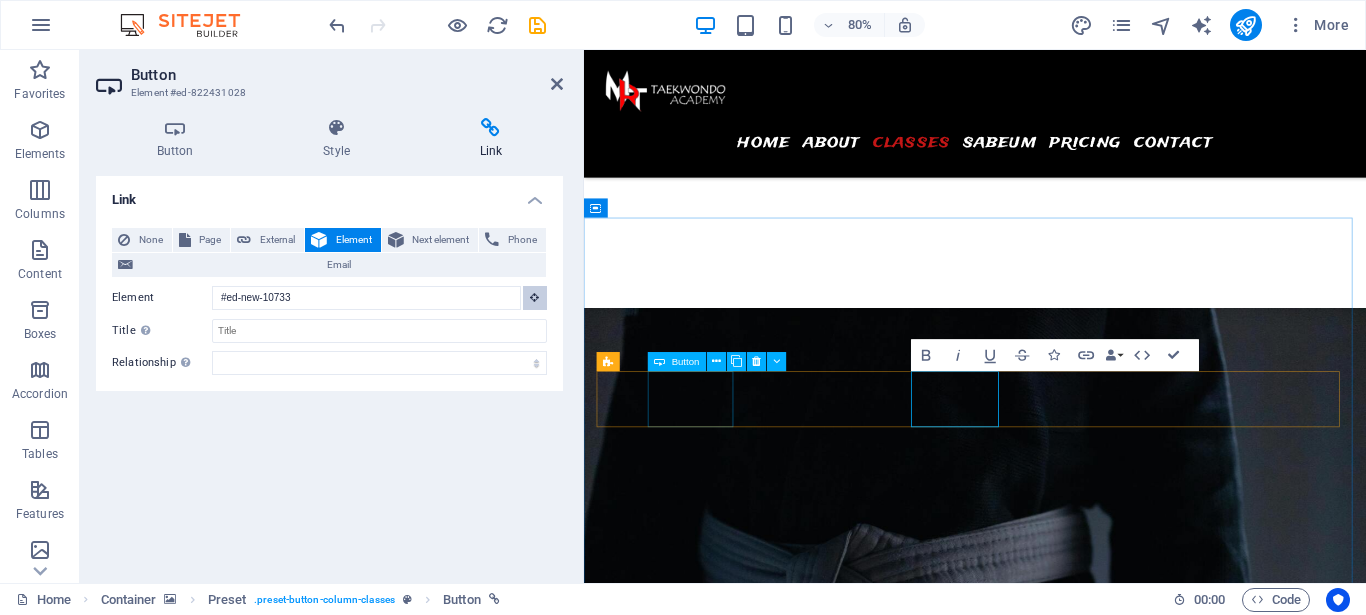 click on "Button" at bounding box center [686, 362] 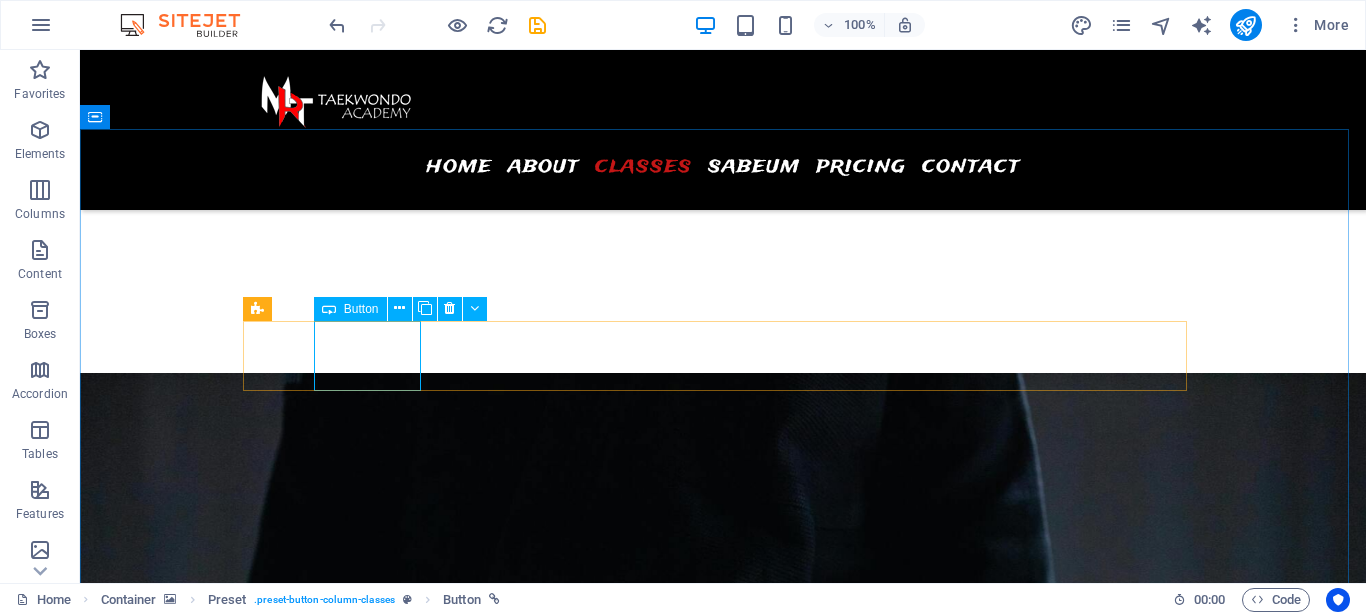 click at bounding box center [329, 309] 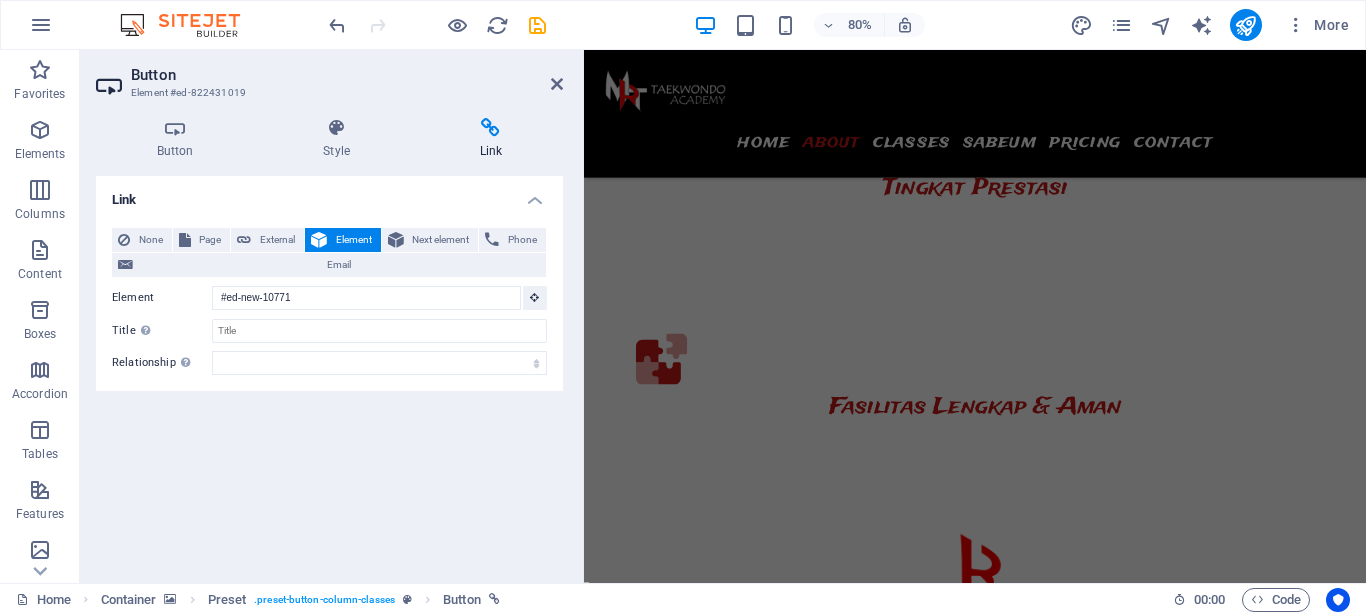 scroll, scrollTop: 2127, scrollLeft: 0, axis: vertical 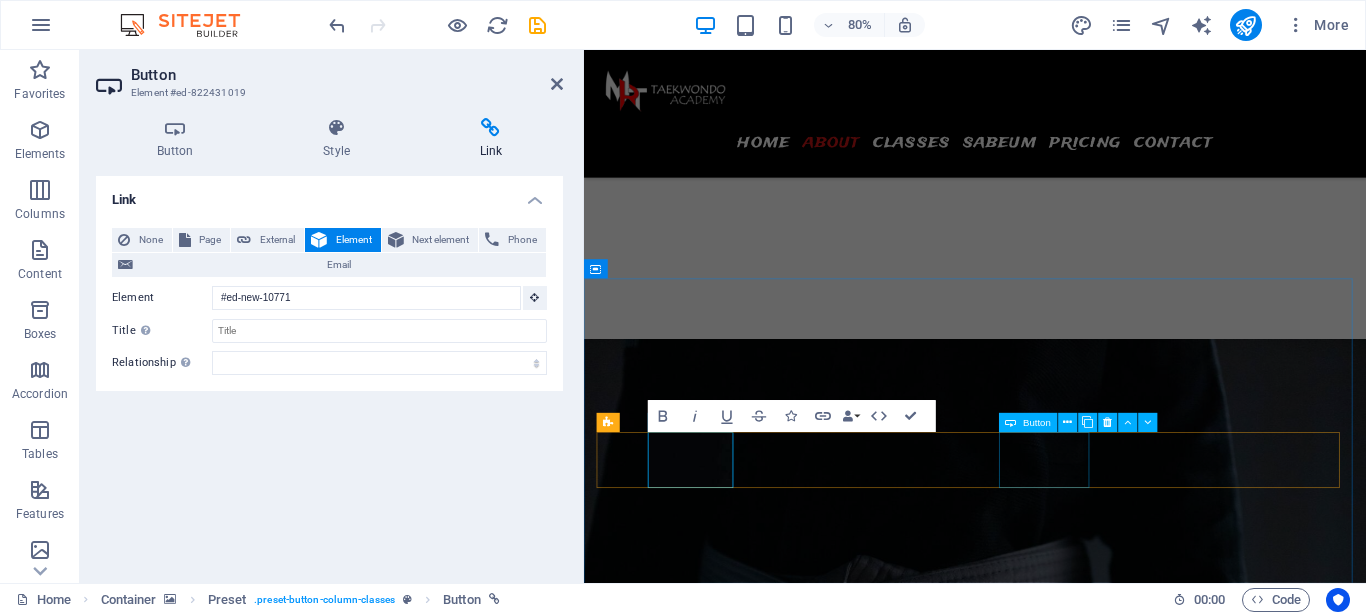 click on "Button" at bounding box center (1028, 422) 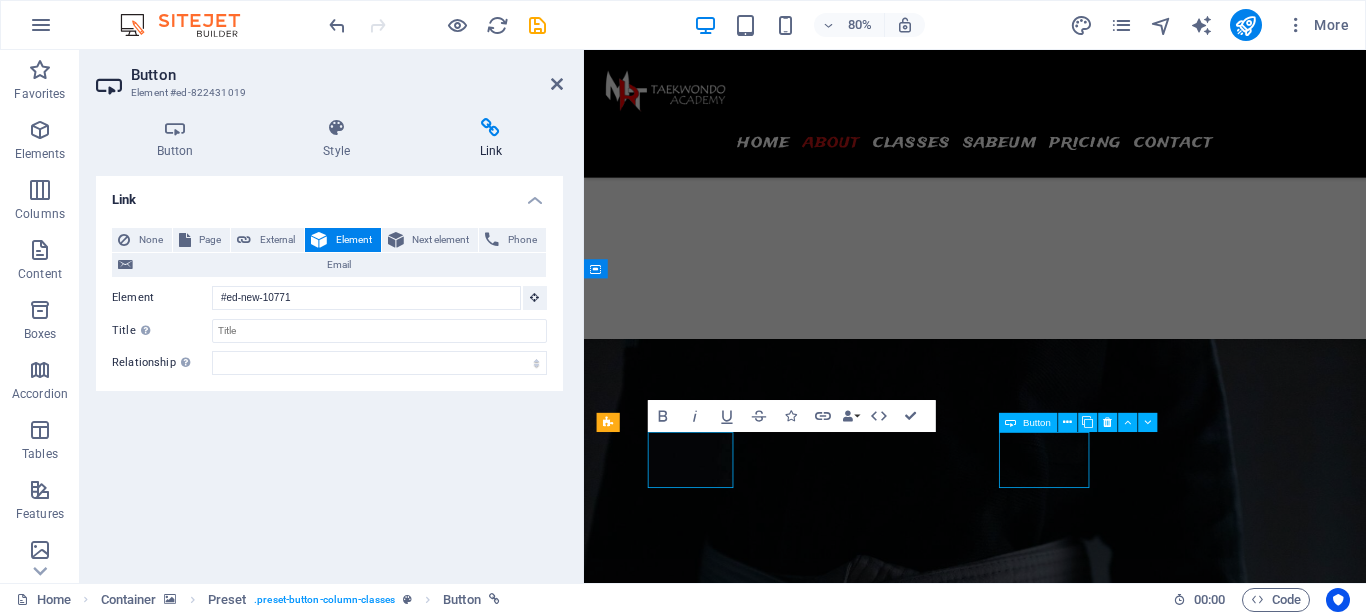 click on "Button" at bounding box center (1028, 422) 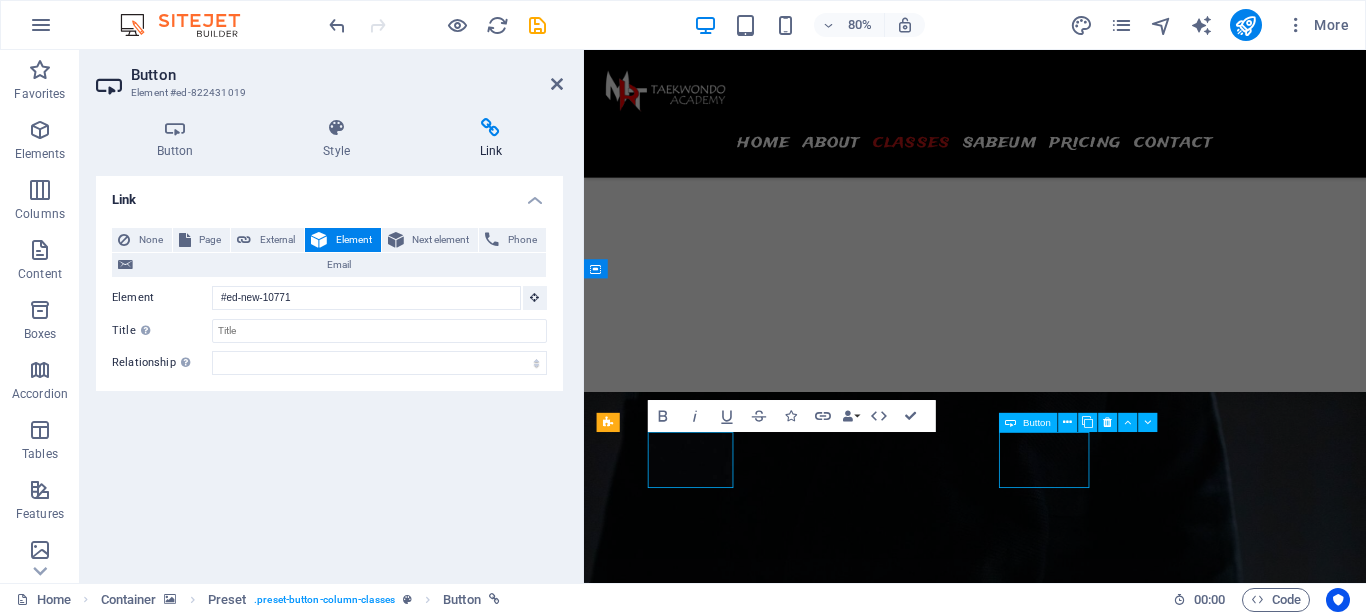 scroll, scrollTop: 2259, scrollLeft: 0, axis: vertical 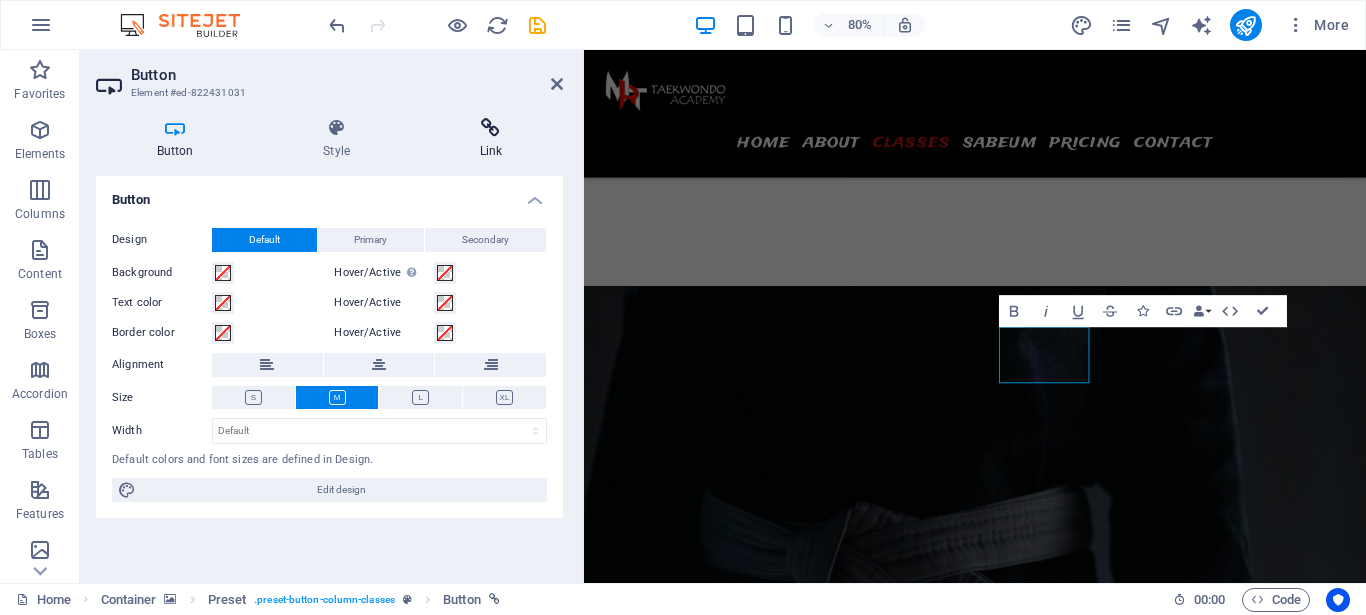 click on "Link" at bounding box center [491, 139] 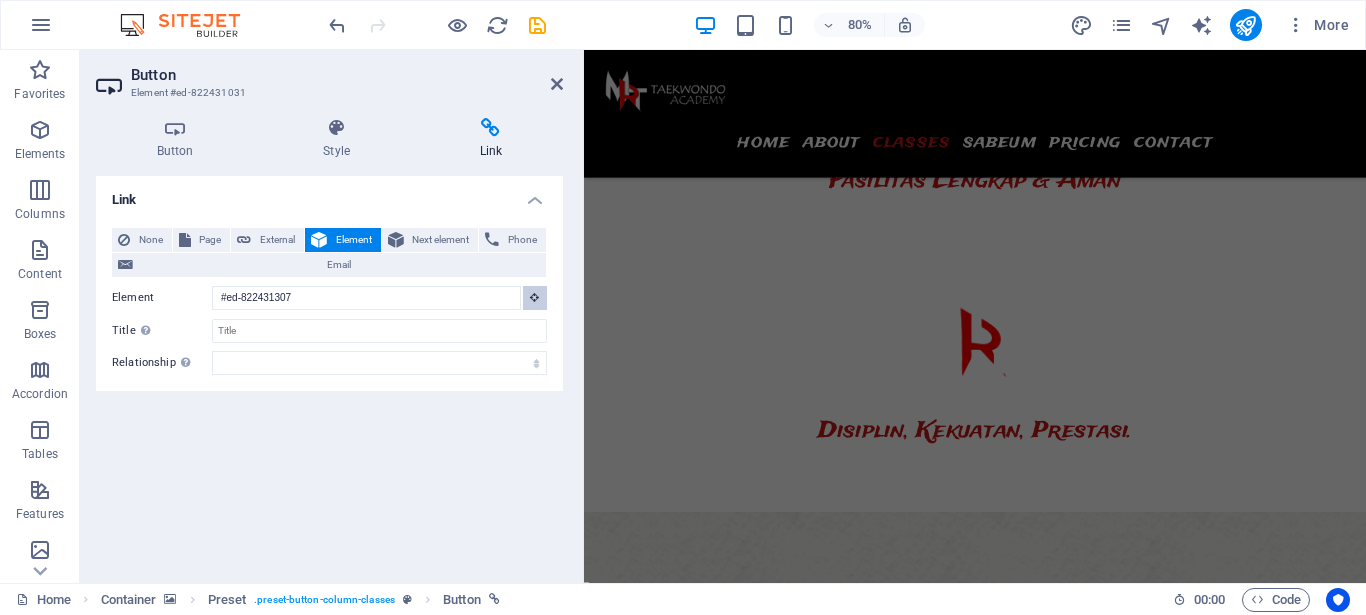 scroll, scrollTop: 3787, scrollLeft: 0, axis: vertical 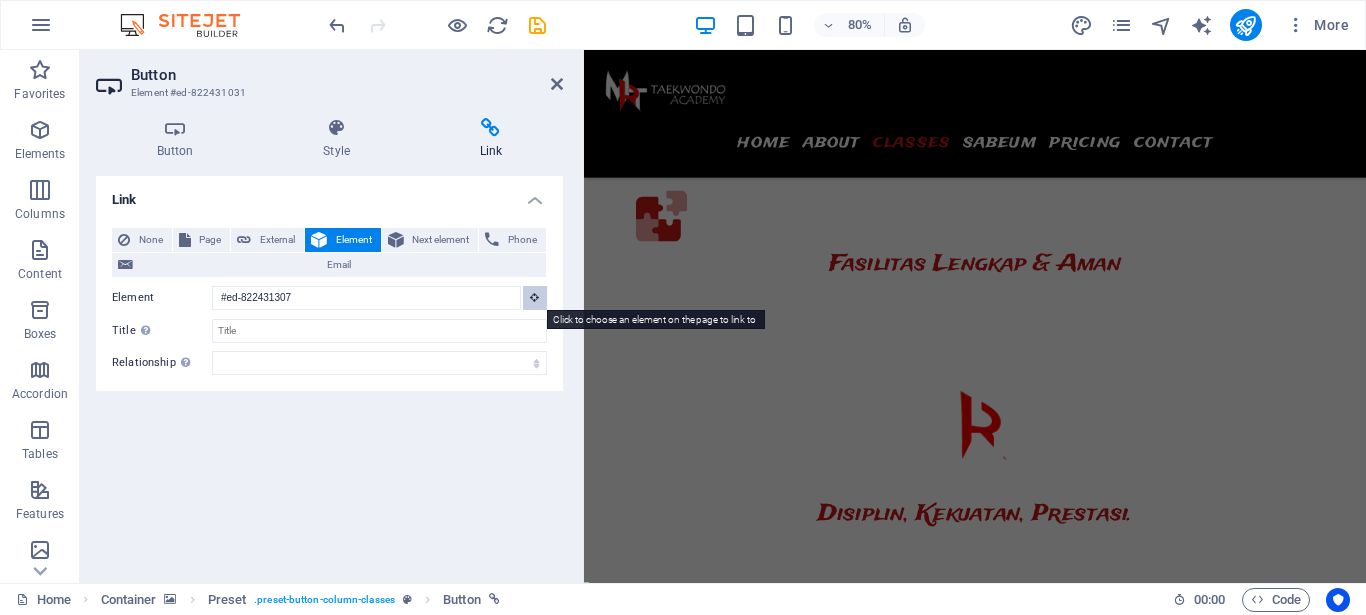 click at bounding box center (535, 298) 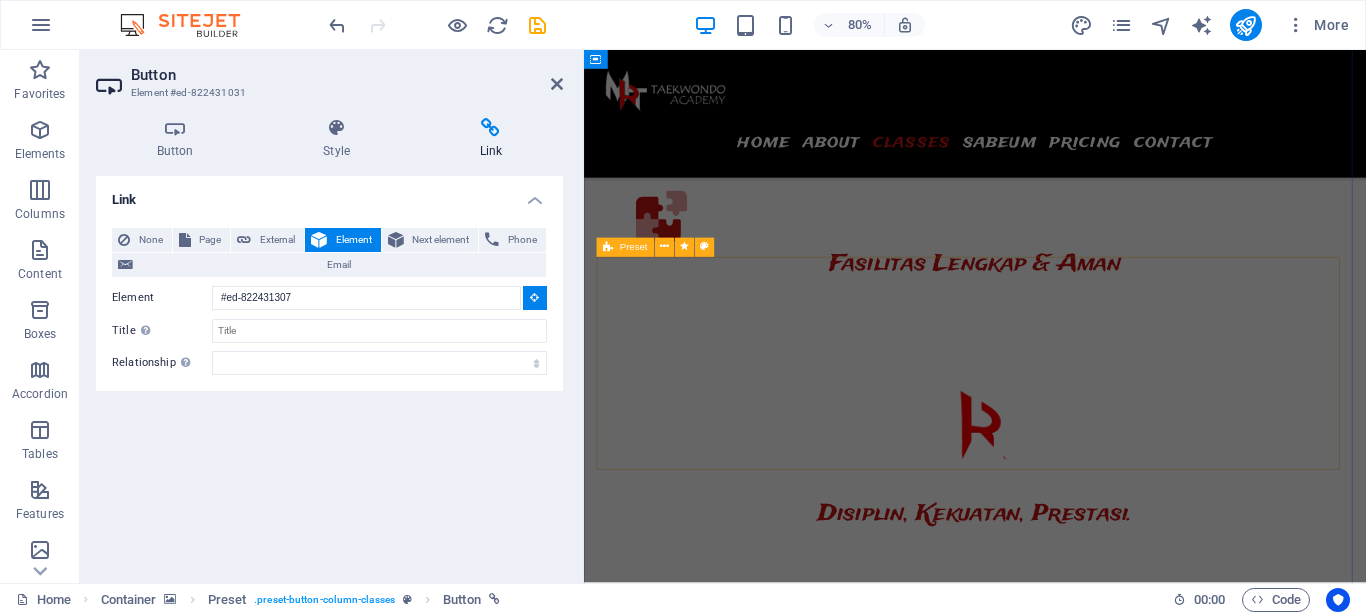 click at bounding box center [608, 247] 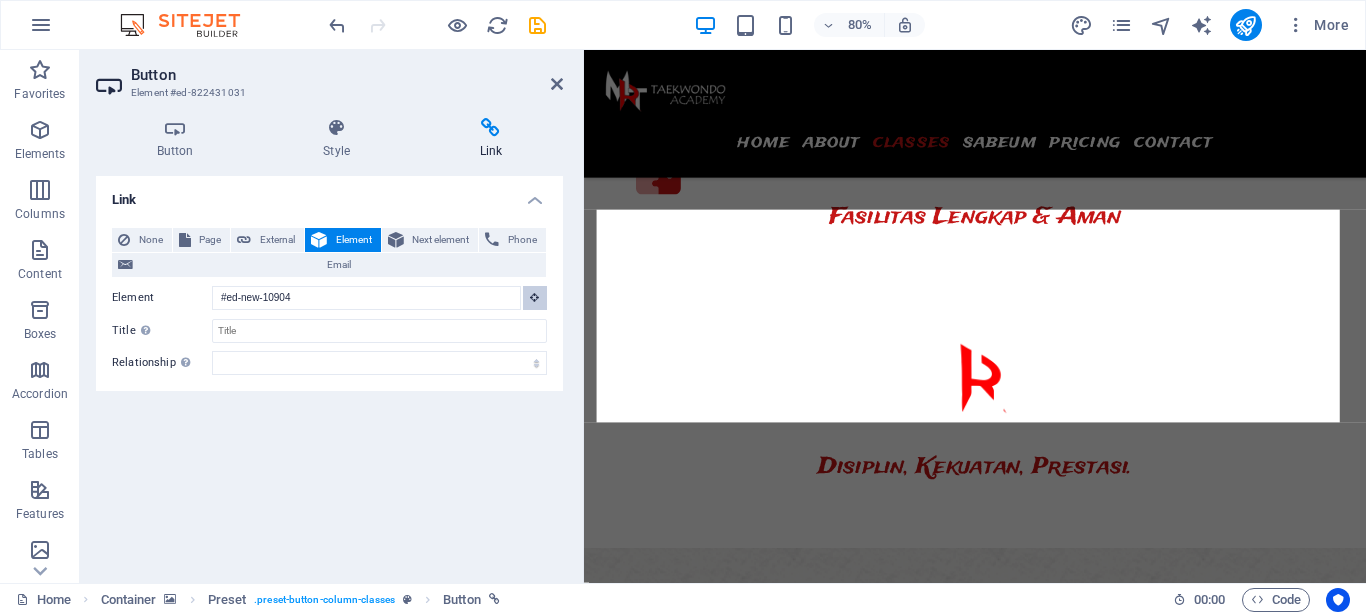 scroll, scrollTop: 2203, scrollLeft: 0, axis: vertical 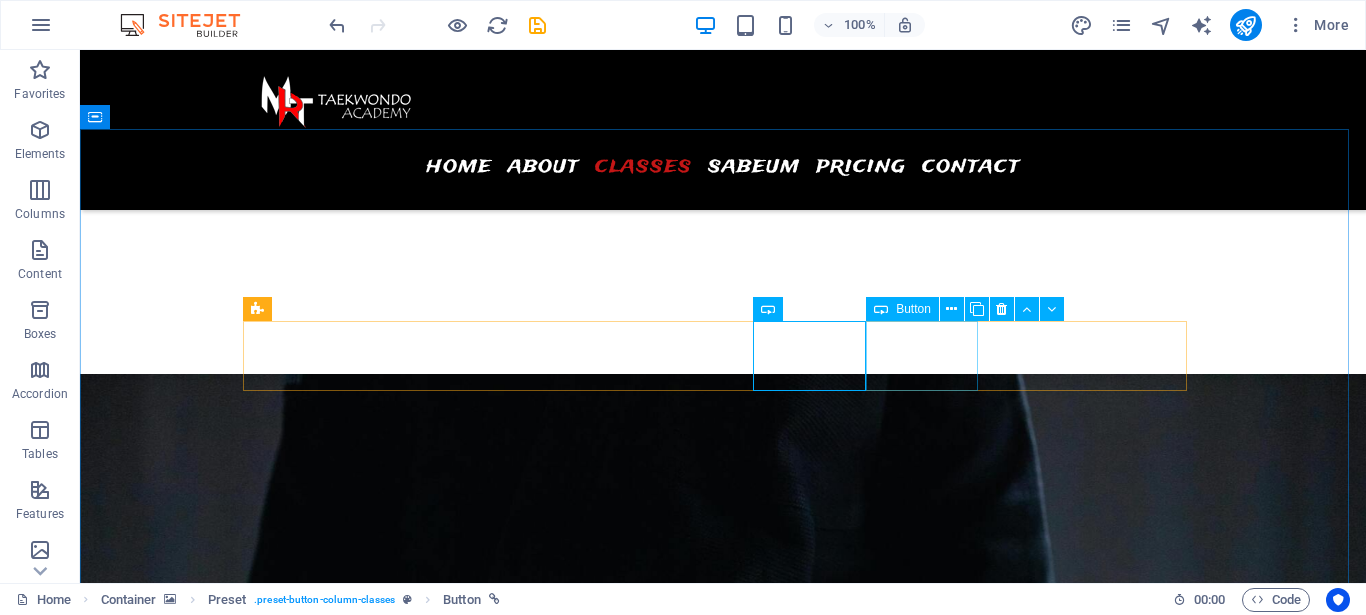 click on "Button" at bounding box center [902, 309] 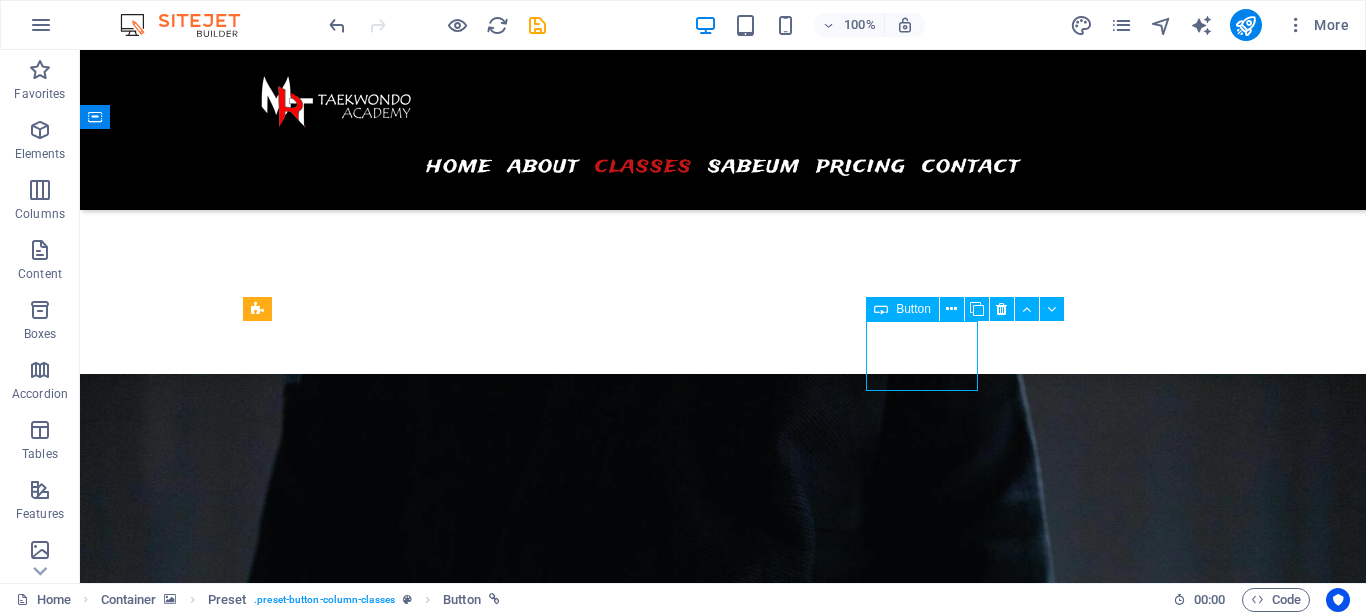click on "Button" at bounding box center [902, 309] 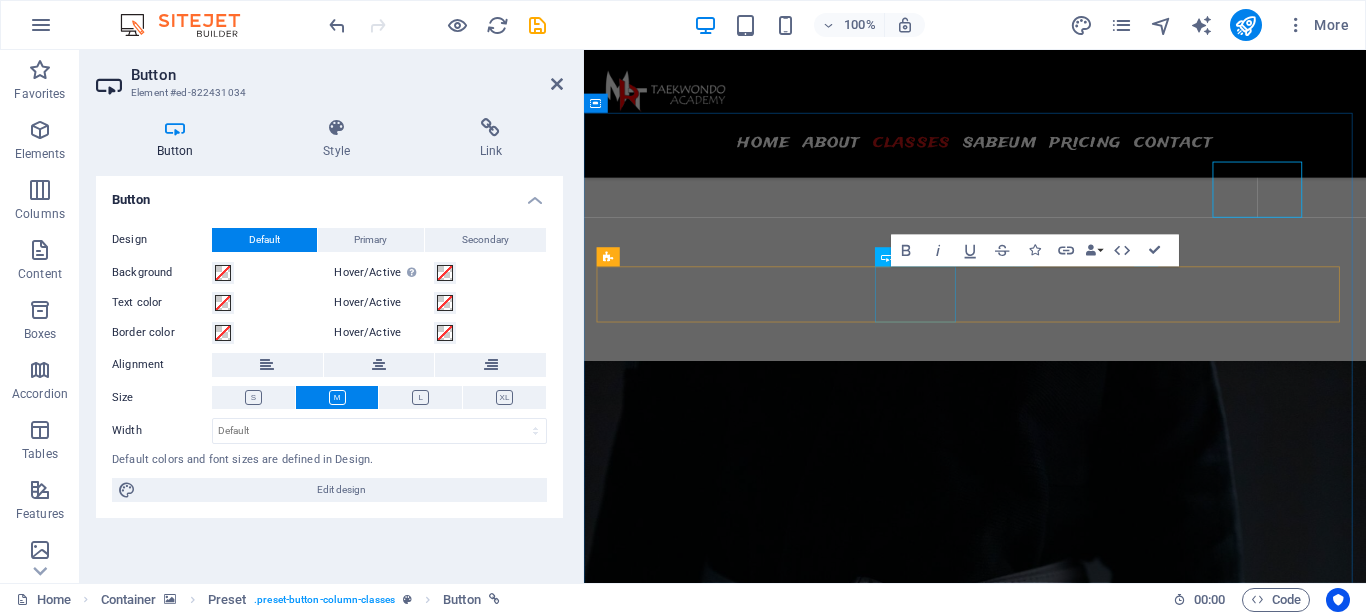 scroll, scrollTop: 2334, scrollLeft: 0, axis: vertical 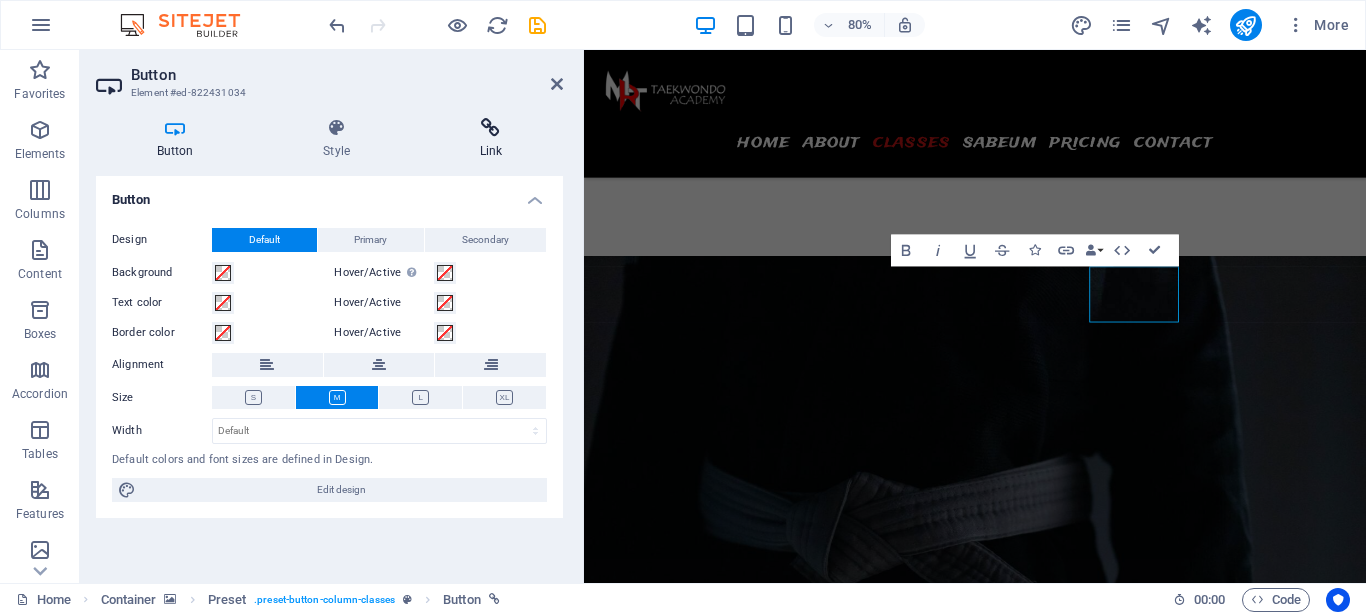click at bounding box center (491, 128) 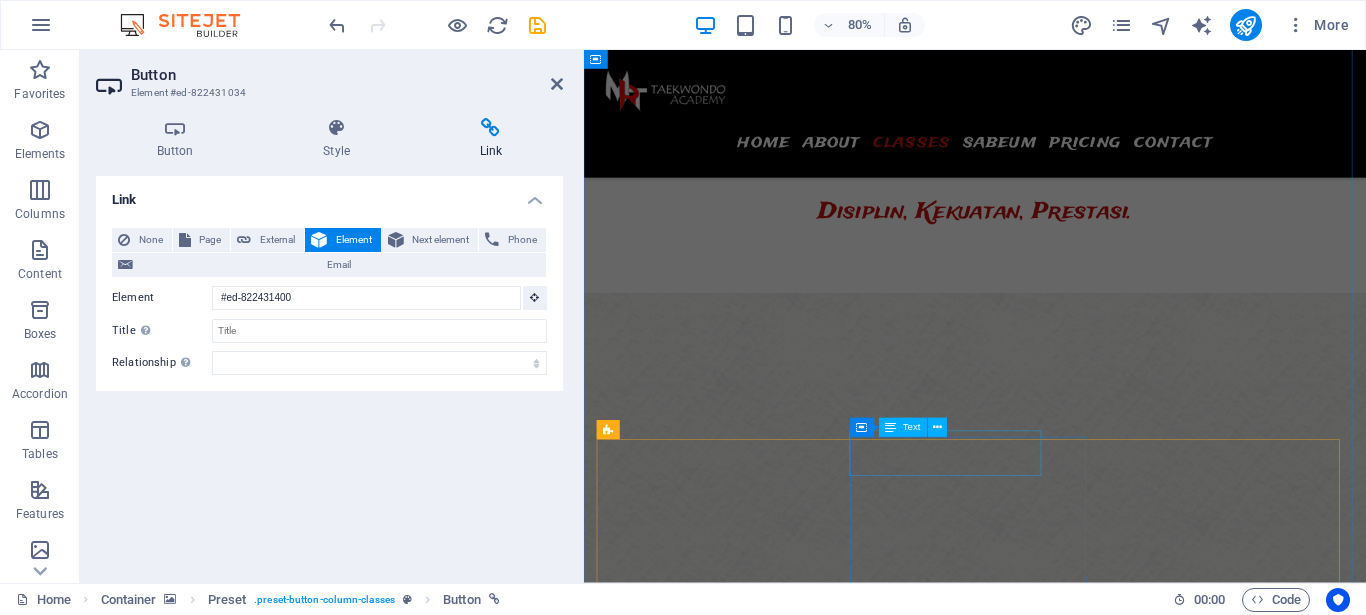 scroll, scrollTop: 4064, scrollLeft: 0, axis: vertical 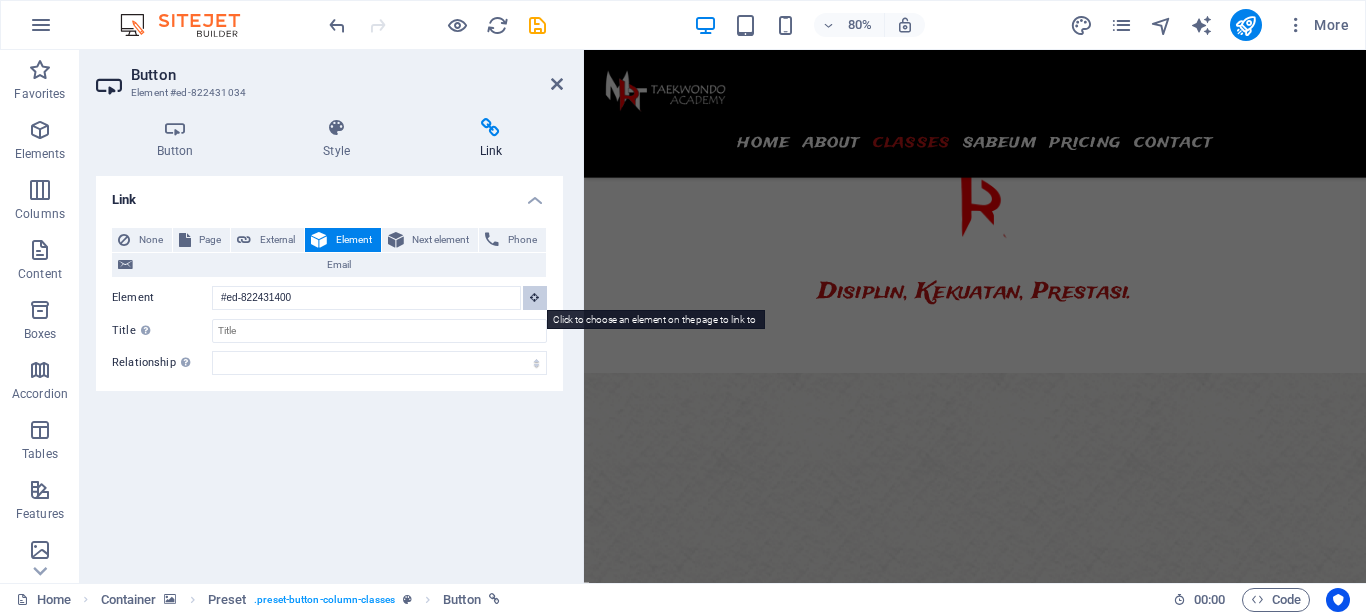 click at bounding box center [534, 297] 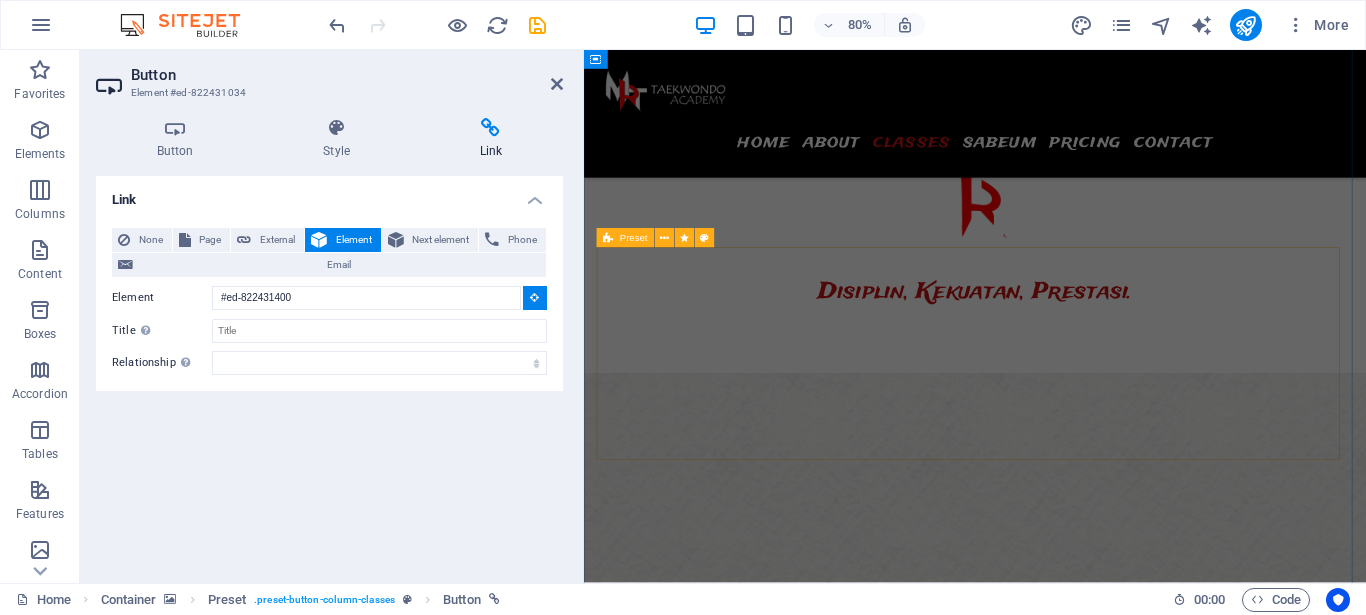 click on "Preset" at bounding box center (625, 238) 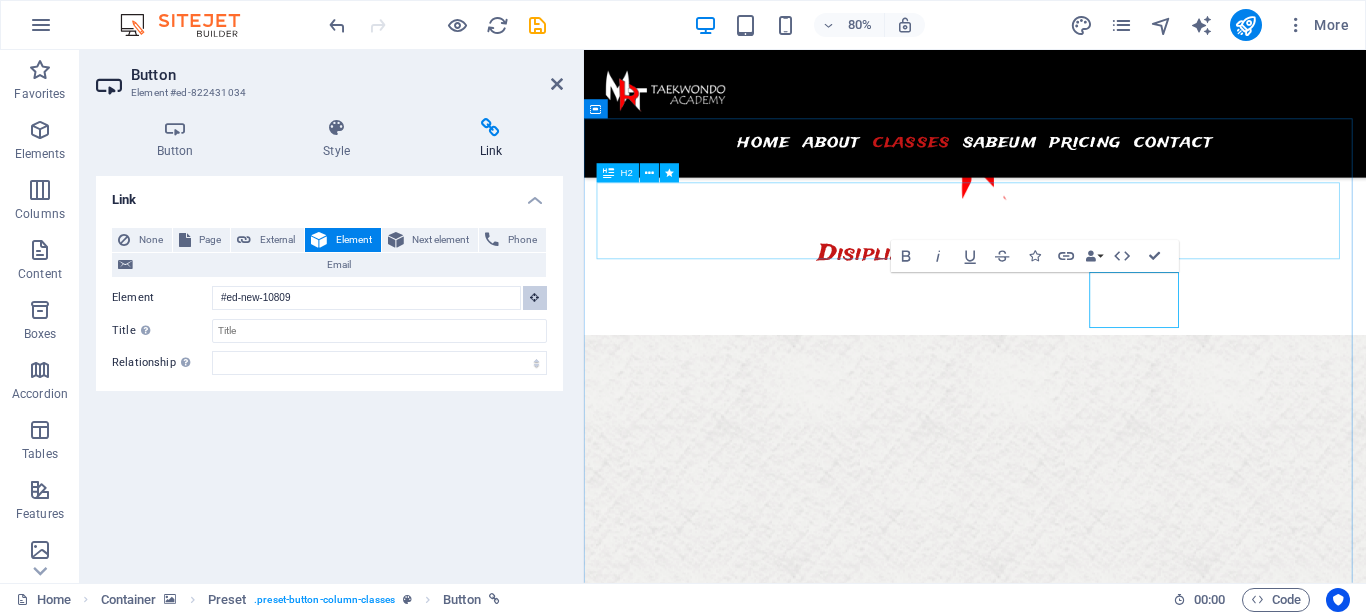 scroll, scrollTop: 2204, scrollLeft: 0, axis: vertical 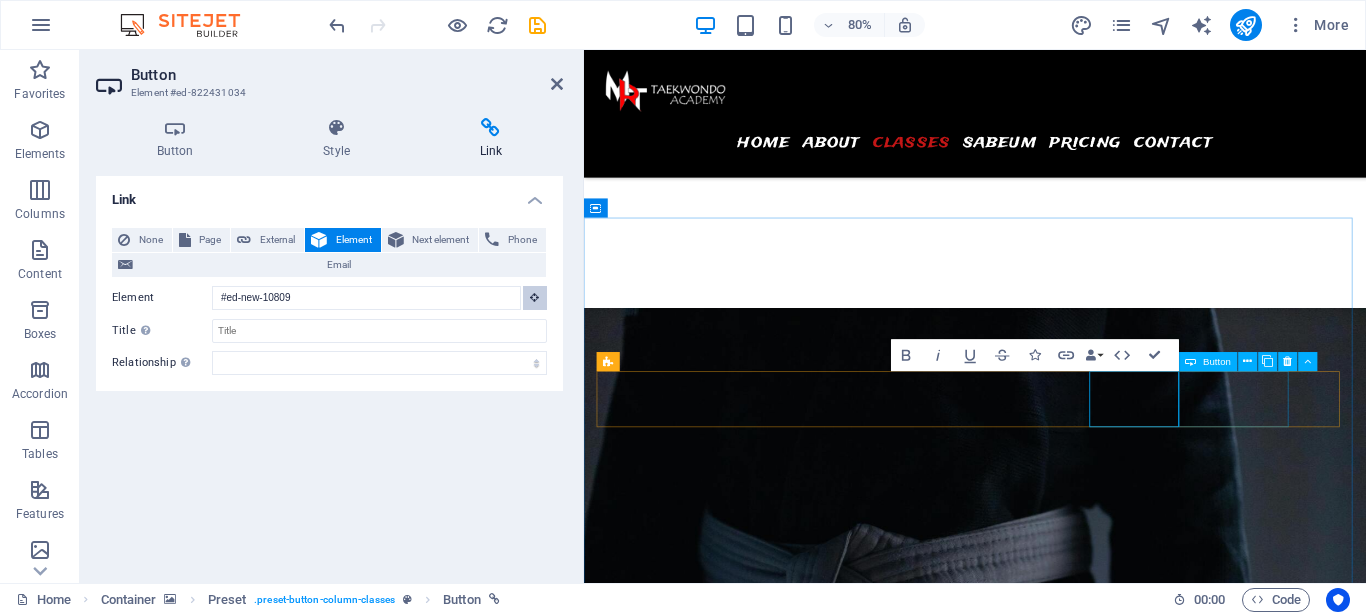 click on "Button" at bounding box center [1208, 361] 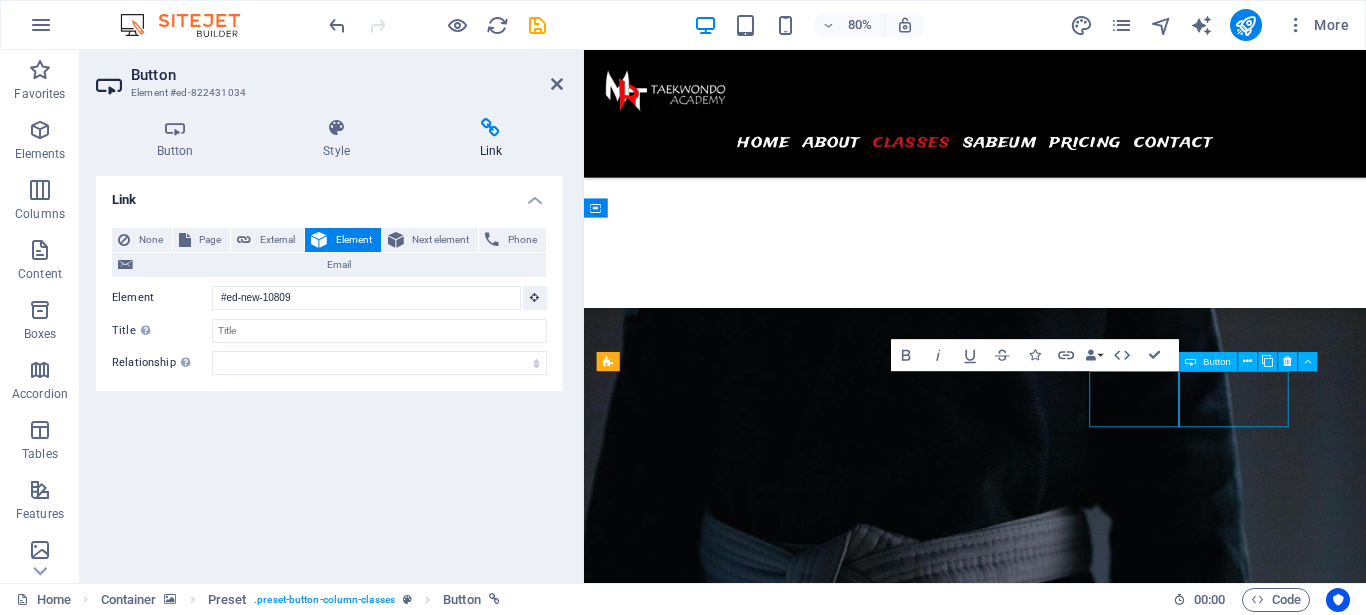 click on "Button" at bounding box center [1208, 361] 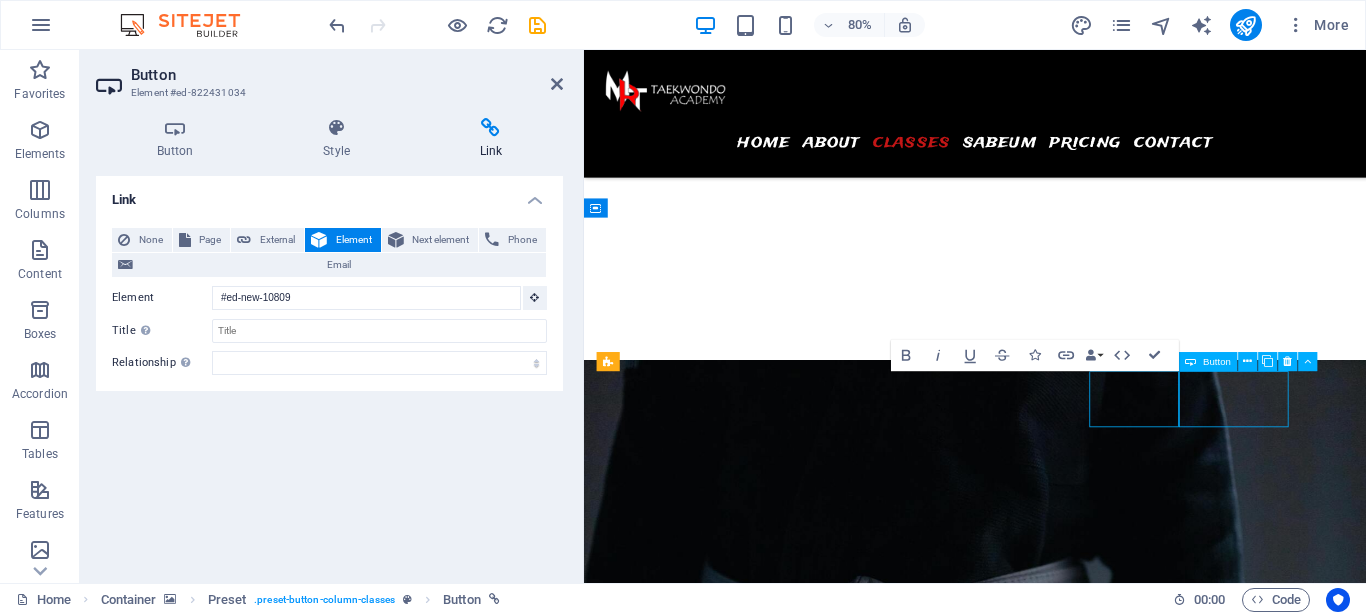scroll, scrollTop: 2335, scrollLeft: 0, axis: vertical 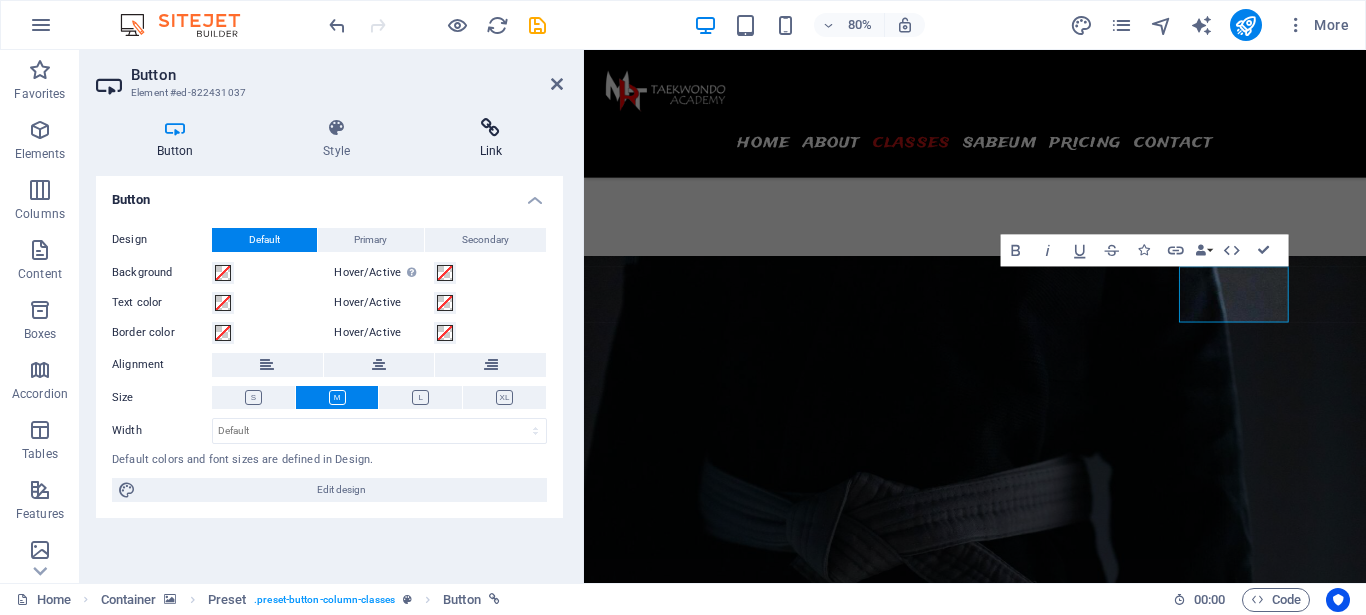 click at bounding box center [491, 128] 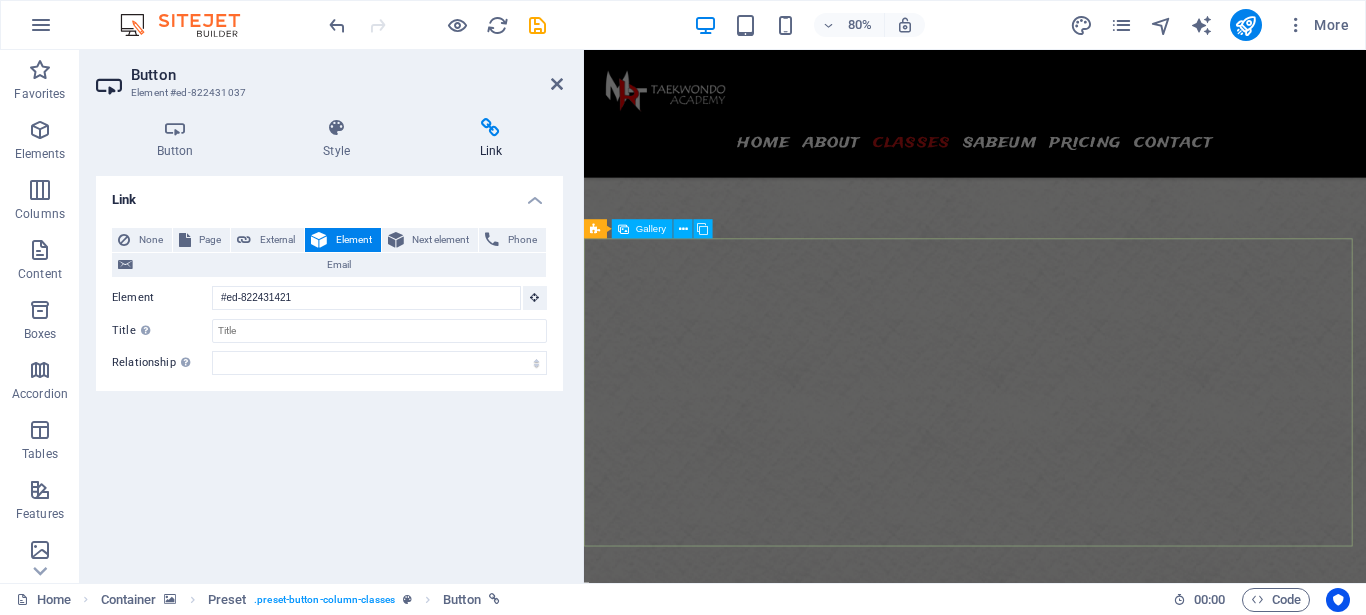 scroll, scrollTop: 4272, scrollLeft: 0, axis: vertical 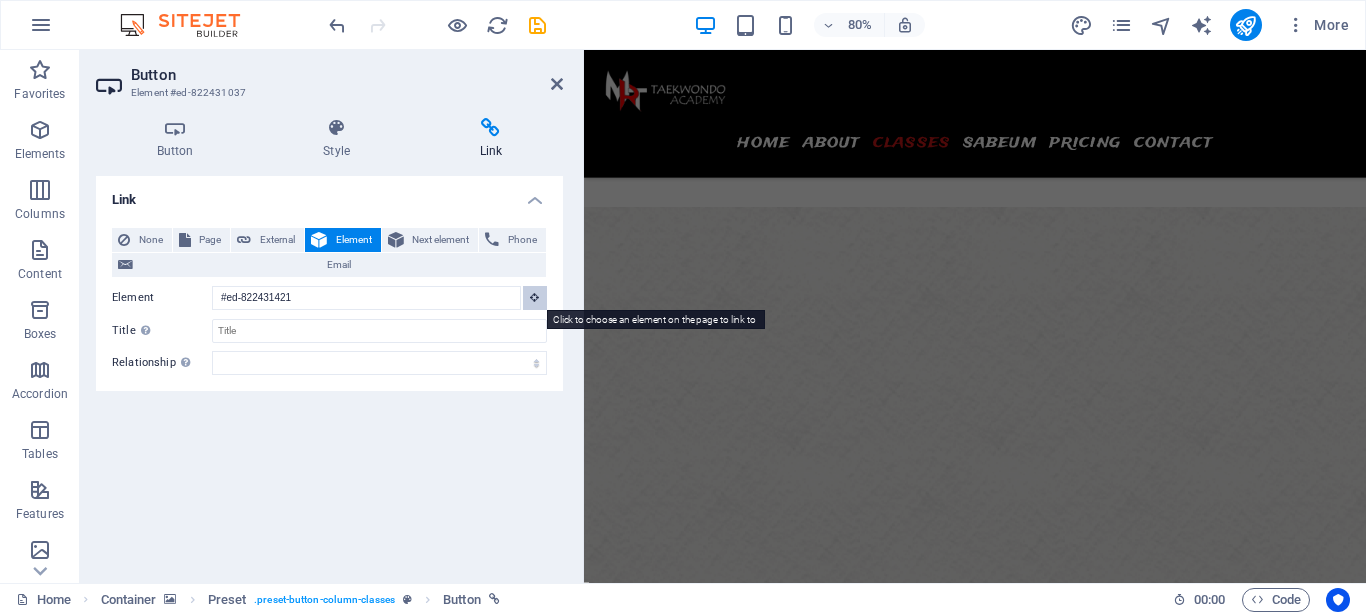 click at bounding box center [534, 297] 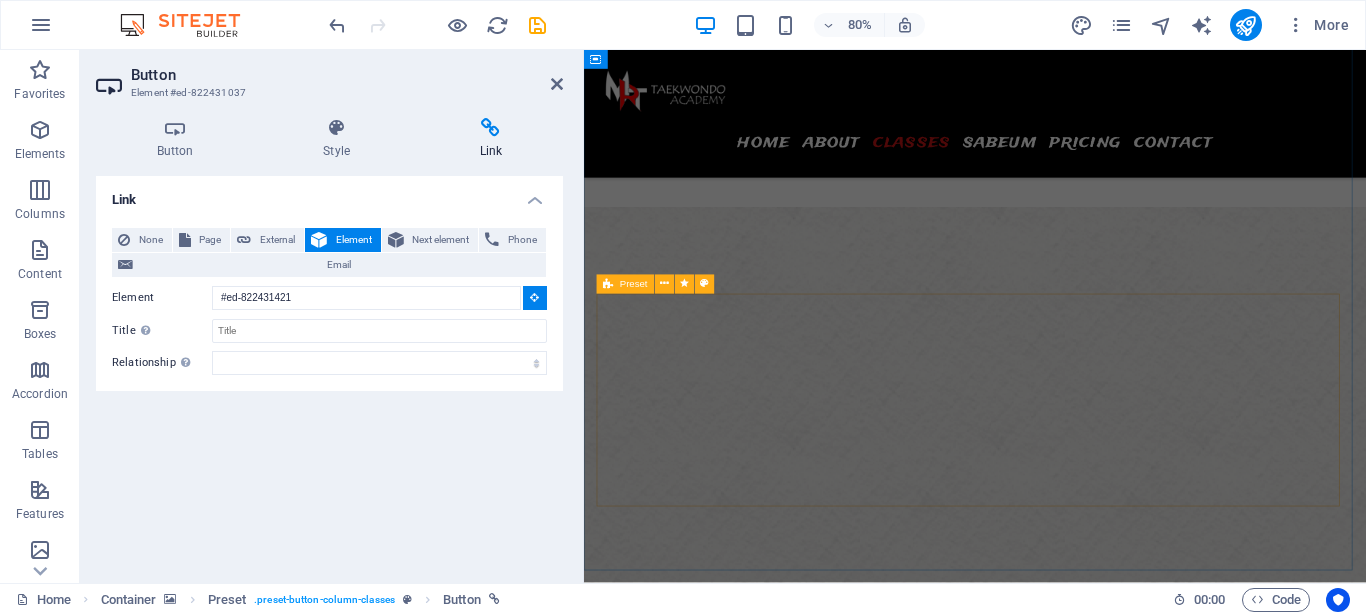 click at bounding box center (608, 284) 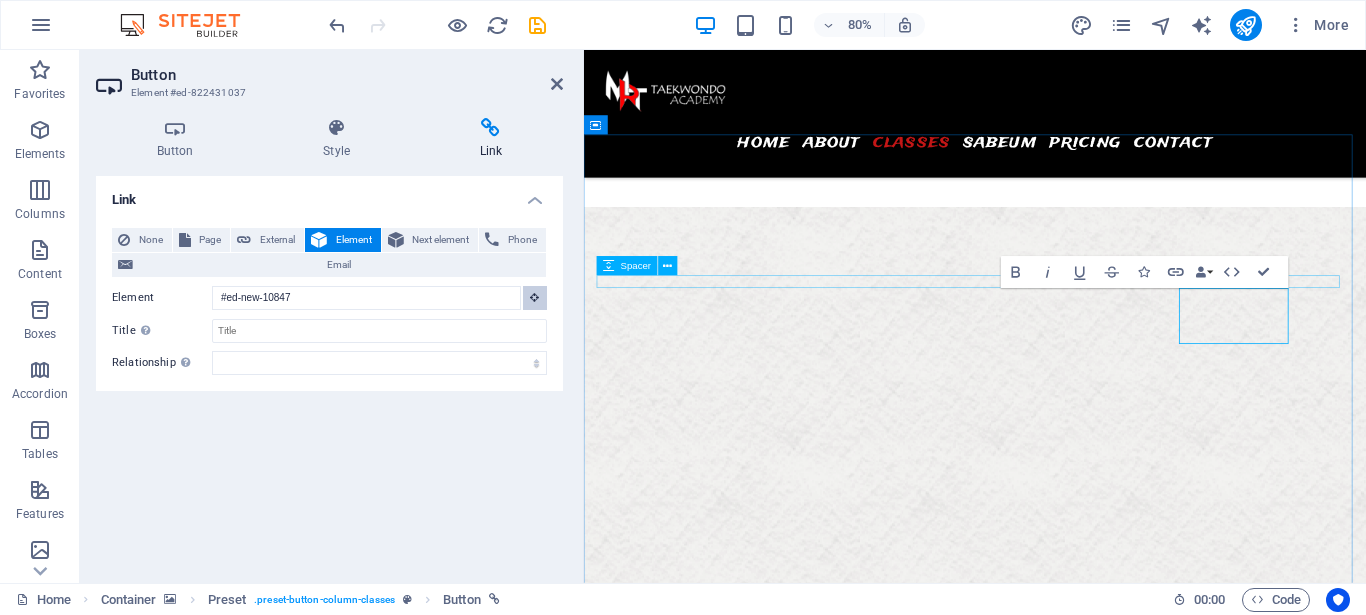 scroll, scrollTop: 2307, scrollLeft: 0, axis: vertical 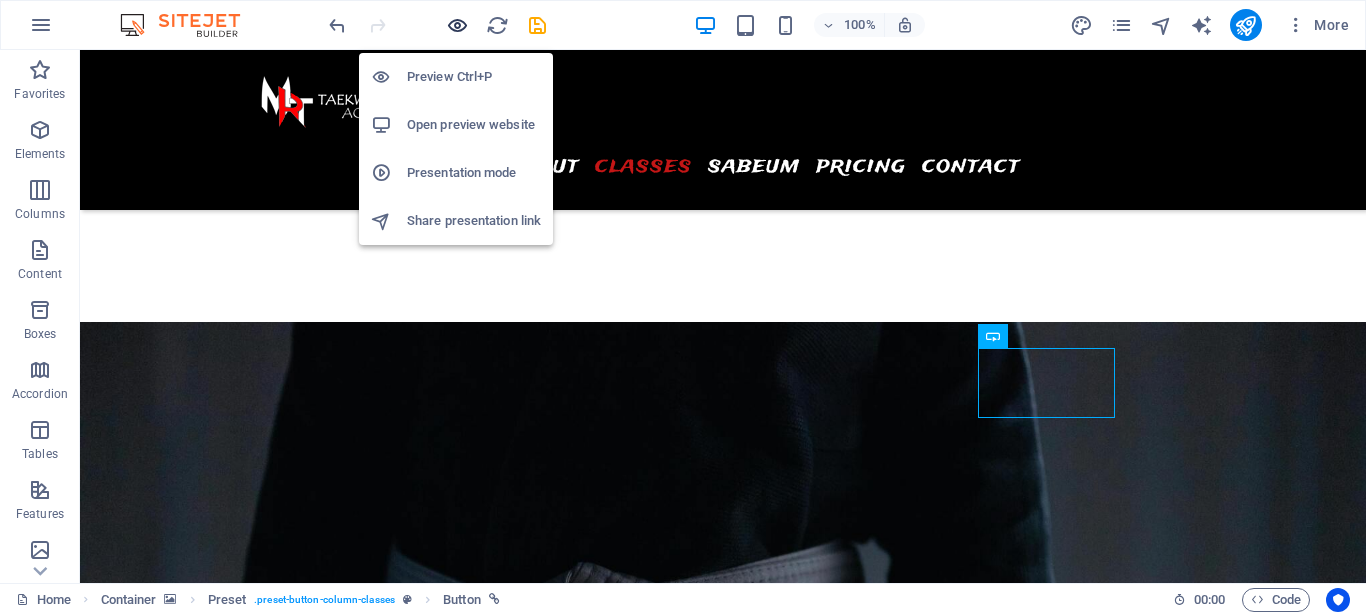 click at bounding box center (457, 25) 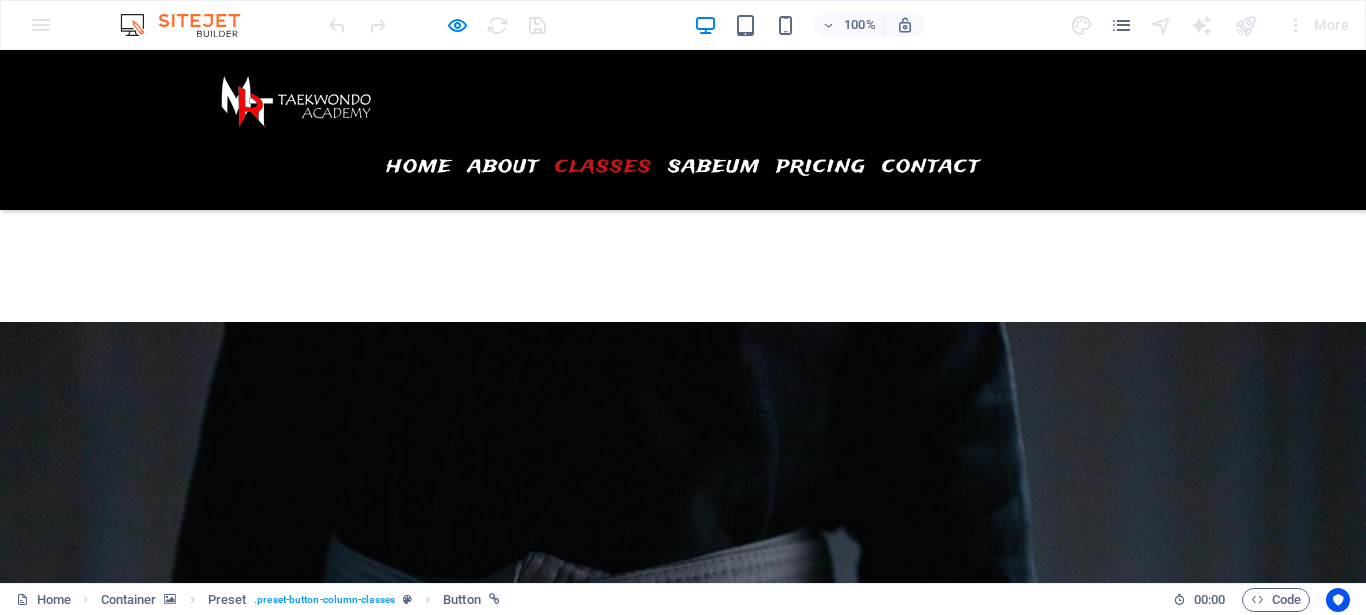 click on "Senin" at bounding box center (265, 4883) 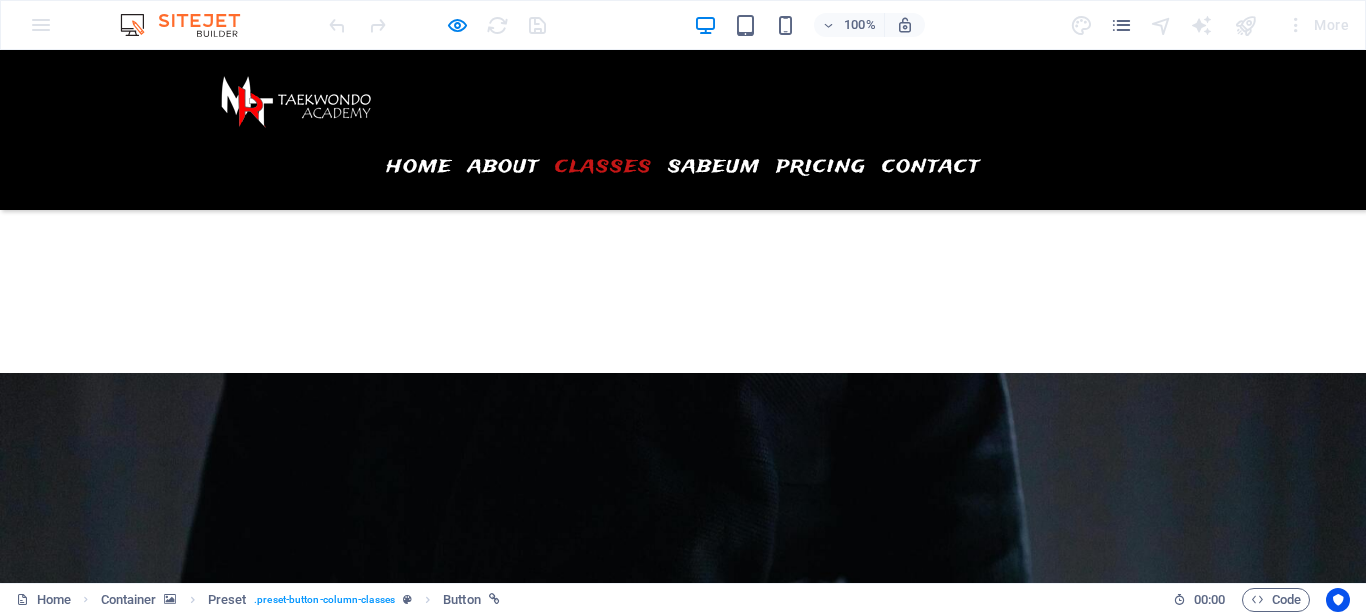 scroll, scrollTop: 2278, scrollLeft: 0, axis: vertical 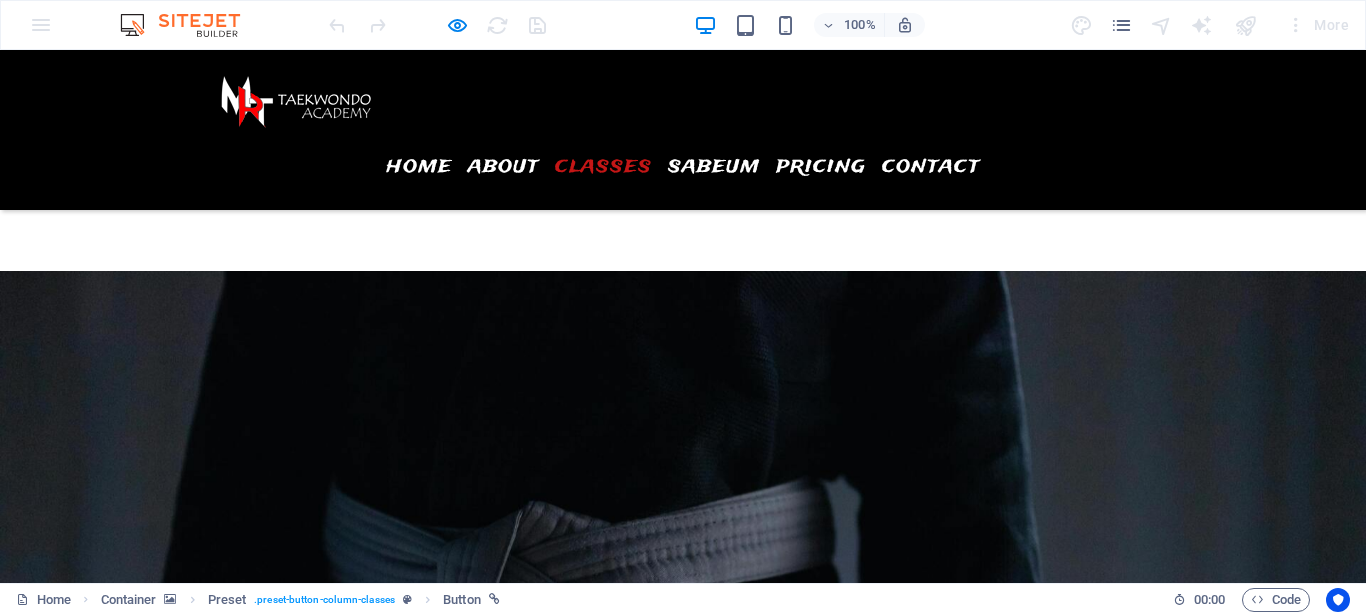 click on "kamis" at bounding box center [266, 4991] 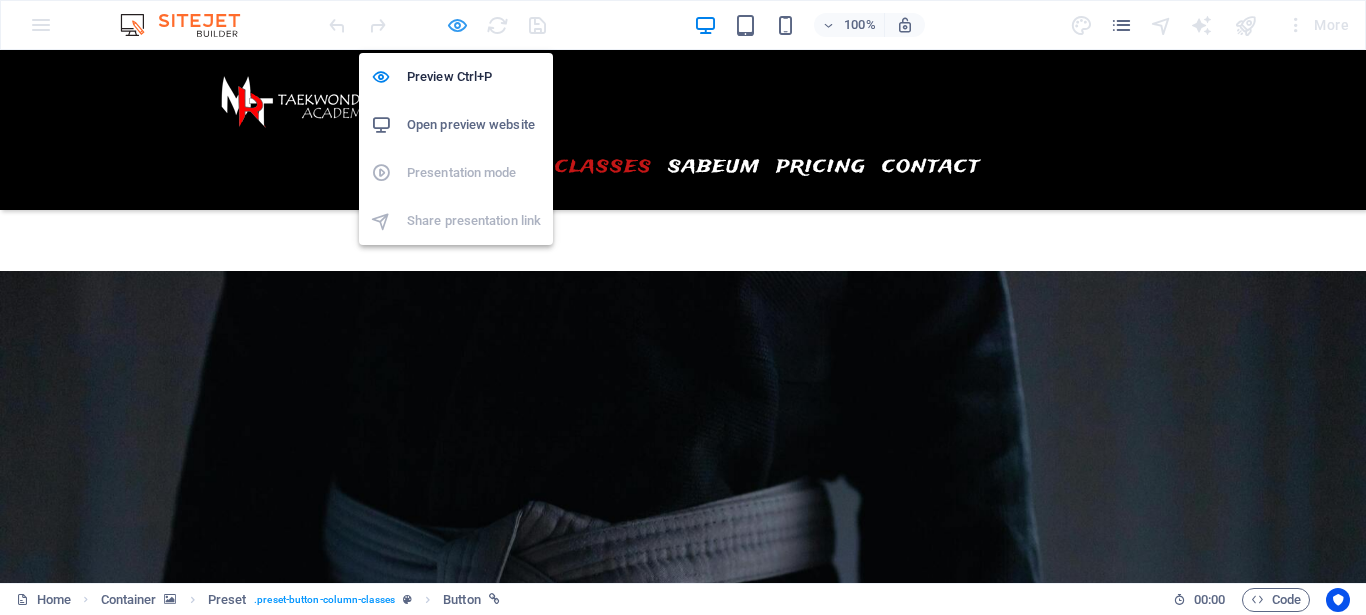 click at bounding box center [457, 25] 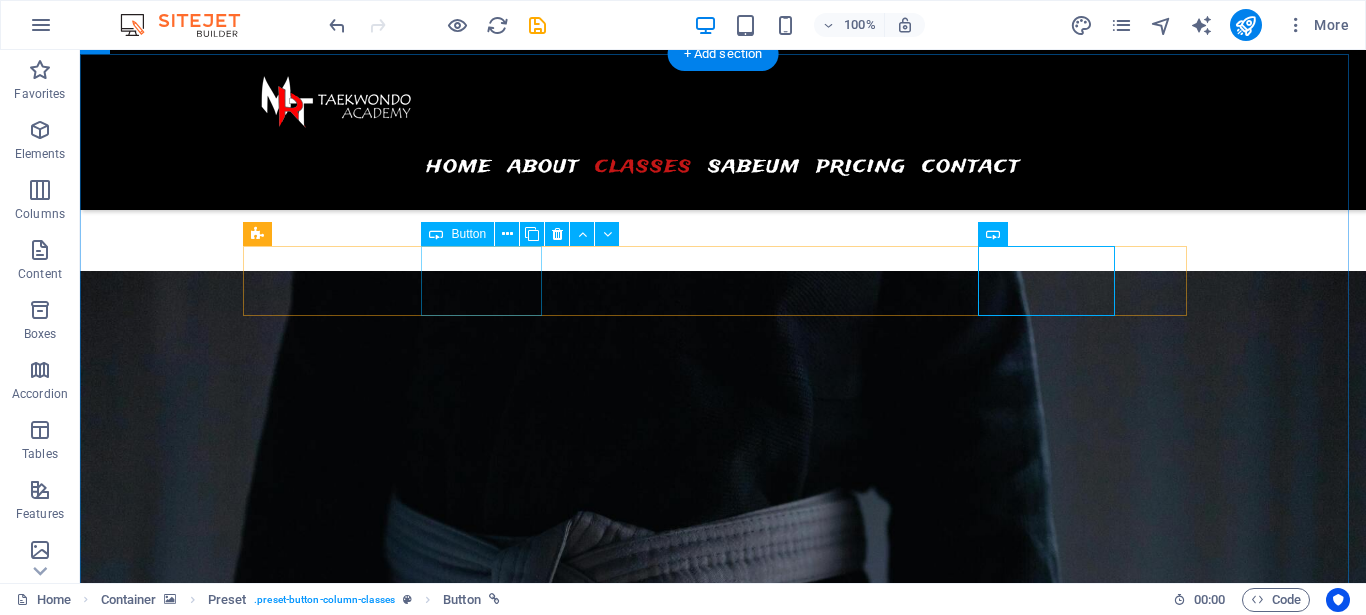 click on "selasa" at bounding box center [723, 4851] 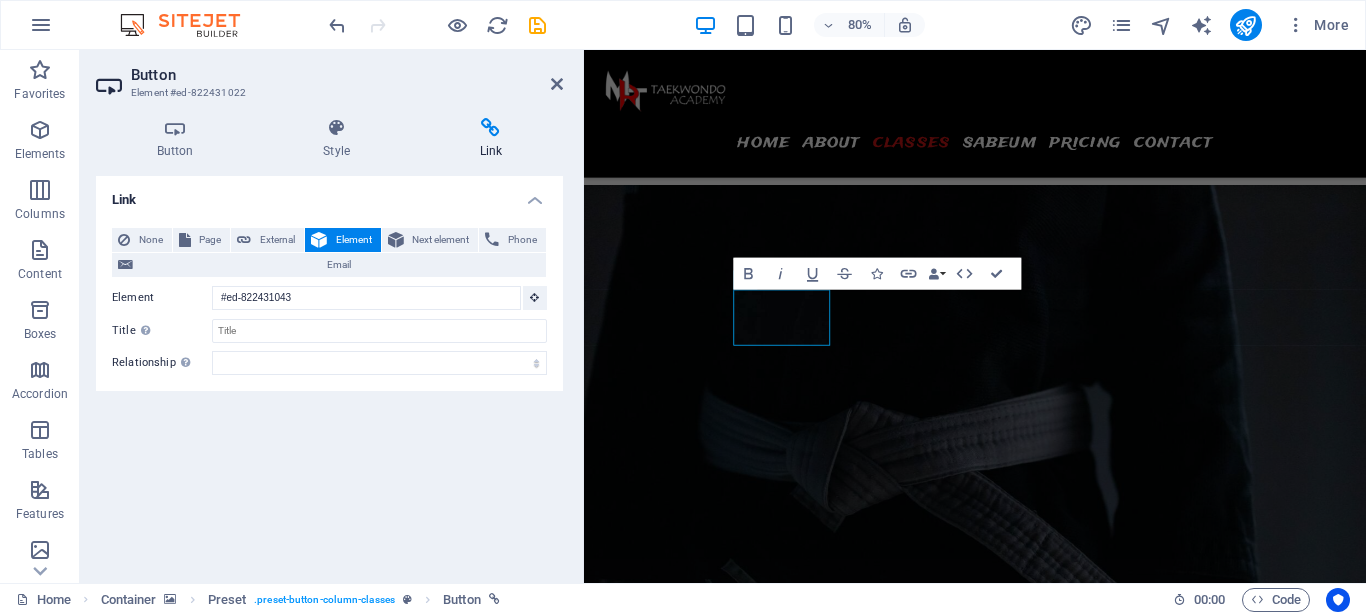 scroll, scrollTop: 2306, scrollLeft: 0, axis: vertical 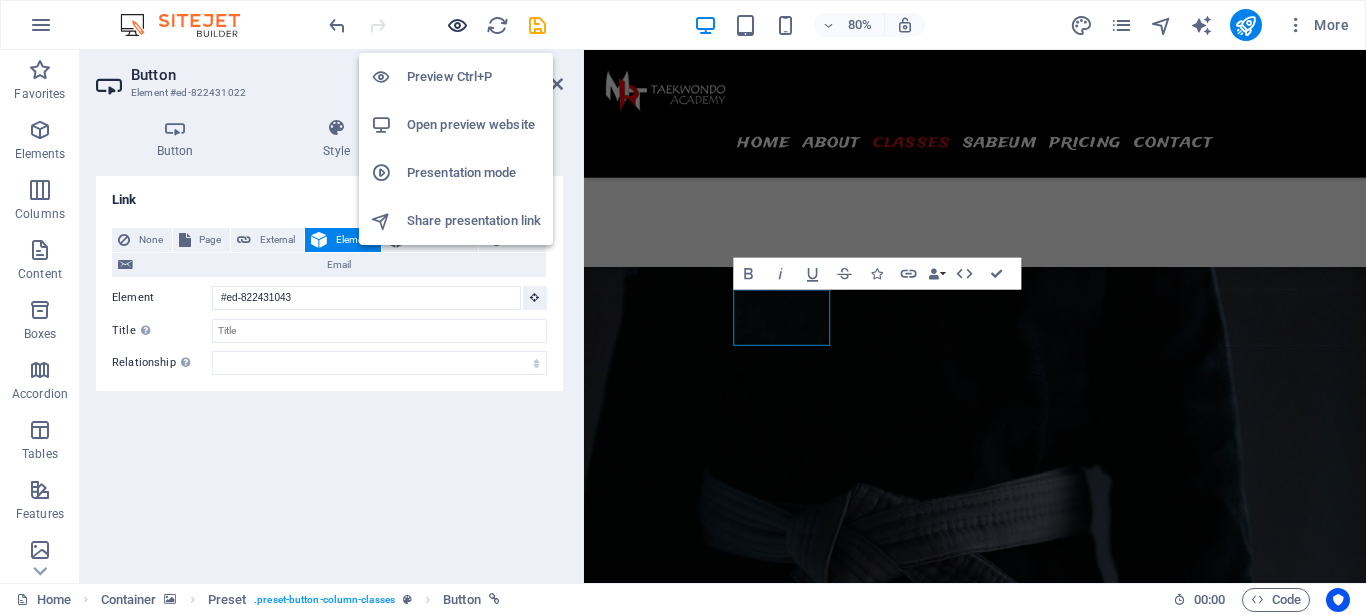 click at bounding box center [457, 25] 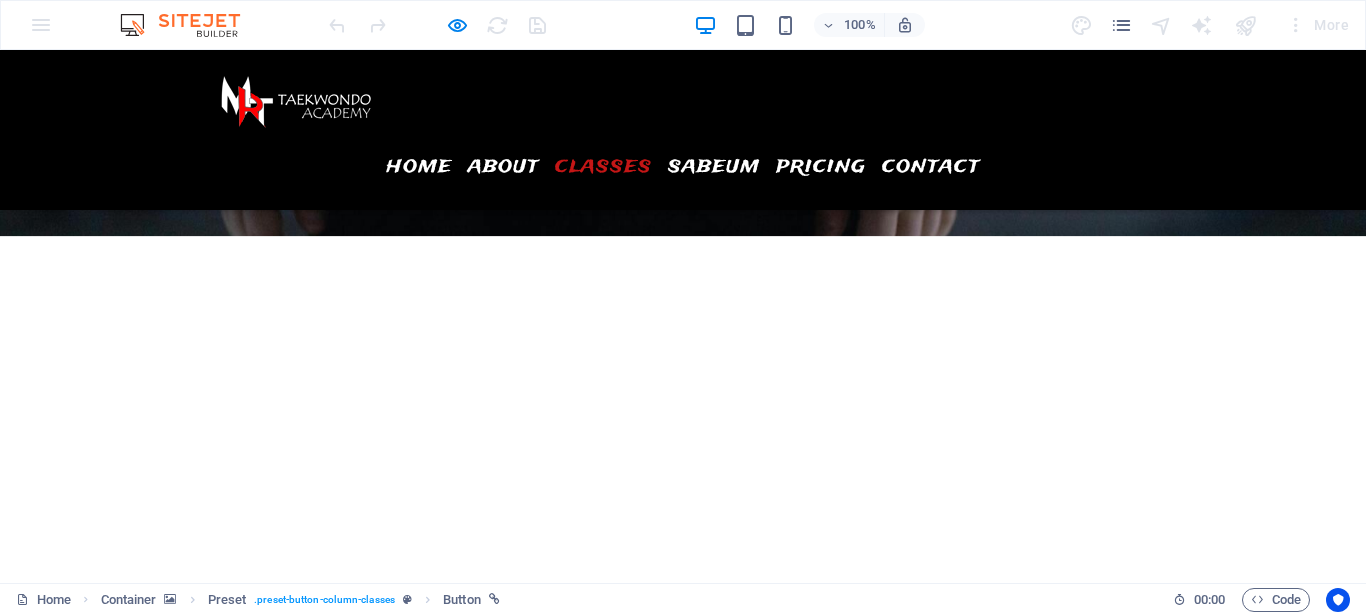 click on "Senin" at bounding box center [265, 4753] 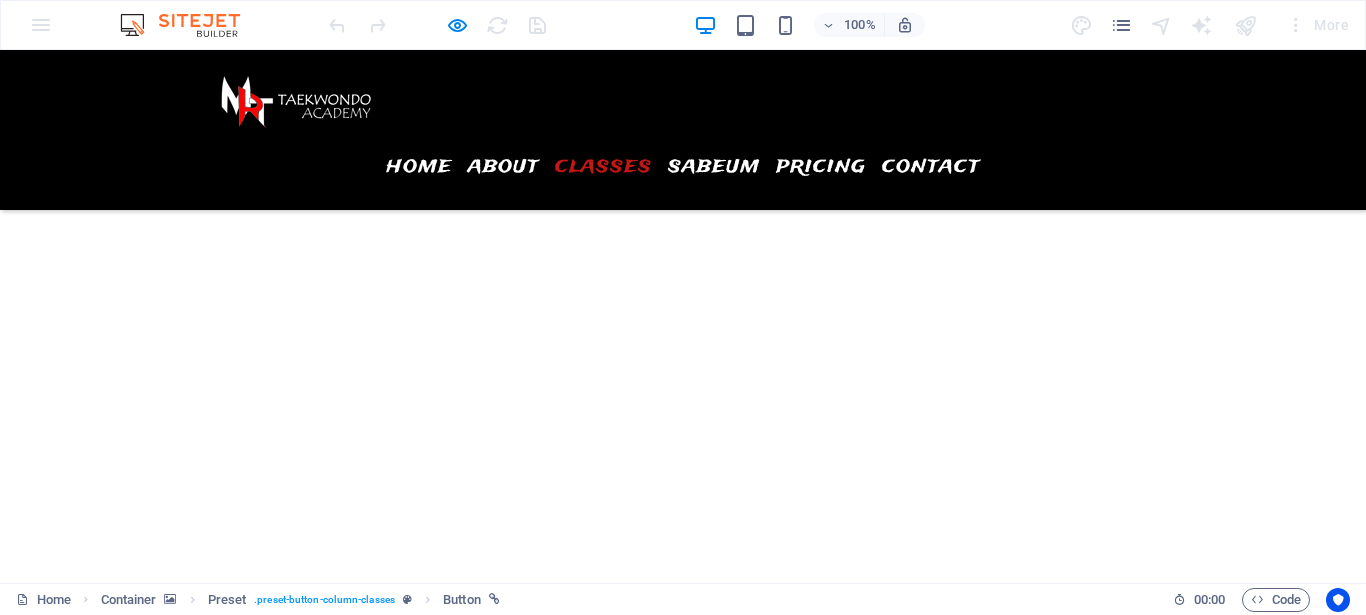 scroll, scrollTop: 2102, scrollLeft: 0, axis: vertical 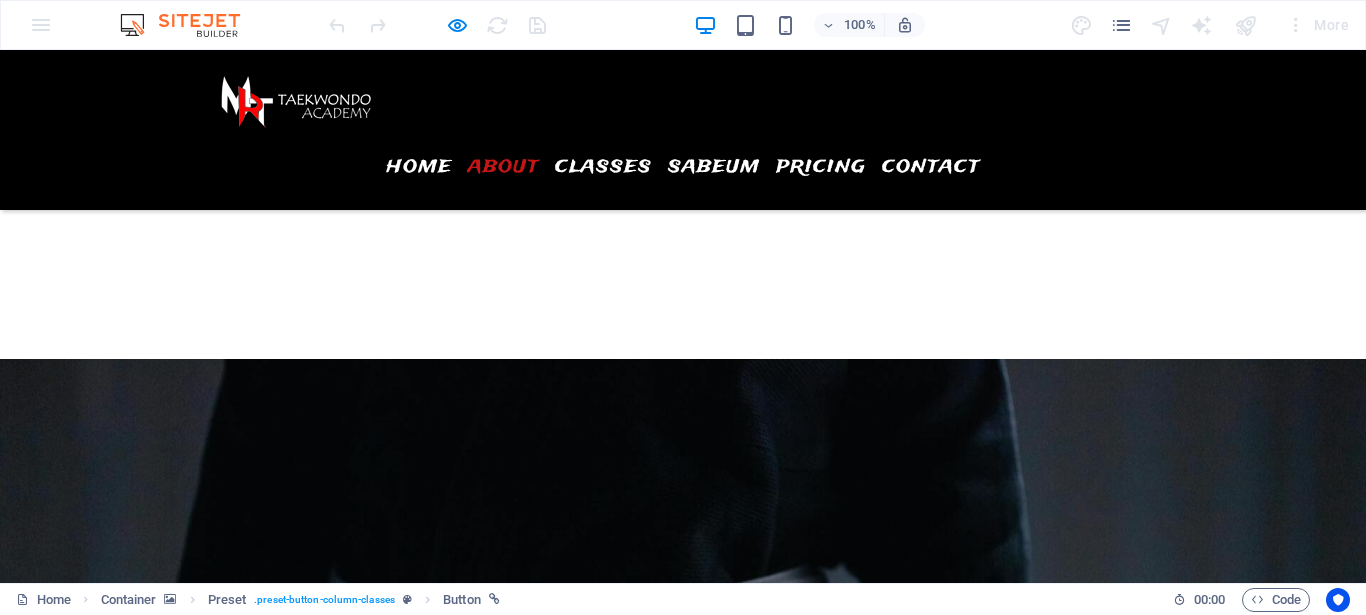 click on "sabtu" at bounding box center [267, 5307] 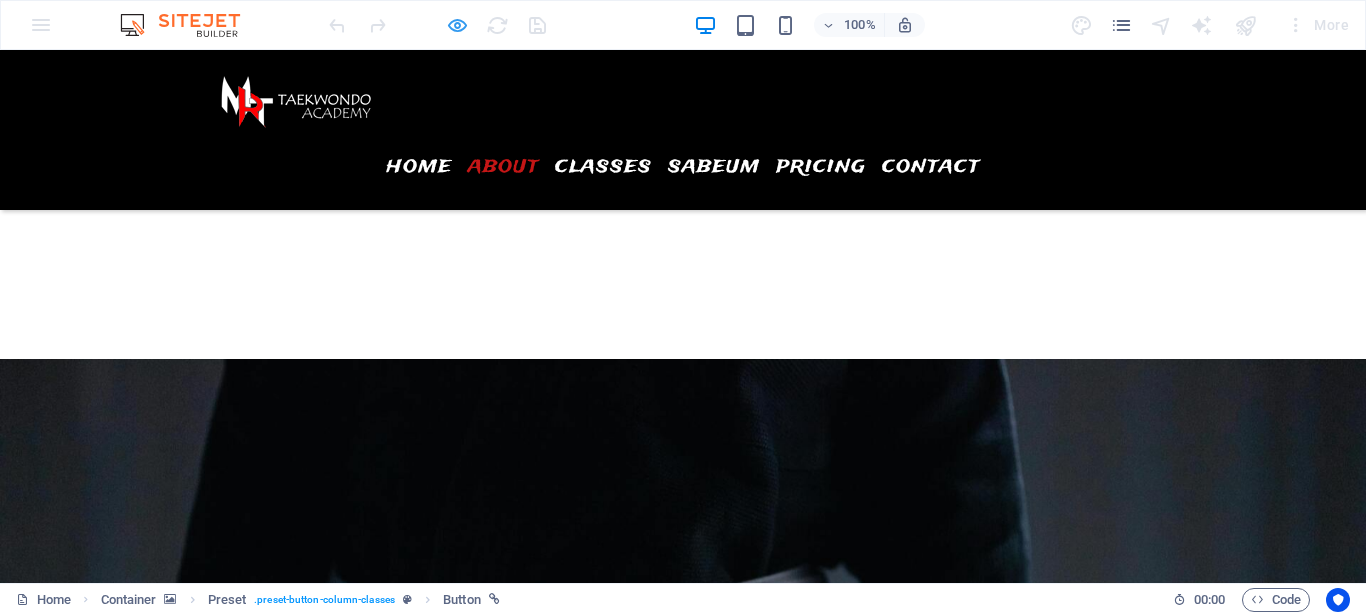 click at bounding box center [457, 25] 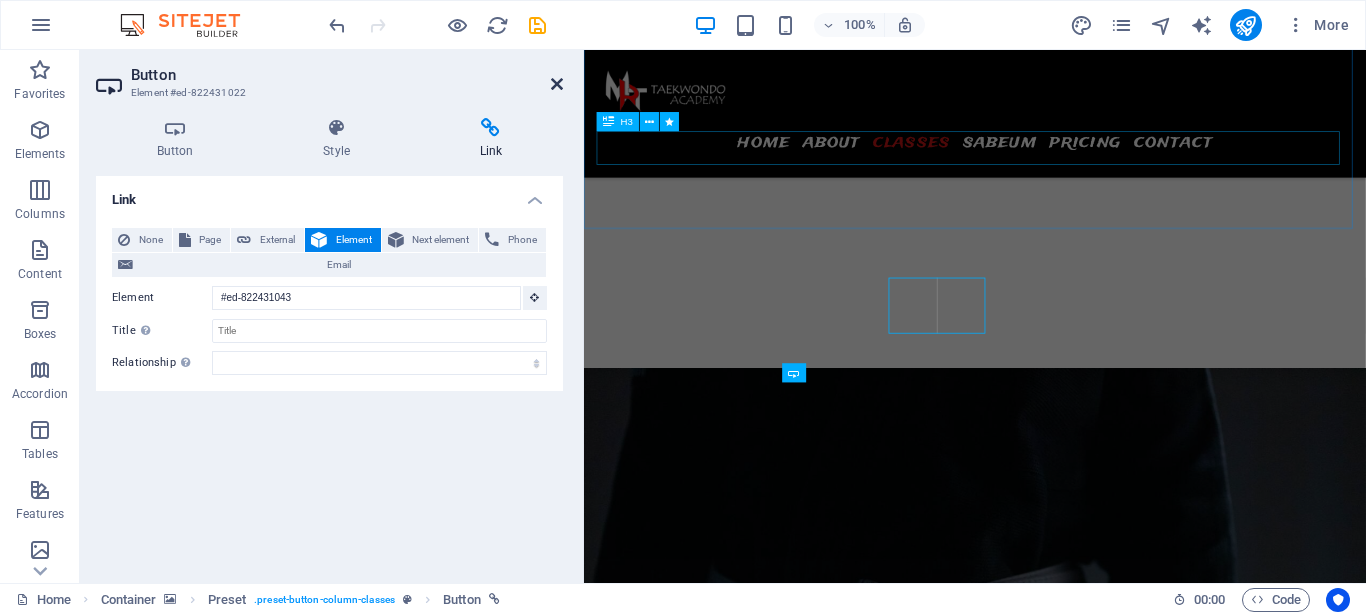 scroll, scrollTop: 2393, scrollLeft: 0, axis: vertical 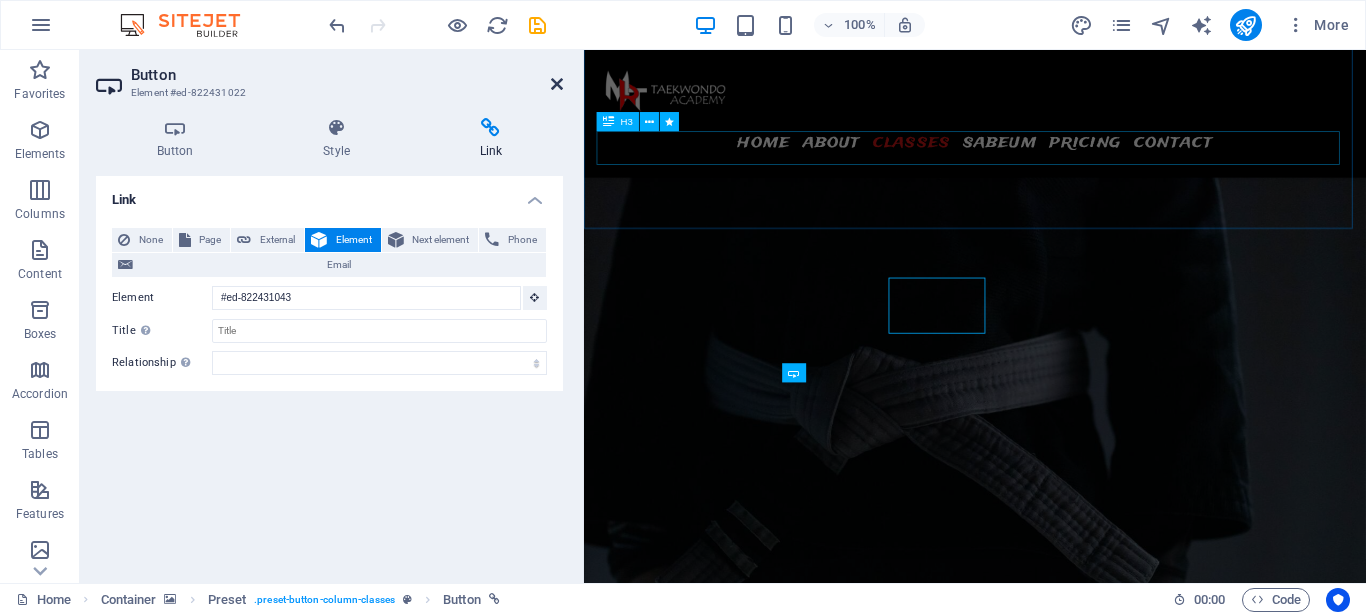 click at bounding box center (557, 84) 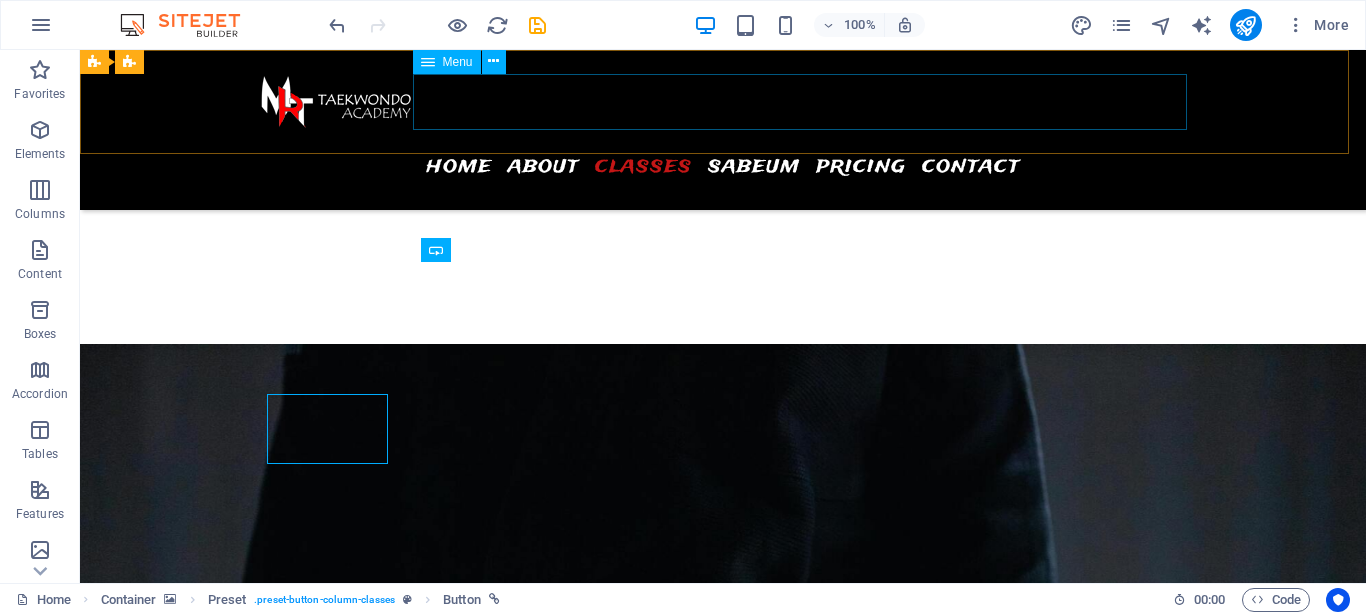 scroll, scrollTop: 3792, scrollLeft: 0, axis: vertical 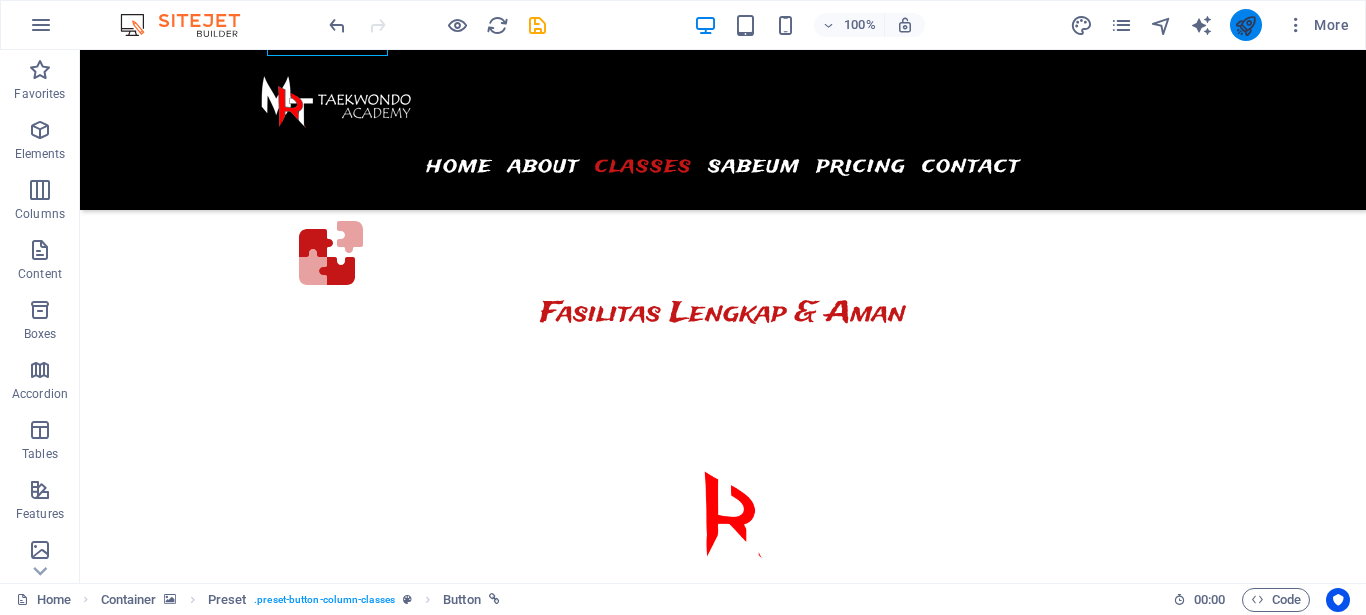 click at bounding box center (1245, 25) 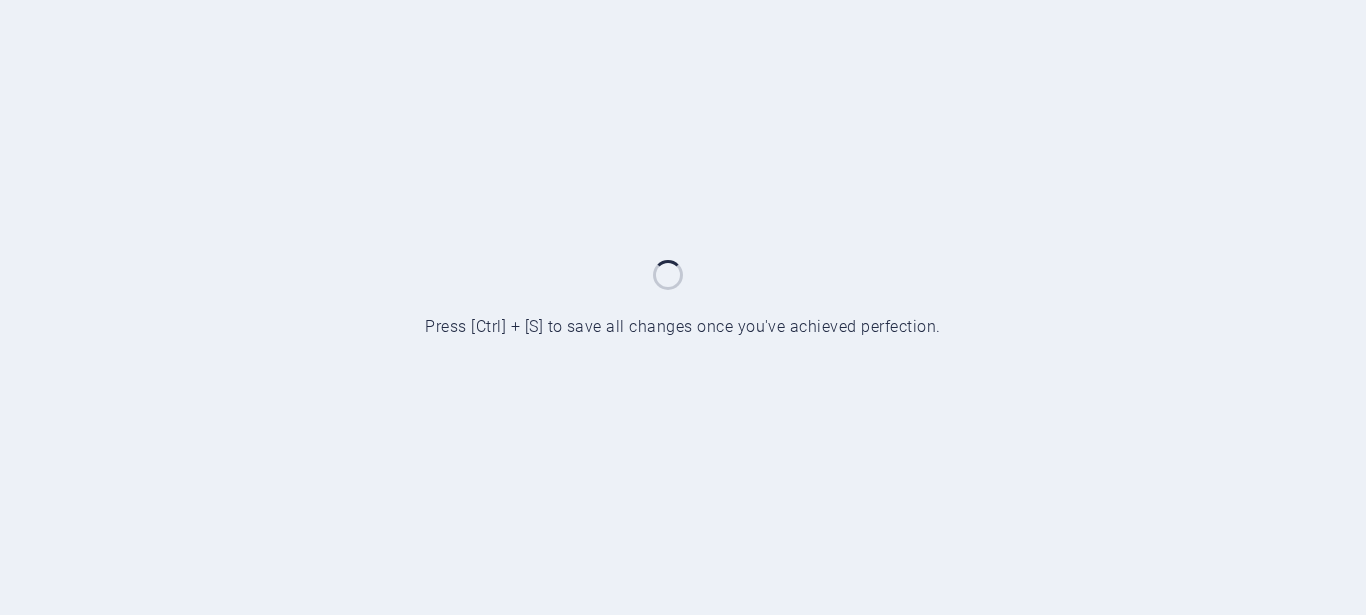 scroll, scrollTop: 0, scrollLeft: 0, axis: both 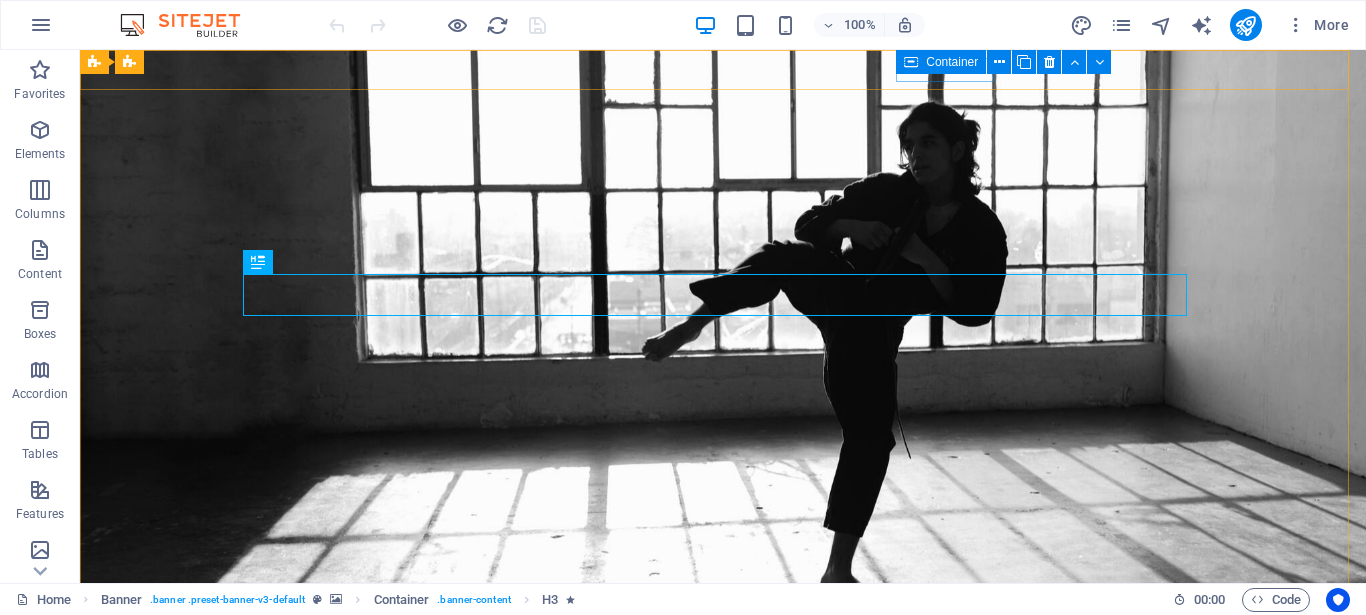 click on "Container" at bounding box center [952, 62] 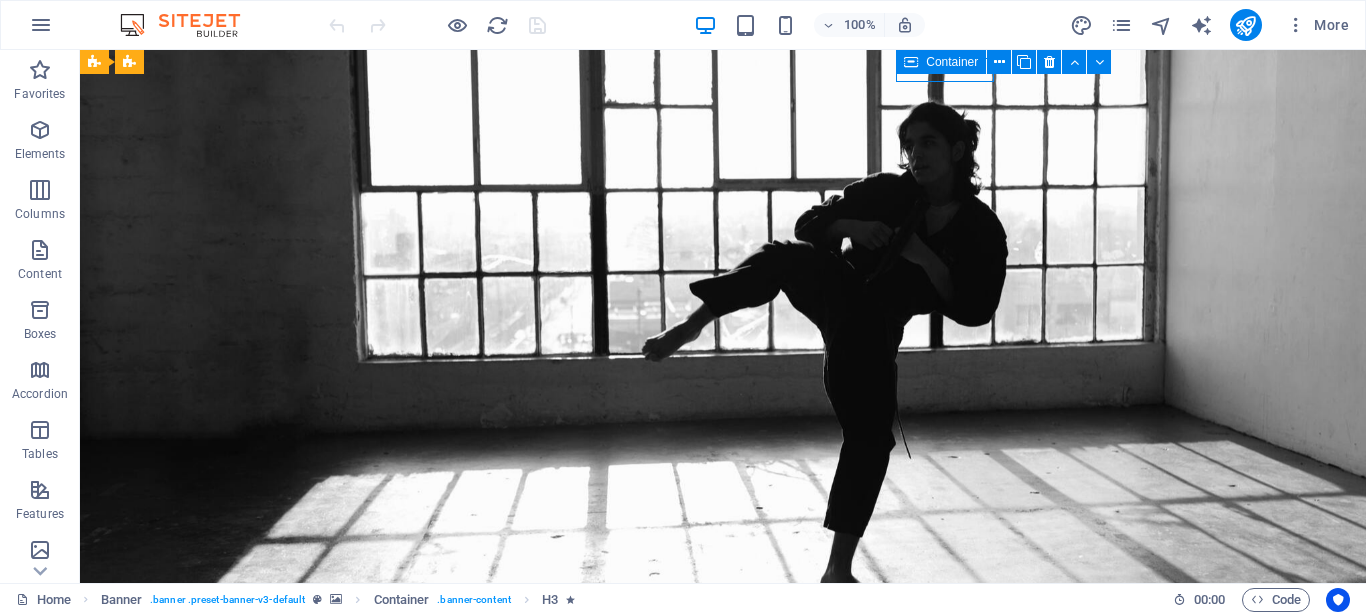 click on "Container" at bounding box center [952, 62] 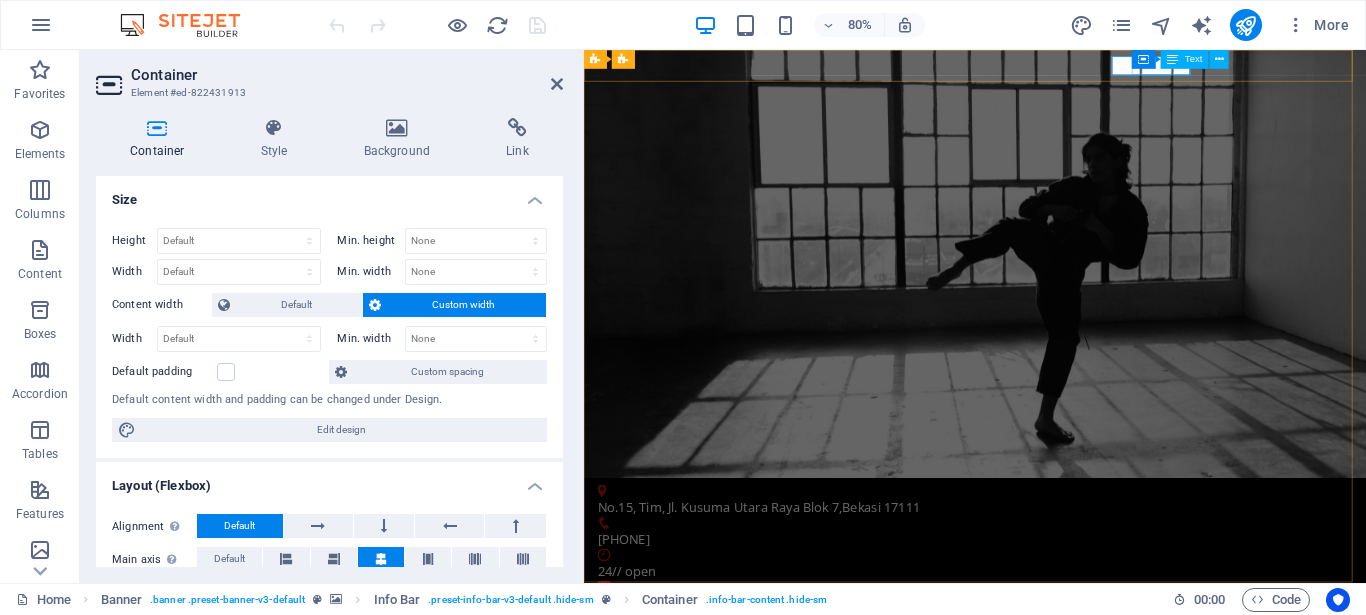 click on "24// open" at bounding box center [1064, 701] 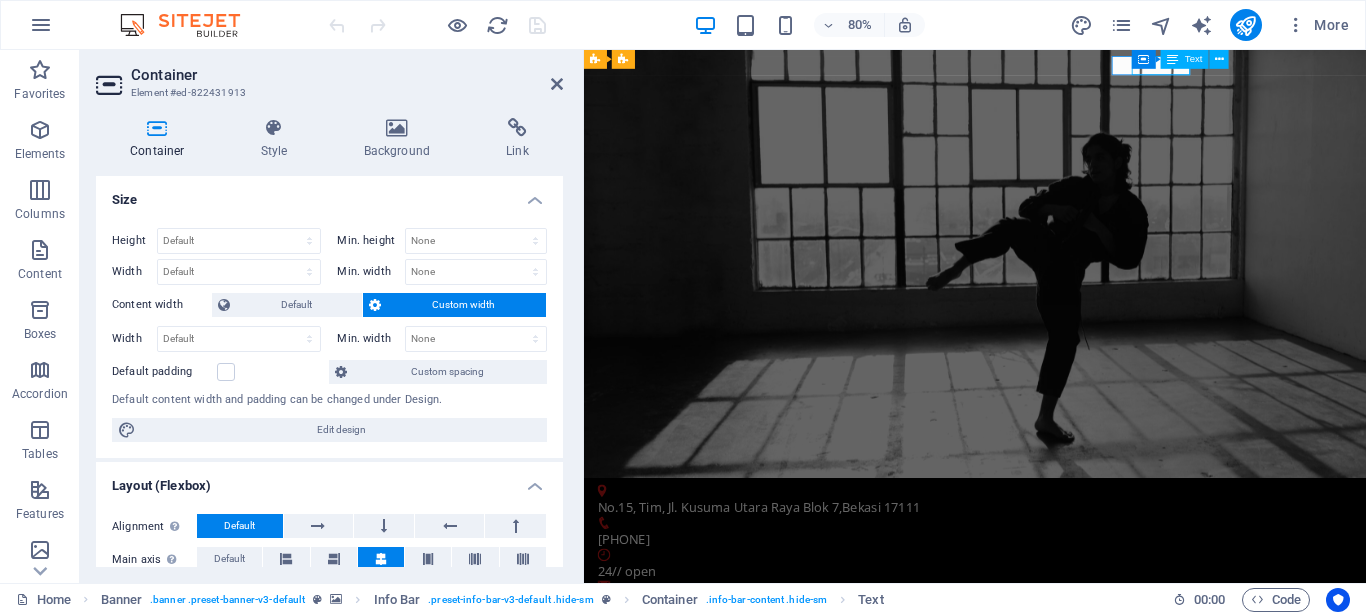 click on "24// open" at bounding box center (1064, 701) 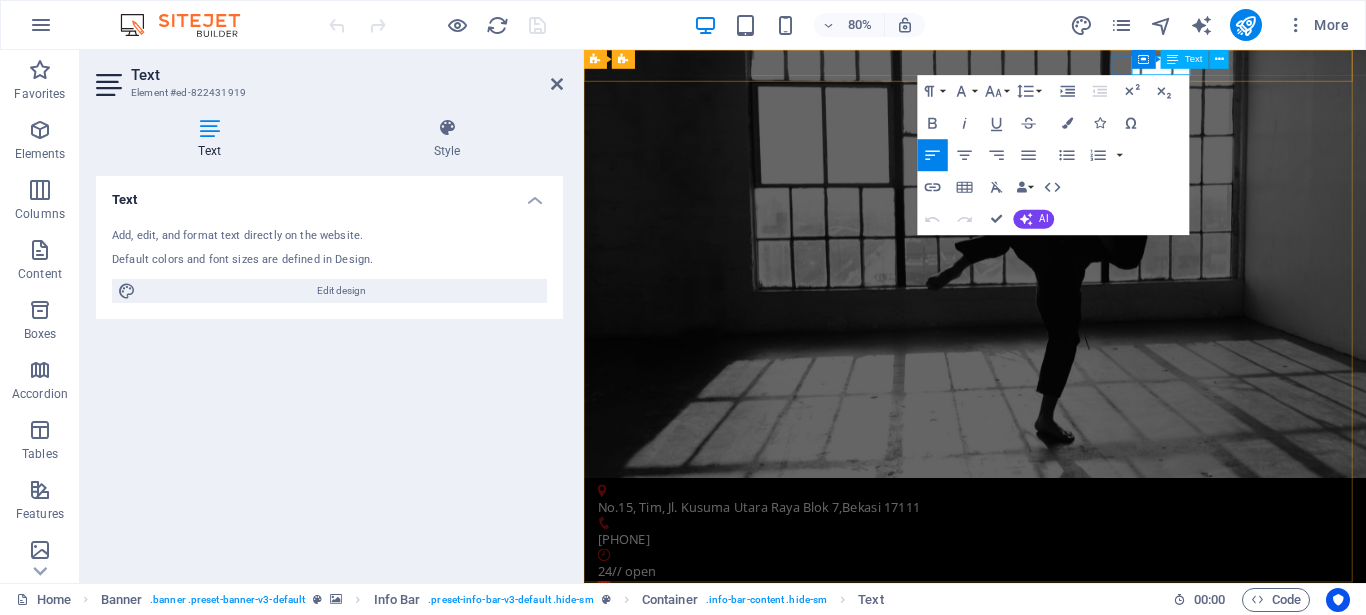 click at bounding box center (1172, 59) 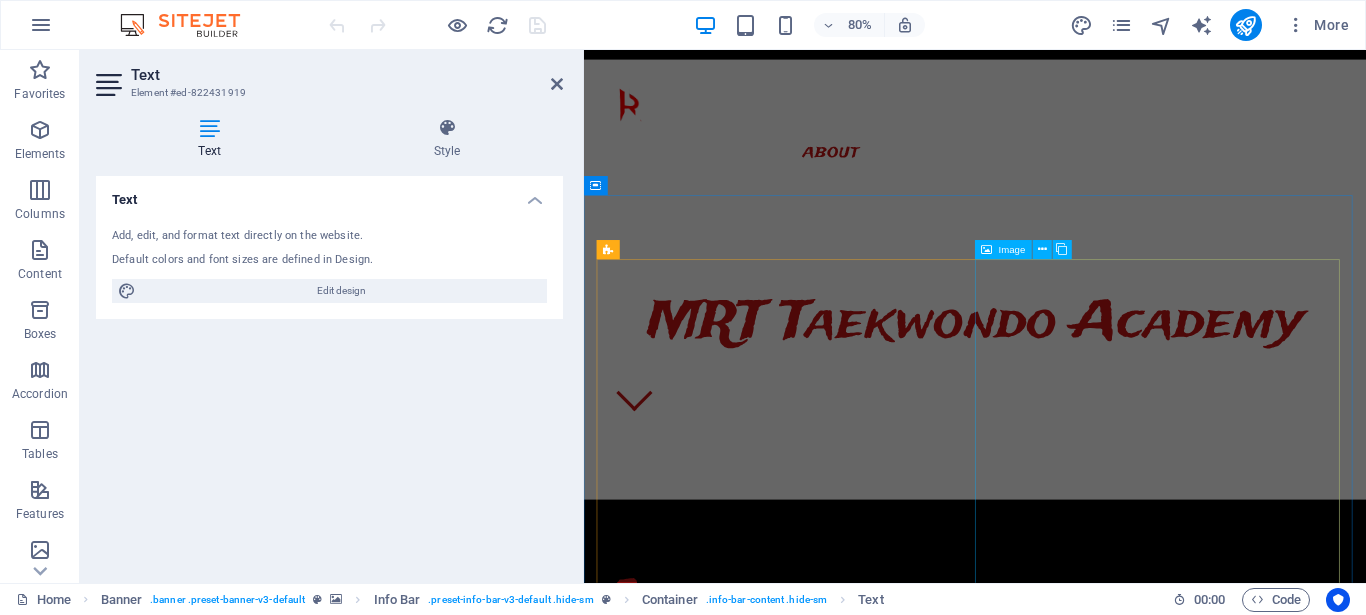 scroll, scrollTop: 917, scrollLeft: 0, axis: vertical 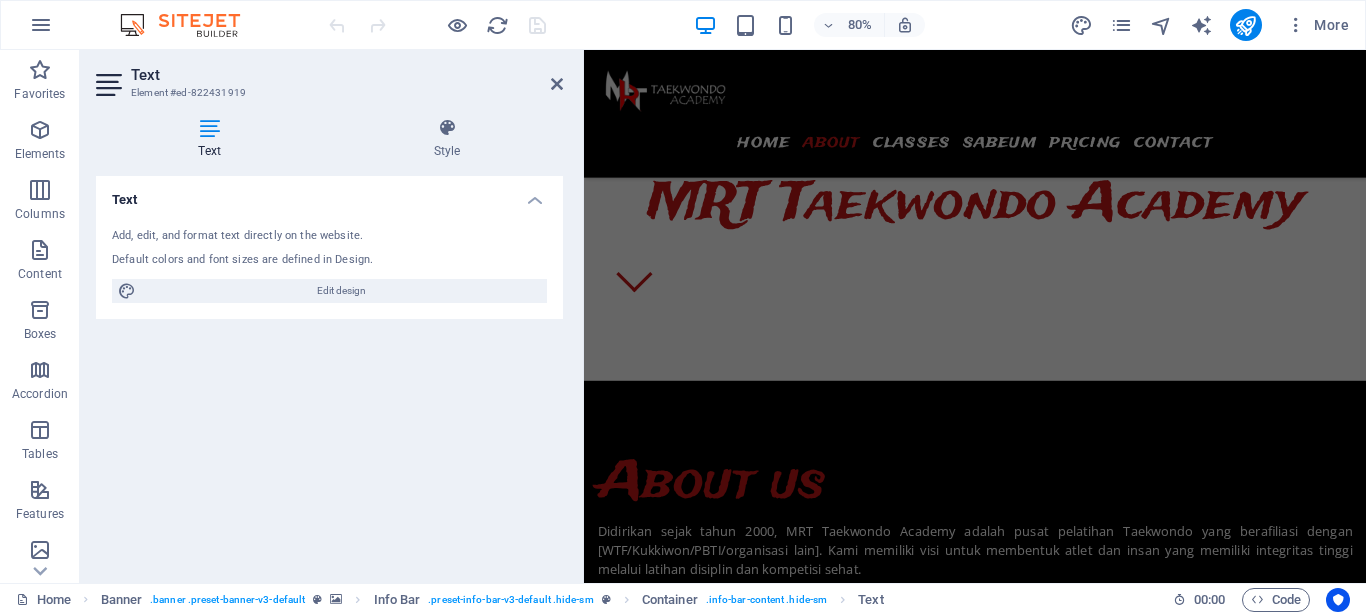 click at bounding box center (209, 128) 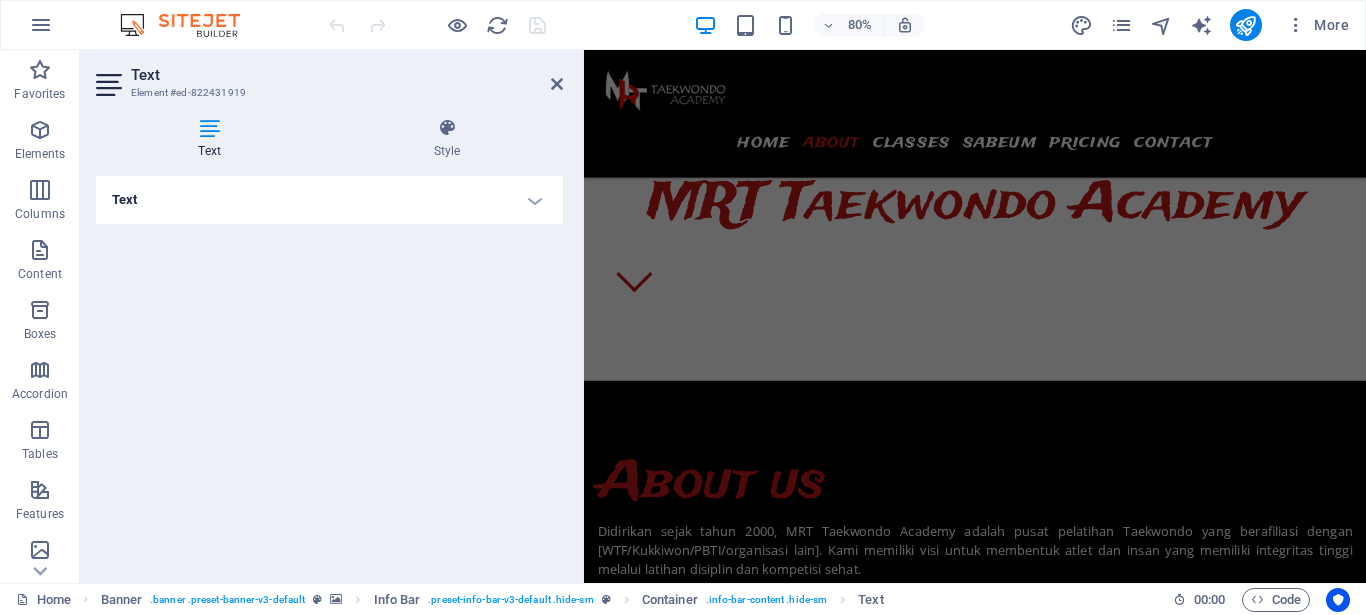 click on "Text" at bounding box center [329, 200] 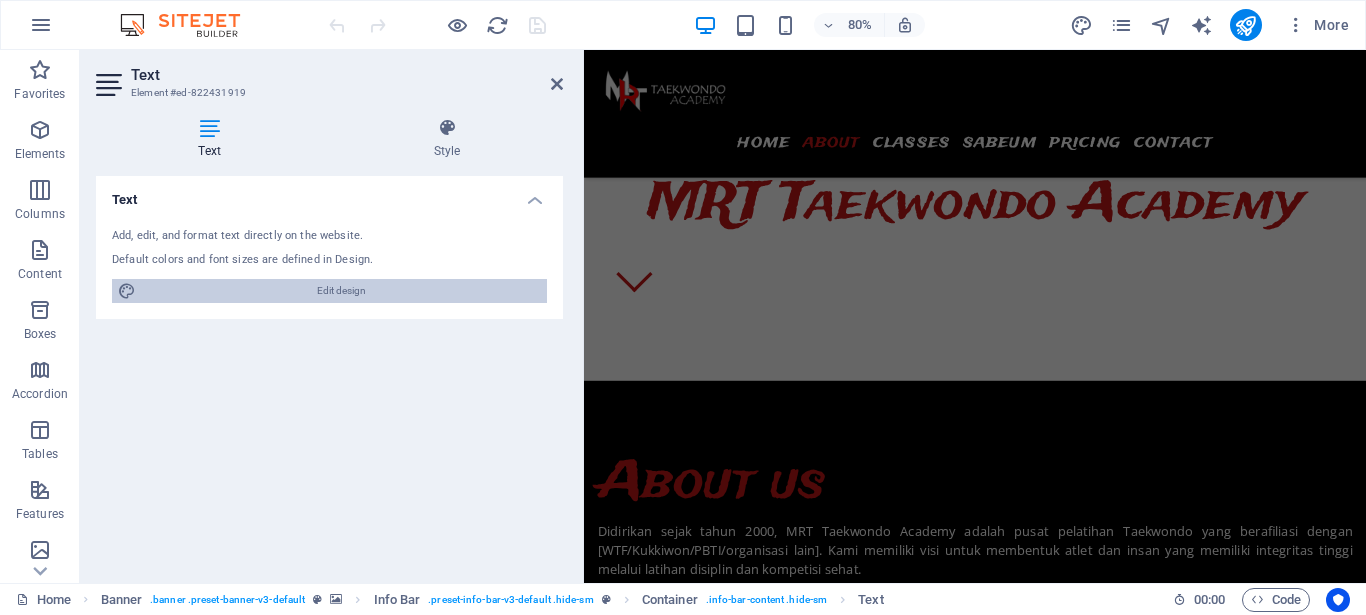 click on "Edit design" at bounding box center (341, 291) 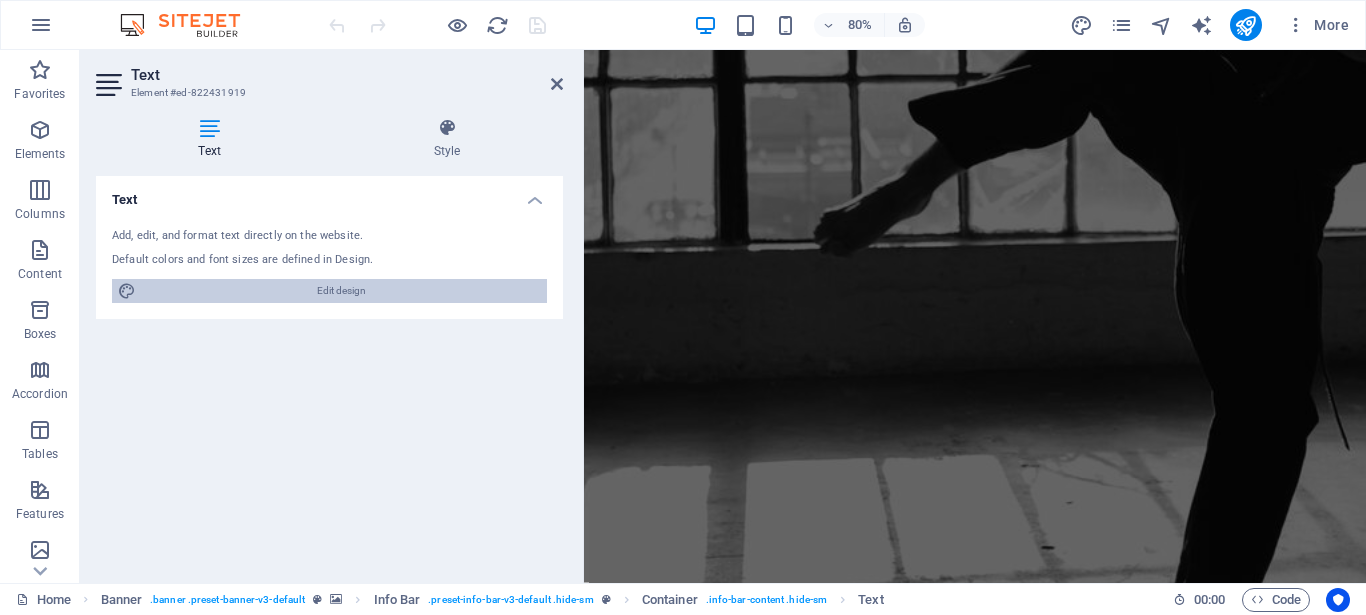 scroll, scrollTop: 0, scrollLeft: 0, axis: both 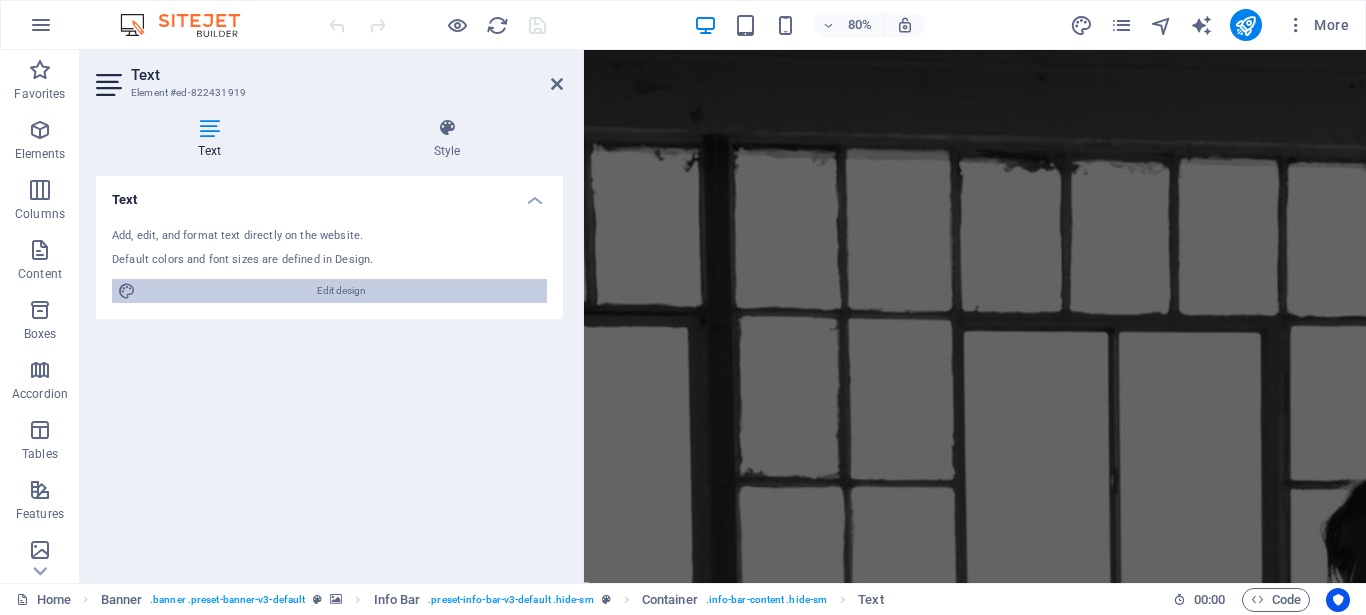 select on "px" 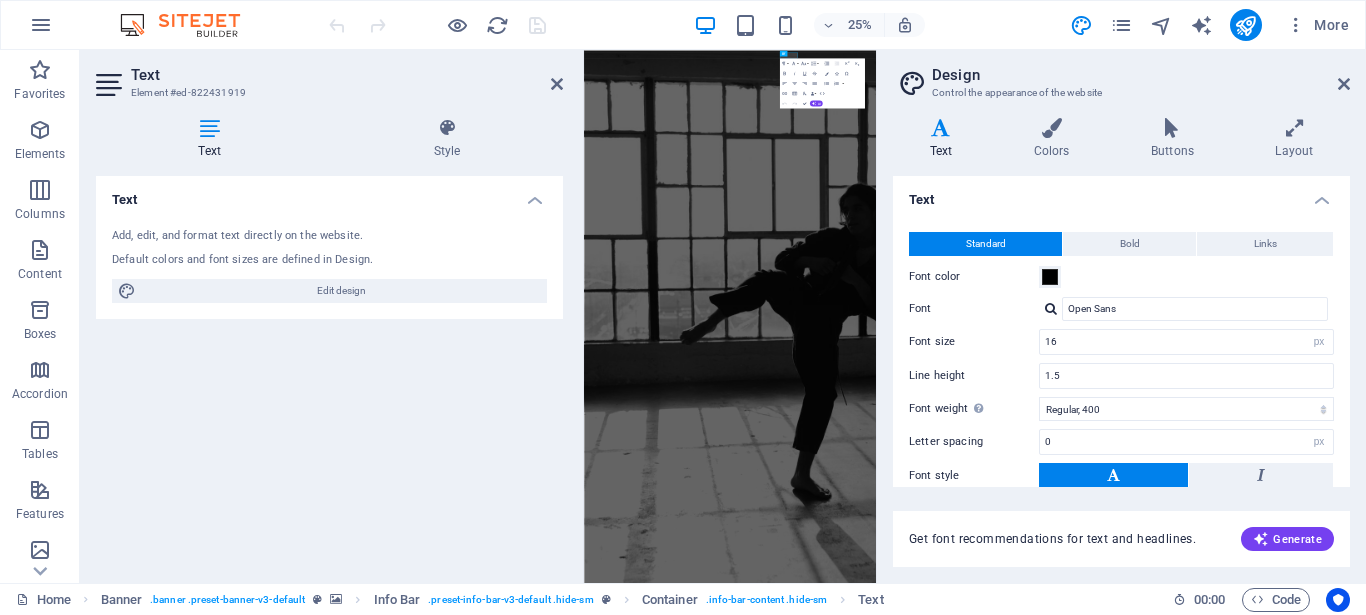 click on "Headlines" at bounding box center [1121, 608] 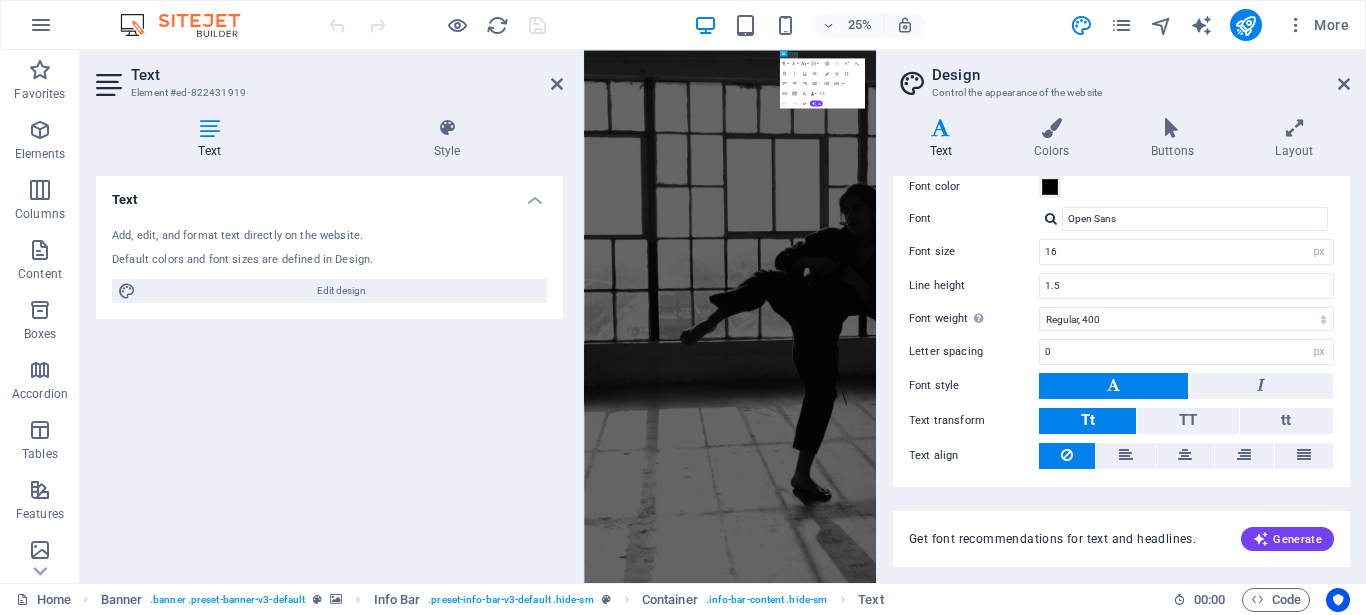 scroll, scrollTop: 0, scrollLeft: 0, axis: both 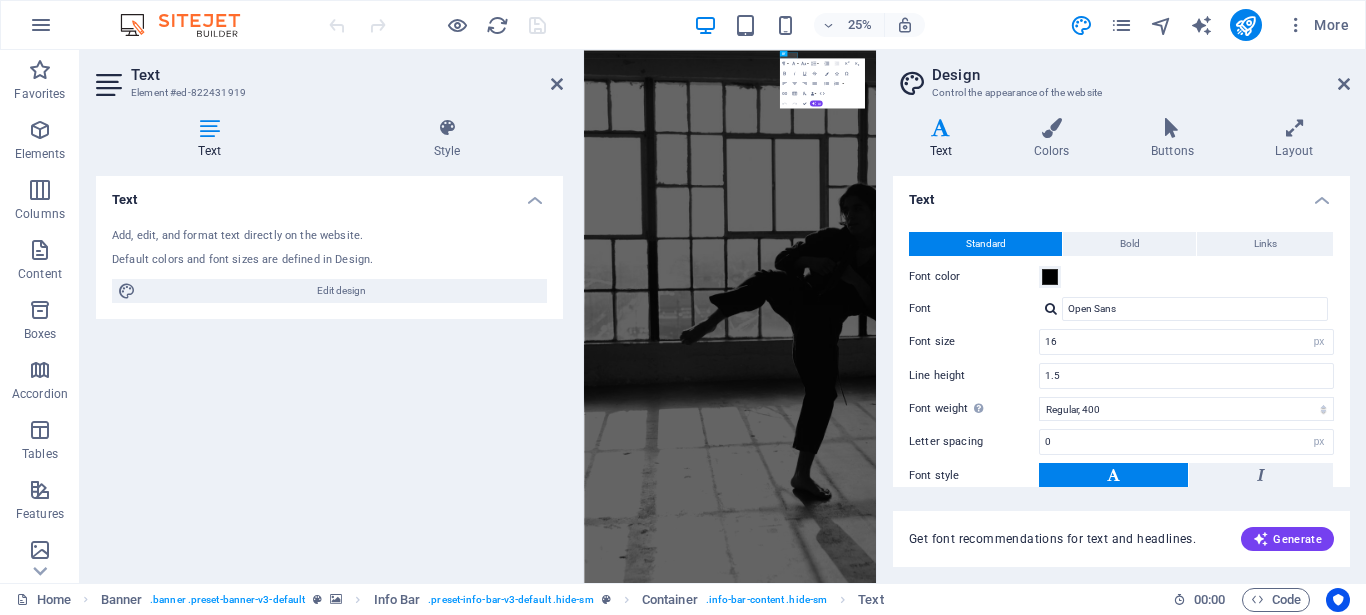 click on "Design Control the appearance of the website Variants  Text  Colors  Buttons  Layout Text Standard Bold Links Font color Font Open Sans Font size 16 rem px Line height 1.5 Font weight To display the font weight correctly, it may need to be enabled.  Manage Fonts Thin, 100 Extra-light, 200 Light, 300 Regular, 400 Medium, 500 Semi-bold, 600 Bold, 700 Extra-bold, 800 Black, 900 Letter spacing 0 rem px Font style Text transform Tt TT tt Text align Font weight To display the font weight correctly, it may need to be enabled.  Manage Fonts Thin, 100 Extra-light, 200 Light, 300 Regular, 400 Medium, 500 Semi-bold, 600 Bold, 700 Extra-bold, 800 Black, 900 Default Hover / Active Font color Font color Decoration None Decoration None Transition duration 0.3 s Transition function Ease Ease In Ease Out Ease In/Ease Out Linear Headlines All H1 / Textlogo H2 H3 H4 H5 H6 Font color Font Trade Winds Line height 1.5 Font weight To display the font weight correctly, it may need to be enabled.  Manage Fonts Thin, 100 Light, 300 0" at bounding box center (1121, 316) 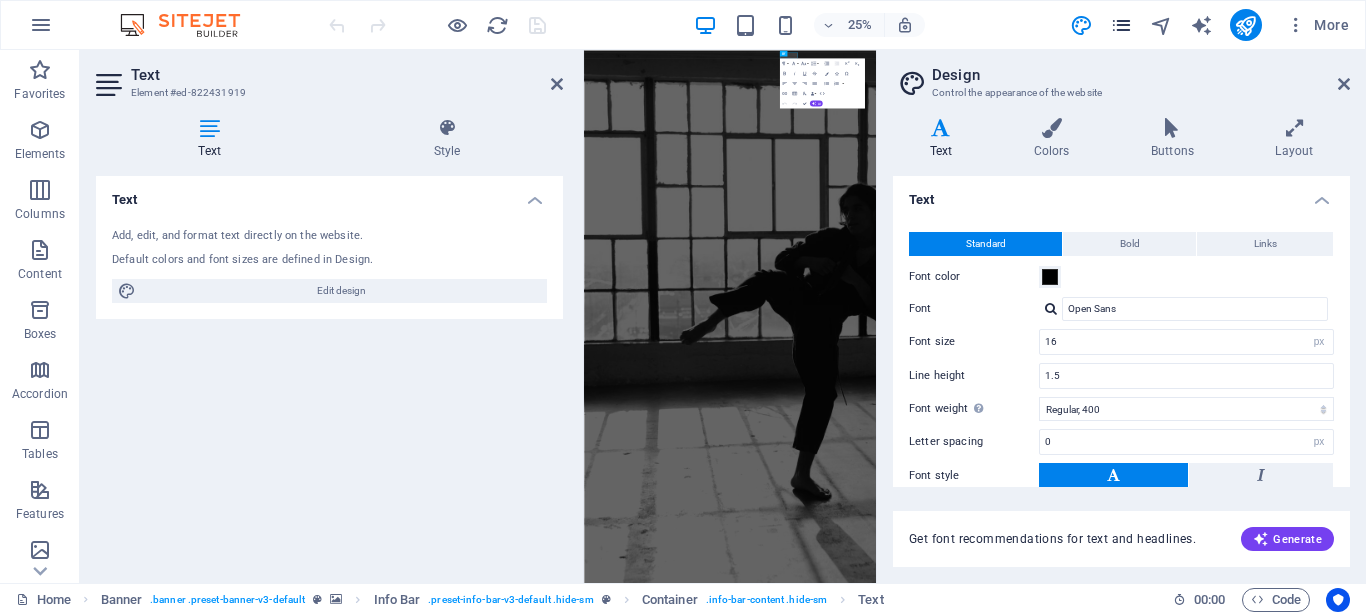 click at bounding box center (1121, 25) 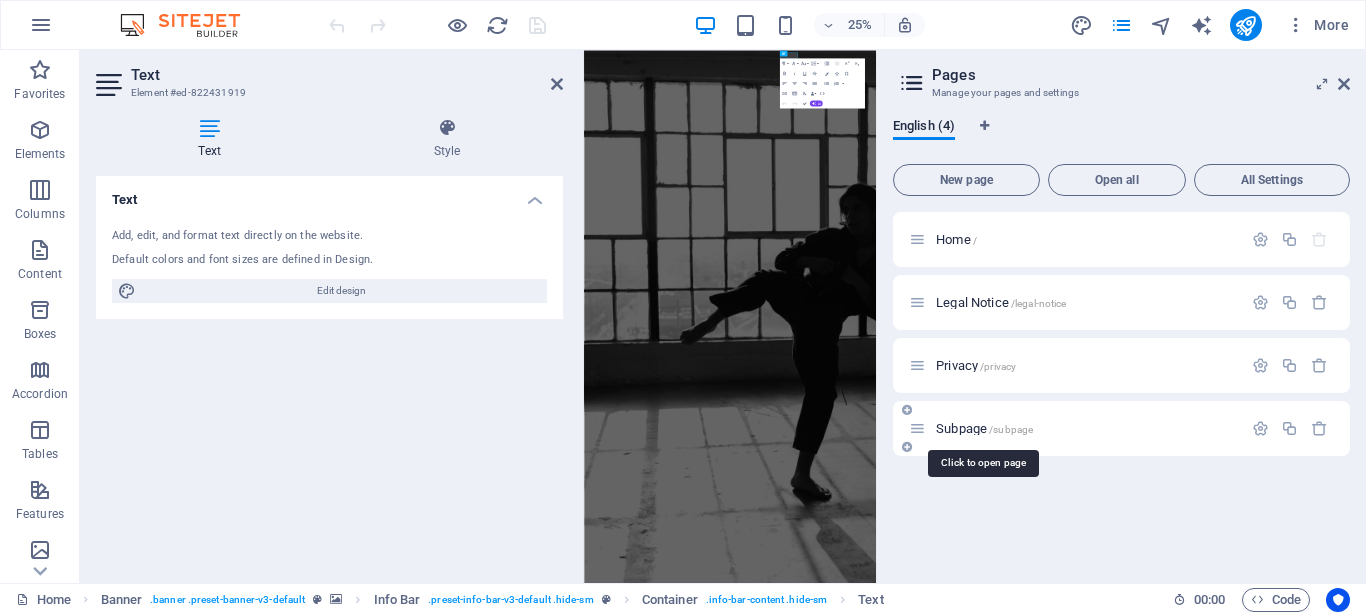 click on "Subpage /subpage" at bounding box center [984, 428] 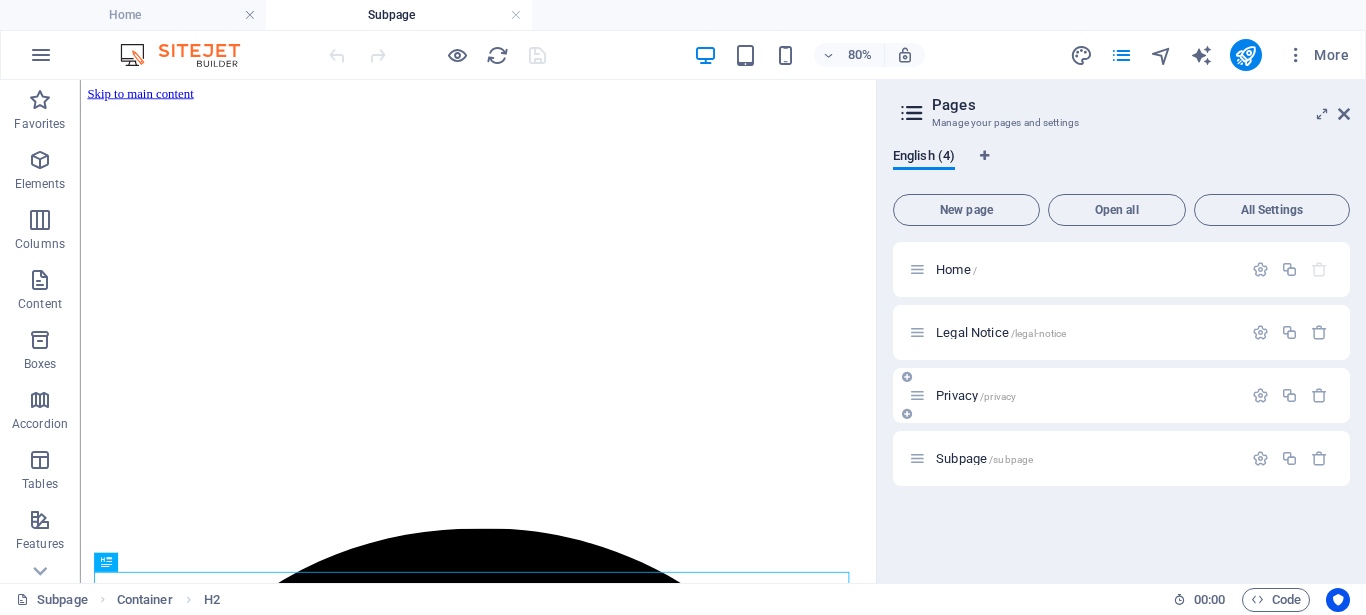 scroll, scrollTop: 0, scrollLeft: 0, axis: both 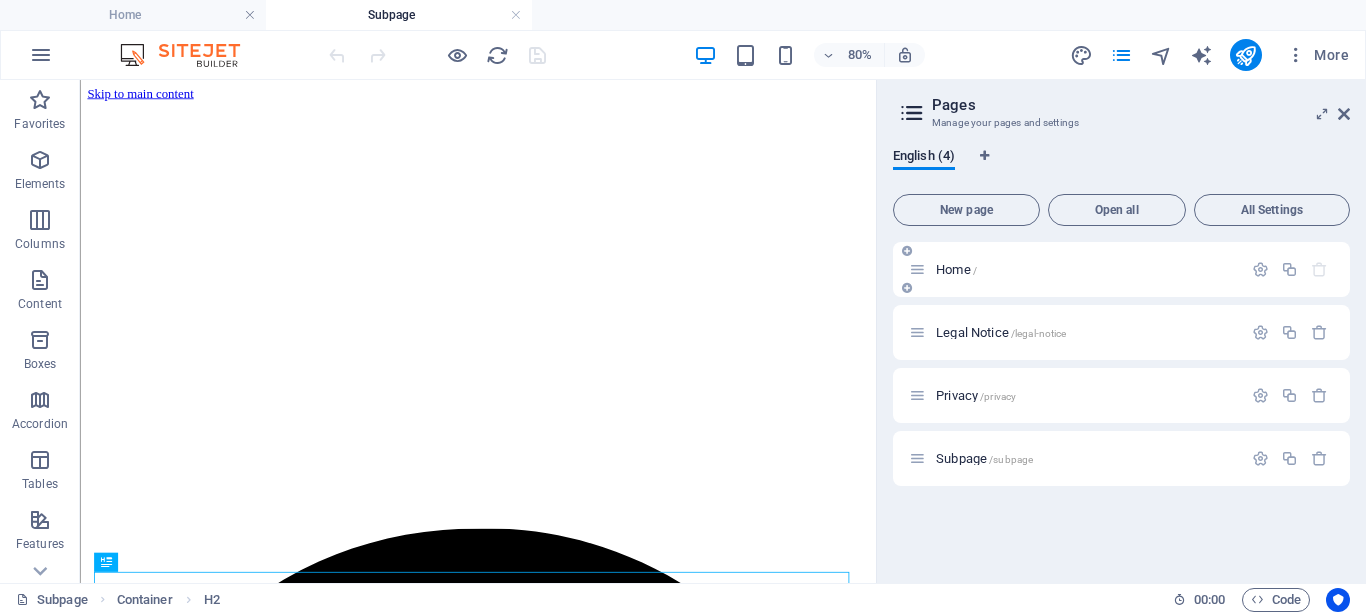 click on "Home /" at bounding box center [956, 269] 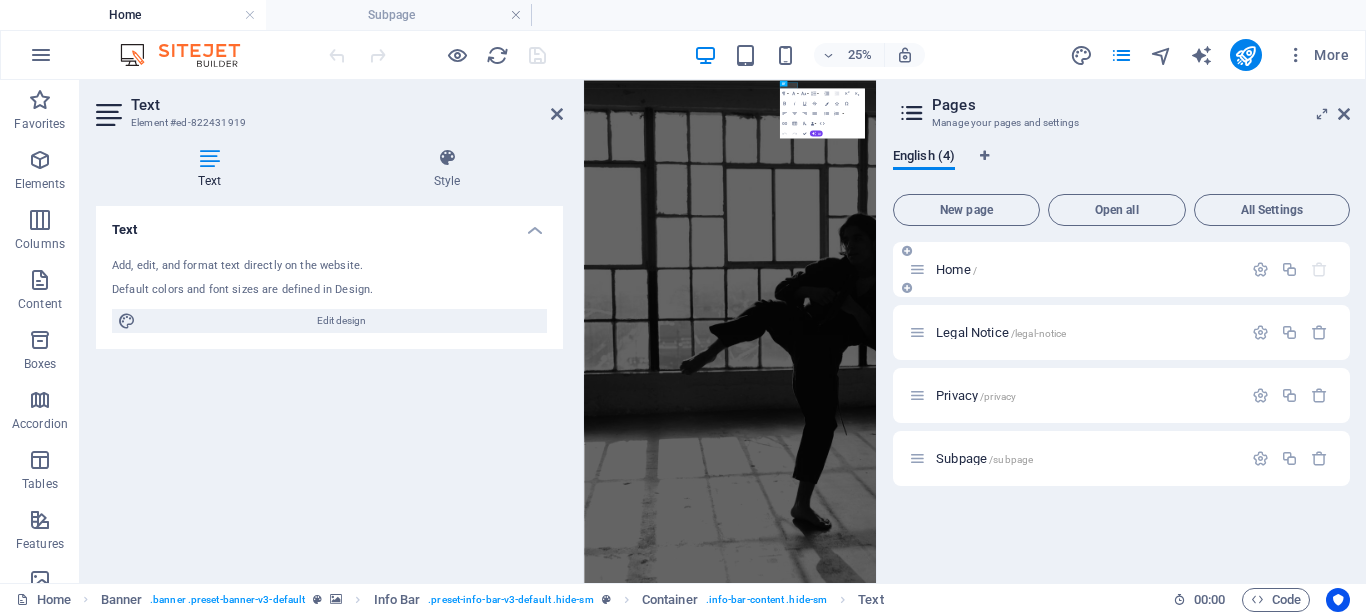 click on "Home /" at bounding box center [956, 269] 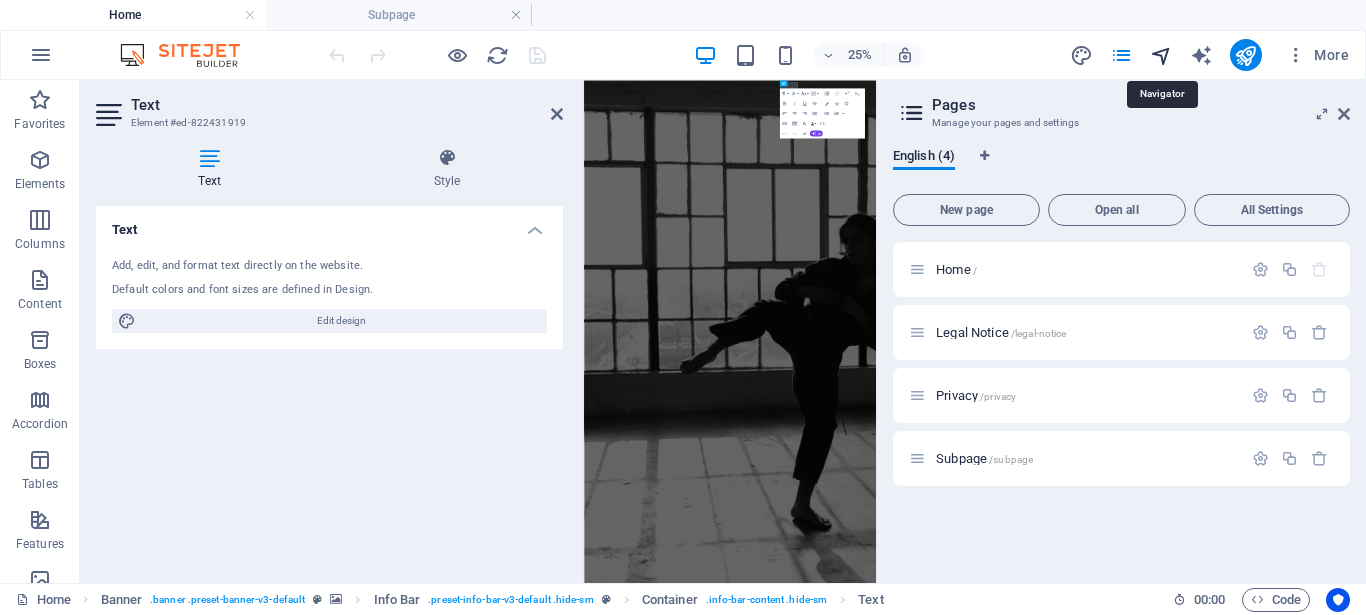 click at bounding box center (1161, 55) 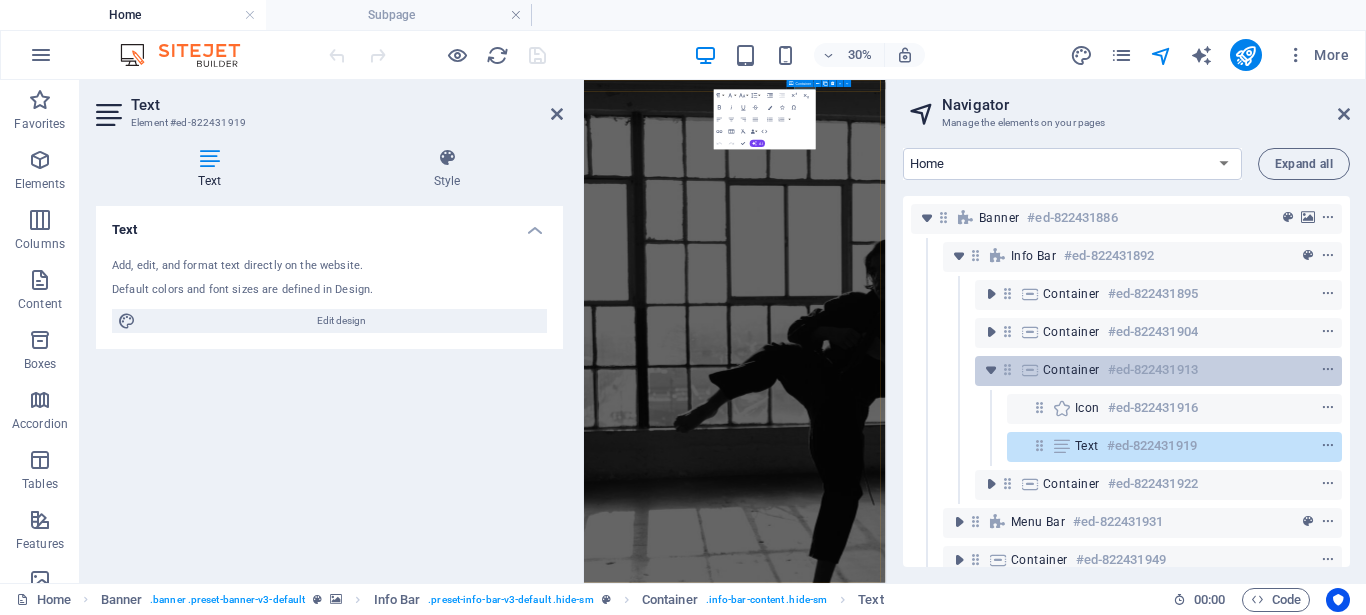 click on "Container" at bounding box center (1071, 370) 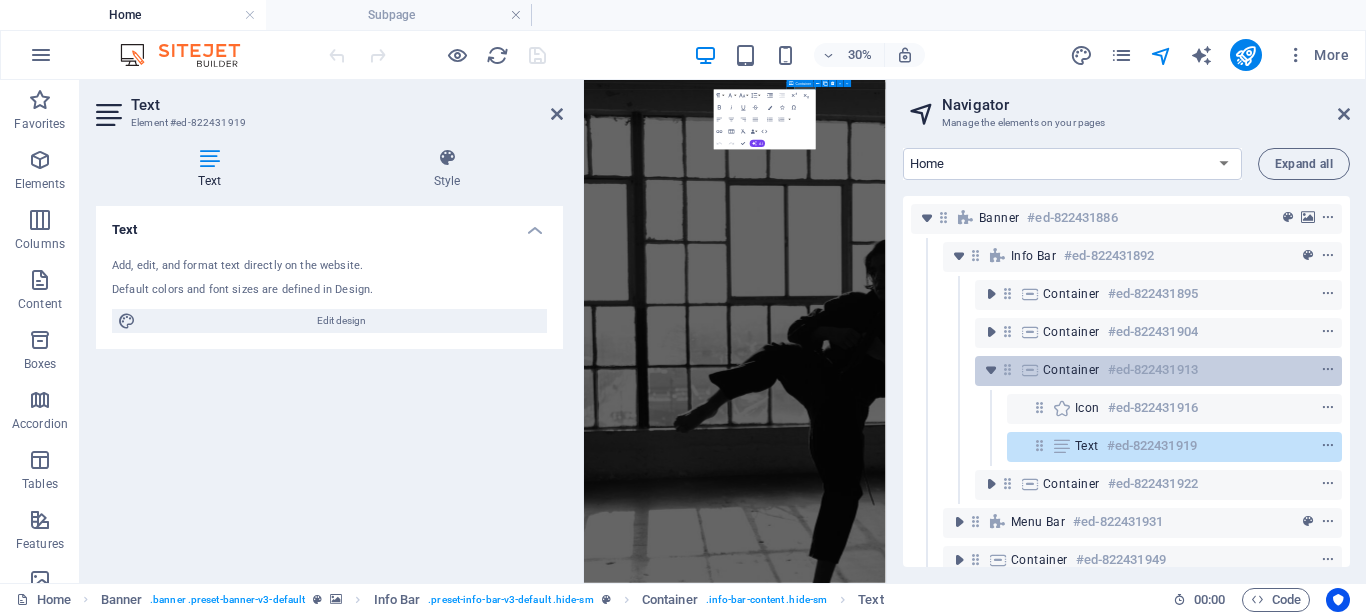 click on "Container" at bounding box center [1071, 370] 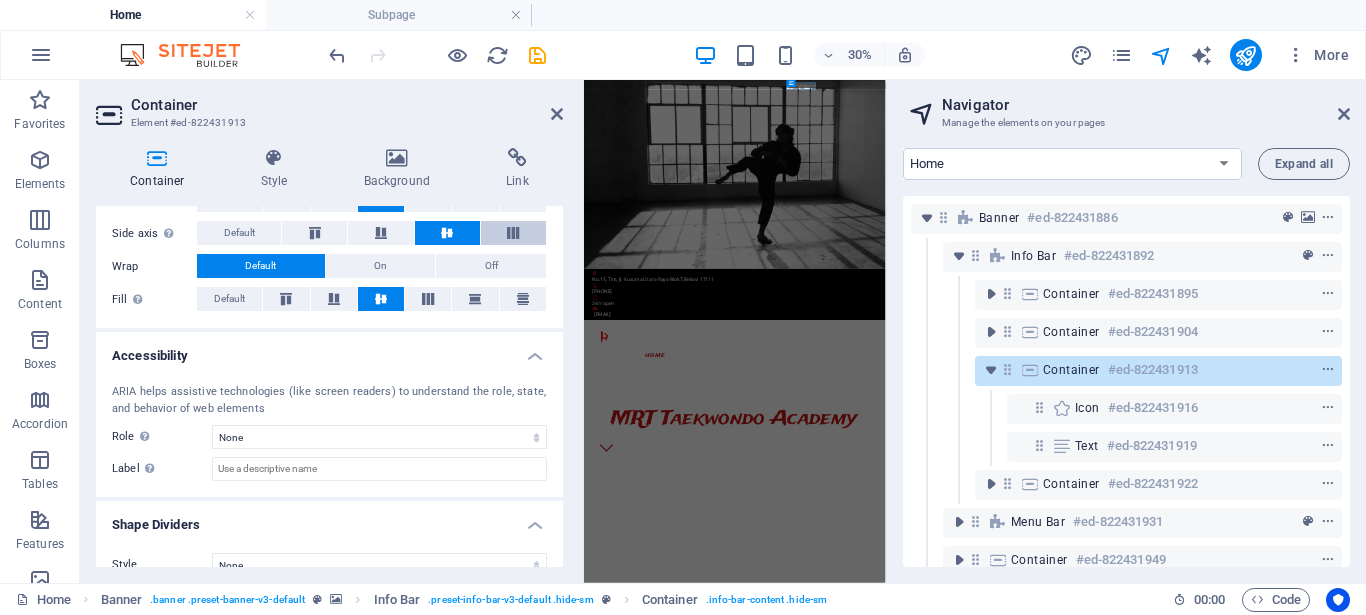 scroll, scrollTop: 415, scrollLeft: 0, axis: vertical 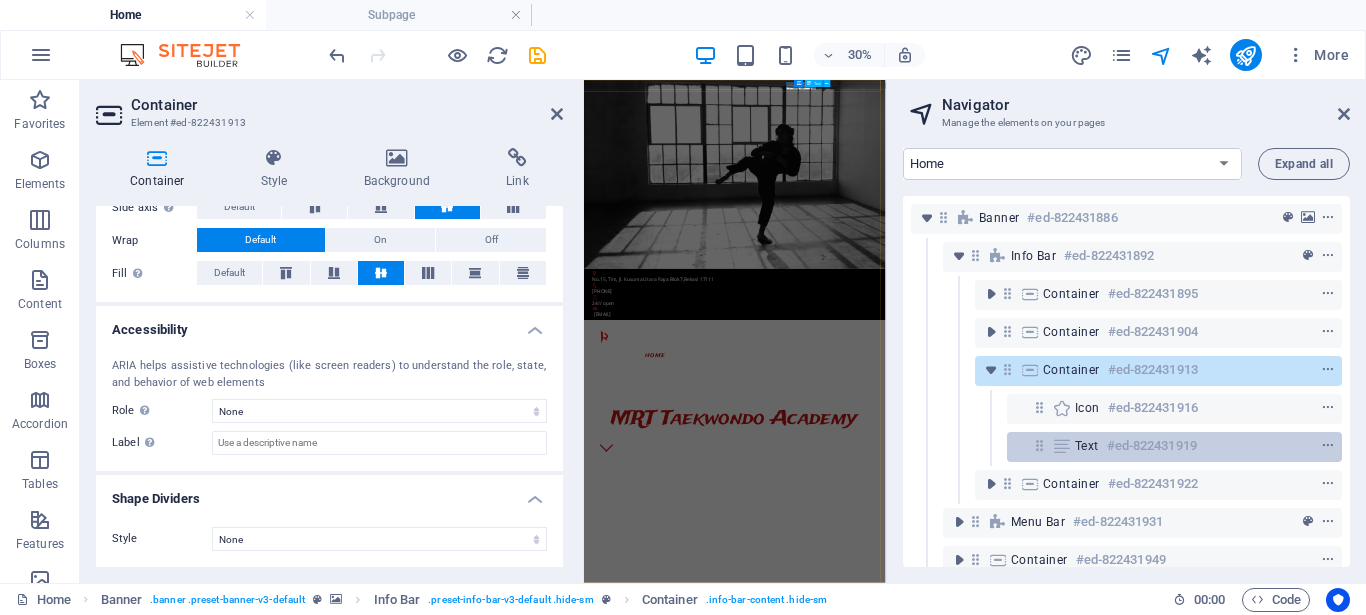 click on "#ed-822431919" at bounding box center [1152, 446] 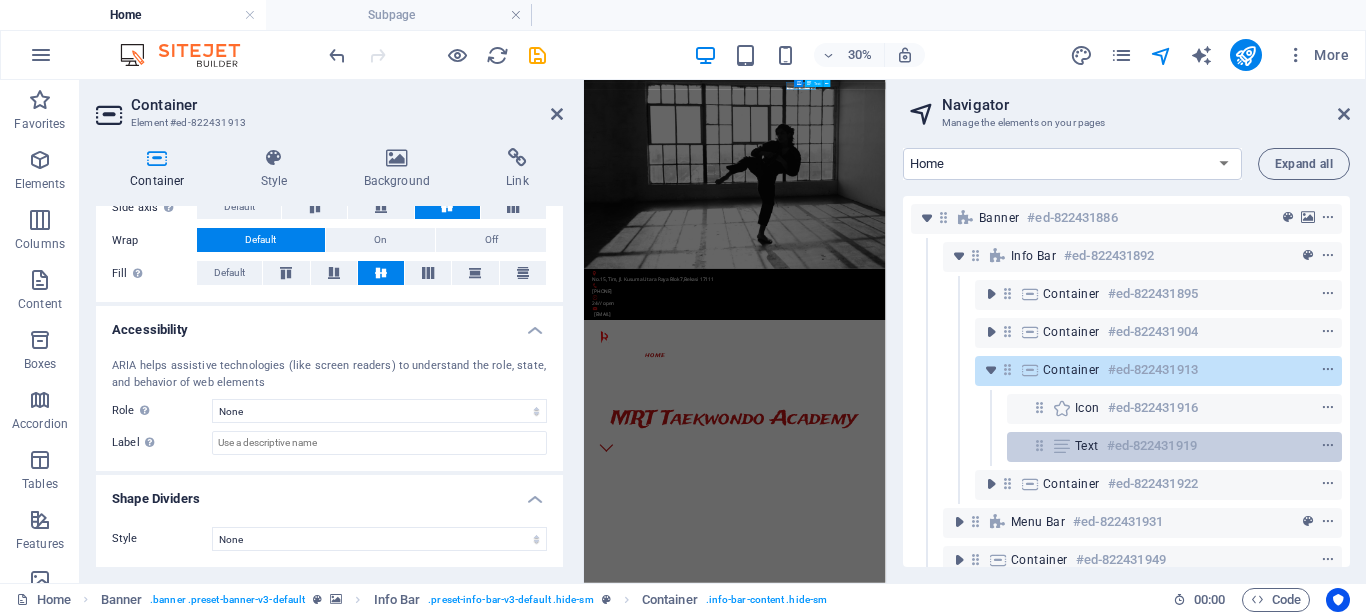 click on "#ed-822431919" at bounding box center [1152, 446] 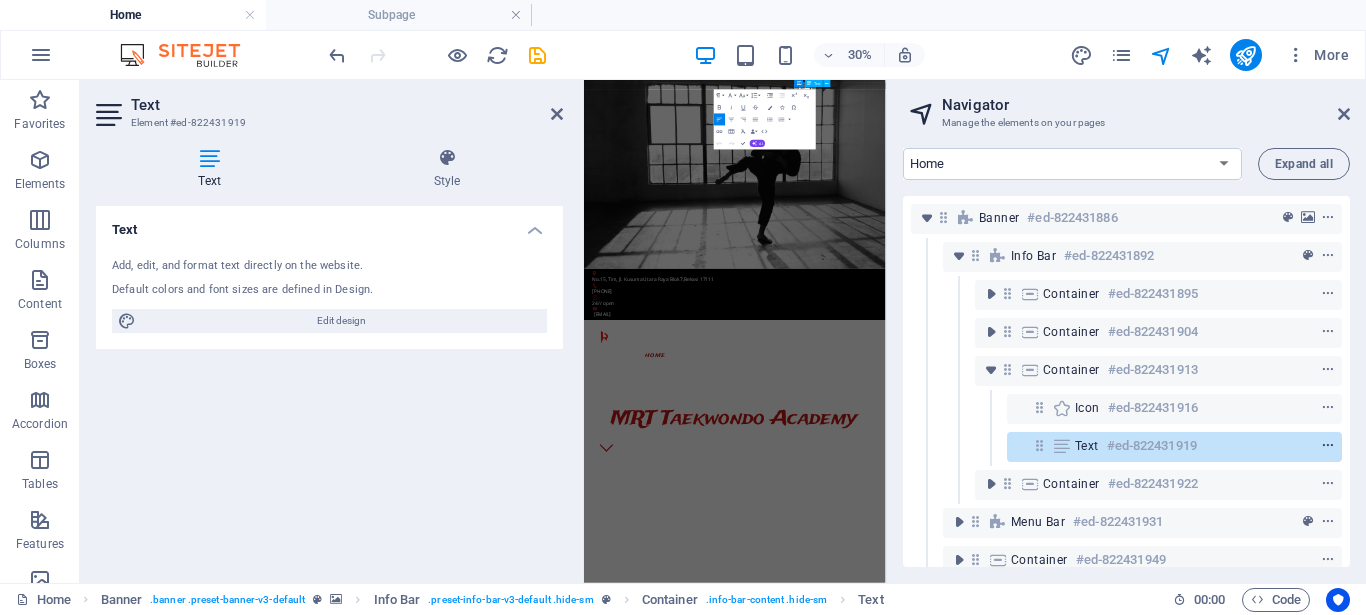 click at bounding box center (1328, 446) 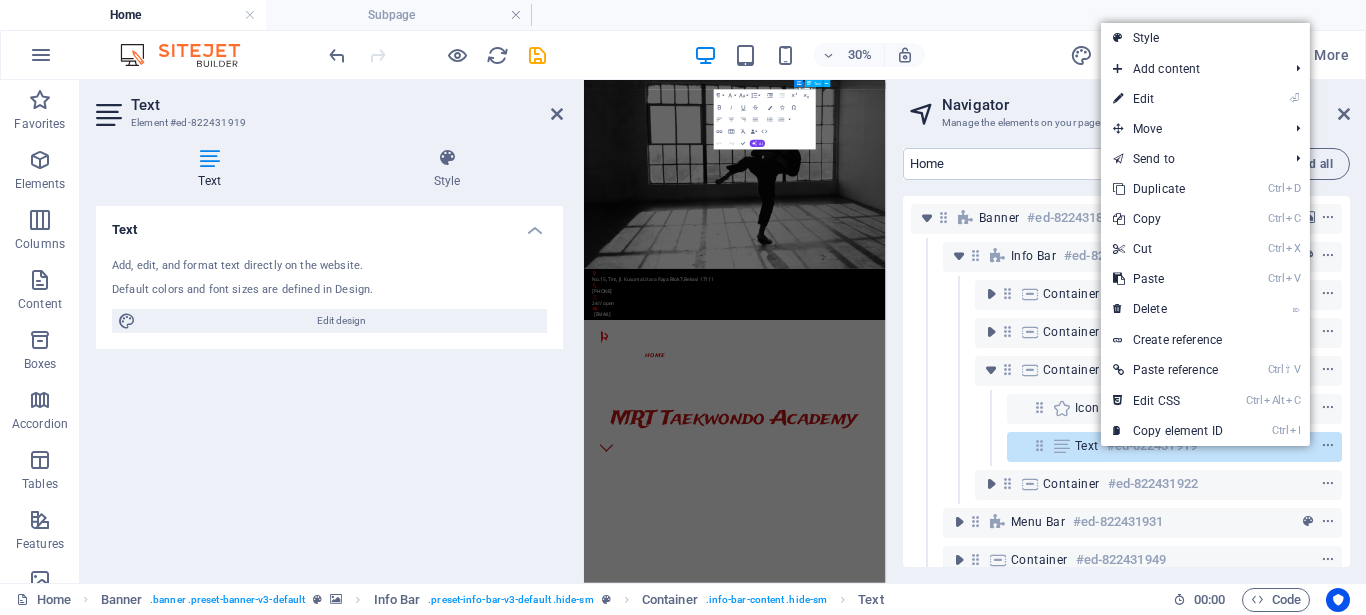 click at bounding box center [1039, 445] 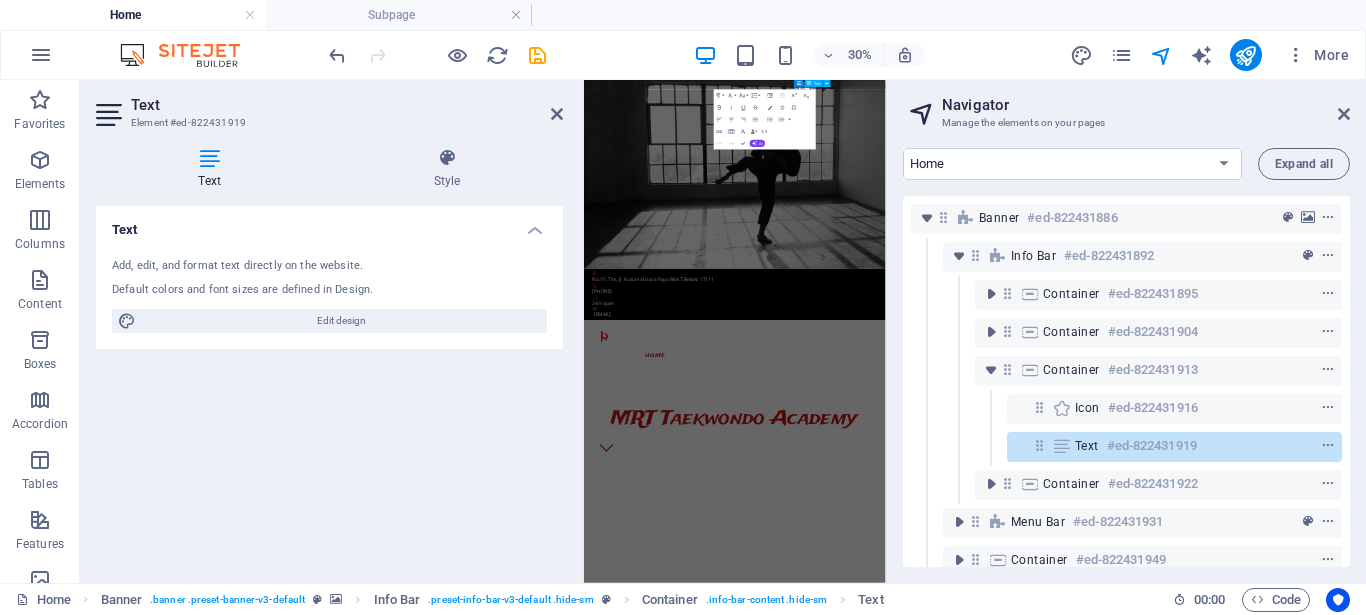 click at bounding box center (1062, 446) 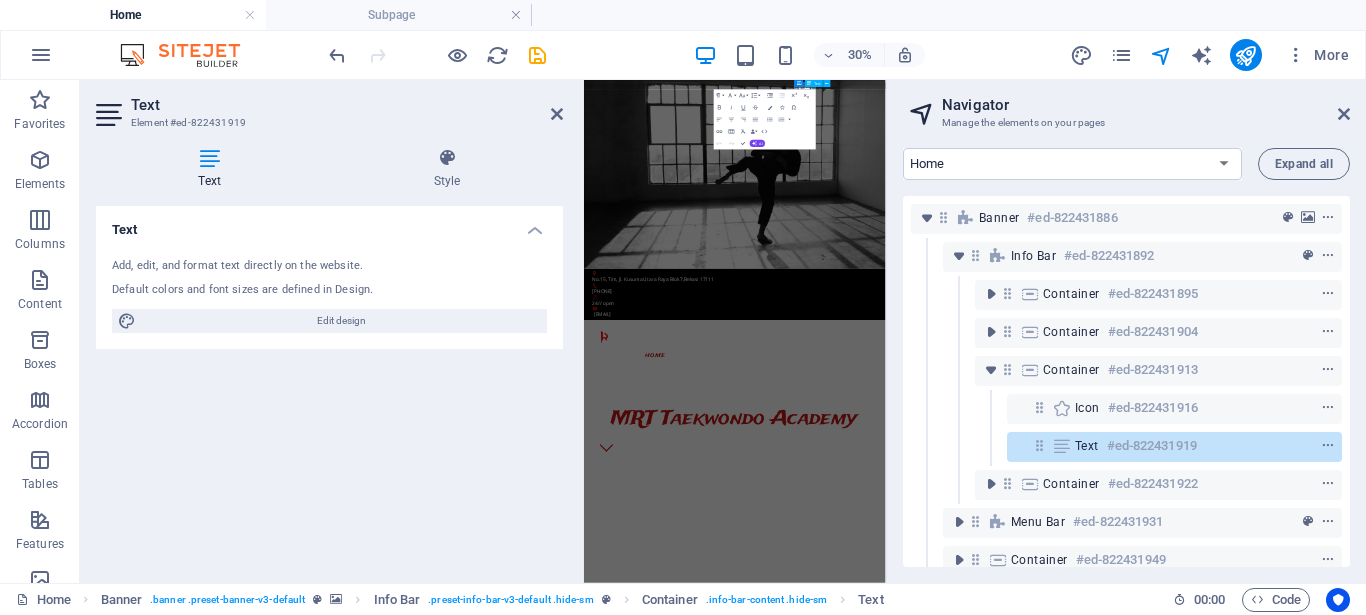 click at bounding box center [1062, 446] 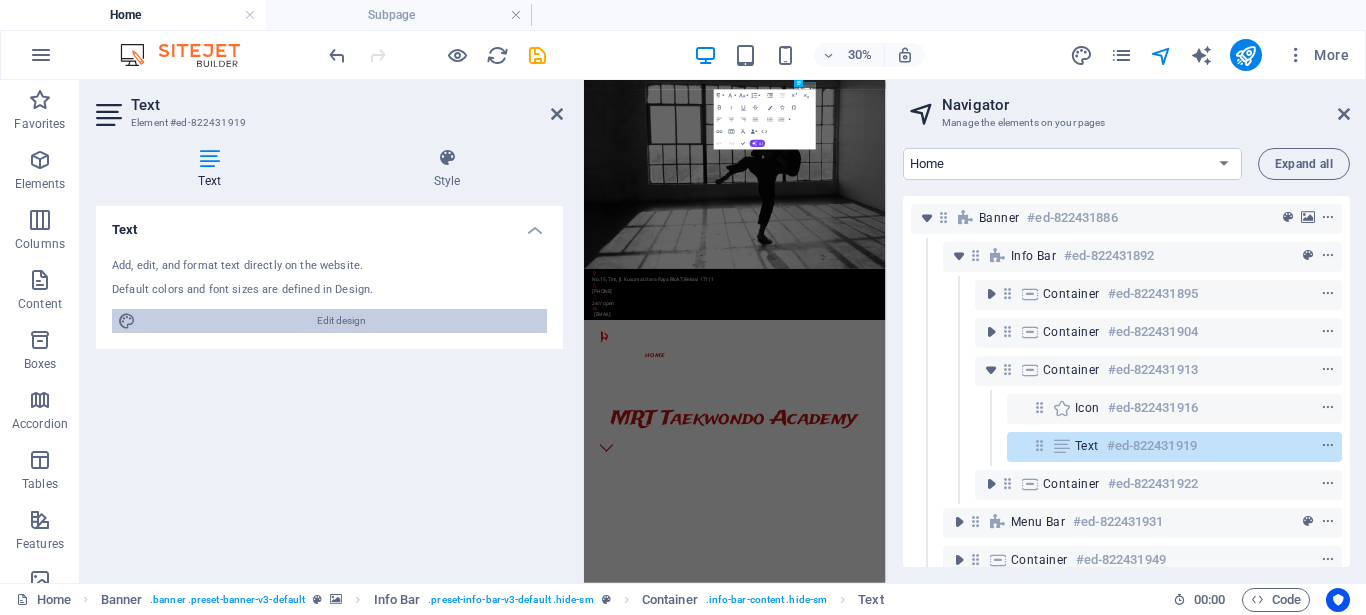 click on "Edit design" at bounding box center [341, 321] 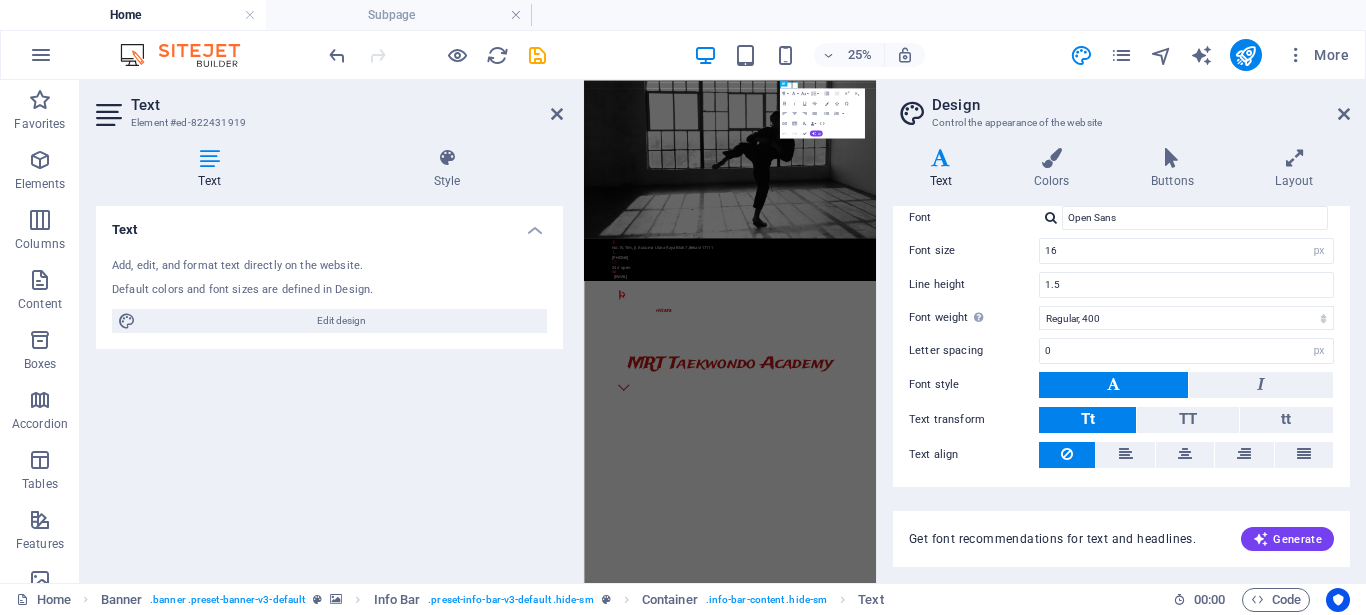 scroll, scrollTop: 22, scrollLeft: 0, axis: vertical 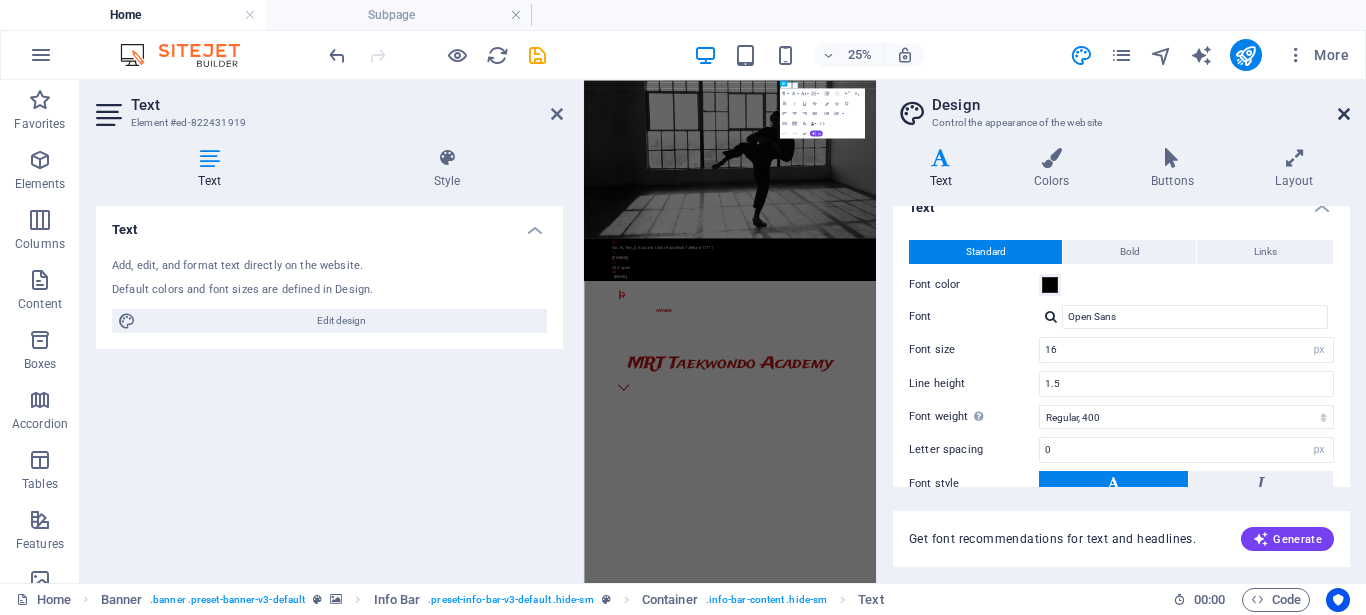 click at bounding box center (1344, 114) 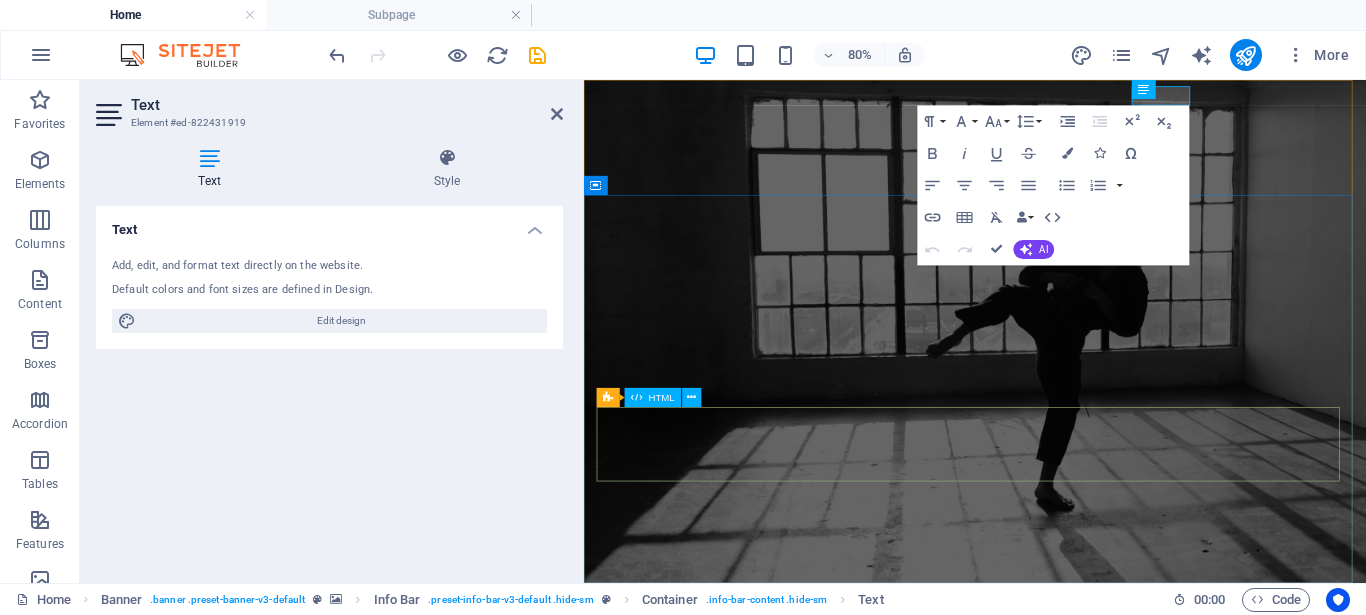 click at bounding box center (646, 1304) 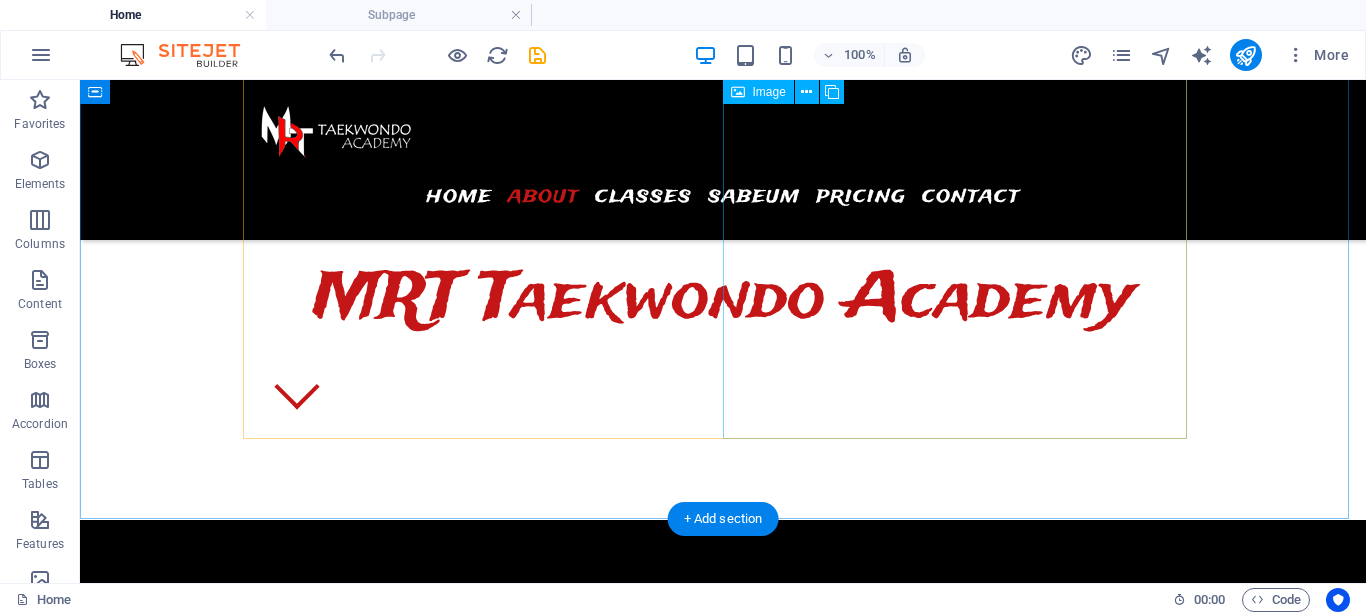scroll, scrollTop: 816, scrollLeft: 0, axis: vertical 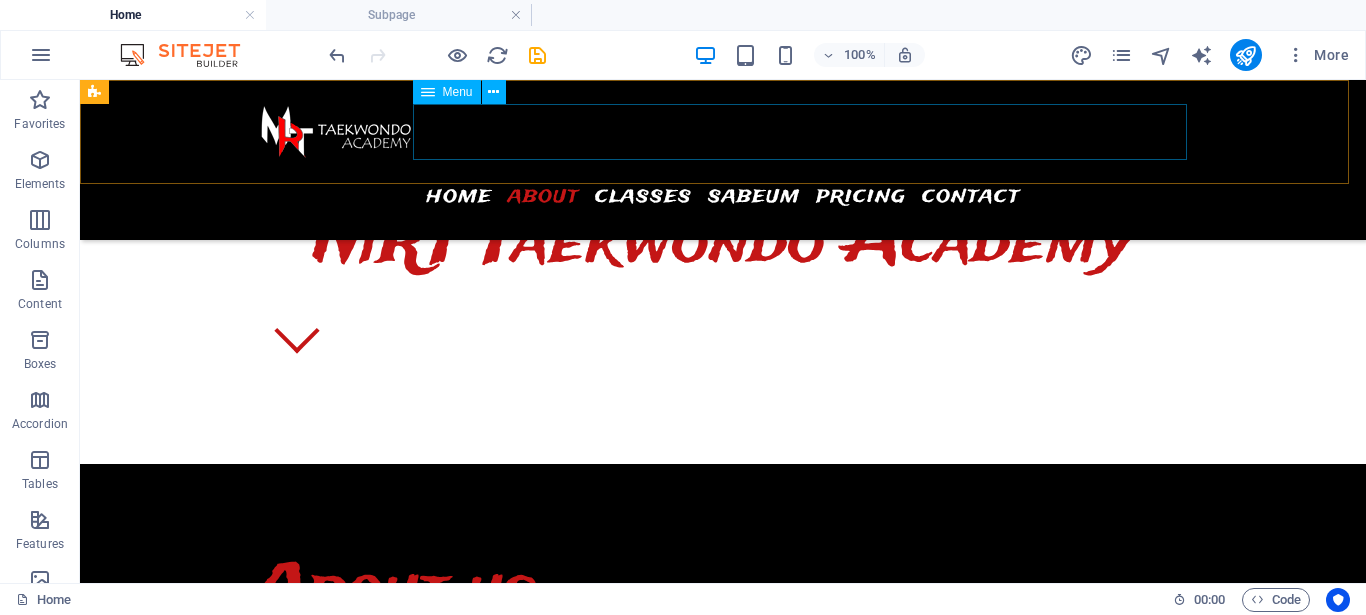 click on "Home About Classes Sabeum Pricing Contact" at bounding box center [723, 196] 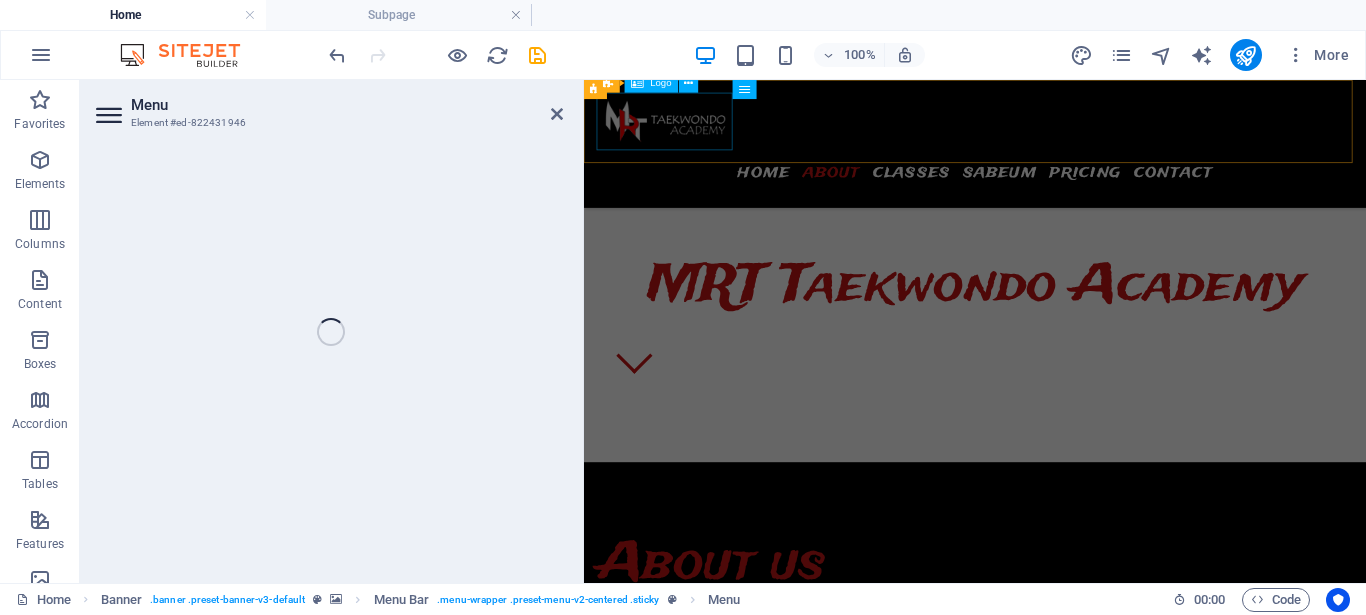 scroll, scrollTop: 910, scrollLeft: 0, axis: vertical 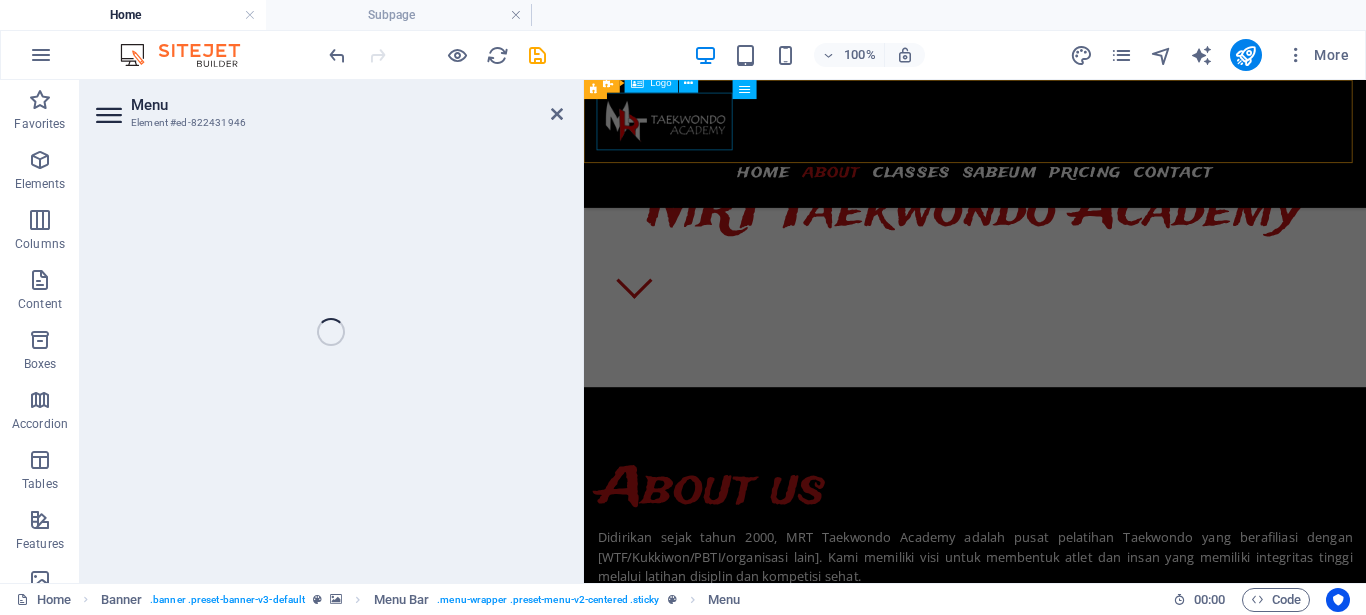 select 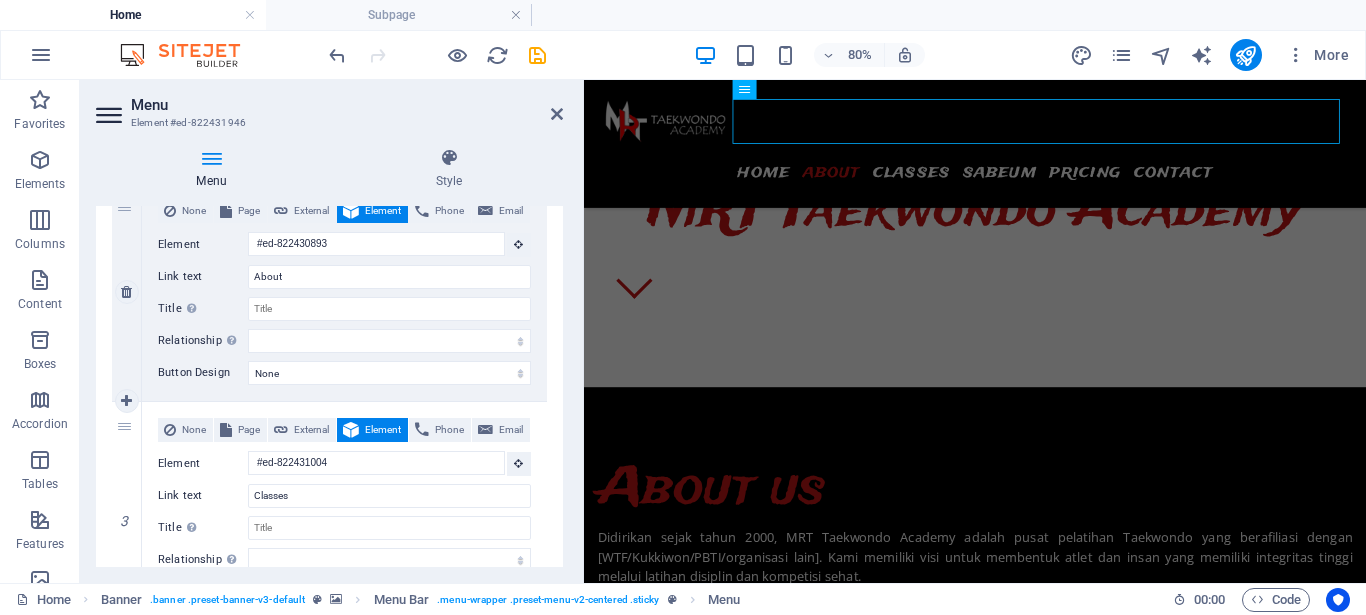 scroll, scrollTop: 450, scrollLeft: 0, axis: vertical 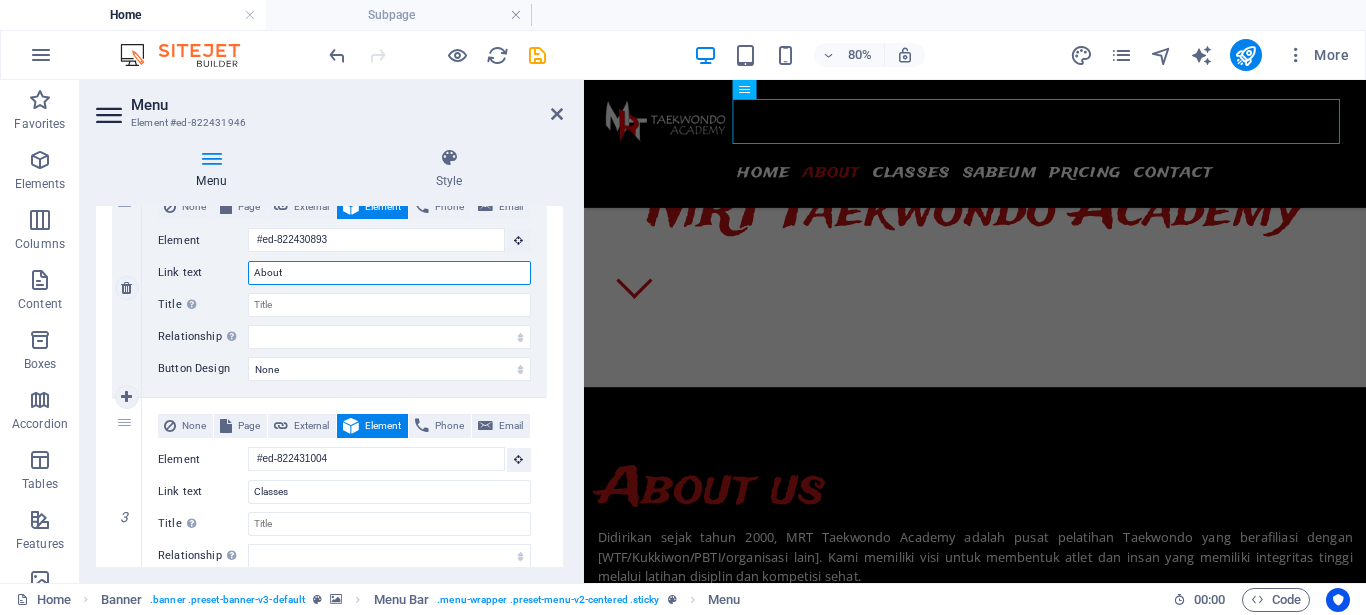 click on "About" at bounding box center (389, 273) 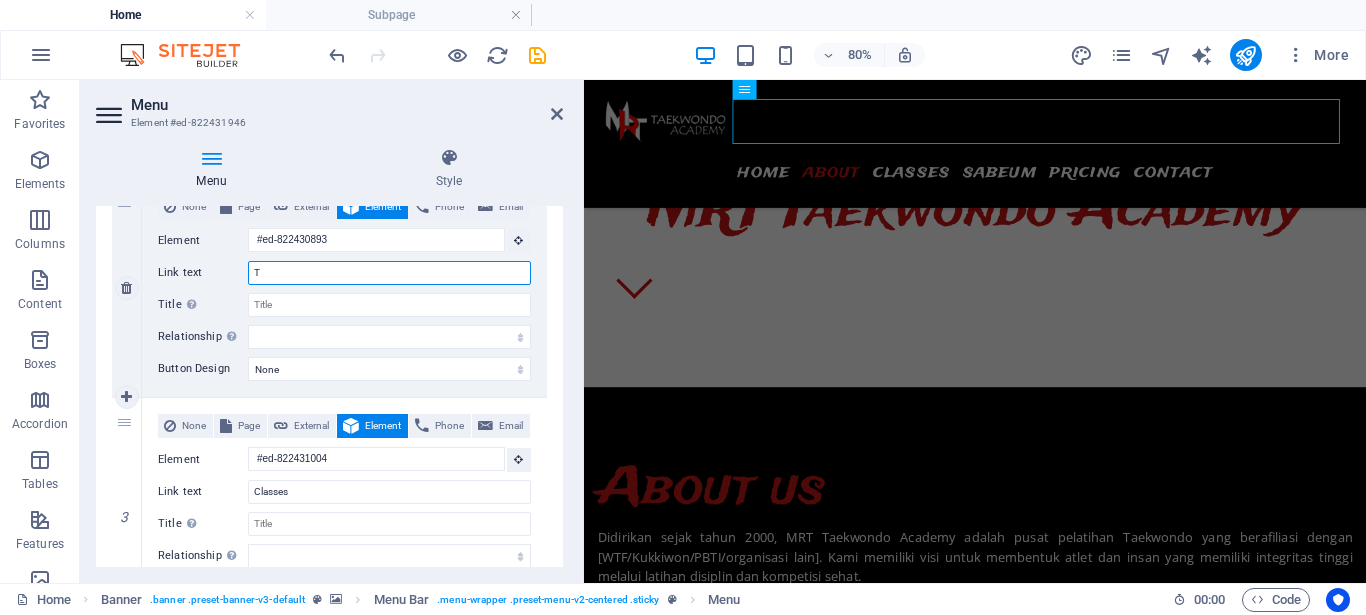 type on "Te" 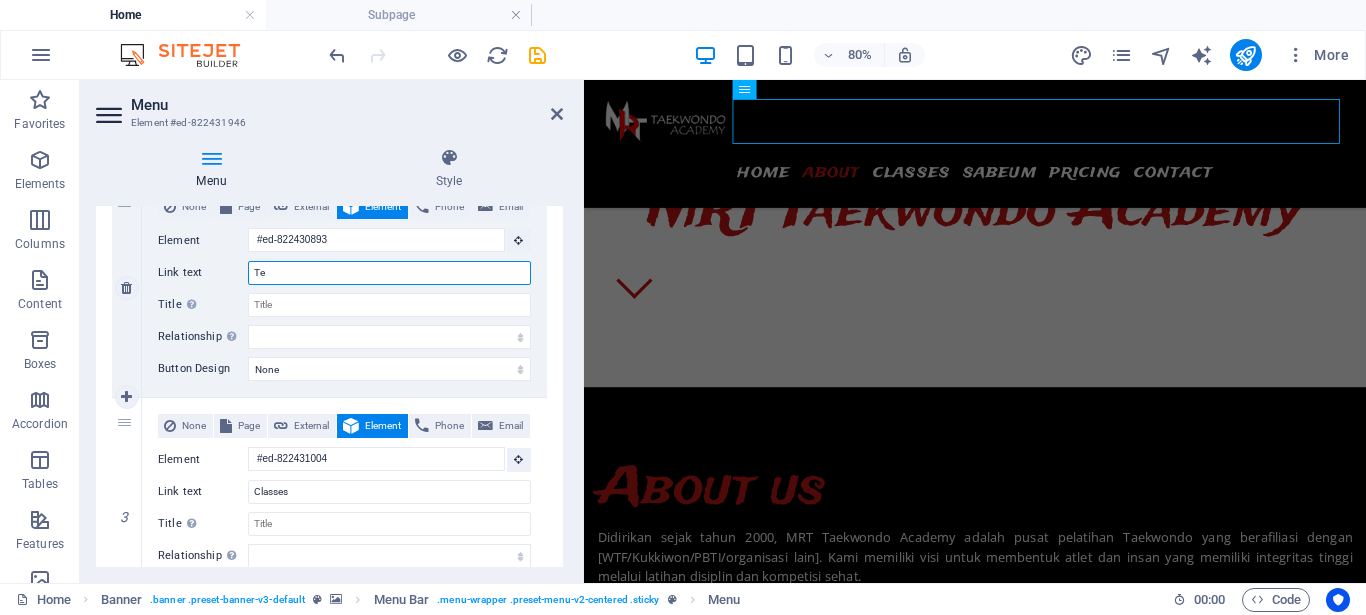 select 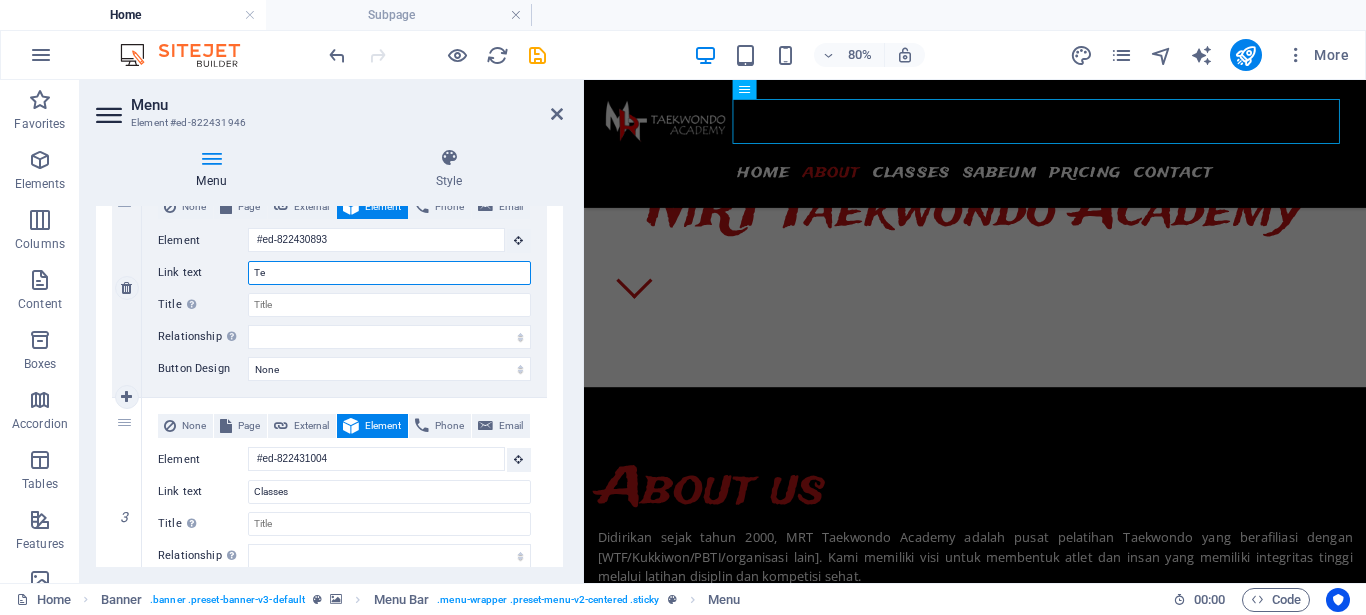 select 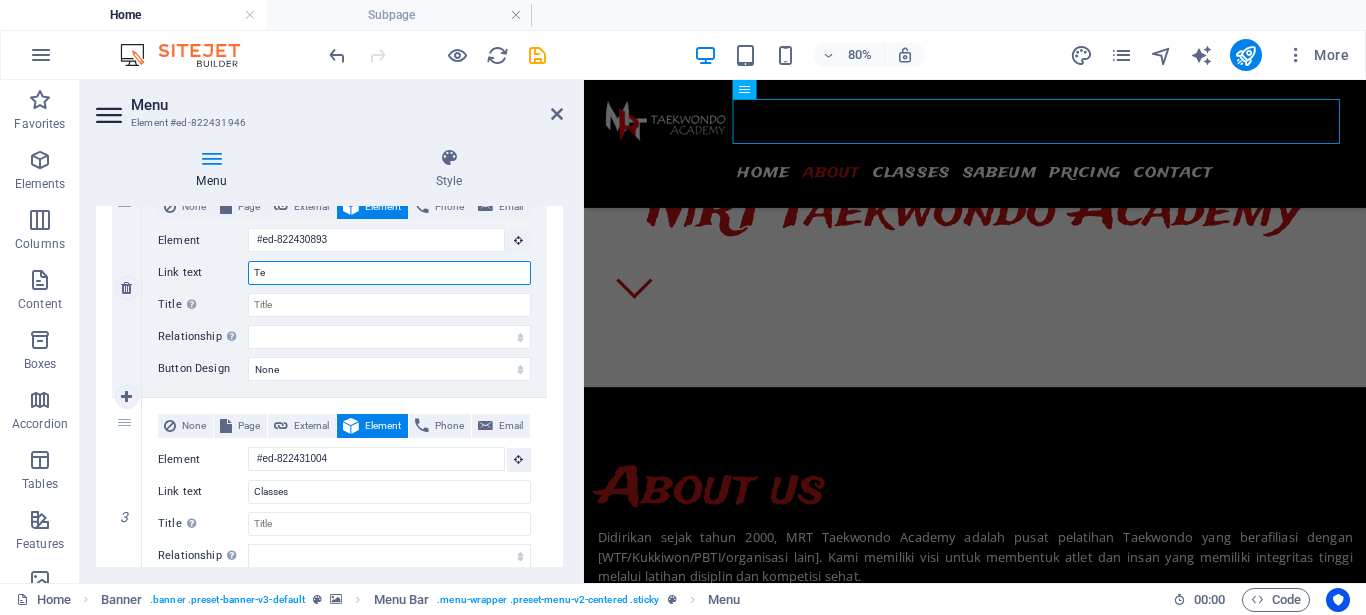 select 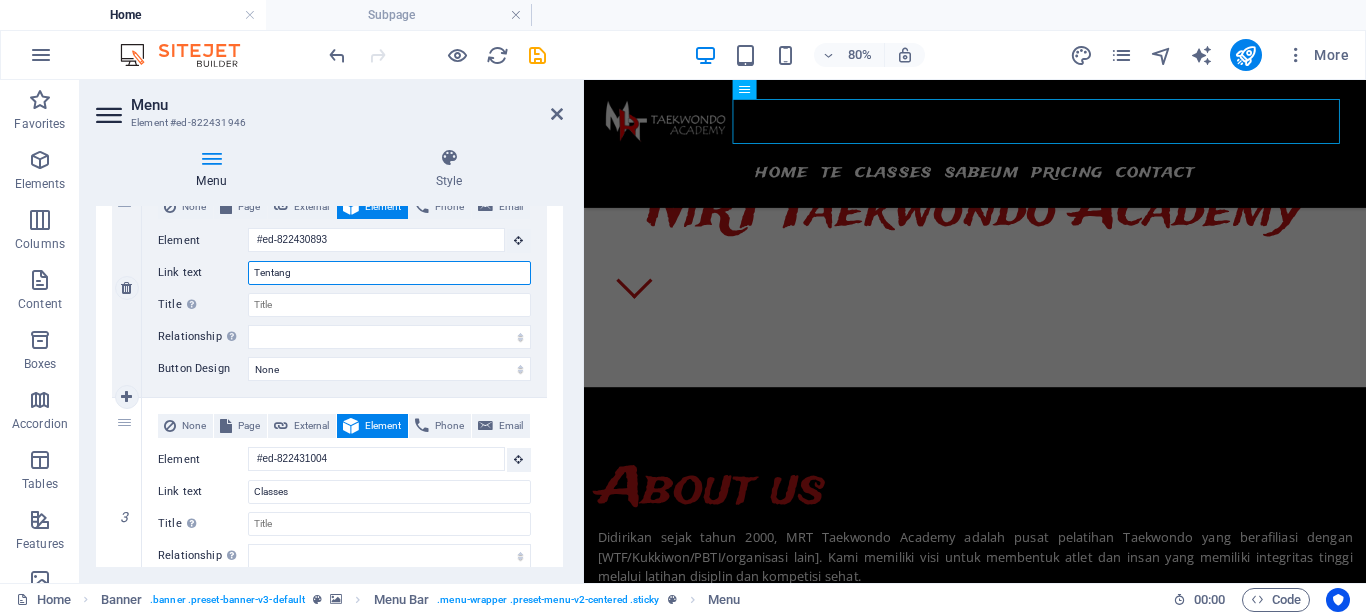 type on "Tentang" 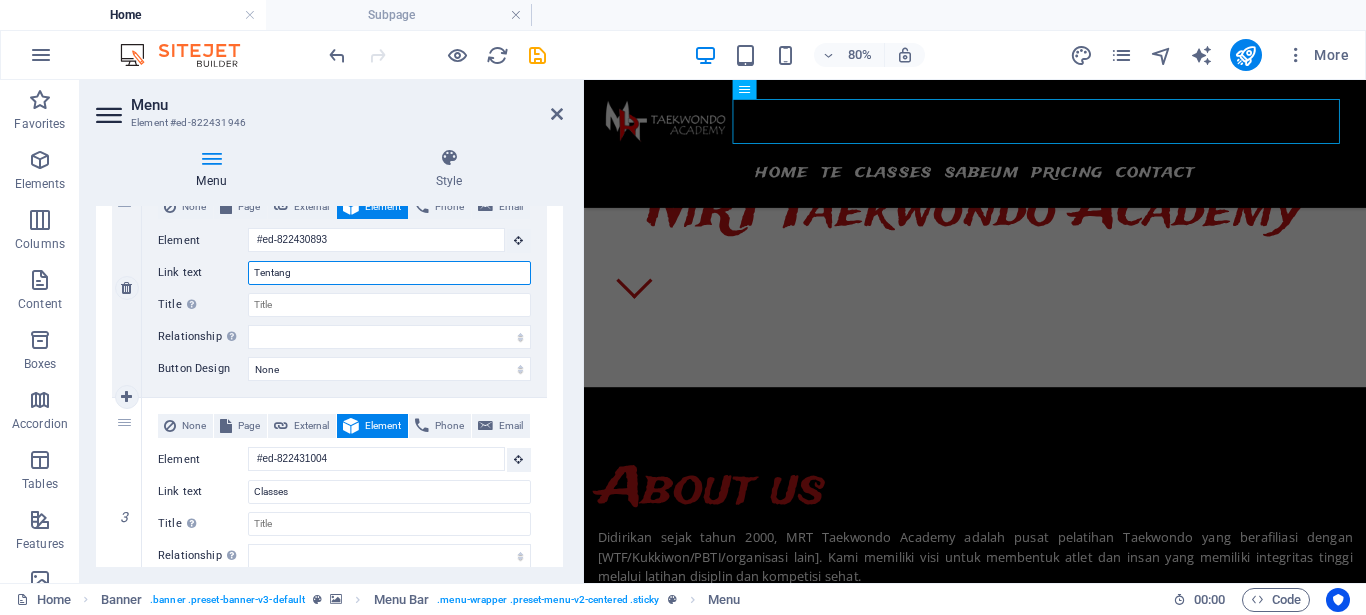 select 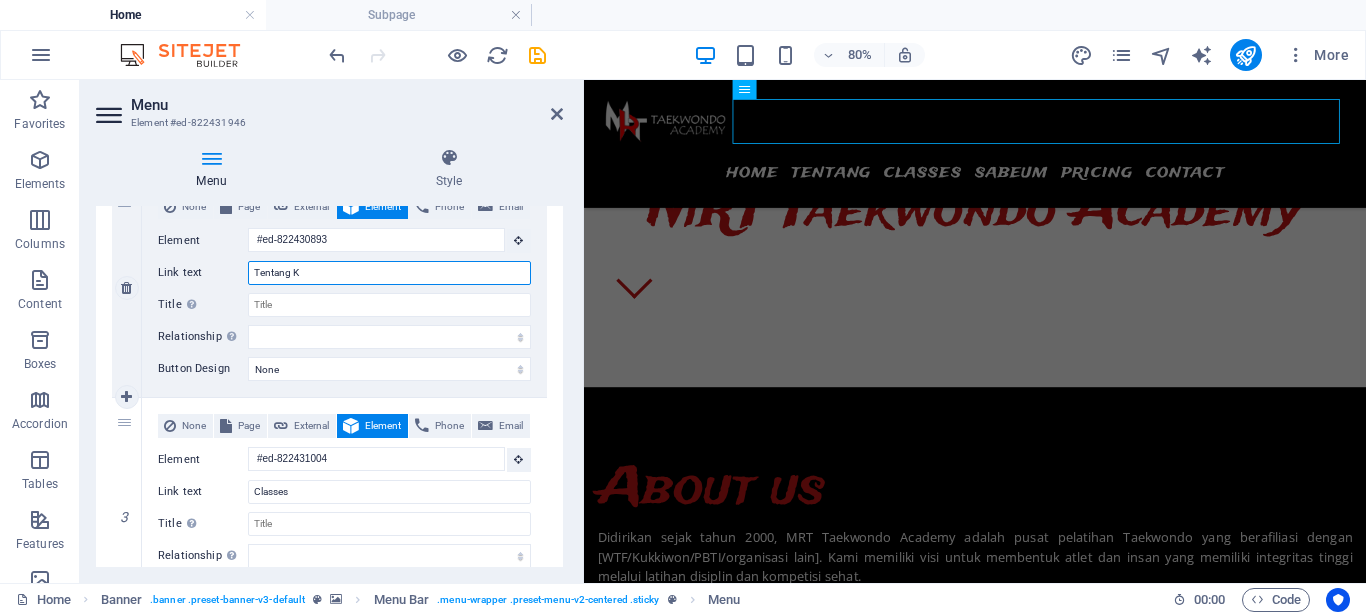 type on "Tentang Ka" 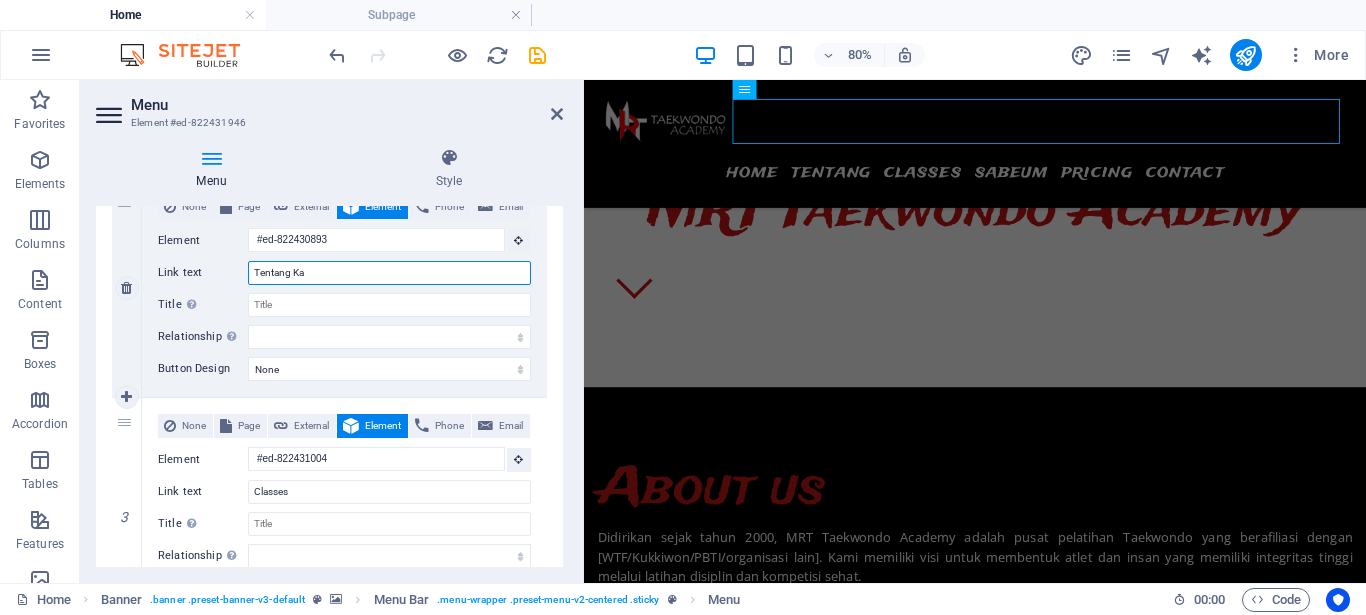 select 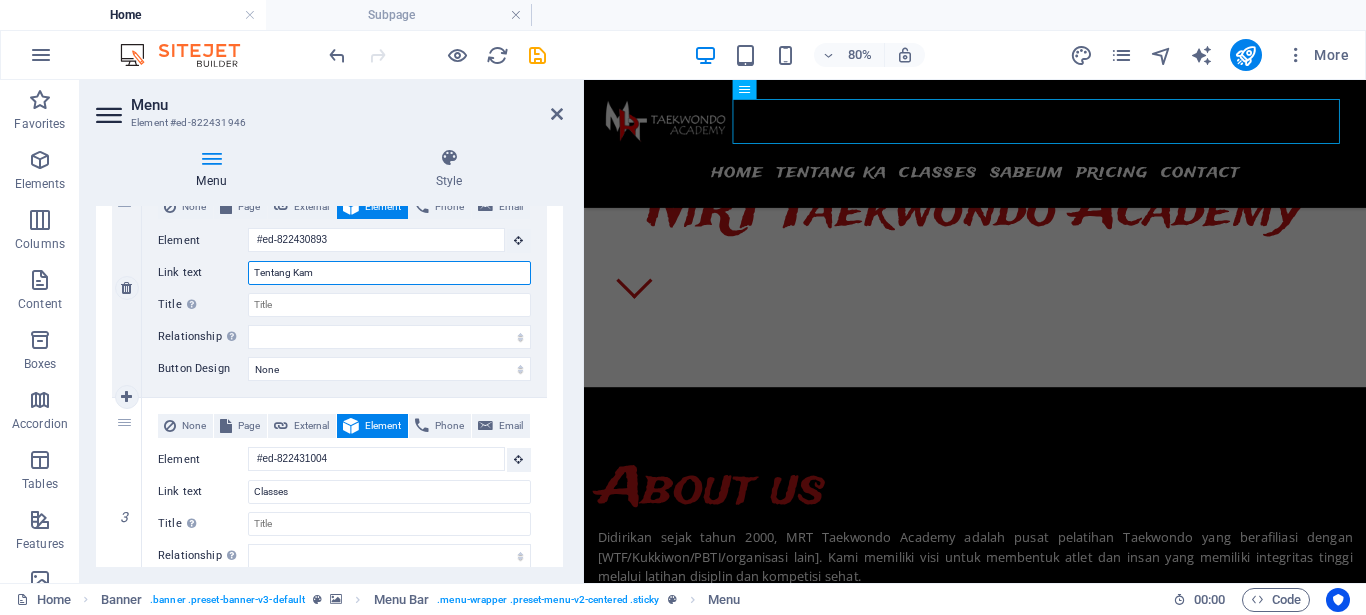 type on "Tentang Kami" 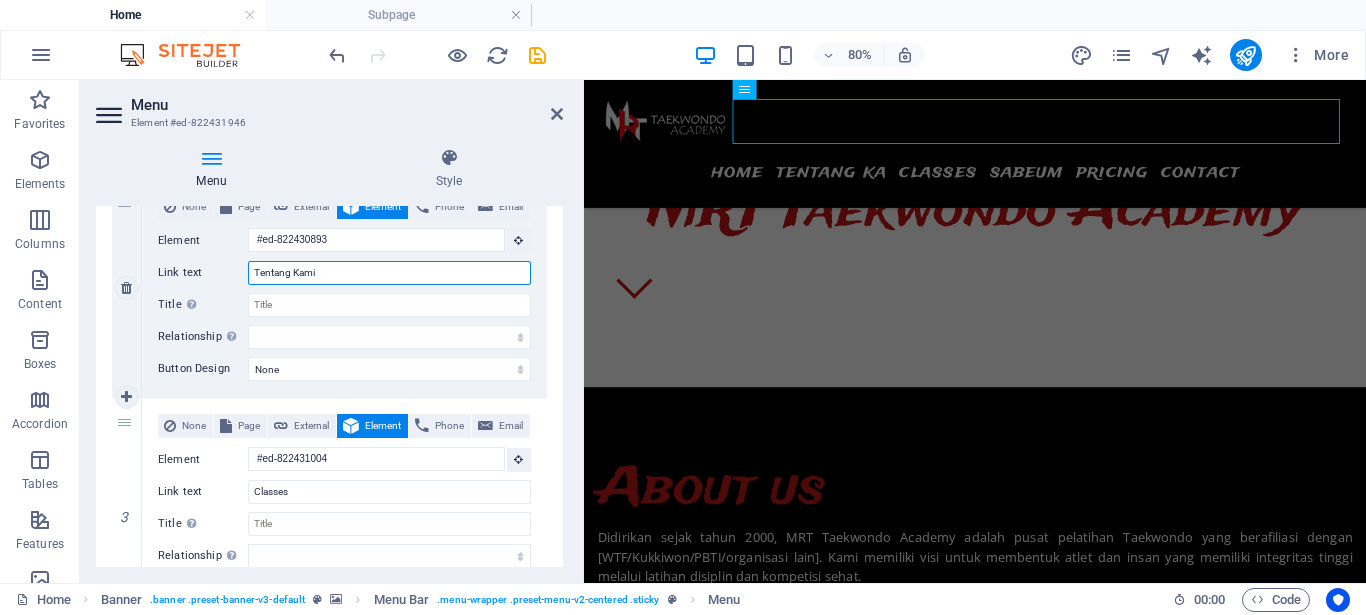 select 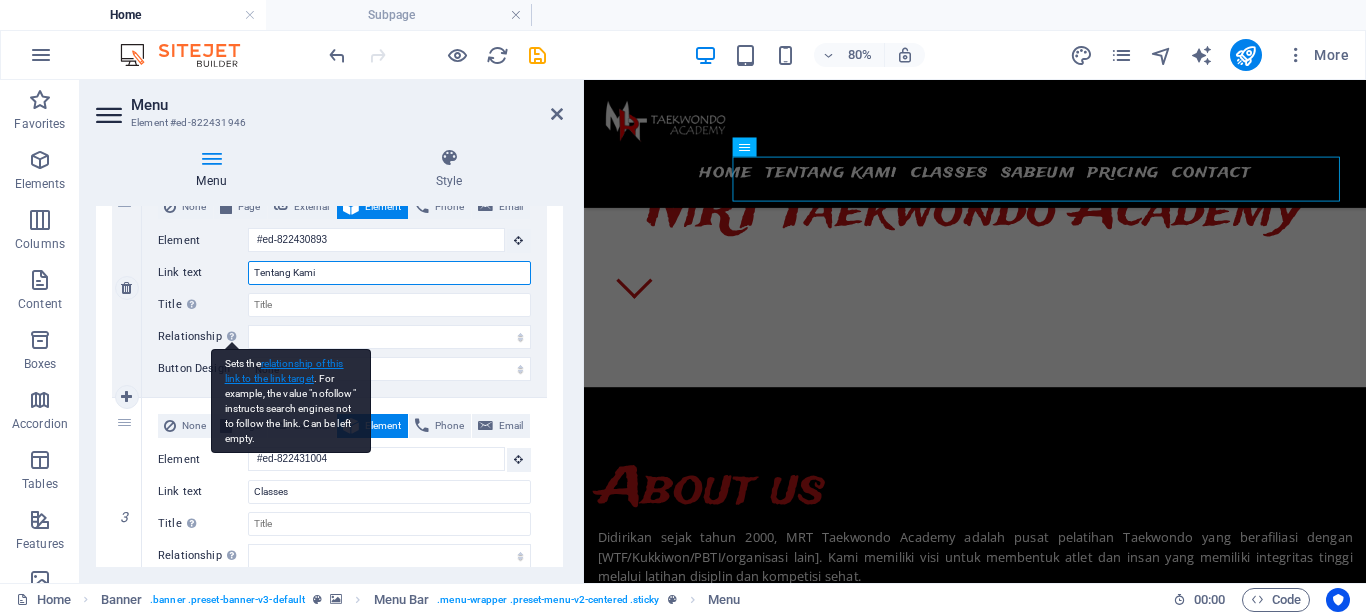scroll, scrollTop: 805, scrollLeft: 0, axis: vertical 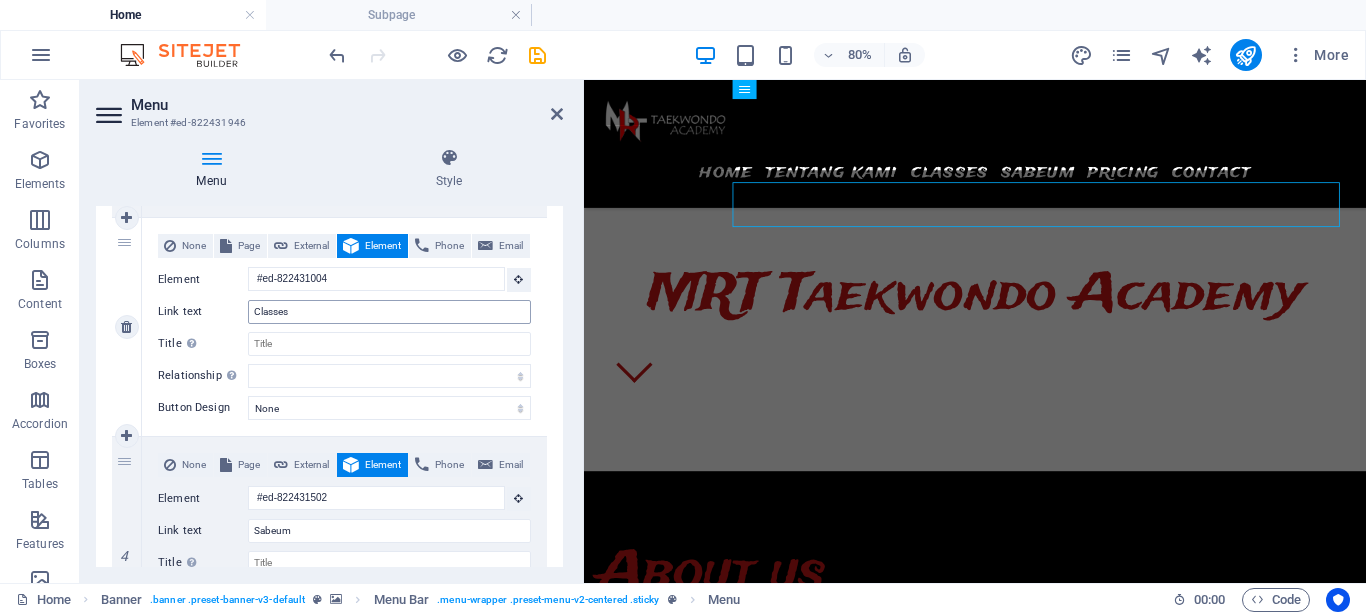 type on "Tentang Kami" 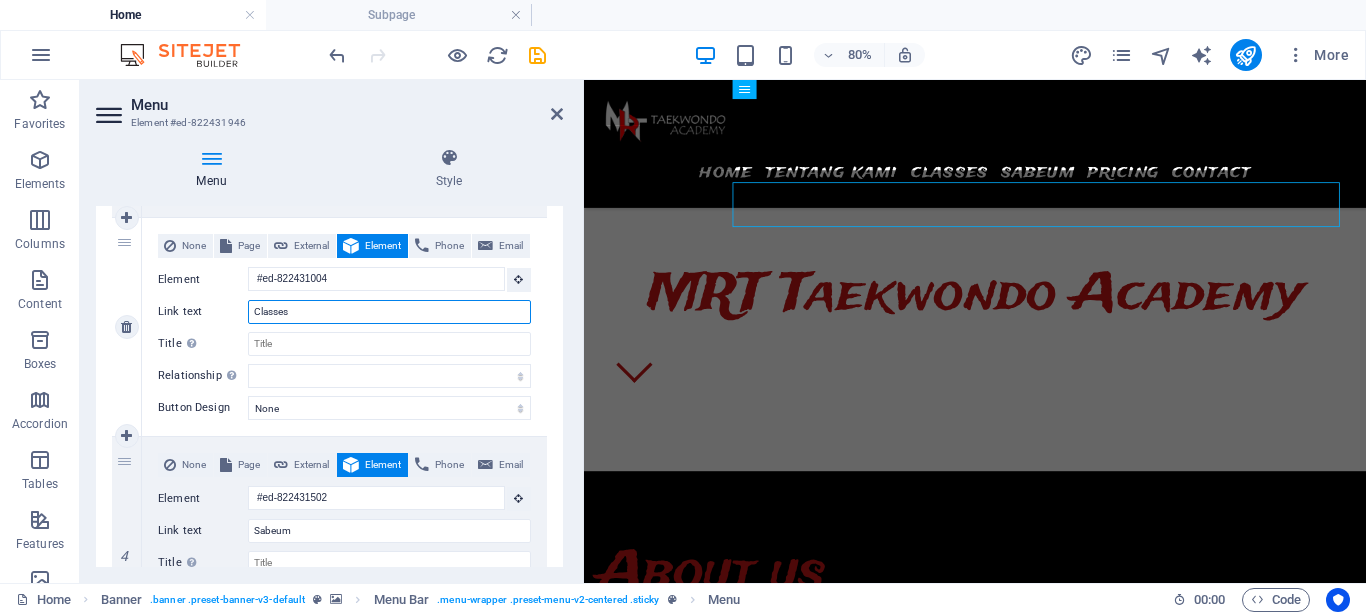 click on "Classes" at bounding box center (389, 312) 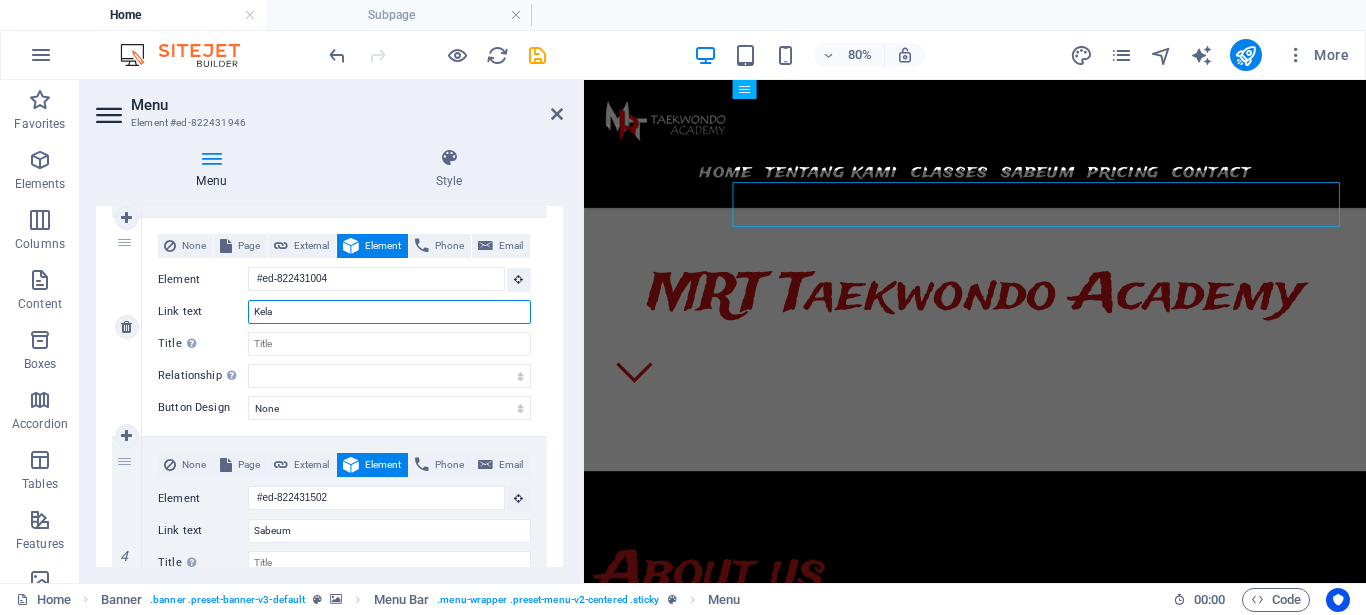type on "Kelas" 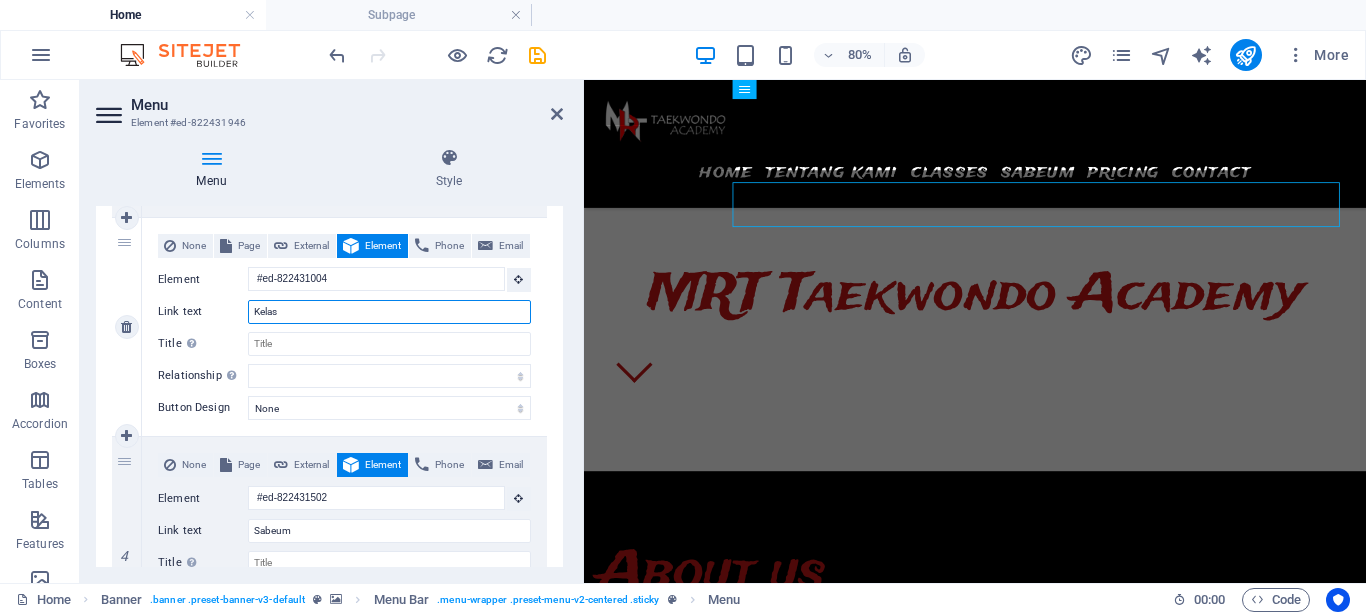 select 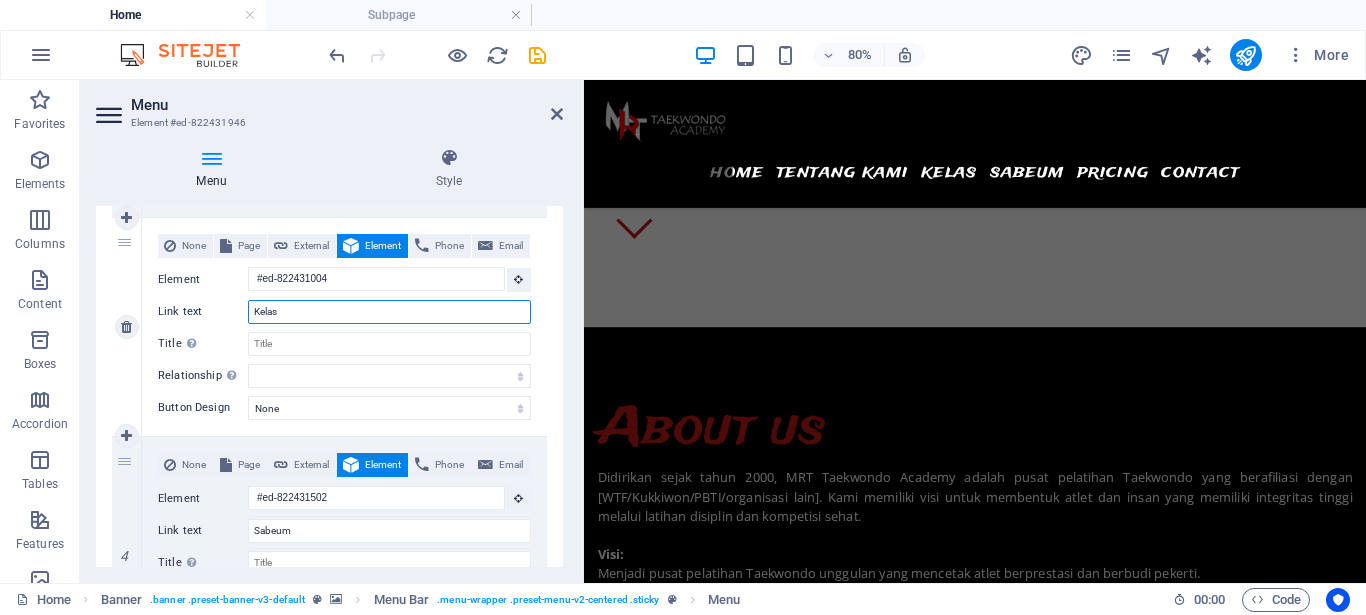 scroll, scrollTop: 701, scrollLeft: 0, axis: vertical 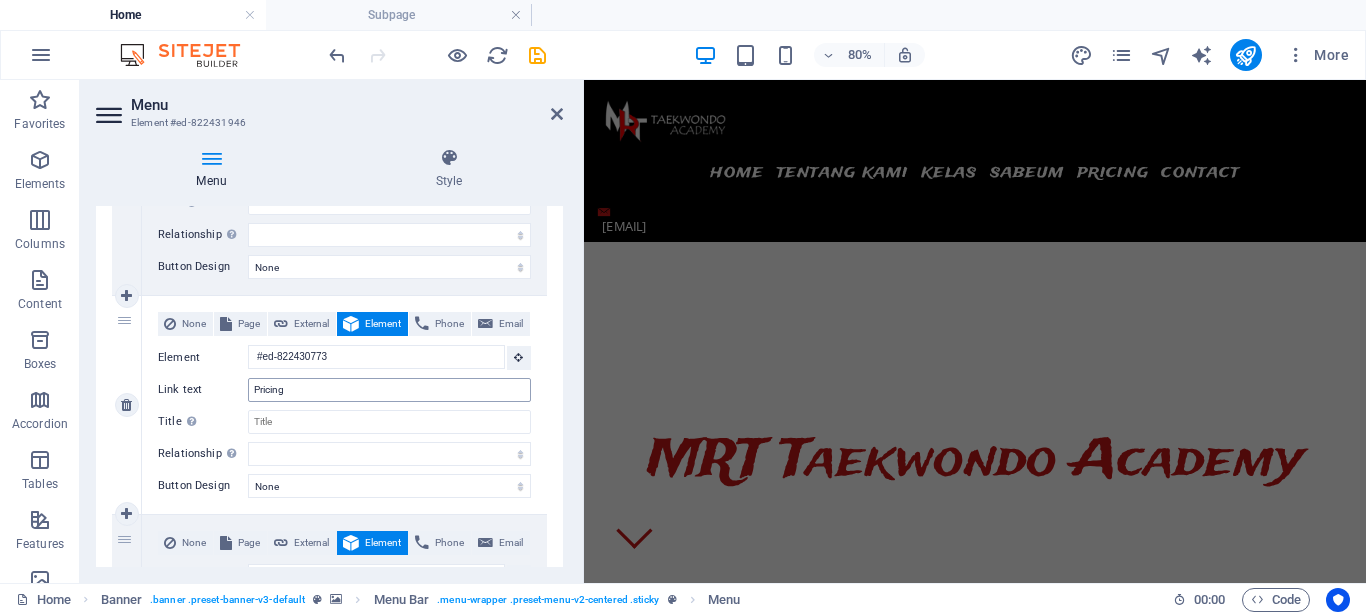 type on "Kelas" 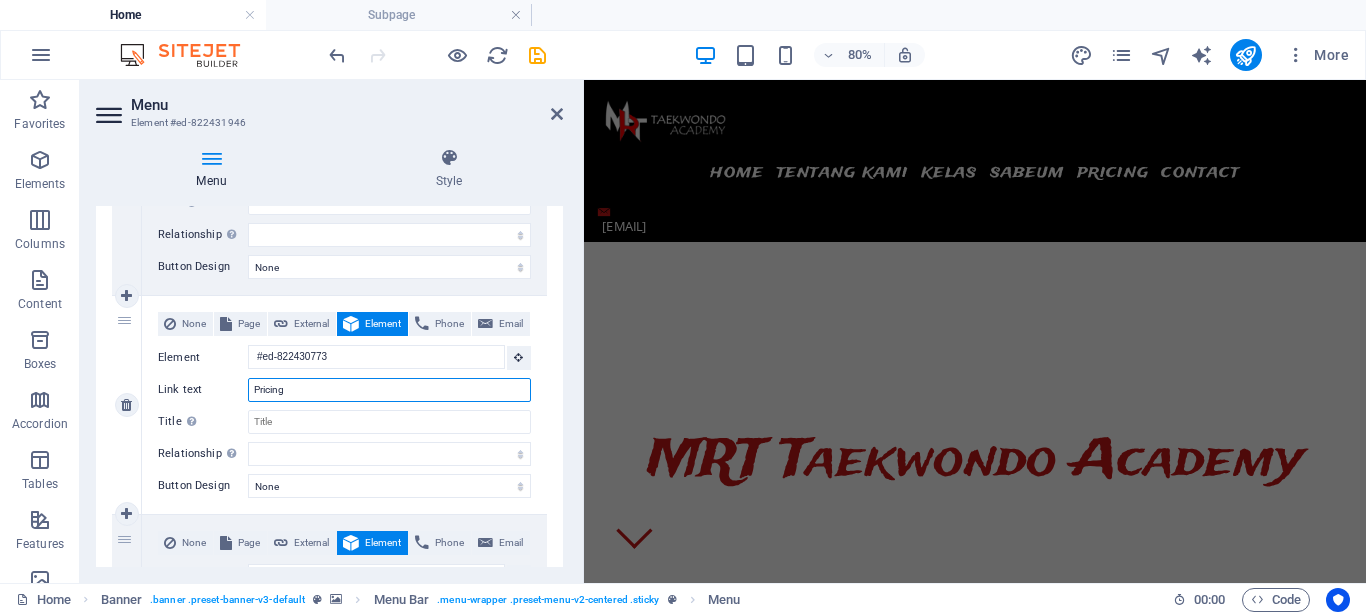 click on "Pricing" at bounding box center (389, 390) 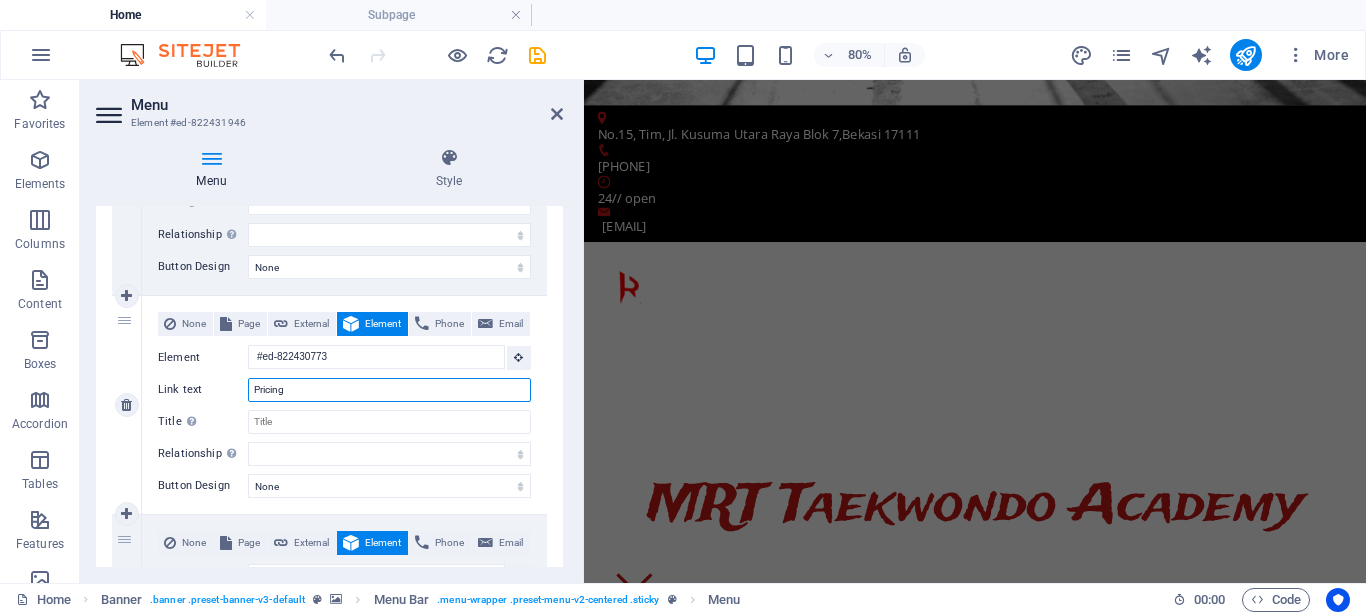 click on "Pricing" at bounding box center [389, 390] 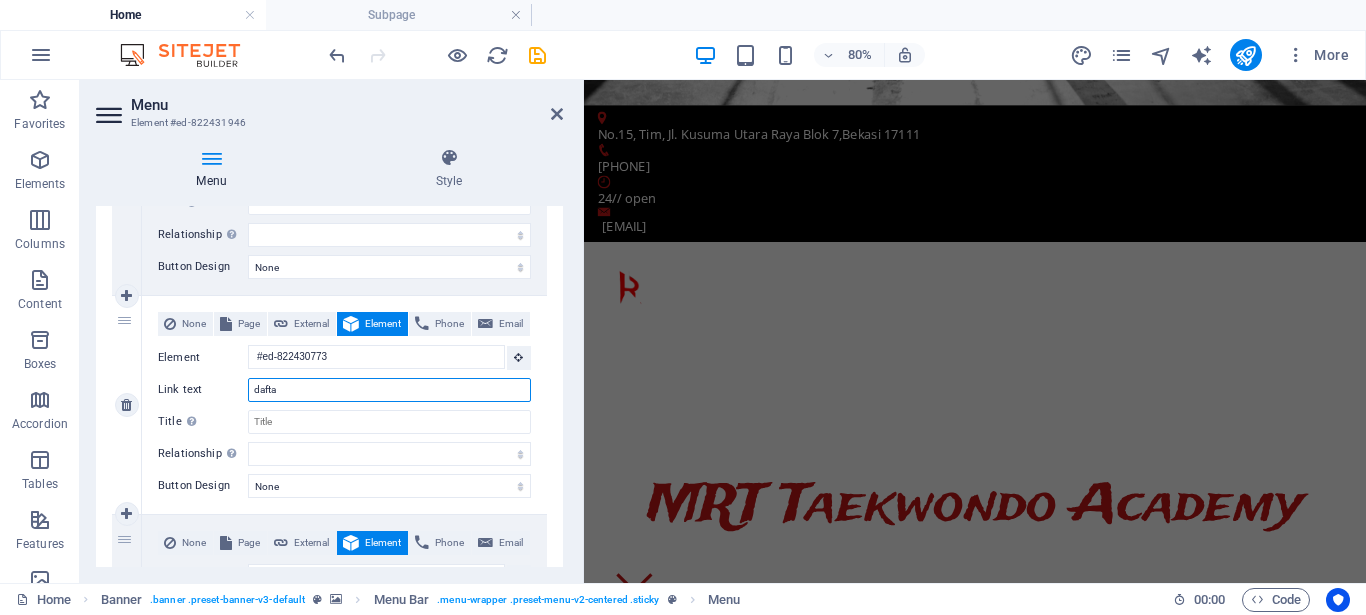 type on "daftar" 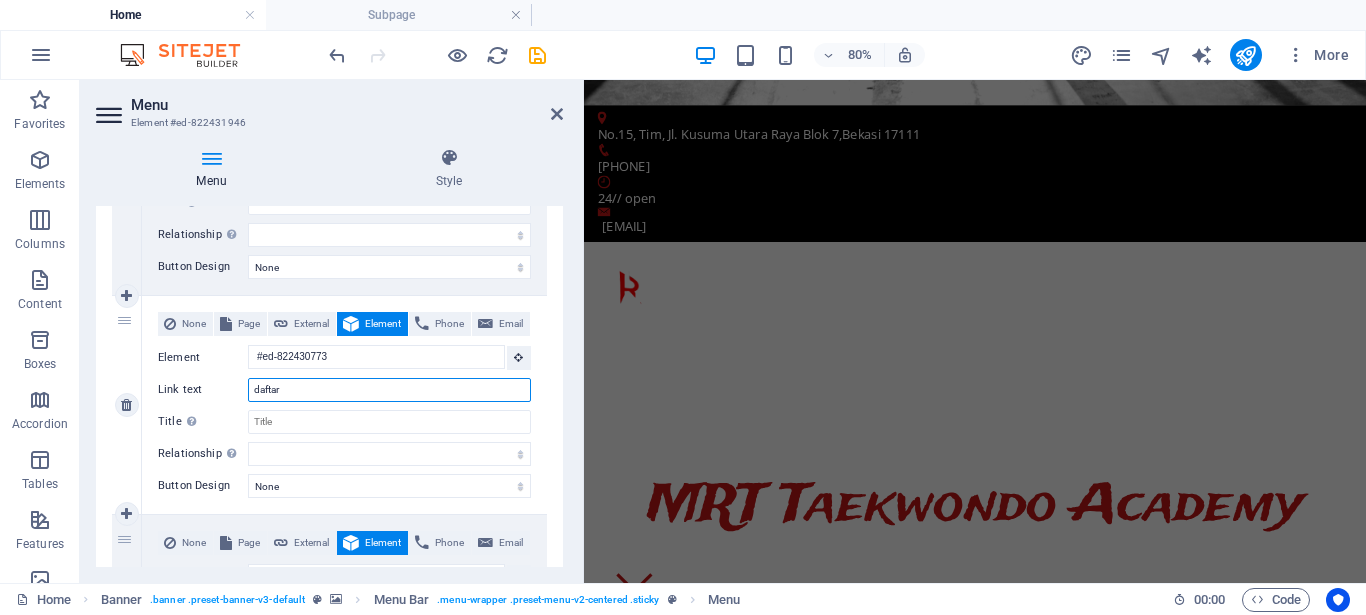 select 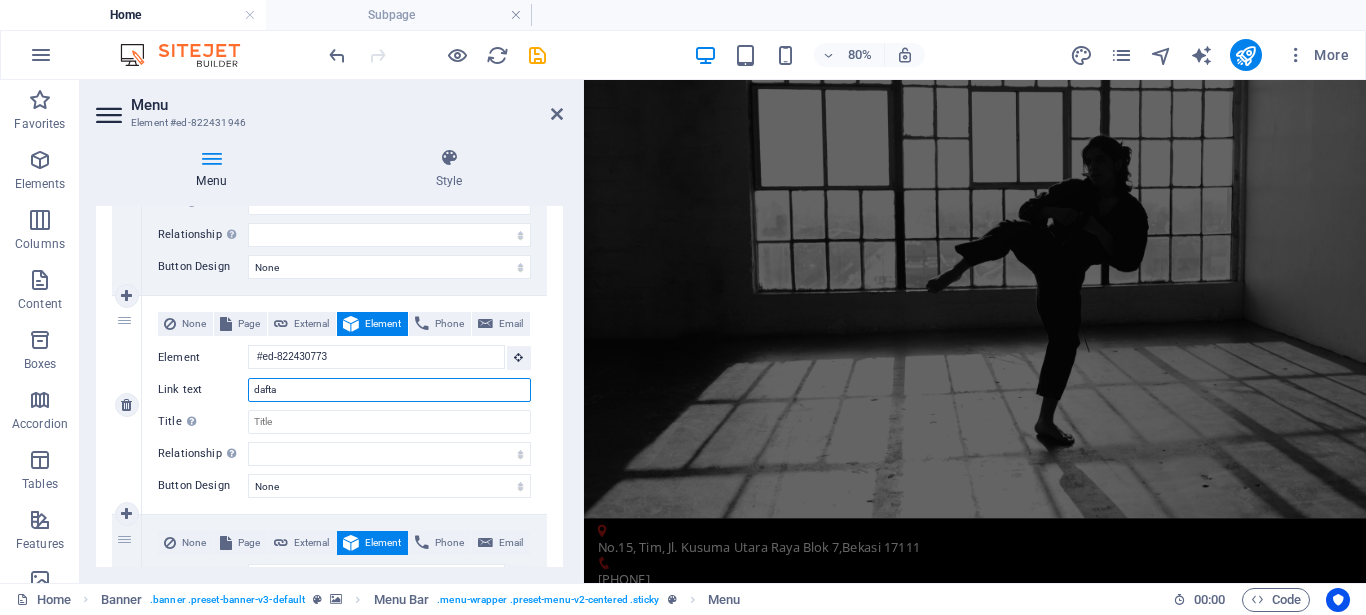 scroll, scrollTop: 0, scrollLeft: 0, axis: both 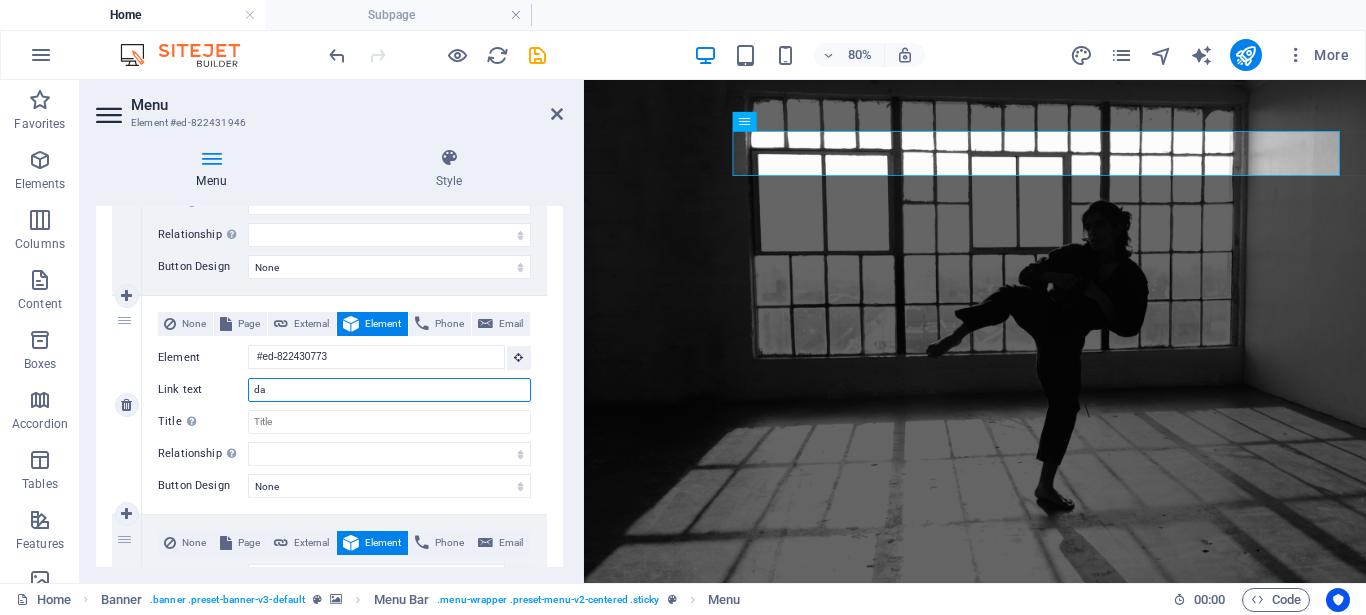 type on "d" 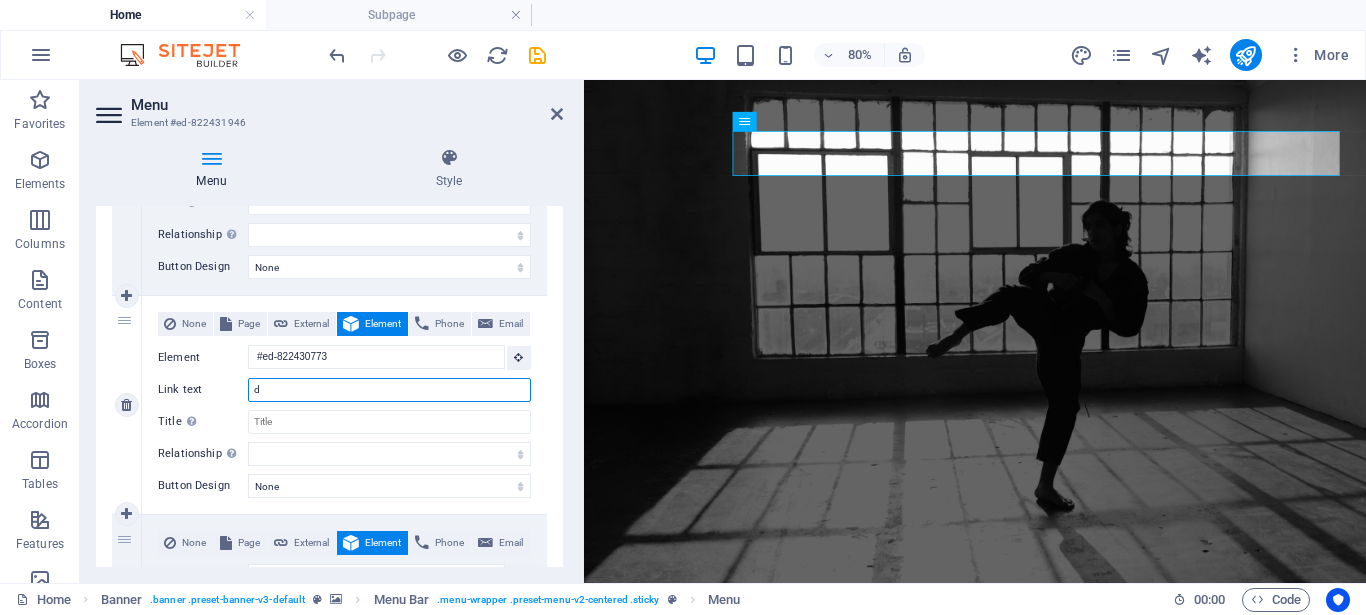 type 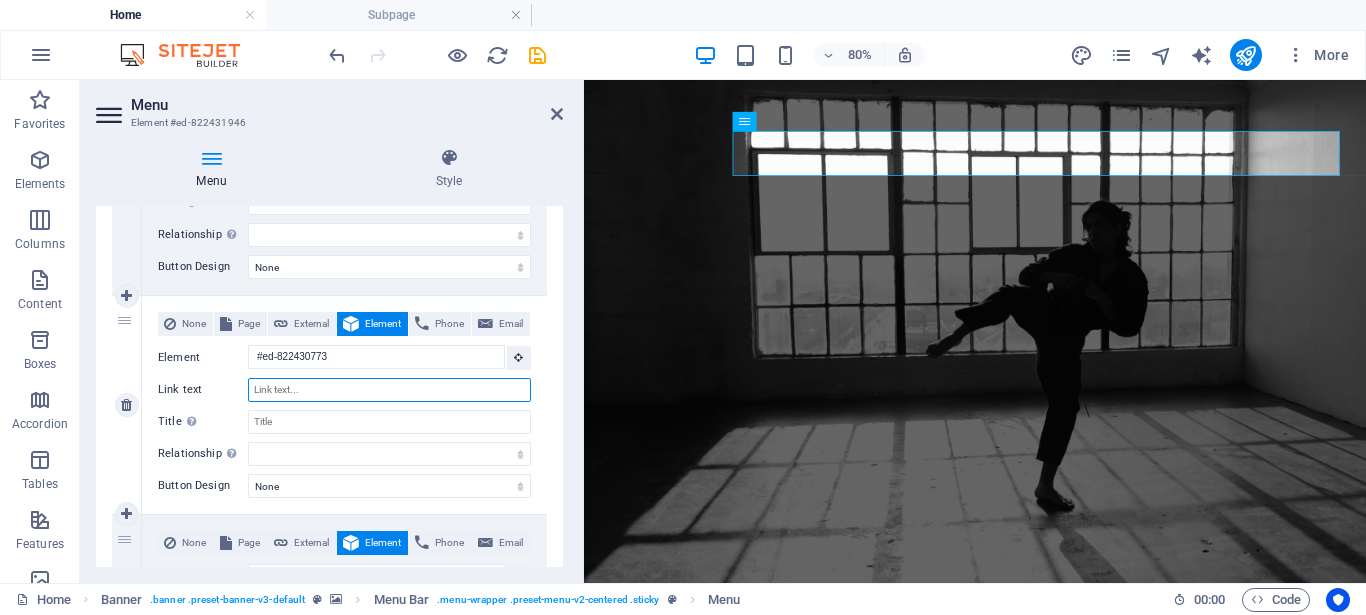 select 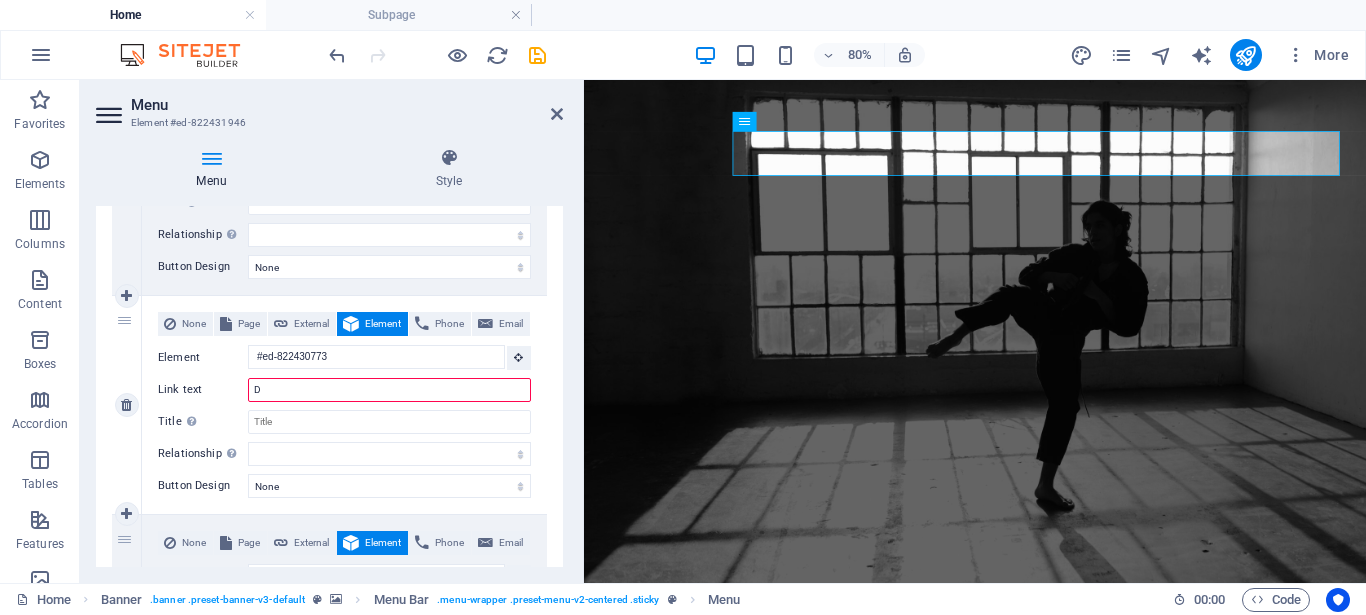 type on "Da" 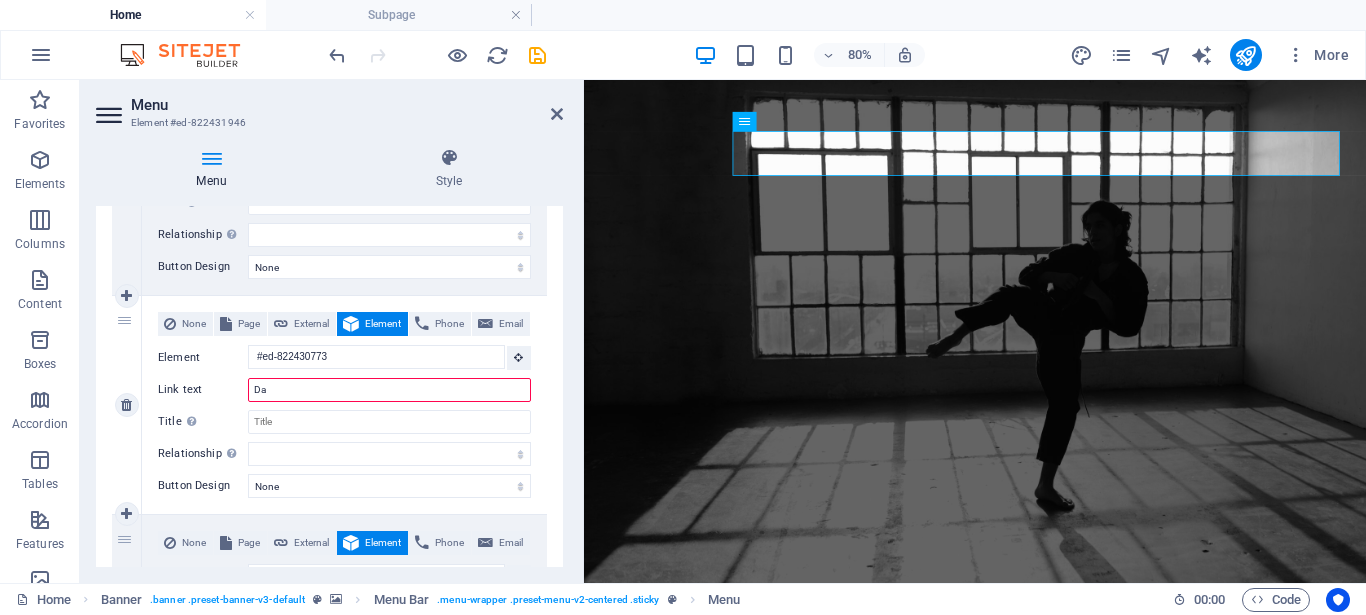 select 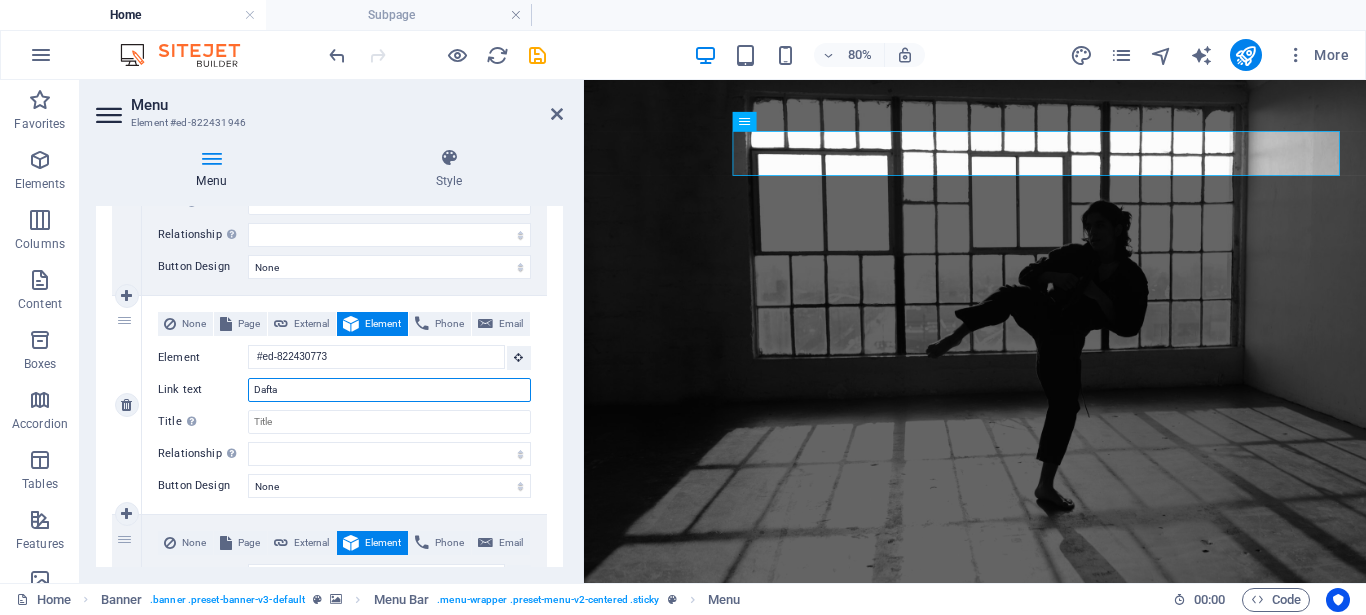 type on "Daftar" 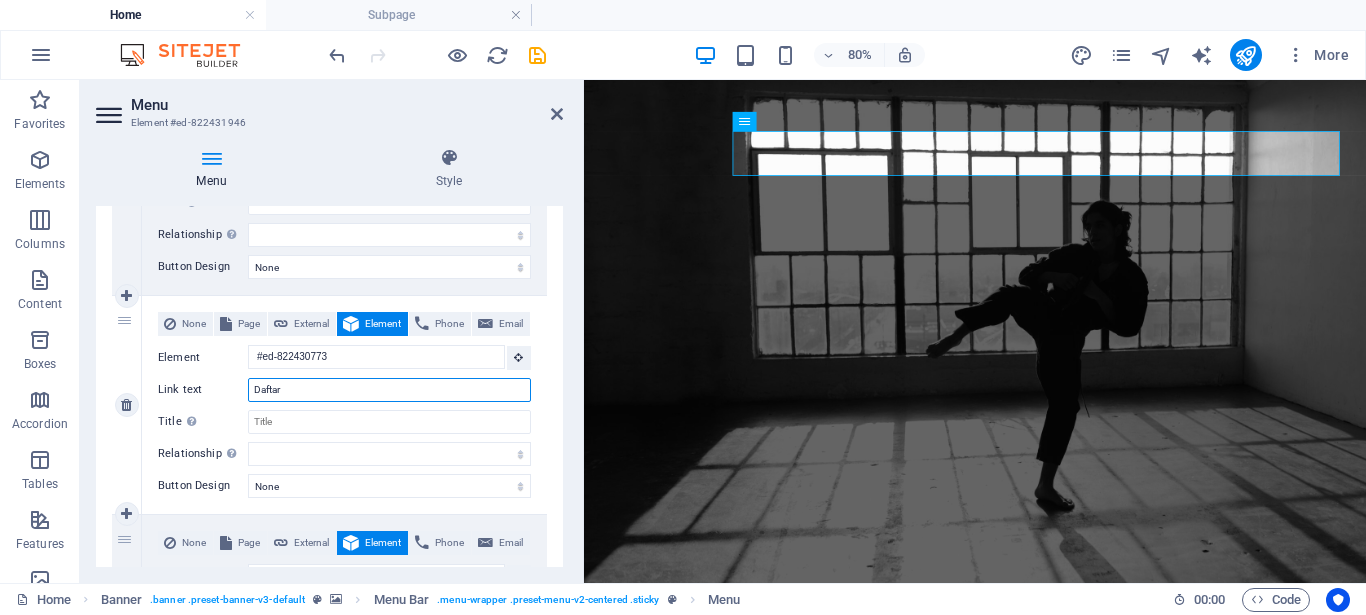 select 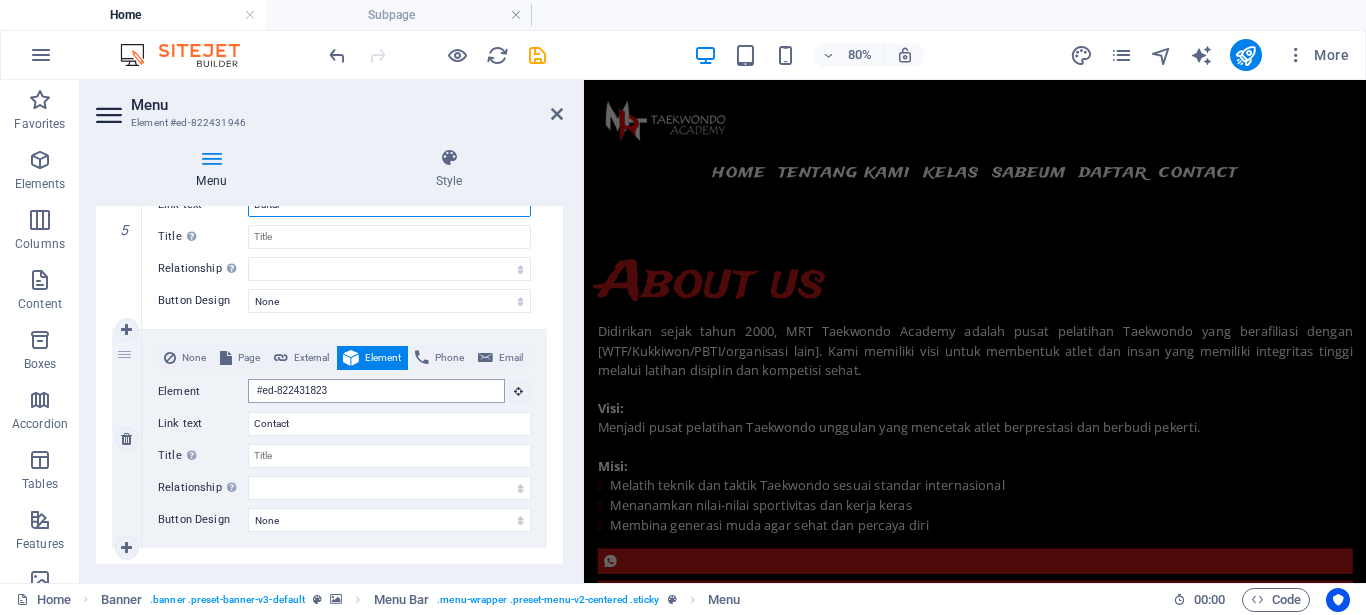 scroll, scrollTop: 1260, scrollLeft: 0, axis: vertical 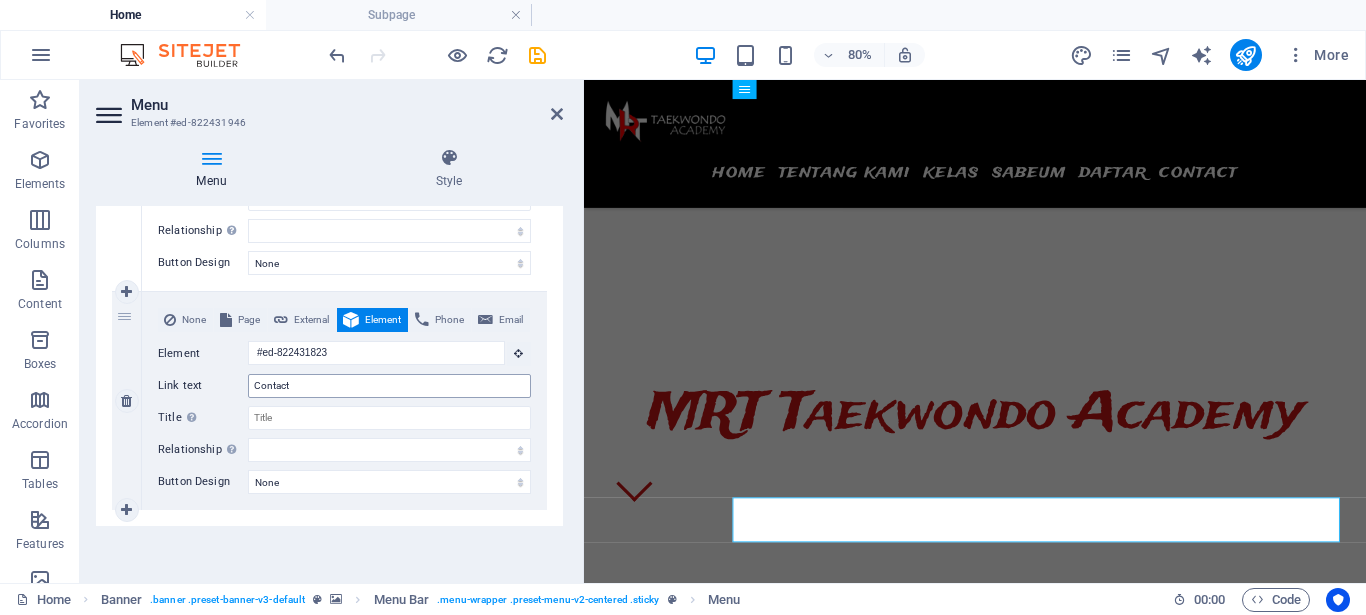 type on "Daftar" 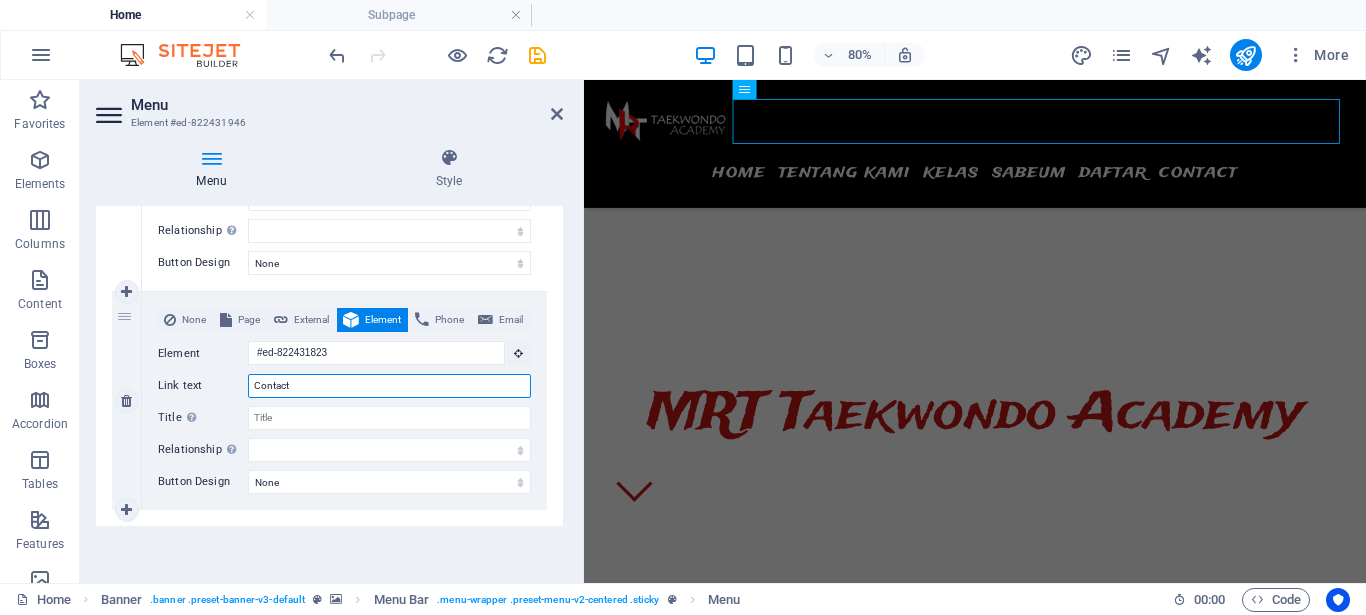 click on "Contact" at bounding box center (389, 386) 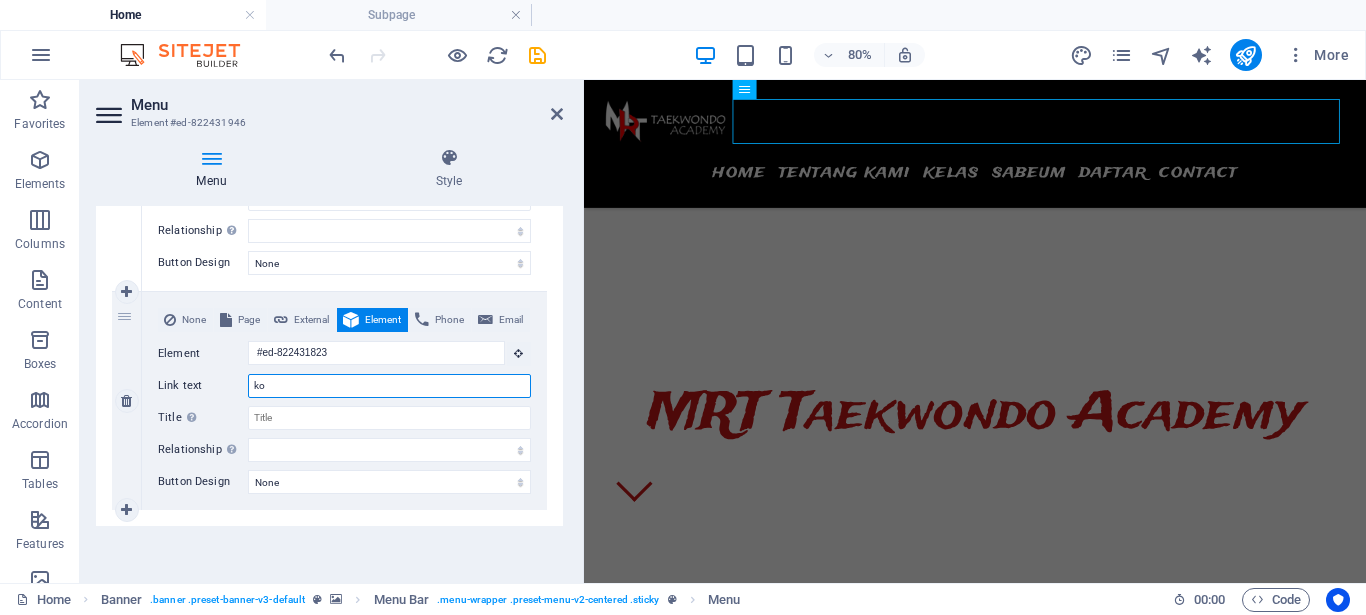 type on "kon" 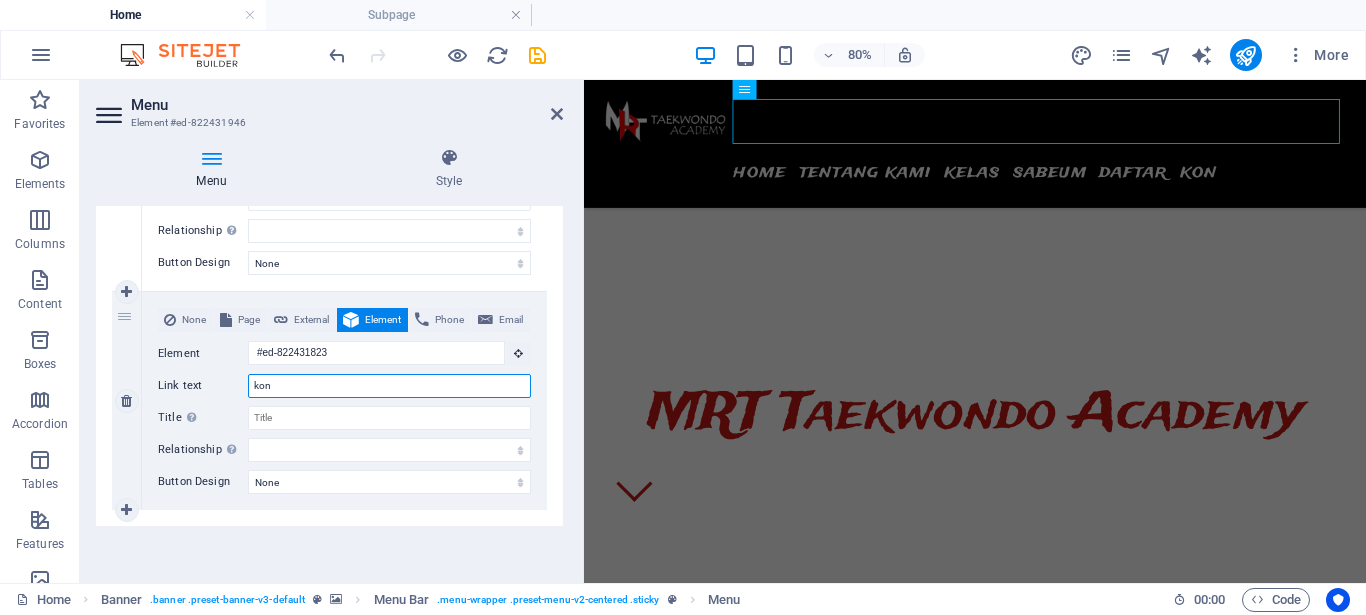select 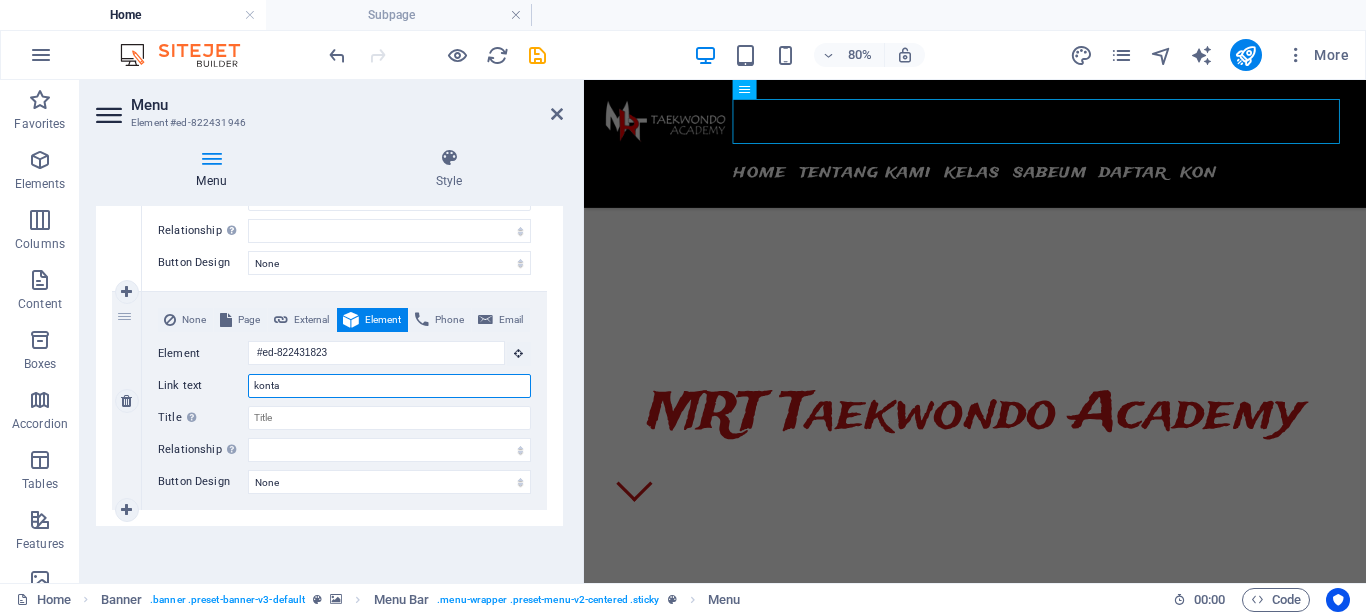 type on "kontak" 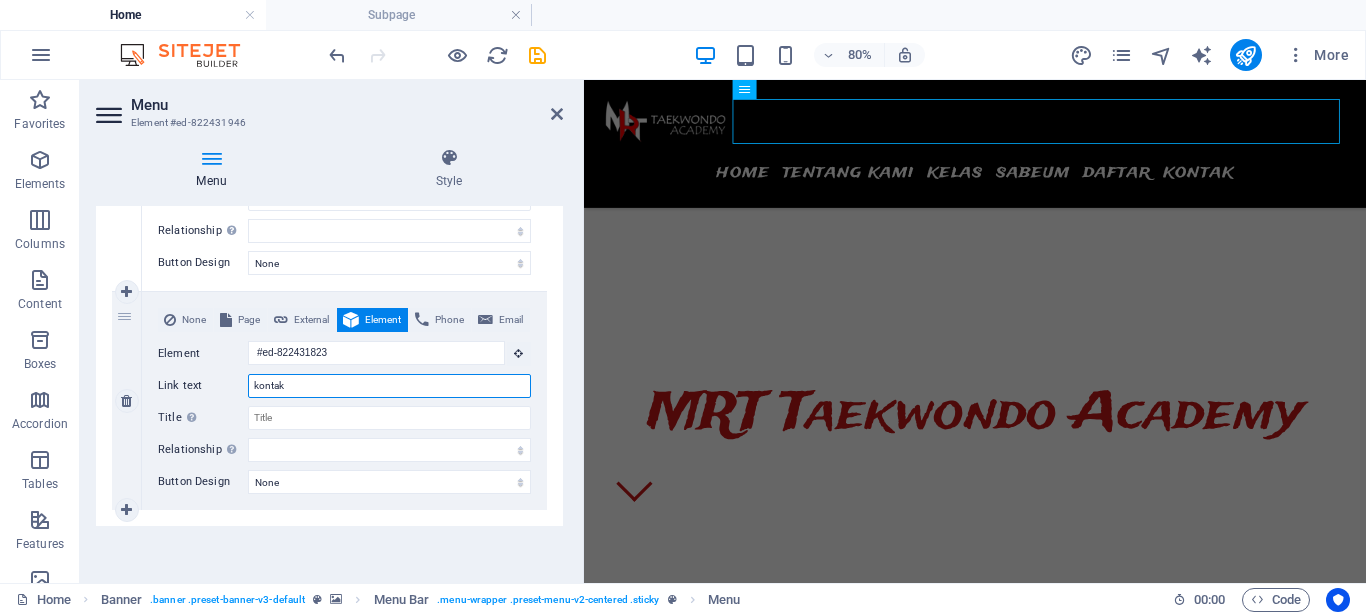 select 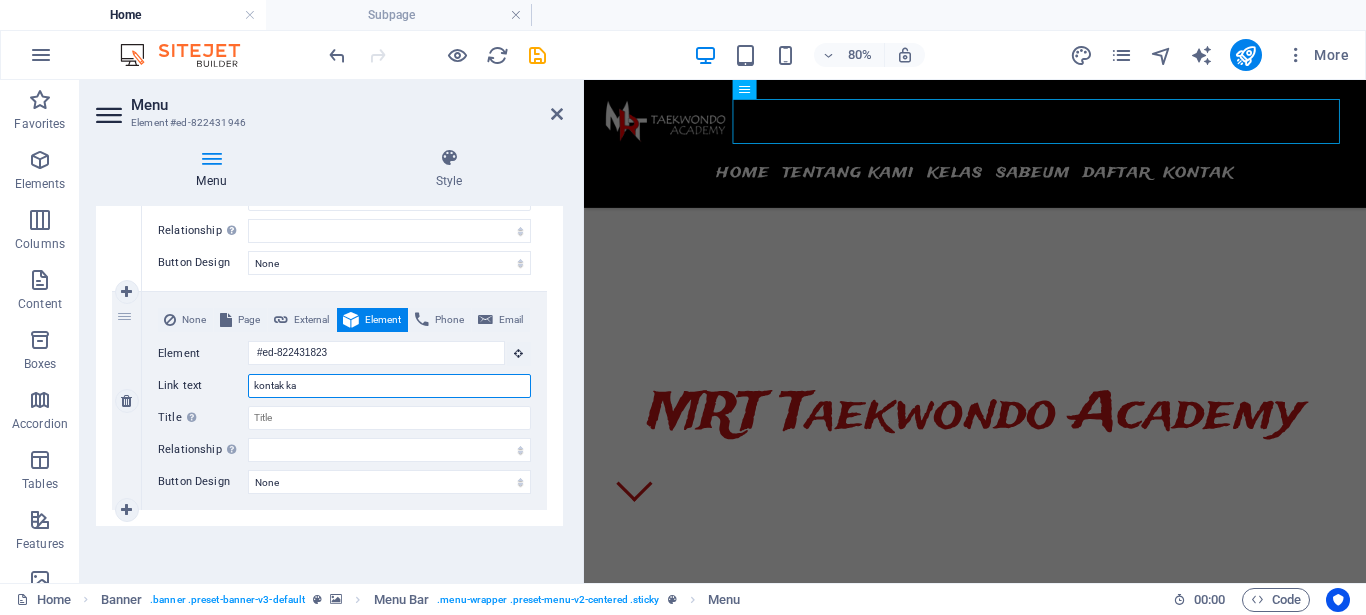 type on "kontak kam" 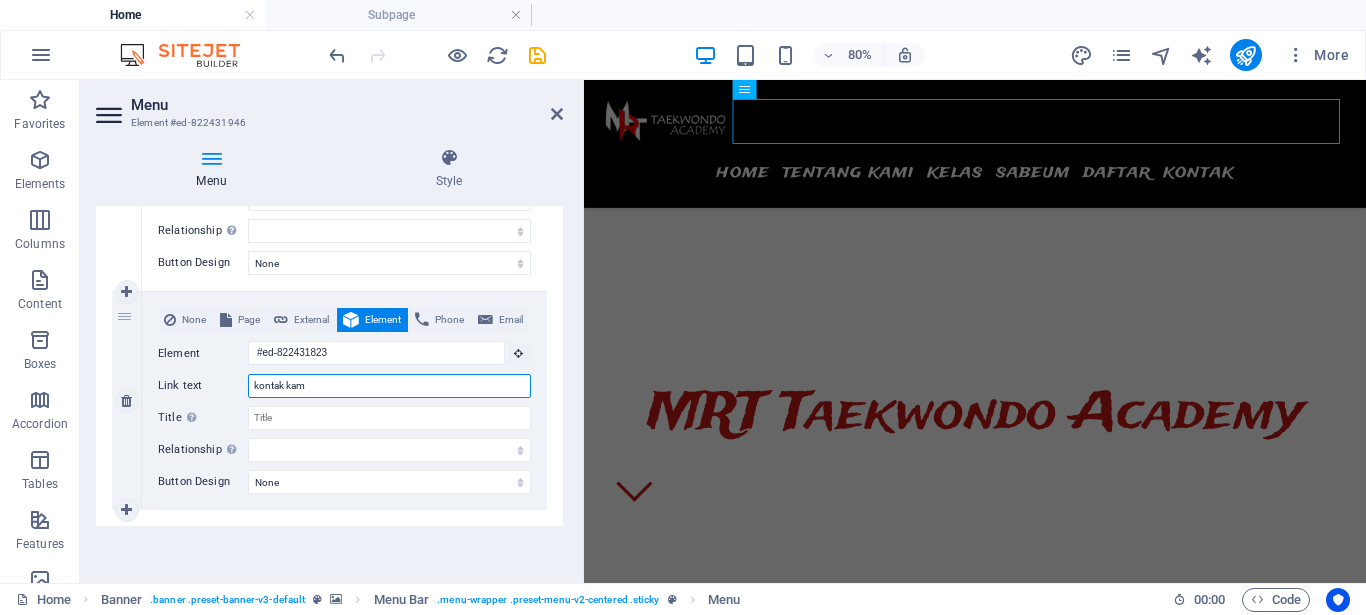 select 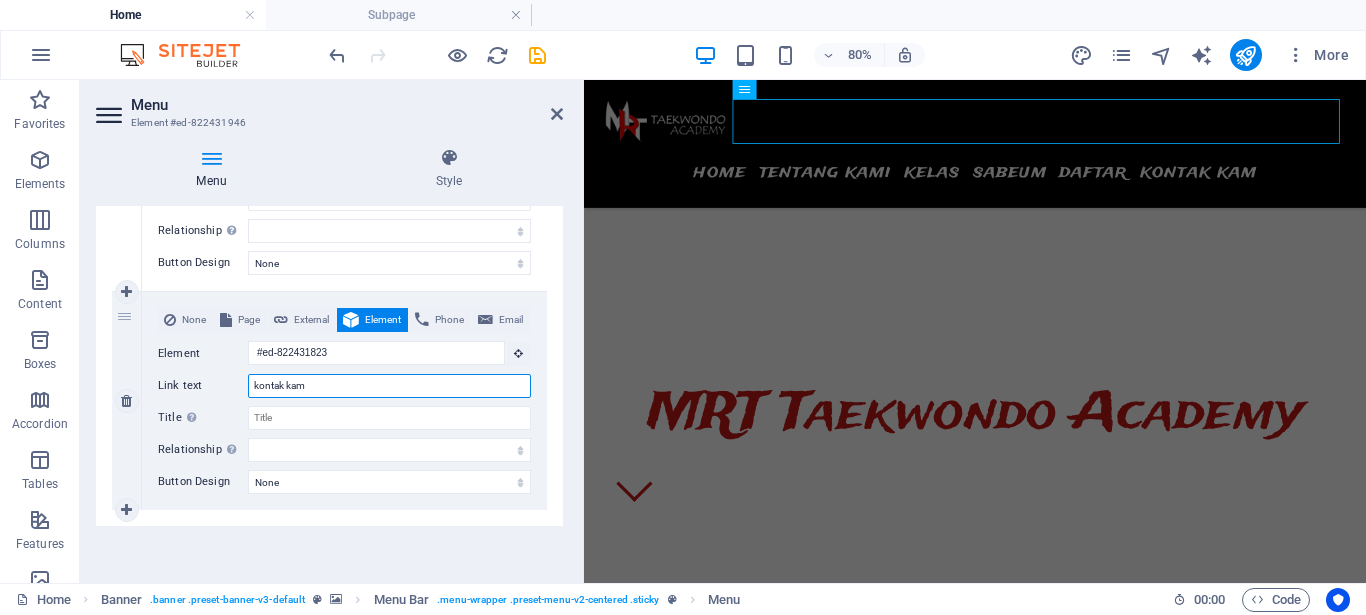 type on "kontak kami" 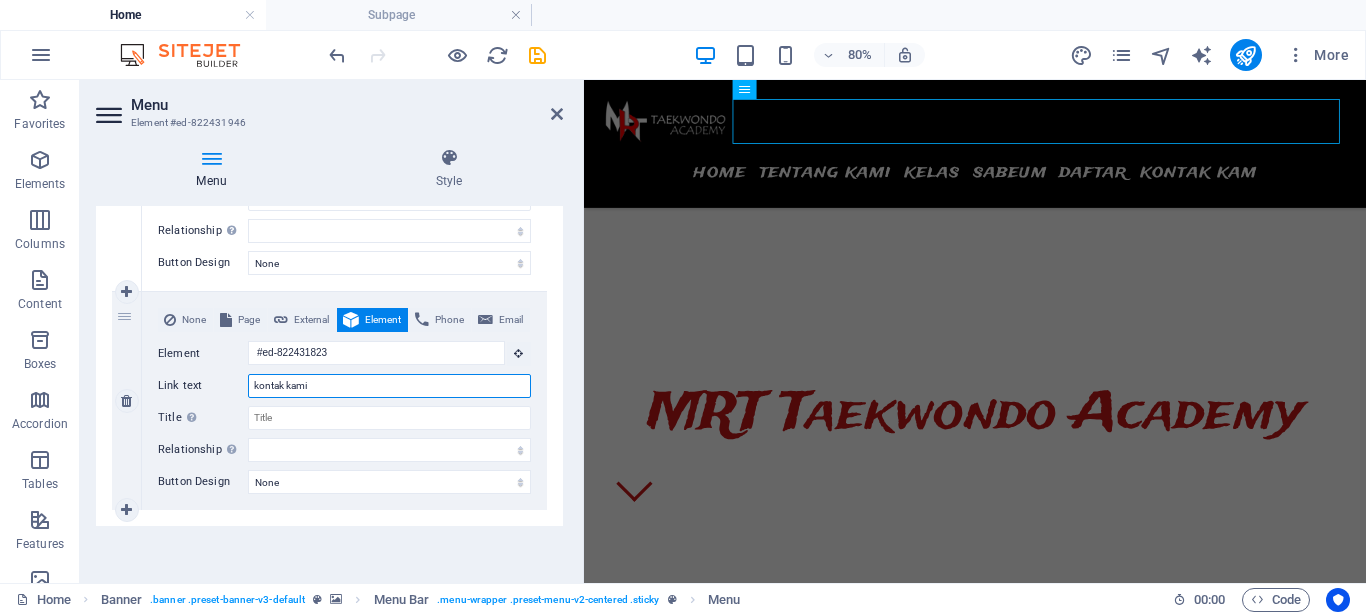 select 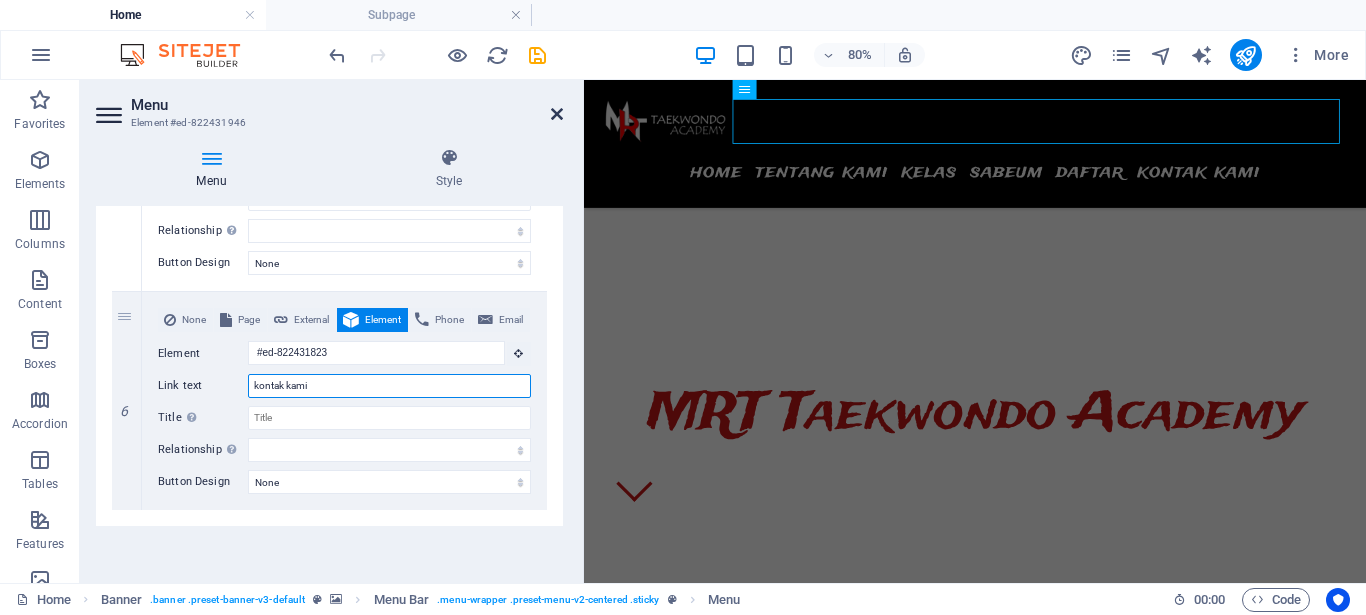 type on "kontak kami" 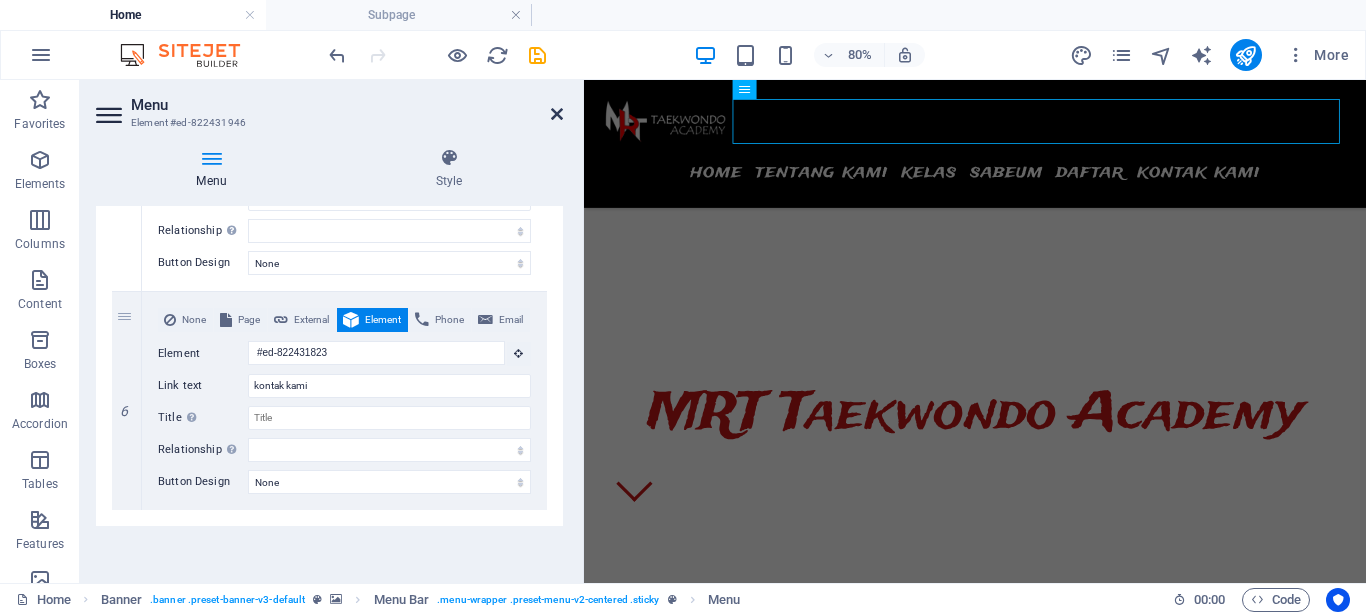 click at bounding box center [557, 114] 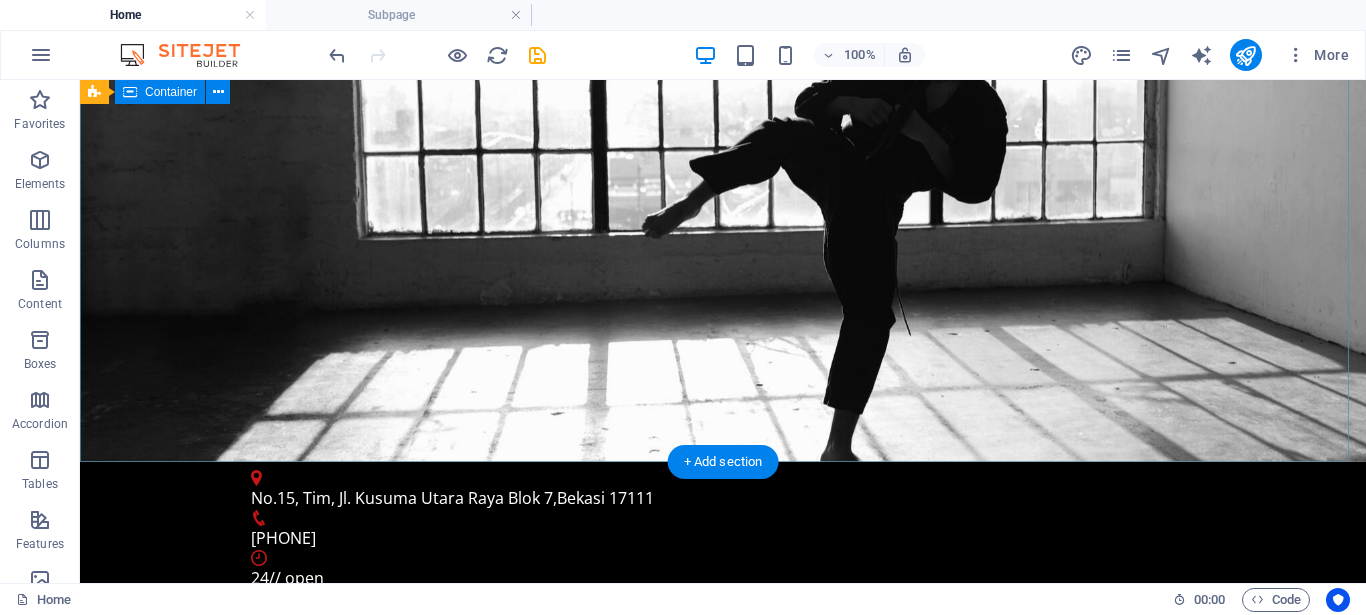 scroll, scrollTop: 0, scrollLeft: 0, axis: both 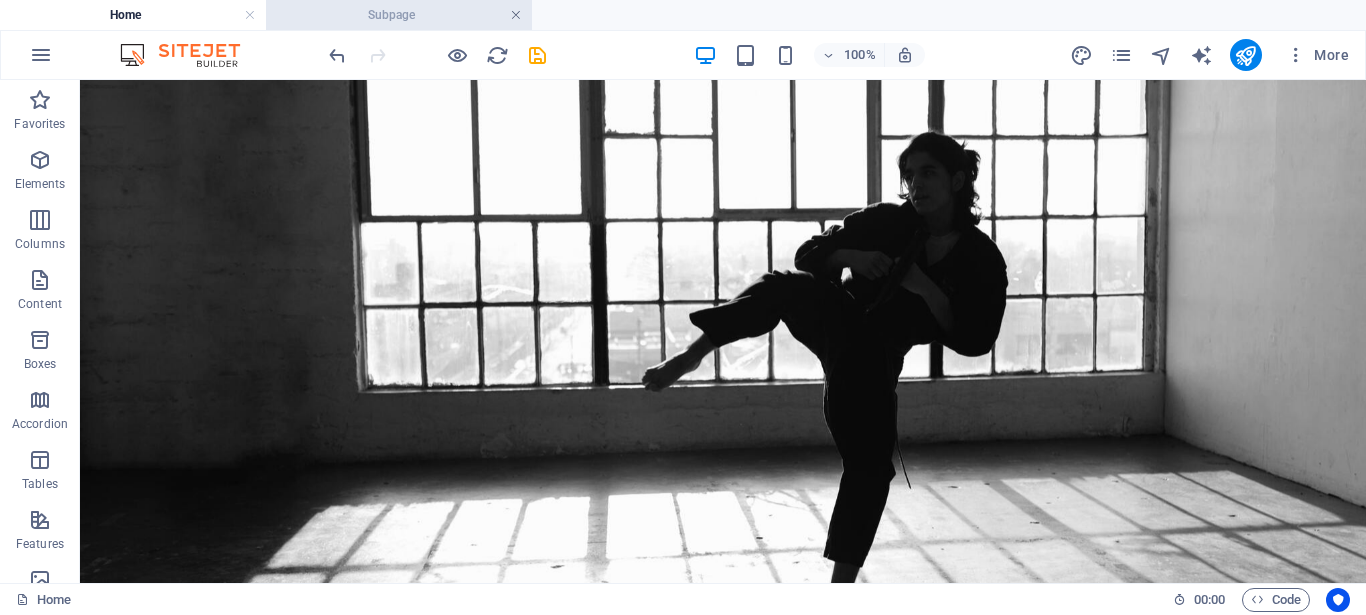 click at bounding box center [516, 15] 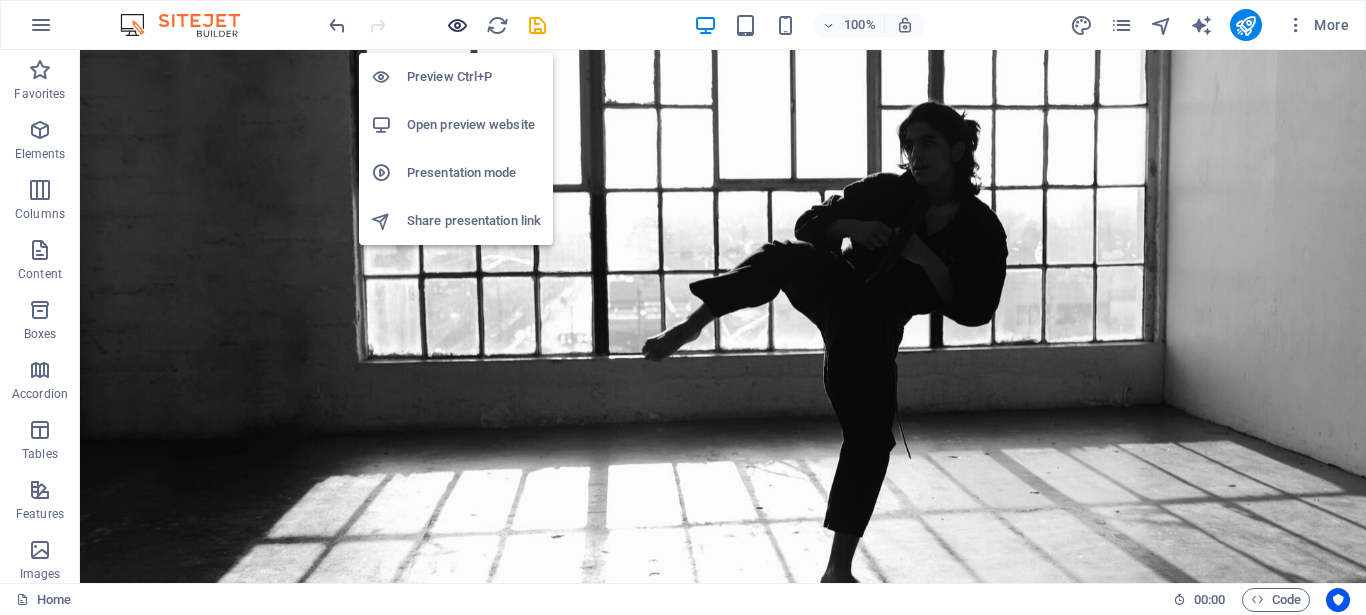 click at bounding box center [457, 25] 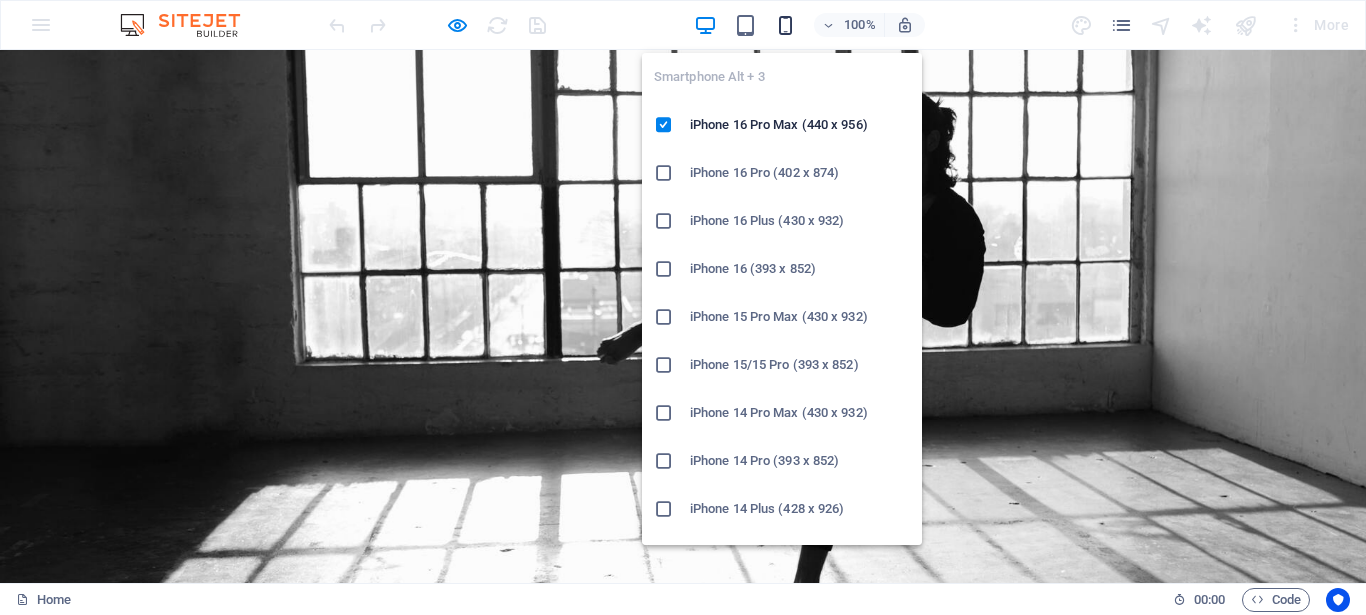 click at bounding box center (785, 25) 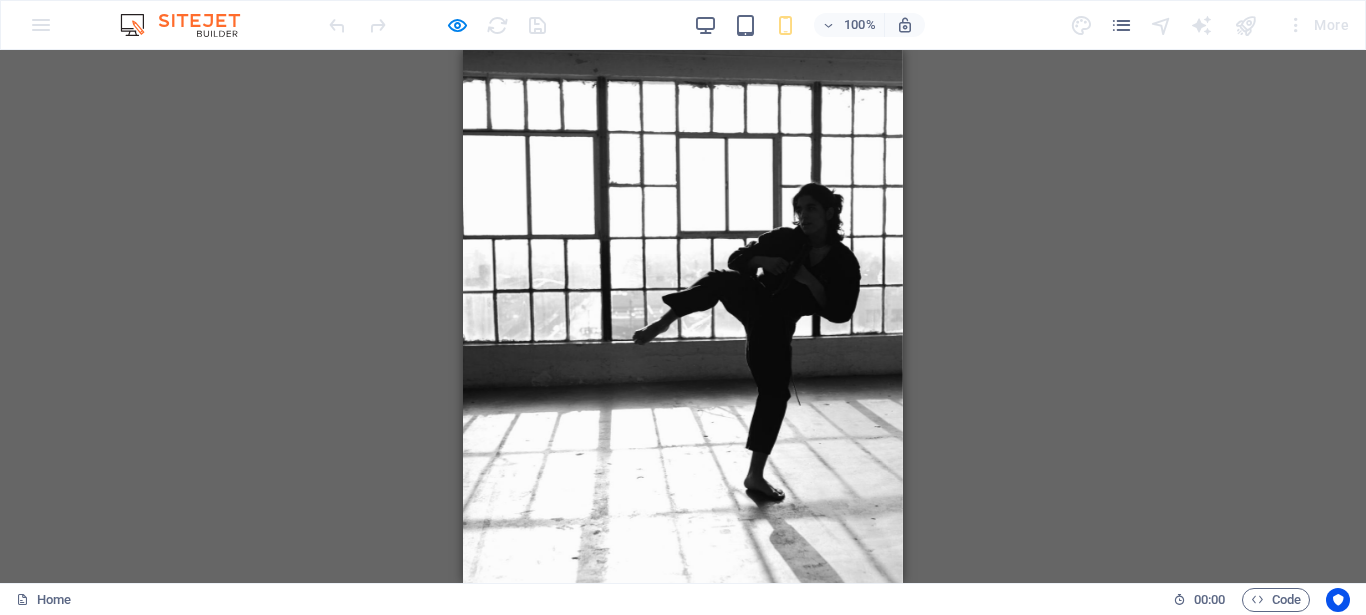 click on "Menu" at bounding box center (494, 710) 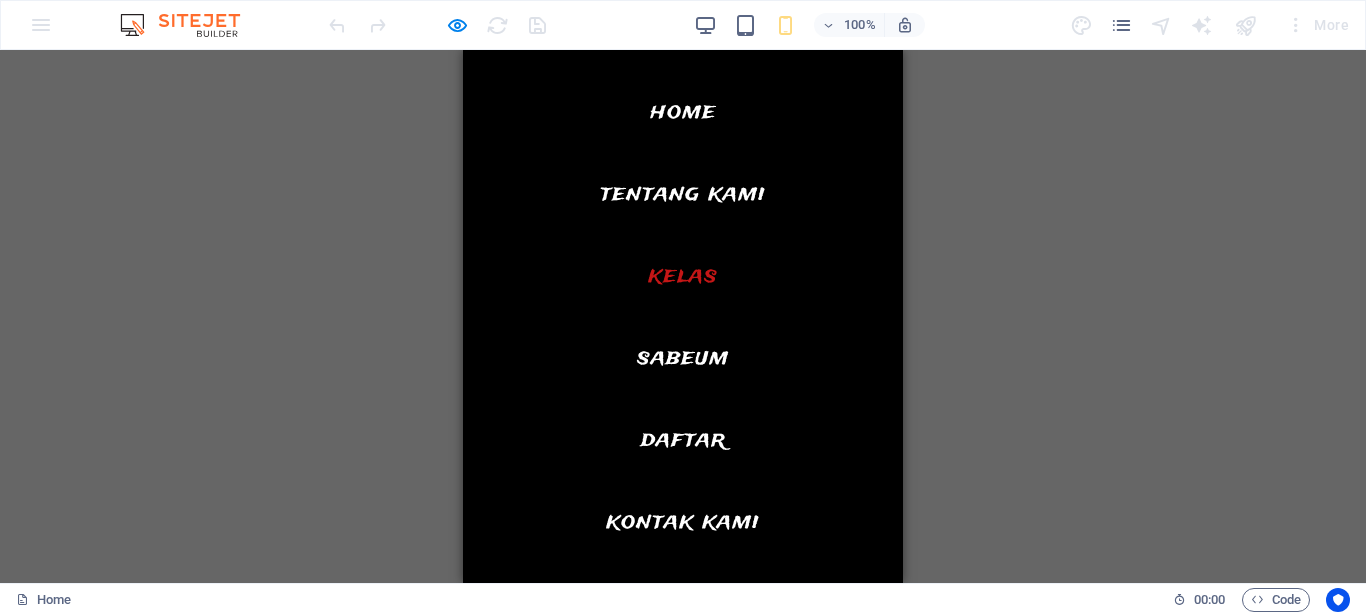 click on "Kelas" at bounding box center (683, 276) 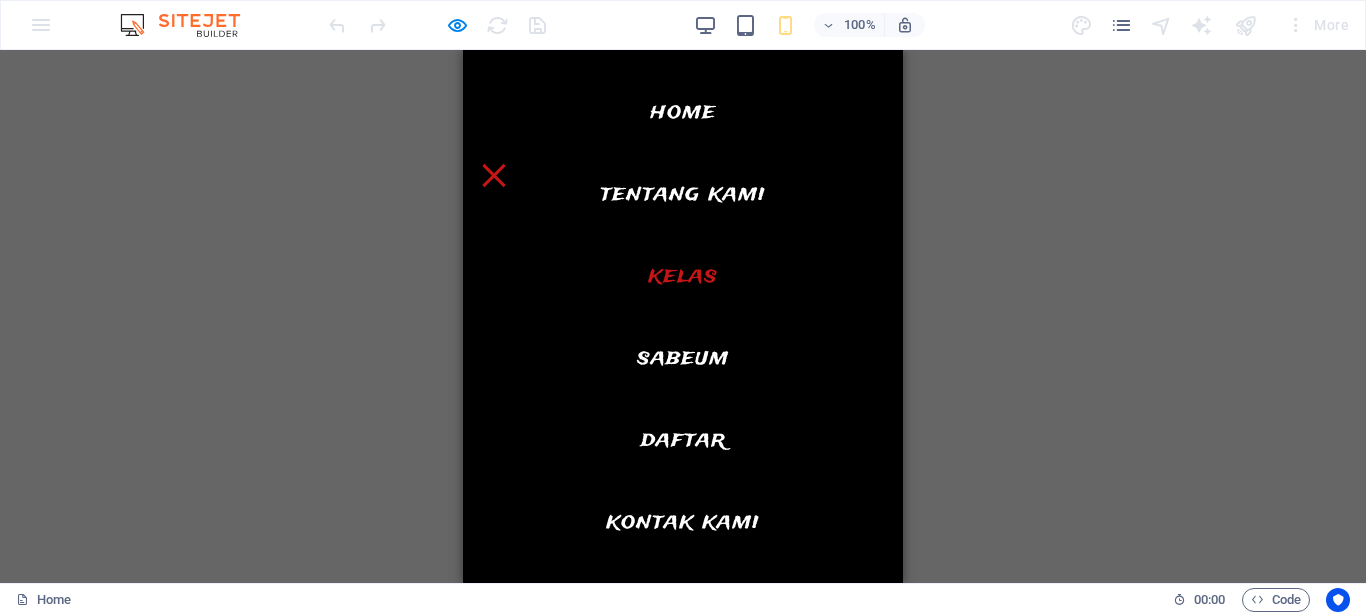 scroll, scrollTop: 3422, scrollLeft: 0, axis: vertical 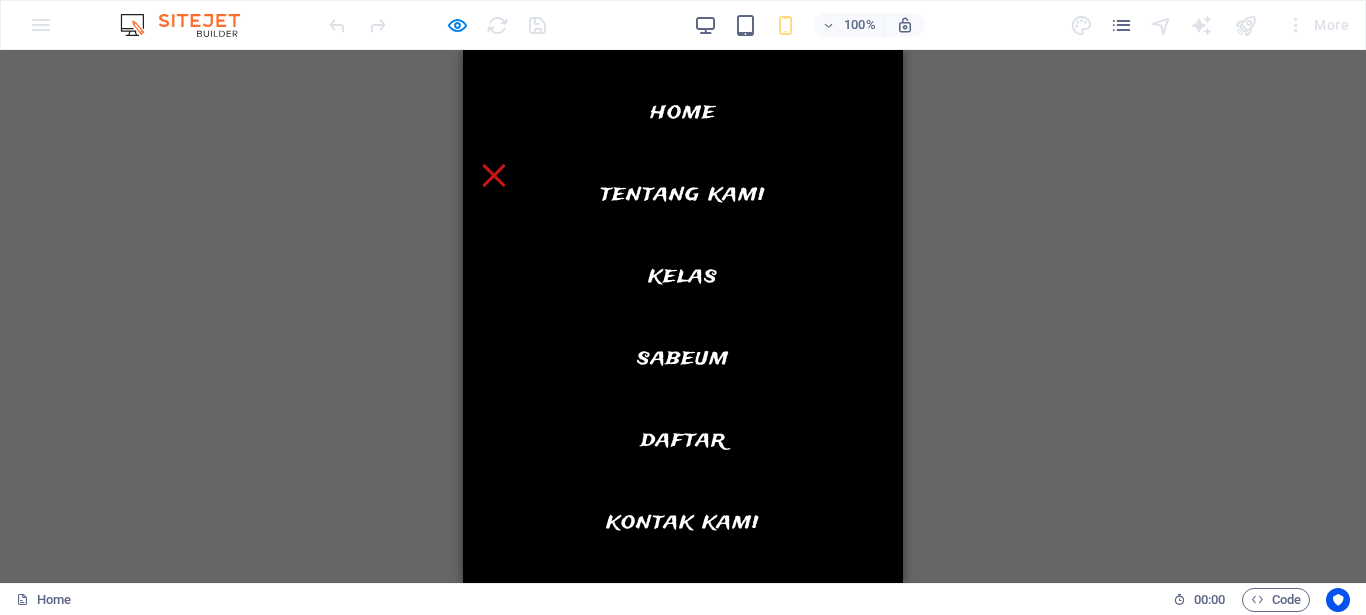 click on "Menu" at bounding box center [494, 175] 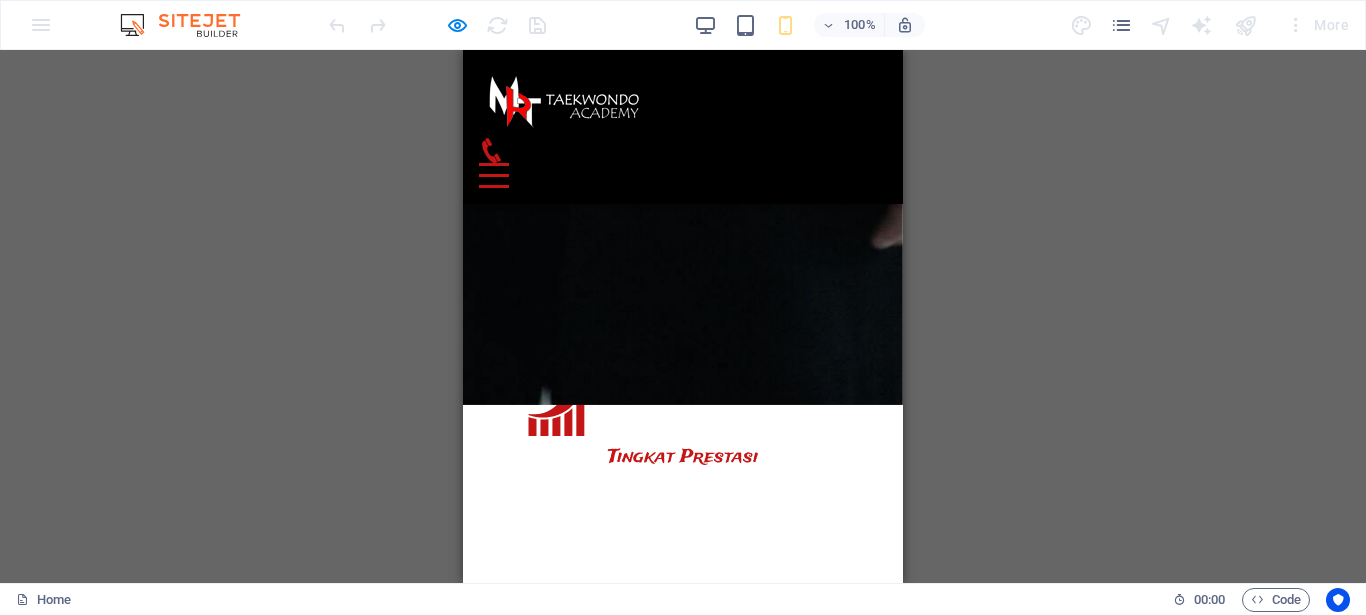 scroll, scrollTop: 3524, scrollLeft: 0, axis: vertical 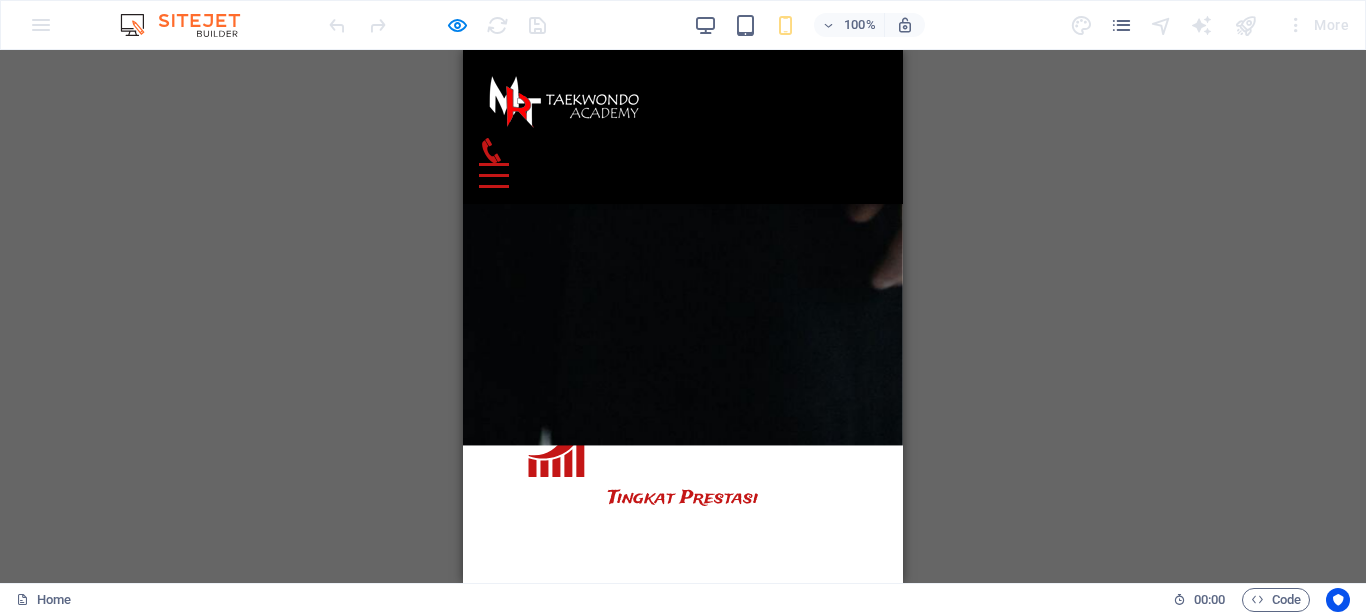 click on "Menu" at bounding box center (494, 175) 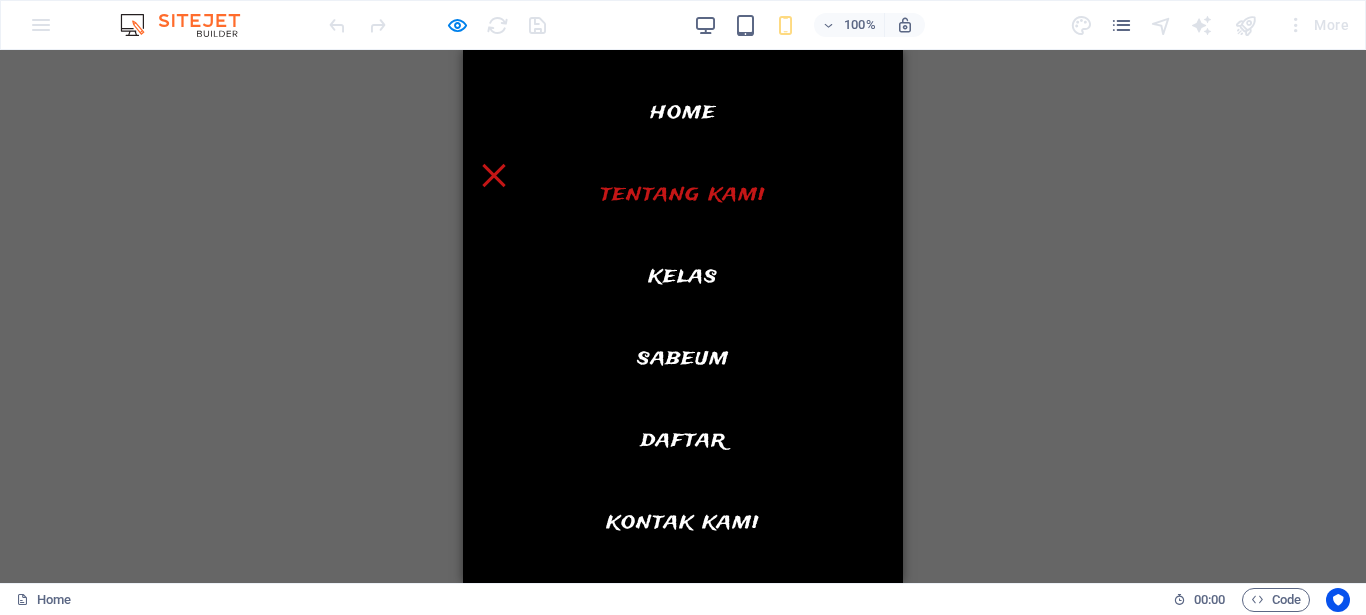 click on "Tentang Kami" at bounding box center (683, 194) 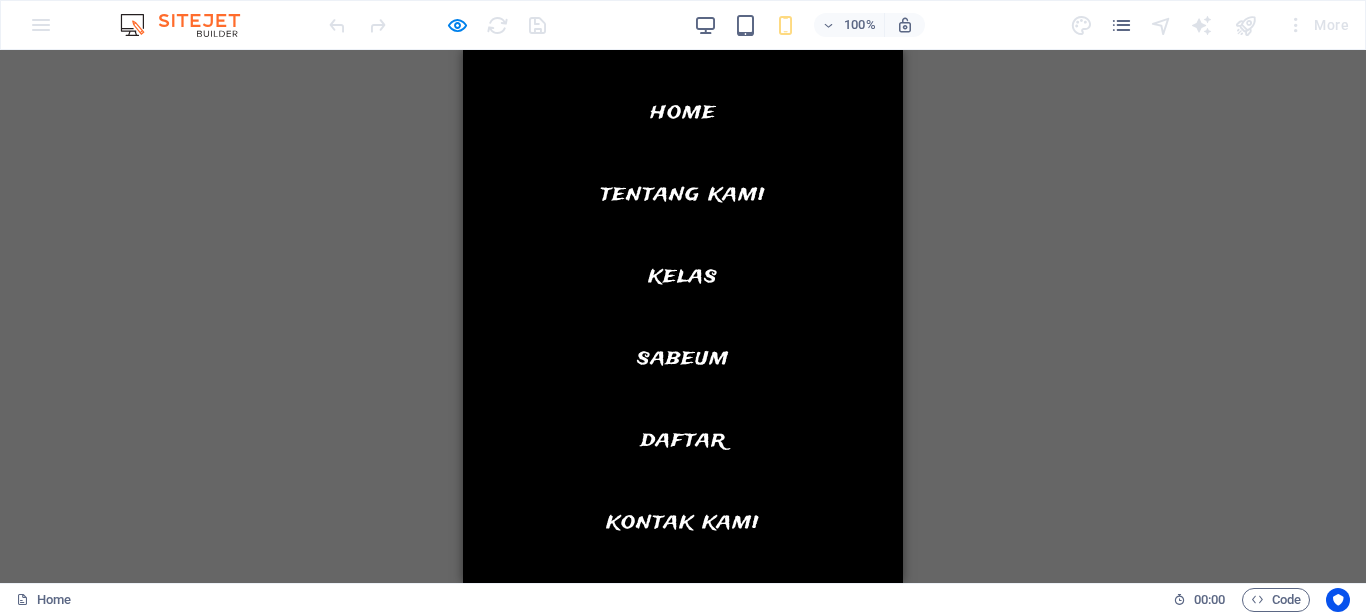scroll, scrollTop: 532, scrollLeft: 0, axis: vertical 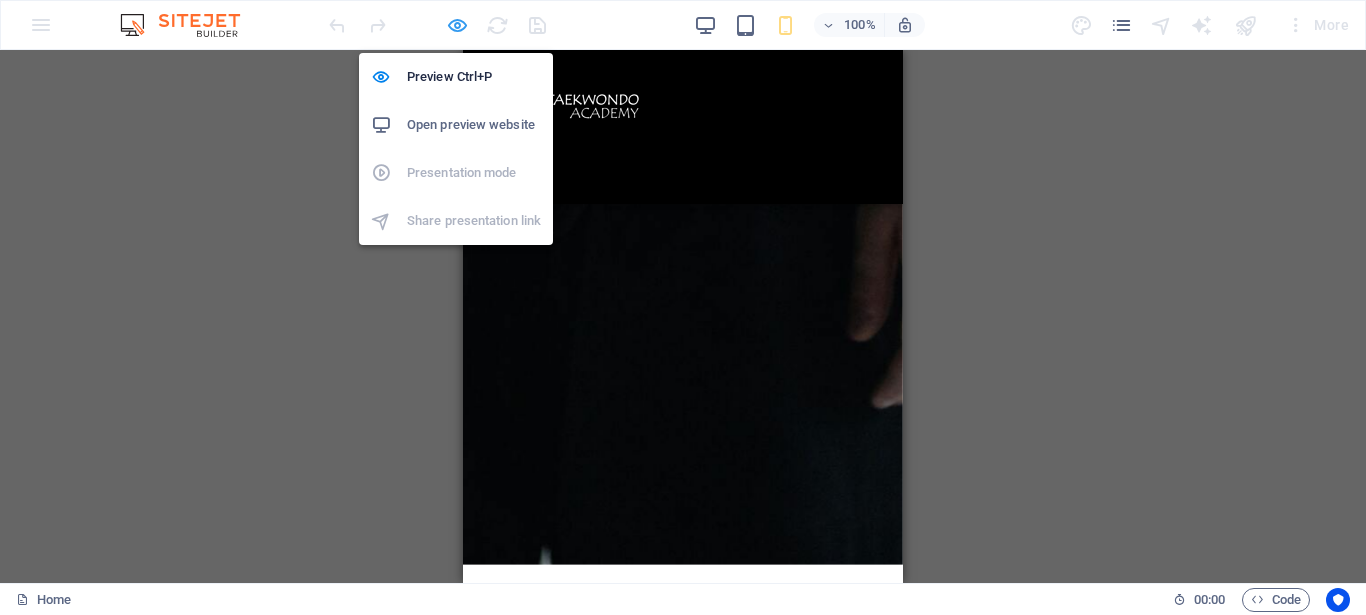 click at bounding box center [457, 25] 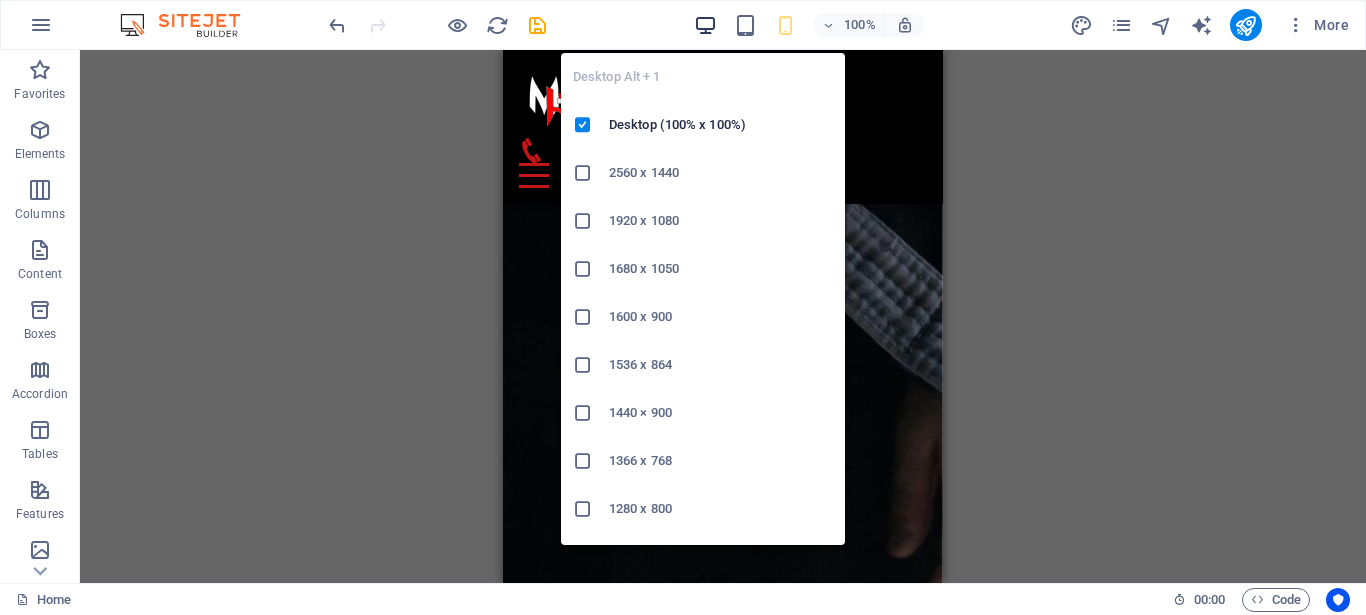 click at bounding box center (705, 25) 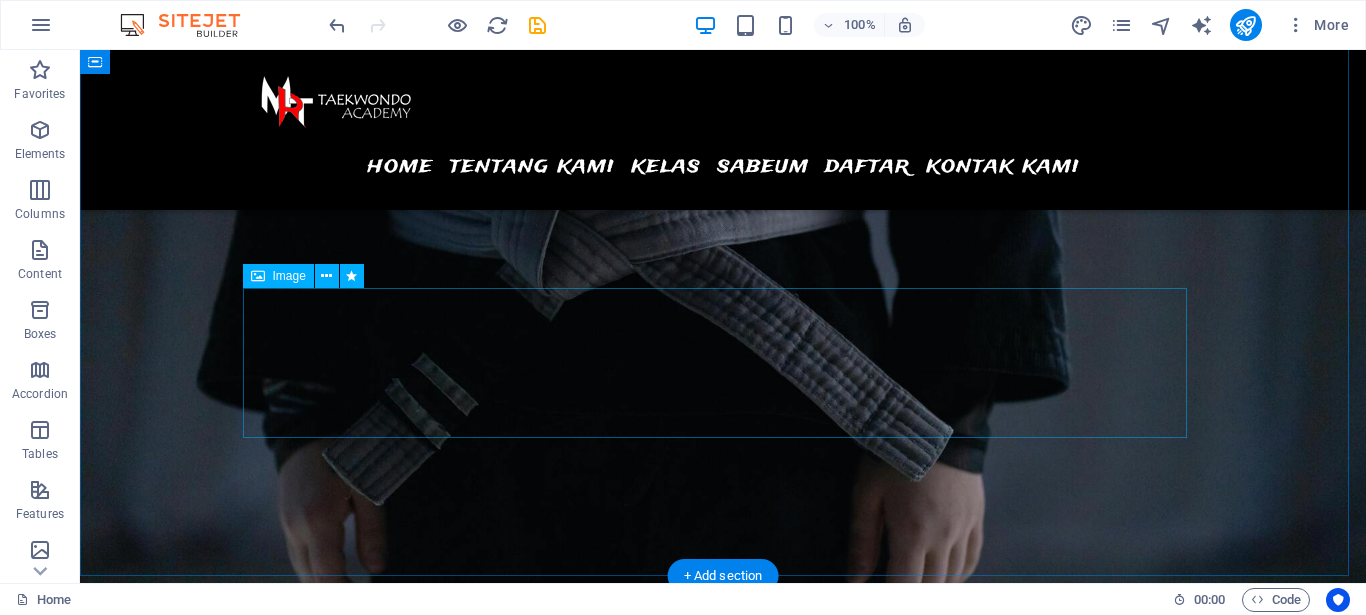 scroll, scrollTop: 1756, scrollLeft: 0, axis: vertical 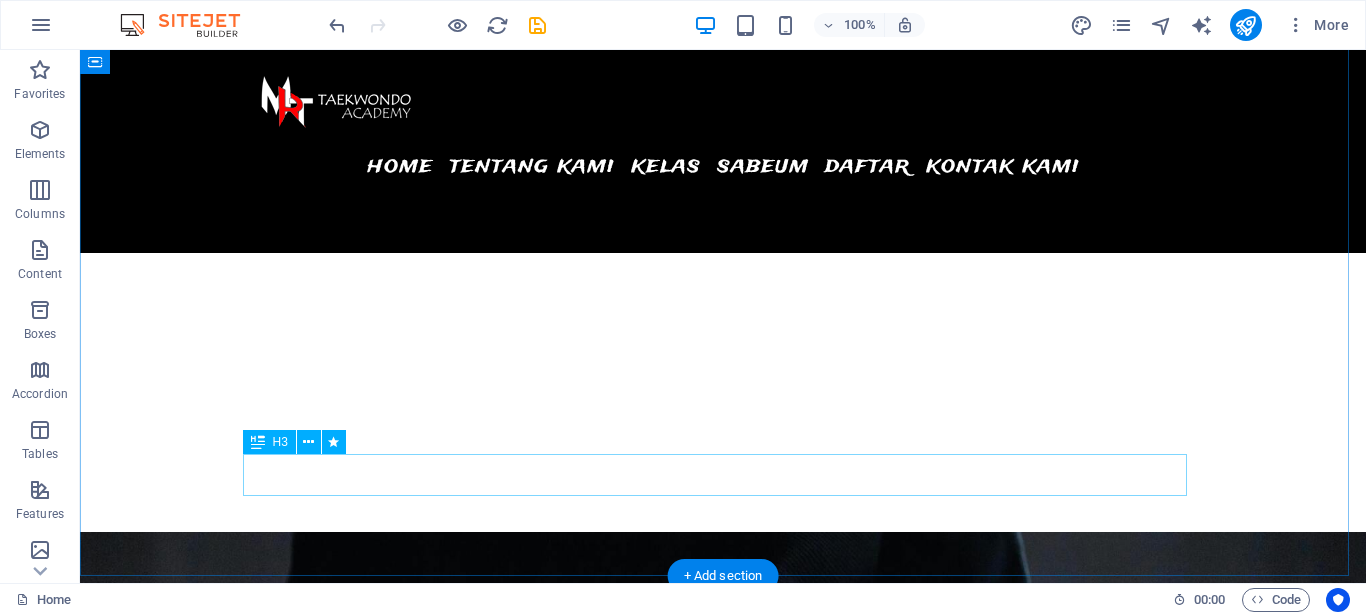 click on "Disiplin, Kekuatan, Prestasi." at bounding box center (723, 2465) 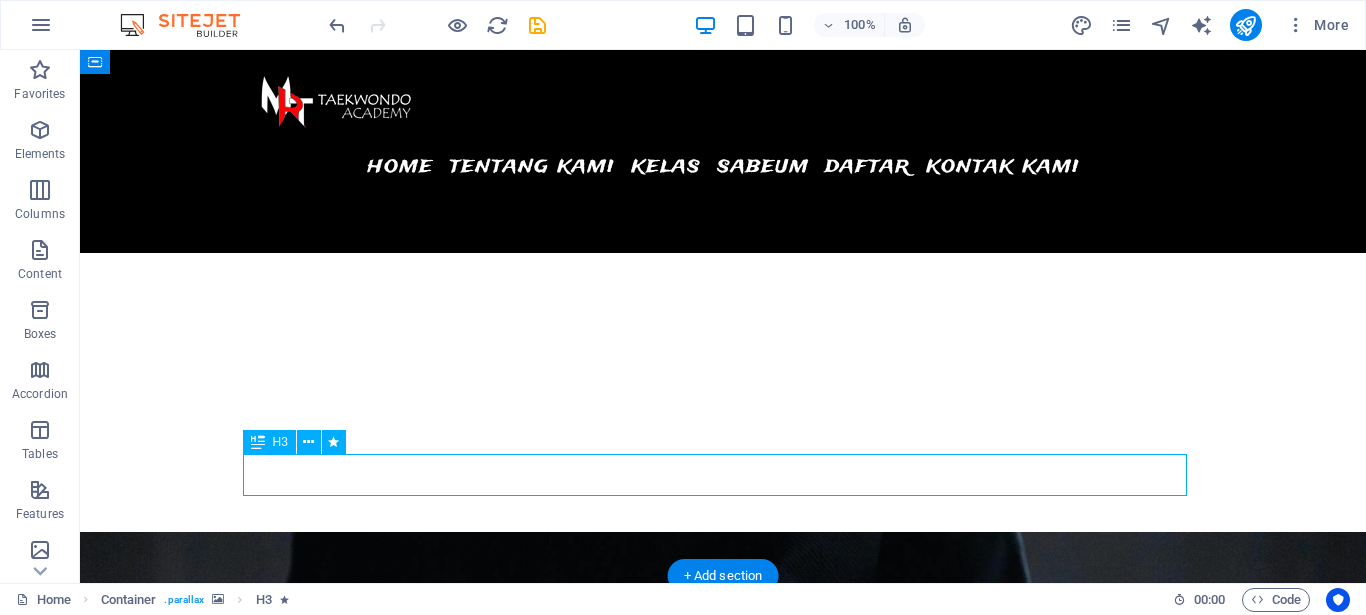 click on "Disiplin, Kekuatan, Prestasi." at bounding box center (723, 2465) 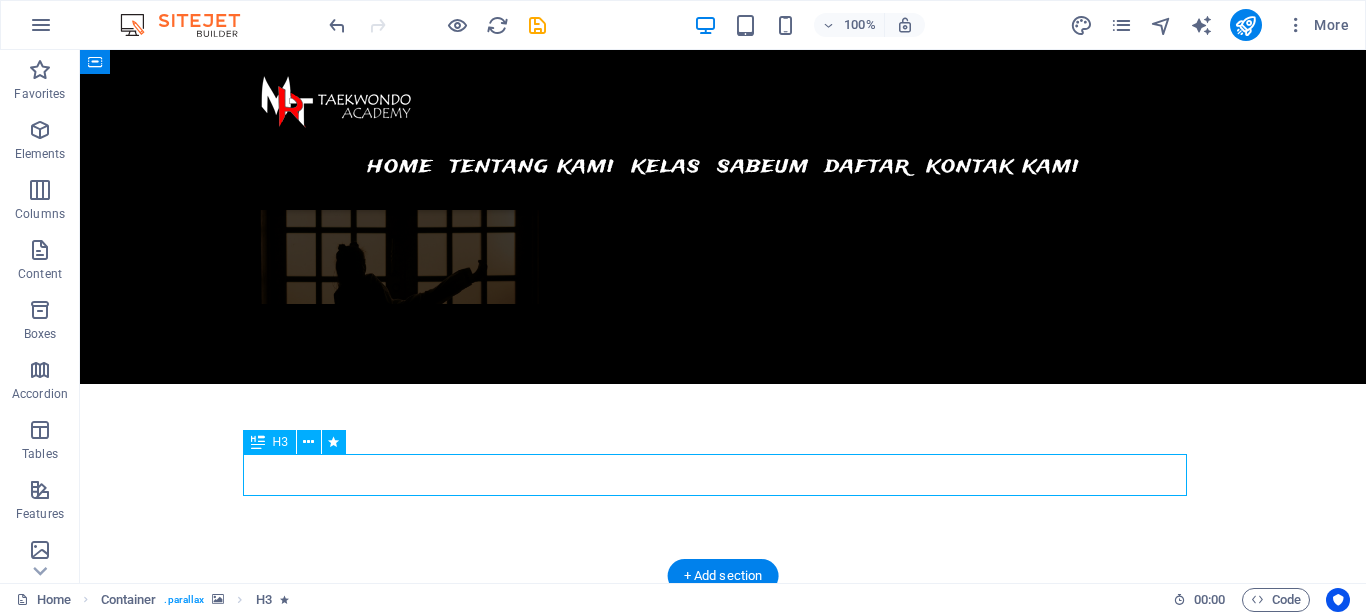 click at bounding box center (723, 3997) 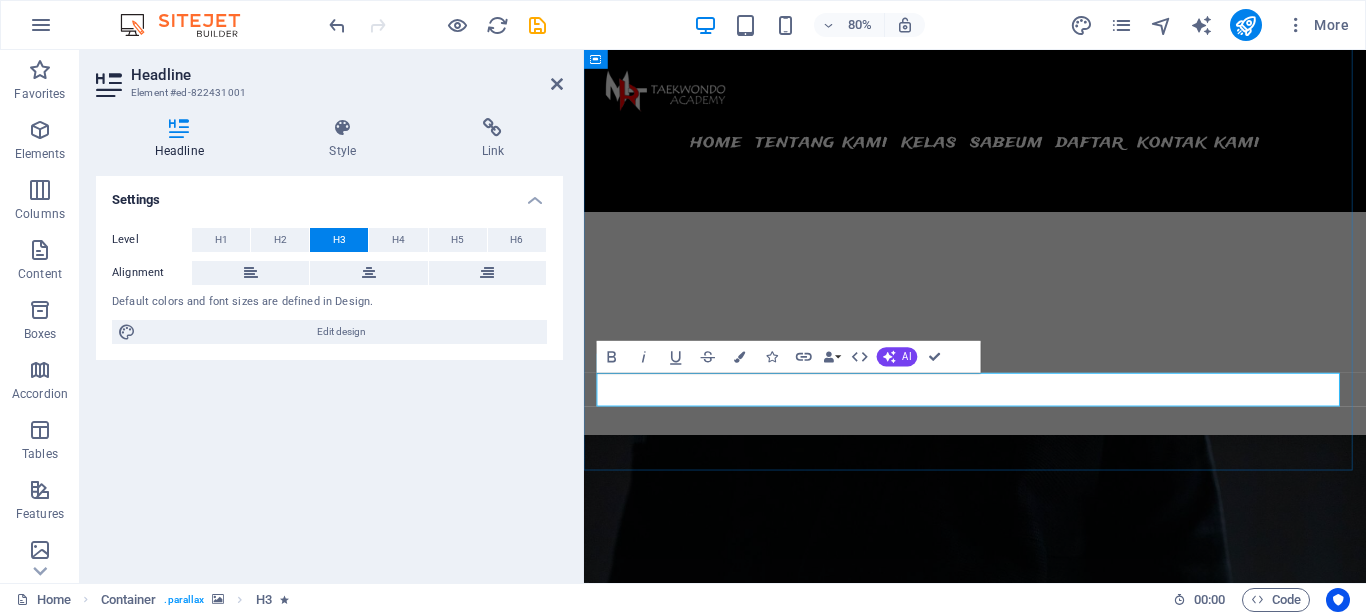 click on "Disiplin, Kekuatan, Prestasi." at bounding box center [1072, 2510] 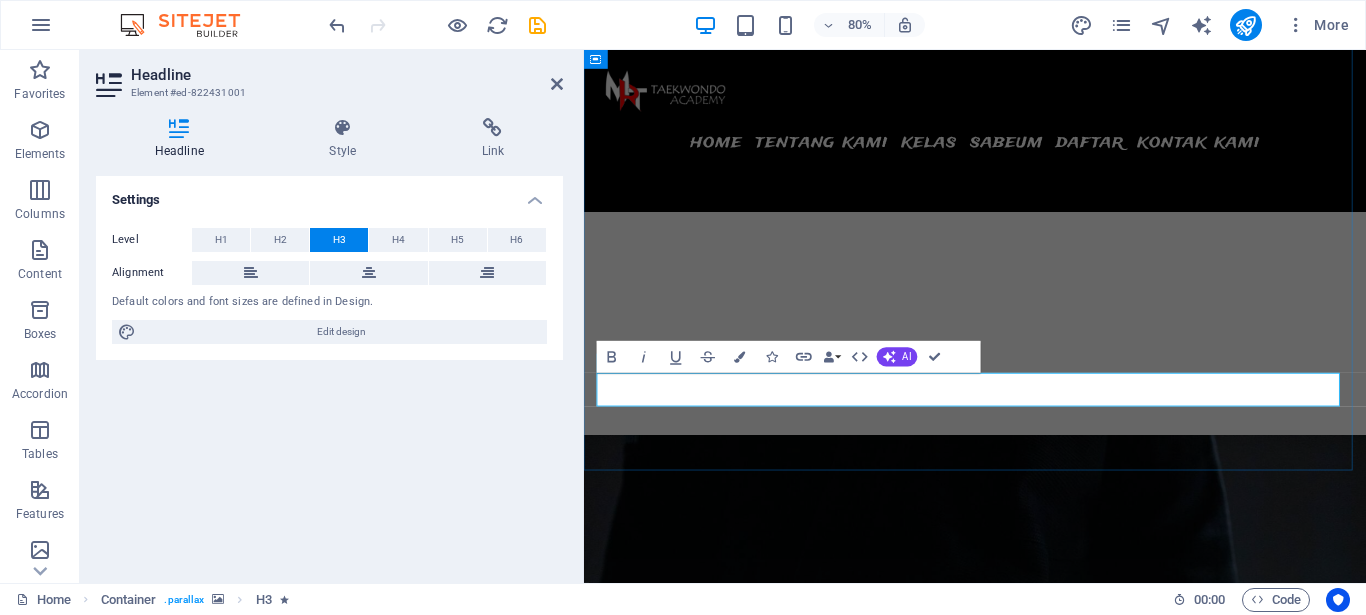 type 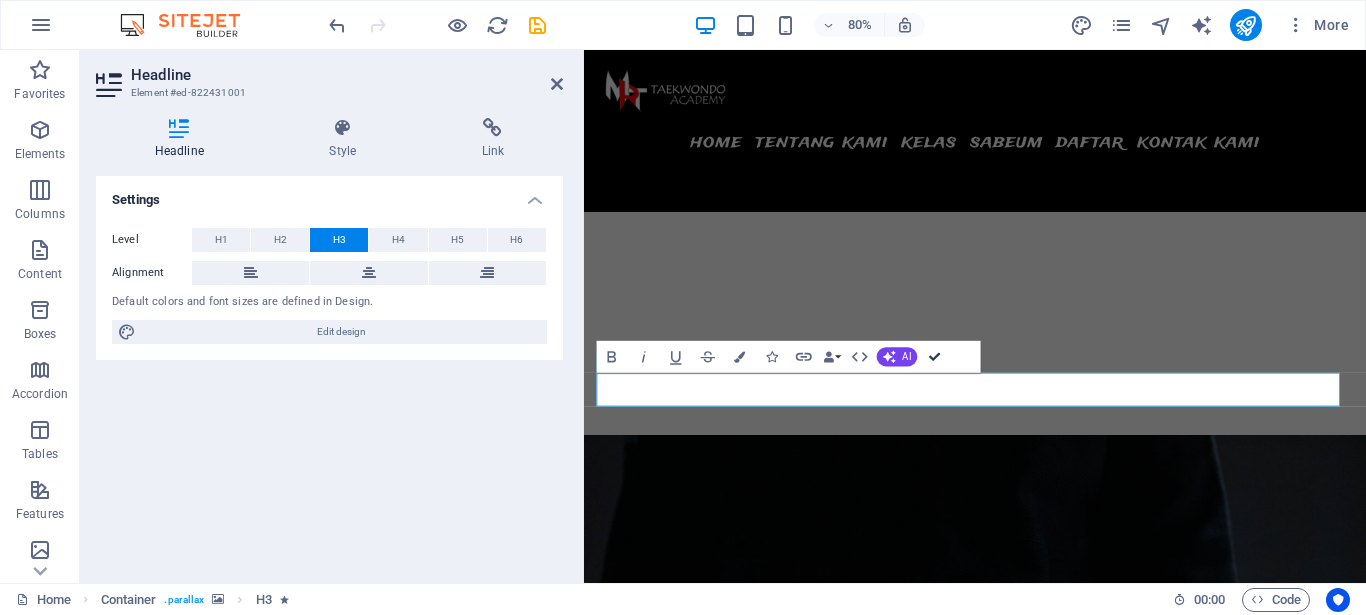 drag, startPoint x: 932, startPoint y: 355, endPoint x: 904, endPoint y: 314, distance: 49.648766 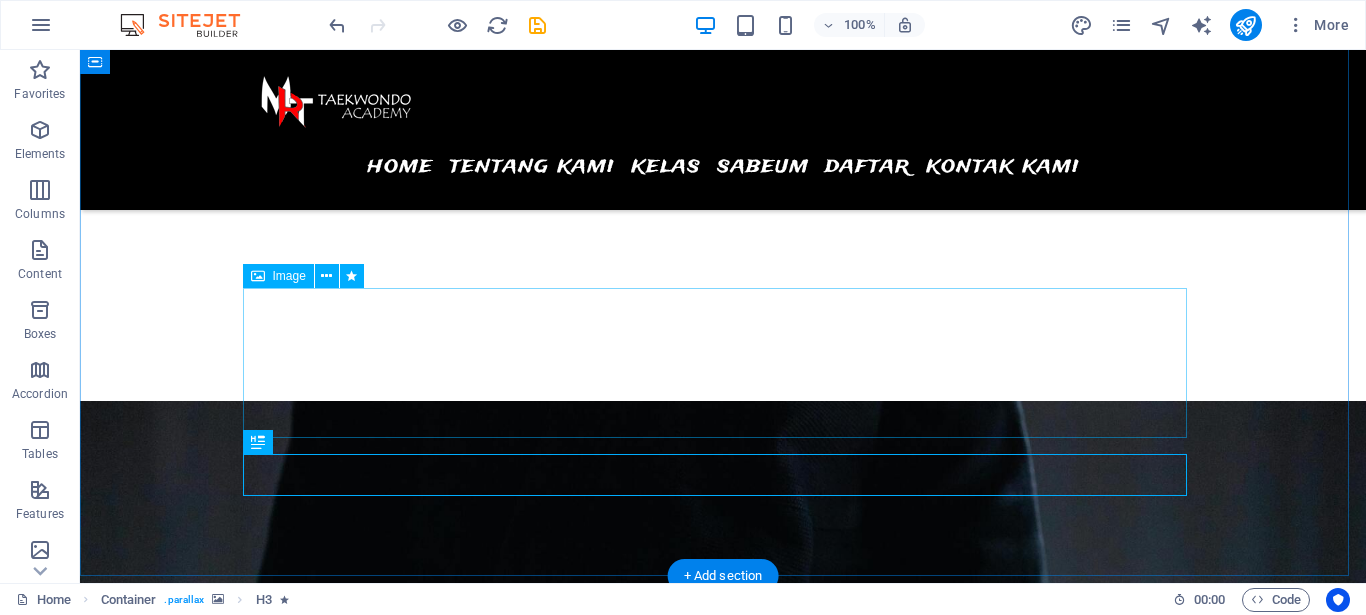 scroll, scrollTop: 1756, scrollLeft: 0, axis: vertical 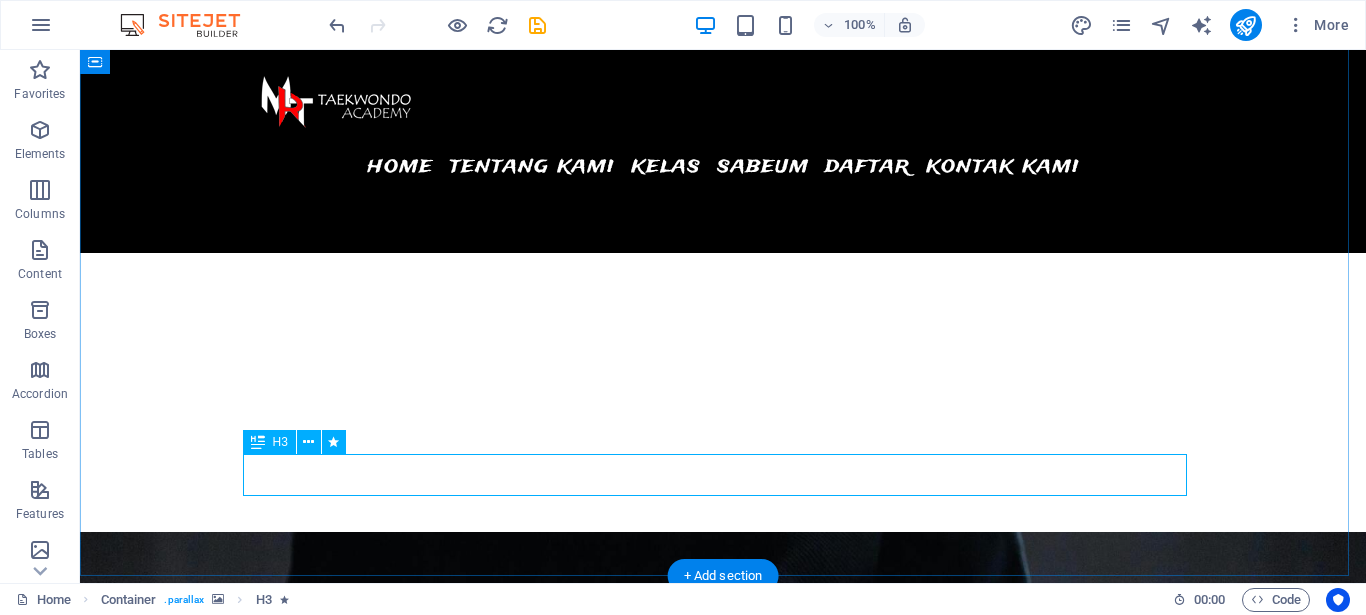 click on "Disiplin - Kekuatan - Prestasi." at bounding box center (723, 2465) 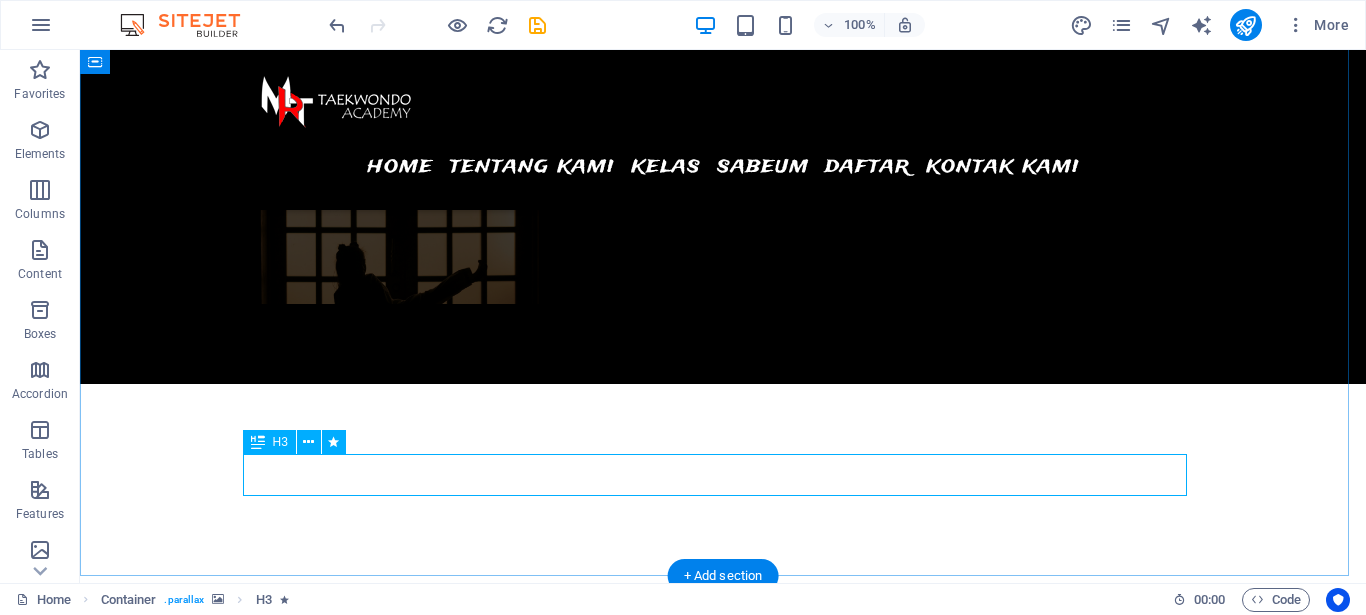 scroll, scrollTop: 1887, scrollLeft: 0, axis: vertical 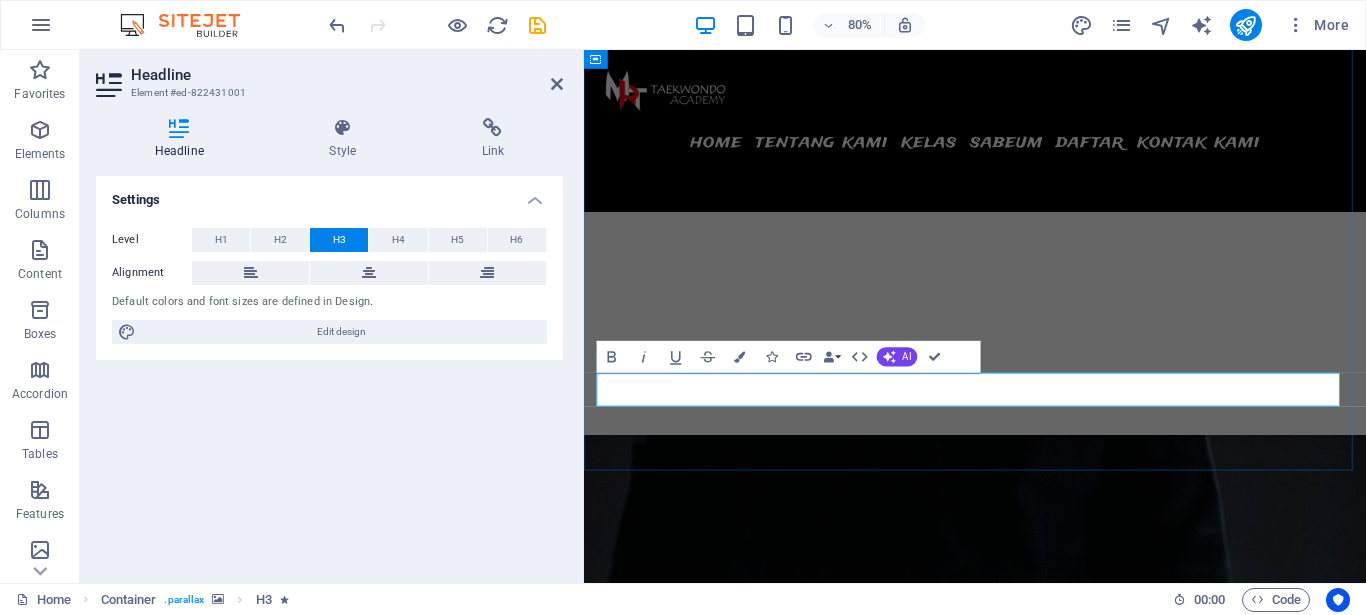 click on "Disiplin - Kekuatan - Prestasi." at bounding box center [1072, 2510] 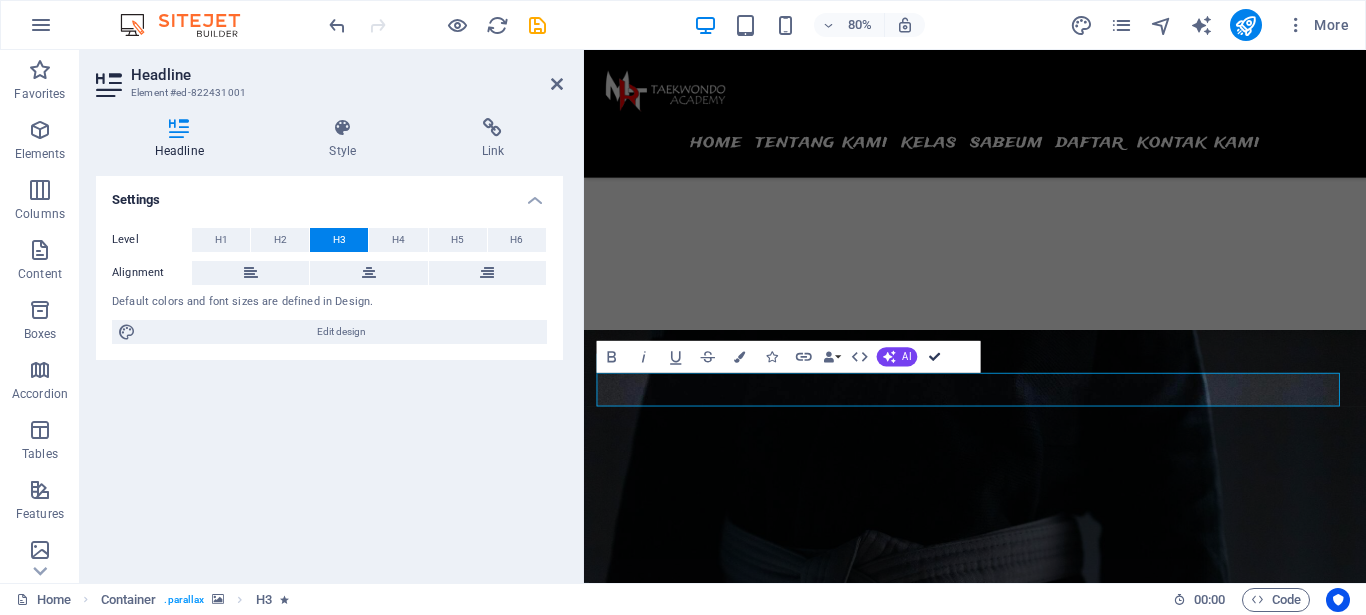 scroll, scrollTop: 1756, scrollLeft: 0, axis: vertical 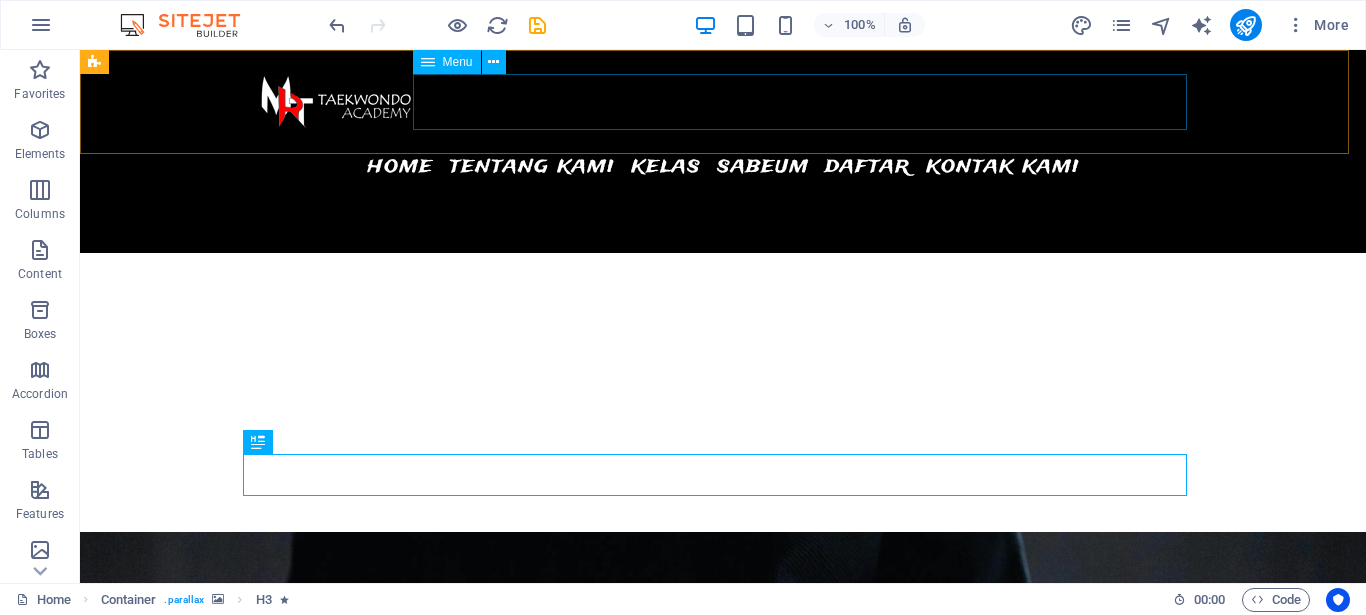 click on "Home Tentang Kami Kelas Sabeum Daftar kontak kami" at bounding box center (723, 166) 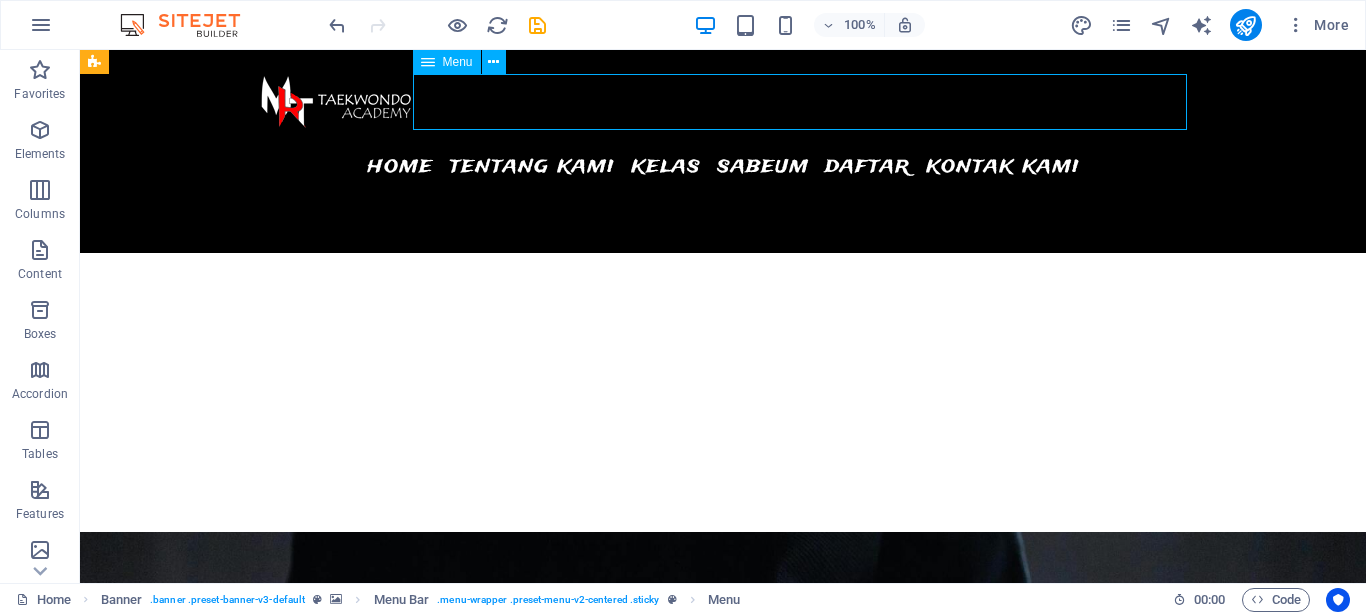 click on "Home Tentang Kami Kelas Sabeum Daftar kontak kami" at bounding box center [723, 166] 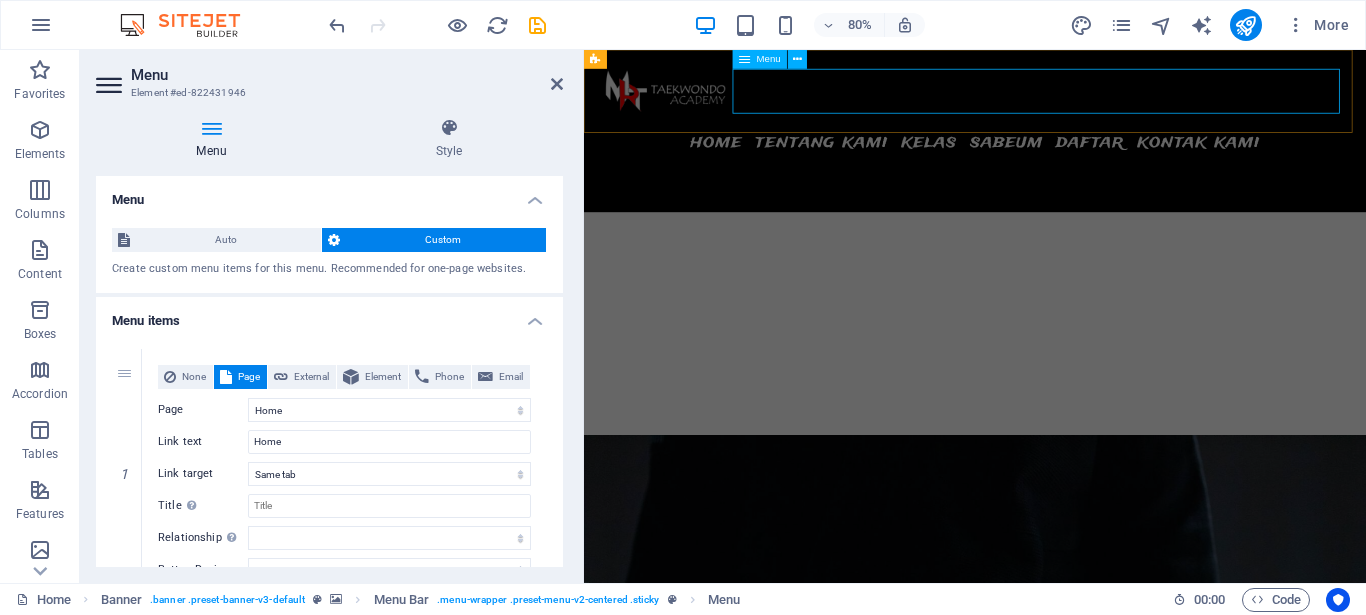 click on "Home Tentang Kami Kelas Sabeum Daftar kontak kami" at bounding box center [1072, 166] 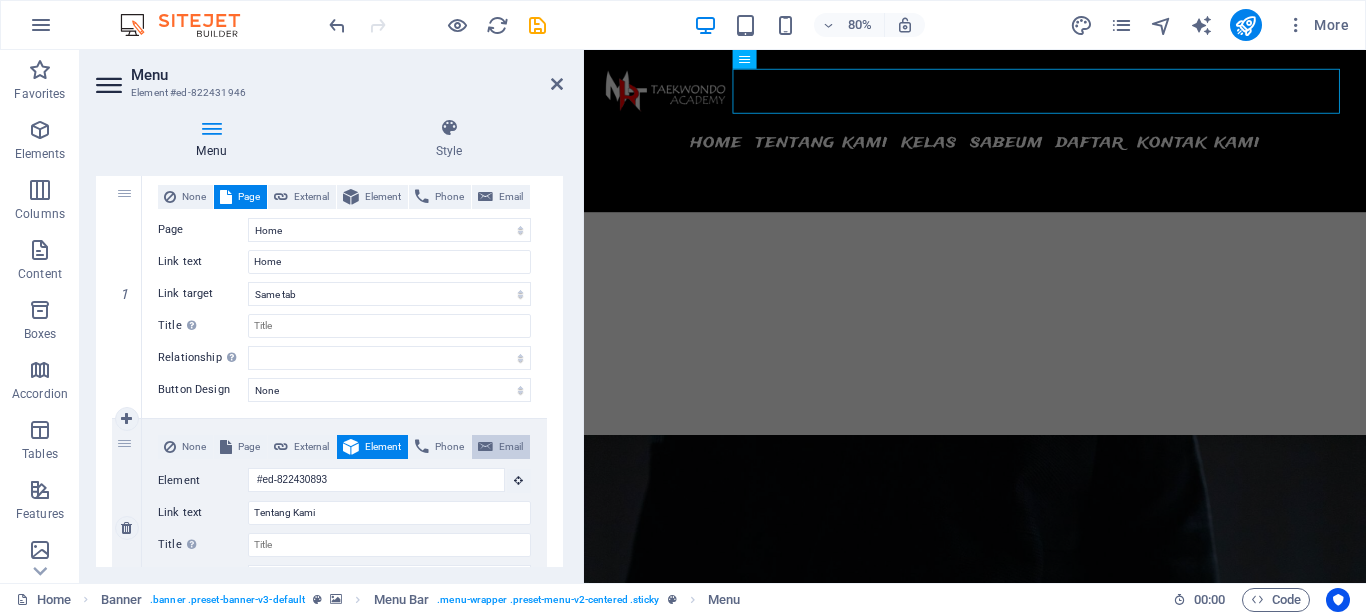 scroll, scrollTop: 270, scrollLeft: 0, axis: vertical 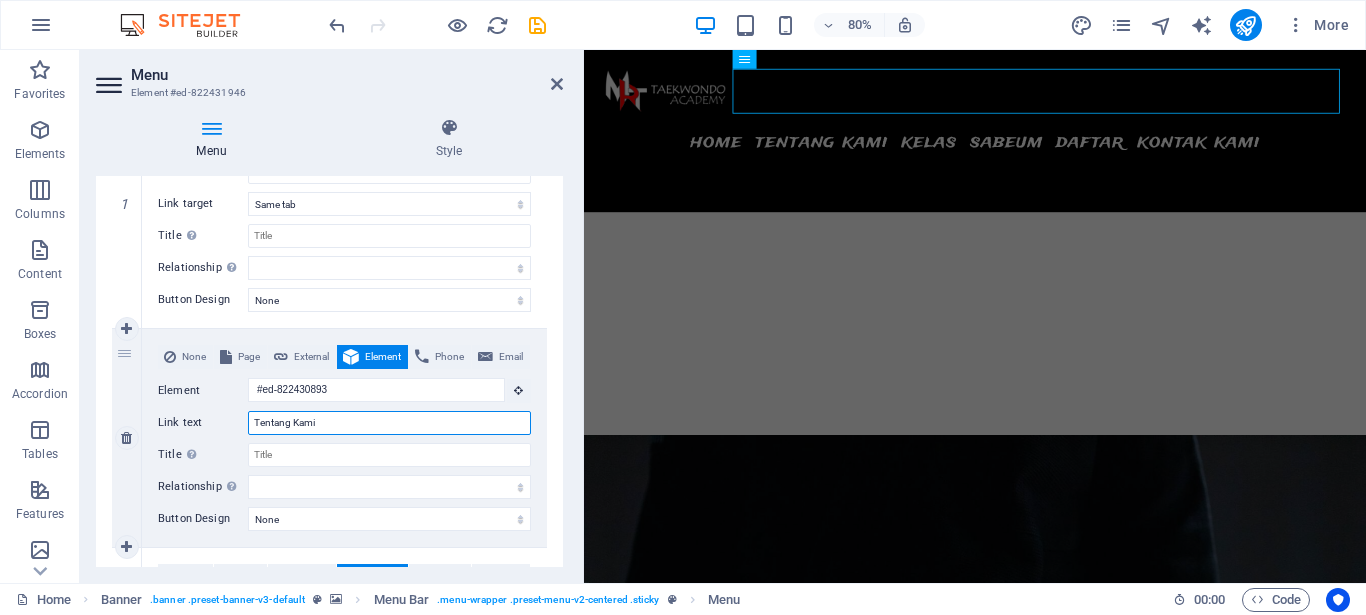 click on "Tentang Kami" at bounding box center [389, 423] 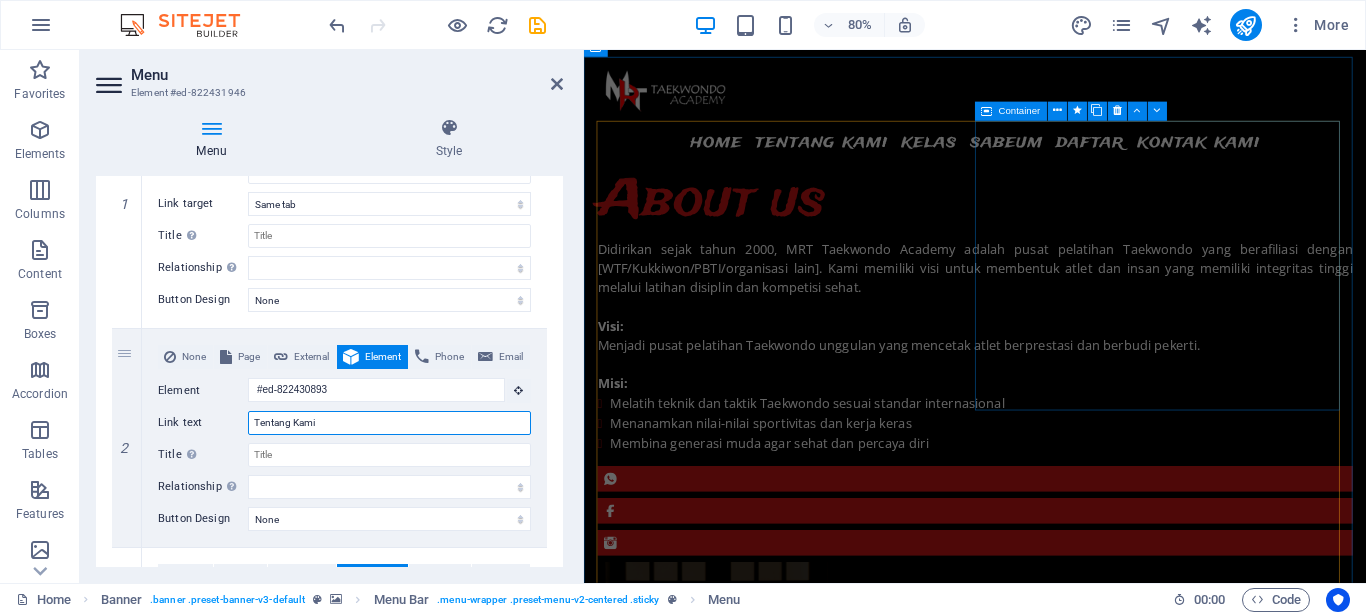 scroll, scrollTop: 1326, scrollLeft: 0, axis: vertical 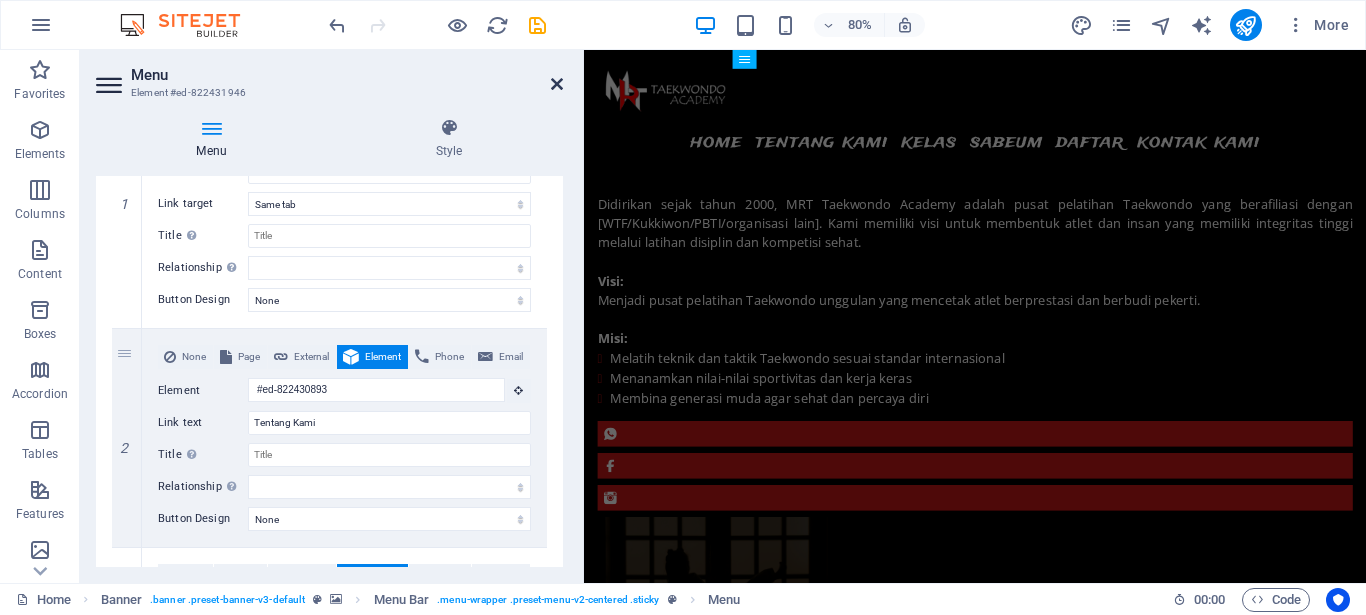 drag, startPoint x: 558, startPoint y: 87, endPoint x: 859, endPoint y: 286, distance: 360.83514 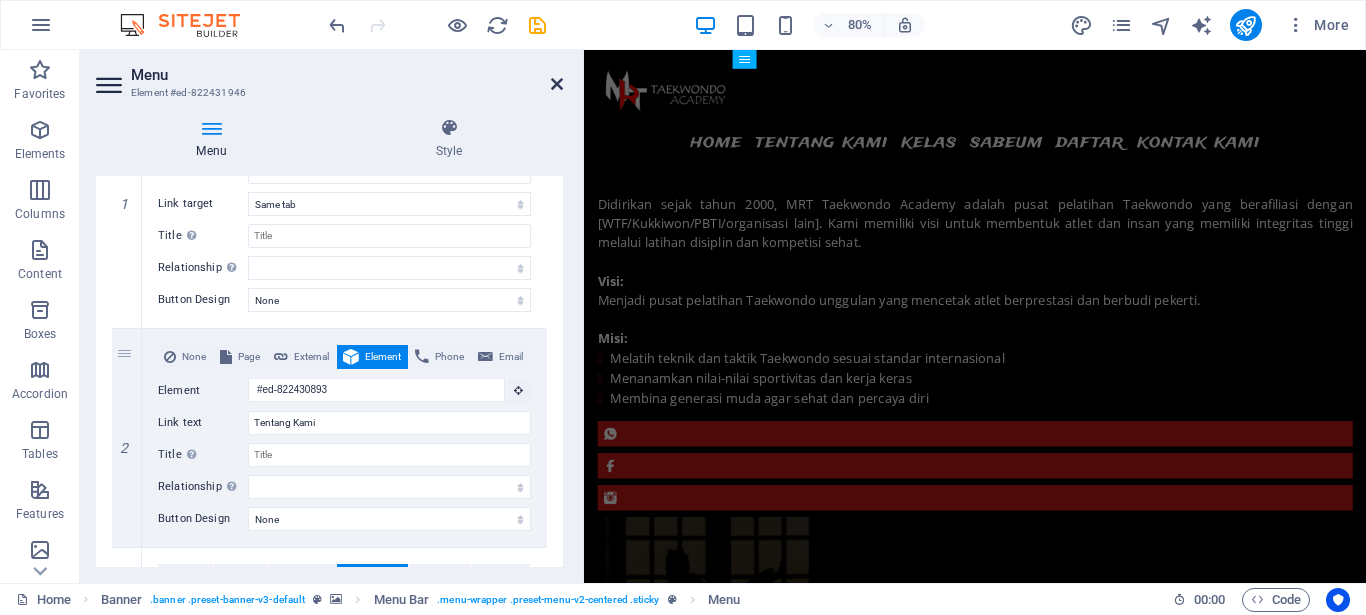 click at bounding box center [557, 84] 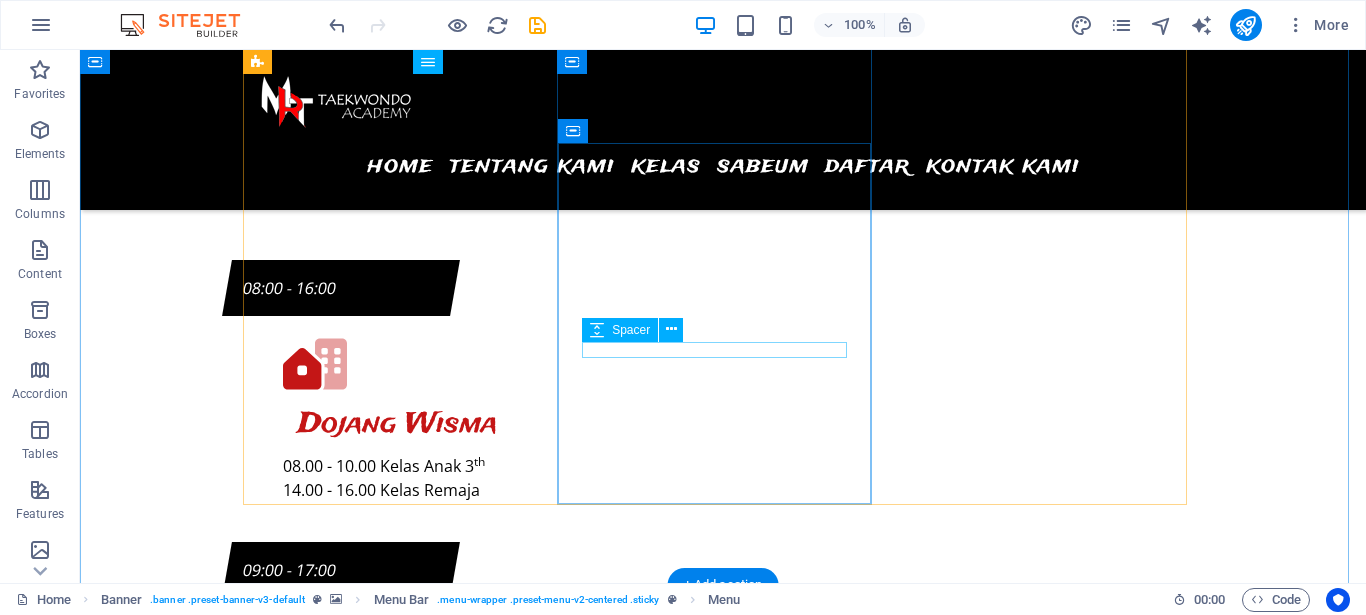 scroll, scrollTop: 7315, scrollLeft: 0, axis: vertical 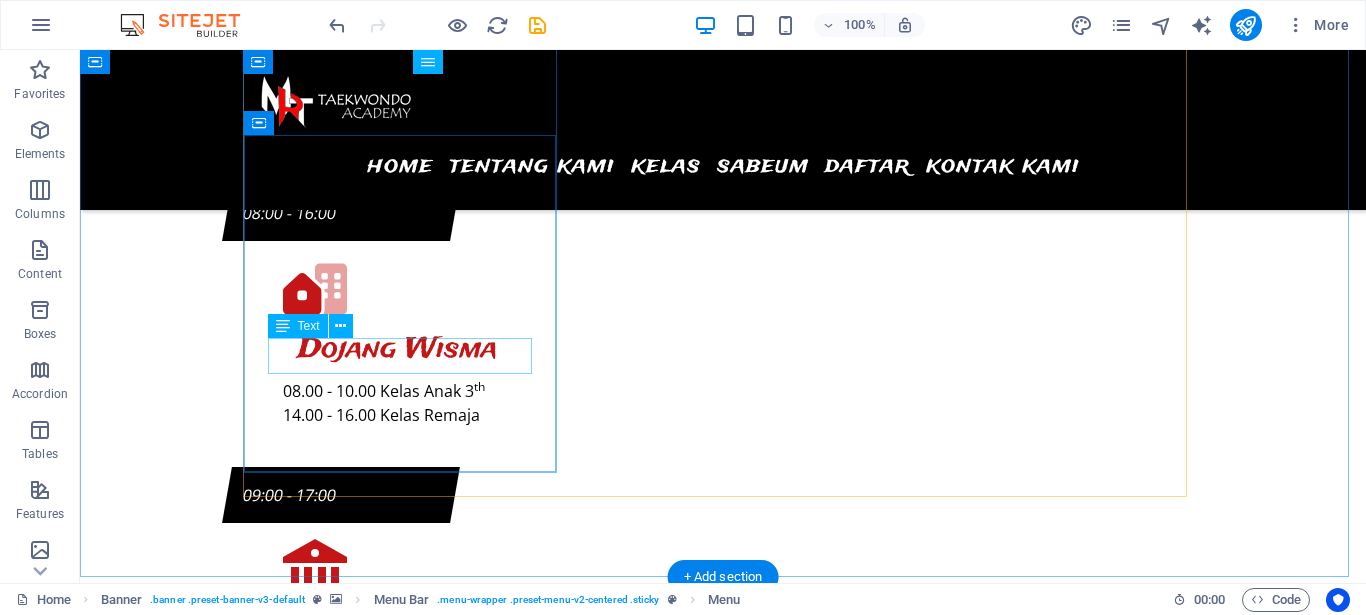 click on "$ 19,99  /mo." at bounding box center (723, 15222) 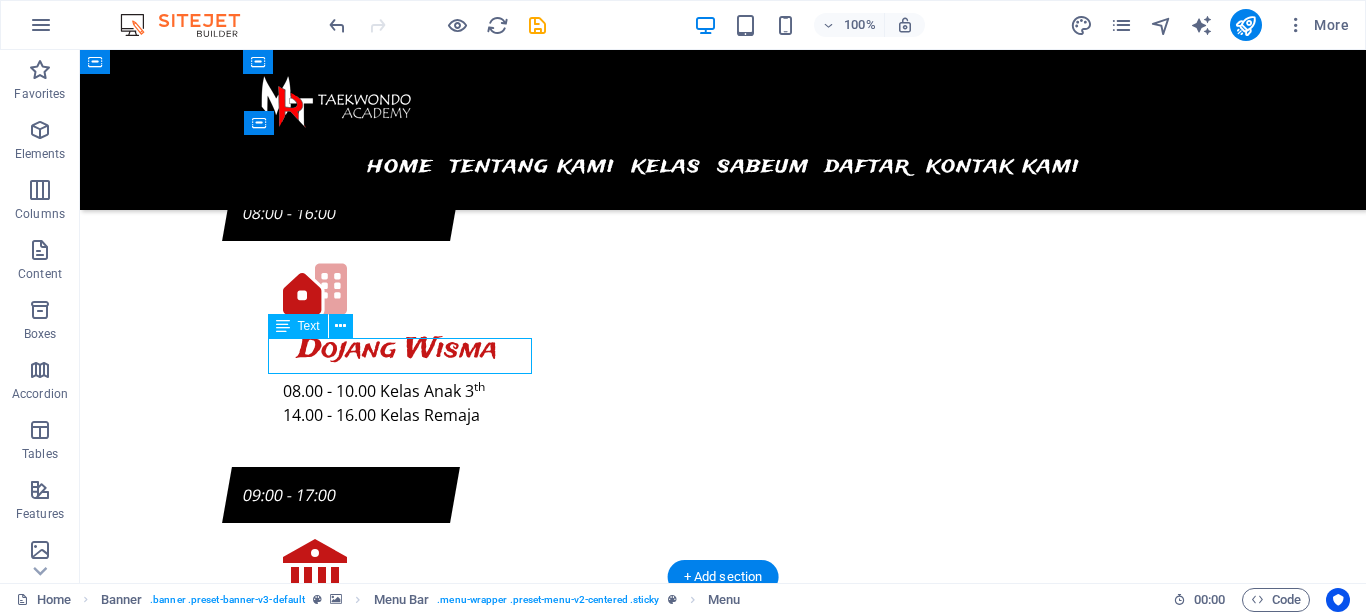click on "$ 19,99  /mo." at bounding box center (723, 15222) 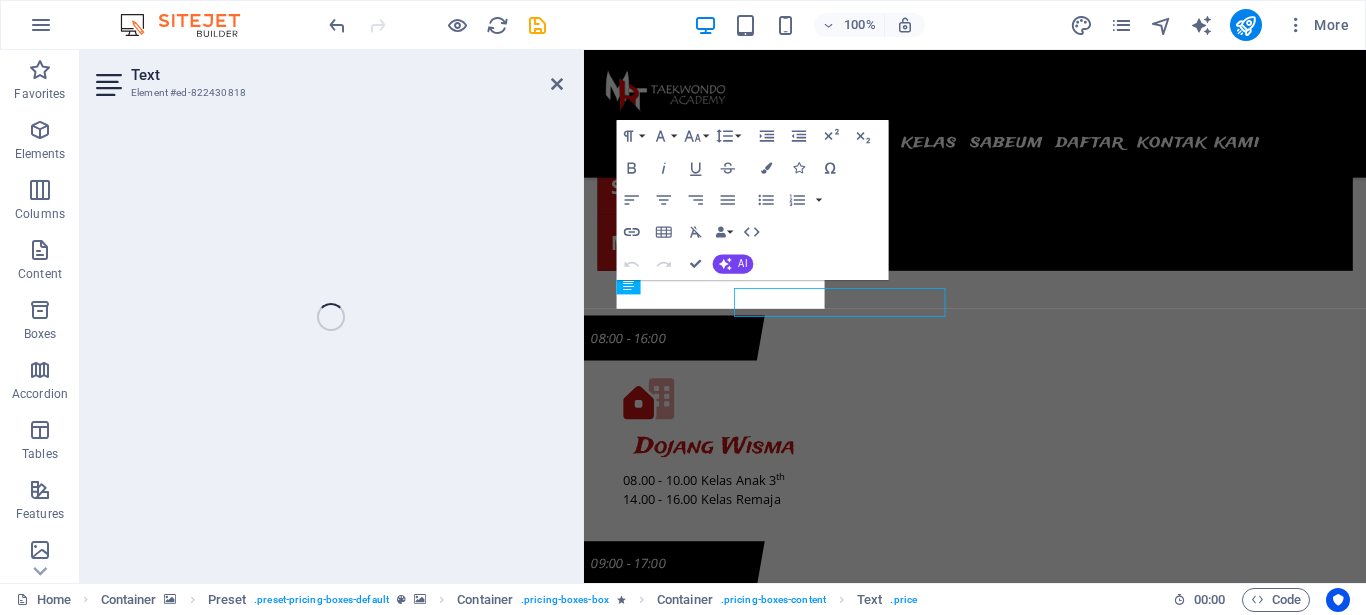 scroll, scrollTop: 7305, scrollLeft: 0, axis: vertical 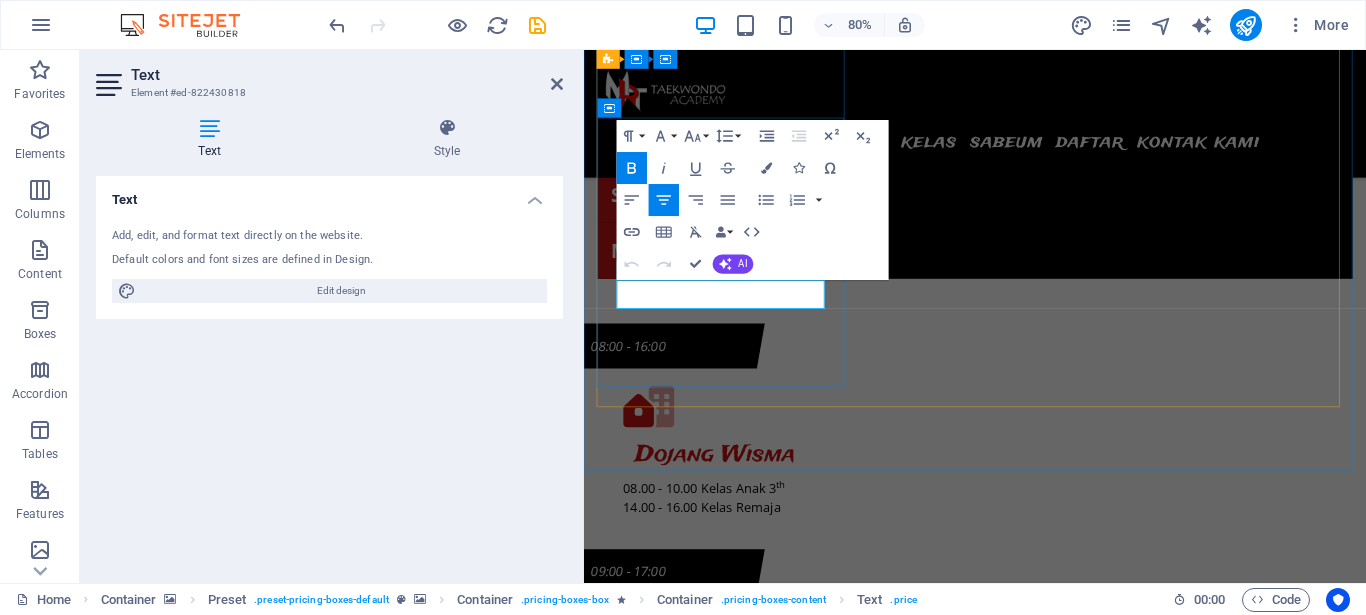 click on "$ 19,99  /mo." at bounding box center (1072, 15287) 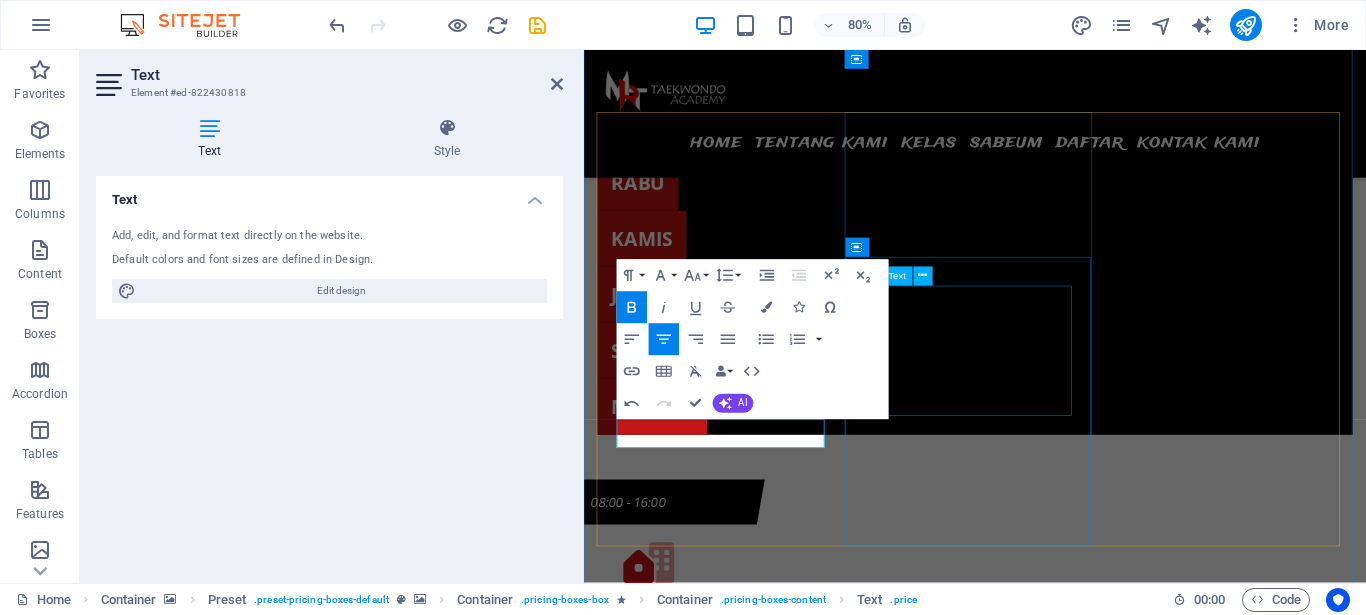 scroll, scrollTop: 7101, scrollLeft: 0, axis: vertical 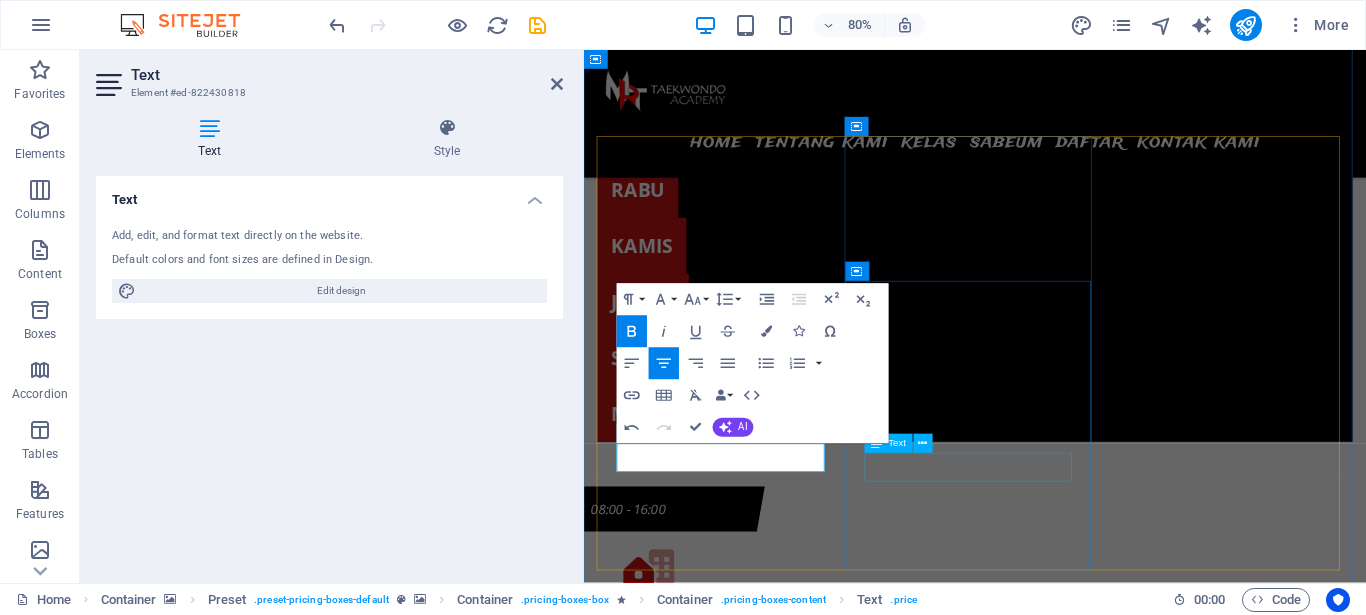 click on "$39,99  /mo." at bounding box center [1072, 16203] 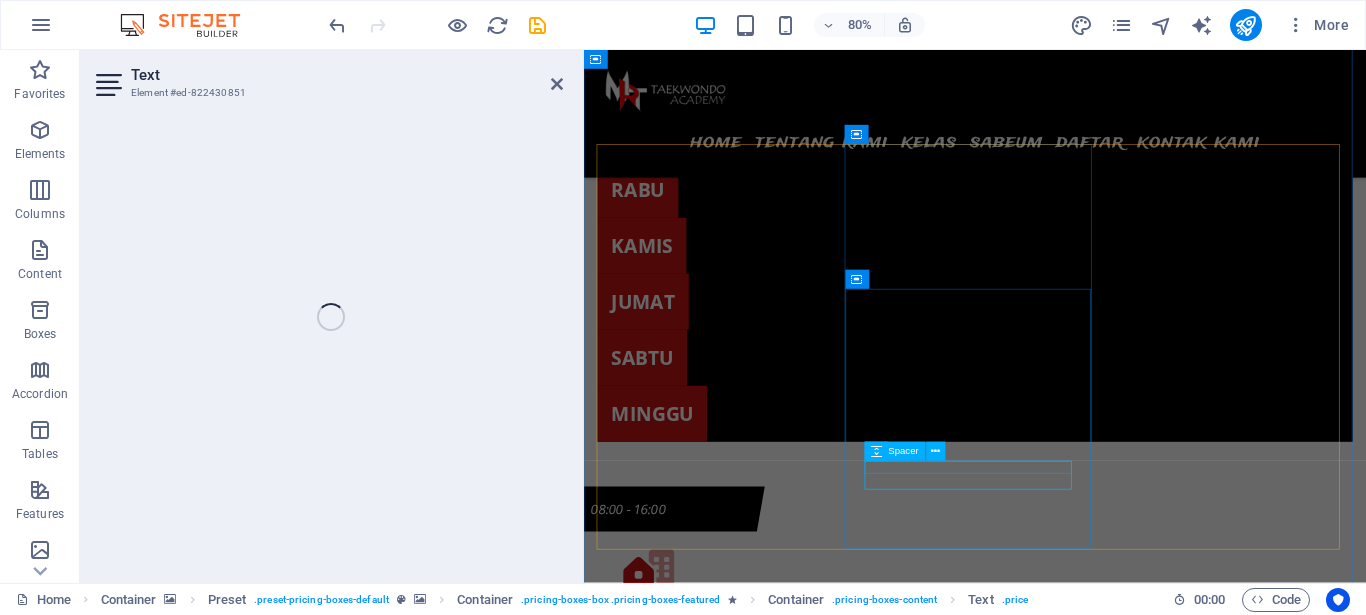 scroll, scrollTop: 7091, scrollLeft: 0, axis: vertical 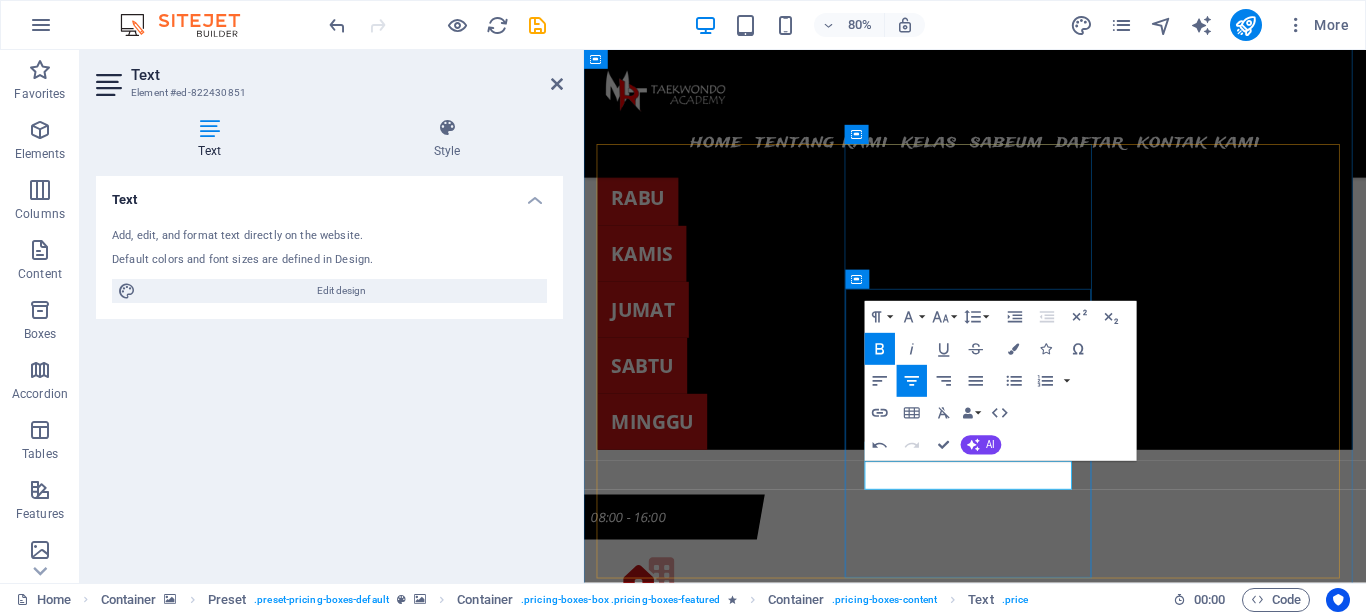 type 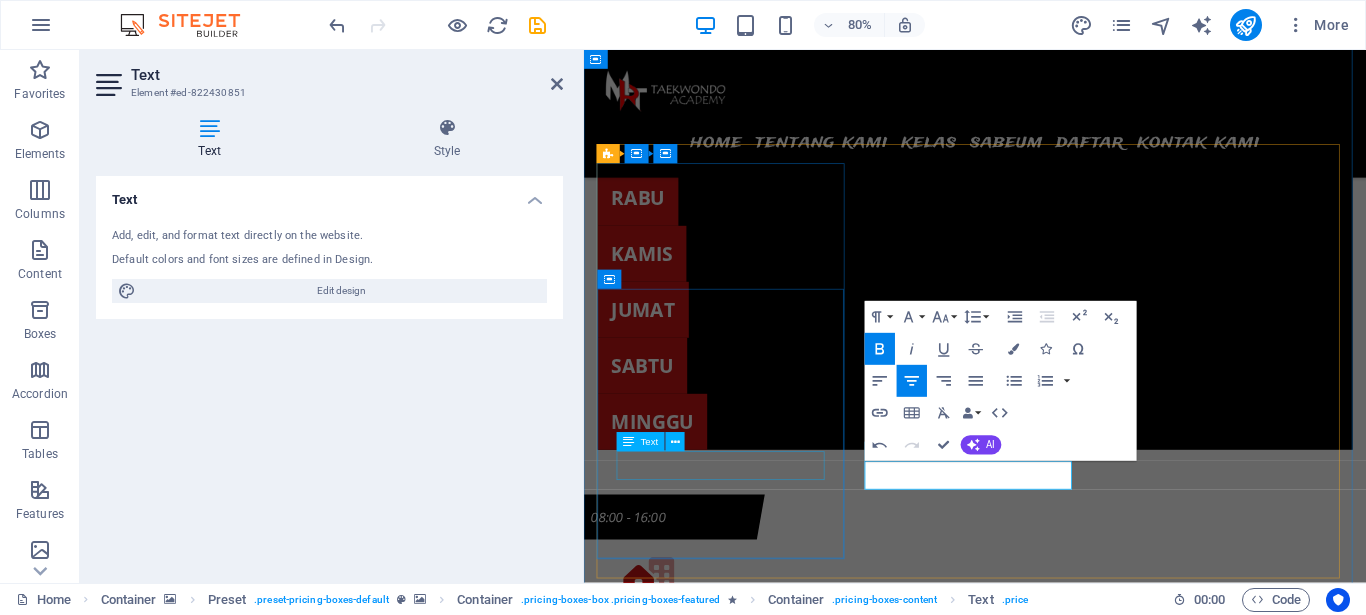 click on "IDR.150 k /mo." at bounding box center [1072, 15502] 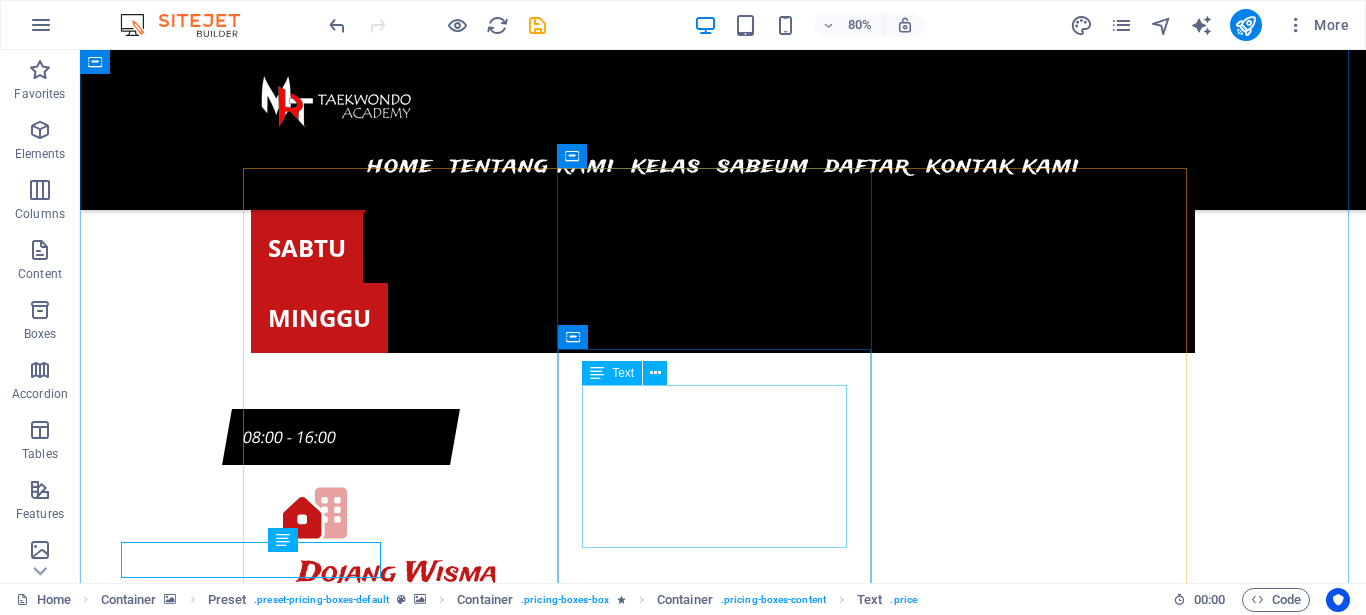 click on "4  Free Classes 15  Projects Diet Plan included Training Plan included" at bounding box center (723, 16041) 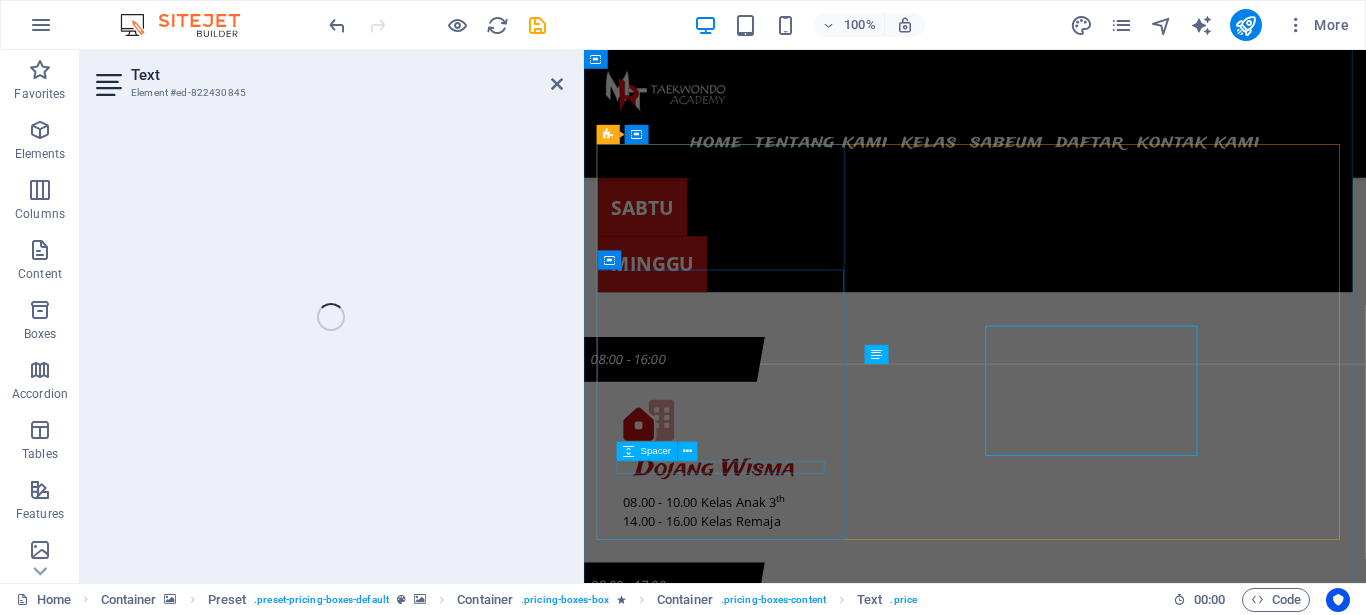 scroll, scrollTop: 7090, scrollLeft: 0, axis: vertical 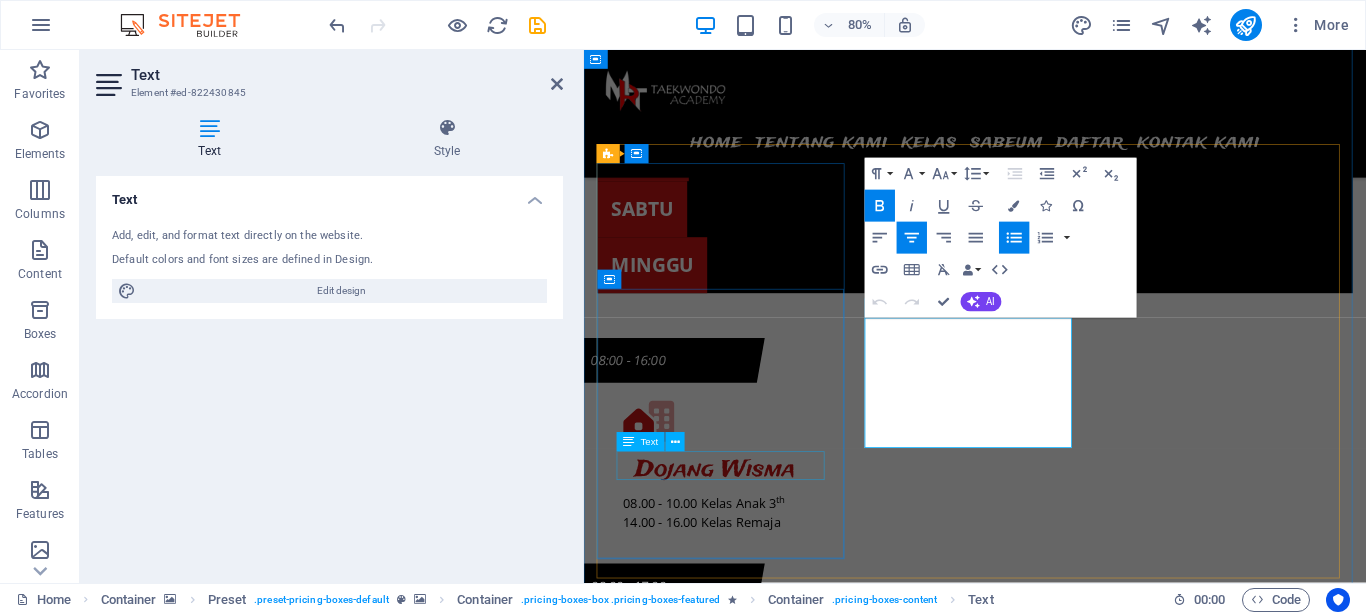 click on "IDR.150 k /mo." at bounding box center [1072, 15324] 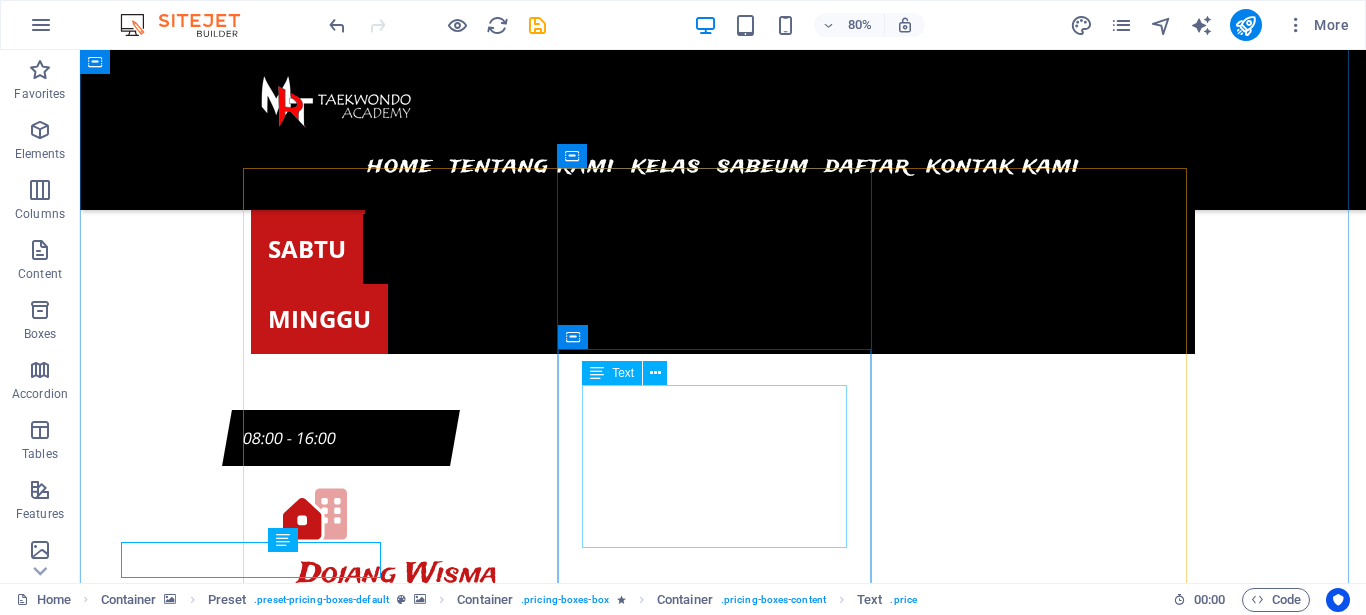 click on "4  Free Classes 15  Projects Diet Plan included Training Plan included" at bounding box center [723, 16042] 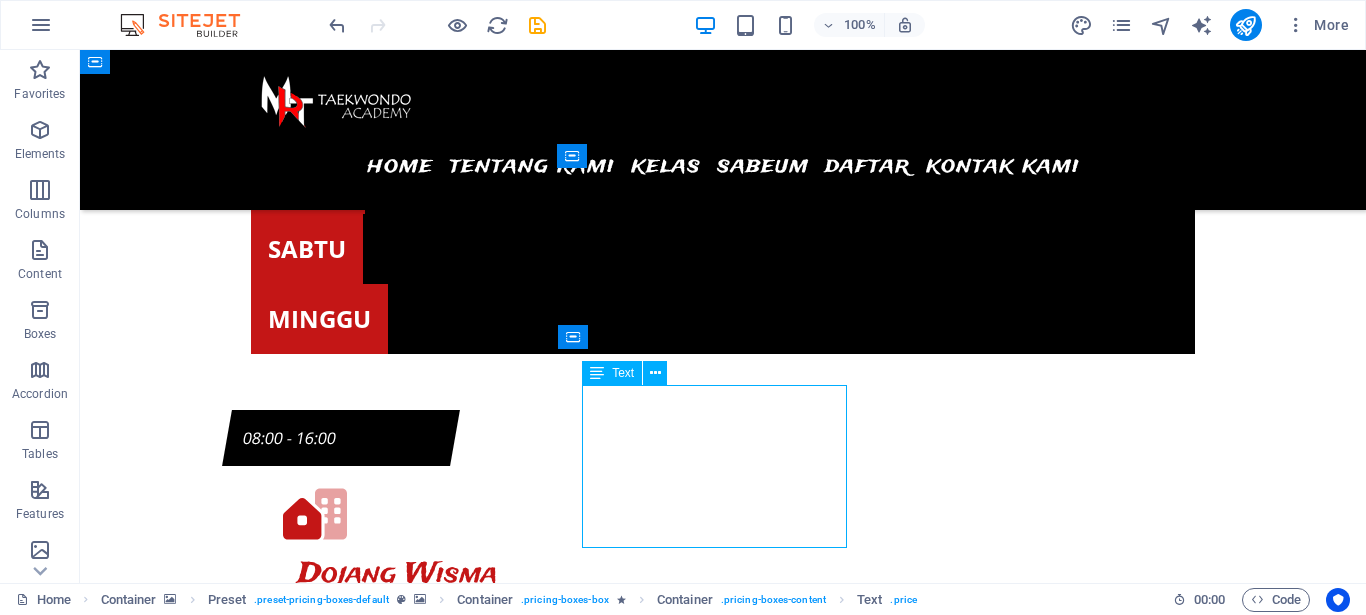 drag, startPoint x: 697, startPoint y: 467, endPoint x: 774, endPoint y: 518, distance: 92.358 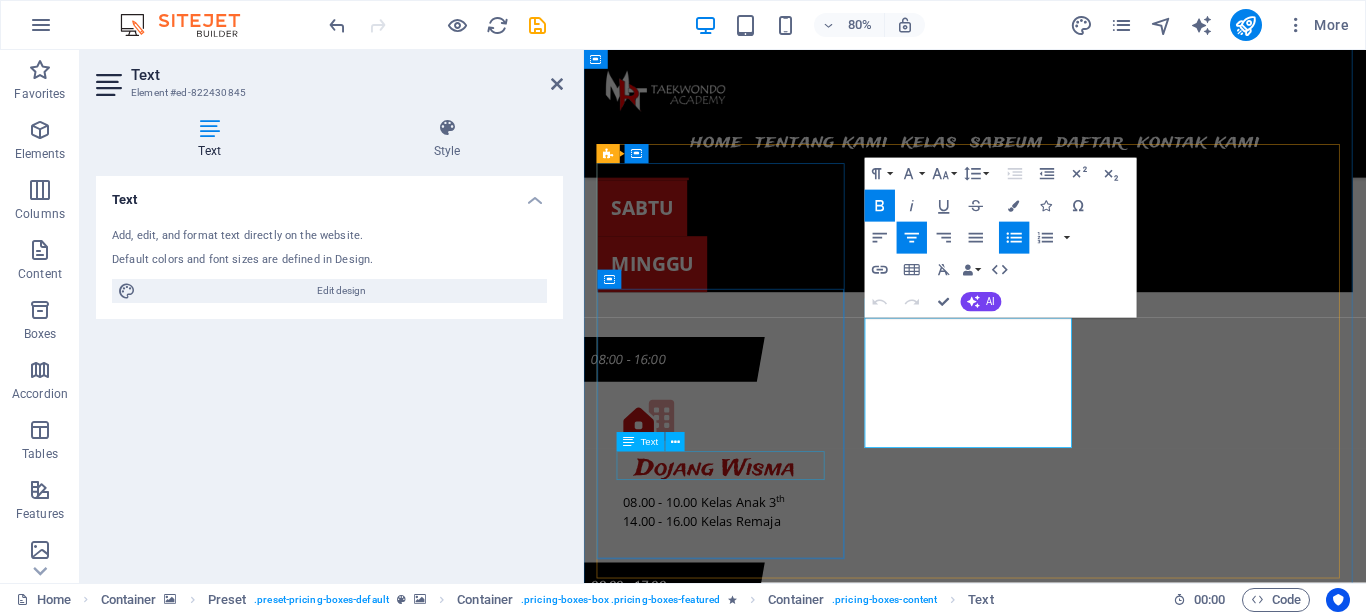 click on "IDR.150 k /mo." at bounding box center (1072, 15323) 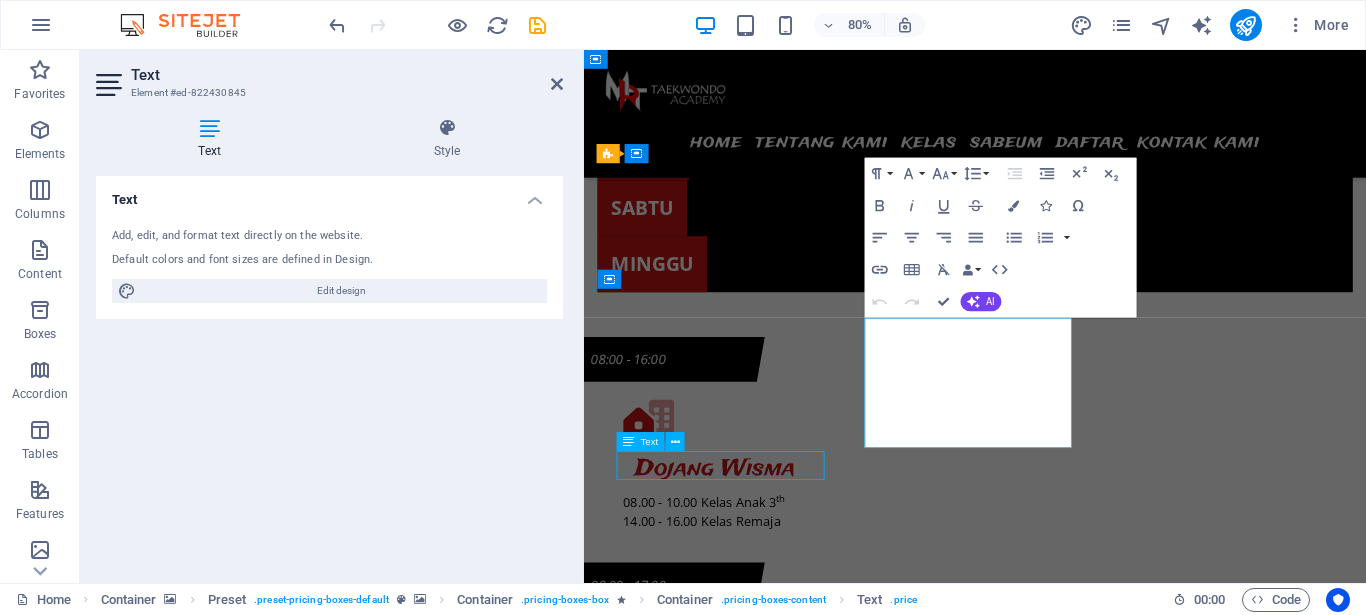 click on "IDR.150 k /mo." at bounding box center [1072, 15323] 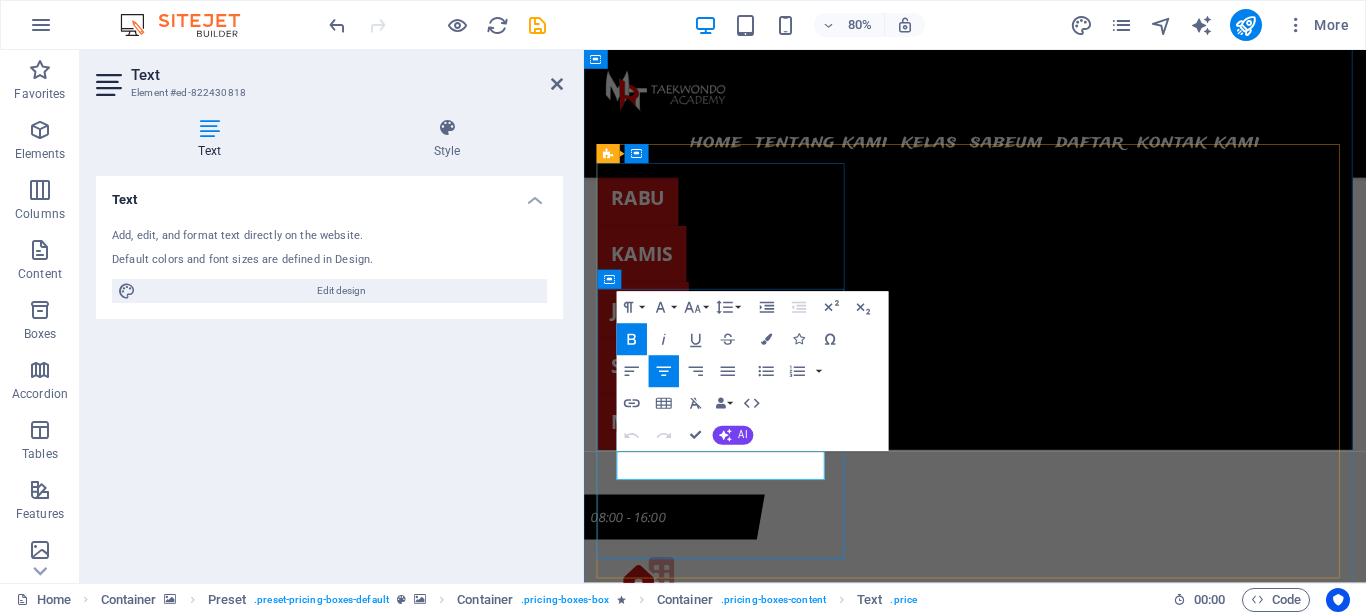 click on "IDR.150" at bounding box center (1045, 15501) 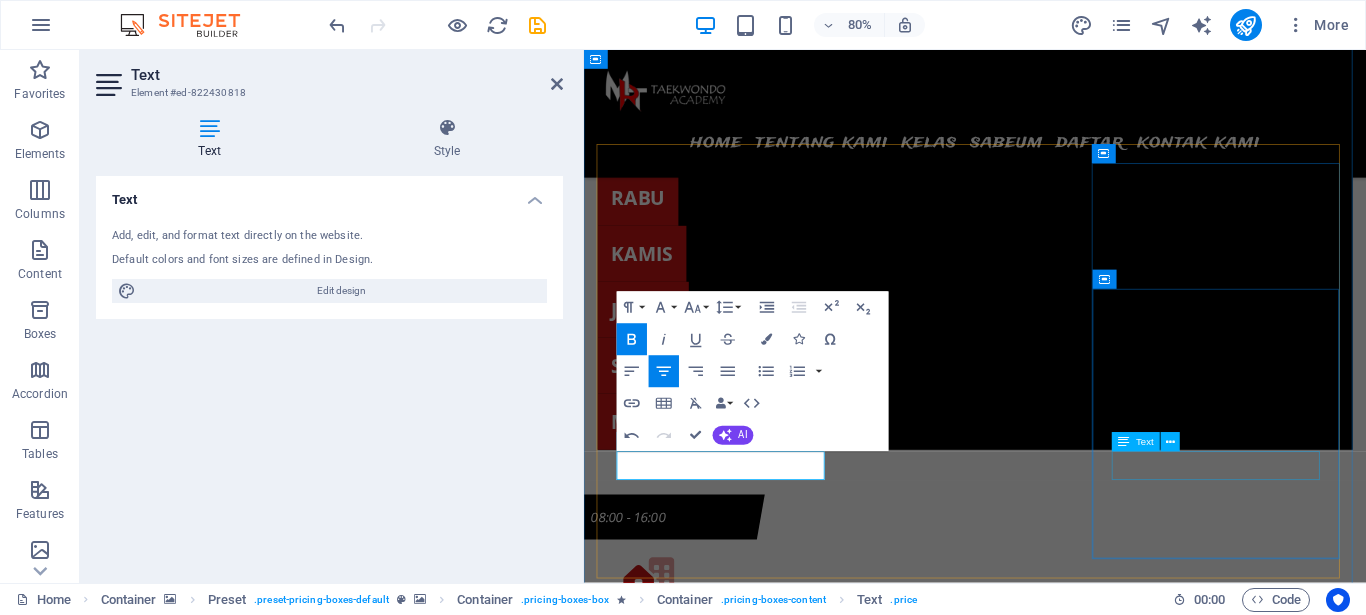 click on "$59,99  /mo." at bounding box center (1072, 16876) 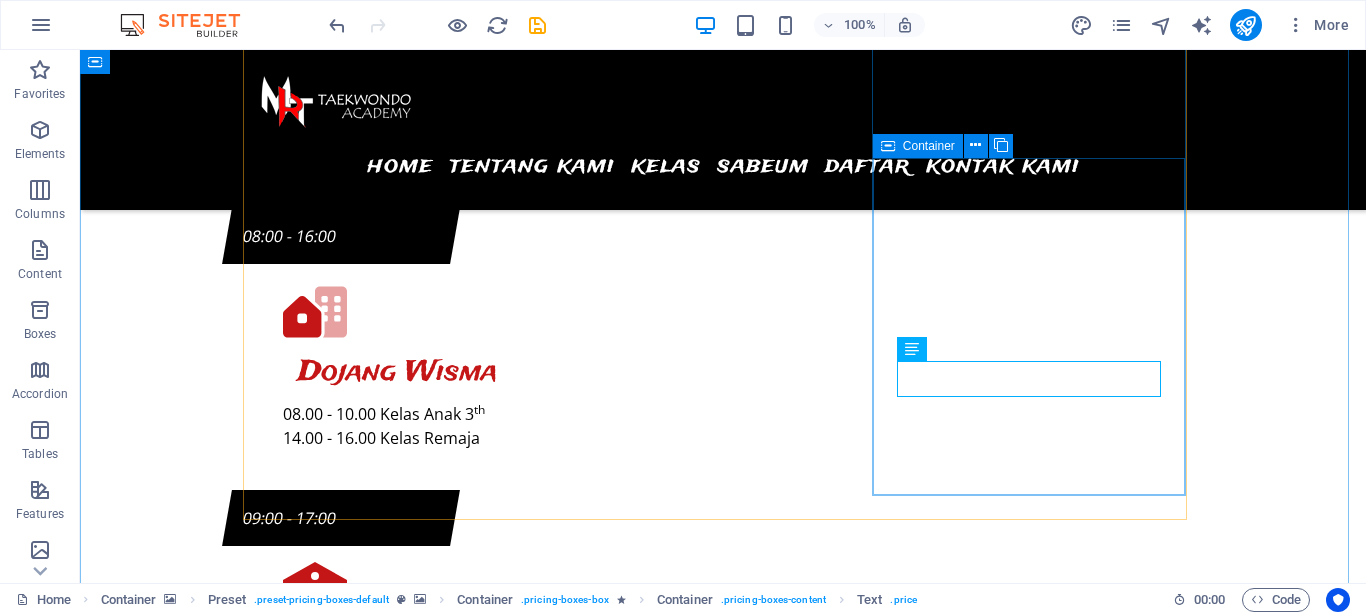 scroll, scrollTop: 7305, scrollLeft: 0, axis: vertical 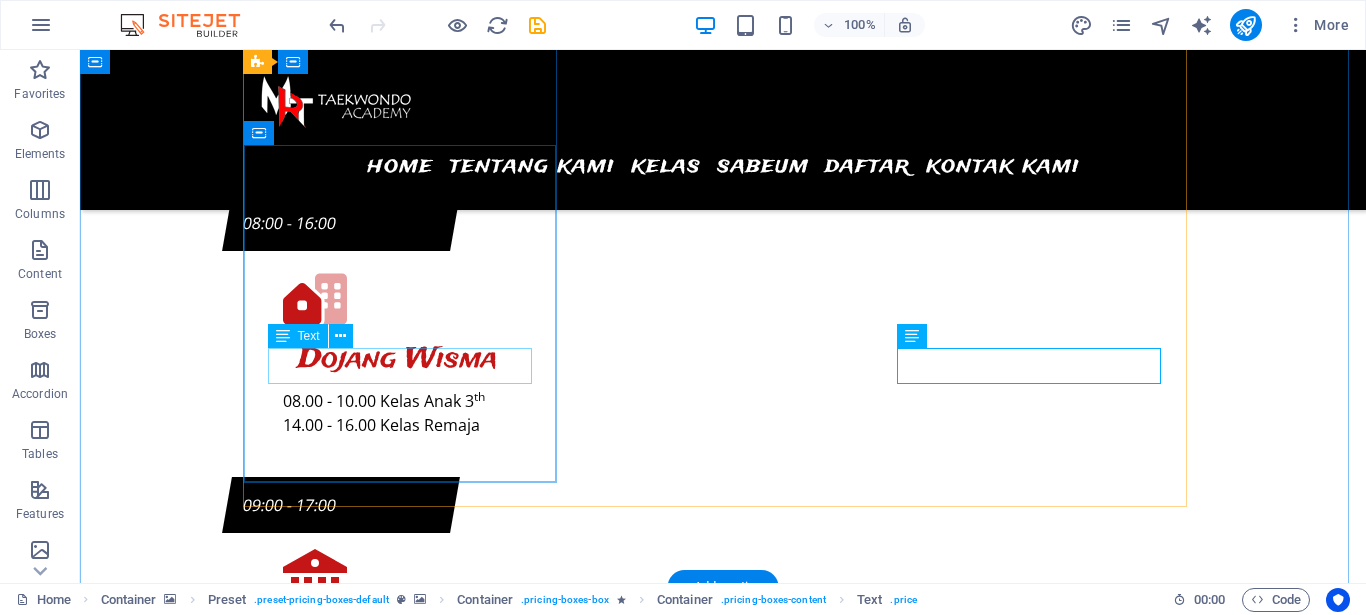 click on "idr.150 k /mo." at bounding box center [723, 15232] 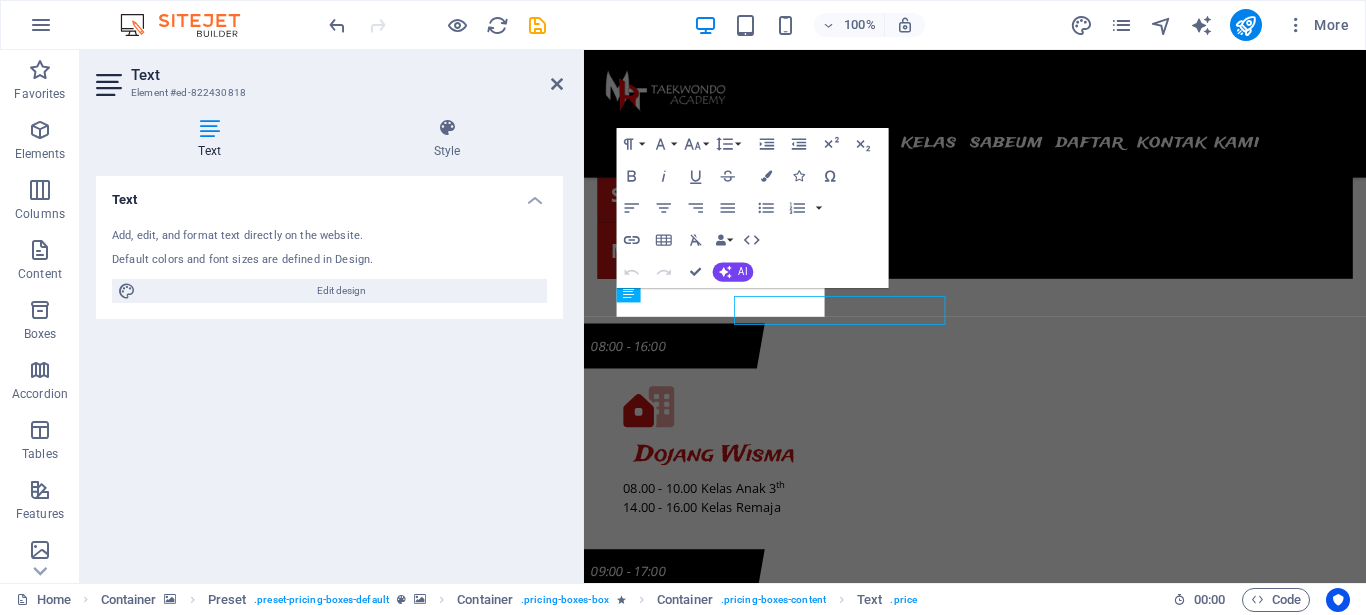 scroll, scrollTop: 7295, scrollLeft: 0, axis: vertical 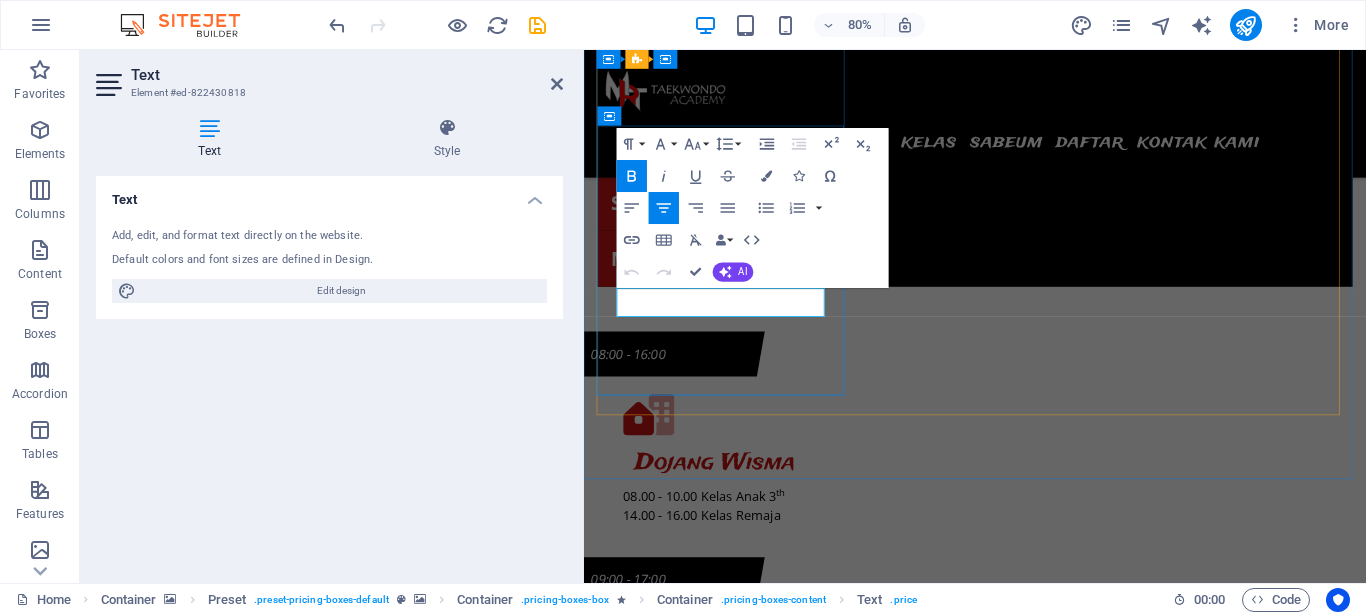 click on "idr.150" at bounding box center (1046, 15297) 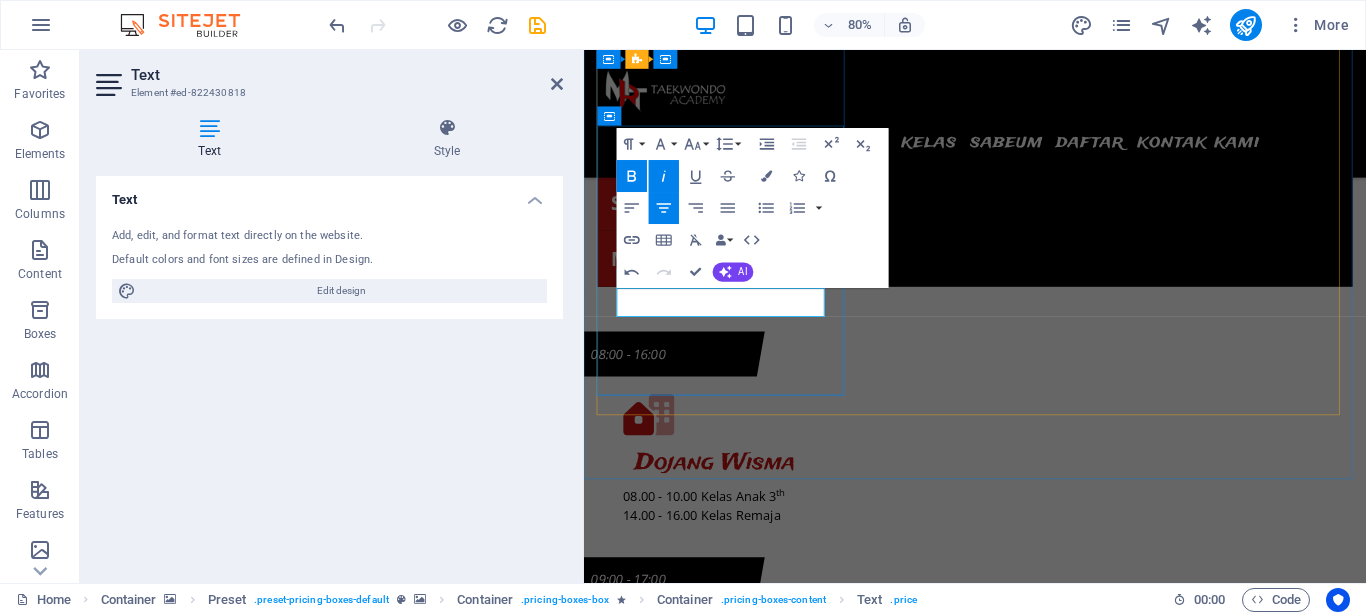 type 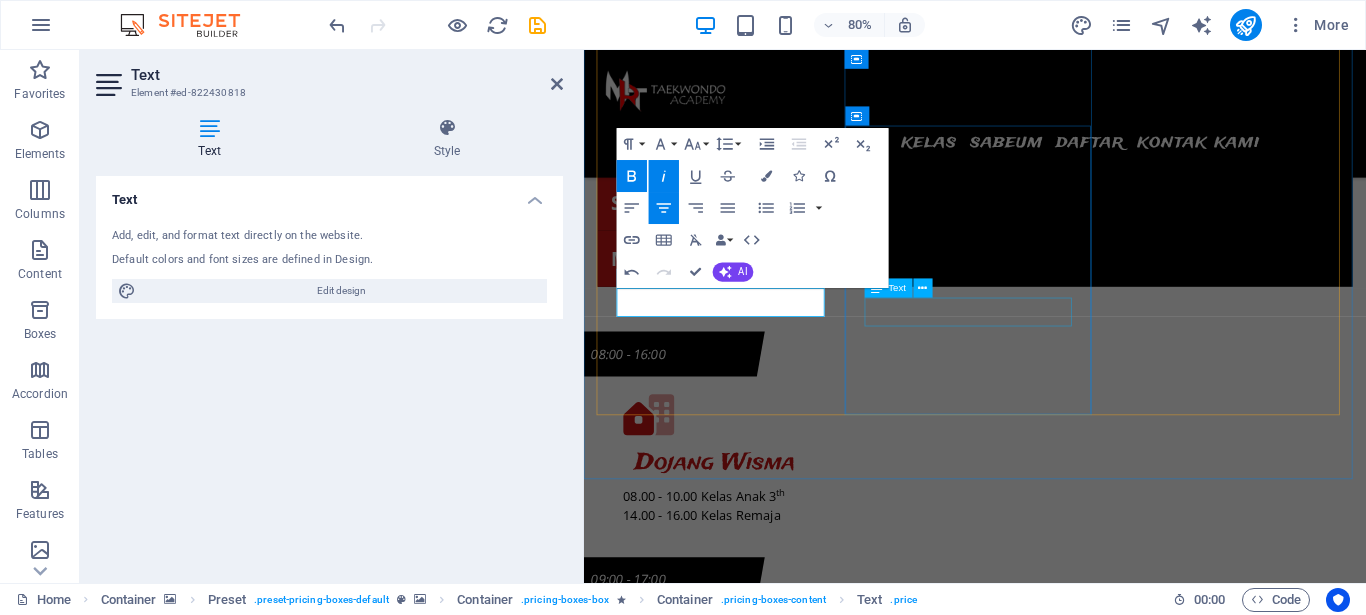 click on "idr. 250k  /mo." at bounding box center (1072, 16009) 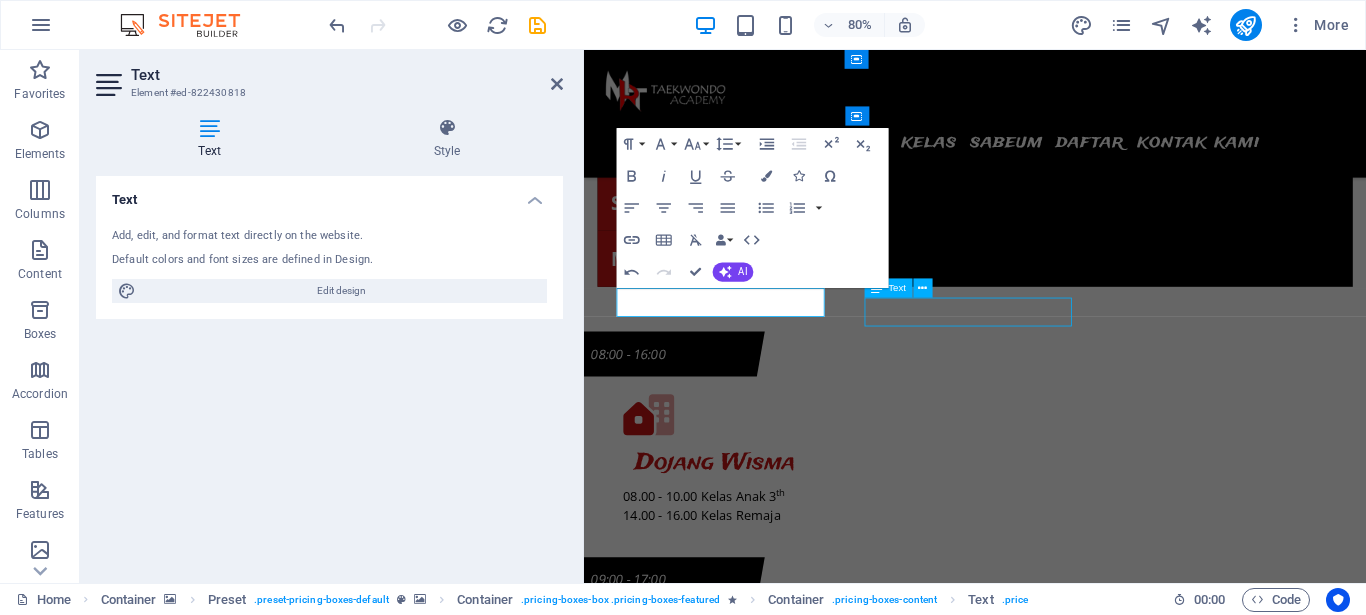 click on "idr. 250k  /mo." at bounding box center [1072, 16009] 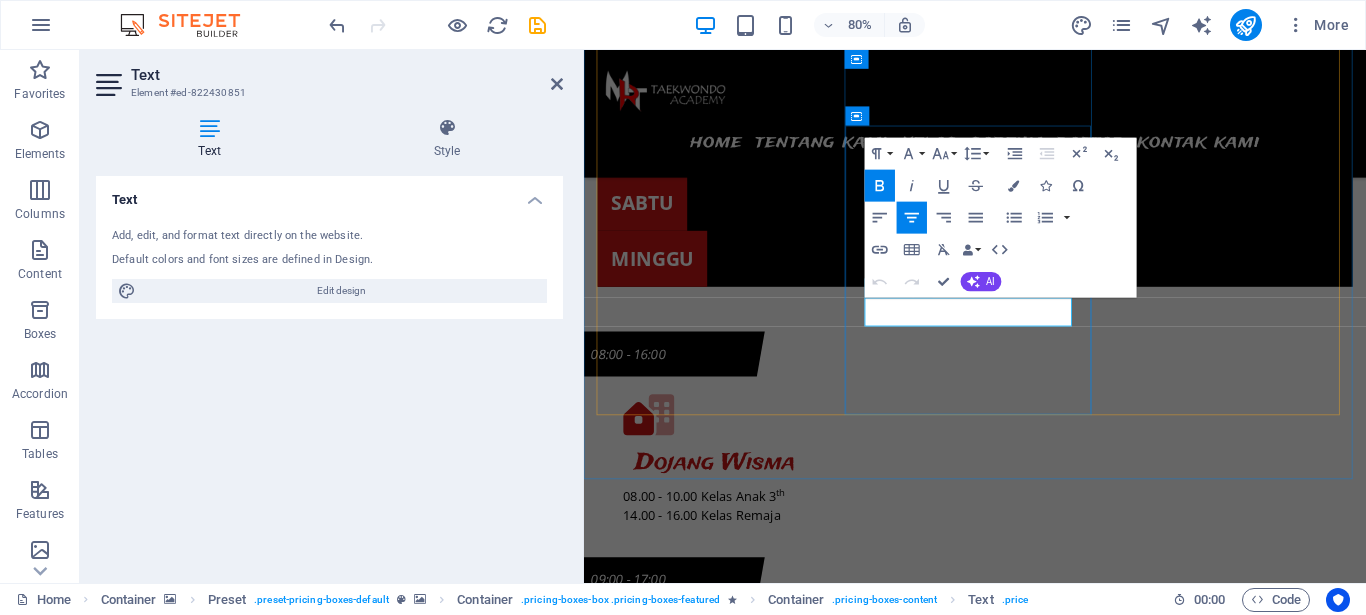 click on "/mo." 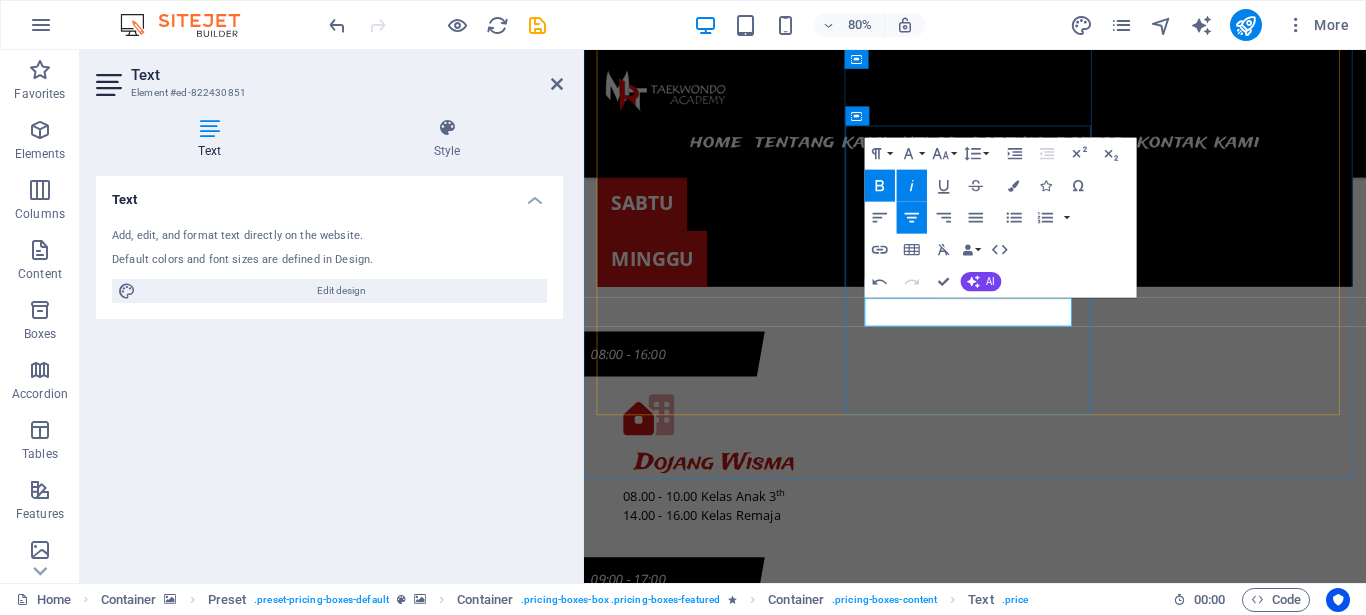 type 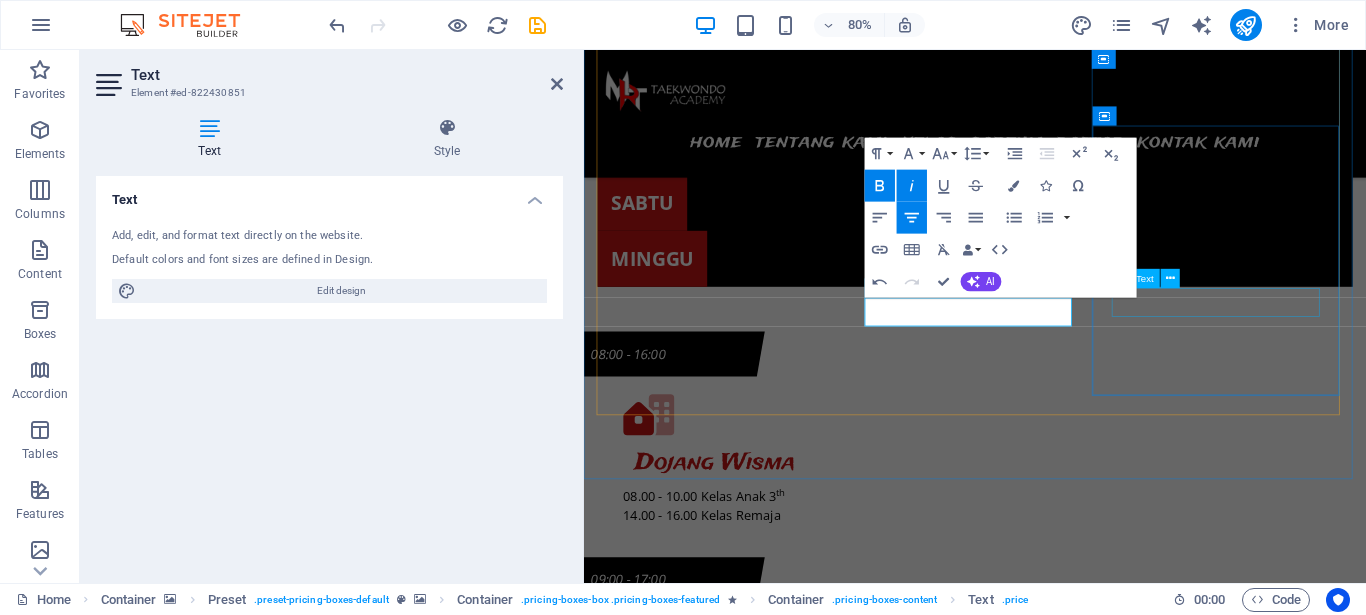 click on "$59,99  /mo." at bounding box center (1072, 16672) 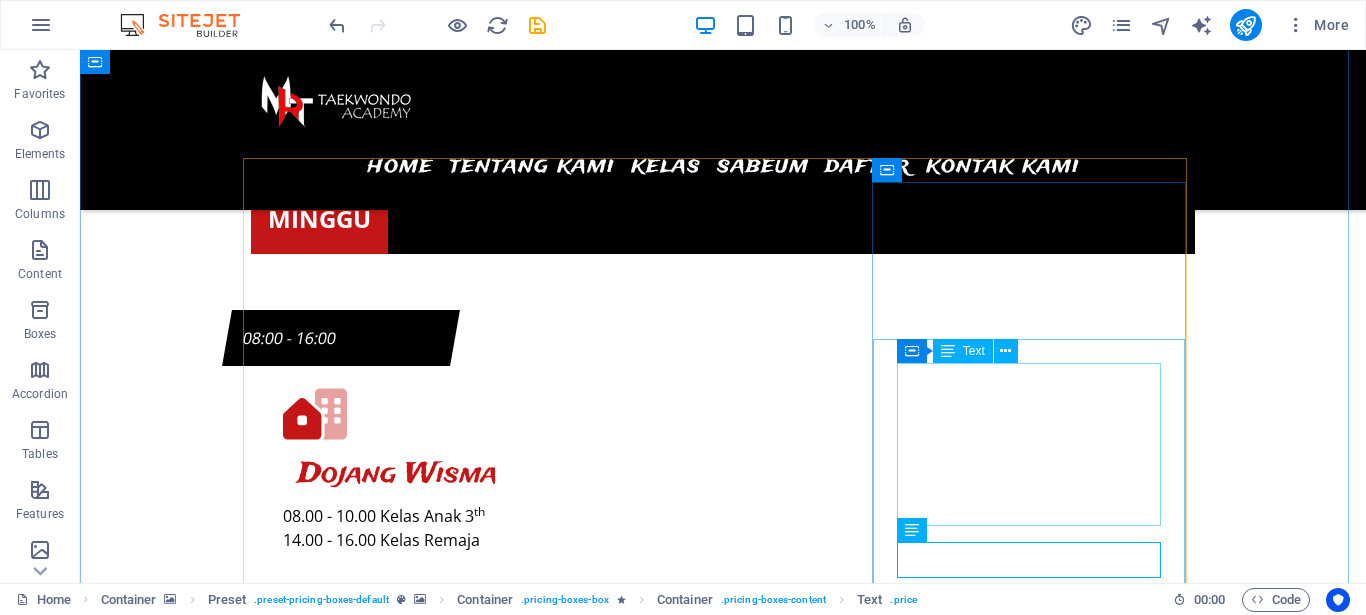 scroll, scrollTop: 7305, scrollLeft: 0, axis: vertical 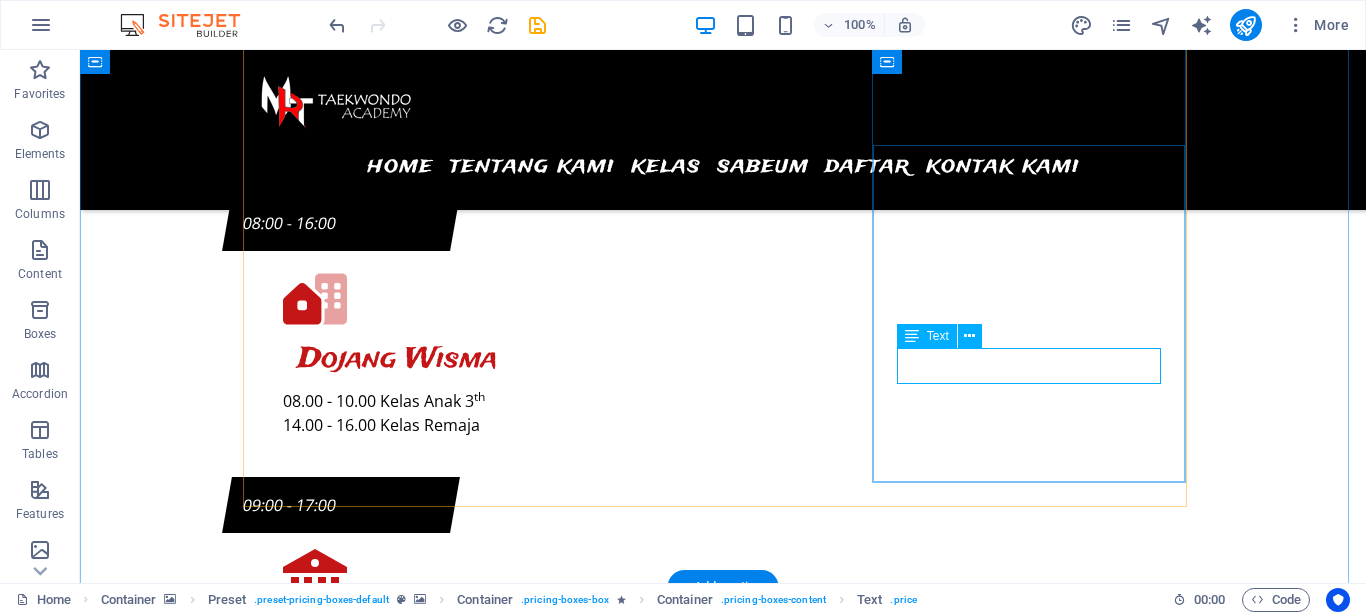 click on "$59,99  /mo." at bounding box center (723, 16606) 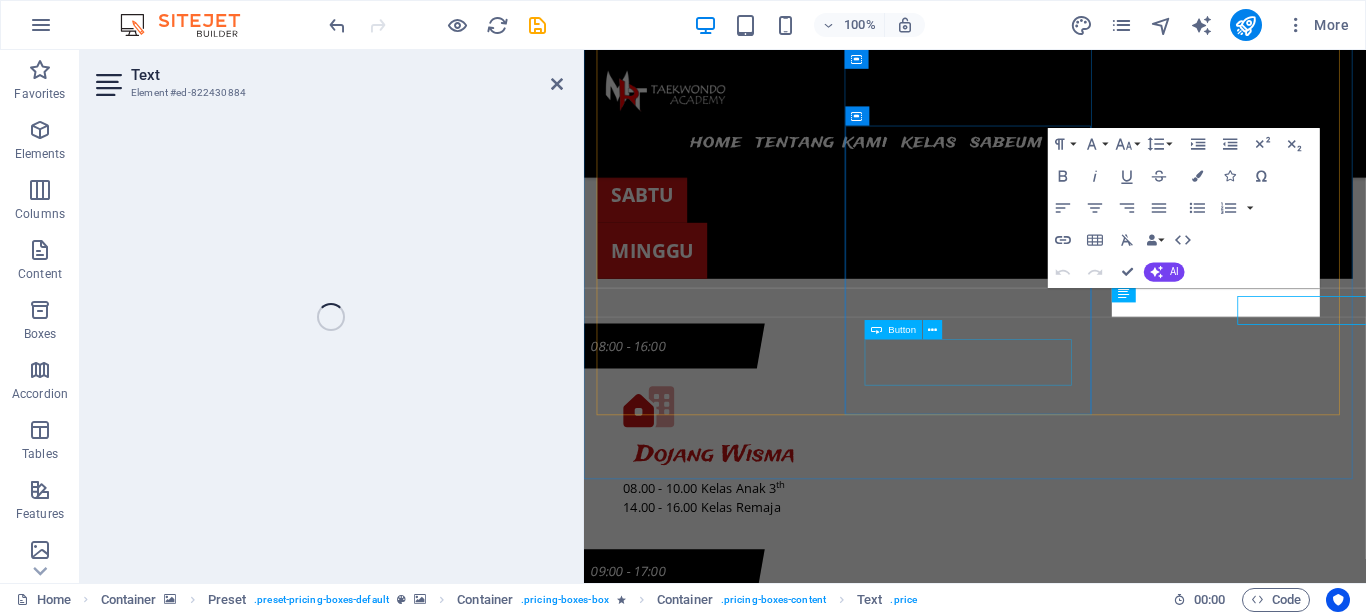 scroll, scrollTop: 7295, scrollLeft: 0, axis: vertical 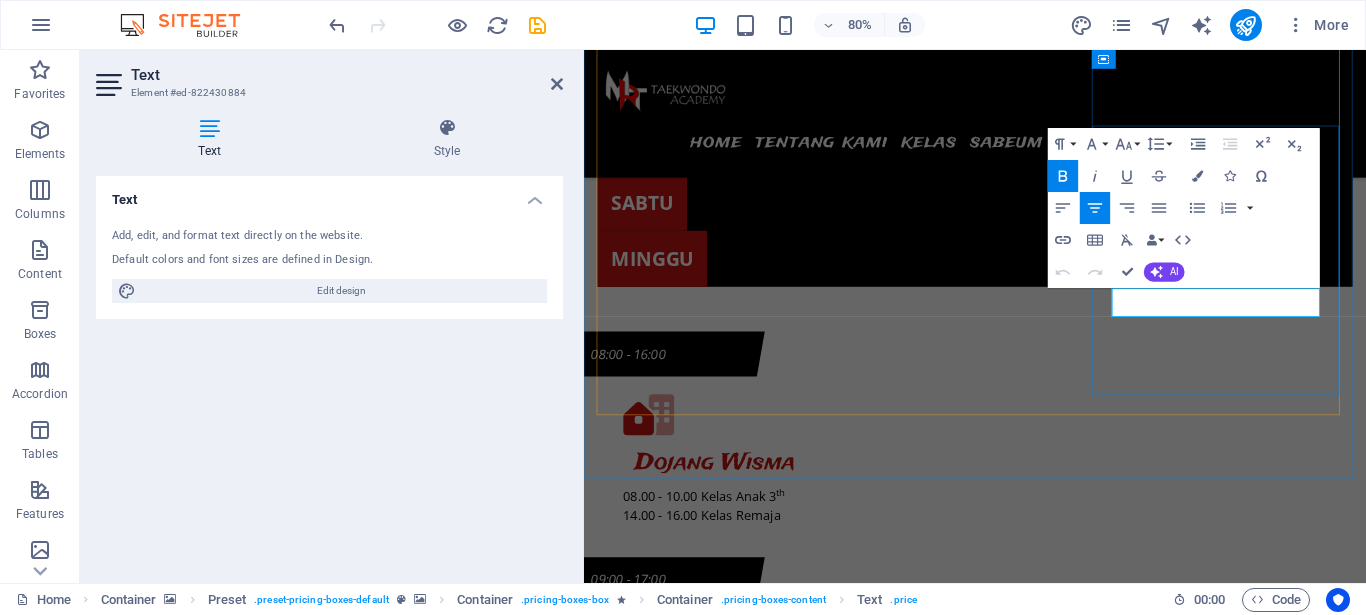 click on "$59,99  /mo." at bounding box center (1072, 16671) 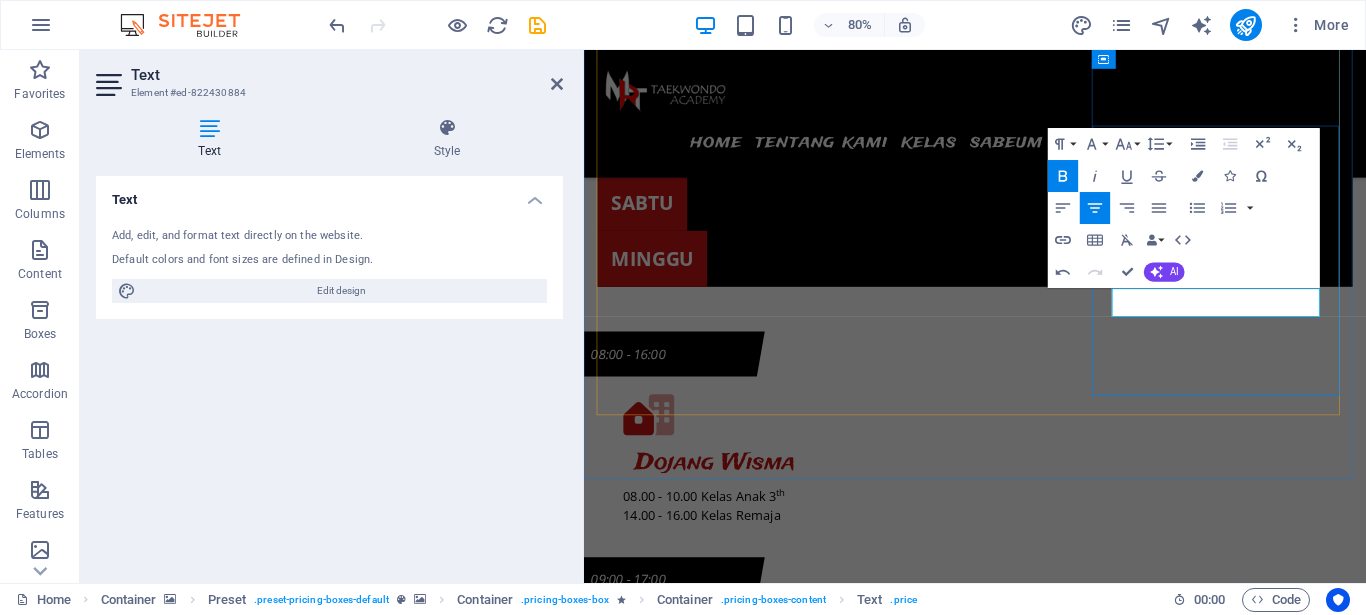 click on "/mo." at bounding box center [1124, 16675] 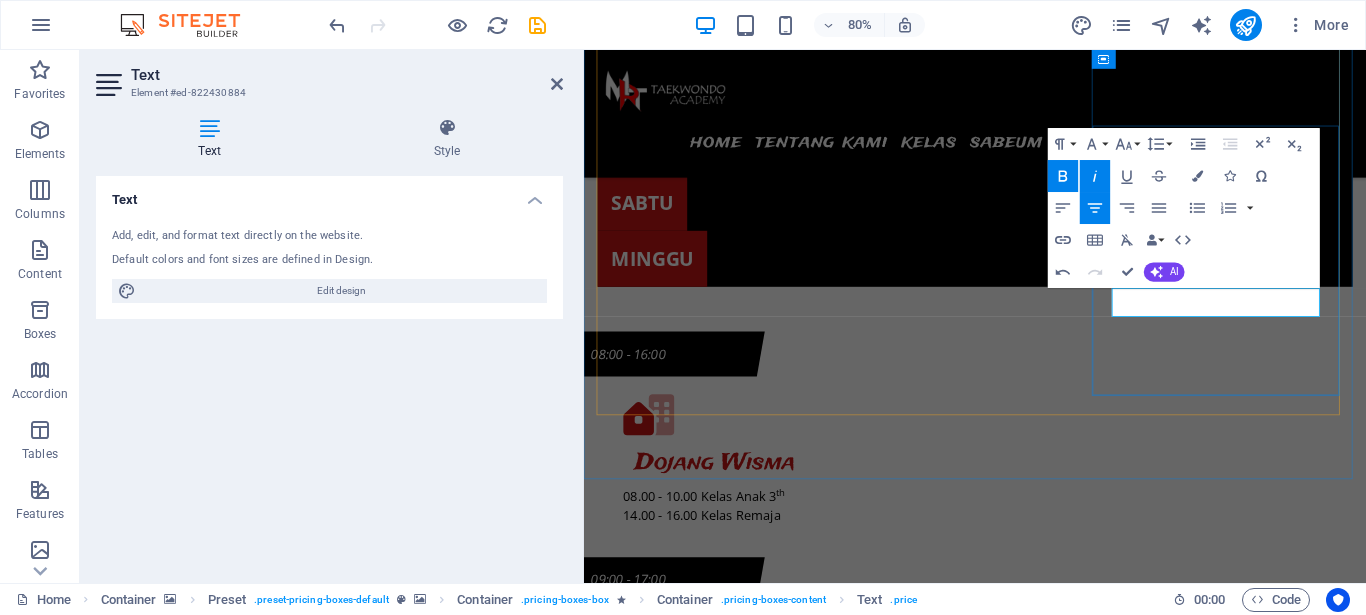 click on "/mo." at bounding box center [1124, 16675] 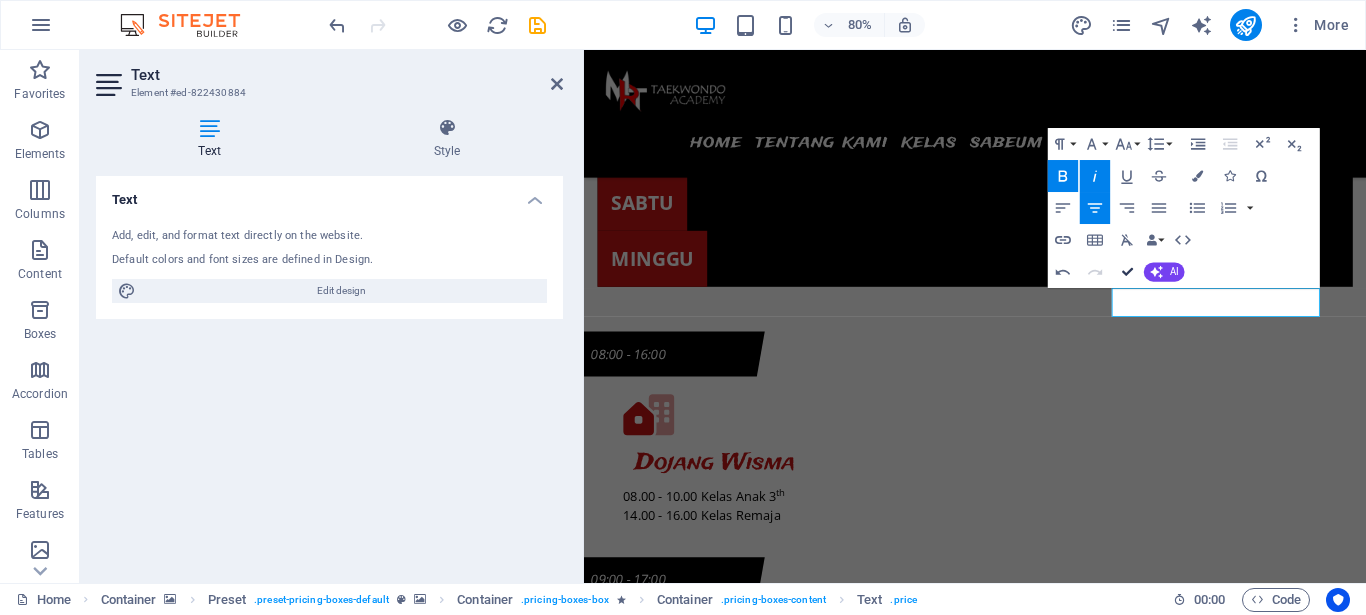 drag, startPoint x: 1126, startPoint y: 270, endPoint x: 1045, endPoint y: 220, distance: 95.189285 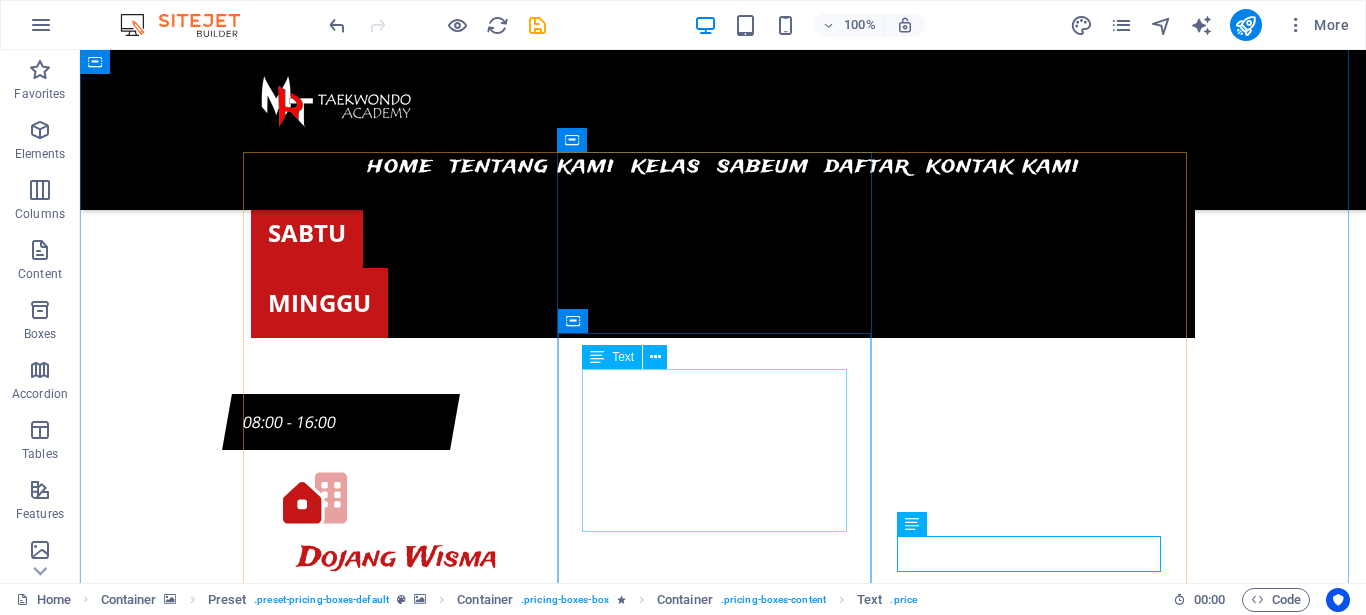 scroll, scrollTop: 7305, scrollLeft: 0, axis: vertical 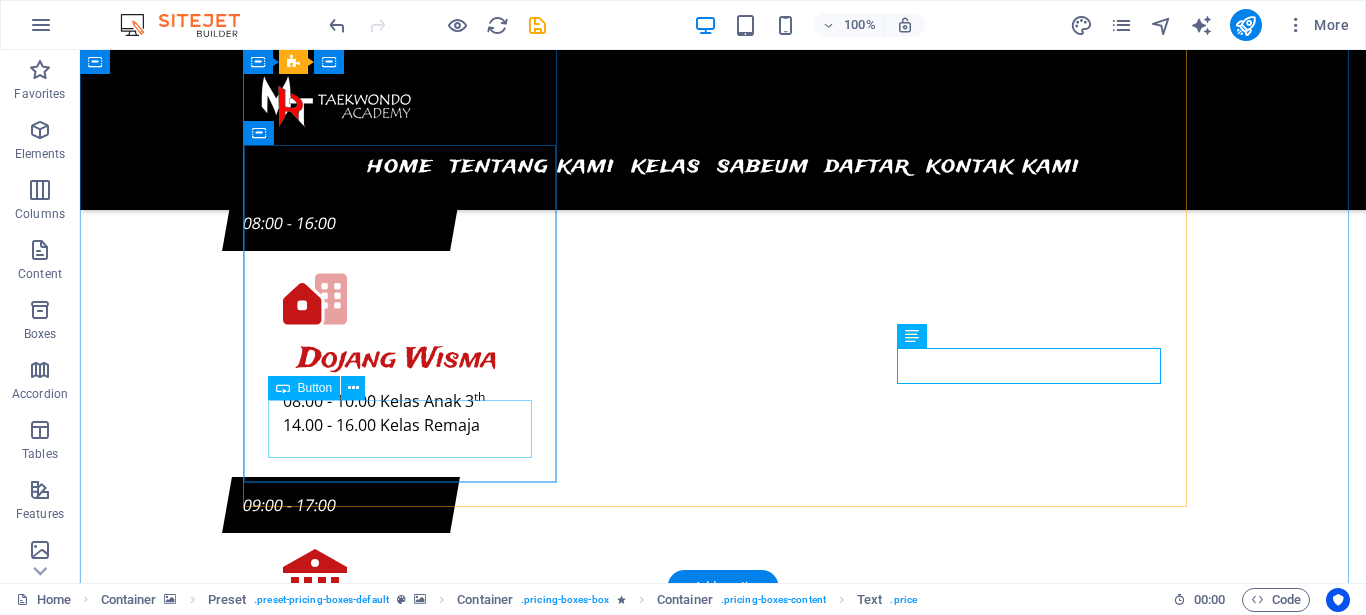 click on "Purchase Plan" at bounding box center (723, 15295) 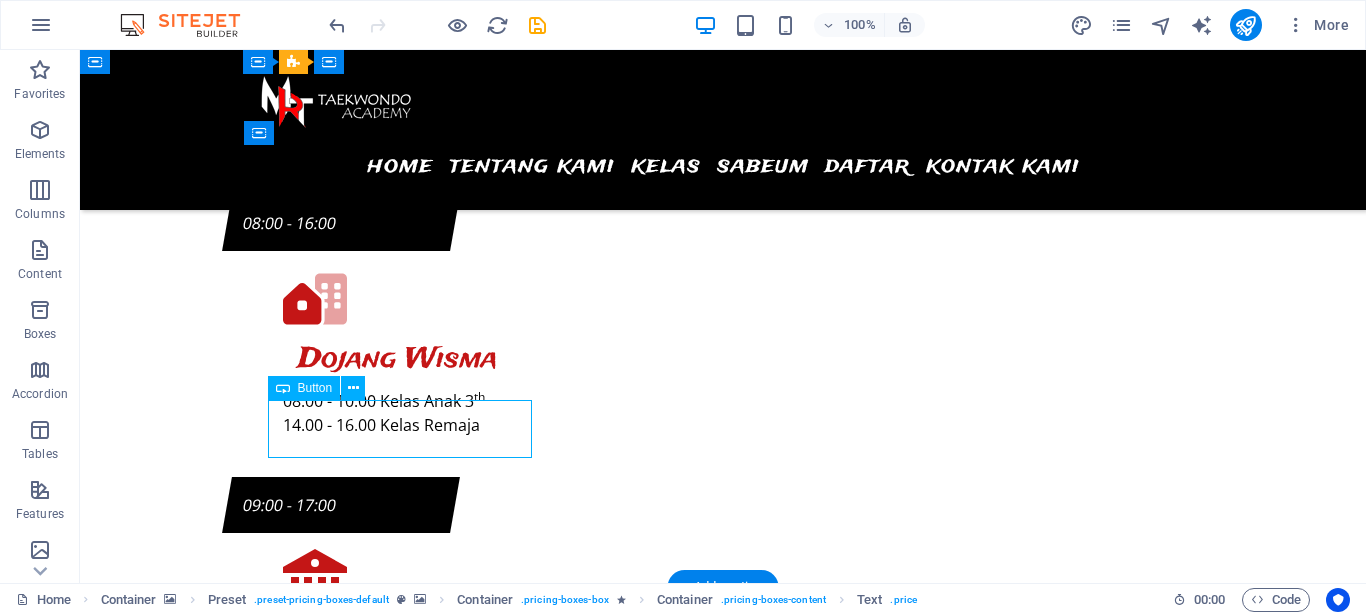 click on "Purchase Plan" at bounding box center [723, 15295] 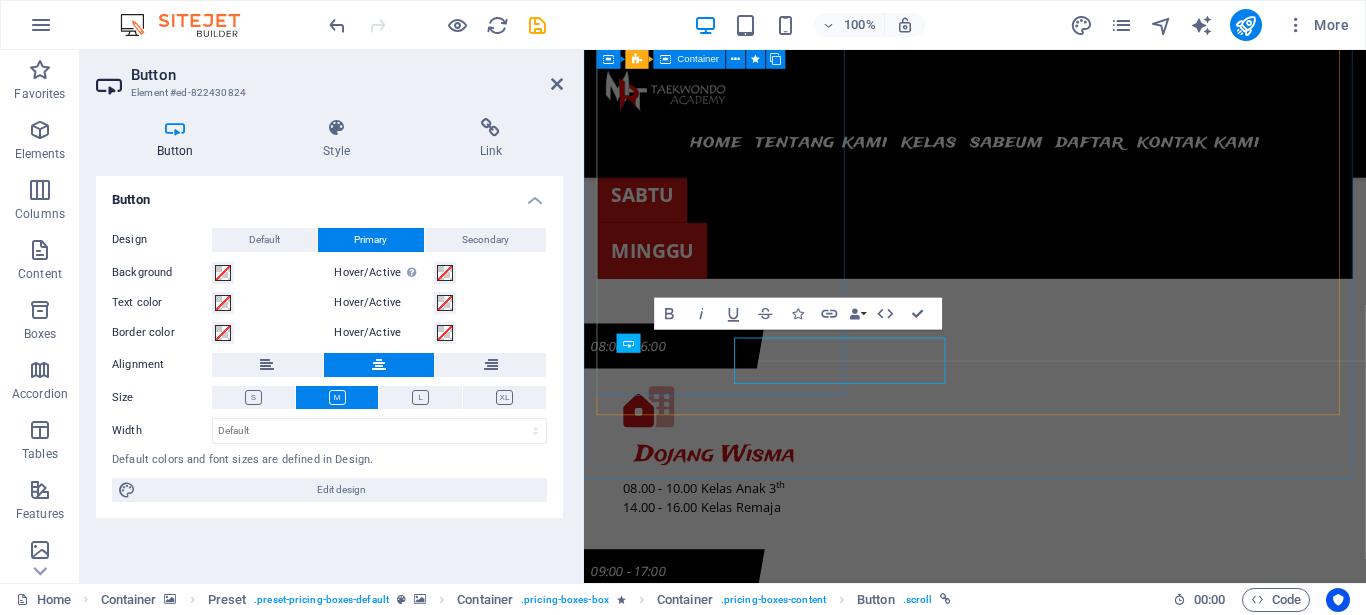 scroll, scrollTop: 7295, scrollLeft: 0, axis: vertical 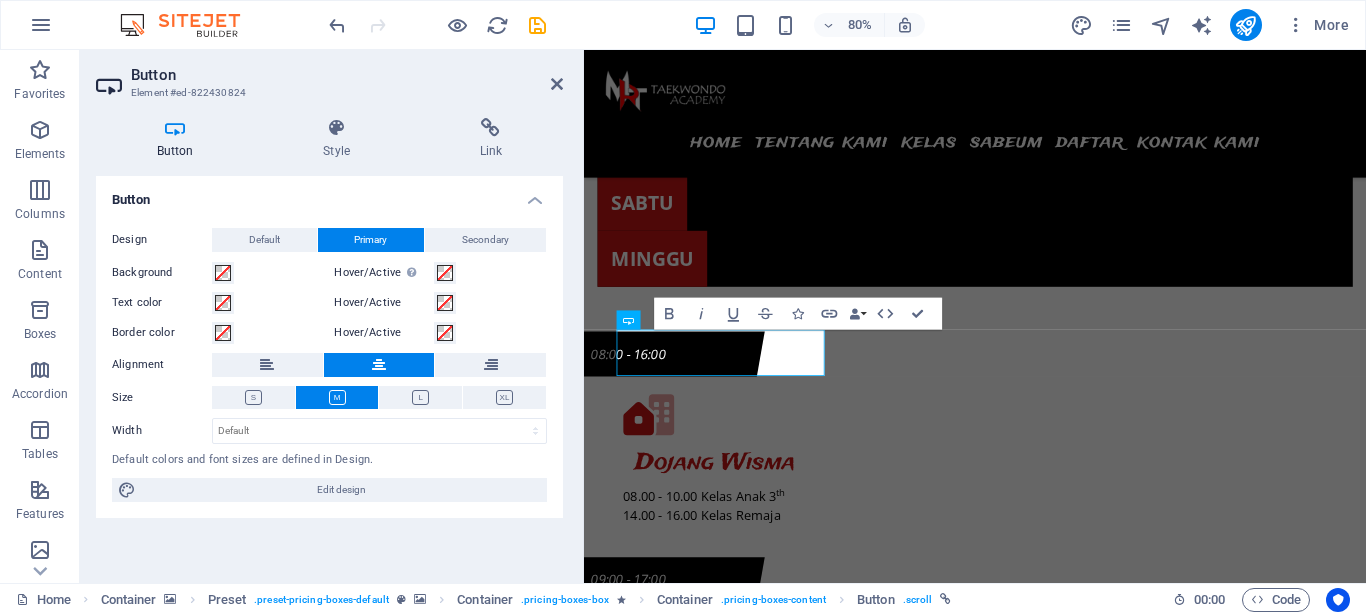 type 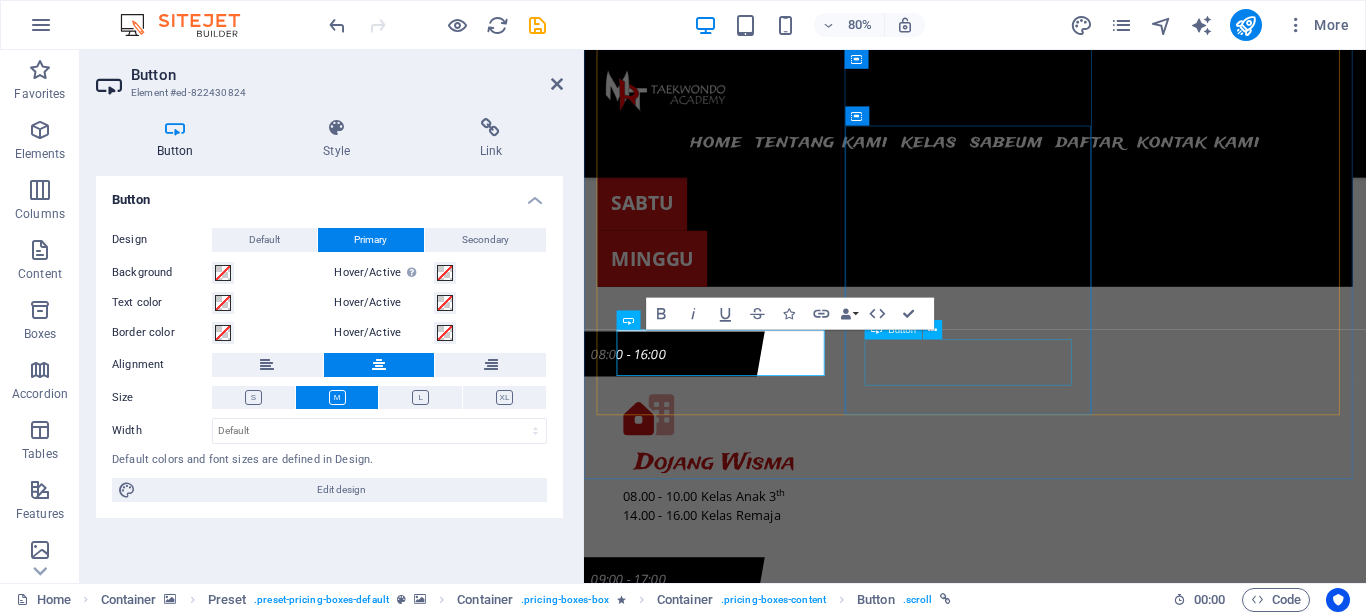 click on "Purchase Plan" at bounding box center [1072, 16072] 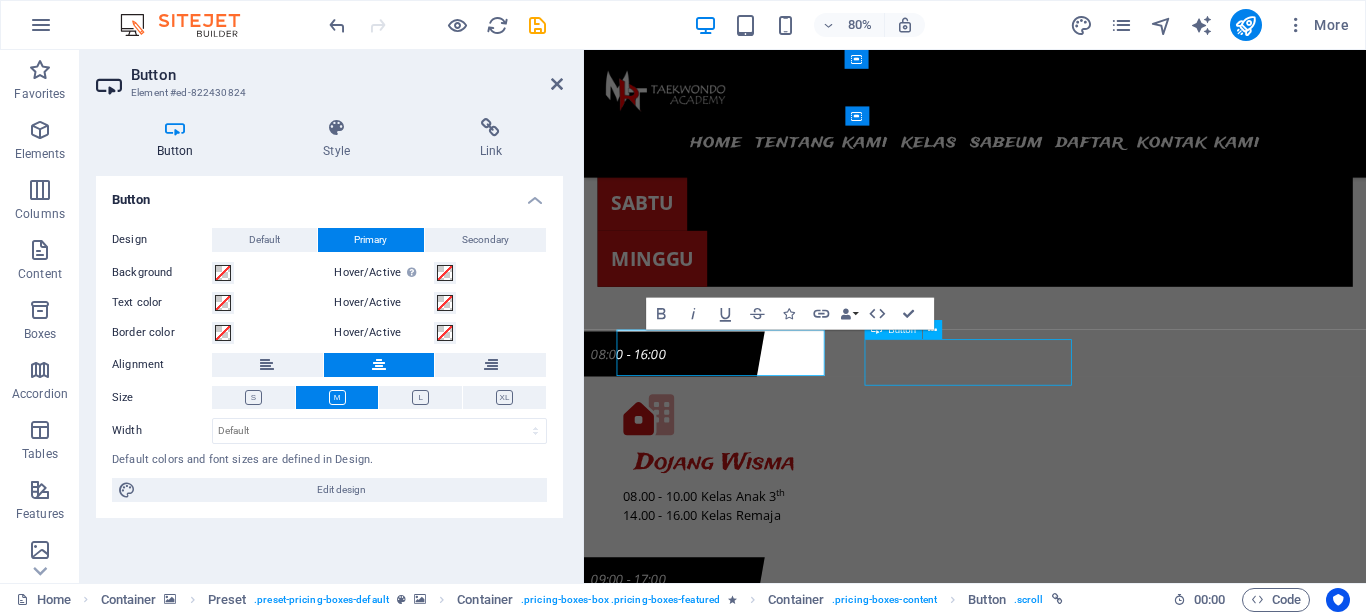 click on "Purchase Plan" at bounding box center (1072, 16072) 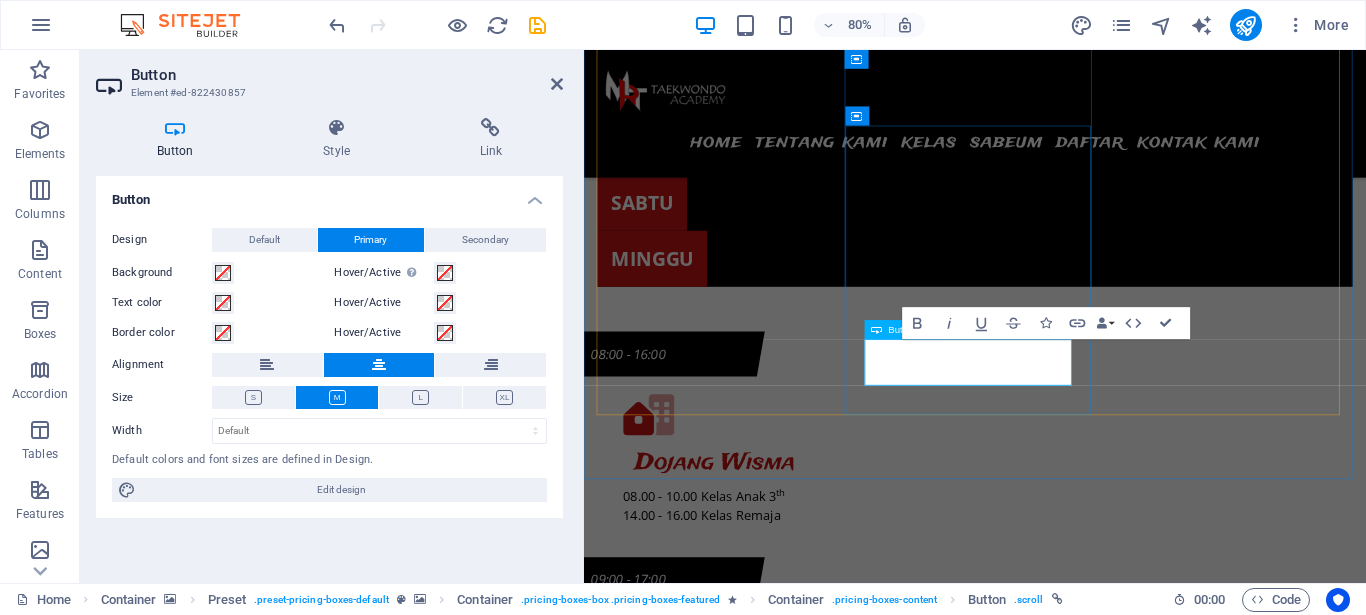 type 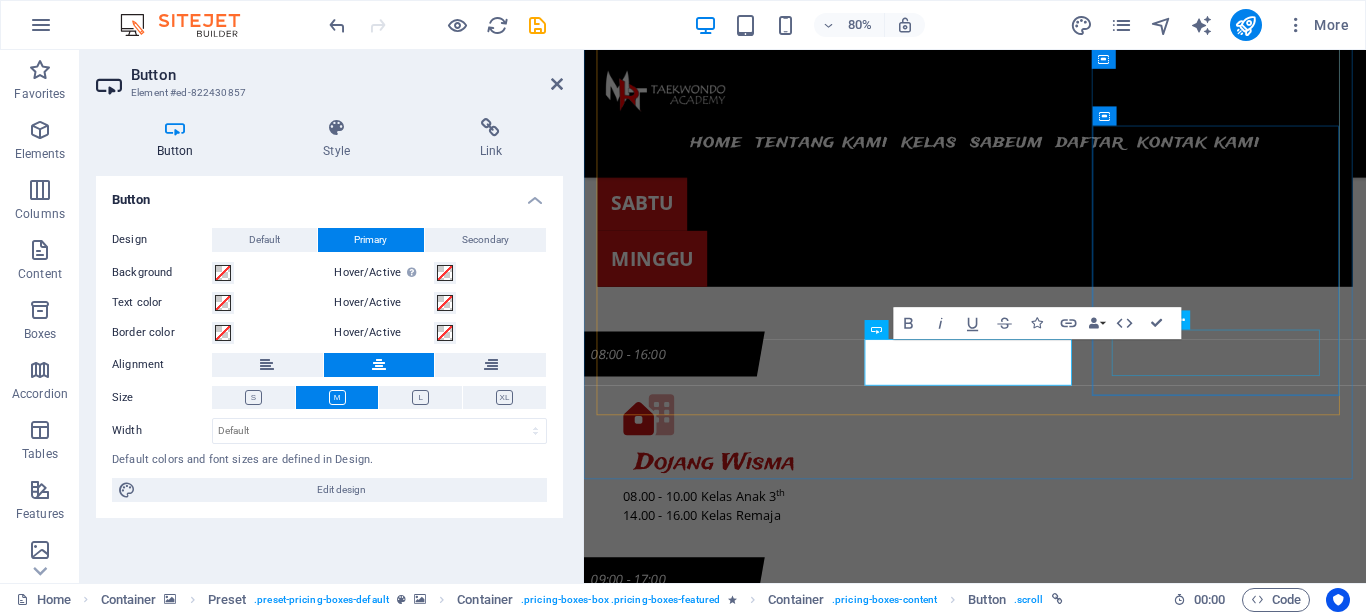 click on "Purchase Plan" at bounding box center (1072, 16735) 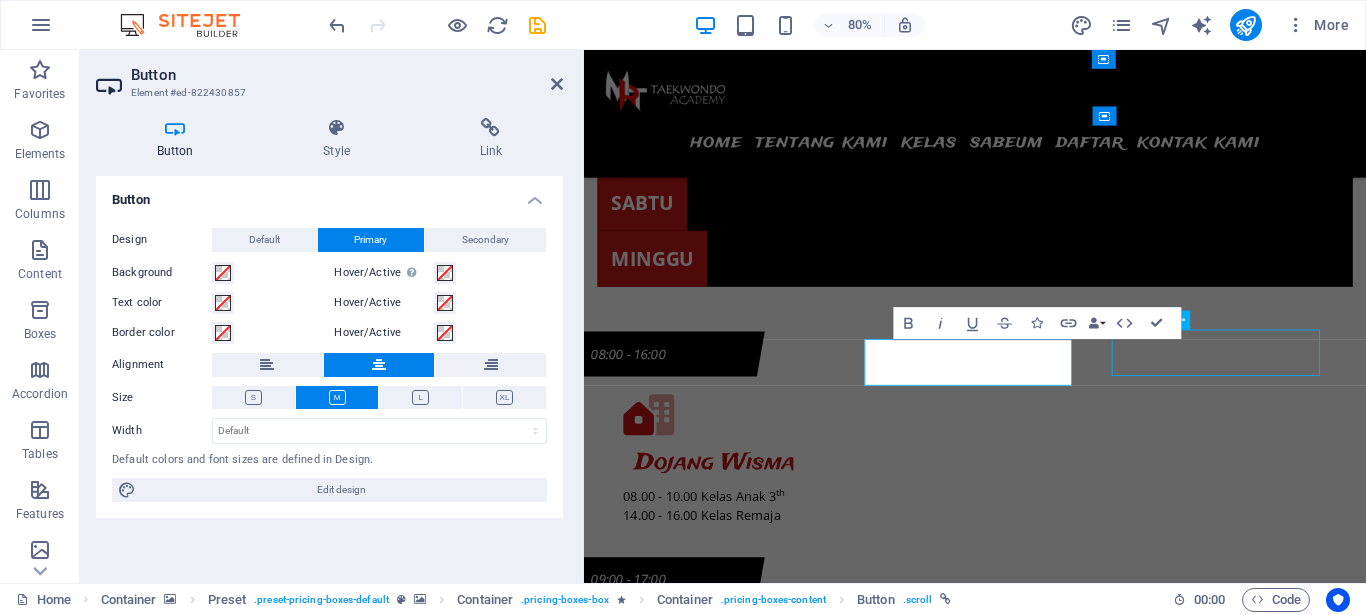 click on "Purchase Plan" at bounding box center (1072, 16735) 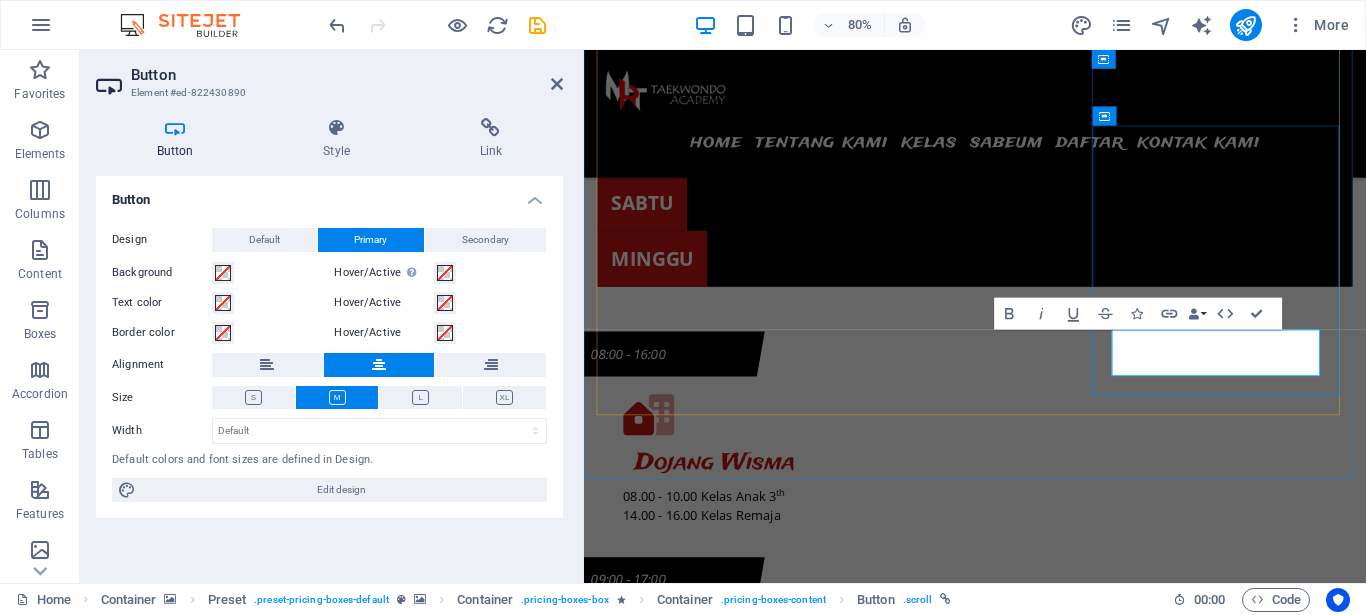 type 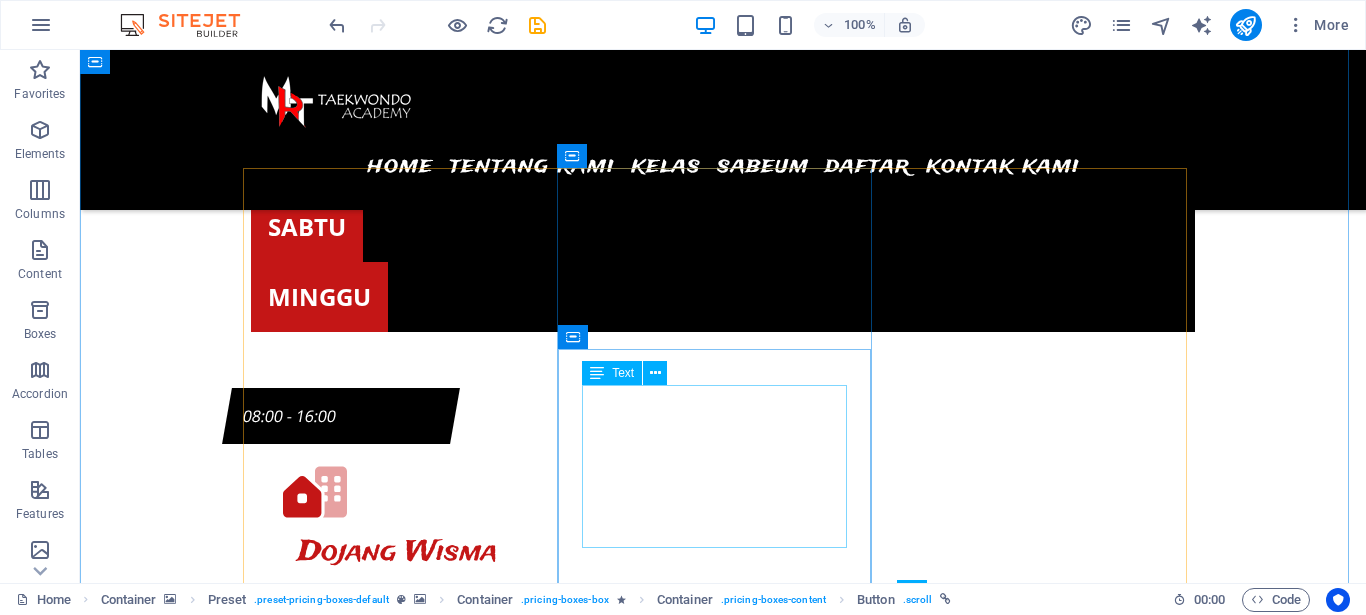 scroll, scrollTop: 7100, scrollLeft: 0, axis: vertical 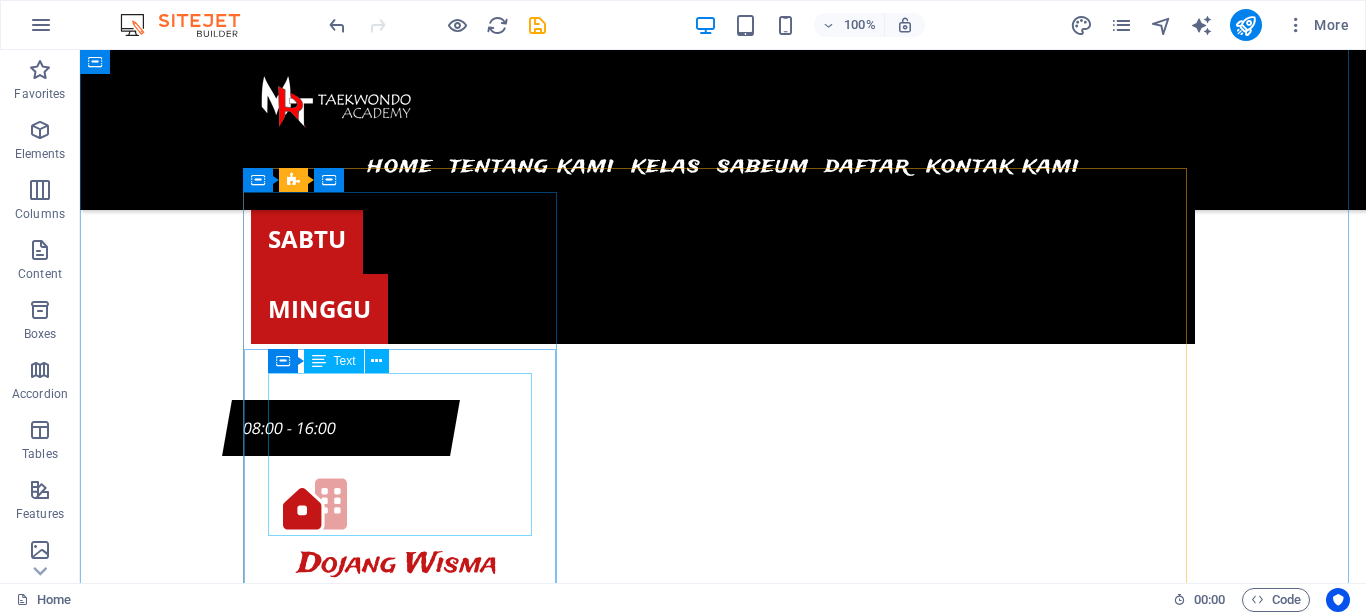 click on "2  Free Classes 5  Projects Diet Plan included Training Plan included" at bounding box center [723, 15321] 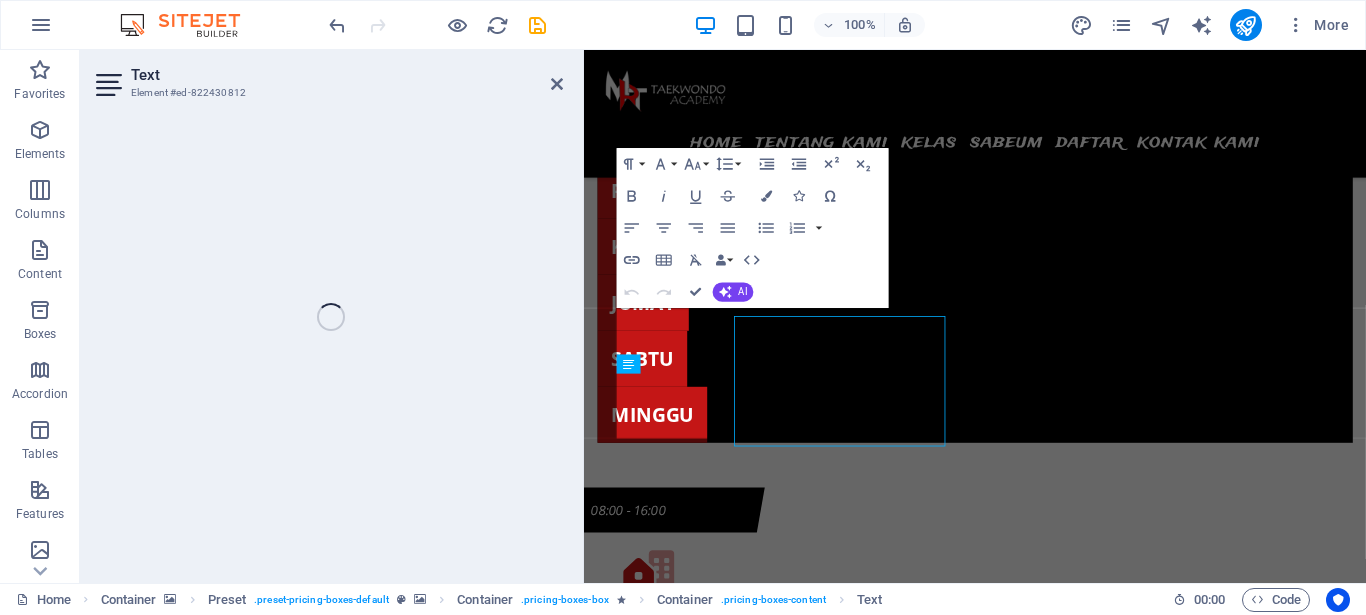 scroll, scrollTop: 7090, scrollLeft: 0, axis: vertical 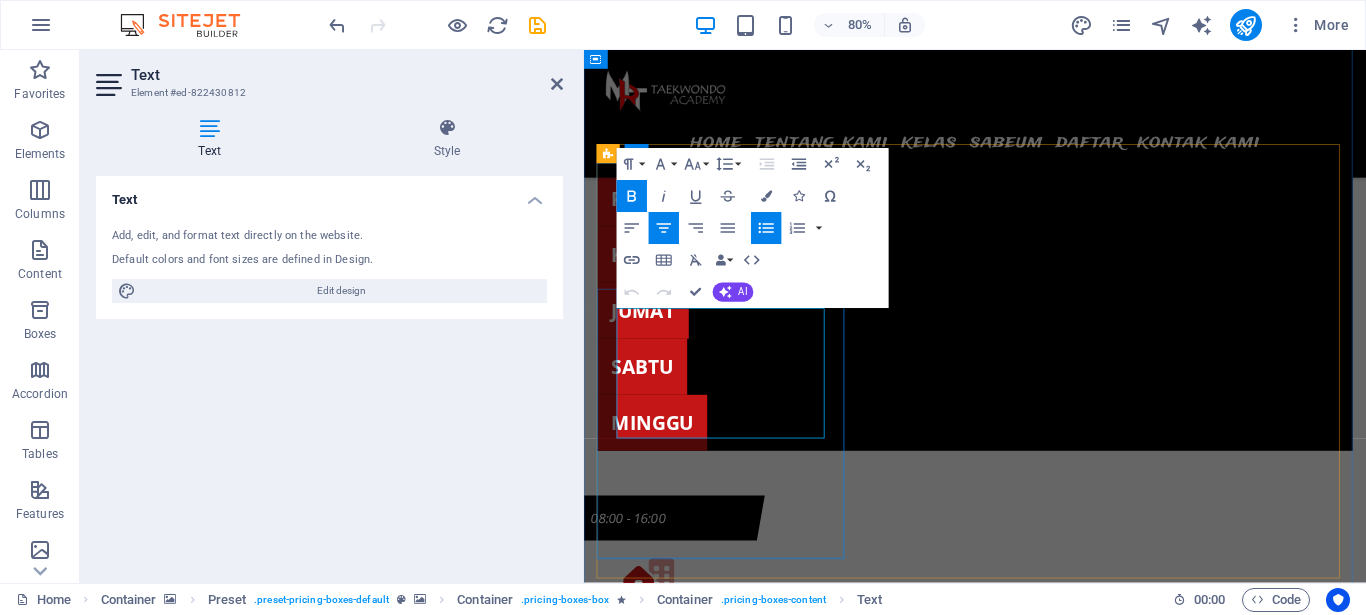 click on "2" at bounding box center (1025, 15326) 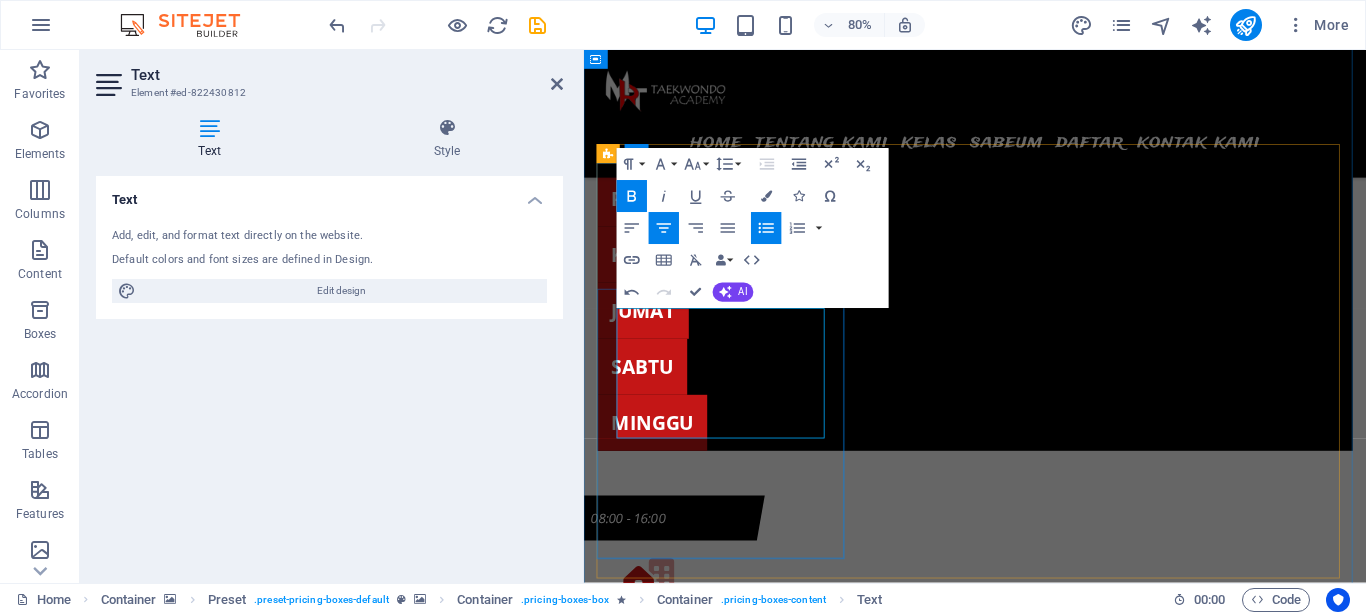 type 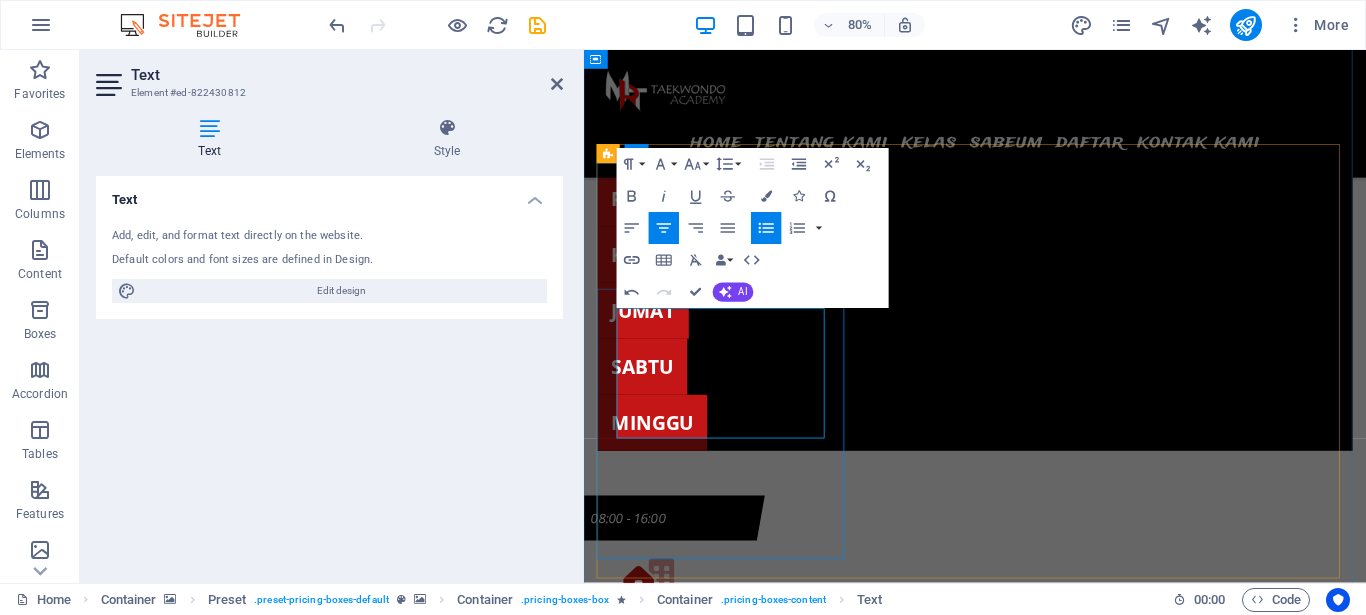 click on "5" at bounding box center [1041, 15367] 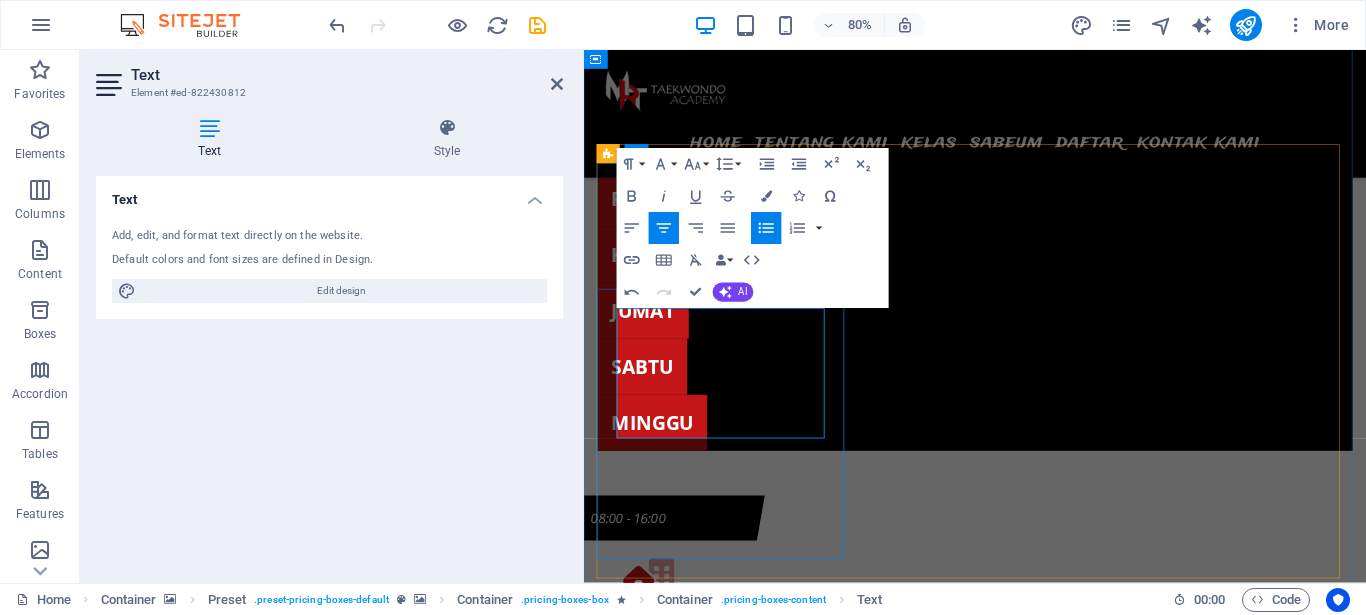 click on "2x  Projects" at bounding box center (1072, 15367) 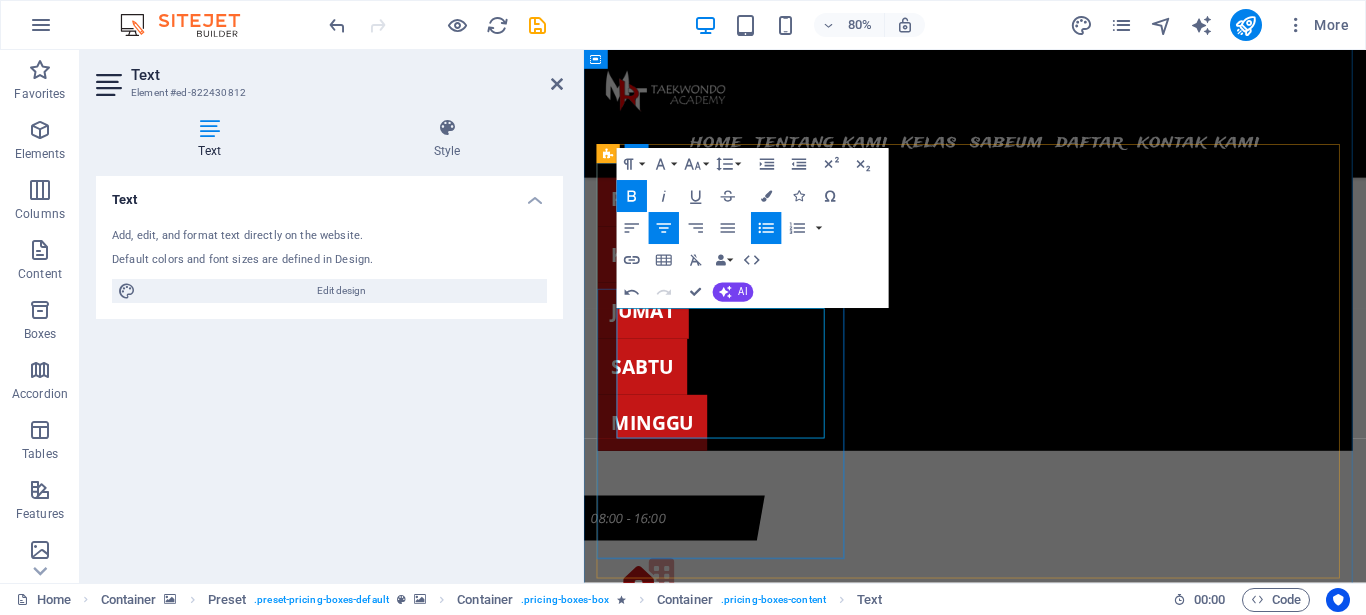 click on "2x  Projects" at bounding box center (1072, 15367) 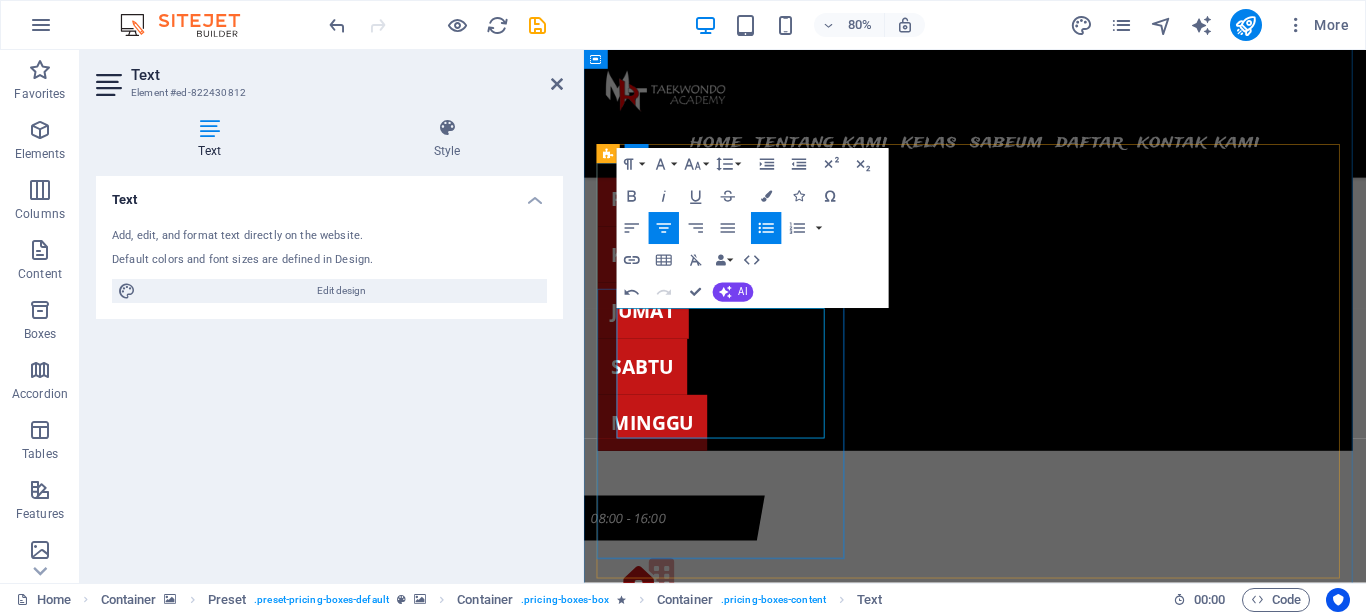 click on "2x  Per" at bounding box center (1072, 15367) 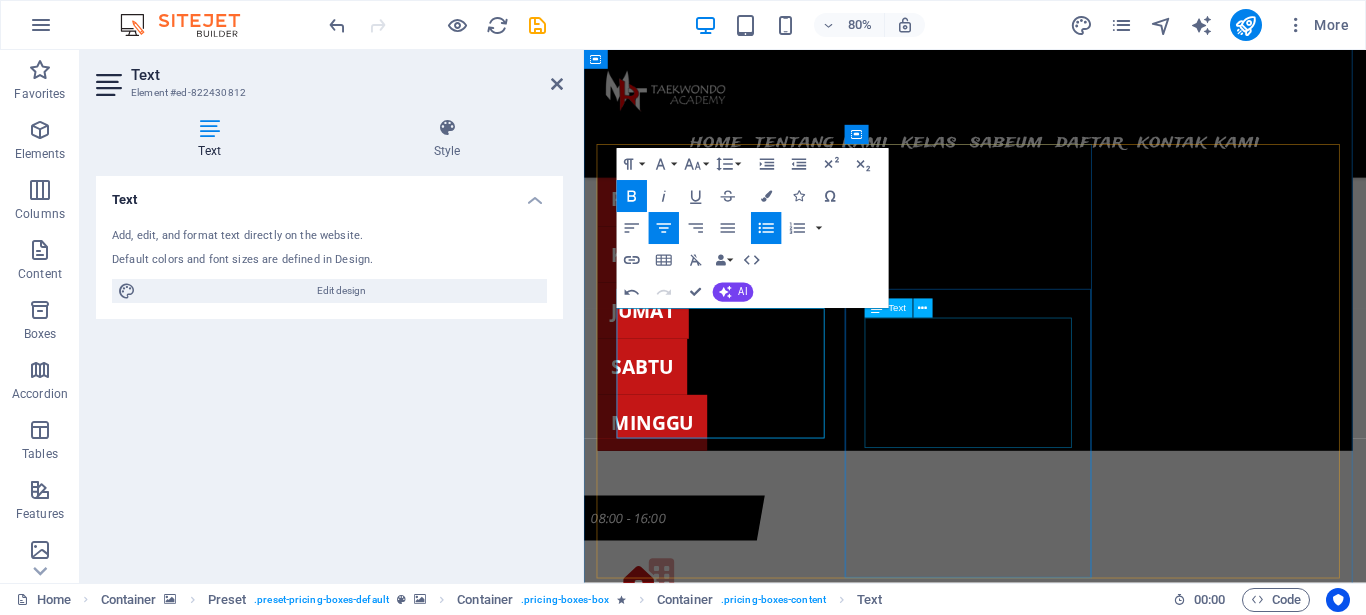 click on "4  Free Classes 15  Projects Diet Plan included Training Plan included" at bounding box center (1072, 16098) 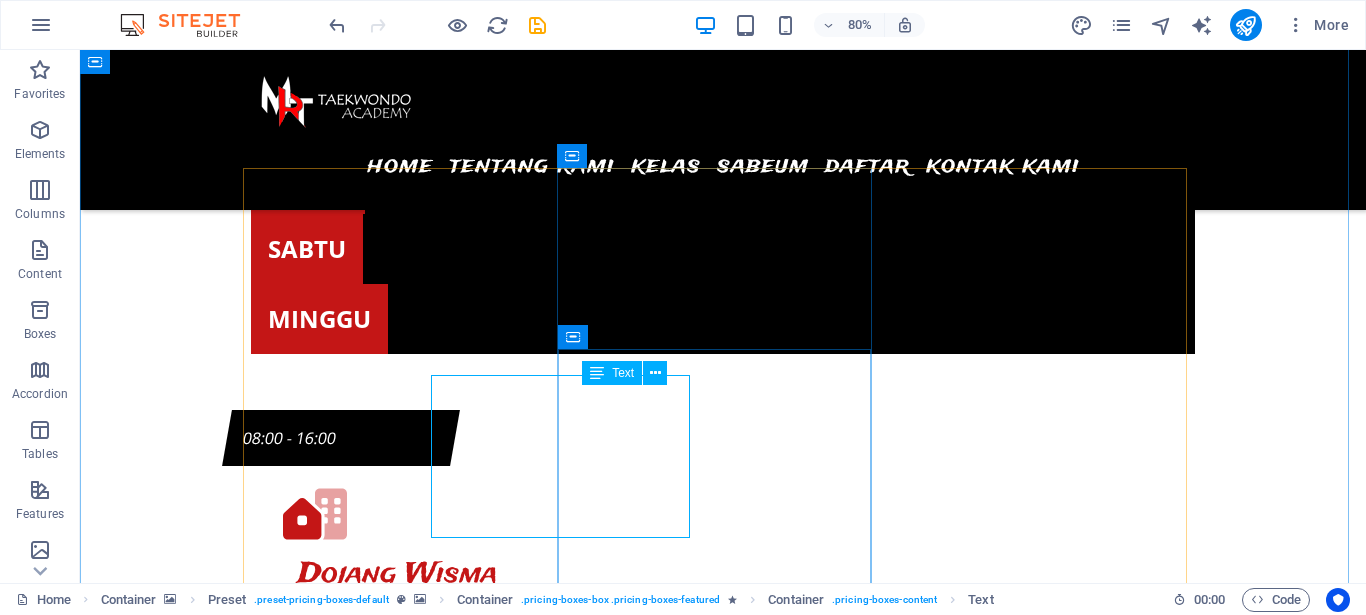 click on "4  Free Classes 15  Projects Diet Plan included Training Plan included" at bounding box center (723, 16042) 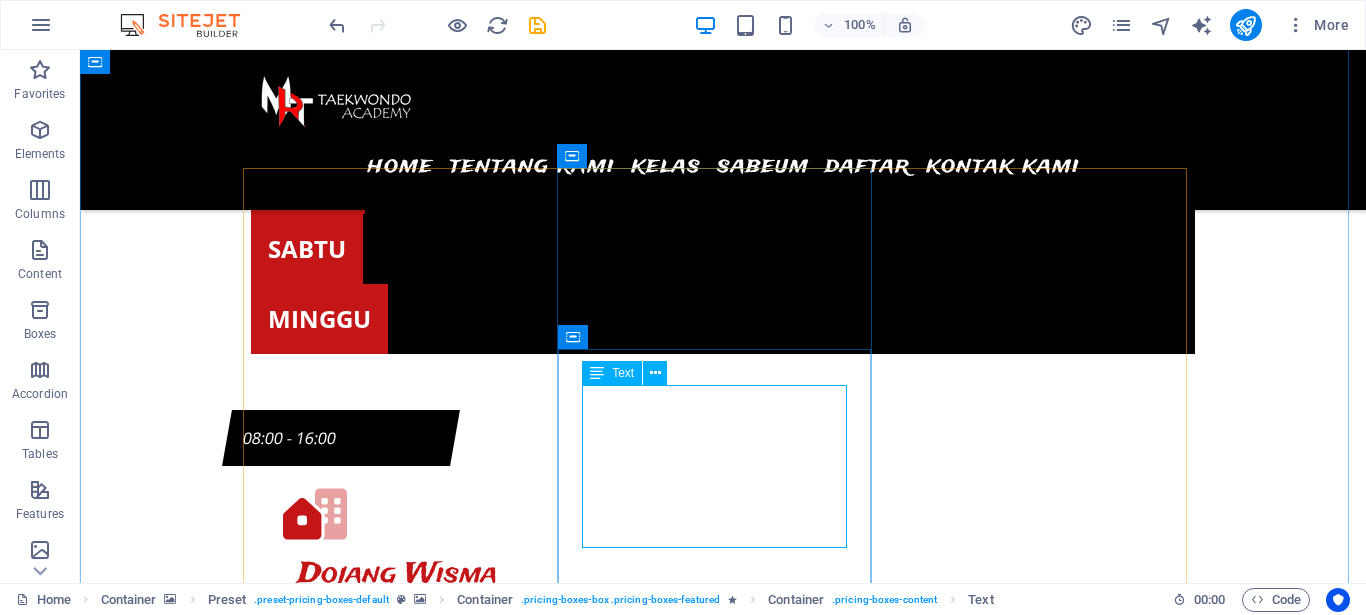 scroll, scrollTop: 7101, scrollLeft: 0, axis: vertical 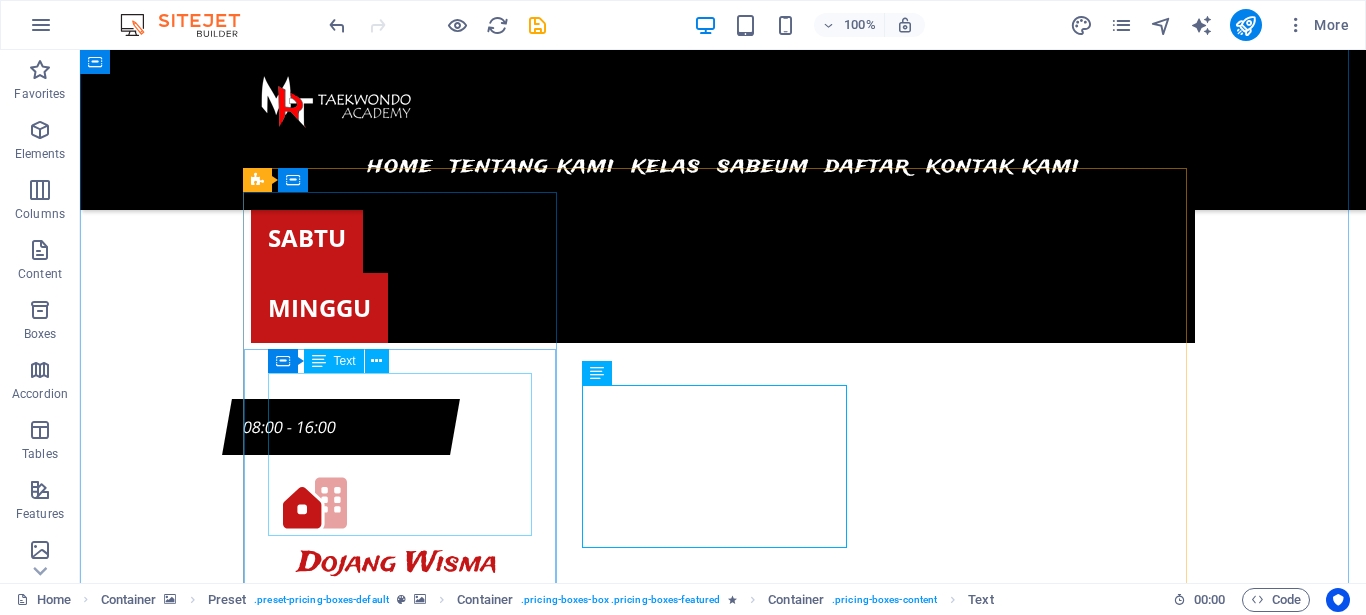 click on "20x  Pertemuan  Per Diet Plan included Training Plan included" at bounding box center (723, 15320) 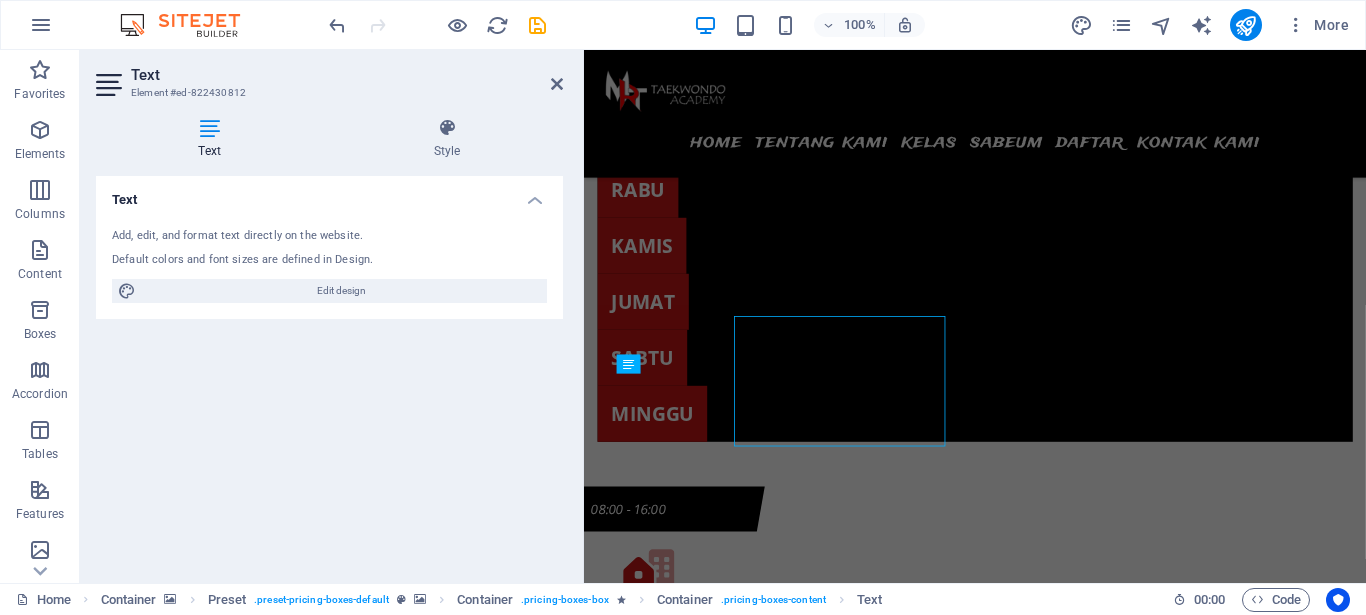 scroll, scrollTop: 7091, scrollLeft: 0, axis: vertical 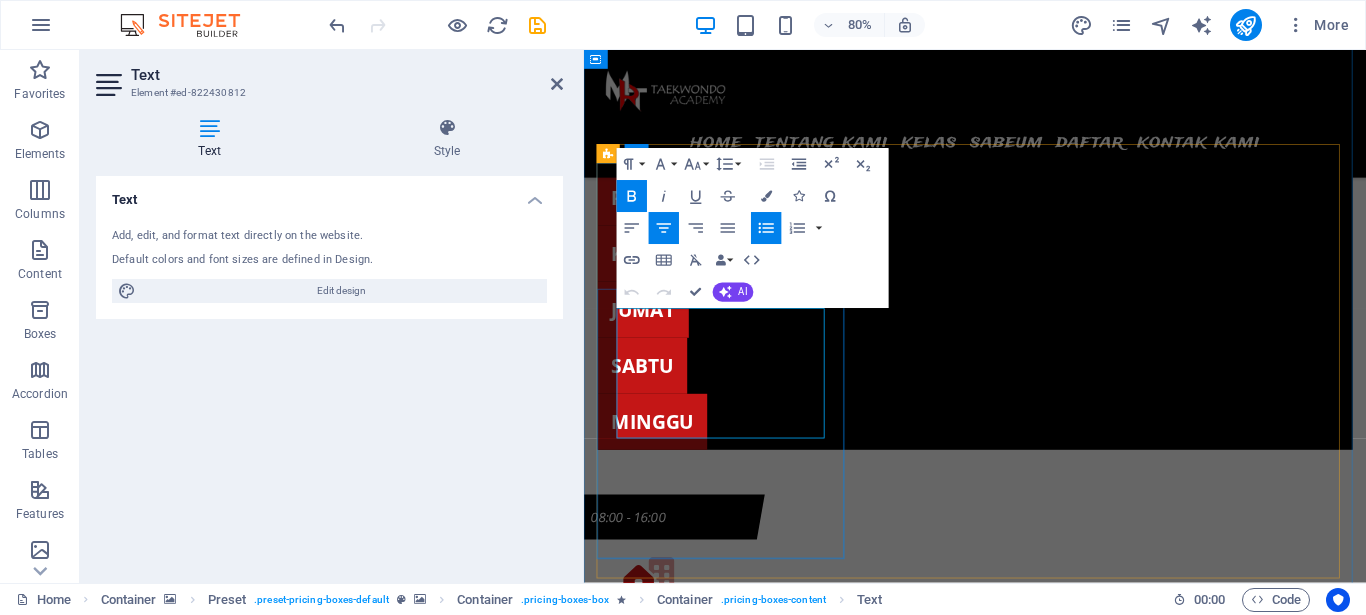 drag, startPoint x: 824, startPoint y: 475, endPoint x: 689, endPoint y: 472, distance: 135.03333 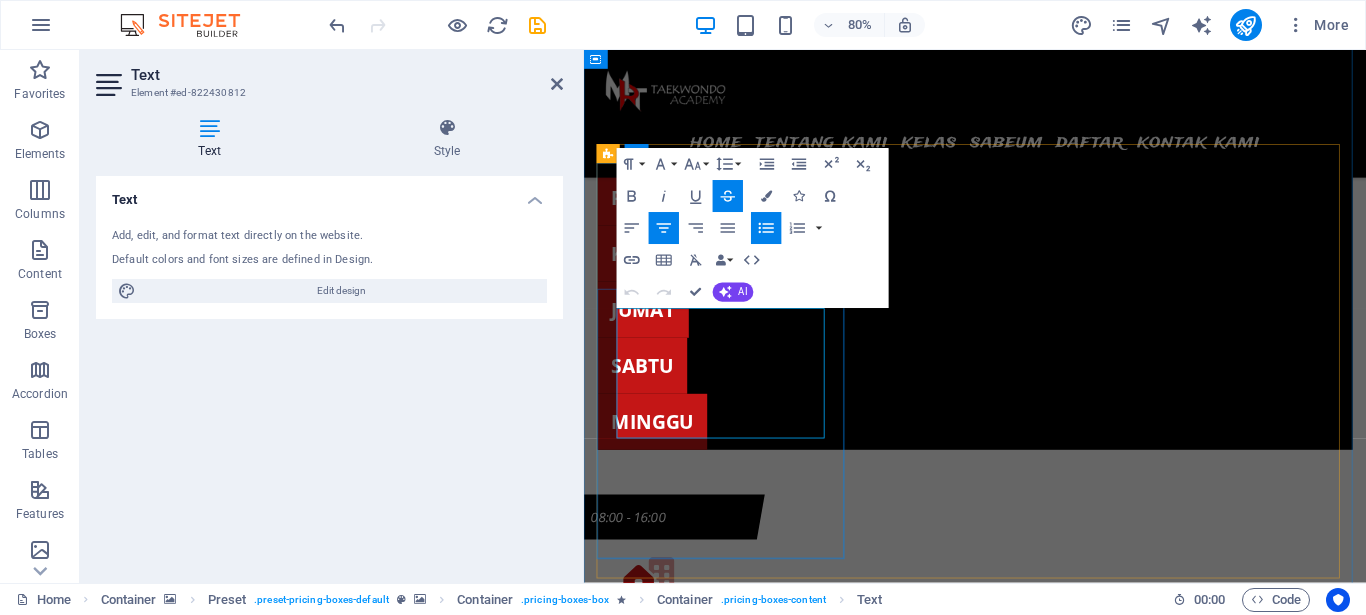 type 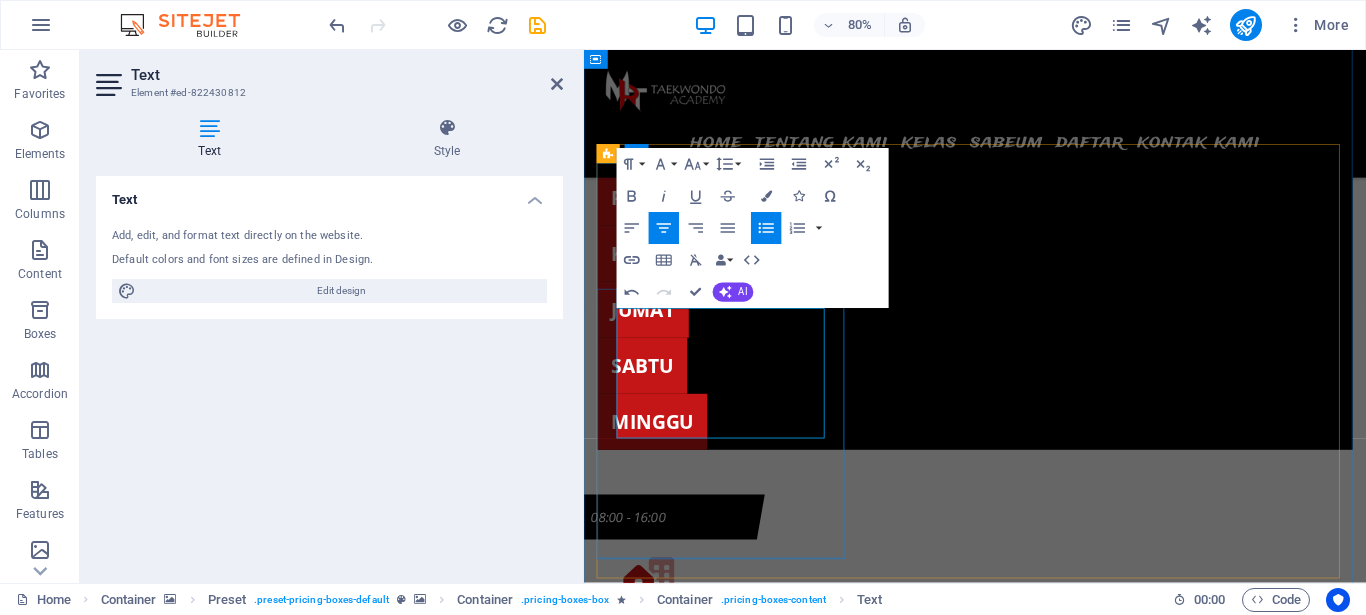drag, startPoint x: 662, startPoint y: 471, endPoint x: 847, endPoint y: 470, distance: 185.0027 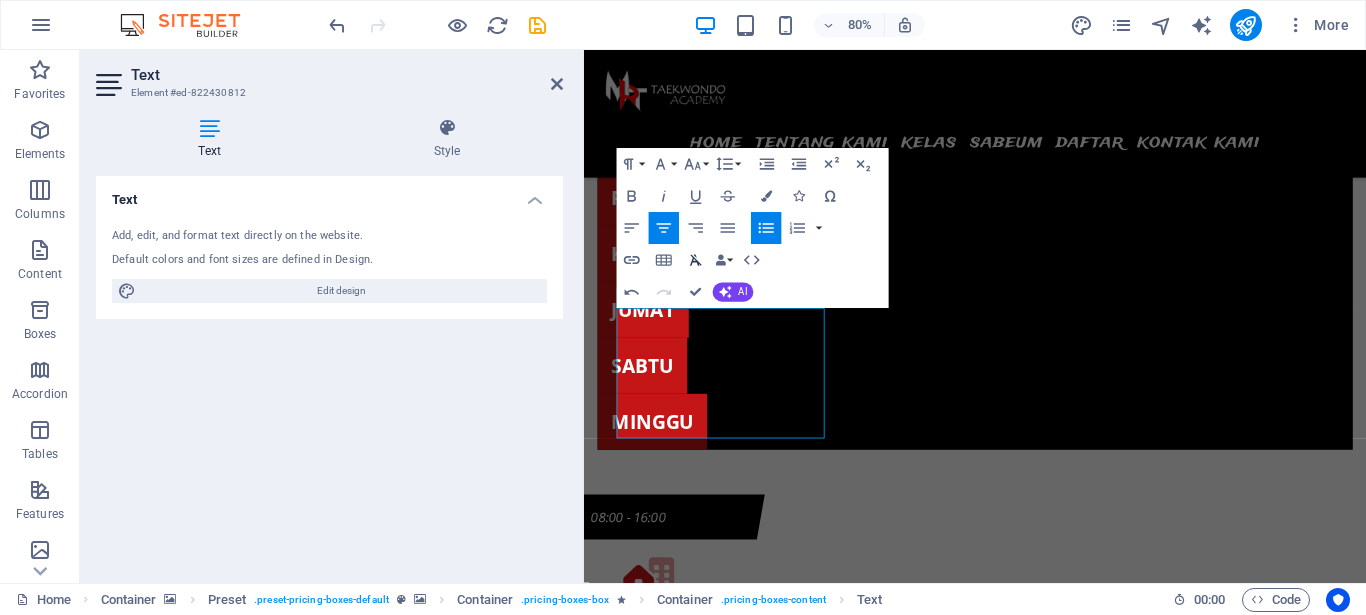 click 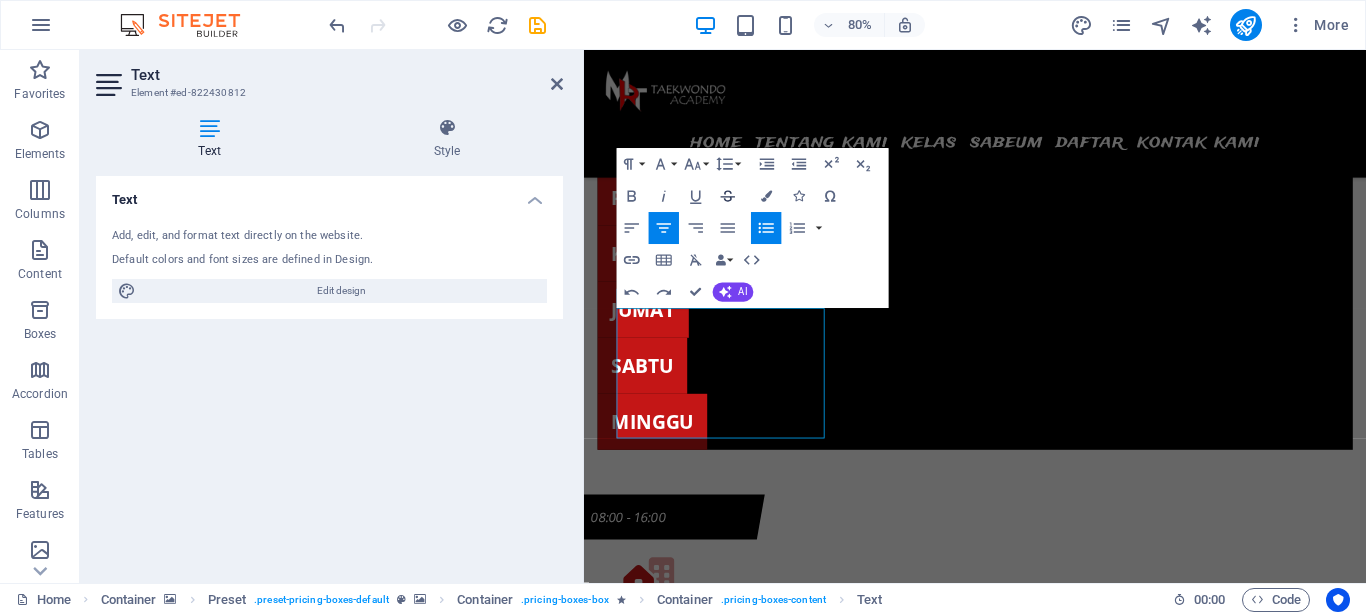click 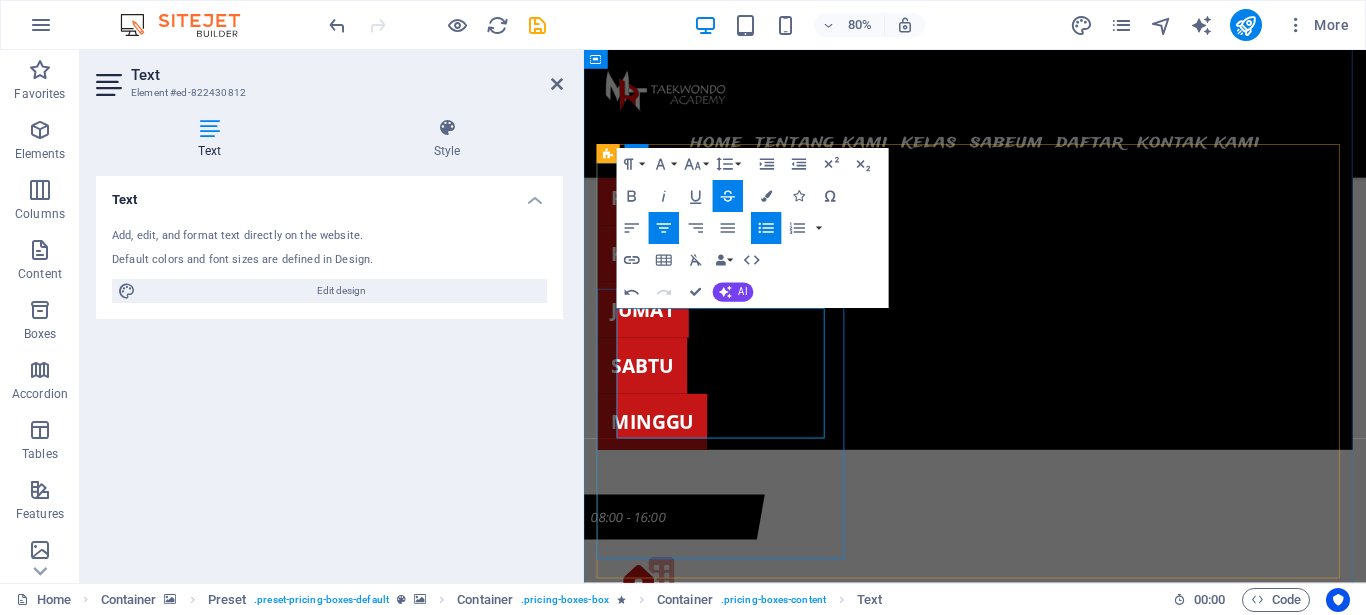 drag, startPoint x: 662, startPoint y: 470, endPoint x: 846, endPoint y: 466, distance: 184.04347 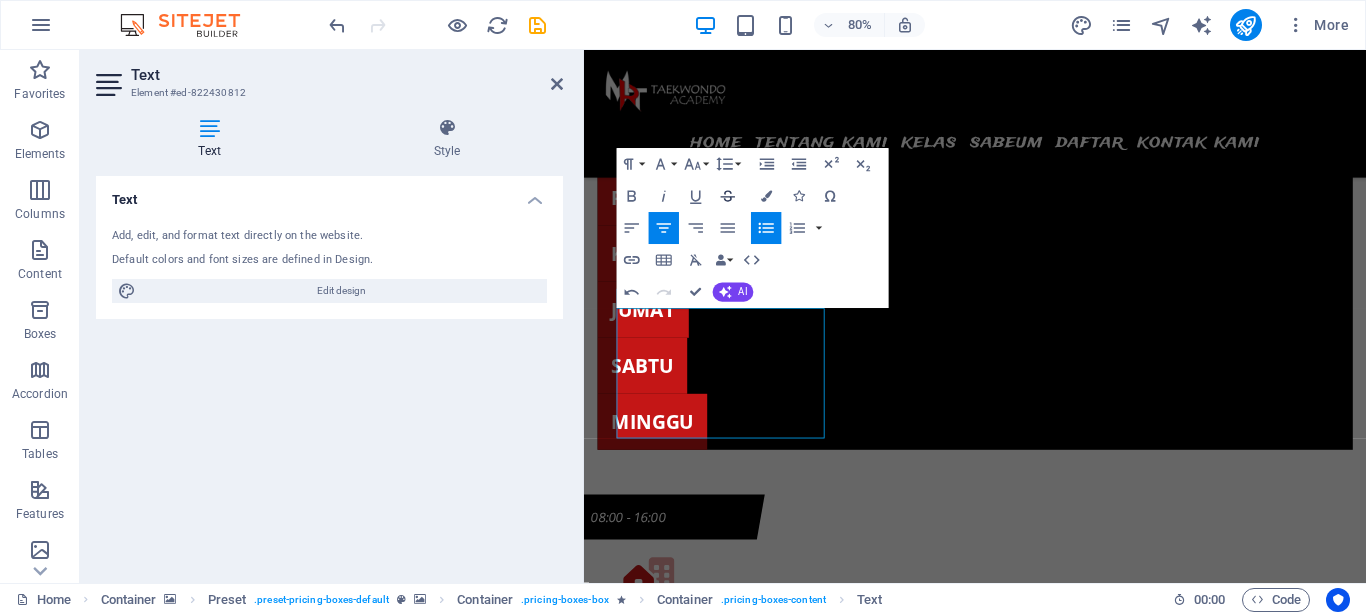 click 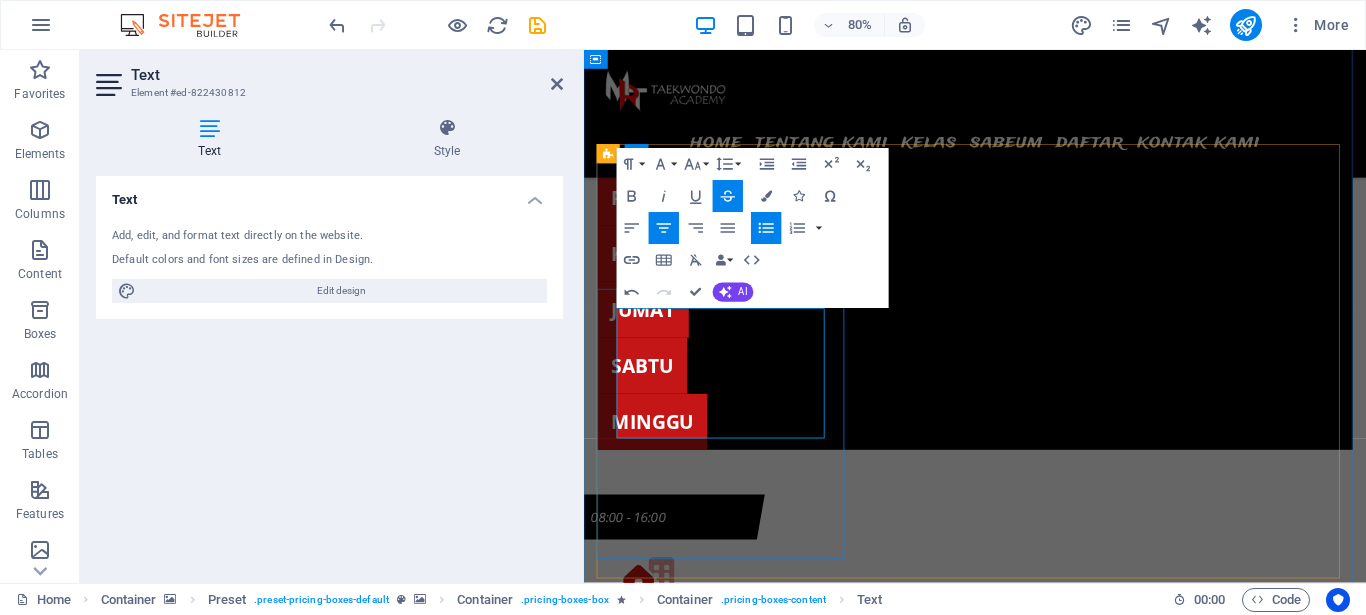 drag, startPoint x: 669, startPoint y: 516, endPoint x: 843, endPoint y: 516, distance: 174 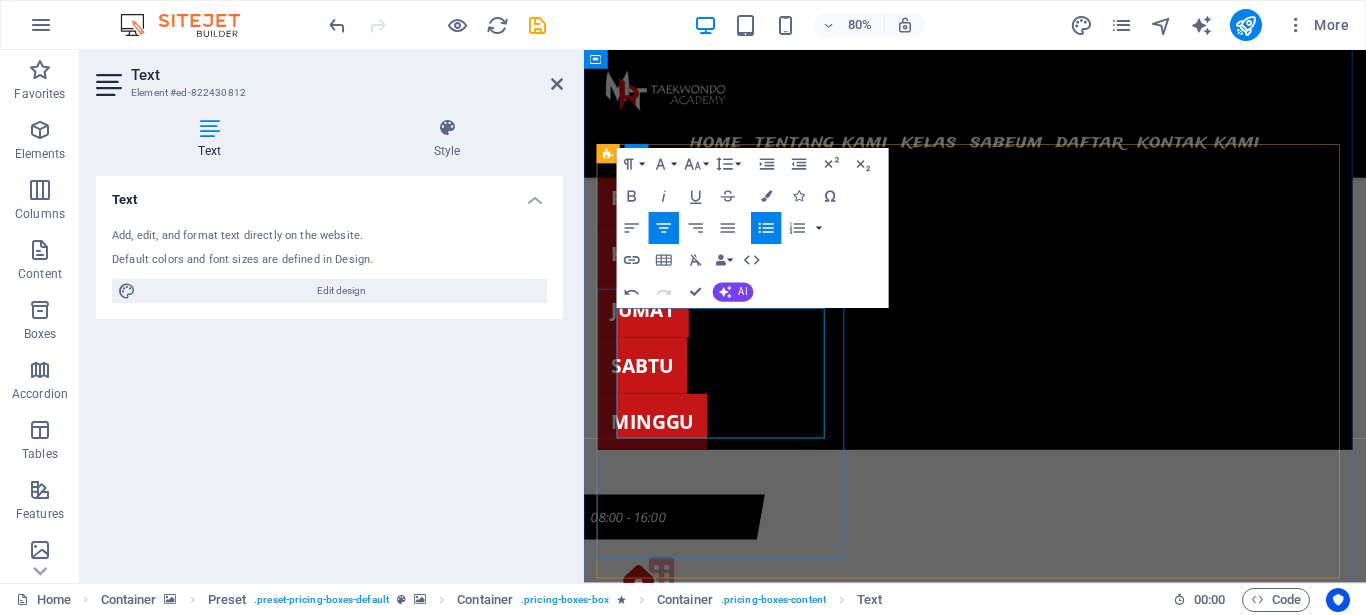 drag, startPoint x: 664, startPoint y: 520, endPoint x: 841, endPoint y: 510, distance: 177.28226 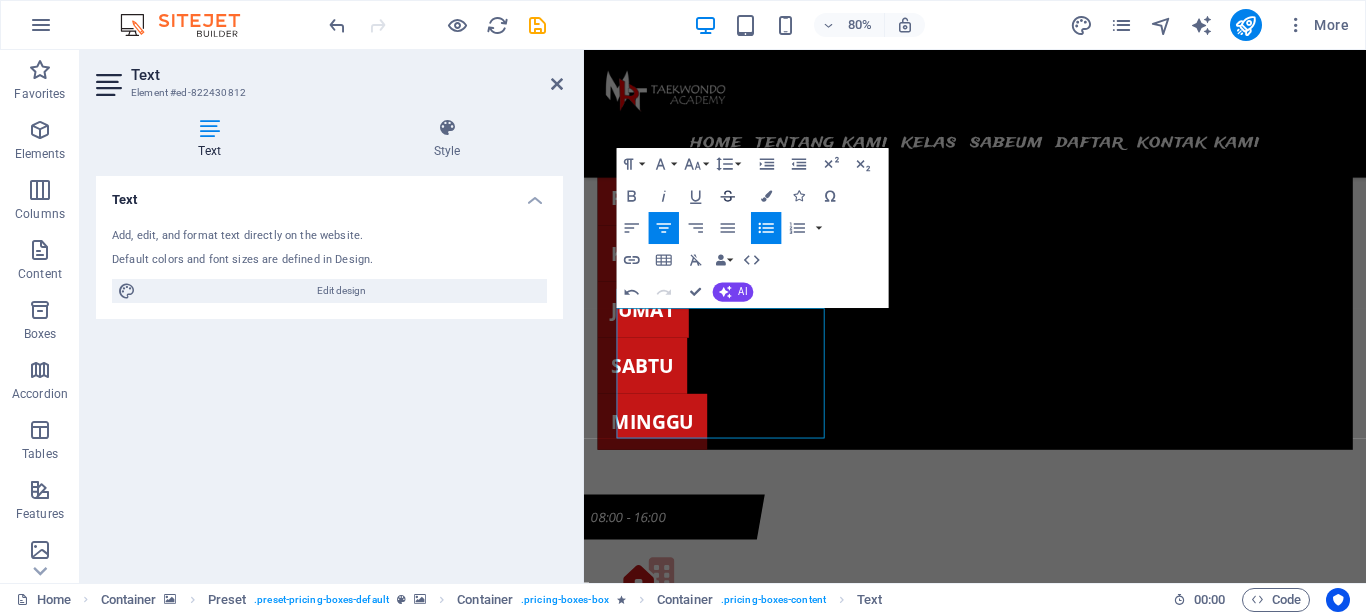 click 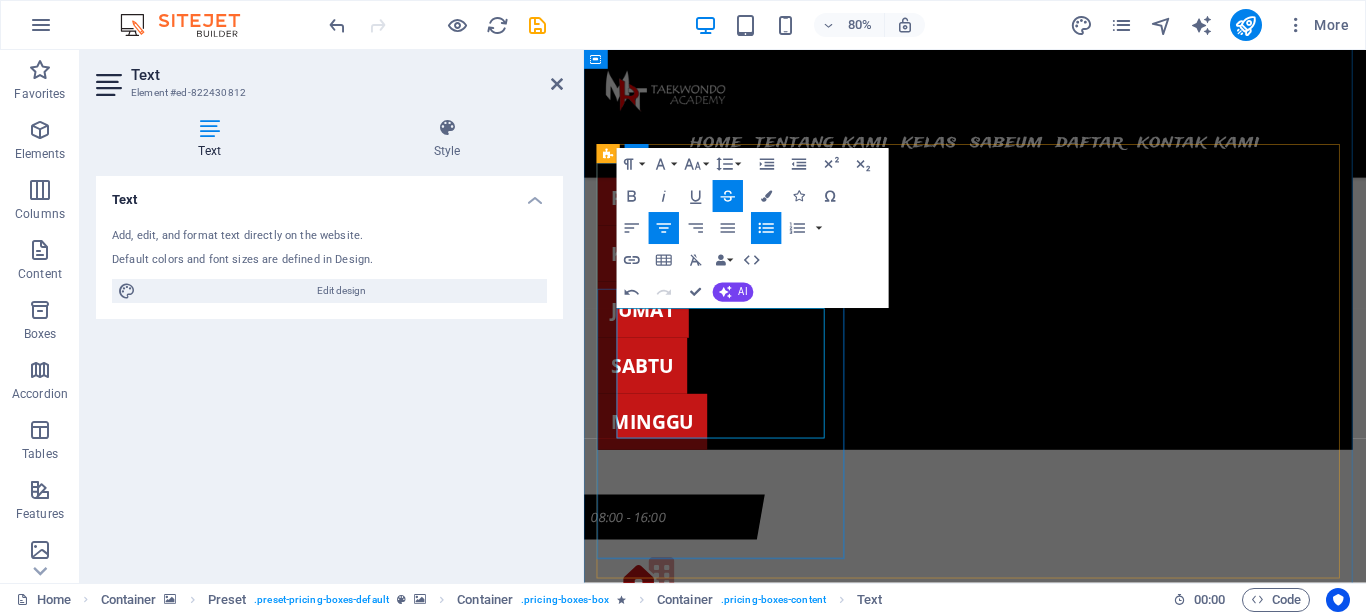 click on "Per" at bounding box center (1072, 15366) 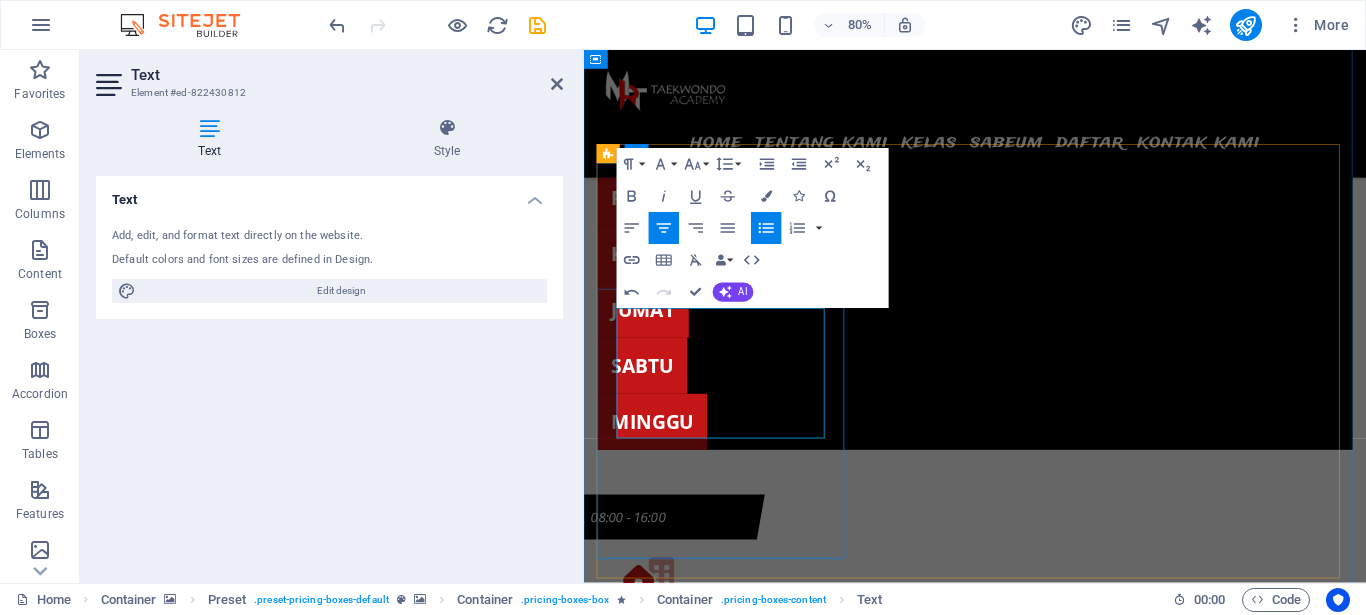 click on "20x" at bounding box center (1029, 15325) 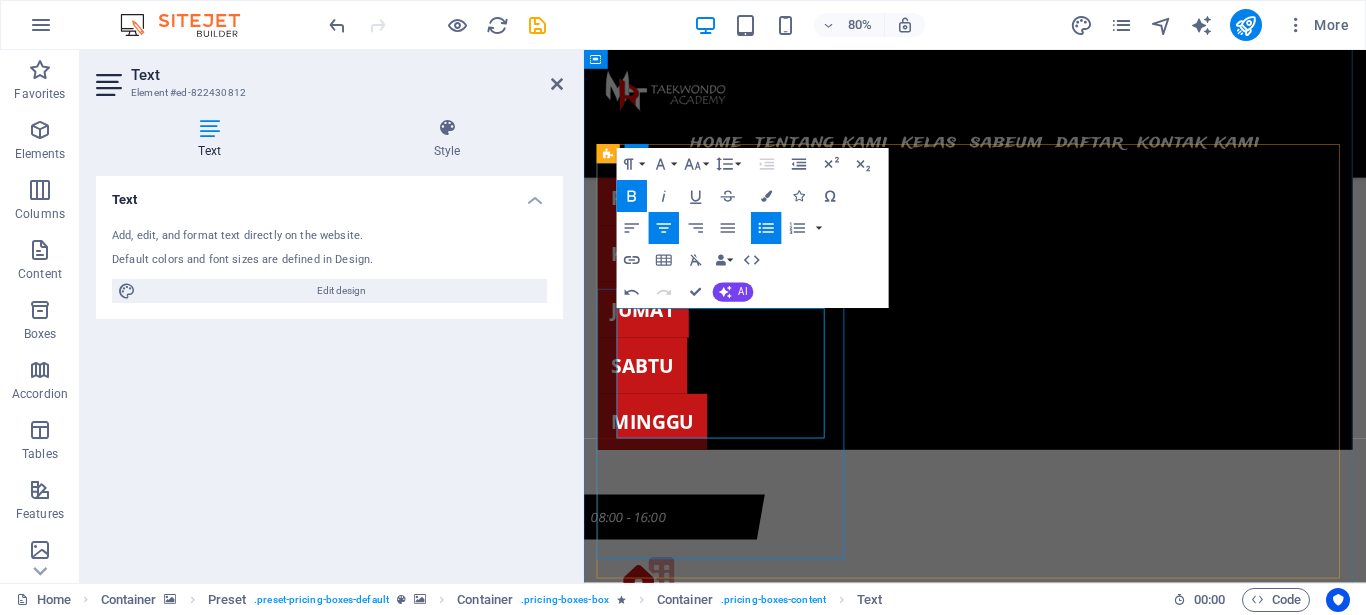 click on "Per" at bounding box center (1072, 15366) 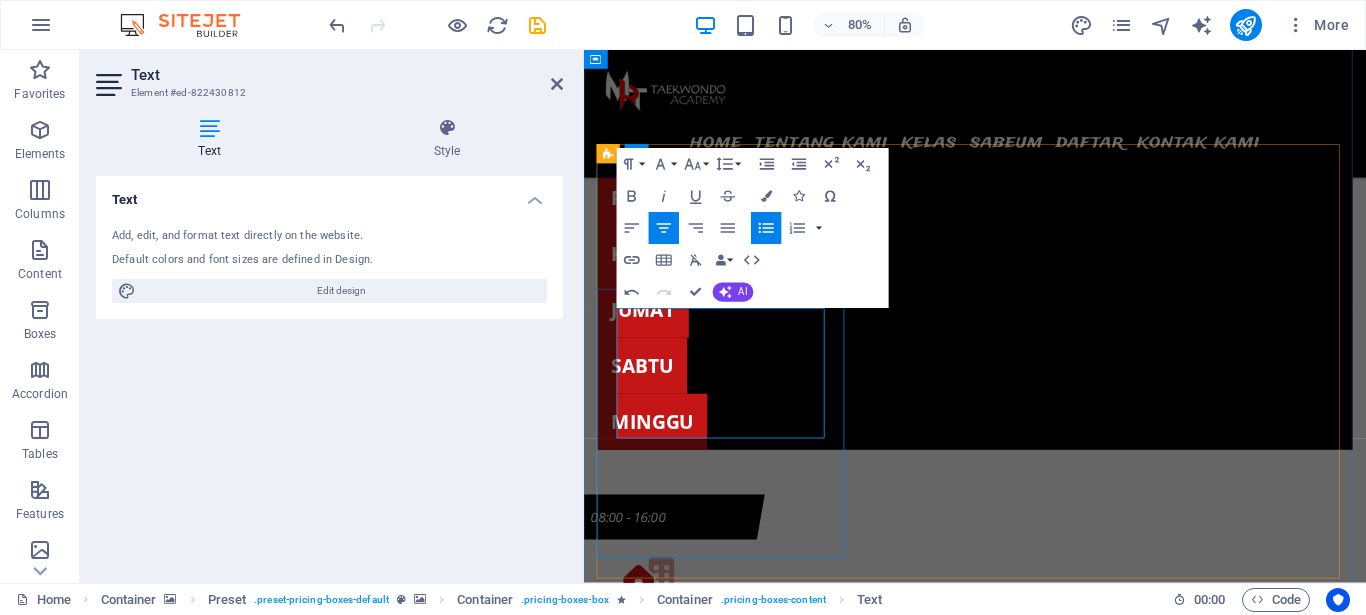 click on "Materi Khusus Turnamen" at bounding box center (1072, 15407) 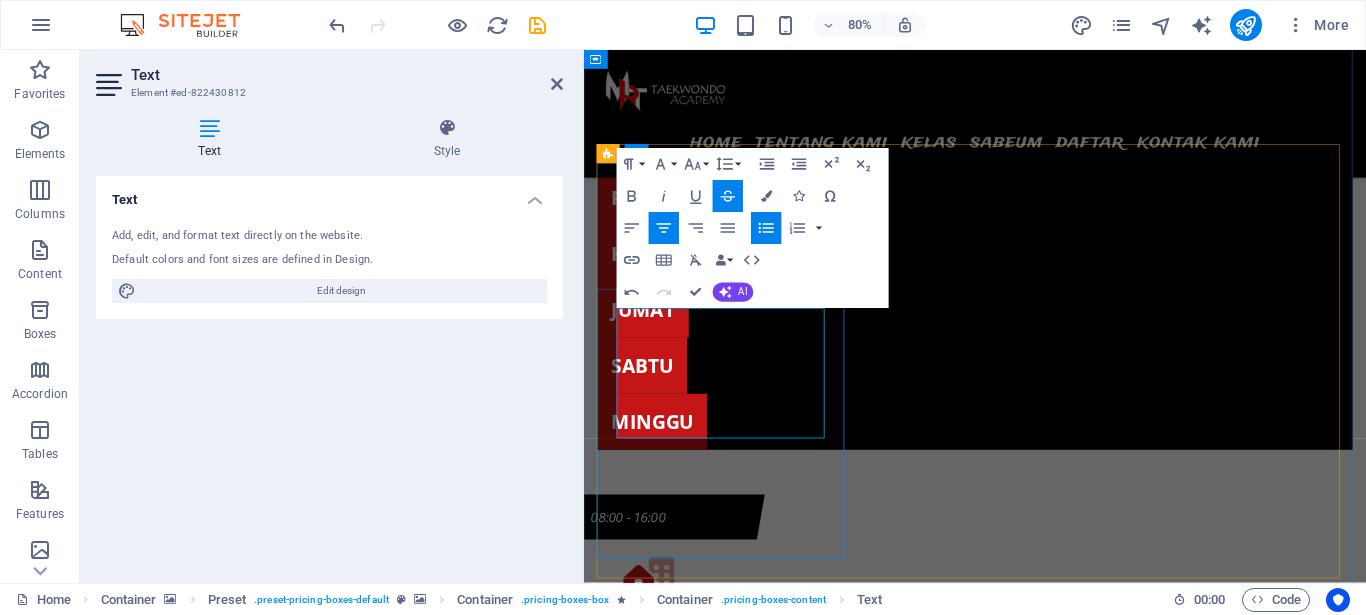 click on "Materi Khusus Turnamen" at bounding box center [1072, 15407] 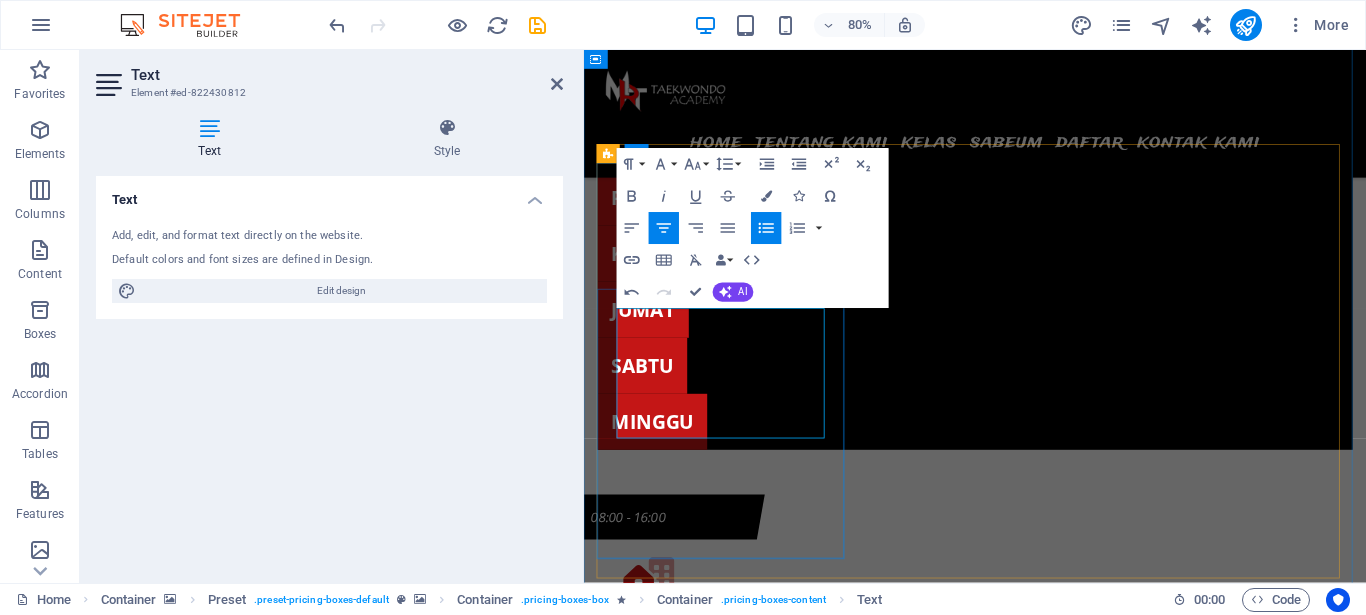 click on "Khusus Turnamen" at bounding box center [1092, 15407] 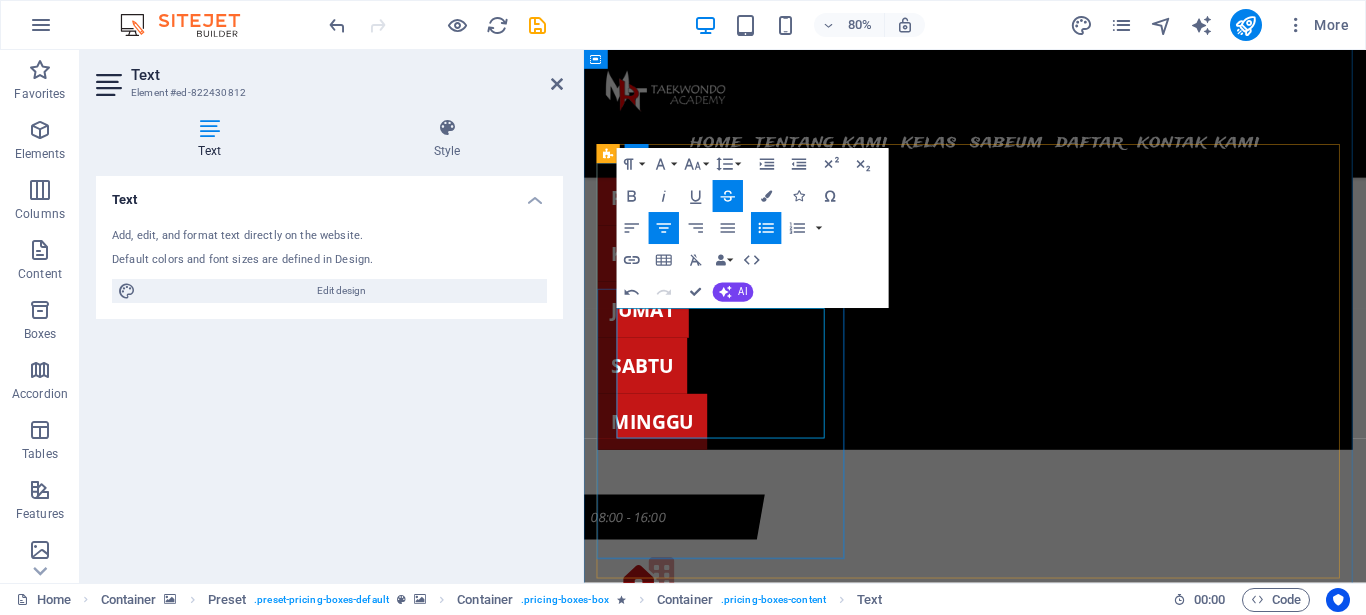 click on "Khusus Turnamen" at bounding box center [1092, 15407] 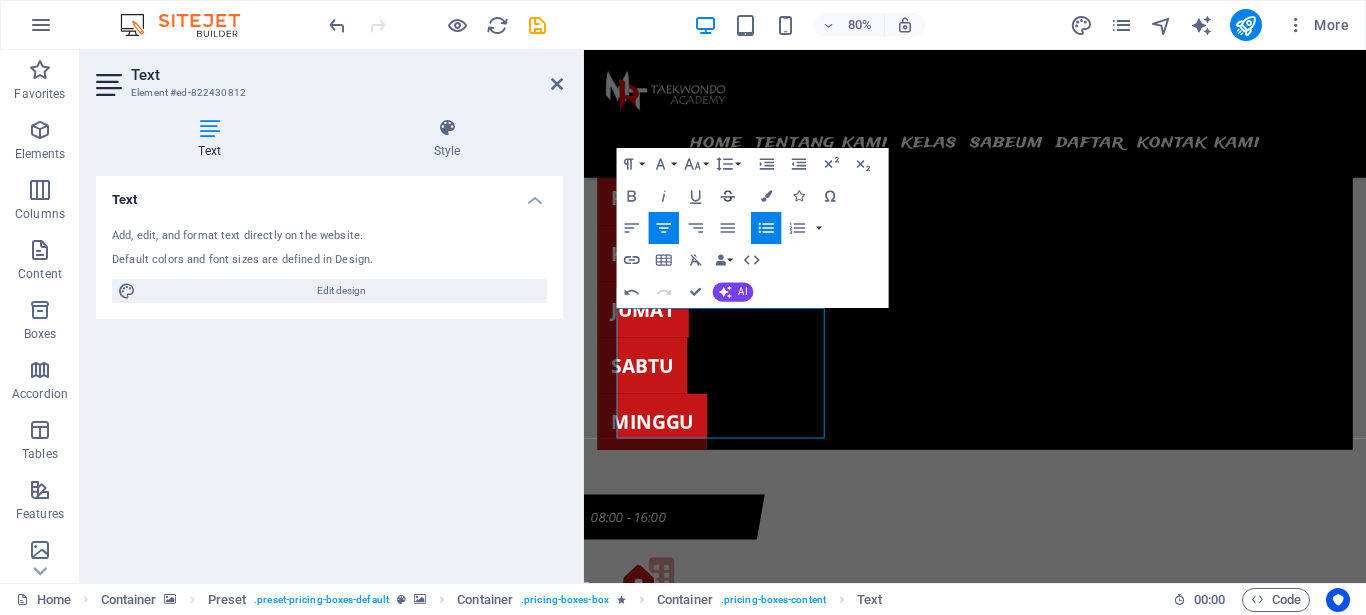 click 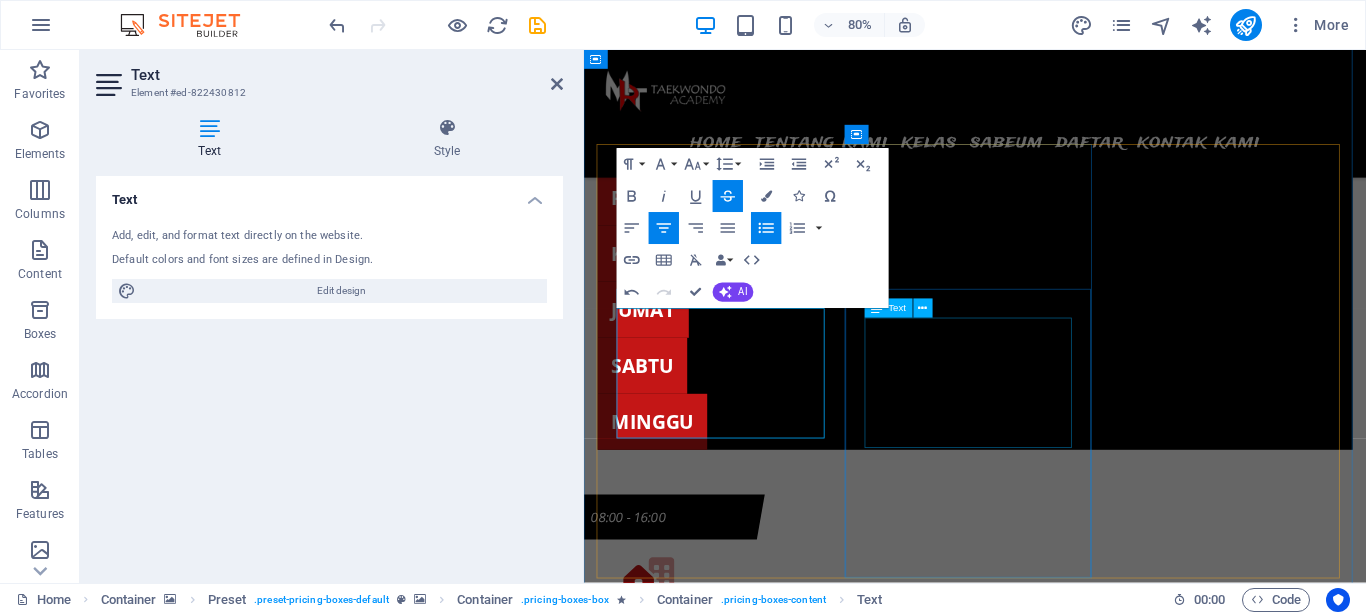 click on "4  Free Classes 15  Projects Diet Plan included Training Plan included" at bounding box center [1072, 16097] 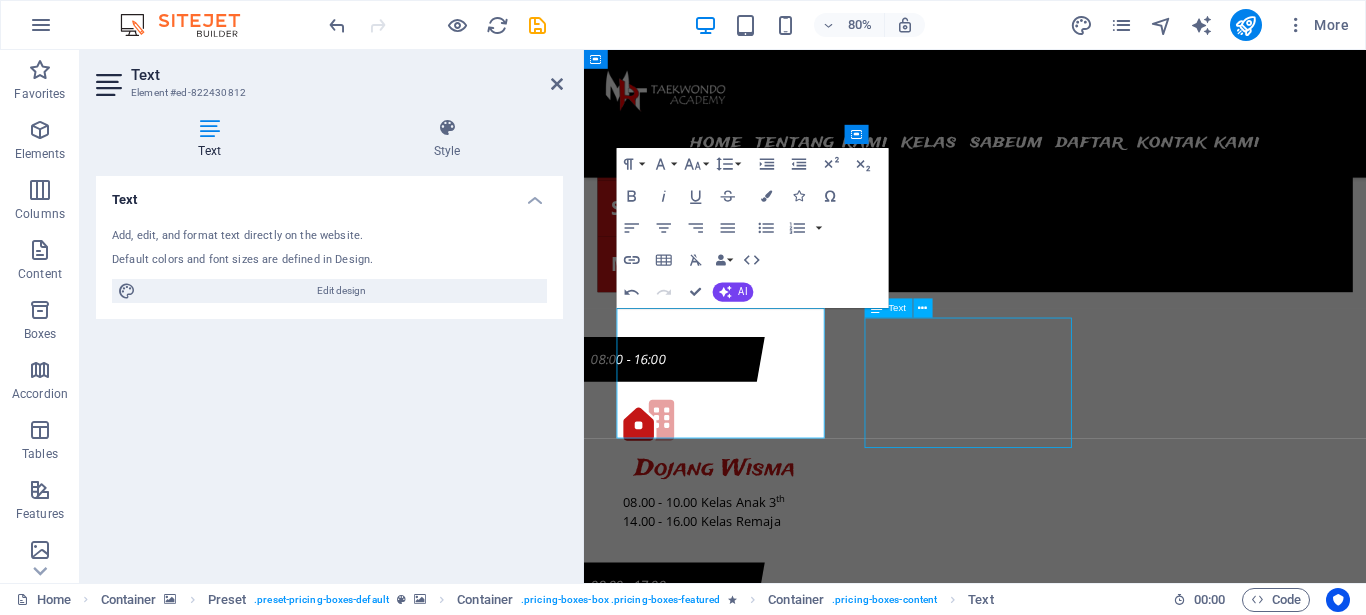 scroll, scrollTop: 7100, scrollLeft: 0, axis: vertical 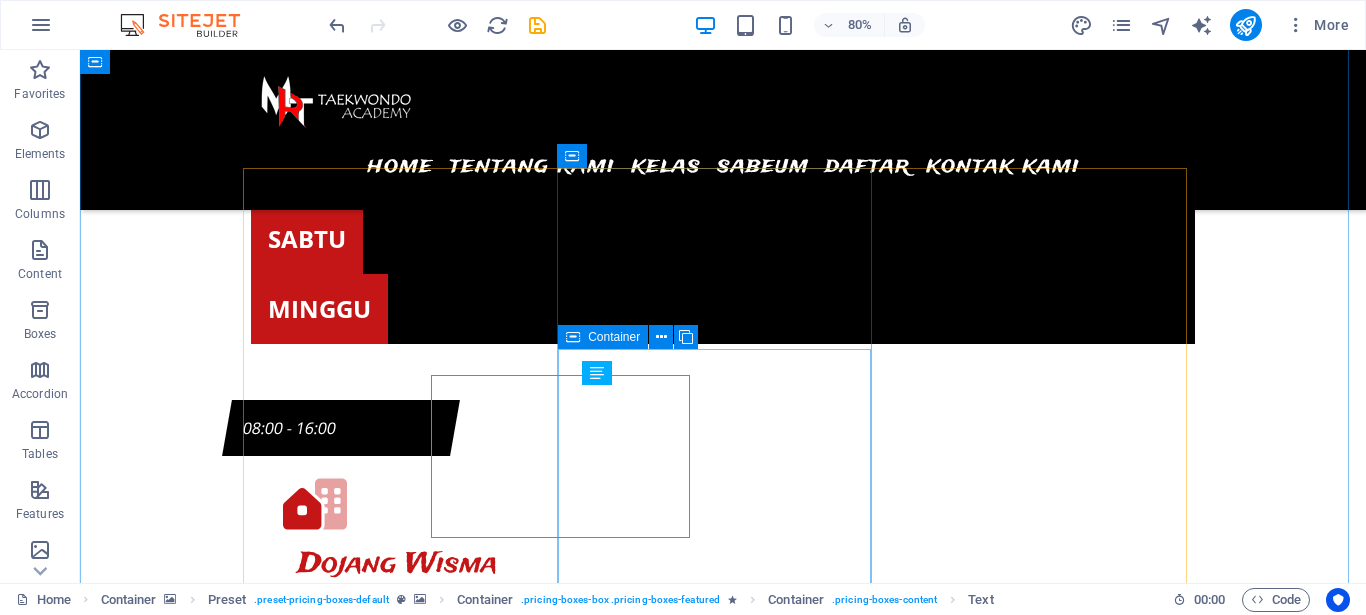 click on "4  Free Classes 15  Projects Diet Plan included Training Plan included idr. 250k  /bln. daftar sekarang" at bounding box center (723, 16095) 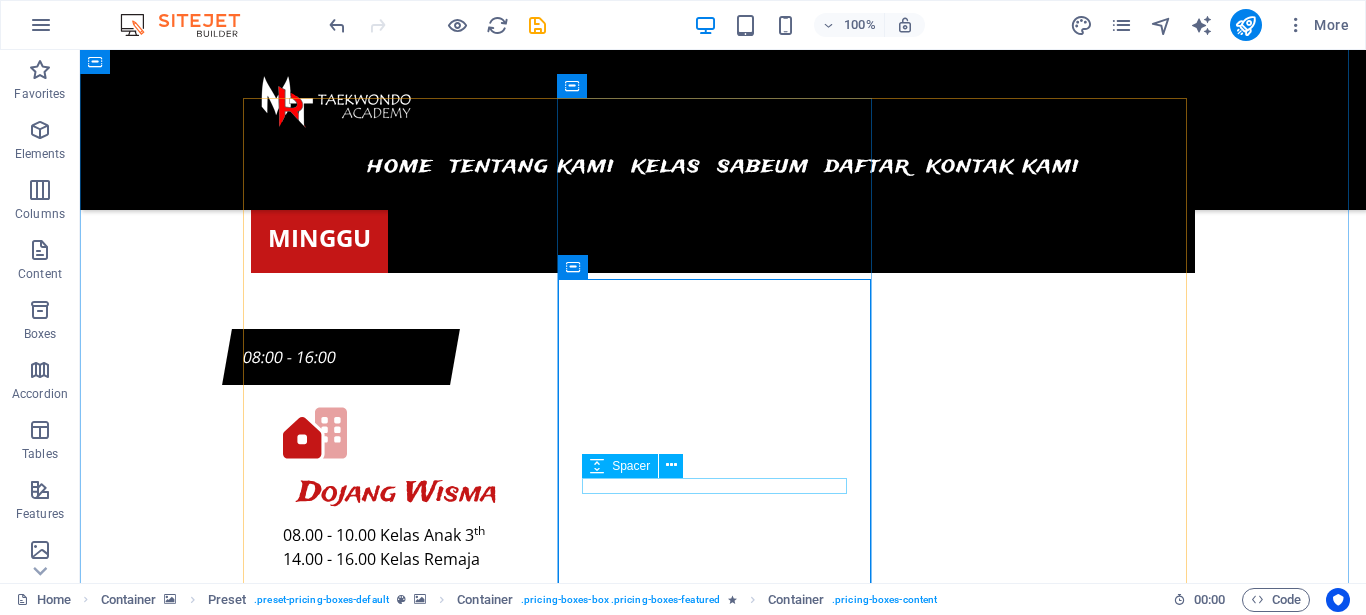 scroll, scrollTop: 7202, scrollLeft: 0, axis: vertical 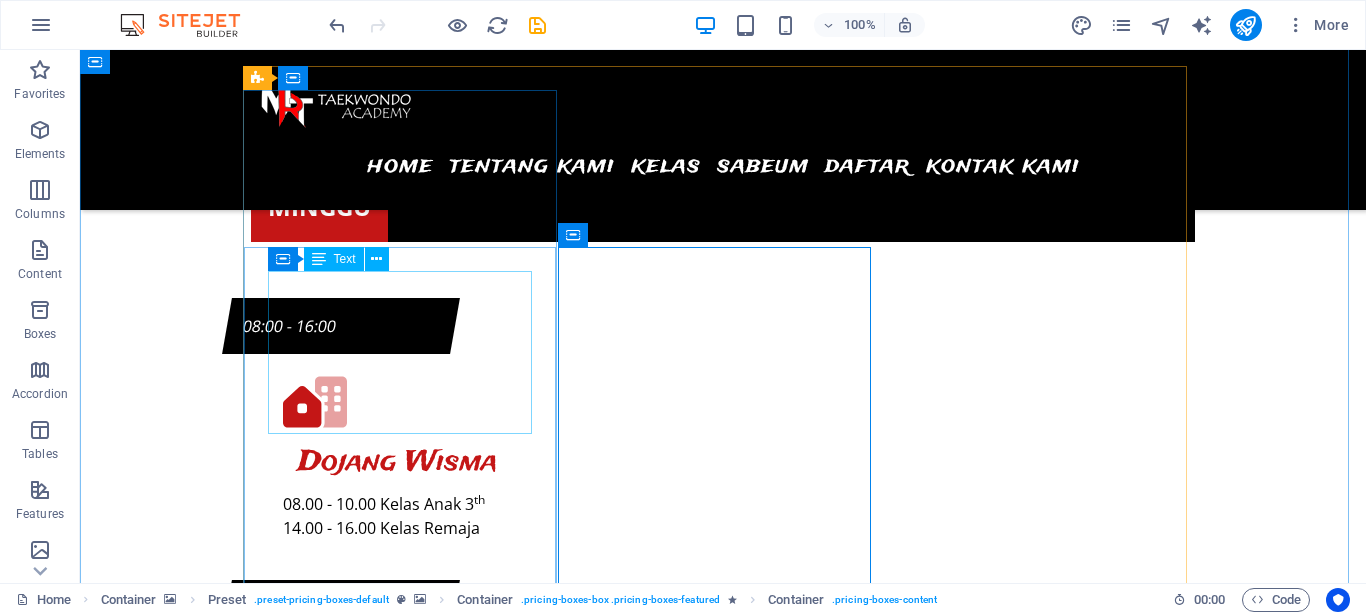 click on "10x  Pertemuan  Per Kelas Khusus Kenaikan Sabuk Kelas Khusus Turnamen" at bounding box center [723, 15219] 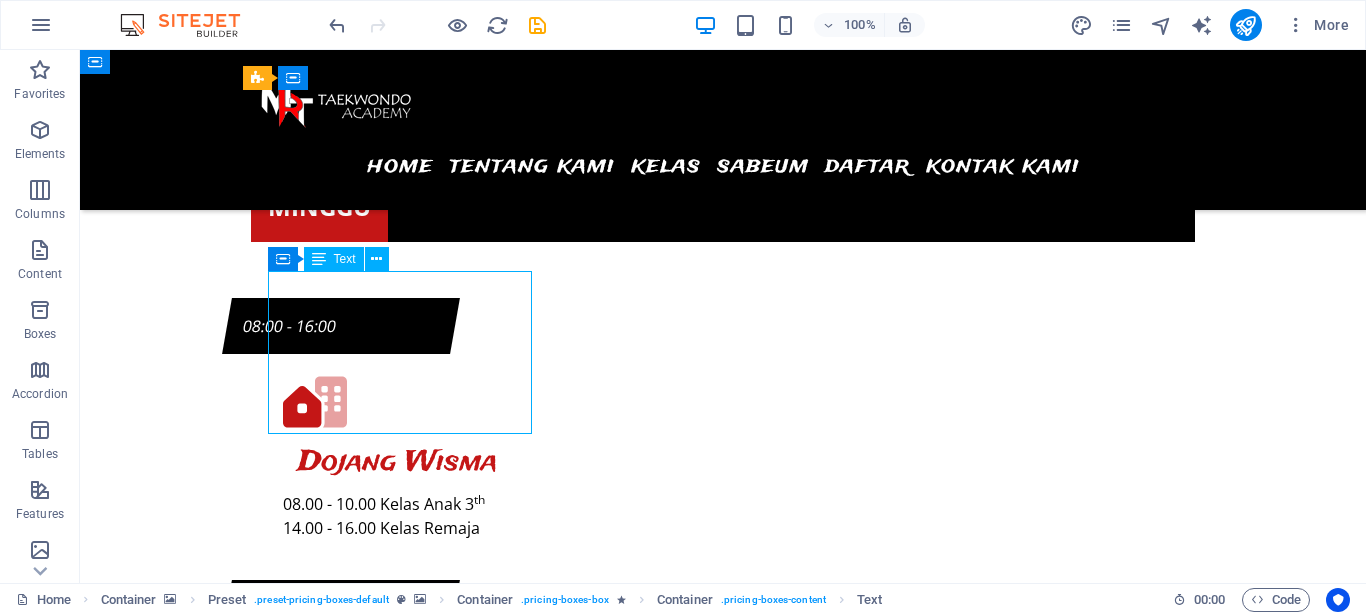 click on "10x  Pertemuan  Per Kelas Khusus Kenaikan Sabuk Kelas Khusus Turnamen" at bounding box center [723, 15219] 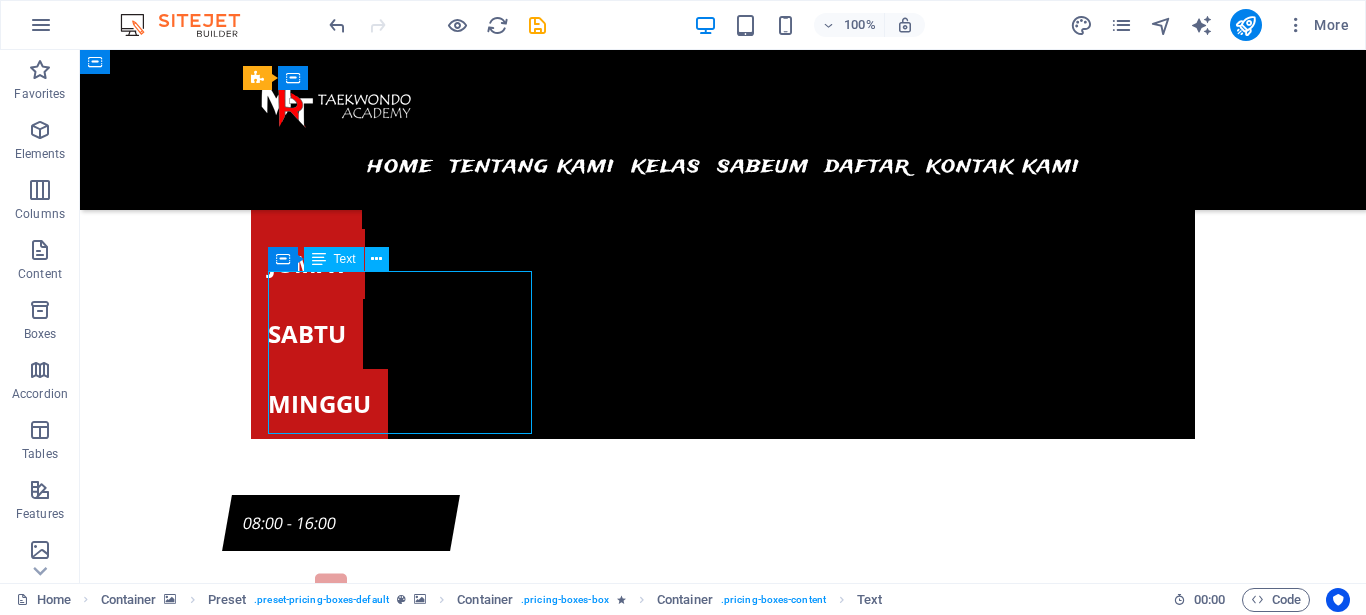scroll, scrollTop: 7192, scrollLeft: 0, axis: vertical 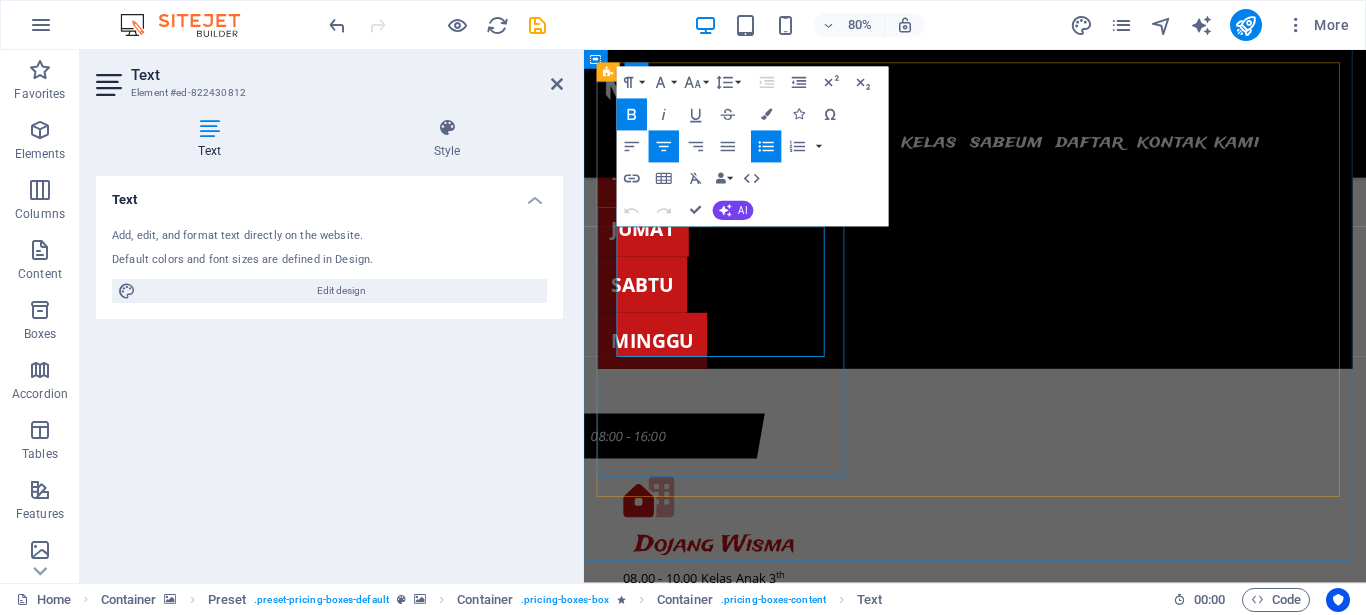 click on "Per" at bounding box center [1072, 15265] 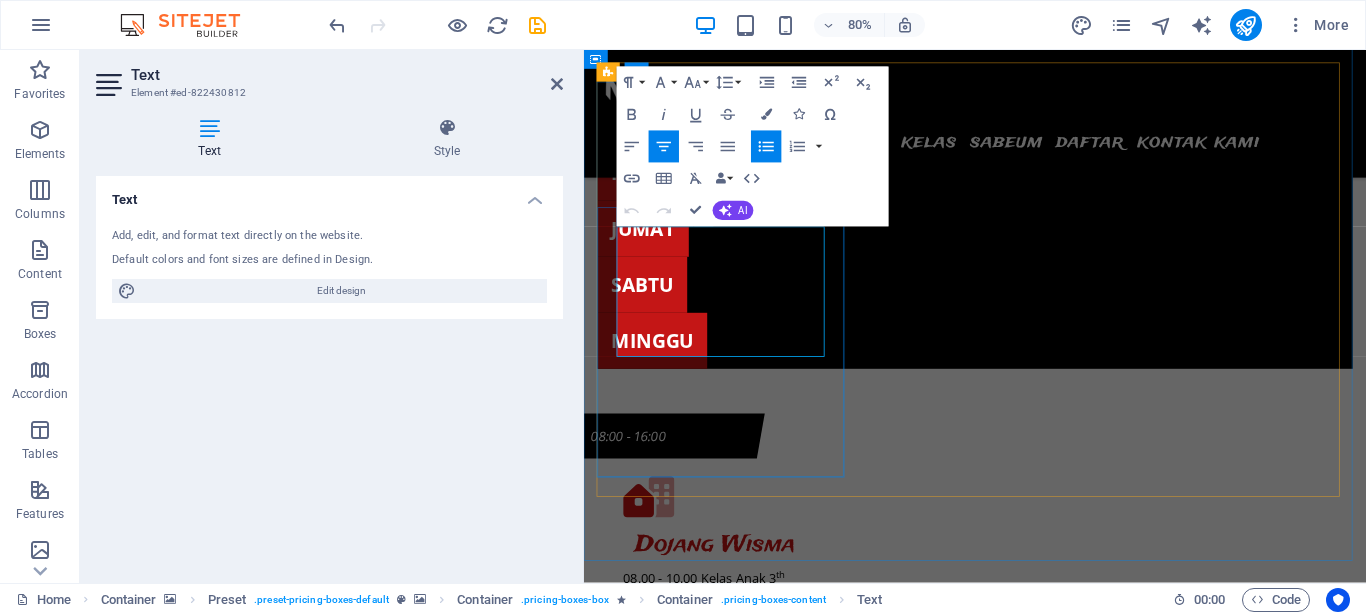 click on "Per" at bounding box center [1072, 15265] 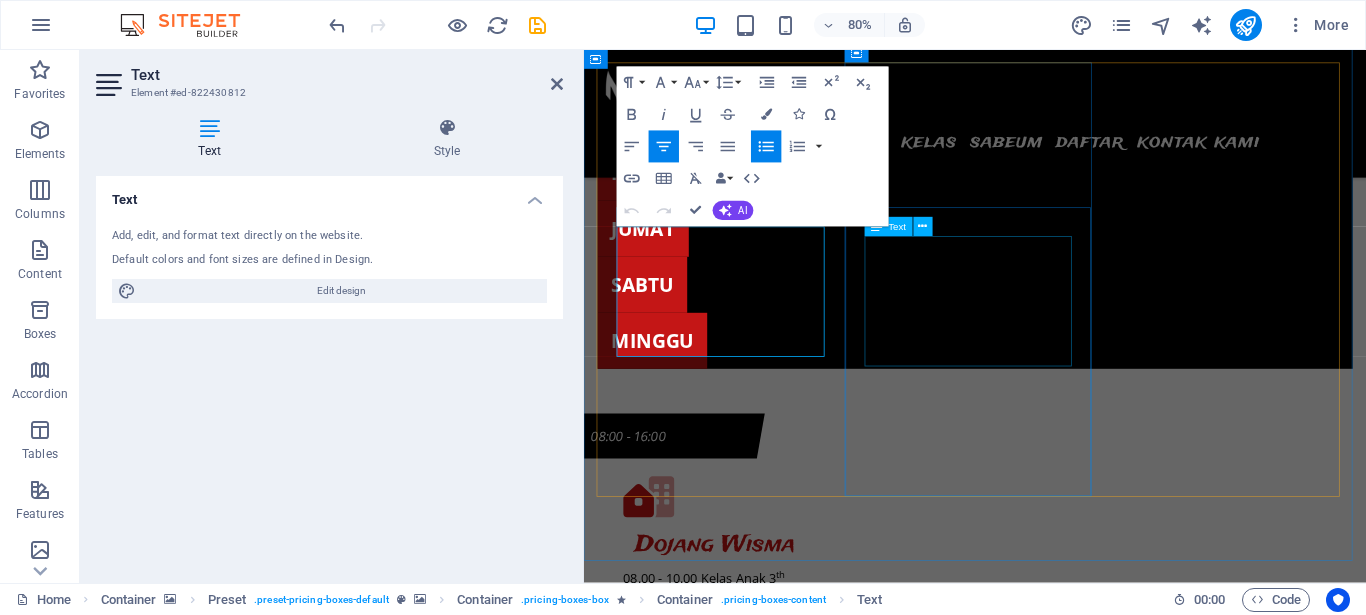 click on "4  Free Classes 15  Projects Diet Plan included Training Plan included" at bounding box center (1072, 15996) 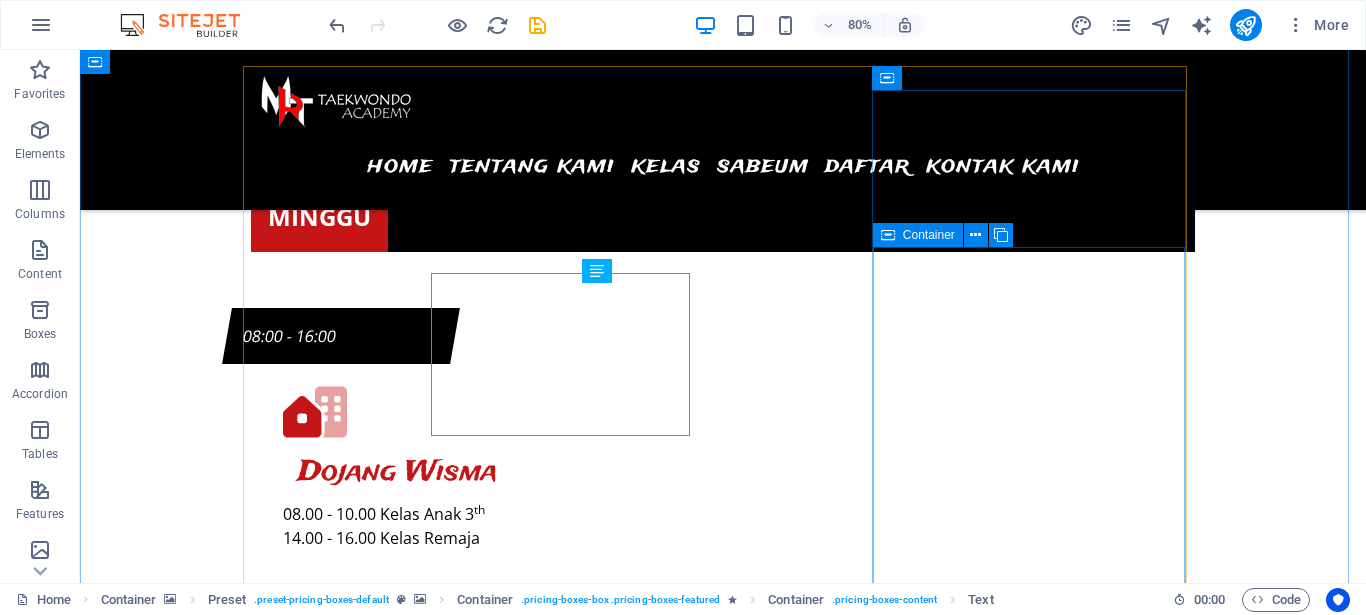 scroll, scrollTop: 7203, scrollLeft: 0, axis: vertical 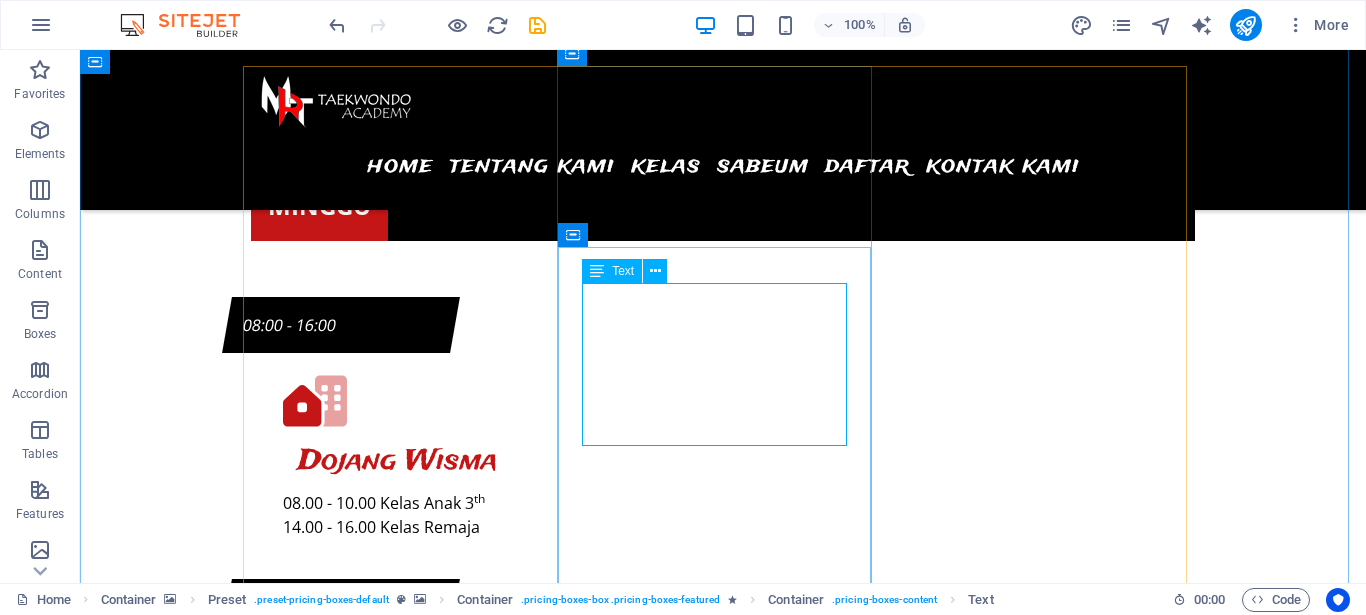 click on "4  Free Classes 15  Projects Diet Plan included Training Plan included" at bounding box center (723, 15929) 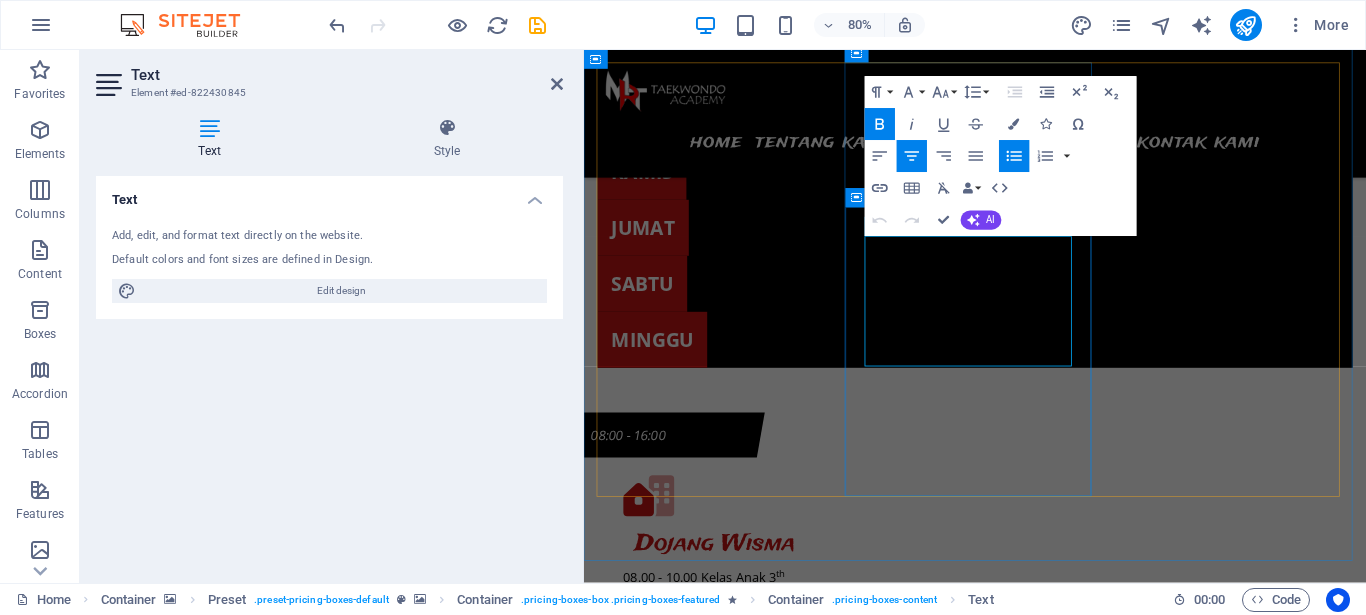 click on "4" at bounding box center [1025, 15838] 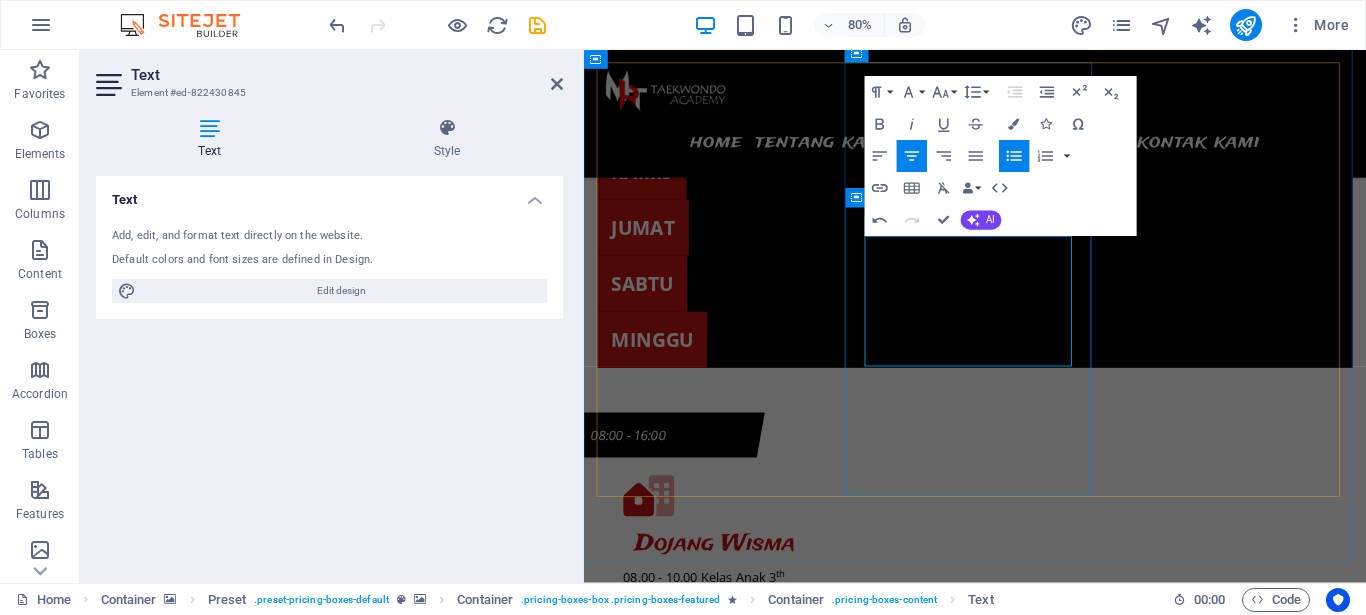 drag, startPoint x: 996, startPoint y: 386, endPoint x: 1133, endPoint y: 385, distance: 137.00365 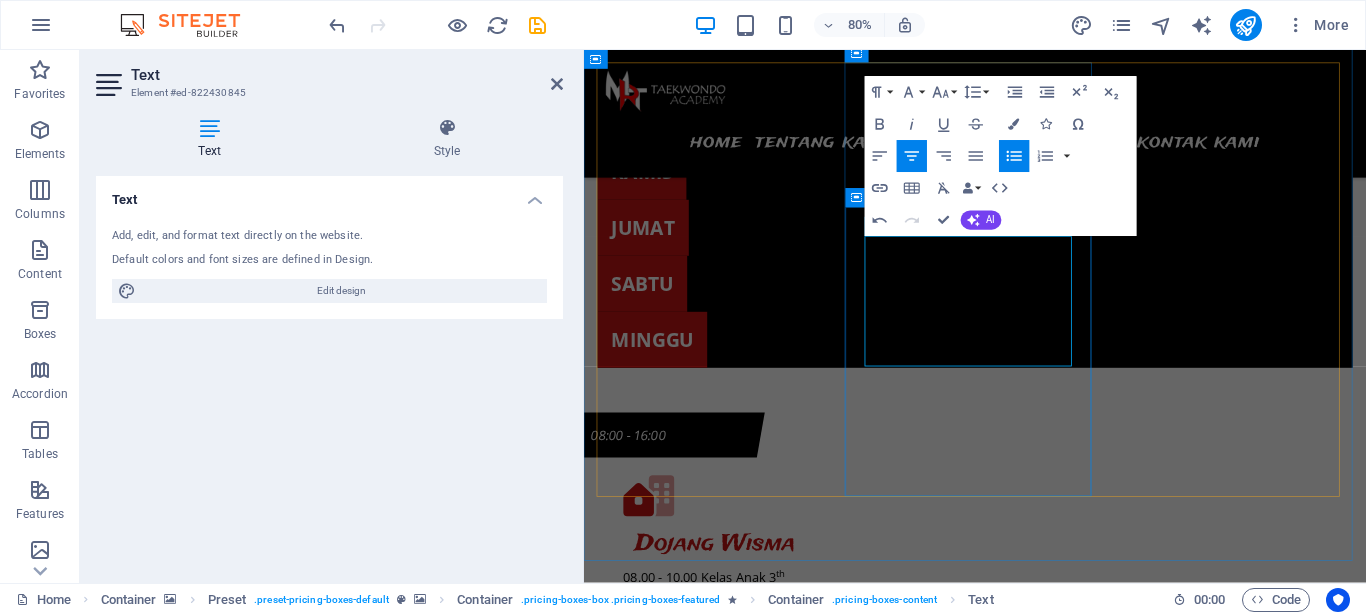 drag, startPoint x: 979, startPoint y: 429, endPoint x: 1147, endPoint y: 425, distance: 168.0476 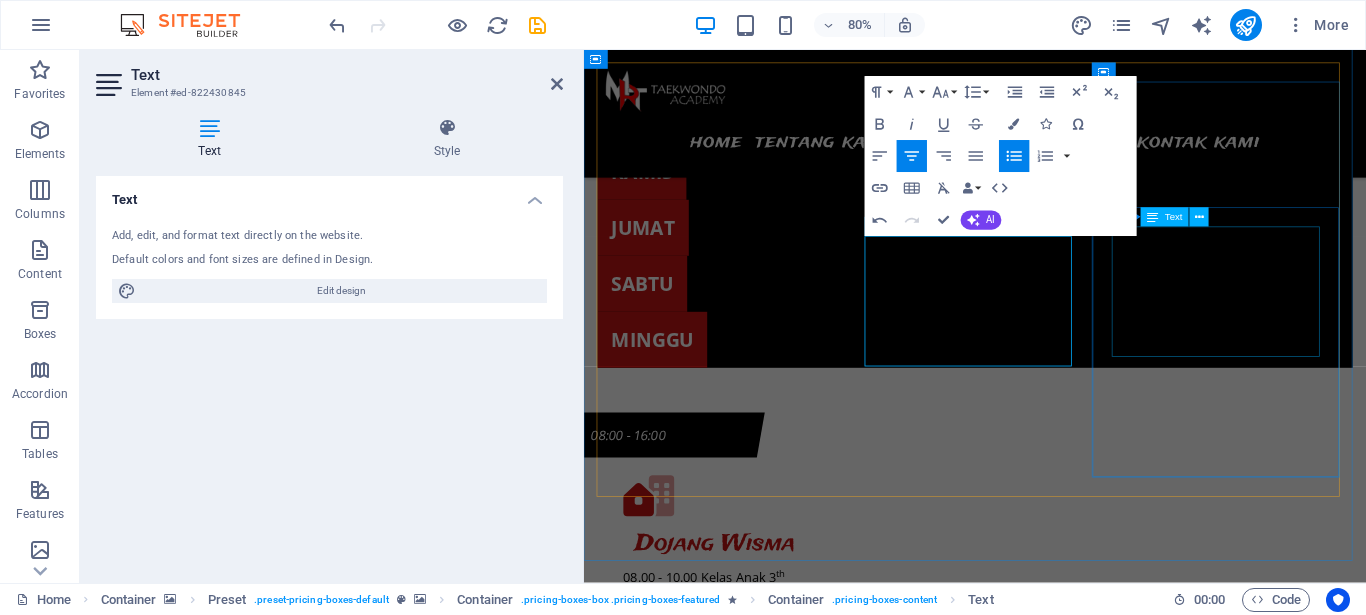 click on "10  Free Classes 30  Projects Diet Plan included Trainig Plan included" at bounding box center [1072, 16658] 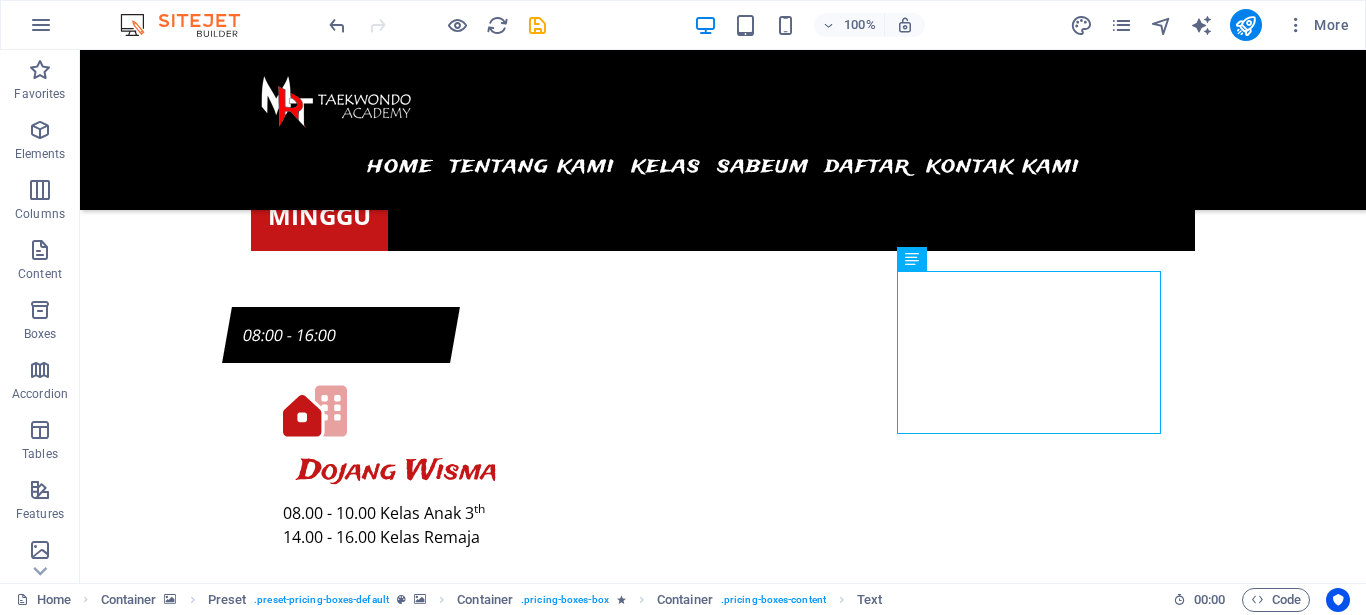scroll, scrollTop: 7202, scrollLeft: 0, axis: vertical 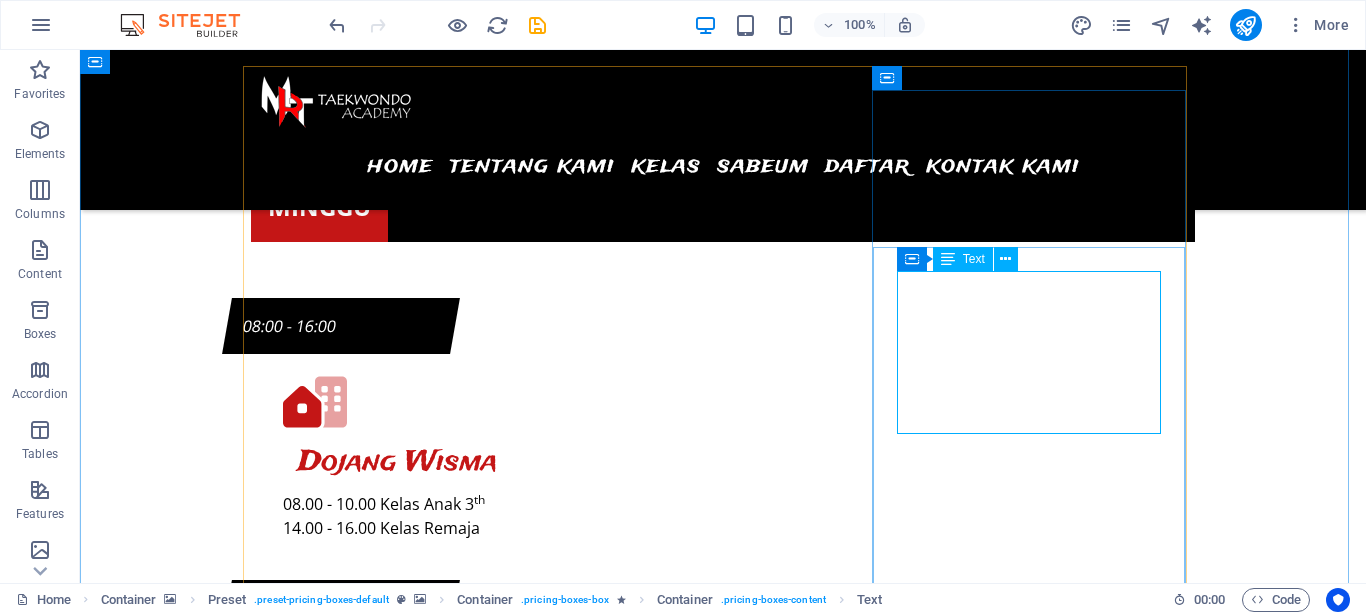 click on "10  Free Classes 30  Projects Diet Plan included Trainig Plan included" at bounding box center (723, 16593) 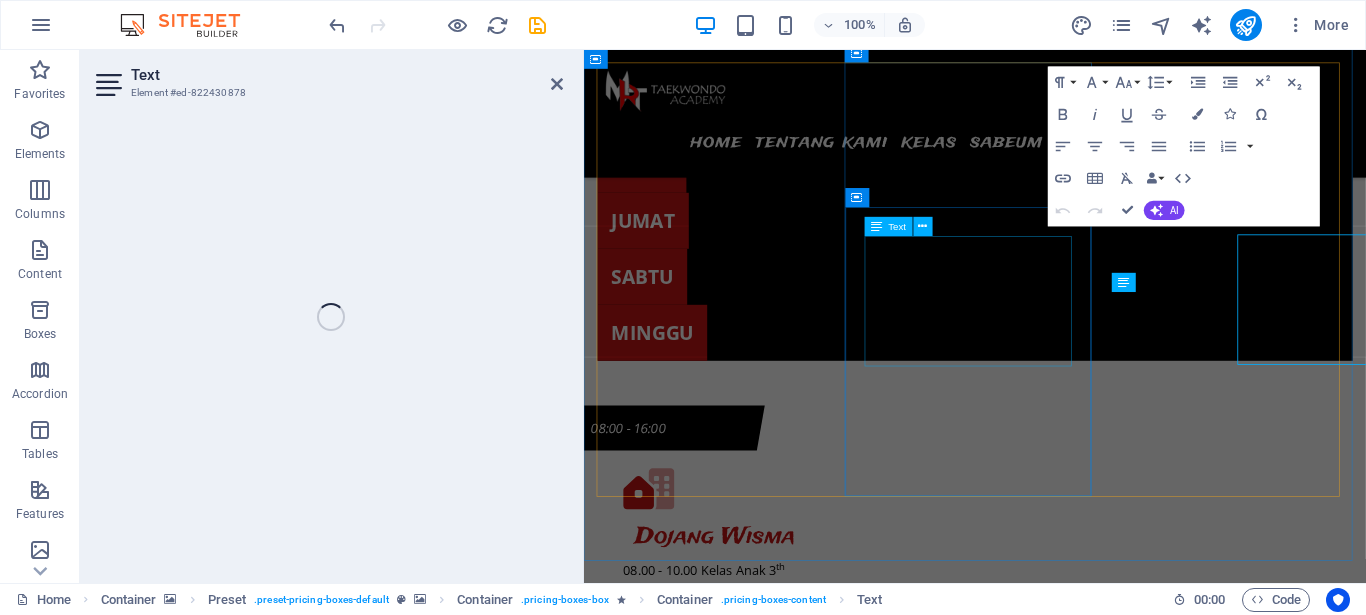 scroll, scrollTop: 7192, scrollLeft: 0, axis: vertical 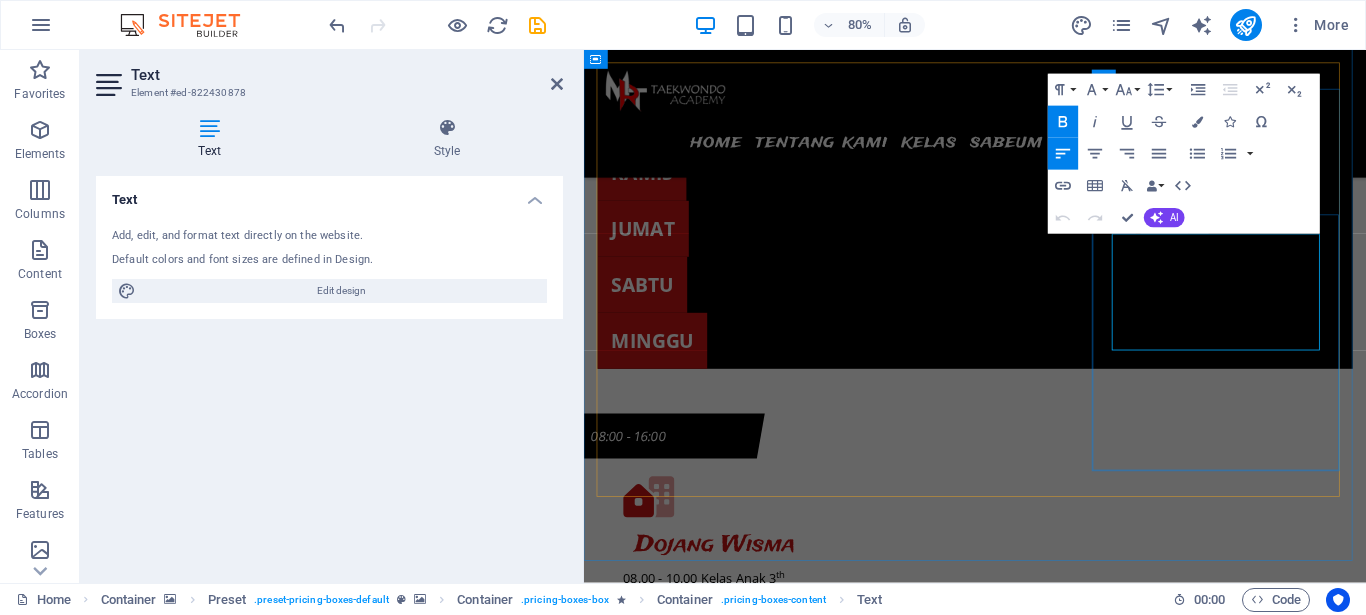 type 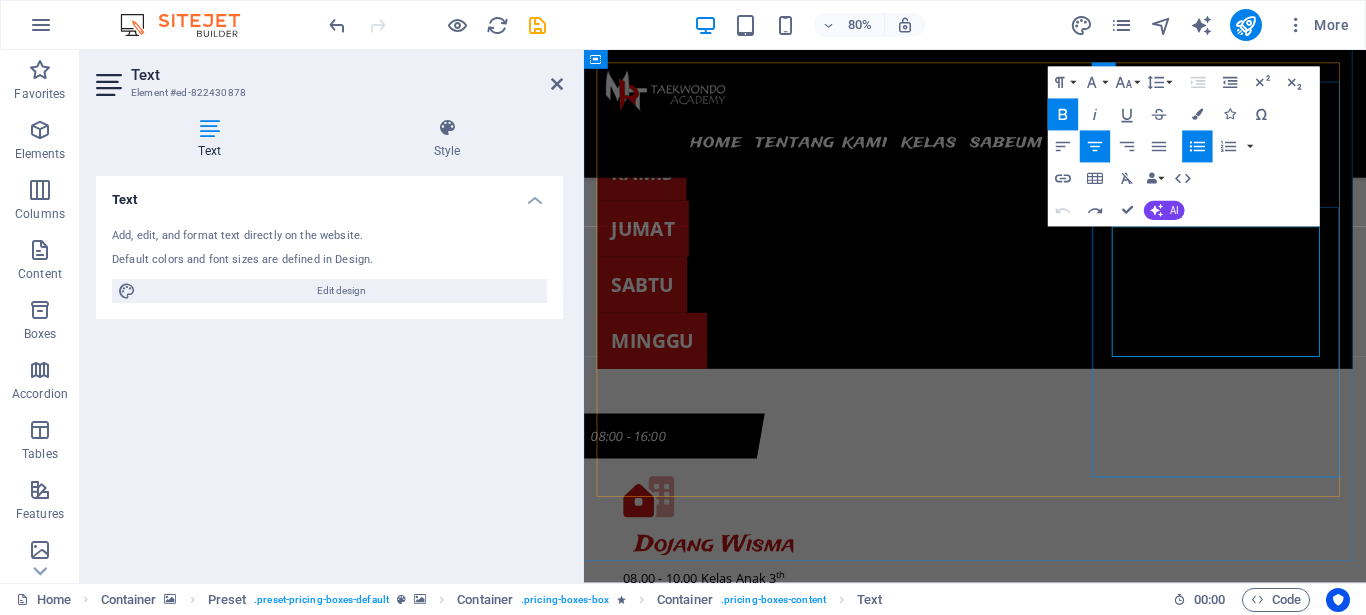 click on "10" at bounding box center [1026, 16598] 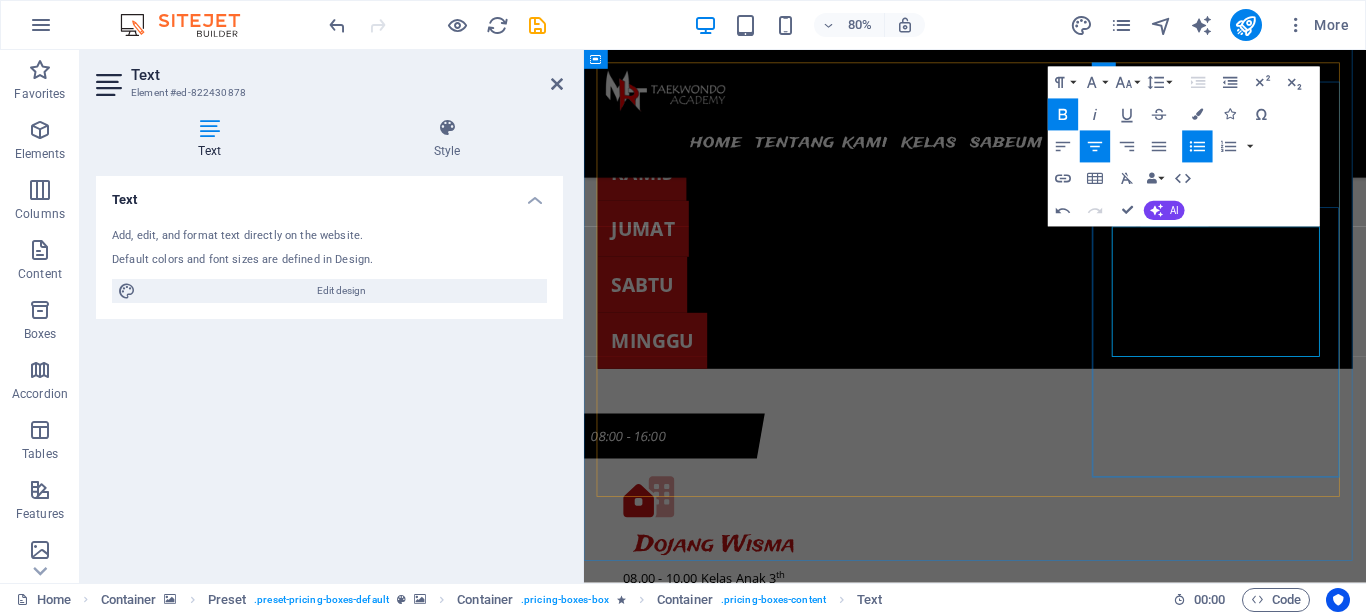 click on "20" at bounding box center [1026, 16598] 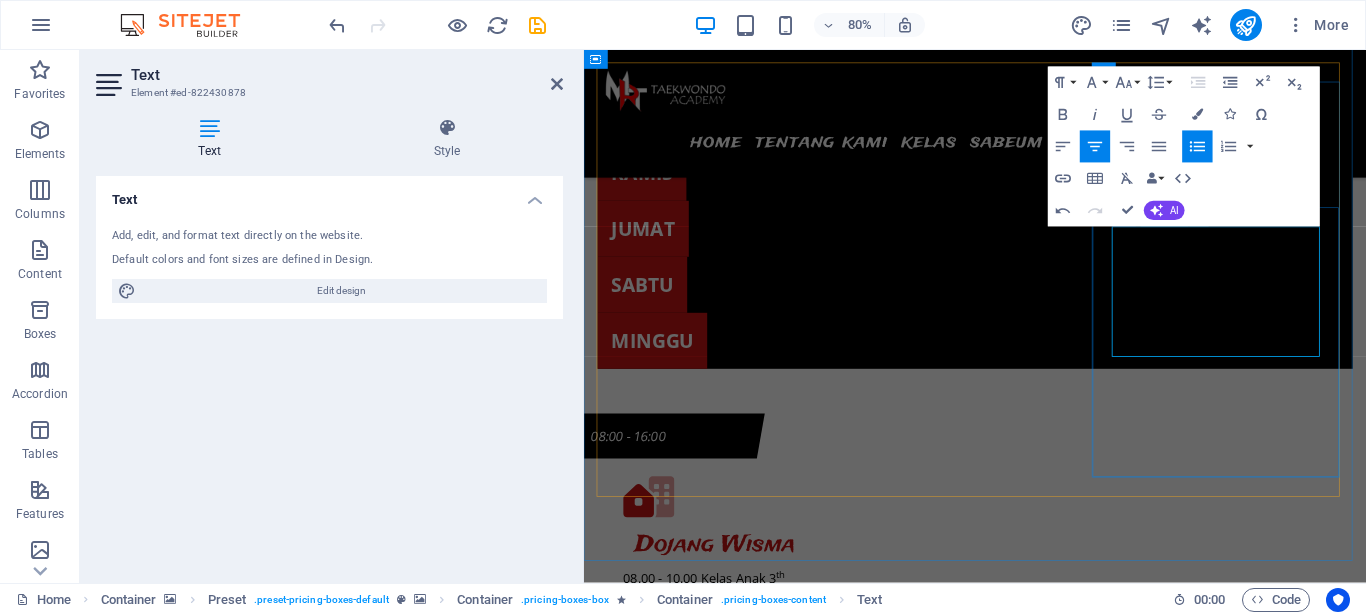 click on "20x Pertemuan" at bounding box center (1072, 16598) 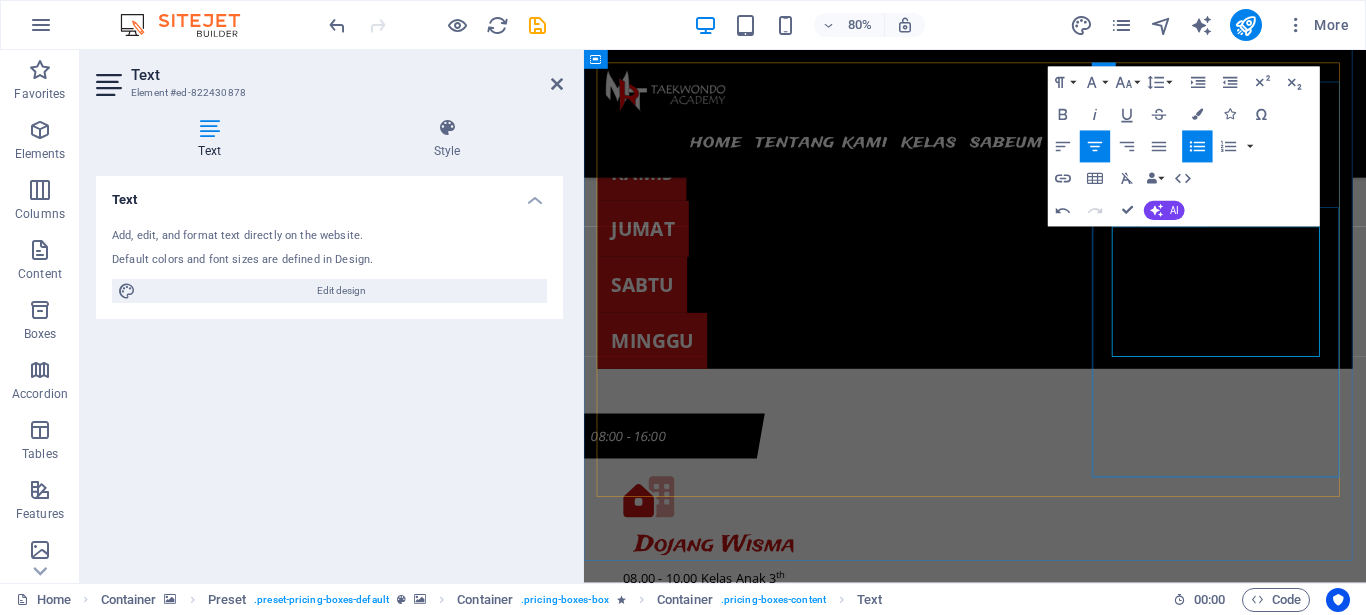 click on "Max 2 Murid" at bounding box center (1072, 16639) 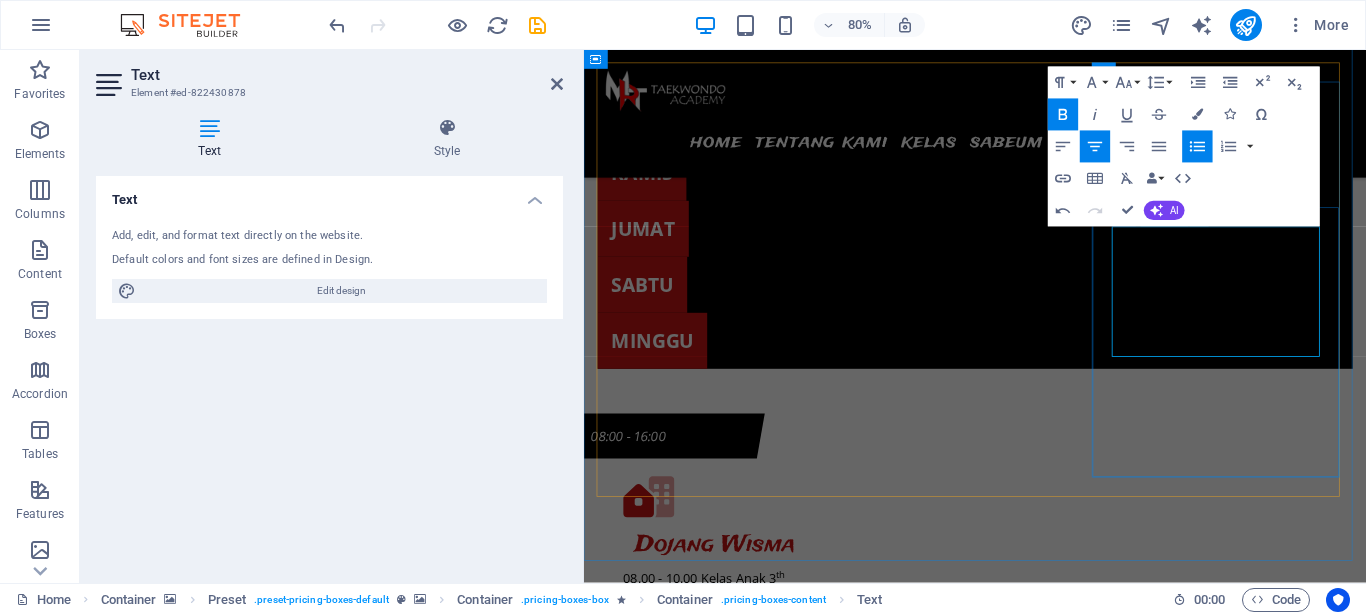 click on "Max  2  Murid" at bounding box center [1072, 16639] 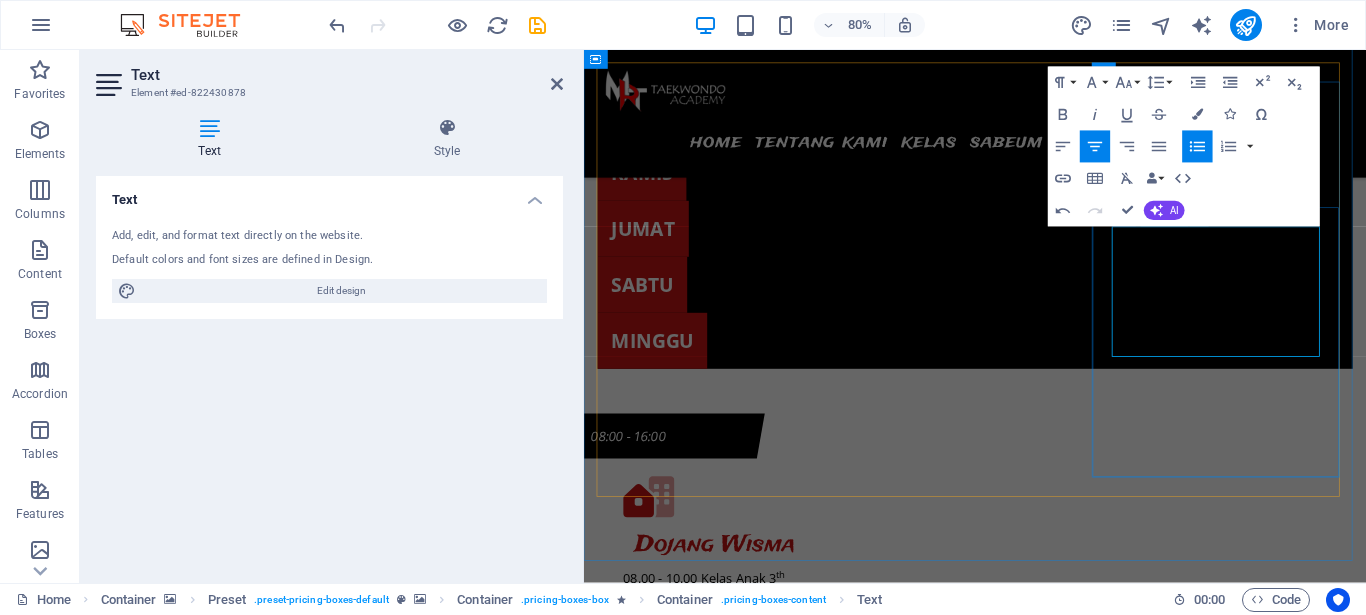 drag, startPoint x: 1307, startPoint y: 377, endPoint x: 1442, endPoint y: 380, distance: 135.03333 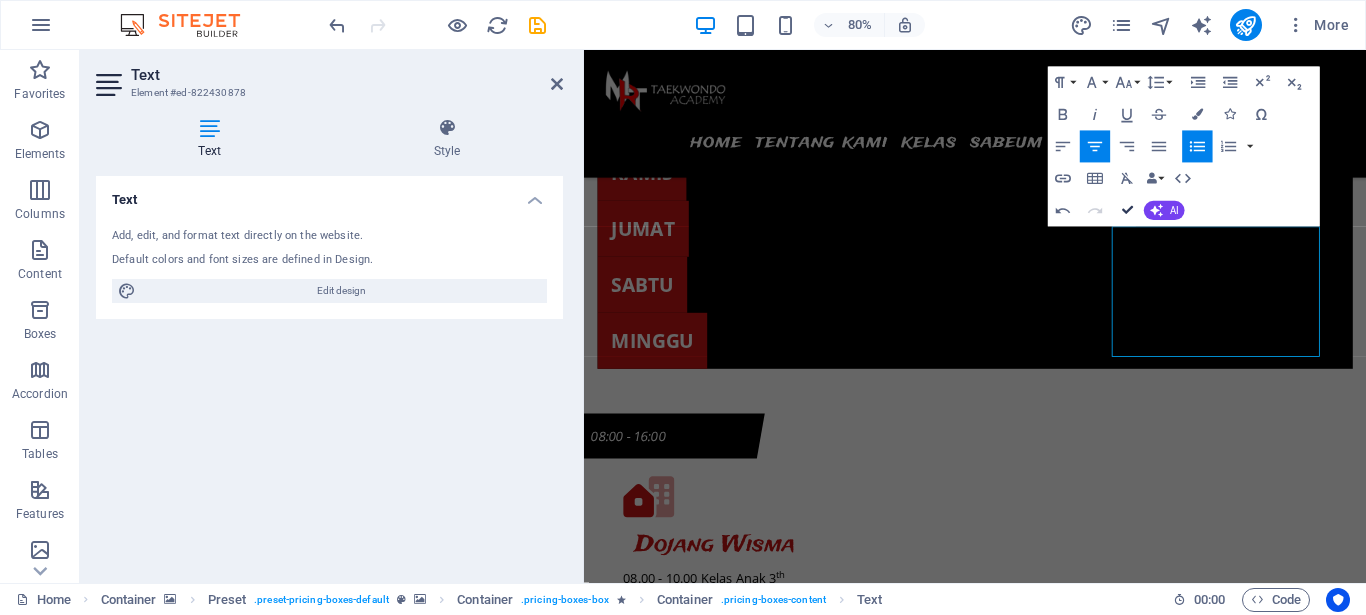 drag, startPoint x: 1124, startPoint y: 204, endPoint x: 1178, endPoint y: 290, distance: 101.54802 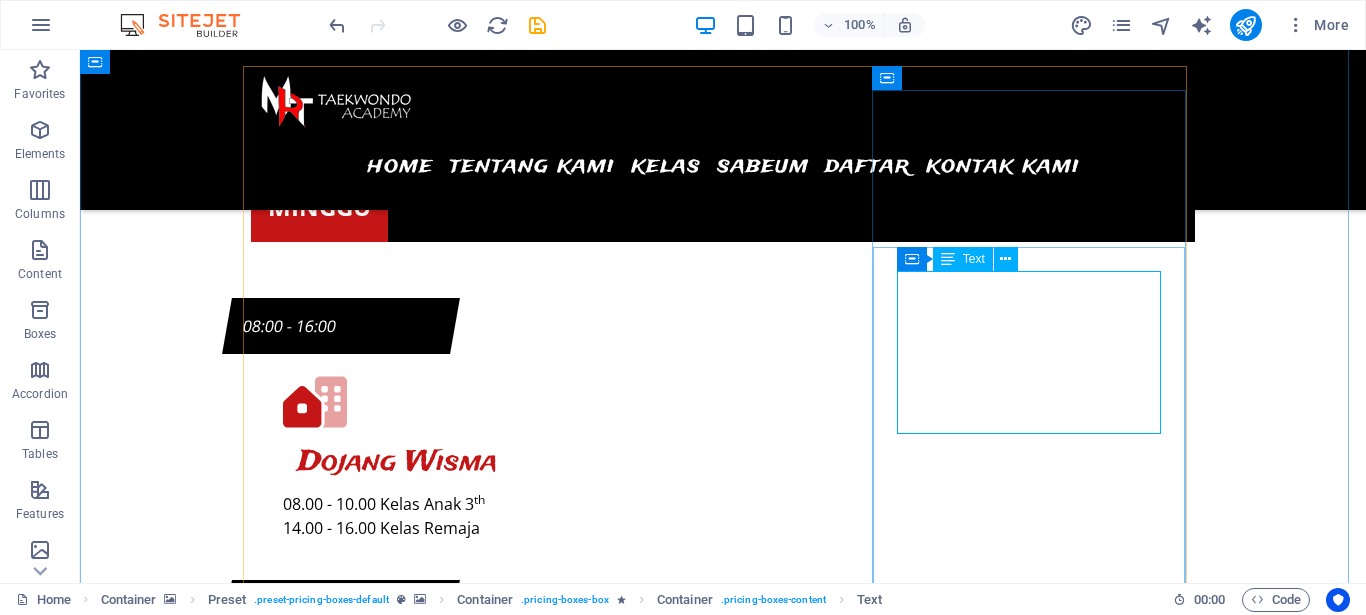 scroll, scrollTop: 7203, scrollLeft: 0, axis: vertical 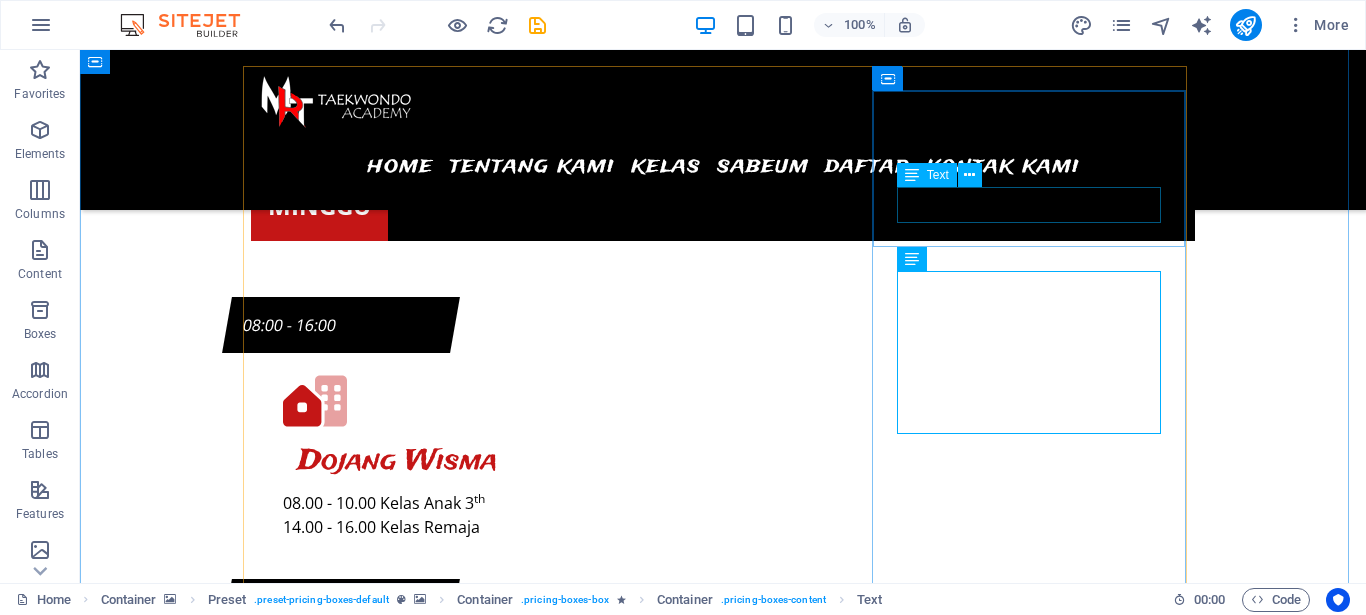 click on "vvip" at bounding box center (723, 16445) 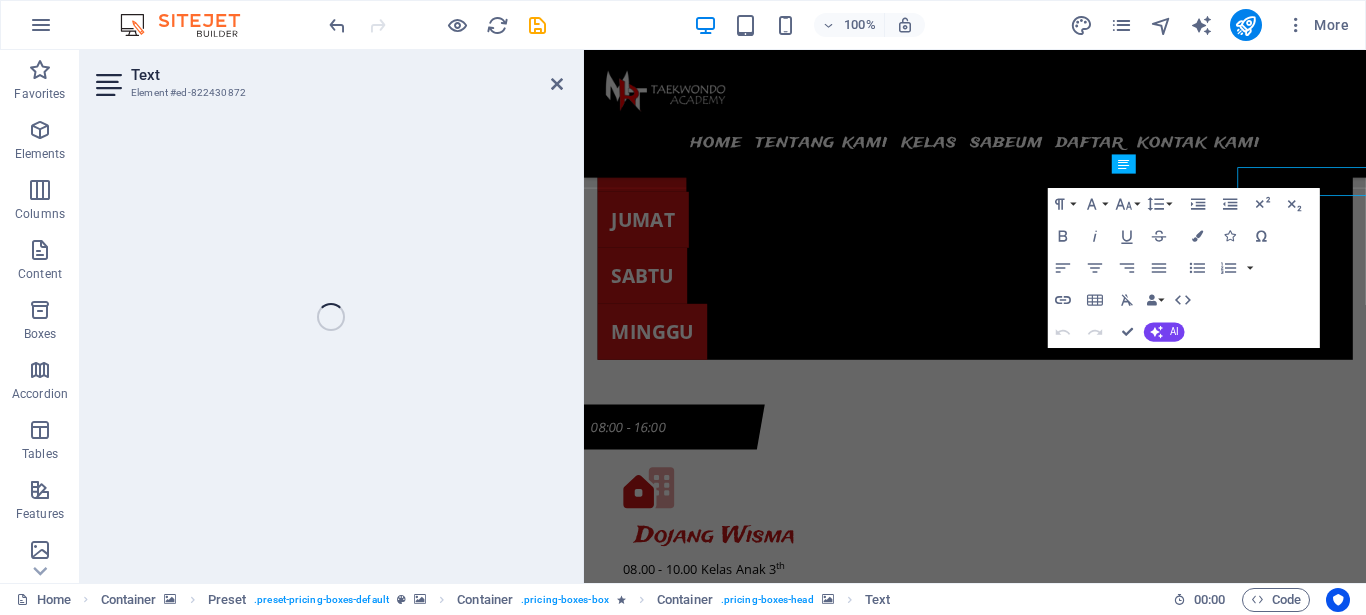scroll, scrollTop: 7193, scrollLeft: 0, axis: vertical 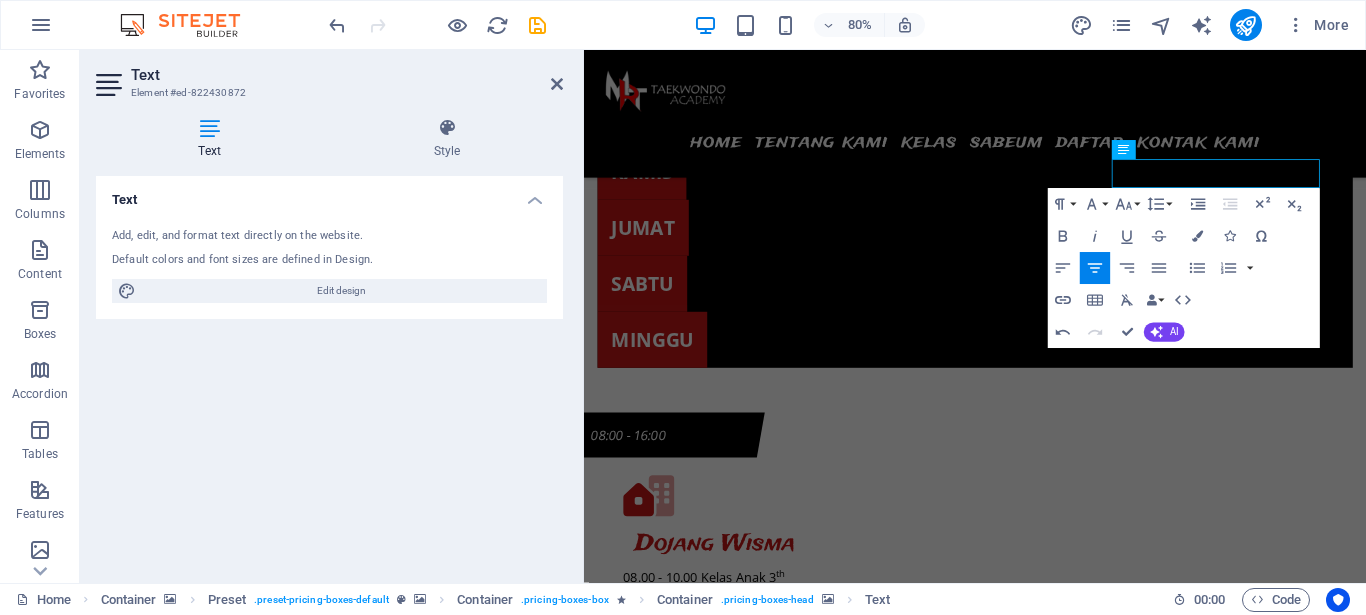 type 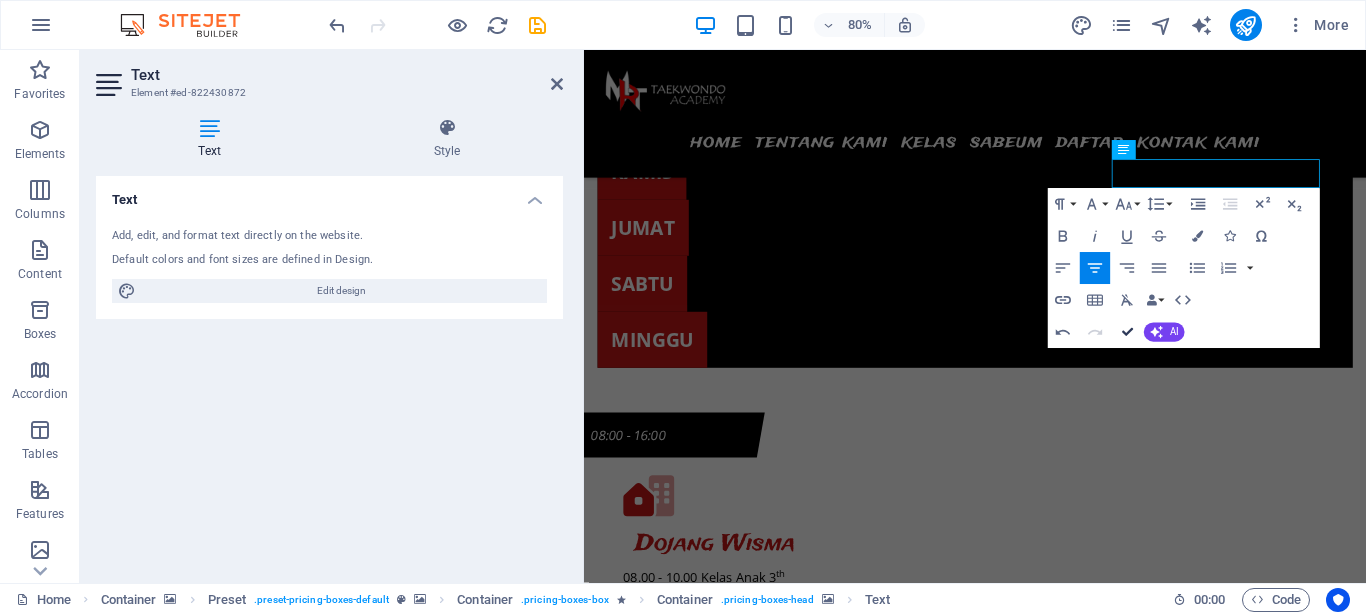 drag, startPoint x: 1131, startPoint y: 333, endPoint x: 1062, endPoint y: 266, distance: 96.17692 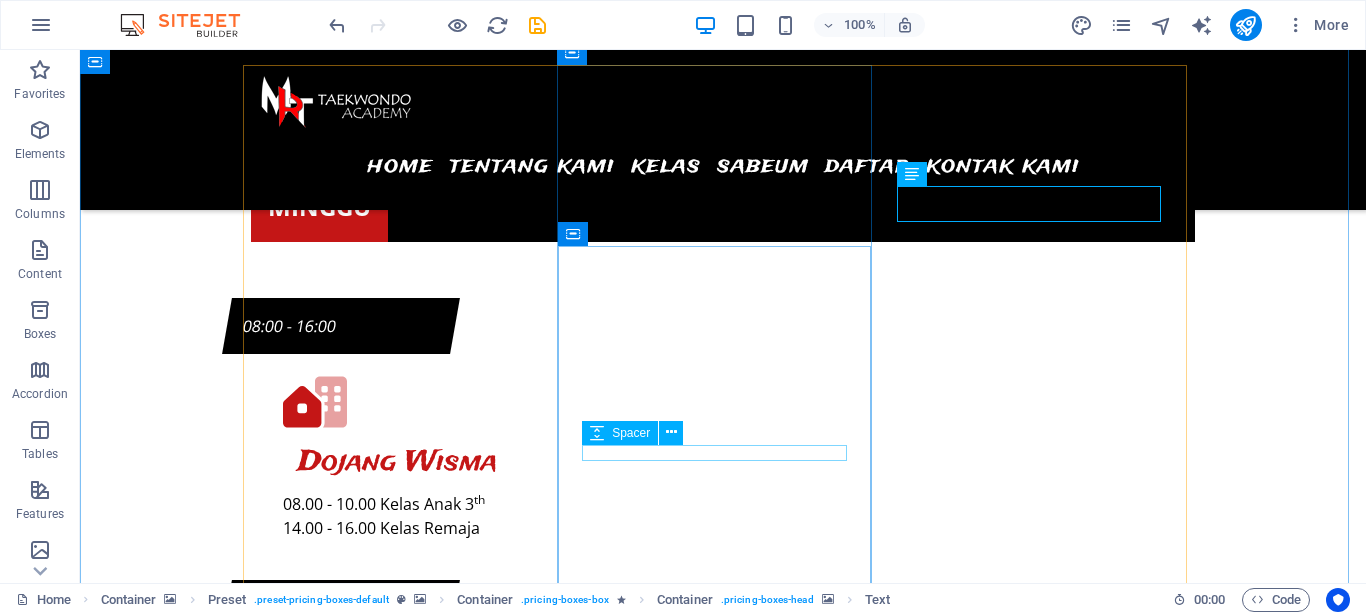 scroll, scrollTop: 7305, scrollLeft: 0, axis: vertical 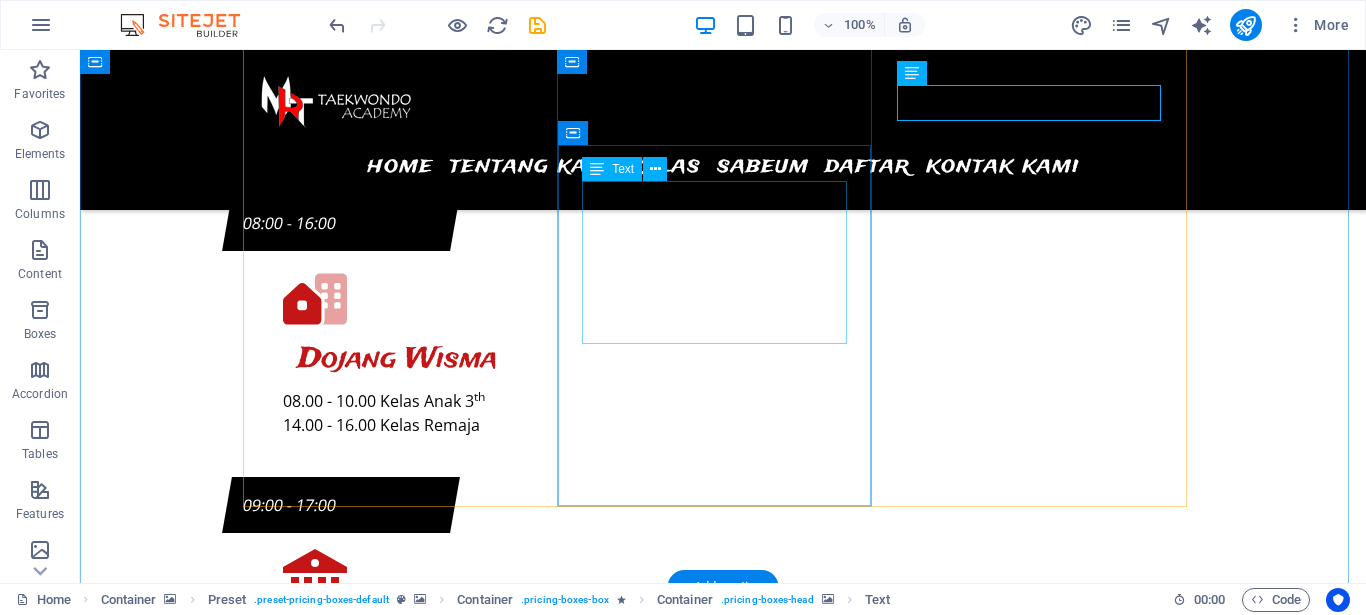 click on "20x  Pertemuan 15  Projects Kelas Khusus Kenaikan Sabuk Kelas Khusus Turnamen" at bounding box center (723, 15827) 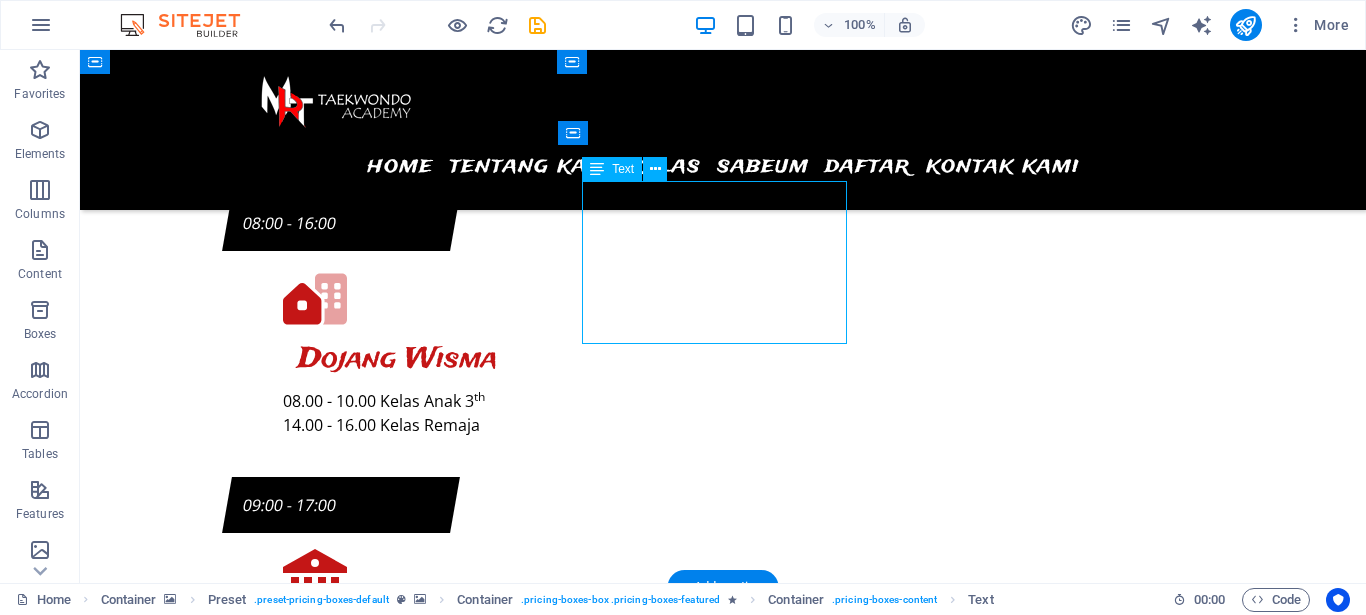click on "20x  Pertemuan 15  Projects Kelas Khusus Kenaikan Sabuk Kelas Khusus Turnamen" at bounding box center (723, 15827) 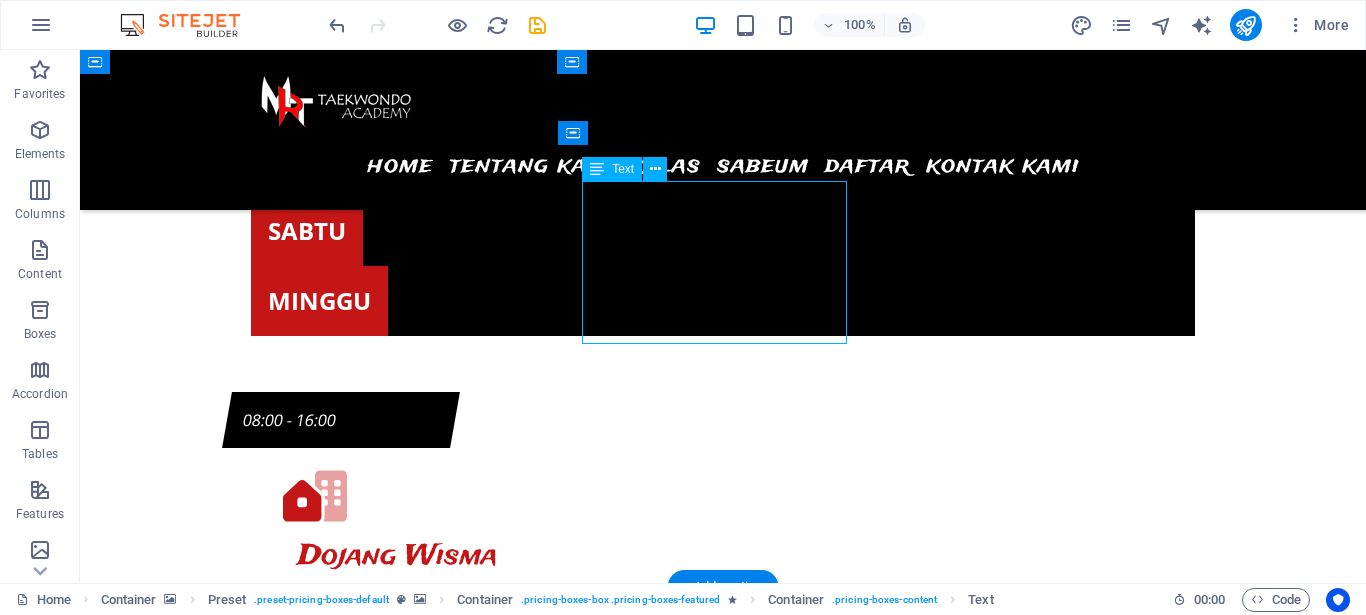 scroll, scrollTop: 7295, scrollLeft: 0, axis: vertical 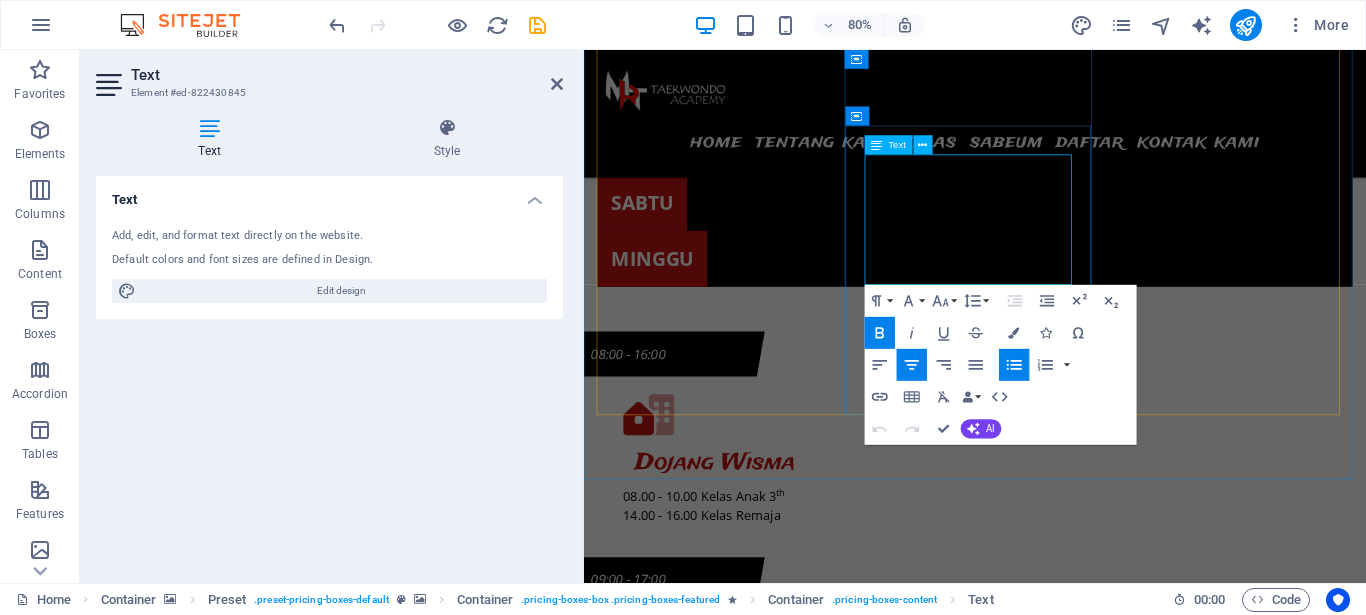 click on "15  Projects" at bounding box center (1072, 15777) 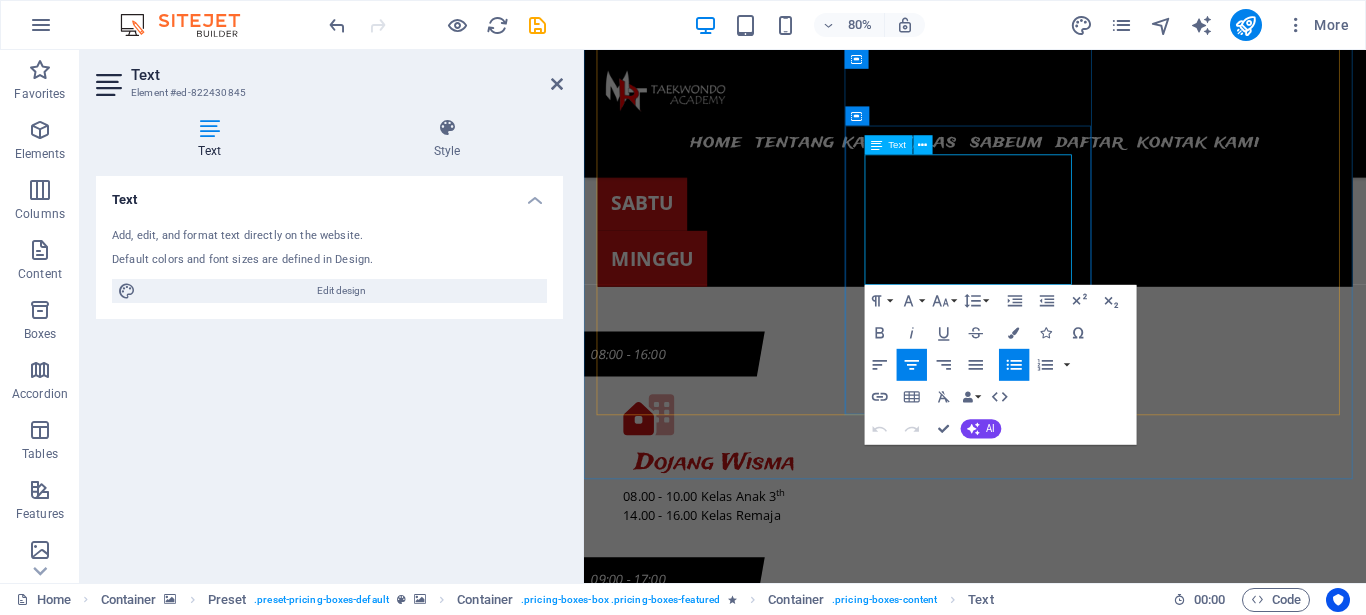 click on "15  Projects" at bounding box center [1072, 15777] 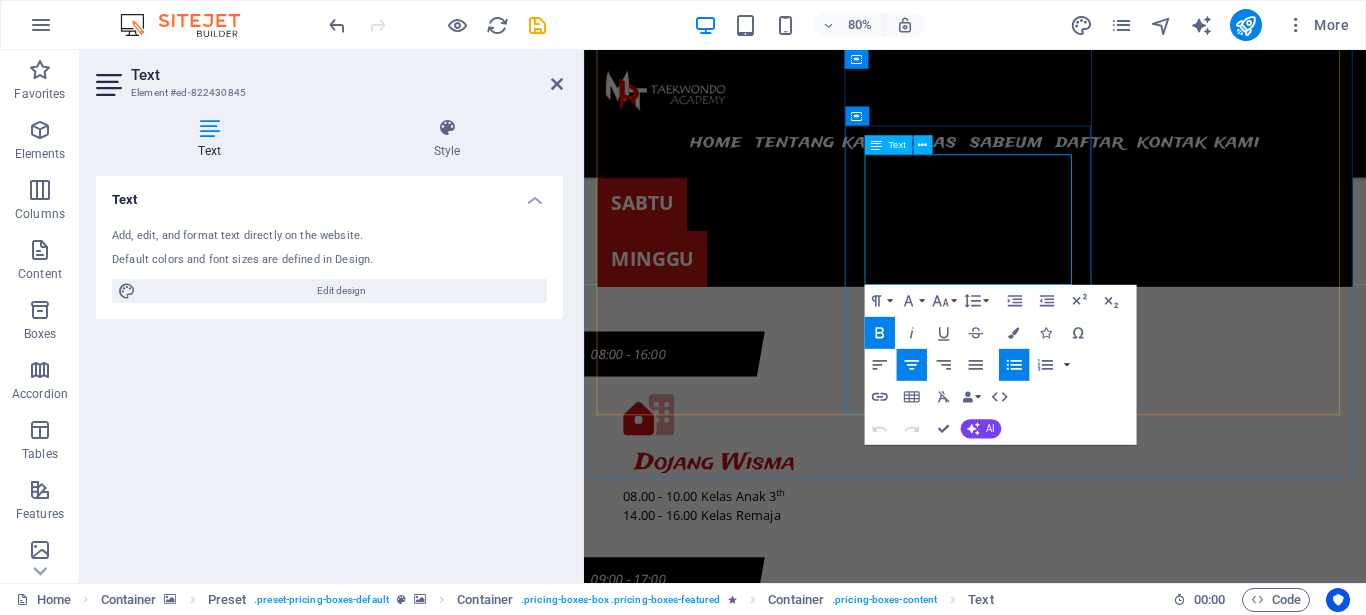 click on "15" at bounding box center [1041, 15777] 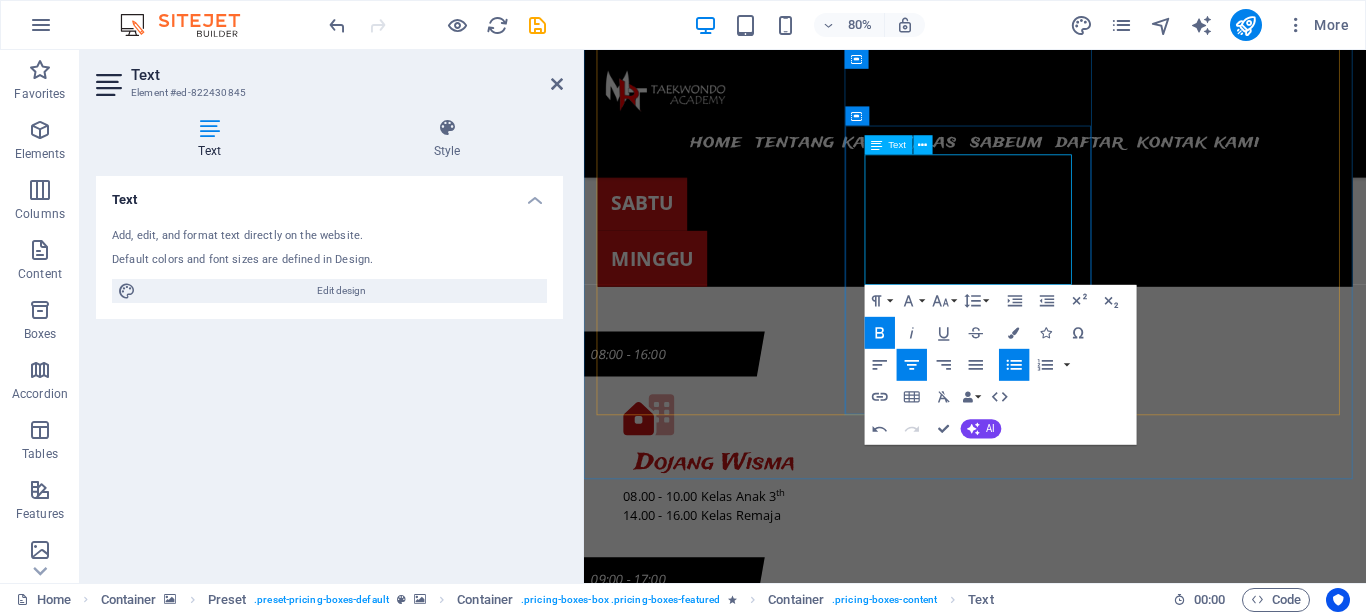 click on "Max  15" at bounding box center [1041, 15873] 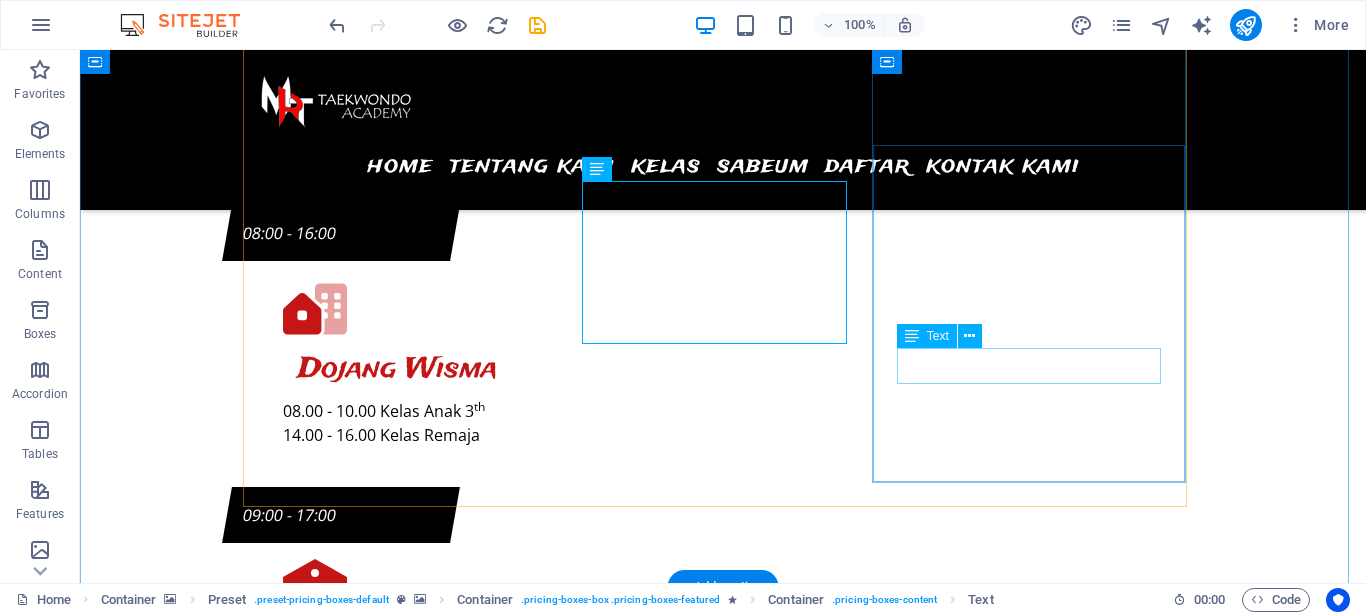scroll, scrollTop: 7304, scrollLeft: 0, axis: vertical 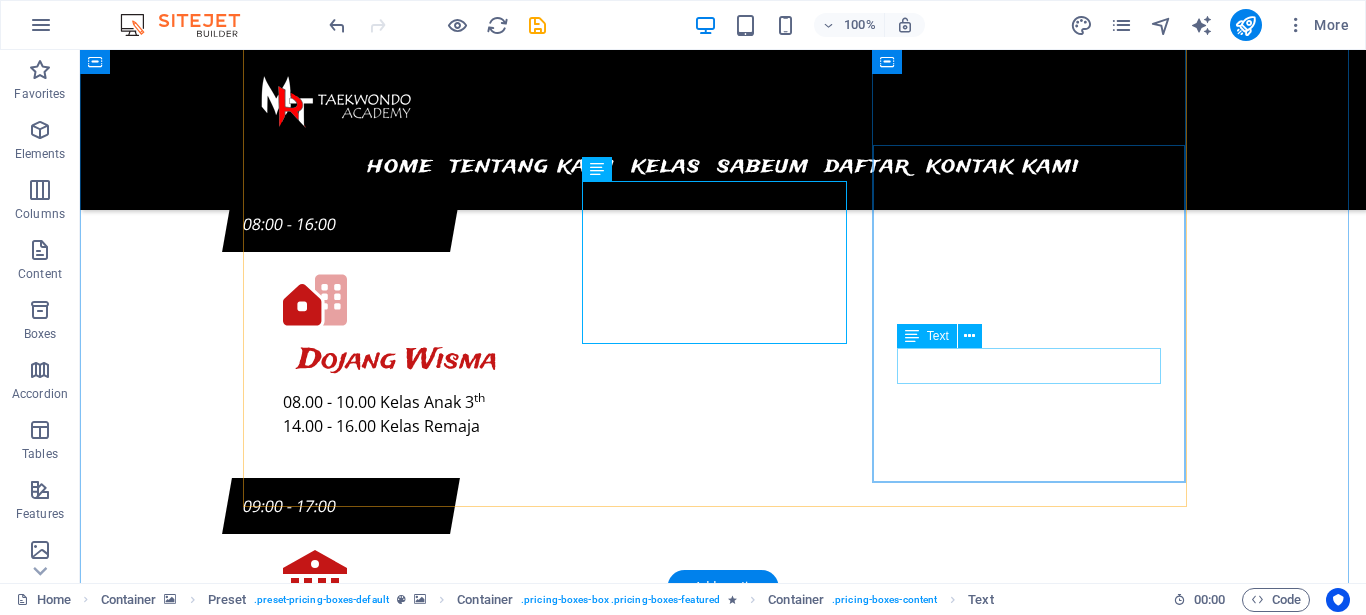 click on "idr. 350k  /bln." at bounding box center (723, 16607) 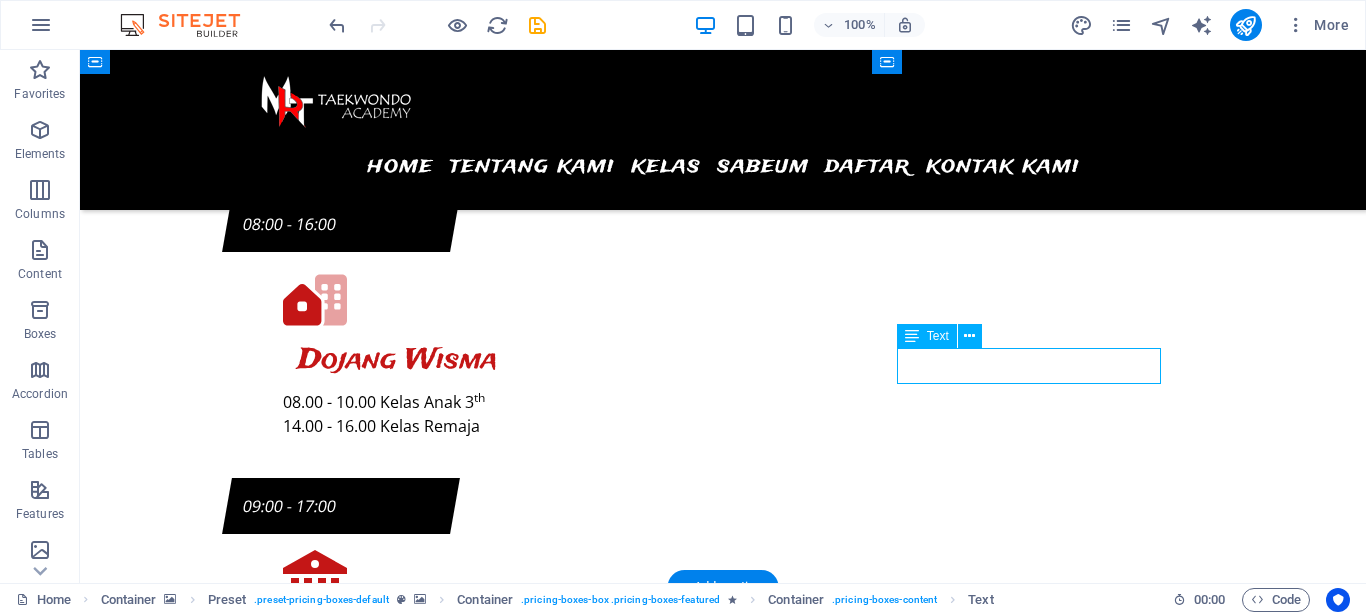 click on "idr. 350k  /bln." at bounding box center (723, 16607) 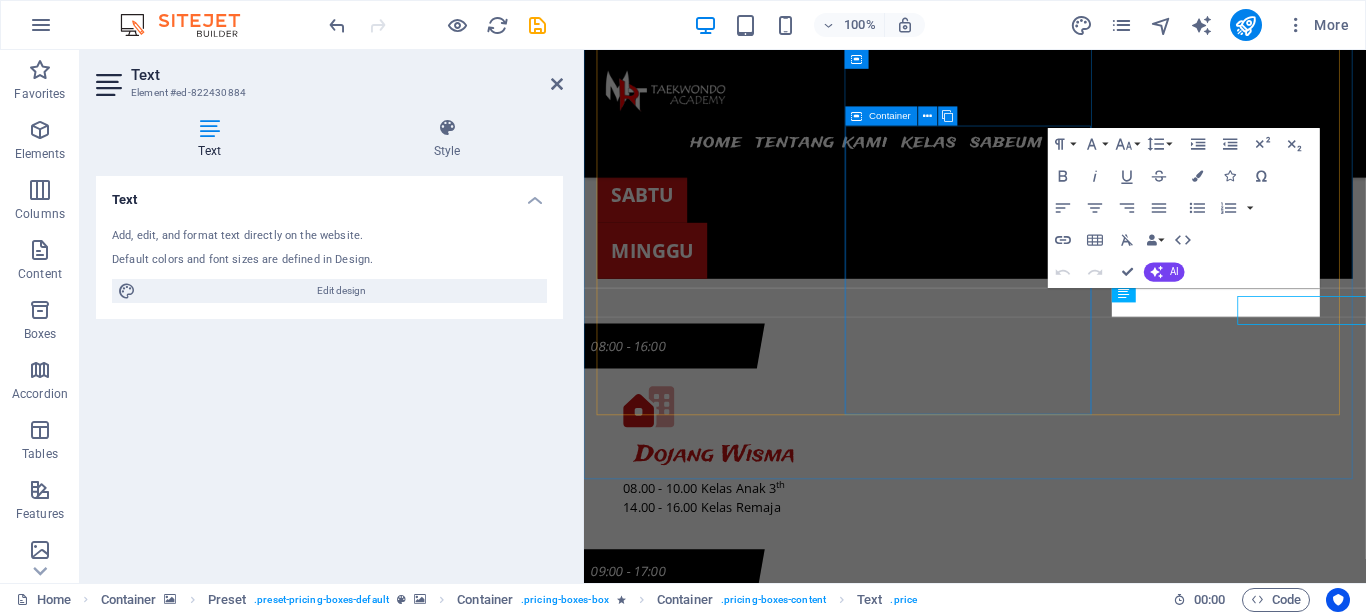 scroll, scrollTop: 7294, scrollLeft: 0, axis: vertical 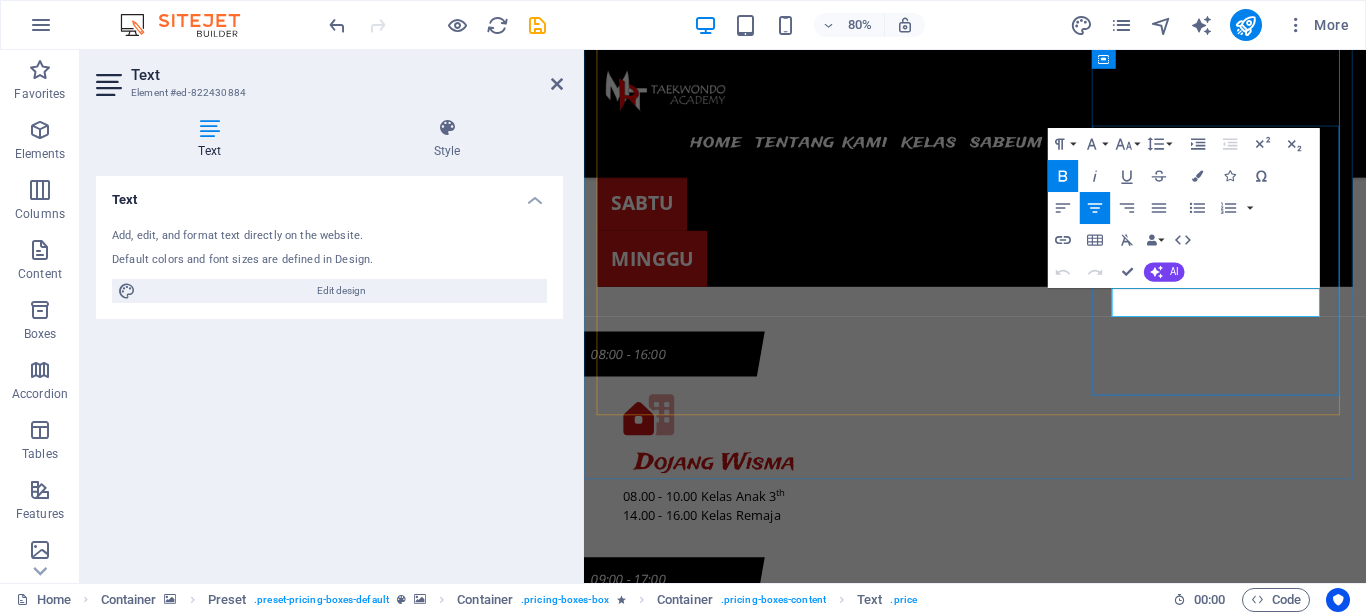 click on "/bln." at bounding box center [1124, 16676] 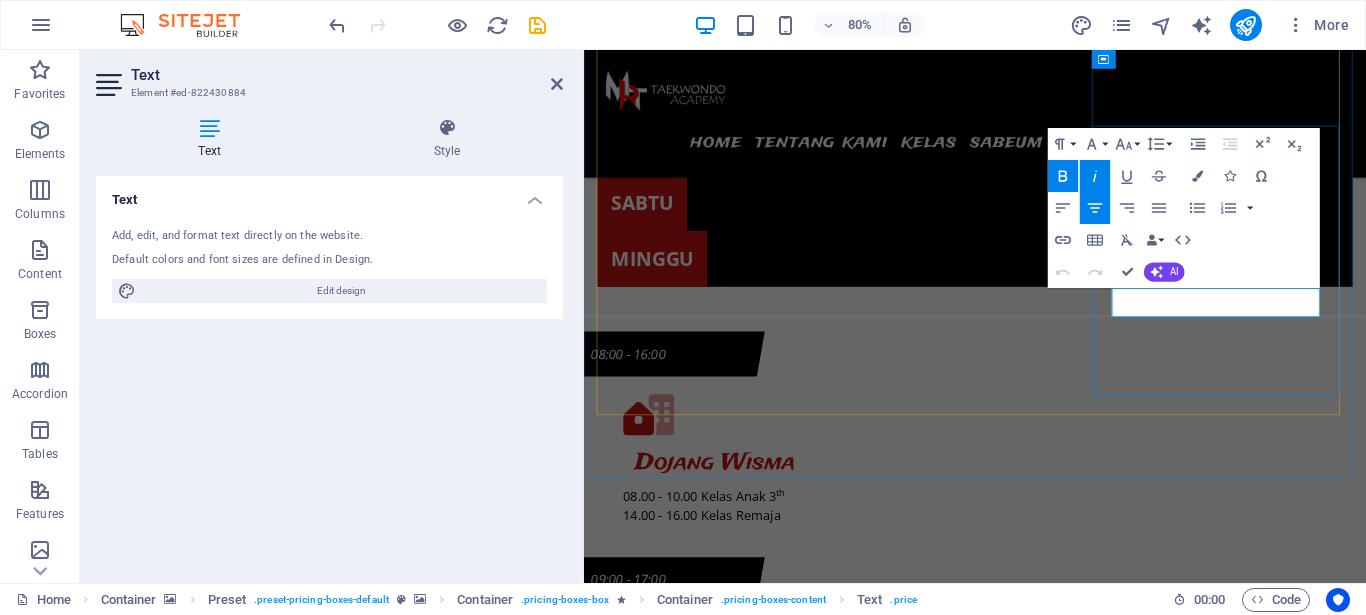 type 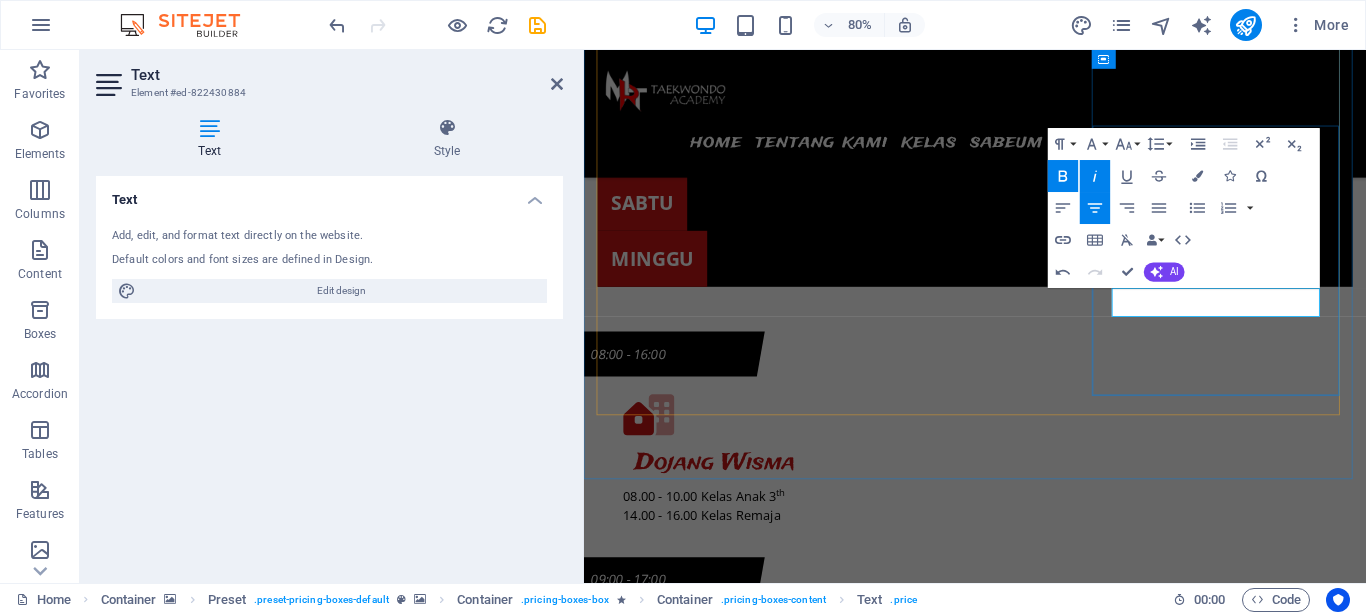 click on "idr. 350k  /sesi." at bounding box center (1072, 16672) 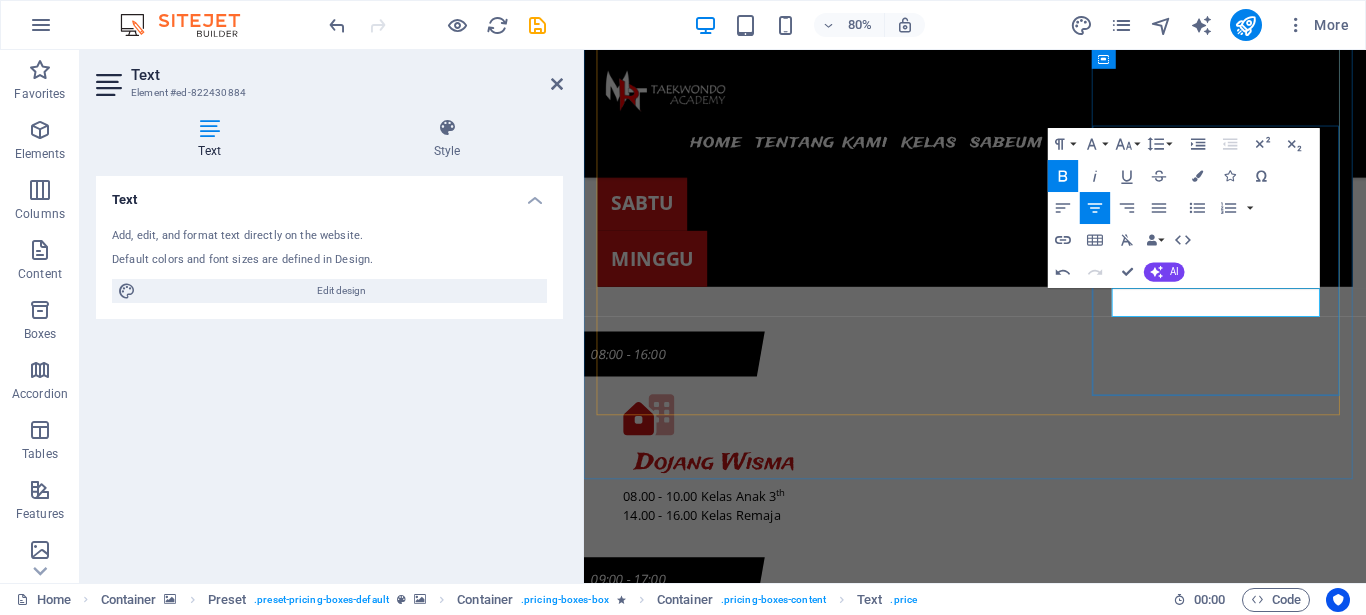 click on "idr. 350k  /sesi." at bounding box center [1072, 16672] 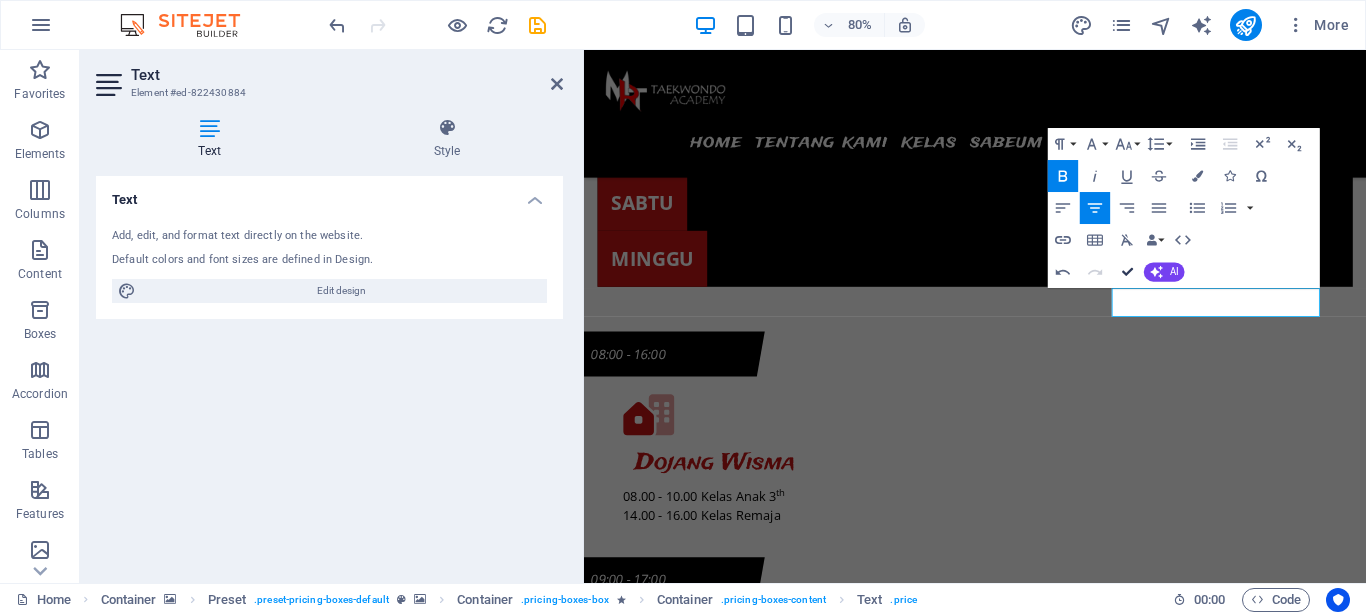 drag, startPoint x: 1130, startPoint y: 268, endPoint x: 1043, endPoint y: 227, distance: 96.17692 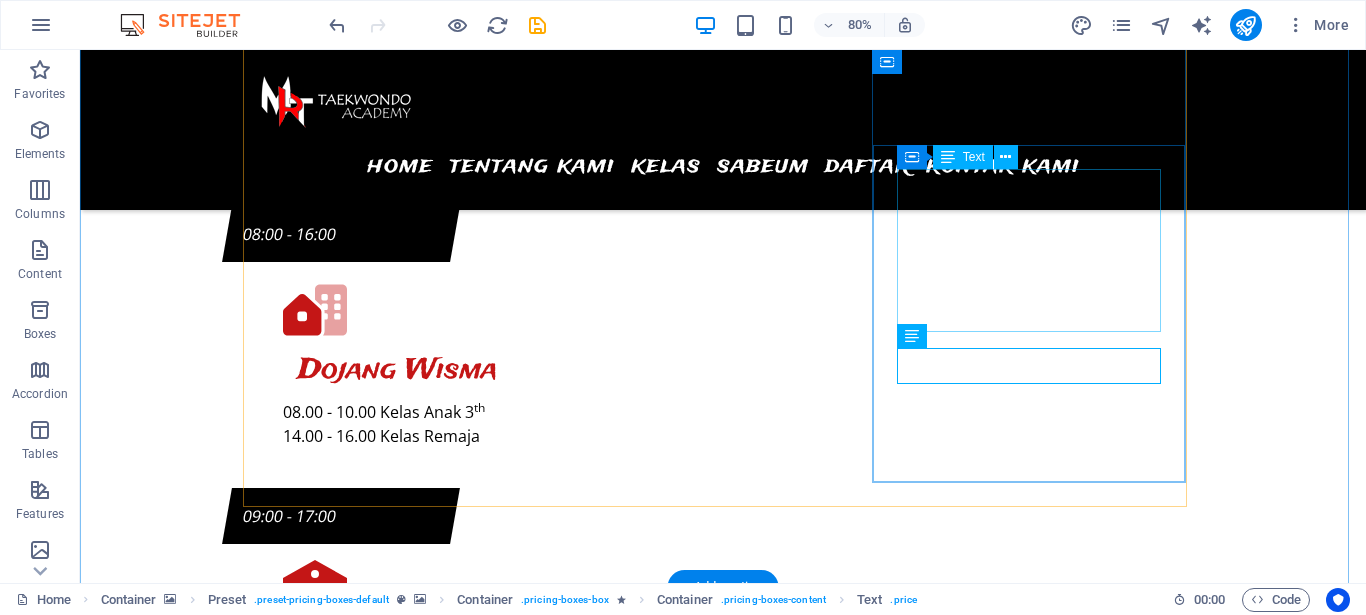 scroll, scrollTop: 7305, scrollLeft: 0, axis: vertical 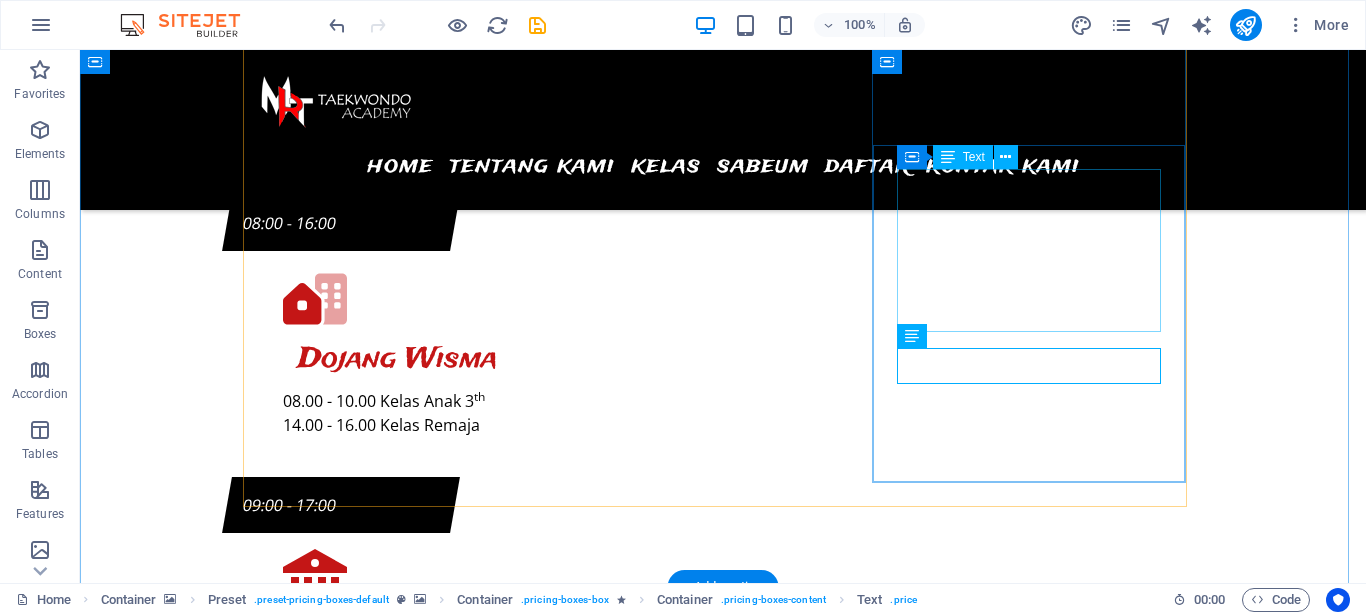 click on "20x  Pertemuan Max  2  Murid Materi Khusus Kenaikan Sabuk Materi Khusus Turnamen" at bounding box center (723, 16490) 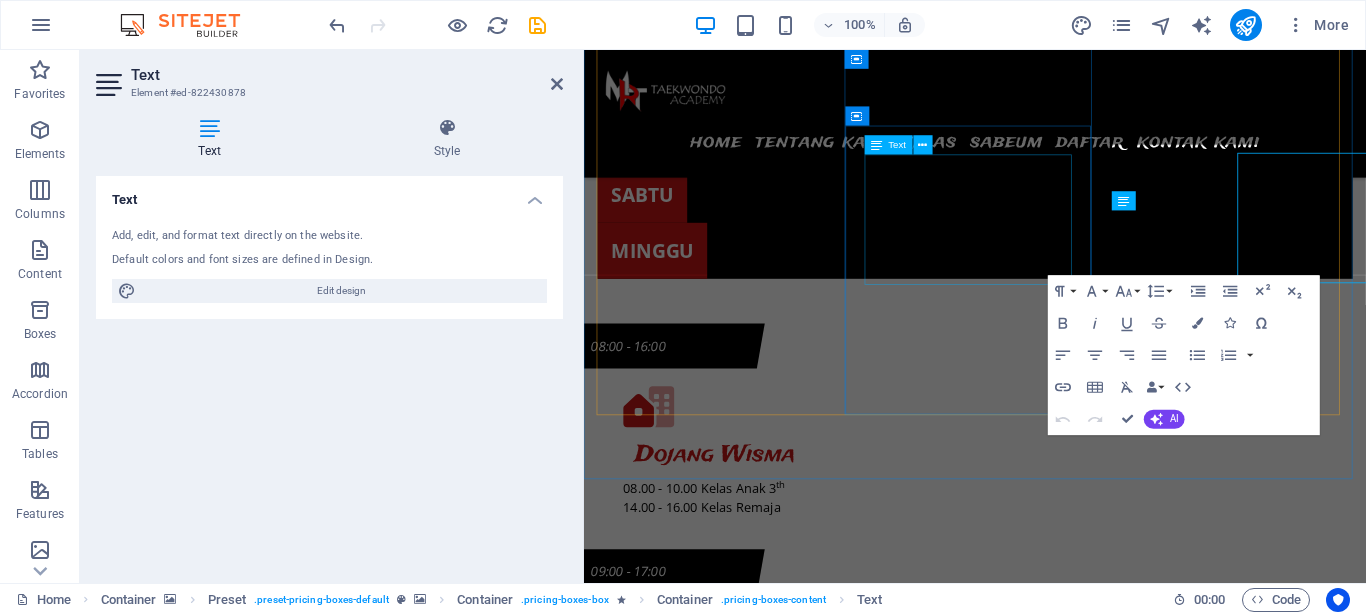 scroll, scrollTop: 7295, scrollLeft: 0, axis: vertical 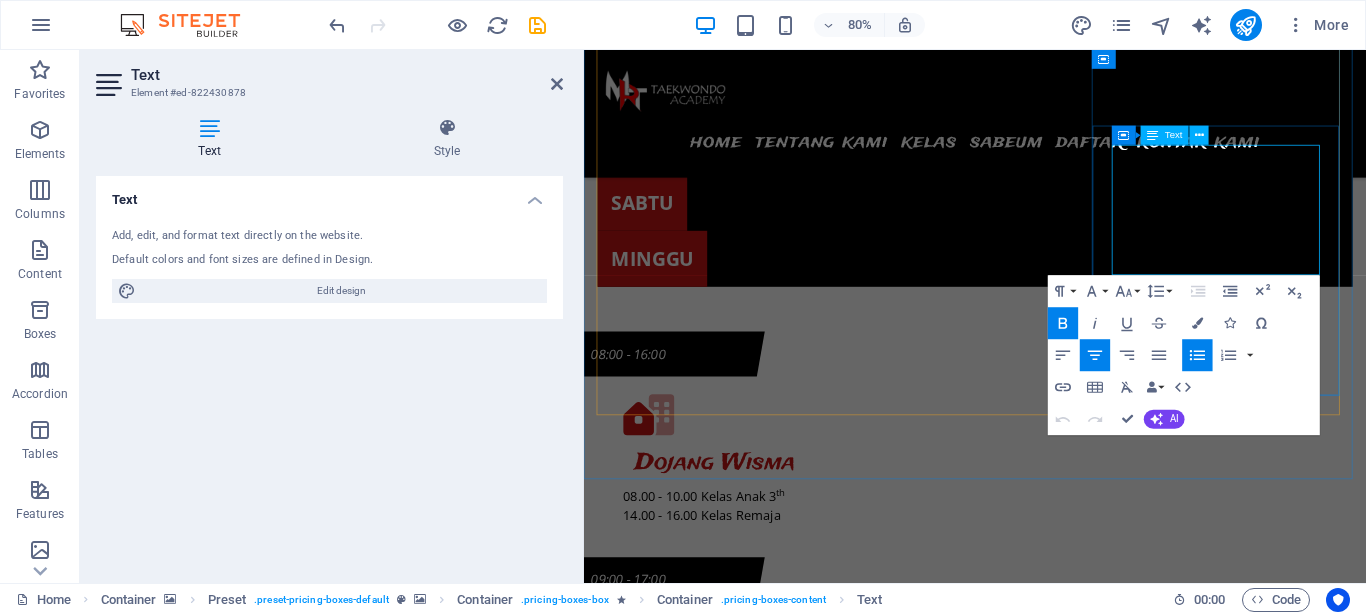 drag, startPoint x: 1327, startPoint y: 192, endPoint x: 1358, endPoint y: 194, distance: 31.06445 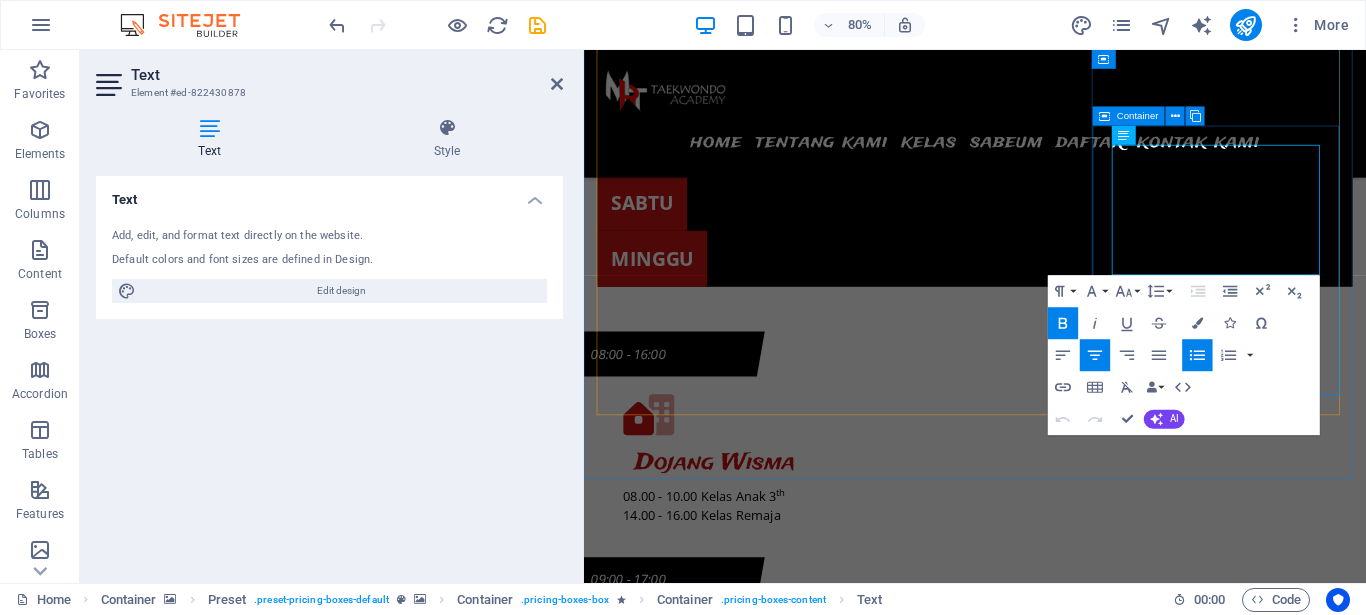 type 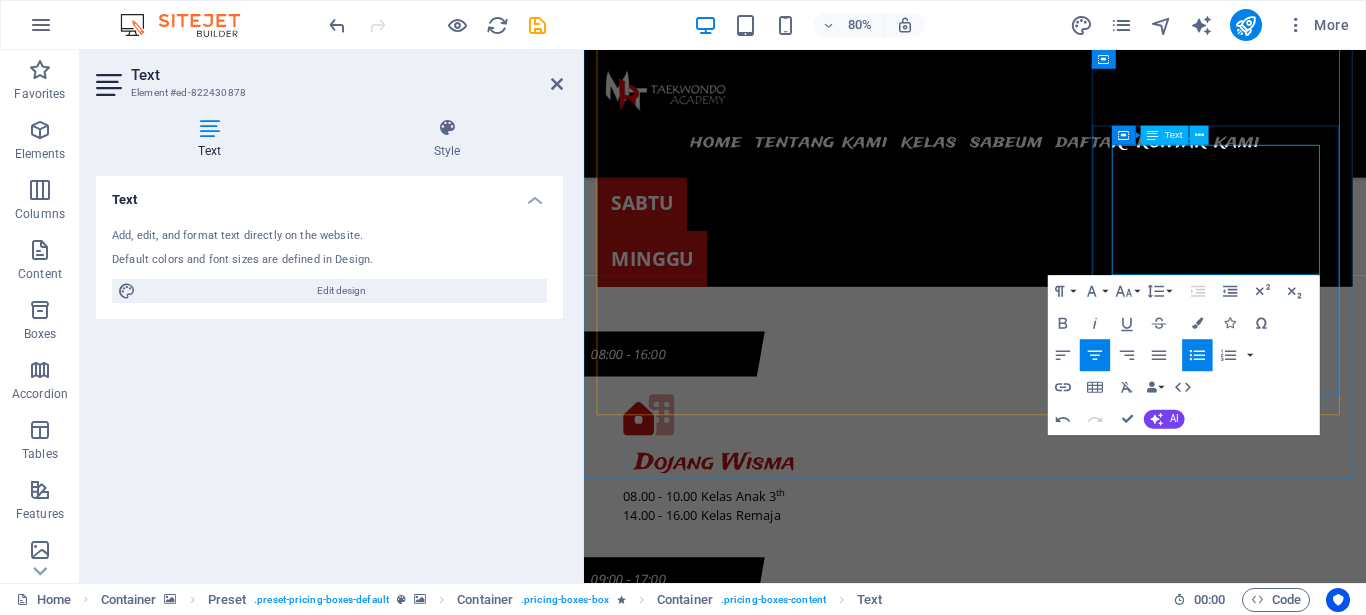drag, startPoint x: 1292, startPoint y: 189, endPoint x: 1307, endPoint y: 189, distance: 15 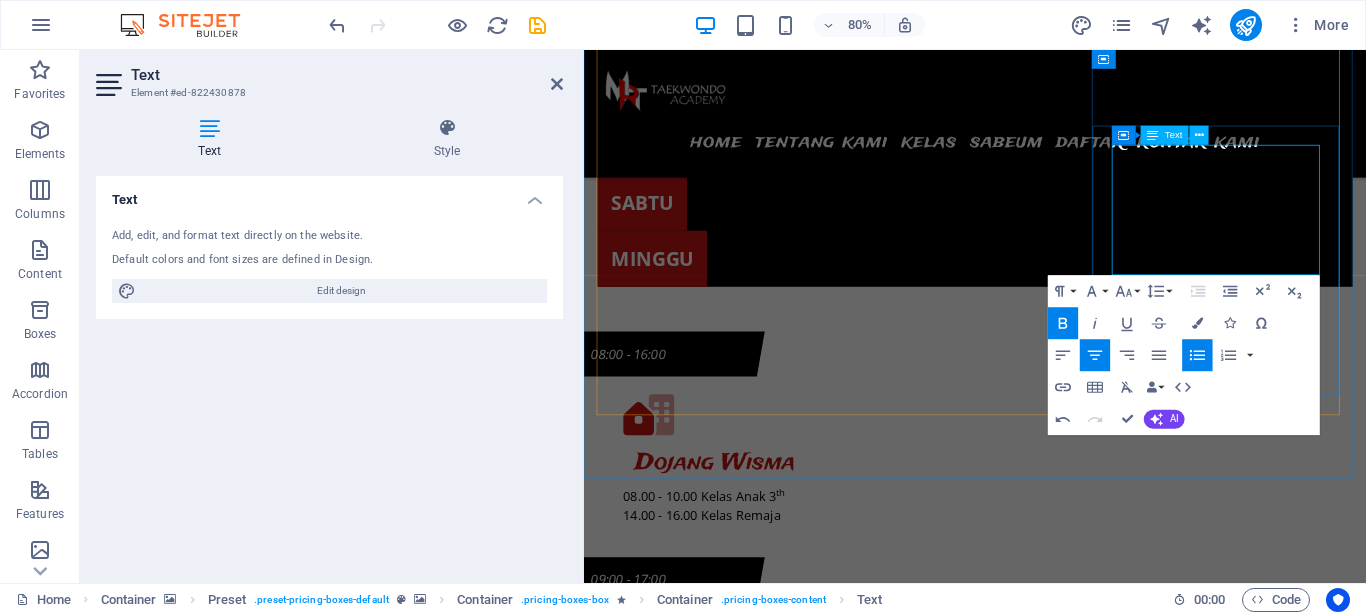 click on "1  sesi / 1x Pertemuan" at bounding box center [1072, 16495] 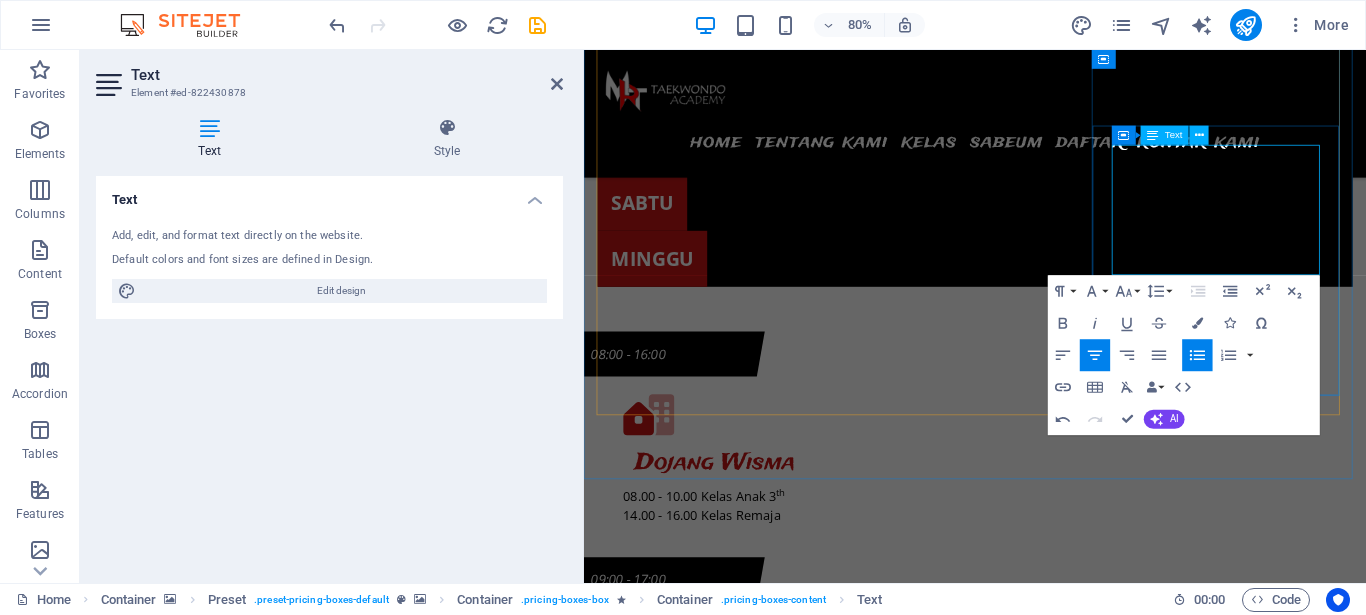 click on "1  sesi / ( 1x Pertemuan" at bounding box center (1072, 16495) 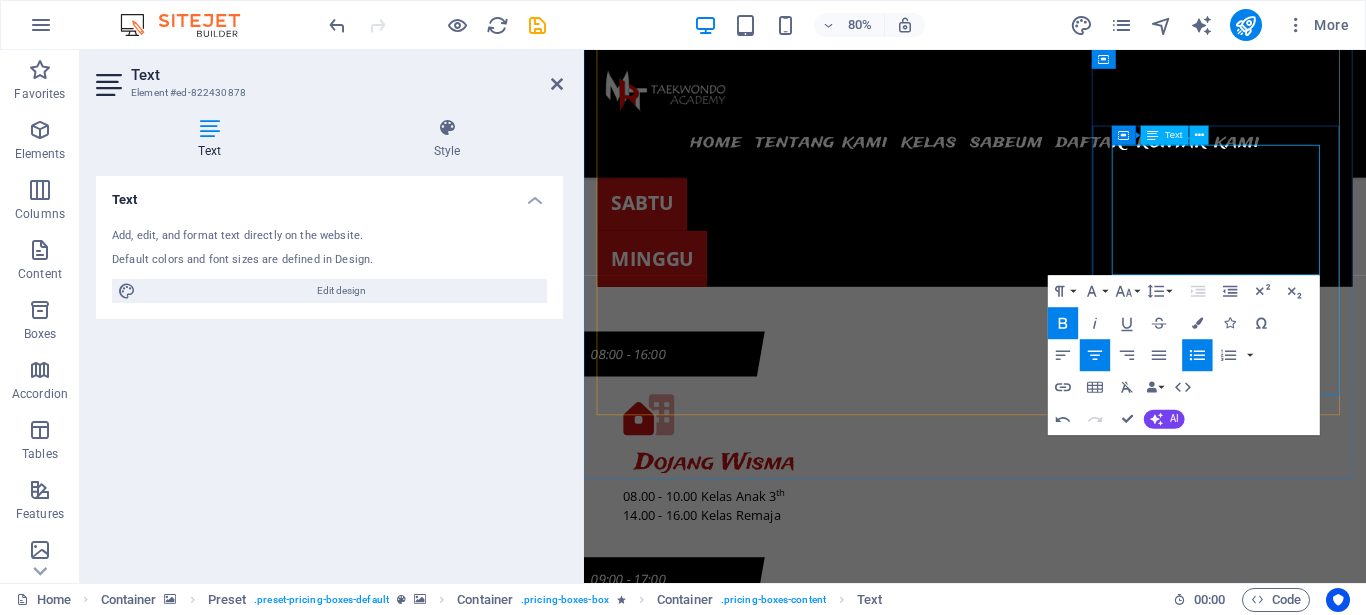 click on "Materi Khusus Kenaikan Sabuk" at bounding box center (1072, 16577) 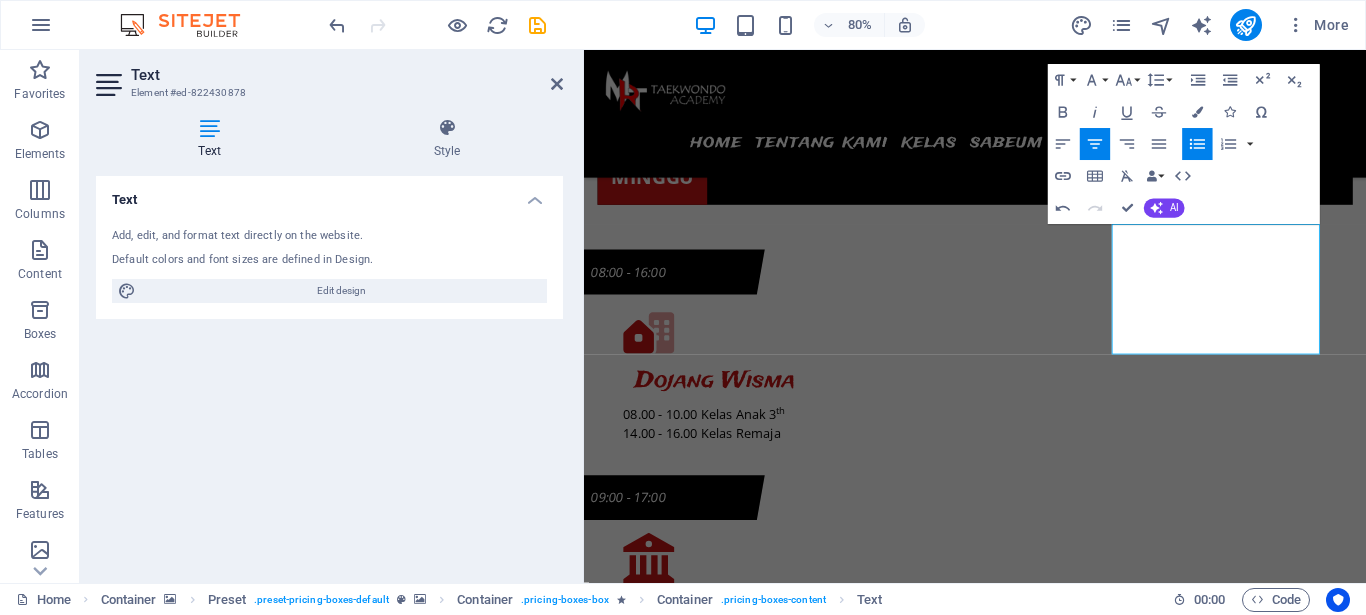 scroll, scrollTop: 7193, scrollLeft: 0, axis: vertical 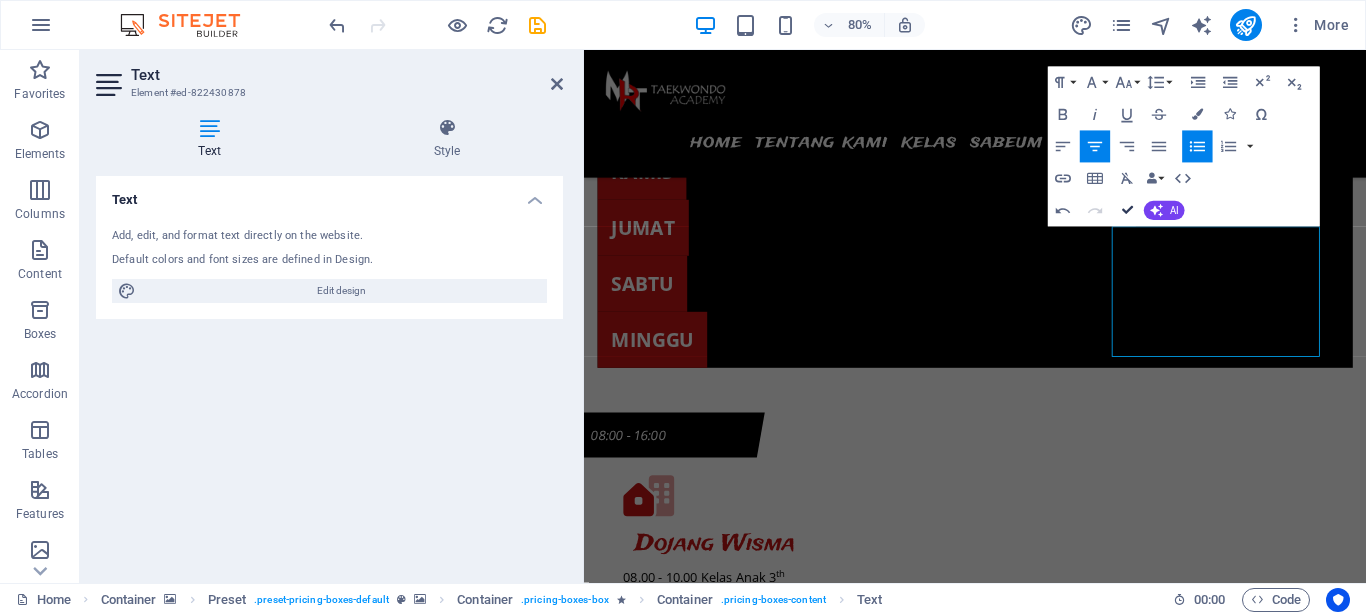 drag, startPoint x: 1131, startPoint y: 214, endPoint x: 1118, endPoint y: 249, distance: 37.336308 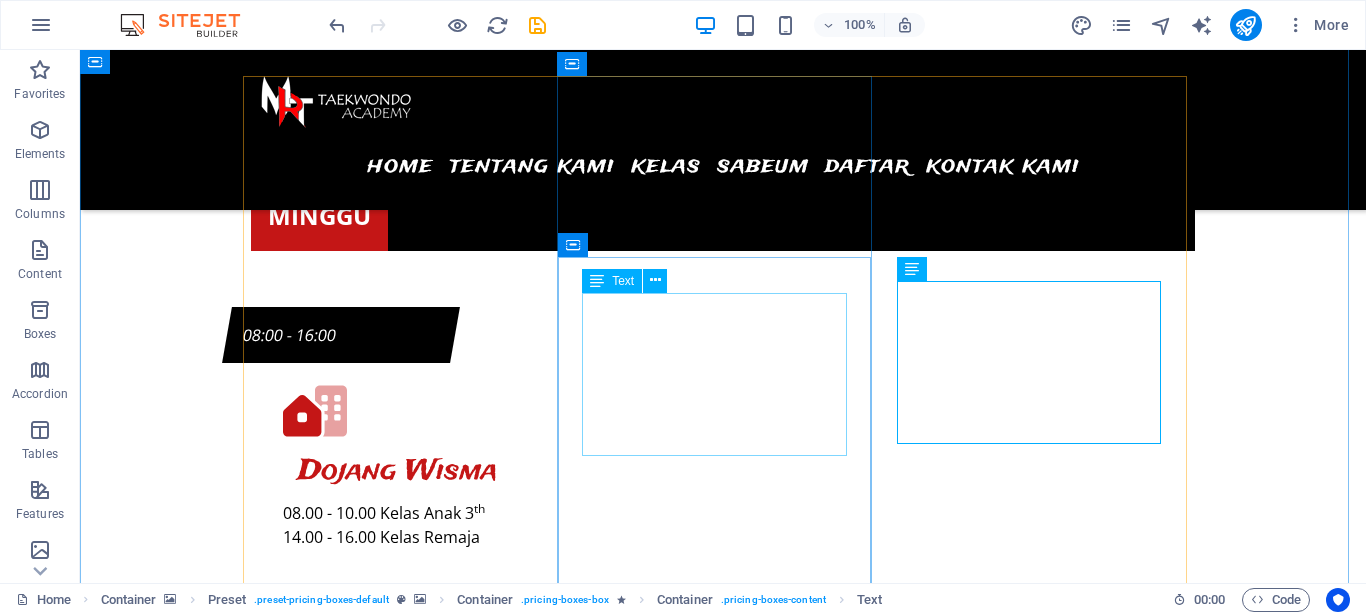 click on "20x  Pertemuan  Projects Kelas Khusus Kenaikan Sabuk Kelas Khusus Turnamen" at bounding box center [723, 15939] 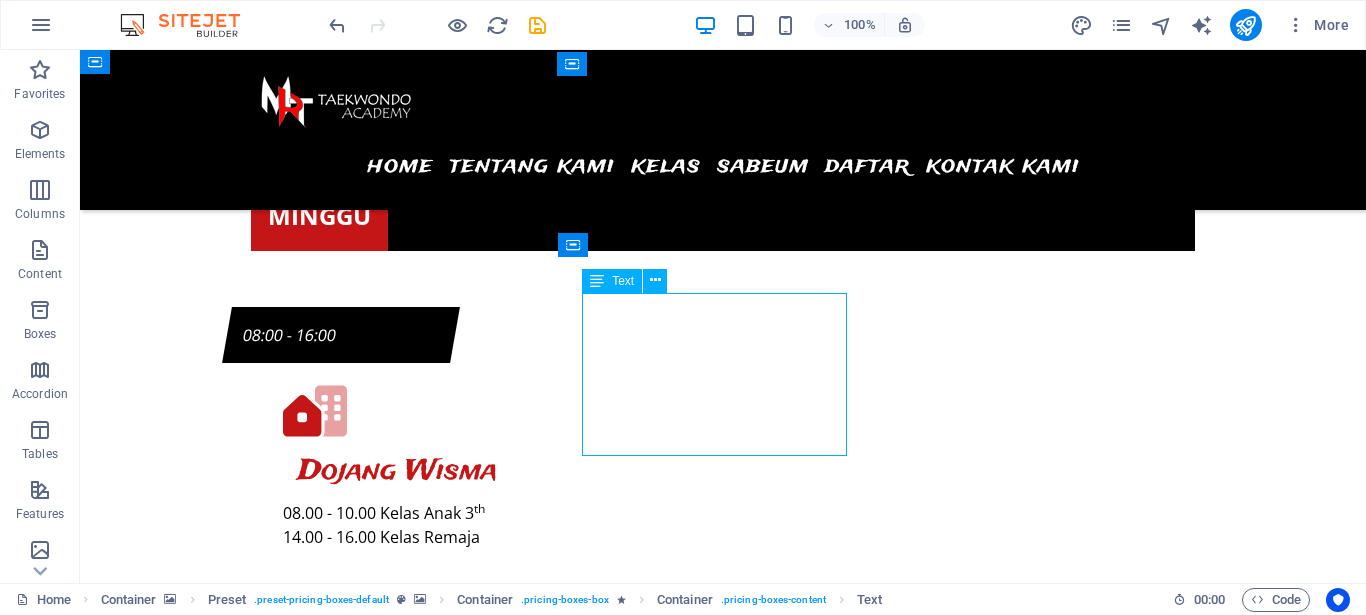 click on "20x  Pertemuan  Projects Kelas Khusus Kenaikan Sabuk Kelas Khusus Turnamen" at bounding box center (723, 15939) 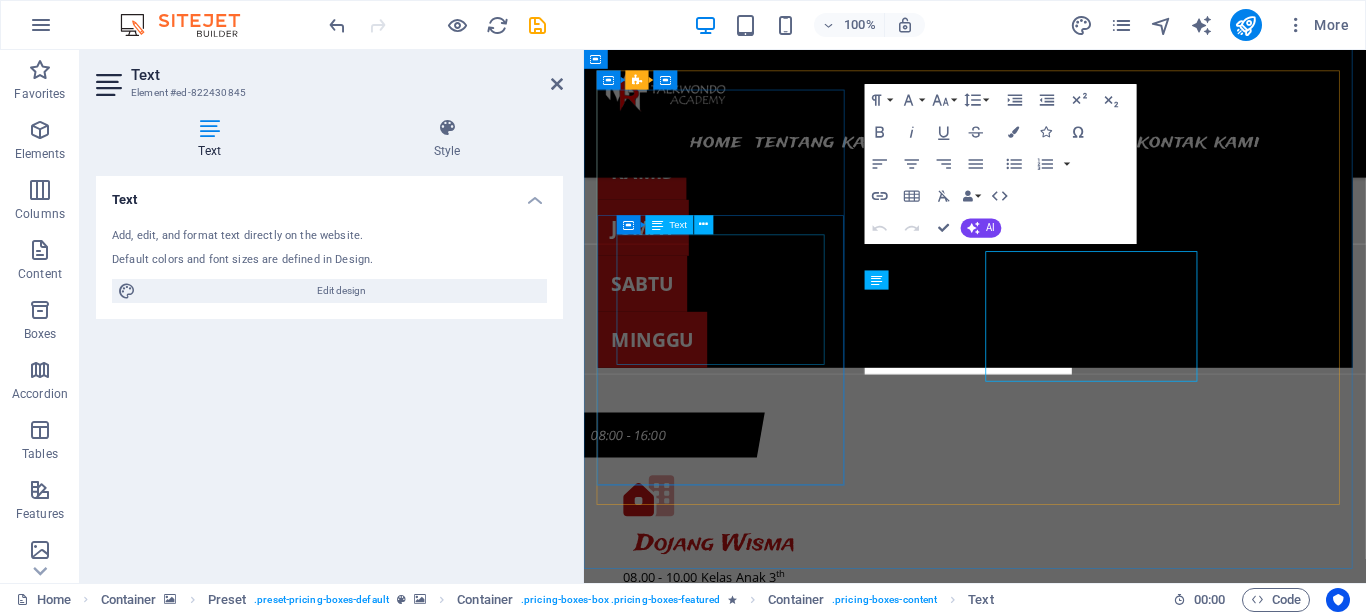 scroll, scrollTop: 7183, scrollLeft: 0, axis: vertical 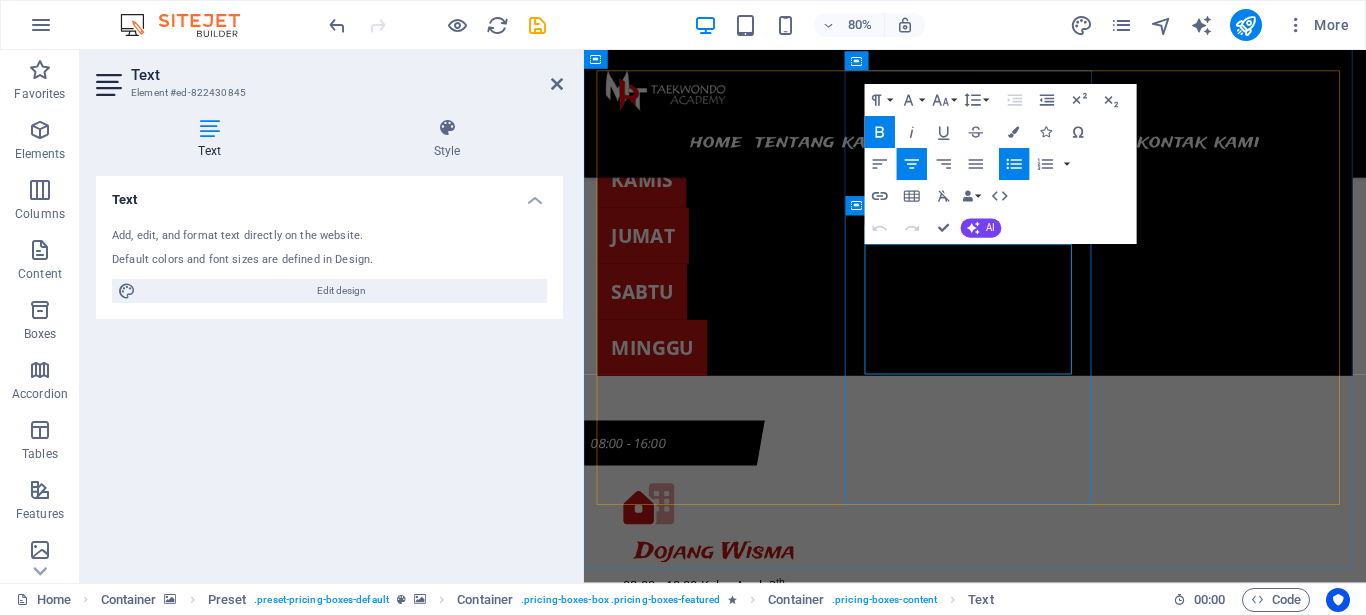 click on "Projects" at bounding box center [1072, 15889] 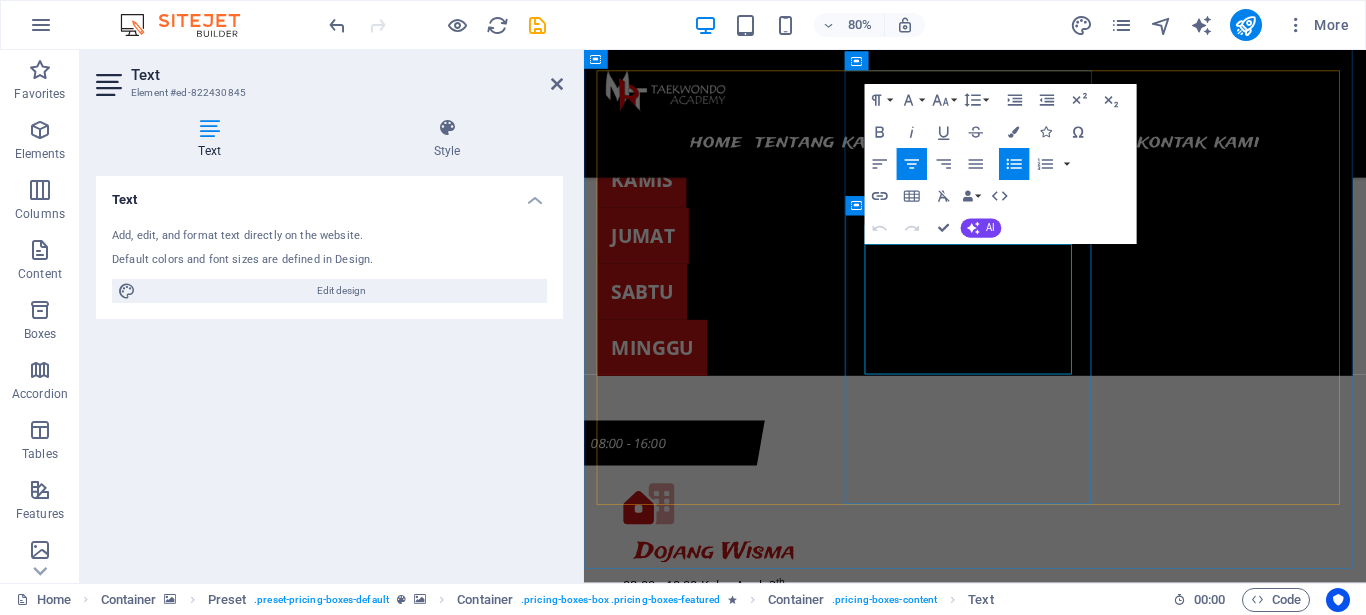 click on "Projects" at bounding box center (1072, 15889) 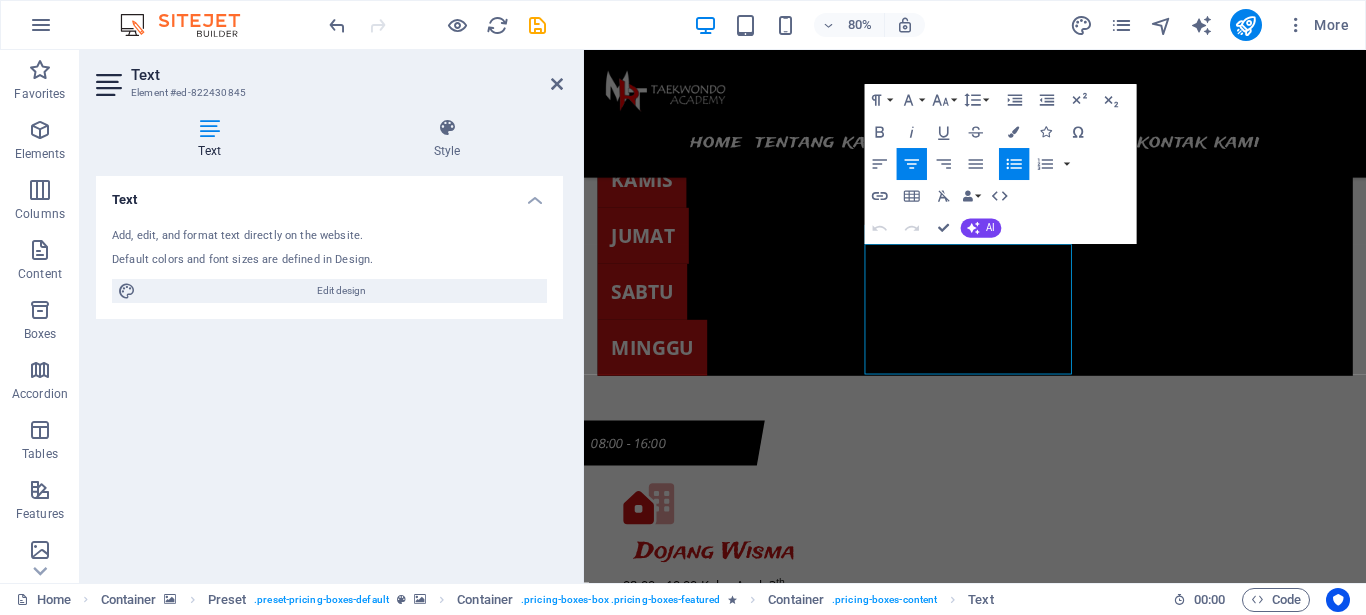 type 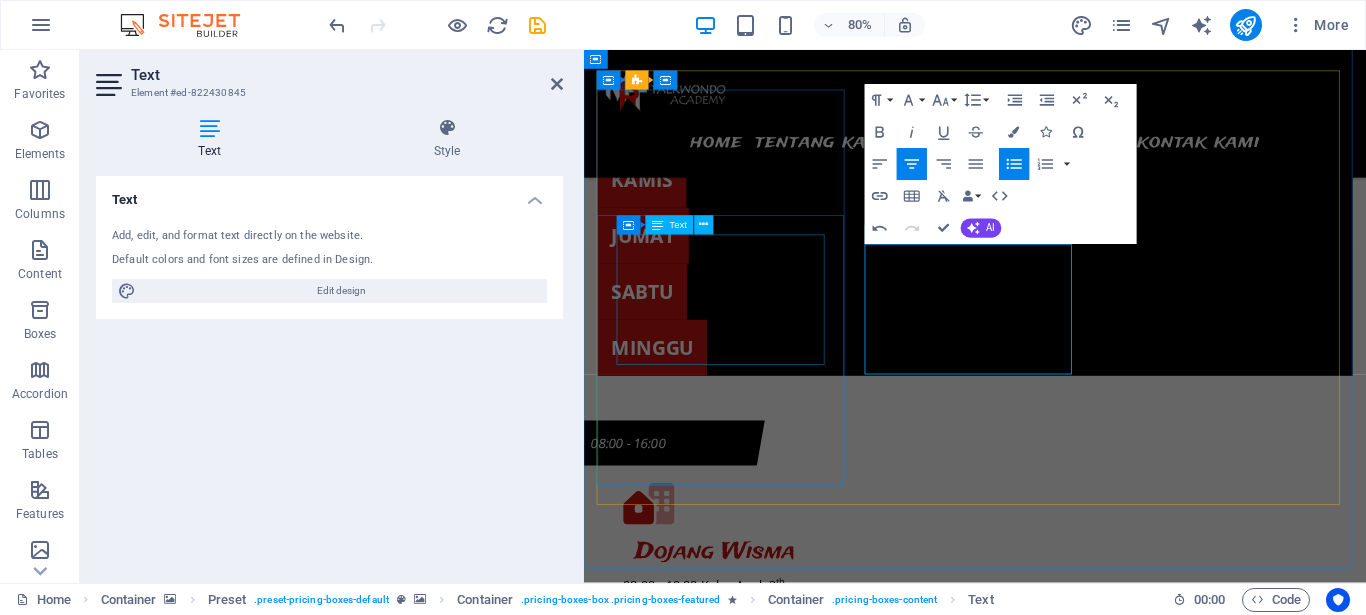 click on "10x  Pertemuan  Per Kelas Khusus Kenaikan Sabuk Kelas Khusus Turnamen" at bounding box center [1072, 15294] 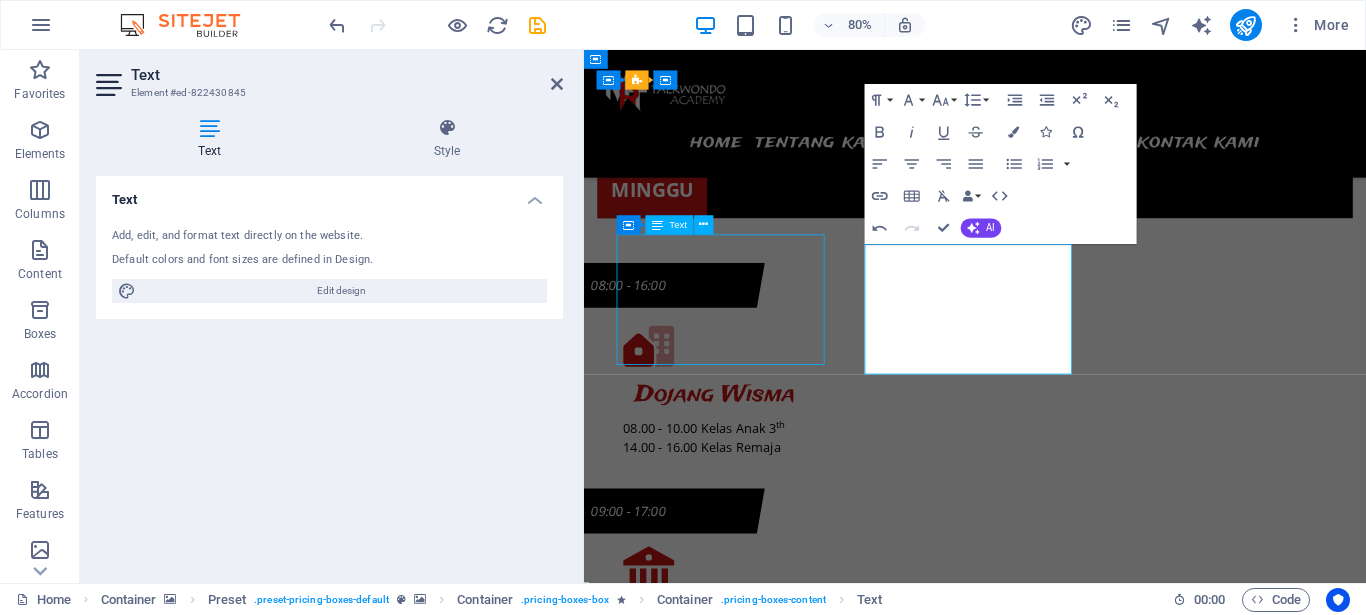 scroll, scrollTop: 7193, scrollLeft: 0, axis: vertical 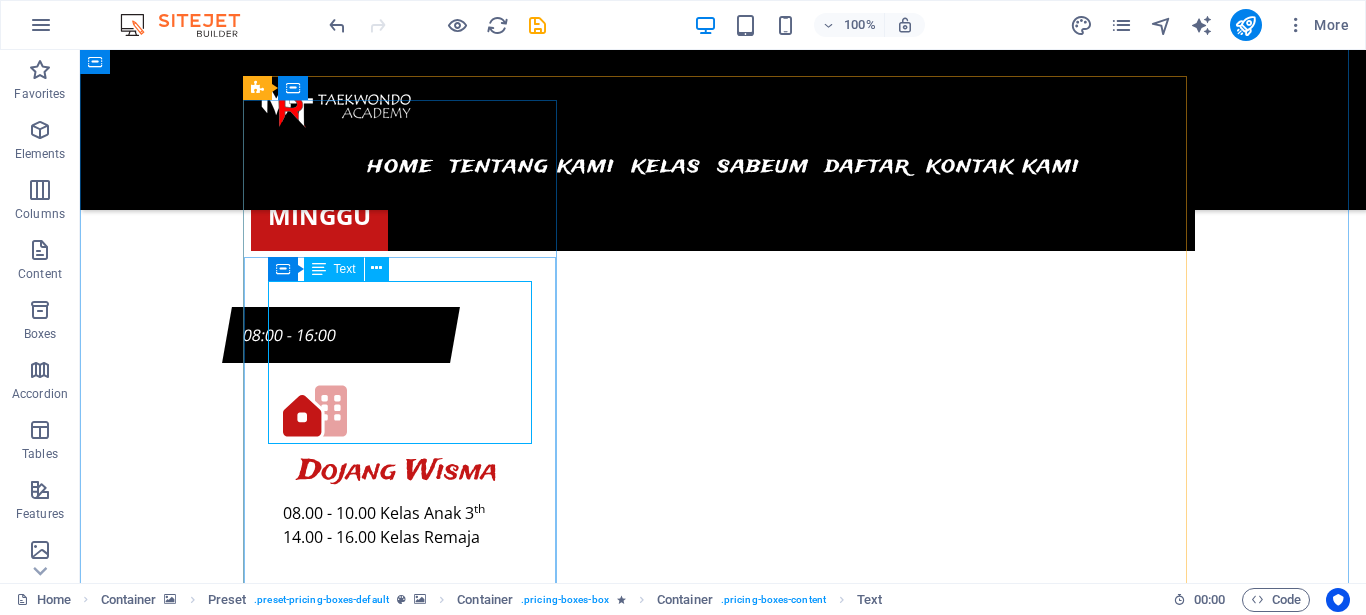 click on "10x  Pertemuan  Per Kelas Khusus Kenaikan Sabuk Kelas Khusus Turnamen" at bounding box center [723, 15228] 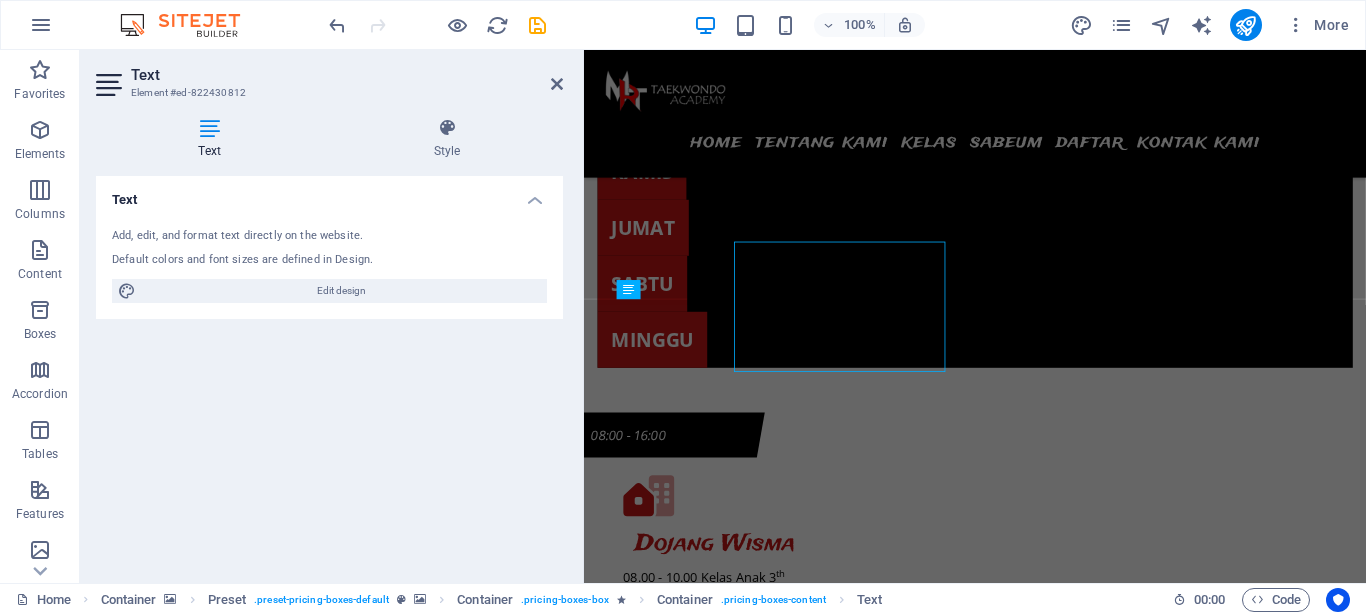 scroll, scrollTop: 7183, scrollLeft: 0, axis: vertical 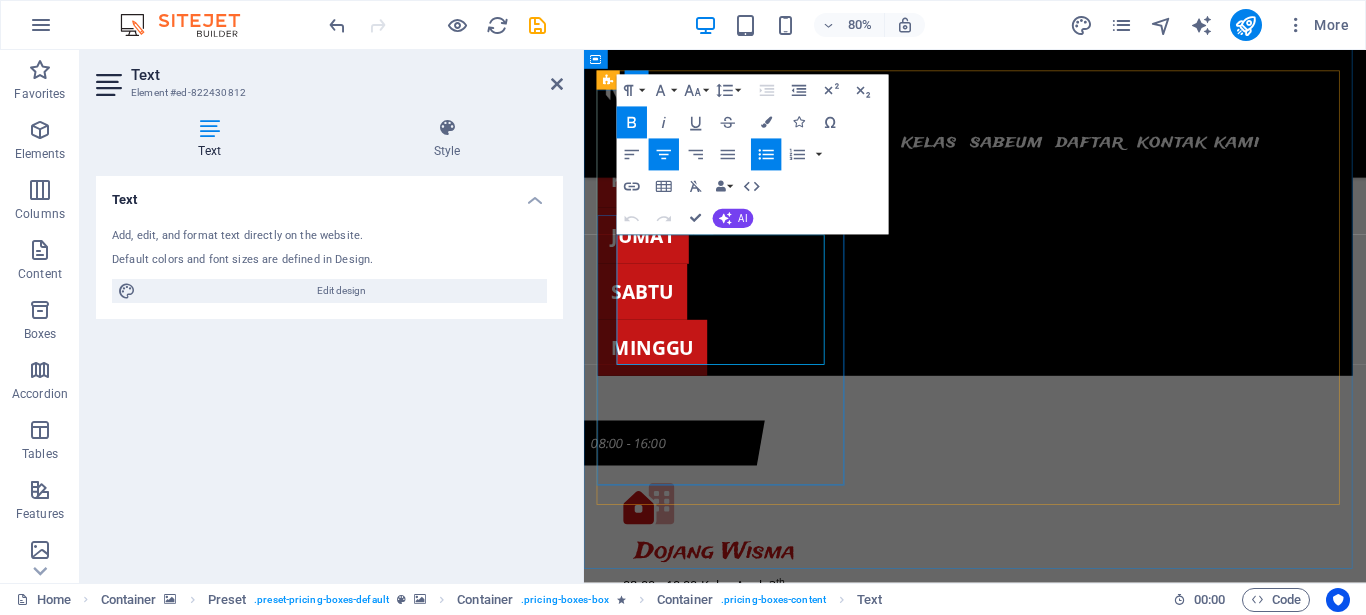 click on "Per" at bounding box center [1072, 15274] 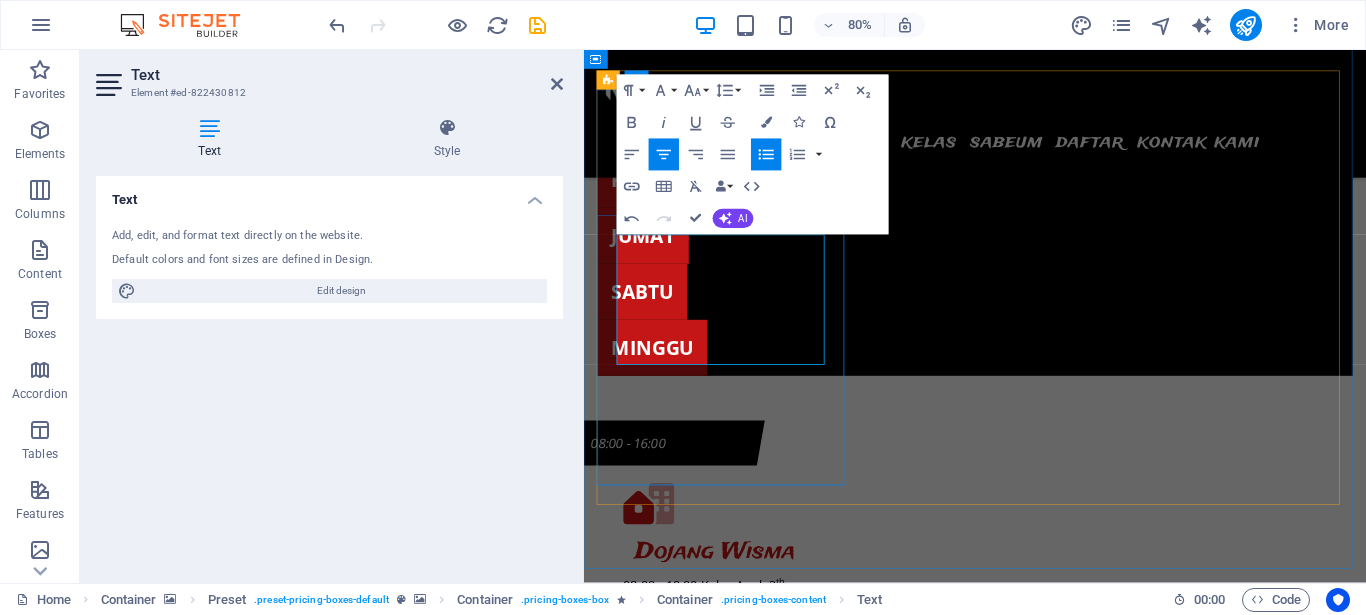 type 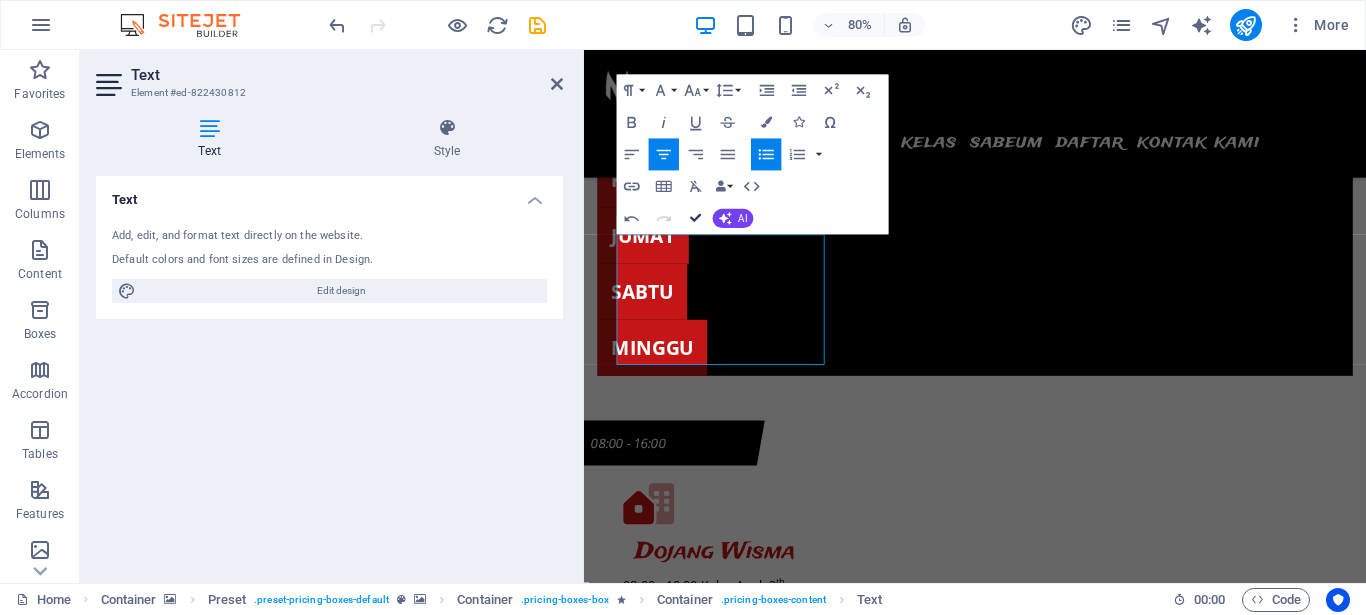 drag, startPoint x: 693, startPoint y: 220, endPoint x: 613, endPoint y: 172, distance: 93.29523 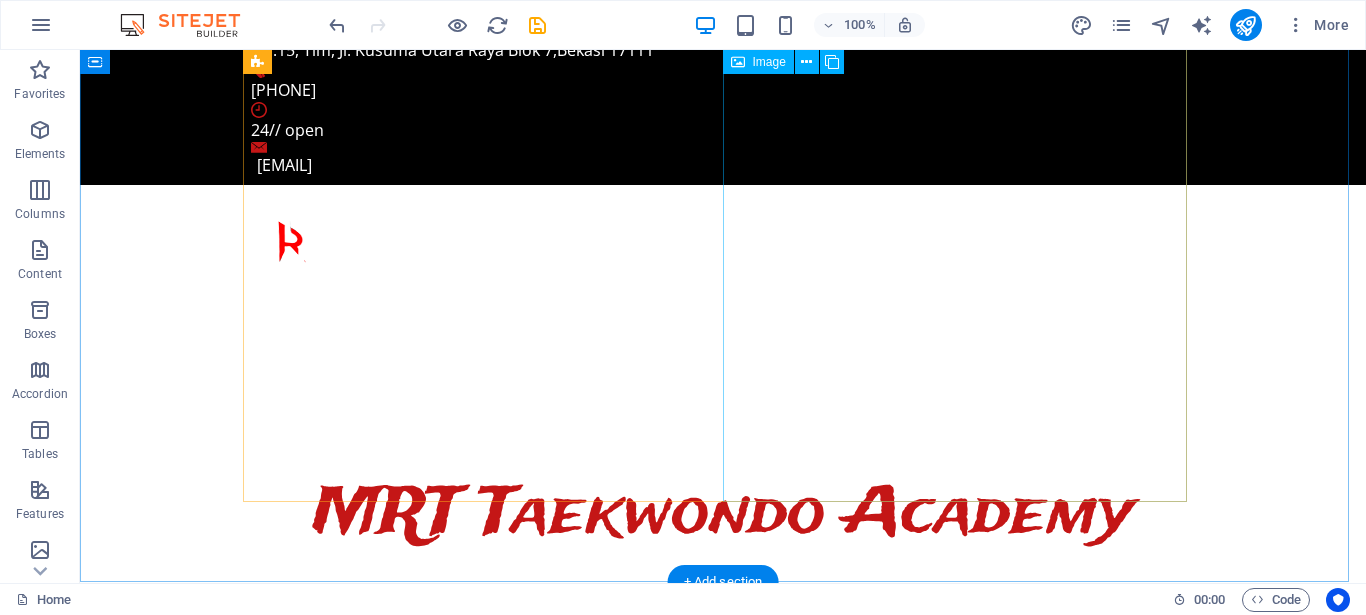 scroll, scrollTop: 463, scrollLeft: 0, axis: vertical 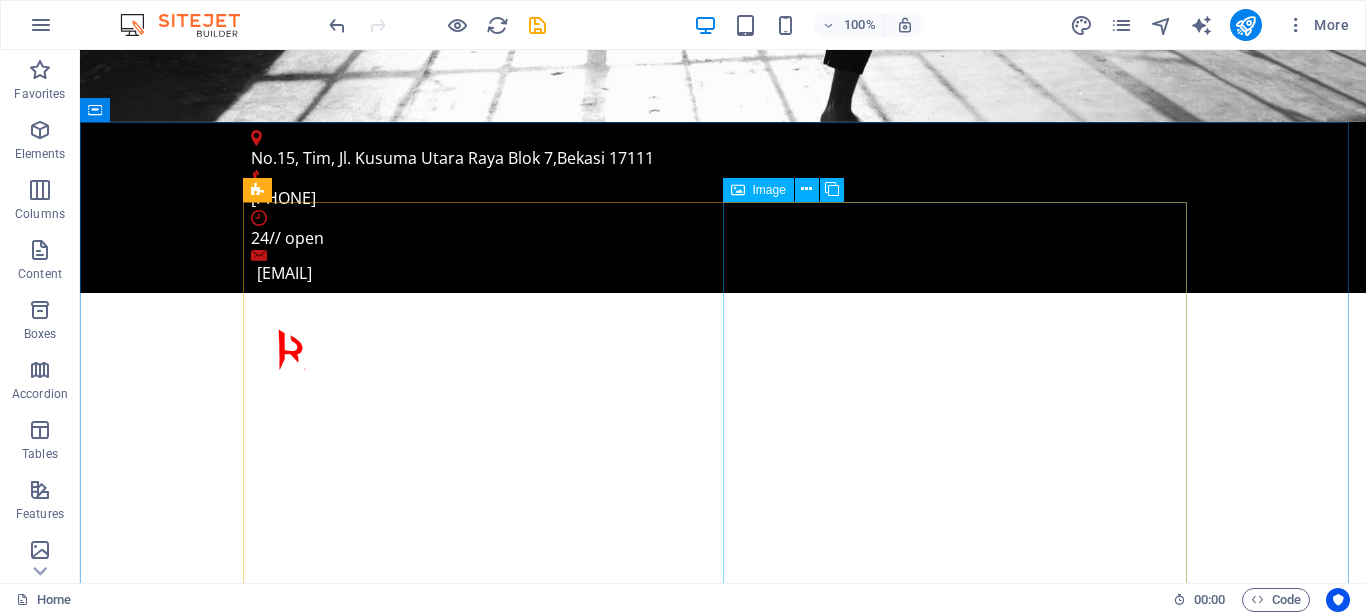 click on "Image" at bounding box center (769, 190) 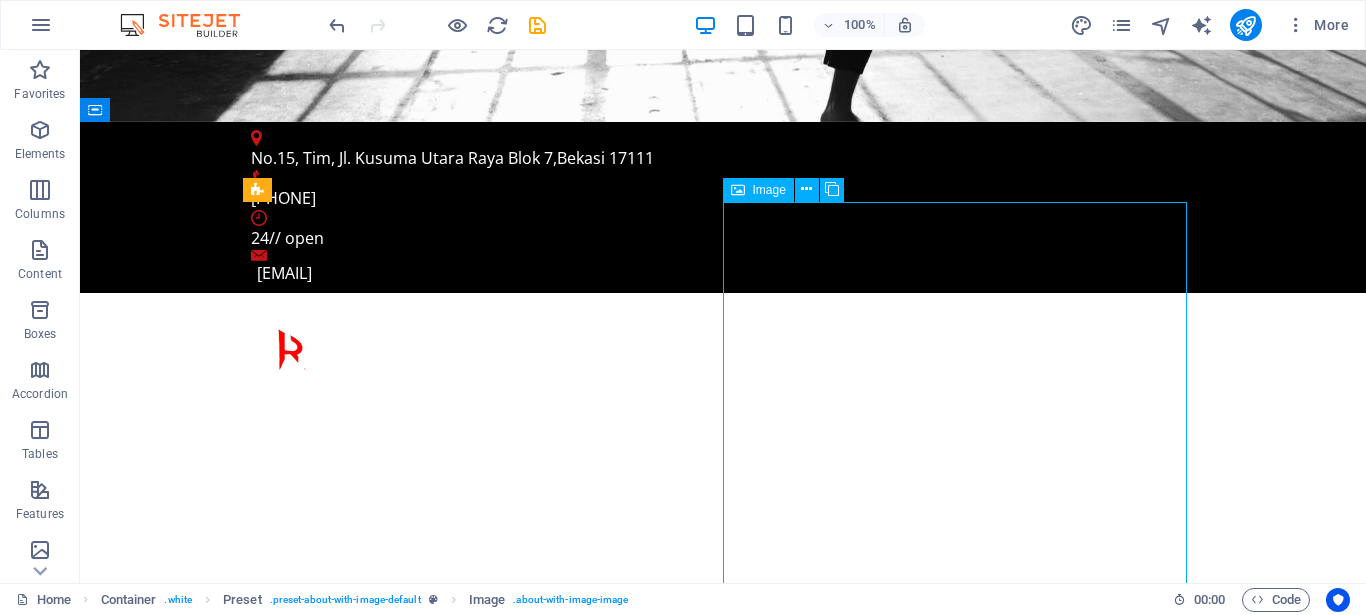 drag, startPoint x: 764, startPoint y: 190, endPoint x: 306, endPoint y: 261, distance: 463.4706 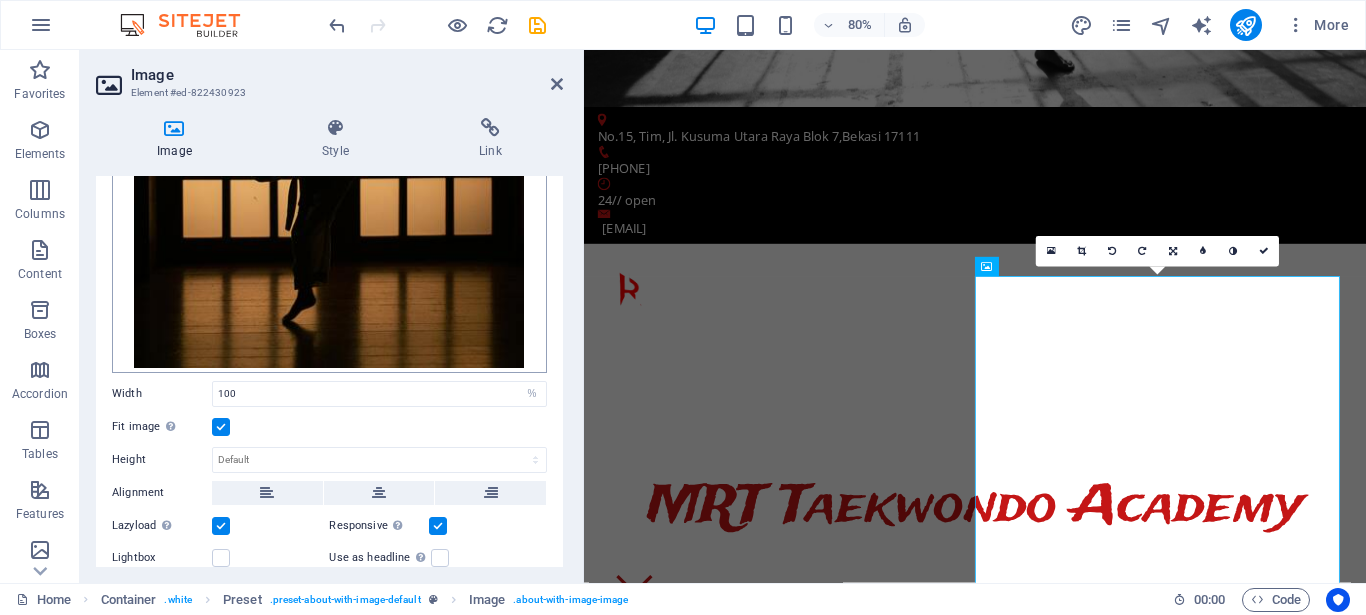 scroll, scrollTop: 650, scrollLeft: 0, axis: vertical 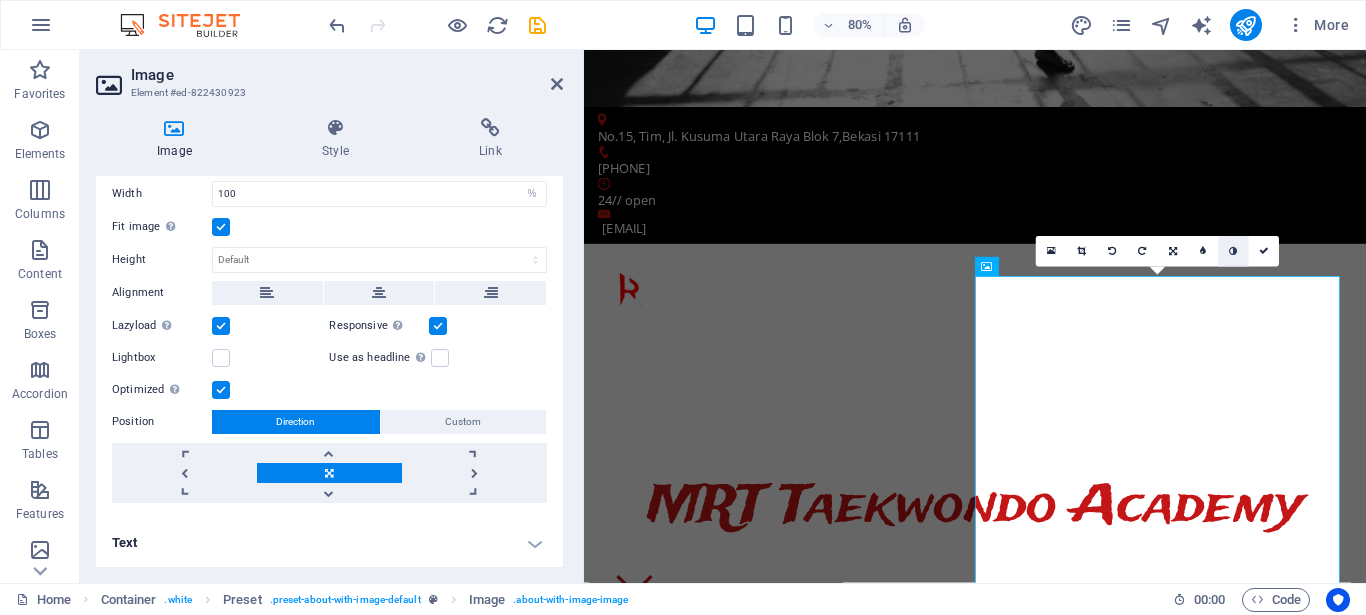 click at bounding box center (1233, 252) 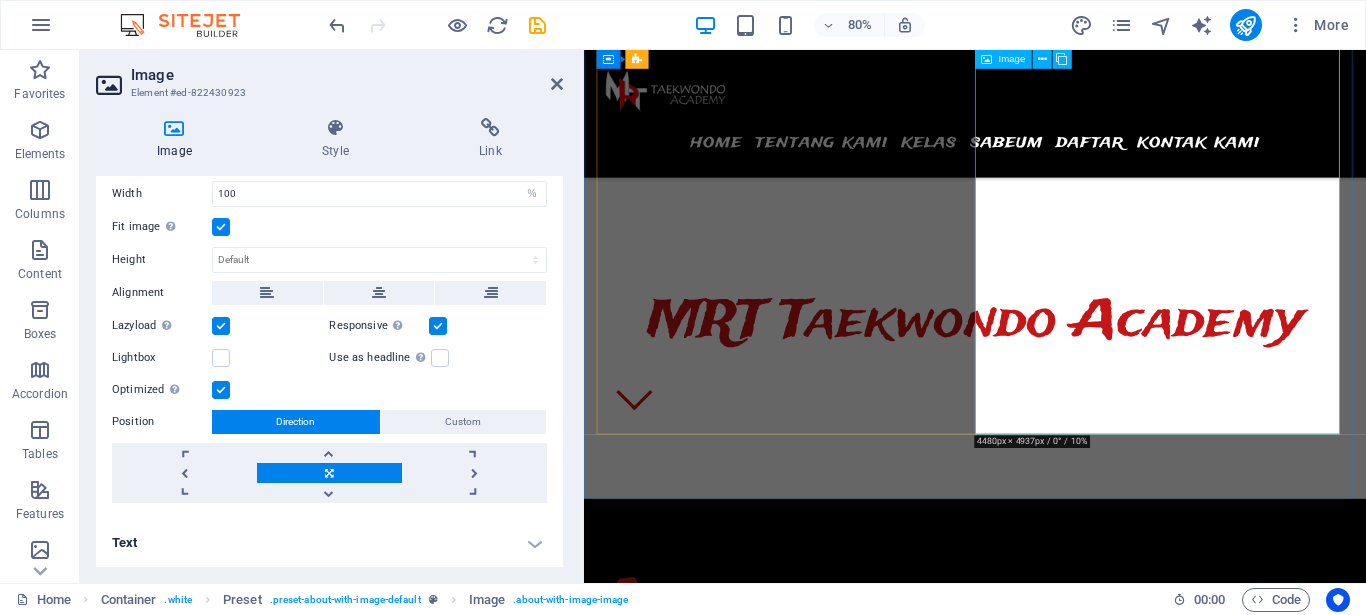 scroll, scrollTop: 463, scrollLeft: 0, axis: vertical 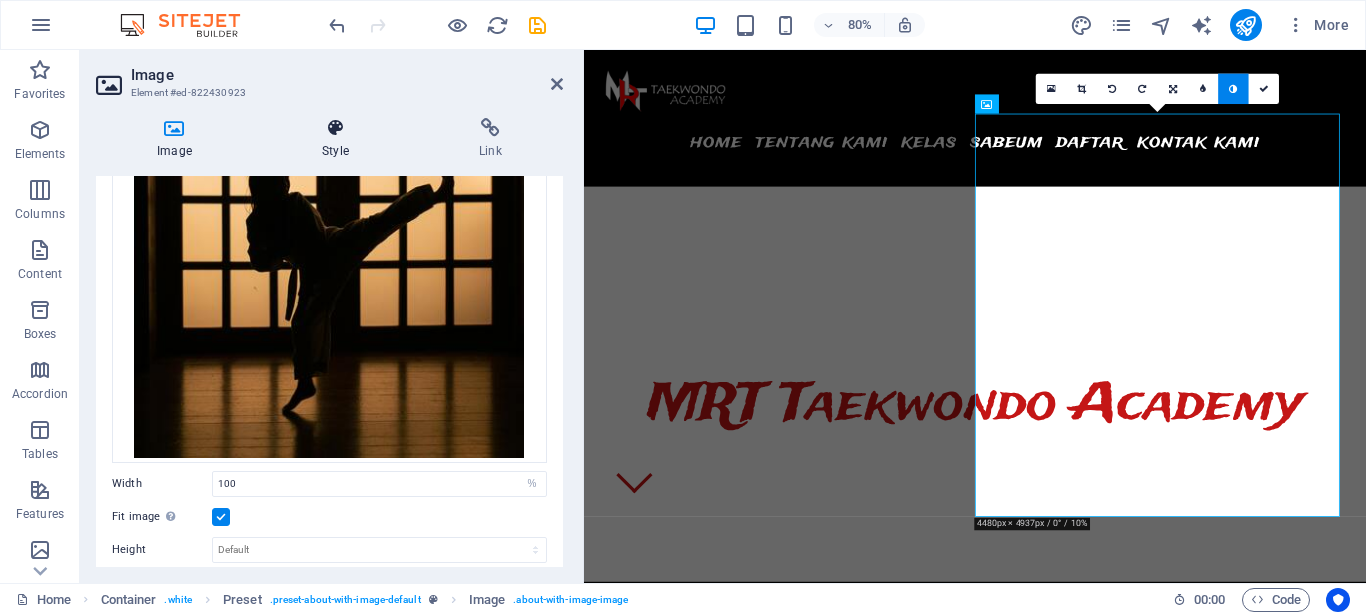 click at bounding box center (335, 128) 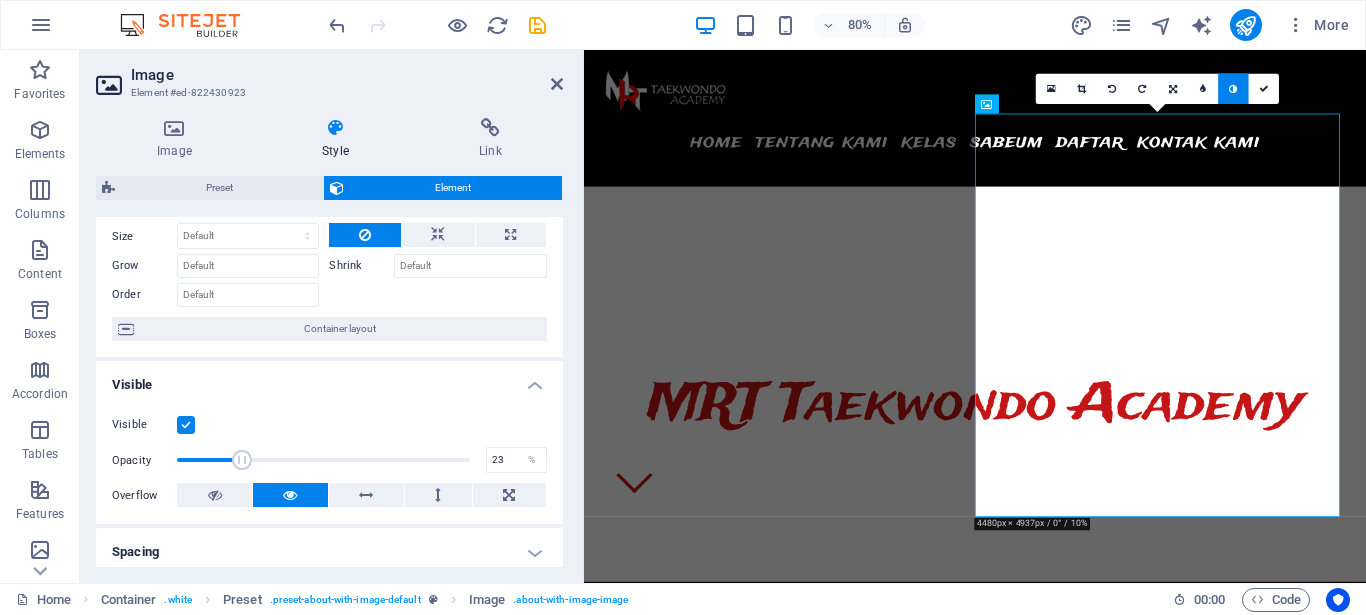 scroll, scrollTop: 0, scrollLeft: 0, axis: both 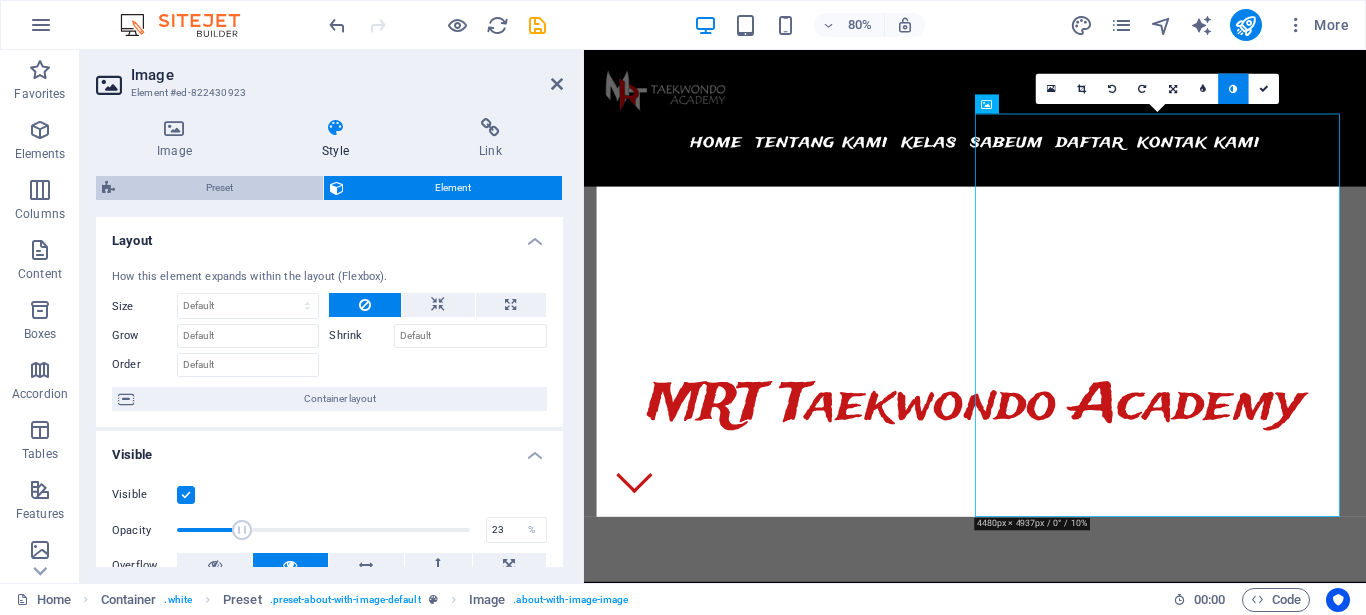 click on "Preset" at bounding box center [219, 188] 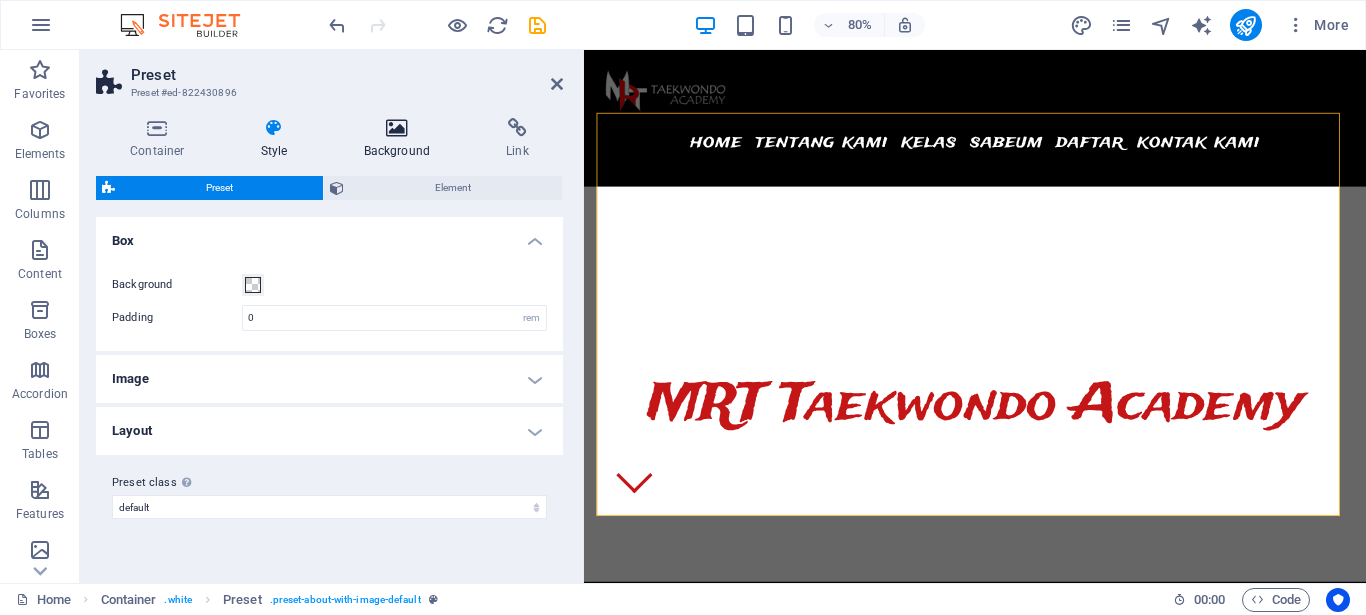 click on "Background" at bounding box center (400, 139) 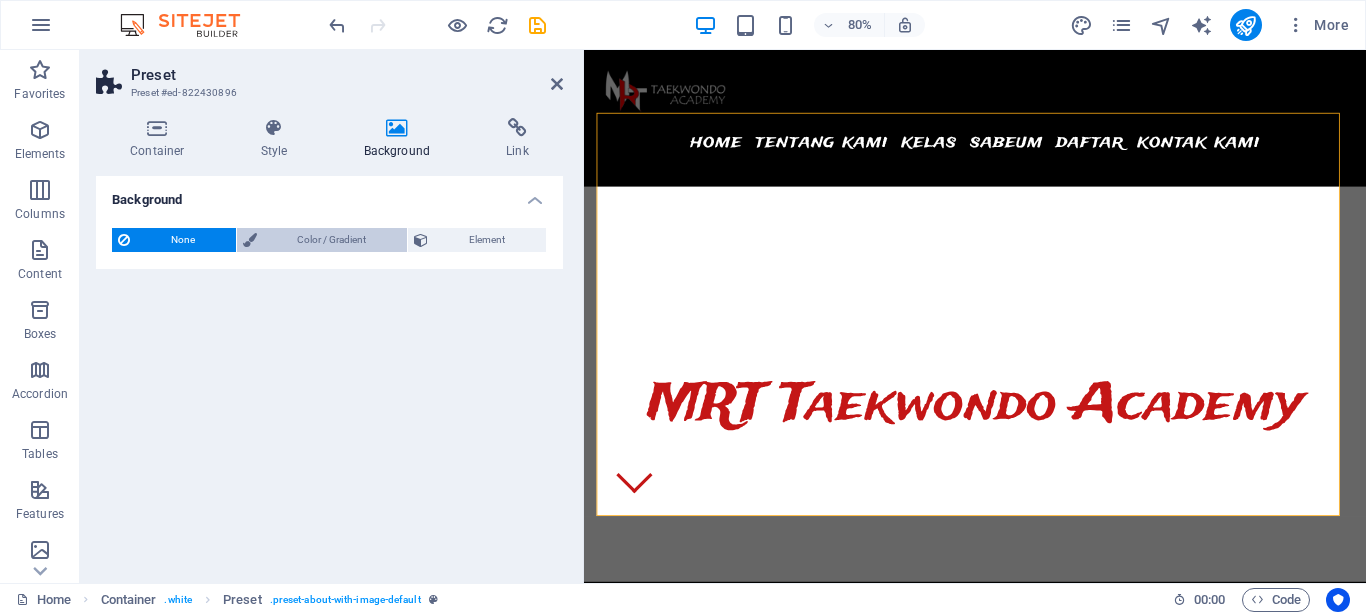 click on "Color / Gradient" at bounding box center [332, 240] 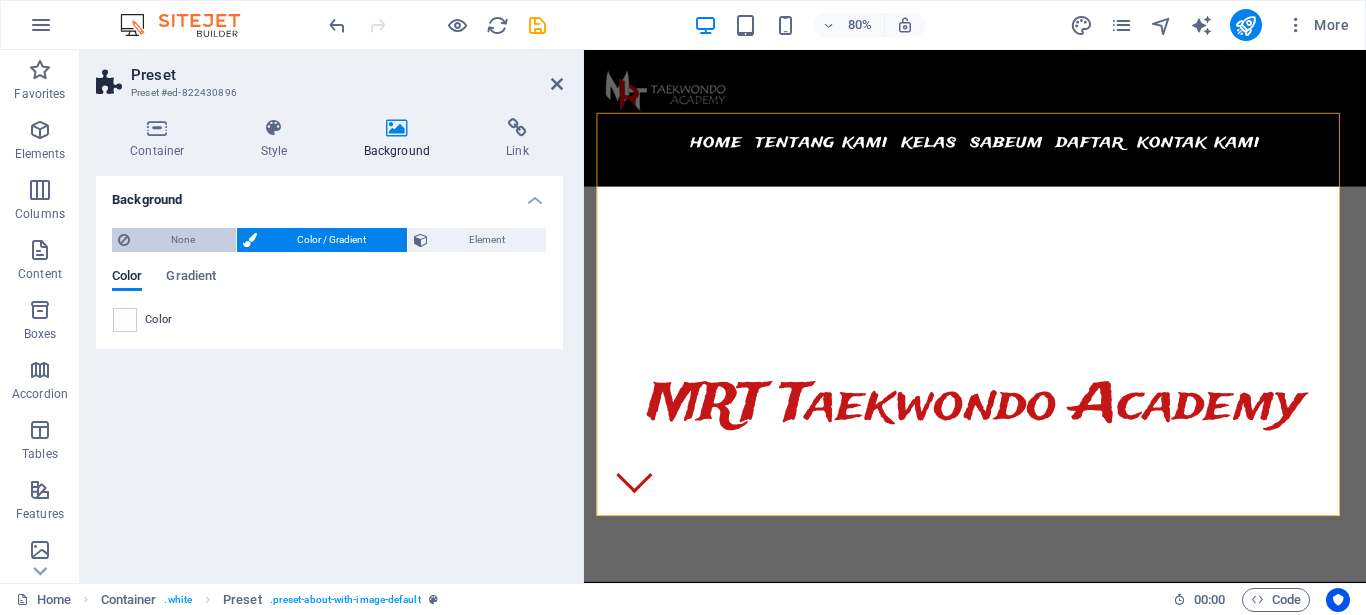 click on "None" at bounding box center (183, 240) 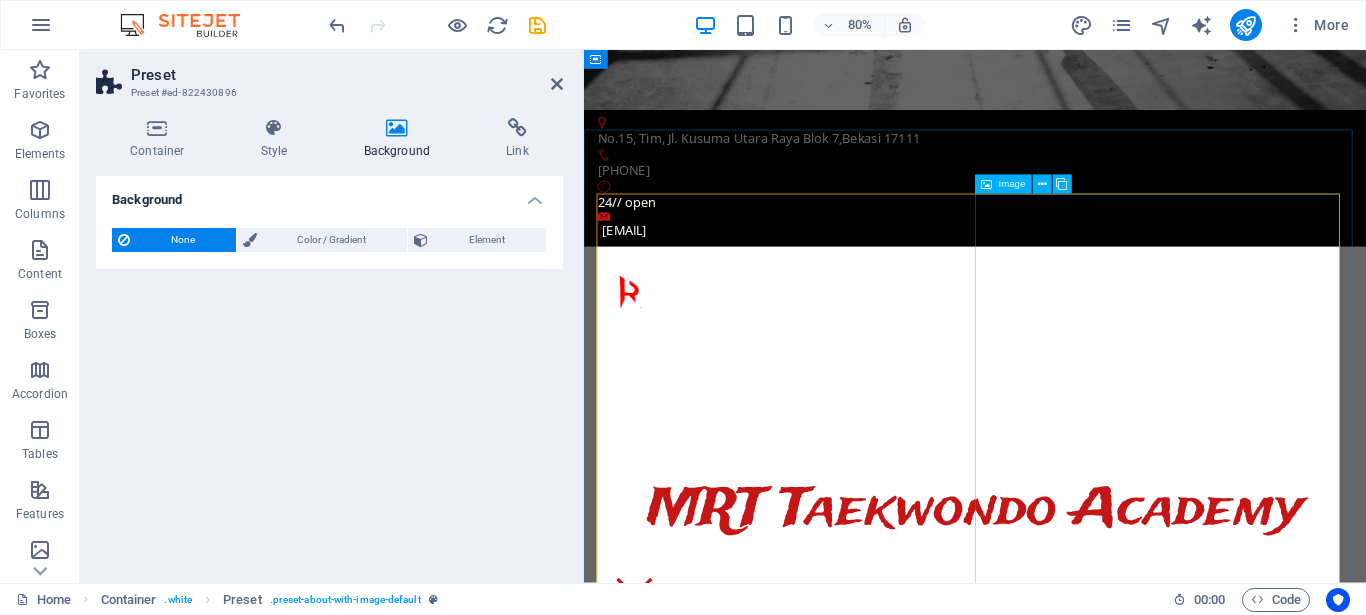 scroll, scrollTop: 565, scrollLeft: 0, axis: vertical 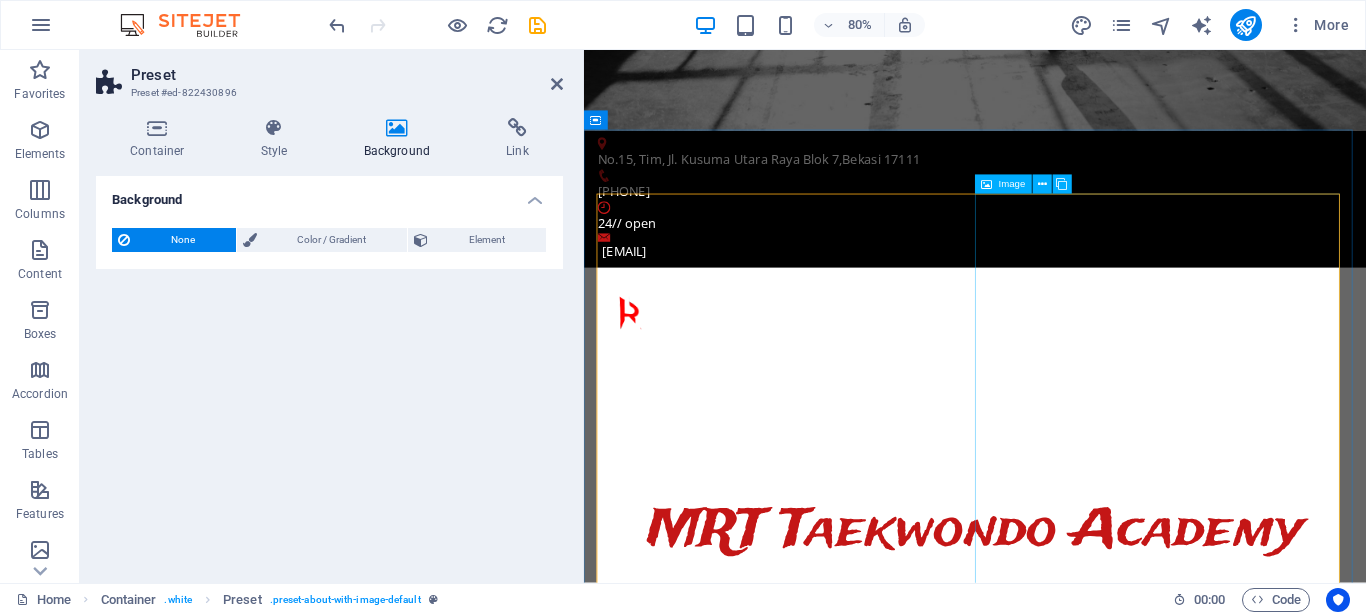 click on "Image" at bounding box center (1012, 185) 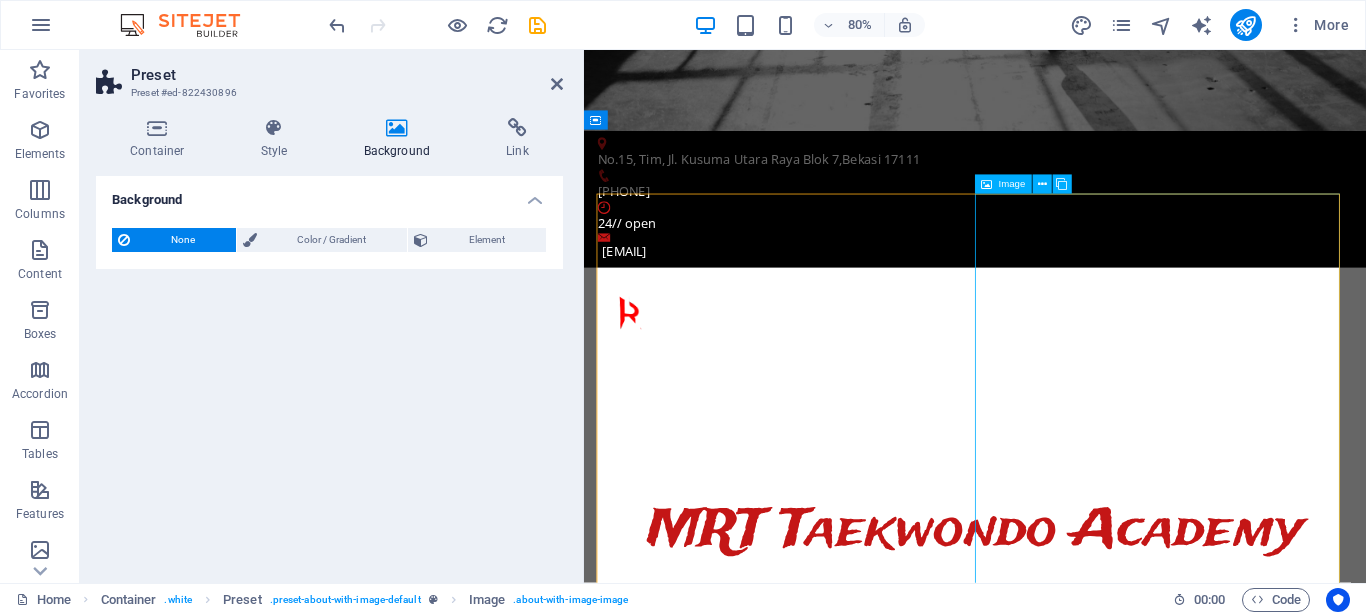 click on "Image" at bounding box center [1012, 185] 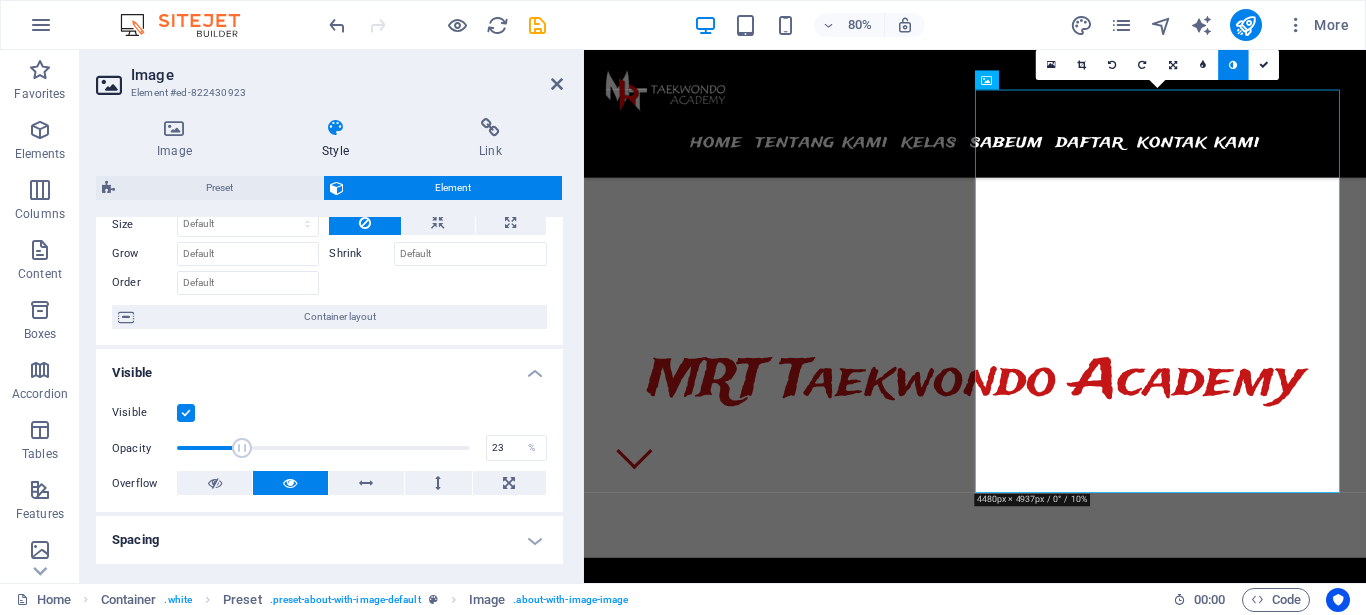 scroll, scrollTop: 45, scrollLeft: 0, axis: vertical 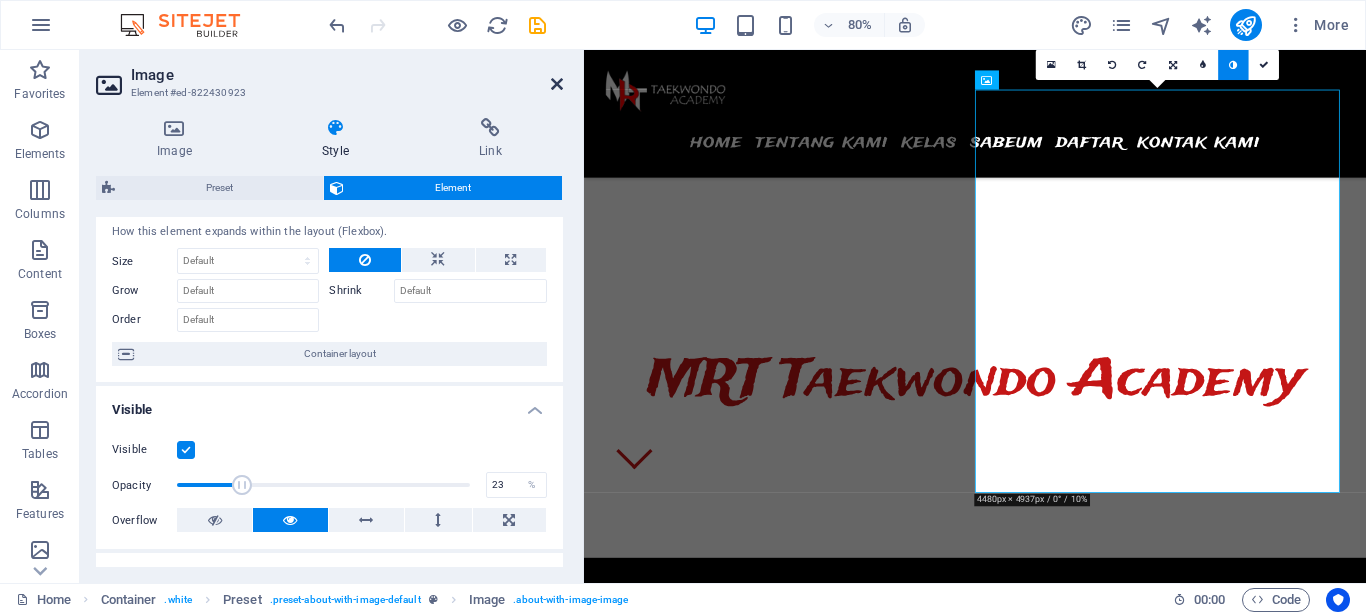 drag, startPoint x: 559, startPoint y: 86, endPoint x: 998, endPoint y: 289, distance: 483.66312 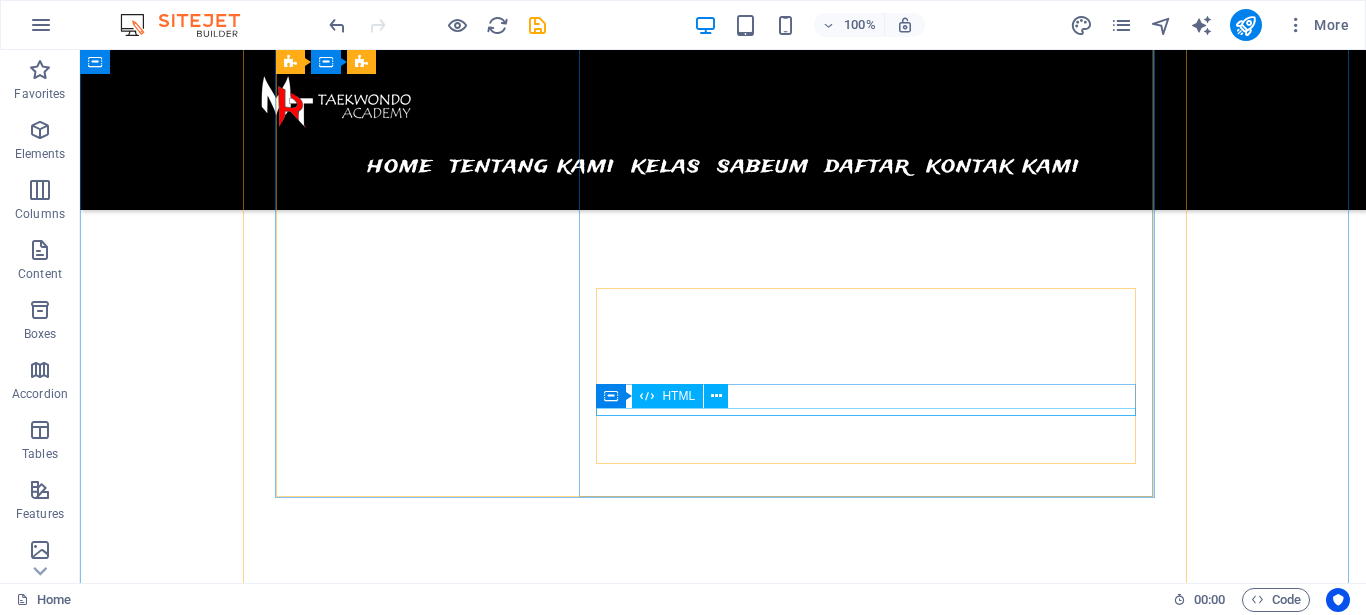 scroll, scrollTop: 5508, scrollLeft: 0, axis: vertical 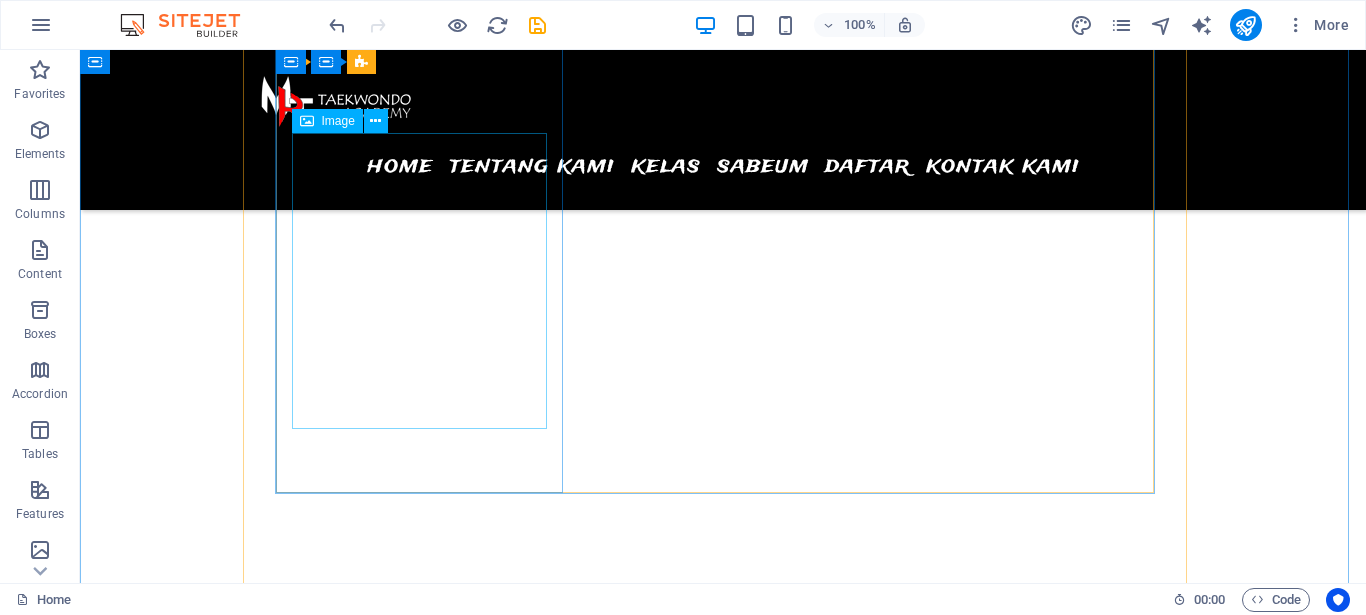 click at bounding box center [723, 10215] 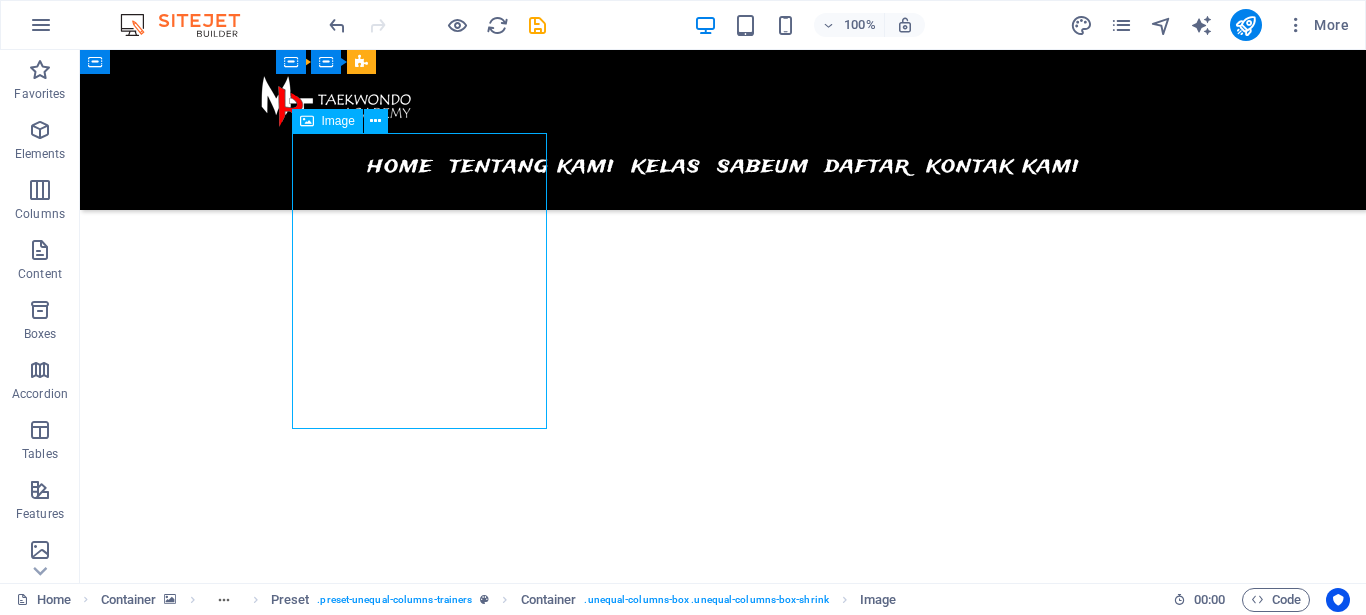 click at bounding box center (723, 10215) 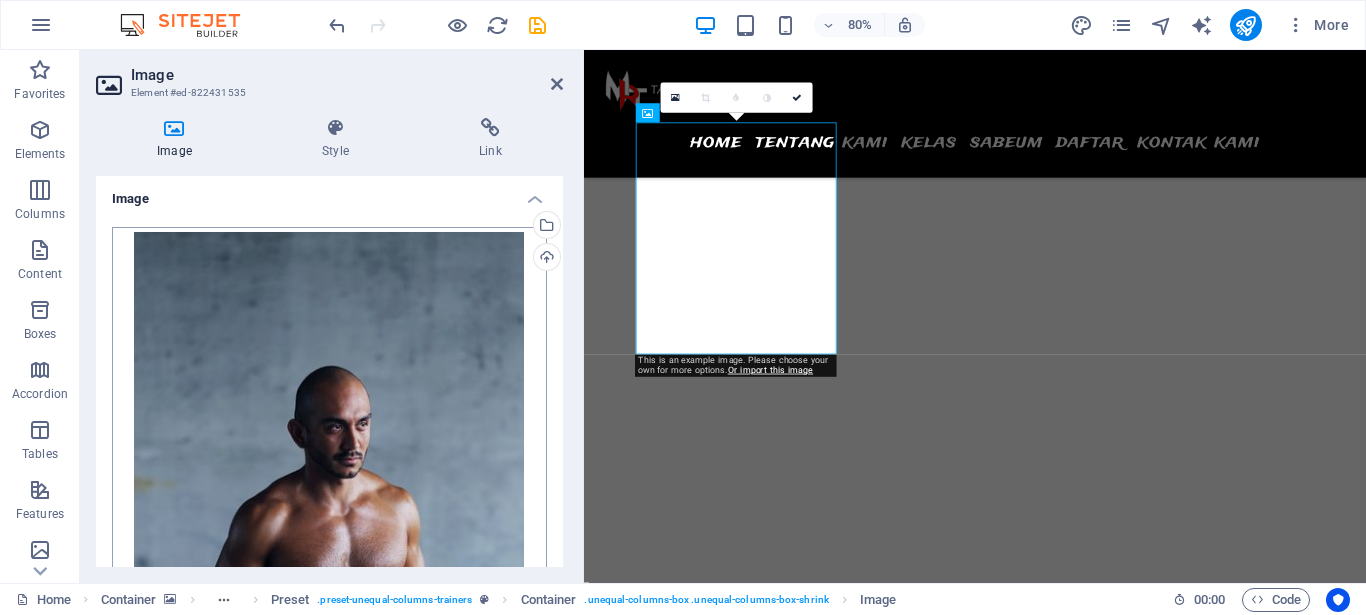 scroll, scrollTop: 0, scrollLeft: 0, axis: both 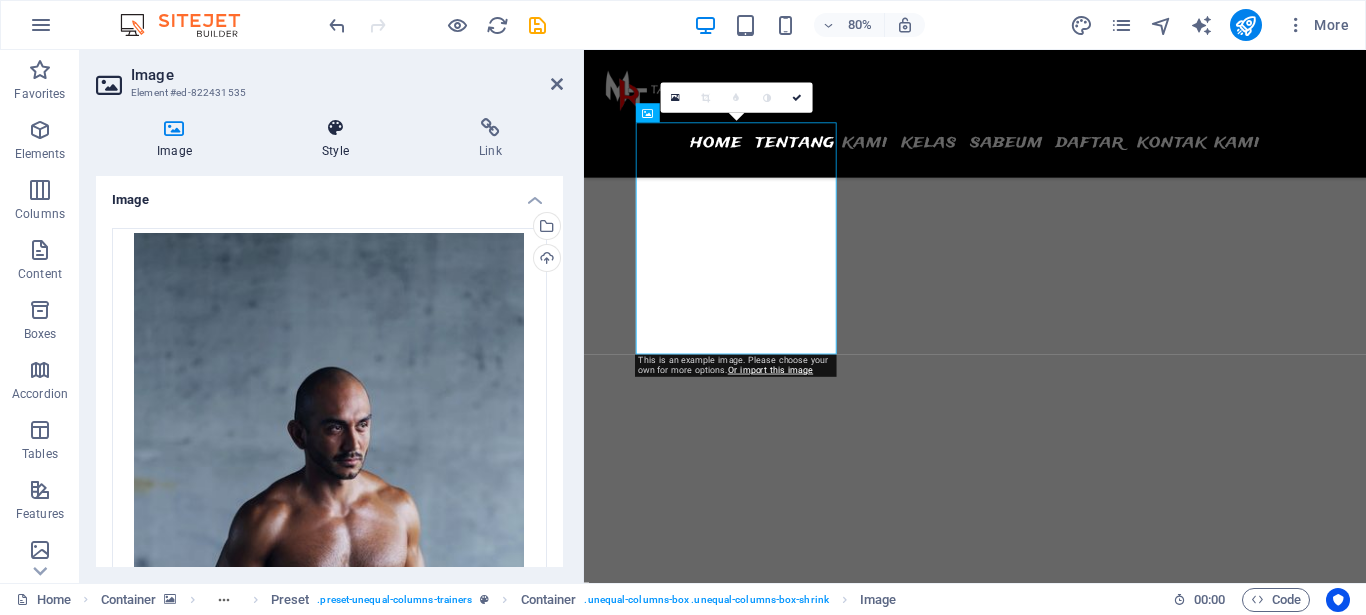click at bounding box center [335, 128] 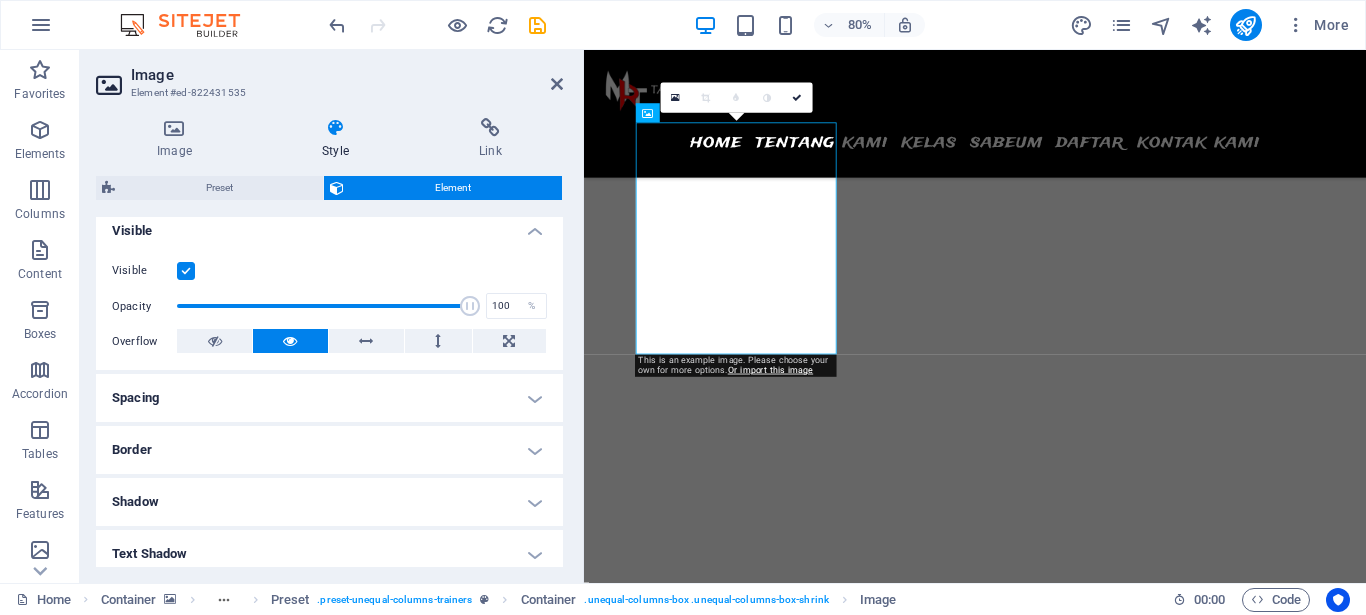 scroll, scrollTop: 360, scrollLeft: 0, axis: vertical 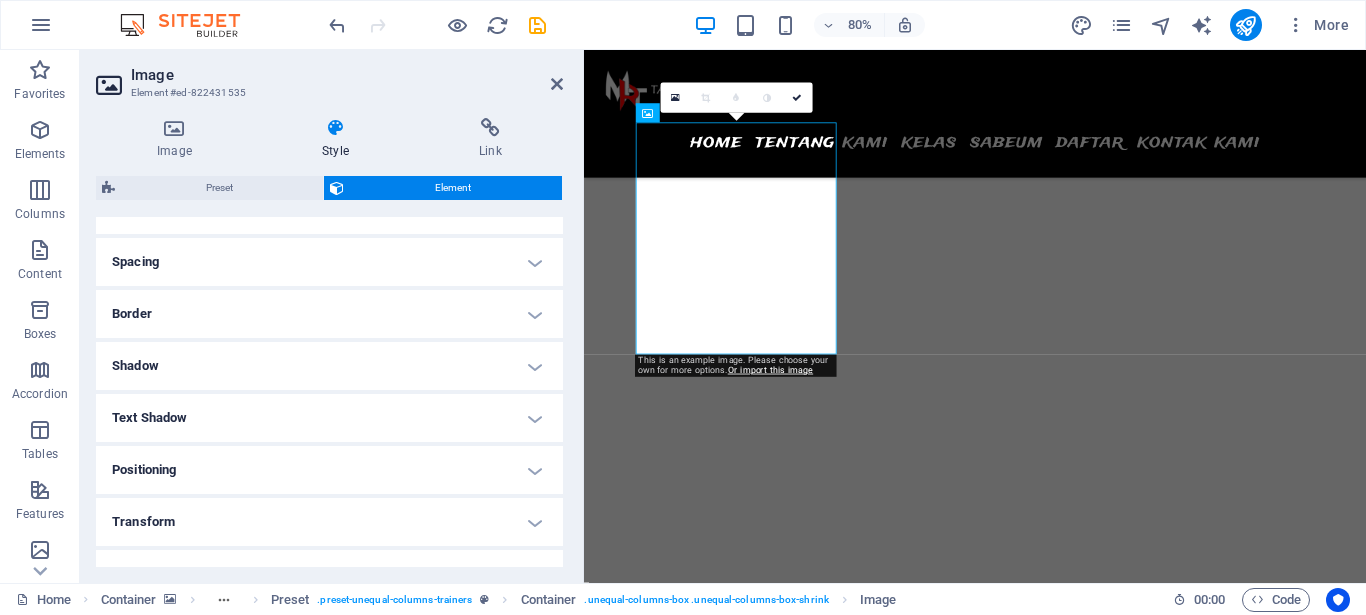 click on "Border" at bounding box center [329, 314] 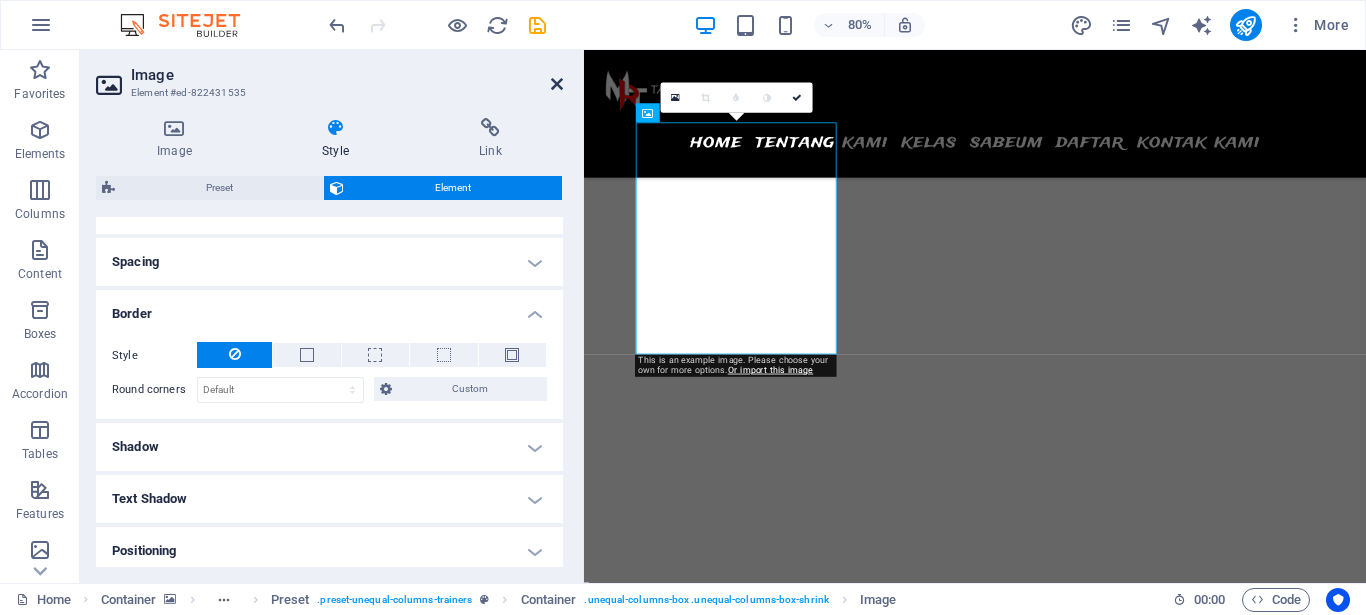 click at bounding box center (557, 84) 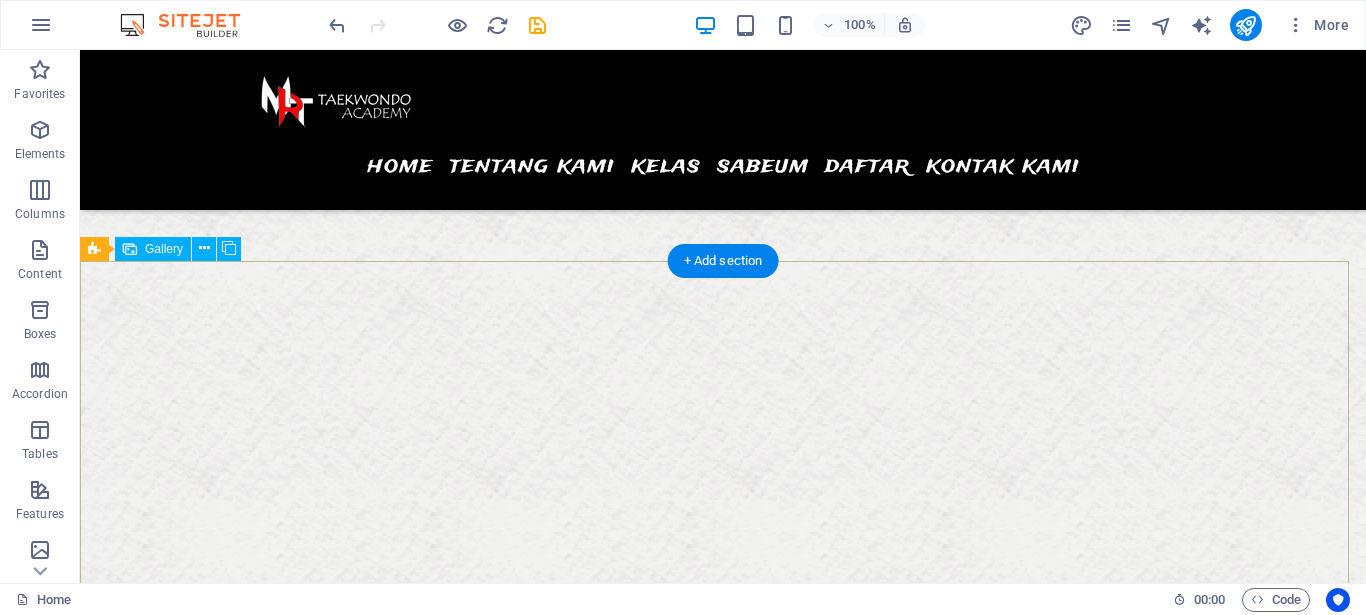 scroll, scrollTop: 4786, scrollLeft: 0, axis: vertical 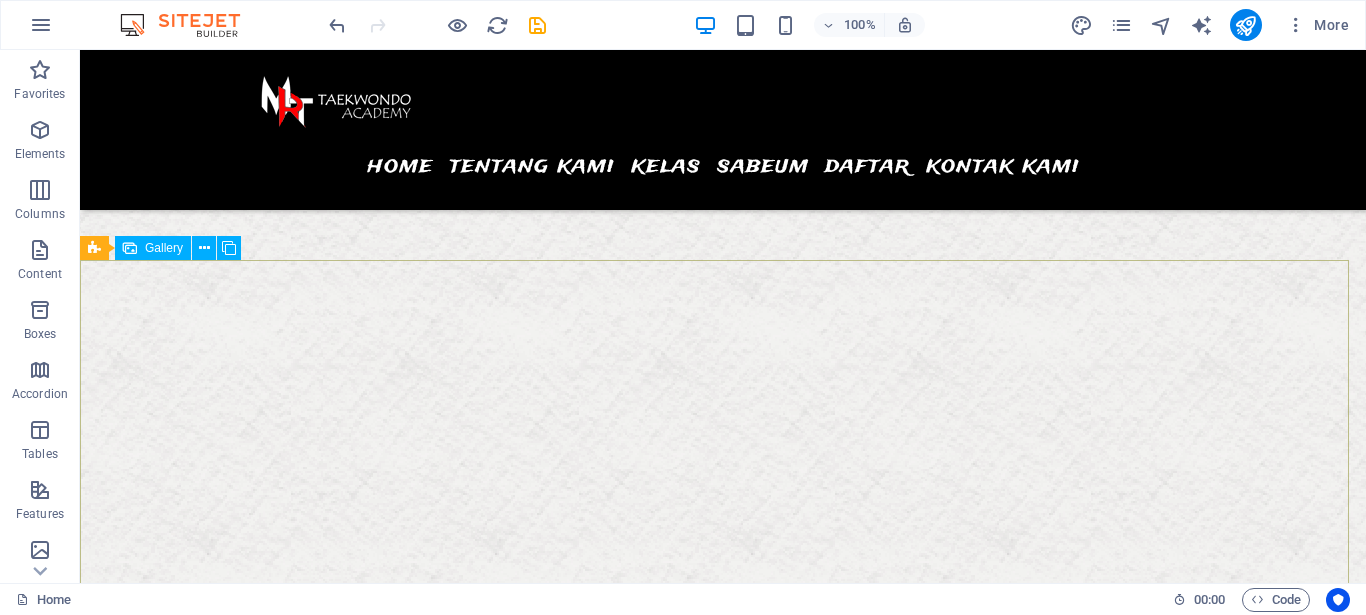 click on "Gallery" at bounding box center (164, 248) 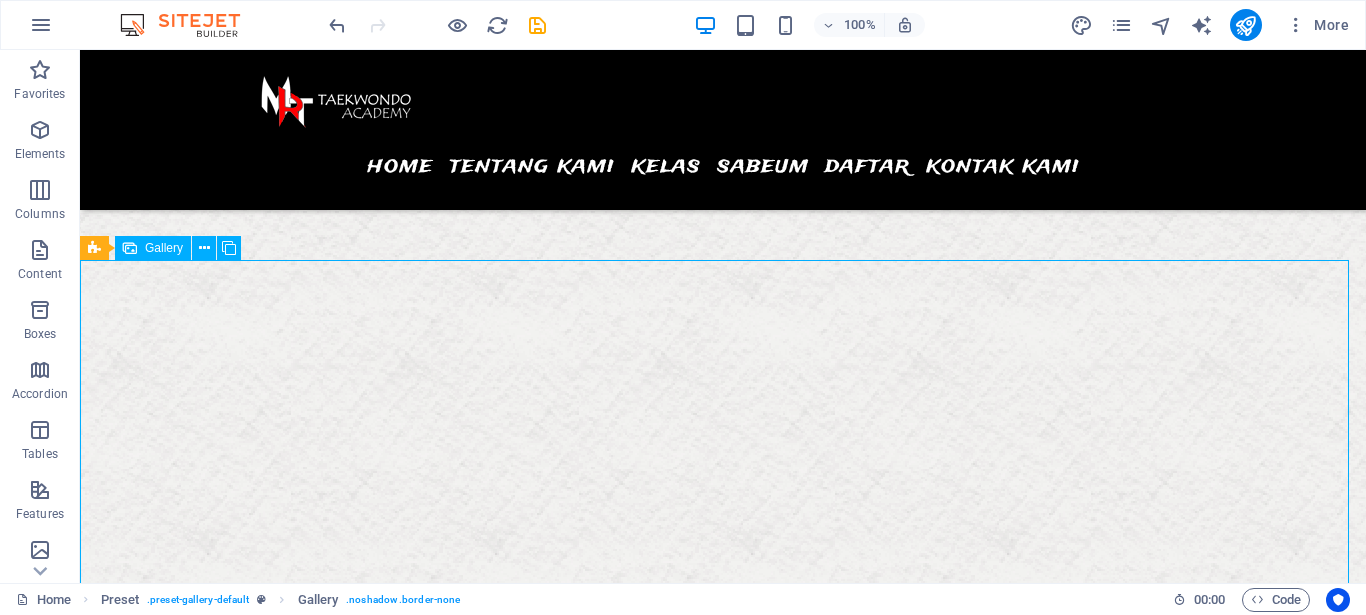 click on "Gallery" at bounding box center [164, 248] 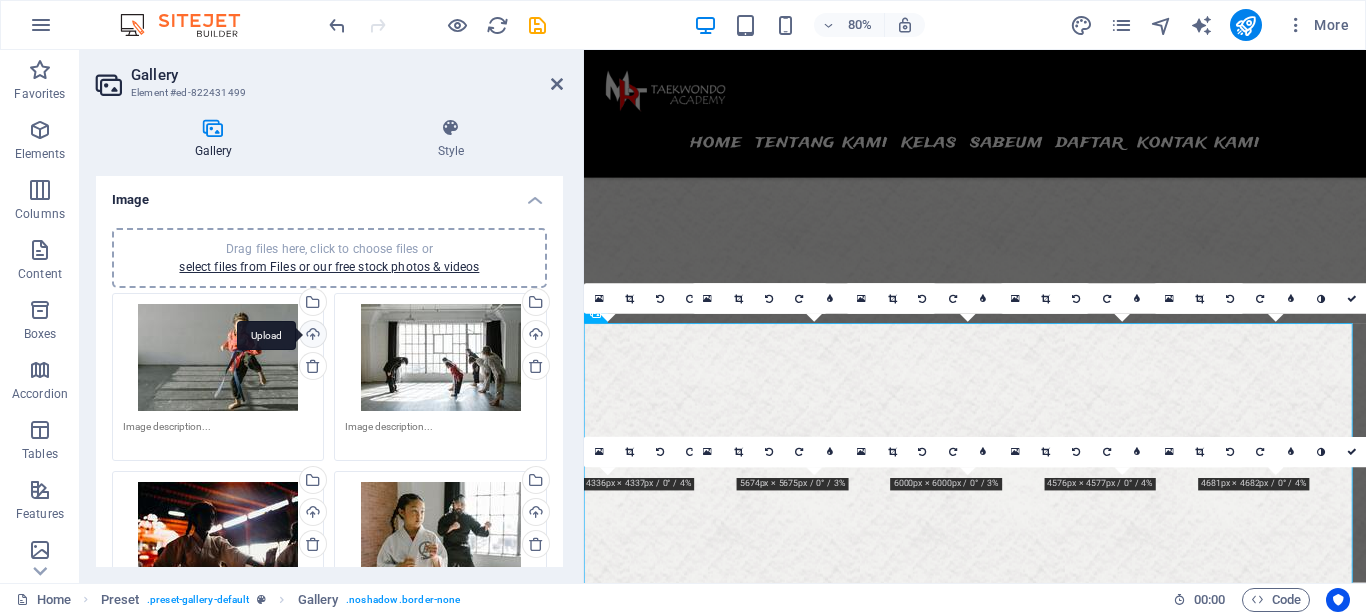 click on "Upload" at bounding box center [311, 336] 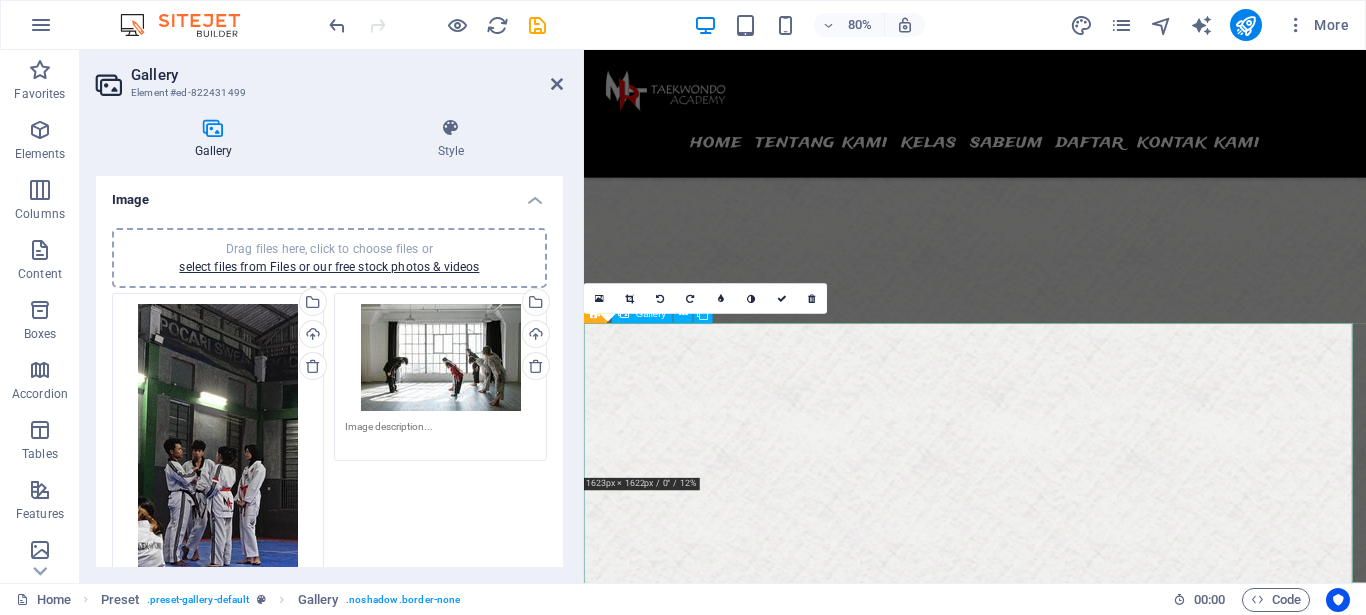 click at bounding box center (681, 8491) 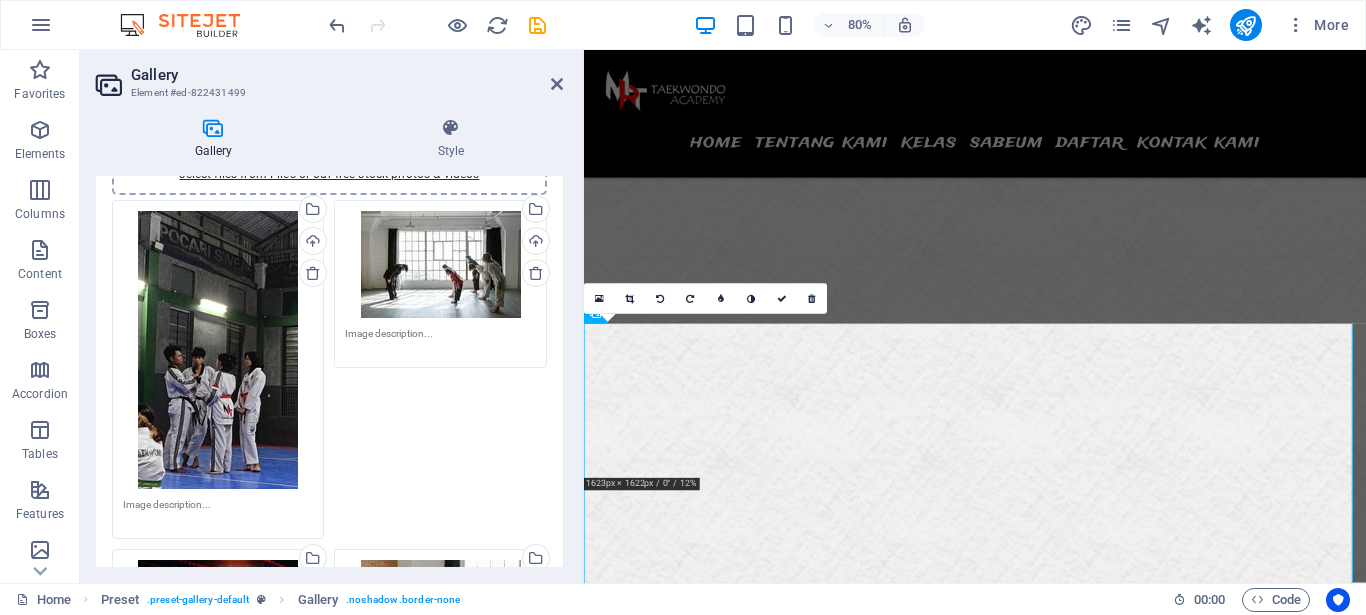 scroll, scrollTop: 0, scrollLeft: 0, axis: both 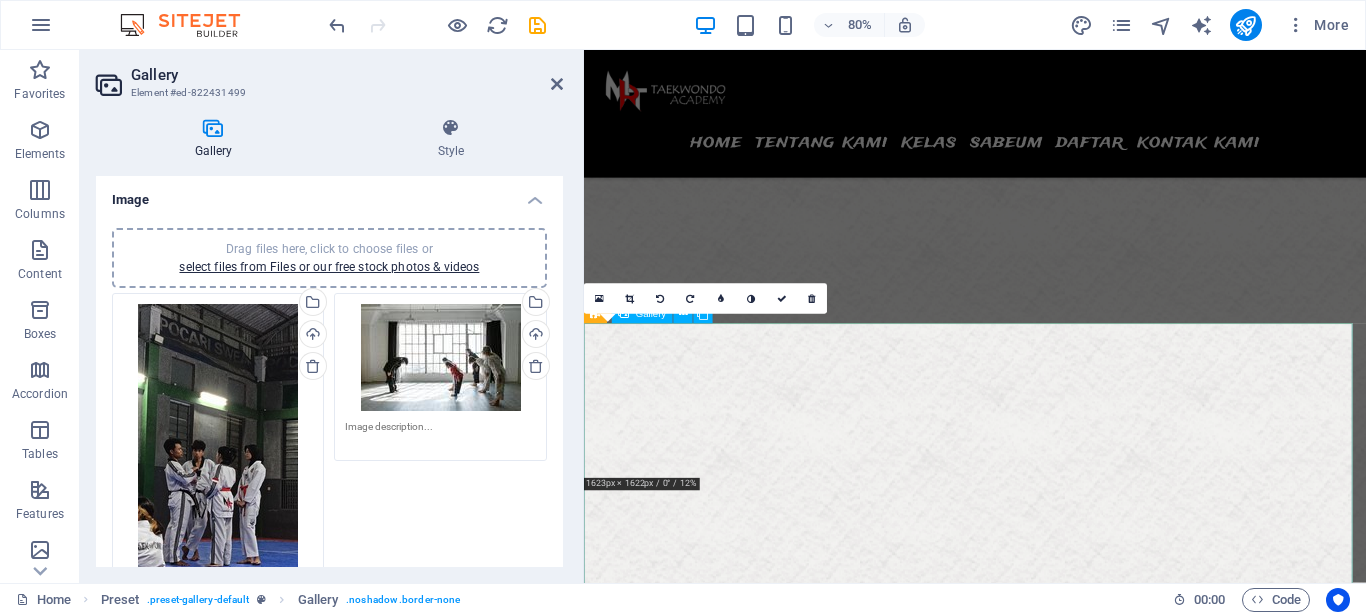 click at bounding box center [681, 8491] 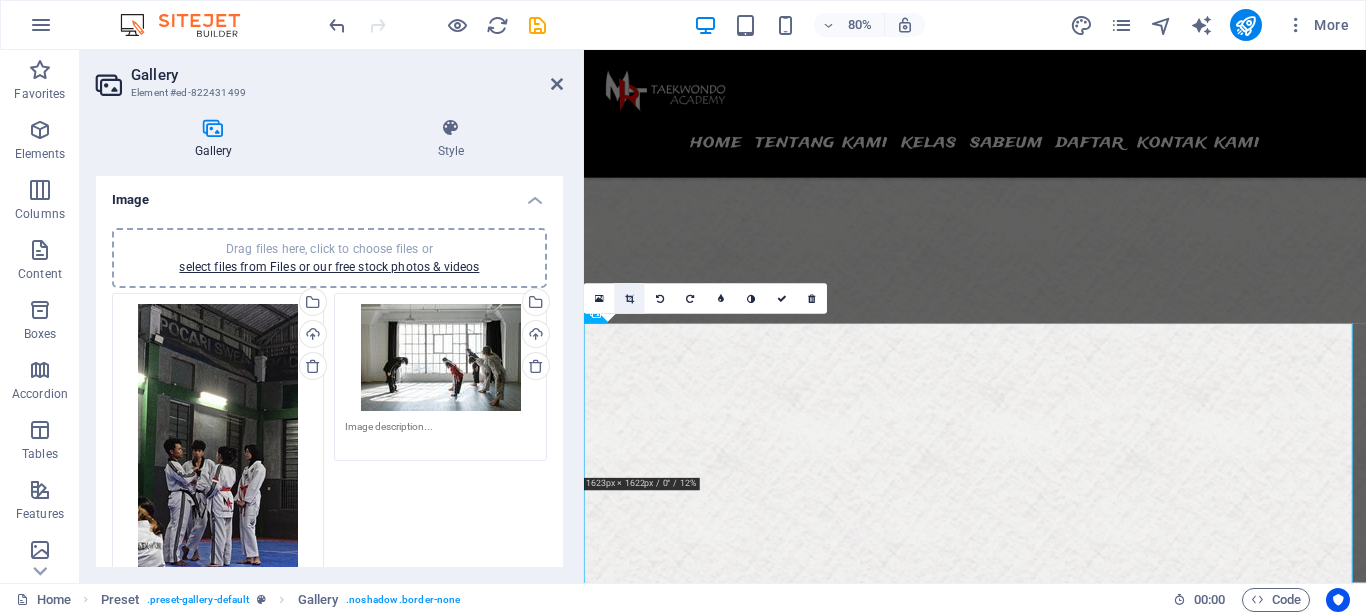 click at bounding box center (629, 299) 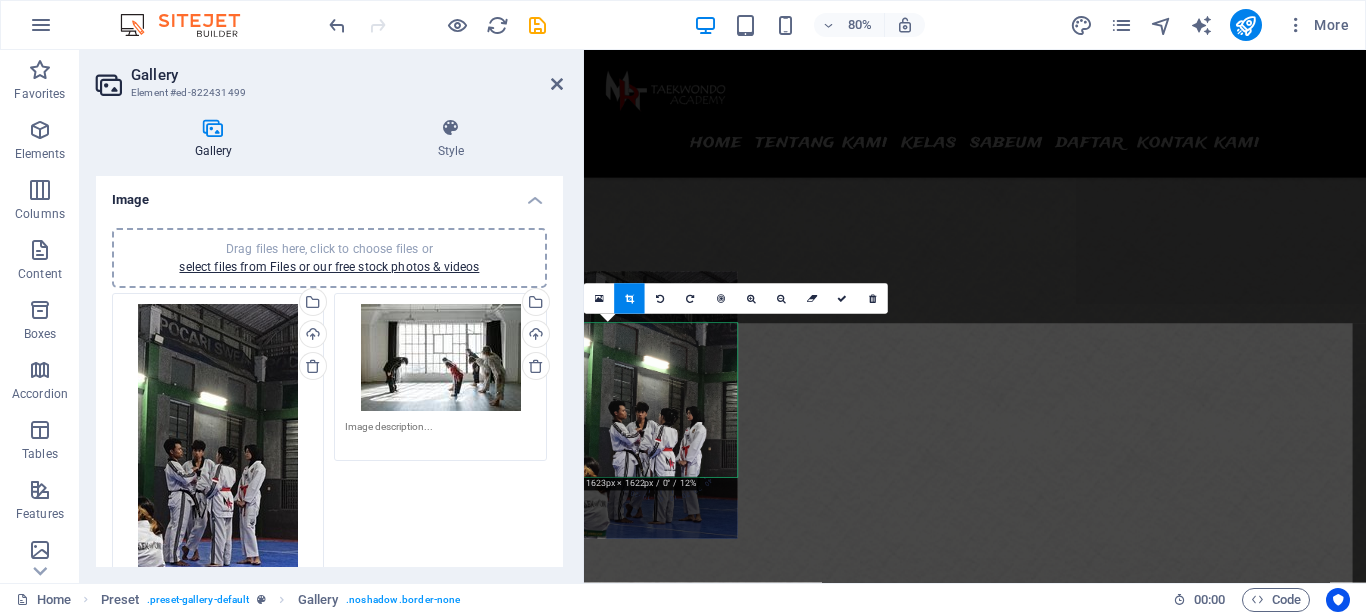 drag, startPoint x: 657, startPoint y: 416, endPoint x: 656, endPoint y: 337, distance: 79.00633 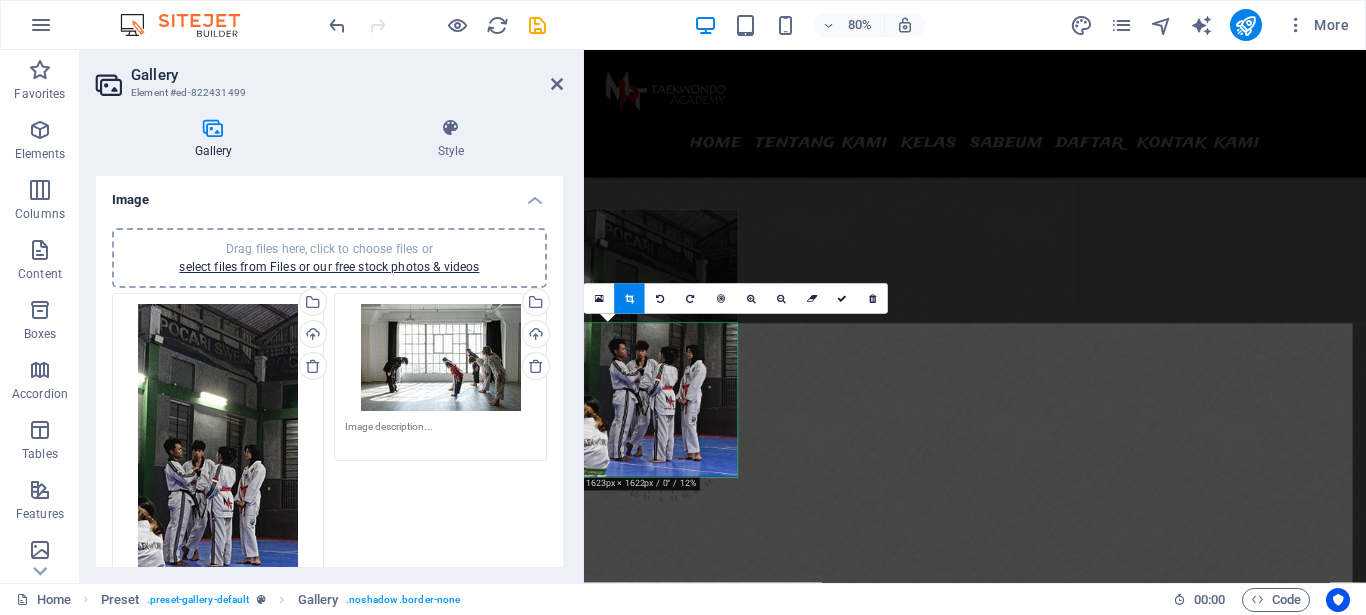 drag, startPoint x: 645, startPoint y: 425, endPoint x: 651, endPoint y: 357, distance: 68.26419 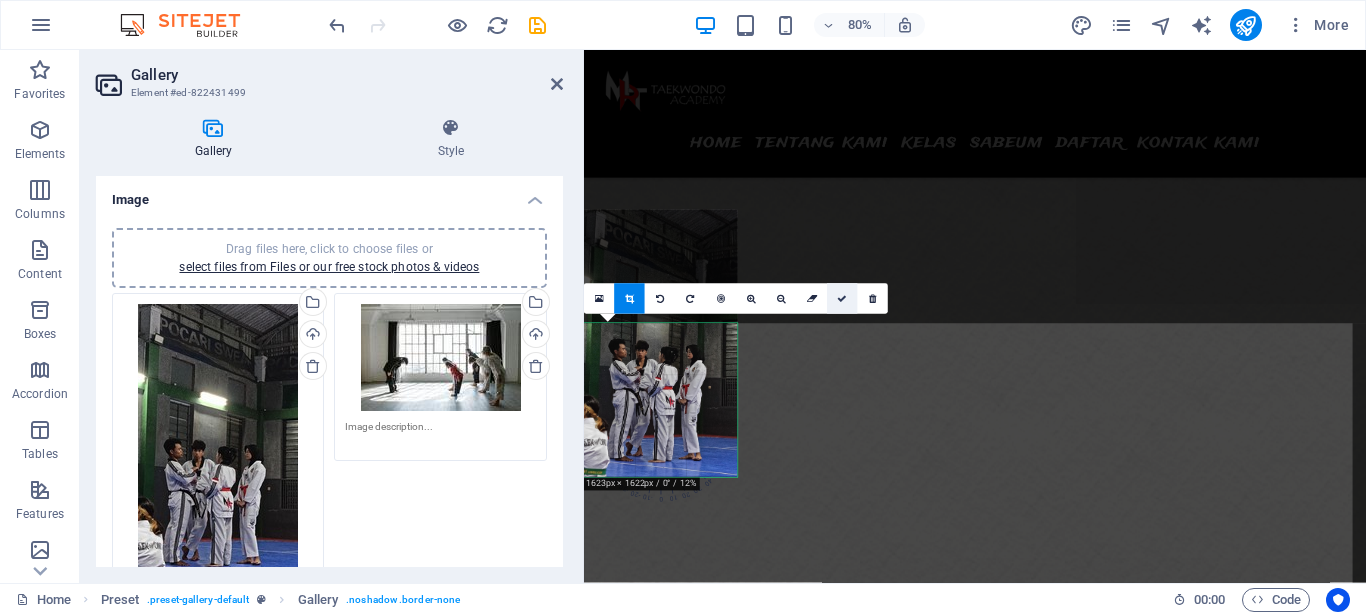 click at bounding box center (842, 299) 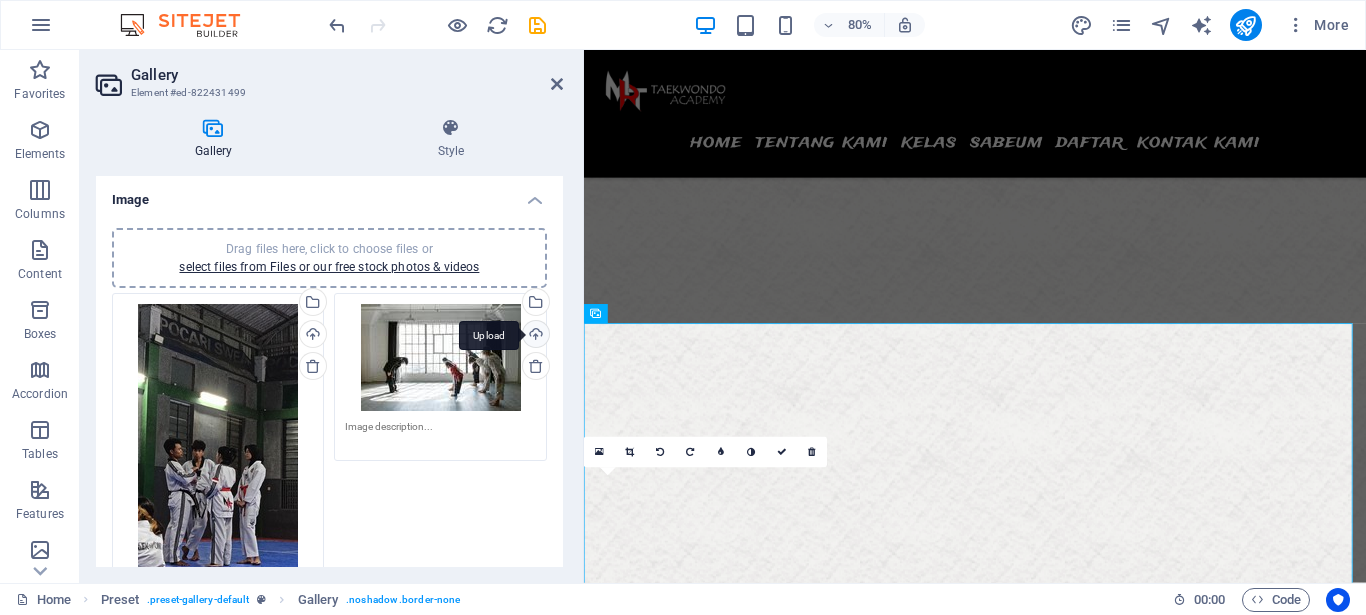 click on "Upload" at bounding box center (534, 336) 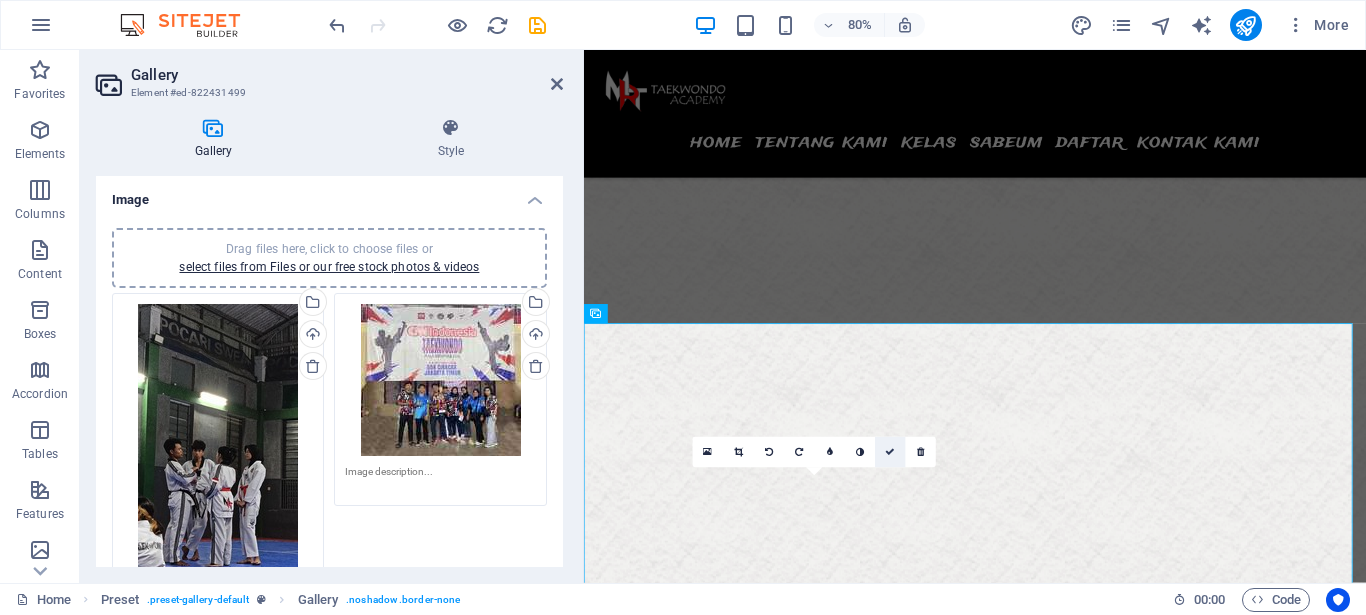 click at bounding box center [891, 453] 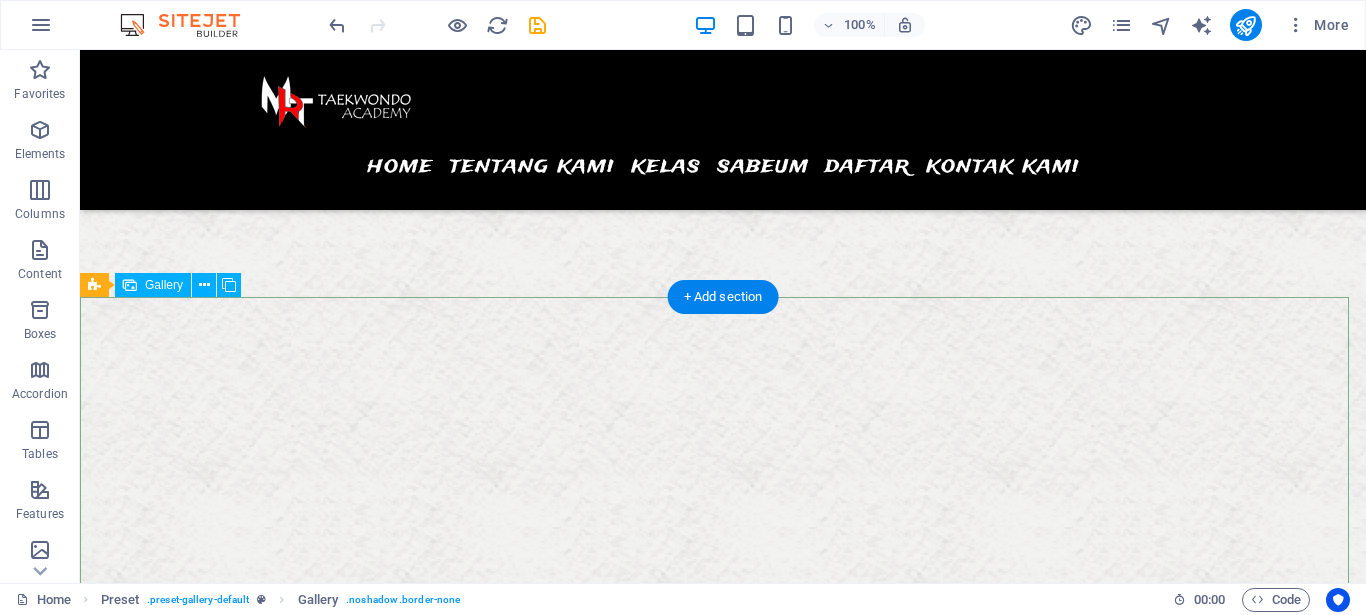 scroll, scrollTop: 4654, scrollLeft: 0, axis: vertical 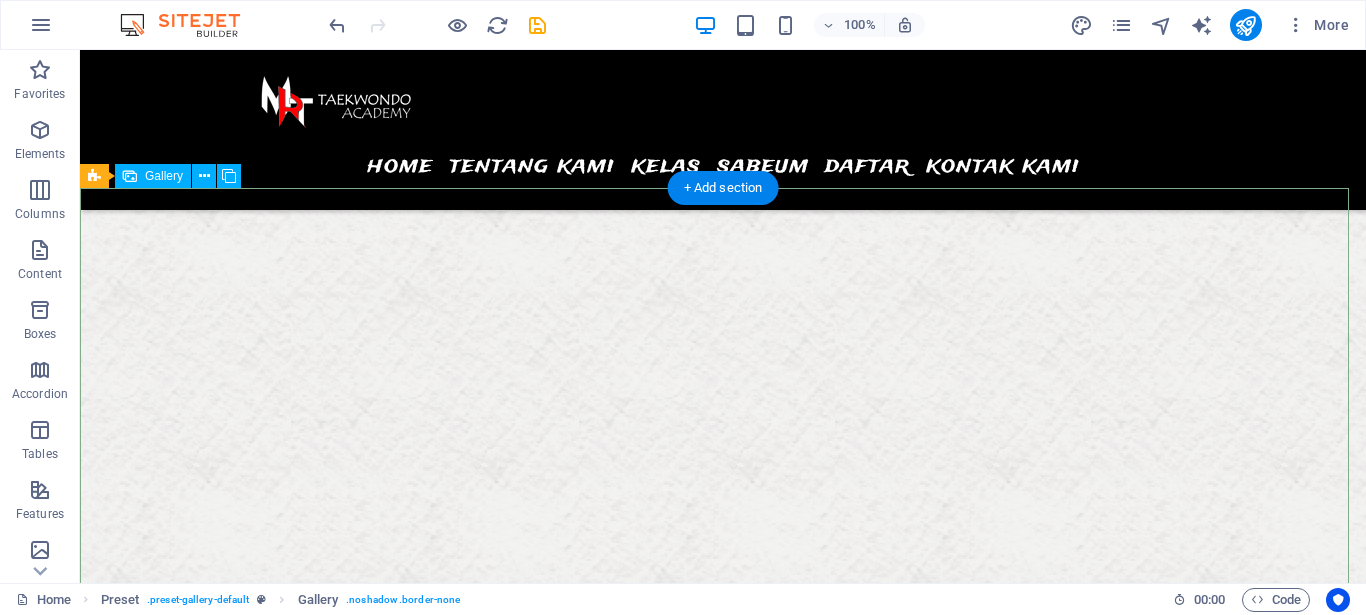 click at bounding box center (722, 8252) 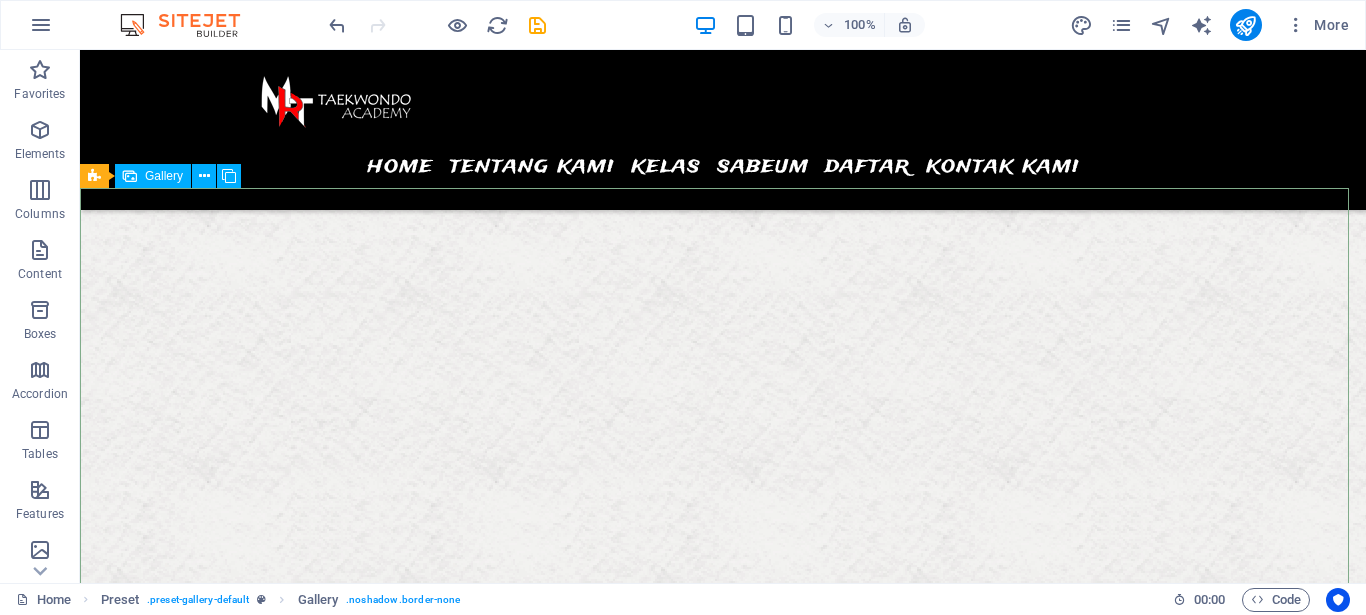 click on "Gallery" at bounding box center [164, 176] 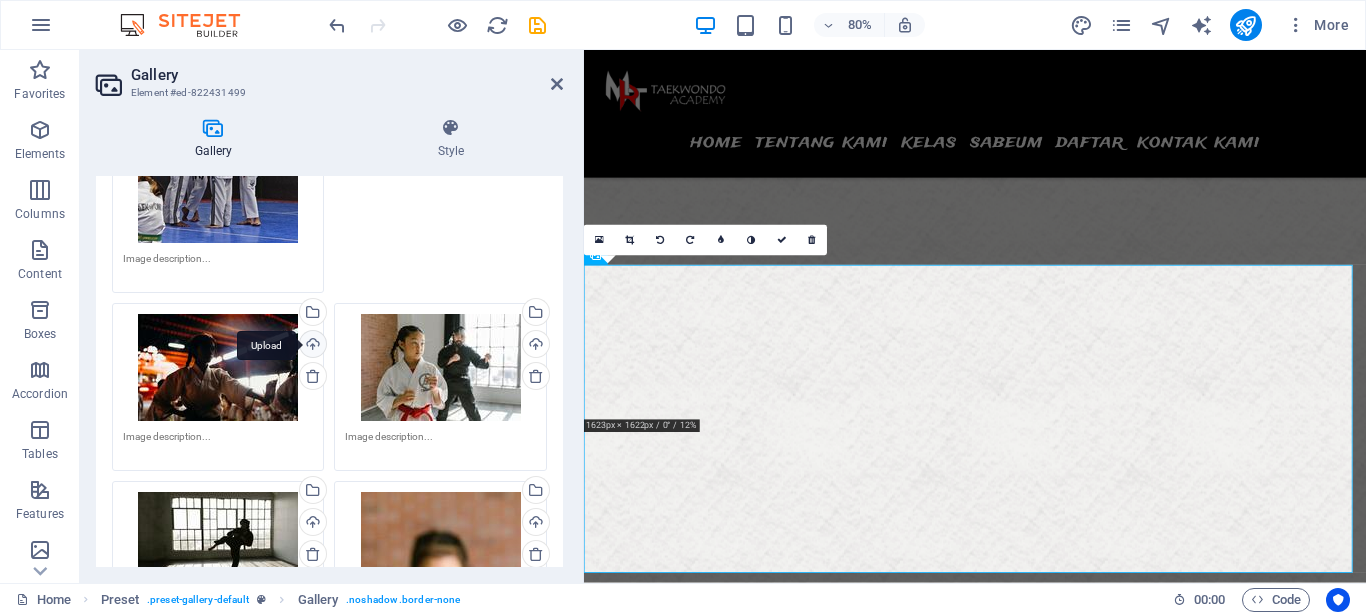 scroll, scrollTop: 360, scrollLeft: 0, axis: vertical 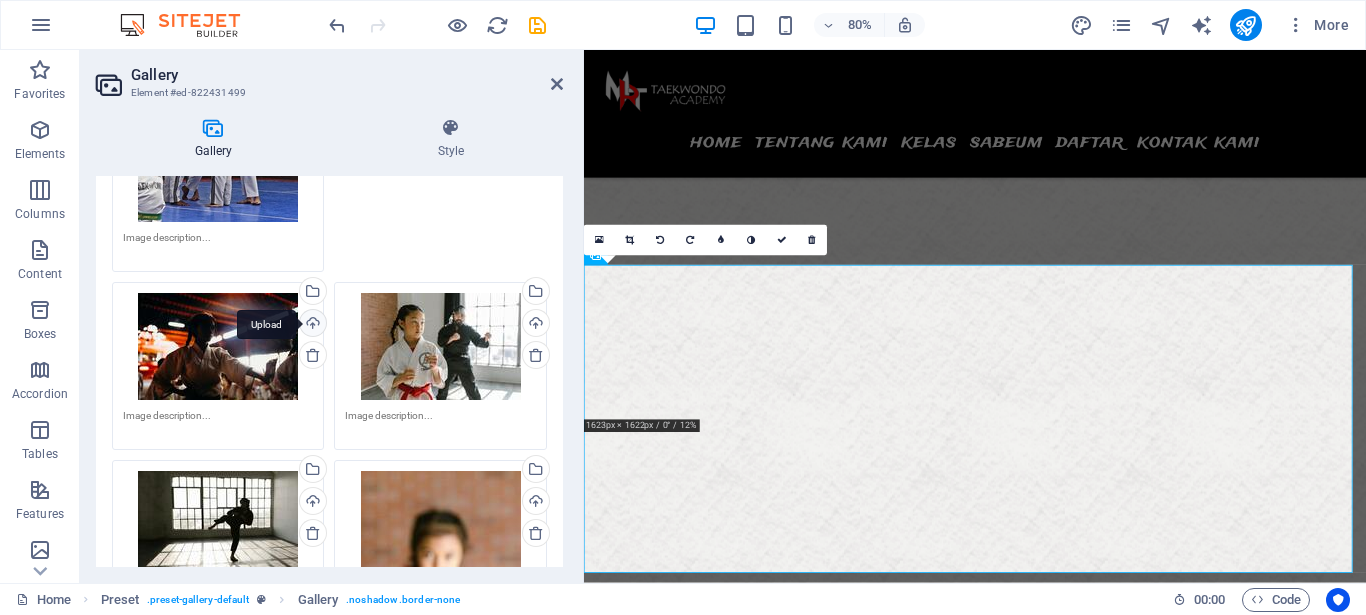 click on "Upload" at bounding box center (311, 325) 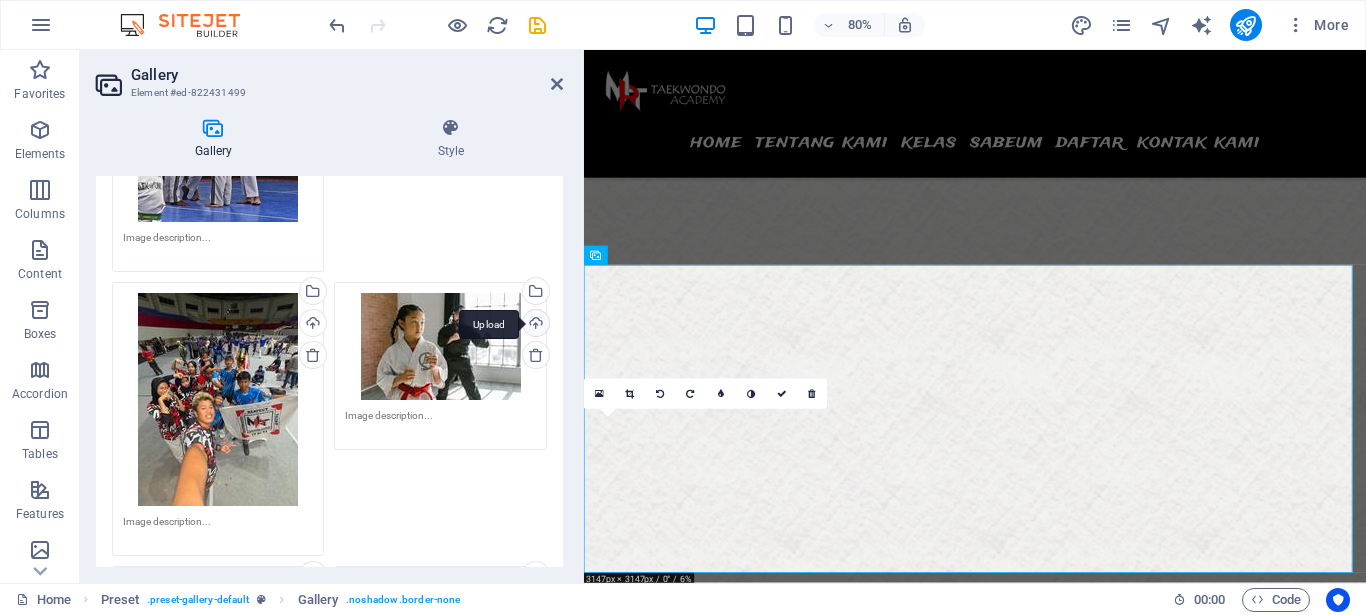 click on "Upload" at bounding box center [534, 325] 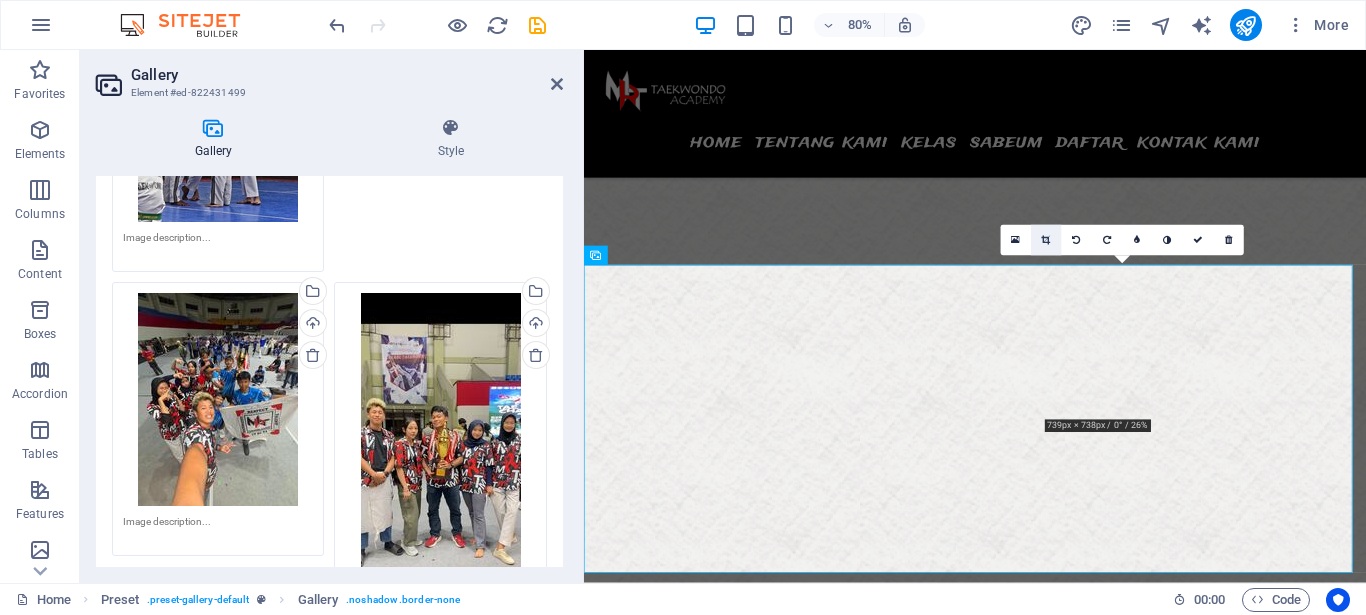 click at bounding box center (1046, 240) 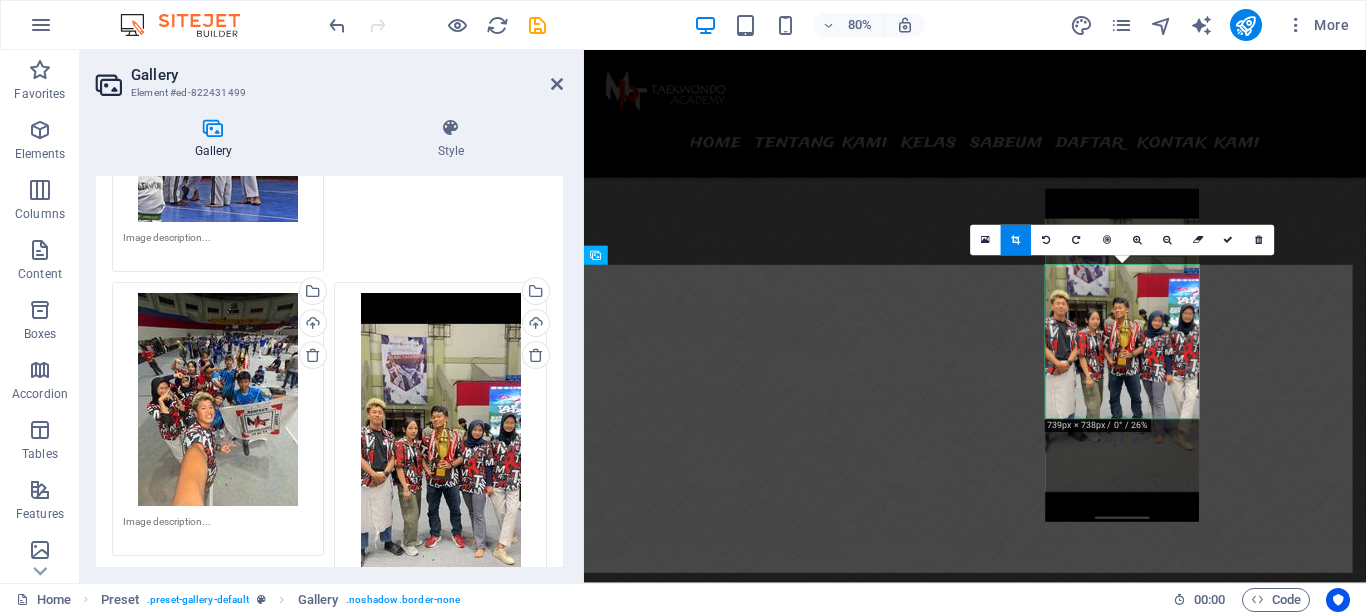 drag, startPoint x: 1114, startPoint y: 353, endPoint x: 1114, endPoint y: 258, distance: 95 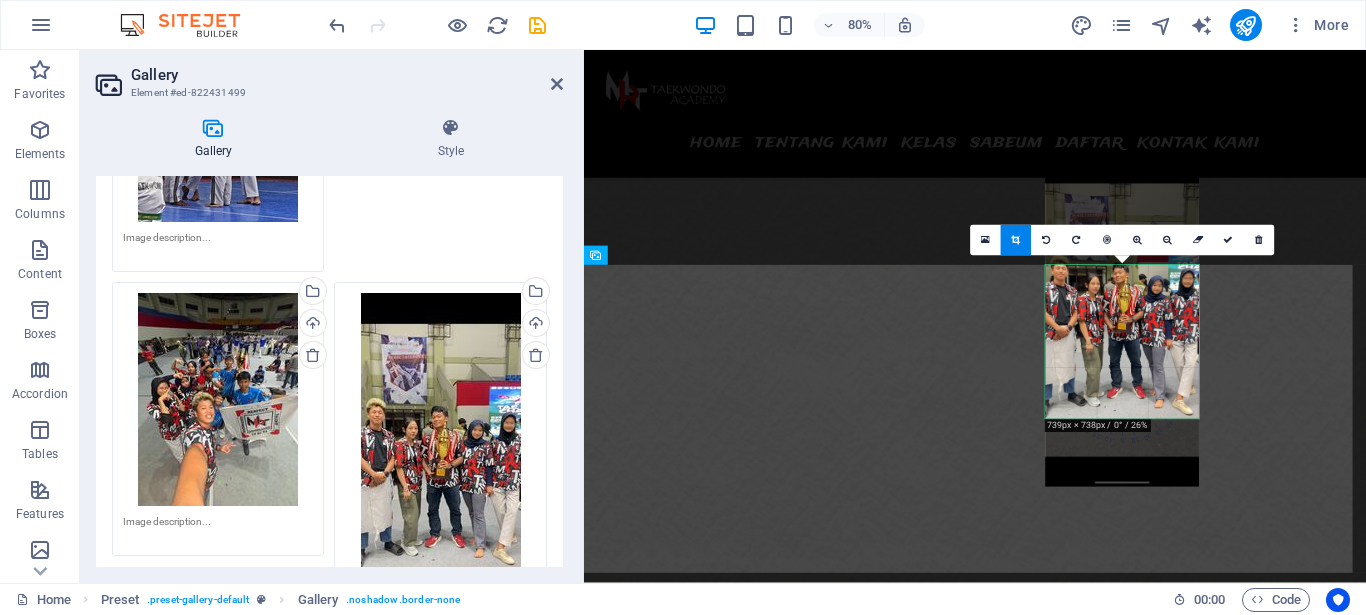 drag, startPoint x: 1119, startPoint y: 353, endPoint x: 1119, endPoint y: 290, distance: 63 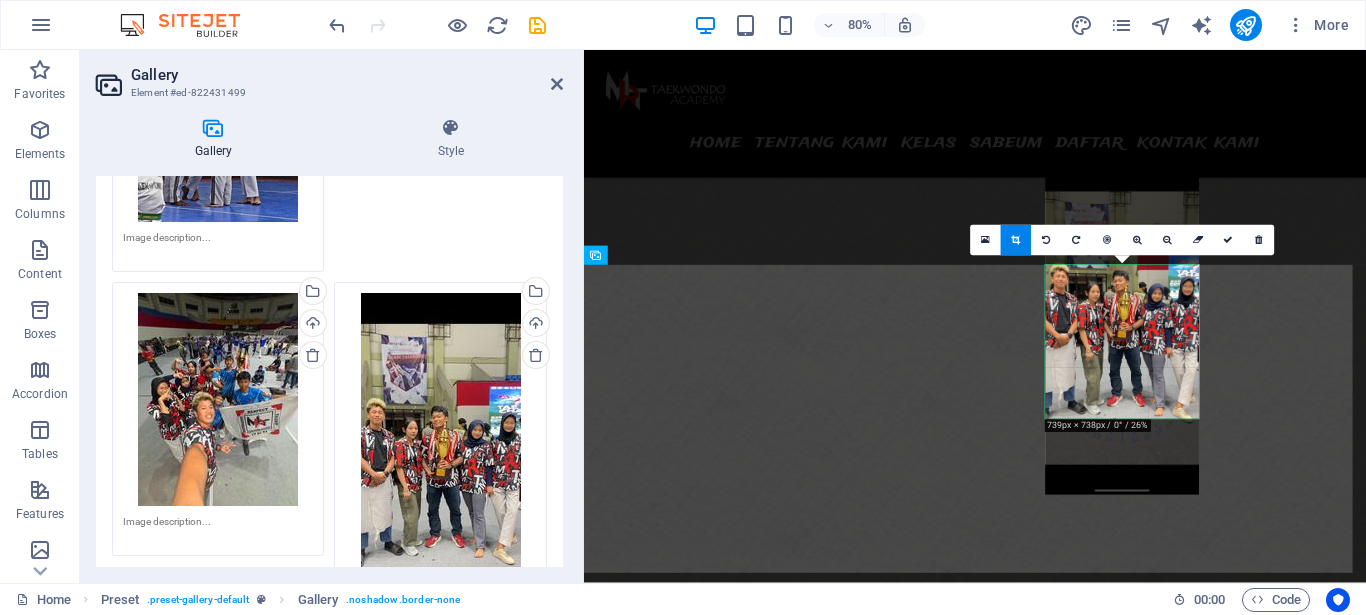 drag, startPoint x: 1112, startPoint y: 351, endPoint x: 1110, endPoint y: 333, distance: 18.110771 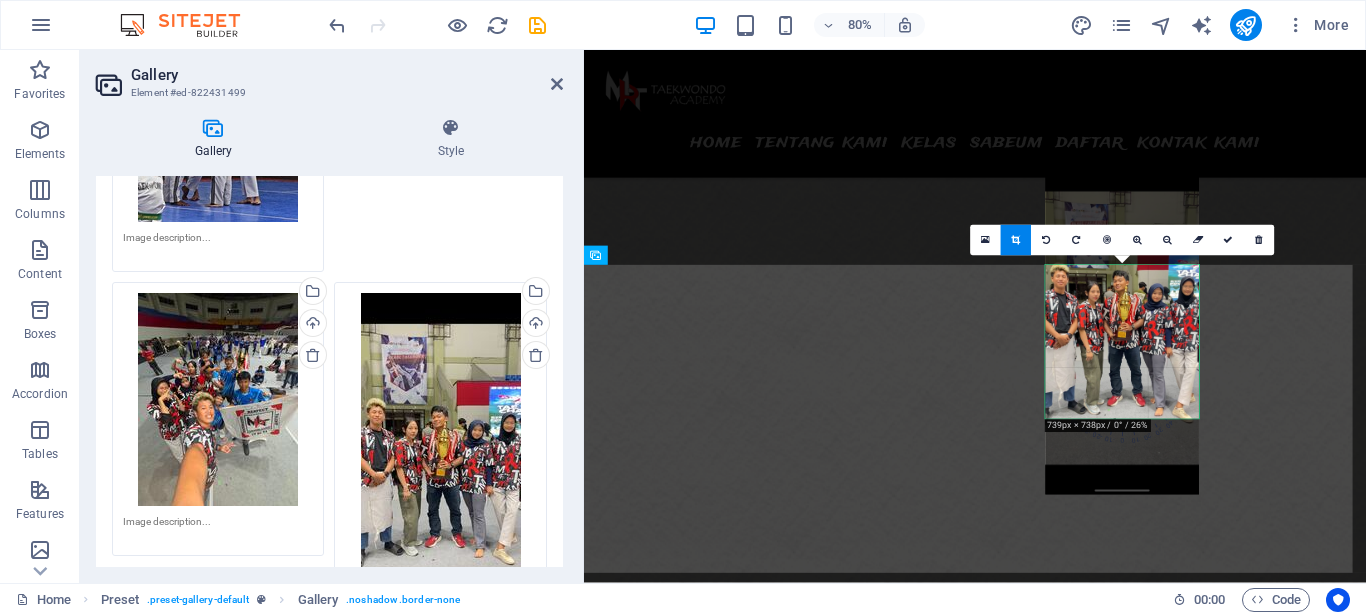 click at bounding box center [1122, 328] 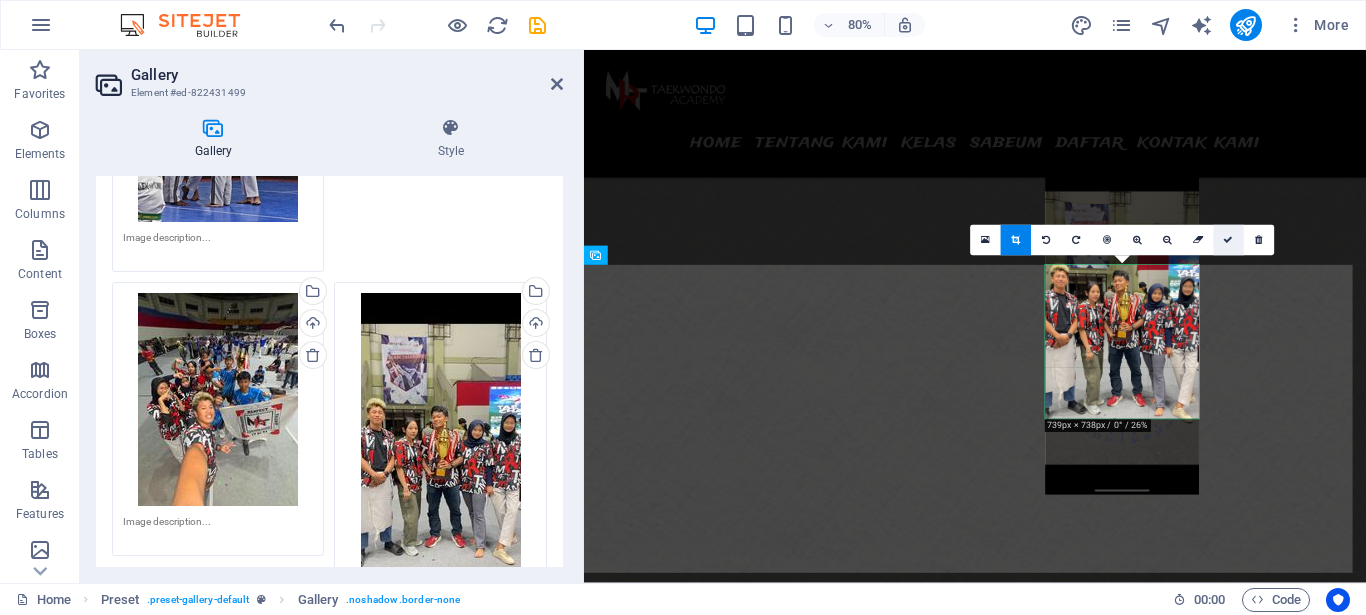 click at bounding box center [1228, 241] 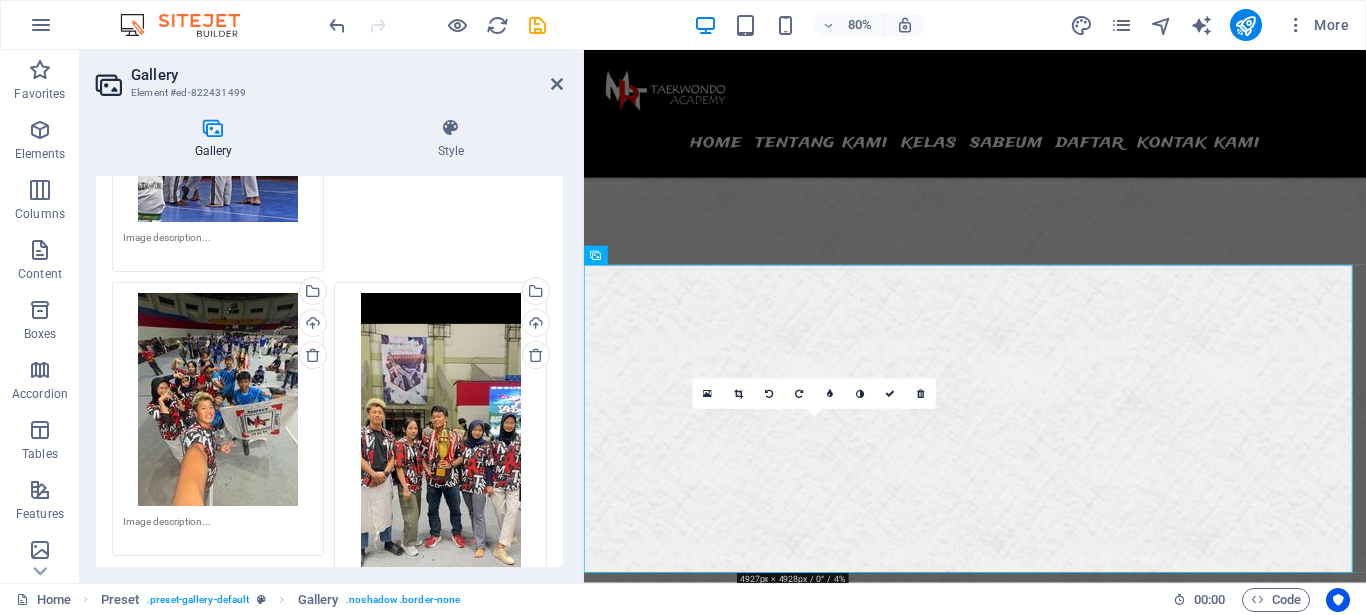 scroll, scrollTop: 630, scrollLeft: 0, axis: vertical 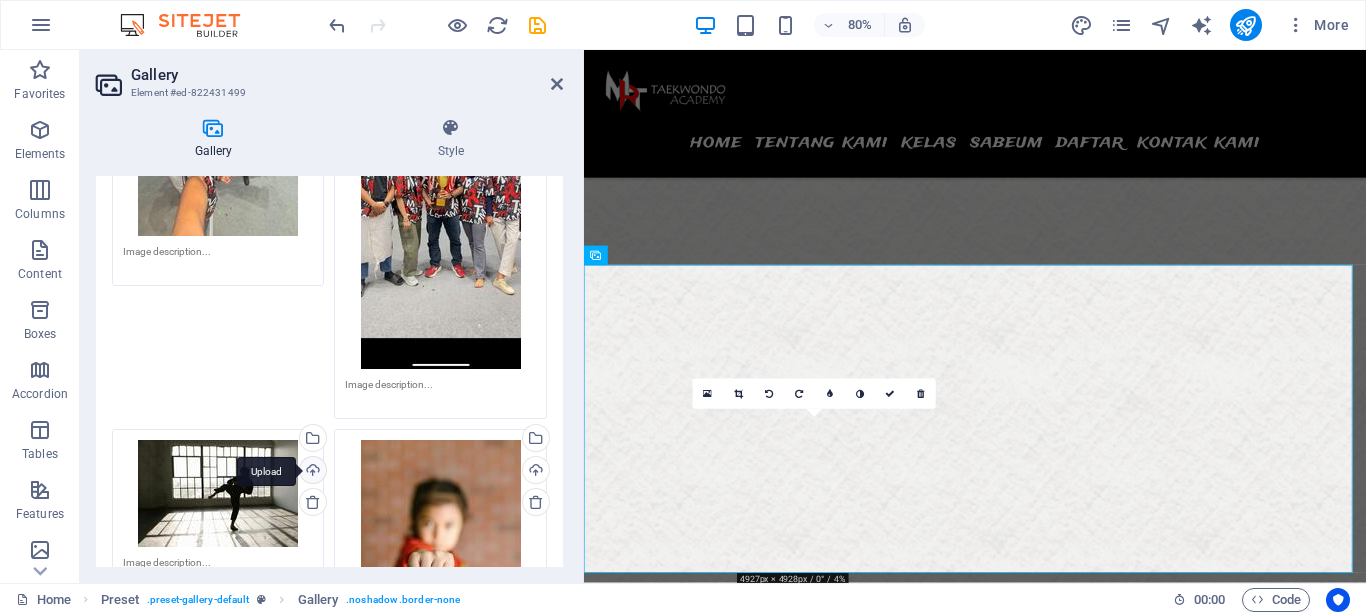 click on "Upload" at bounding box center (311, 472) 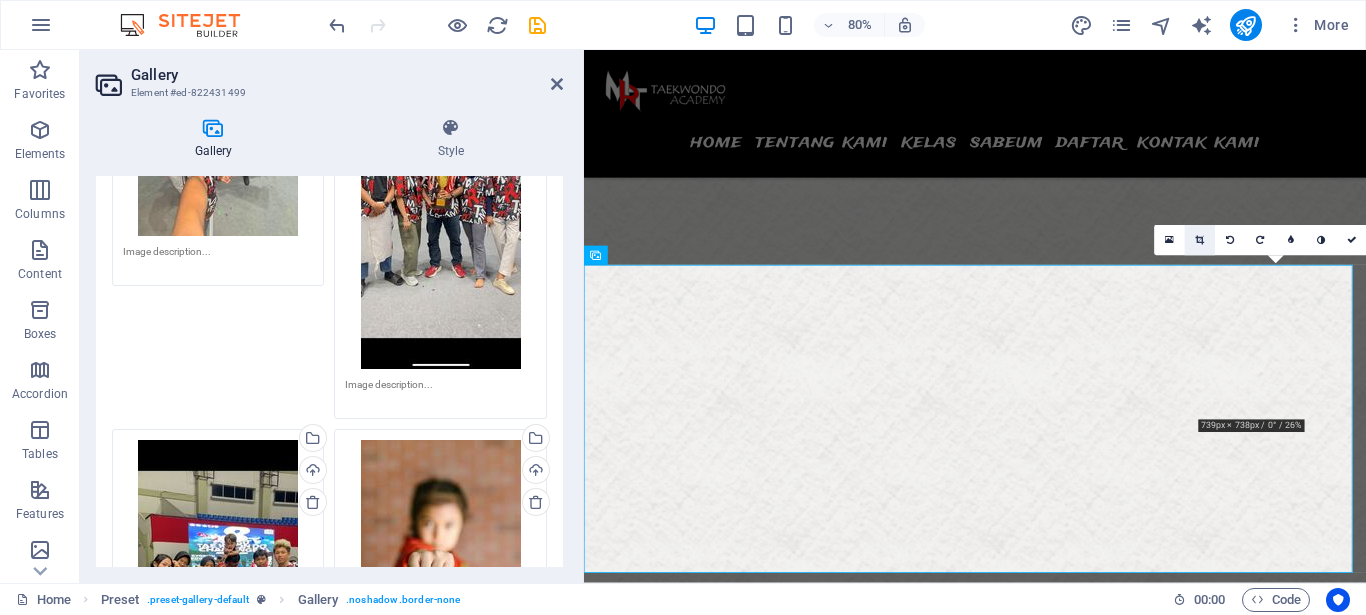 click at bounding box center [1200, 240] 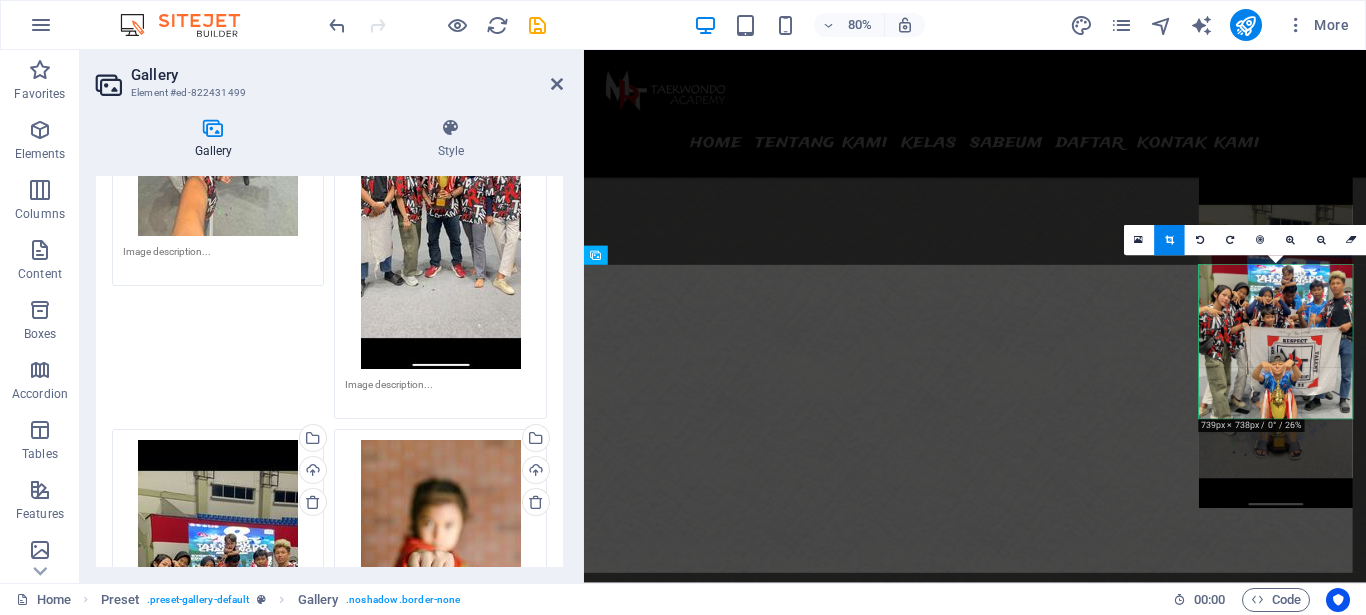 drag, startPoint x: 1272, startPoint y: 378, endPoint x: 1267, endPoint y: 266, distance: 112.11155 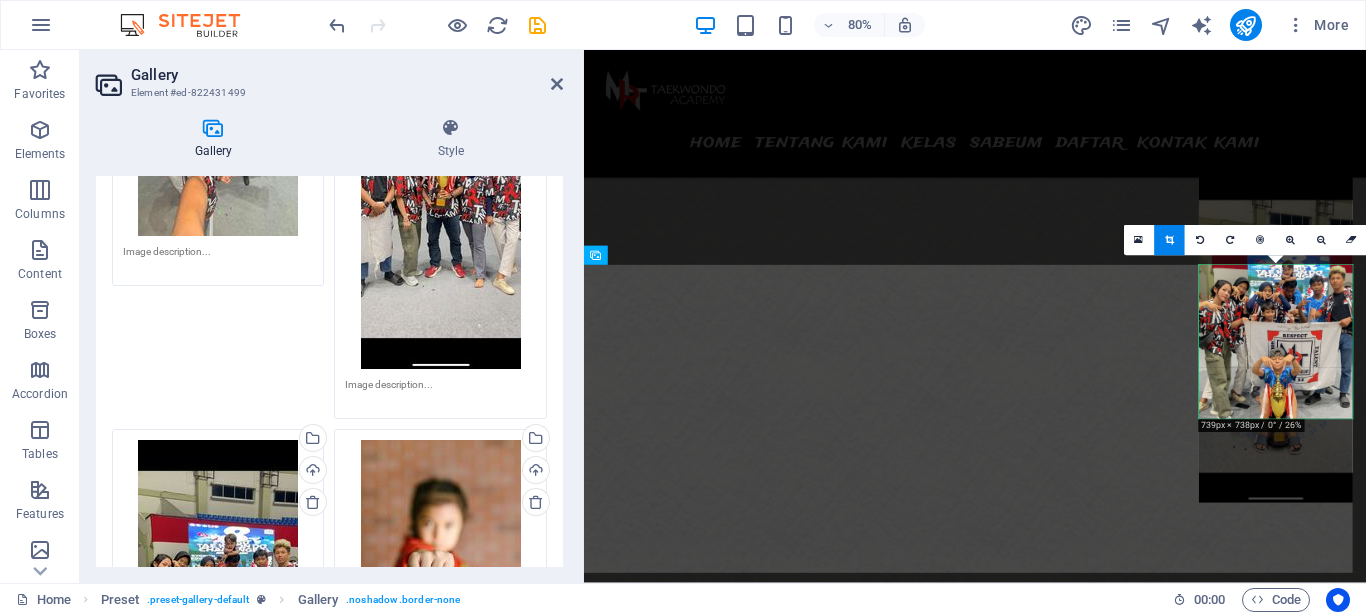 drag, startPoint x: 1271, startPoint y: 360, endPoint x: 1266, endPoint y: 331, distance: 29.427877 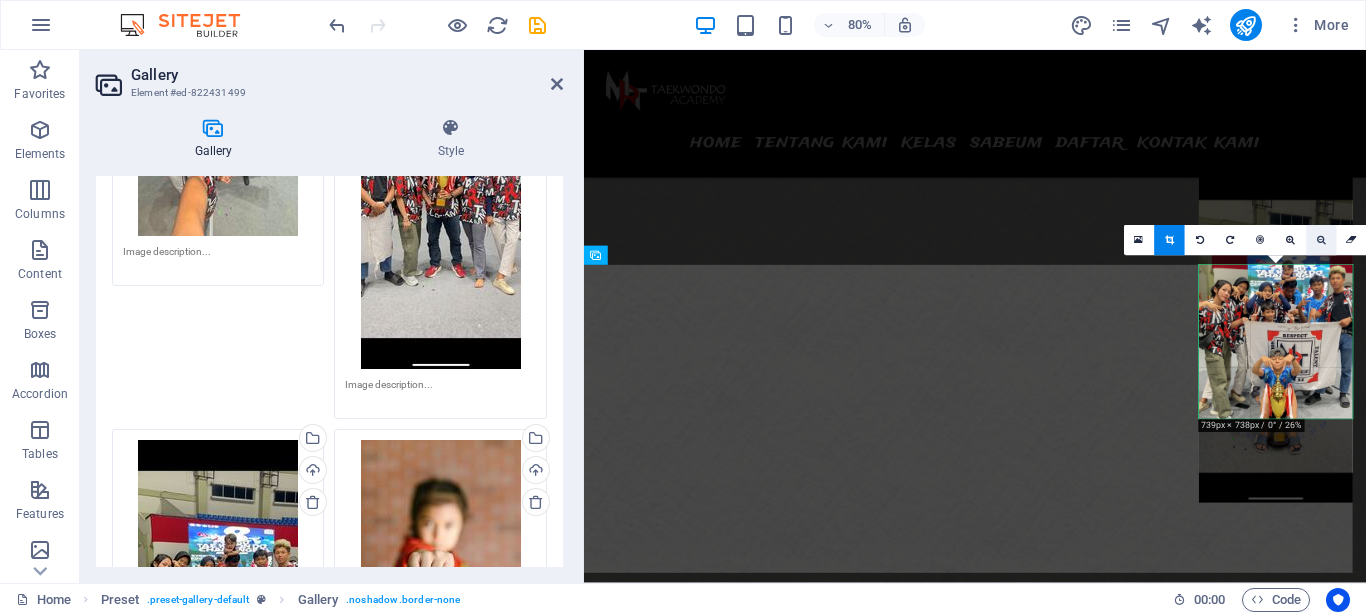 click at bounding box center [1321, 241] 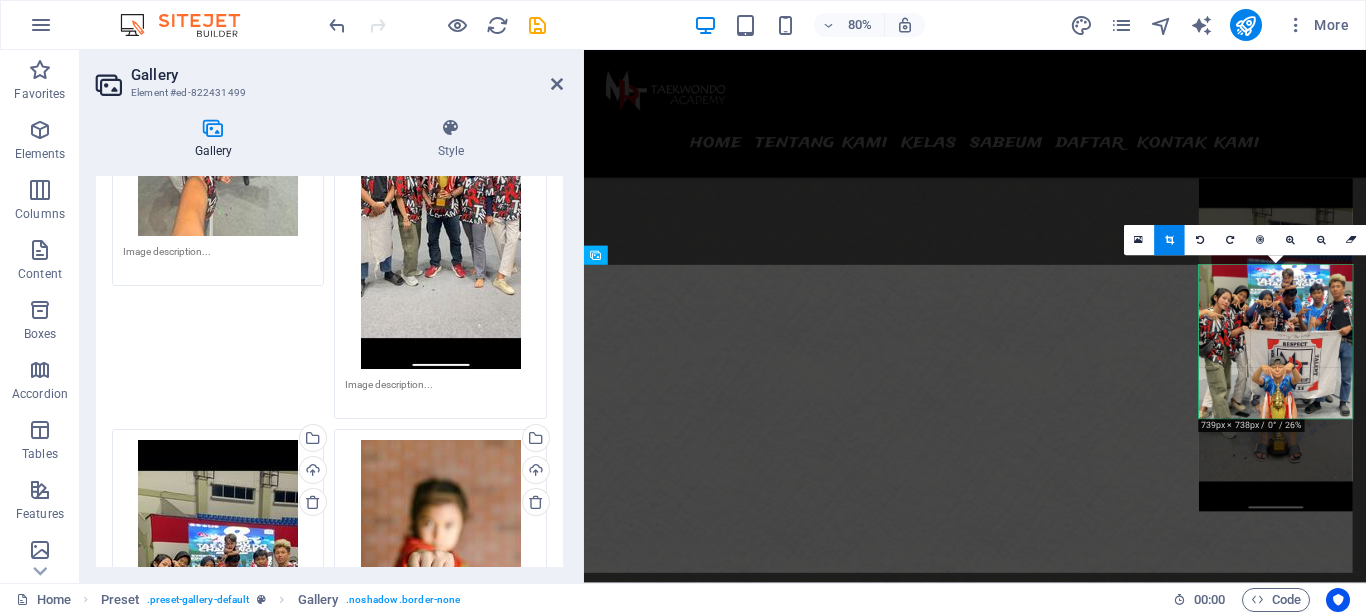drag, startPoint x: 1281, startPoint y: 374, endPoint x: 1282, endPoint y: 361, distance: 13.038404 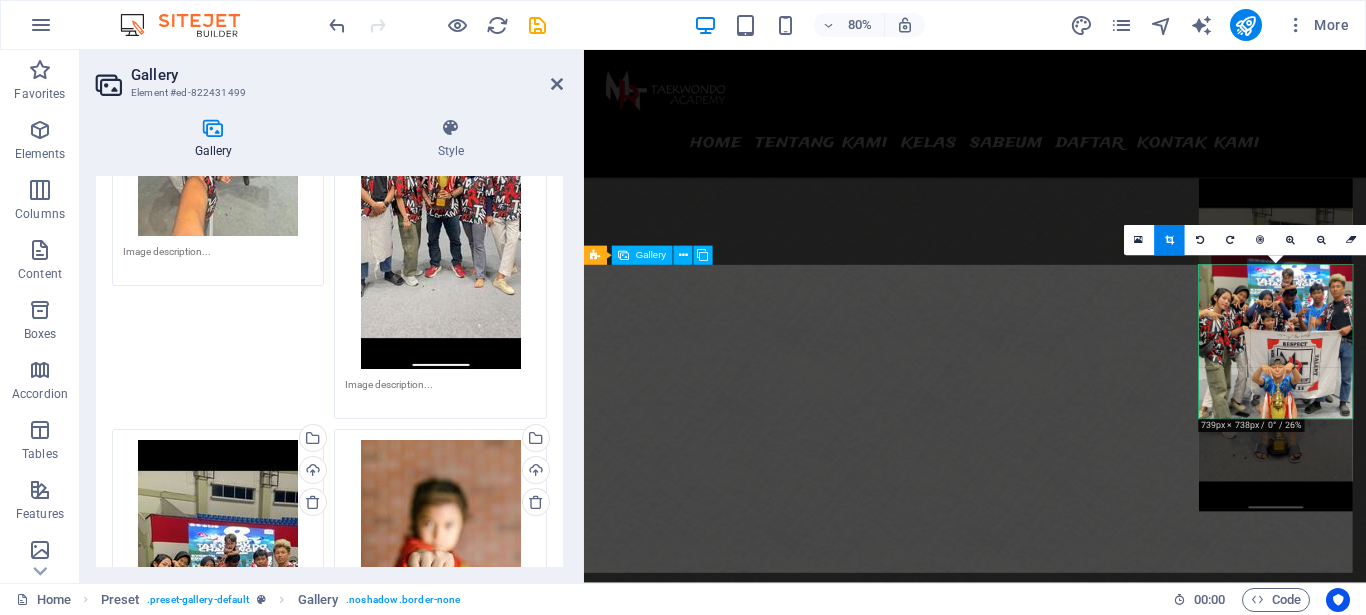 click at bounding box center (681, 8615) 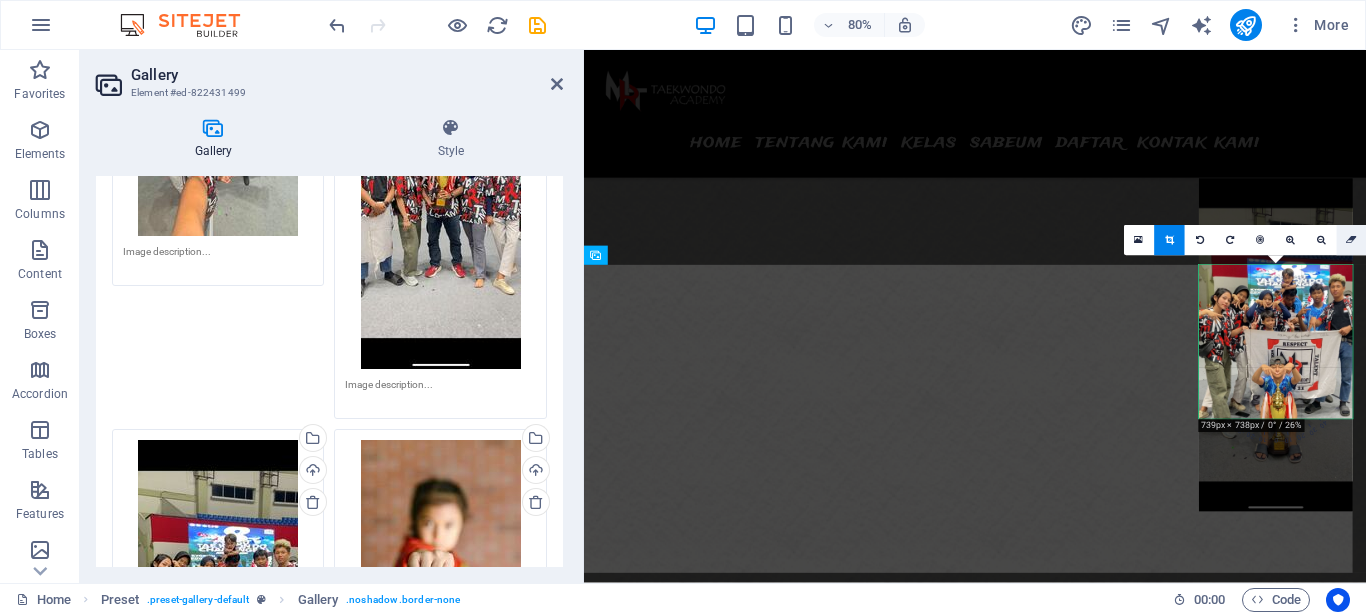 click at bounding box center (1352, 240) 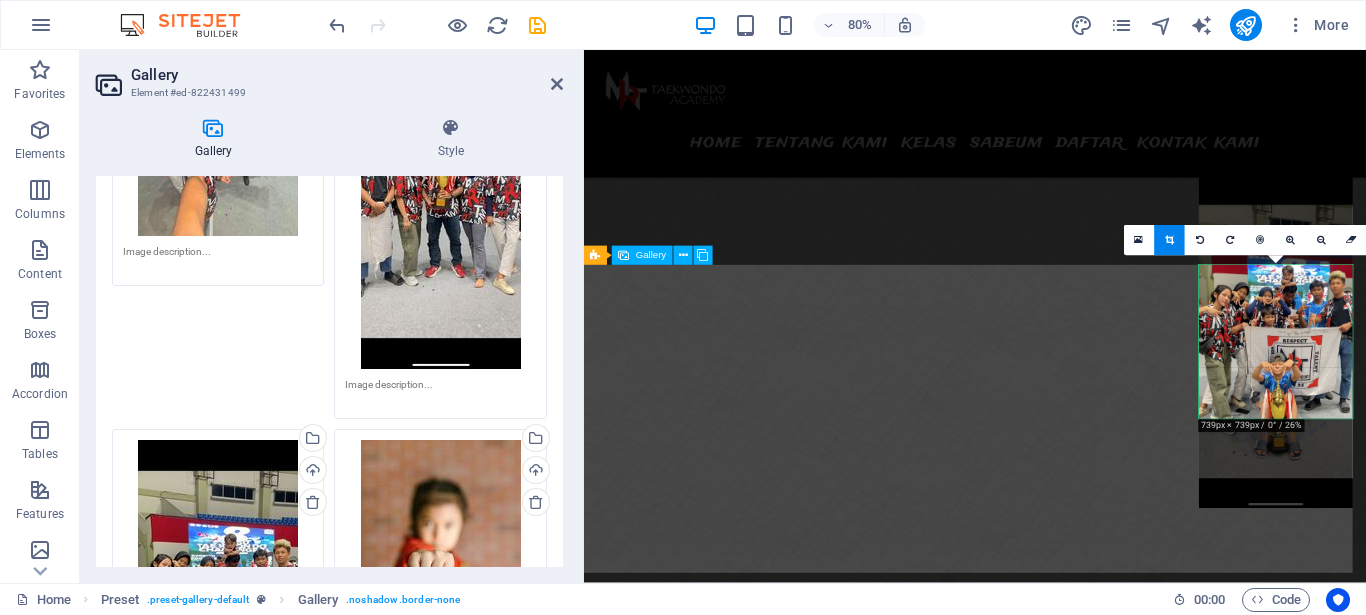 click at bounding box center (1268, 8615) 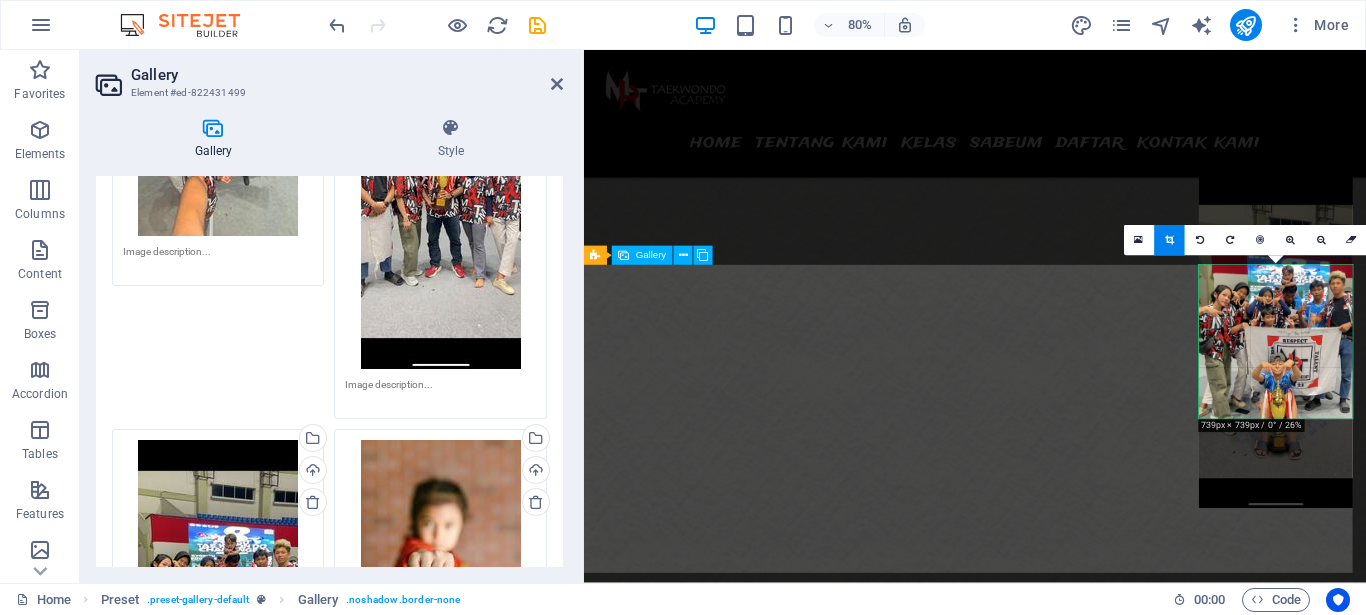 click at bounding box center [1268, 8615] 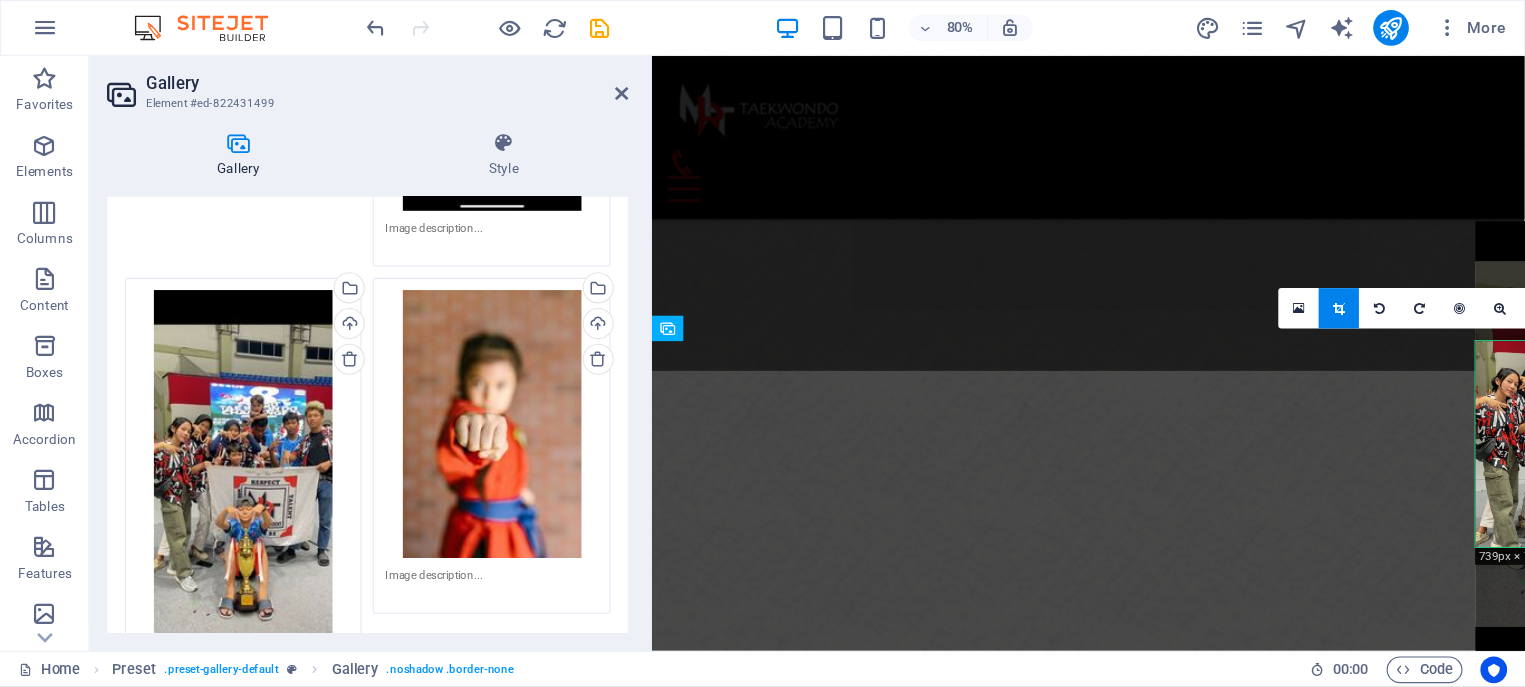 scroll, scrollTop: 808, scrollLeft: 0, axis: vertical 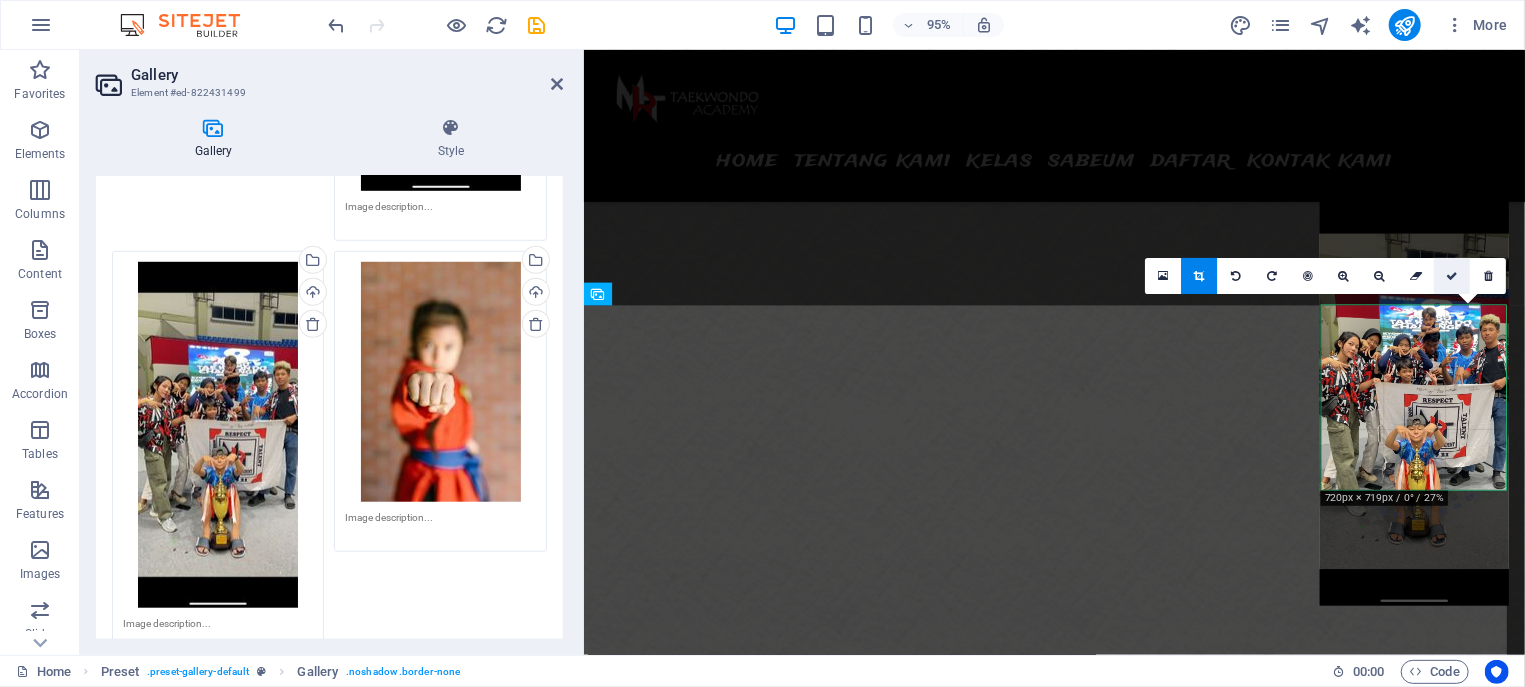click at bounding box center (1453, 276) 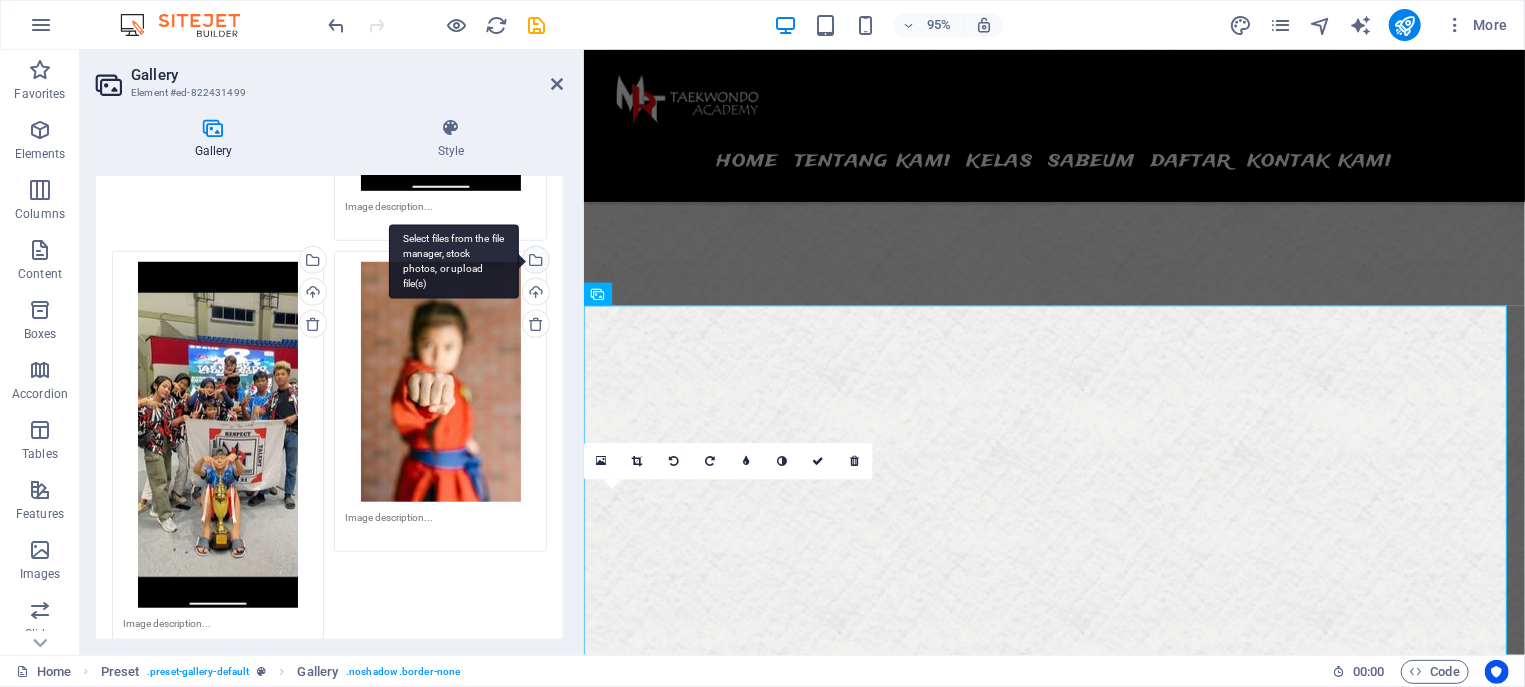 click on "Select files from the file manager, stock photos, or upload file(s)" at bounding box center [454, 261] 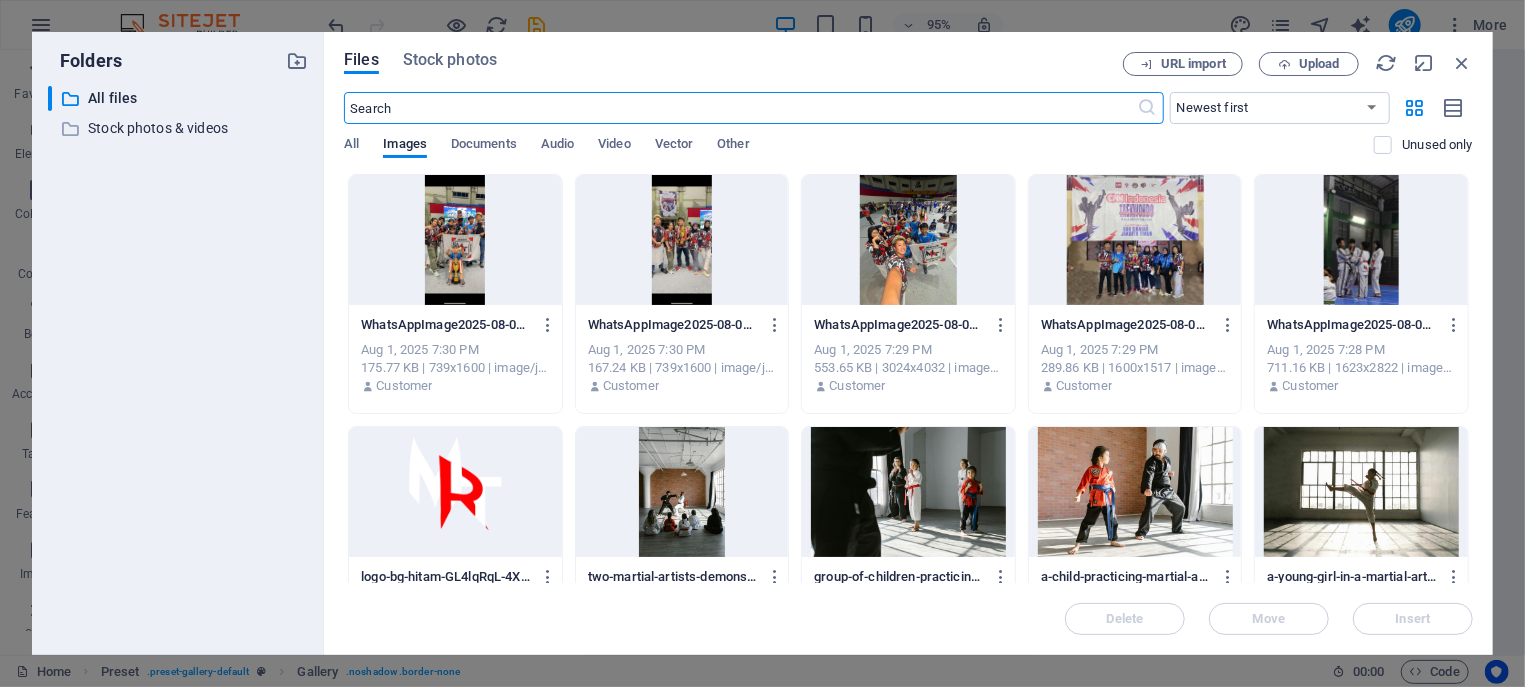 scroll, scrollTop: 5333, scrollLeft: 0, axis: vertical 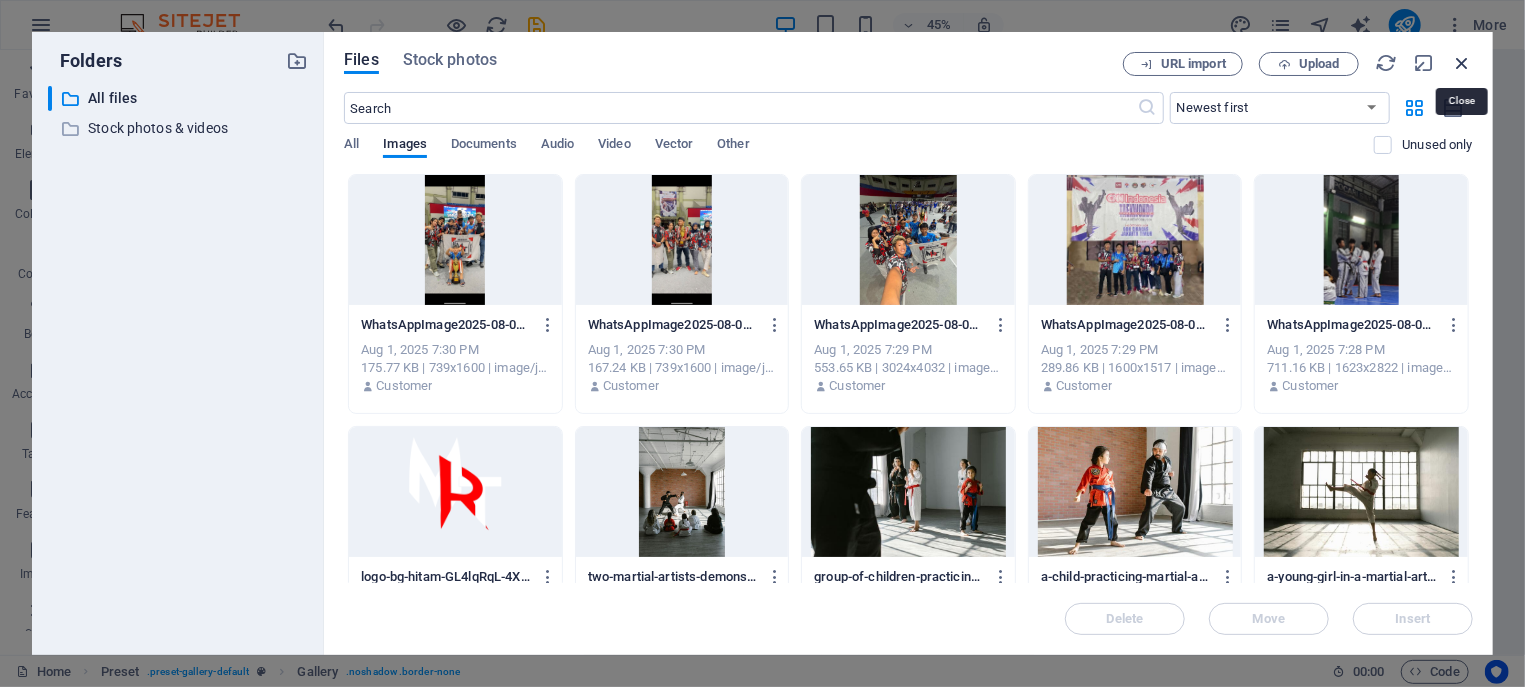 drag, startPoint x: 1464, startPoint y: 61, endPoint x: 272, endPoint y: 346, distance: 1225.5974 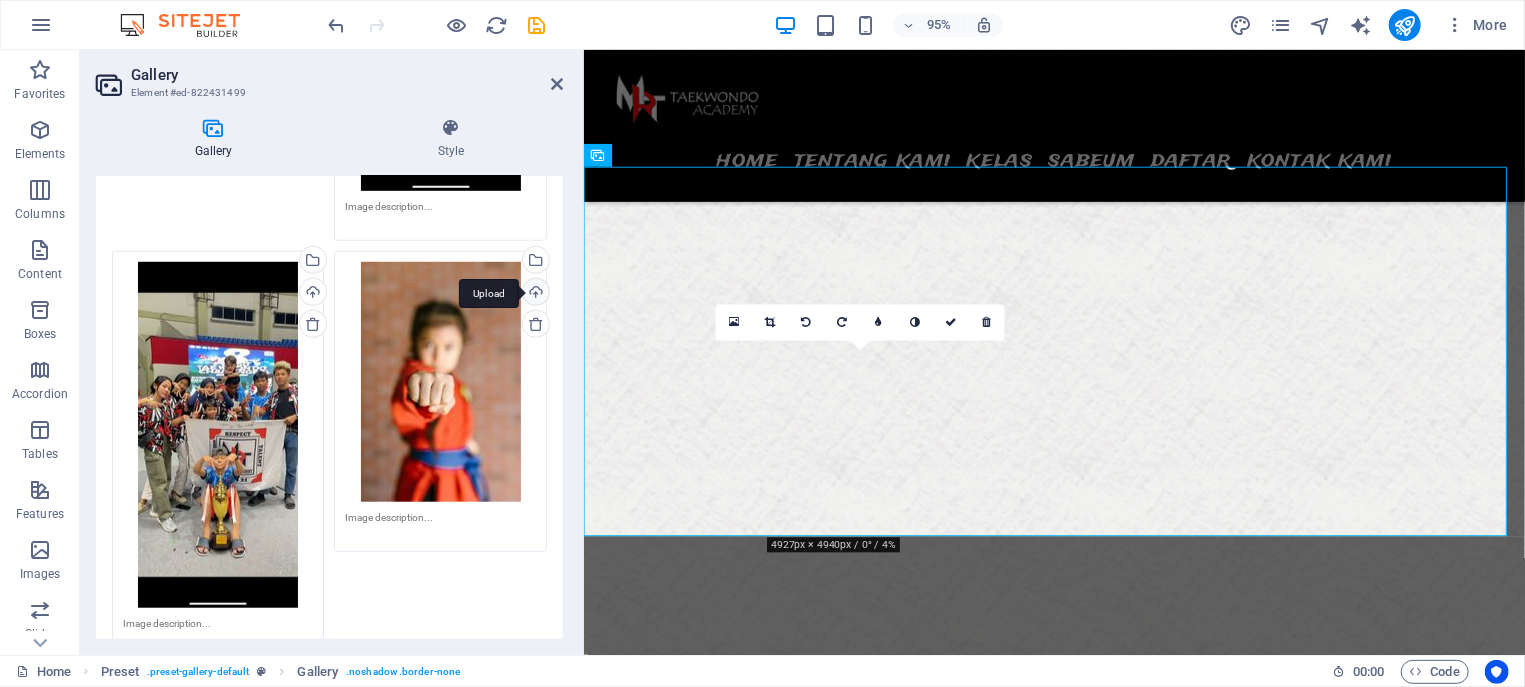 scroll, scrollTop: 4773, scrollLeft: 0, axis: vertical 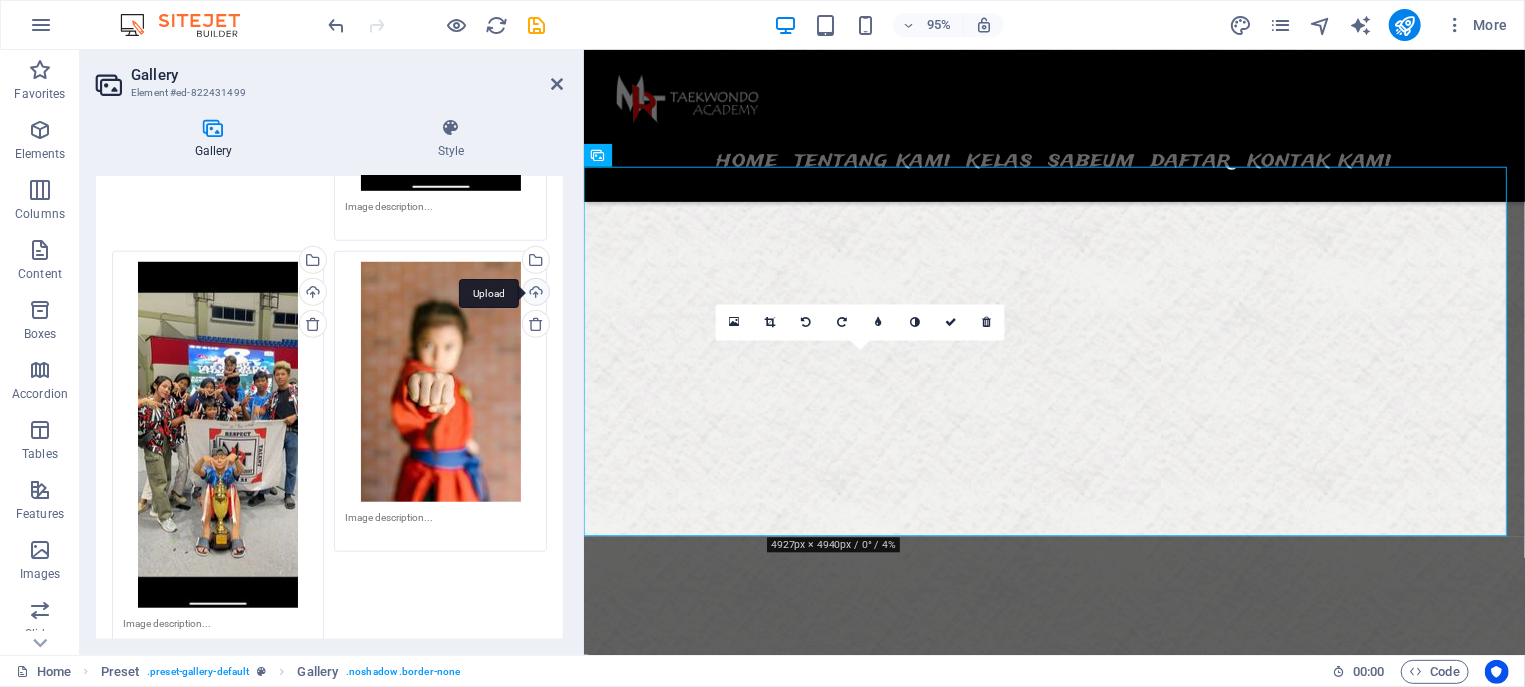 click on "Upload" at bounding box center (534, 294) 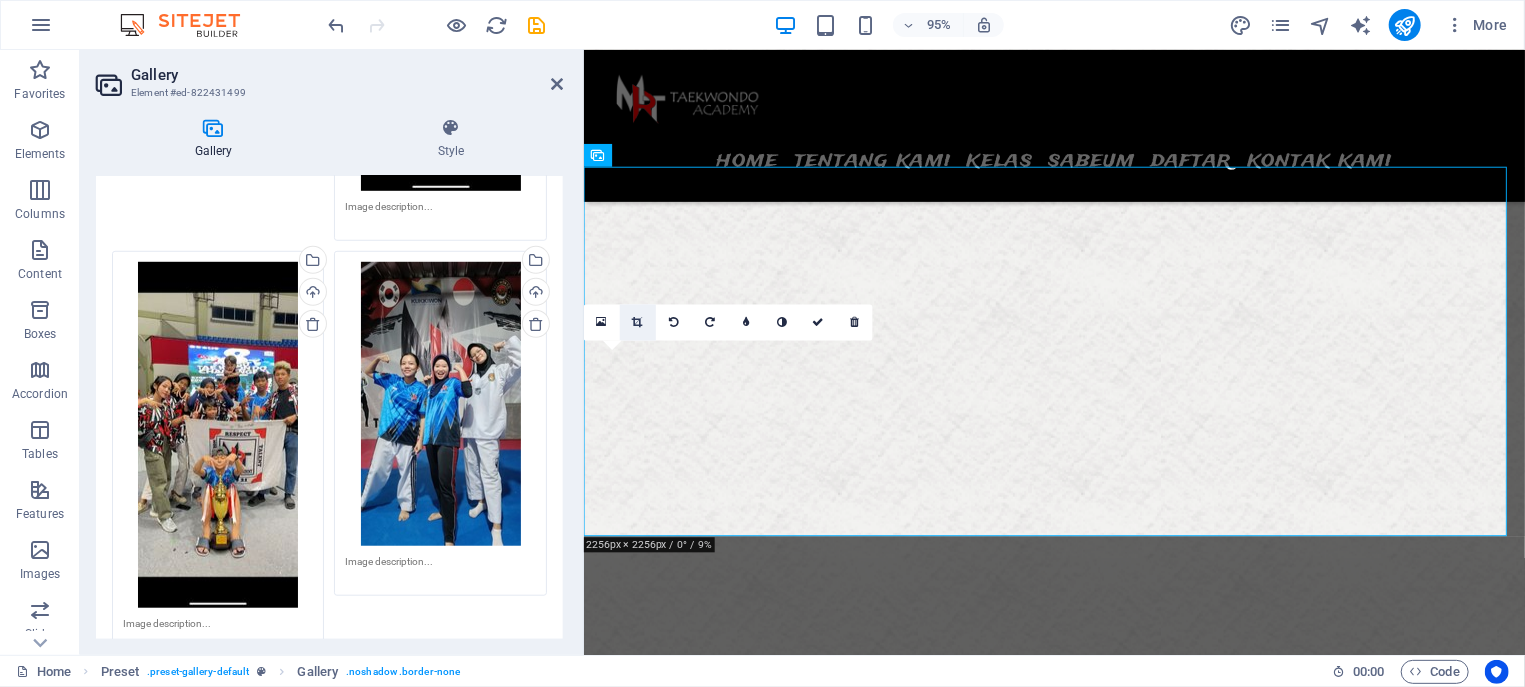 click at bounding box center (638, 322) 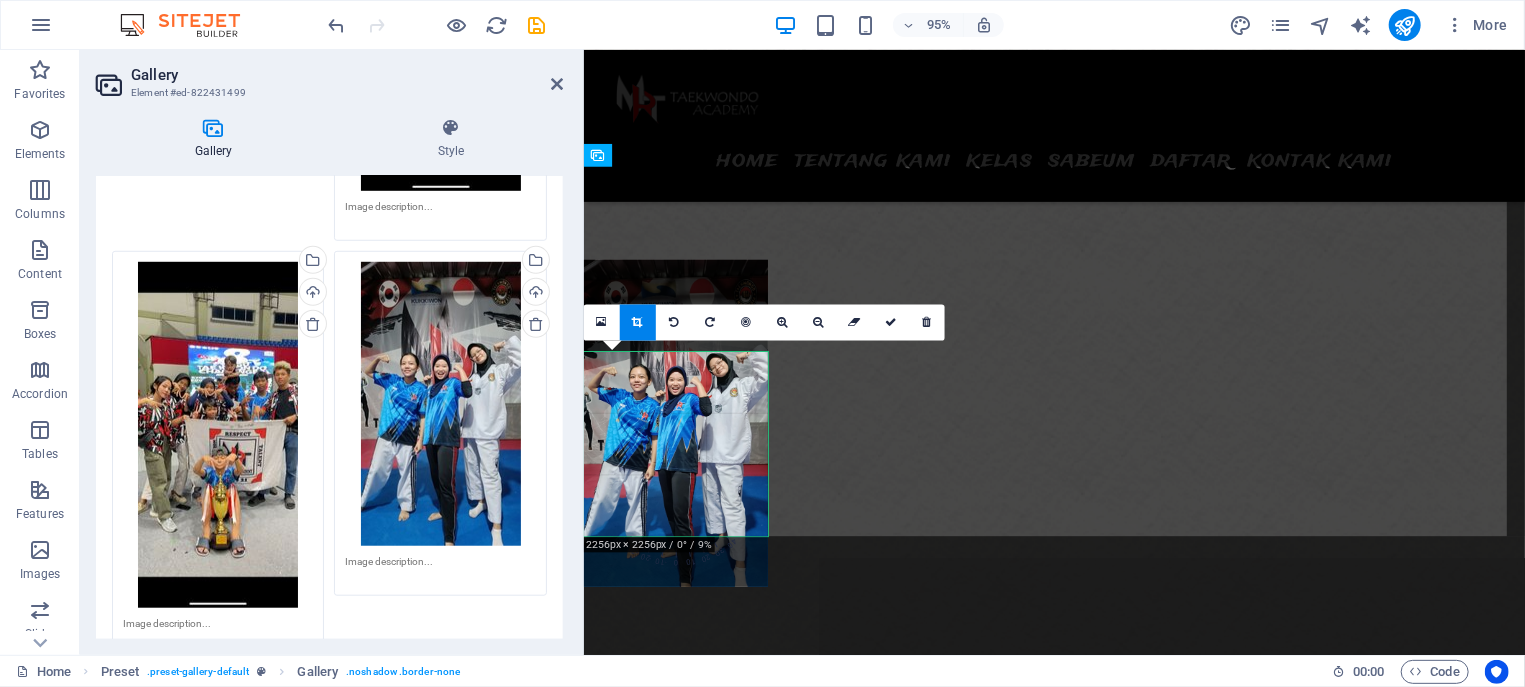 drag, startPoint x: 666, startPoint y: 458, endPoint x: 657, endPoint y: 393, distance: 65.62012 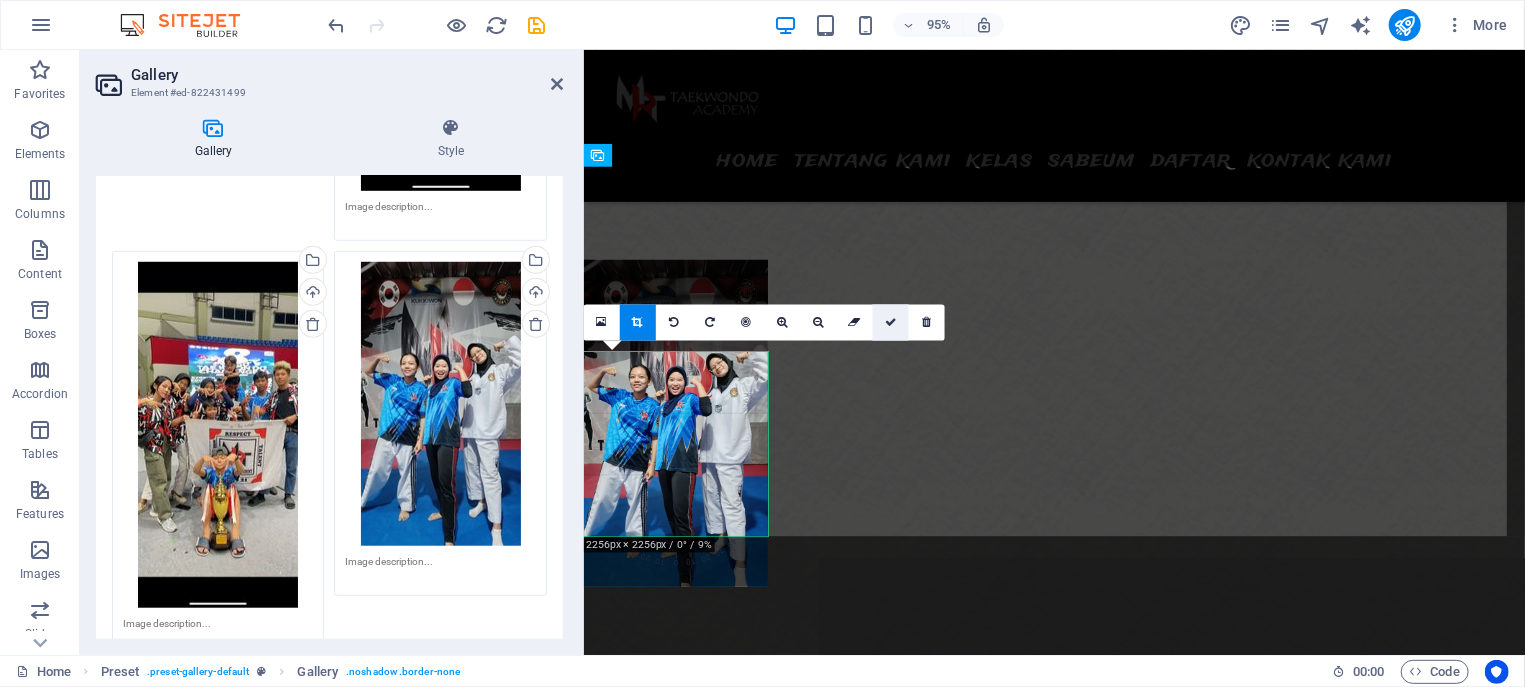 click at bounding box center [891, 322] 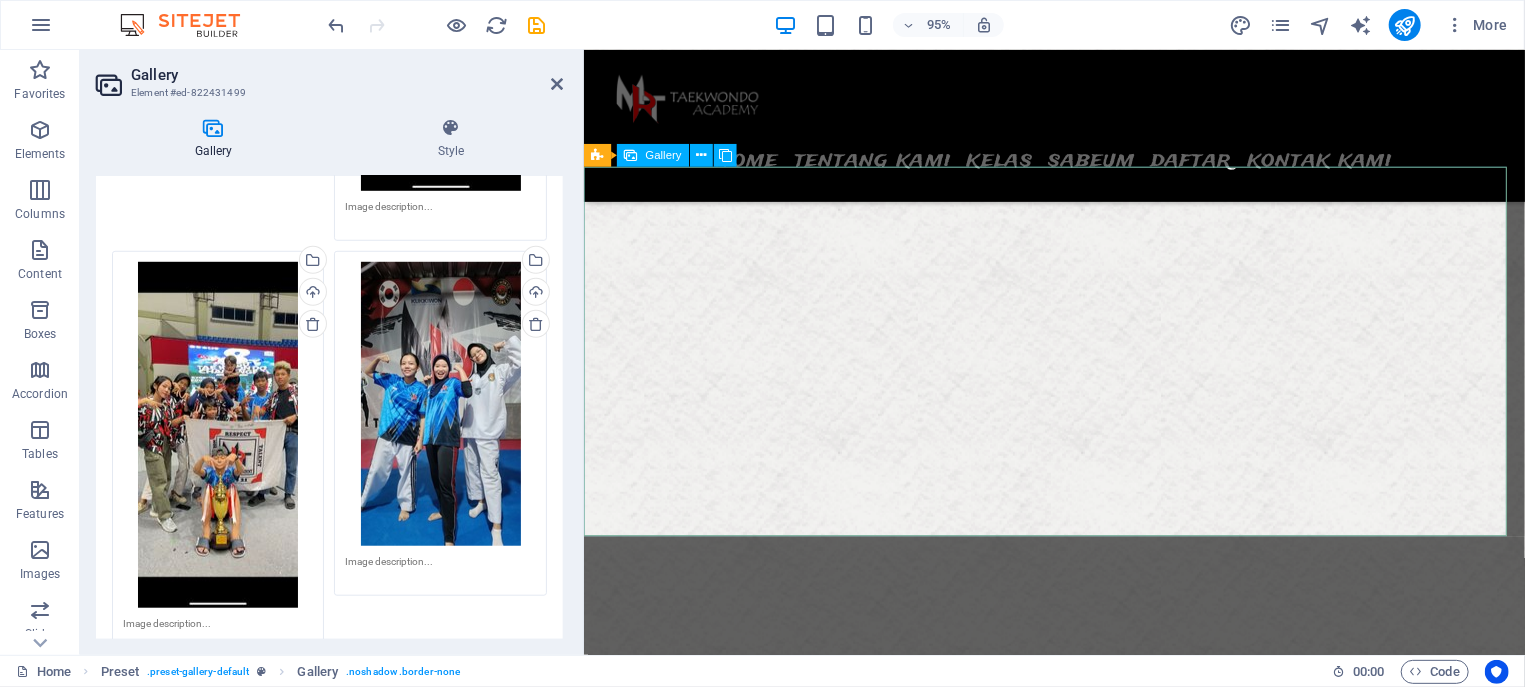 scroll, scrollTop: 4773, scrollLeft: 0, axis: vertical 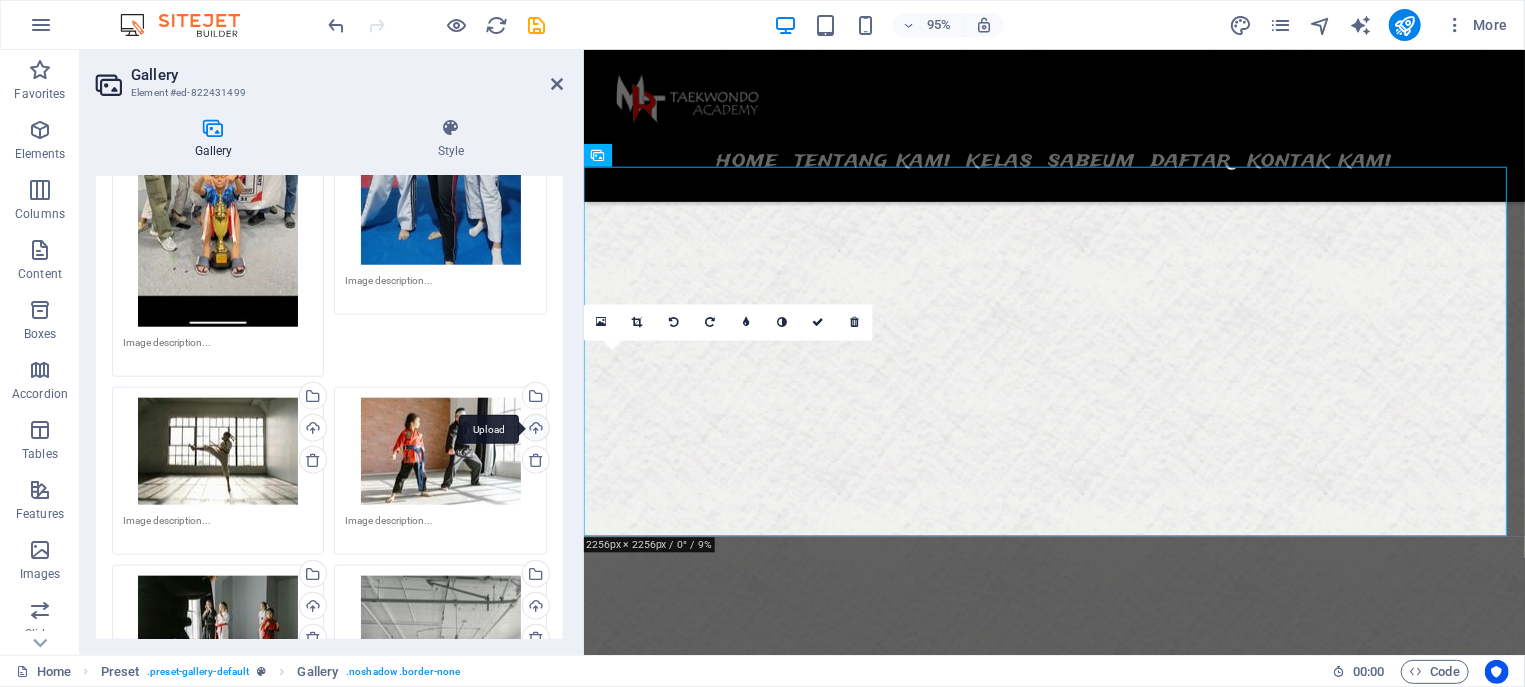 click on "Upload" at bounding box center [534, 430] 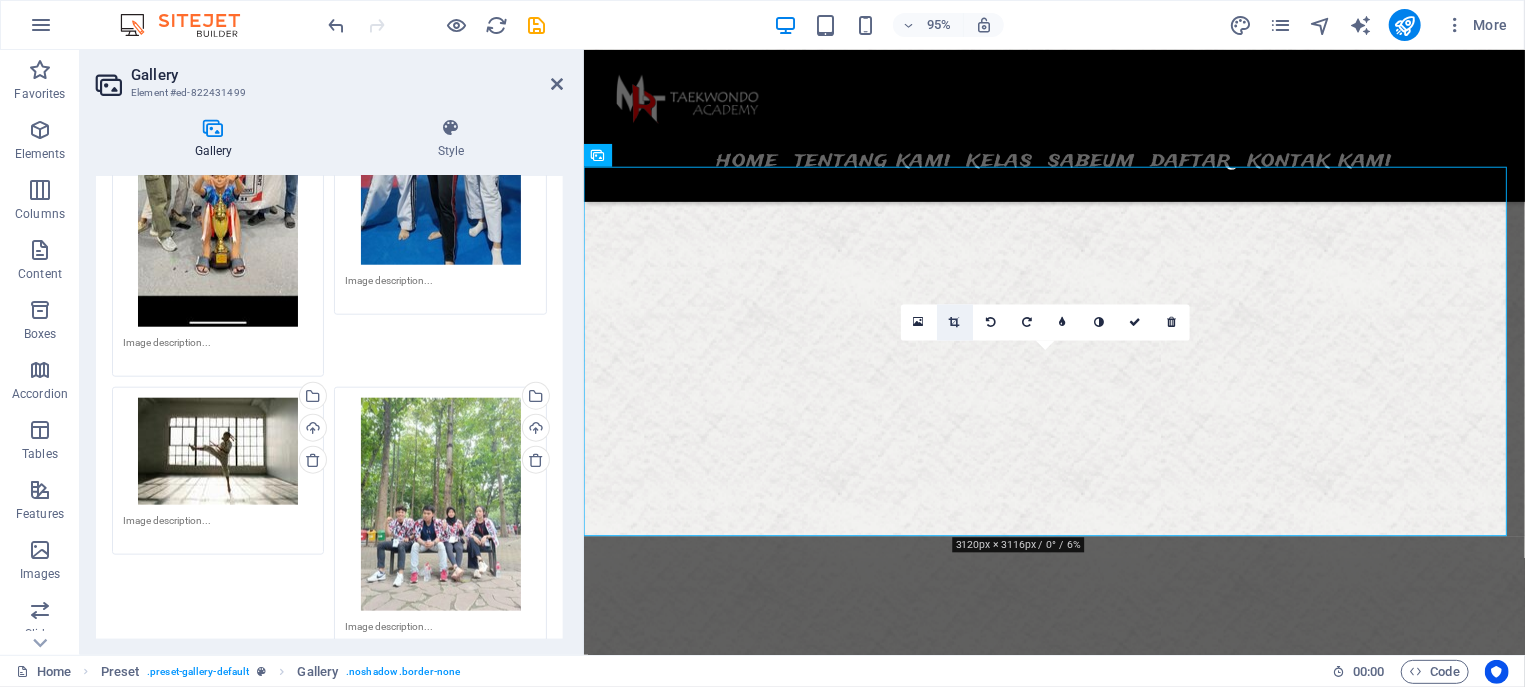 click at bounding box center [955, 322] 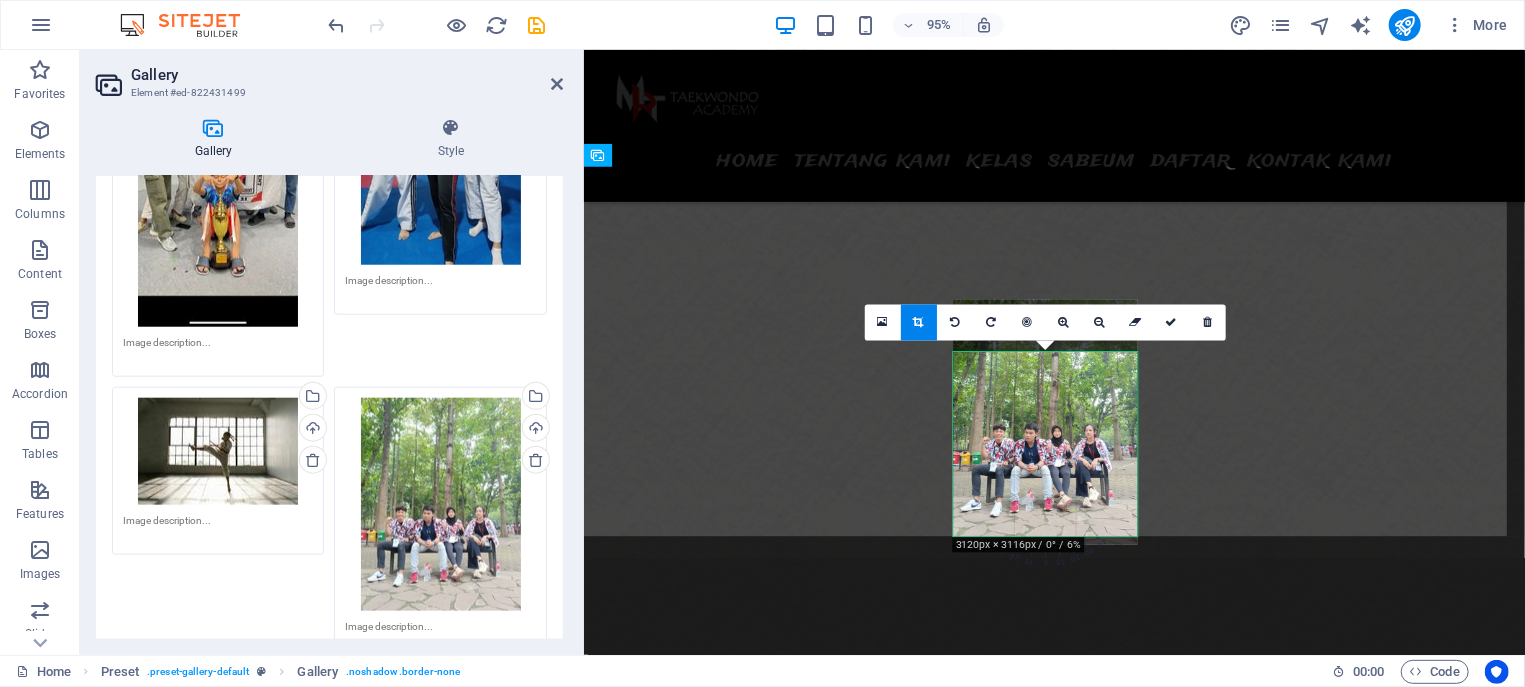 drag, startPoint x: 1021, startPoint y: 478, endPoint x: 1017, endPoint y: 423, distance: 55.145264 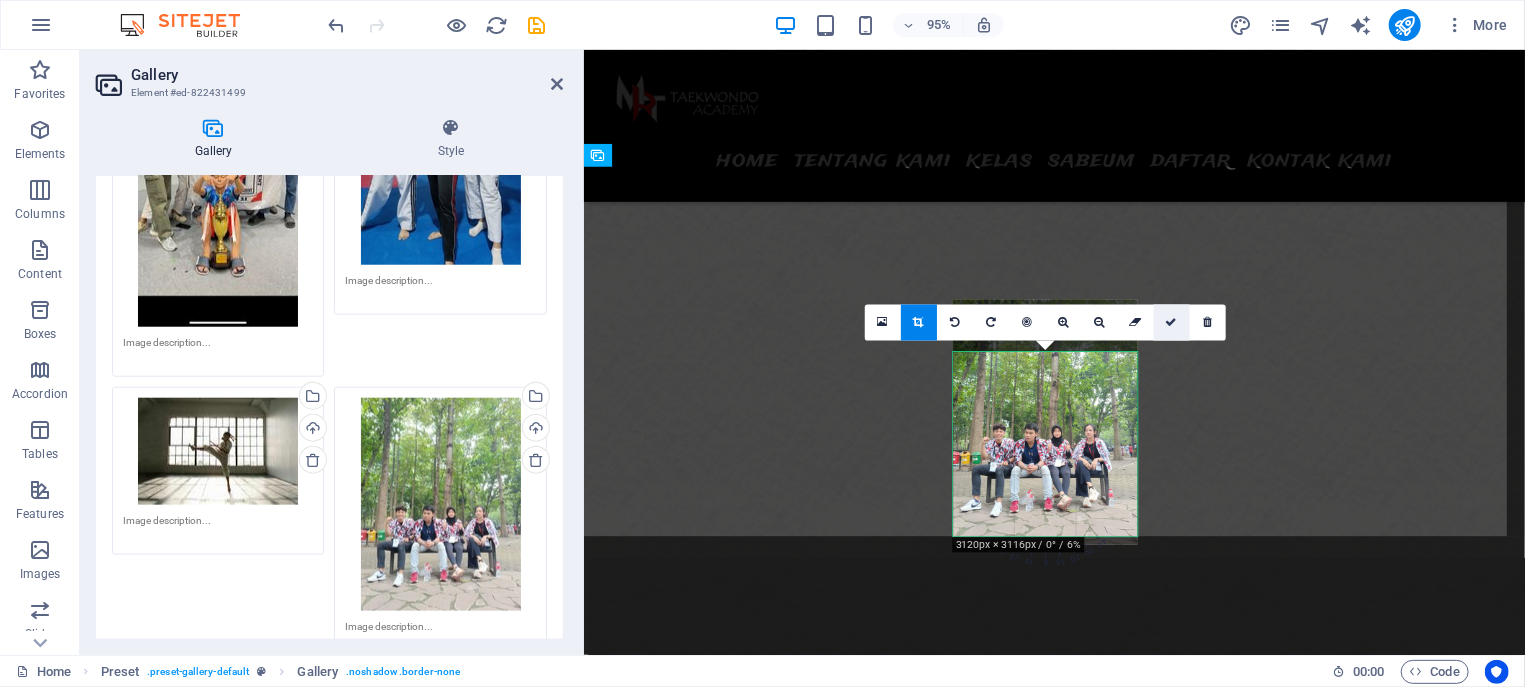 click at bounding box center (1172, 322) 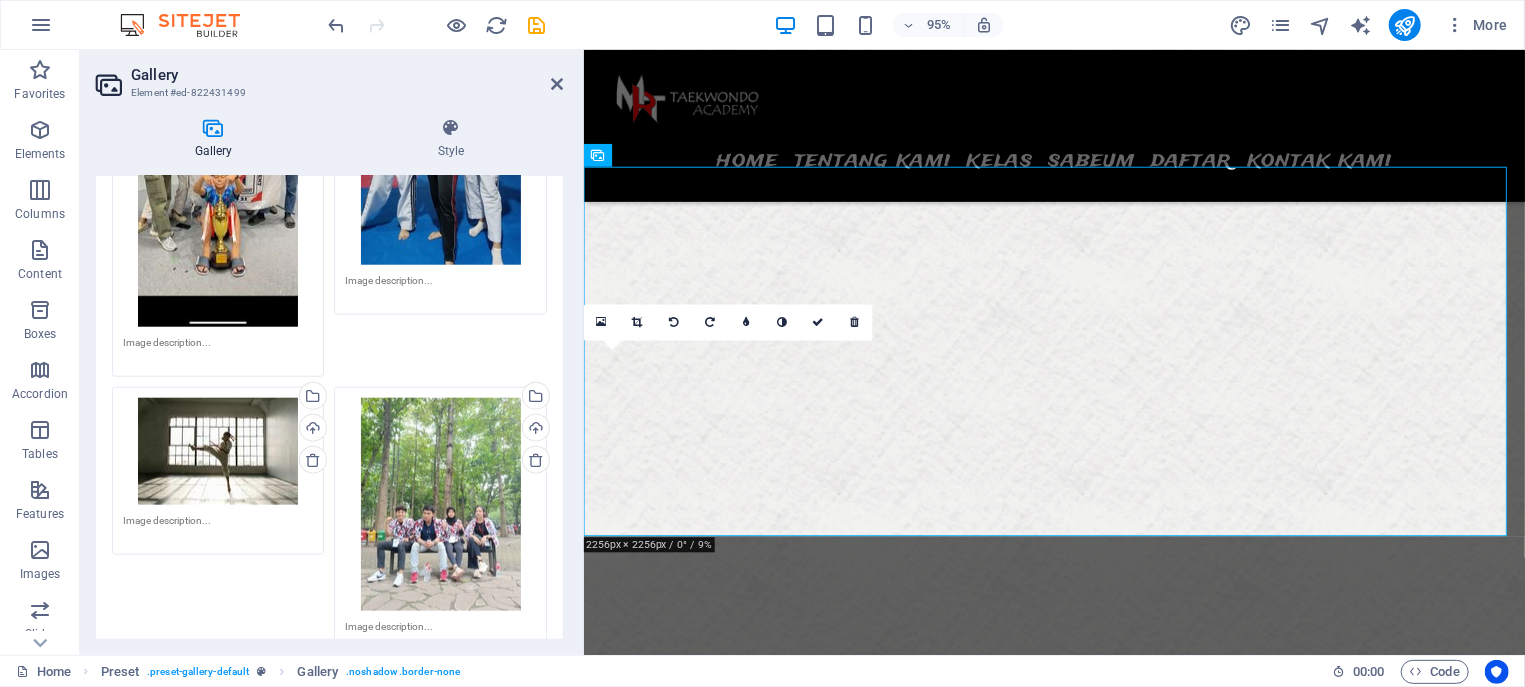 click on "Gallery" at bounding box center (347, 75) 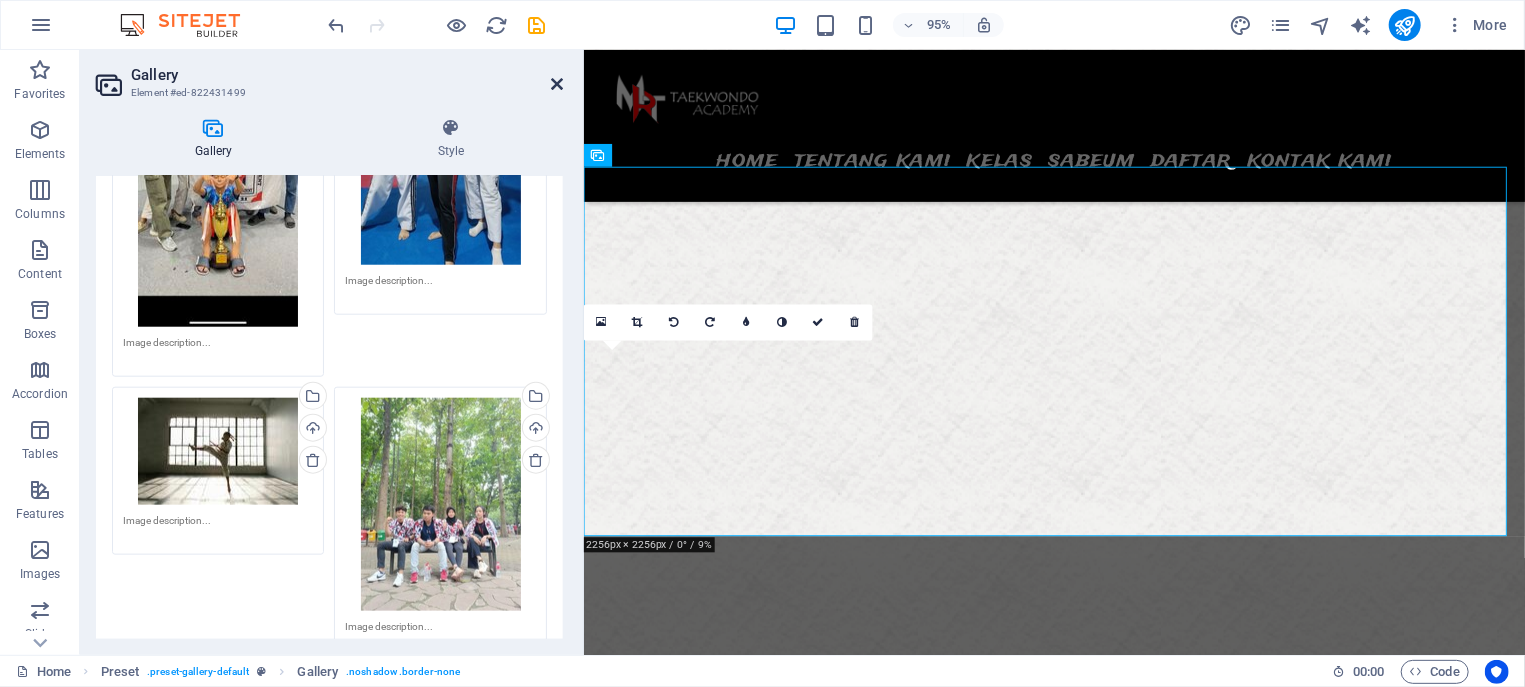 click at bounding box center (557, 84) 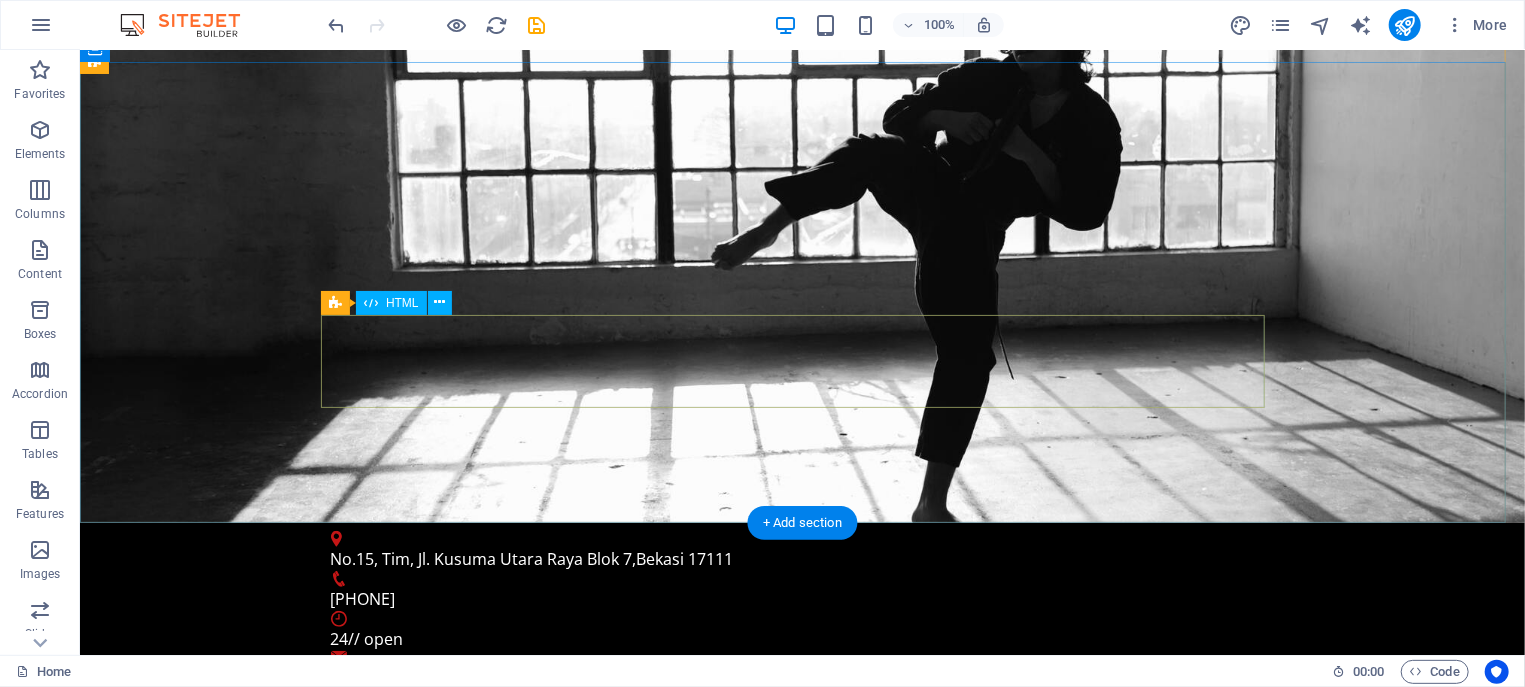 scroll, scrollTop: 0, scrollLeft: 0, axis: both 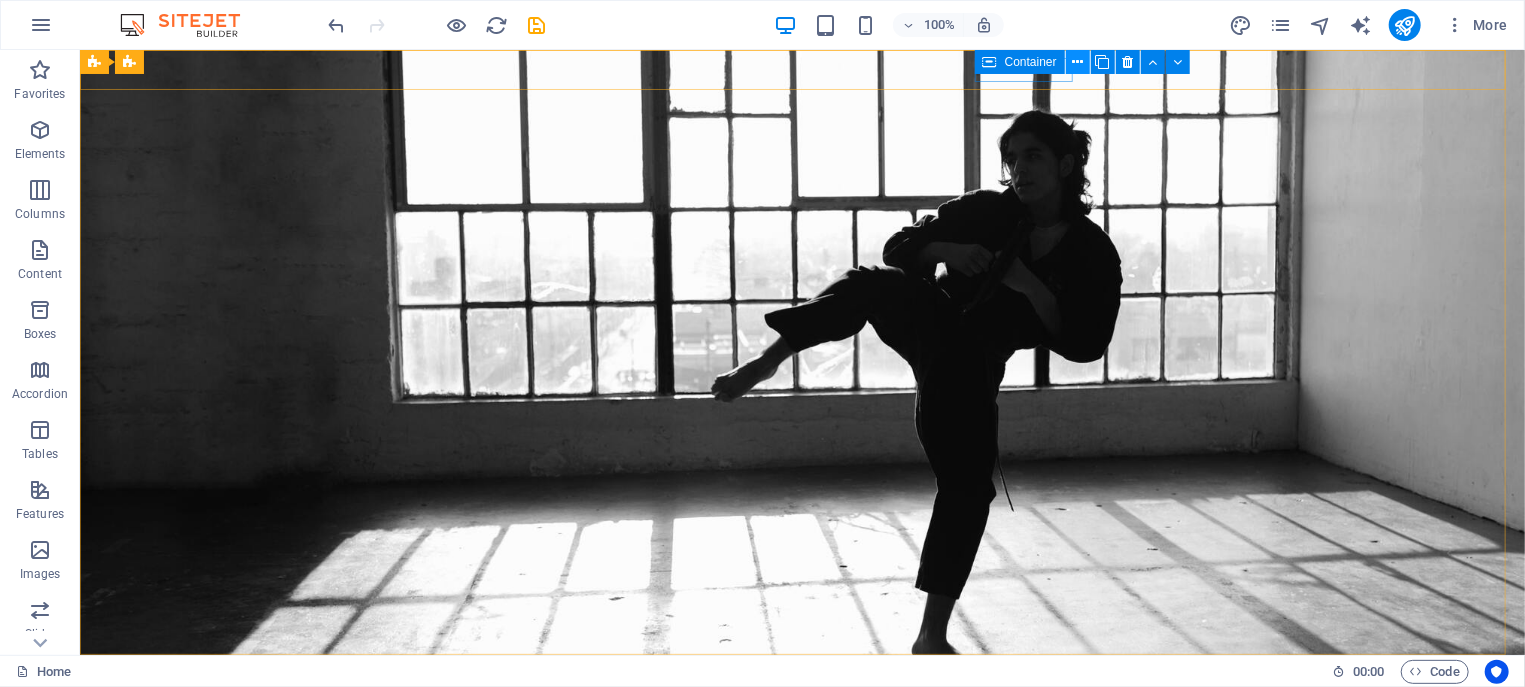 click at bounding box center (1077, 62) 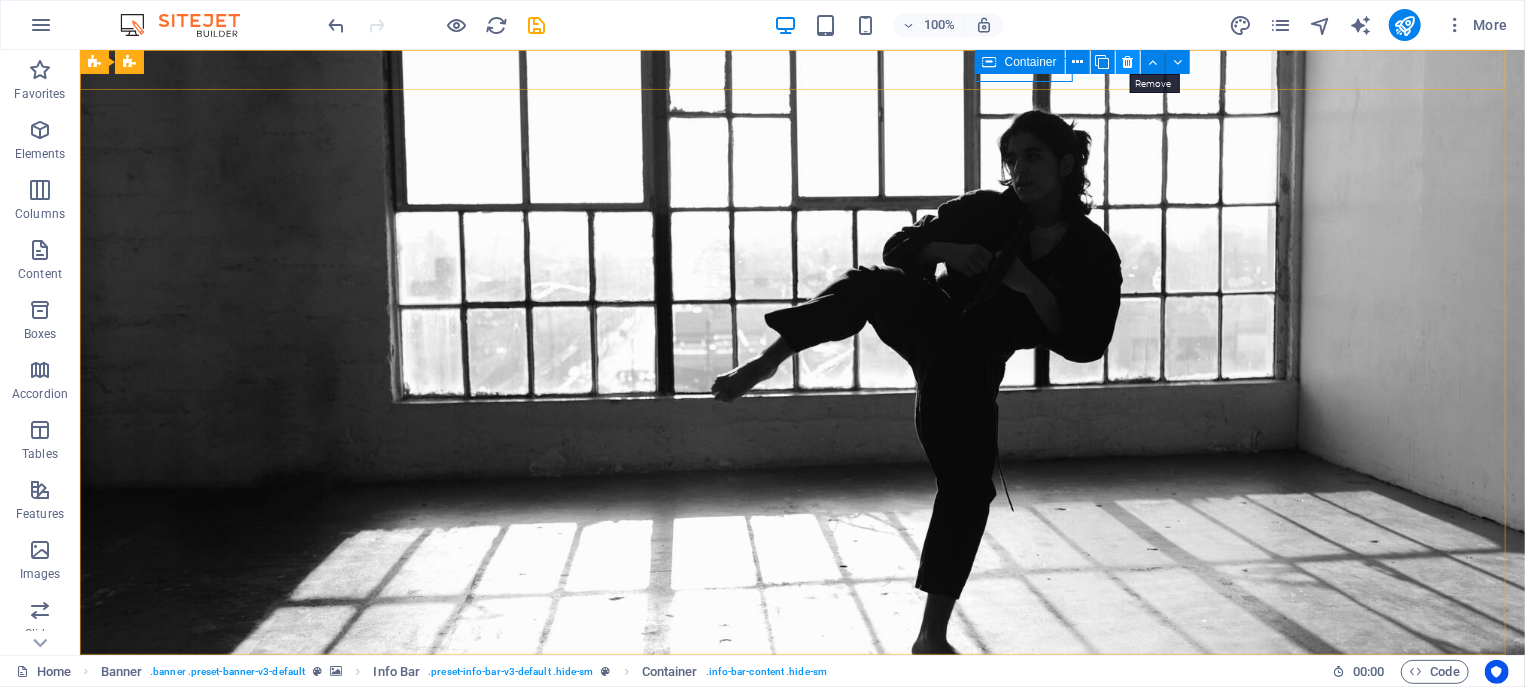 drag, startPoint x: 1128, startPoint y: 64, endPoint x: 1066, endPoint y: 176, distance: 128.01562 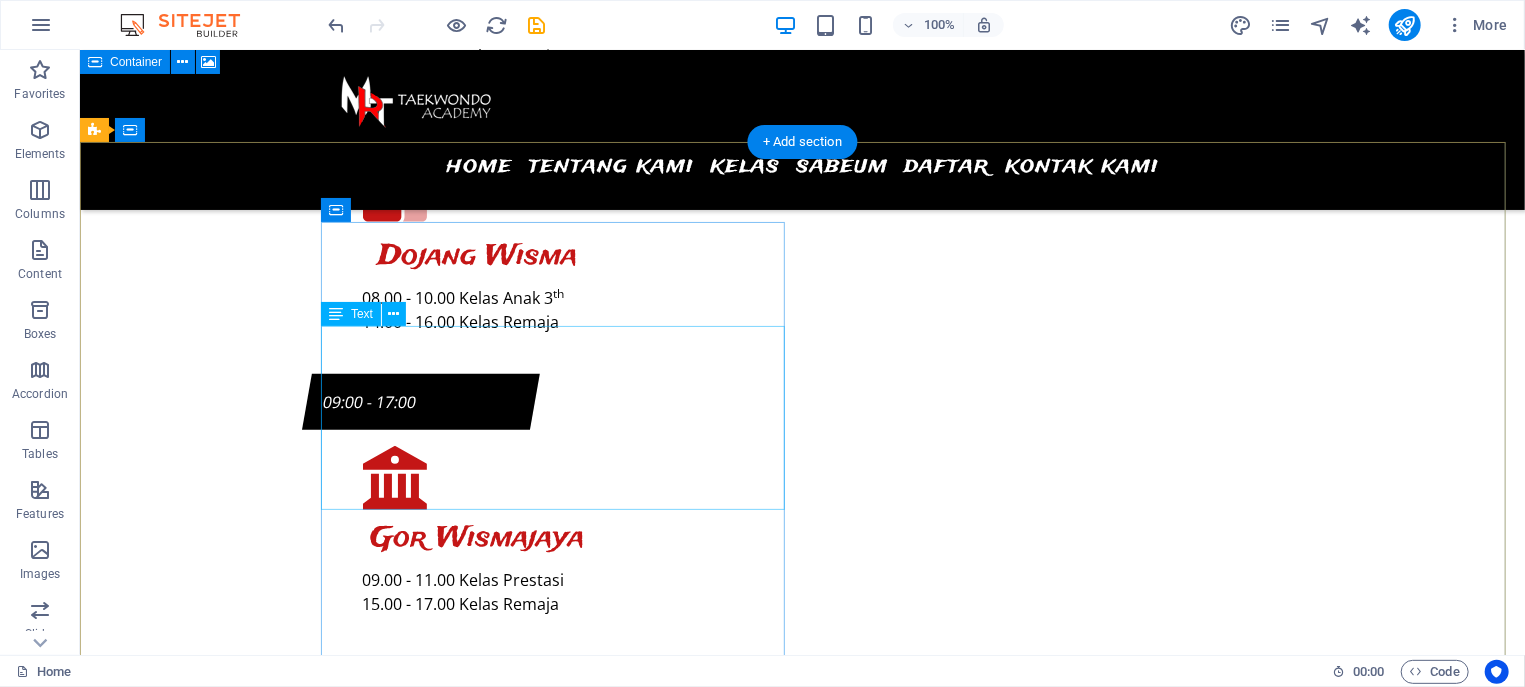scroll, scrollTop: 8157, scrollLeft: 0, axis: vertical 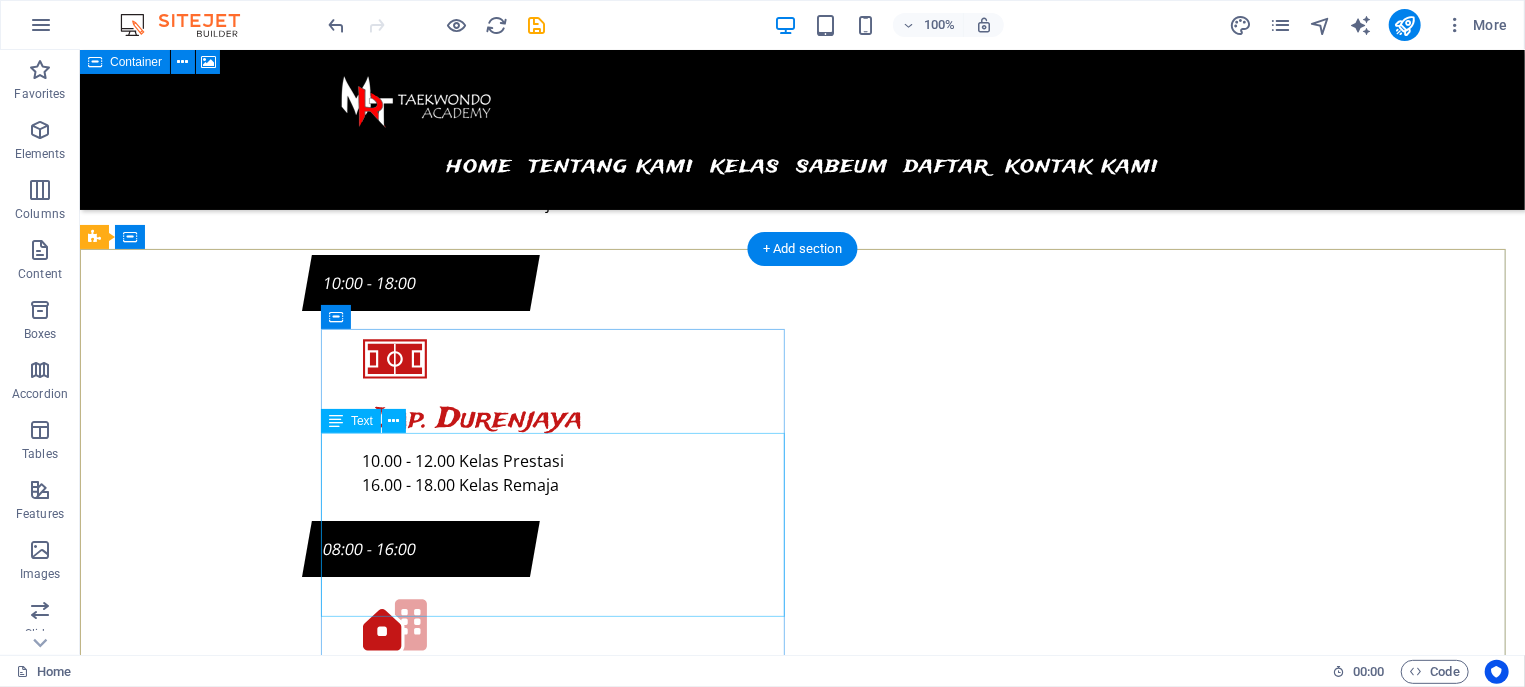 click on "MRT Taekwondo Academy No.15, Tim, Jl. Kusuma Utara Raya Blok 7 ,  Bekasi  , FL  17111 081218168585 24h/7 open mrt@gmail.com Legal Notice  |  Privacy" at bounding box center (567, 16675) 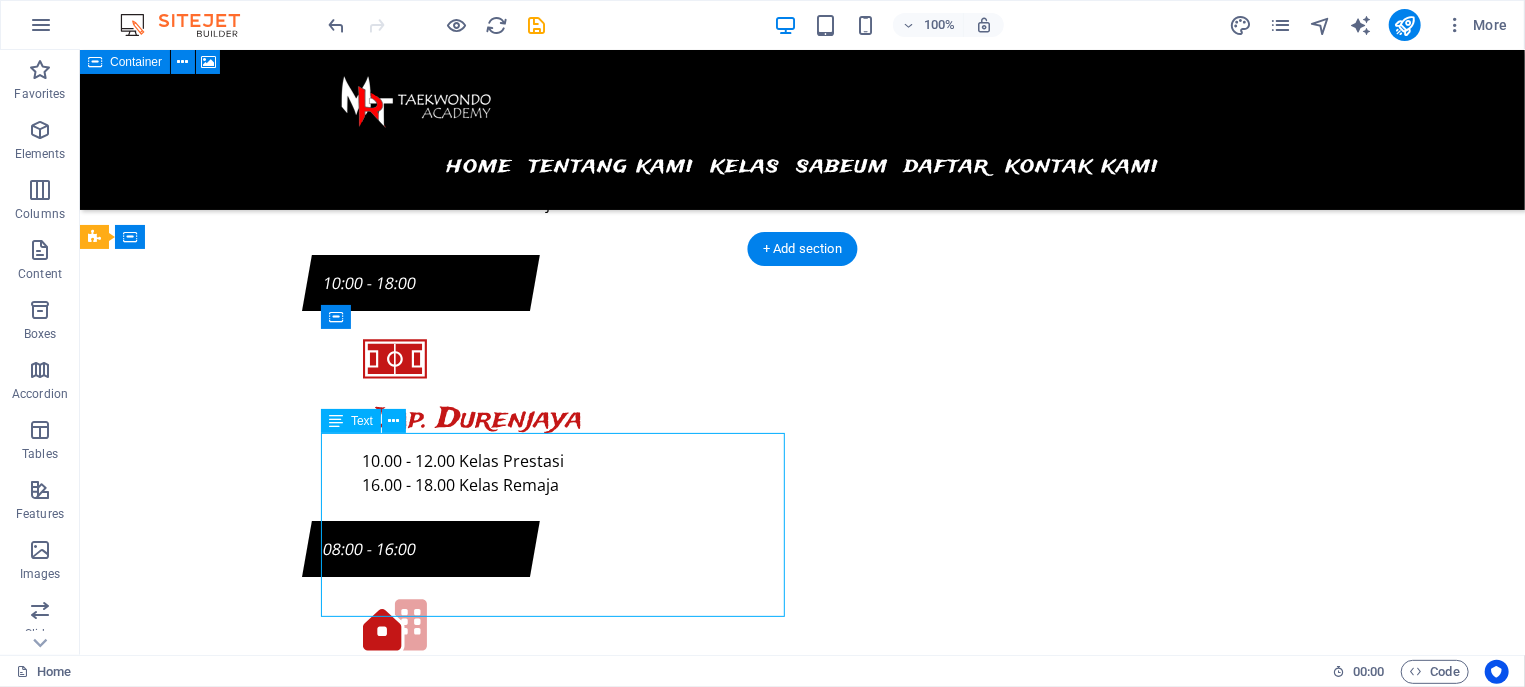 click on "MRT Taekwondo Academy No.15, Tim, Jl. Kusuma Utara Raya Blok 7 ,  Bekasi  , FL  17111 081218168585 24h/7 open mrt@gmail.com Legal Notice  |  Privacy" at bounding box center [567, 16675] 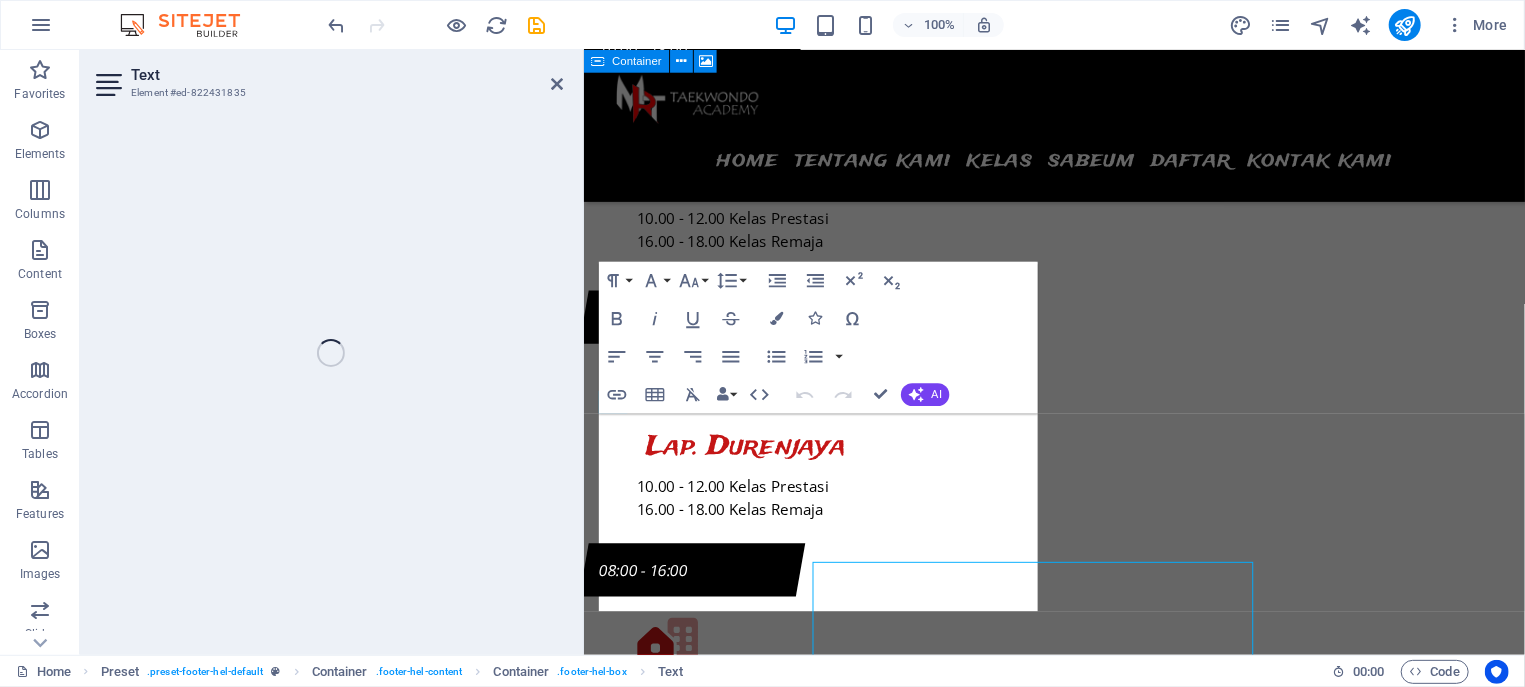 scroll, scrollTop: 8001, scrollLeft: 0, axis: vertical 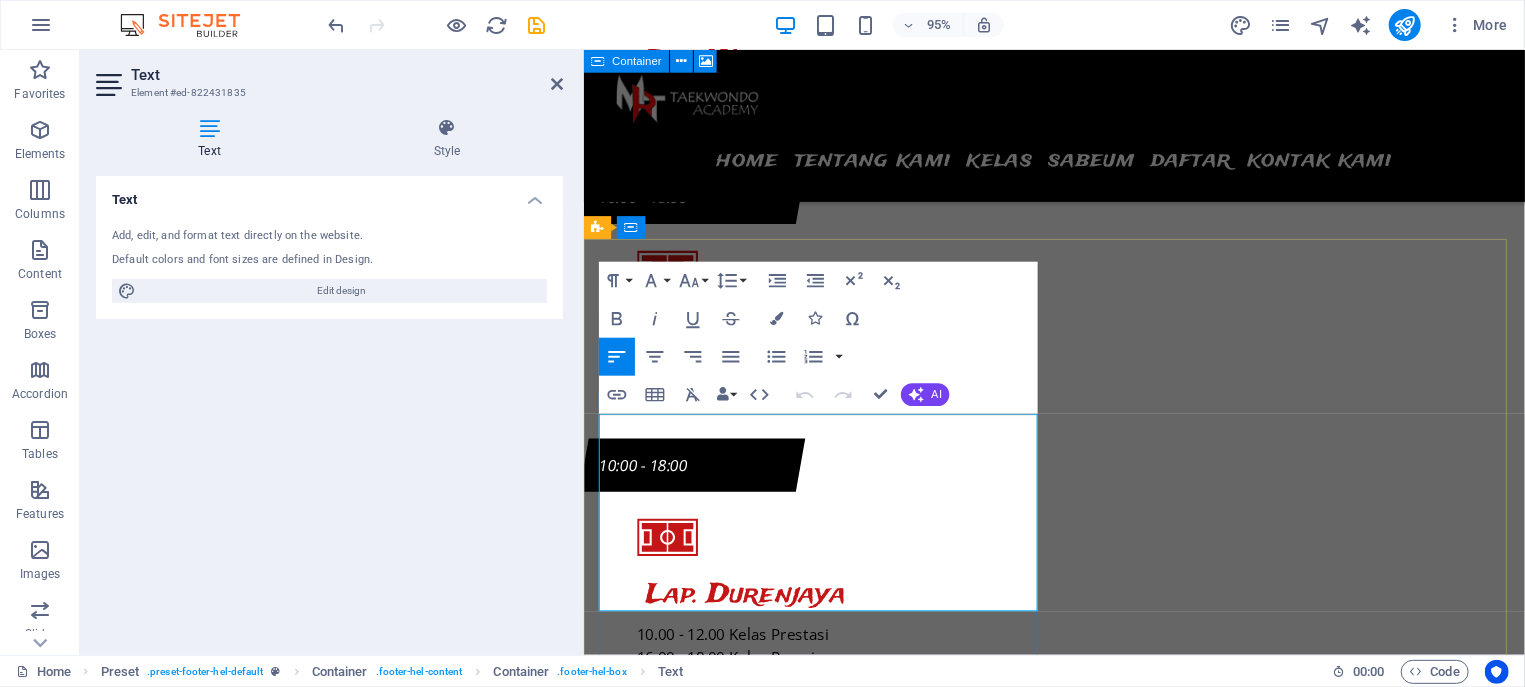 click on "24h/7 open" at bounding box center (1084, 16710) 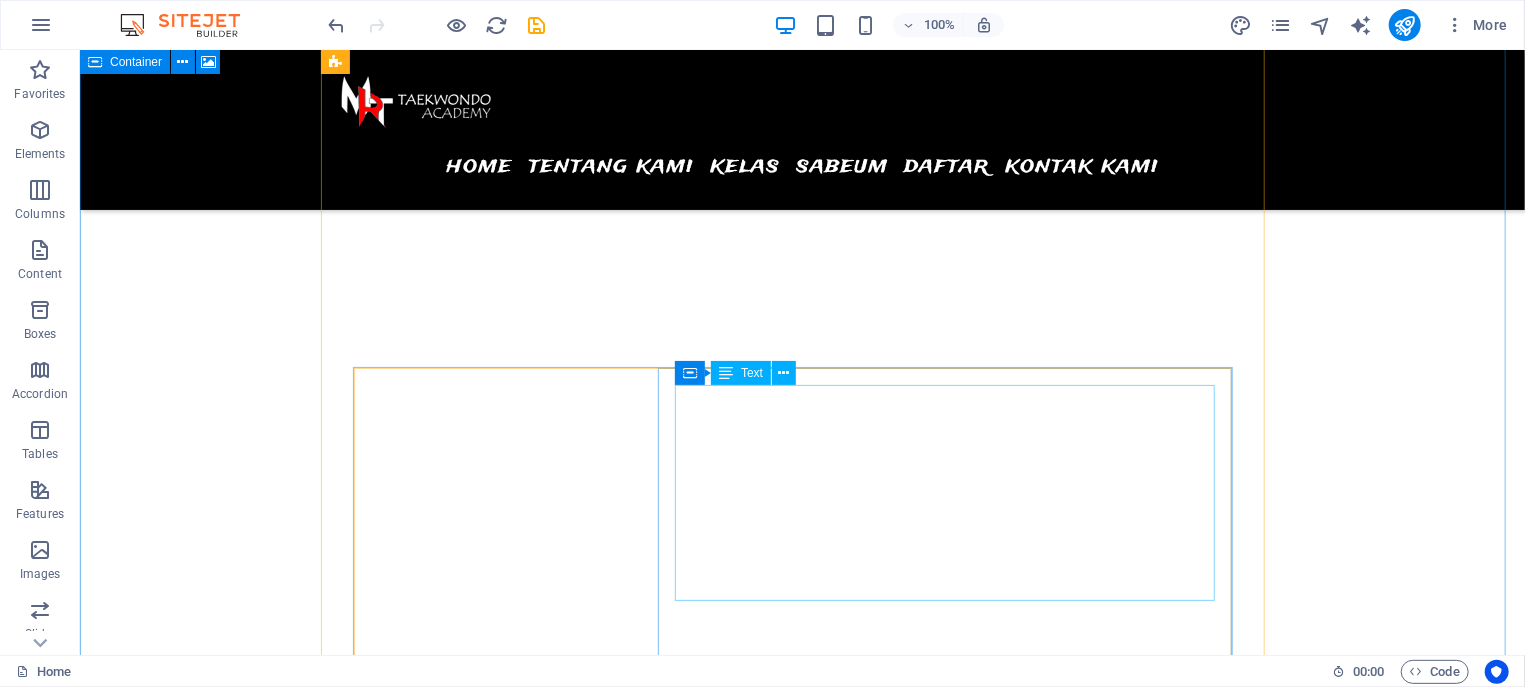 scroll, scrollTop: 5584, scrollLeft: 0, axis: vertical 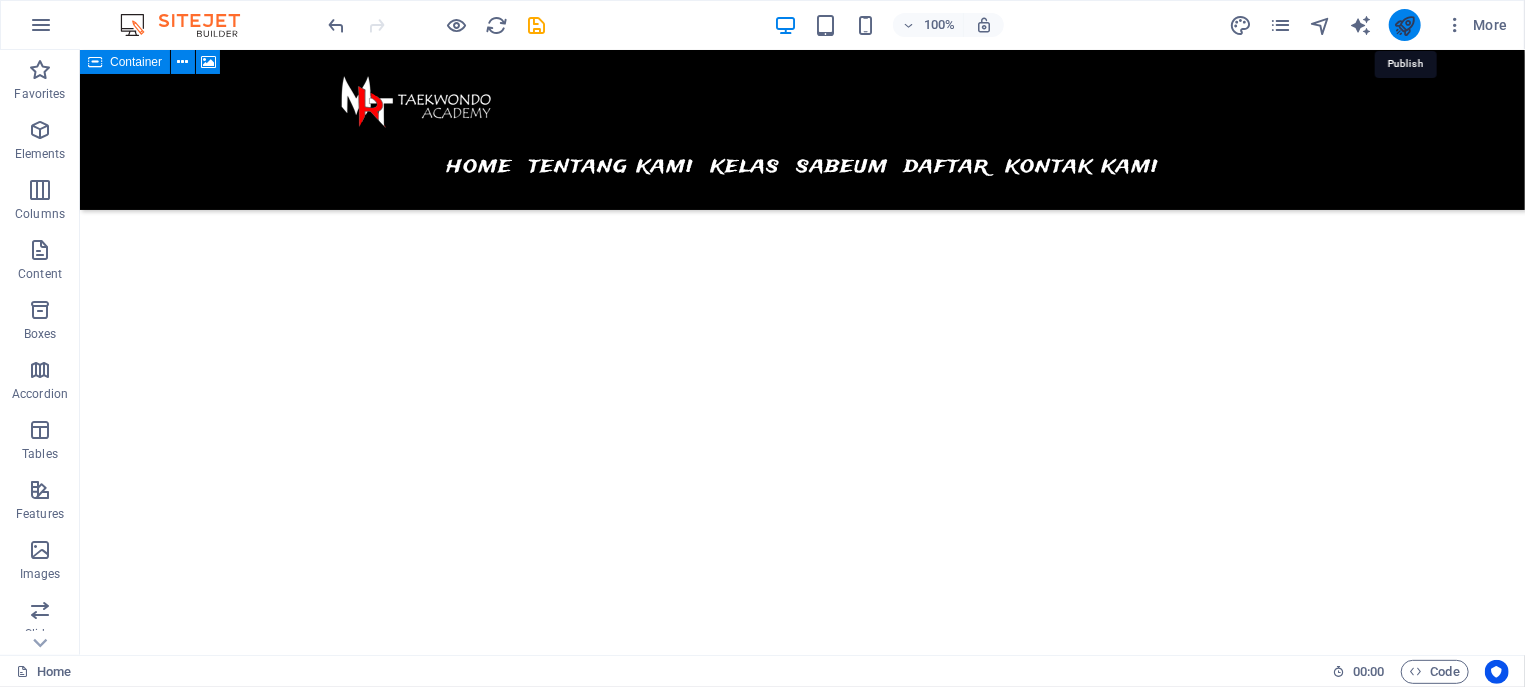 drag, startPoint x: 1407, startPoint y: 27, endPoint x: 1311, endPoint y: 154, distance: 159.20113 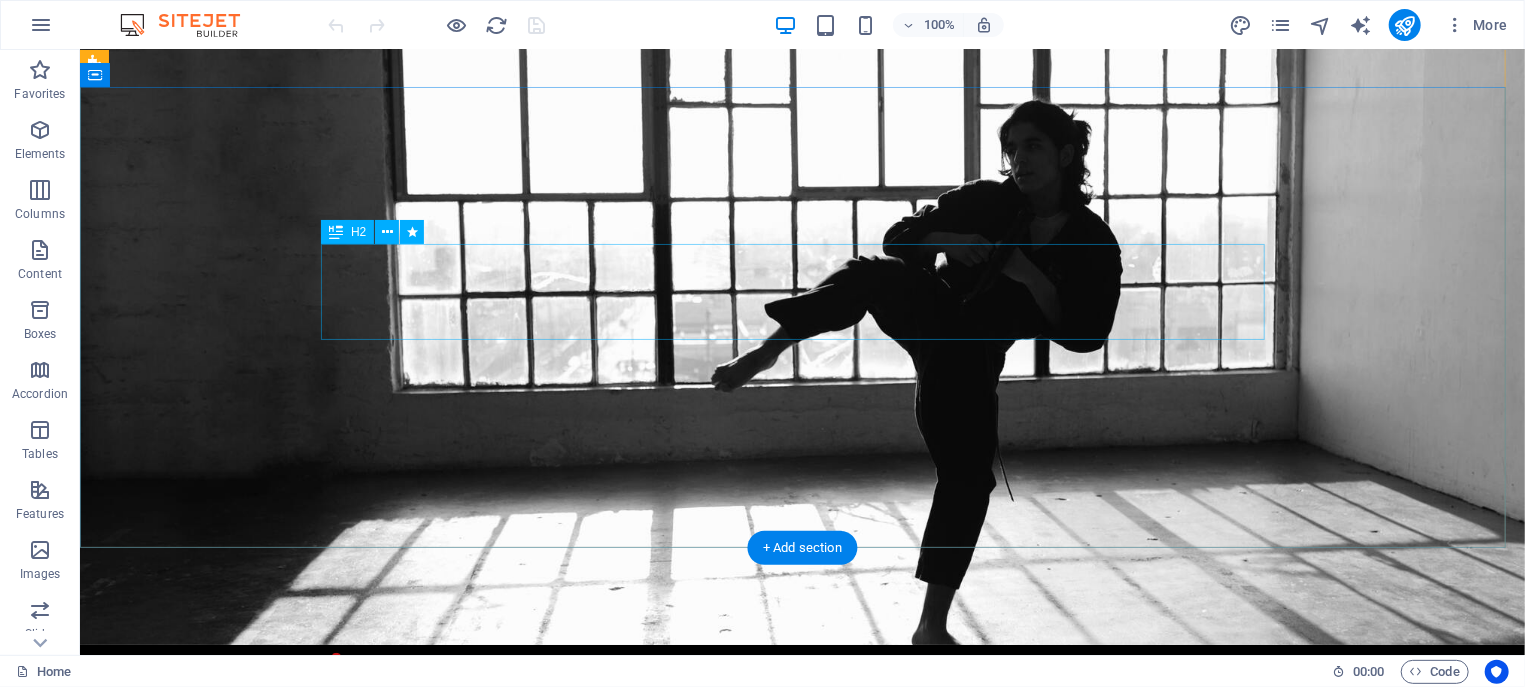 scroll, scrollTop: 0, scrollLeft: 0, axis: both 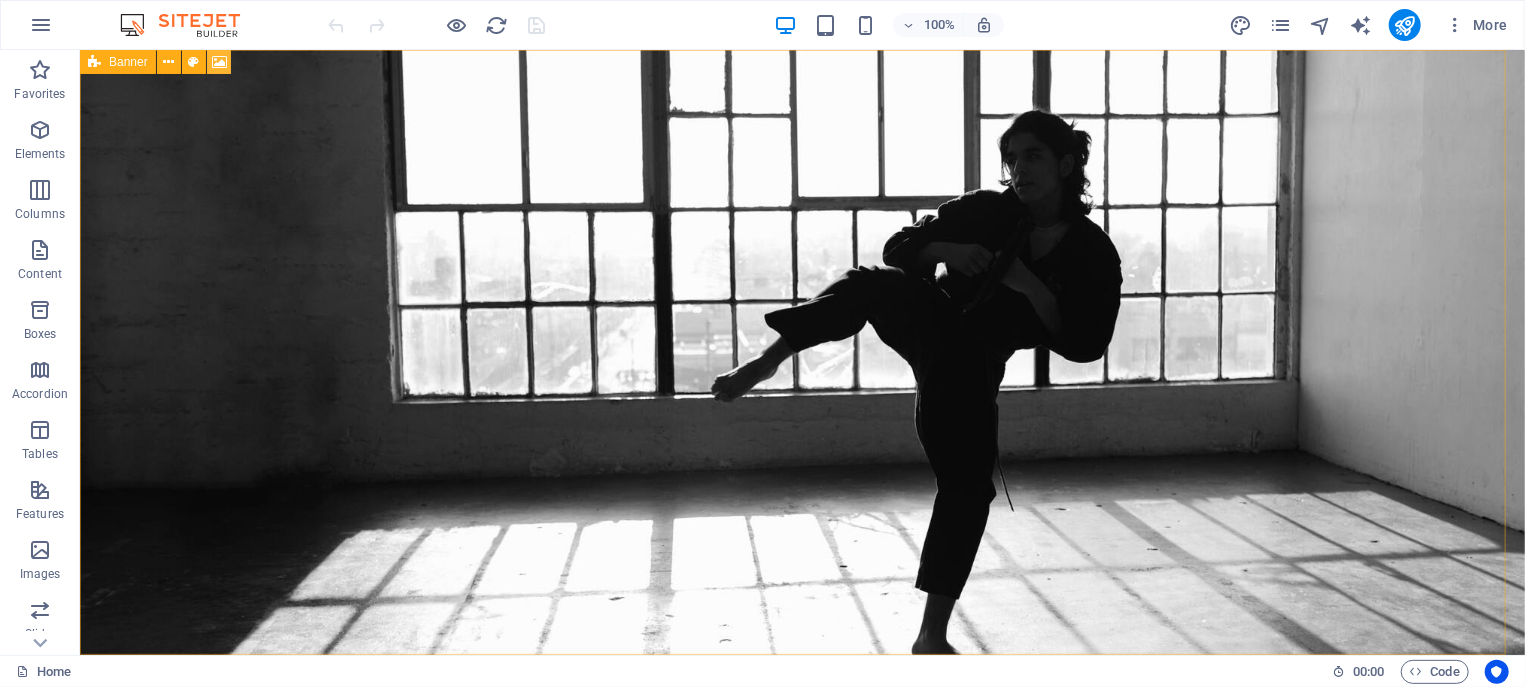 click at bounding box center [219, 62] 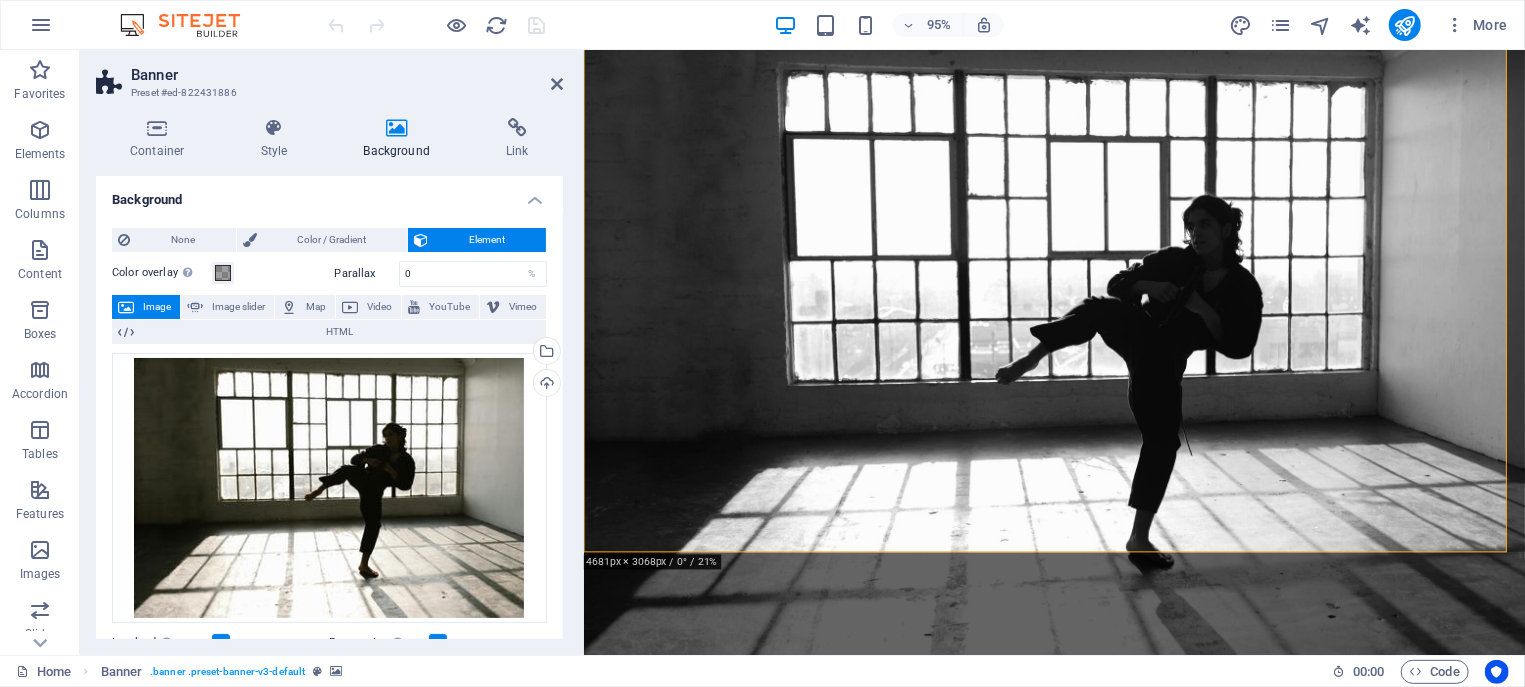 scroll, scrollTop: 106, scrollLeft: 0, axis: vertical 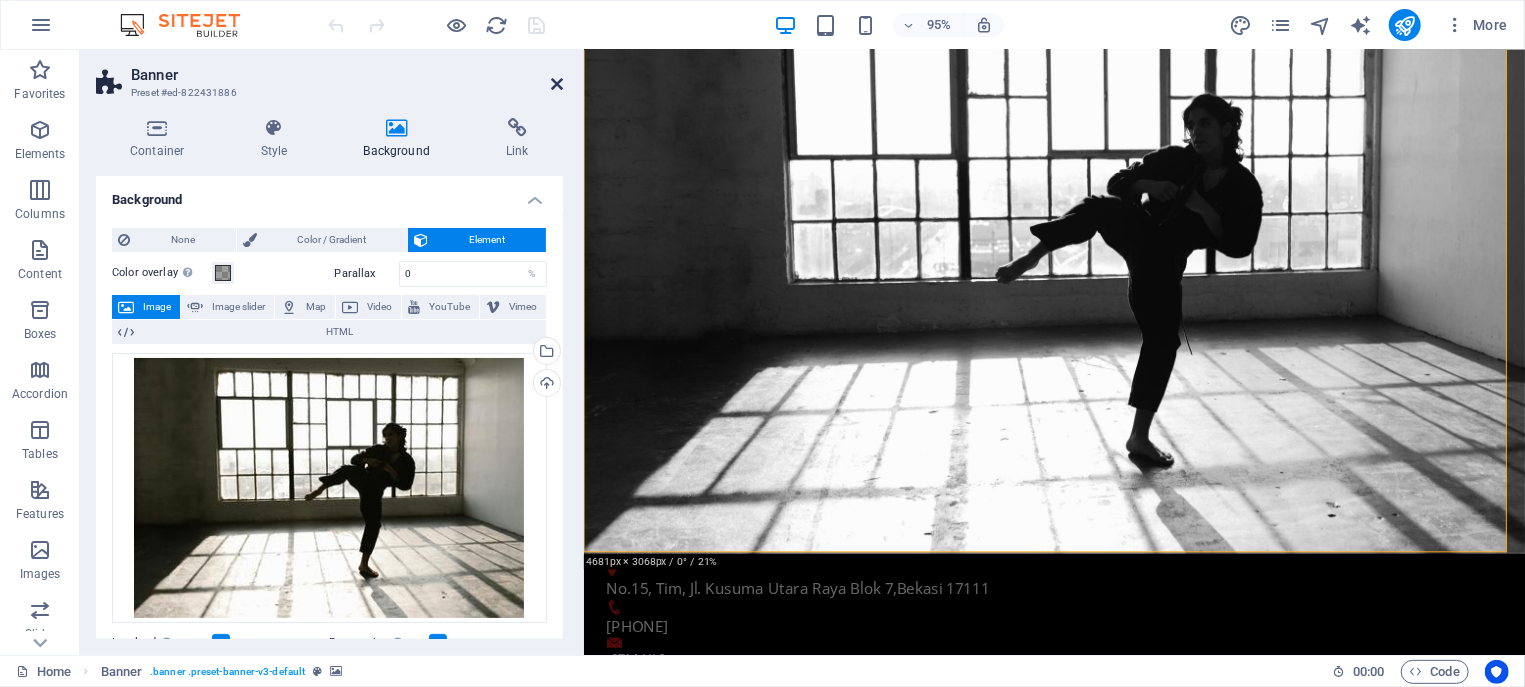 click at bounding box center [557, 84] 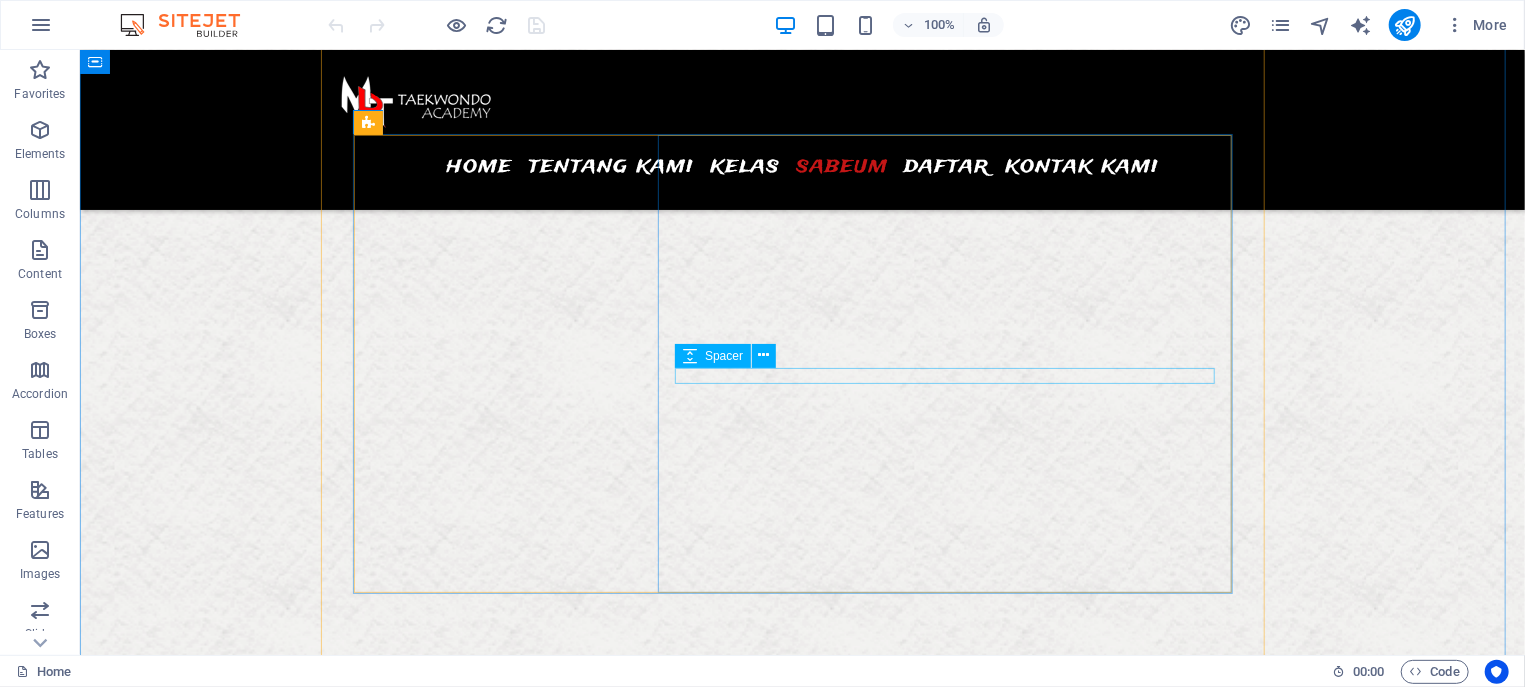 scroll, scrollTop: 6002, scrollLeft: 0, axis: vertical 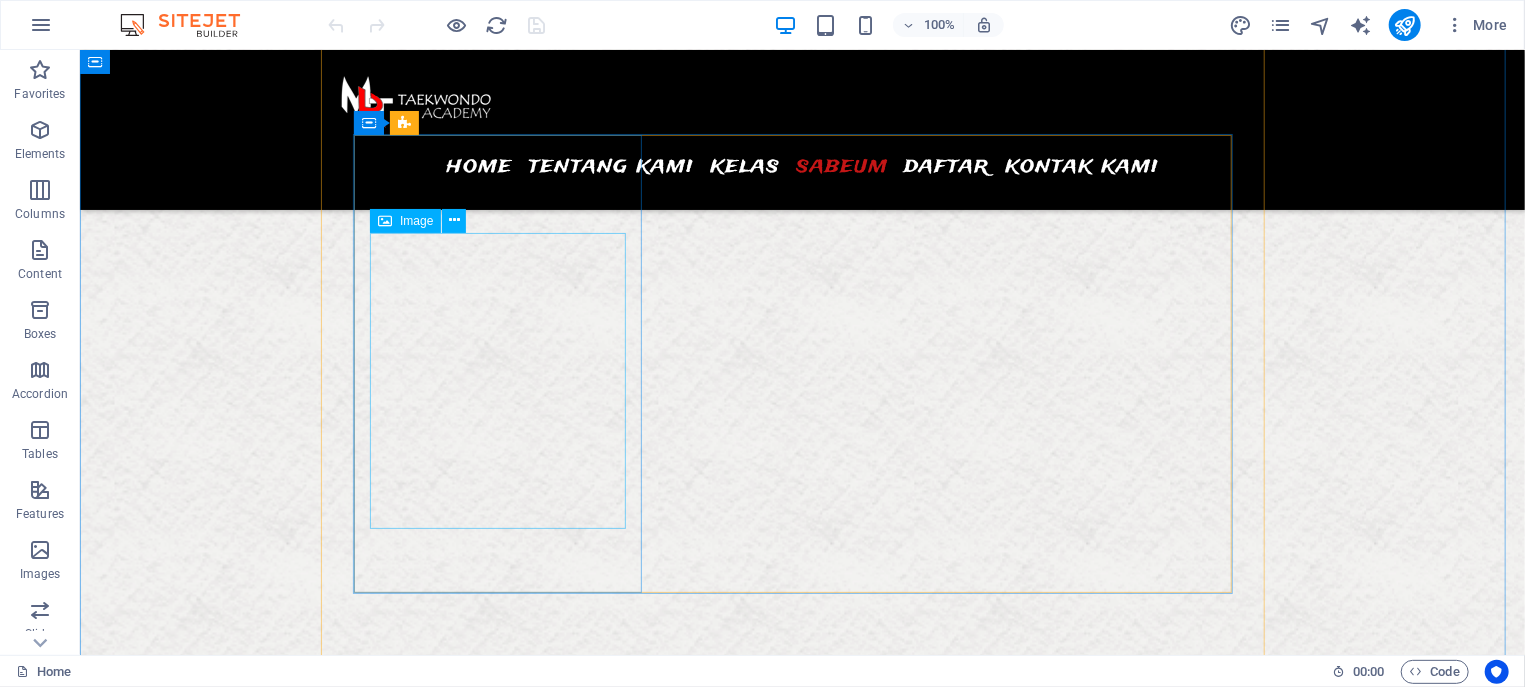 click on "Image" at bounding box center (416, 221) 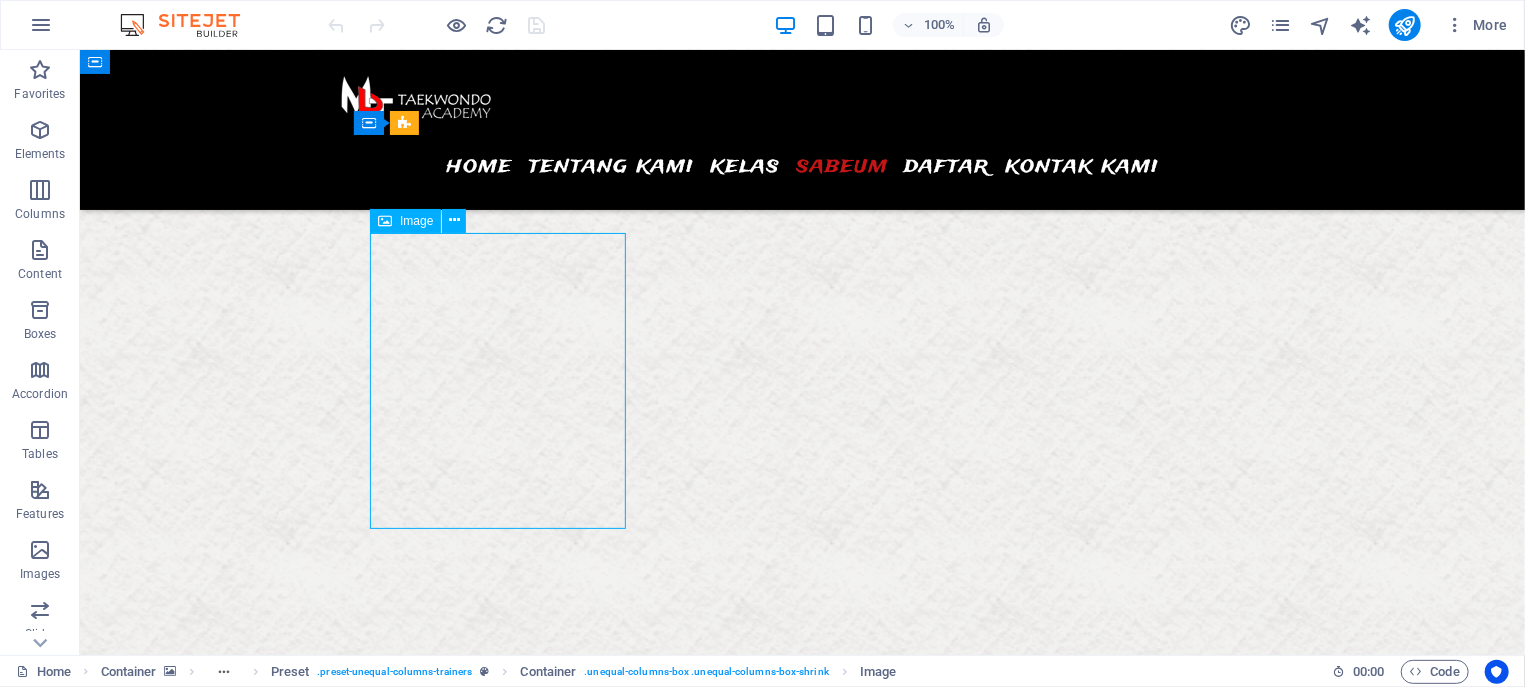 click on "Image" at bounding box center [416, 221] 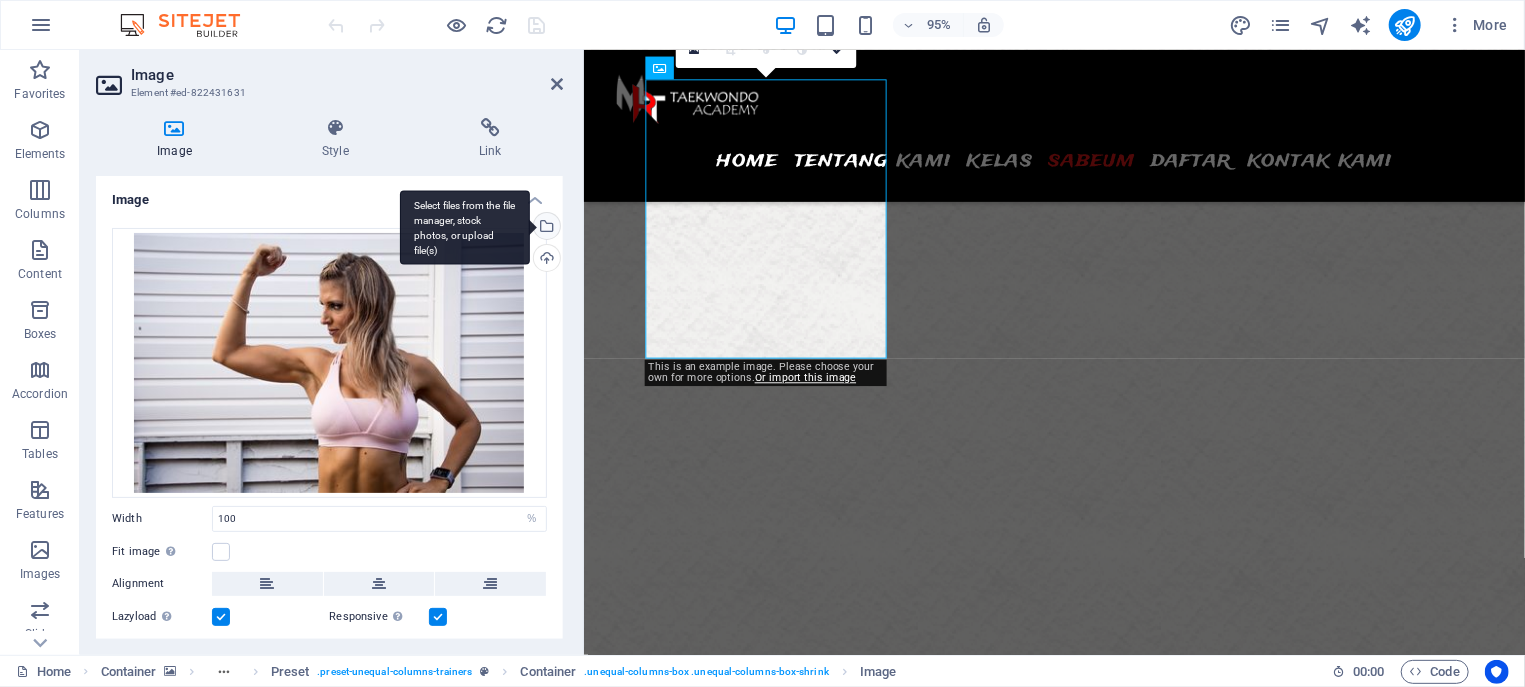 click on "Select files from the file manager, stock photos, or upload file(s)" at bounding box center (545, 228) 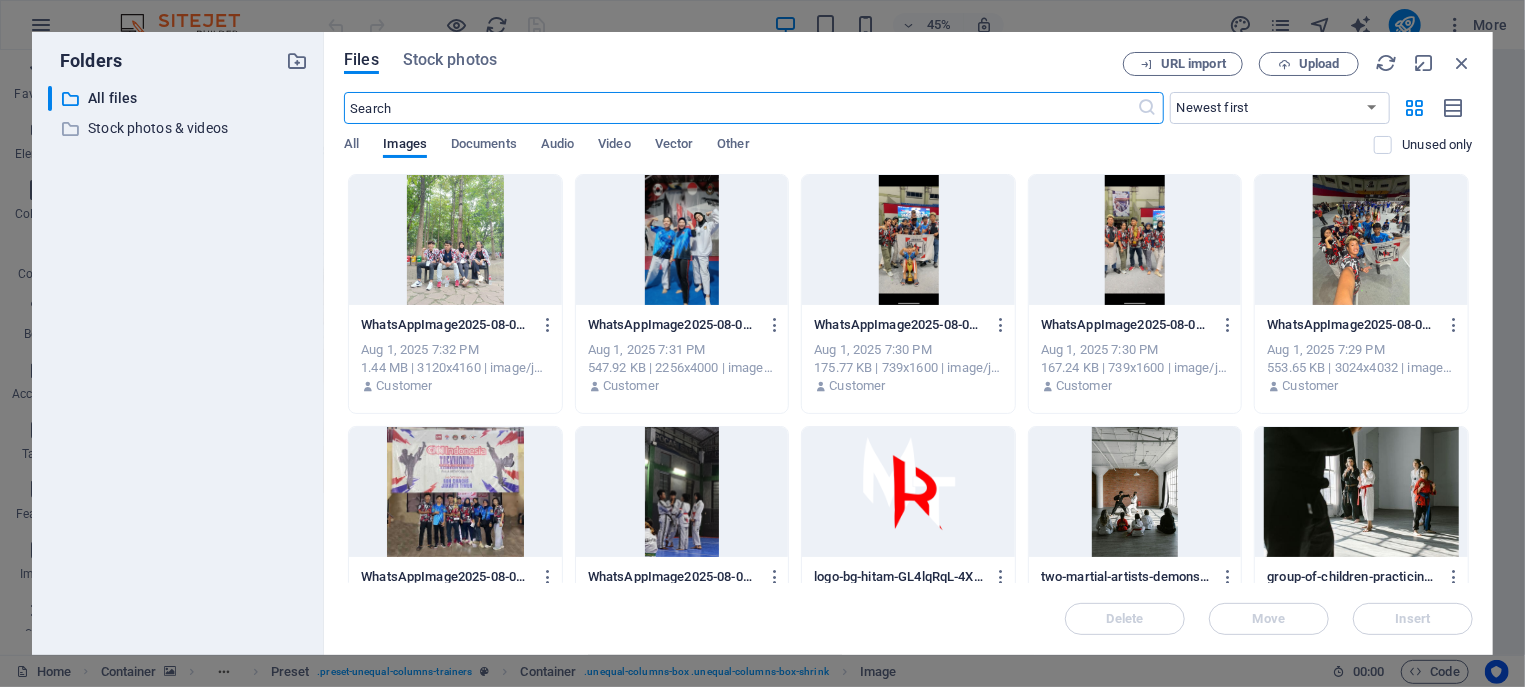 scroll, scrollTop: 6714, scrollLeft: 0, axis: vertical 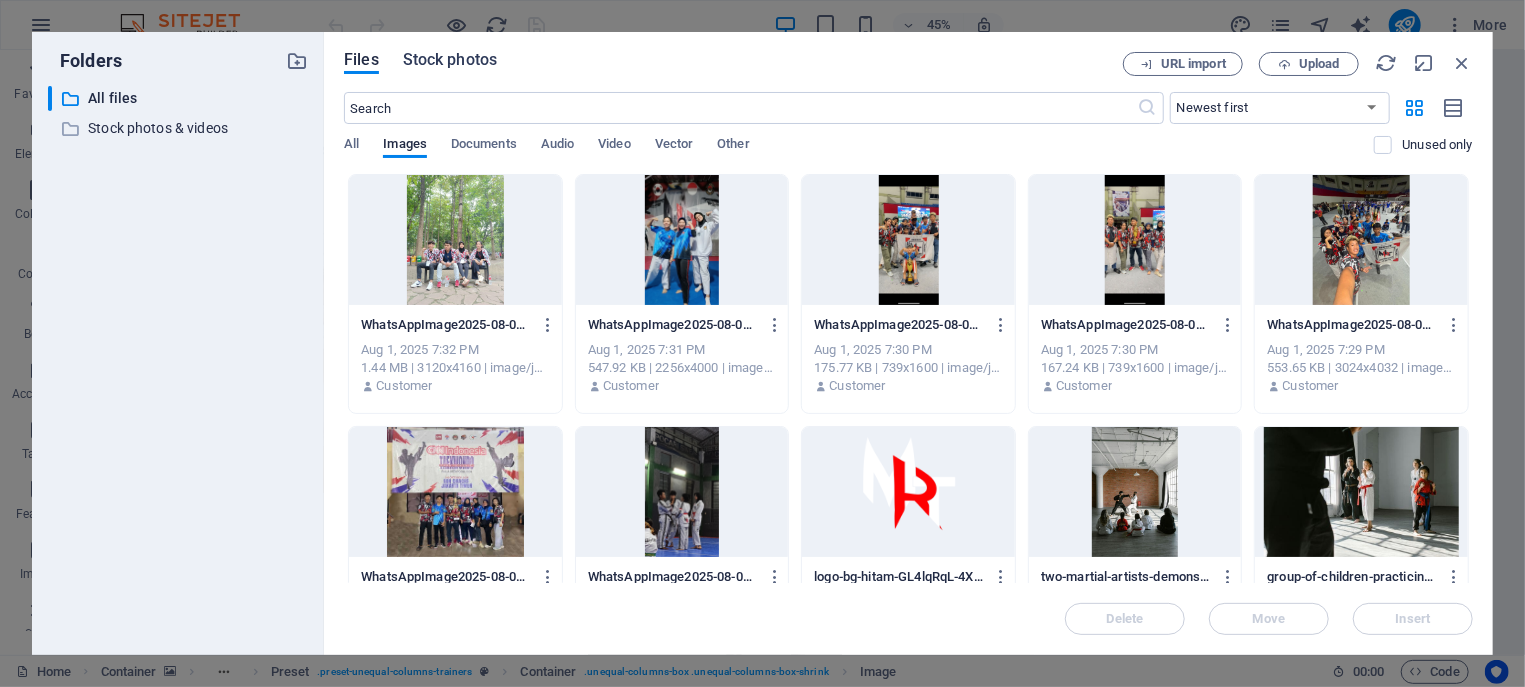 click on "Stock photos" at bounding box center (450, 60) 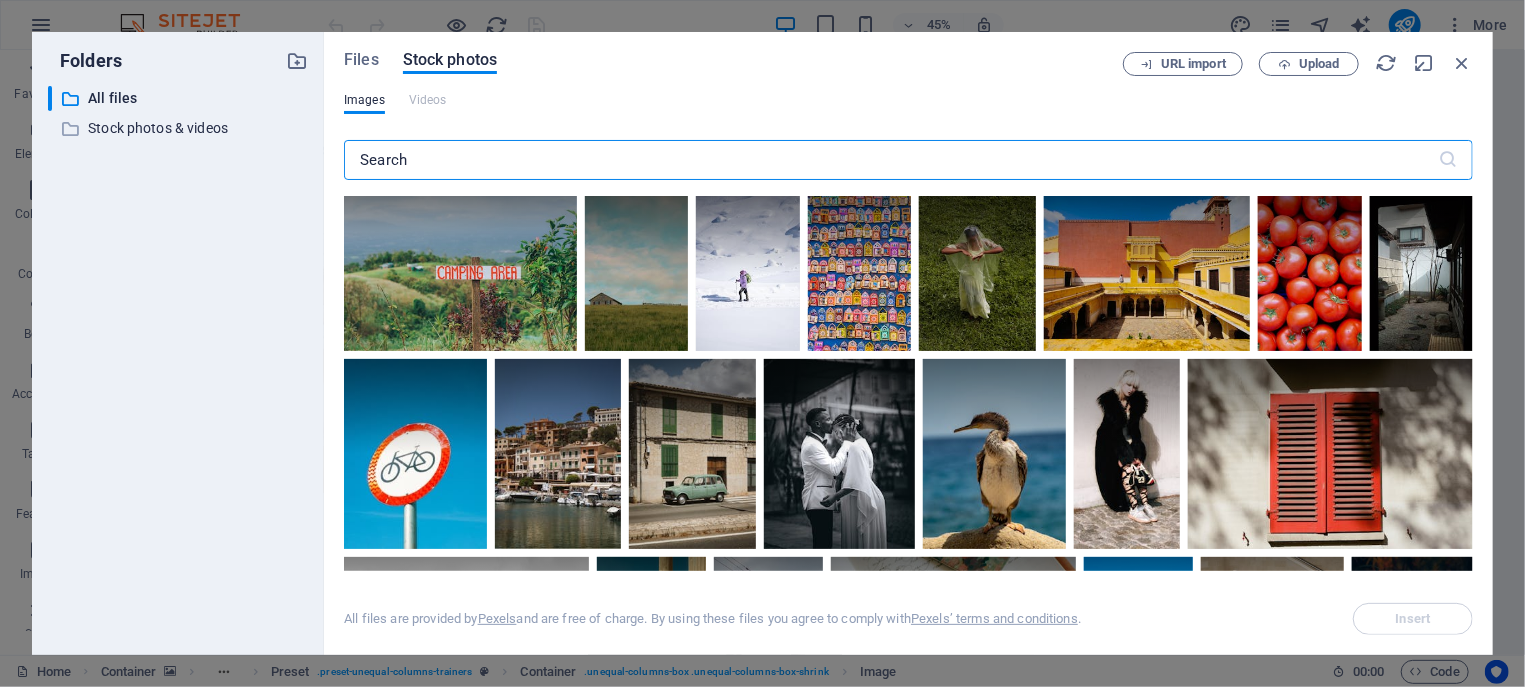 click at bounding box center (891, 160) 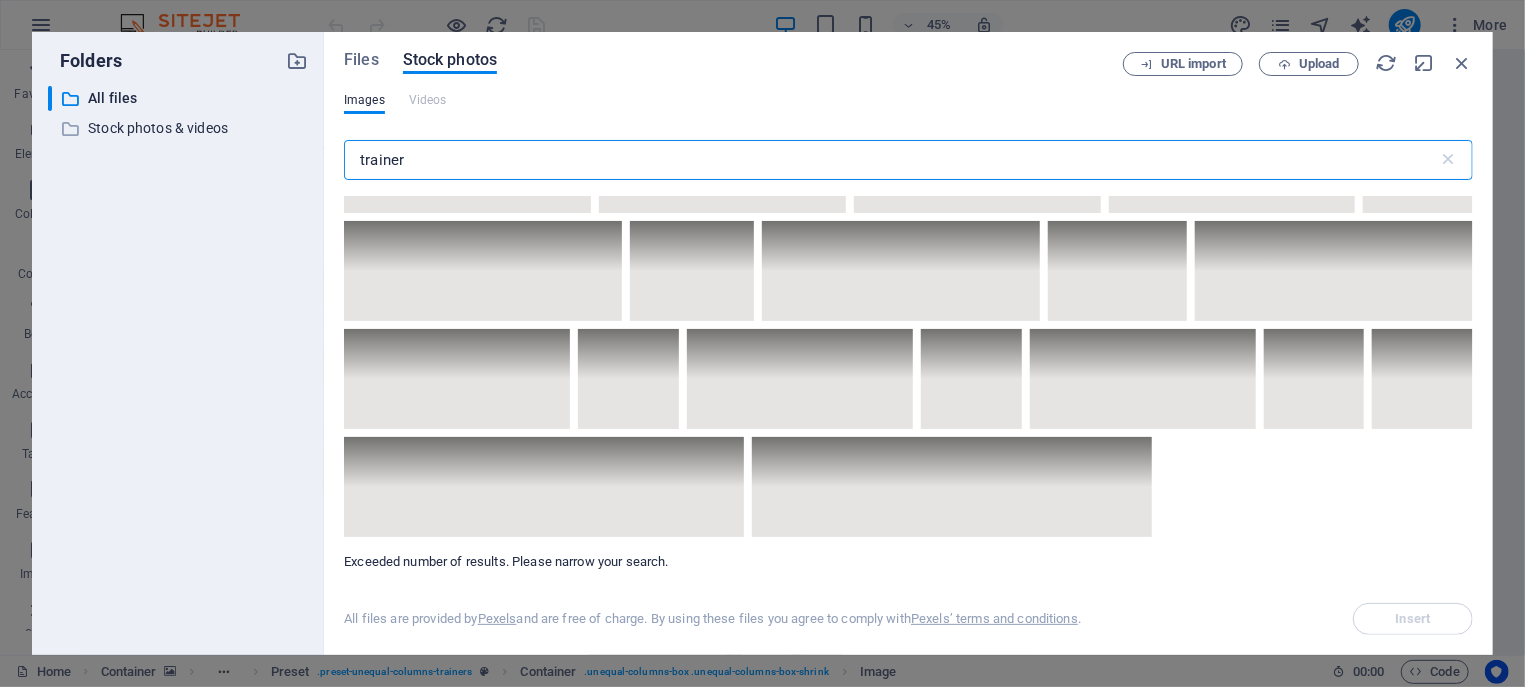scroll, scrollTop: 13976, scrollLeft: 0, axis: vertical 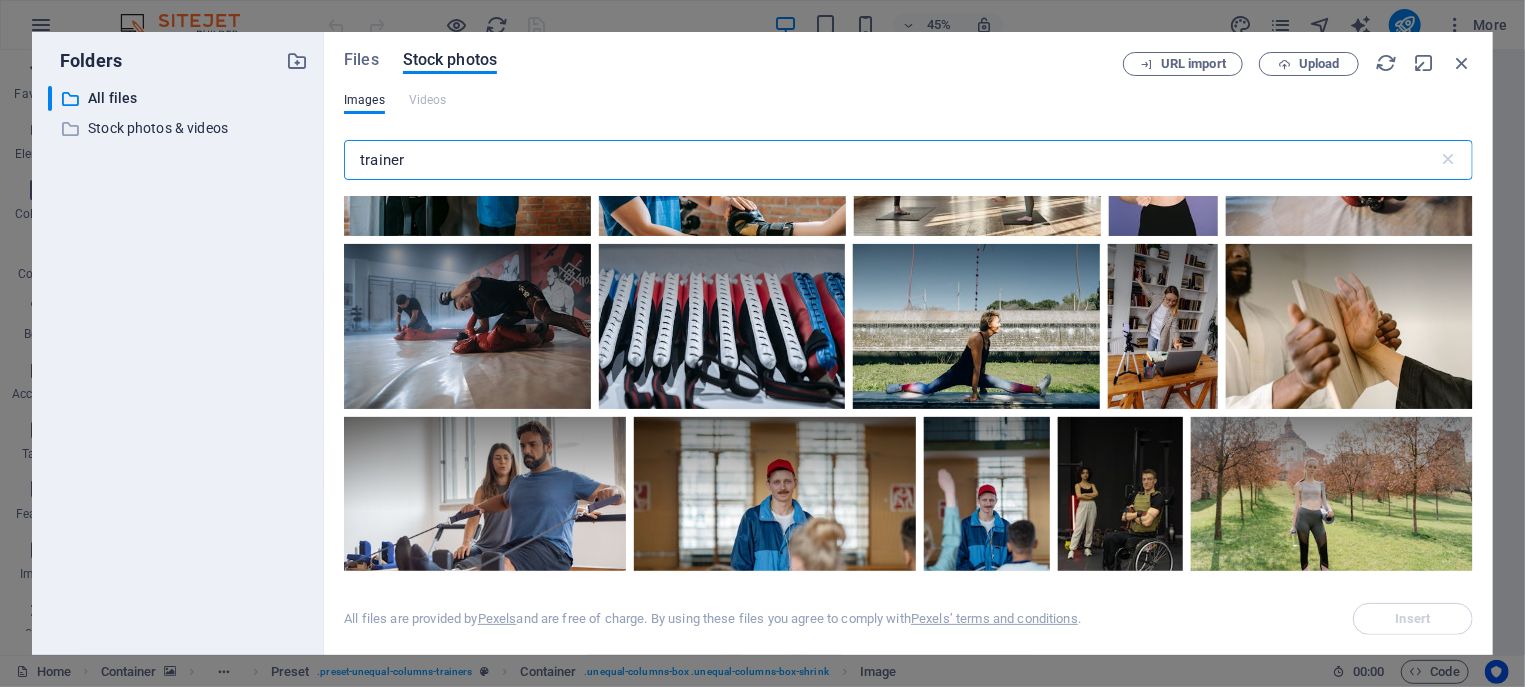 type on "trainer" 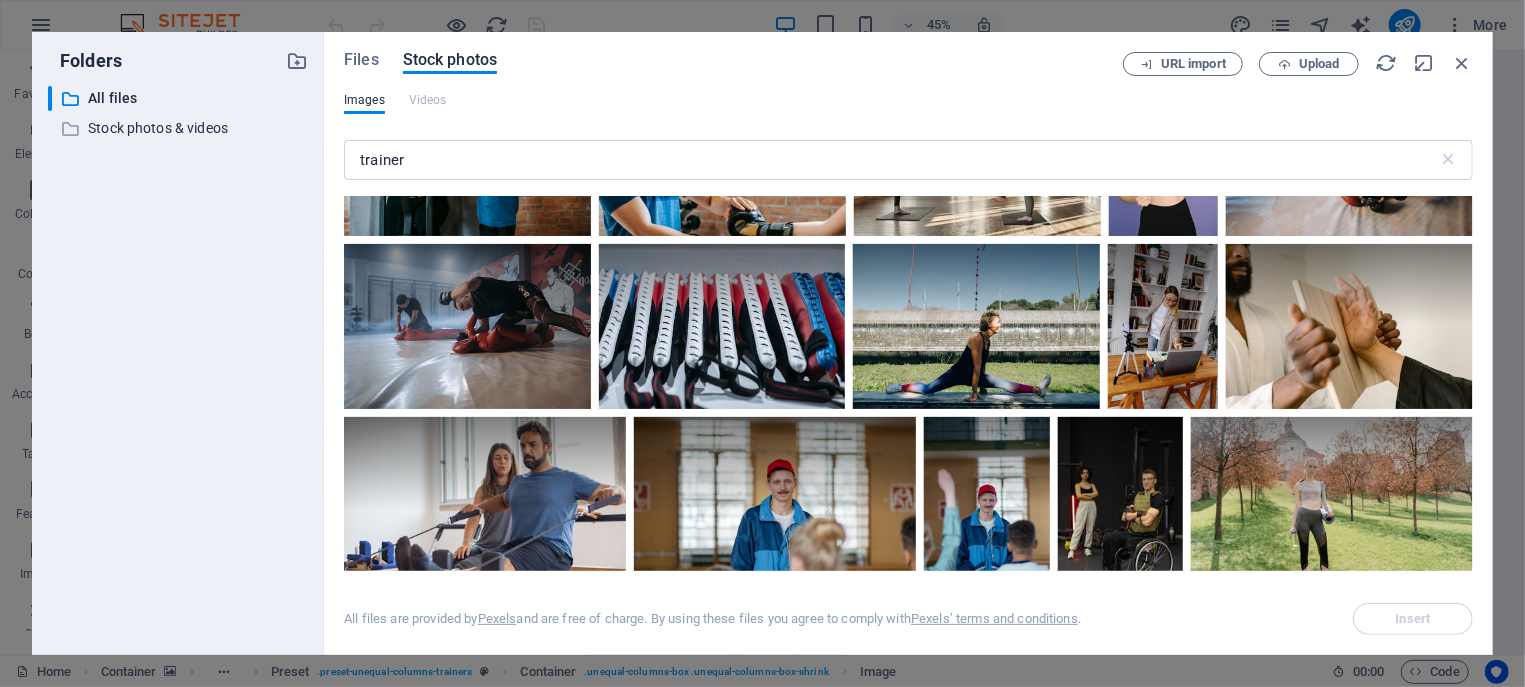click at bounding box center (503, -571) 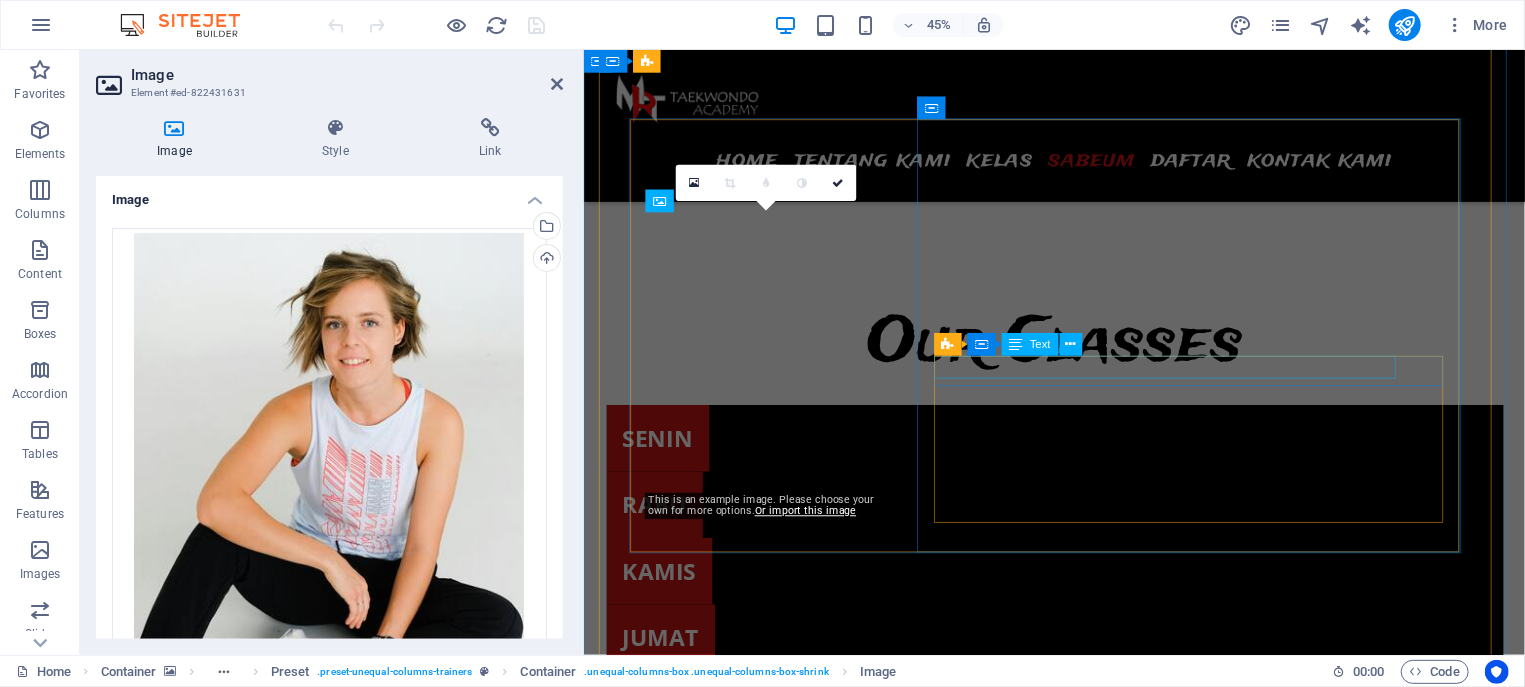 scroll, scrollTop: 5862, scrollLeft: 0, axis: vertical 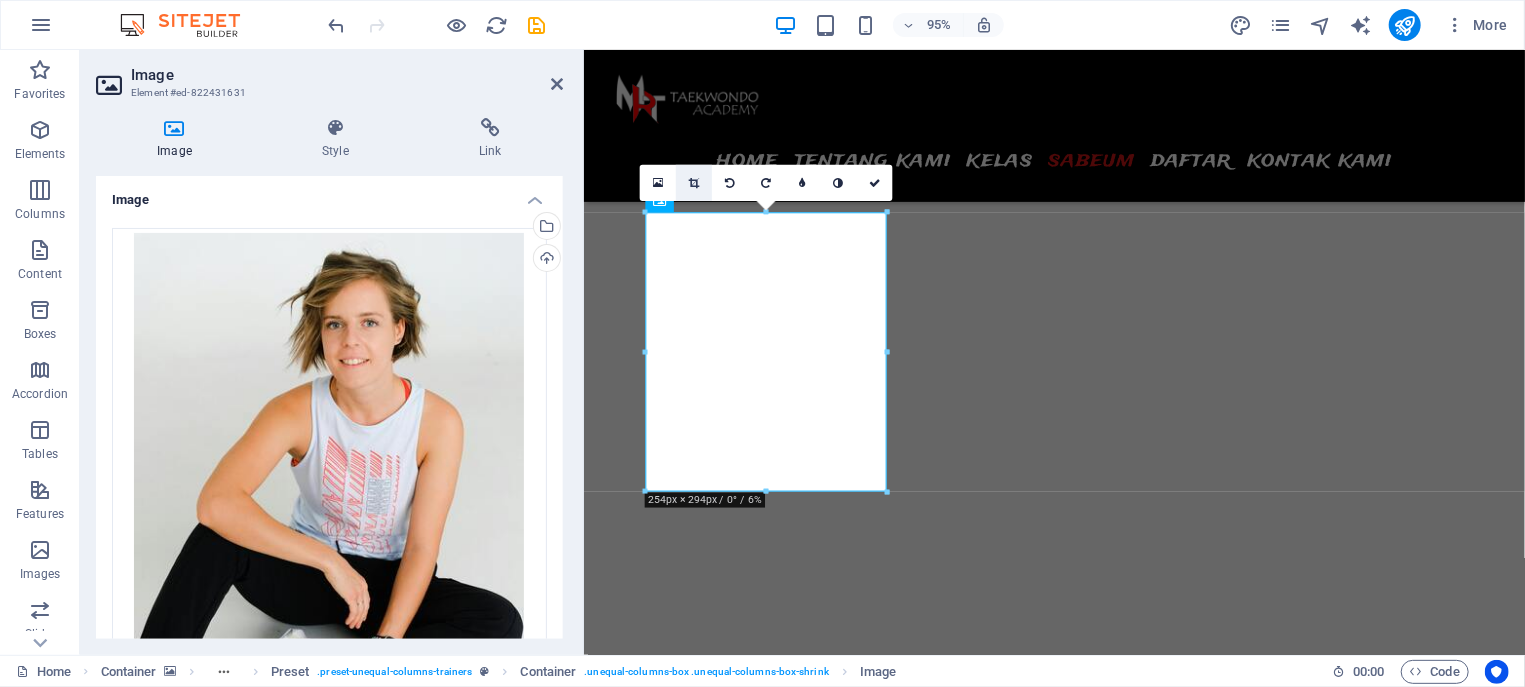 click at bounding box center (694, 183) 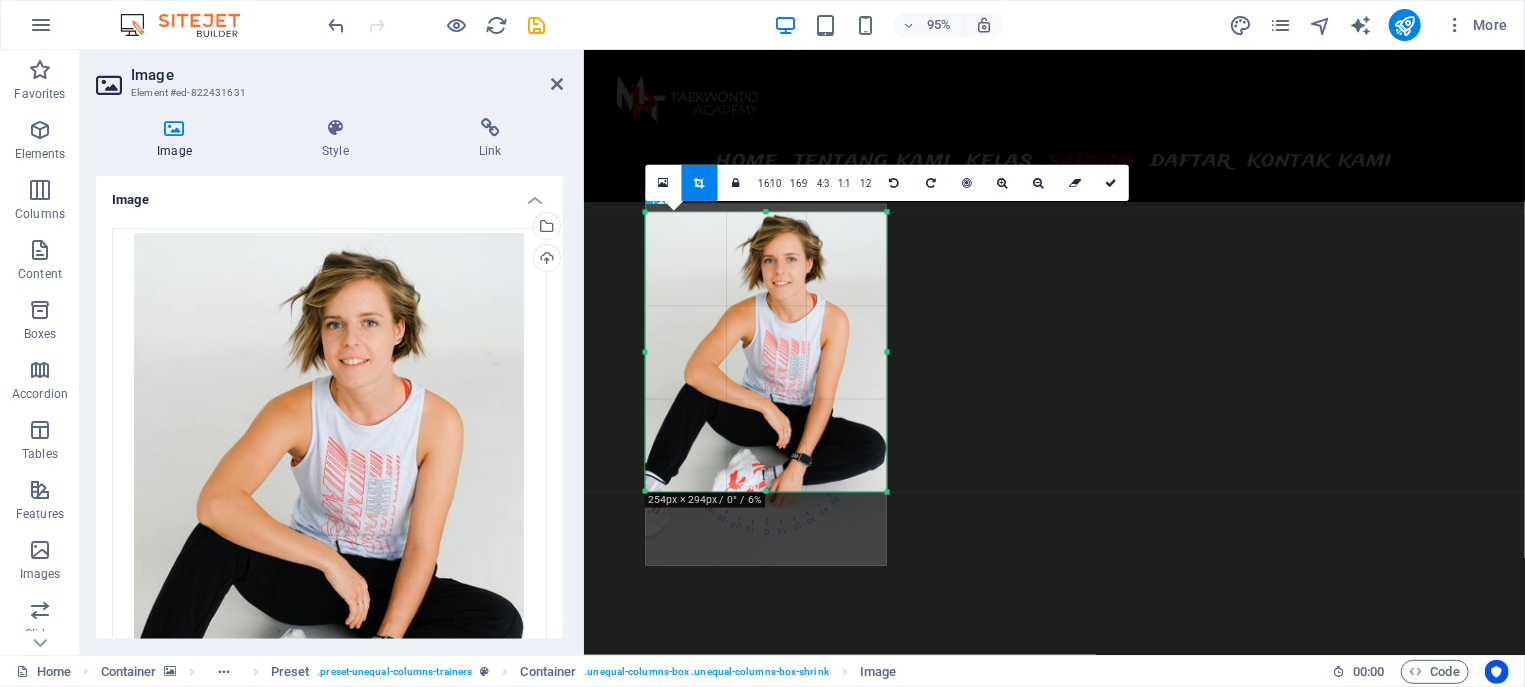 drag, startPoint x: 767, startPoint y: 360, endPoint x: 764, endPoint y: 392, distance: 32.140316 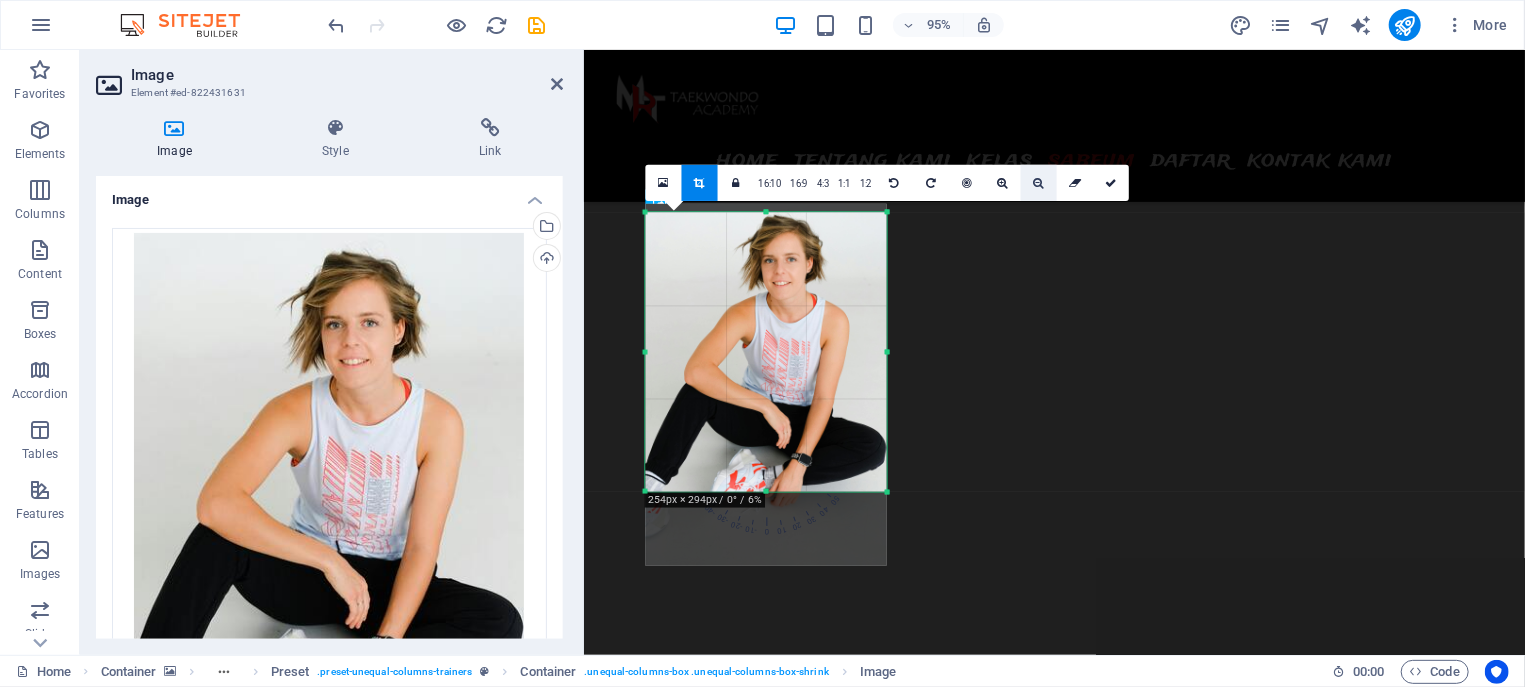 click at bounding box center [1039, 182] 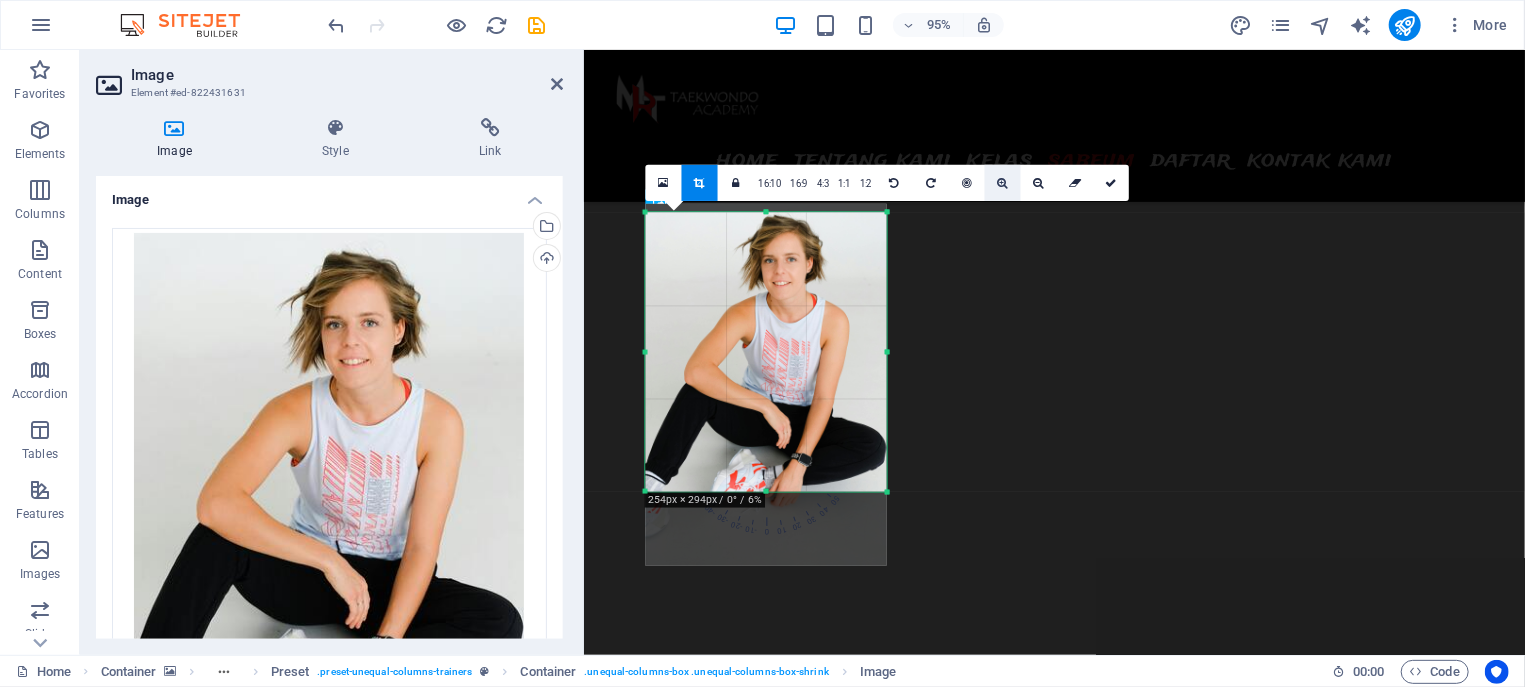 click at bounding box center [1003, 183] 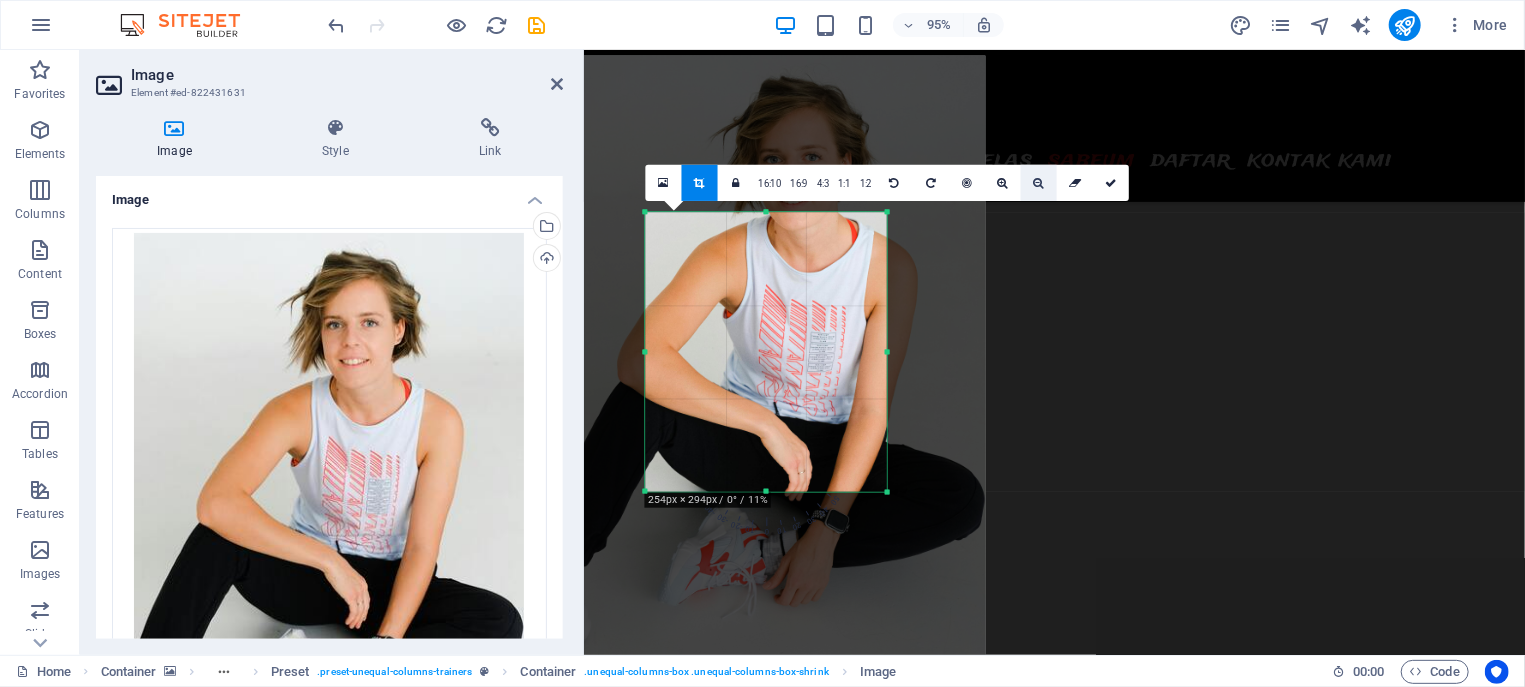 click at bounding box center (1039, 182) 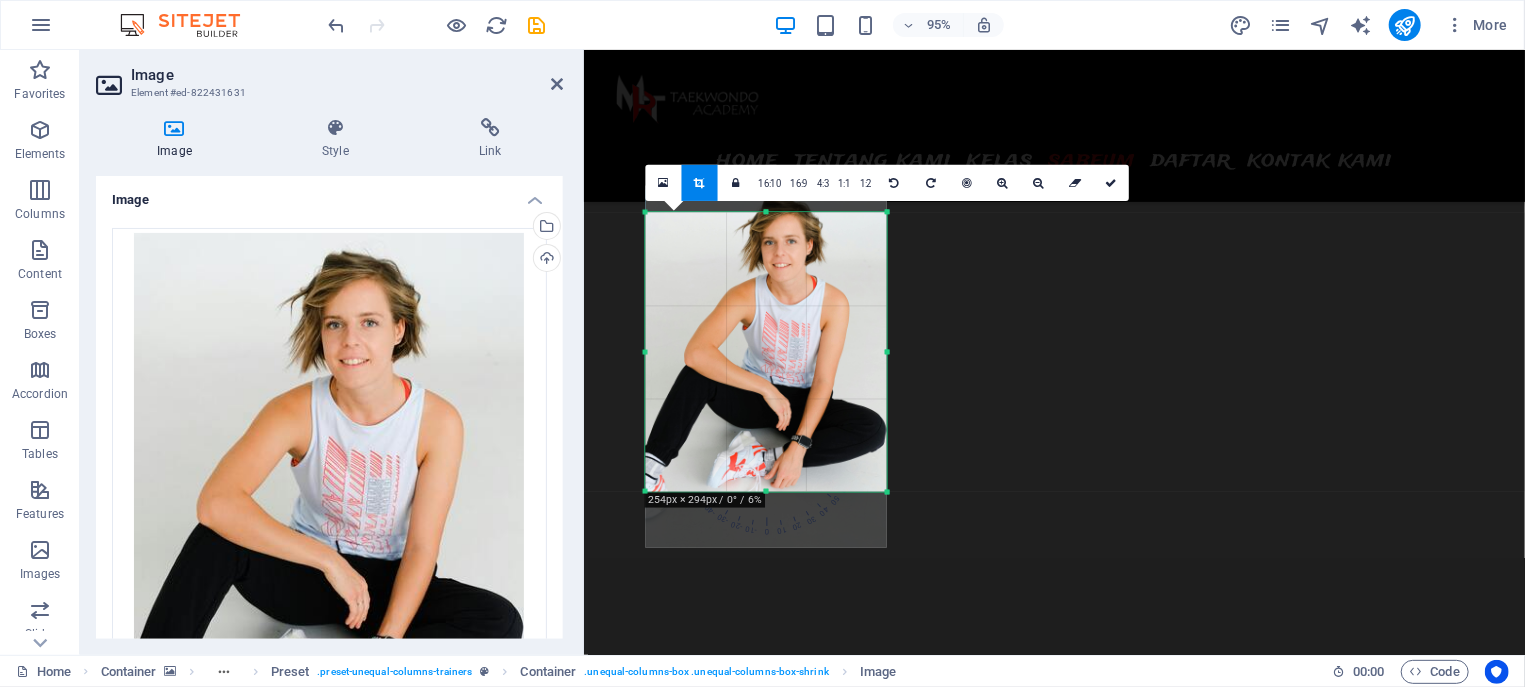 drag, startPoint x: 811, startPoint y: 360, endPoint x: 812, endPoint y: 342, distance: 18.027756 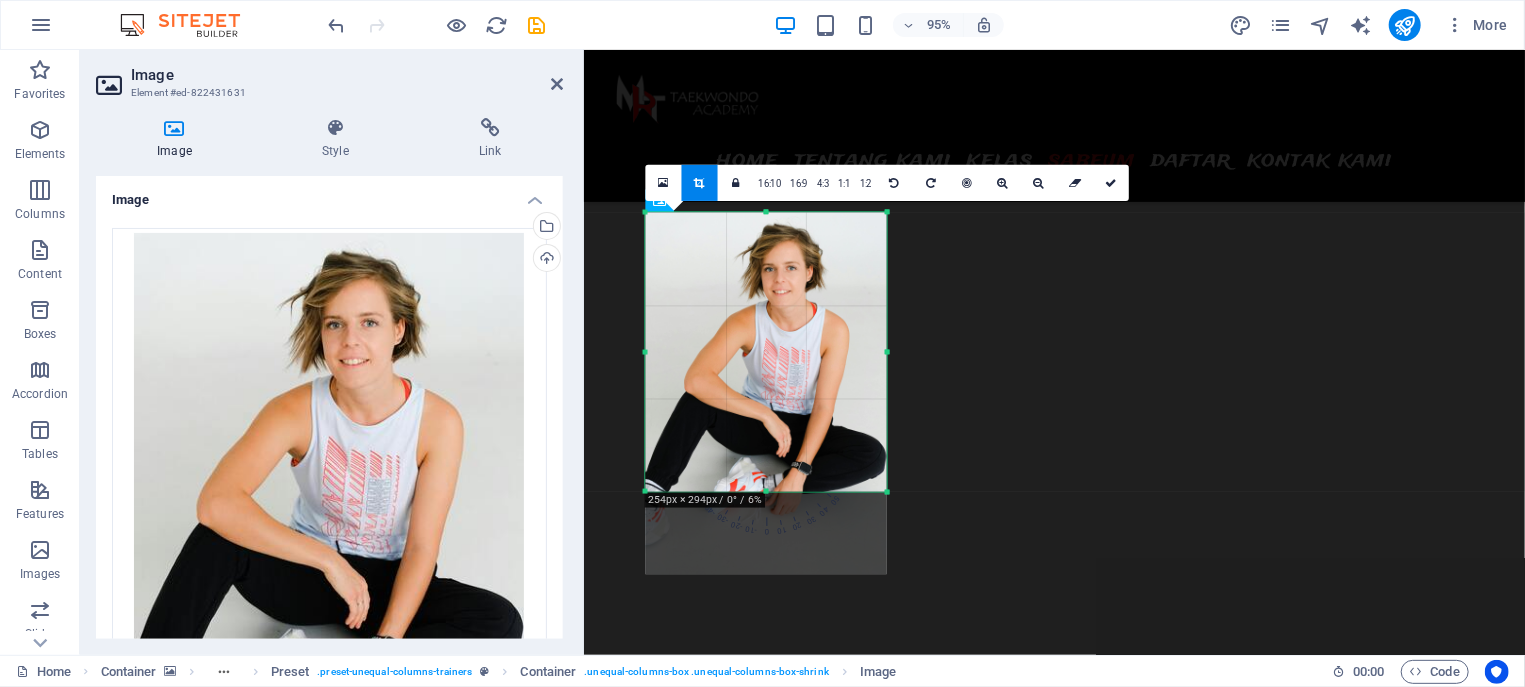 drag, startPoint x: 810, startPoint y: 346, endPoint x: 810, endPoint y: 373, distance: 27 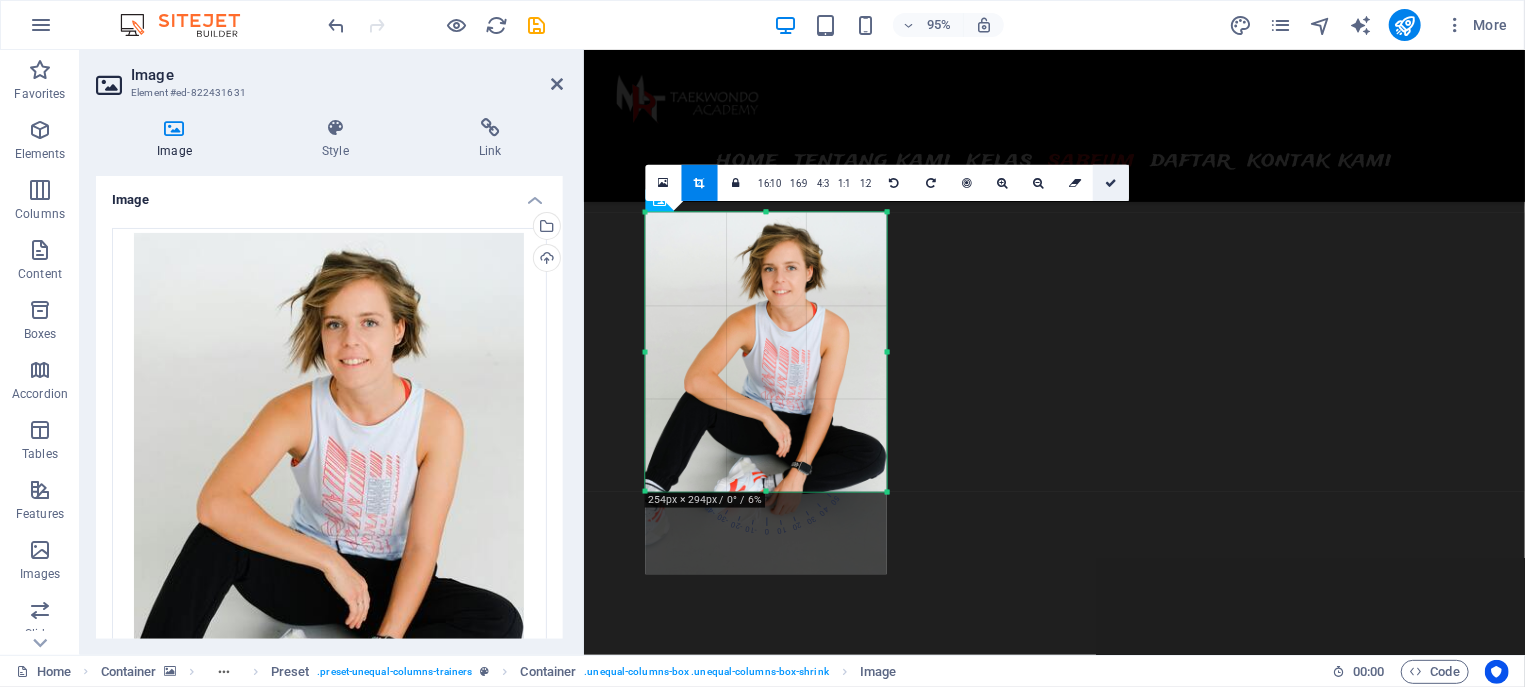 click at bounding box center [1111, 182] 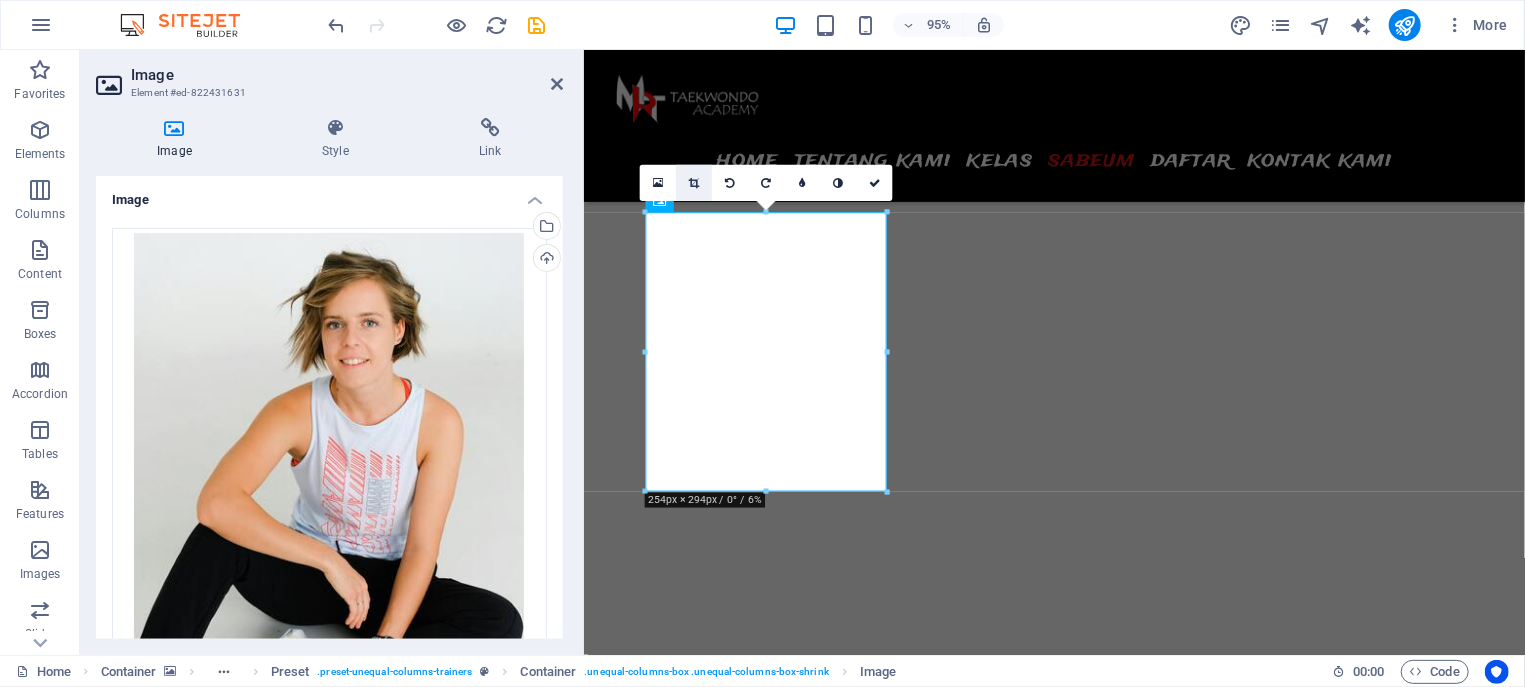 click at bounding box center [694, 183] 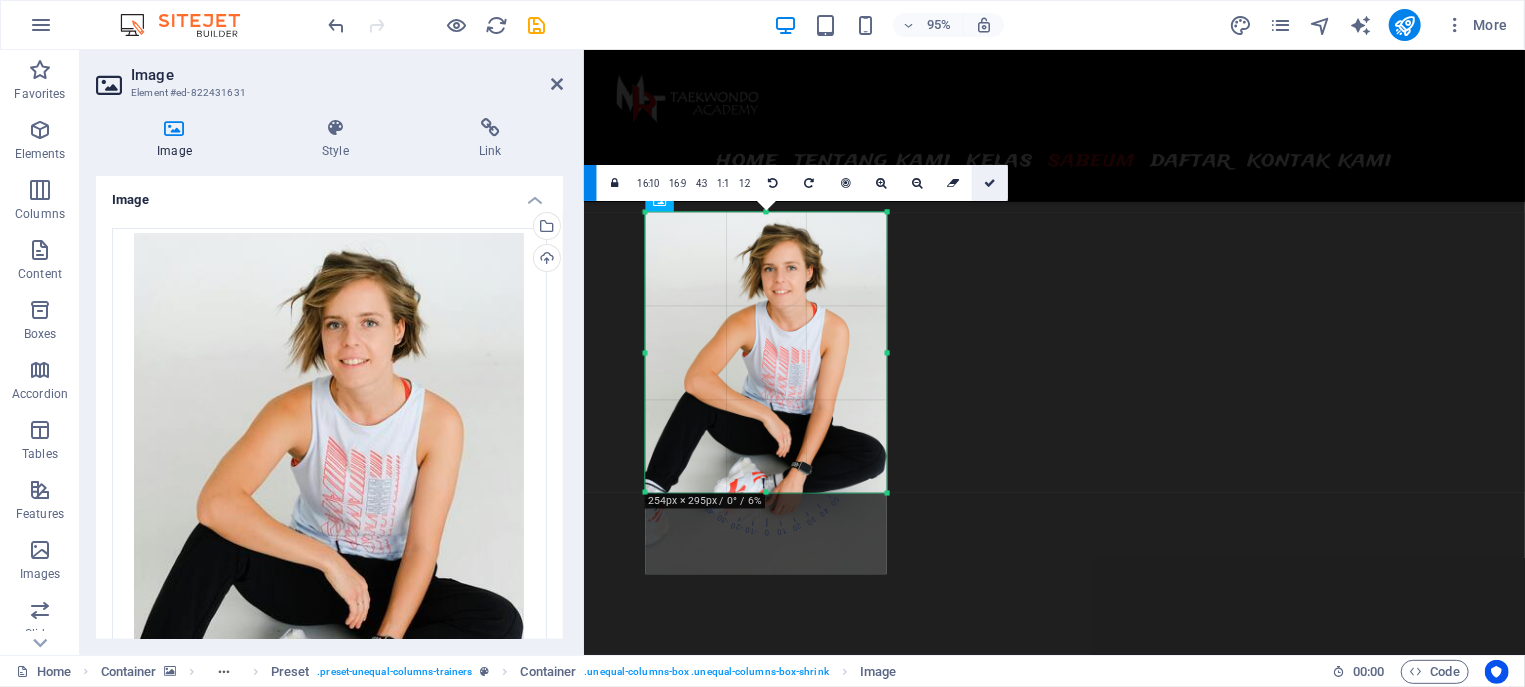 click at bounding box center [990, 182] 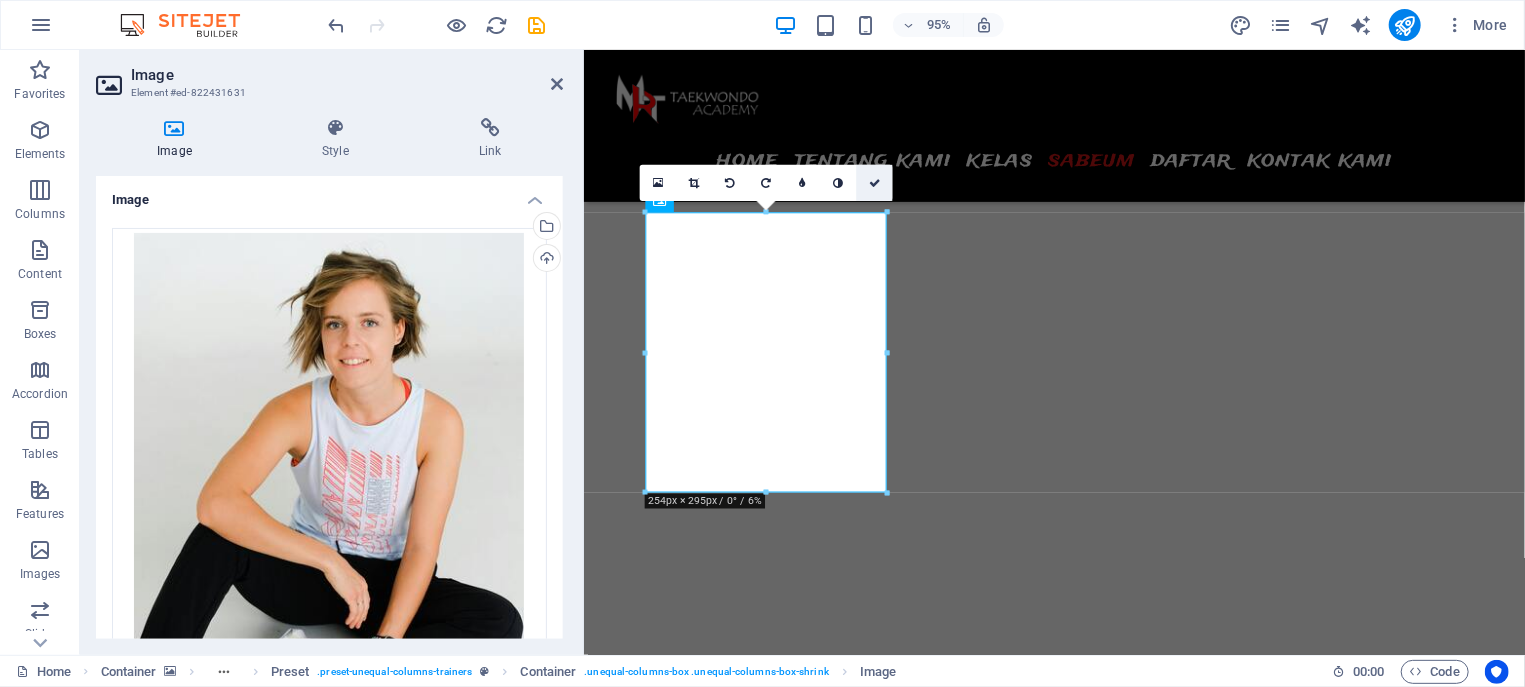 drag, startPoint x: 872, startPoint y: 186, endPoint x: 1212, endPoint y: 329, distance: 368.8482 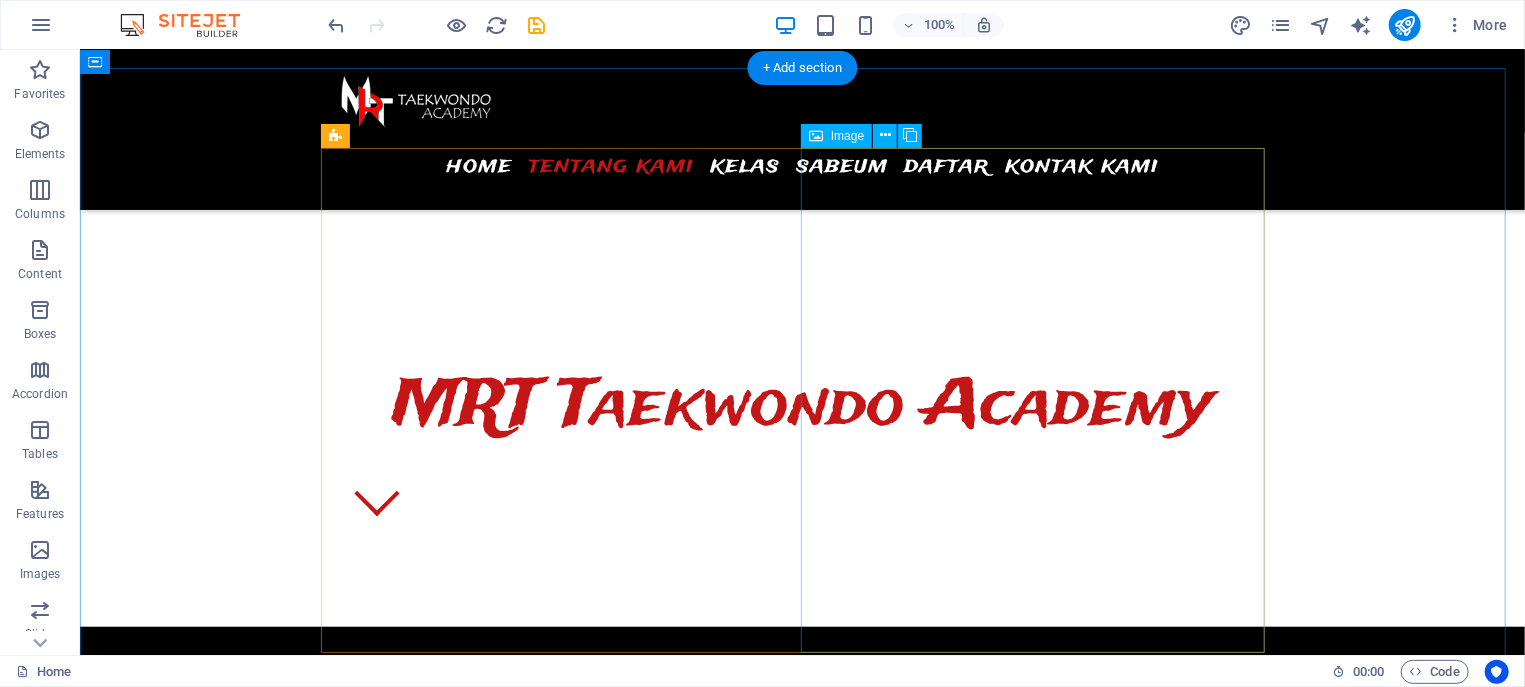 scroll, scrollTop: 438, scrollLeft: 0, axis: vertical 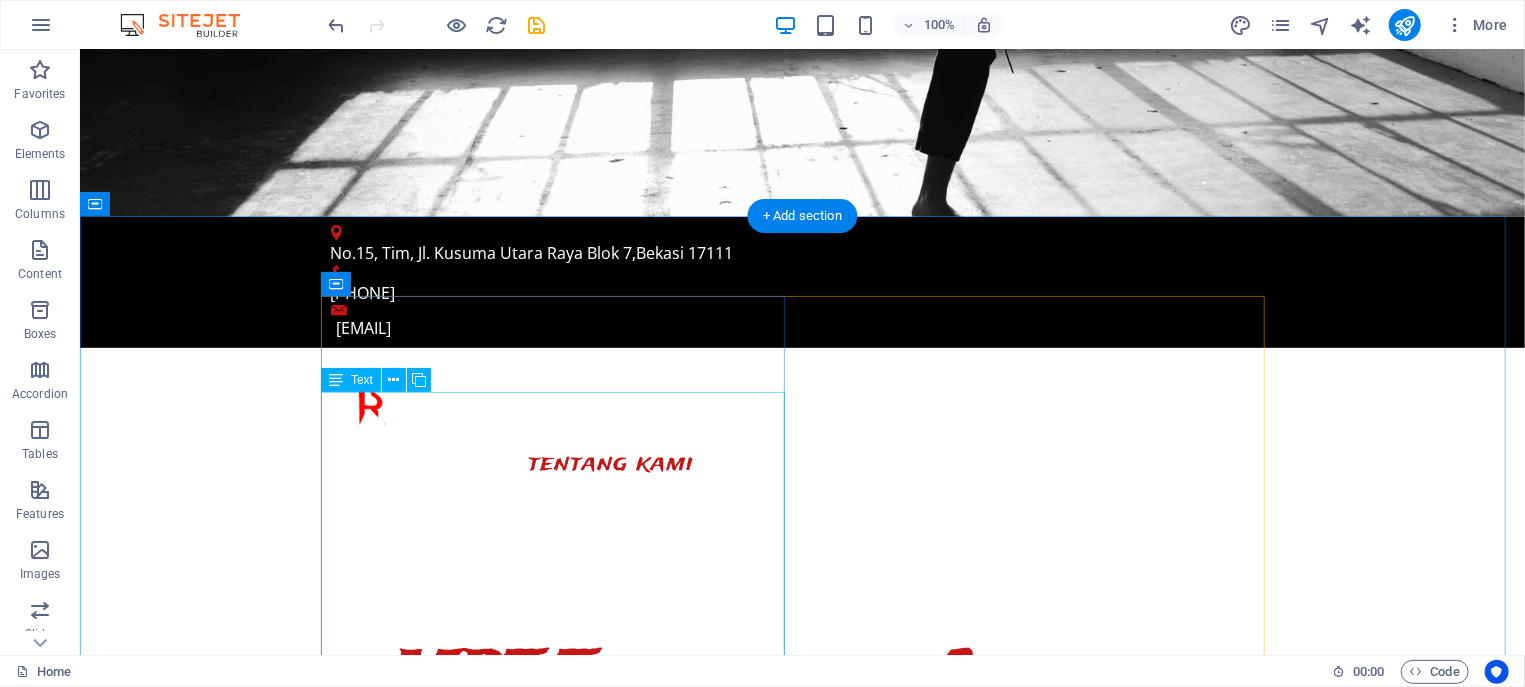 click on "Didirikan sejak tahun 2000, MRT Taekwondo Academy adalah pusat pelatihan Taekwondo yang berafiliasi dengan [WTF/Kukkiwon/PBTI/organisasi lain]. Kami memiliki visi untuk membentuk atlet dan insan yang memiliki integritas tinggi melalui latihan disiplin dan kompetisi sehat. Visi: Menjadi pusat pelatihan Taekwondo unggulan yang mencetak atlet berprestasi dan berbudi pekerti. Misi: Melatih teknik dan taktik Taekwondo sesuai standar internasional Menanamkan nilai-nilai sportivitas dan kerja keras Membina generasi muda agar sehat dan percaya diri" at bounding box center [802, 1206] 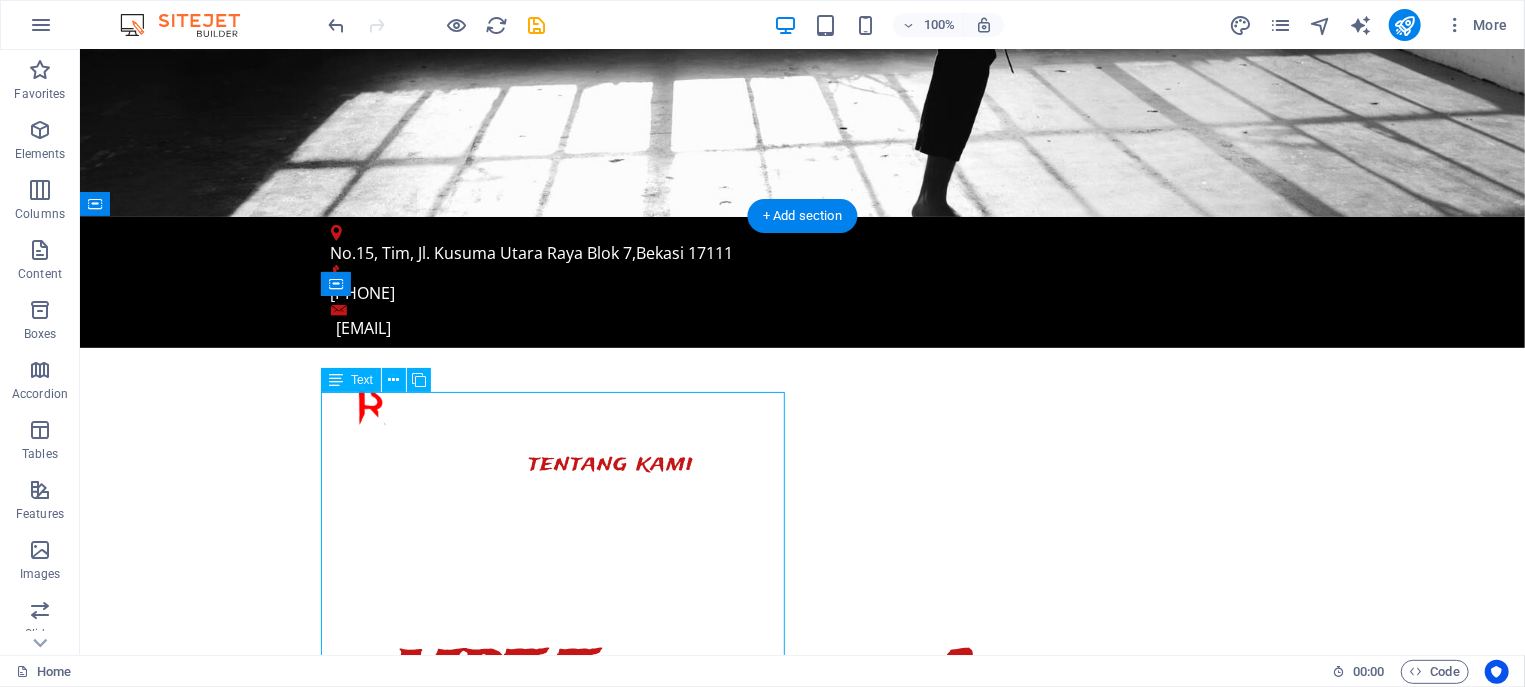 click on "Didirikan sejak tahun 2000, MRT Taekwondo Academy adalah pusat pelatihan Taekwondo yang berafiliasi dengan [WTF/Kukkiwon/PBTI/organisasi lain]. Kami memiliki visi untuk membentuk atlet dan insan yang memiliki integritas tinggi melalui latihan disiplin dan kompetisi sehat. Visi: Menjadi pusat pelatihan Taekwondo unggulan yang mencetak atlet berprestasi dan berbudi pekerti. Misi: Melatih teknik dan taktik Taekwondo sesuai standar internasional Menanamkan nilai-nilai sportivitas dan kerja keras Membina generasi muda agar sehat dan percaya diri" at bounding box center (802, 1206) 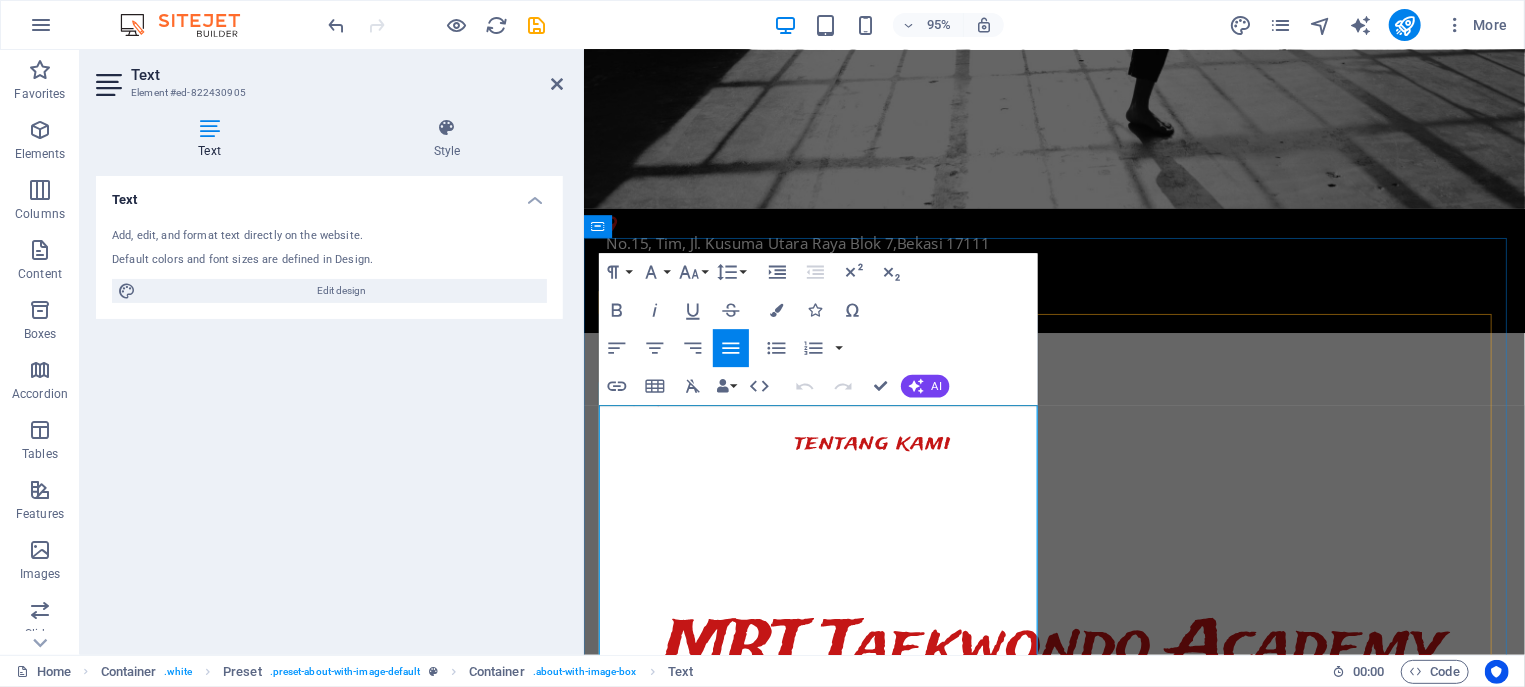 click on "Didirikan sejak tahun 2000, MRT Taekwondo Academy adalah pusat pelatihan Taekwondo yang berafiliasi dengan [WTF/Kukkiwon/PBTI/organisasi lain]. Kami memiliki visi untuk membentuk atlet dan insan yang memiliki integritas tinggi melalui latihan disiplin dan kompetisi sehat." at bounding box center (1079, 1110) 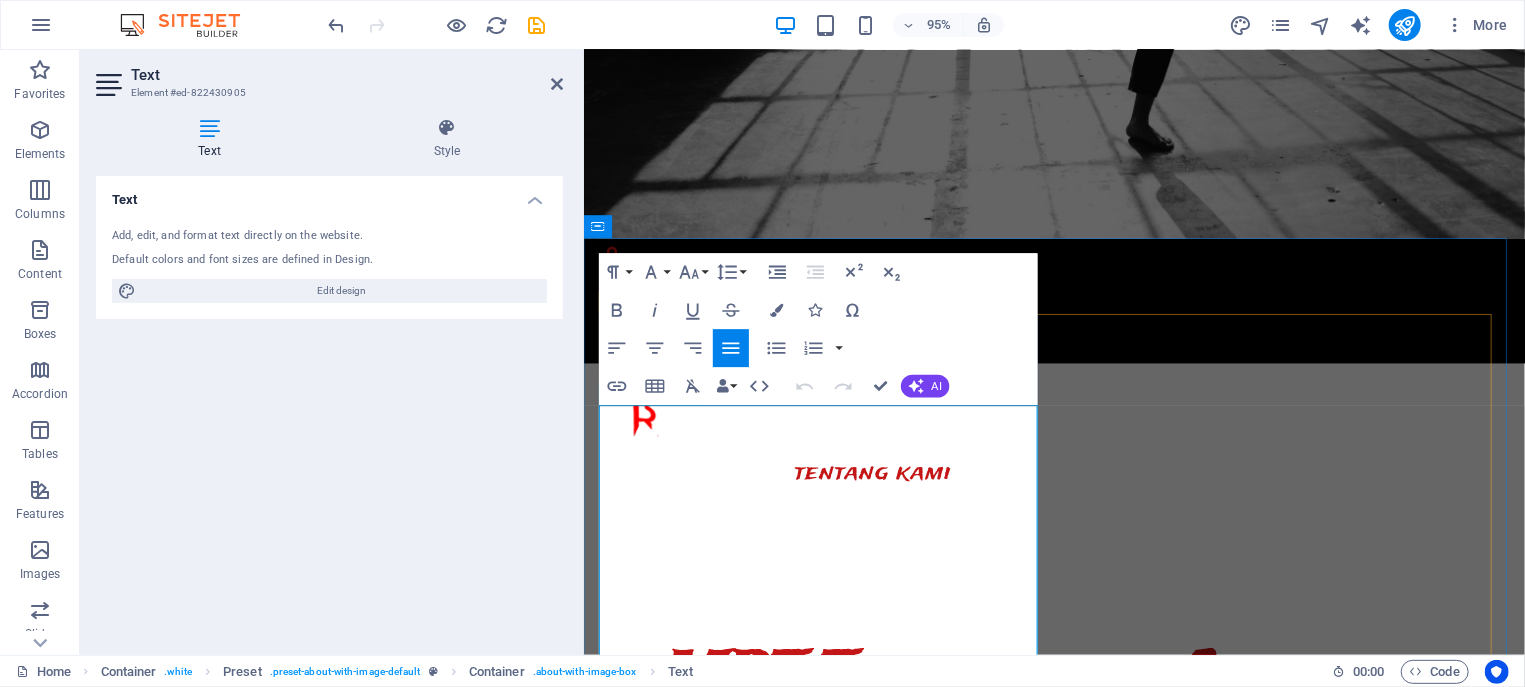 type 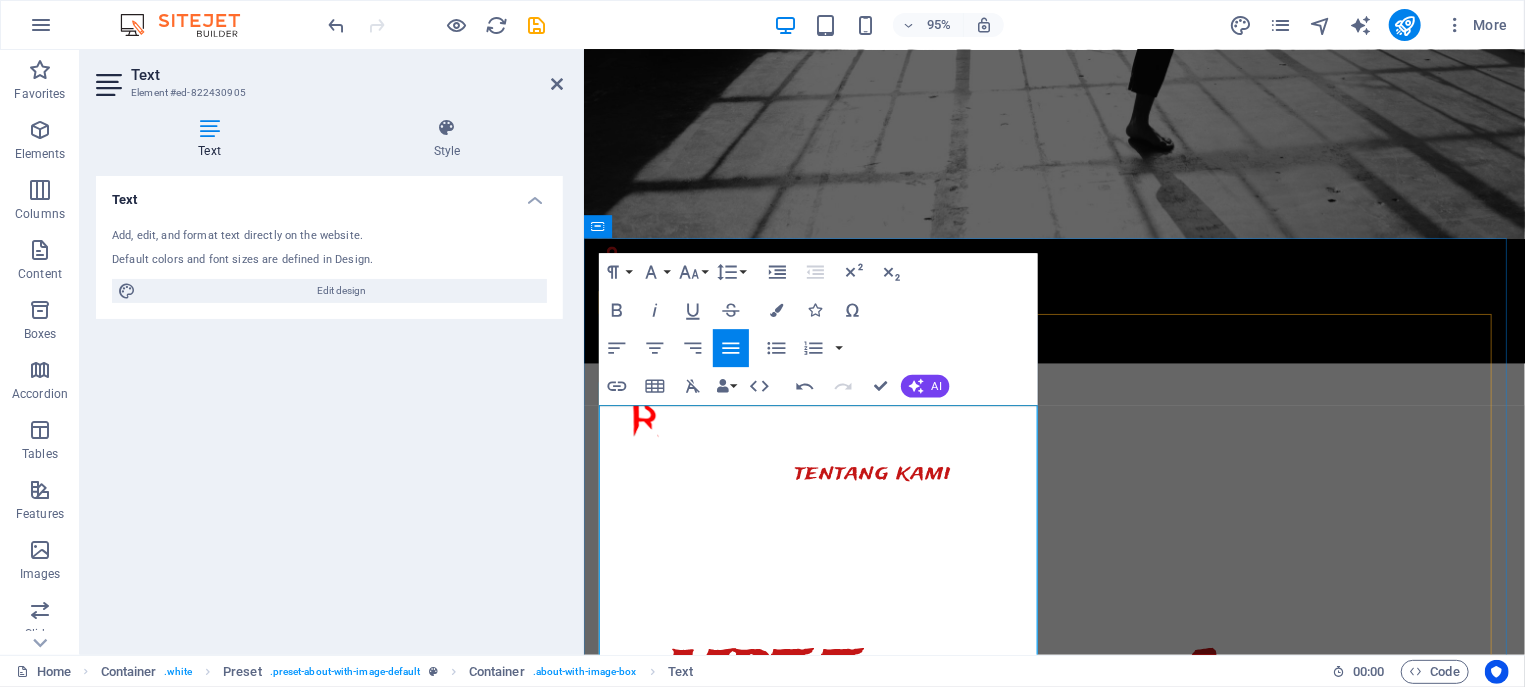 click on "Didirikan sejak tahun 2000, MRT Taekwondo Academy adalah pusat pelatihan Taekwondo yang berafiliasi dengan [WTF/Kukkiwon/PBTI/organisasi lain]. dengan lebih dari 300 murid.  Kami memiliki visi untuk membentuk atlet dan insan yang memiliki integritas tinggi melalui latihan disiplin dan kompetisi sehat." at bounding box center [1079, 1142] 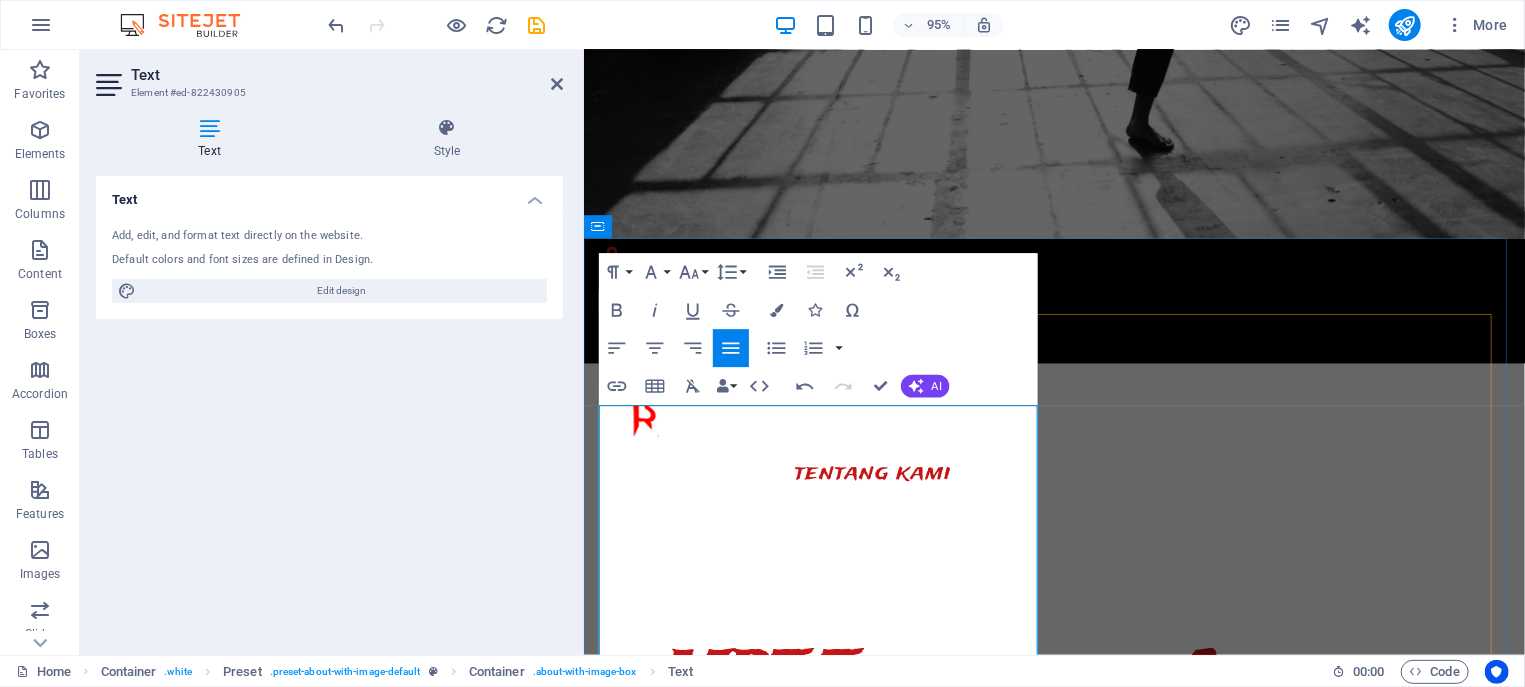 click on "Didirikan sejak tahun 2000, MRT Taekwondo Academy adalah pusat pelatihan Taekwondo yang berafiliasi dengan [WTF/Kukkiwon/PBTI/organisasi lain], dengan lebih dari 300 murid. Kami memiliki visi untuk membentuk atlet dan insan yang memiliki integritas tinggi melalui latihan disiplin dan kompetisi sehat." at bounding box center [1079, 1142] 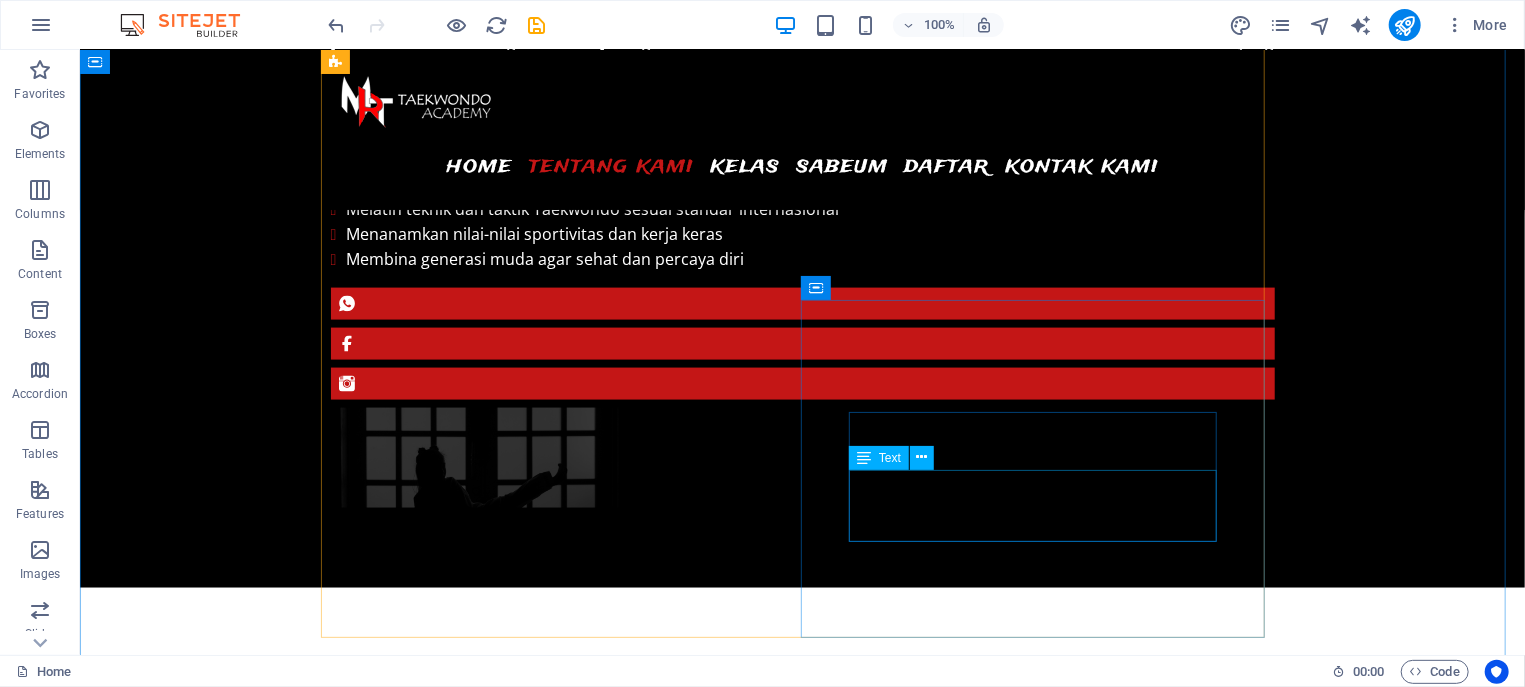scroll, scrollTop: 1510, scrollLeft: 0, axis: vertical 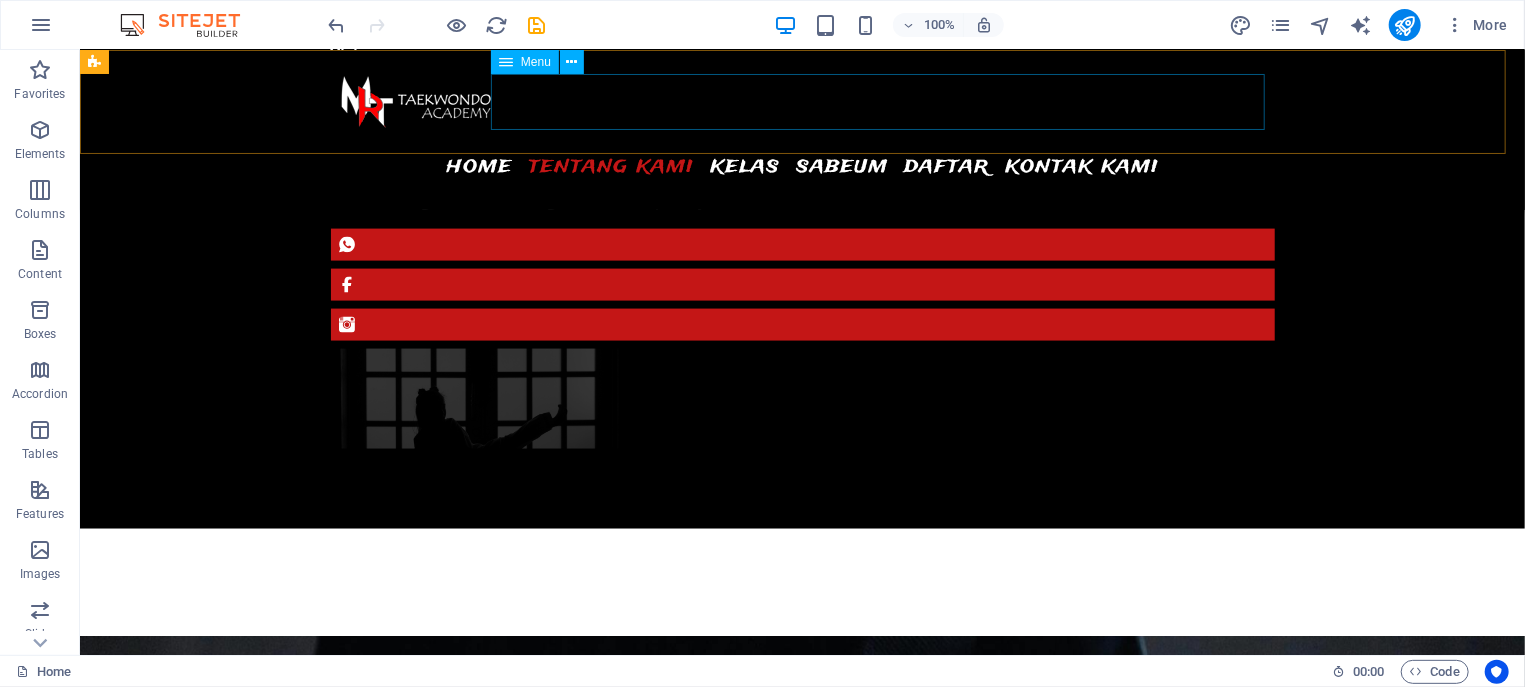 click on "Home Tentang Kami Kelas Sabeum Daftar kontak kami" at bounding box center [802, 165] 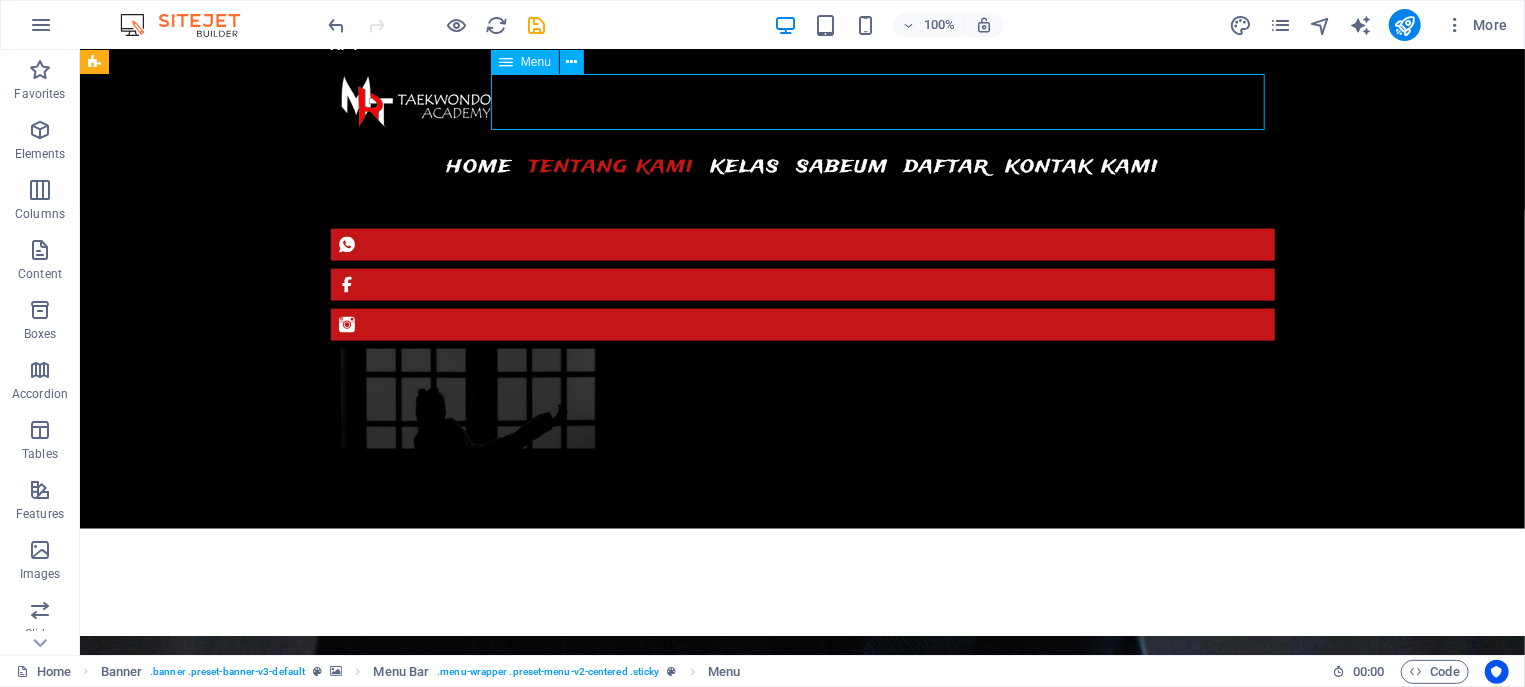 click on "Home Tentang Kami Kelas Sabeum Daftar kontak kami" at bounding box center (802, 165) 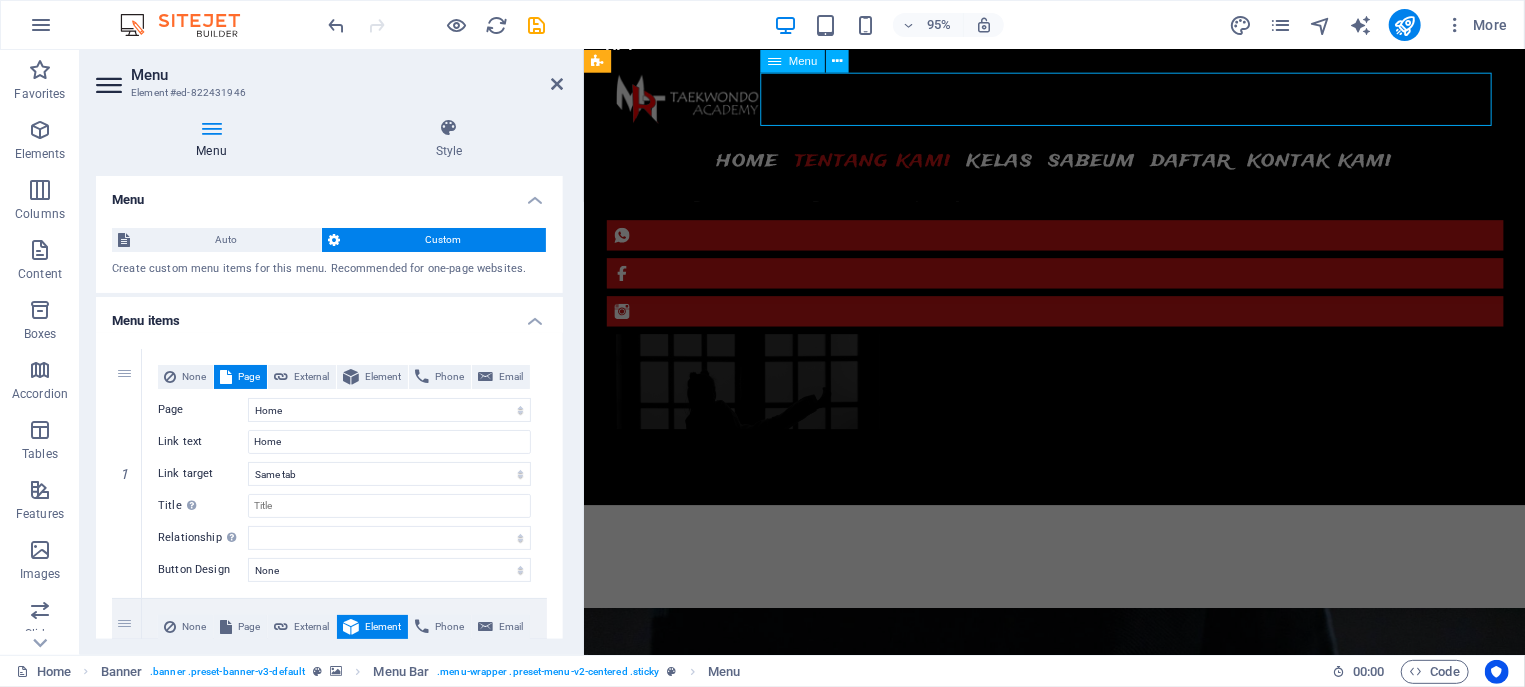click on "Home Tentang Kami Kelas Sabeum Daftar kontak kami" at bounding box center [1079, 166] 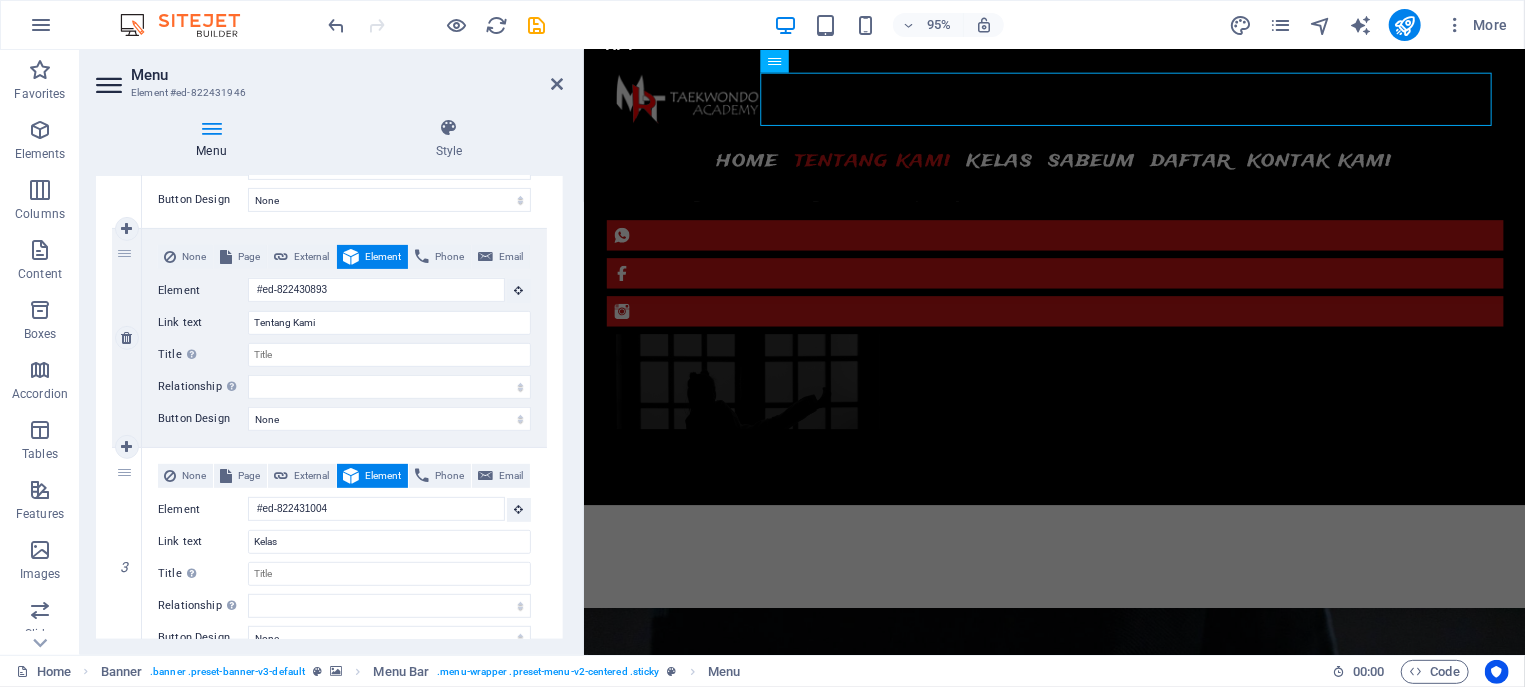 scroll, scrollTop: 375, scrollLeft: 0, axis: vertical 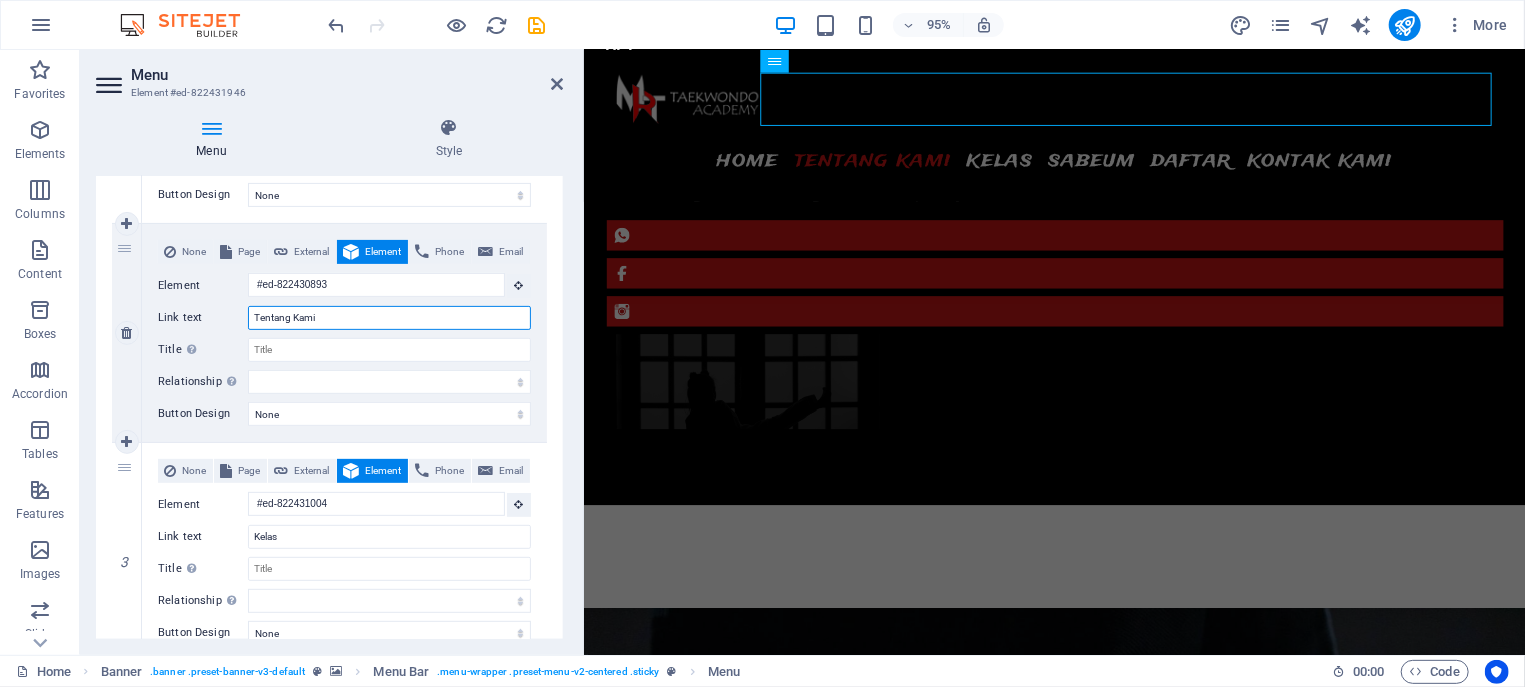 click on "Tentang Kami" at bounding box center (389, 318) 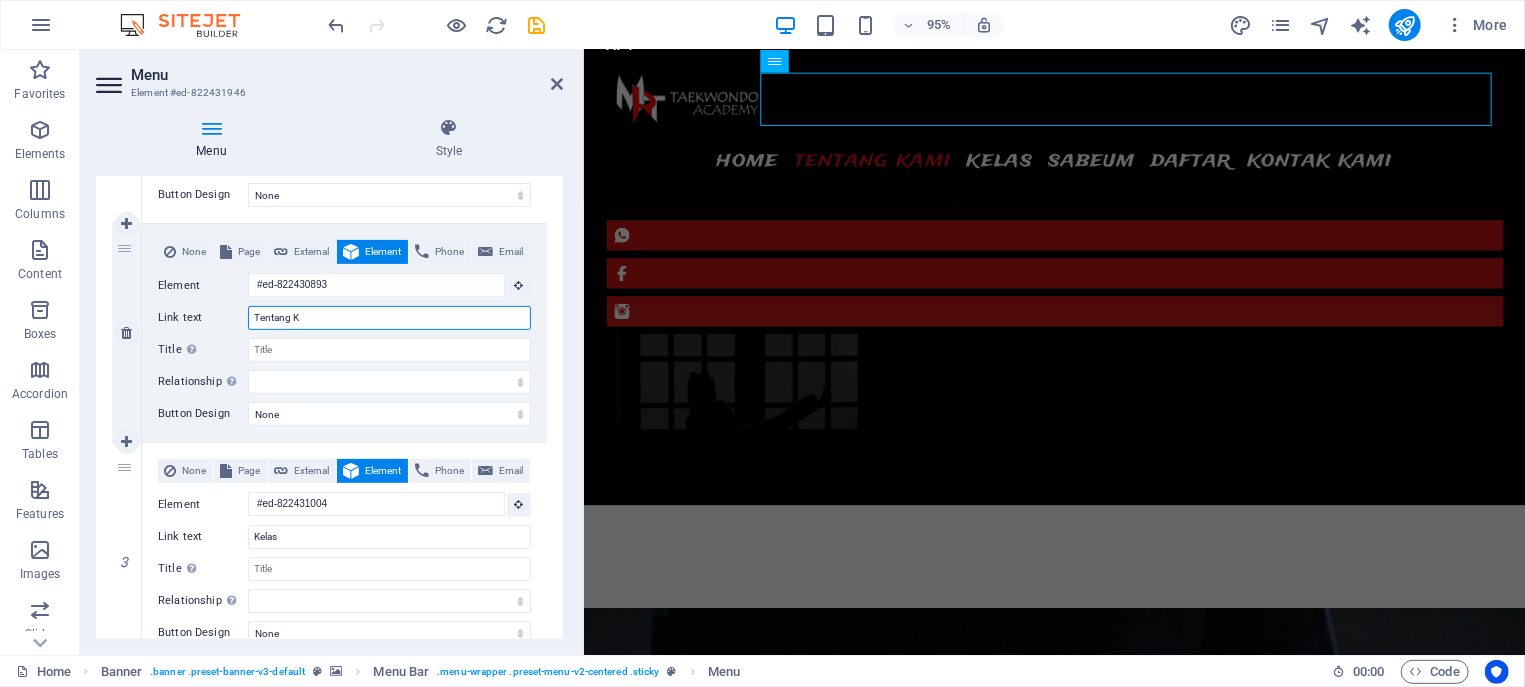 type on "Tentang" 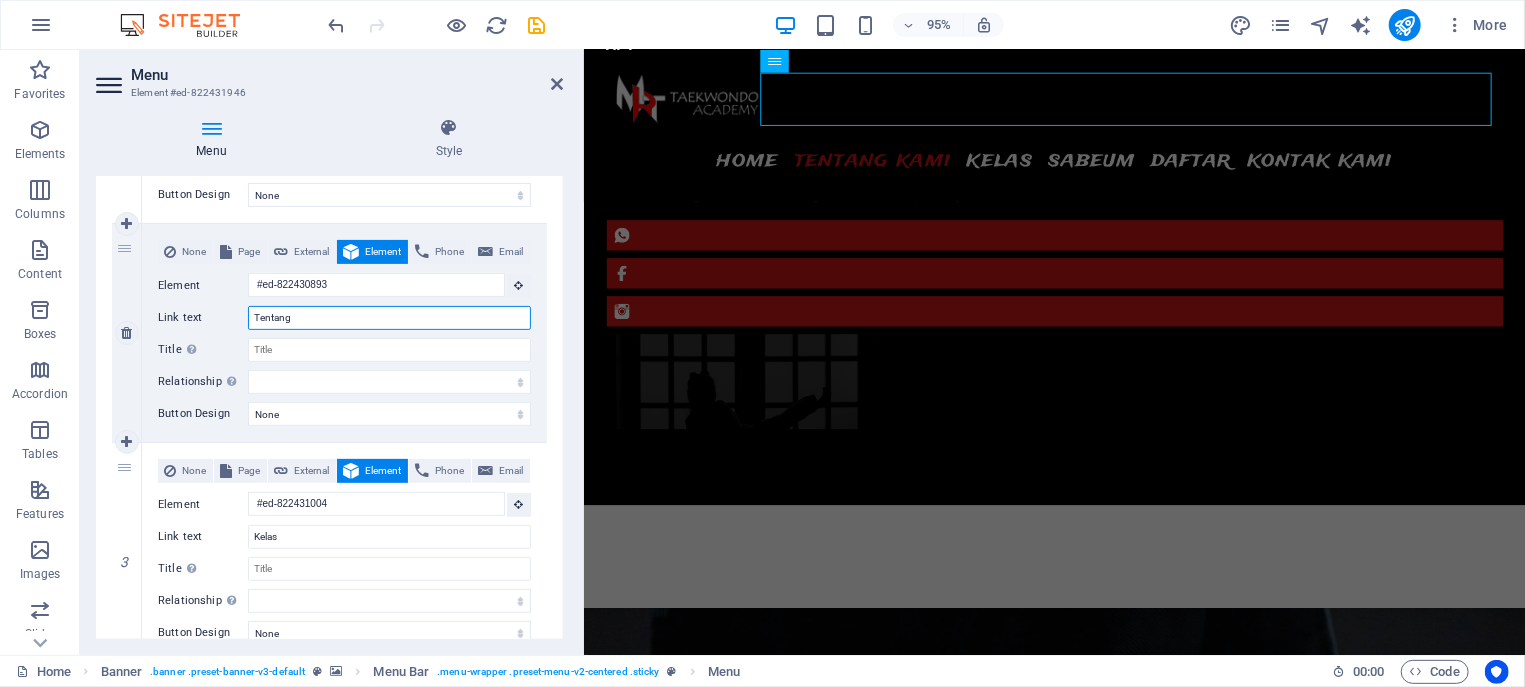 select 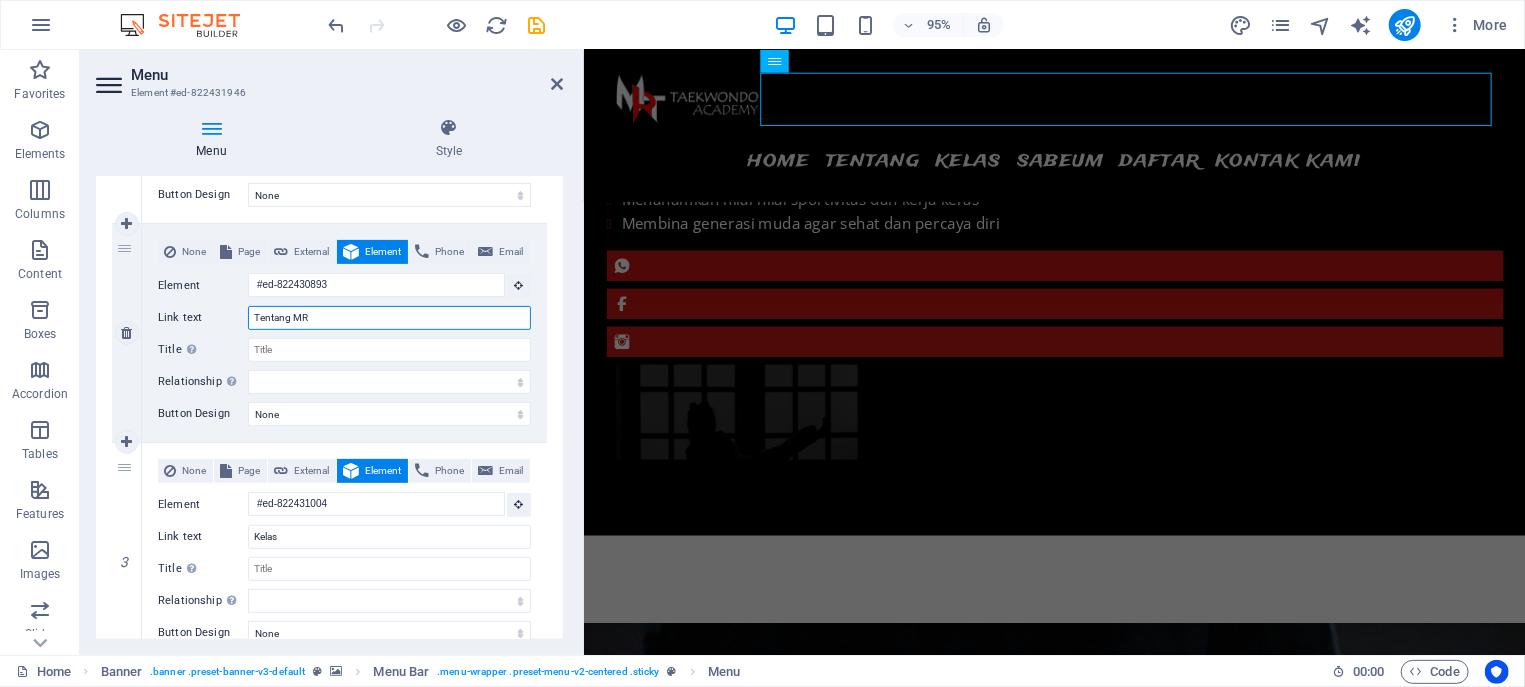 type on "Tentang MRT" 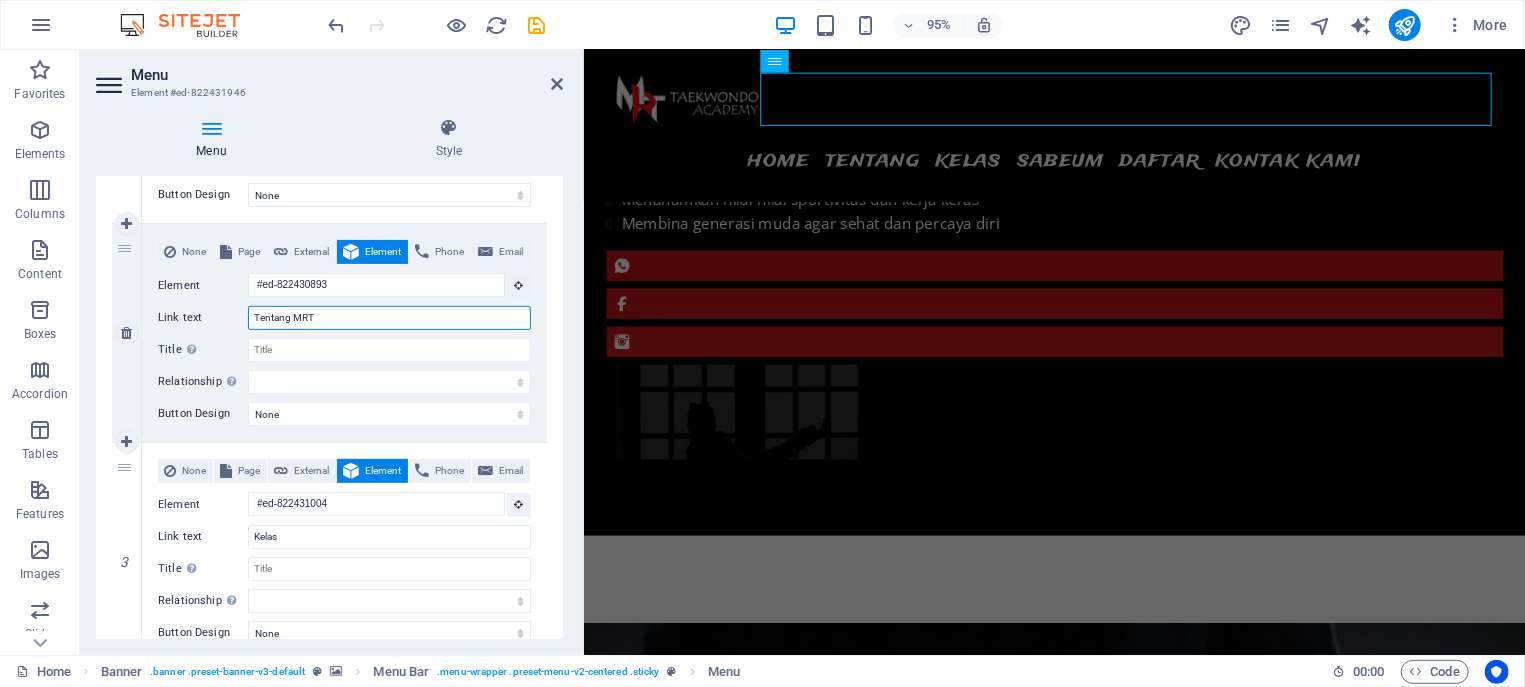 select 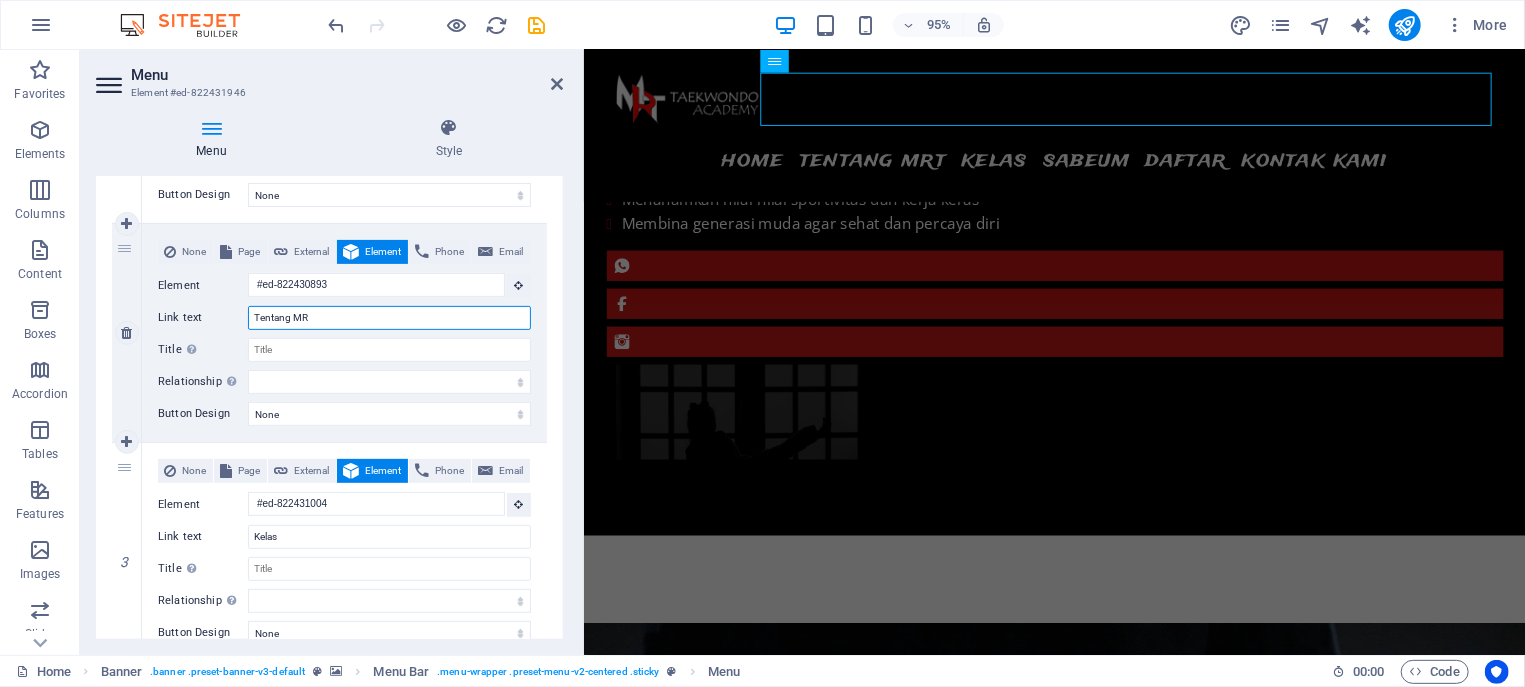 type on "Tentang M" 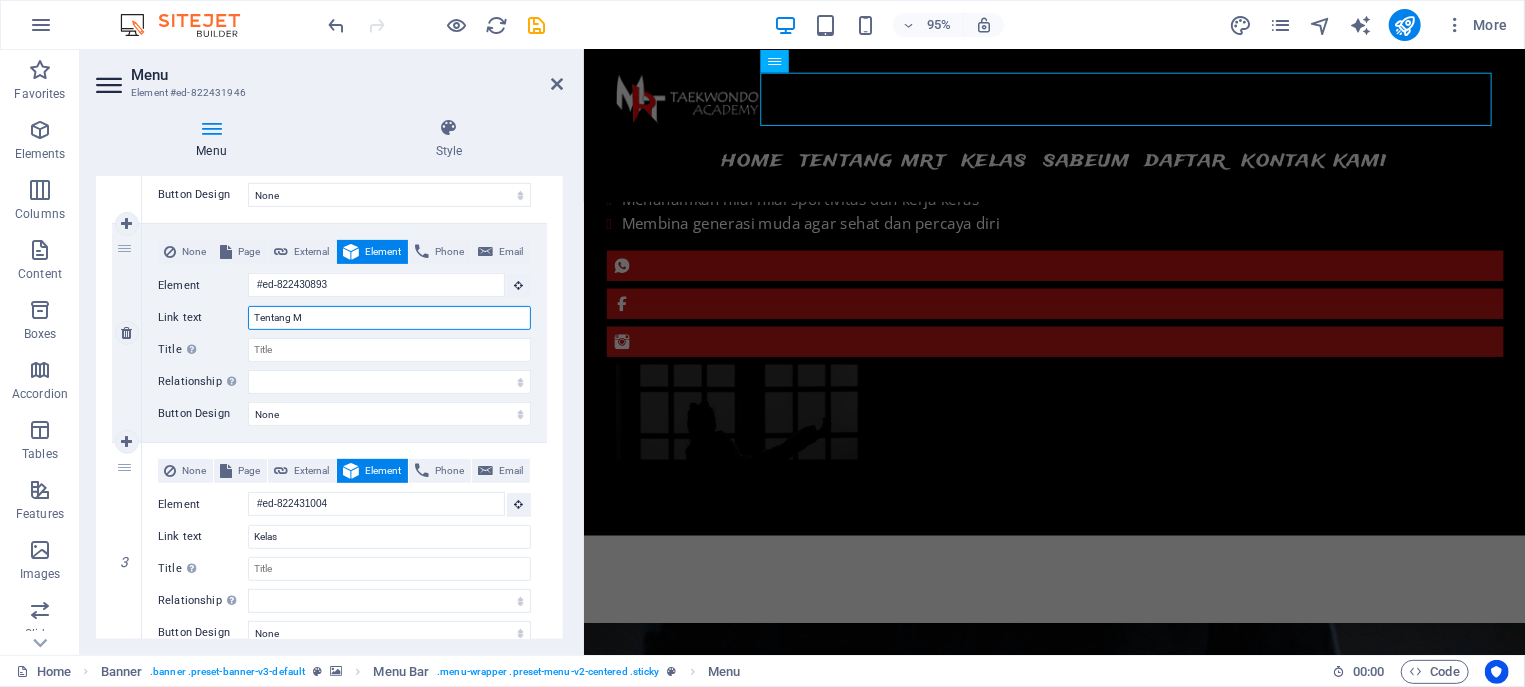 select 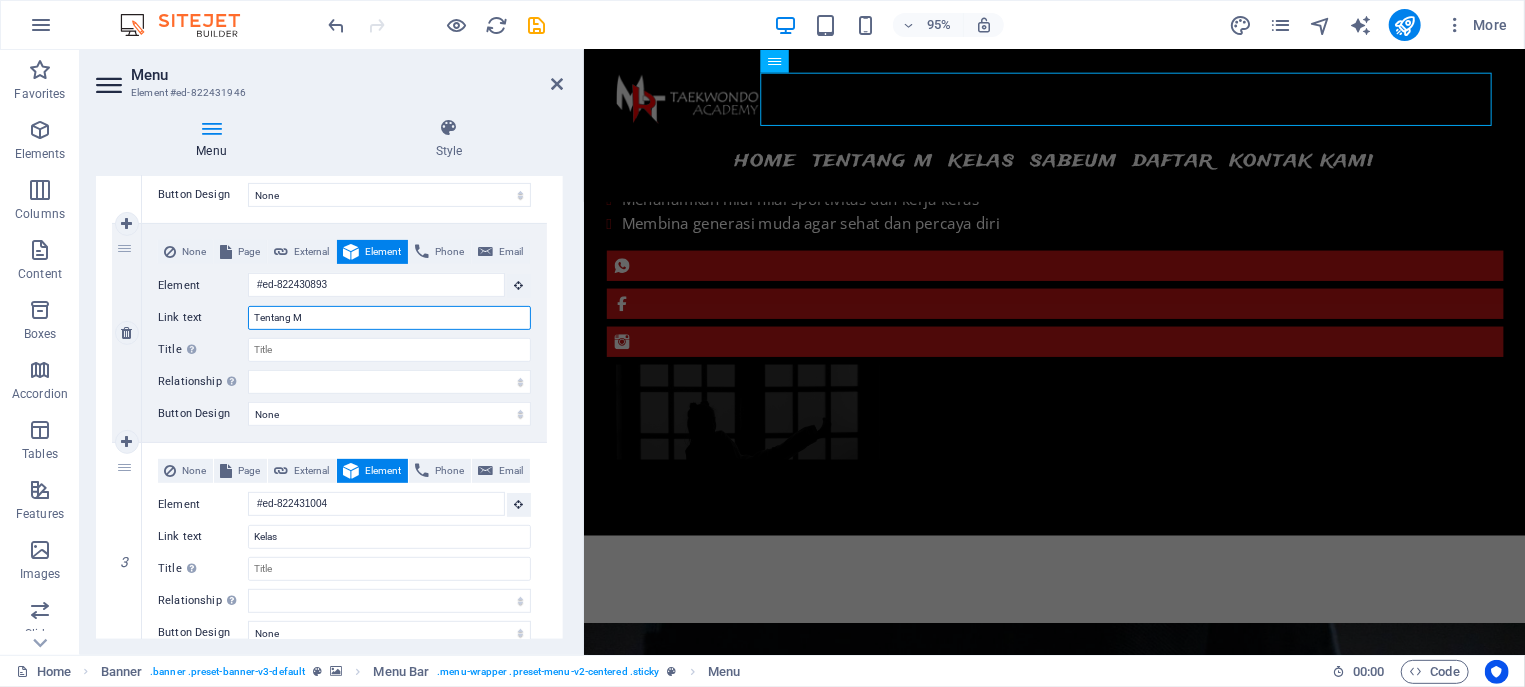 type on "Tentang" 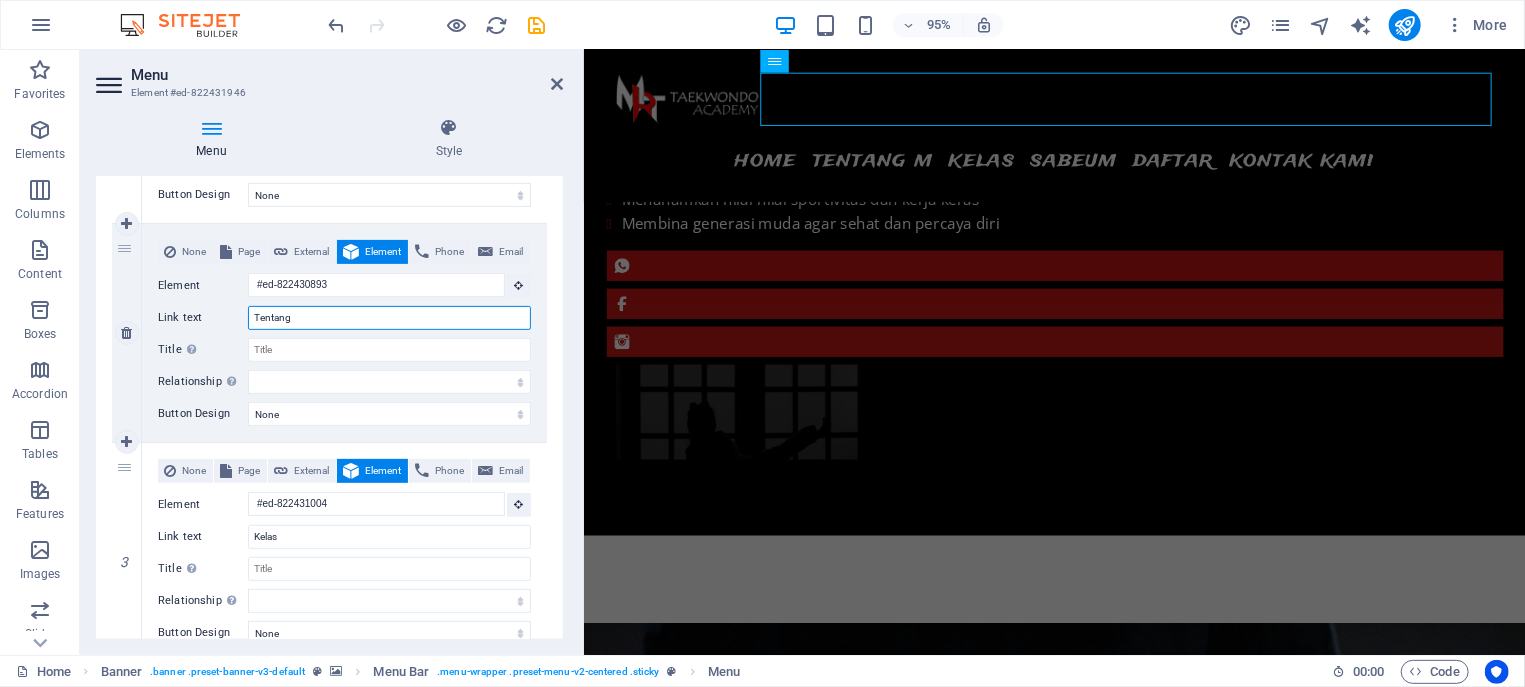 select 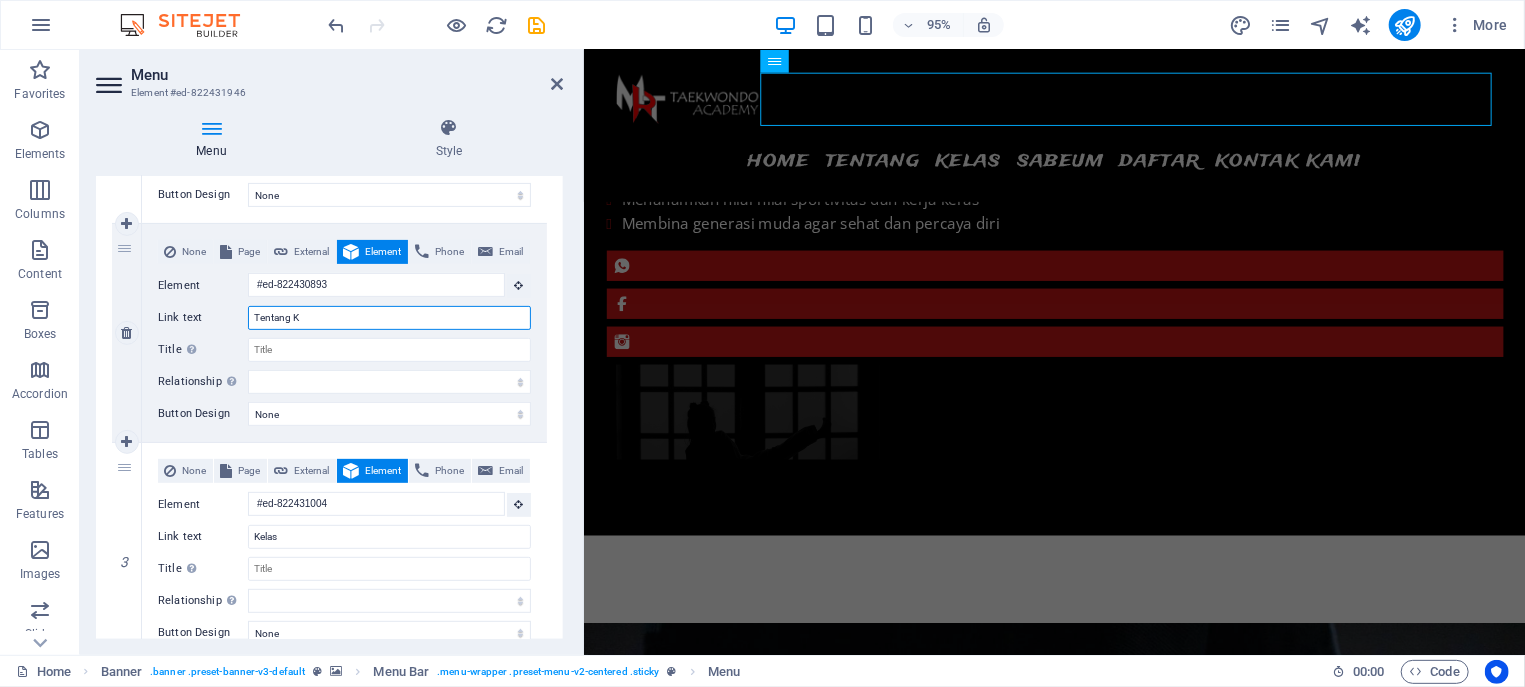 type on "Tentang Ka" 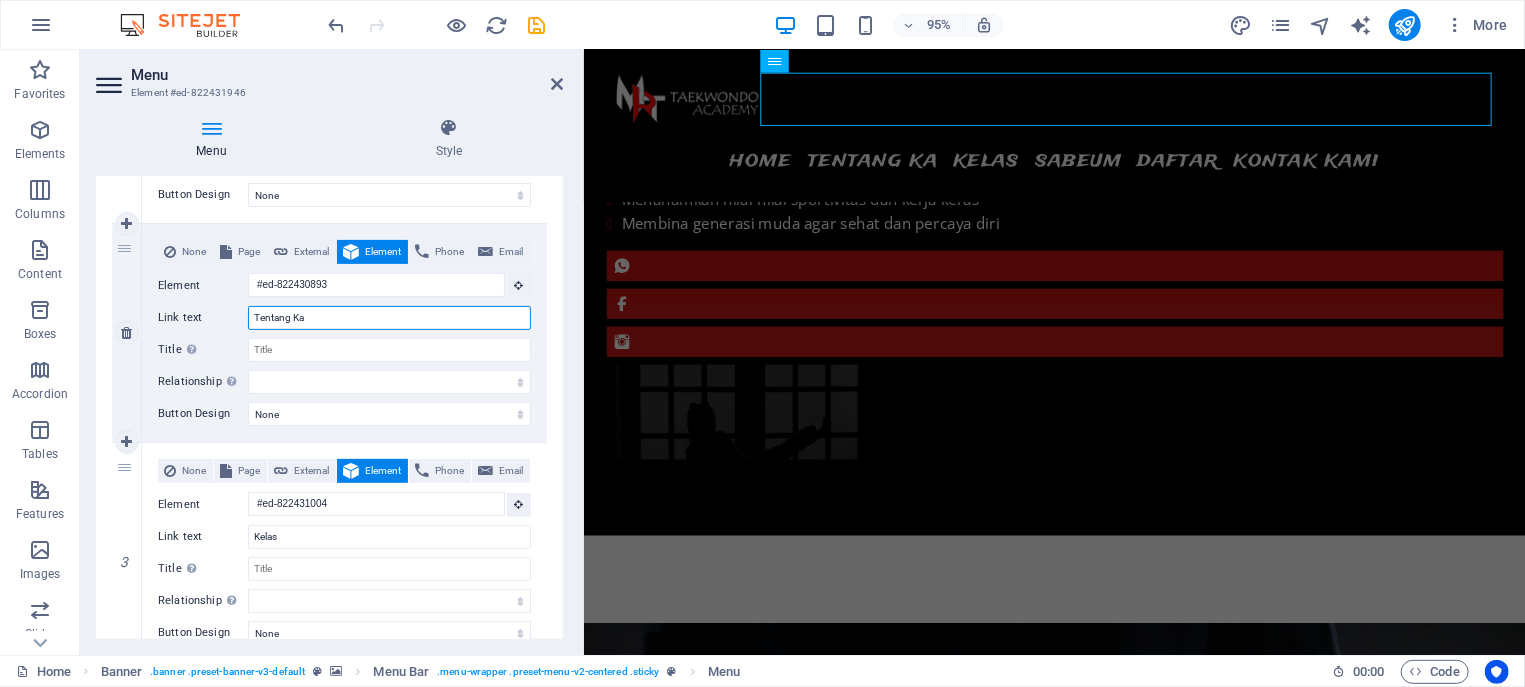 select 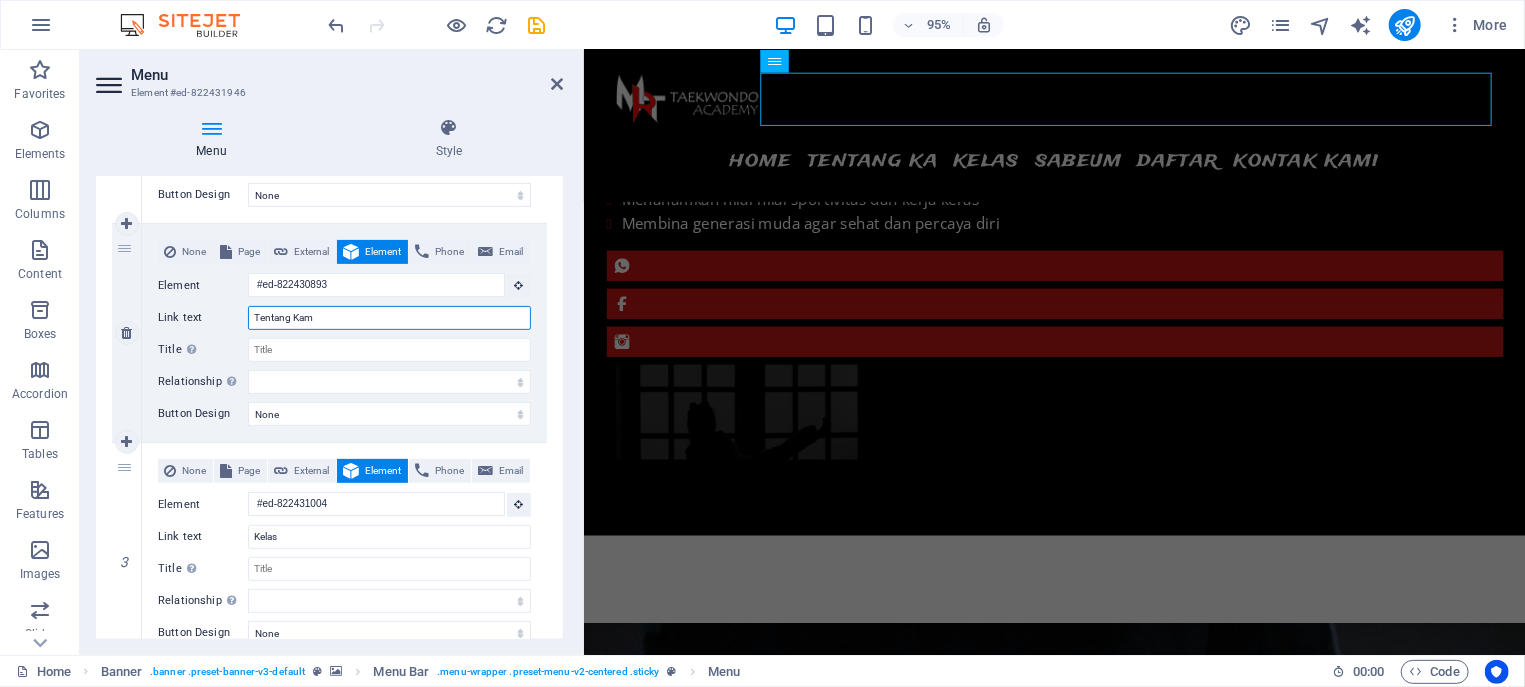 type on "Tentang Kami" 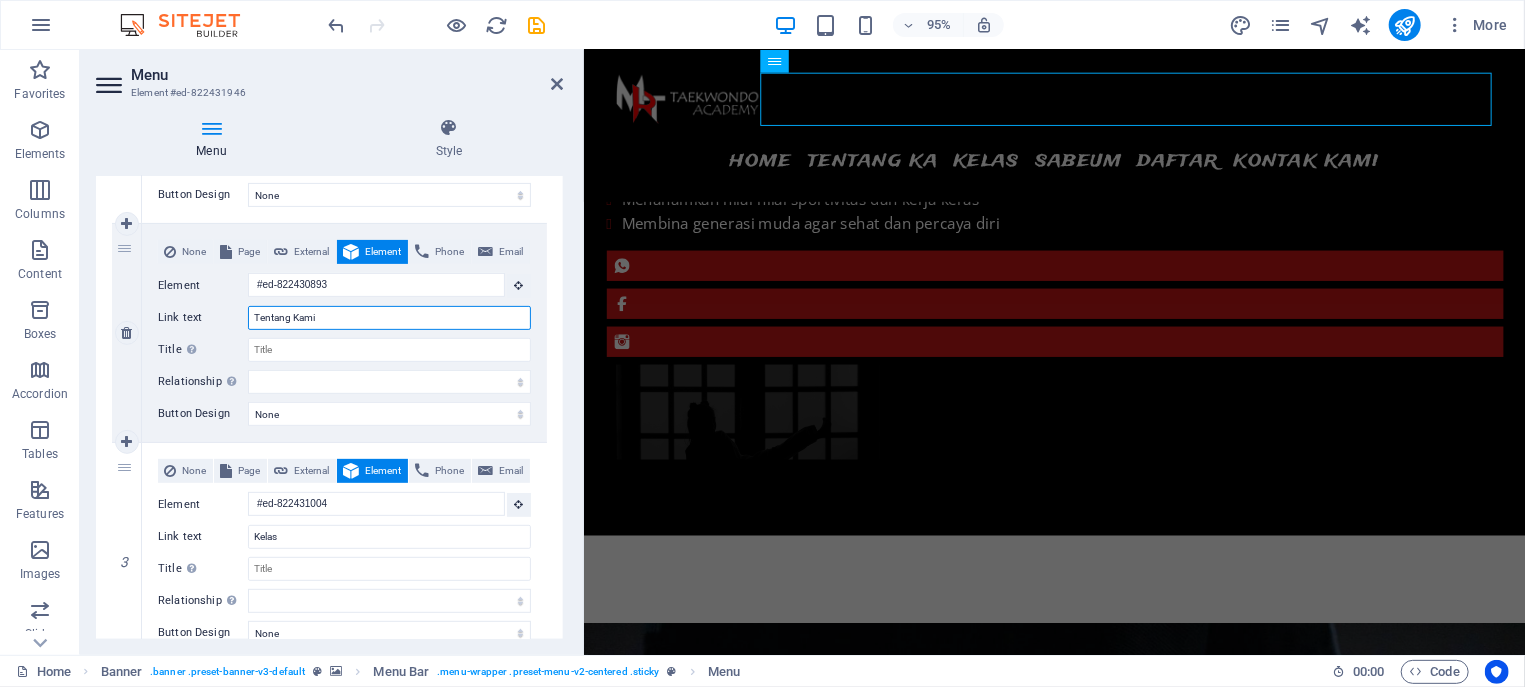 select 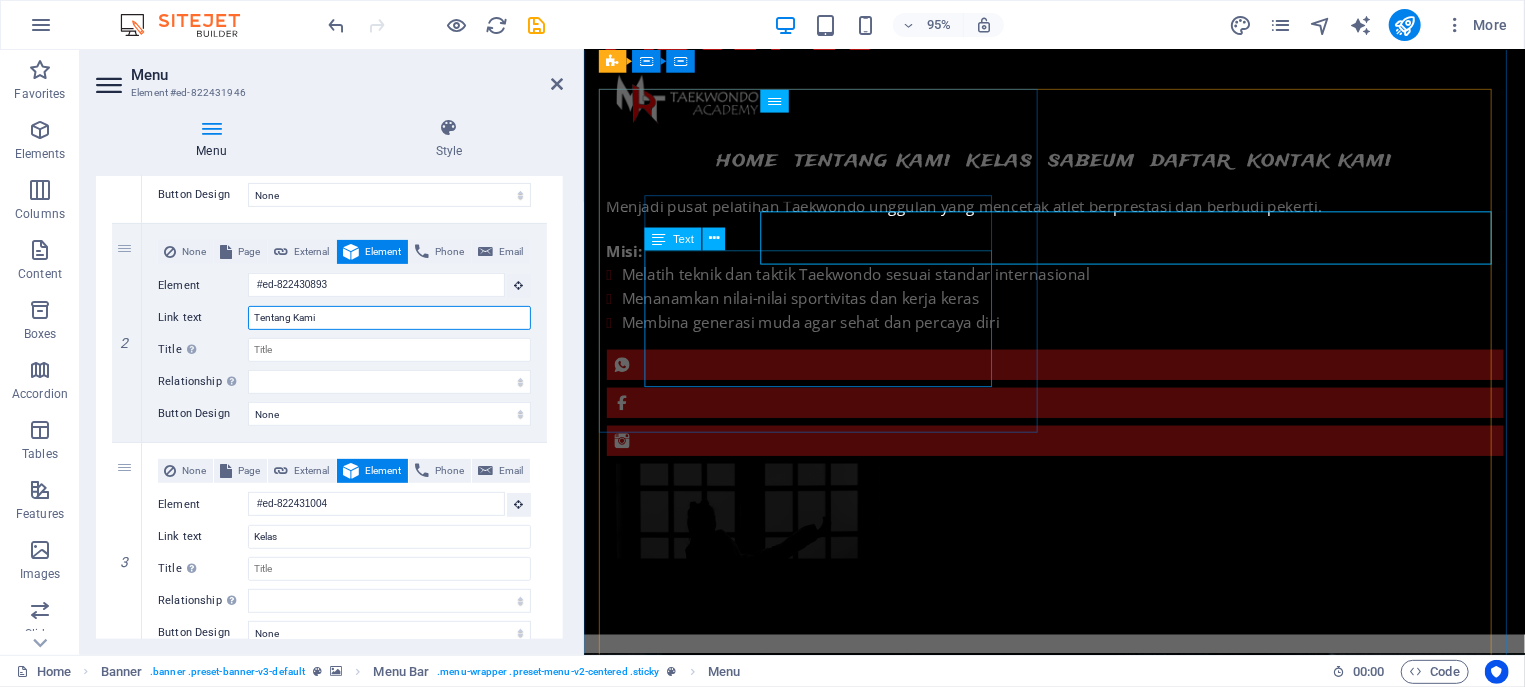 scroll, scrollTop: 1084, scrollLeft: 0, axis: vertical 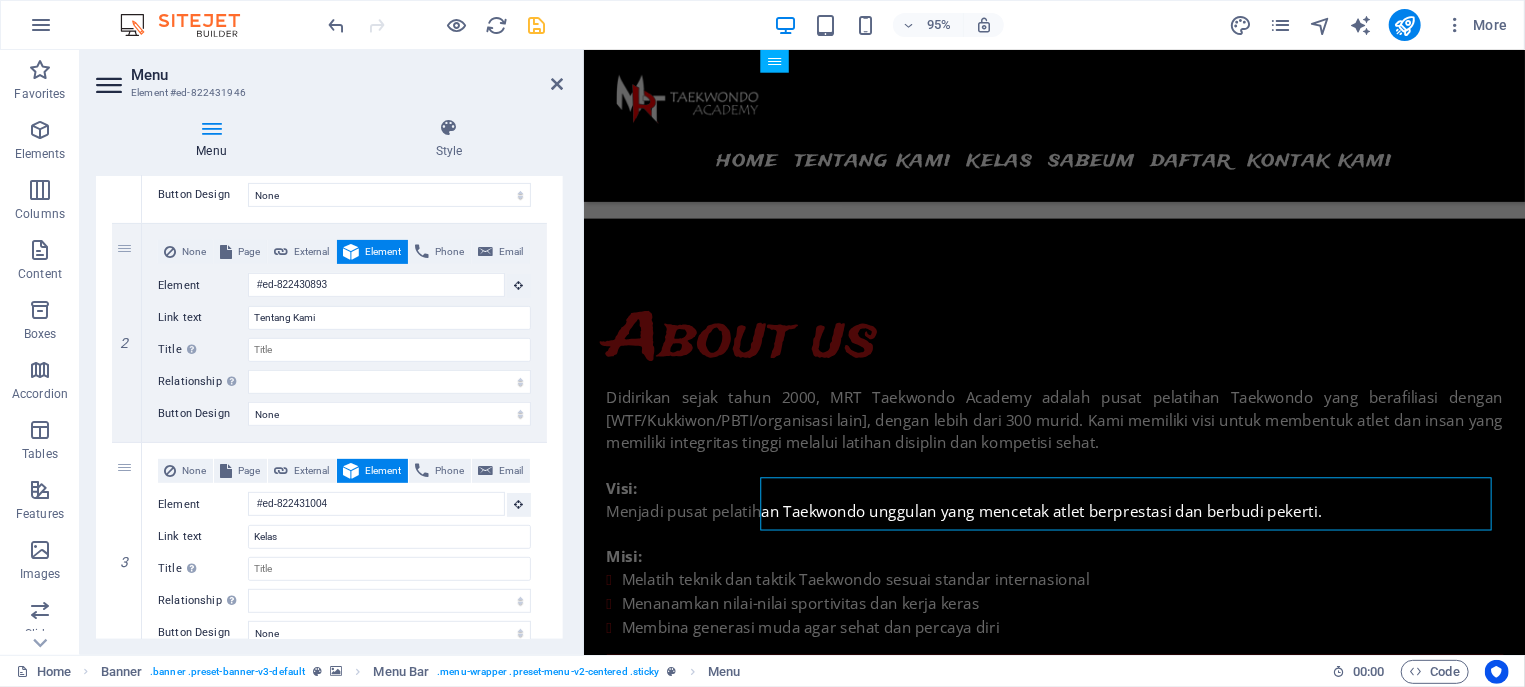 click at bounding box center (537, 25) 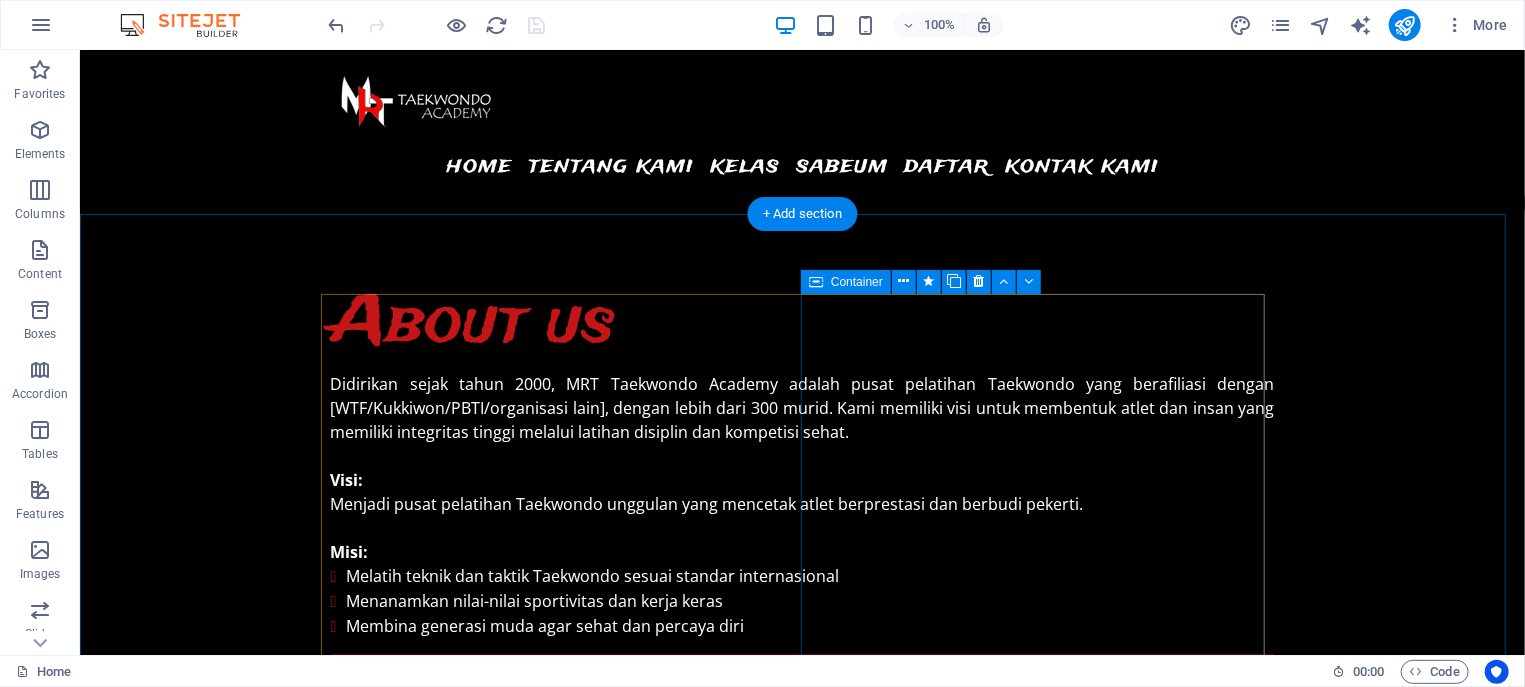 scroll, scrollTop: 1299, scrollLeft: 0, axis: vertical 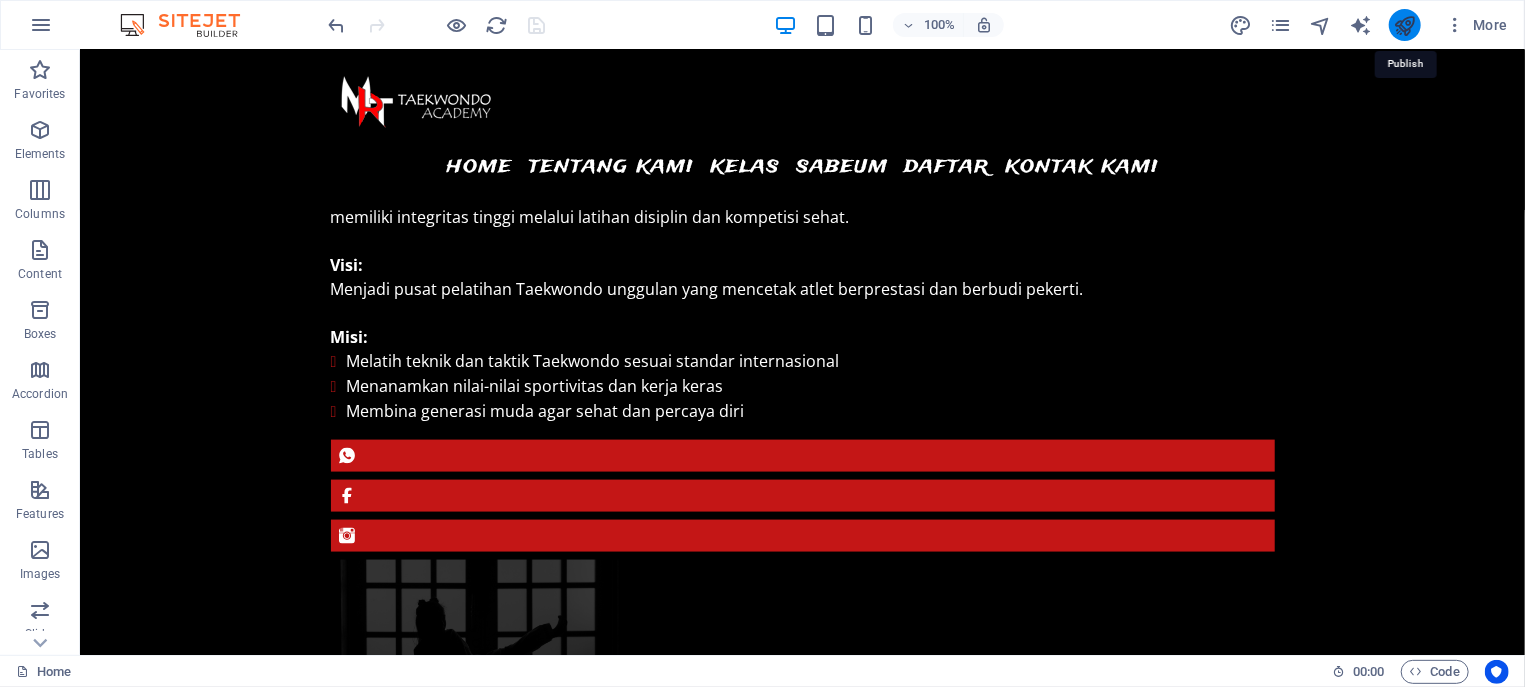 click at bounding box center (1404, 25) 